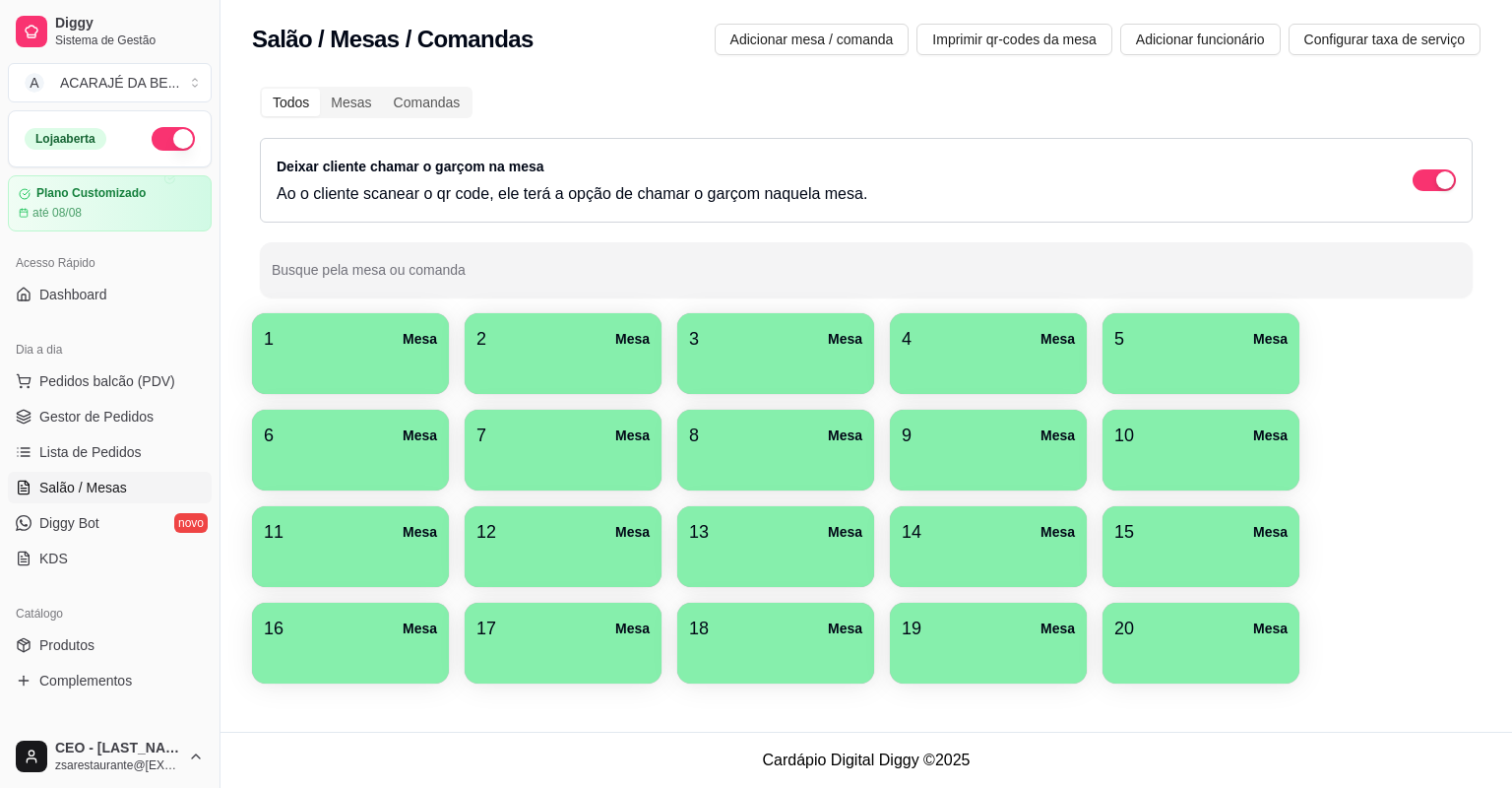 scroll, scrollTop: 0, scrollLeft: 0, axis: both 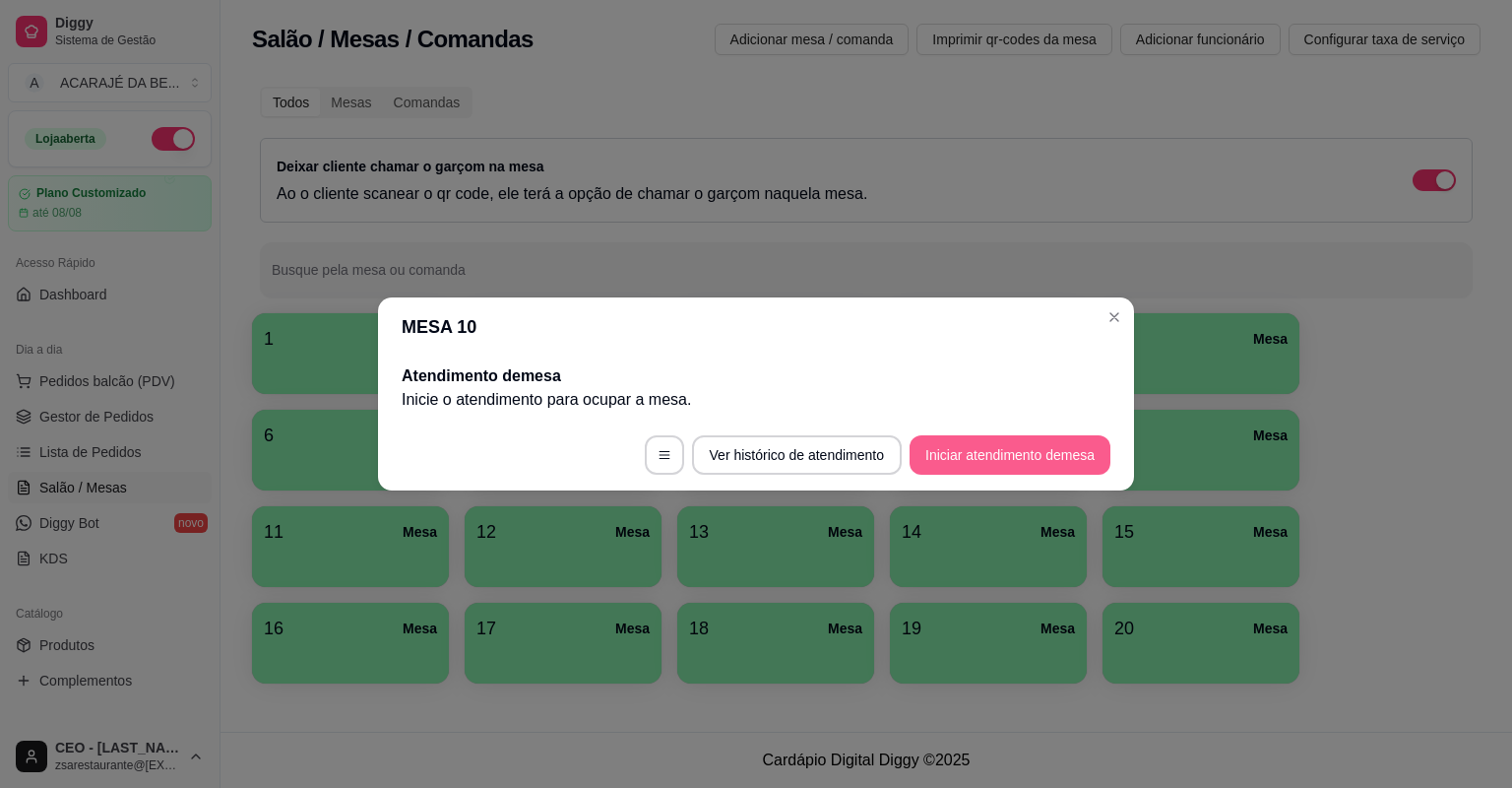click on "Iniciar atendimento de  mesa" at bounding box center (1010, 455) 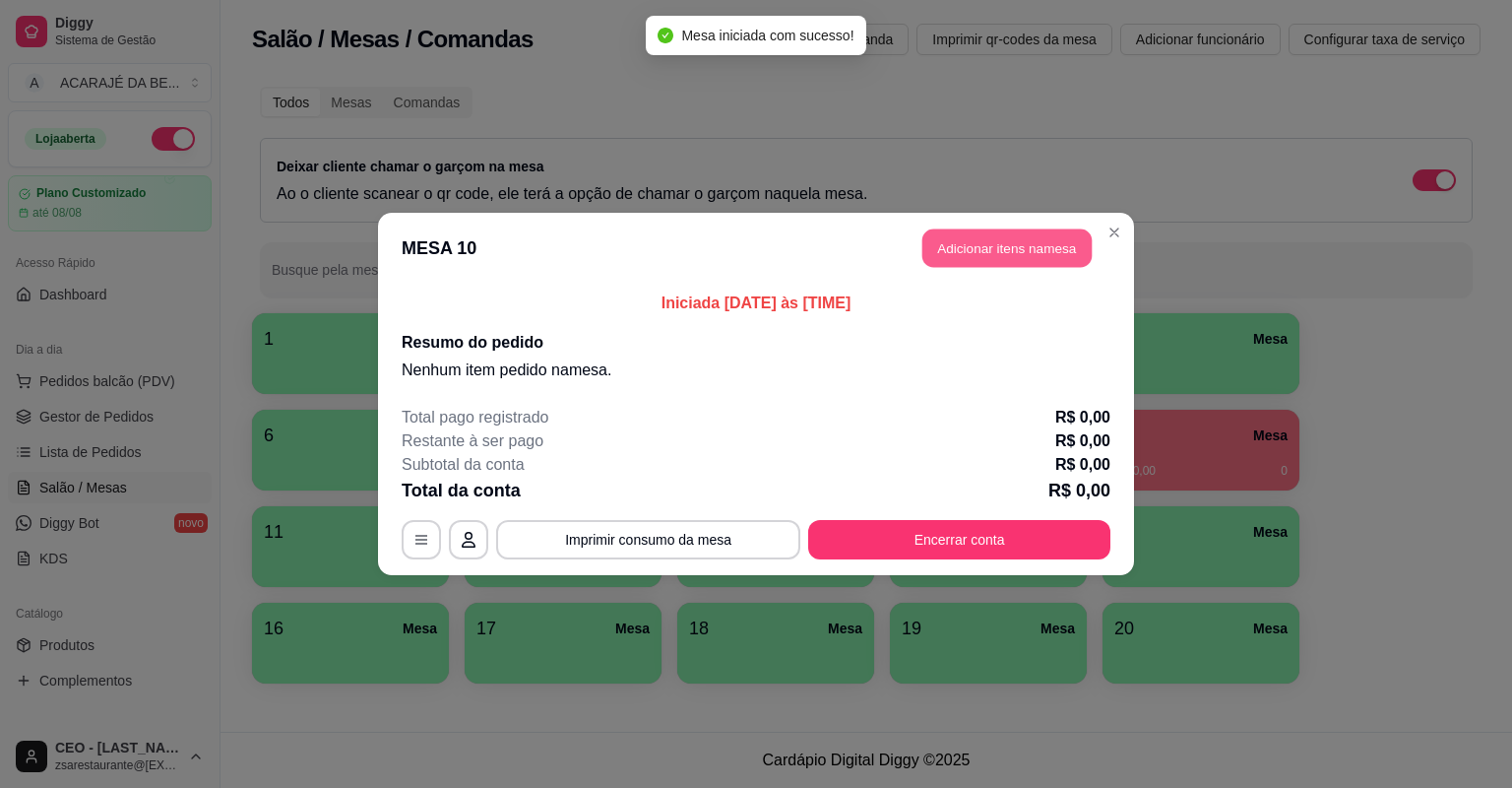 click on "Adicionar itens na  mesa" at bounding box center [1007, 248] 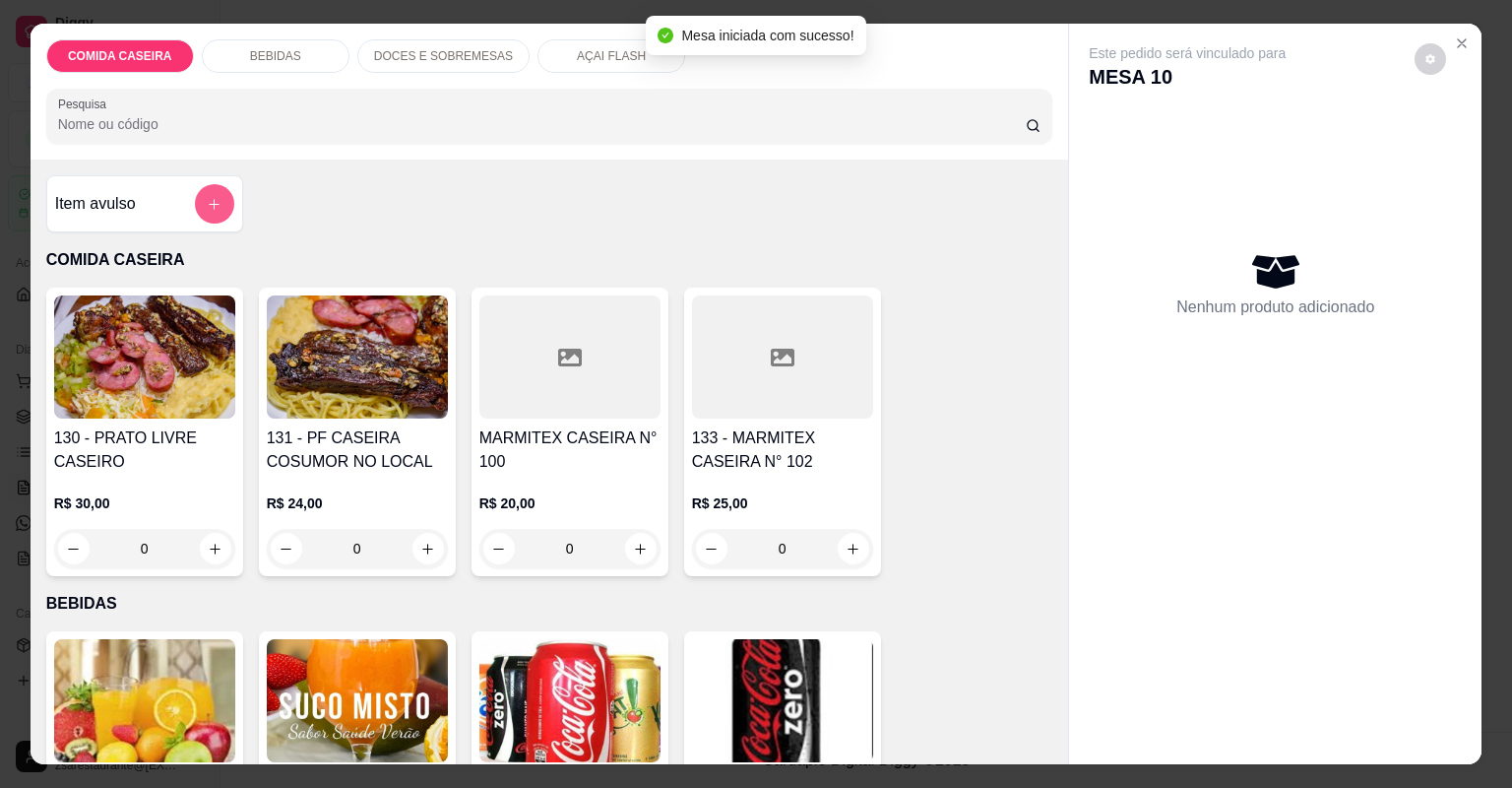 click at bounding box center [215, 204] 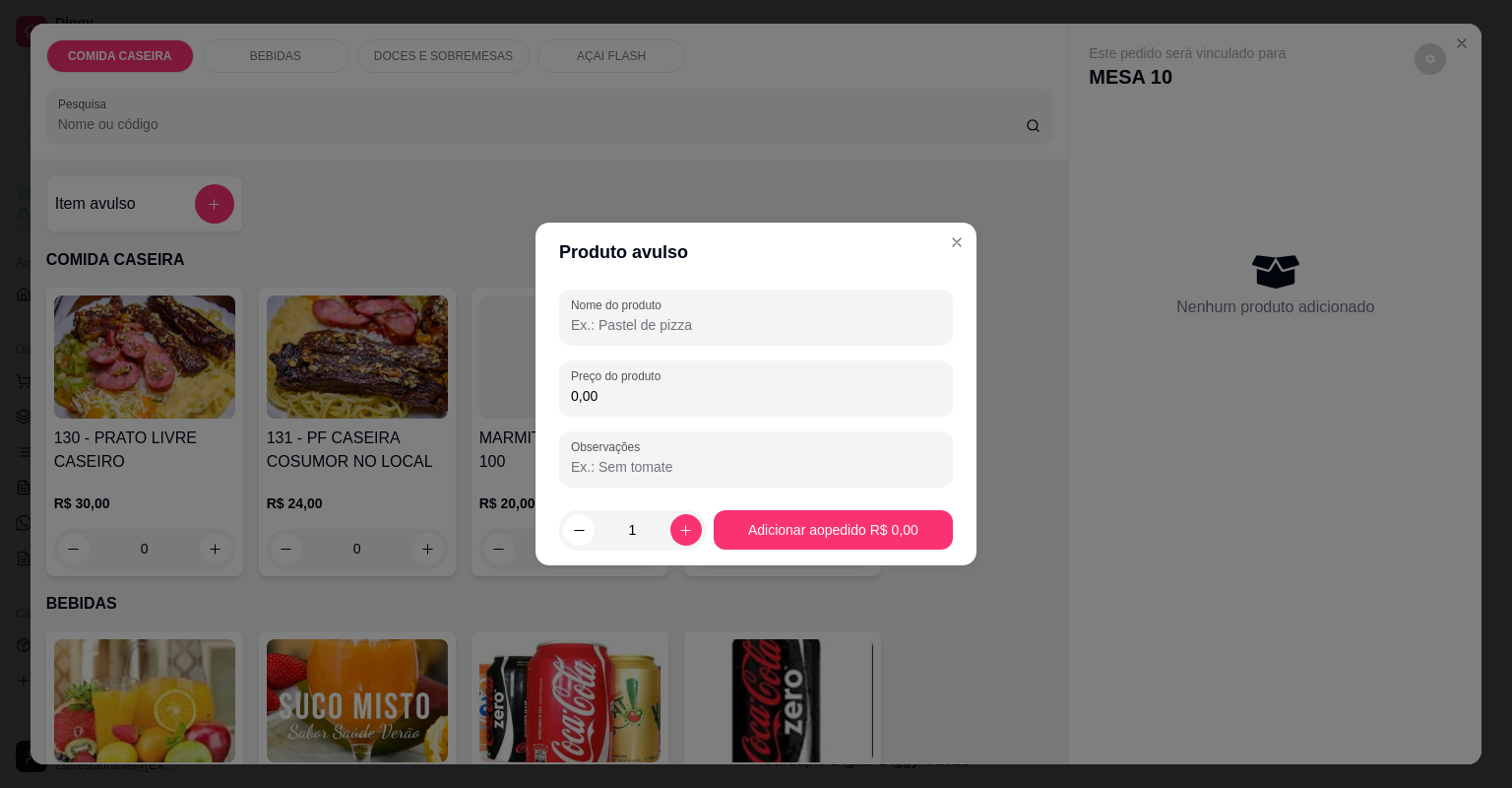 click on "Nome do produto" at bounding box center (756, 325) 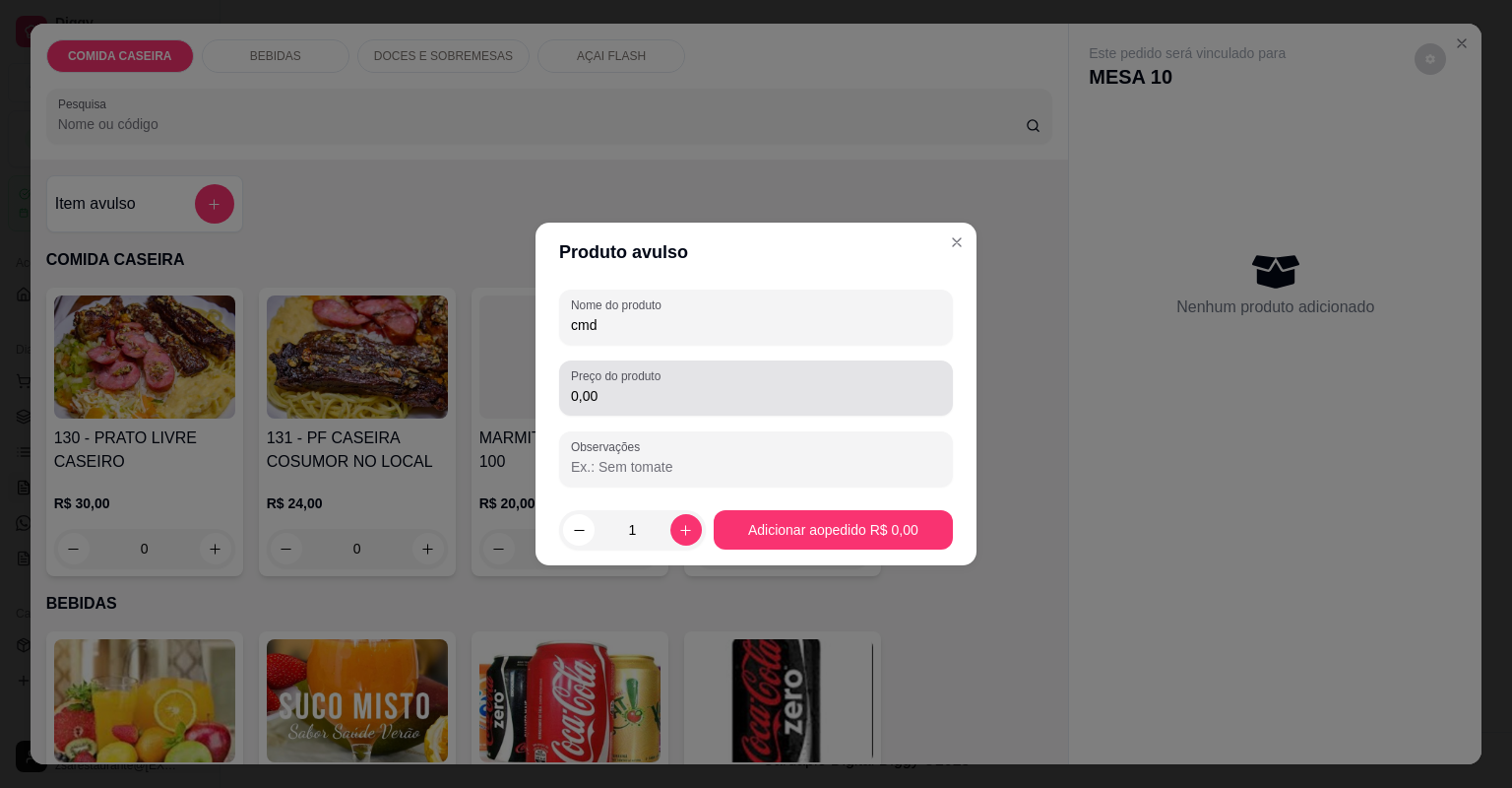 type on "cmd" 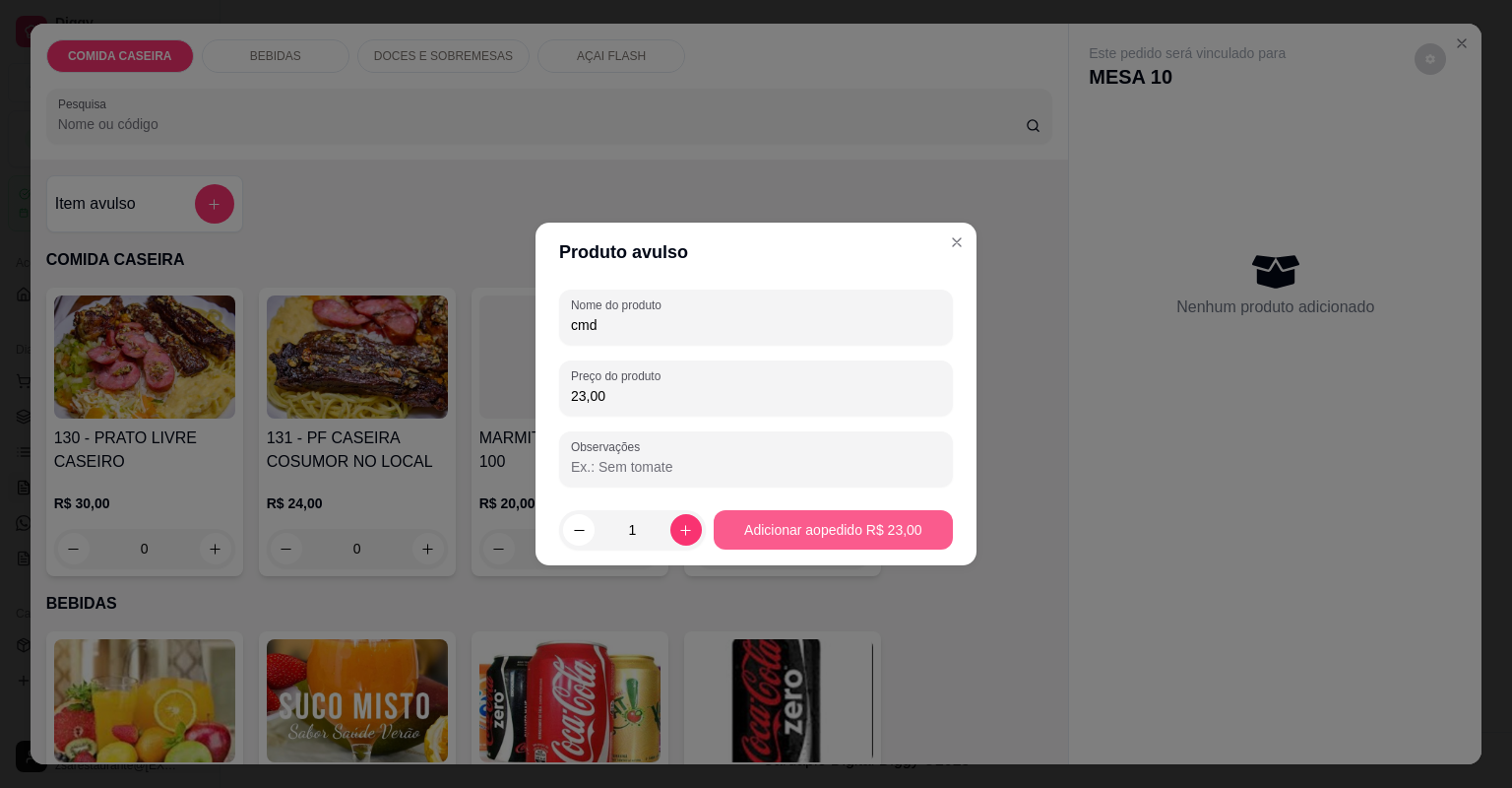 type on "23,00" 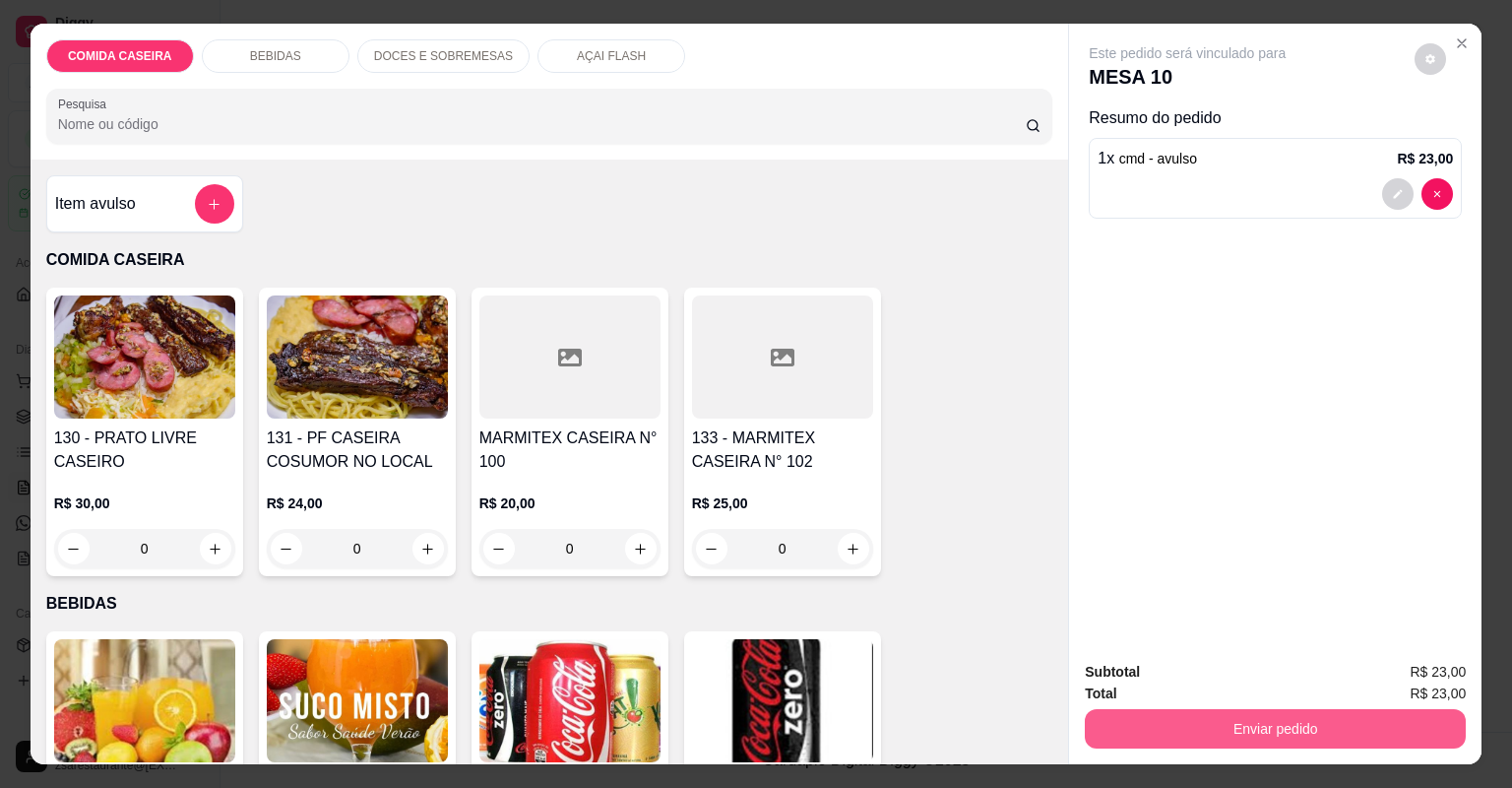 click on "Enviar pedido" at bounding box center [1275, 729] 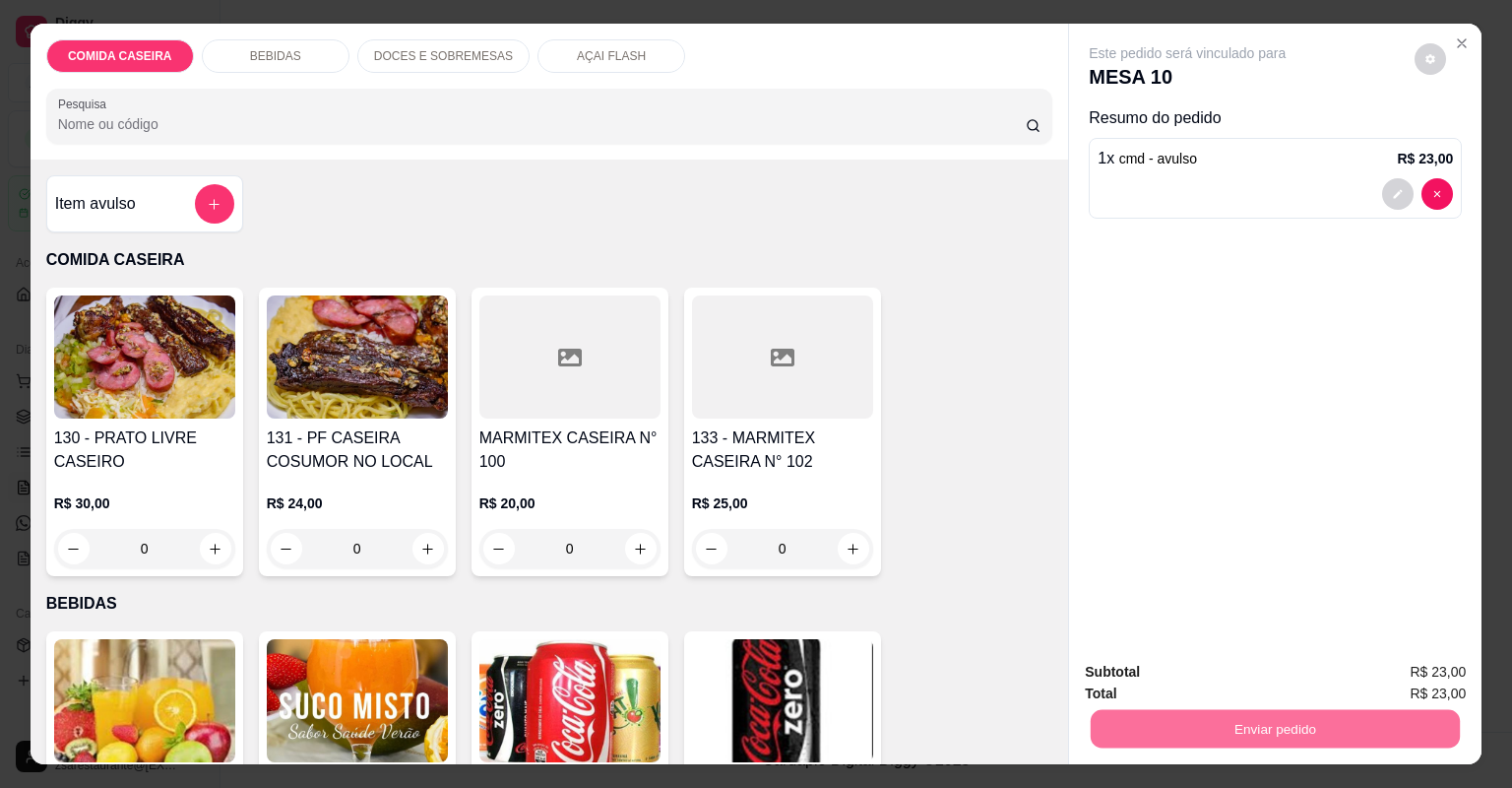 click on "Não registrar e enviar pedido" at bounding box center (1212, 681) 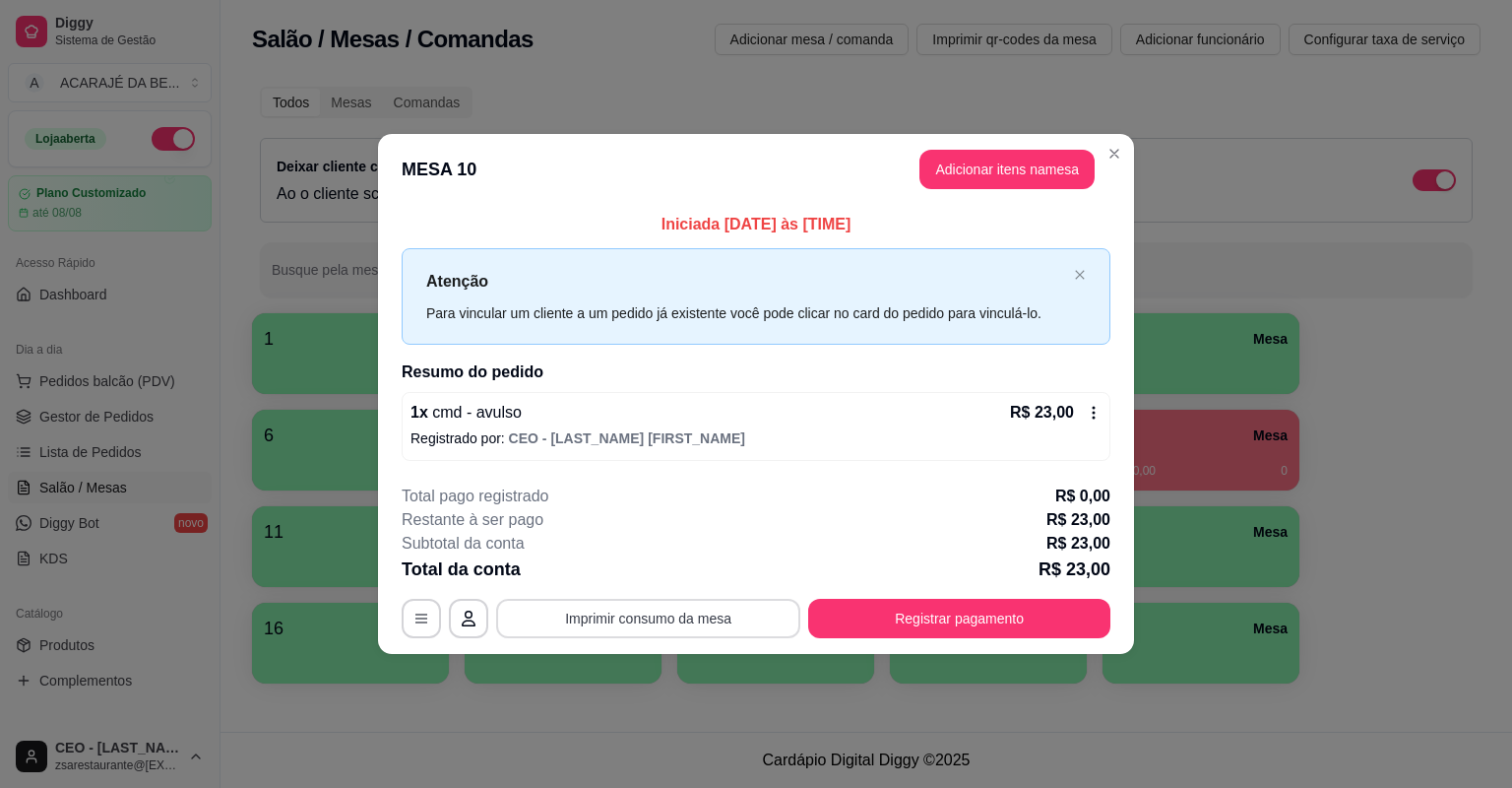 click on "Imprimir consumo da mesa" at bounding box center [648, 619] 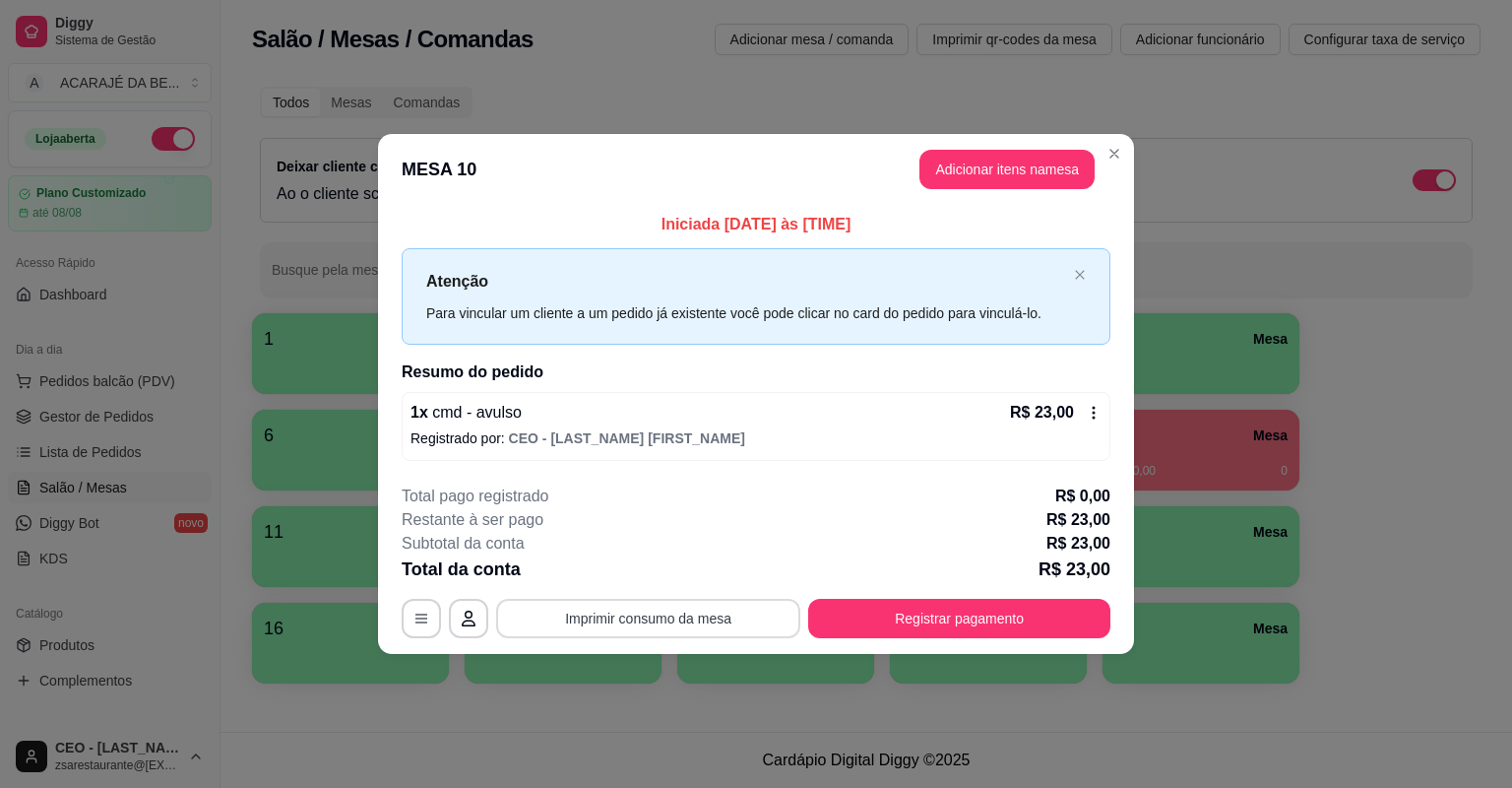 scroll, scrollTop: 0, scrollLeft: 0, axis: both 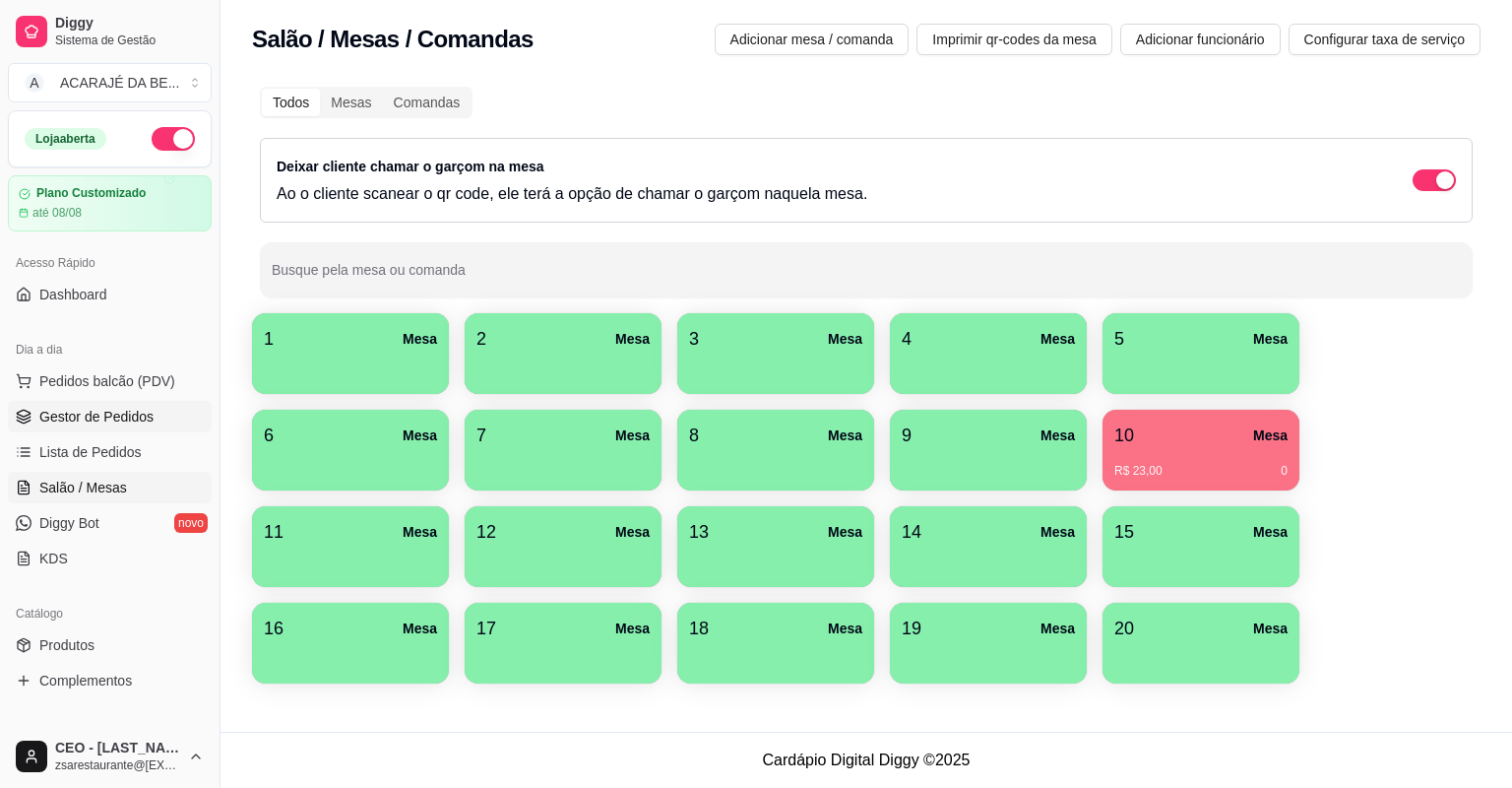 click on "Gestor de Pedidos" at bounding box center (96, 417) 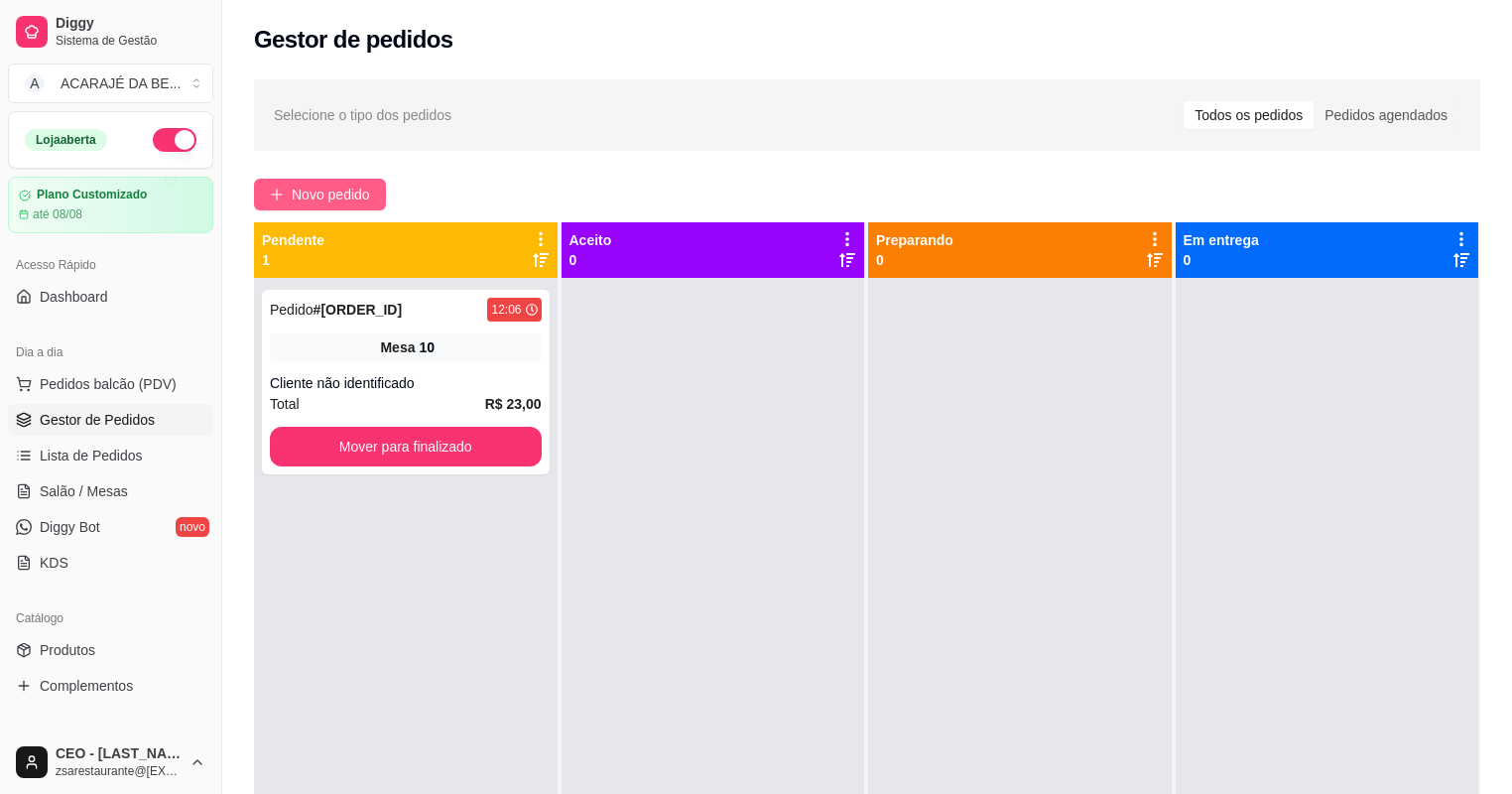 click on "Novo pedido" at bounding box center [330, 195] 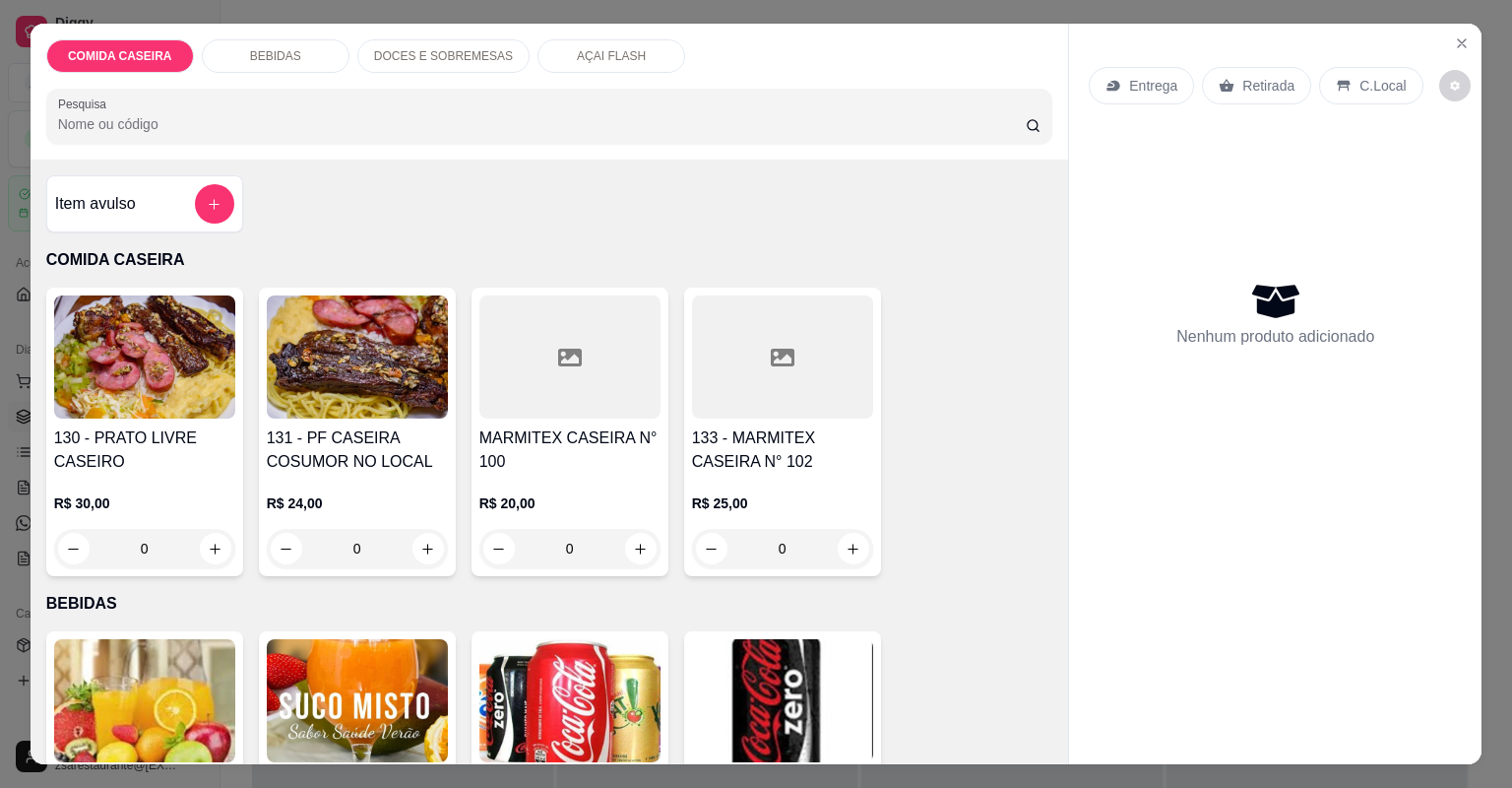 click on "133 - MARMITEX CASEIRA N° 102" at bounding box center (783, 450) 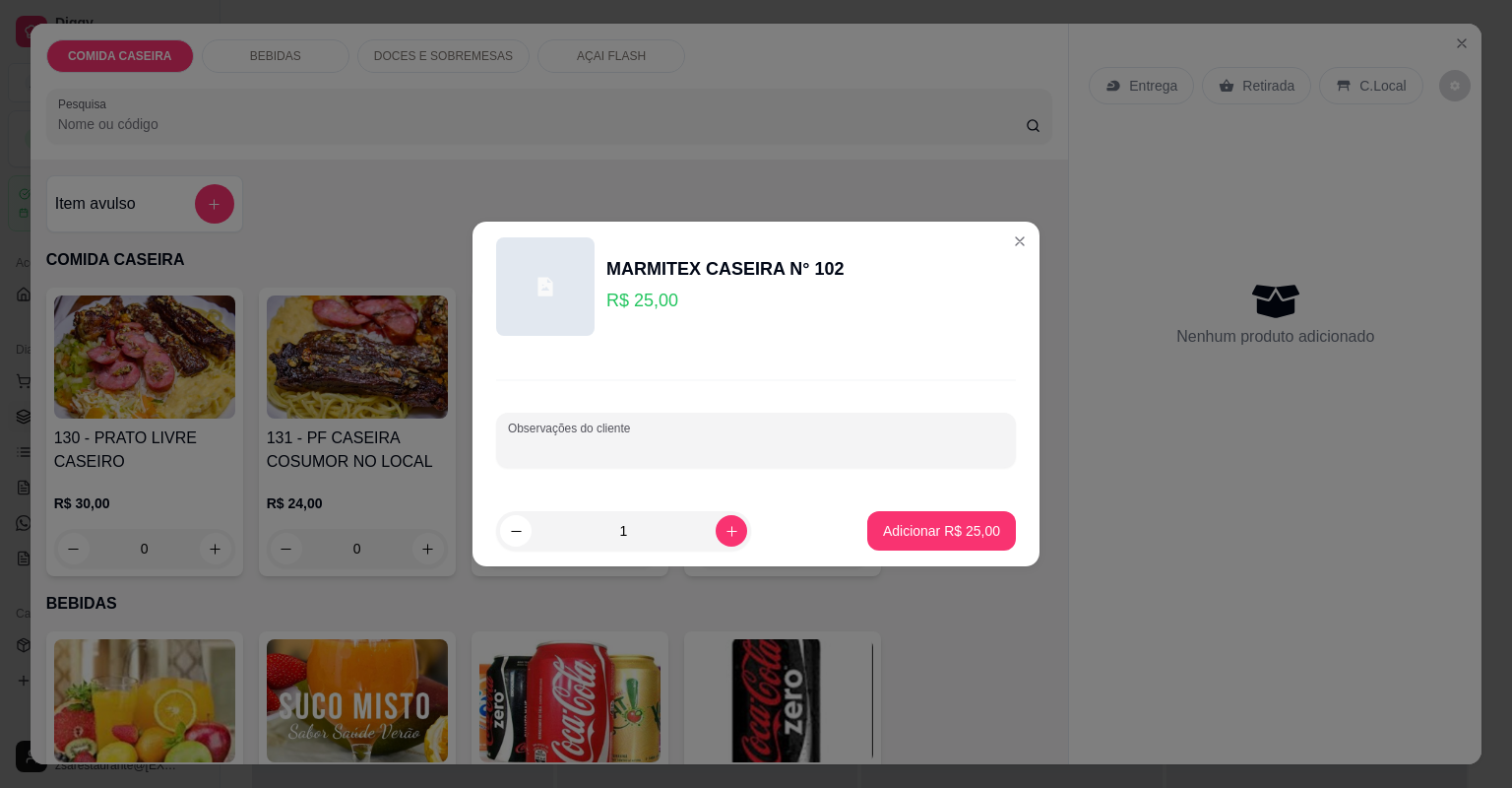 click on "Observações do cliente" at bounding box center (756, 448) 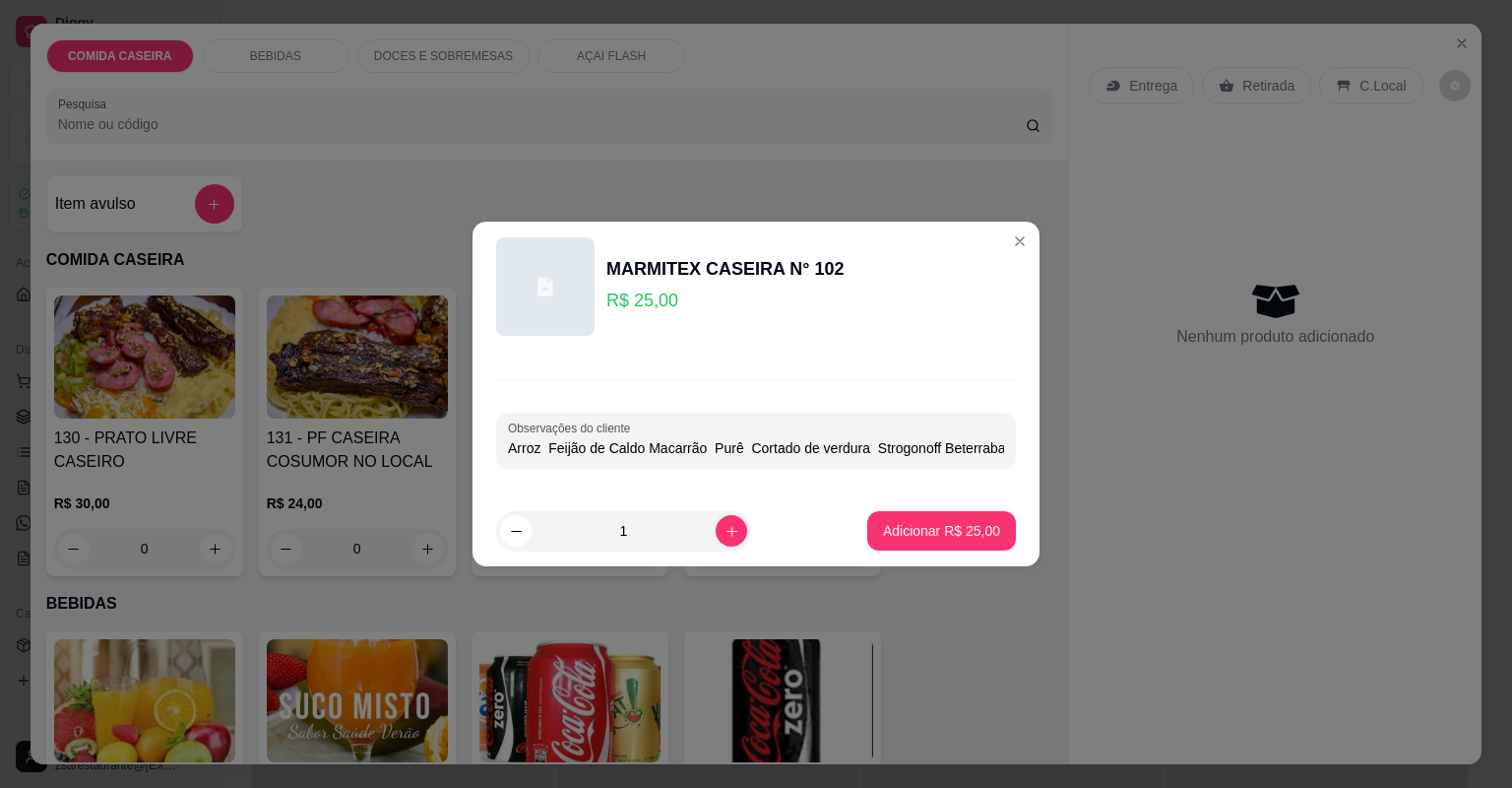 scroll, scrollTop: 0, scrollLeft: 6, axis: horizontal 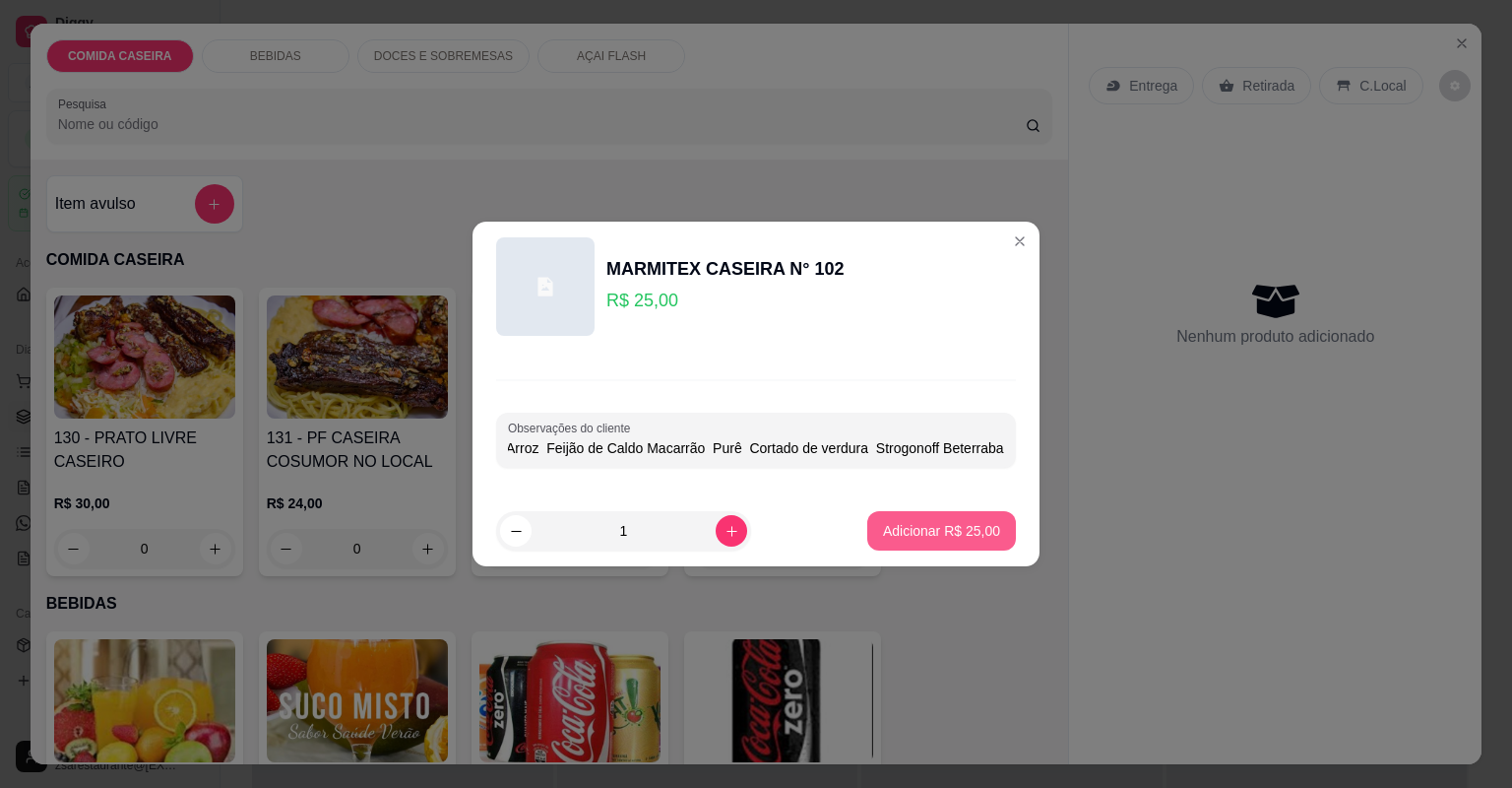 type on "Arroz  Feijão de Caldo Macarrão  Purê  Cortado de verdura  Strogonoff Beterraba" 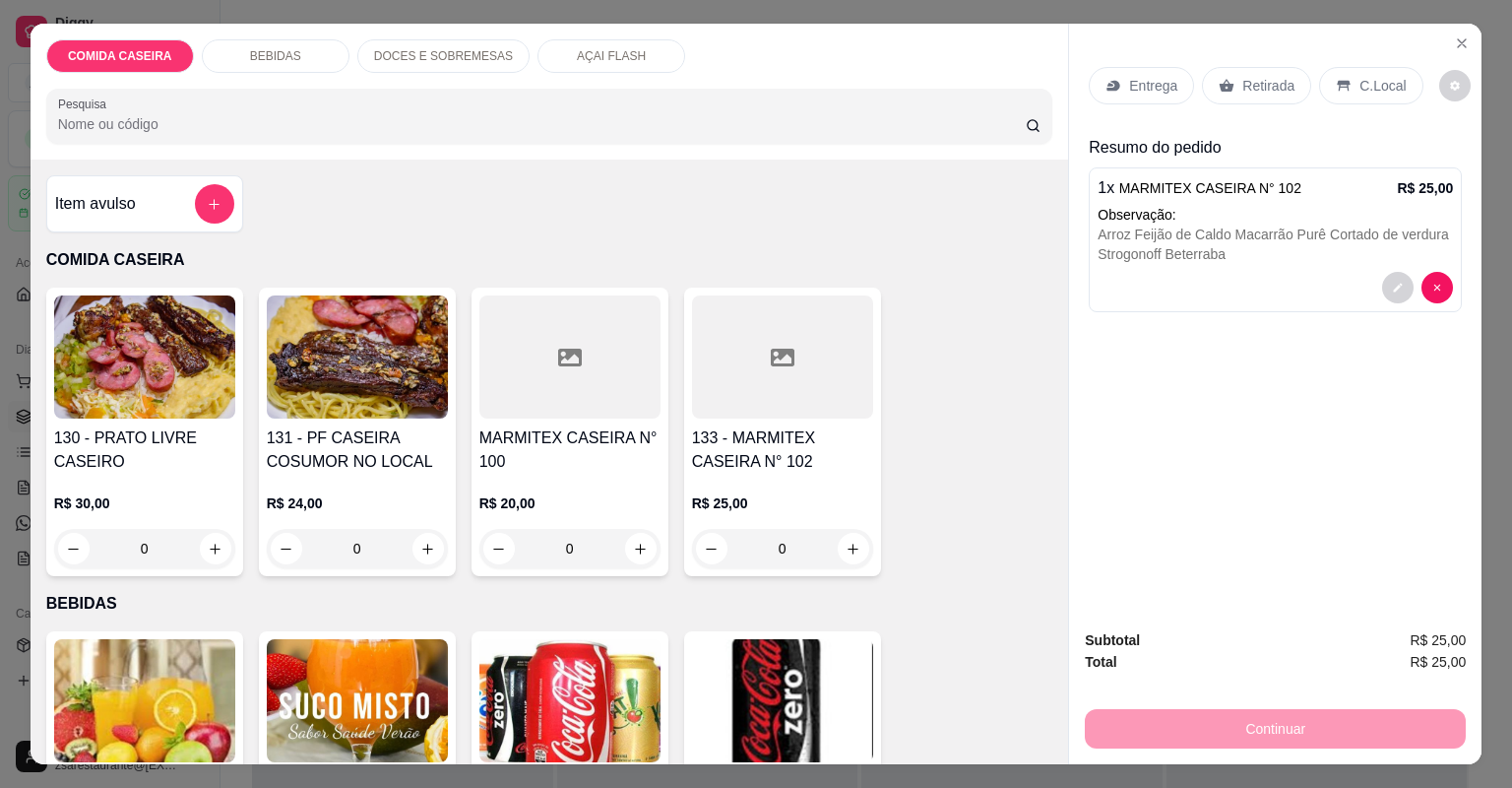 click on "Entrega" at bounding box center [1141, 86] 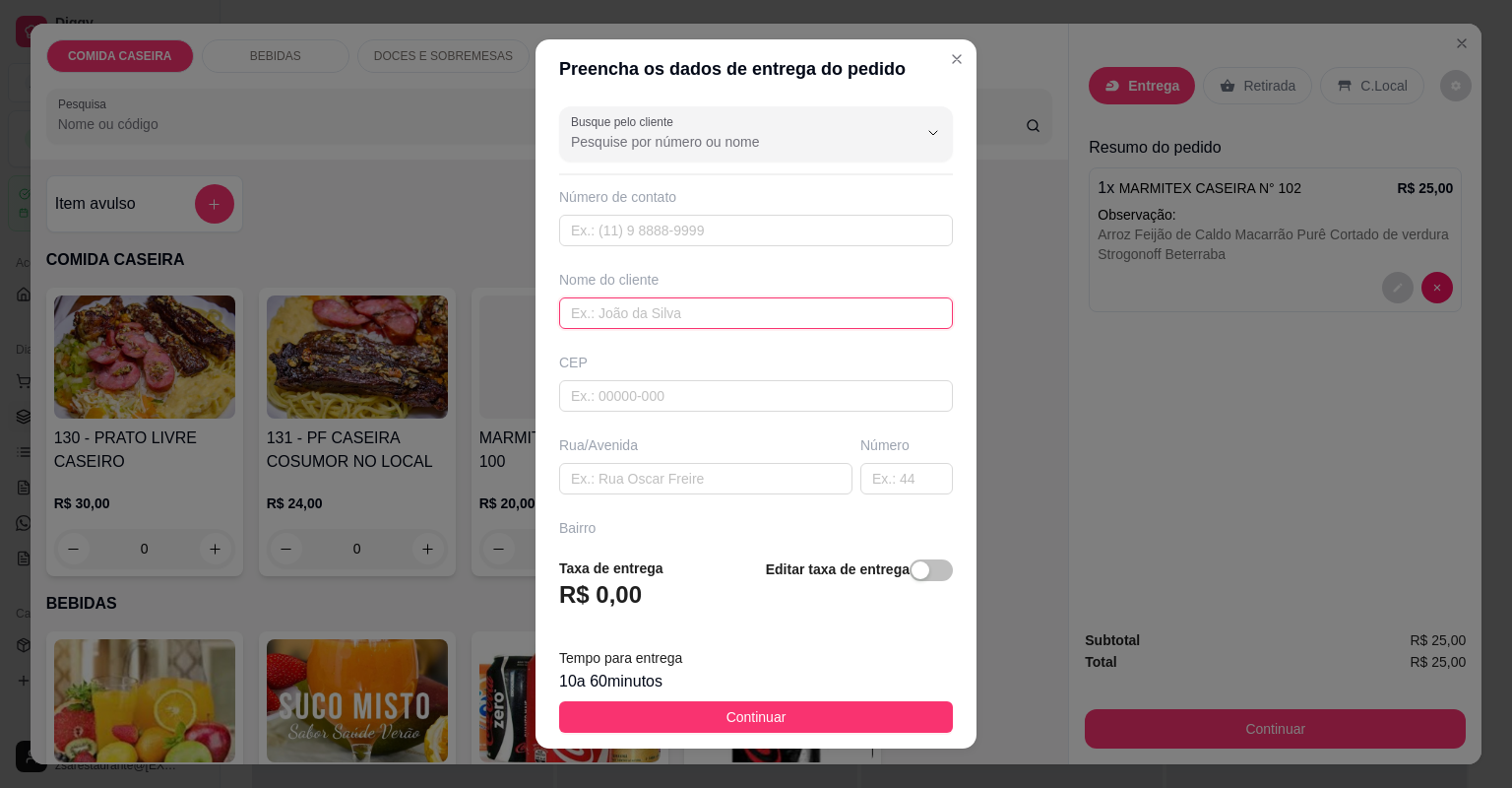 click at bounding box center [756, 313] 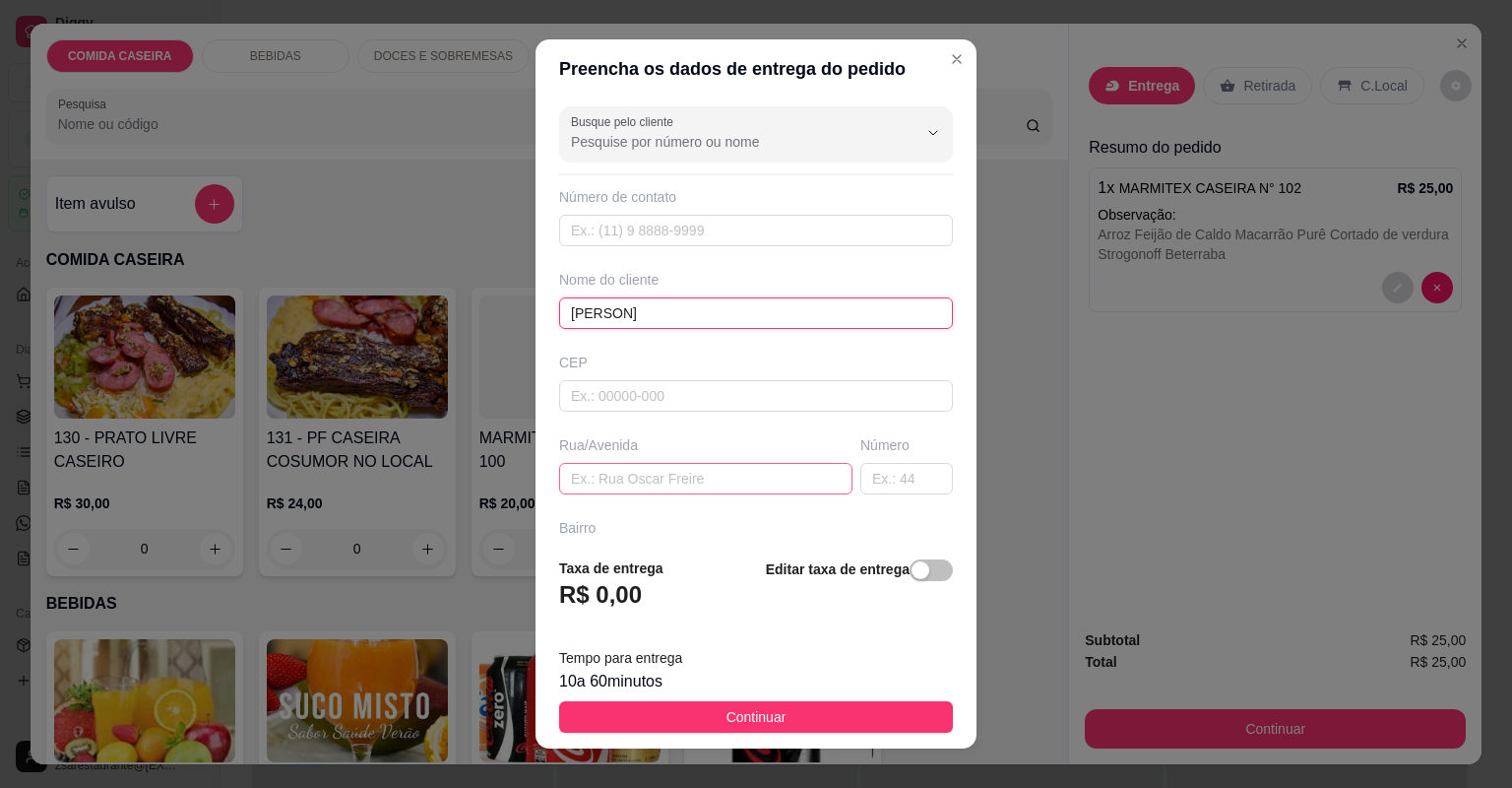 type on "[PERSON]" 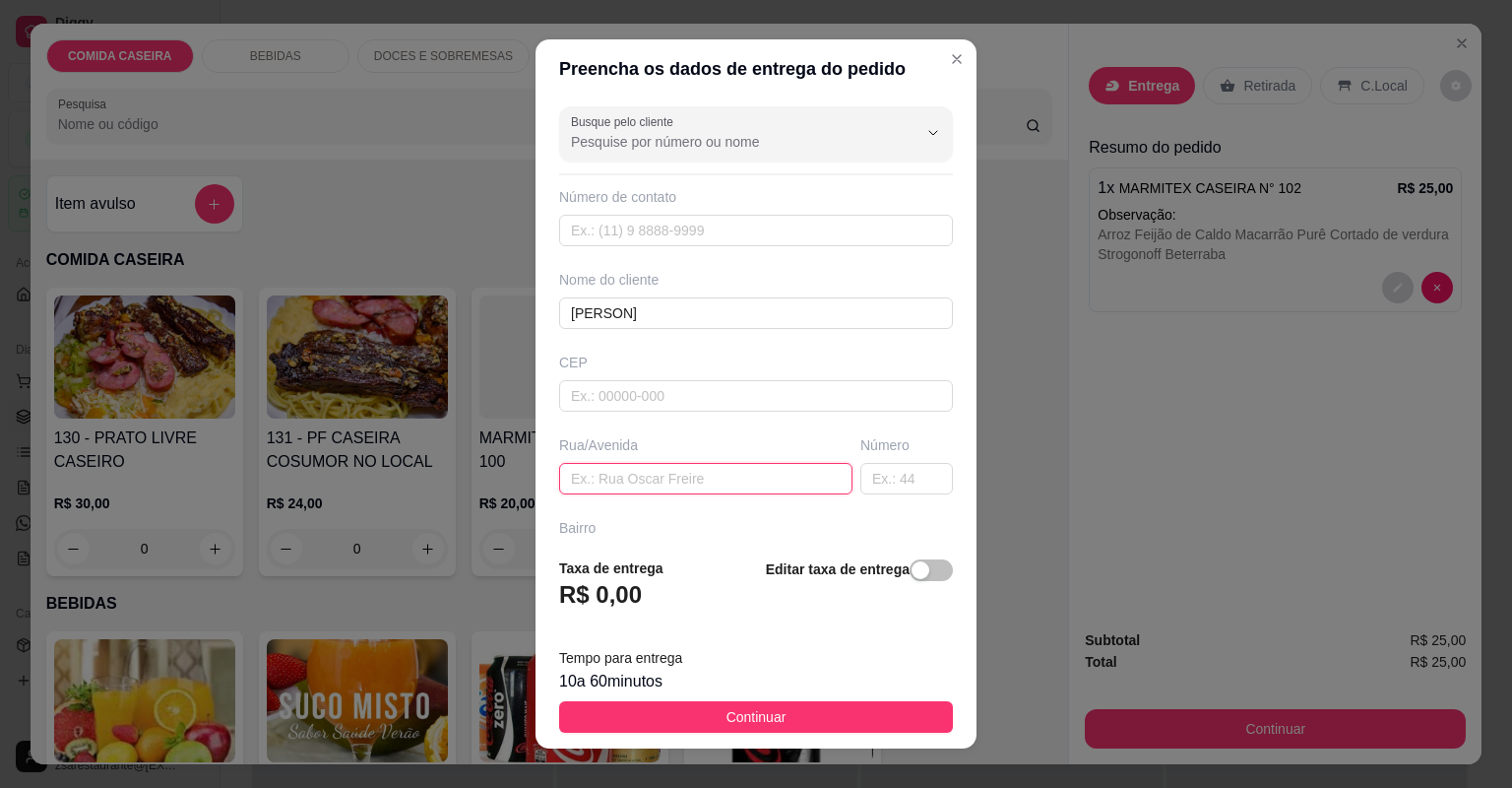 click at bounding box center (706, 479) 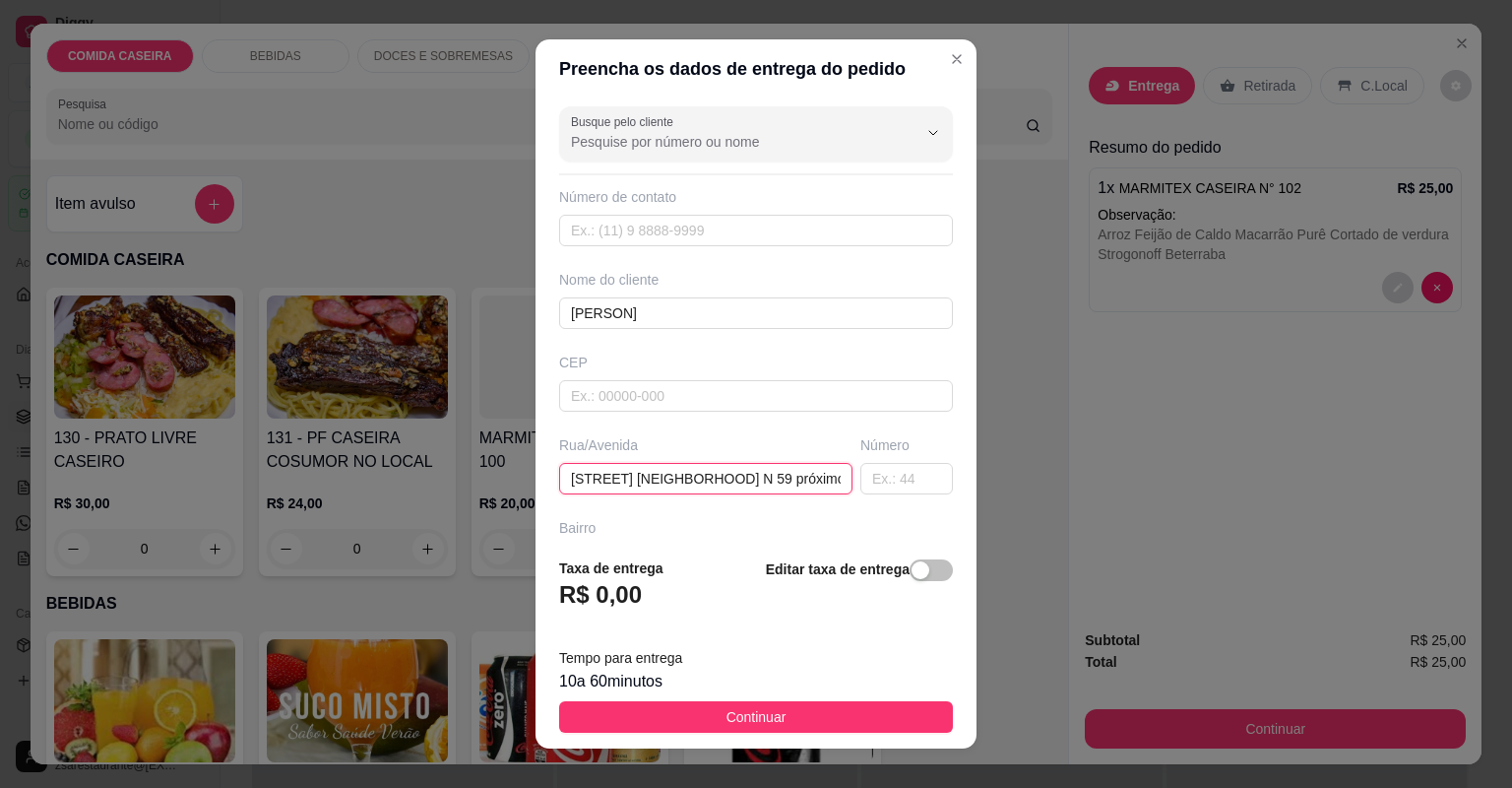 scroll, scrollTop: 0, scrollLeft: 243, axis: horizontal 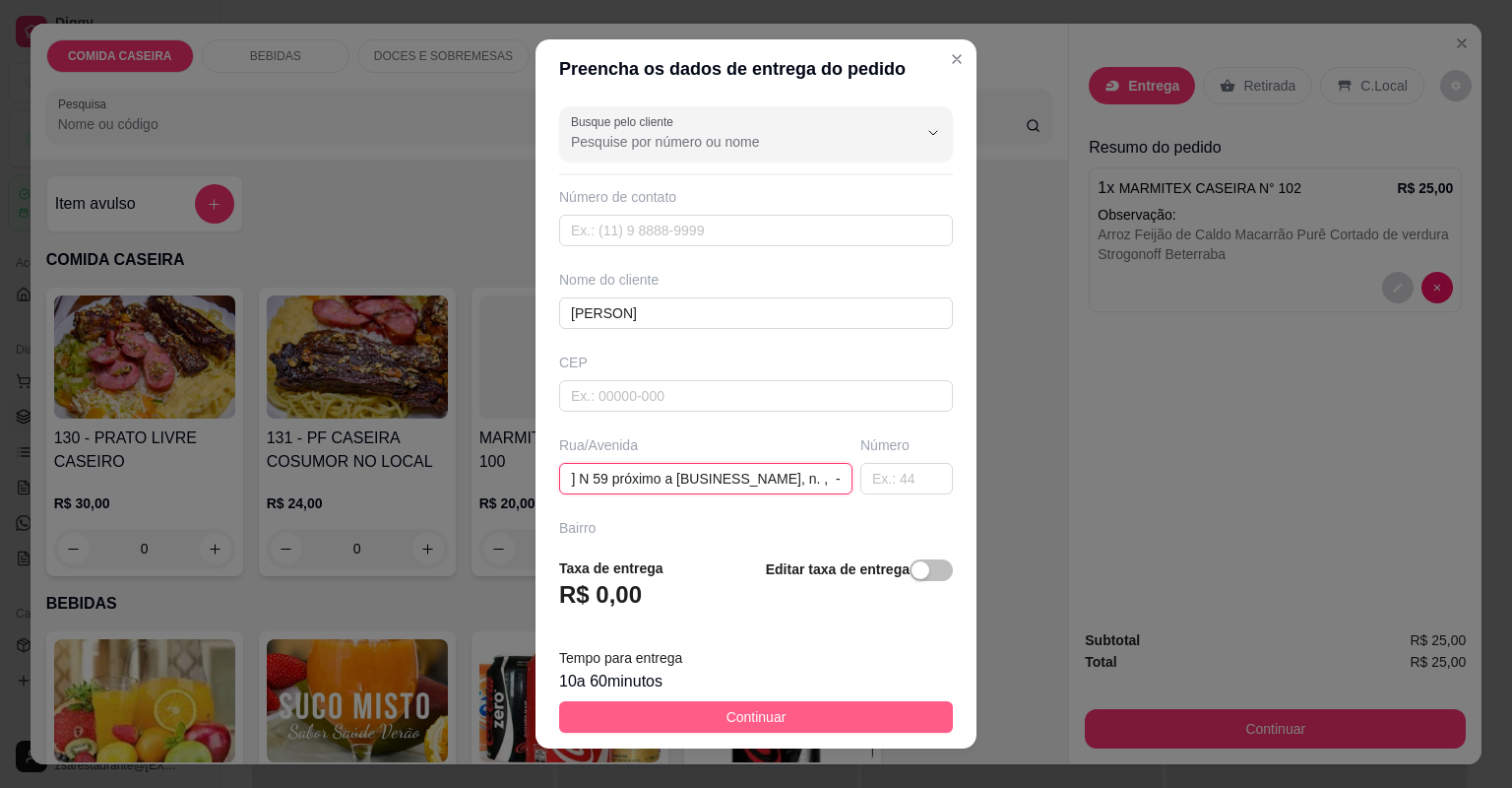 type on "[STREET] [NEIGHBORHOOD] N 59 próximo a [BUSINESS_NAME], n. ,  -" 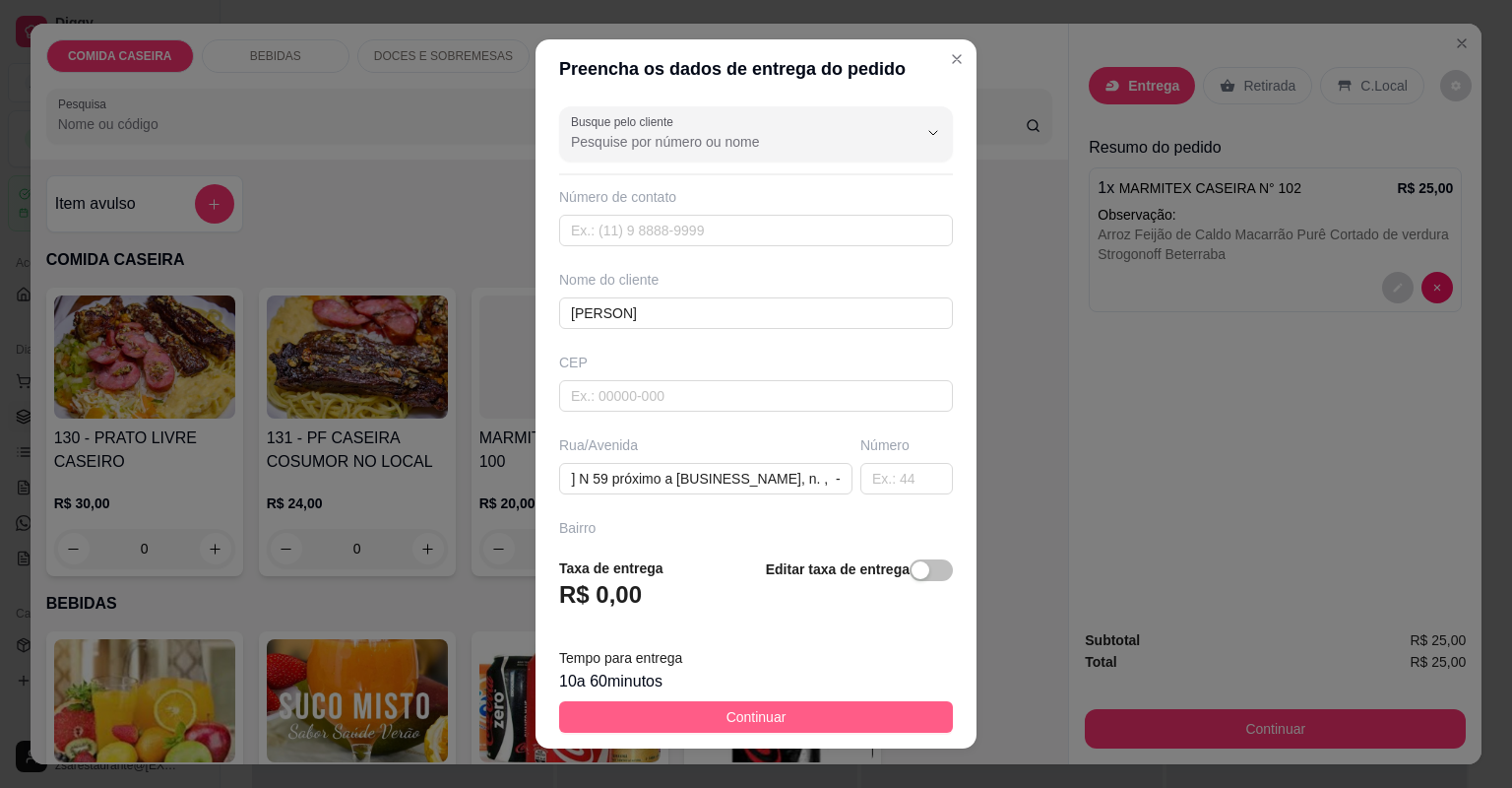 click on "Continuar" at bounding box center [756, 717] 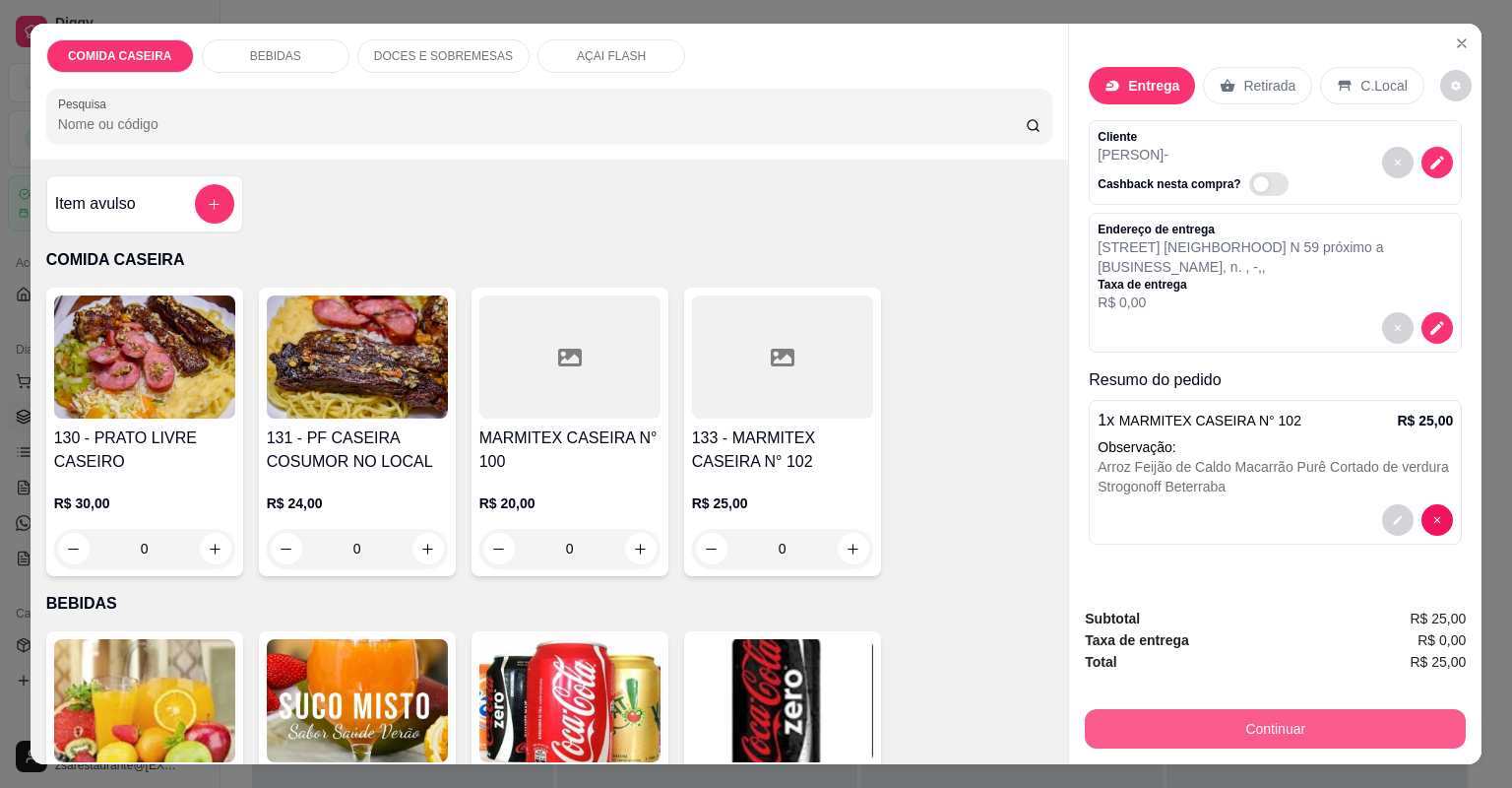 click on "Continuar" at bounding box center [1275, 729] 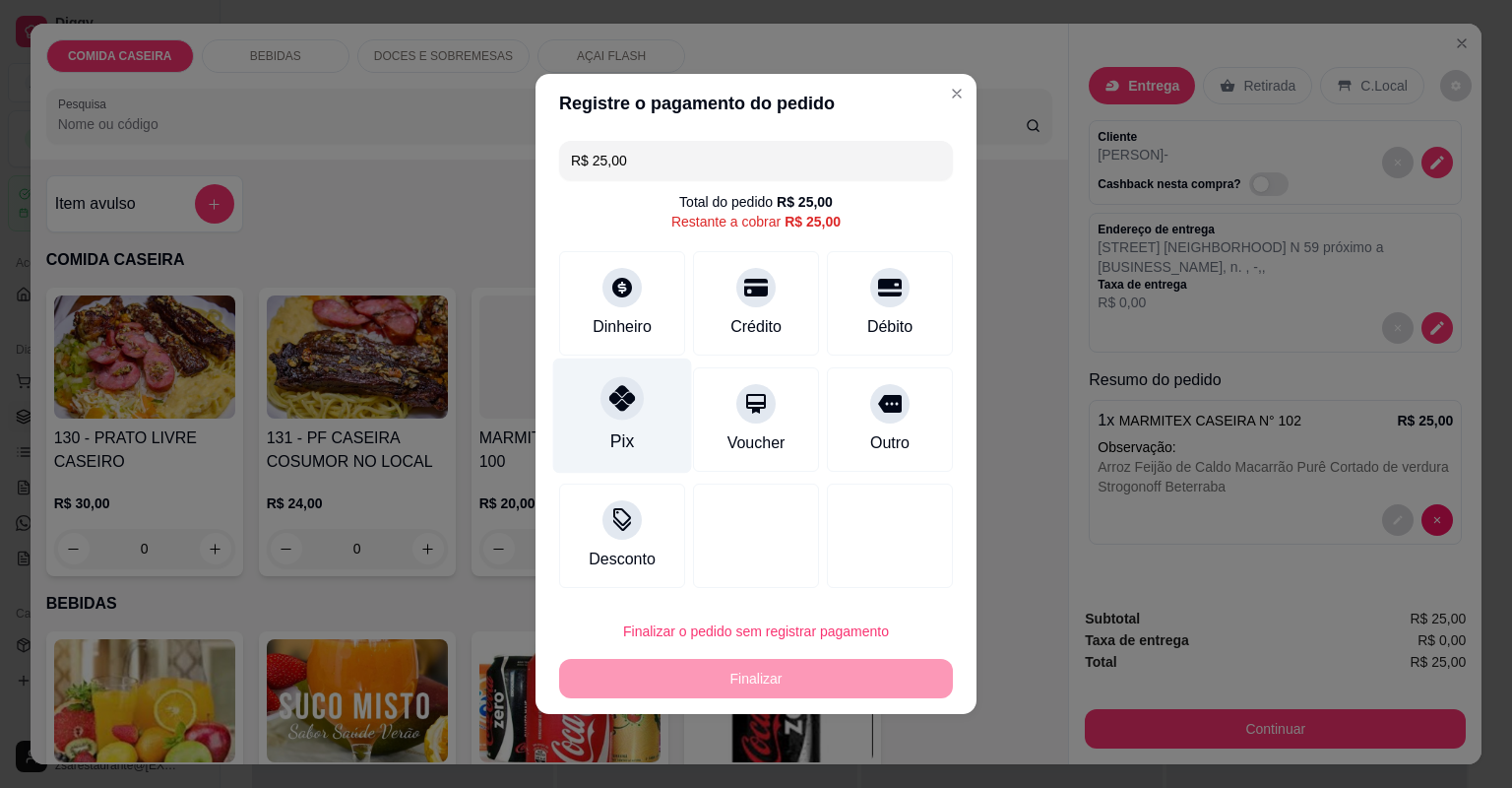 click on "Pix" at bounding box center [622, 416] 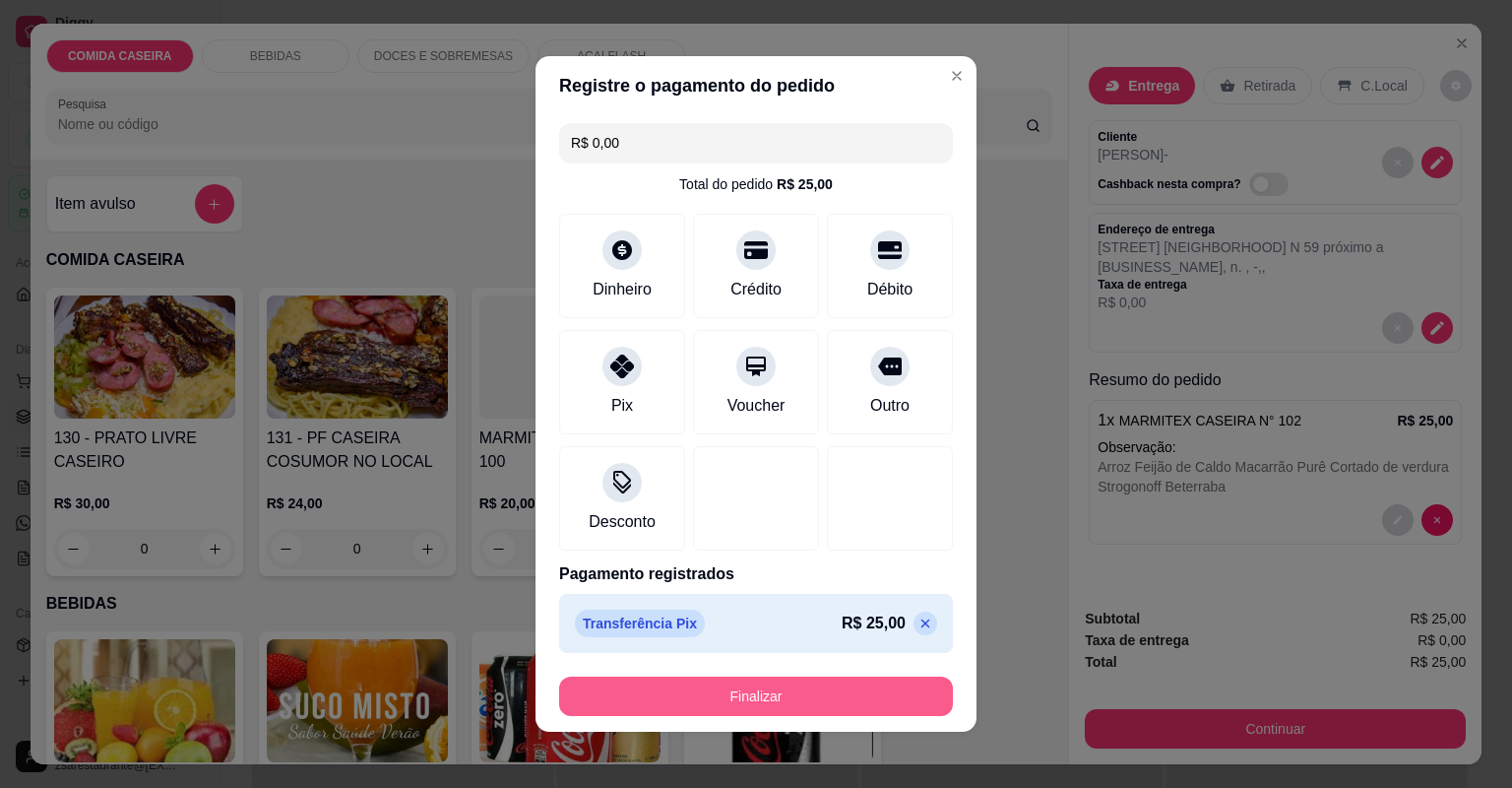 click on "Finalizar" at bounding box center [756, 696] 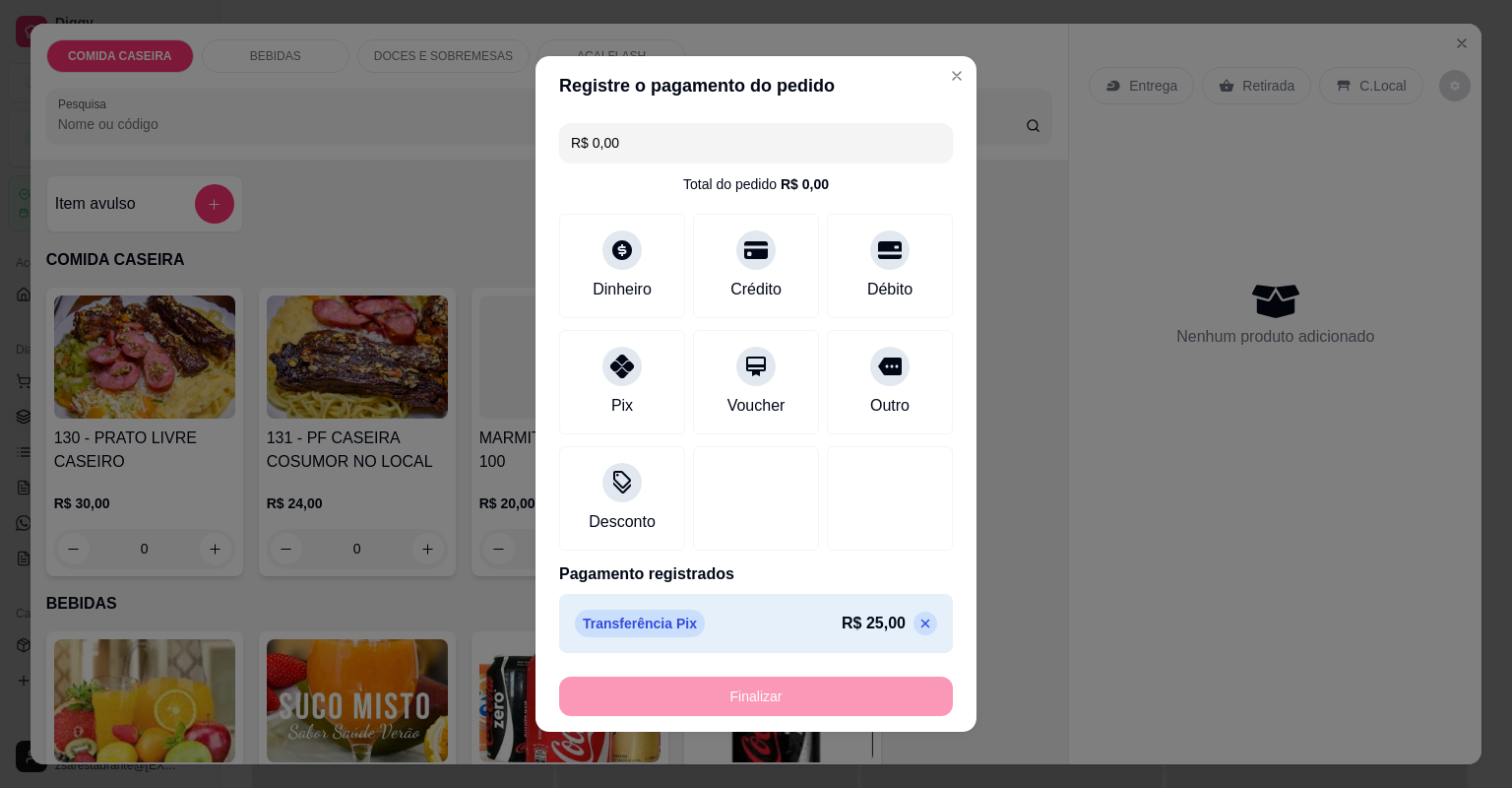 type on "-R$ 25,00" 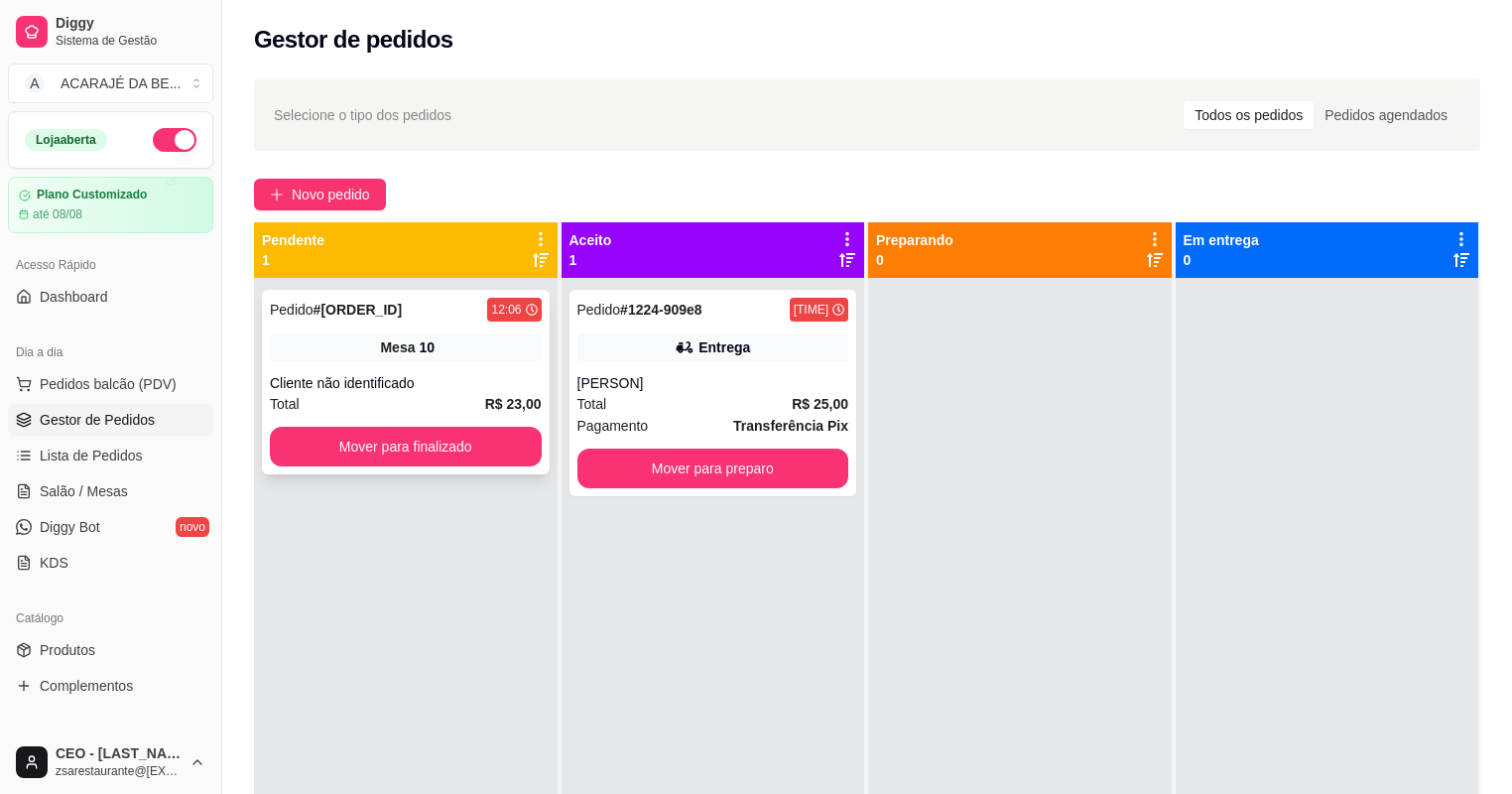 click on "Mesa 10" at bounding box center (406, 347) 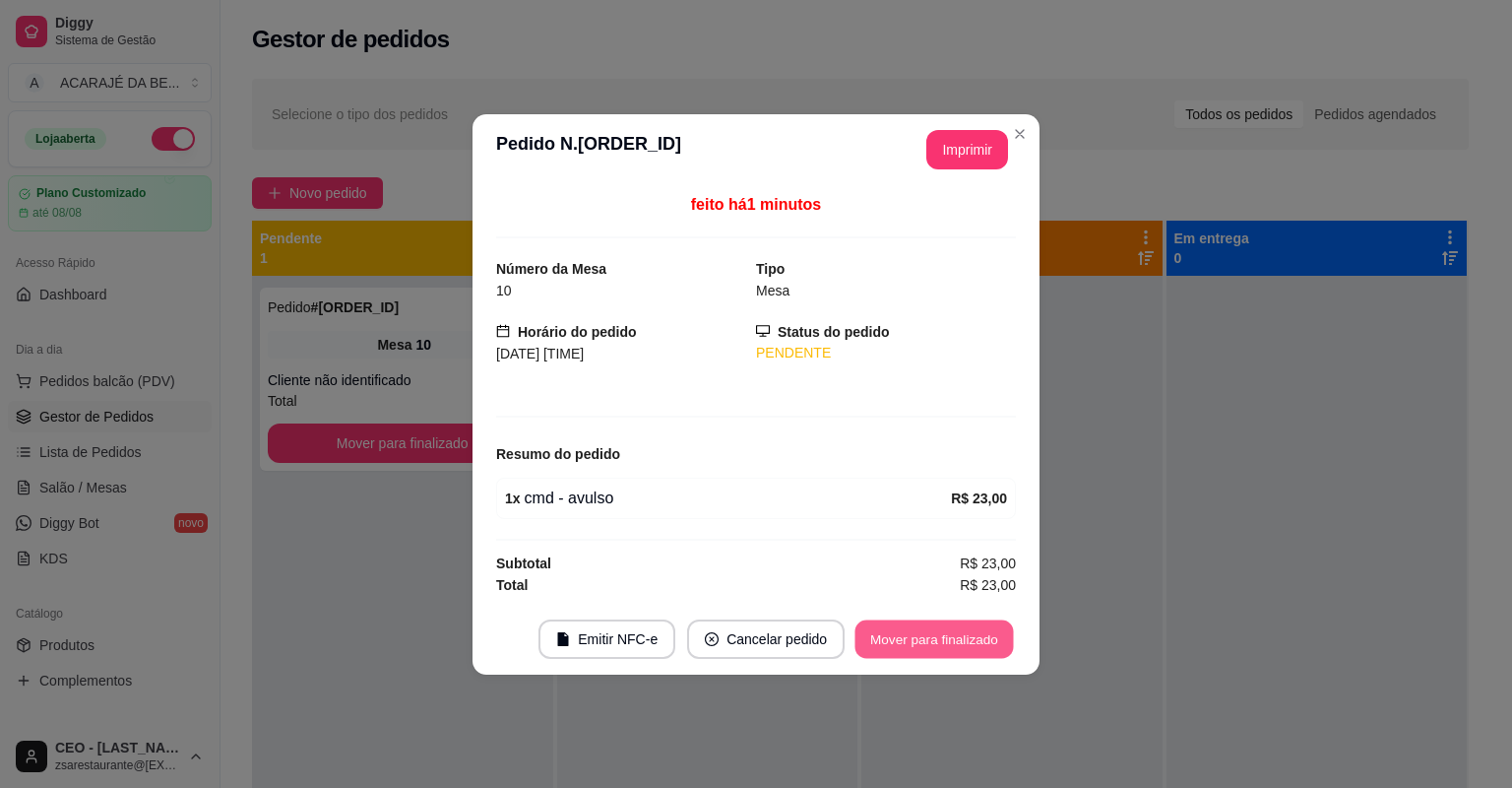 click on "Mover para finalizado" at bounding box center (934, 638) 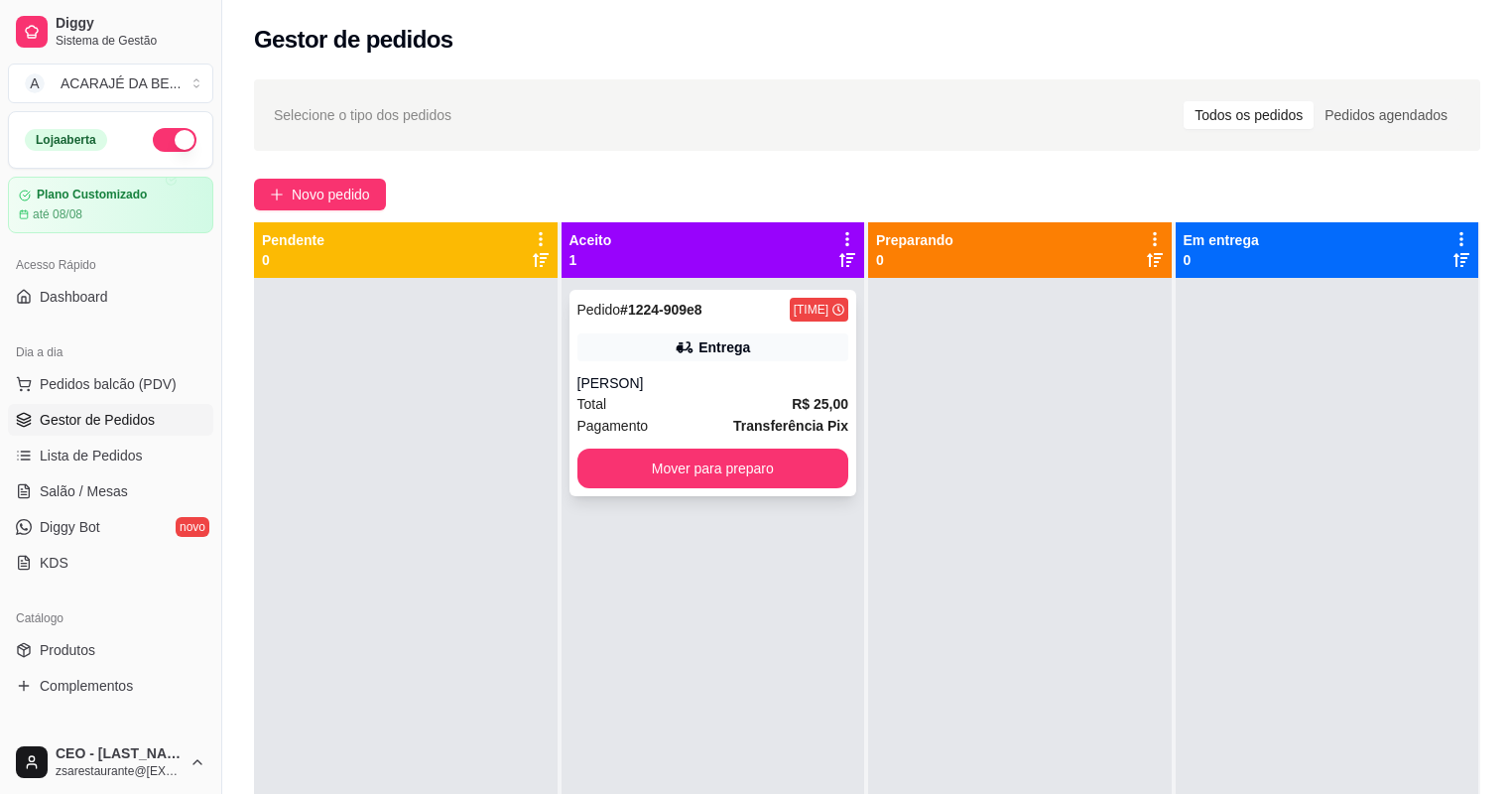 click on "Total R$ 25,00" at bounding box center [713, 404] 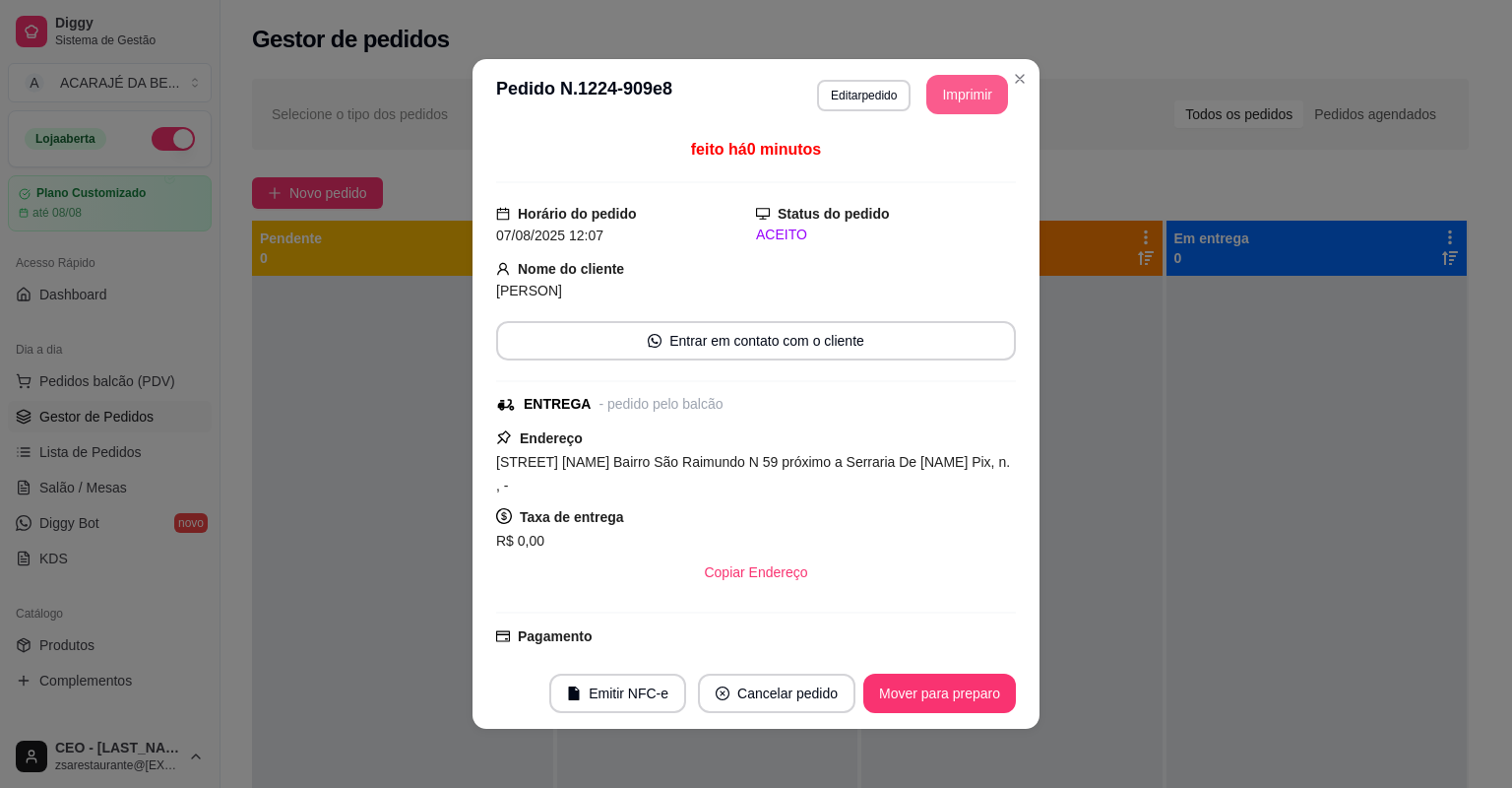 click on "Imprimir" at bounding box center [967, 95] 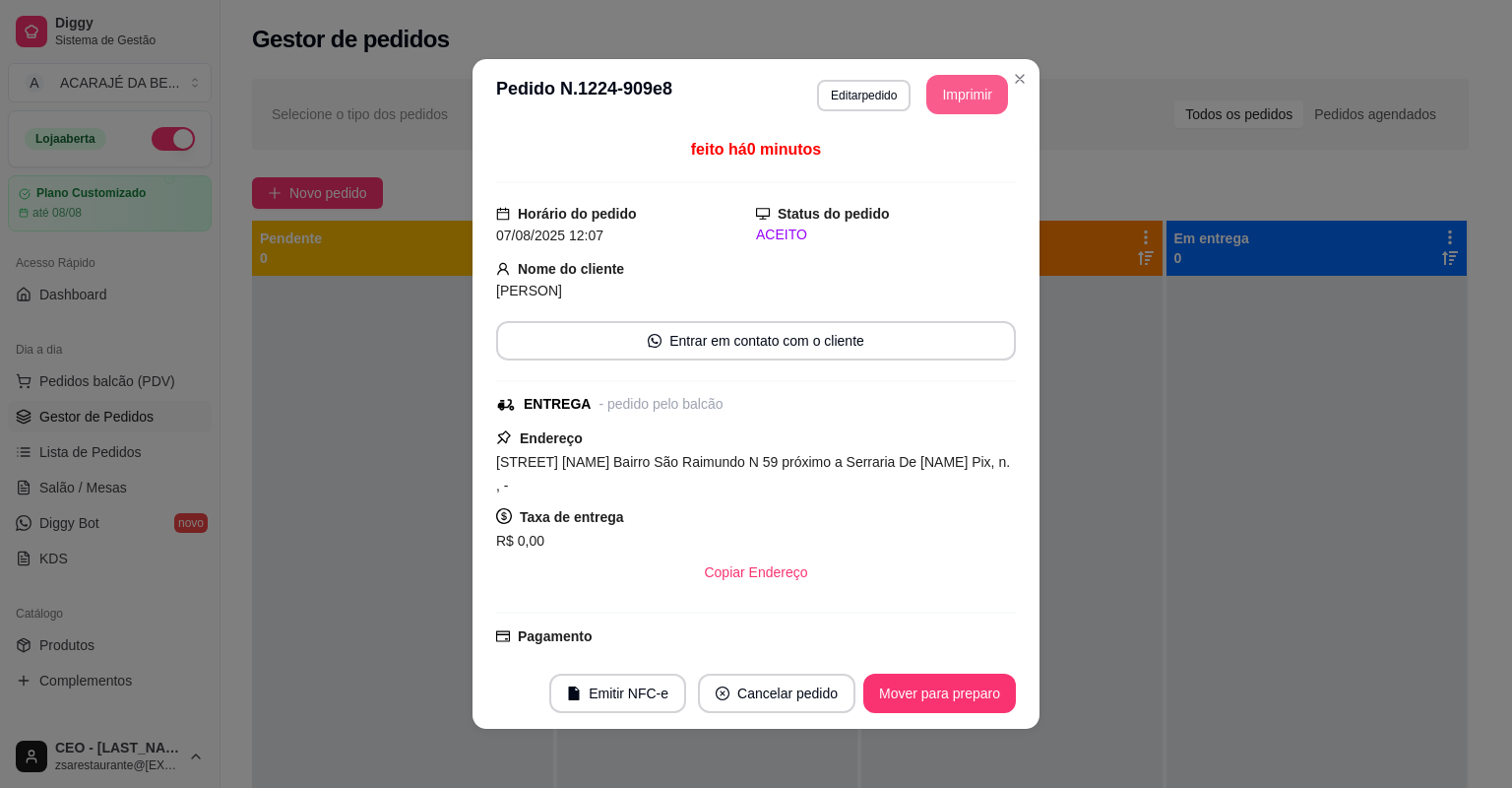 scroll, scrollTop: 0, scrollLeft: 0, axis: both 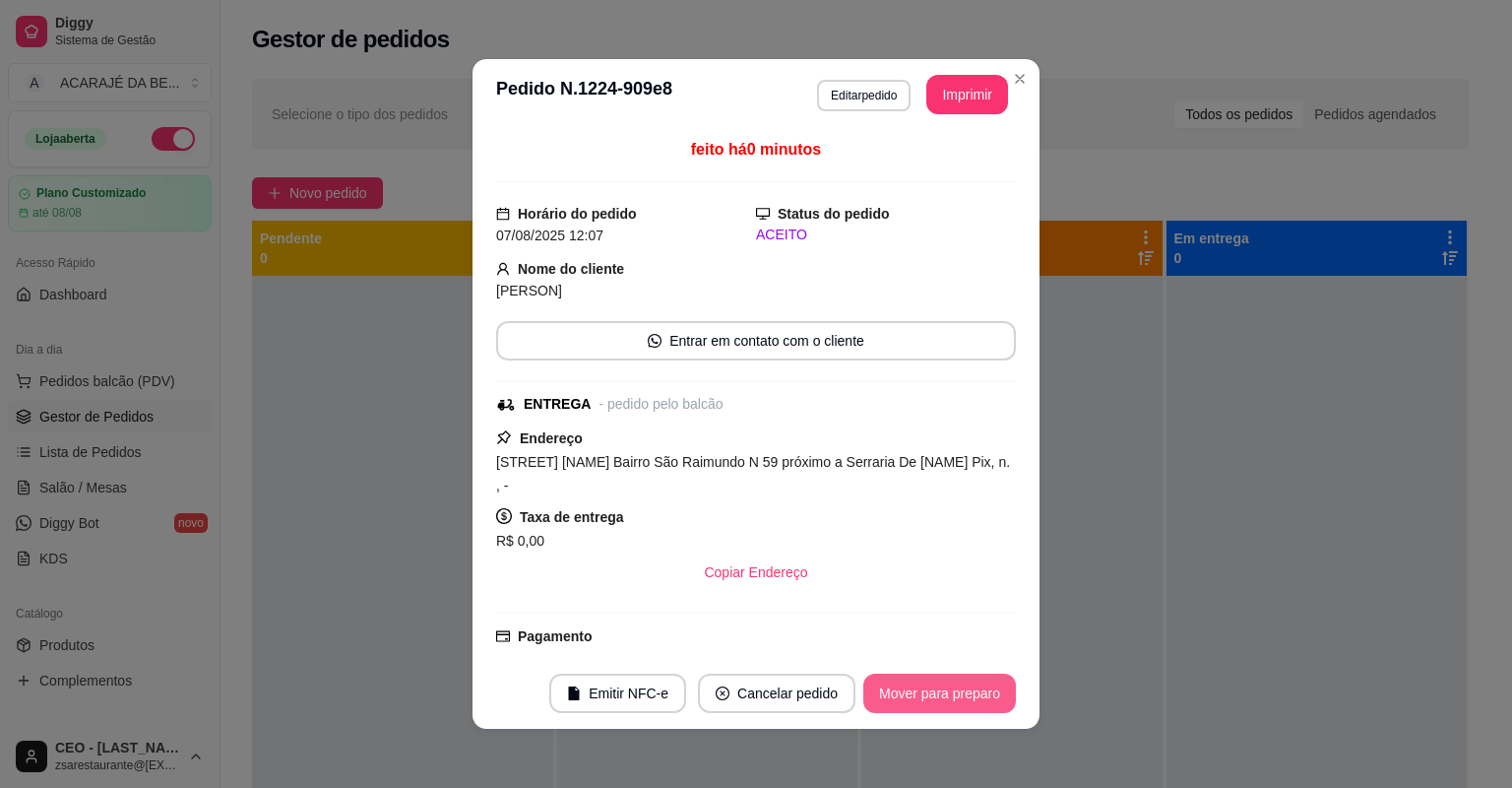 click on "Mover para preparo" at bounding box center [939, 693] 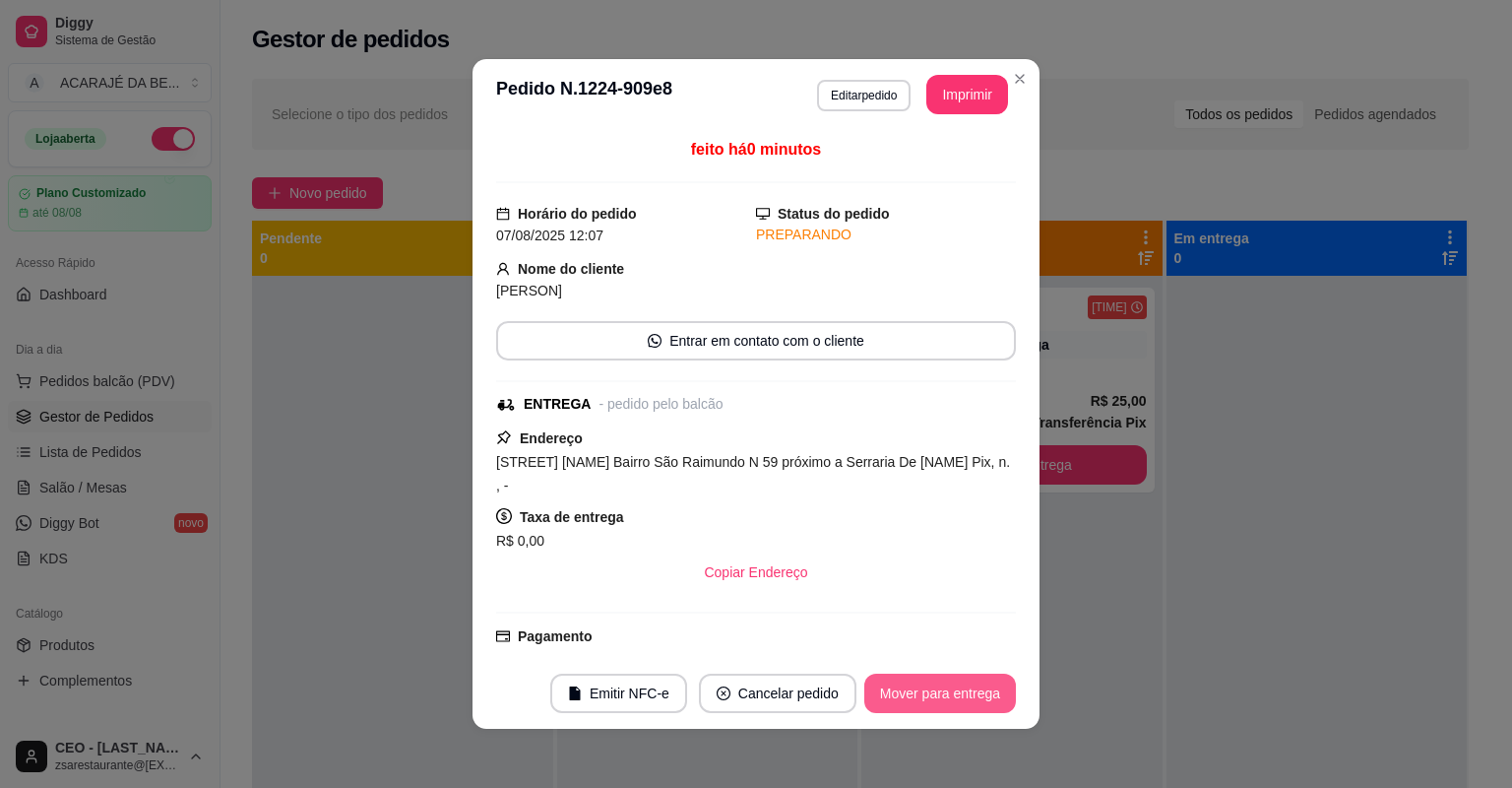 click on "Mover para entrega" at bounding box center [940, 693] 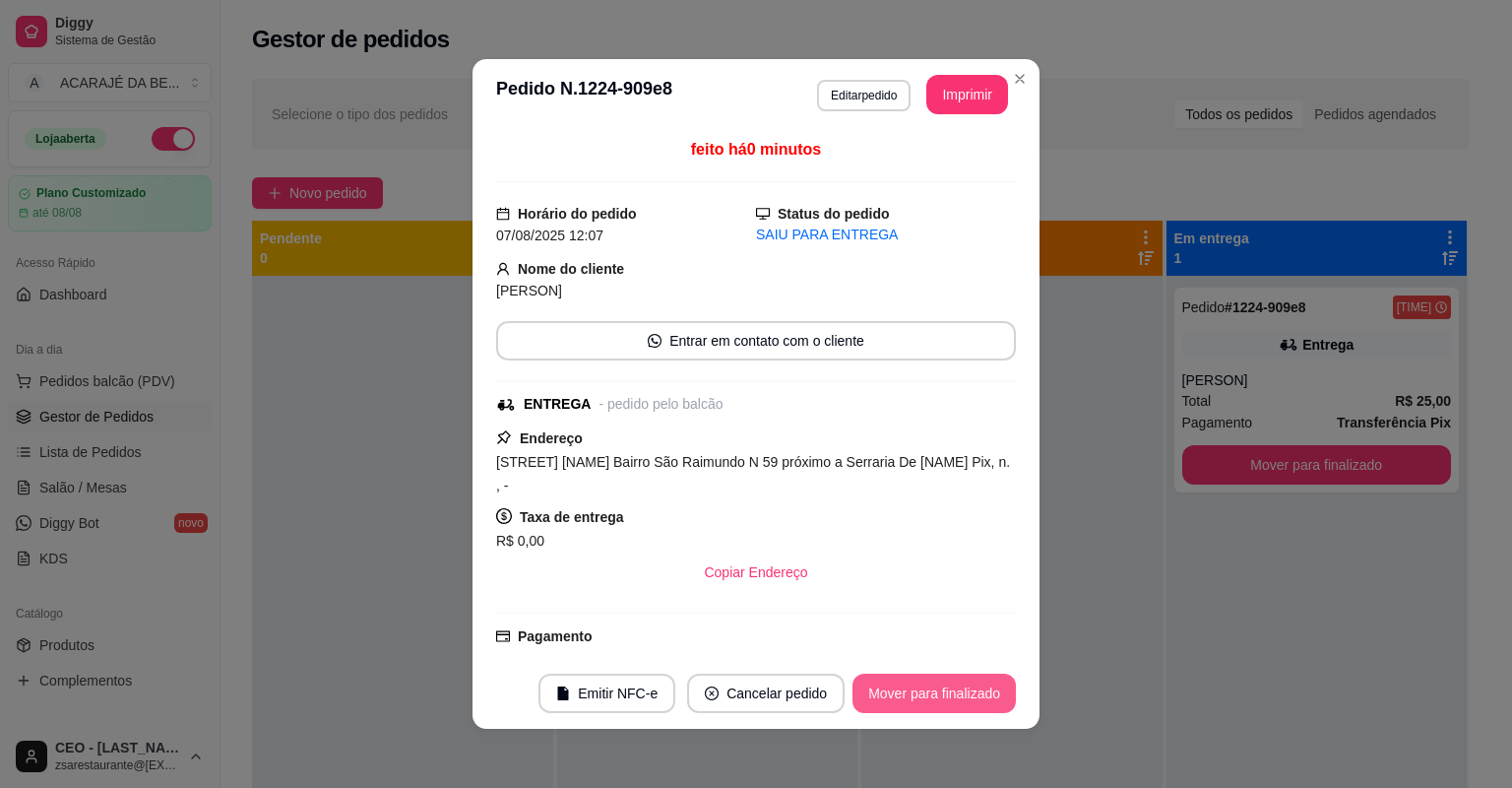 click on "Mover para finalizado" at bounding box center (934, 693) 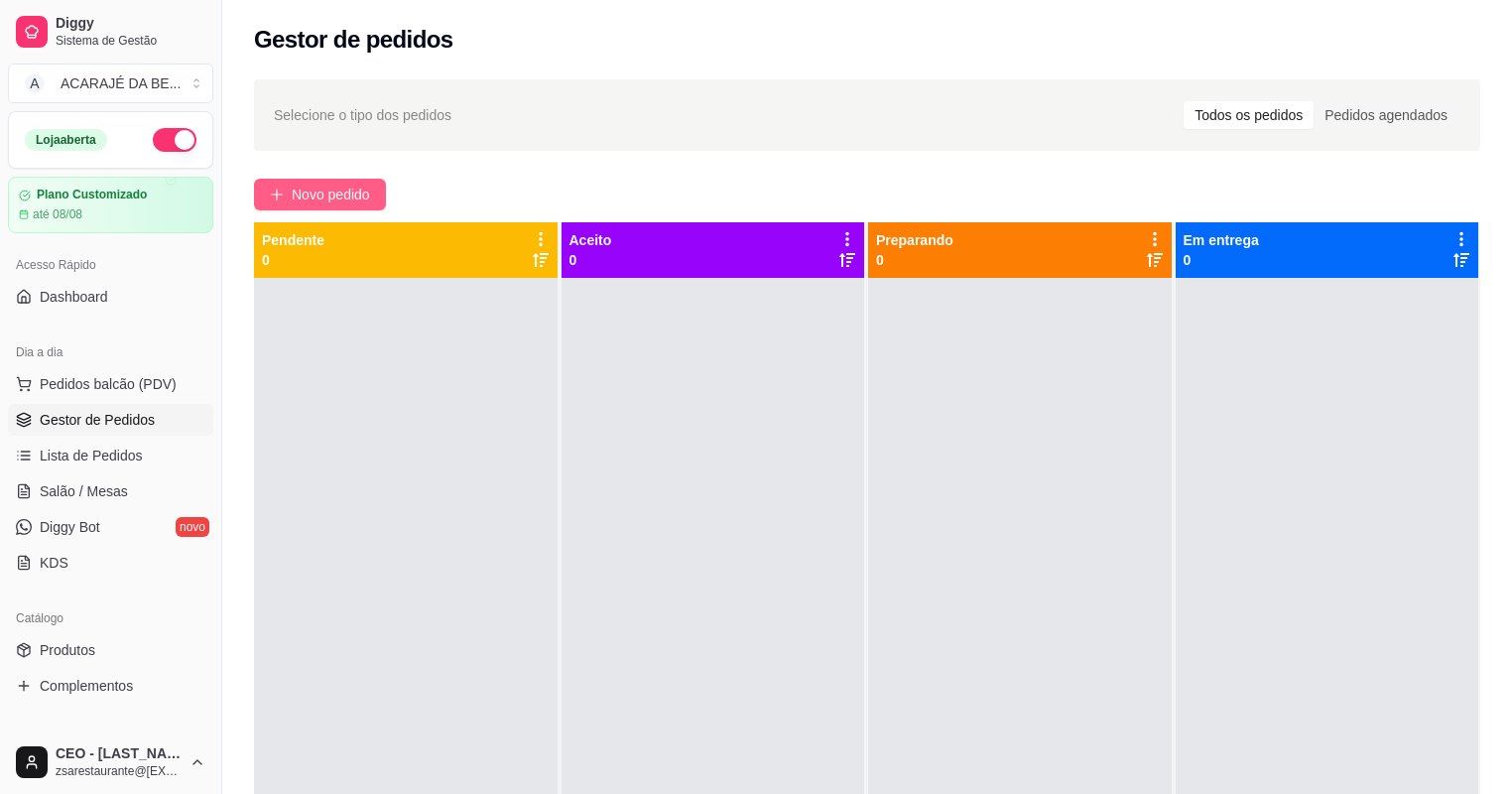 click on "Novo pedido" at bounding box center [330, 195] 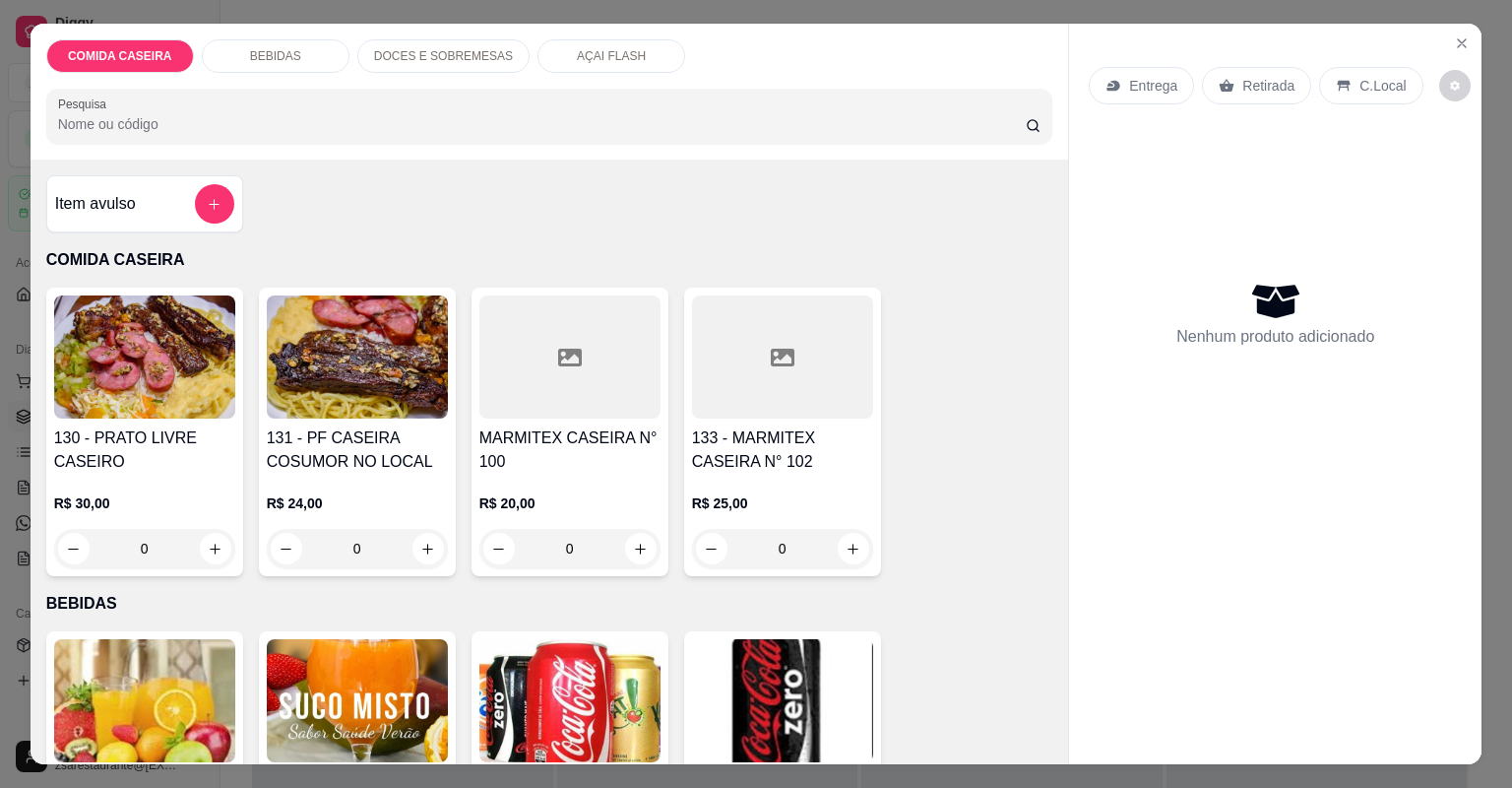 click at bounding box center (570, 357) 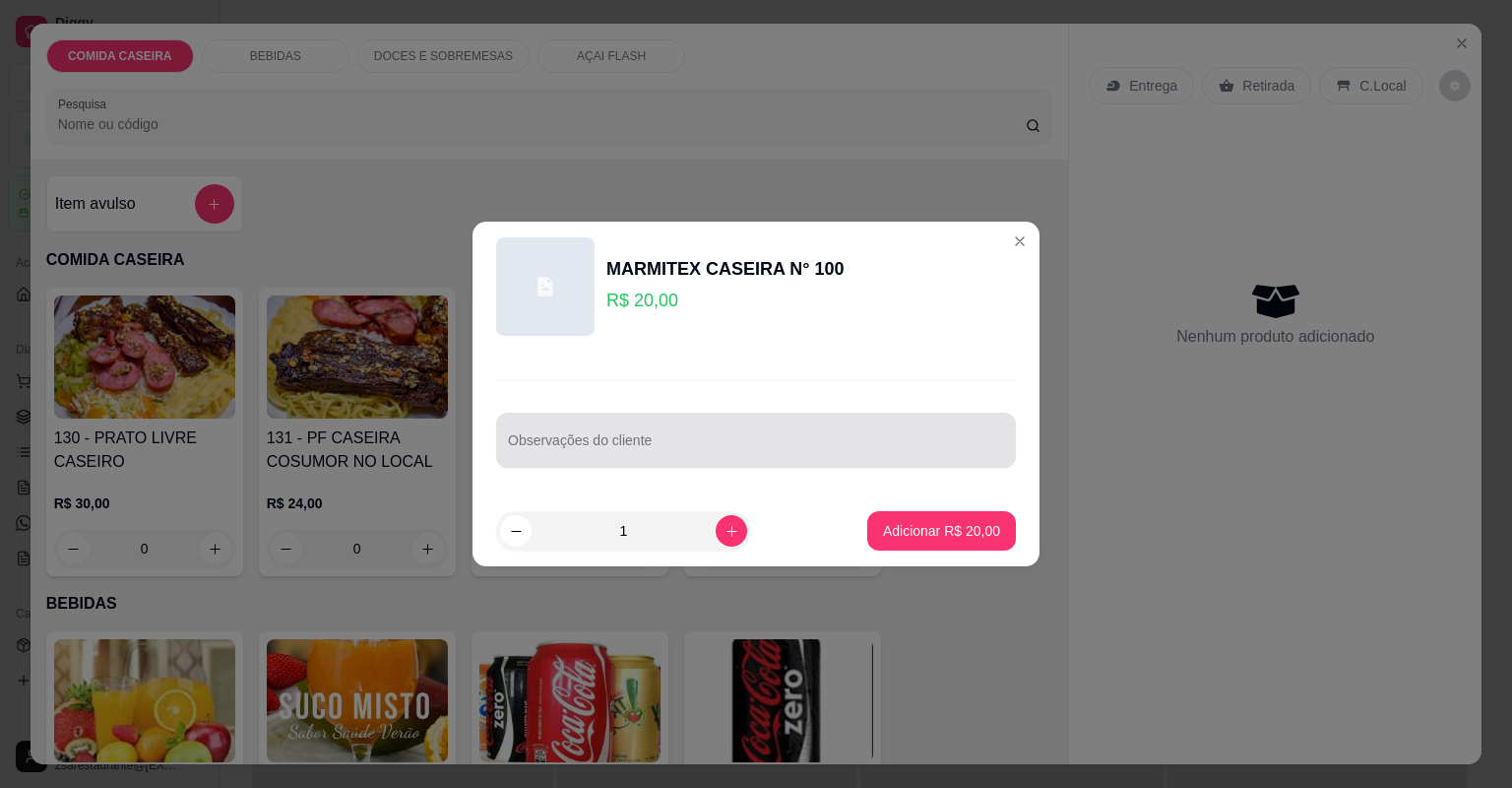 click on "Observações do cliente" at bounding box center (756, 448) 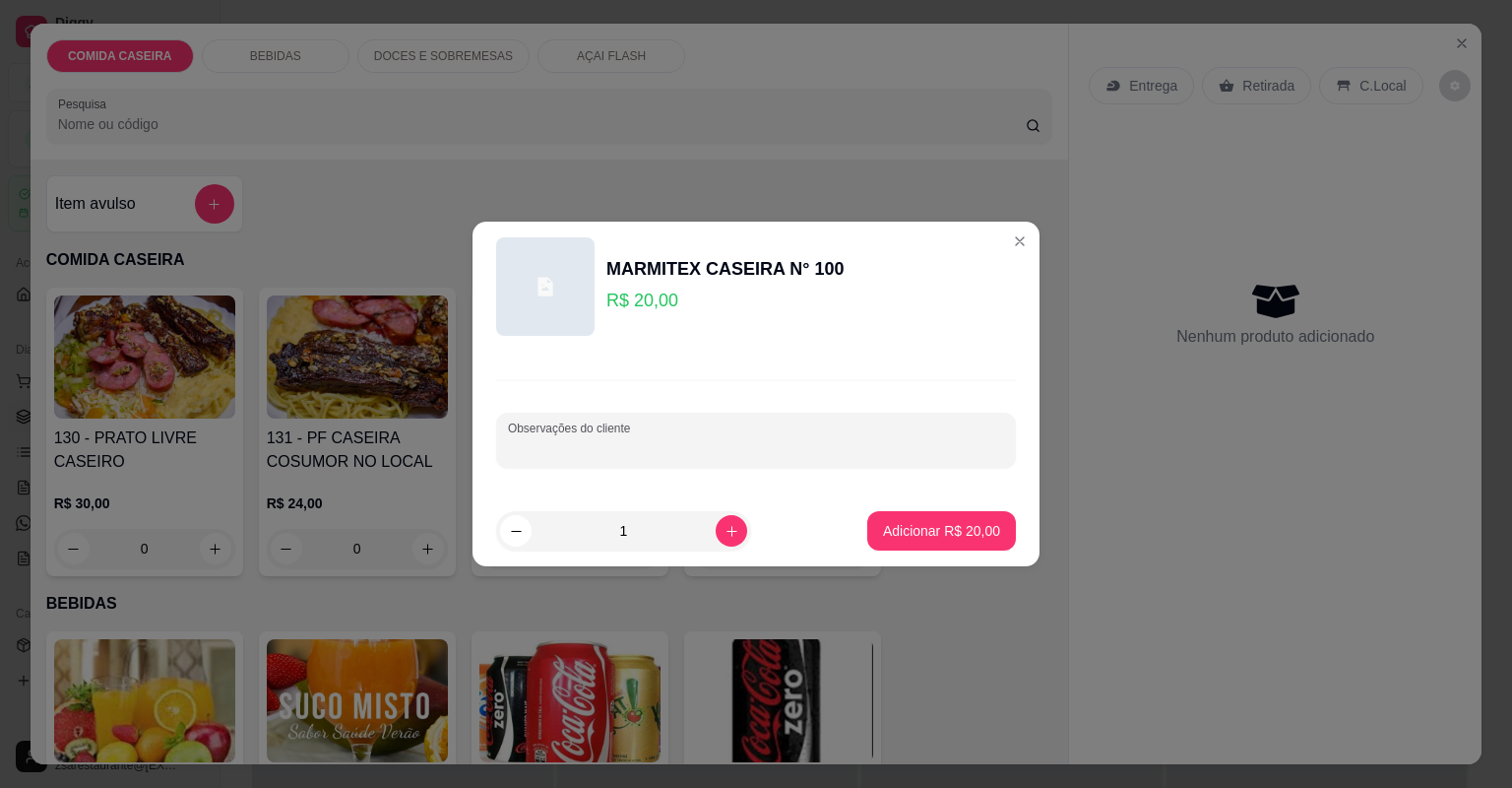 paste on "Arroz ,macarrao, purê de batata, verduras, vinagrete, strogonoff de frango e frango." 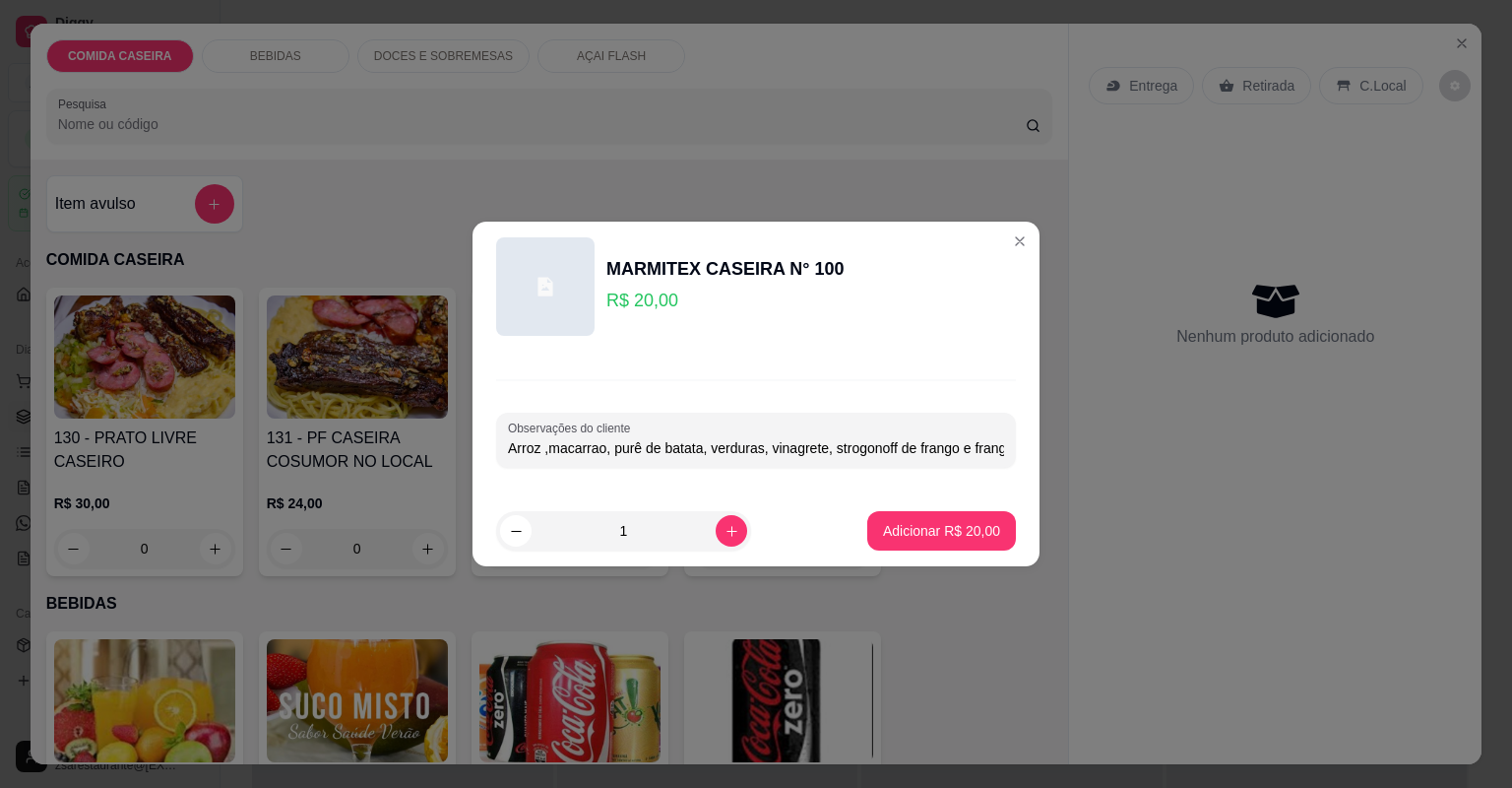 scroll, scrollTop: 0, scrollLeft: 22, axis: horizontal 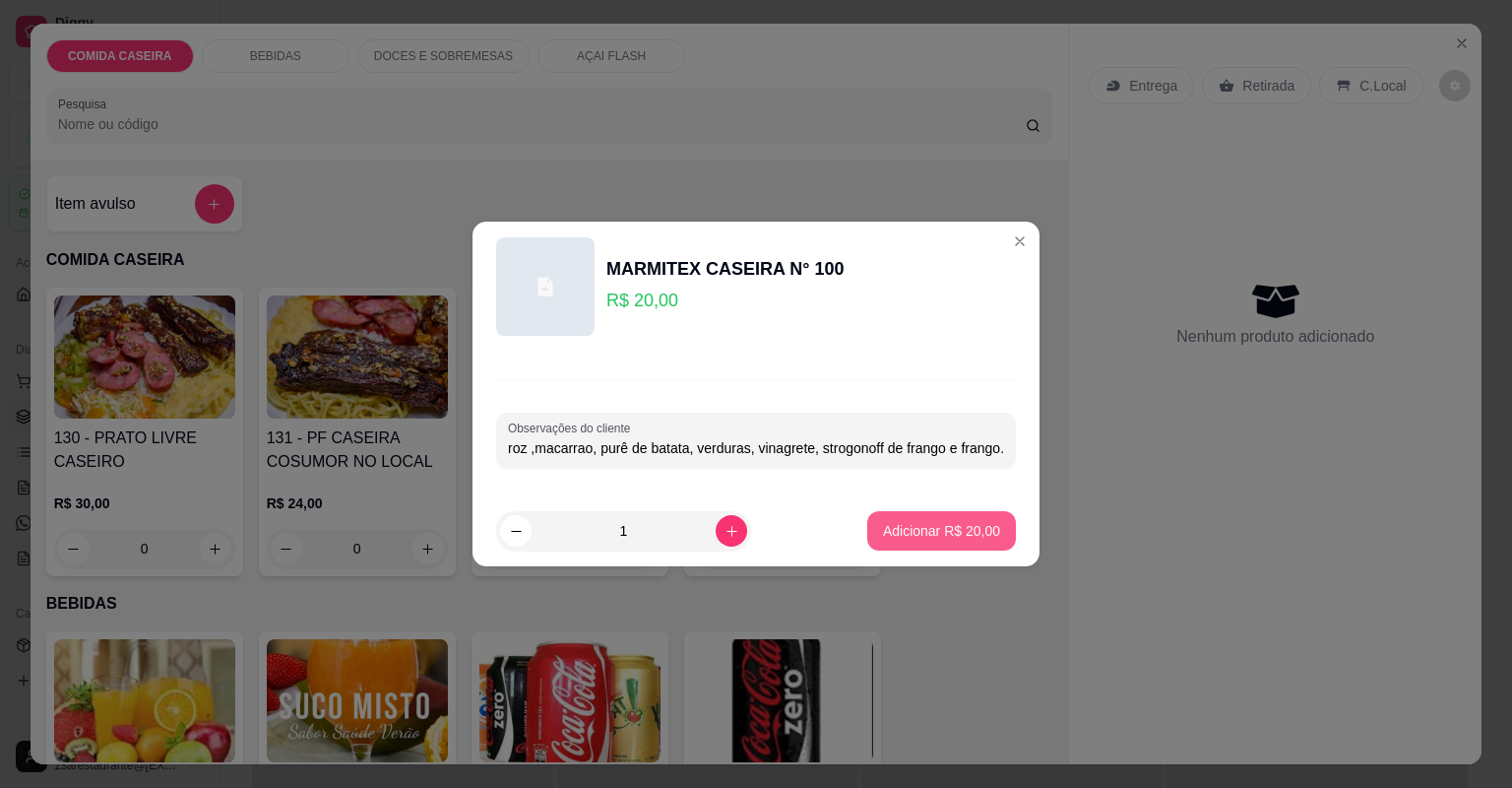 type on "Arroz ,macarrao, purê de batata, verduras, vinagrete, strogonoff de frango e frango." 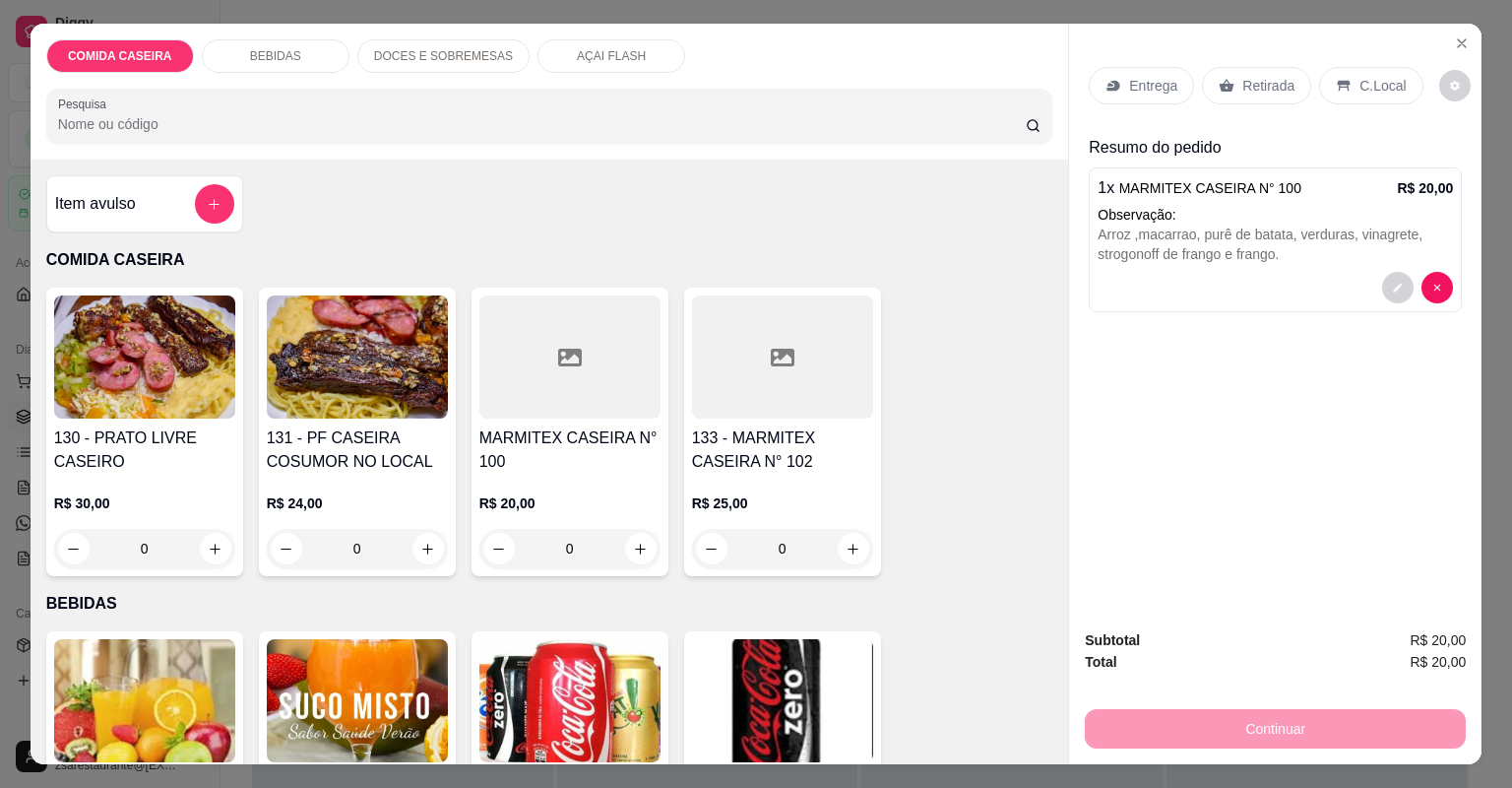 click on "Entrega" at bounding box center [1141, 86] 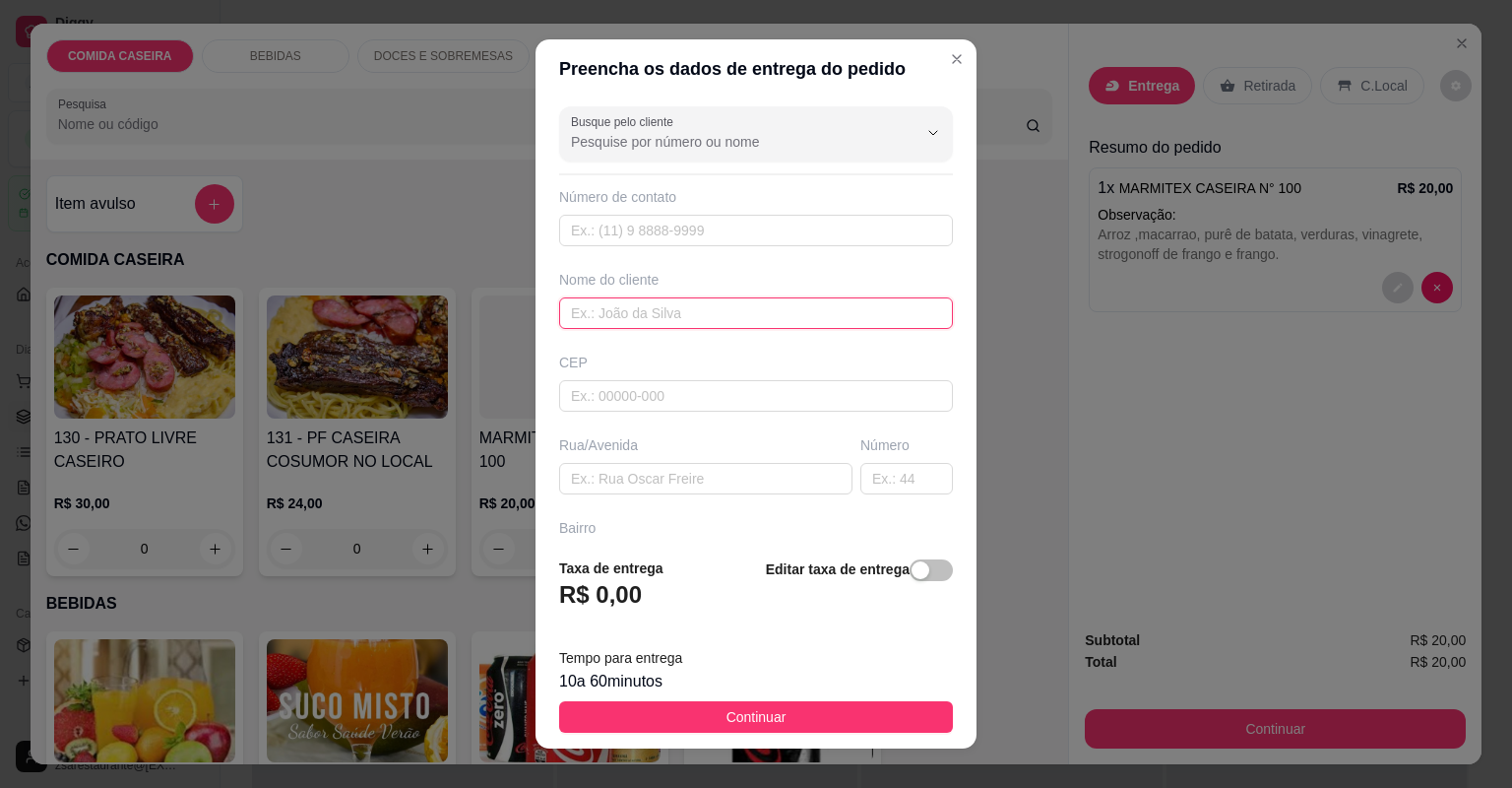 click at bounding box center [756, 313] 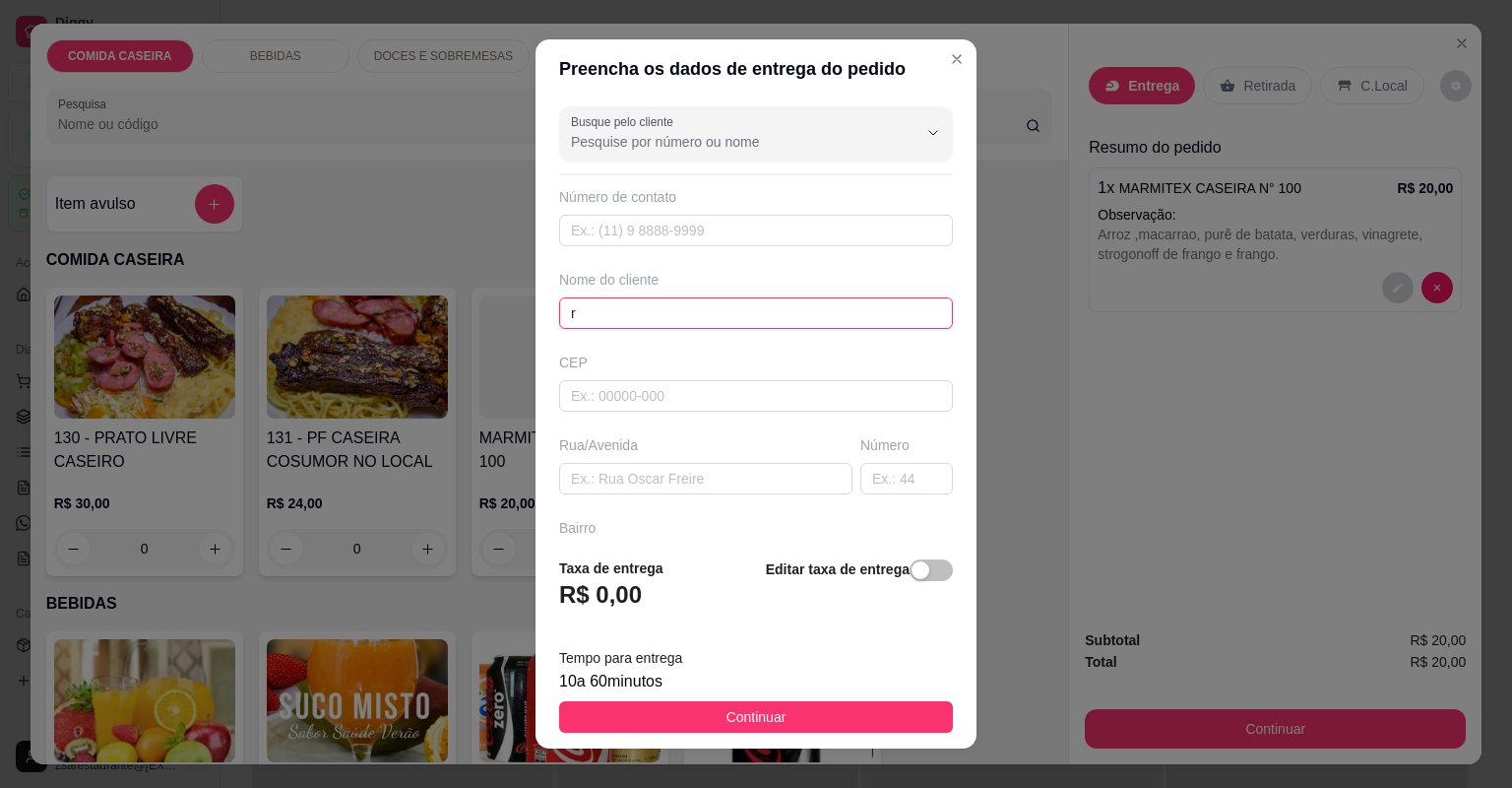 type on "r" 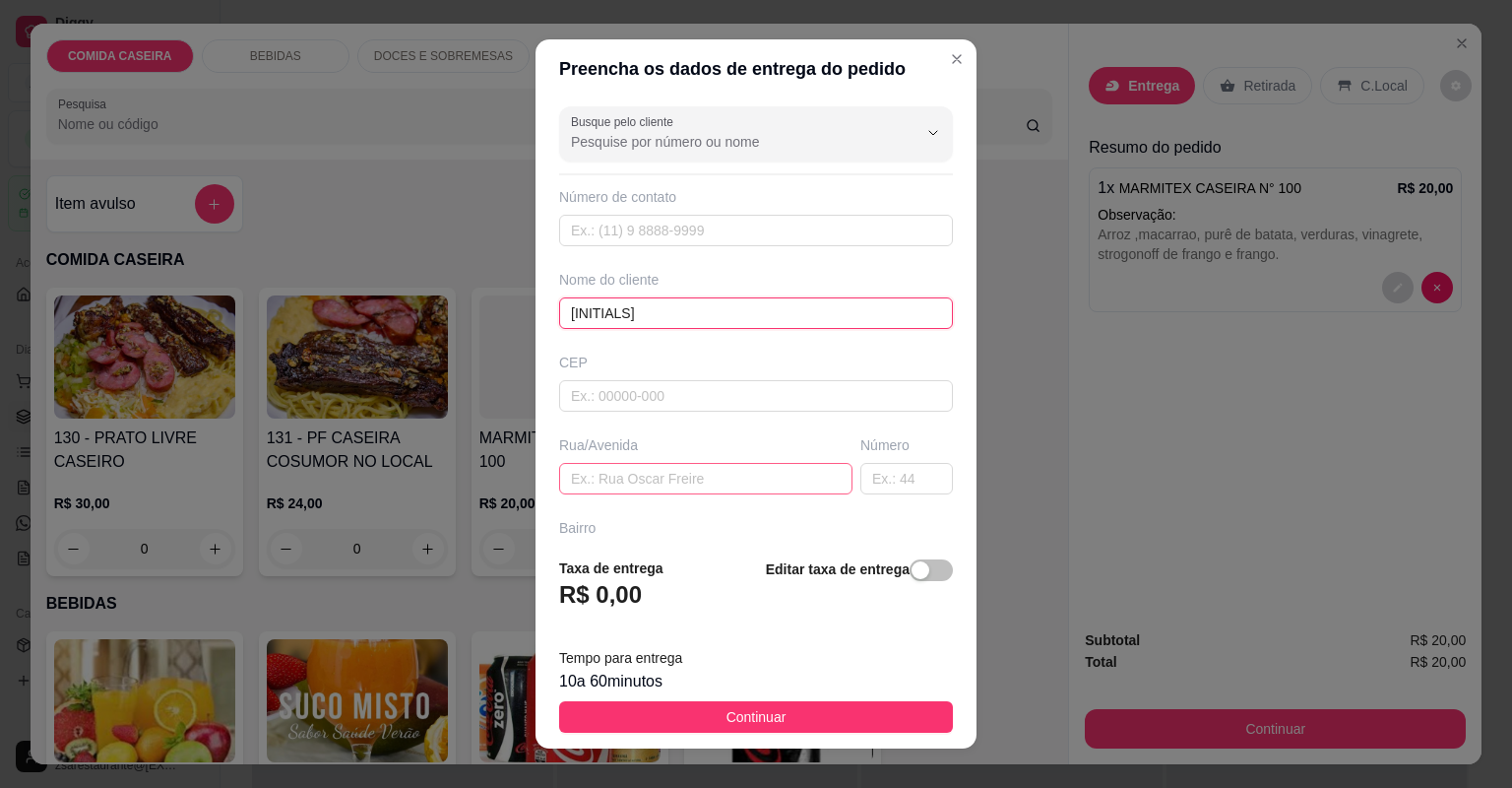 type on "[INITIALS]" 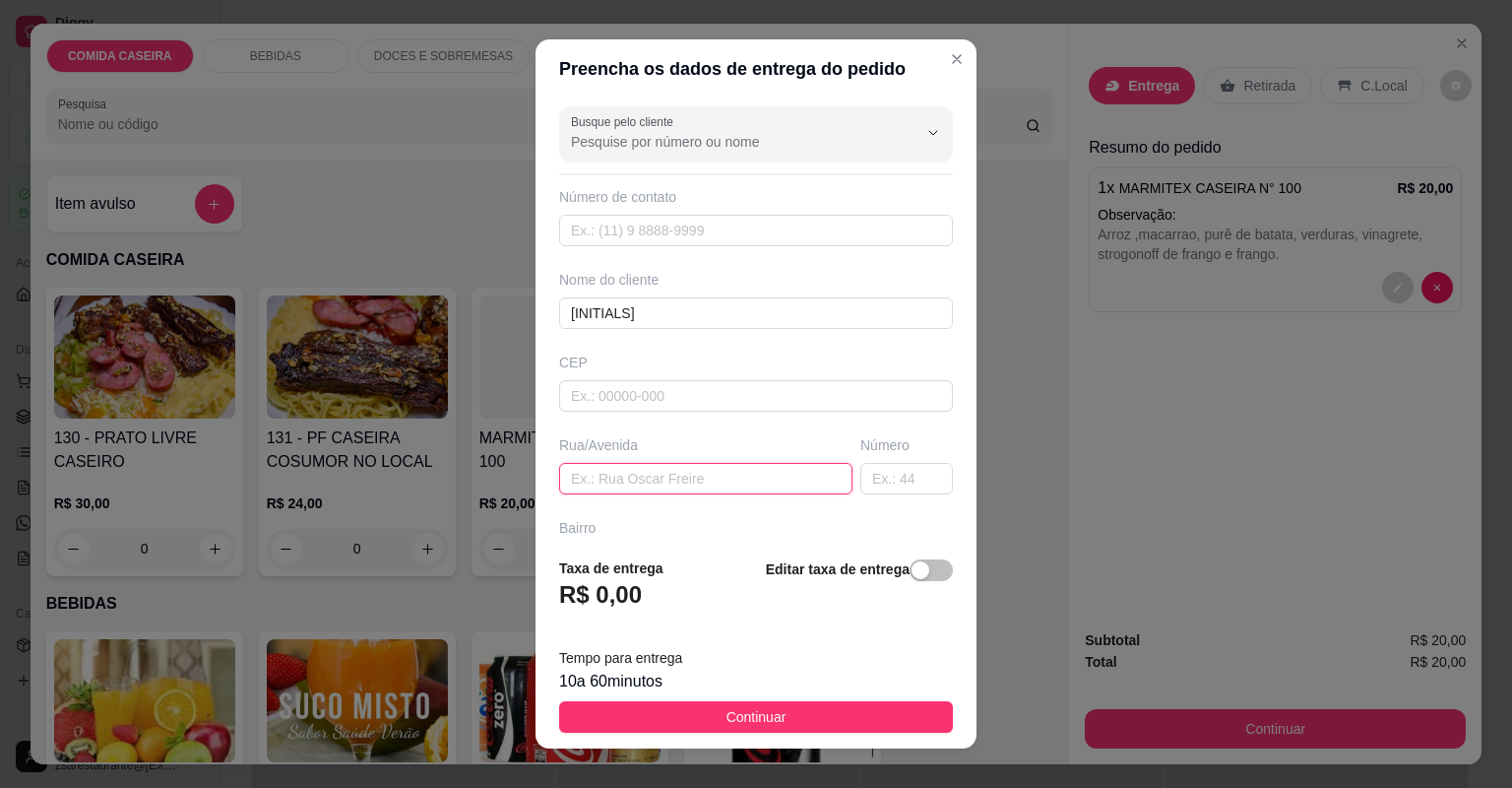 click at bounding box center (706, 479) 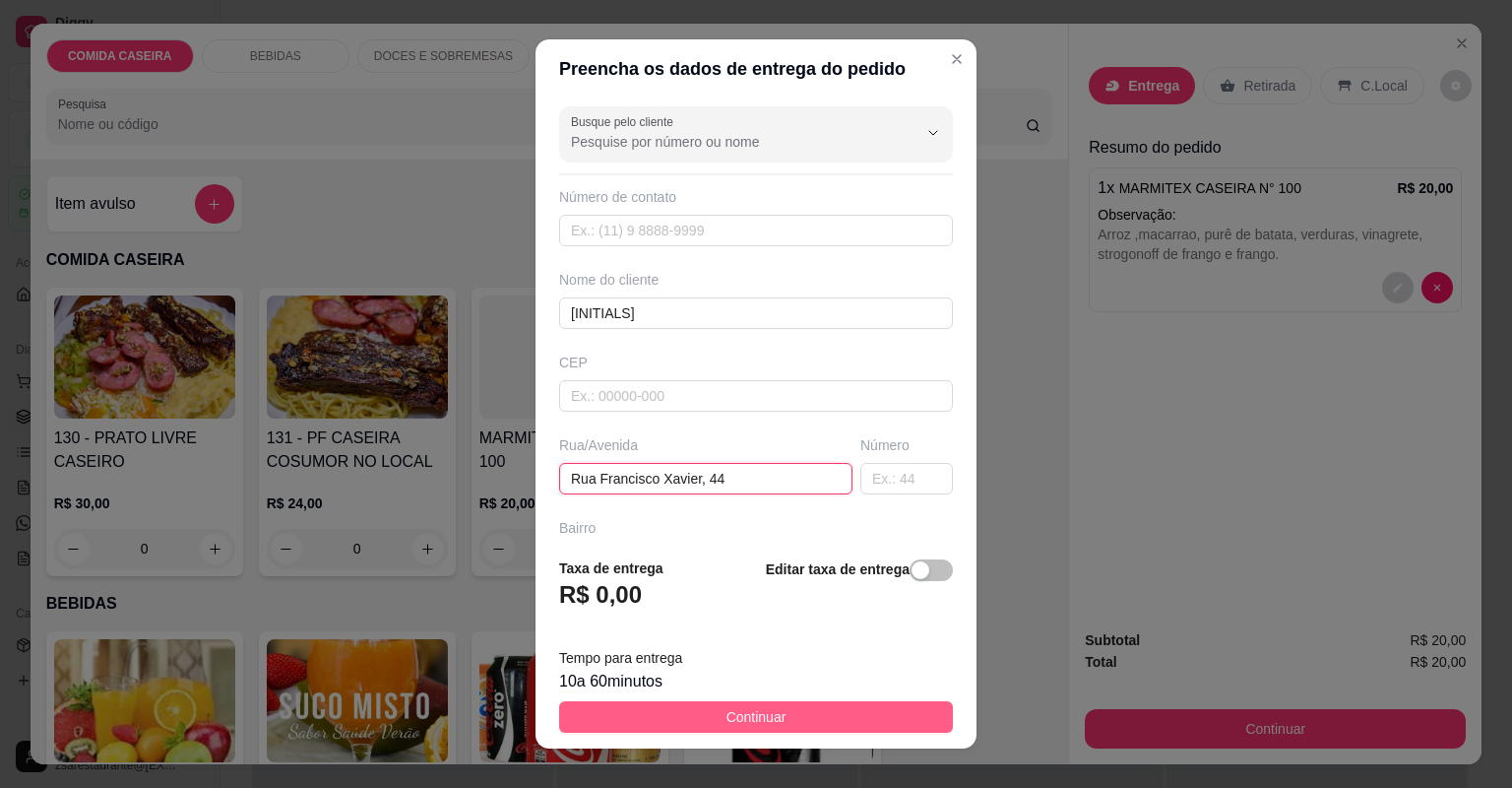 type on "Rua Francisco Xavier, 44" 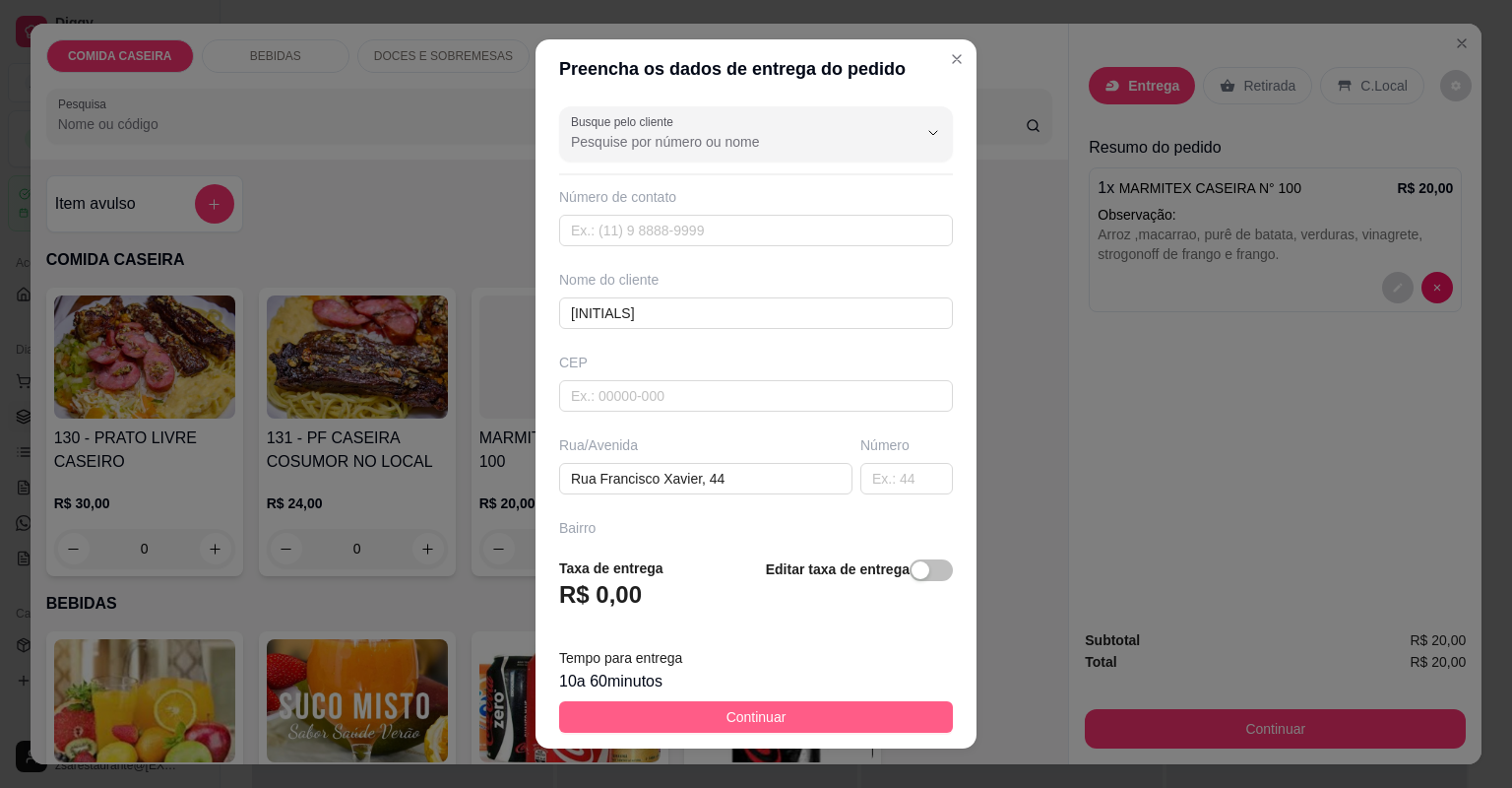 click on "Continuar" at bounding box center (756, 717) 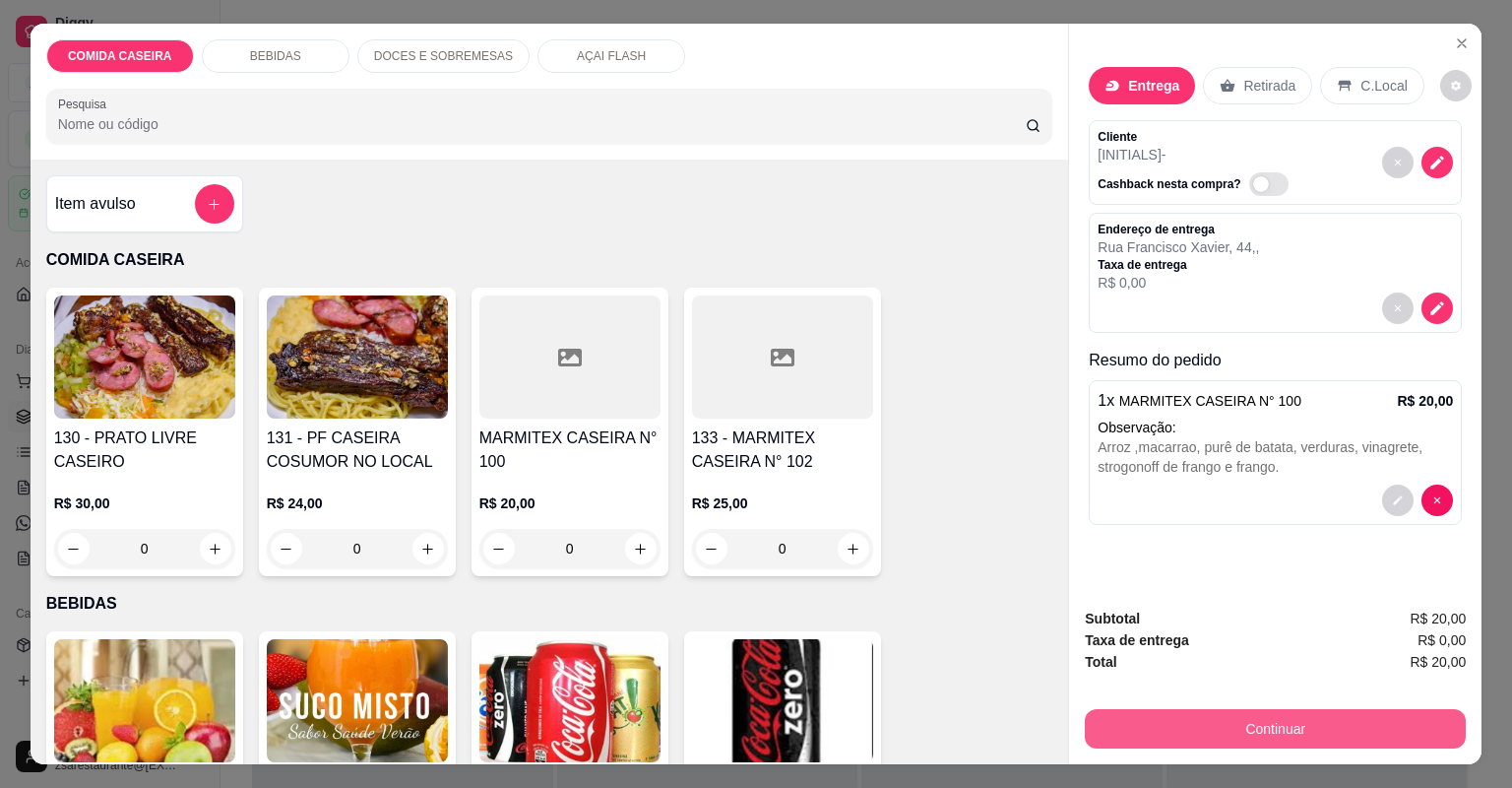 click on "Continuar" at bounding box center (1275, 729) 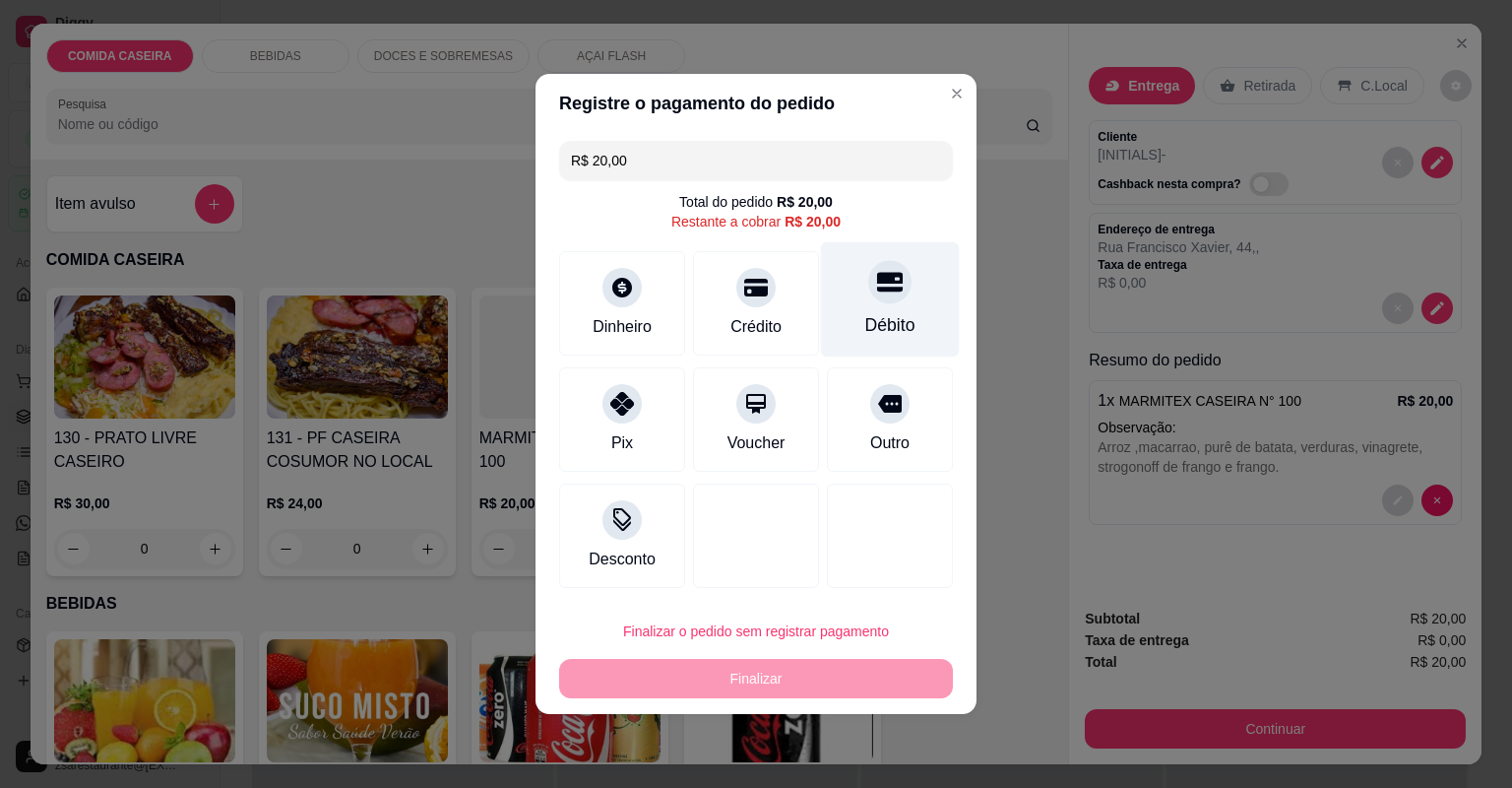 click on "Débito" at bounding box center (890, 299) 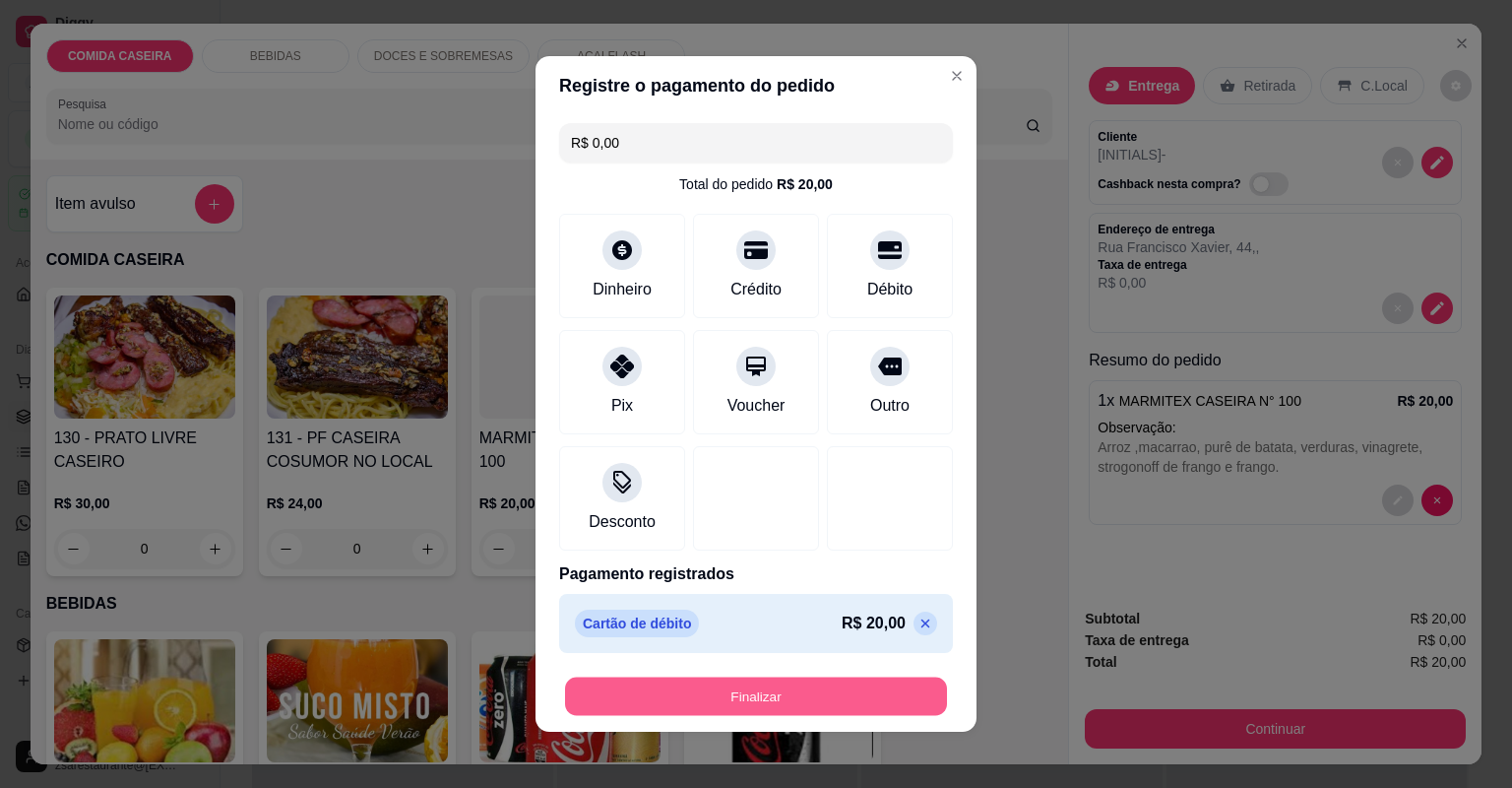 click on "Finalizar" at bounding box center (756, 696) 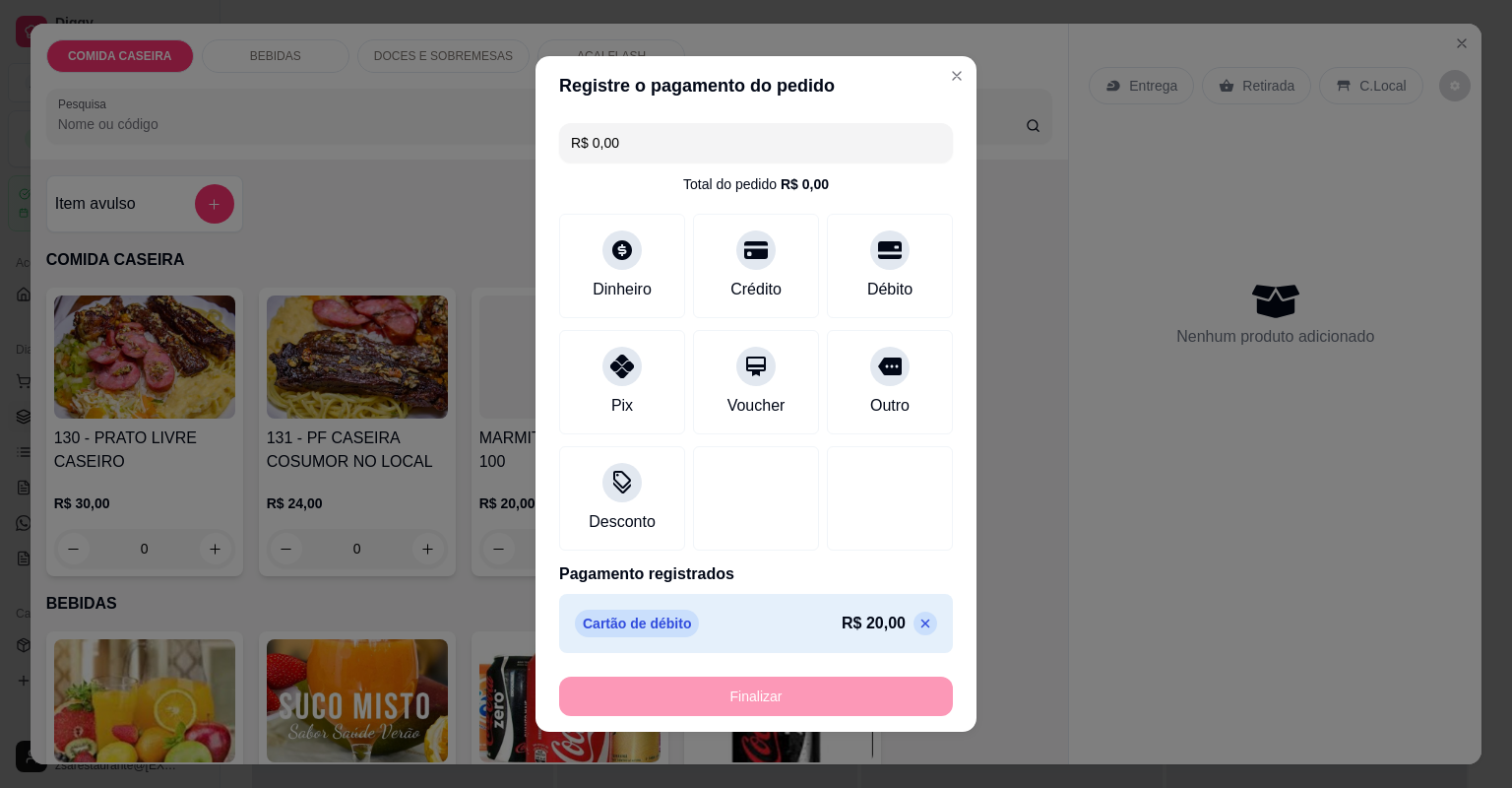 type on "-R$ 20,00" 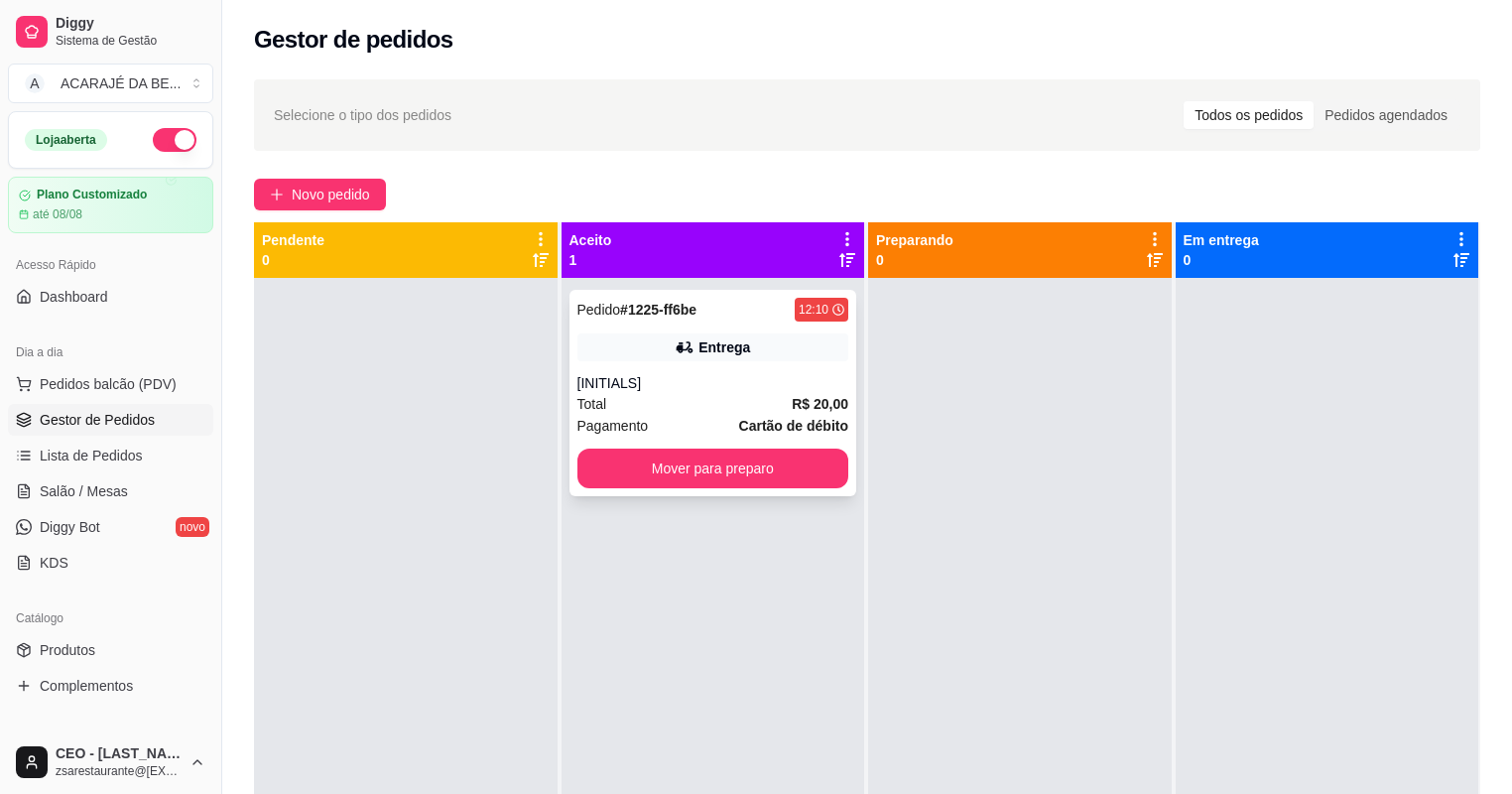 click on "Pedido  # 1225-ff6be 12:10 Entrega [NAME] Total R$ 20,00 Pagamento Cartão de débito Mover para preparo" at bounding box center (713, 393) 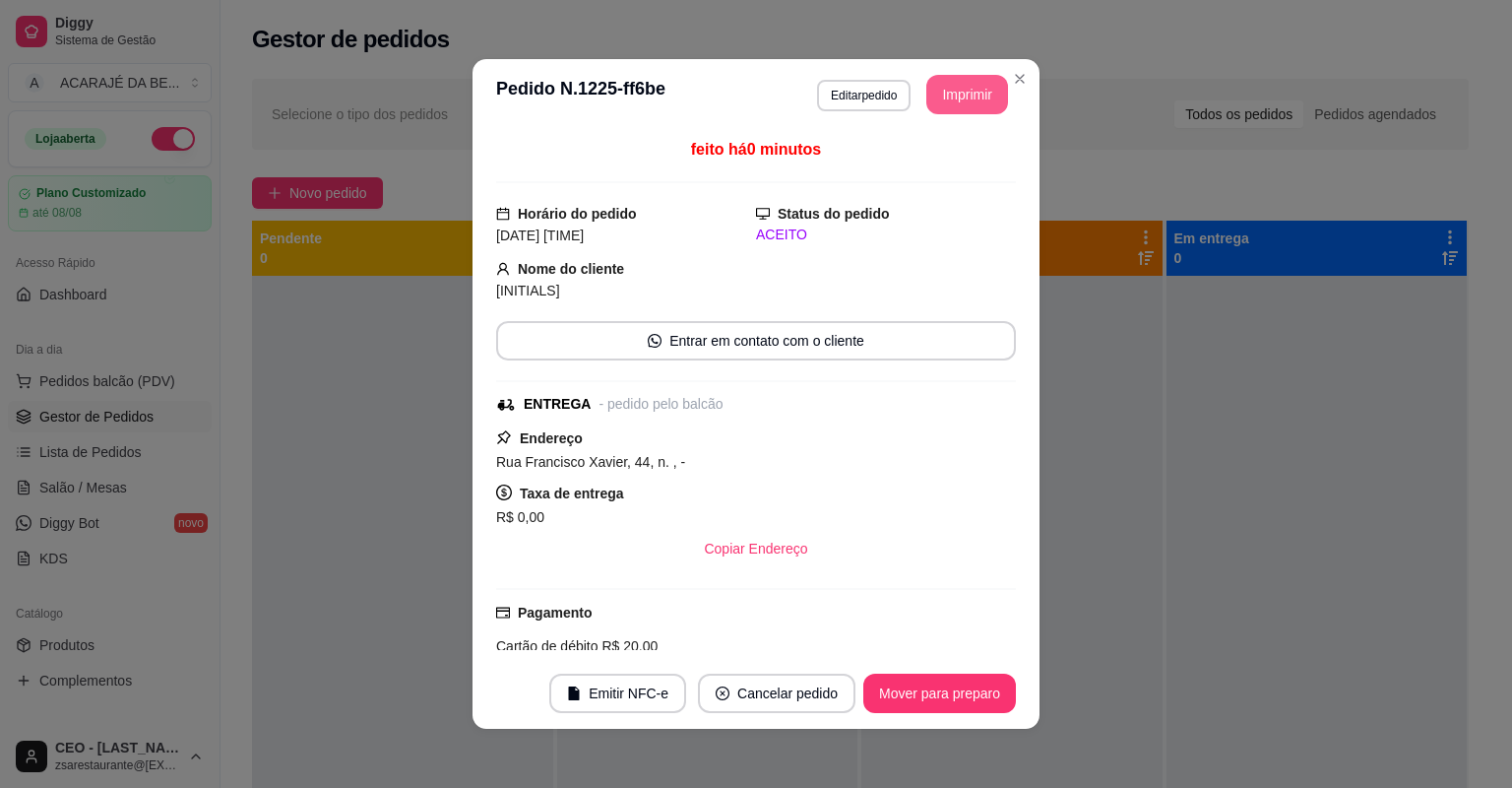 click on "Imprimir" at bounding box center [967, 95] 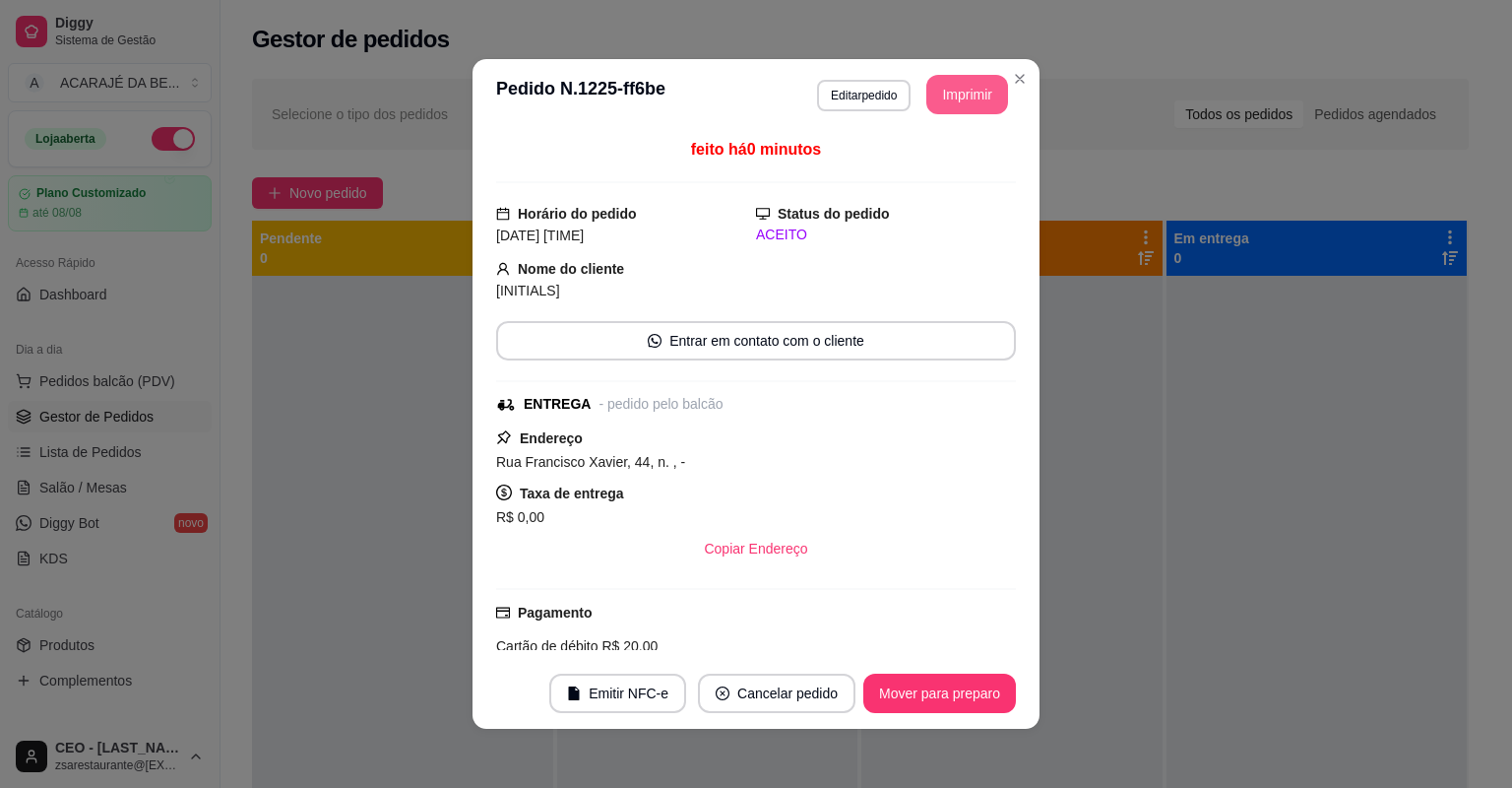 scroll, scrollTop: 0, scrollLeft: 0, axis: both 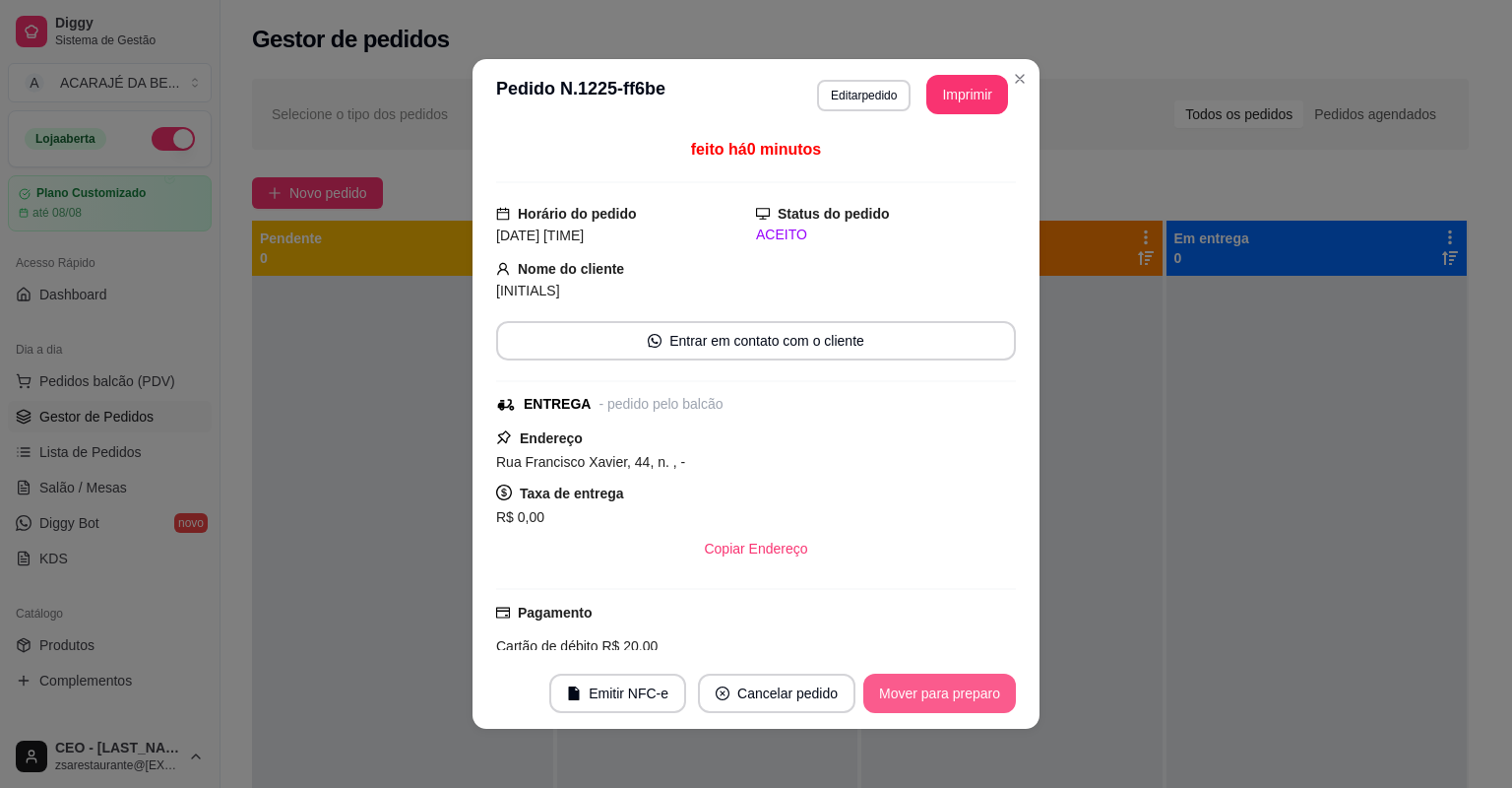 click on "Mover para preparo" at bounding box center (939, 693) 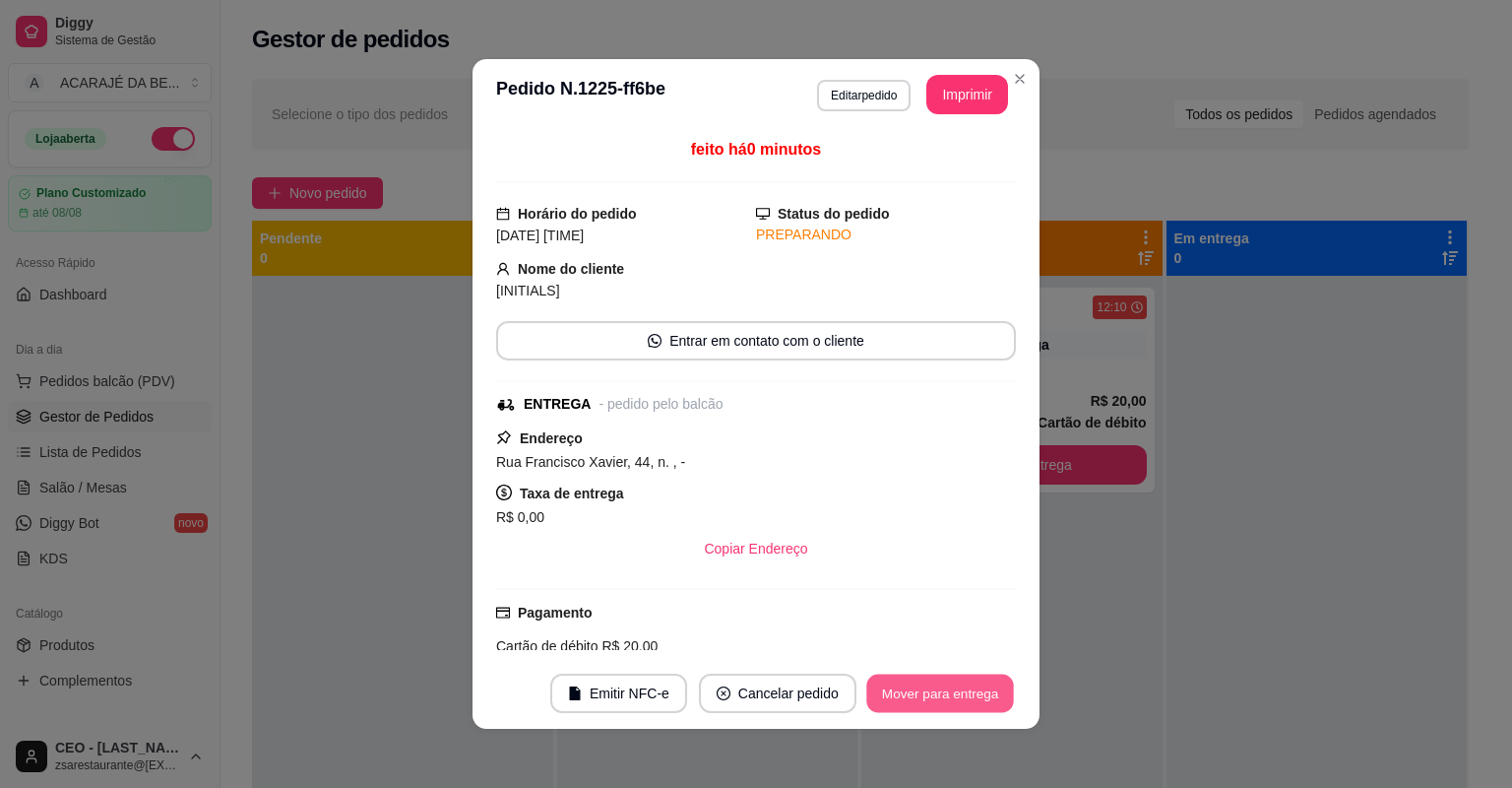 click on "Mover para entrega" at bounding box center [940, 693] 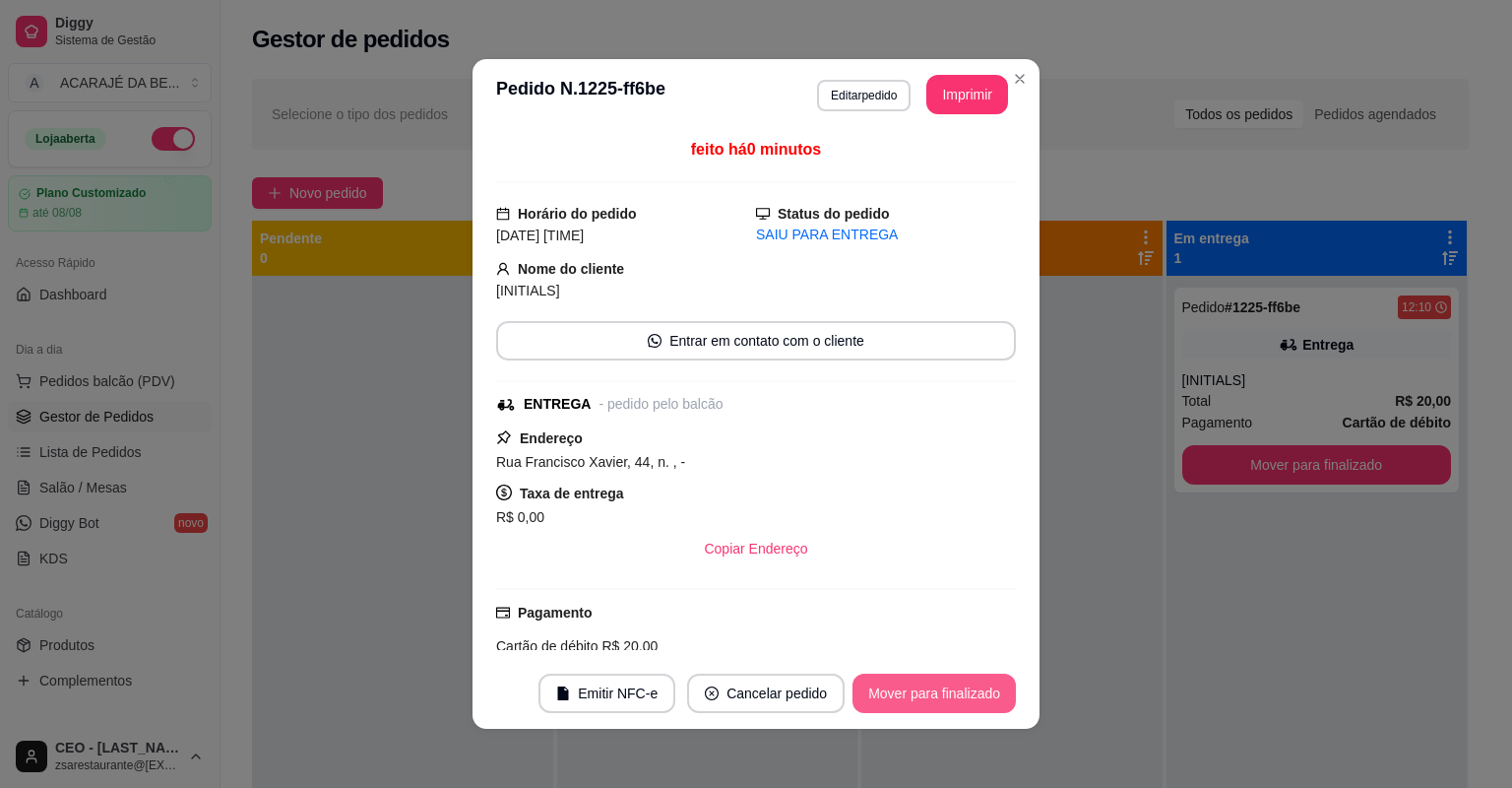 click on "Mover para finalizado" at bounding box center [934, 693] 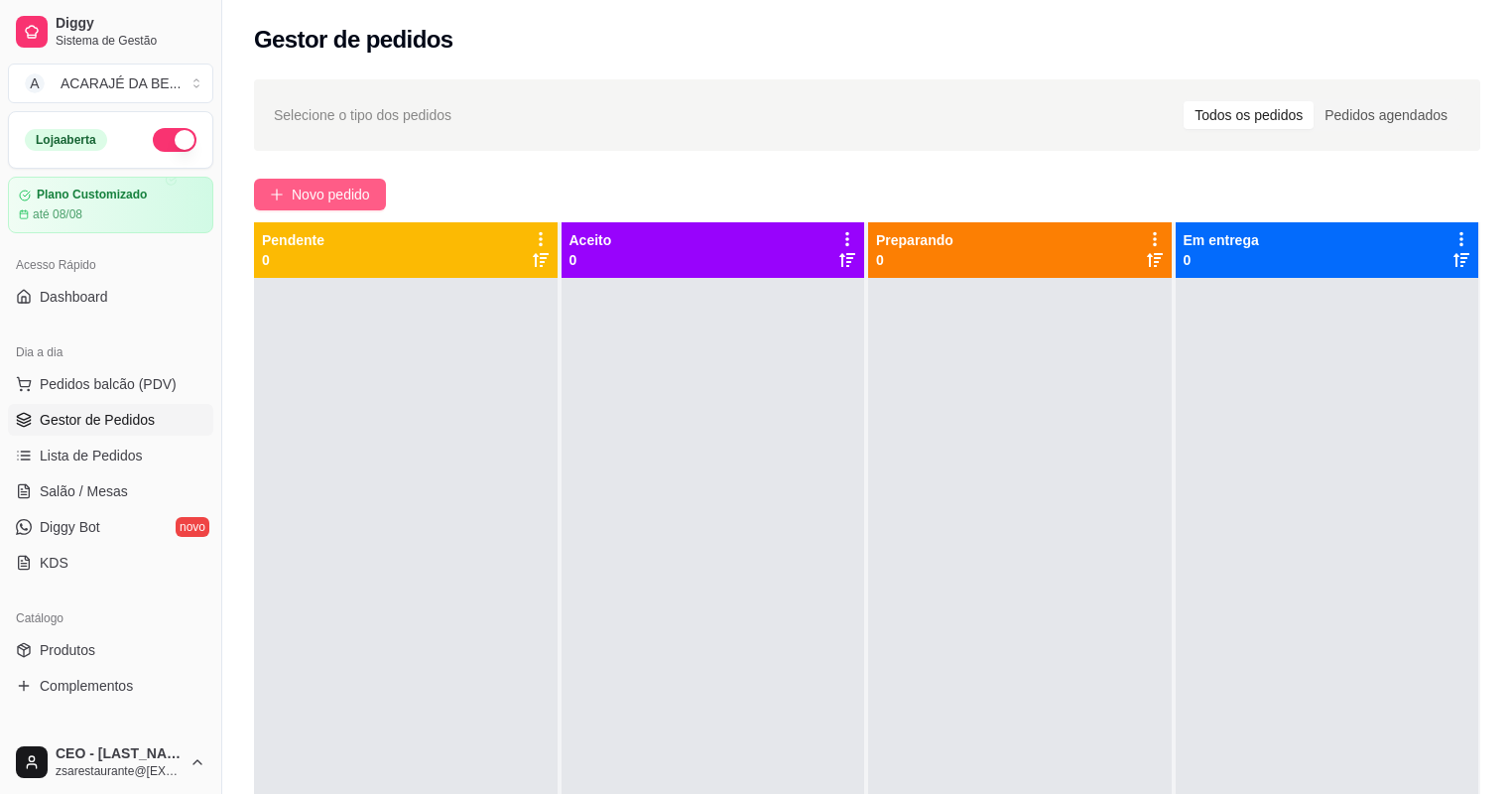 click on "Novo pedido" at bounding box center [319, 195] 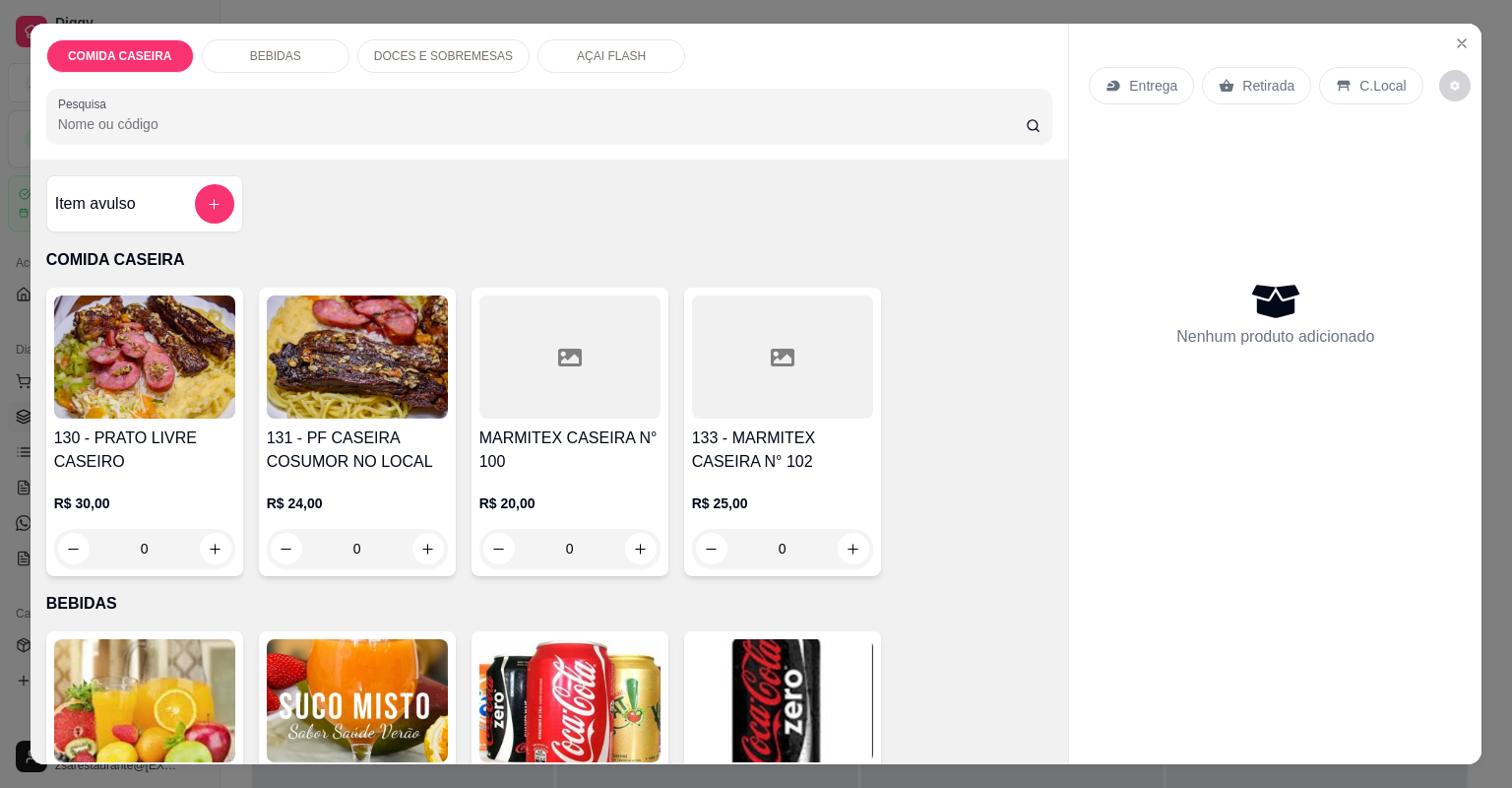click on "132 - MARMITEX CASEIRA N° 100    R$ 20,00 0" at bounding box center [570, 431] 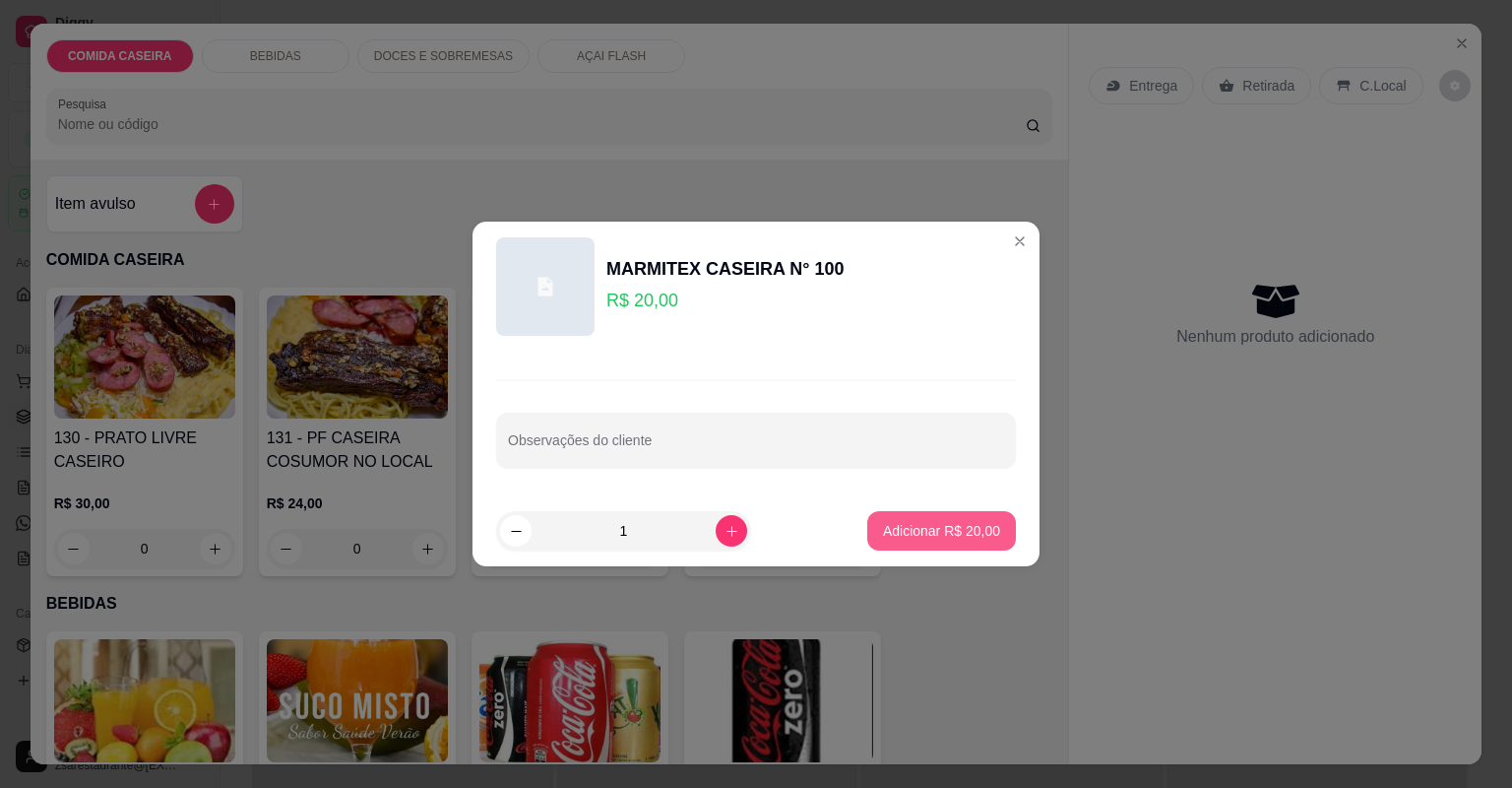 click on "Adicionar   R$ 20,00" at bounding box center [941, 531] 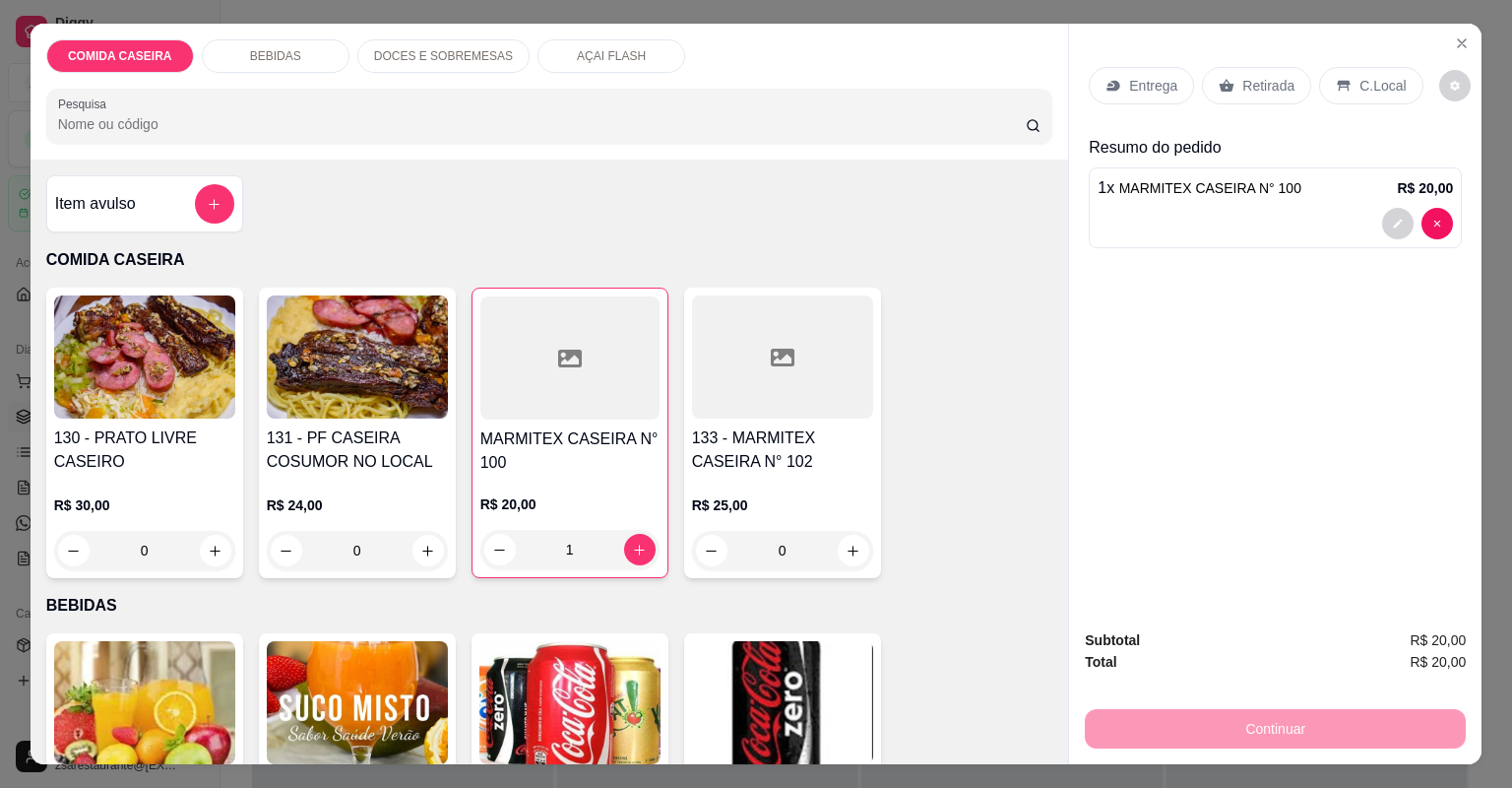 type on "1" 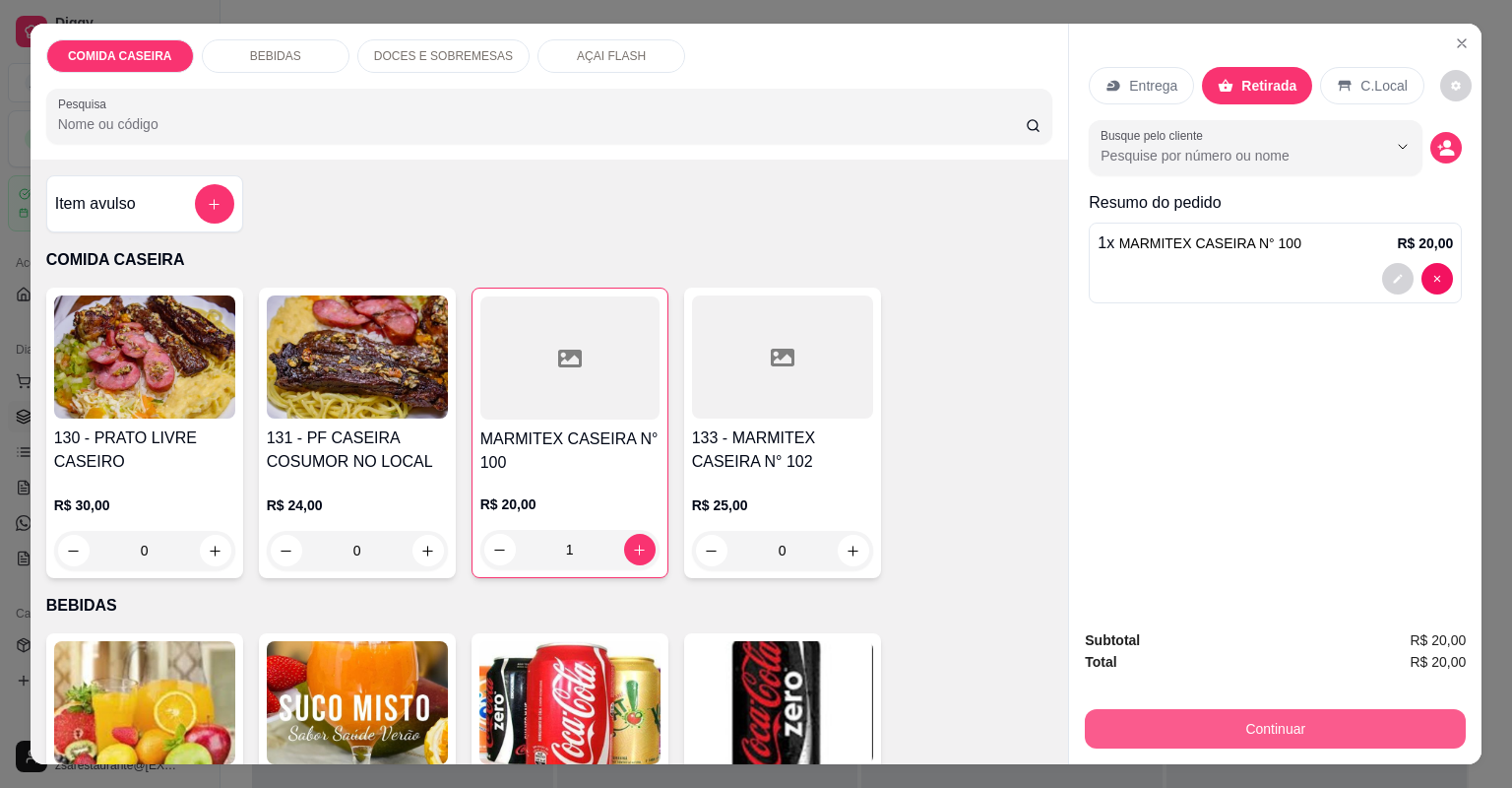 click on "Continuar" at bounding box center (1275, 729) 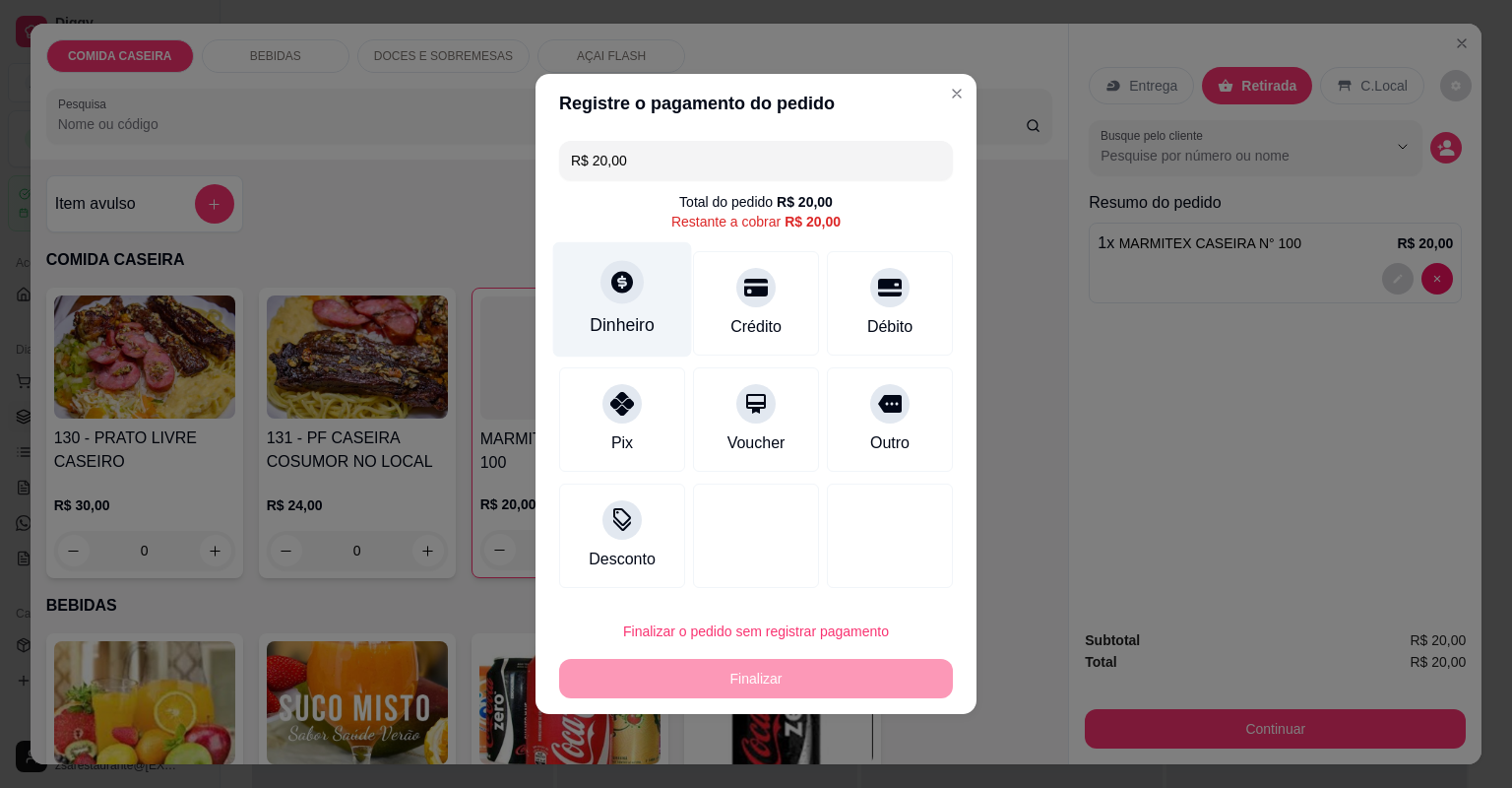click on "Dinheiro" at bounding box center [622, 299] 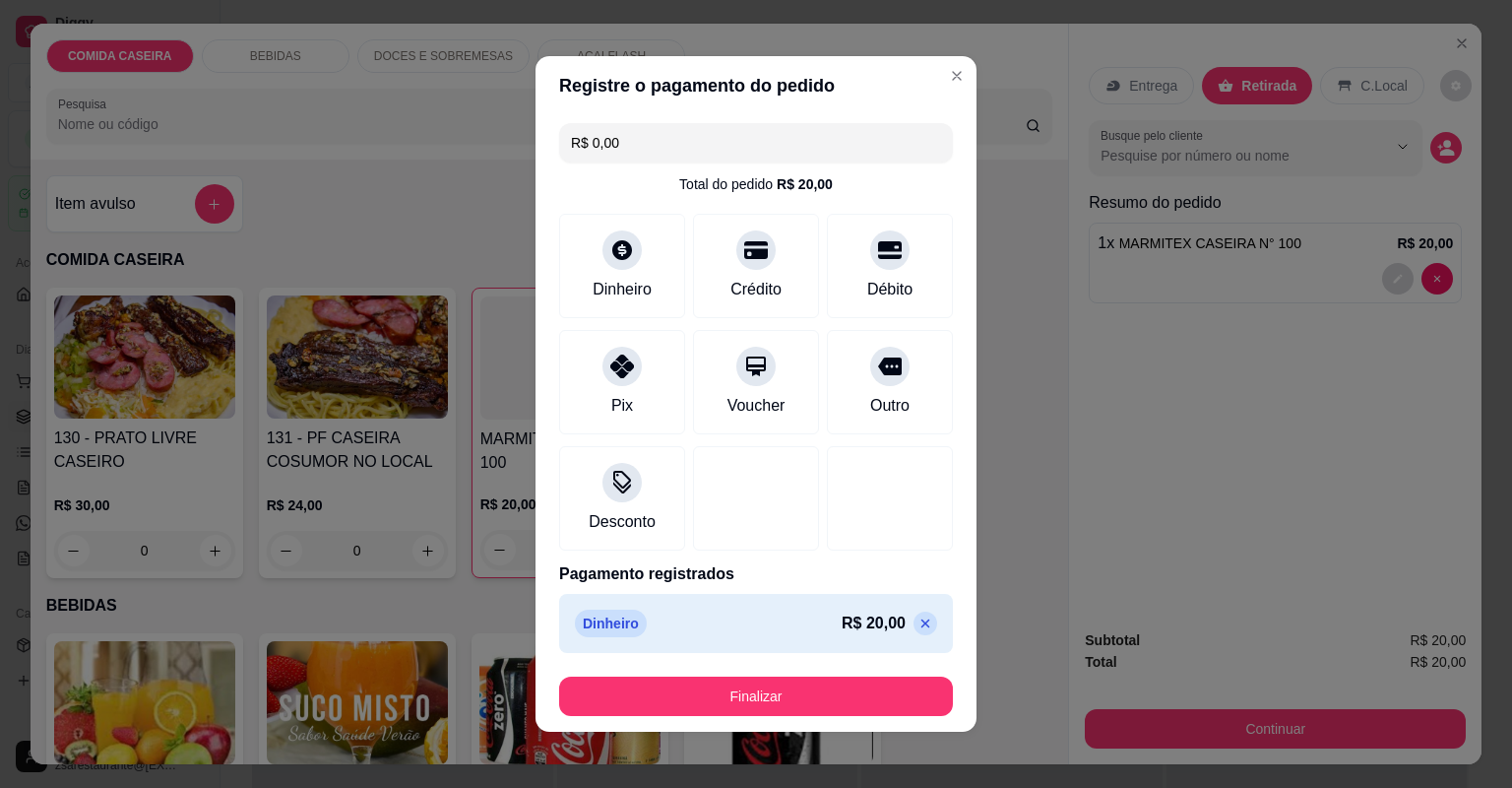 type on "R$ 0,00" 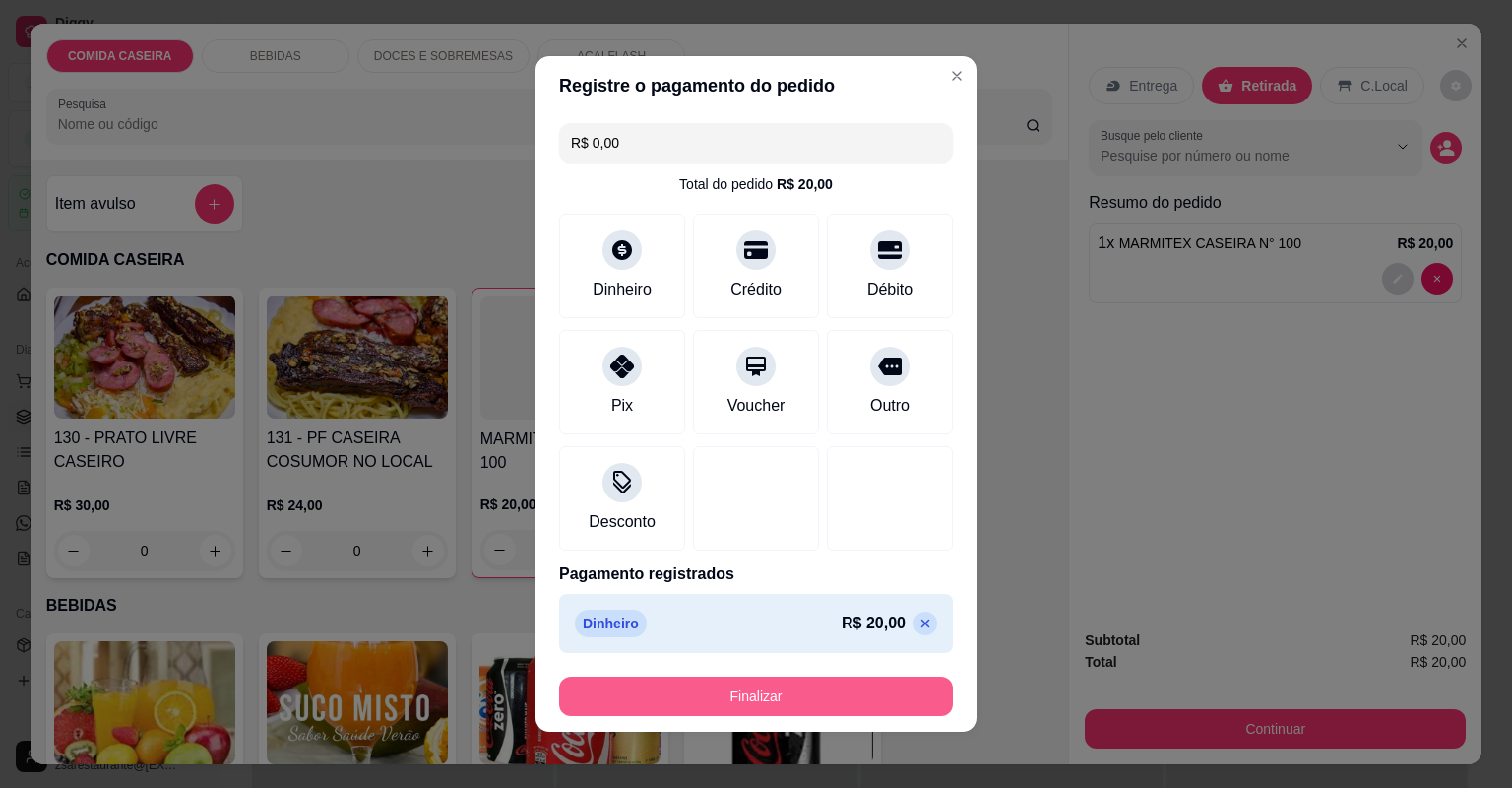 click on "Finalizar" at bounding box center [756, 696] 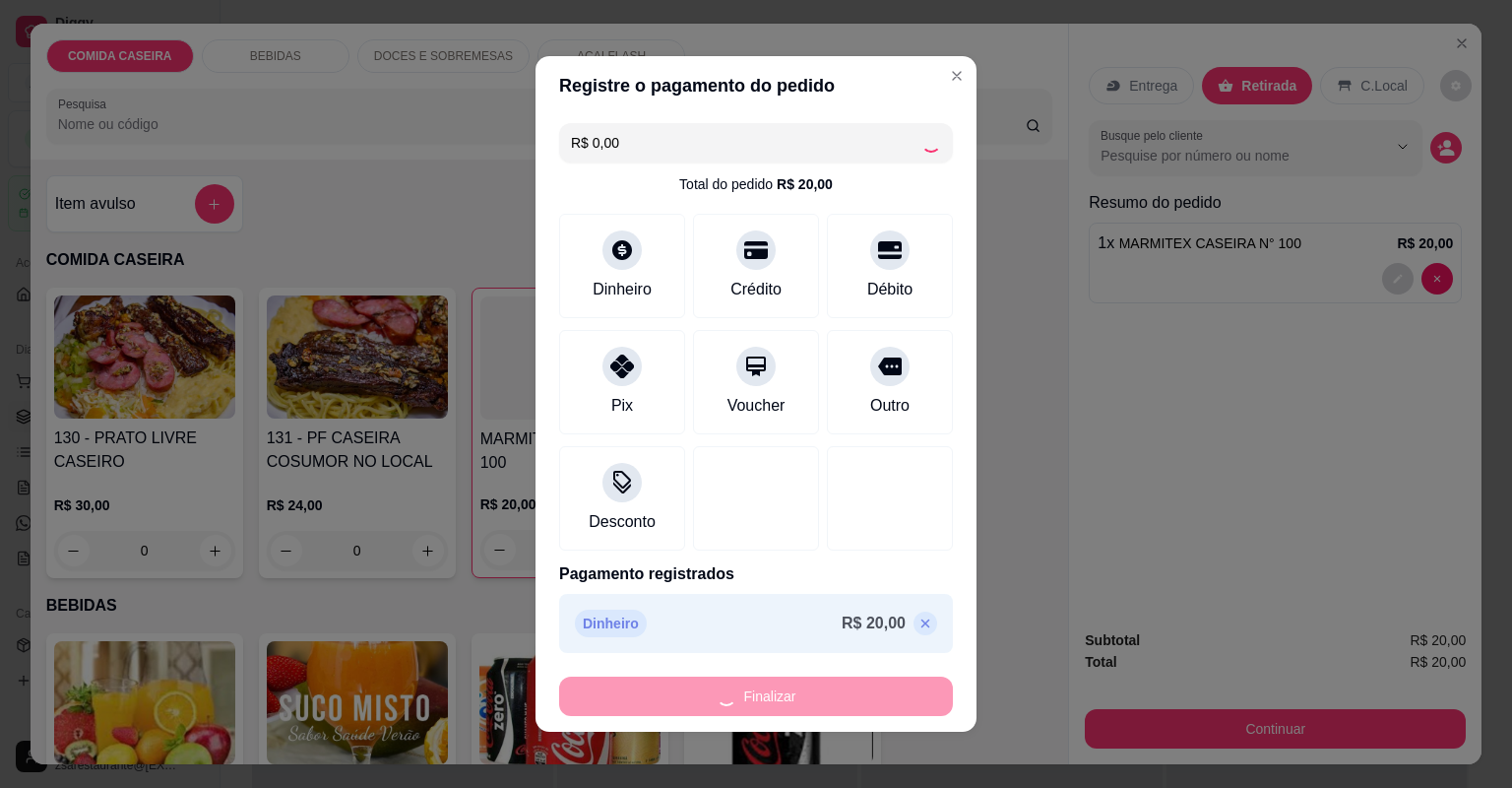 type on "0" 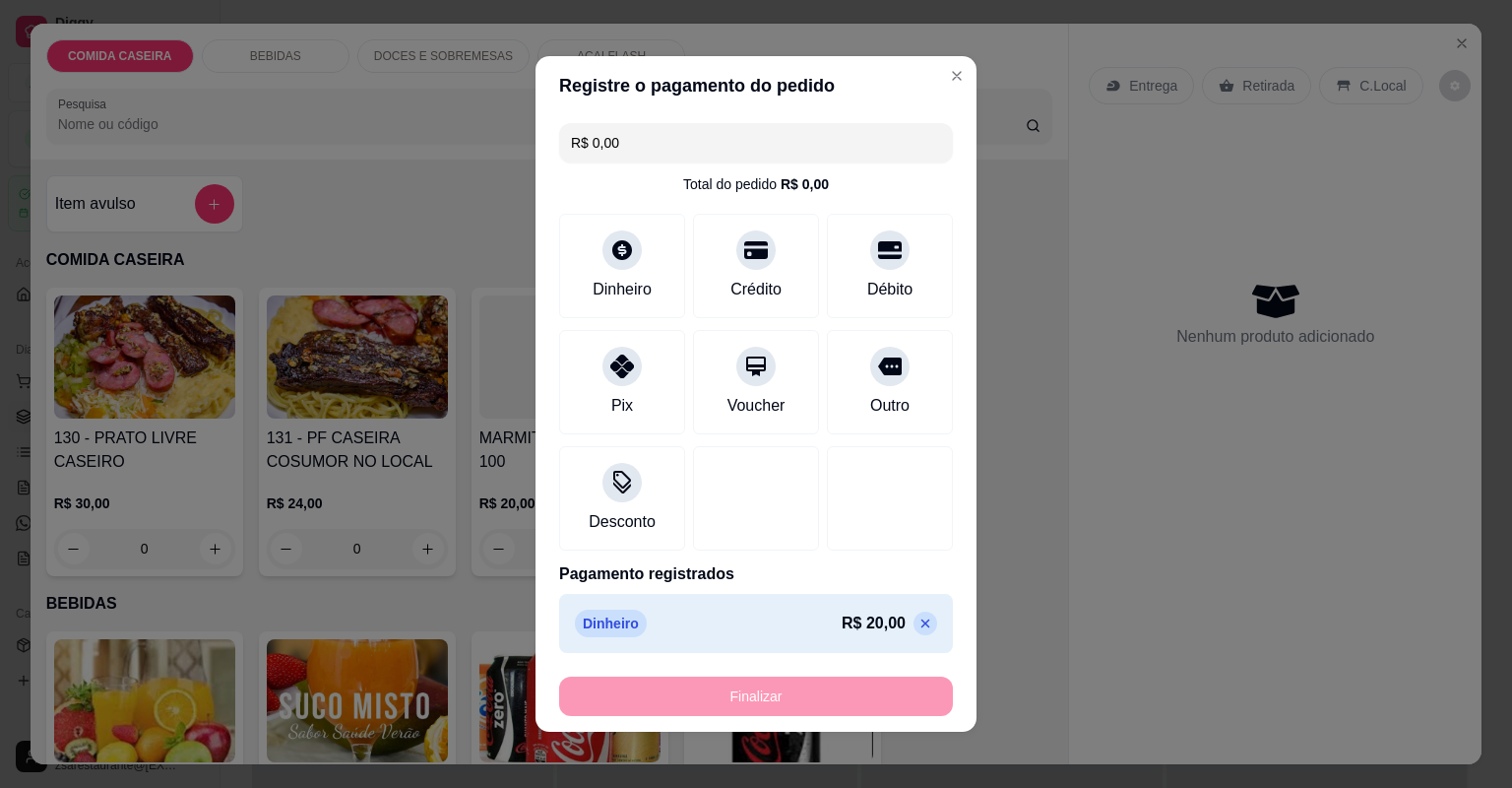 type on "-R$ 20,00" 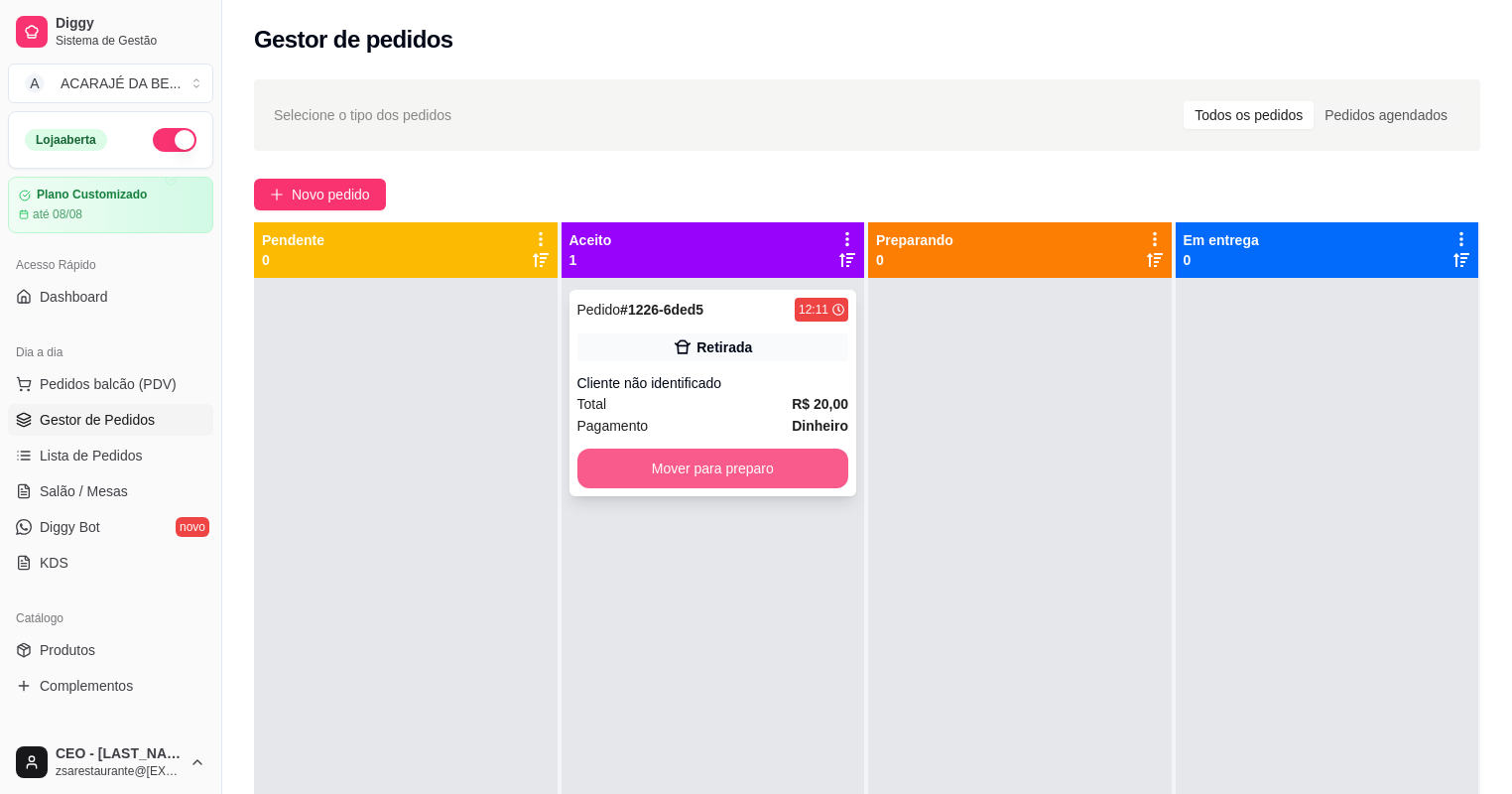 click on "Mover para preparo" at bounding box center (713, 468) 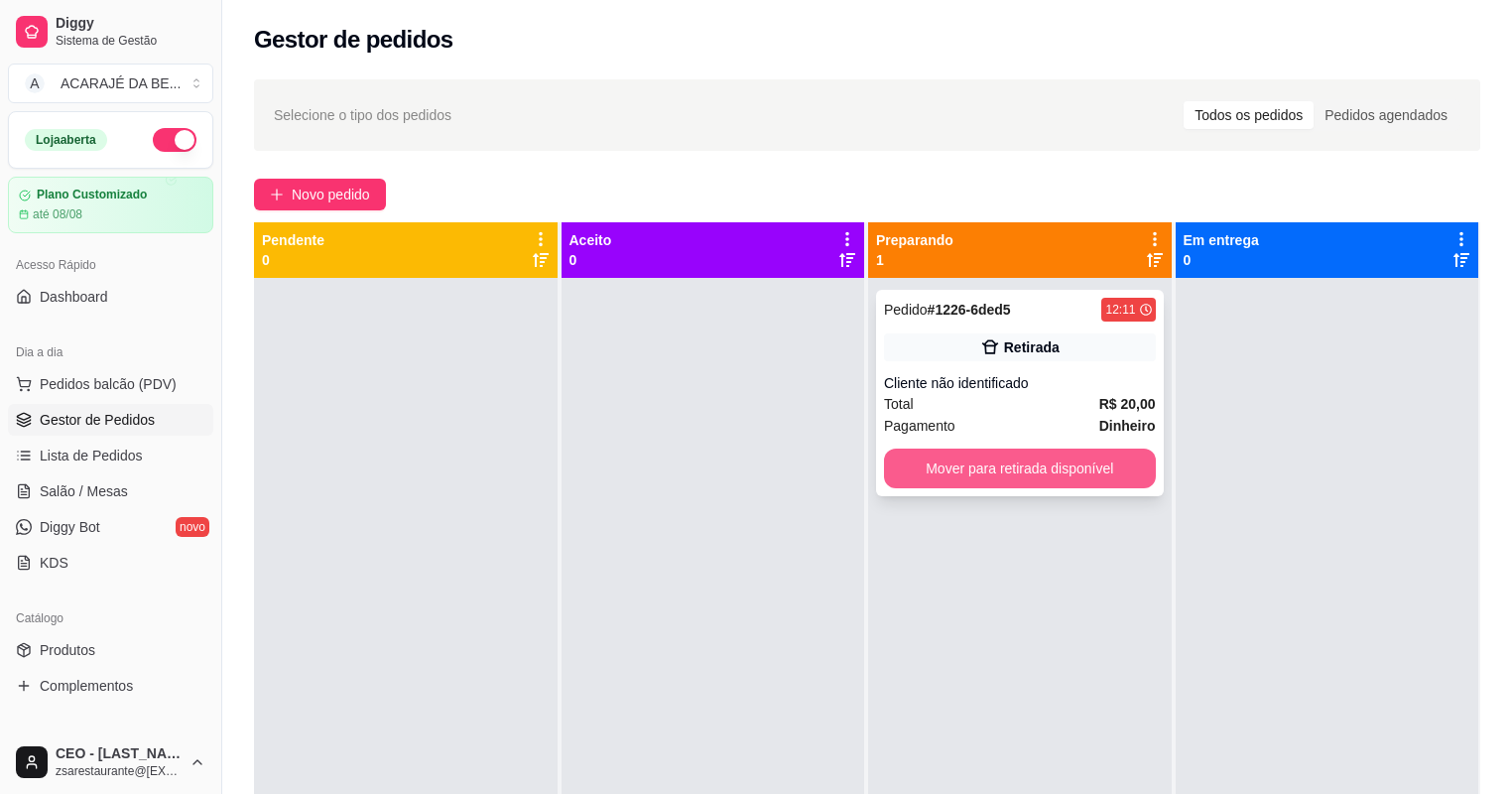 click on "Mover para retirada disponível" at bounding box center (1020, 468) 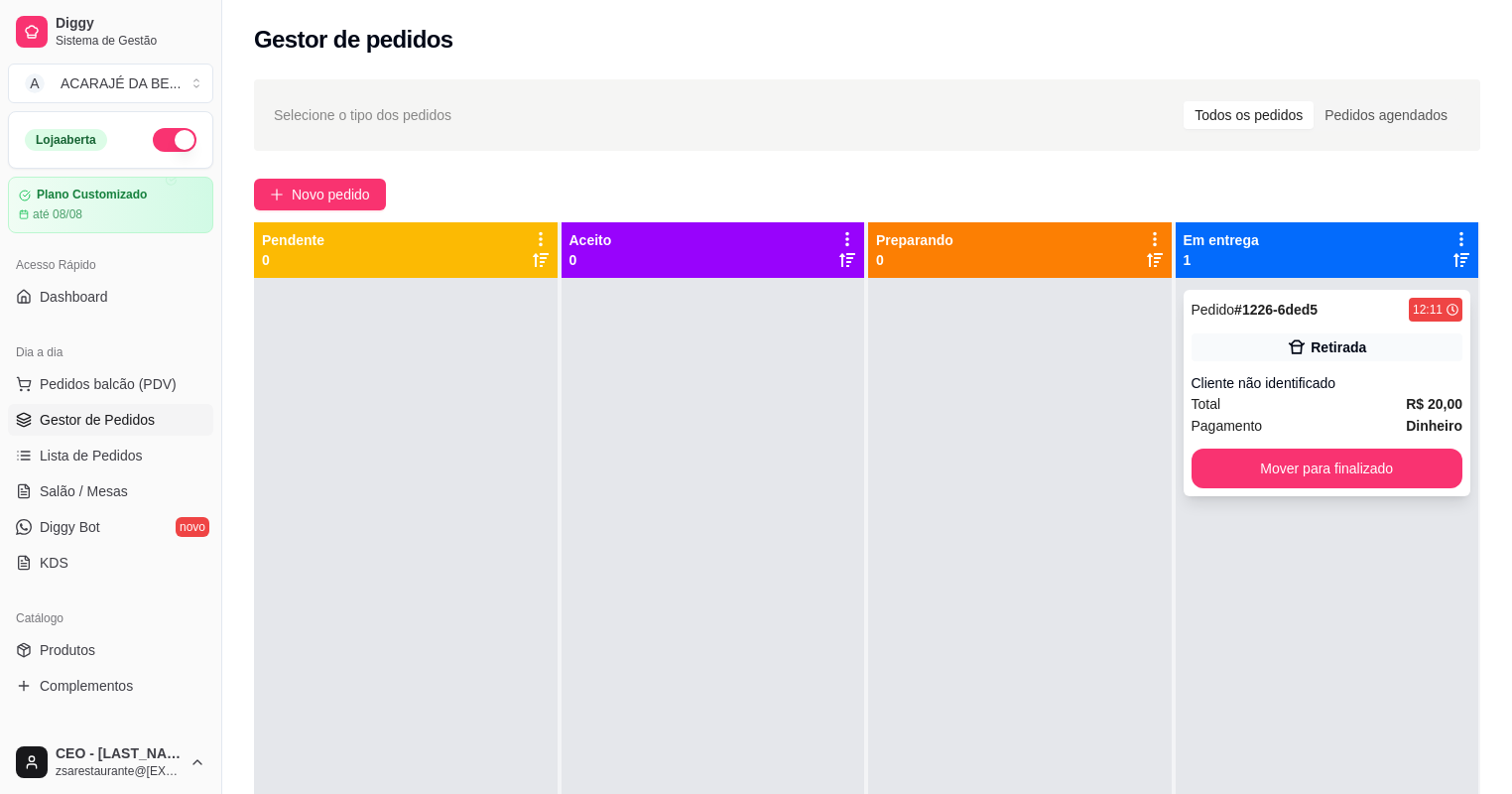 click on "Retirada" at bounding box center [1327, 347] 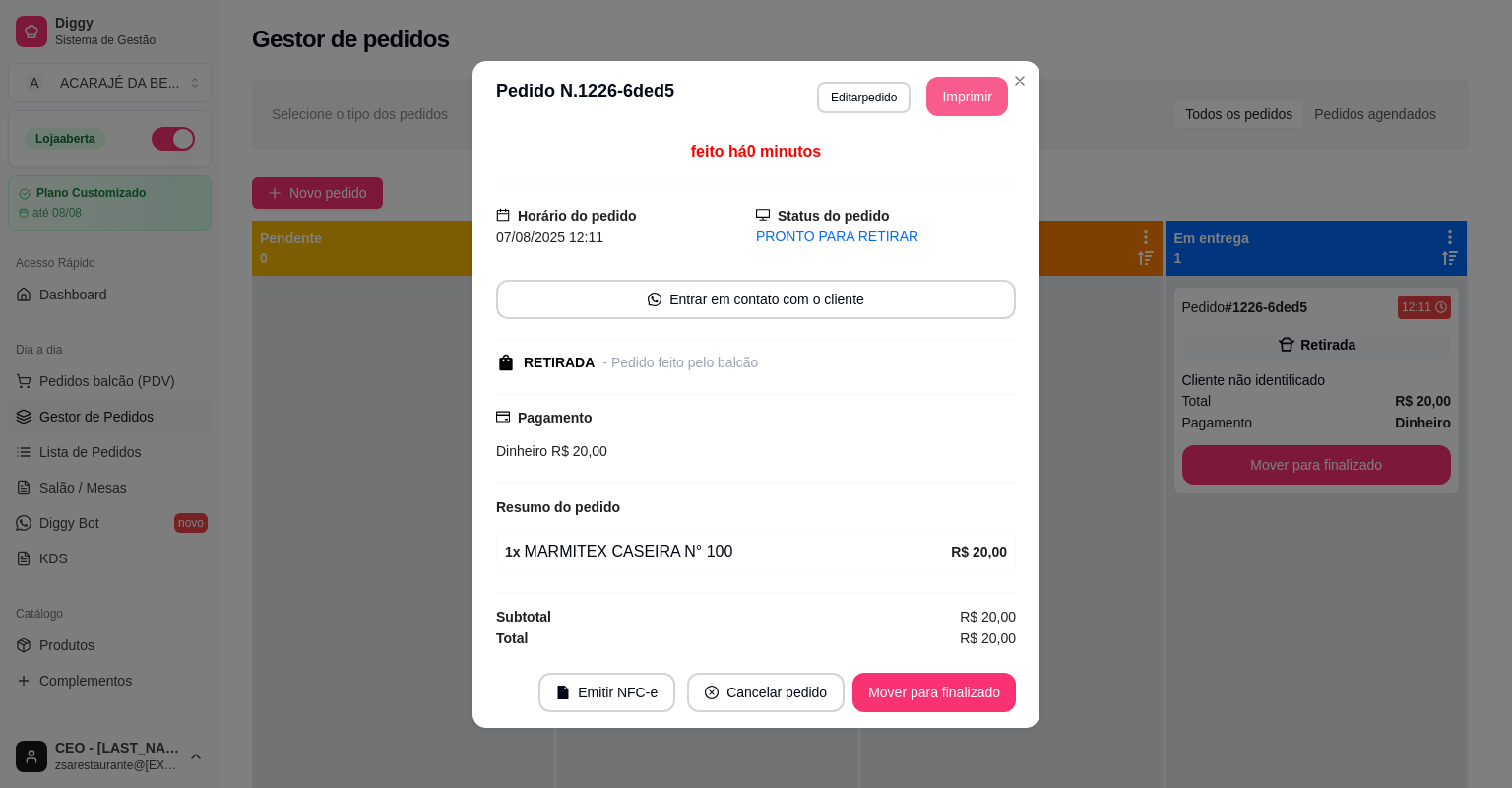click on "Imprimir" at bounding box center (967, 97) 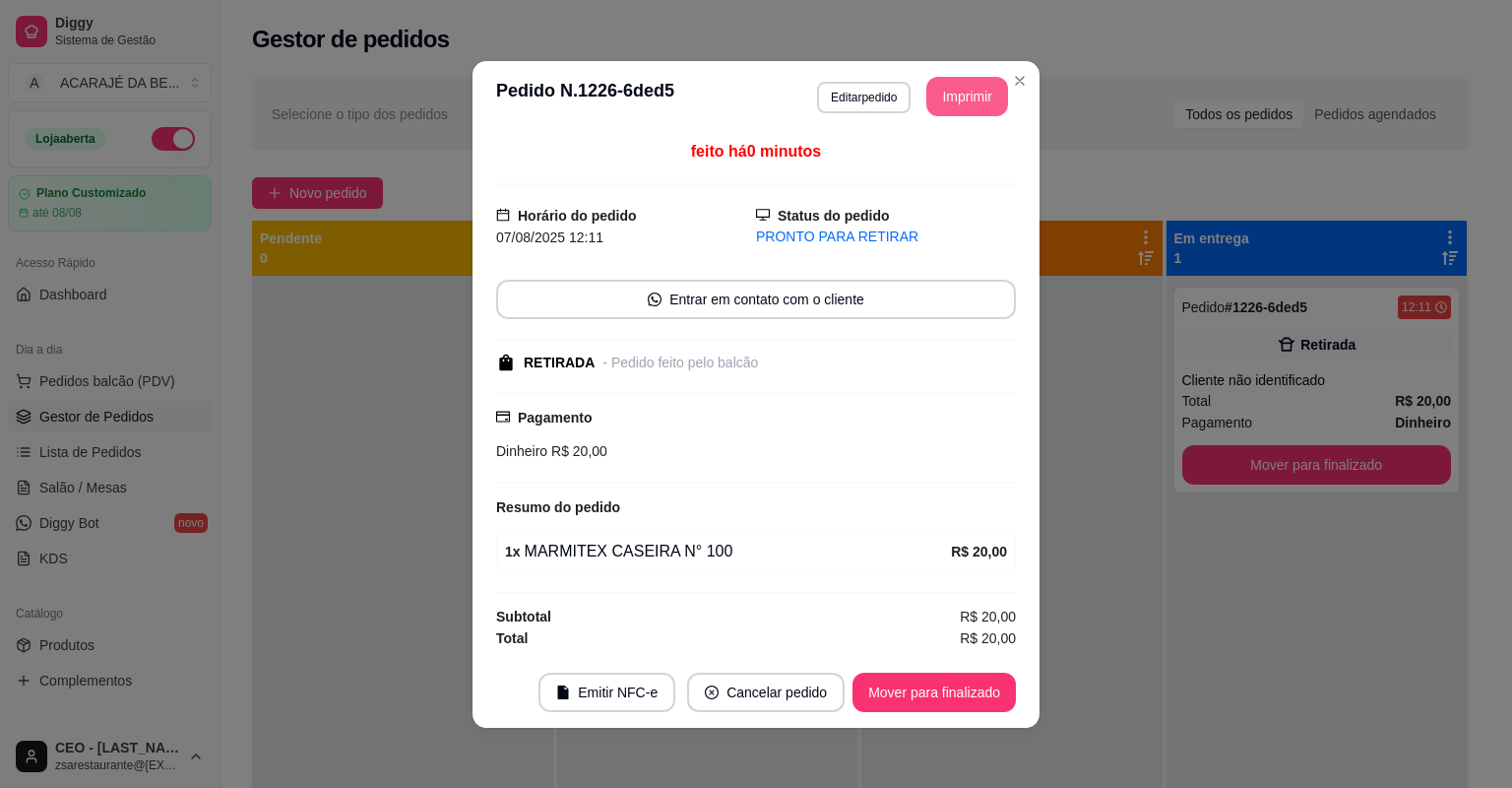 scroll, scrollTop: 0, scrollLeft: 0, axis: both 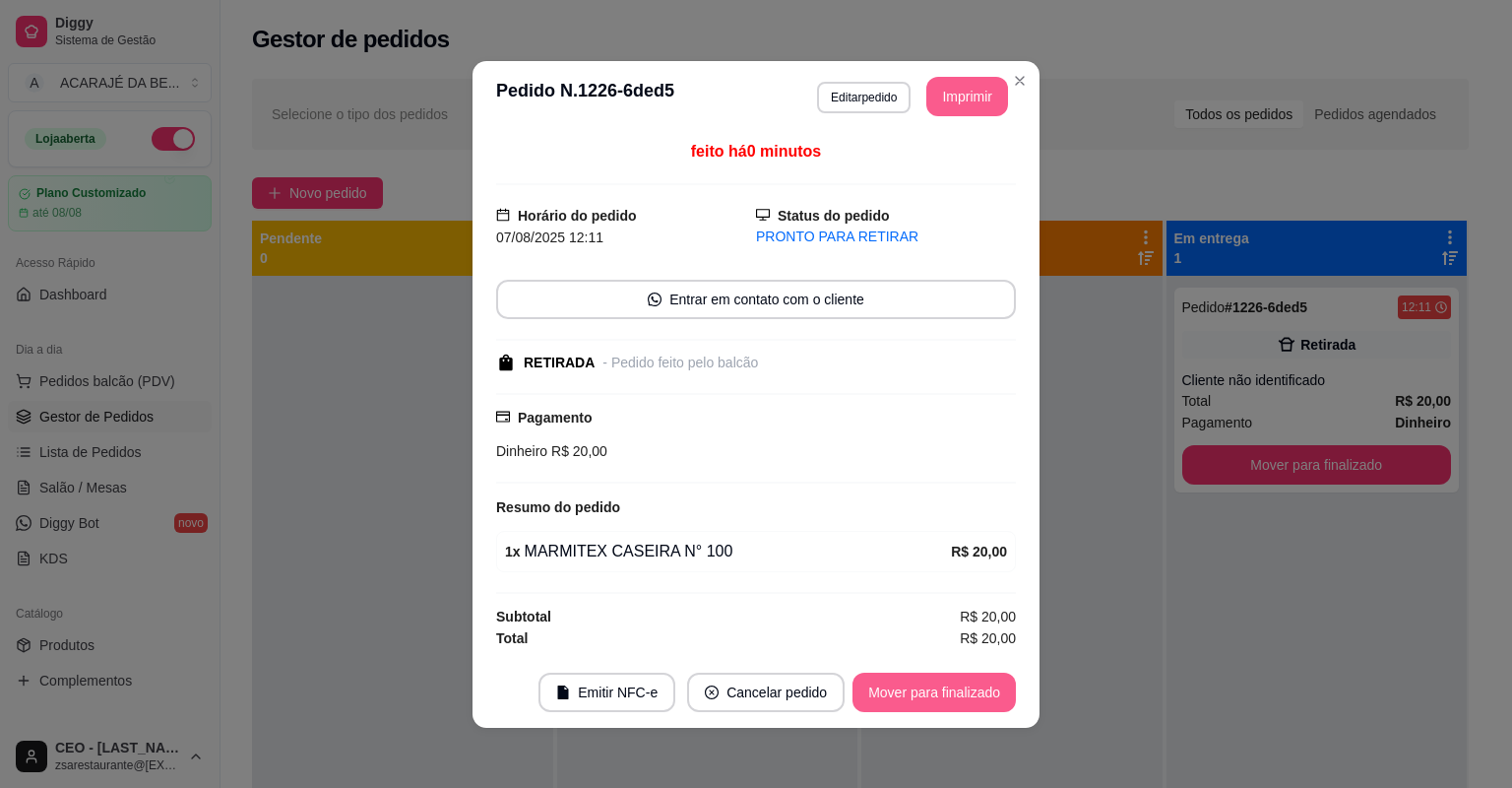 click on "Mover para finalizado" at bounding box center [934, 692] 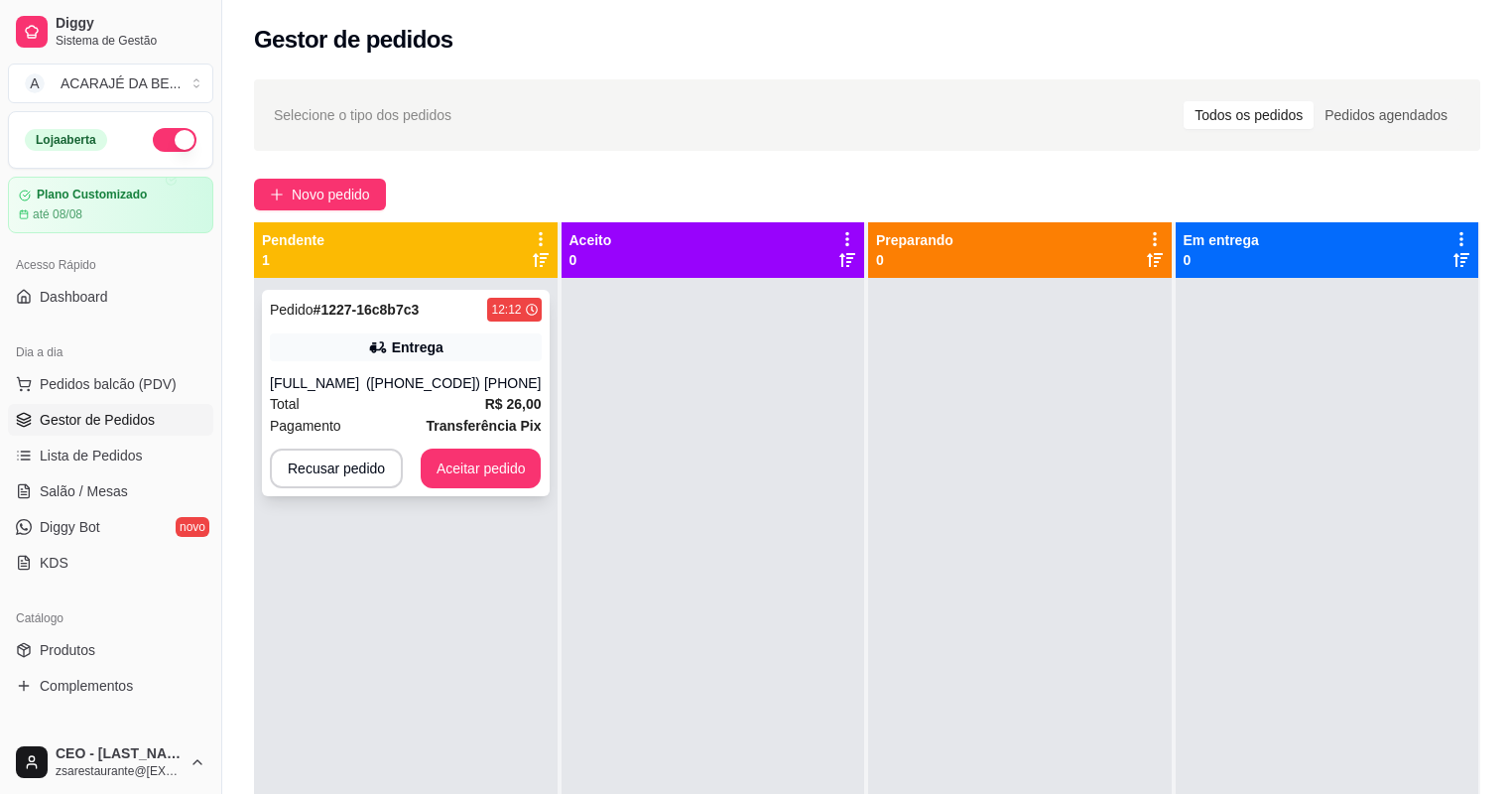 click on "([PHONE_CODE]) [PHONE]" at bounding box center (453, 383) 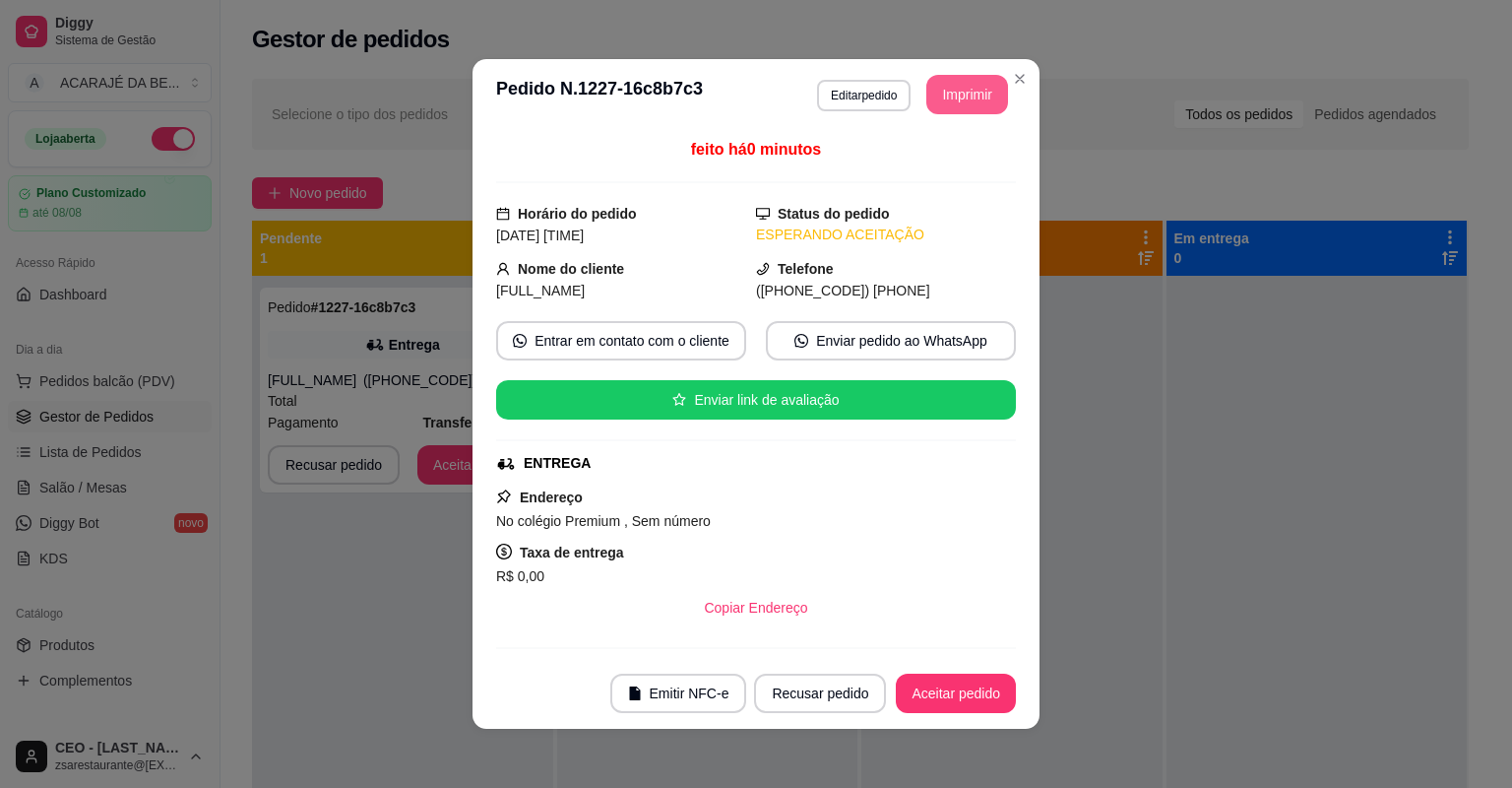 click on "Imprimir" at bounding box center (967, 95) 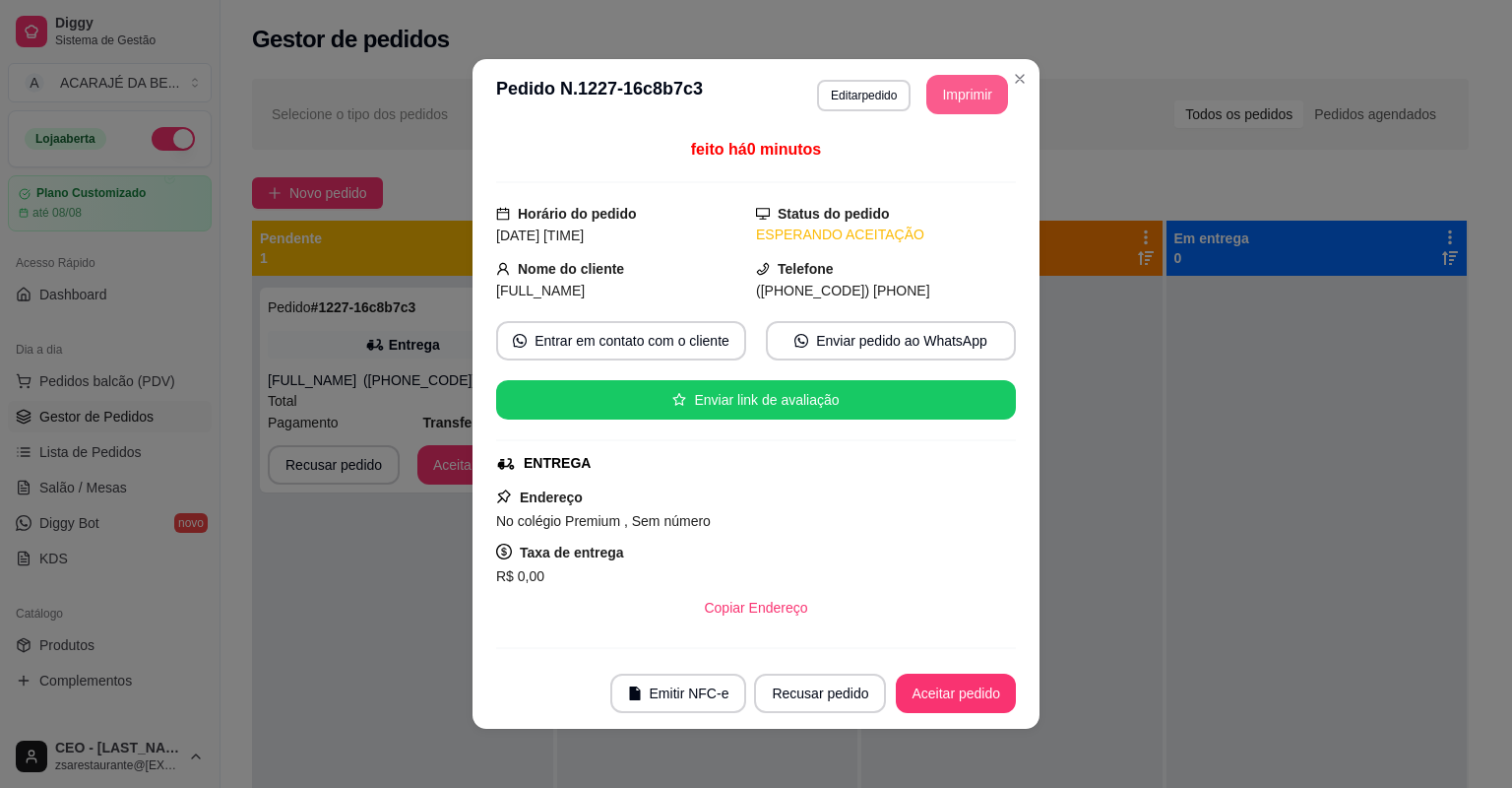scroll, scrollTop: 0, scrollLeft: 0, axis: both 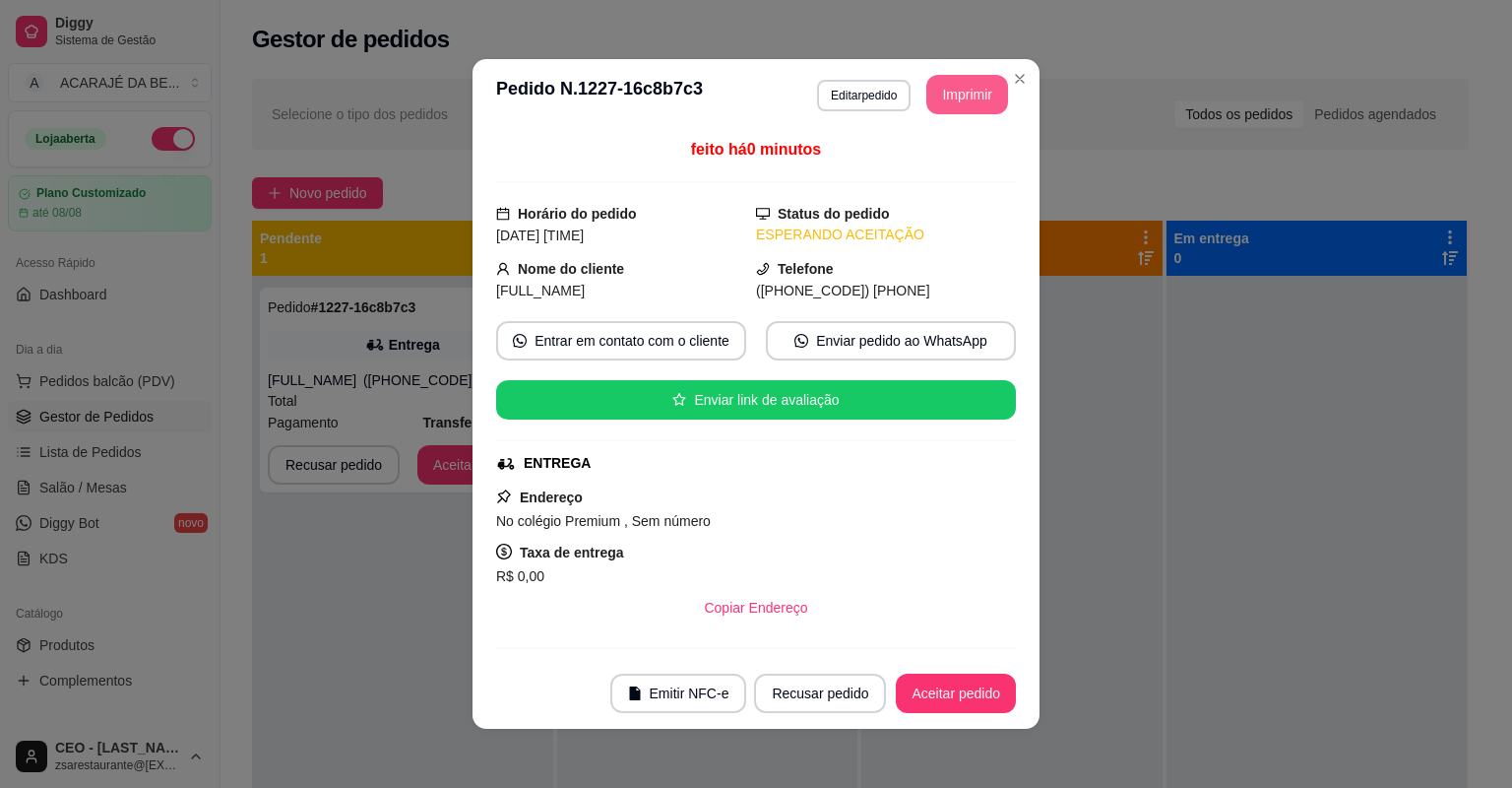 click on "Aceitar pedido" at bounding box center (956, 693) 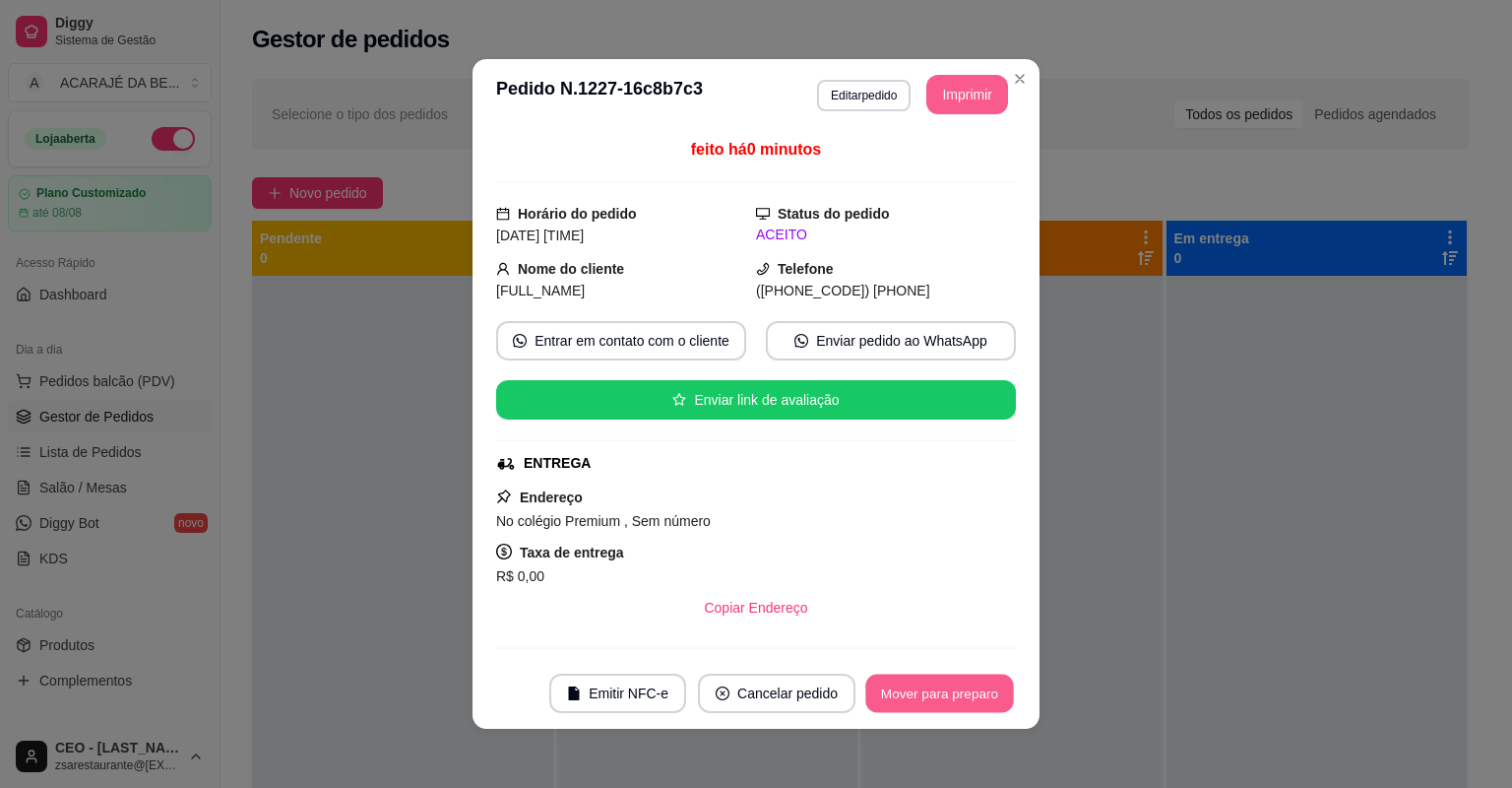 click on "Mover para preparo" at bounding box center (939, 693) 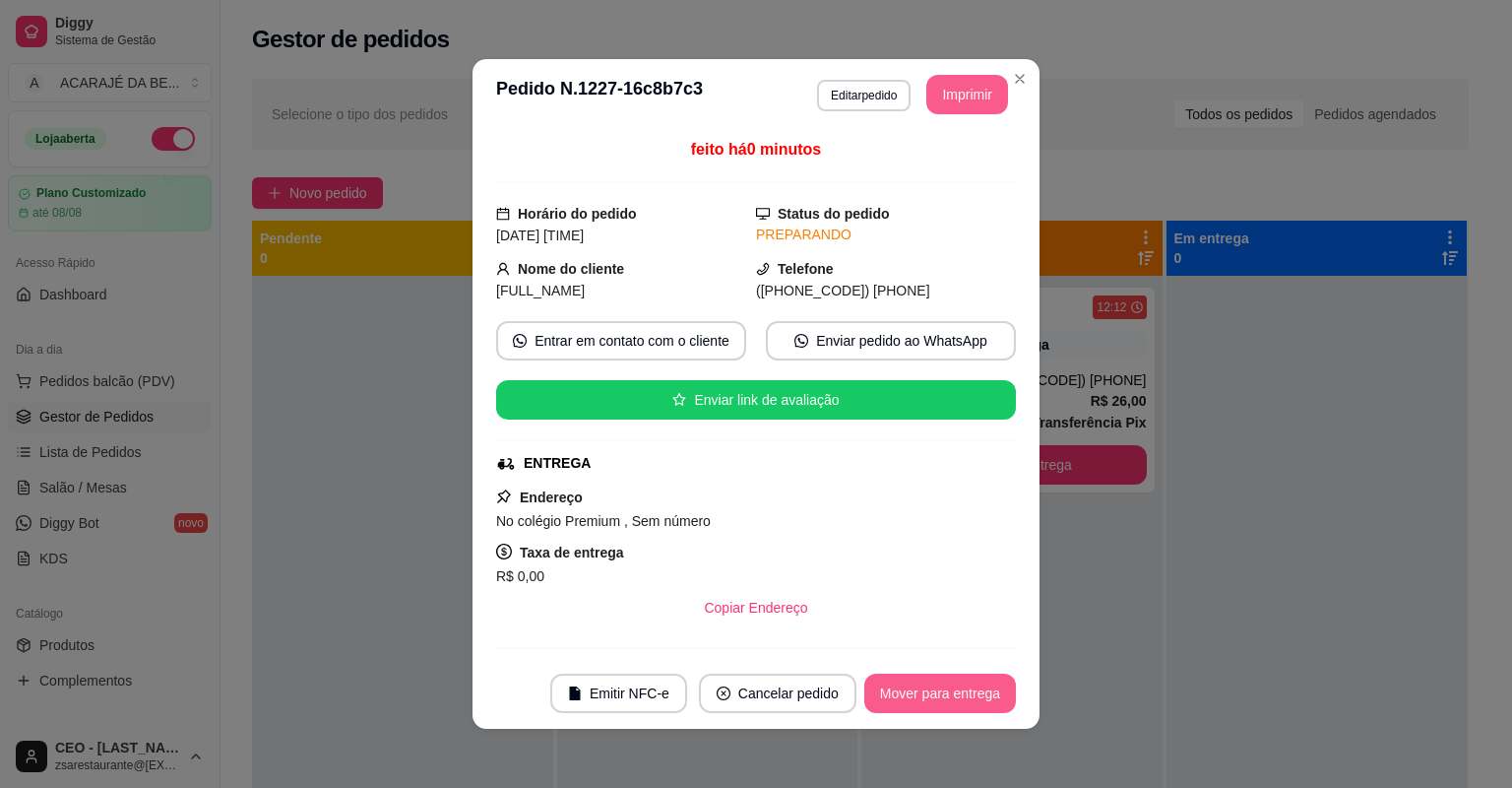 click on "Mover para entrega" at bounding box center (940, 693) 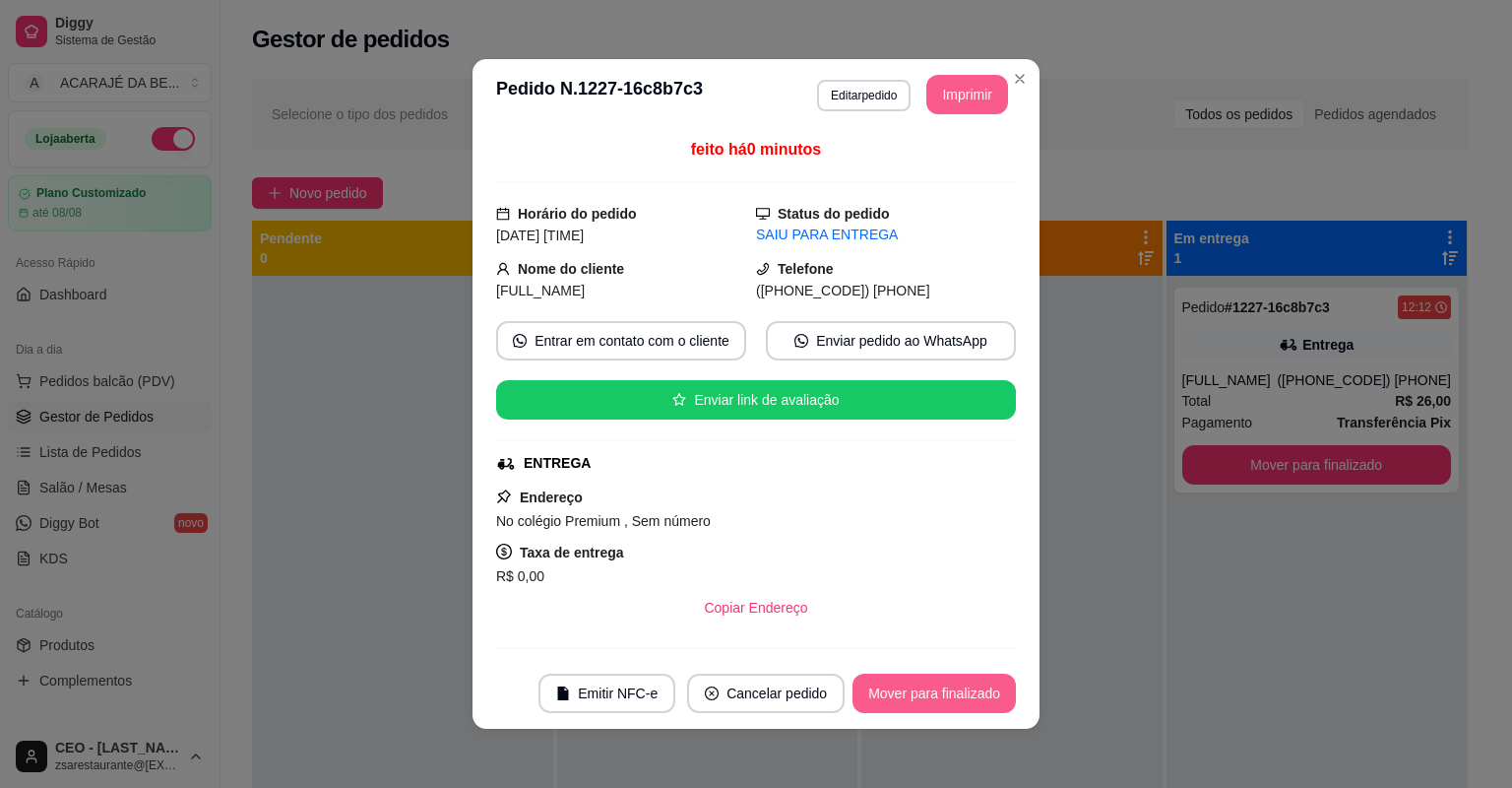 click on "Mover para finalizado" at bounding box center [934, 693] 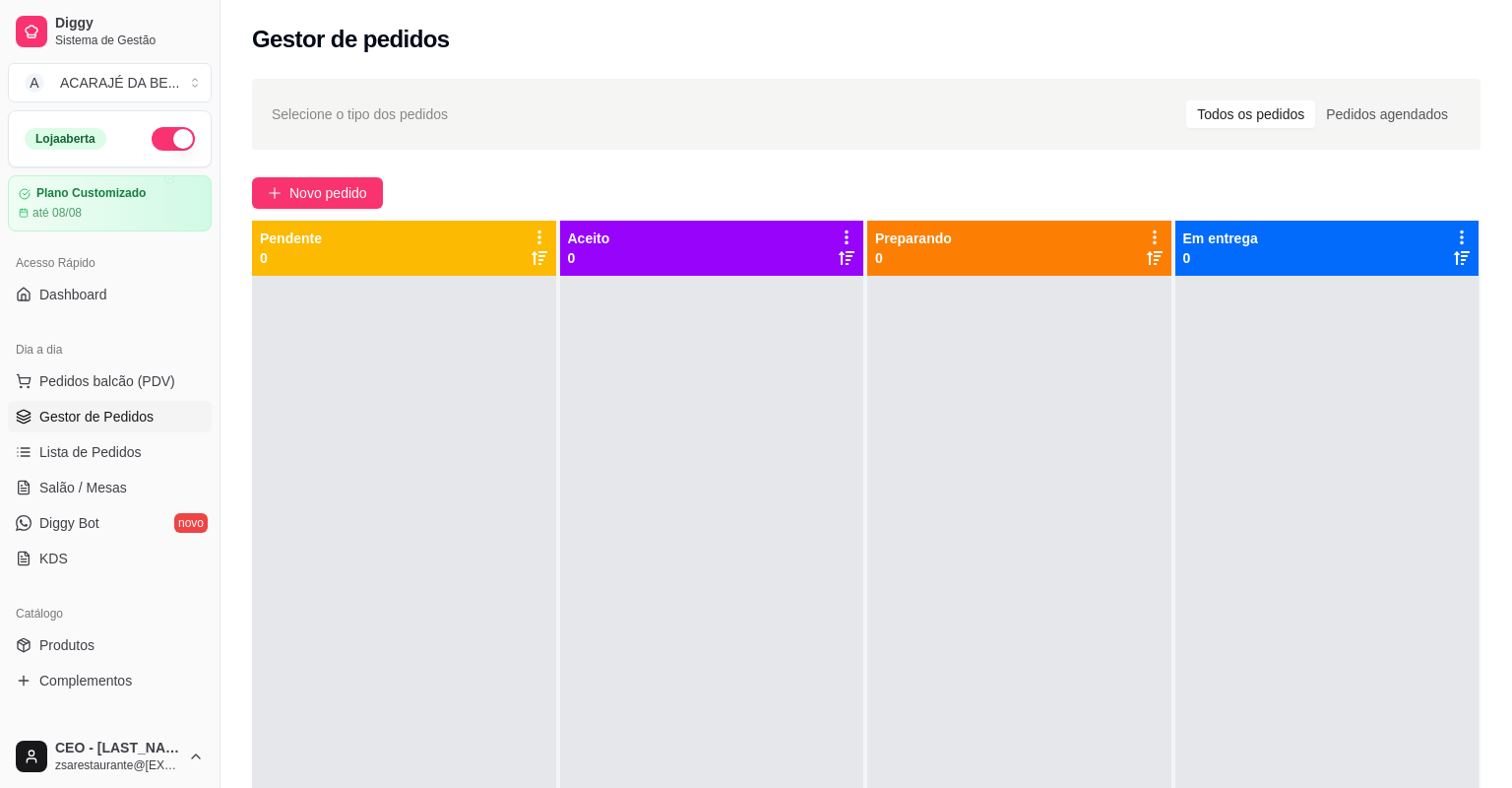 click at bounding box center [1327, 670] 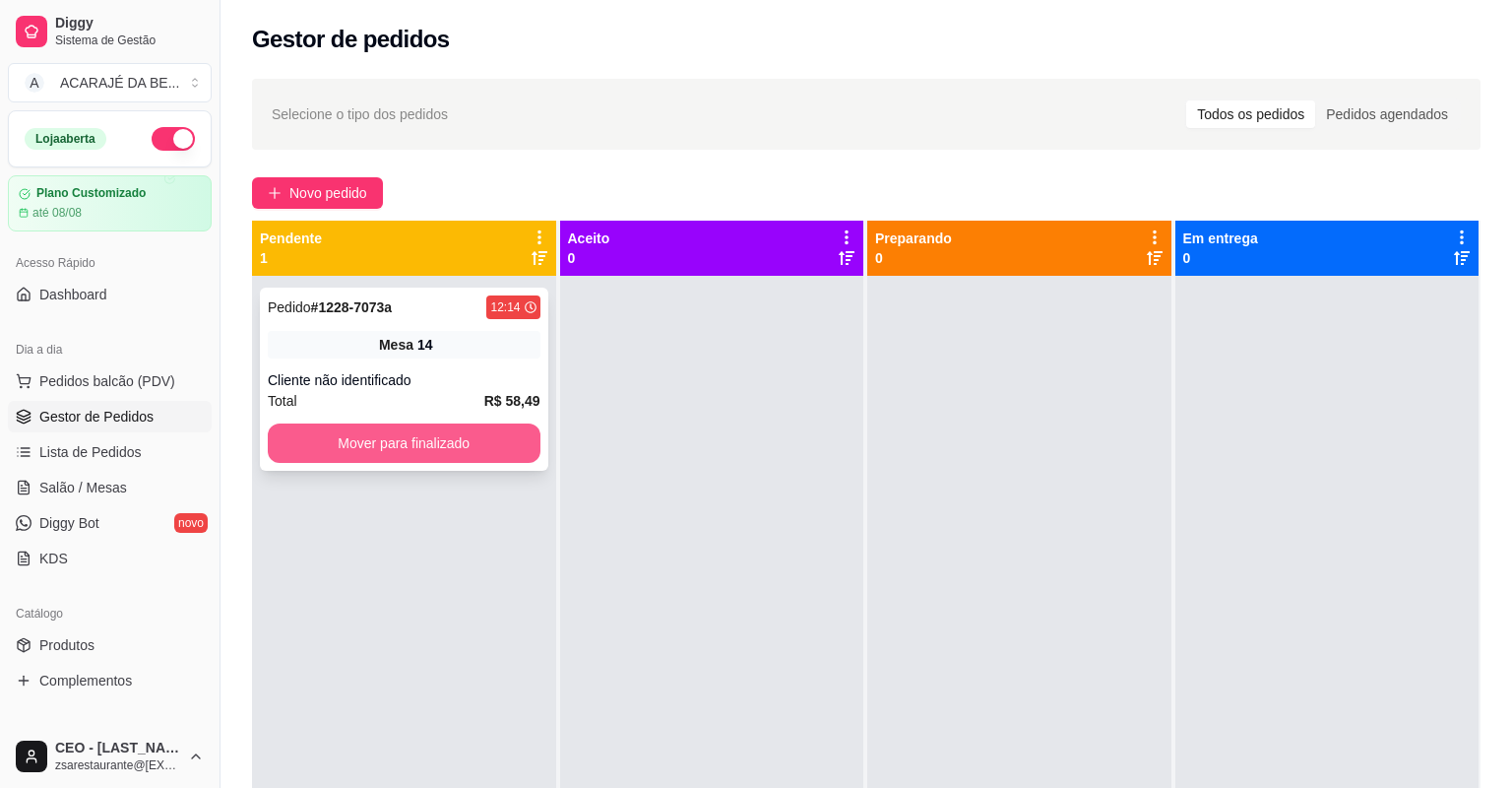 click on "Mover para finalizado" at bounding box center [404, 443] 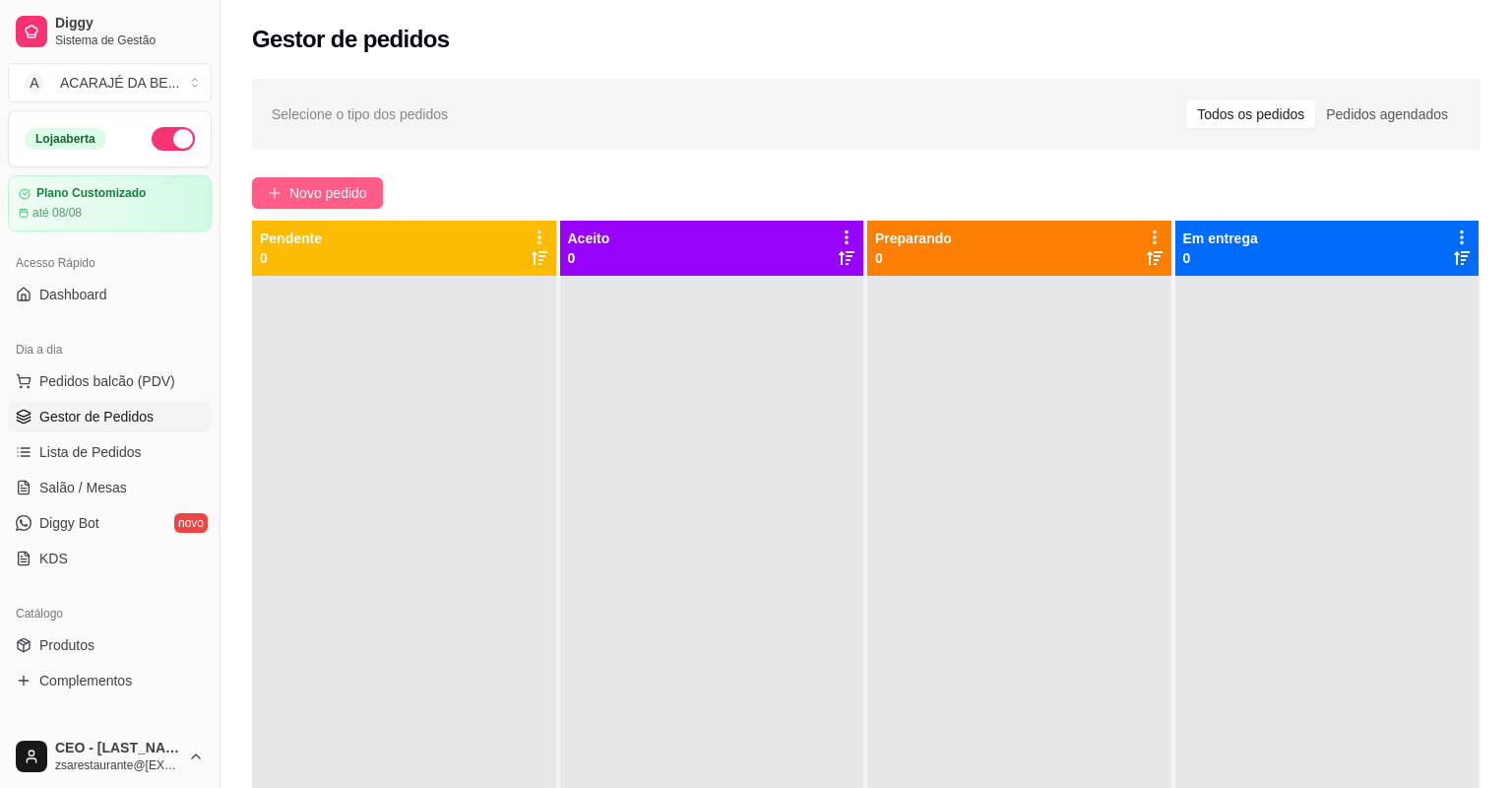 click on "Novo pedido" at bounding box center [317, 193] 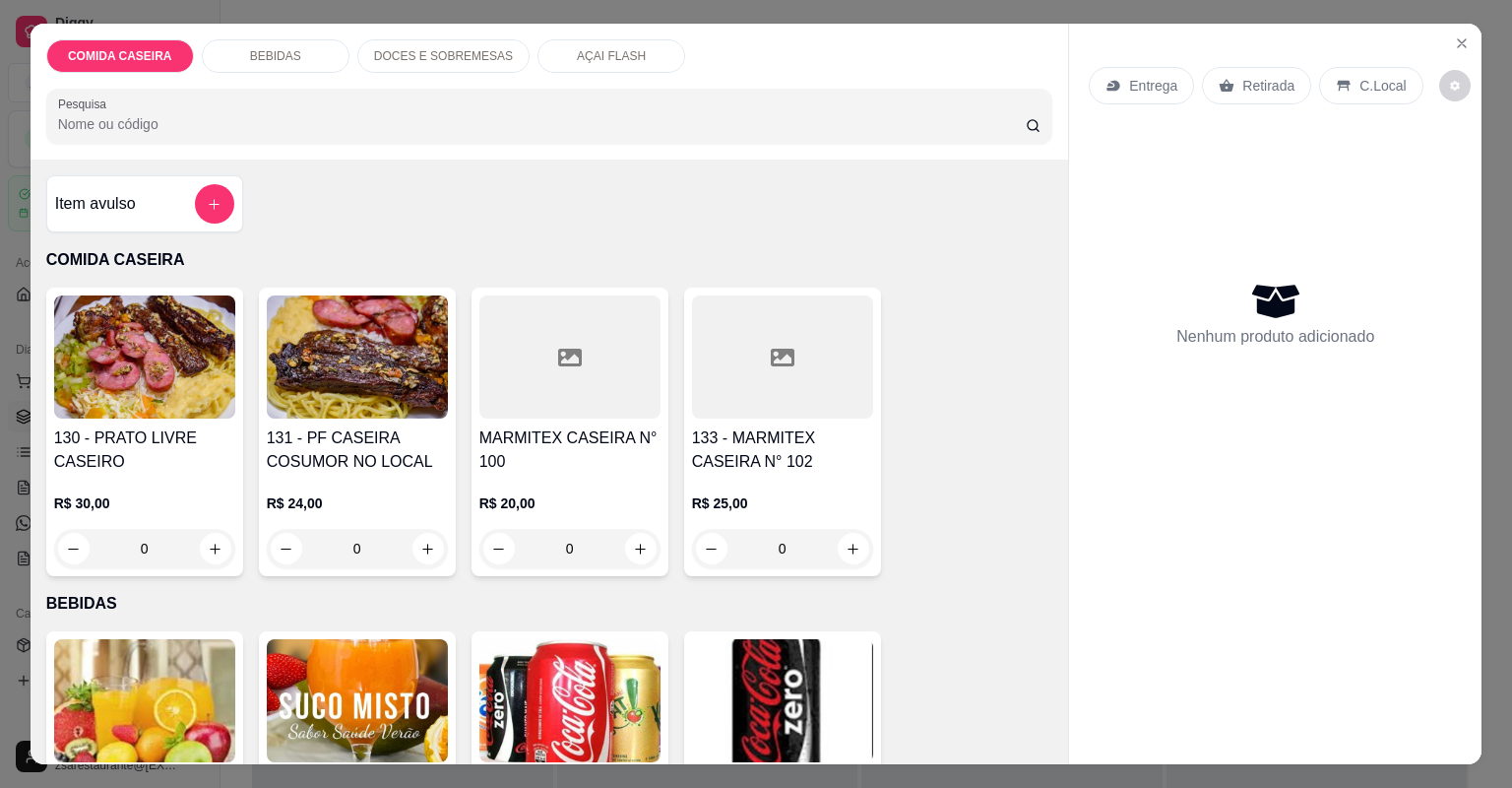 click at bounding box center [783, 357] 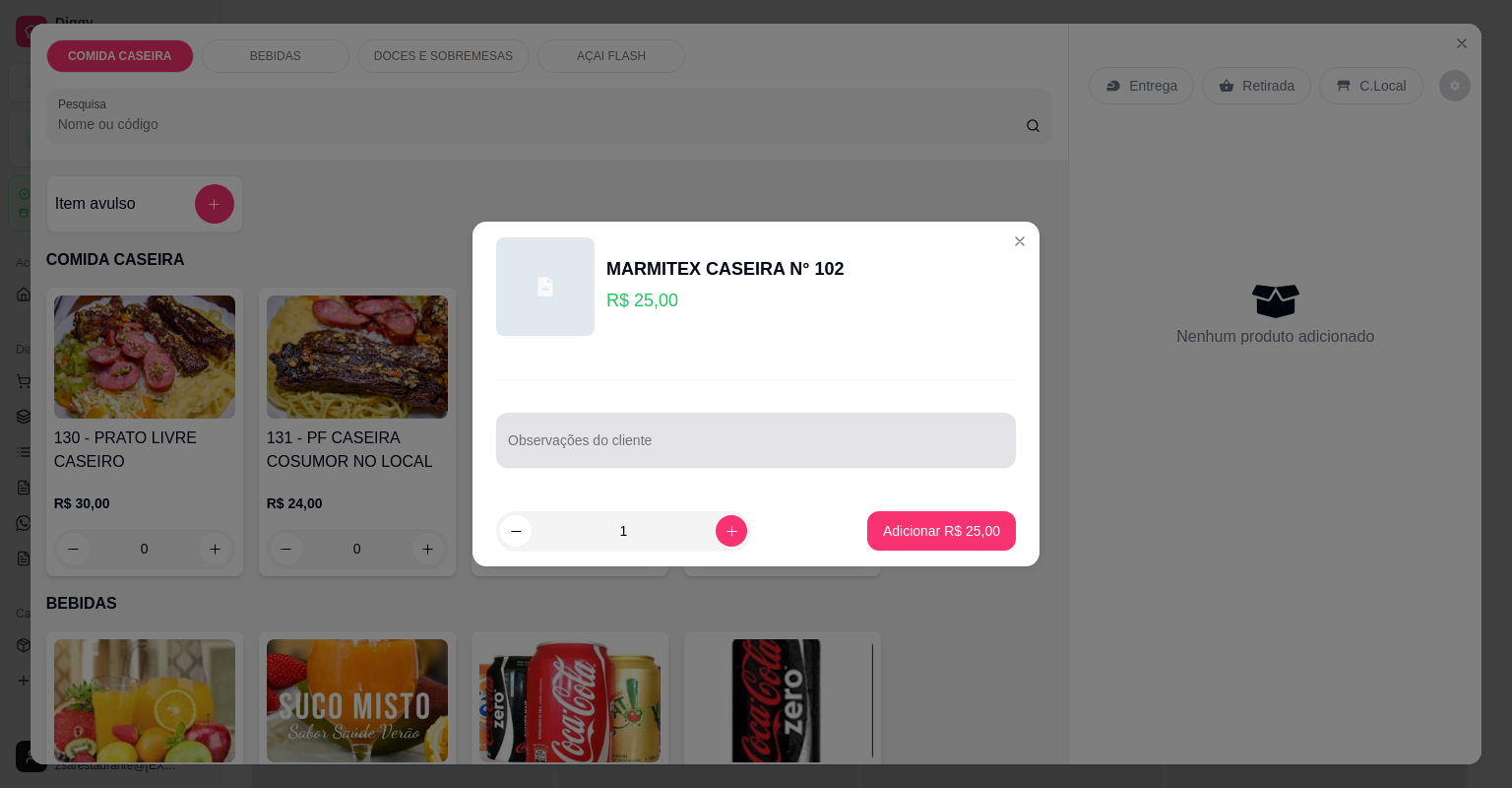 click at bounding box center (756, 440) 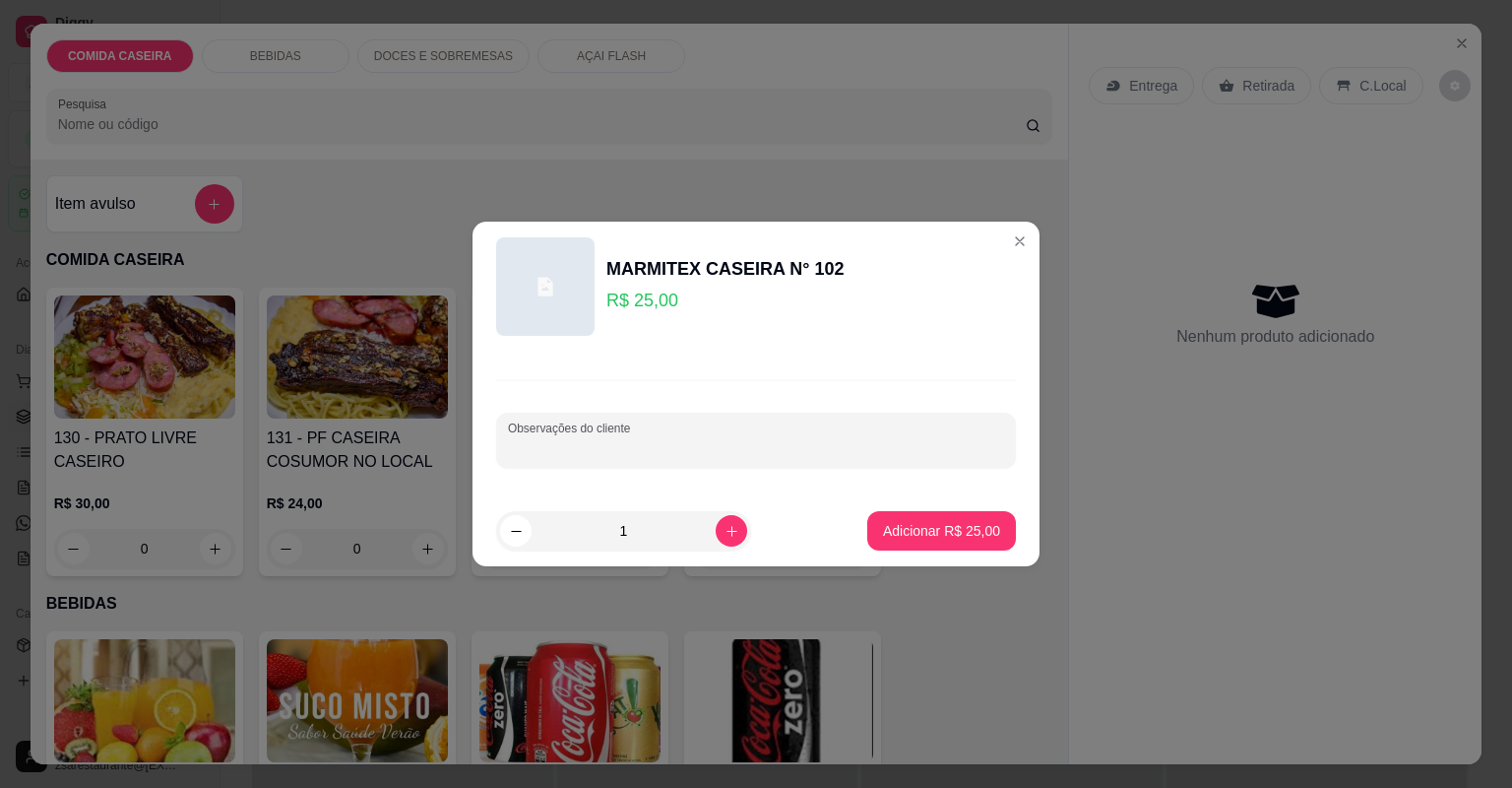 paste on "Churrasco com linguiça de porco" 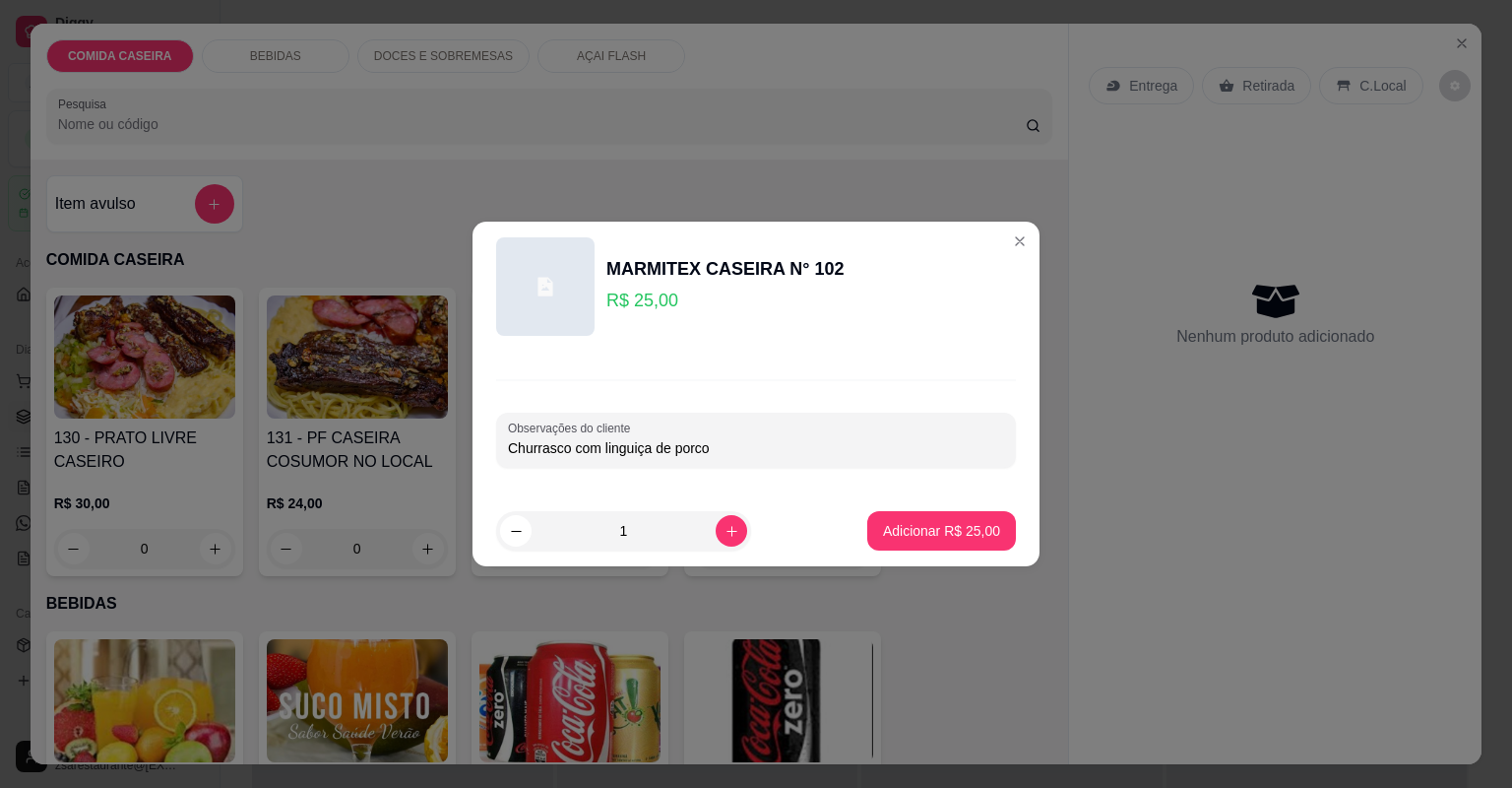 paste on "Vinagrete de manga" 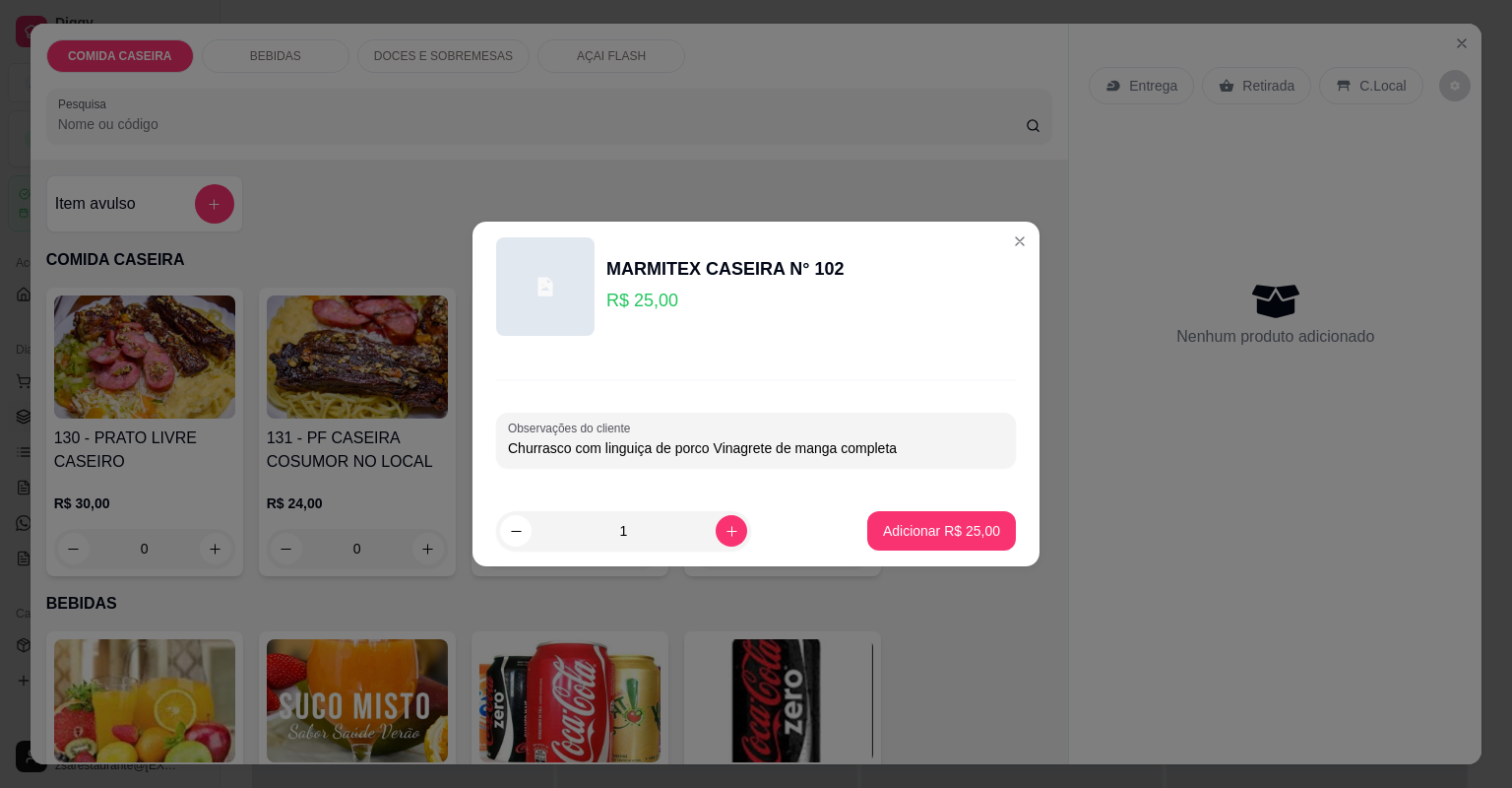 click on "Churrasco com linguiça de porco Vinagrete de manga completa" at bounding box center (756, 448) 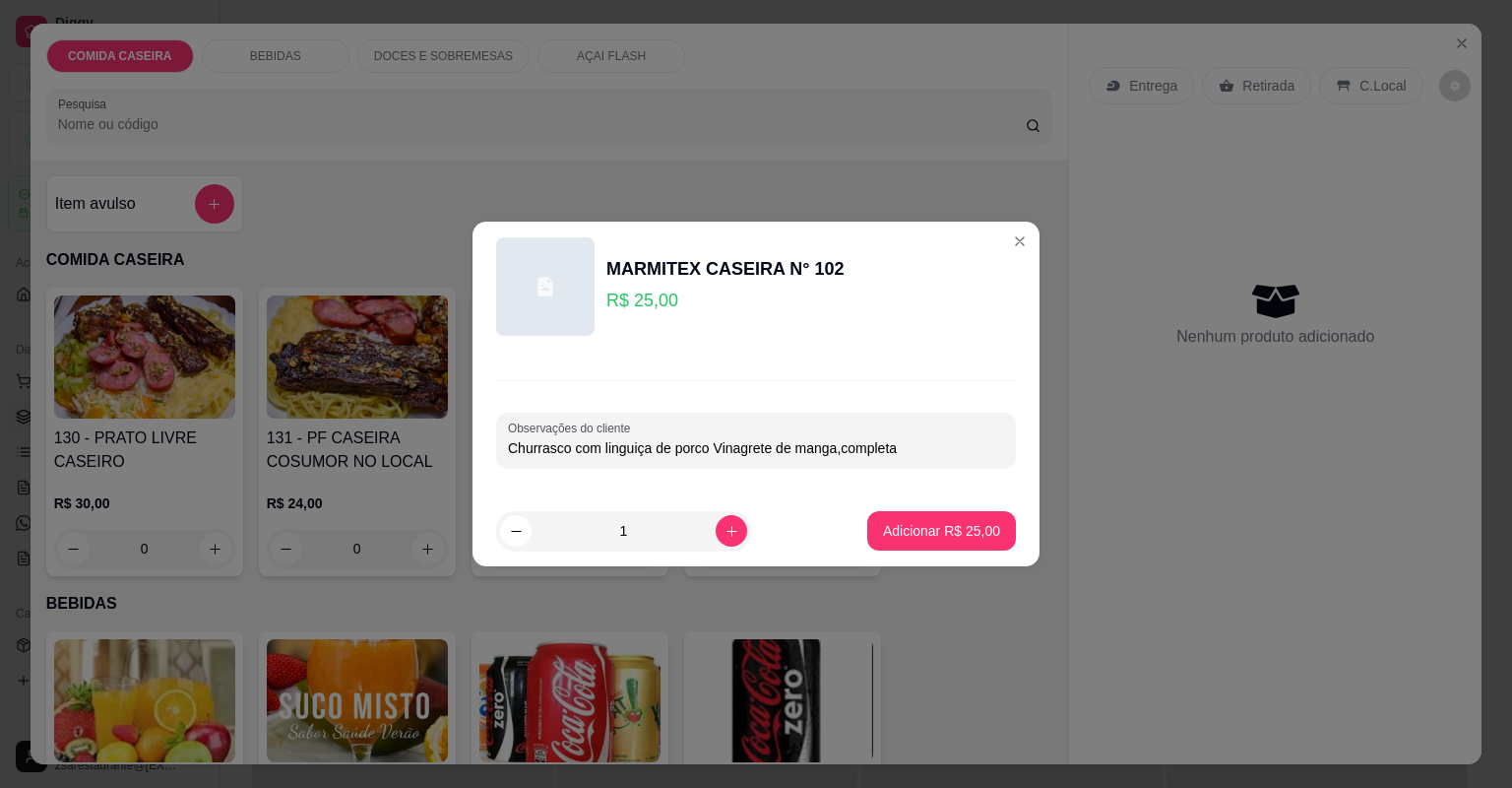 click on "Churrasco com linguiça de porco Vinagrete de manga,completa" at bounding box center (756, 448) 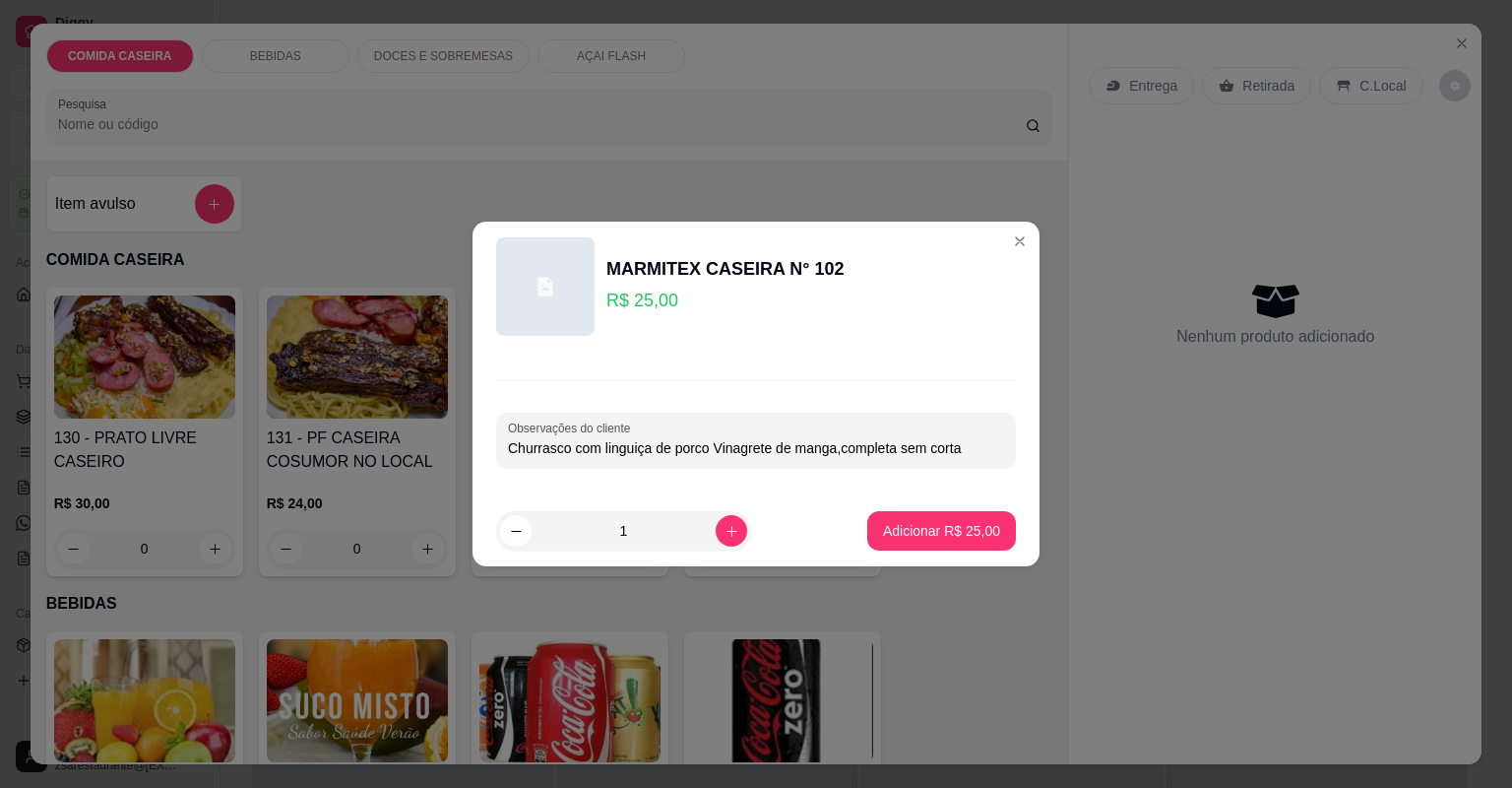 type on "Churrasco com linguiça de porco Vinagrete de manga,completa sem cortad" 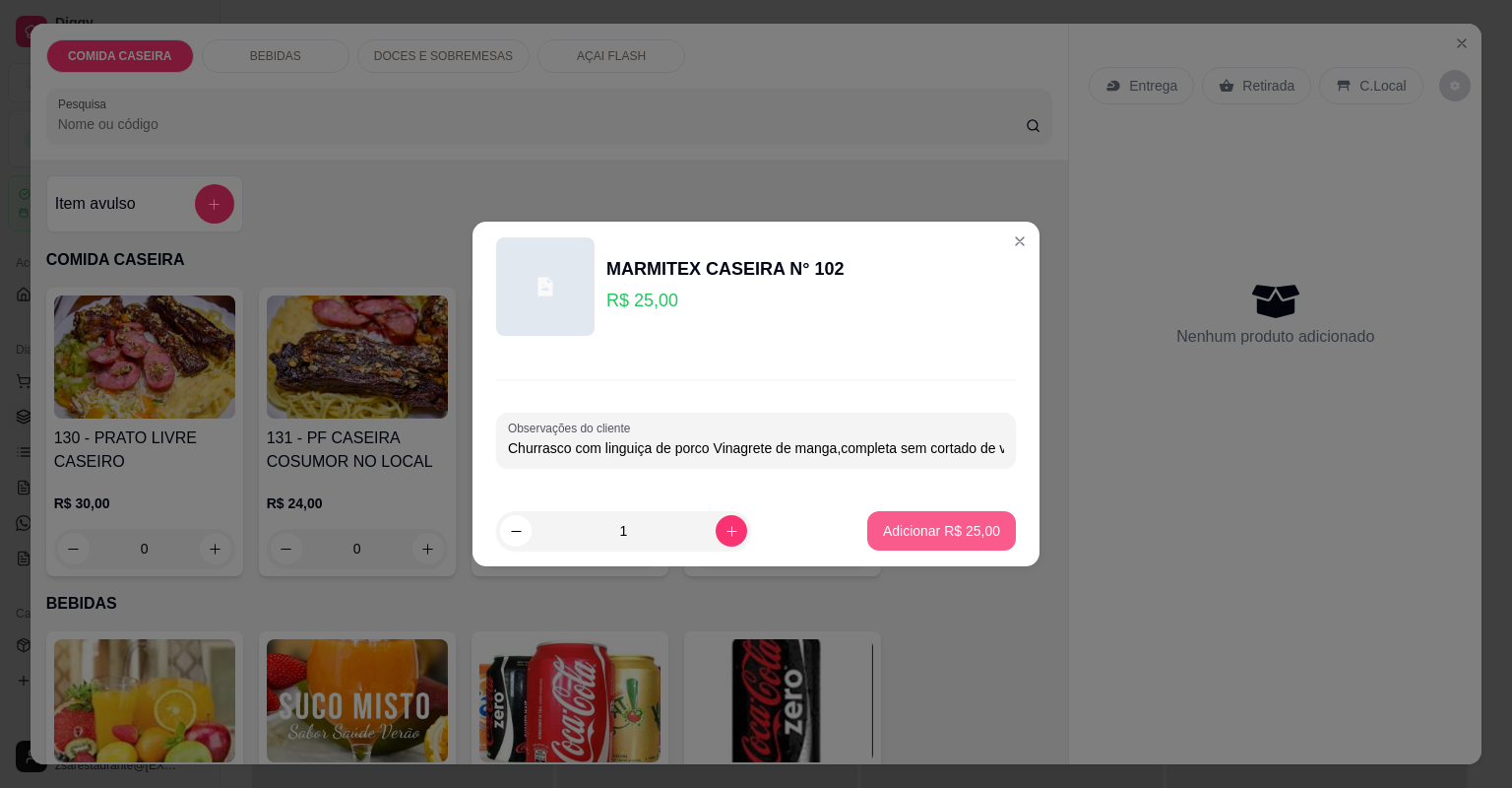 click on "Adicionar   R$ 25,00" at bounding box center [941, 531] 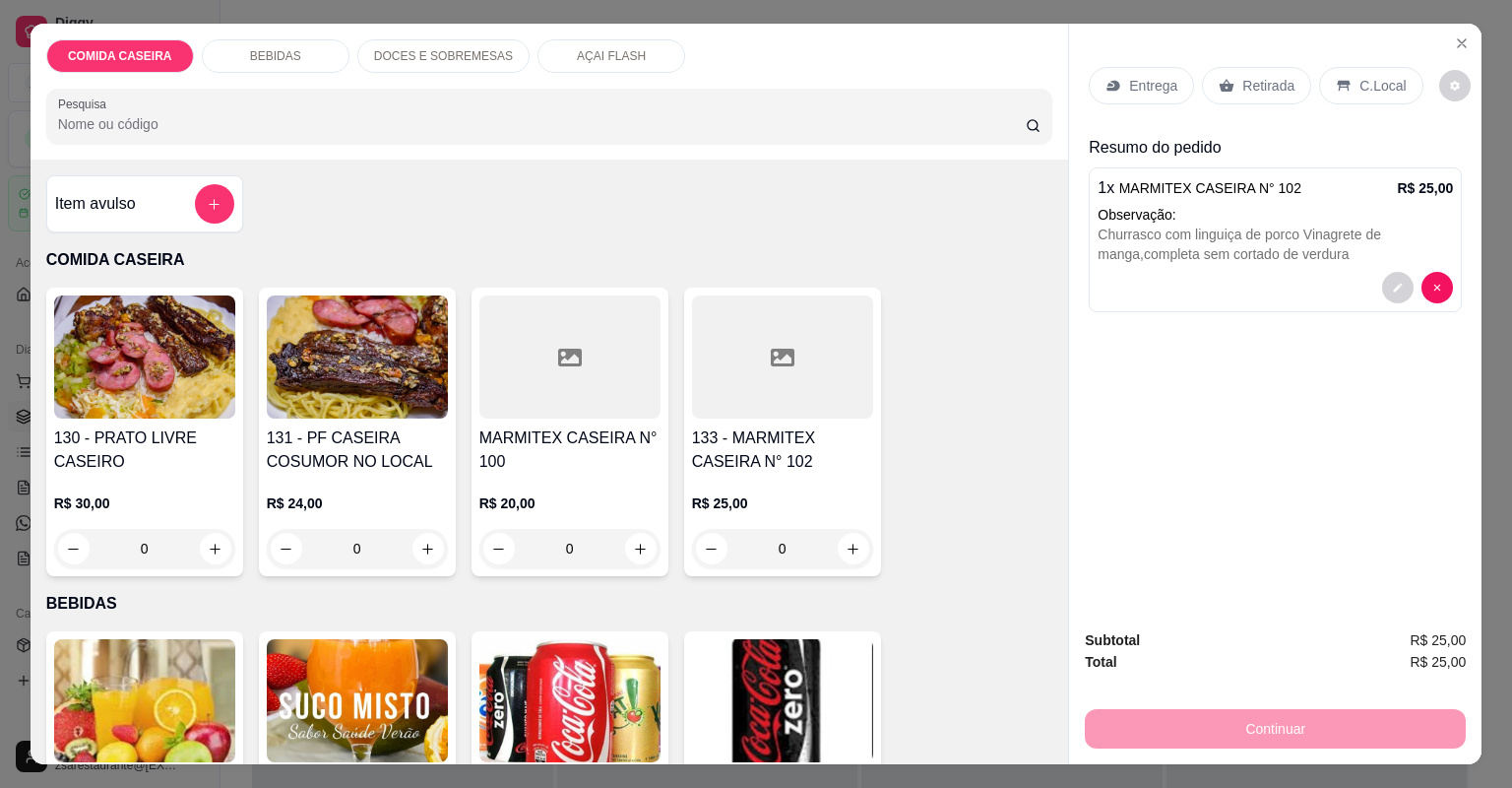 click on "Entrega" at bounding box center [1153, 86] 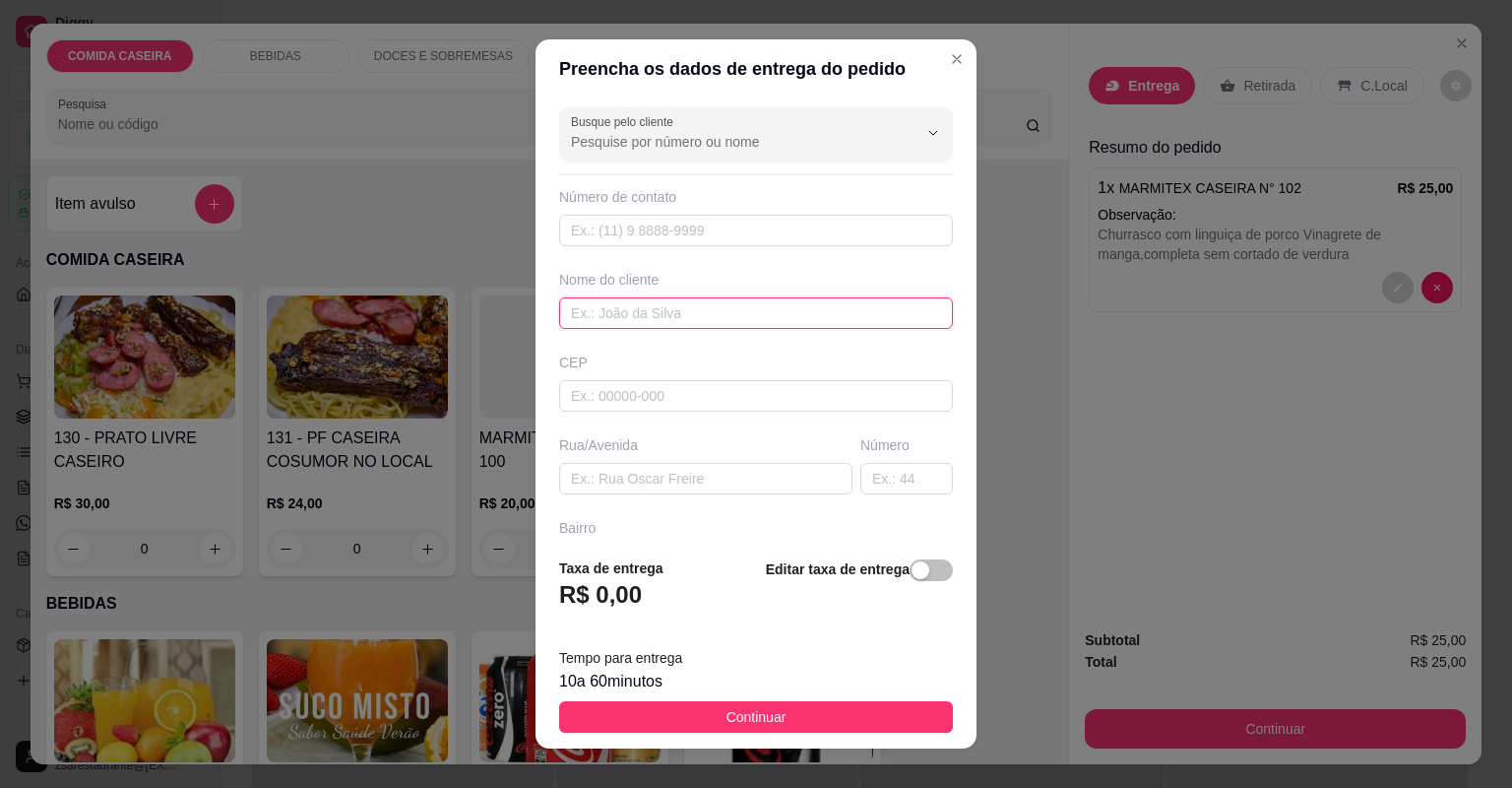 click at bounding box center [756, 313] 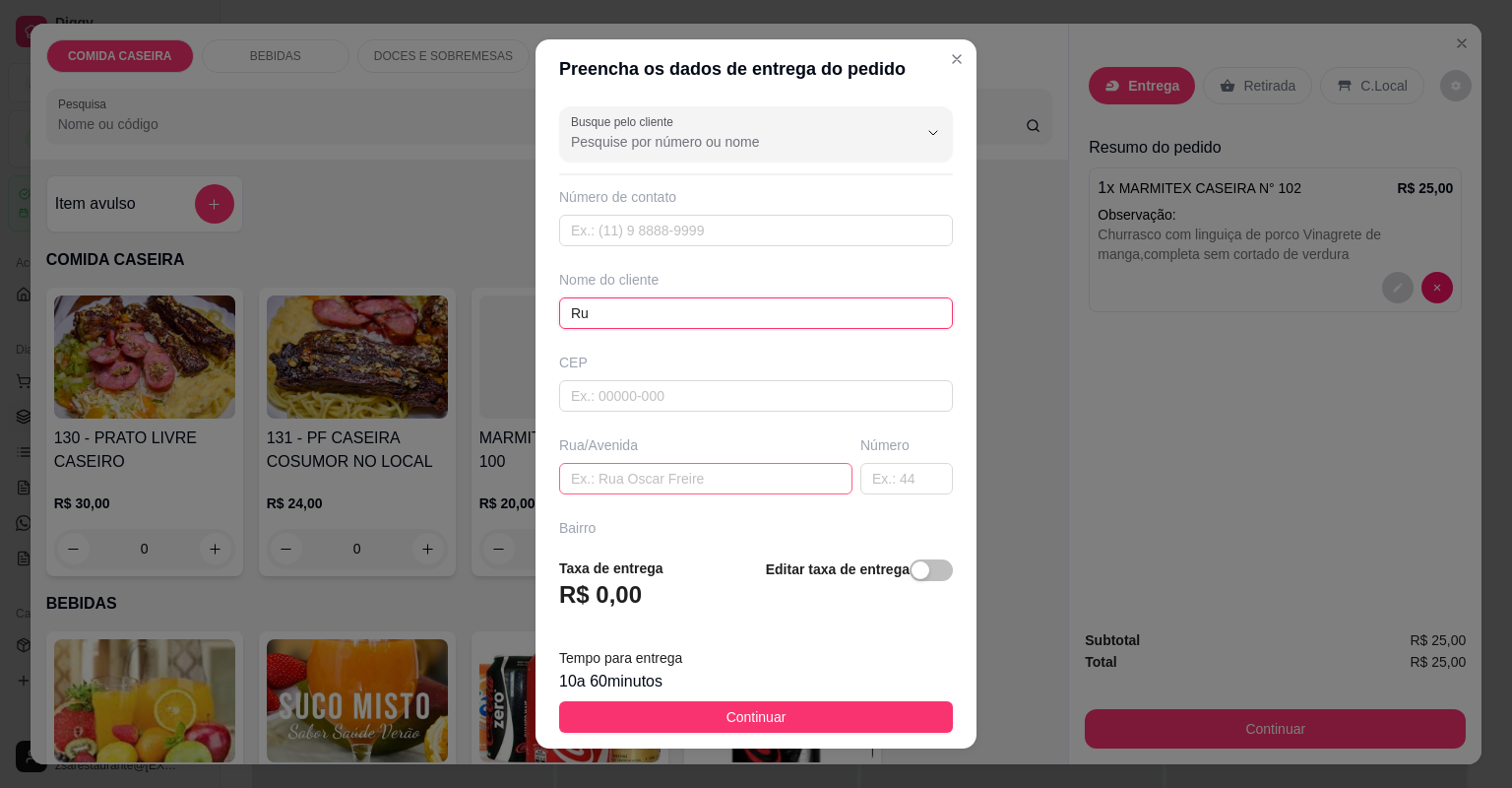 type on "R" 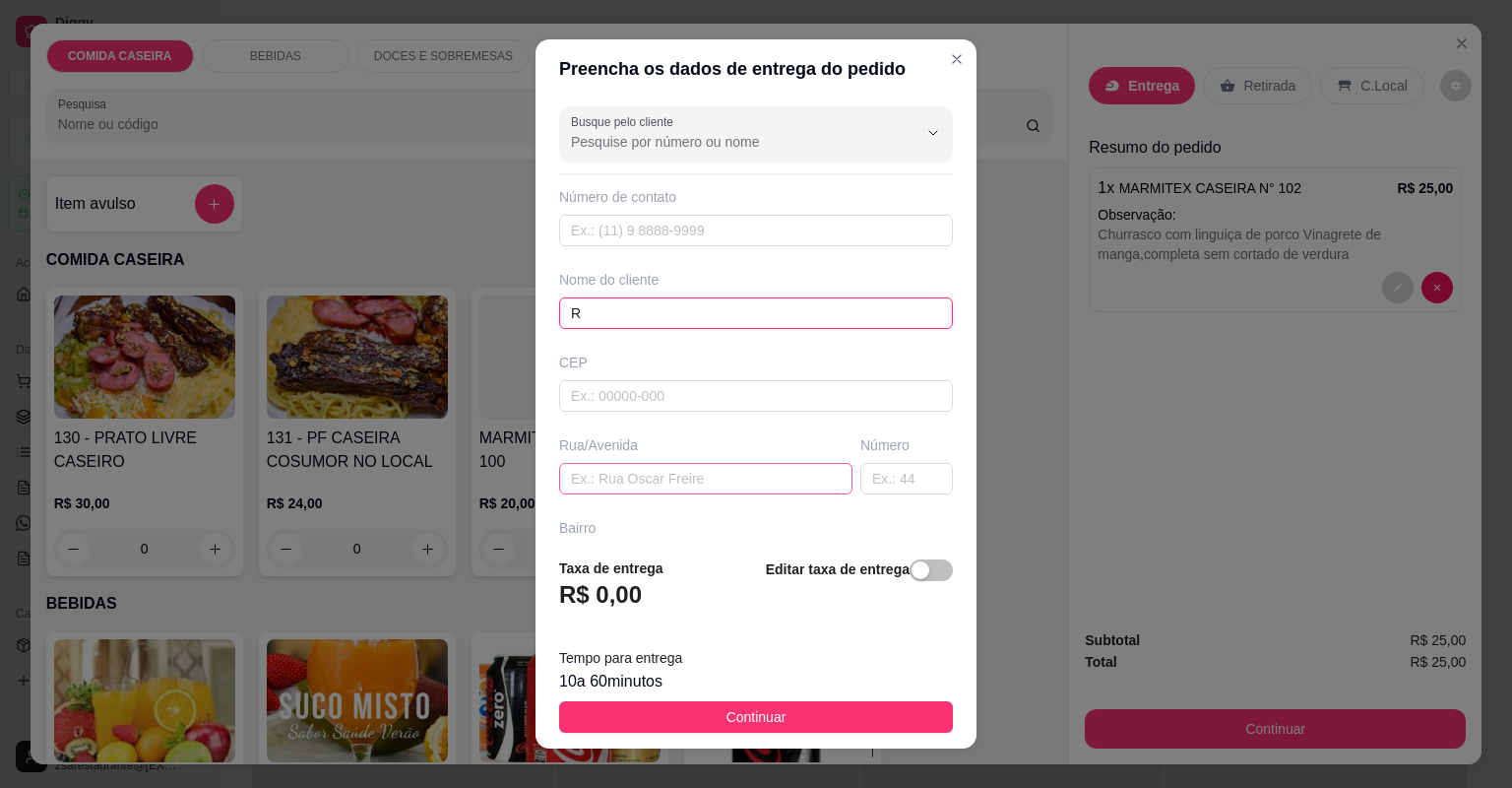 type 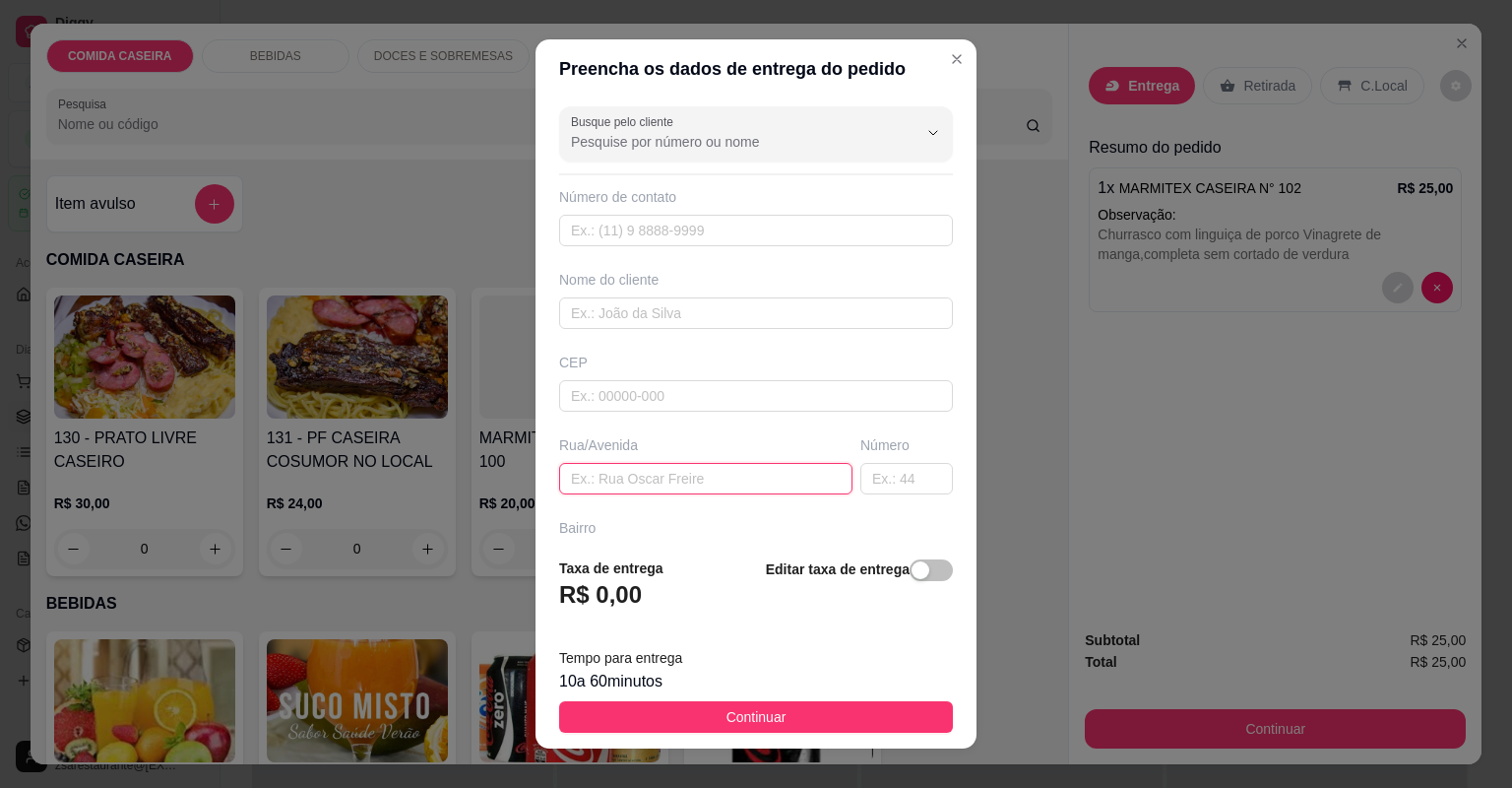 click at bounding box center (706, 479) 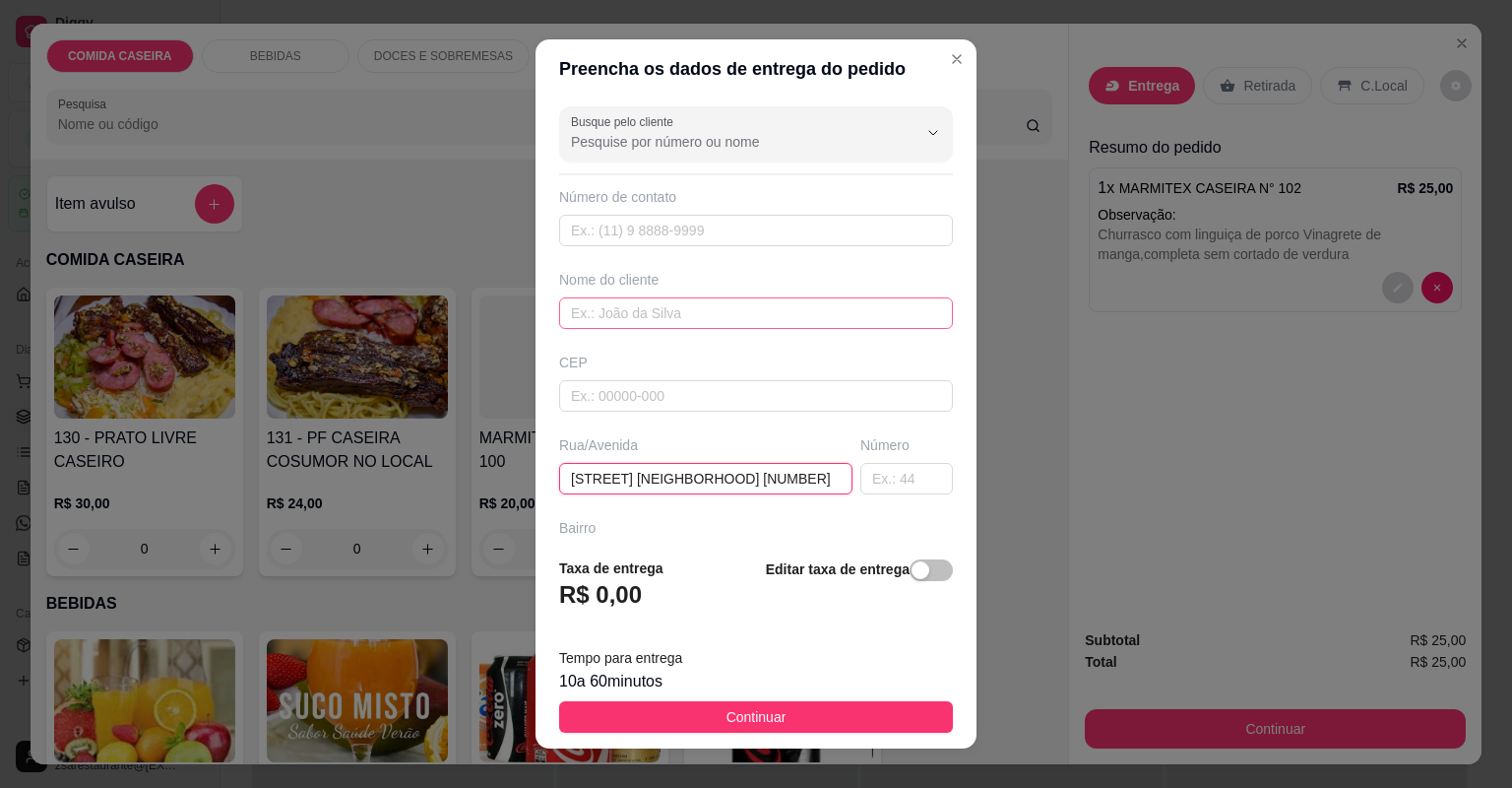 type on "[STREET] [NEIGHBORHOOD] [NUMBER]" 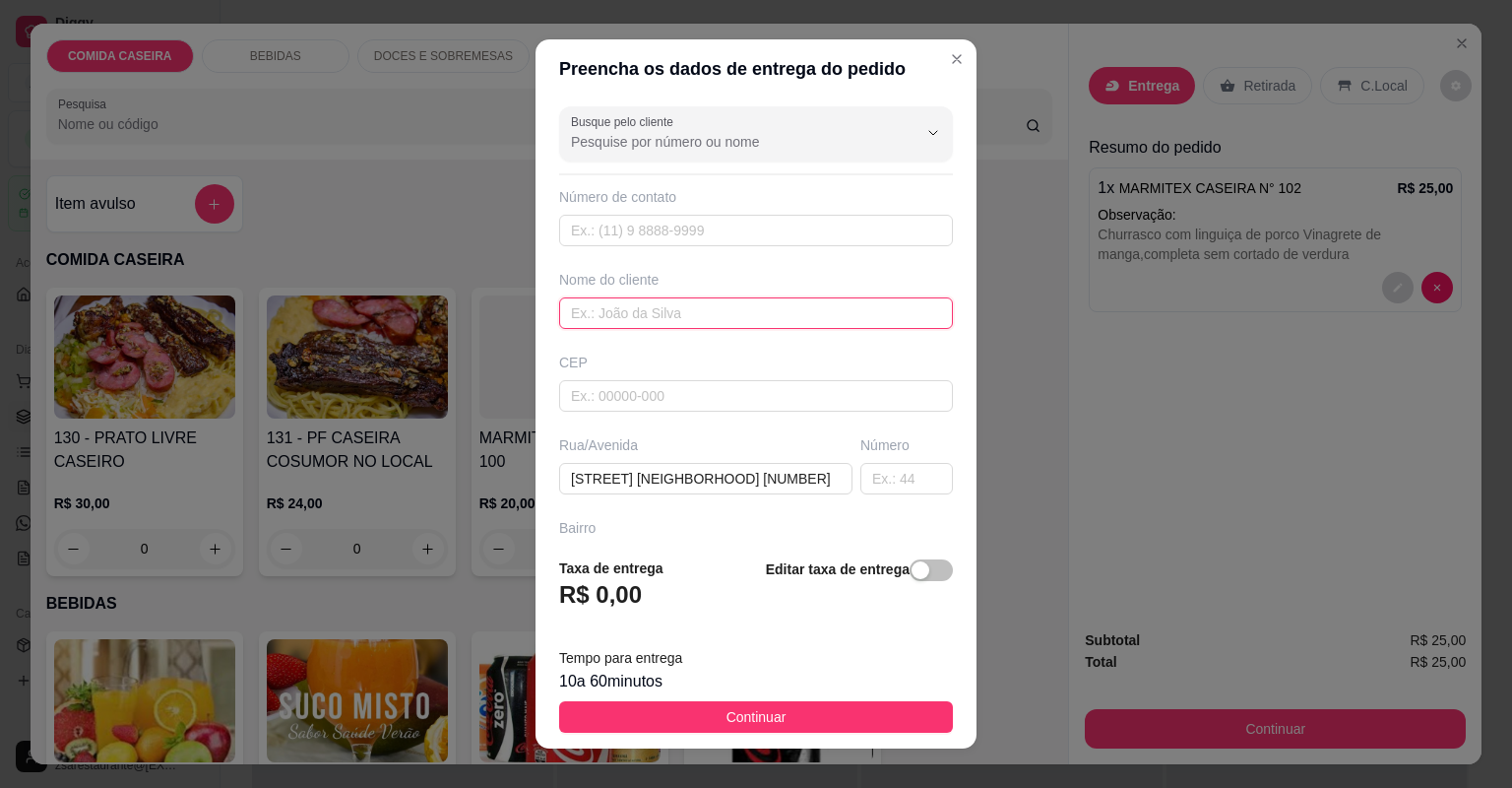 click at bounding box center (756, 313) 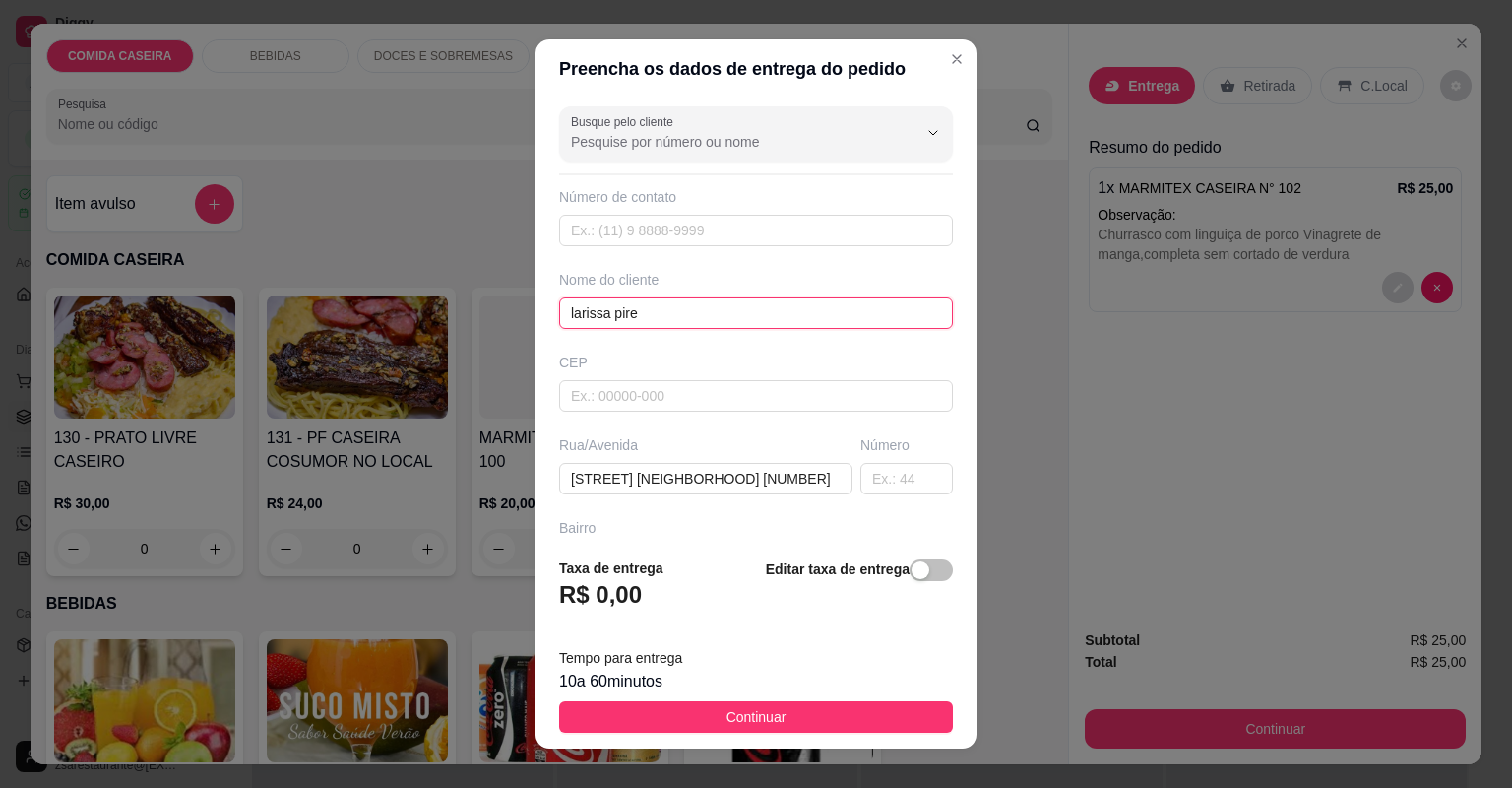 type on "larissa pires" 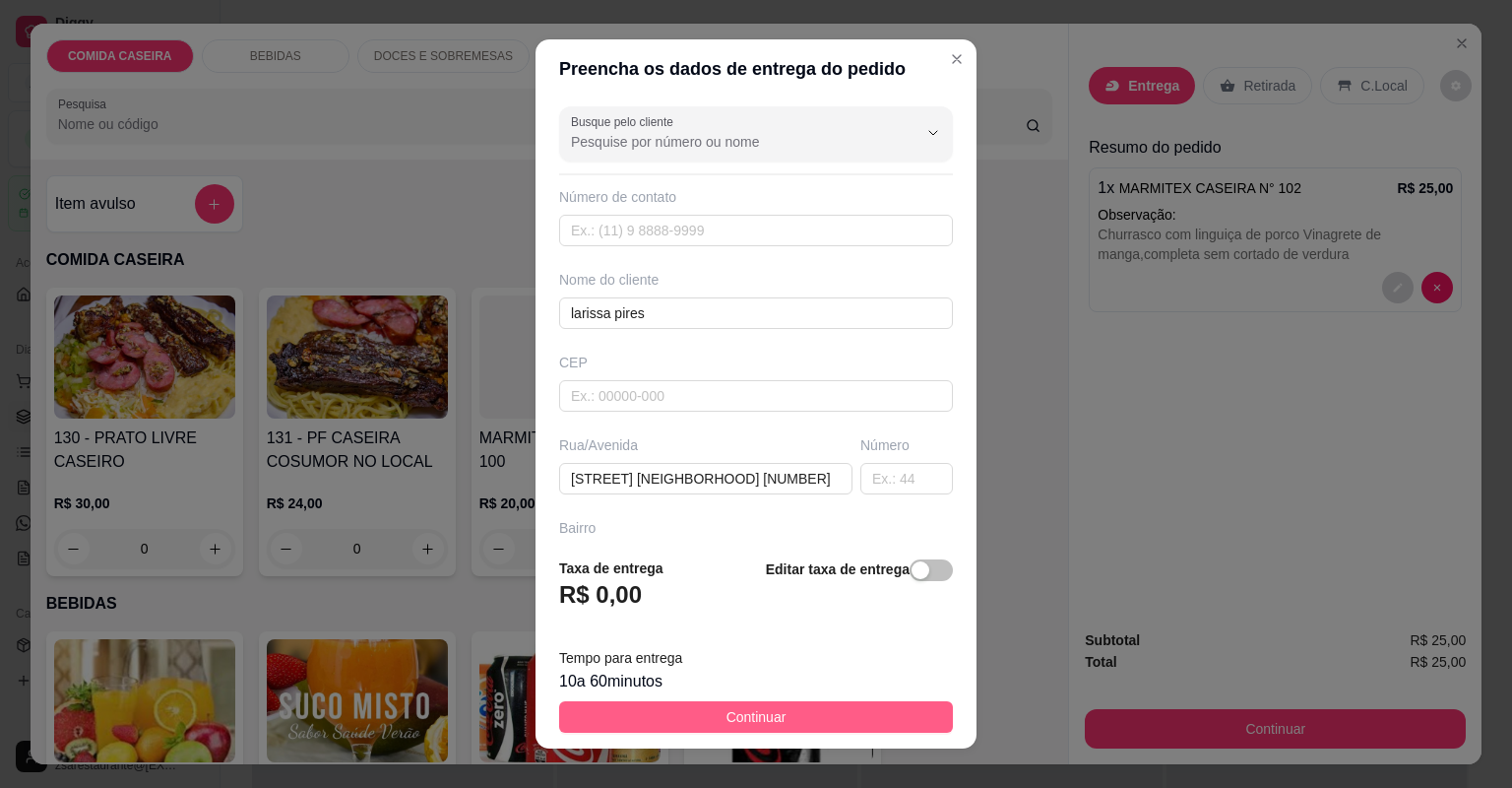 click on "Continuar" at bounding box center (756, 717) 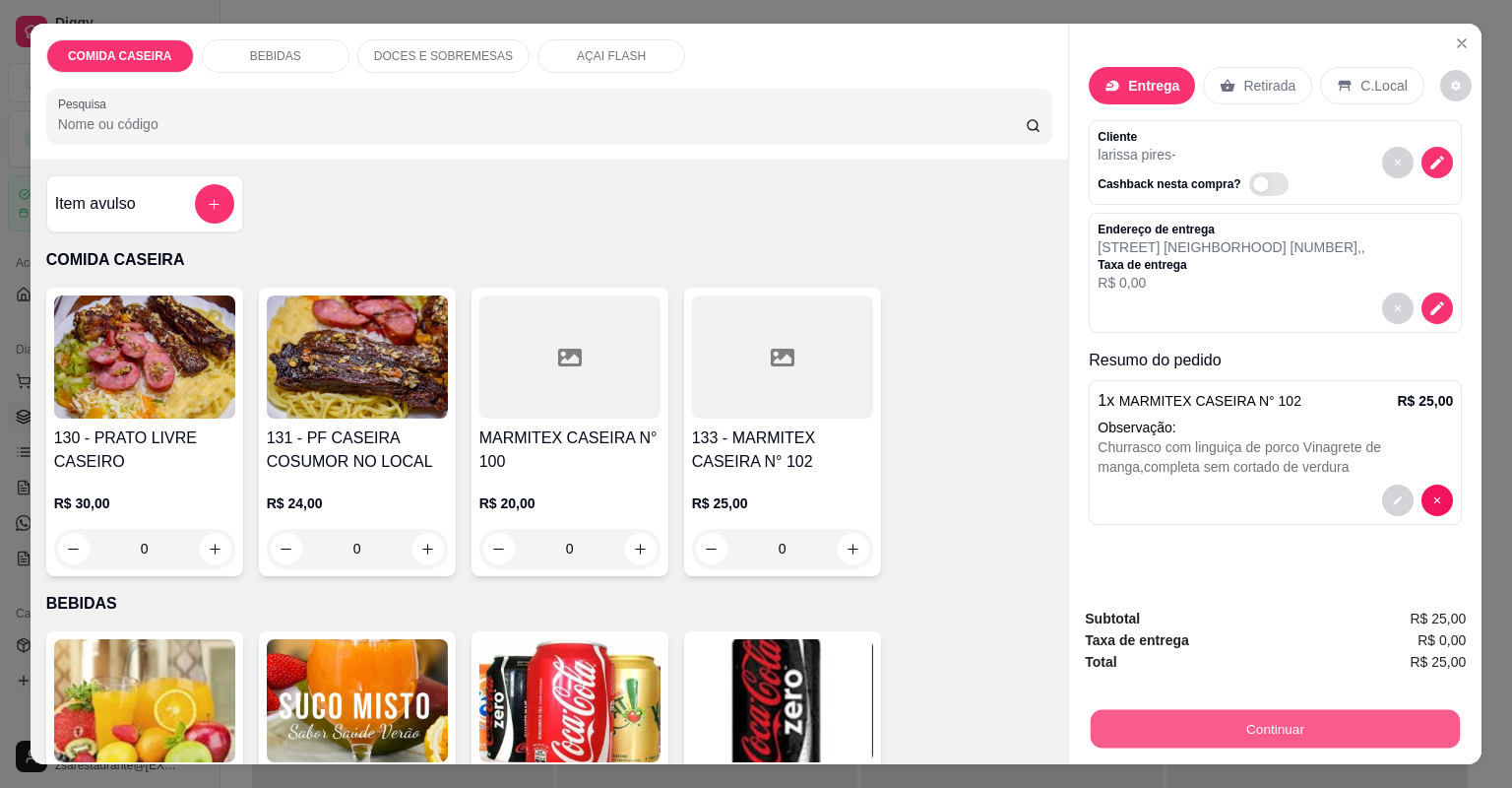 click on "Continuar" at bounding box center (1275, 729) 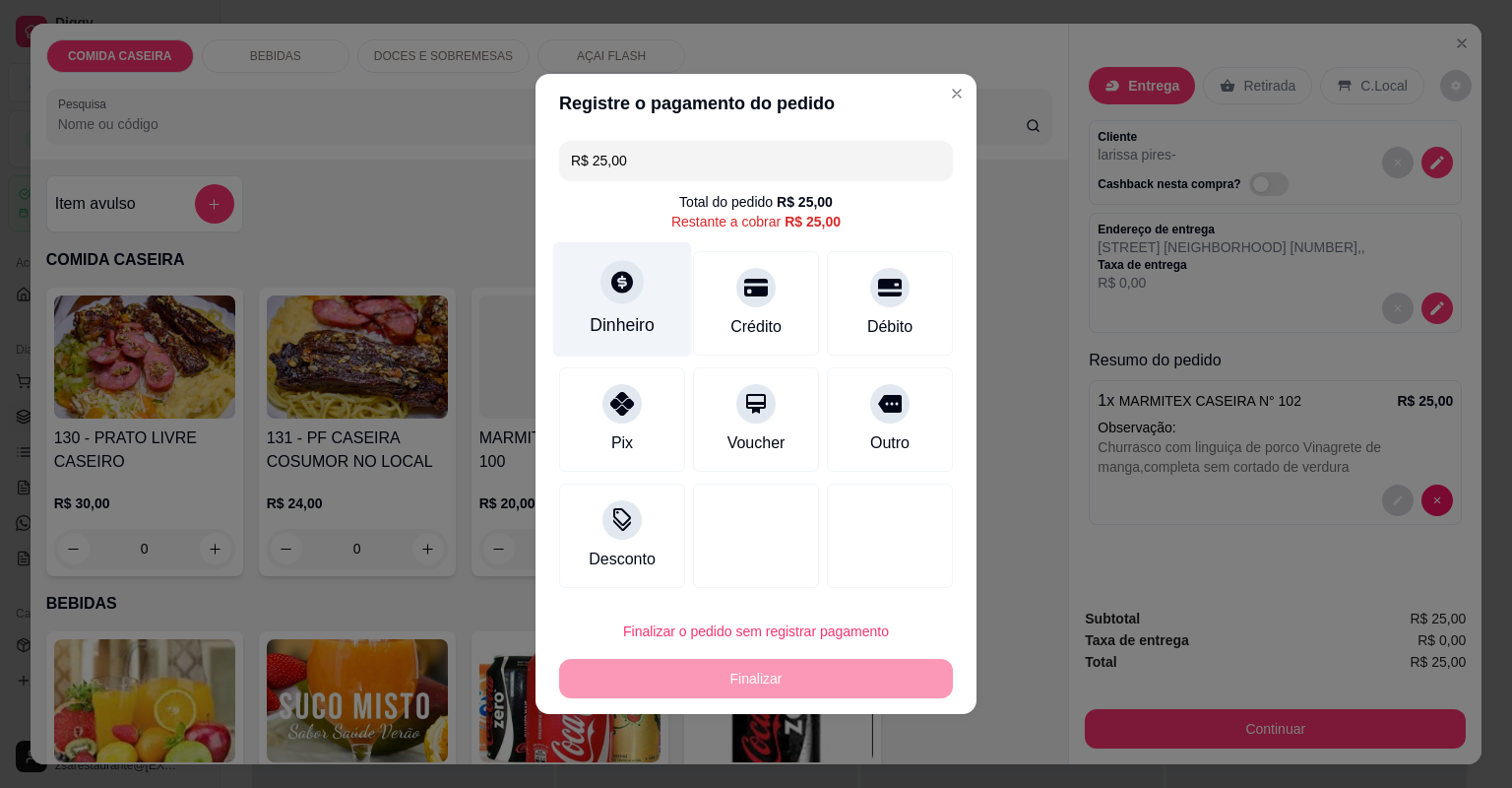 click on "Dinheiro" at bounding box center [622, 299] 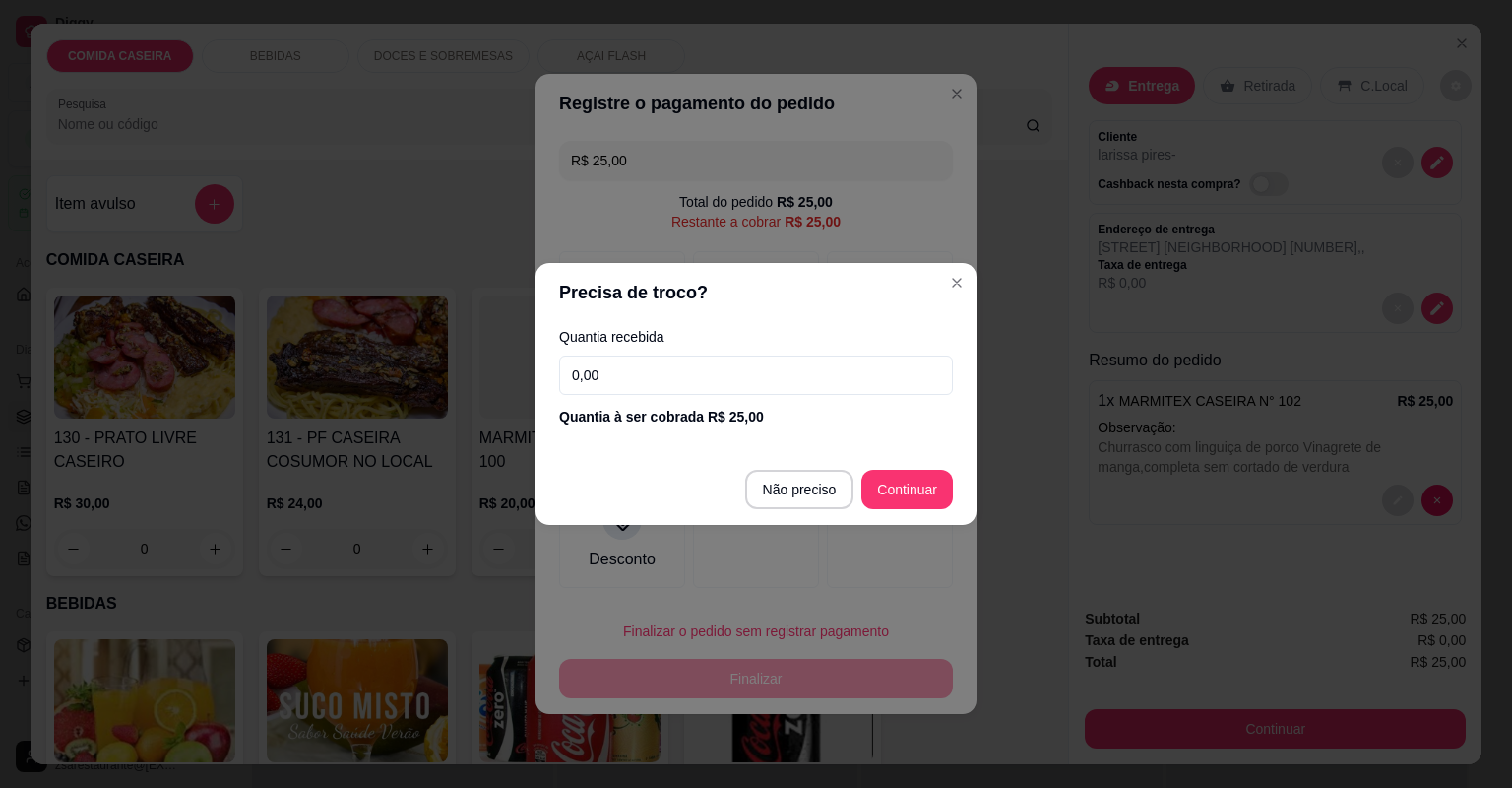 click on "0,00" at bounding box center [756, 375] 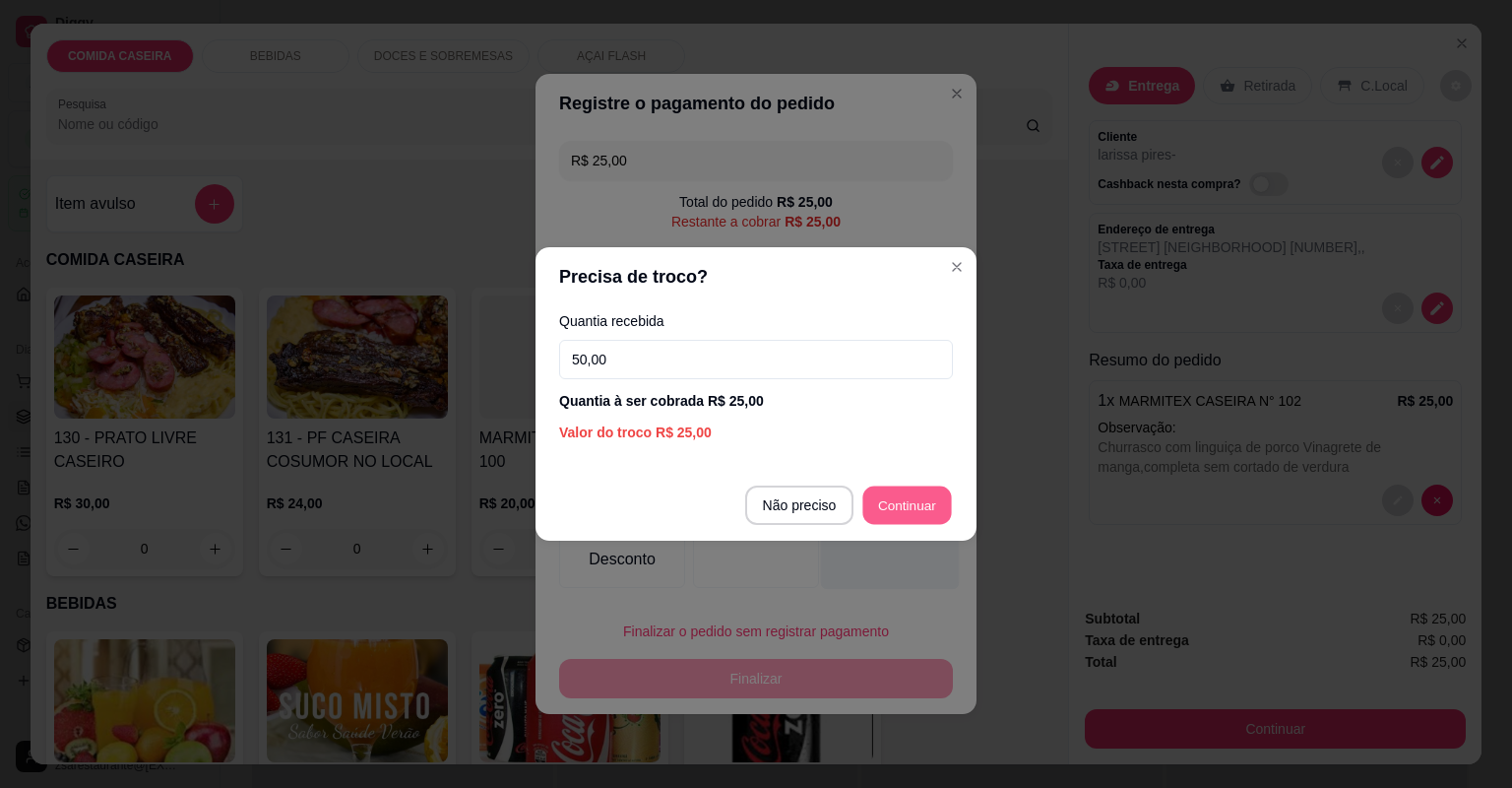 type on "R$ 0,00" 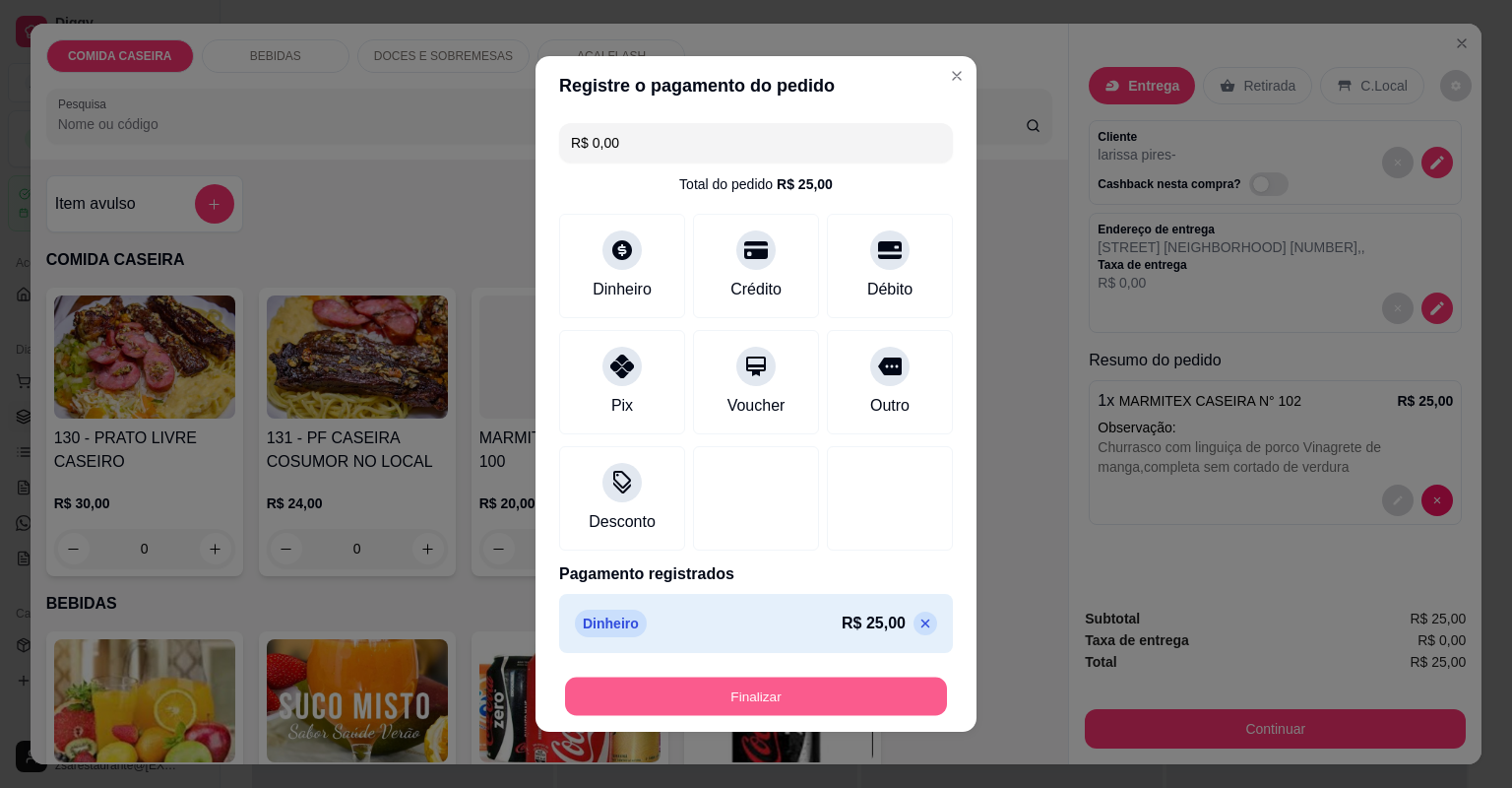 click on "Finalizar" at bounding box center [756, 696] 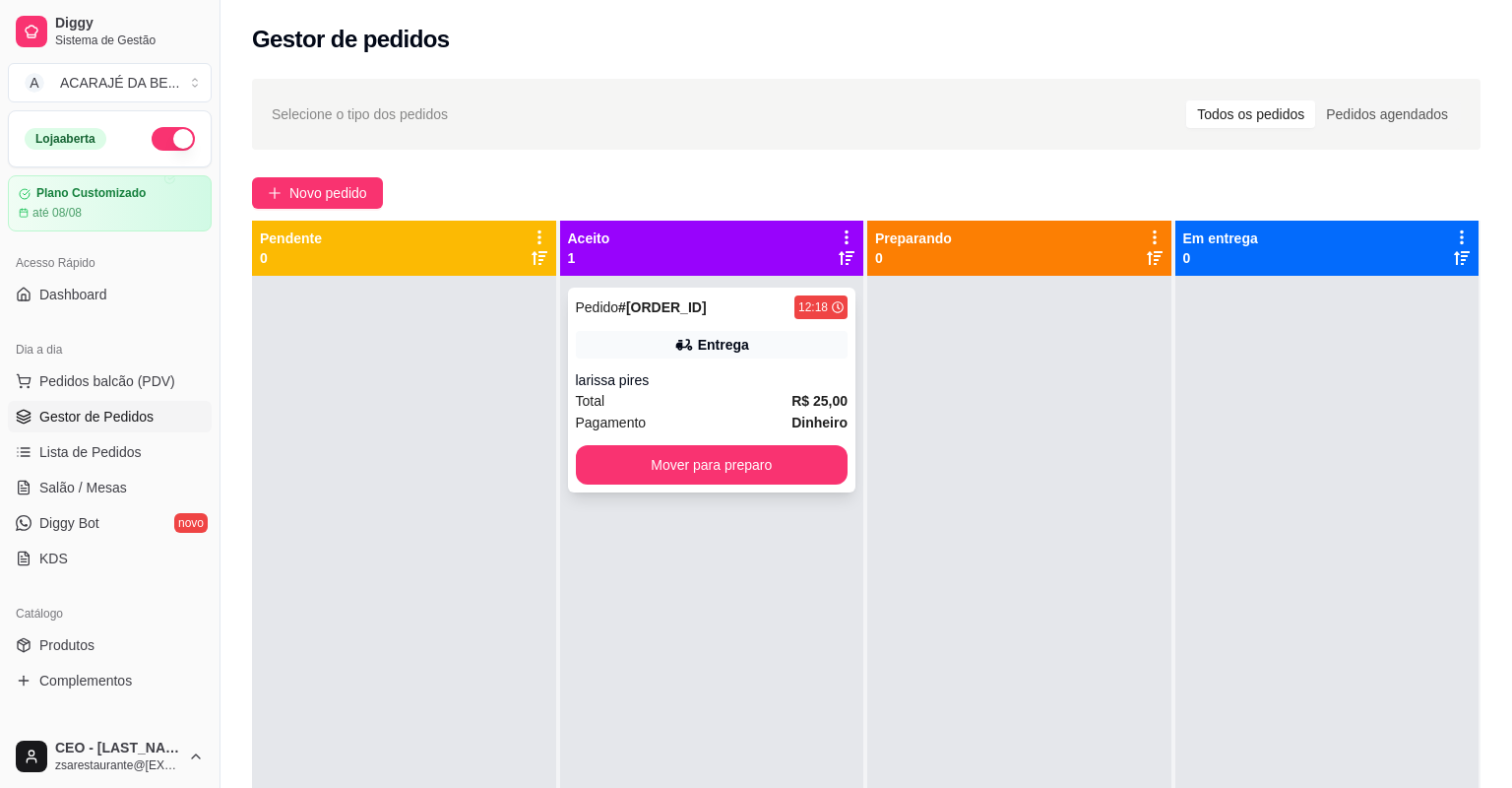 click on "Pedido  # 1229-51ca8 12:18 Entrega larissa pires Total R$ 25,00 Pagamento Dinheiro Mover para preparo" at bounding box center [712, 390] 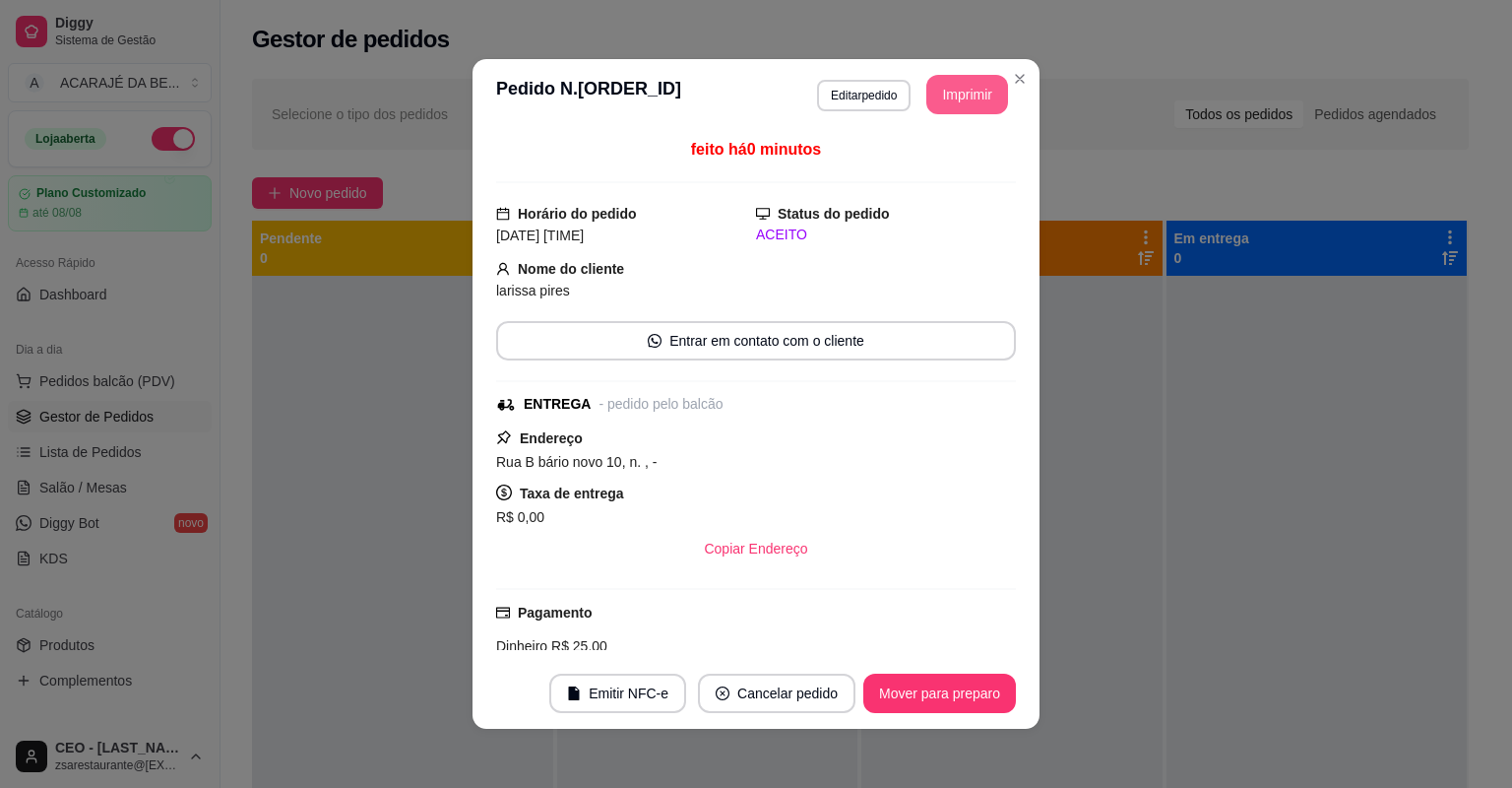 click on "Imprimir" at bounding box center (967, 95) 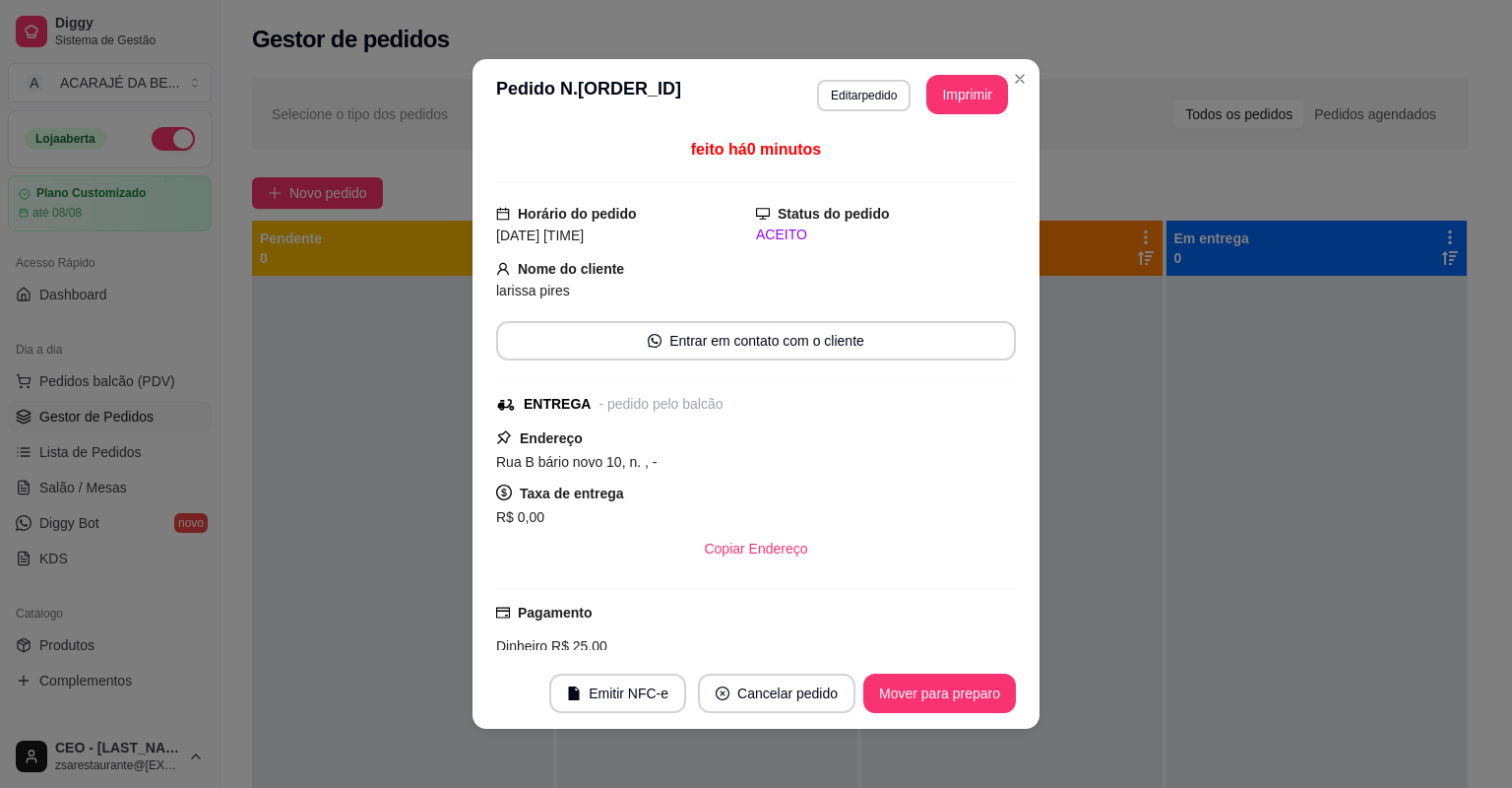 click on "Mover para preparo" at bounding box center [939, 693] 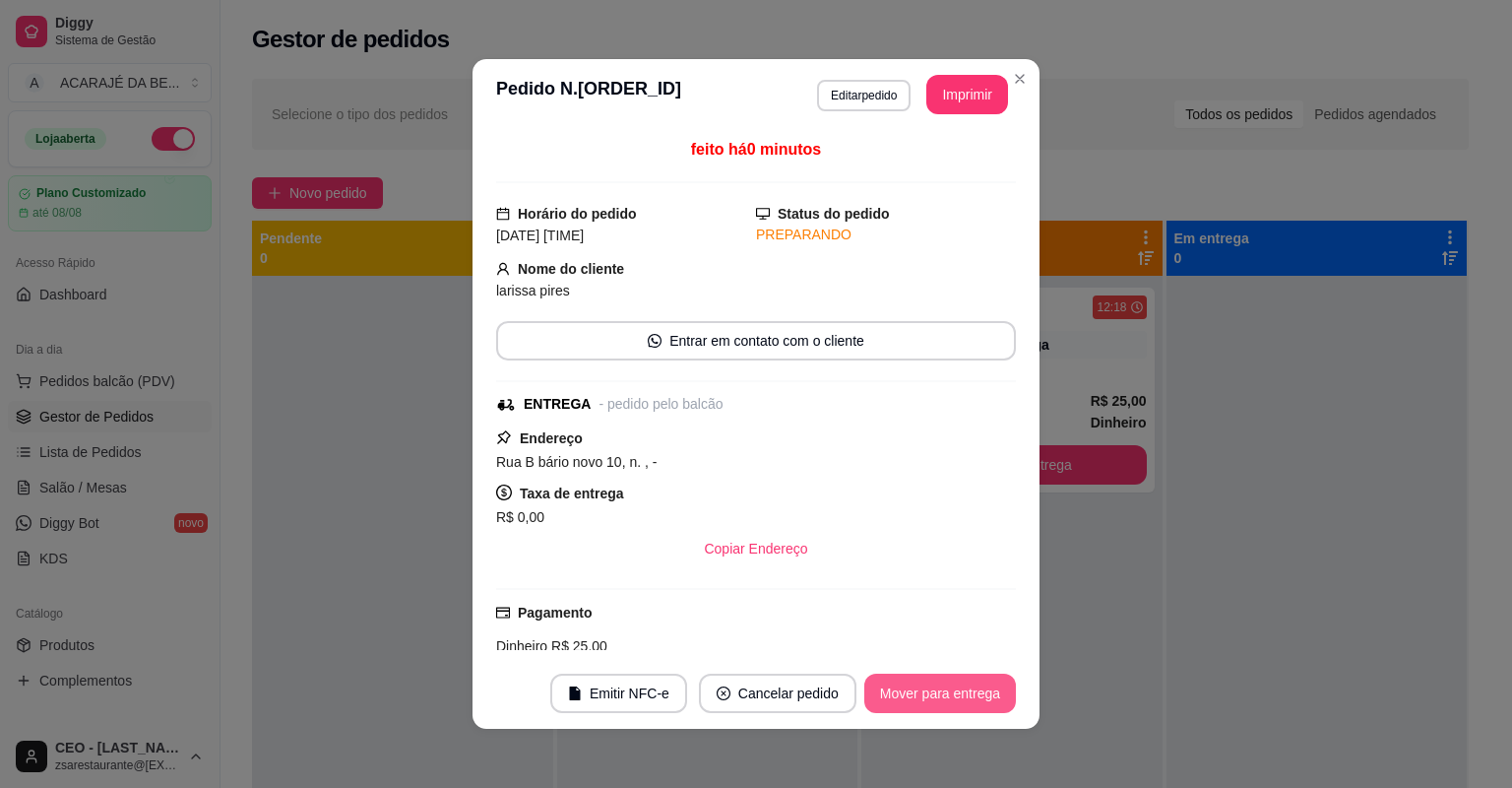 click on "Mover para entrega" at bounding box center (940, 693) 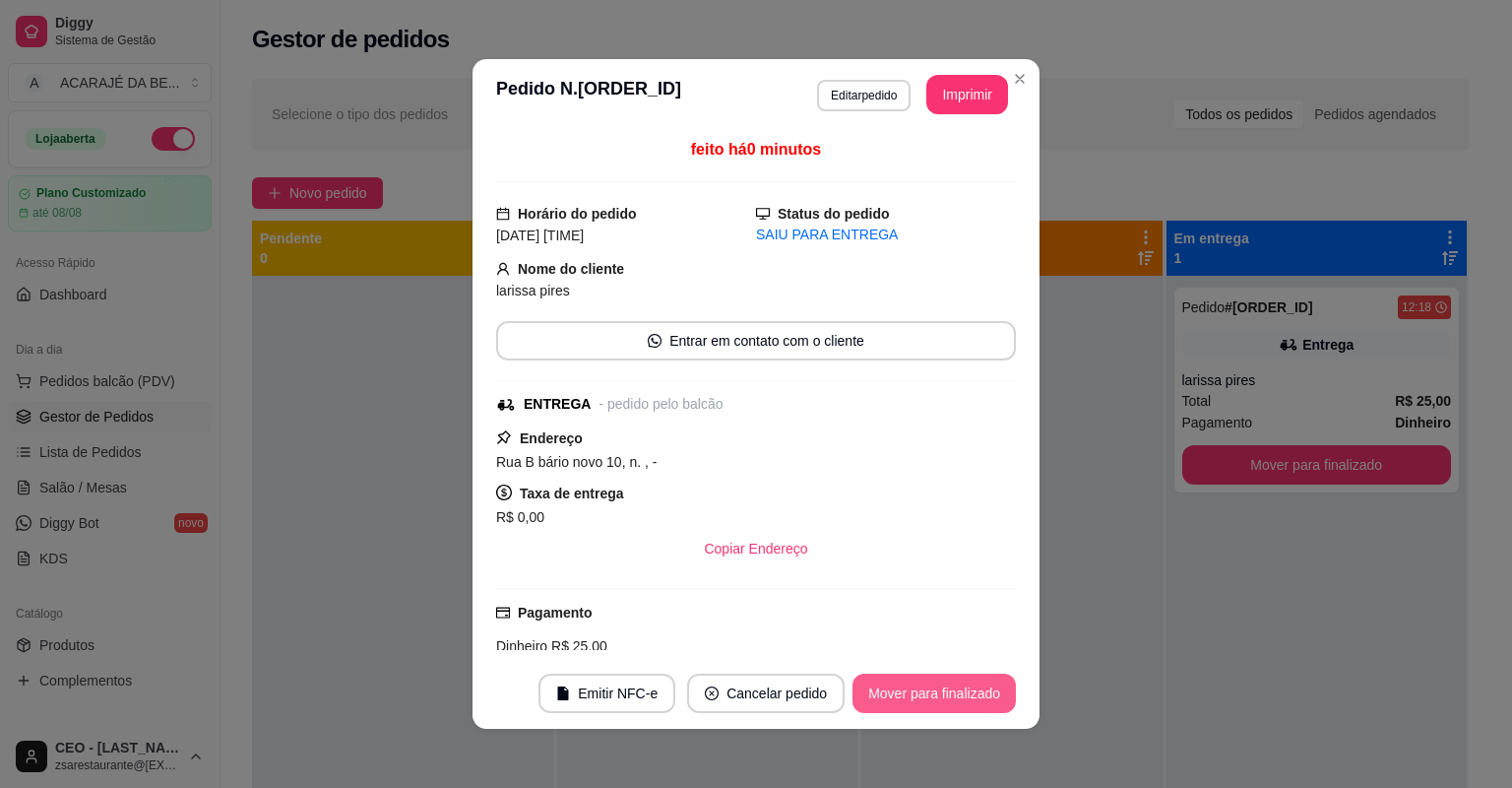 click on "Mover para finalizado" at bounding box center (934, 693) 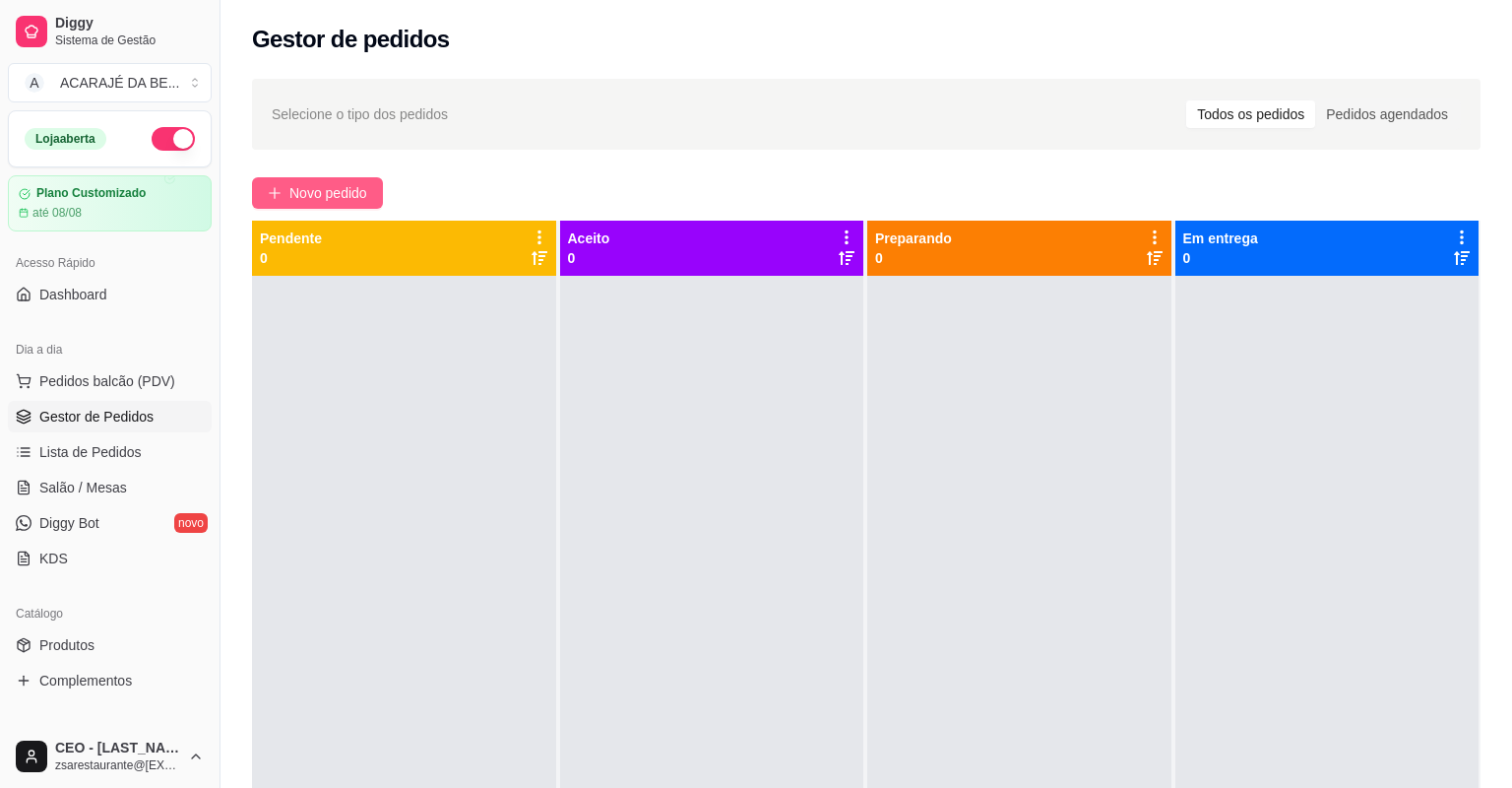 click on "Novo pedido" at bounding box center [328, 193] 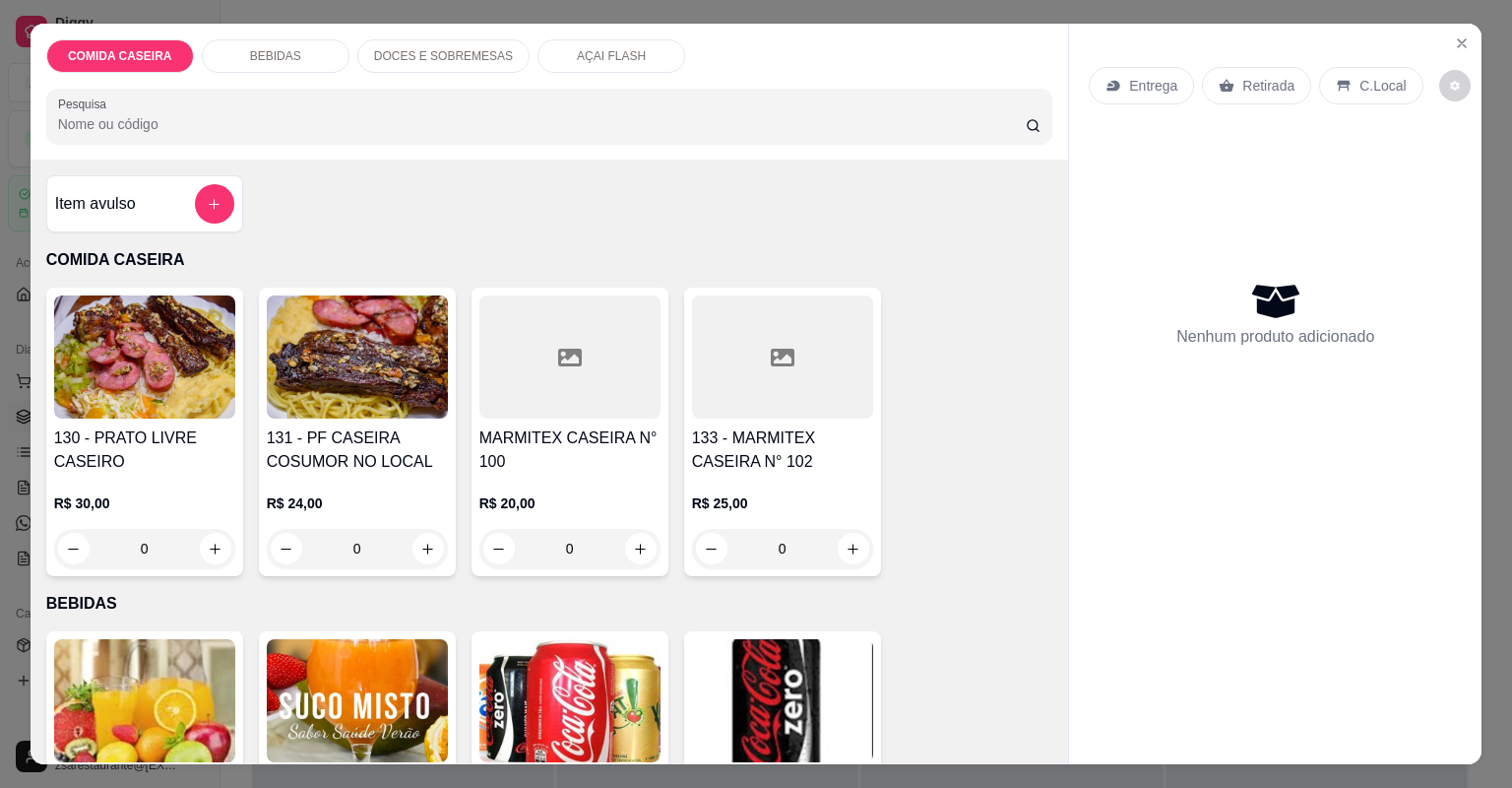 click at bounding box center [570, 357] 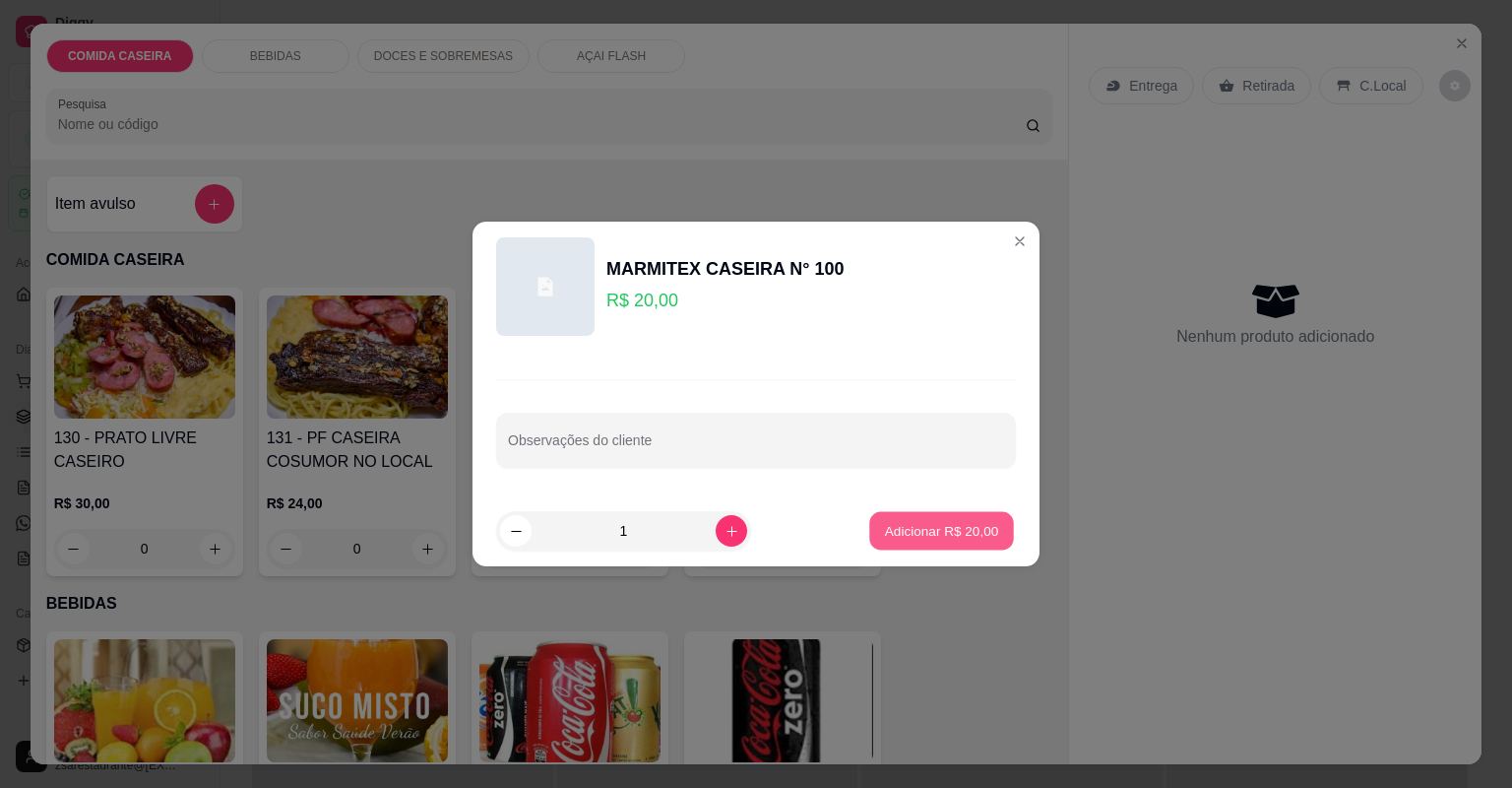 click on "Adicionar   R$ 20,00" at bounding box center [942, 530] 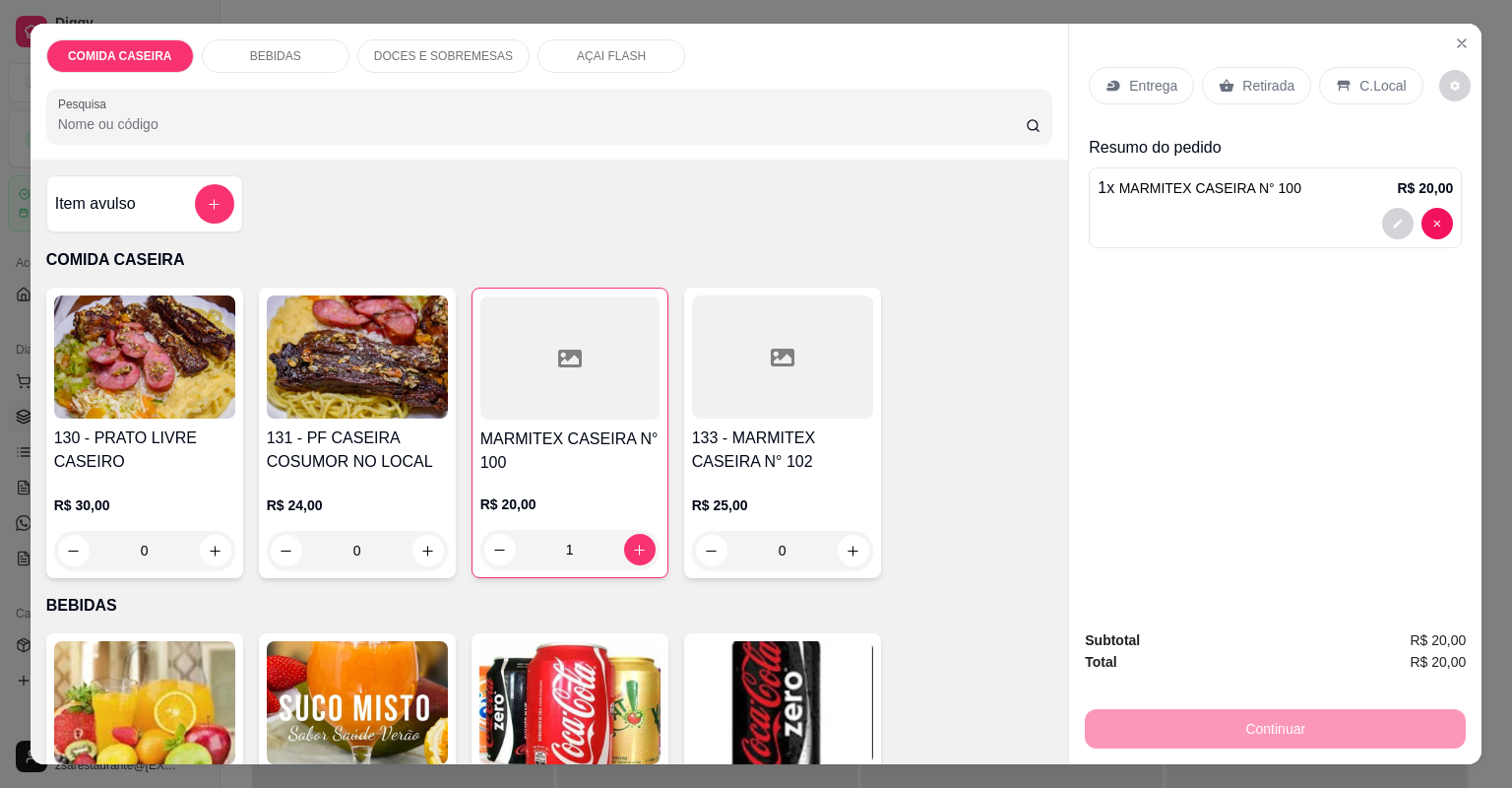 click 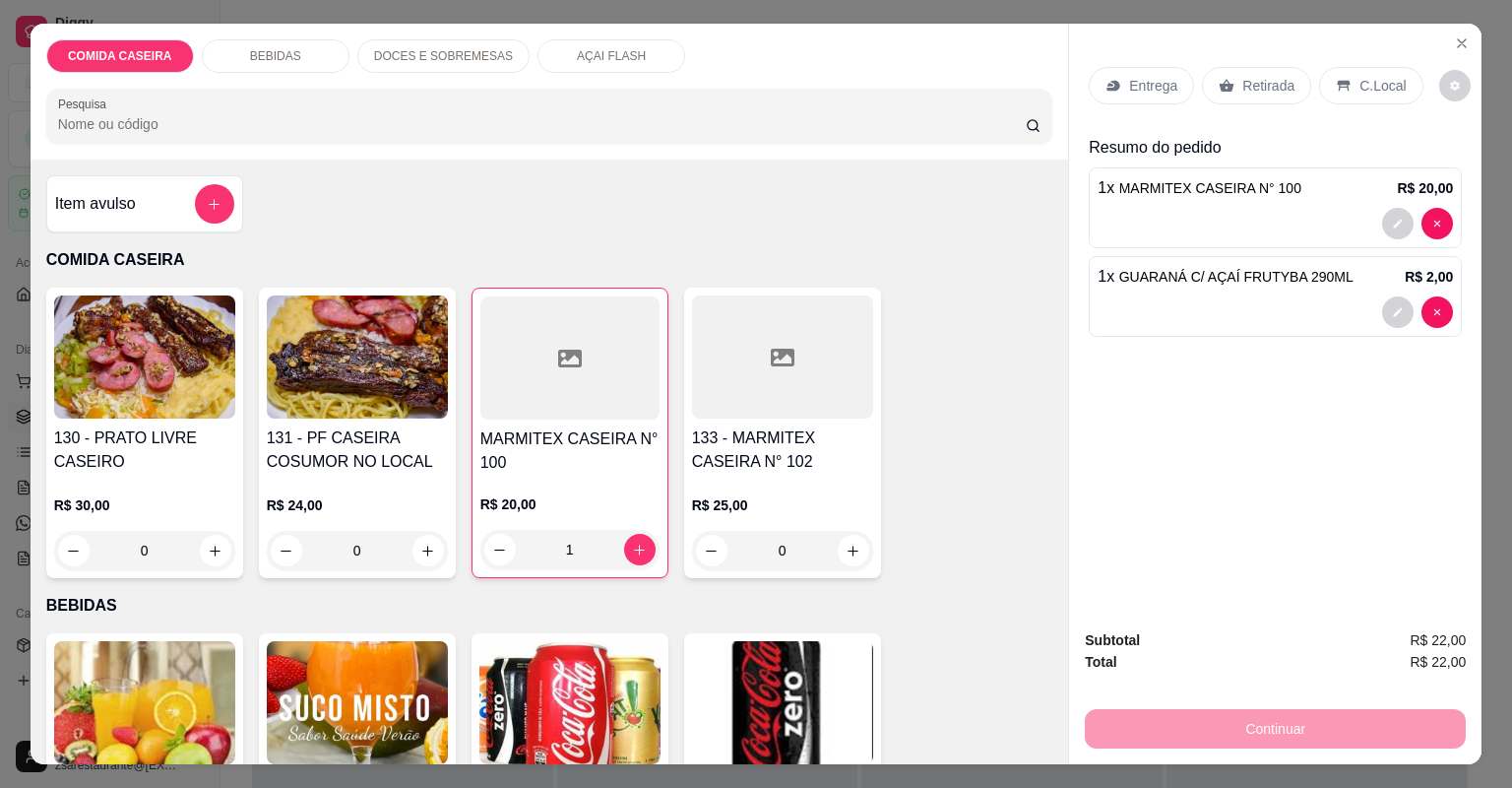 click on "Retirada" at bounding box center [1268, 86] 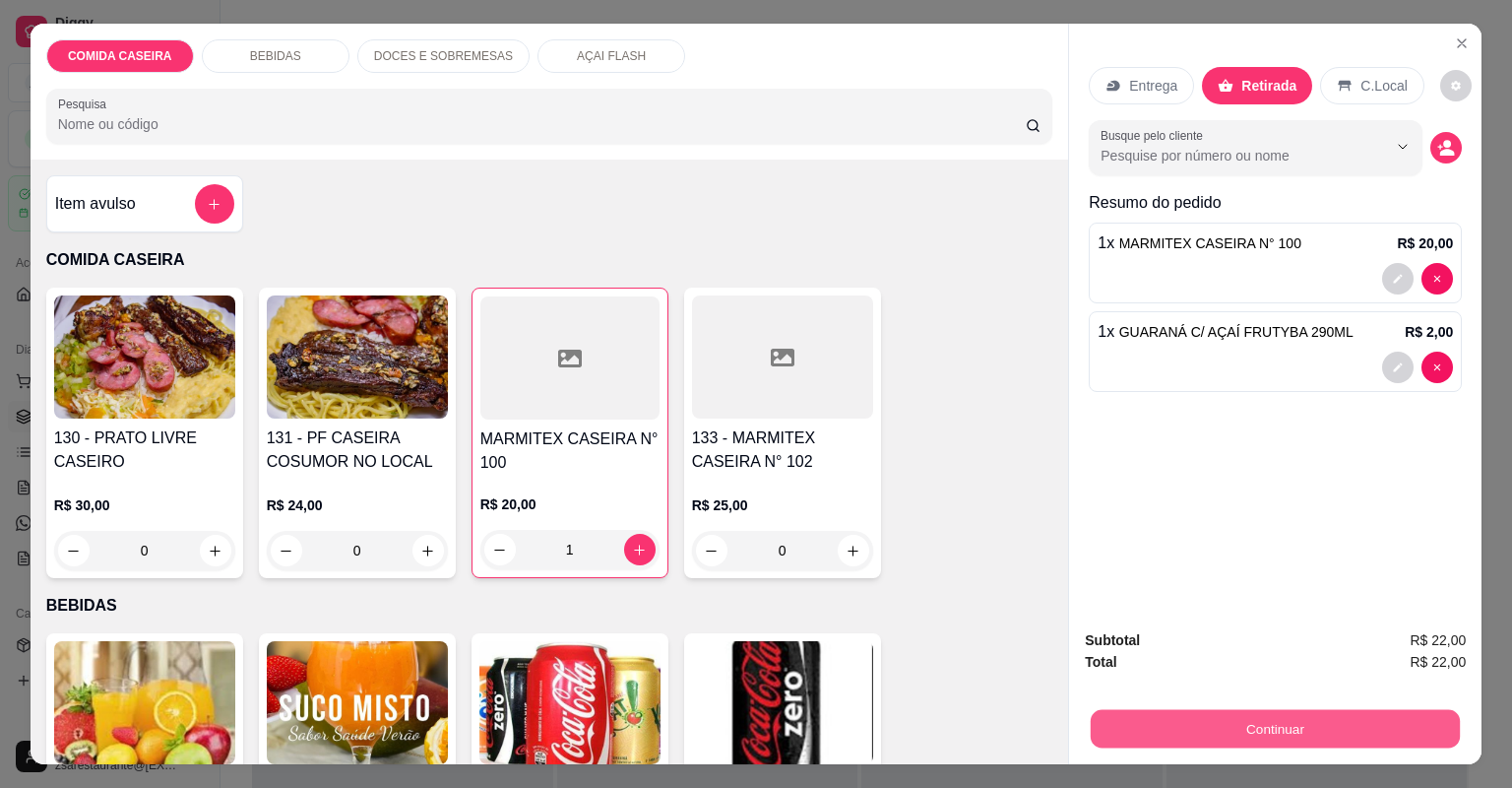 click on "Continuar" at bounding box center [1275, 729] 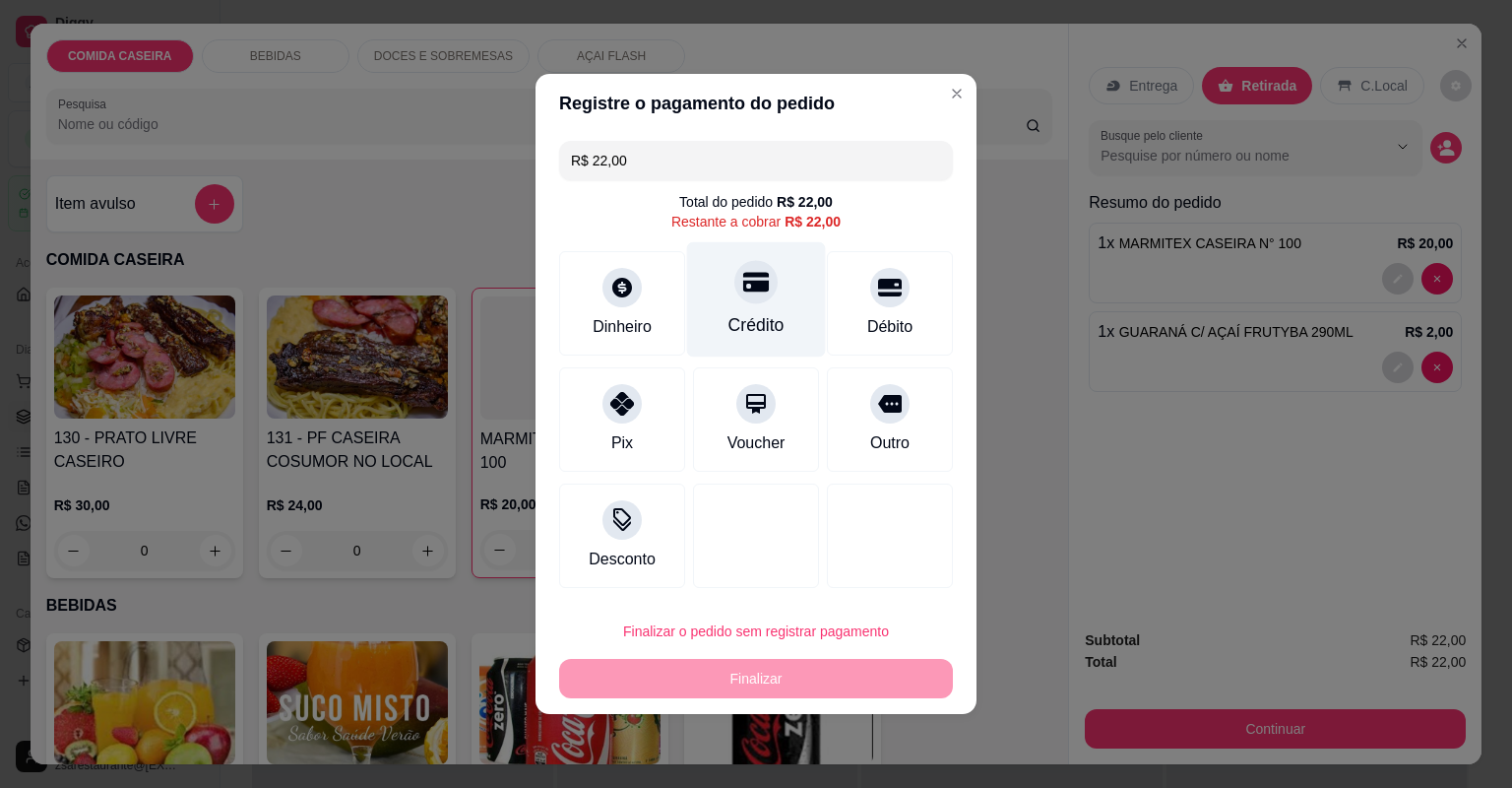 click at bounding box center (756, 282) 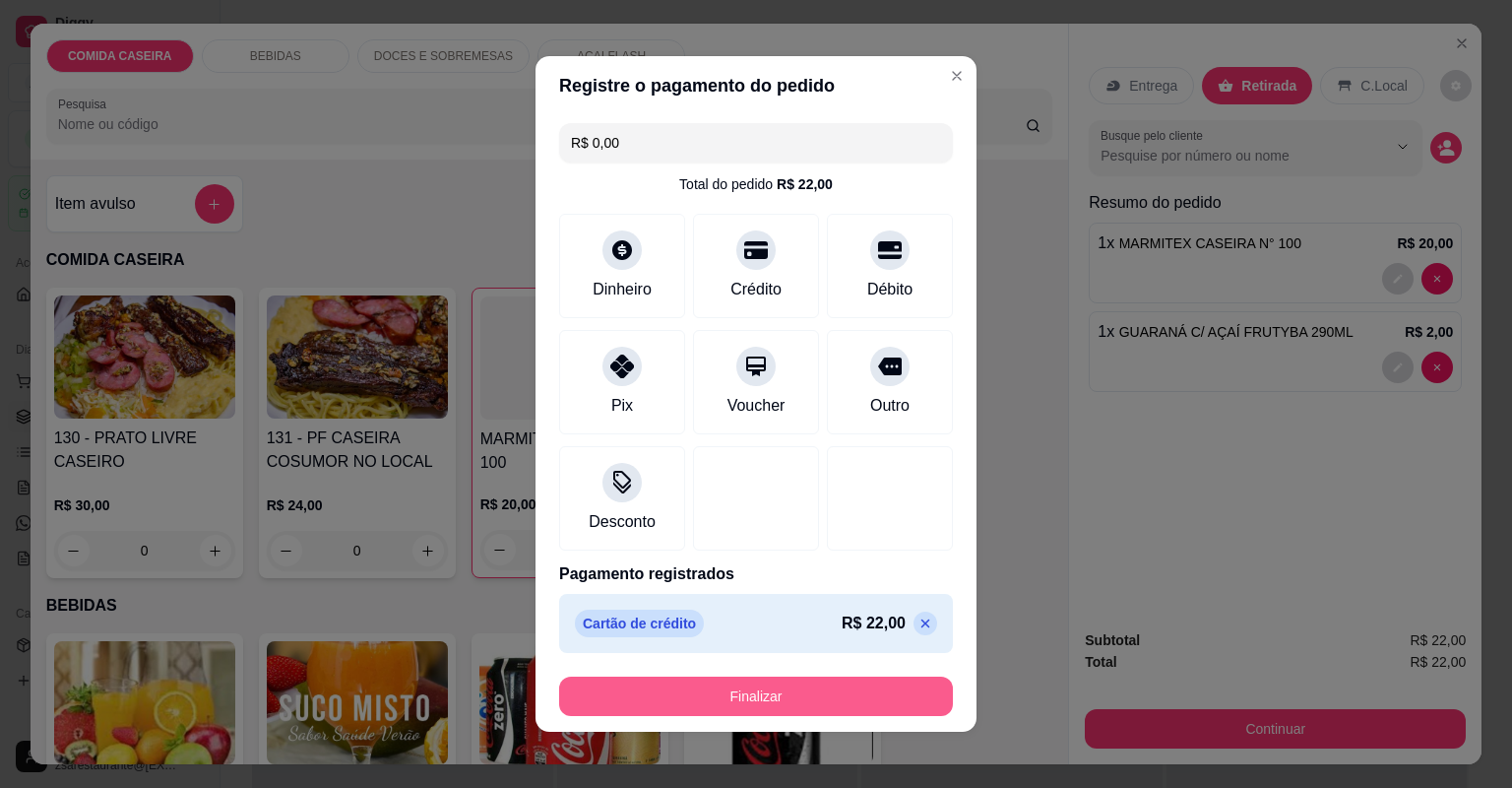 click on "Finalizar" at bounding box center [756, 696] 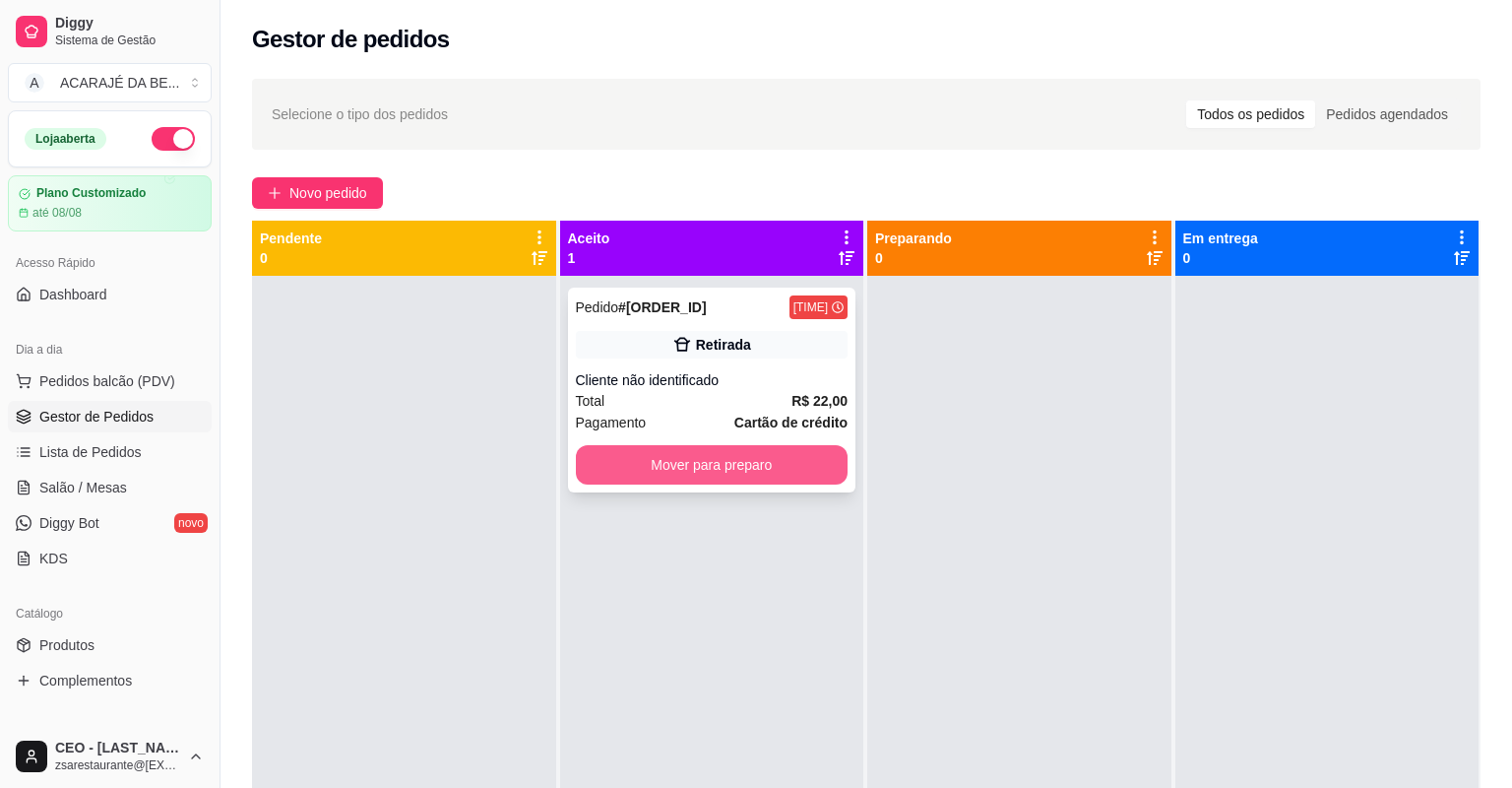 click on "Mover para preparo" at bounding box center (712, 465) 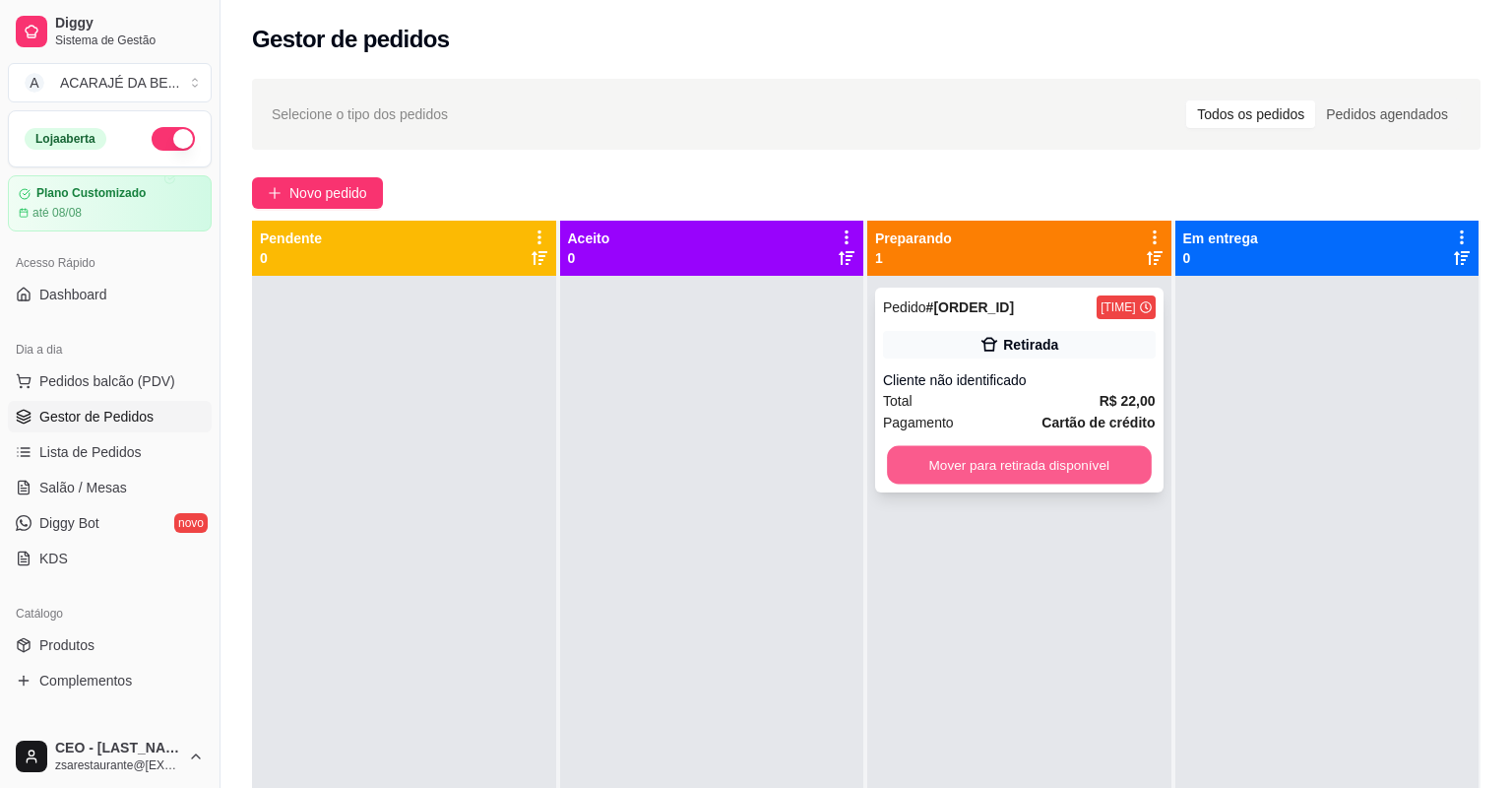 click on "Mover para retirada disponível" at bounding box center [1019, 465] 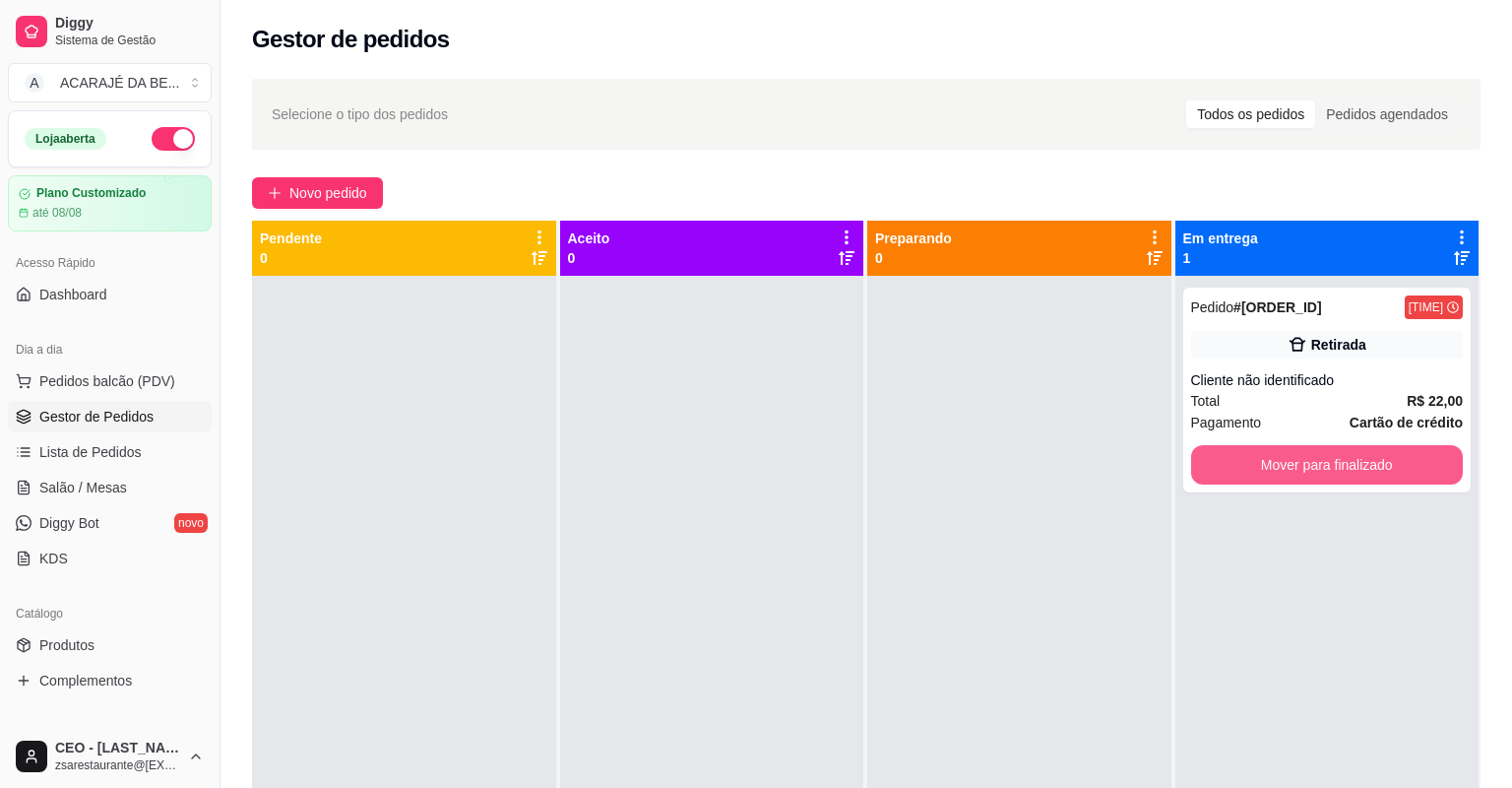 click on "Mover para finalizado" at bounding box center [1327, 465] 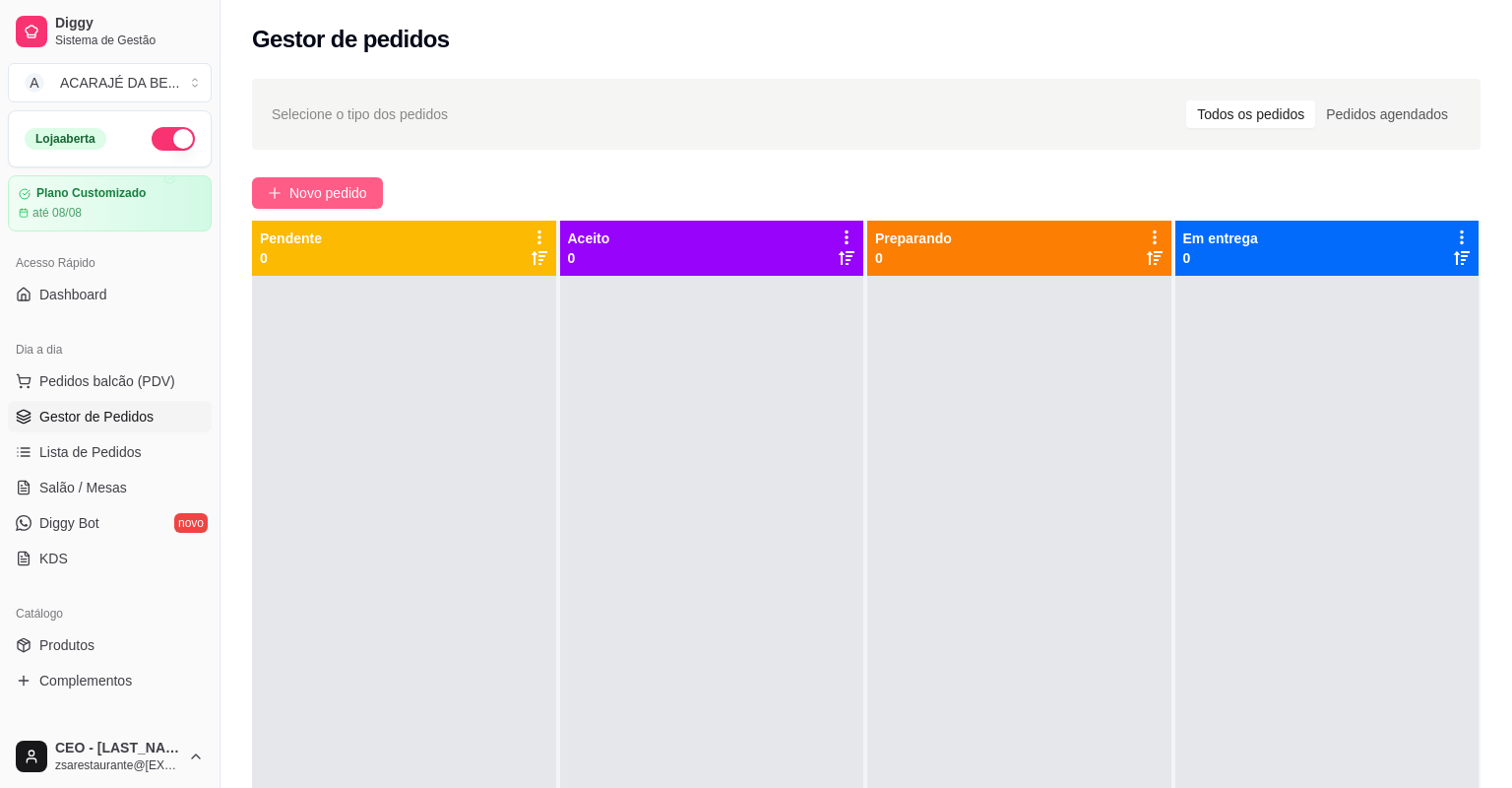 click 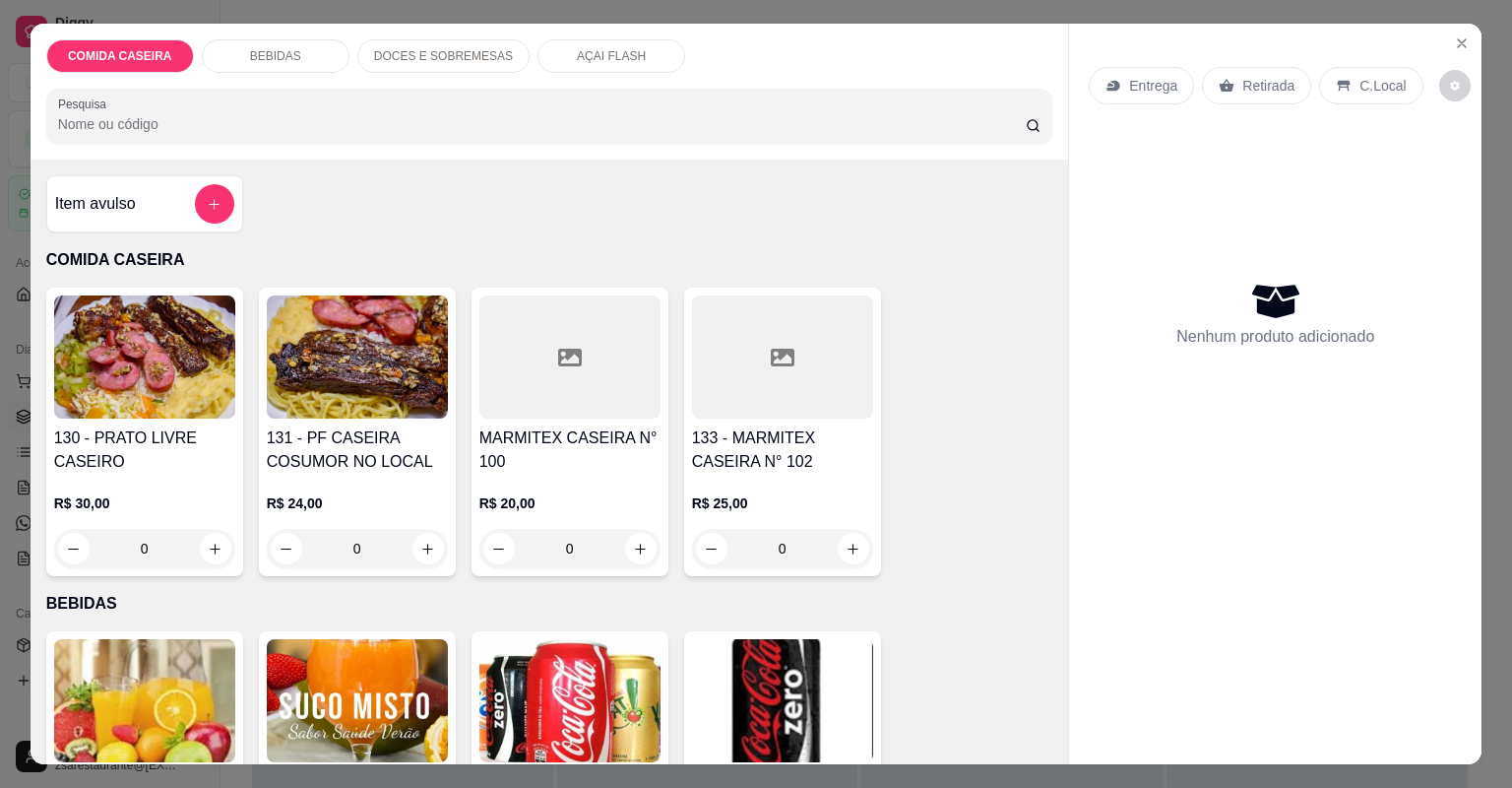 click at bounding box center (145, 1613) 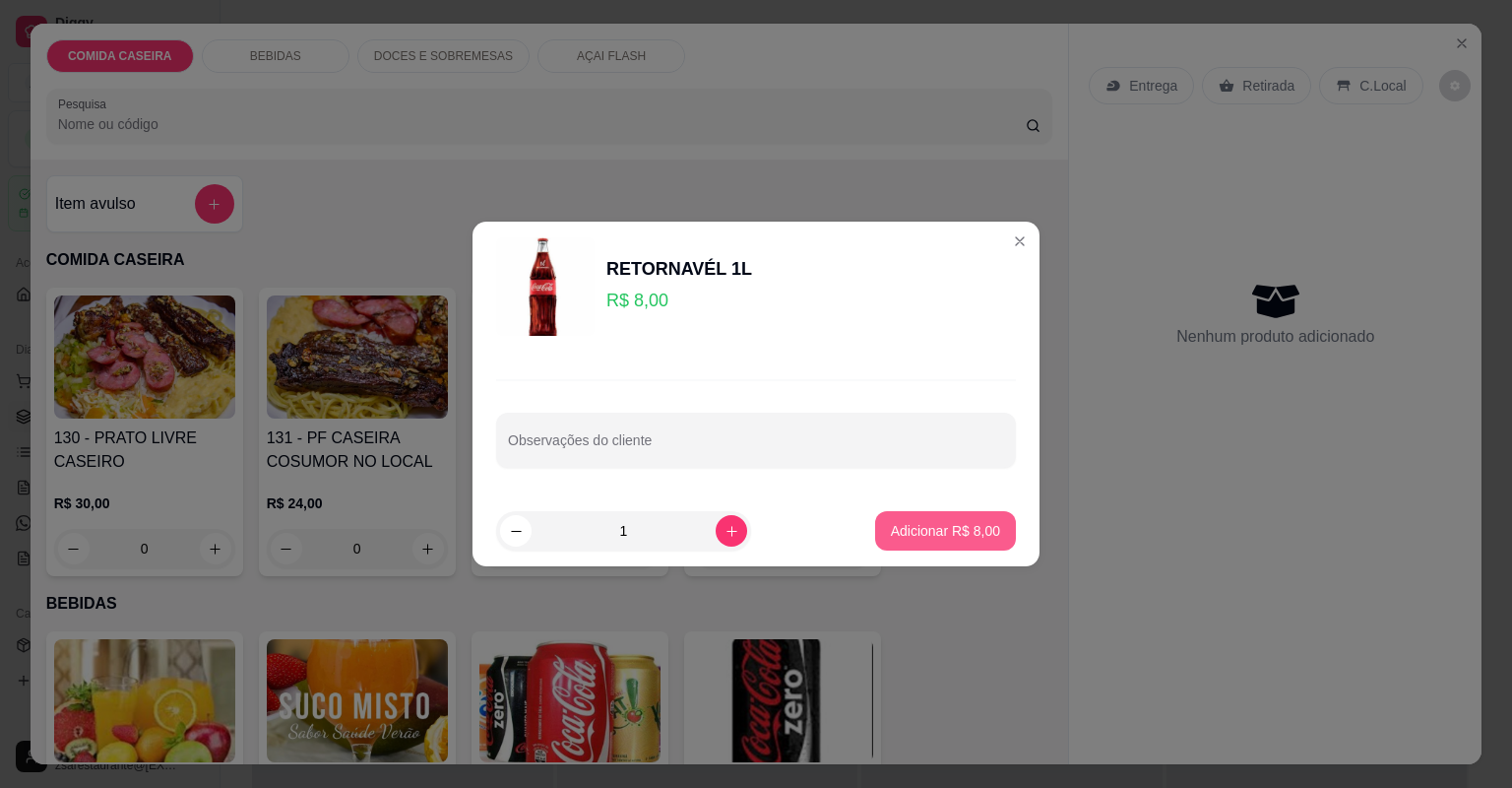 click on "Adicionar   R$ 8,00" at bounding box center [945, 531] 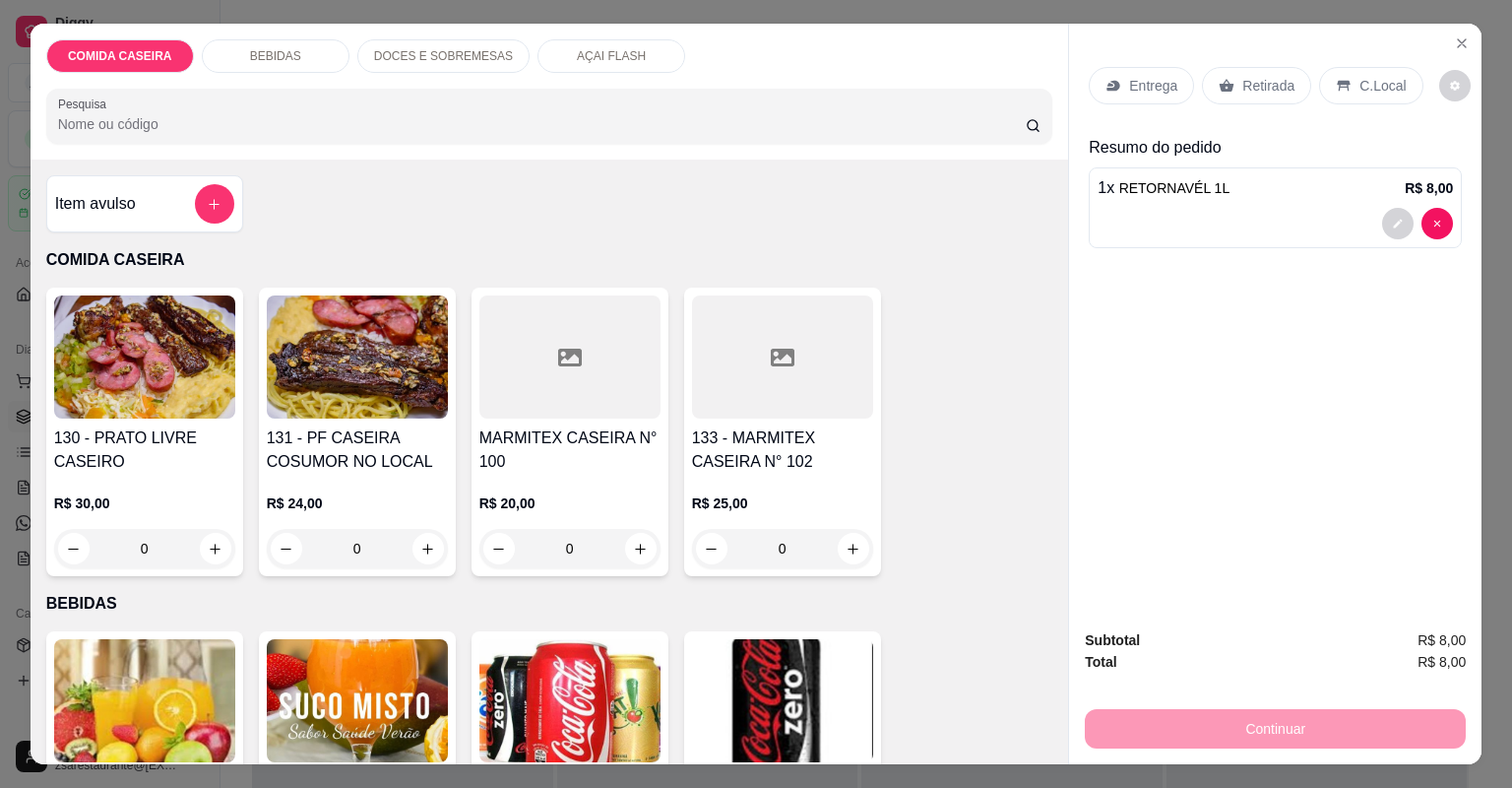 click on "Retirada" at bounding box center (1256, 86) 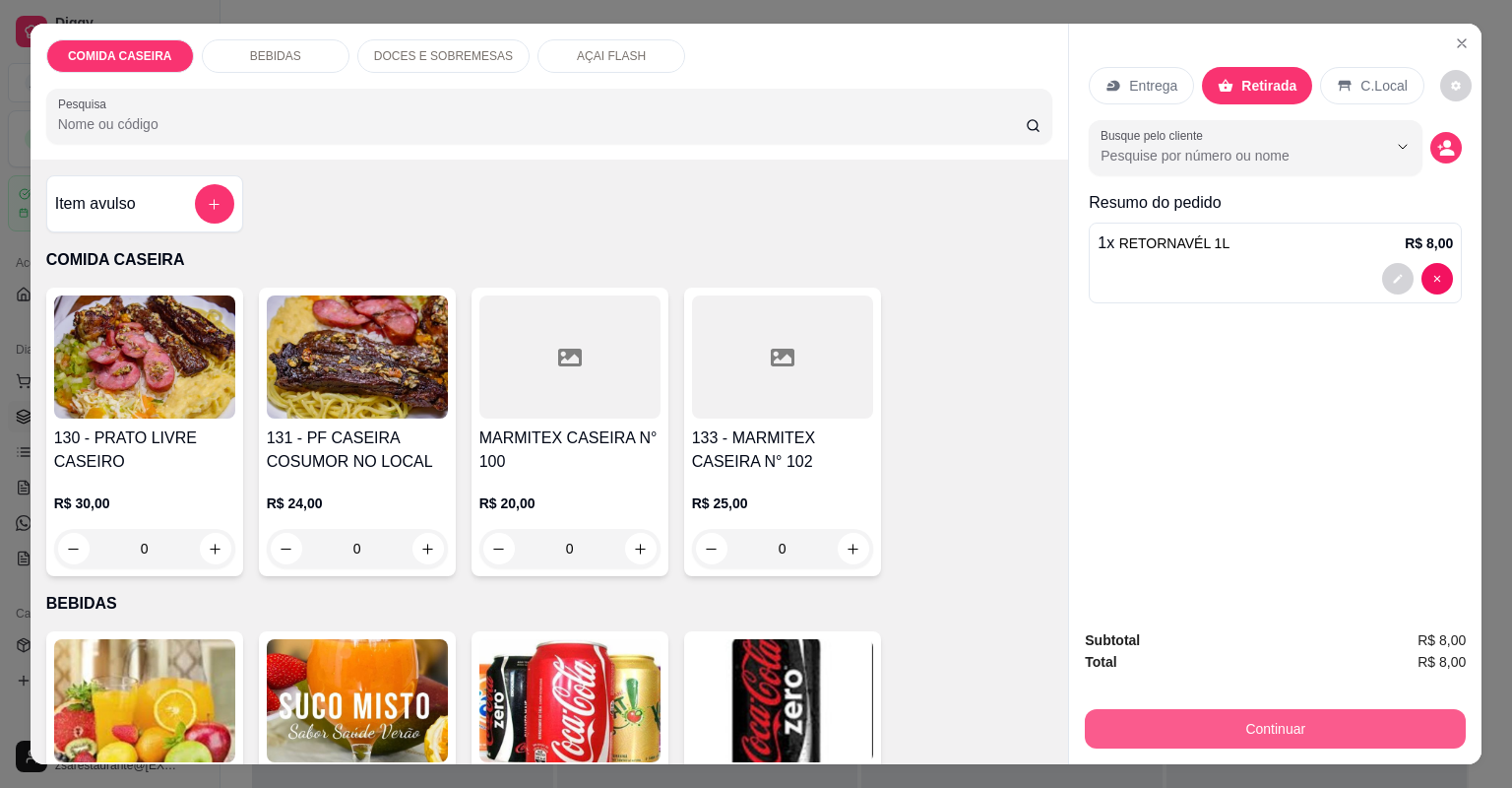 click on "Continuar" at bounding box center (1275, 729) 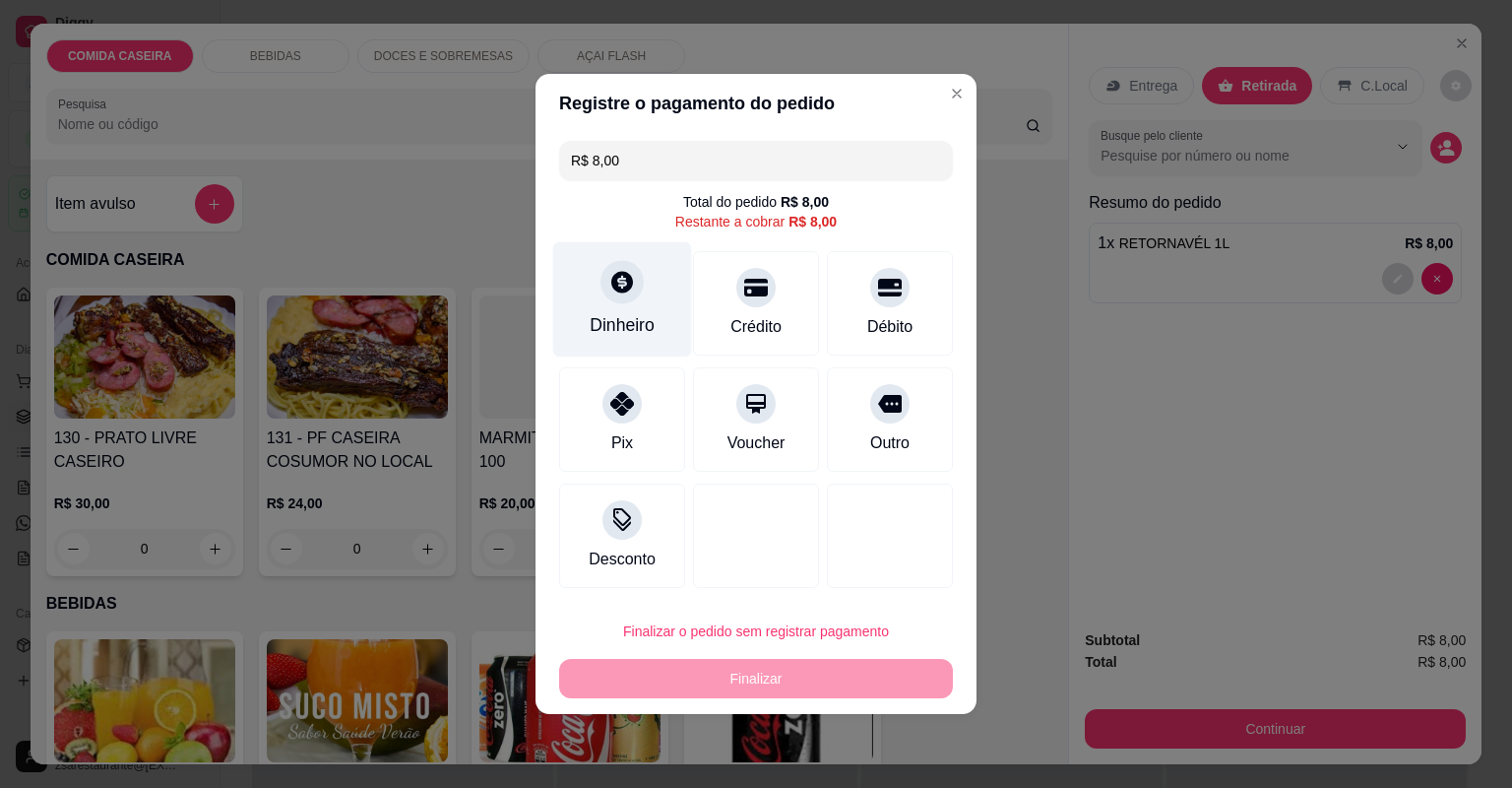click at bounding box center (622, 282) 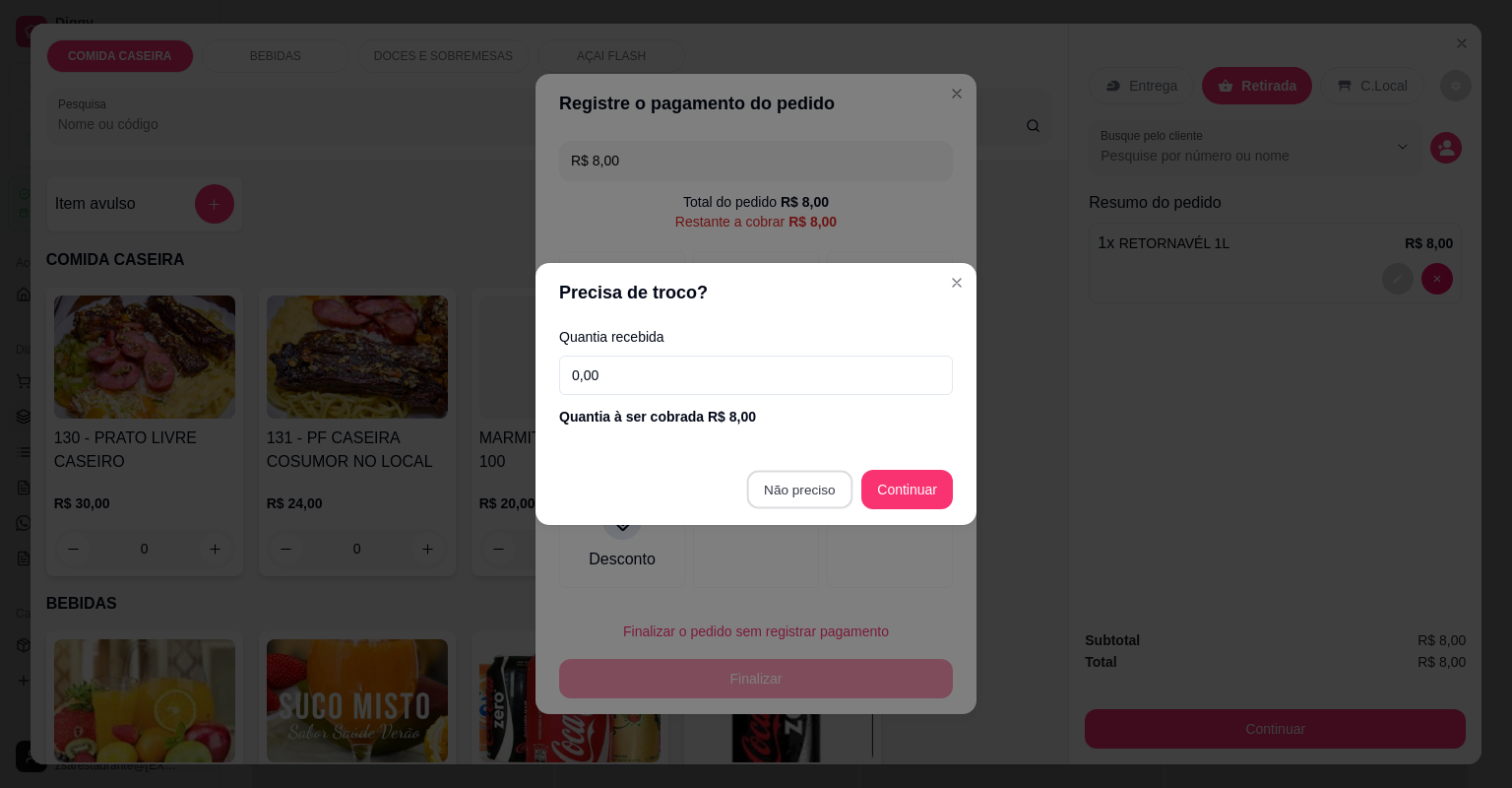 type on "R$ 0,00" 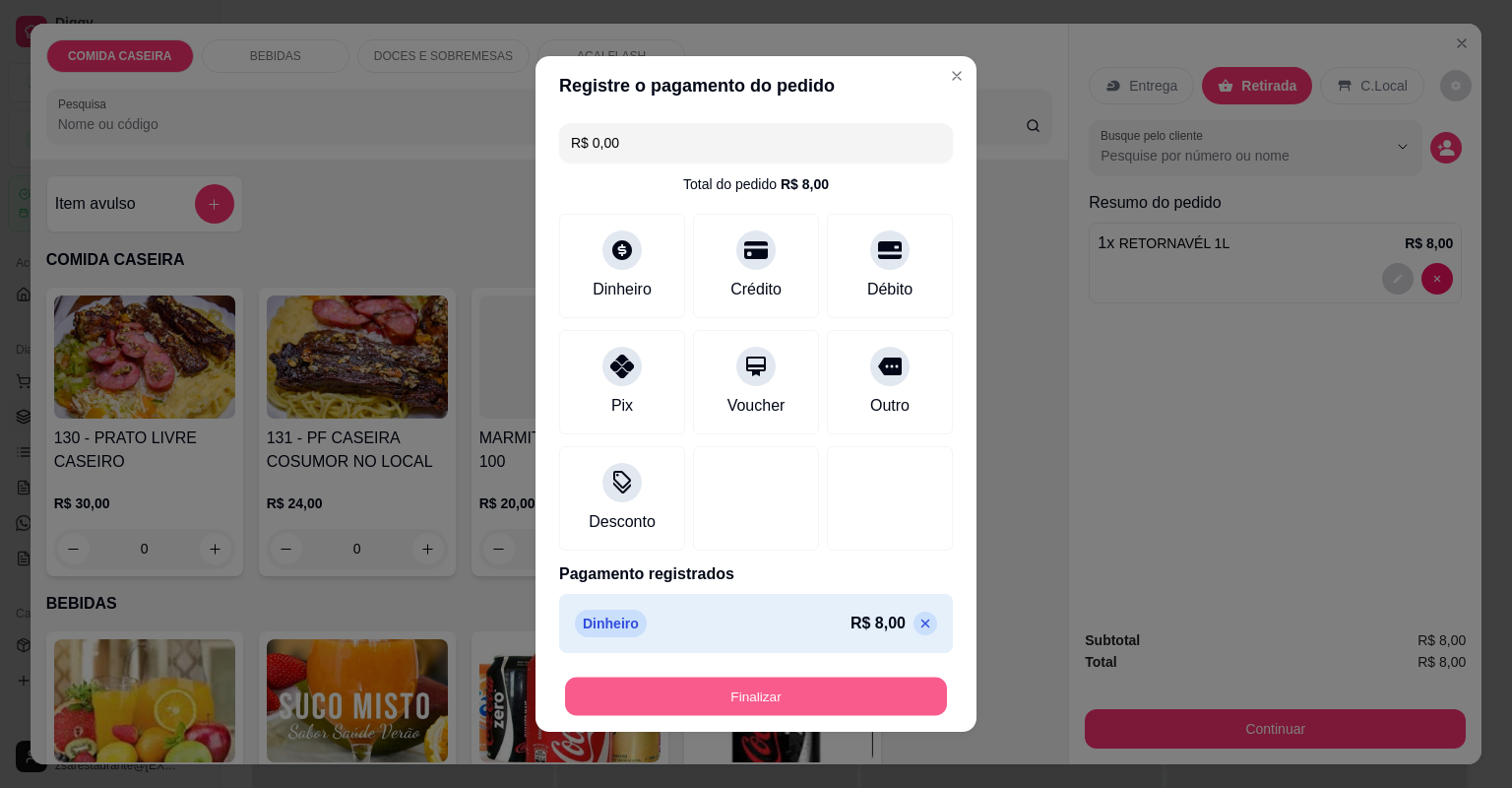 click on "Finalizar" at bounding box center [756, 696] 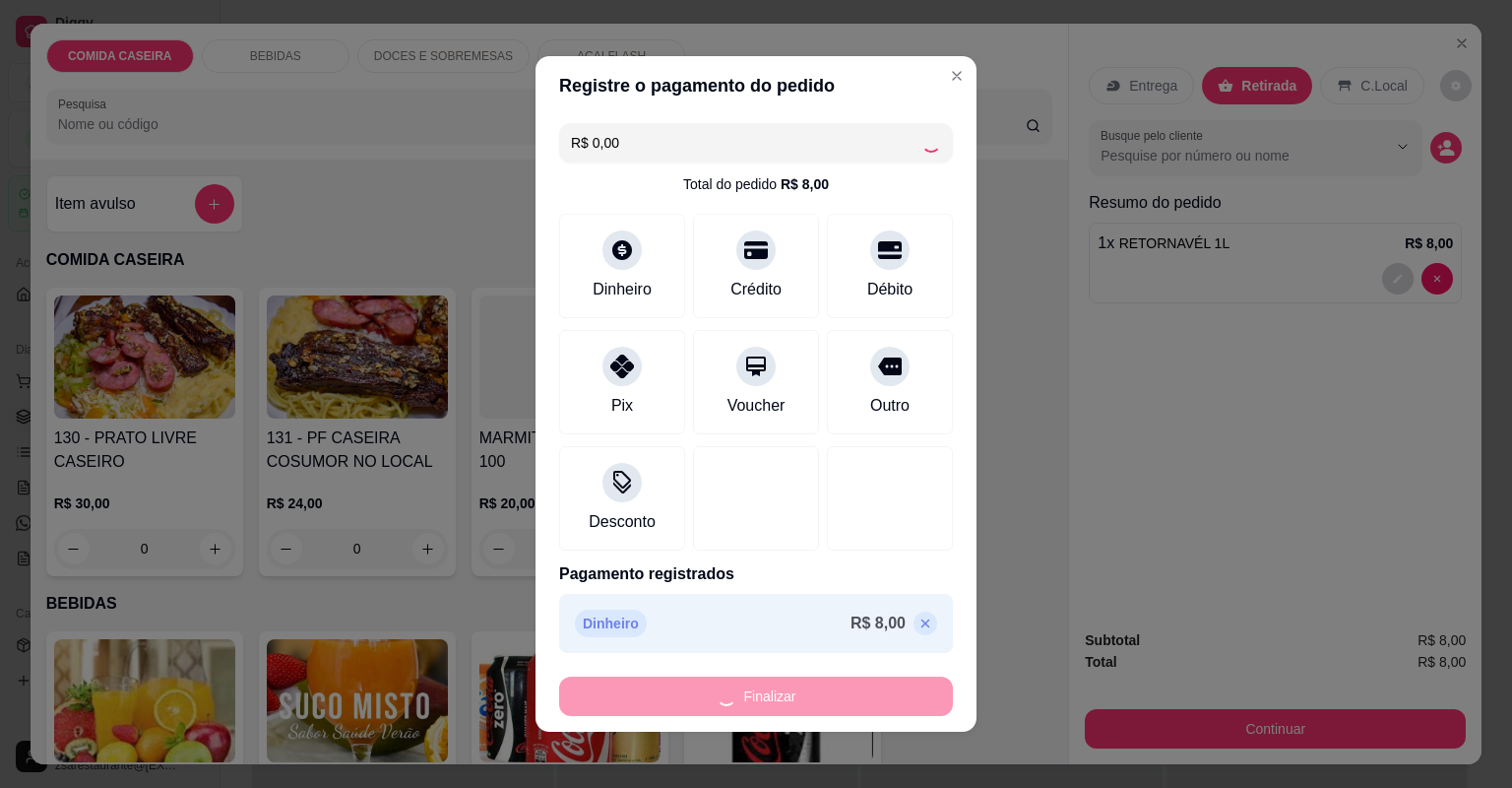 type on "0" 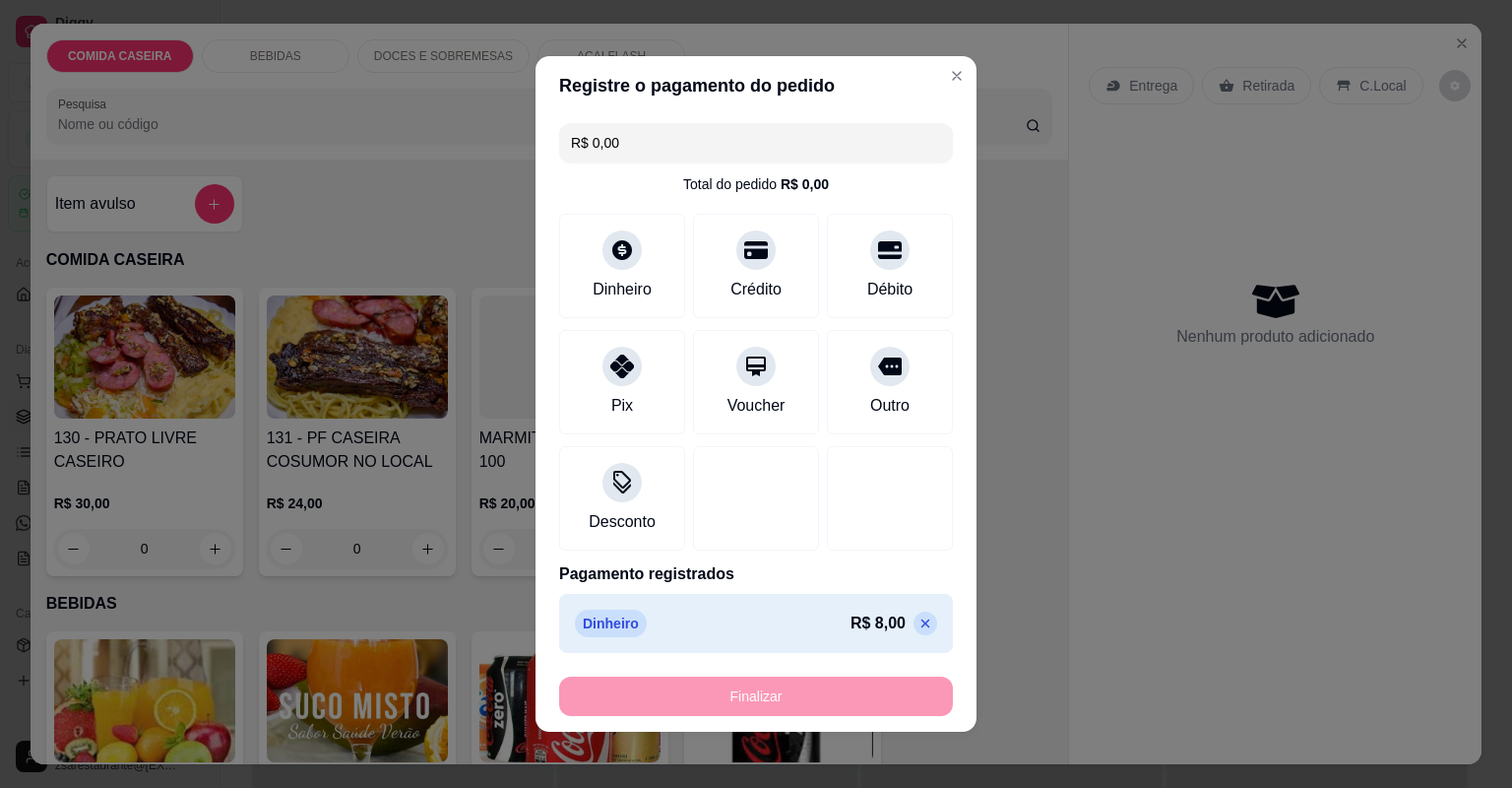 type on "-R$ 8,00" 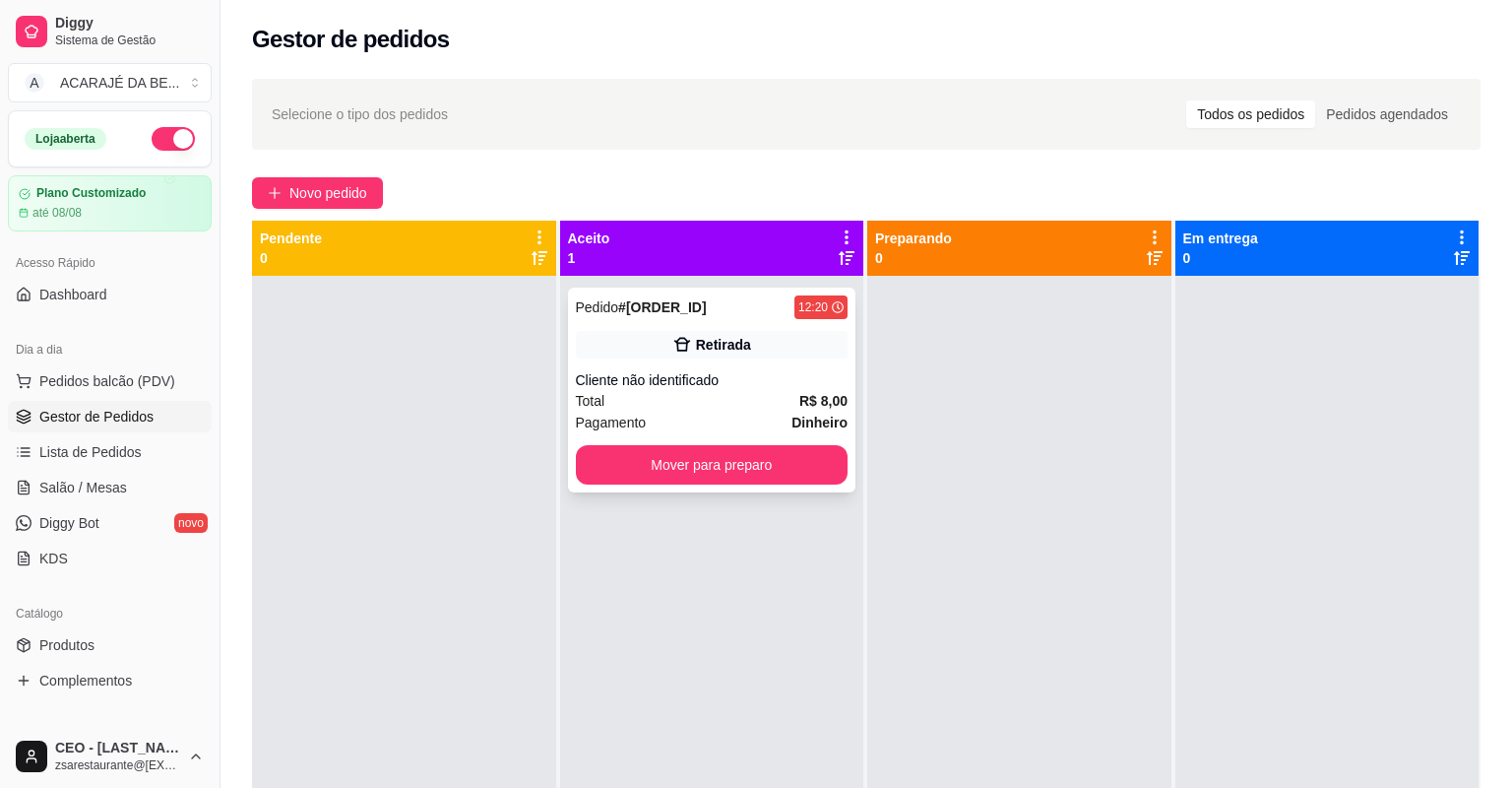 click on "Pedido N.  [ORDER_ID] [TIME] Retirada Cliente não identificado Total R$ 8,00 Pagamento Dinheiro Mover para preparo" at bounding box center [712, 390] 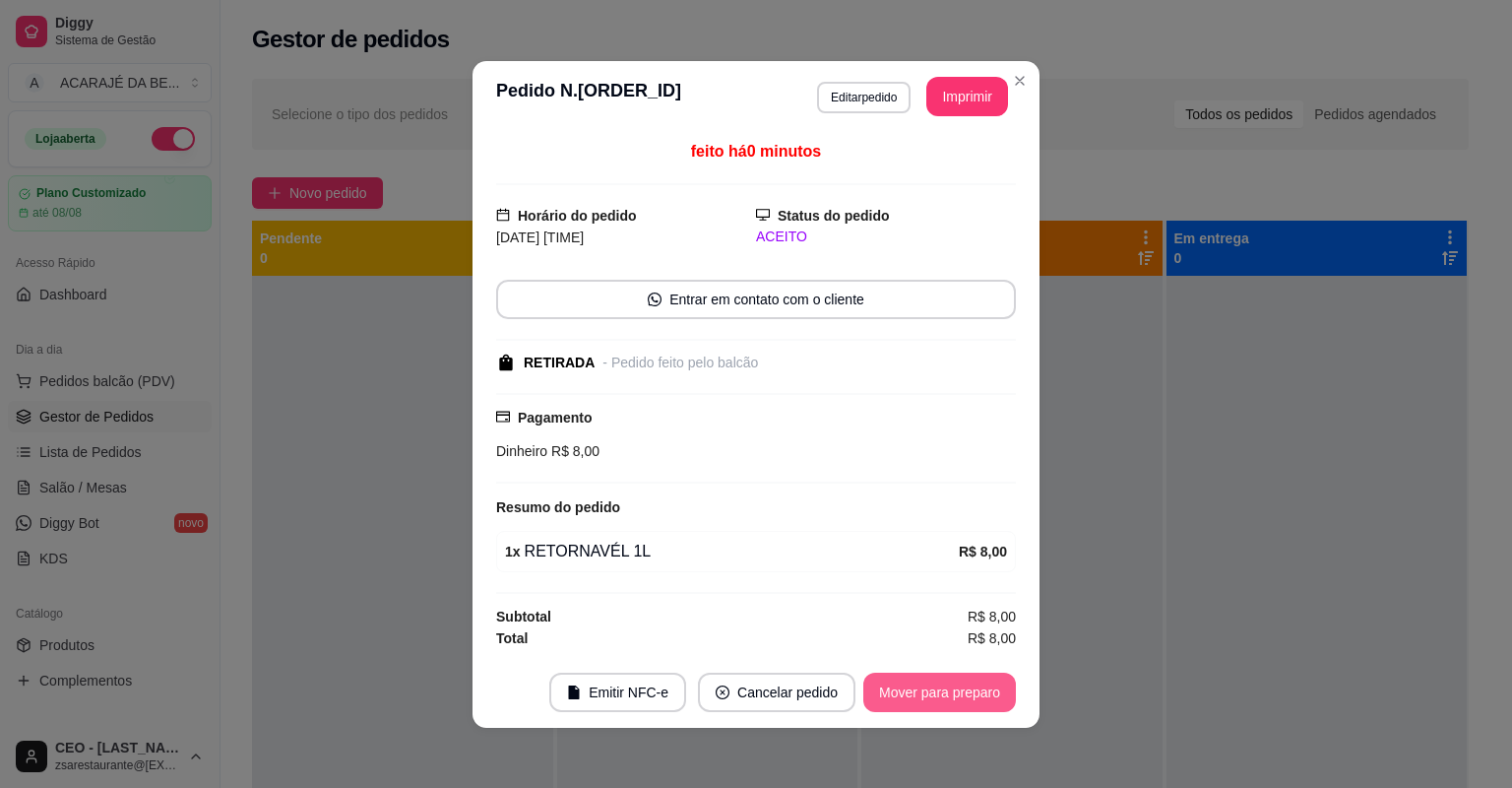 click on "Mover para preparo" at bounding box center (939, 692) 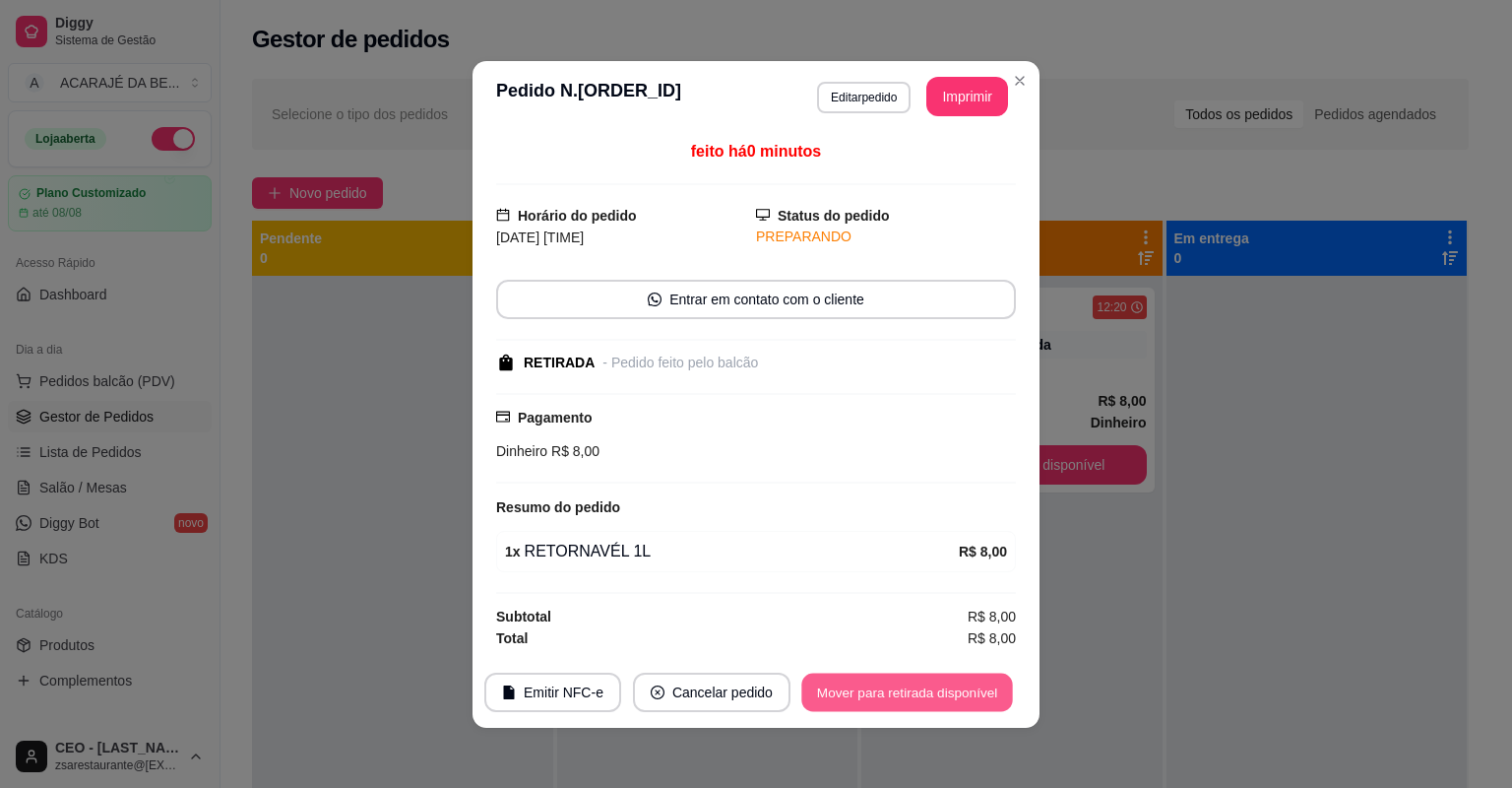 click on "Mover para retirada disponível" at bounding box center (907, 691) 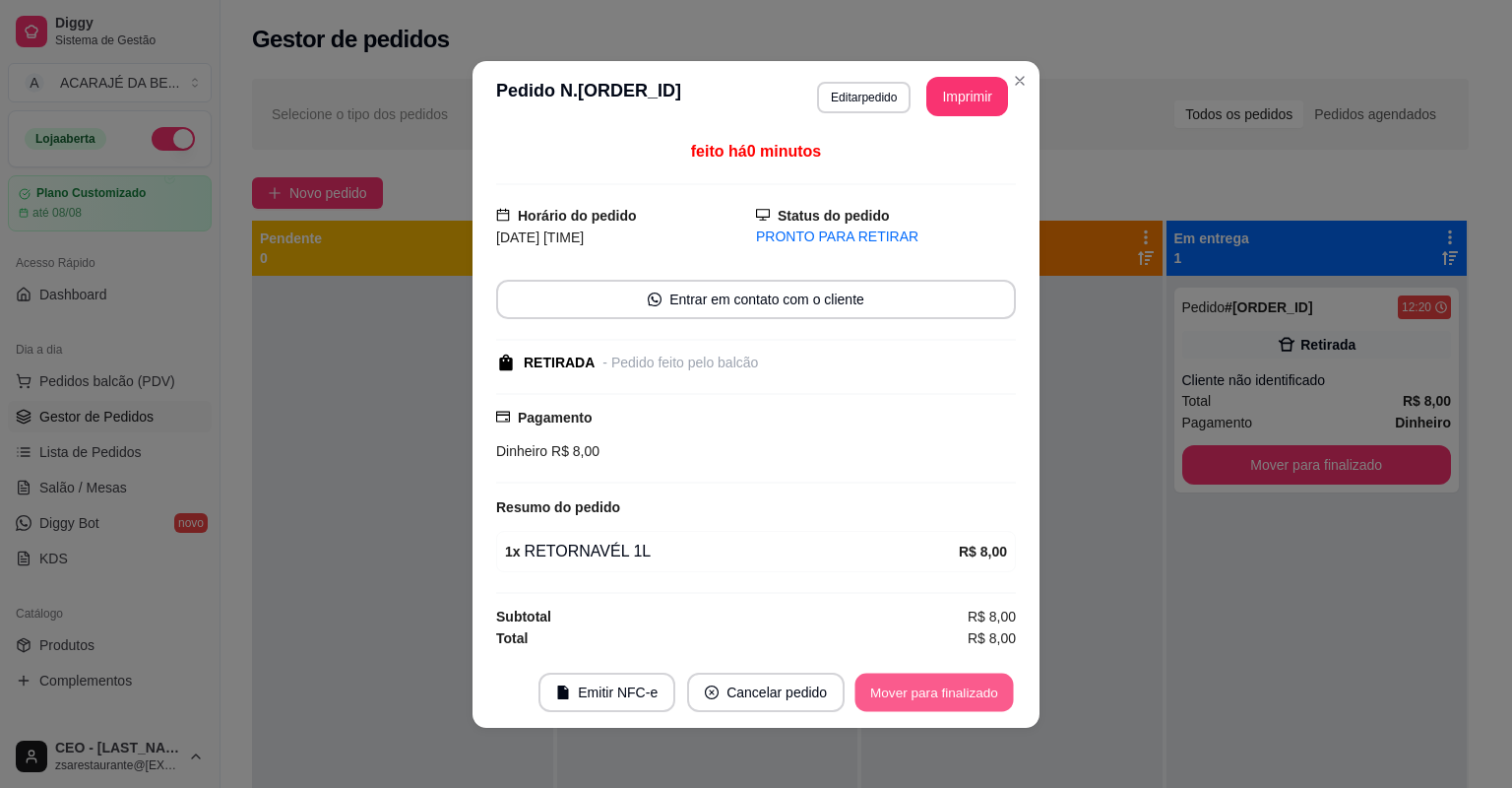 click on "Mover para finalizado" at bounding box center (934, 691) 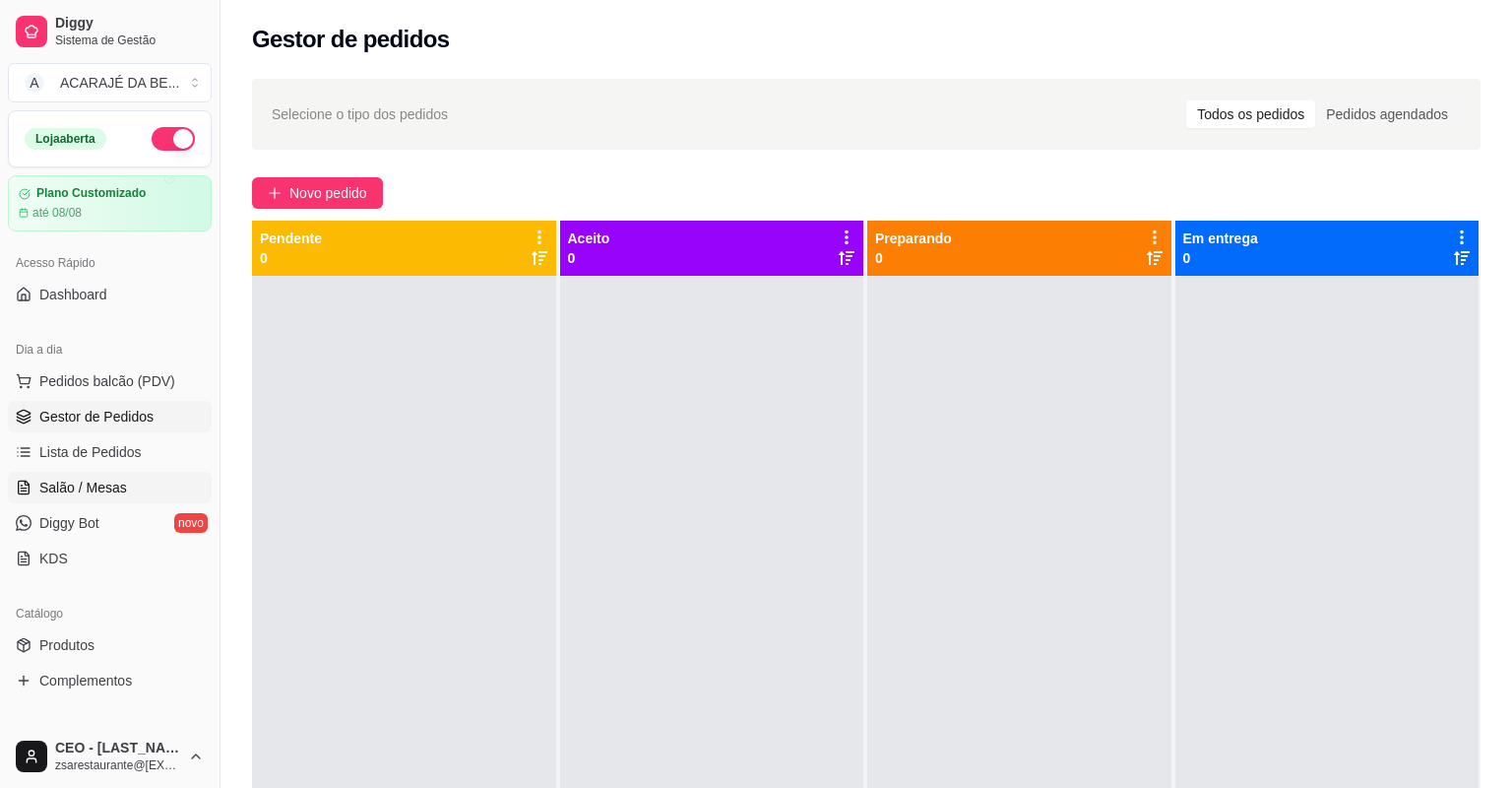 click on "Salão / Mesas" at bounding box center (109, 488) 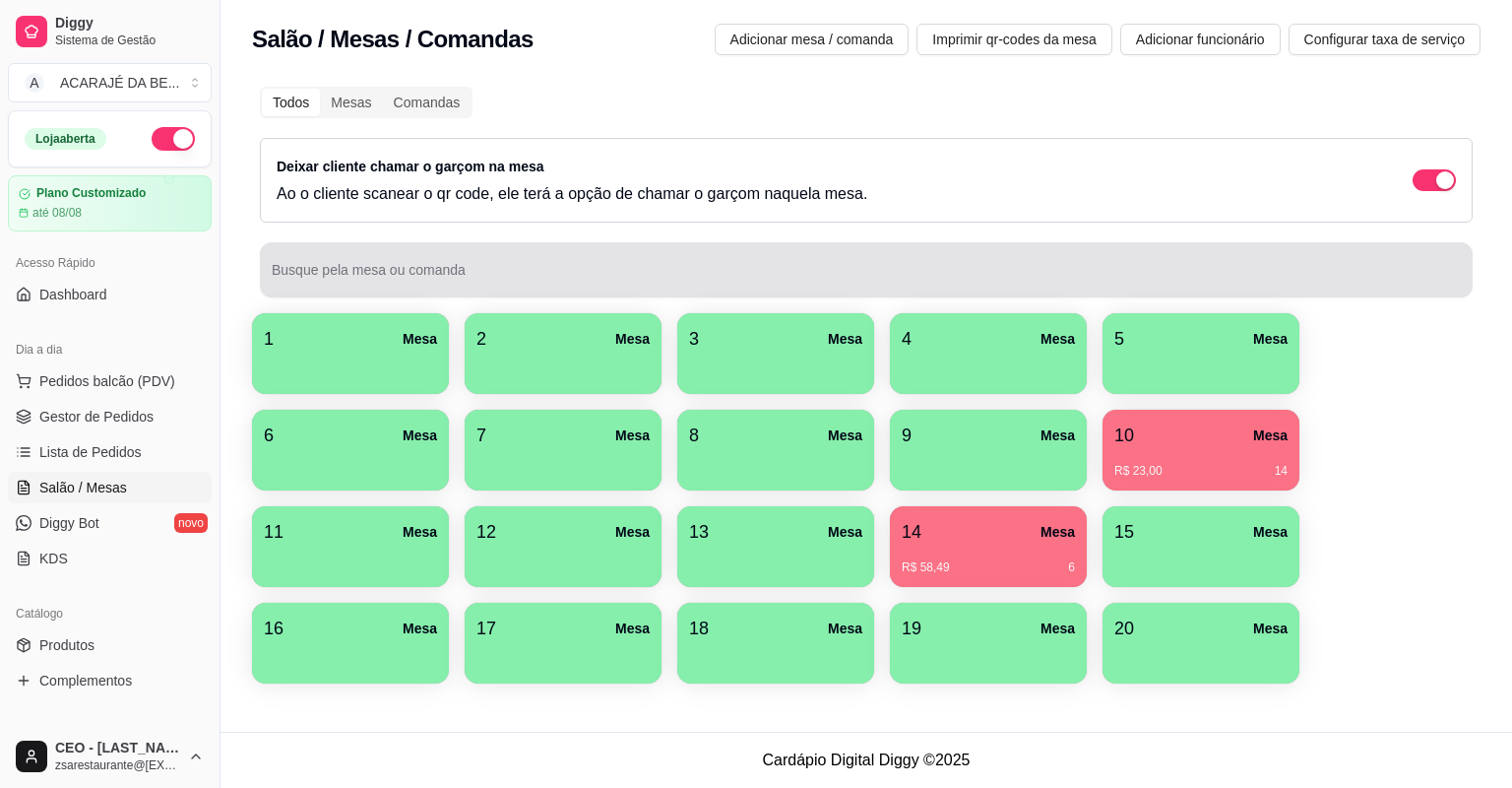 scroll, scrollTop: 0, scrollLeft: 0, axis: both 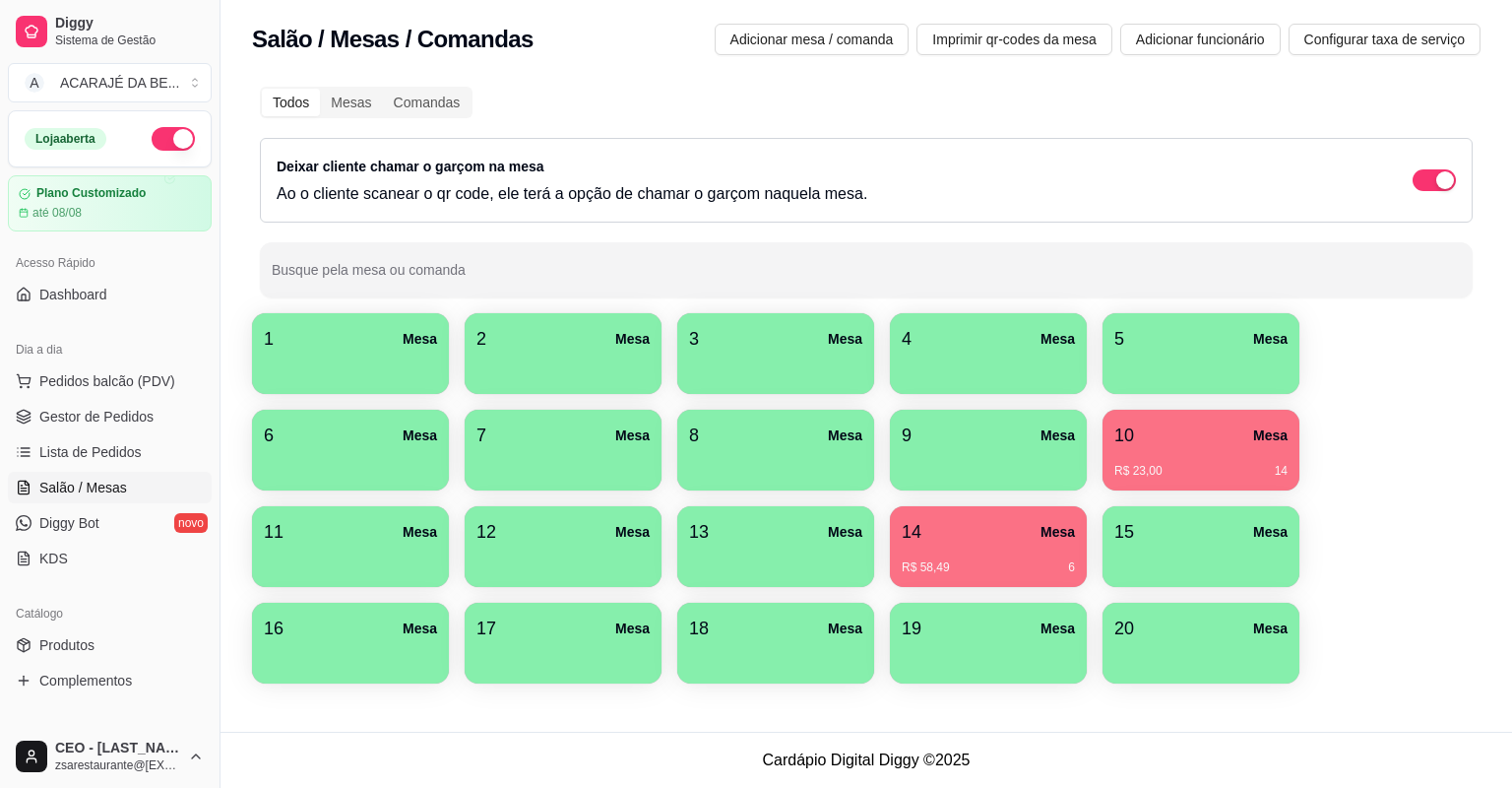 click on "14 Mesa" at bounding box center [988, 532] 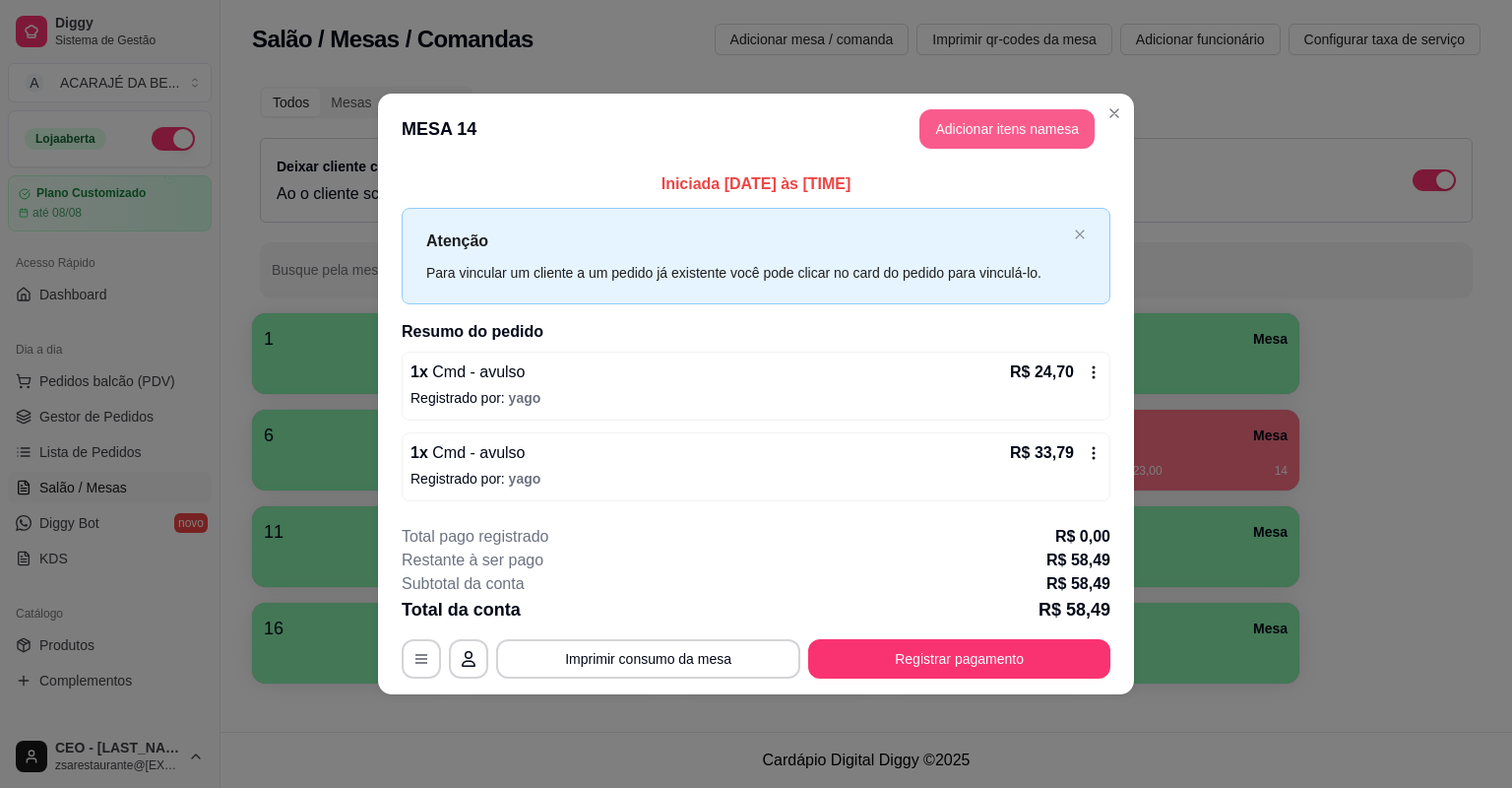 click on "Adicionar itens na  mesa" at bounding box center [1007, 129] 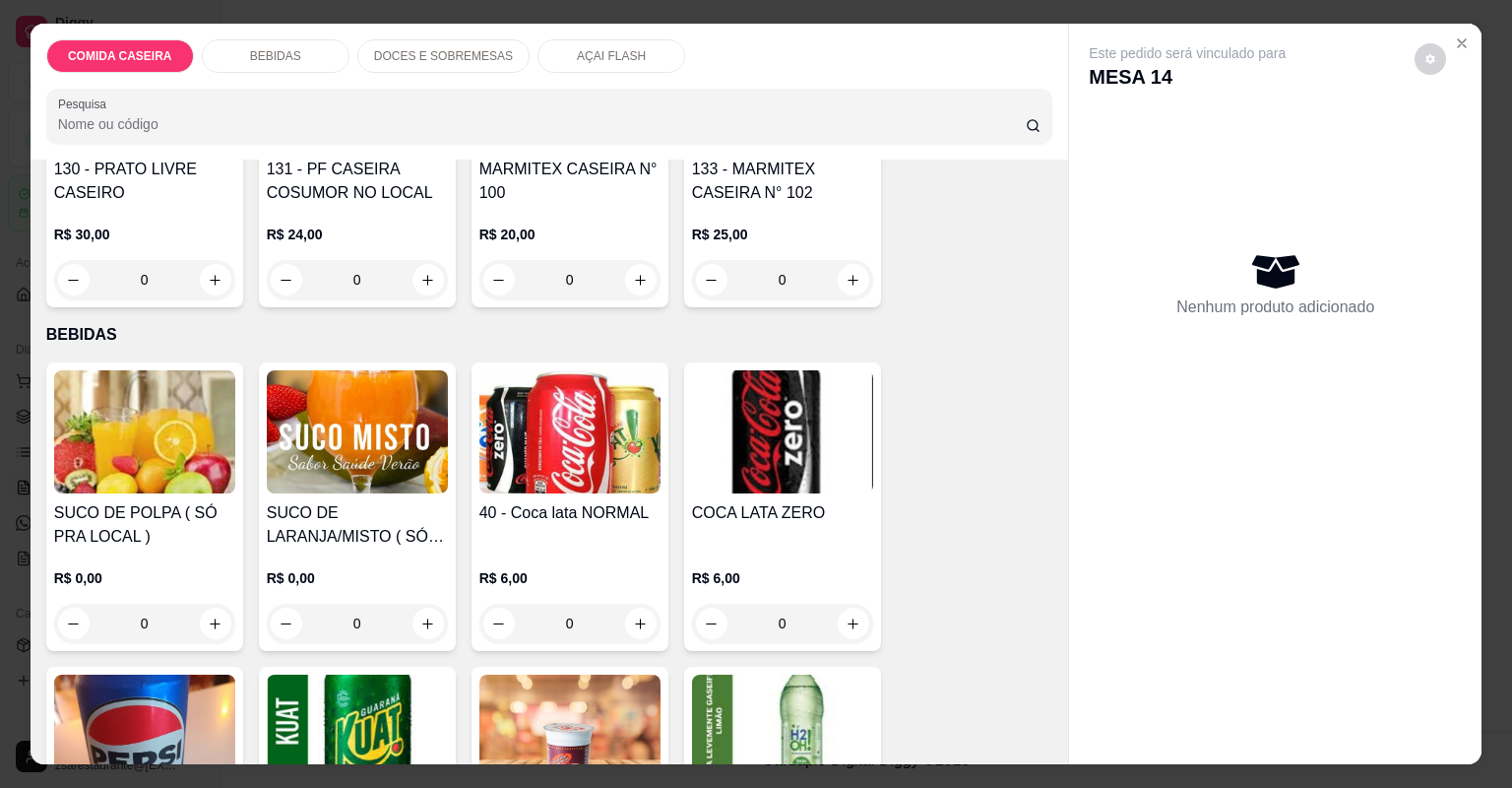 scroll, scrollTop: 236, scrollLeft: 0, axis: vertical 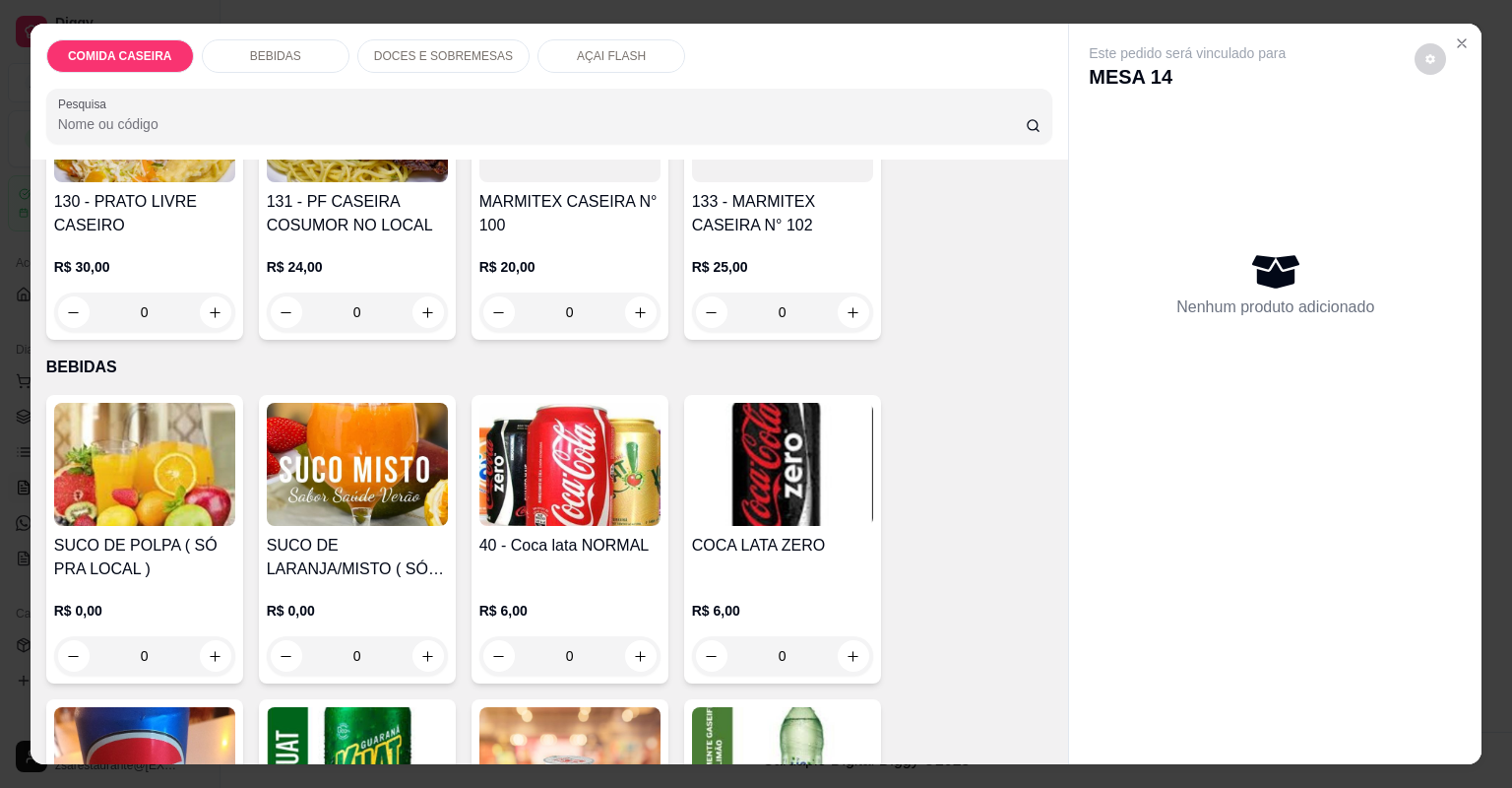 click at bounding box center [357, 464] 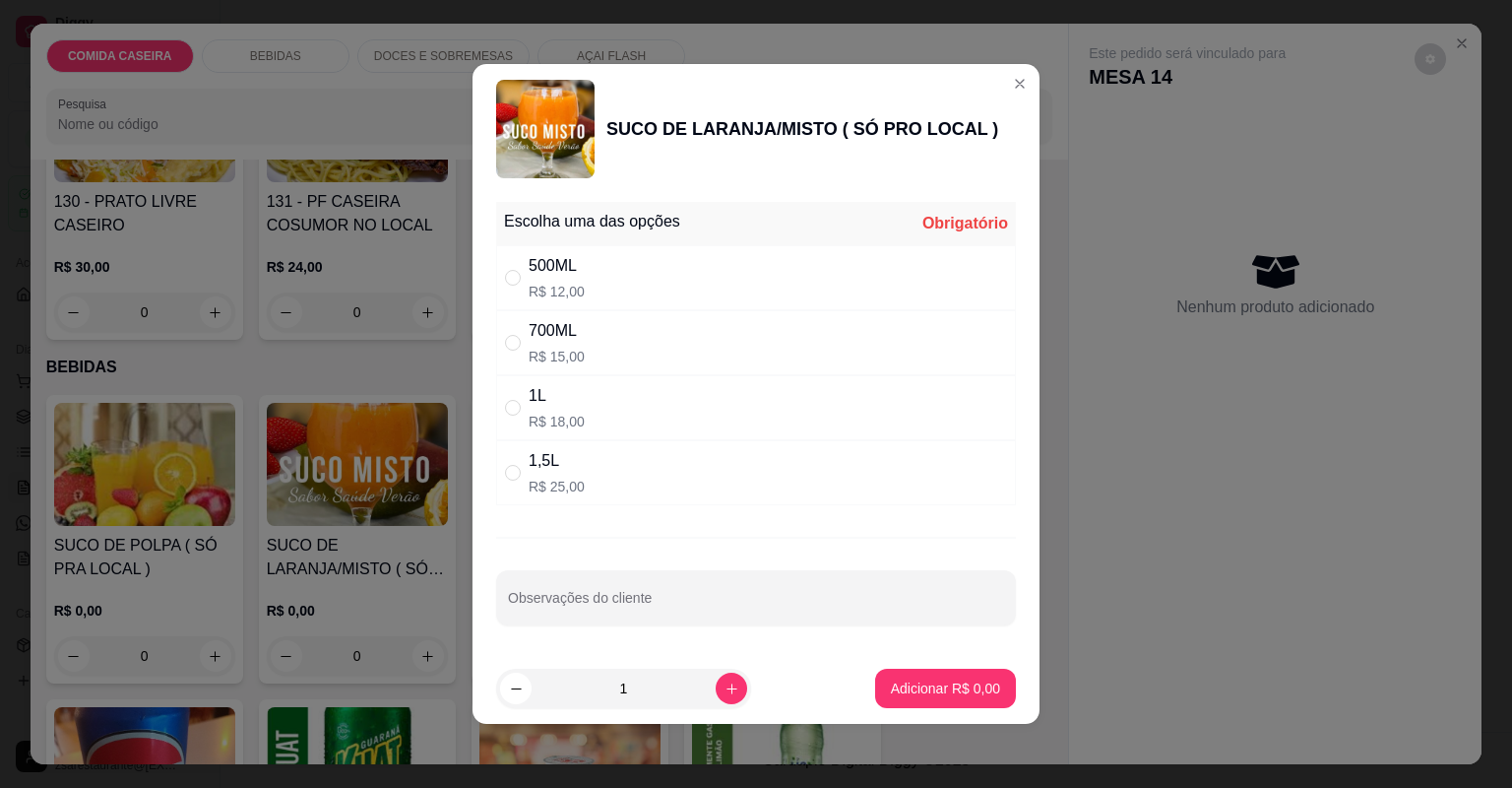 click on "500ML R$ 12,00" at bounding box center [756, 278] 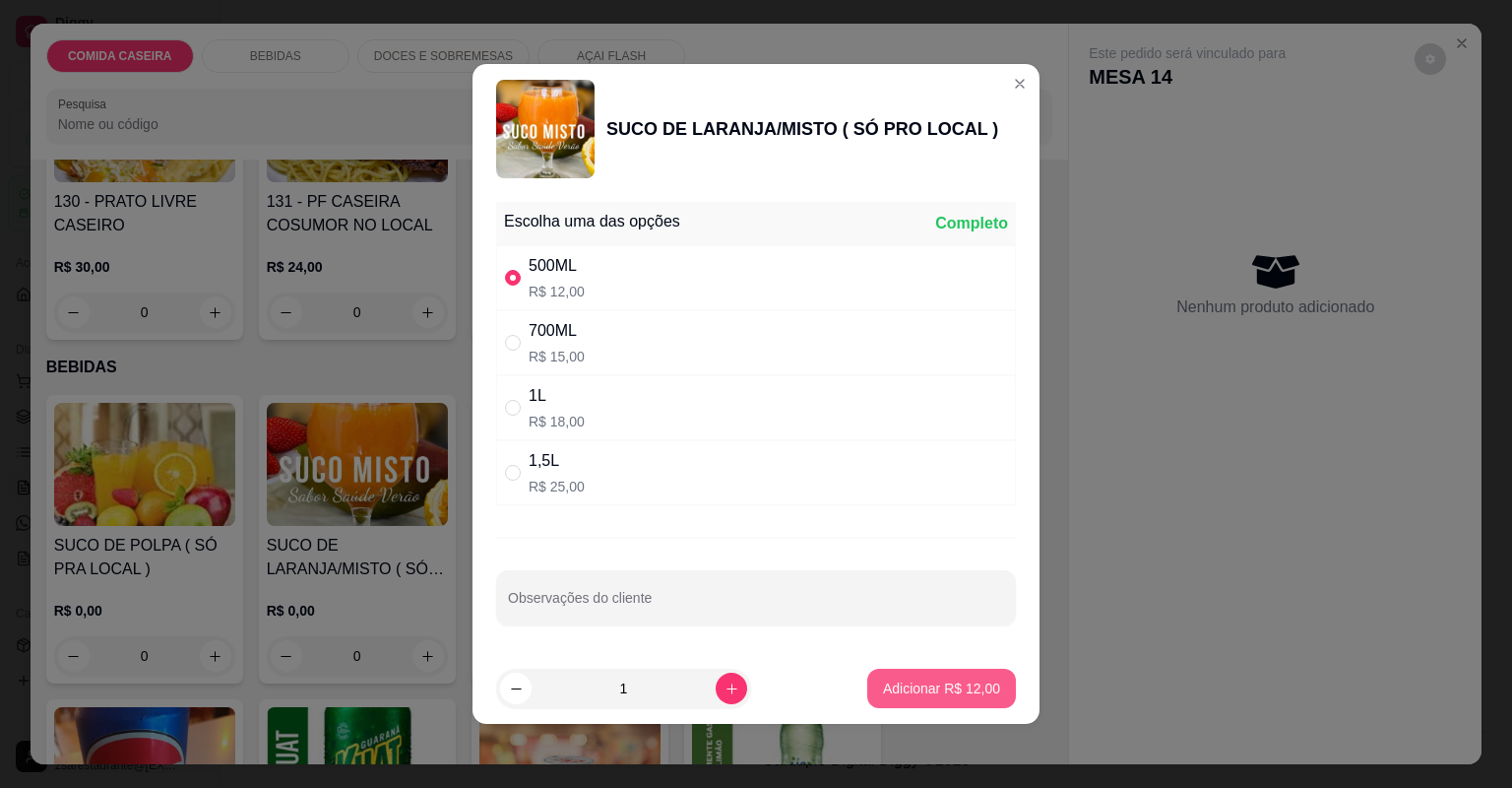click on "Adicionar   R$ 12,00" at bounding box center [941, 689] 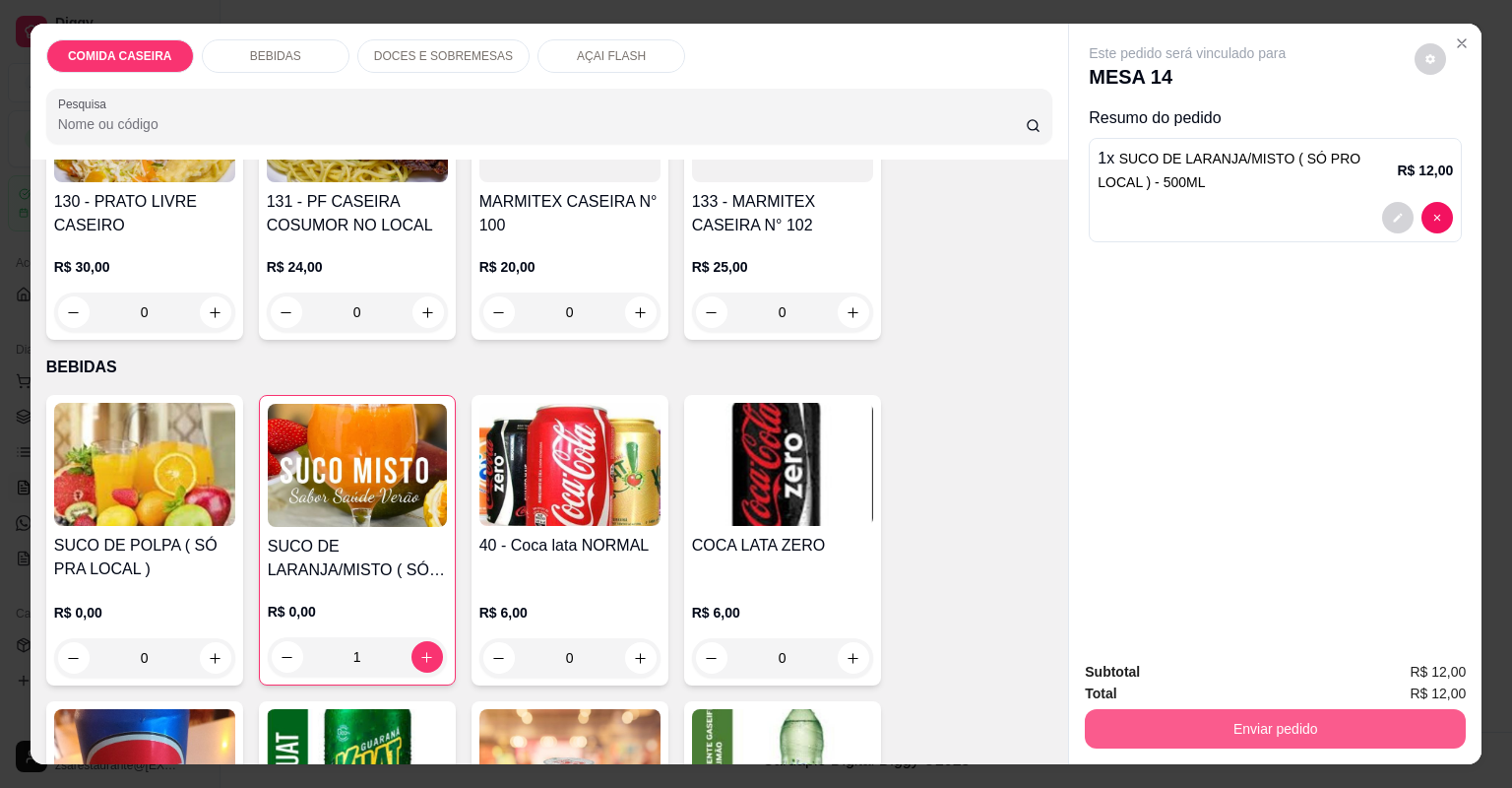 click on "Enviar pedido" at bounding box center [1275, 729] 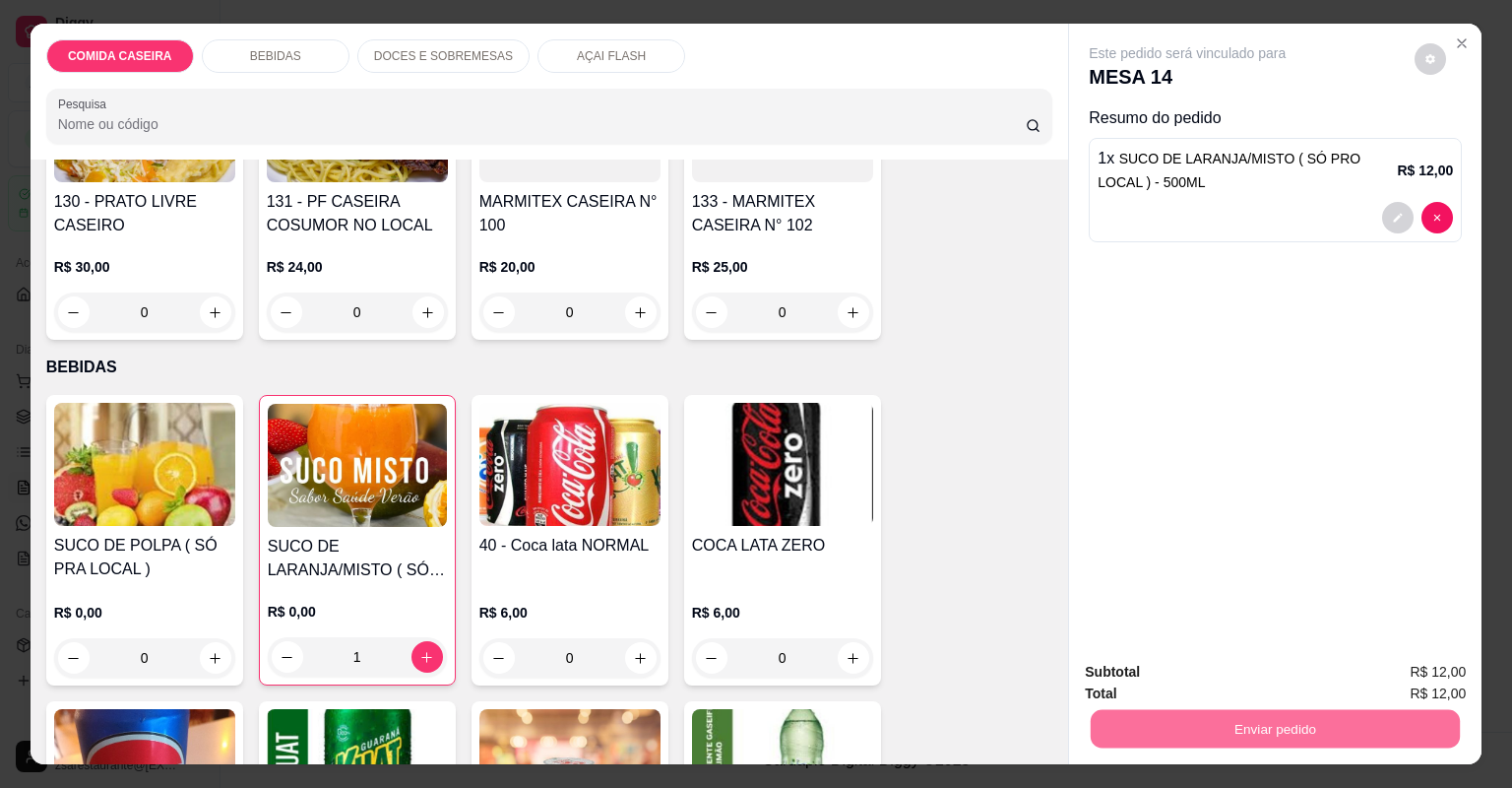 click on "Não registrar e enviar pedido" at bounding box center (1212, 680) 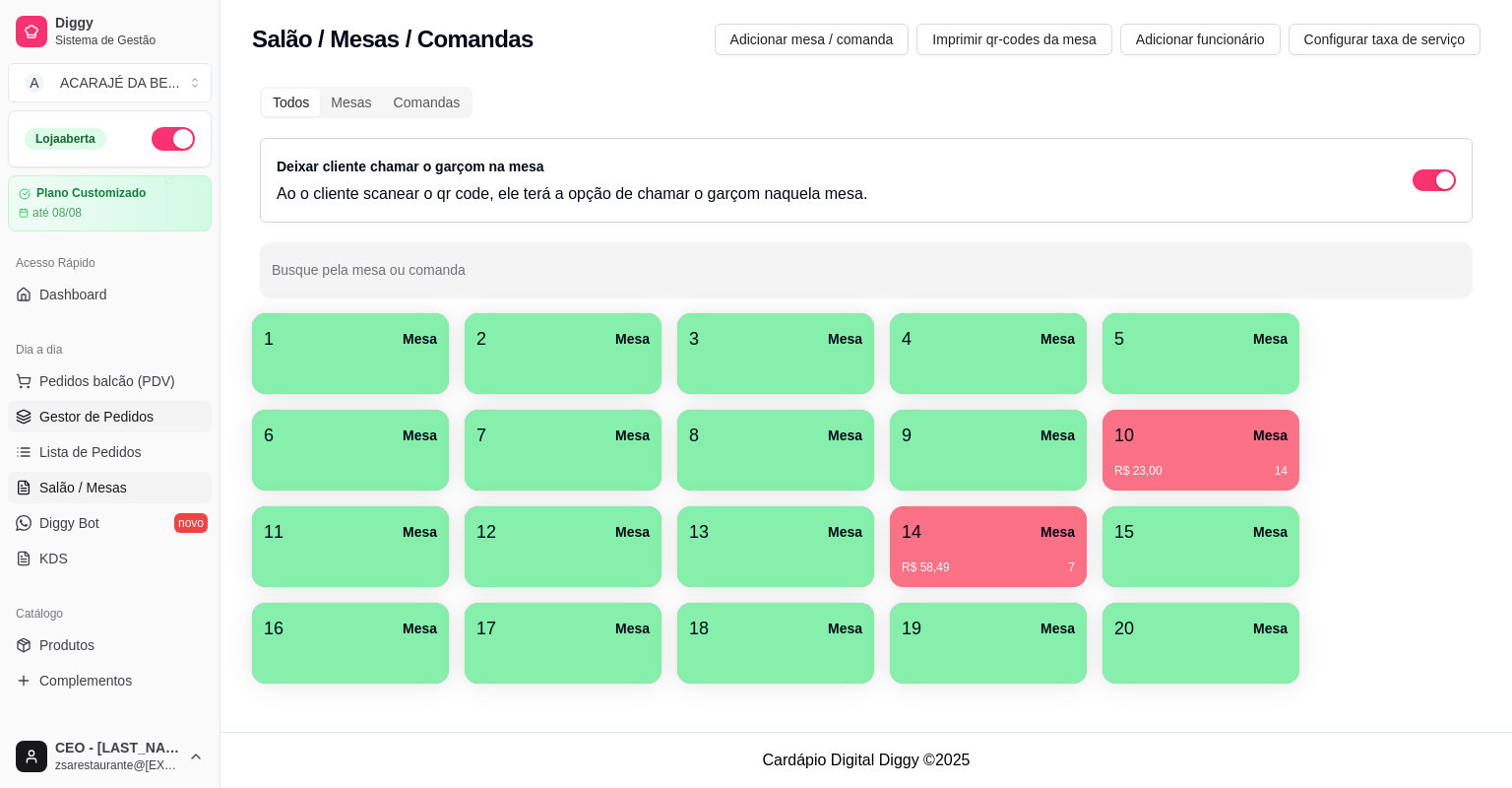 click on "Gestor de Pedidos" at bounding box center (96, 417) 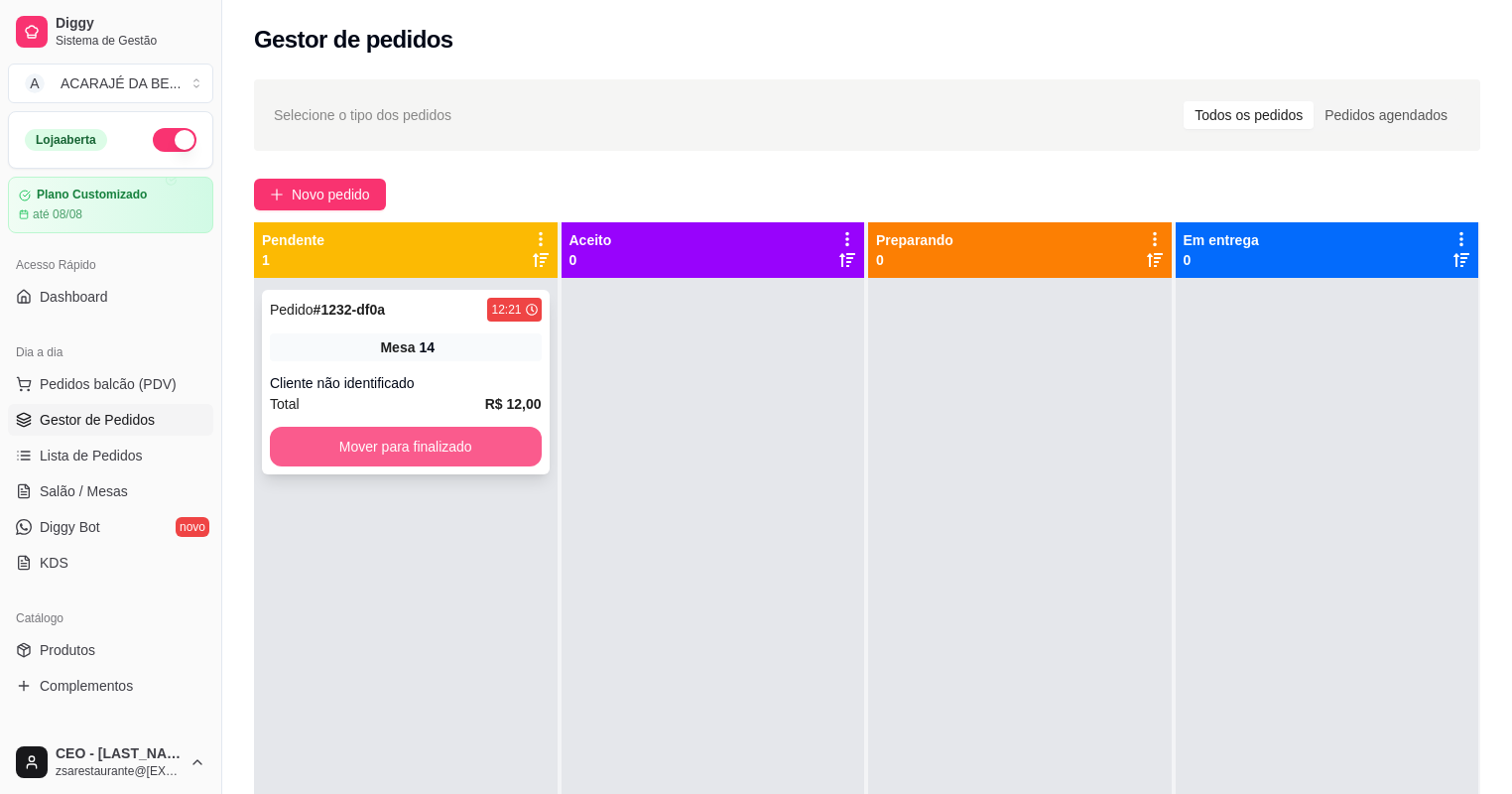 click on "Mover para finalizado" at bounding box center [406, 447] 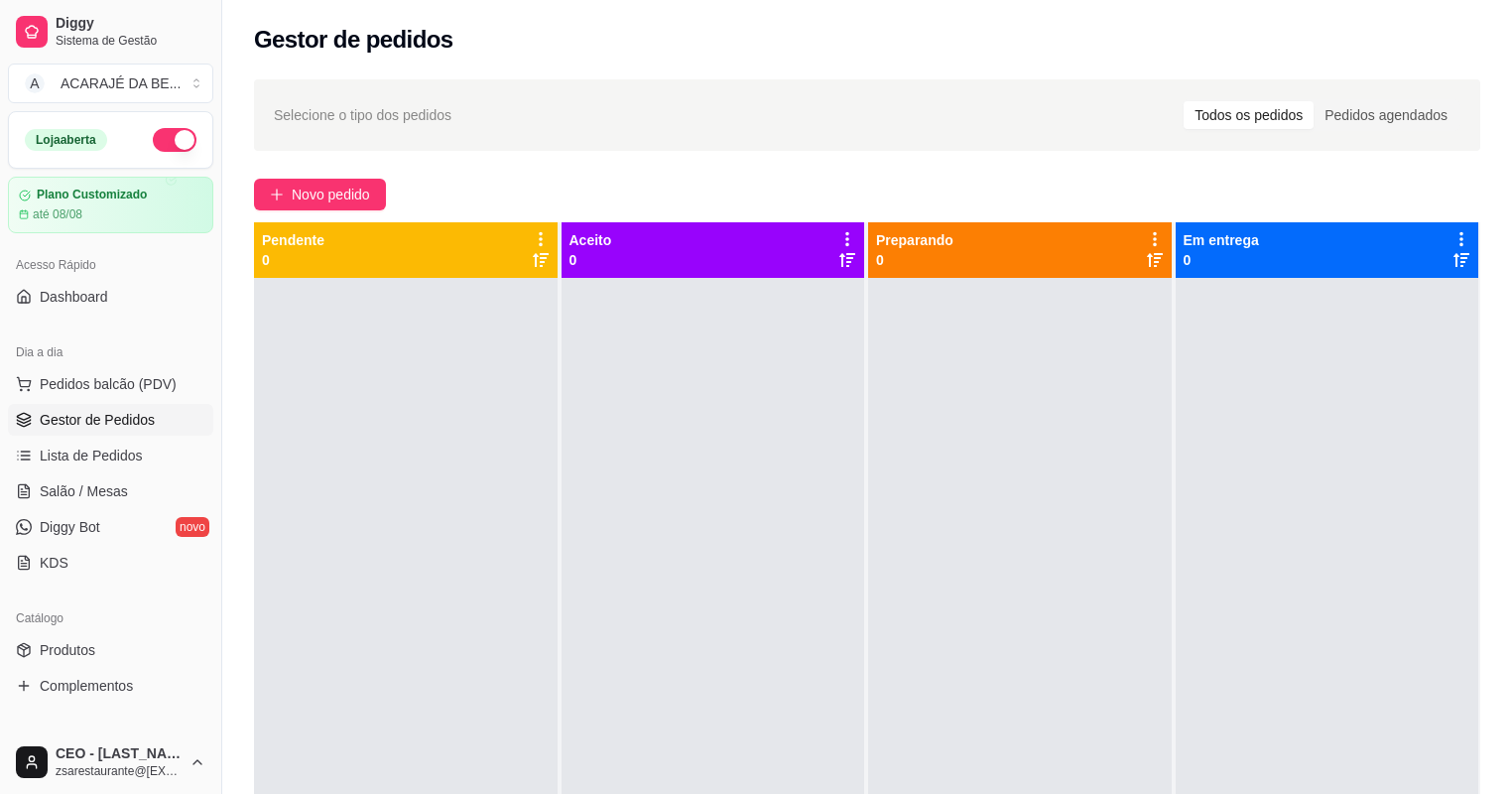 click on "Selecione o tipo dos pedidos Todos os pedidos Pedidos agendados Novo pedido Pendente 0 Aceito 0 Preparando 0 Em entrega 0" at bounding box center (867, 554) 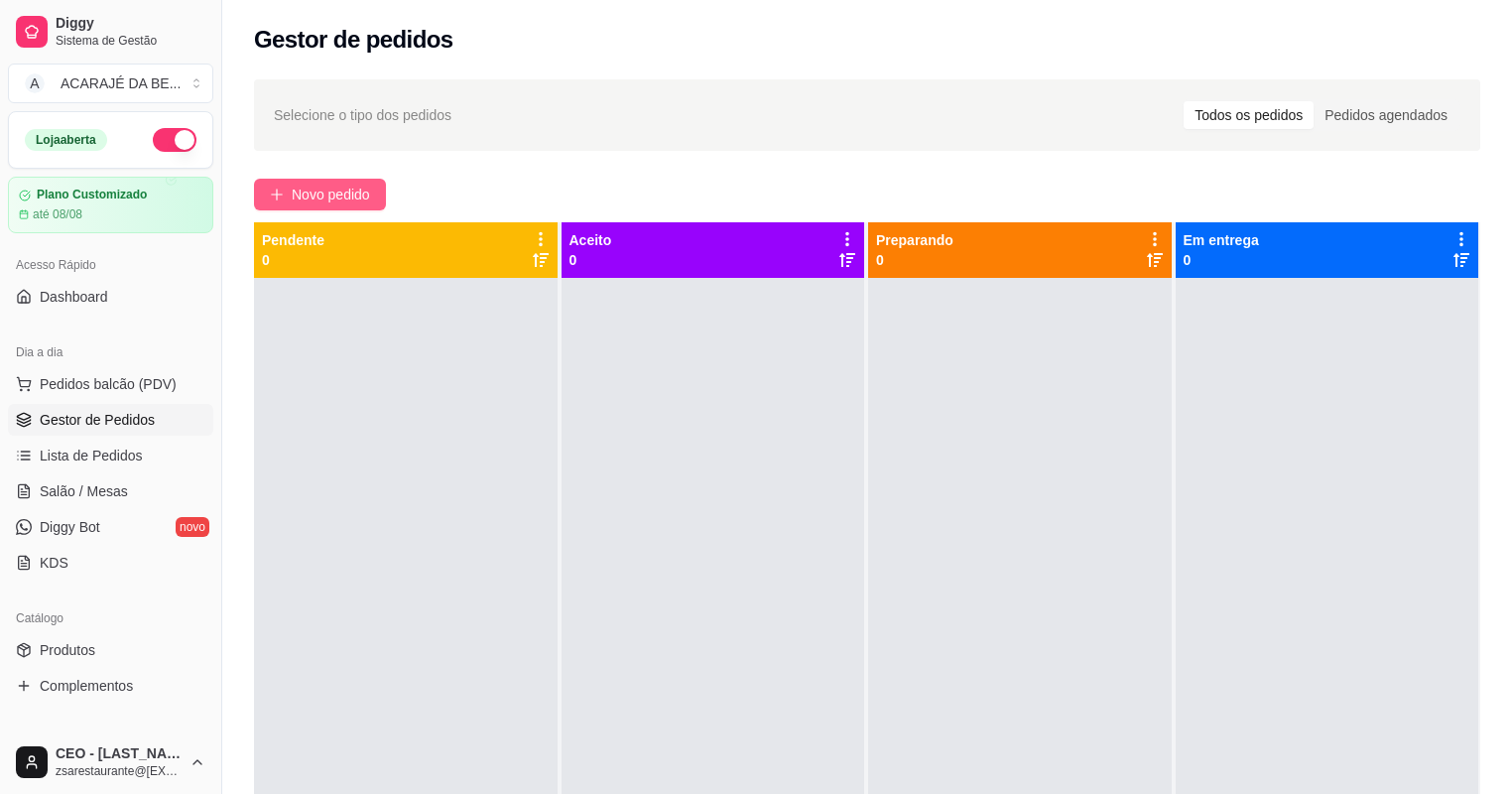 click on "Novo pedido" at bounding box center [330, 195] 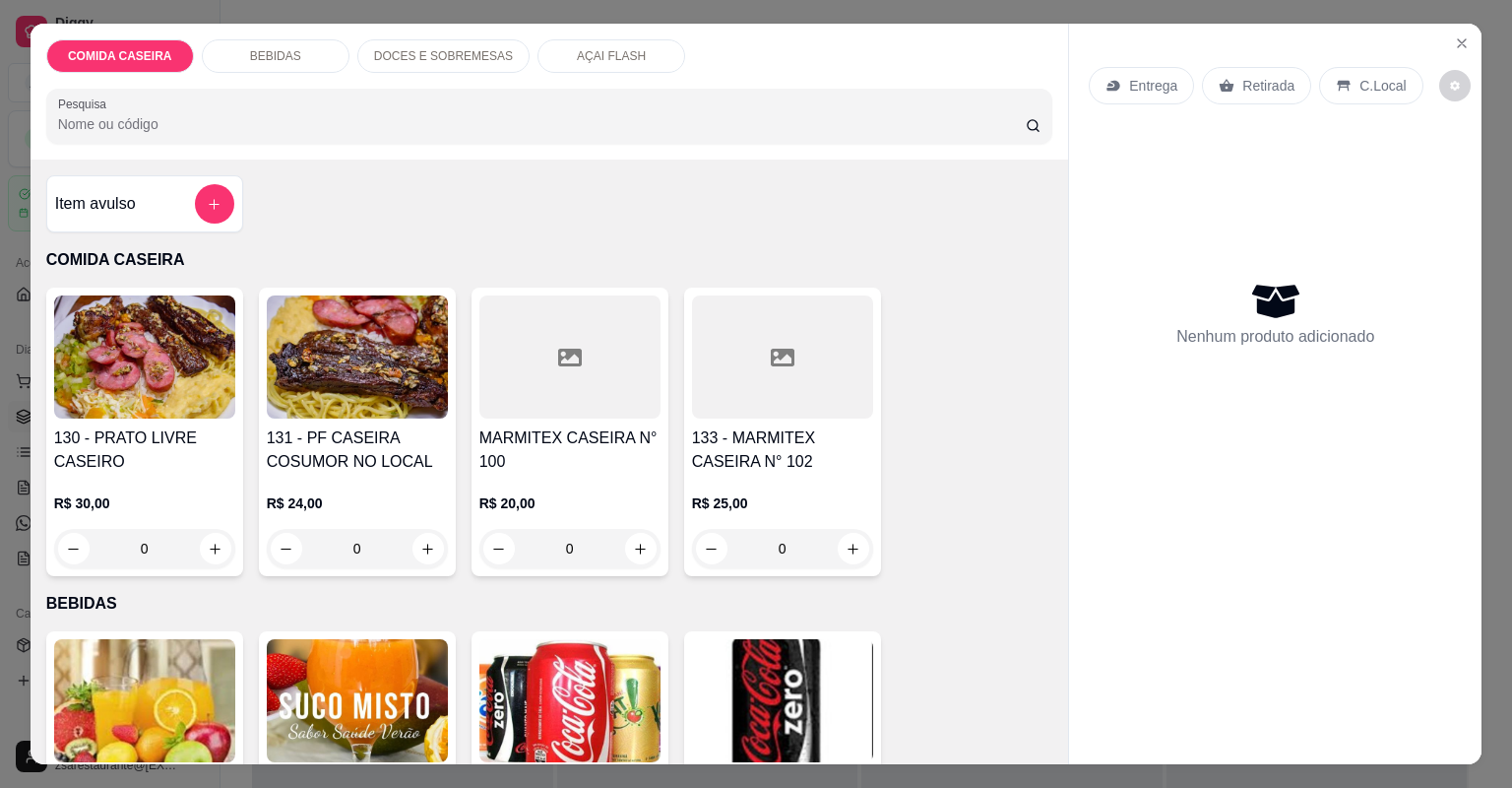 click at bounding box center (570, 357) 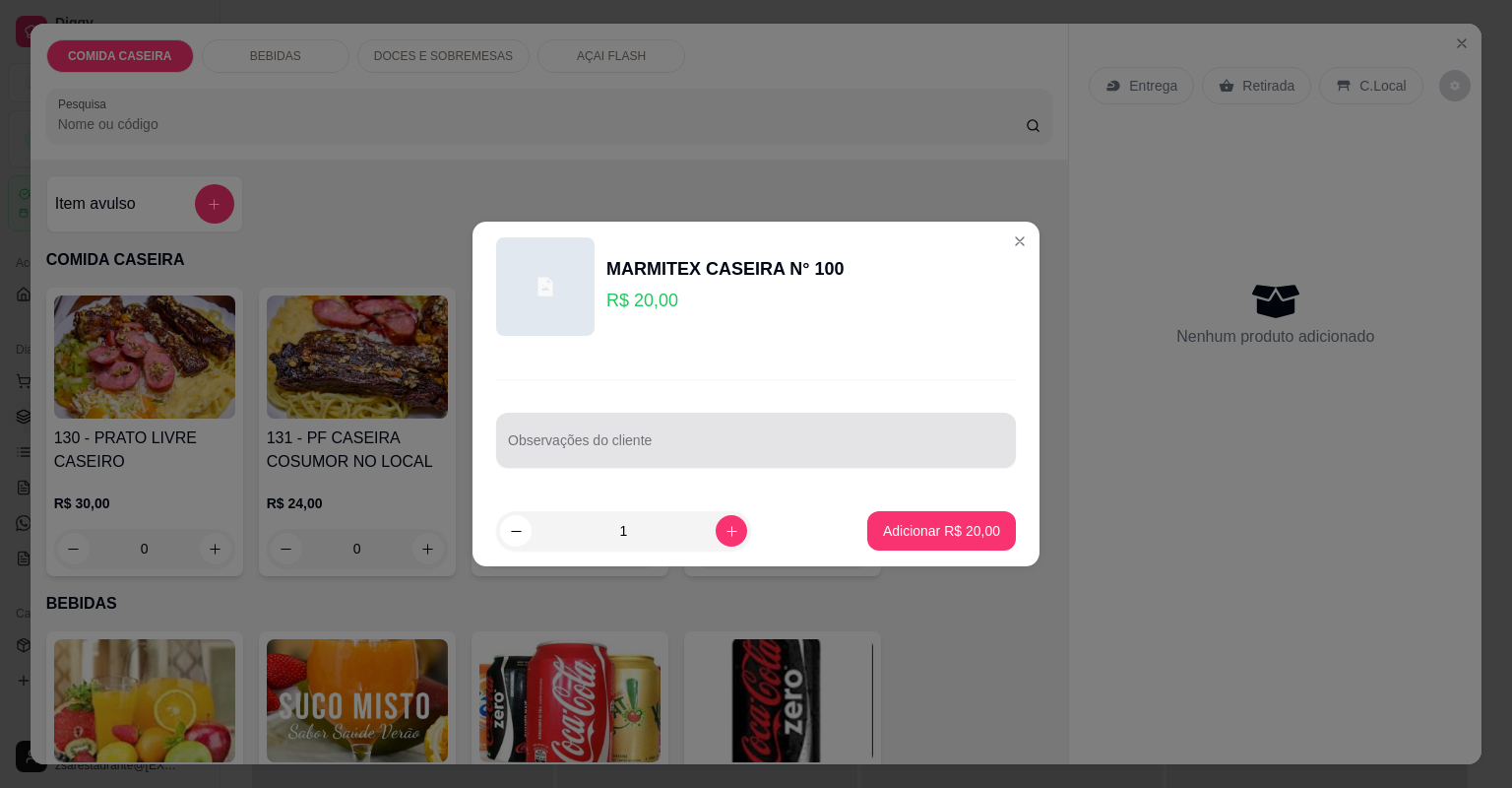 click at bounding box center [756, 440] 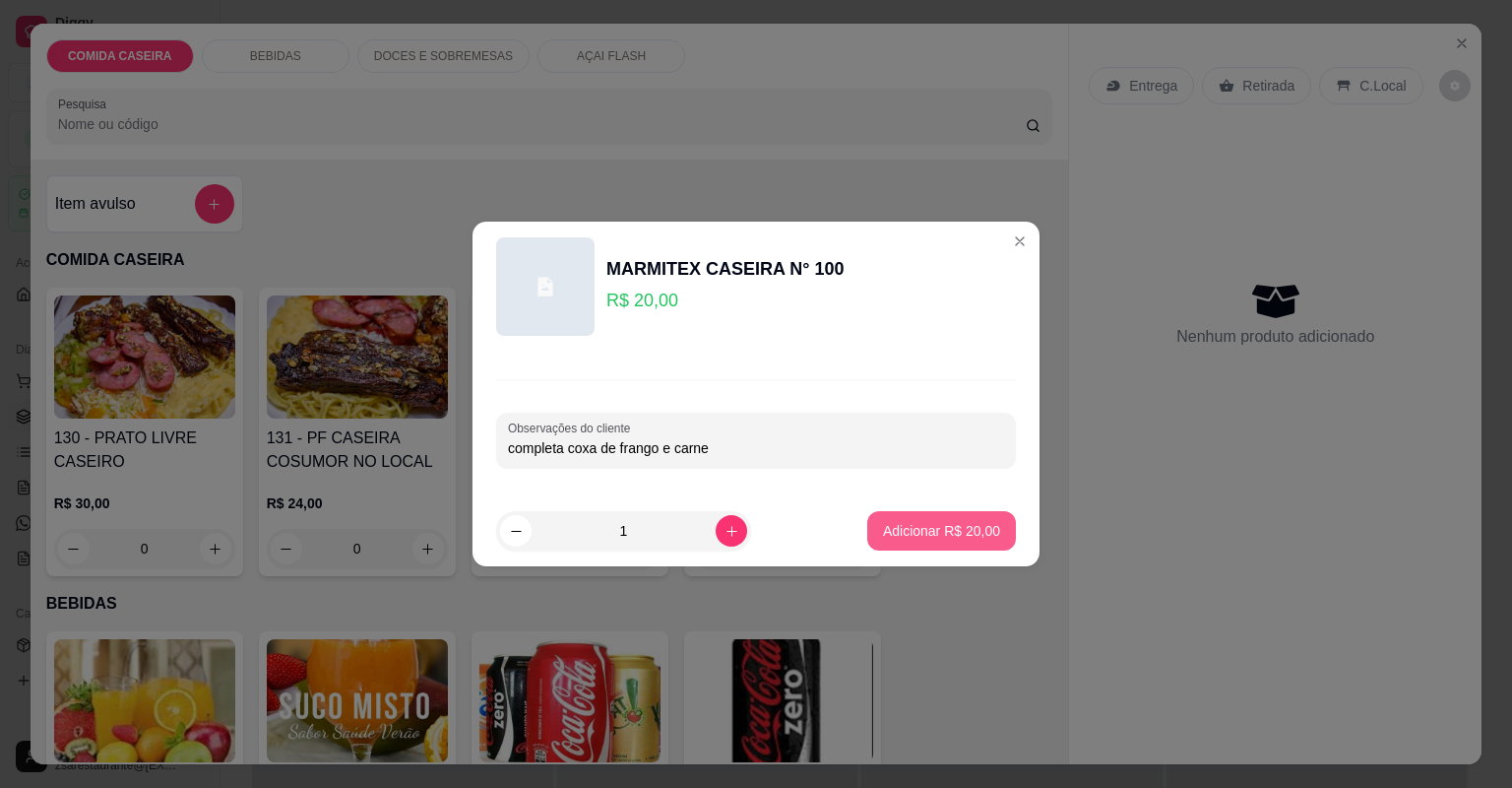type on "completa coxa de frango e carne" 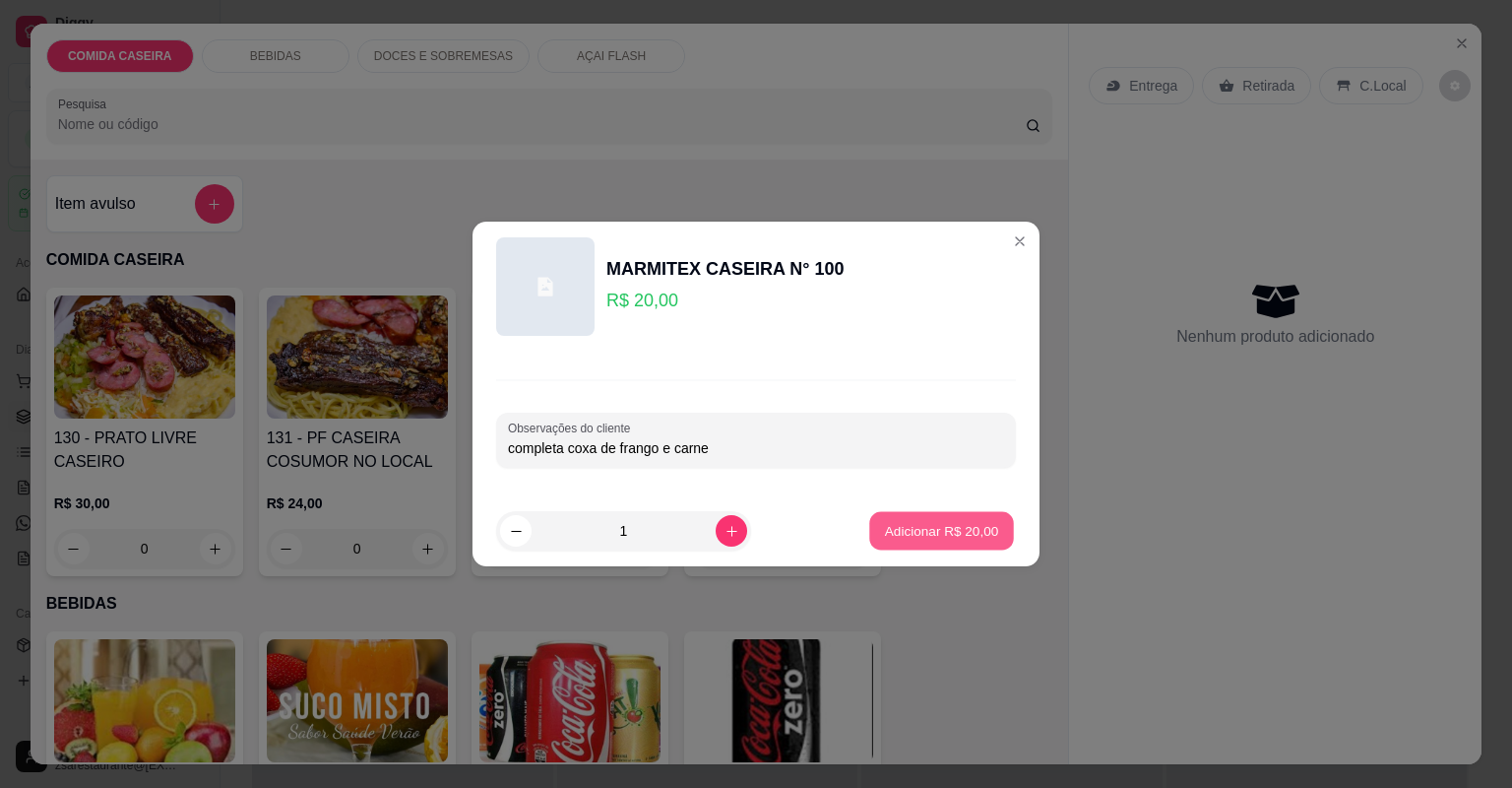 click on "Adicionar   R$ 20,00" at bounding box center [941, 531] 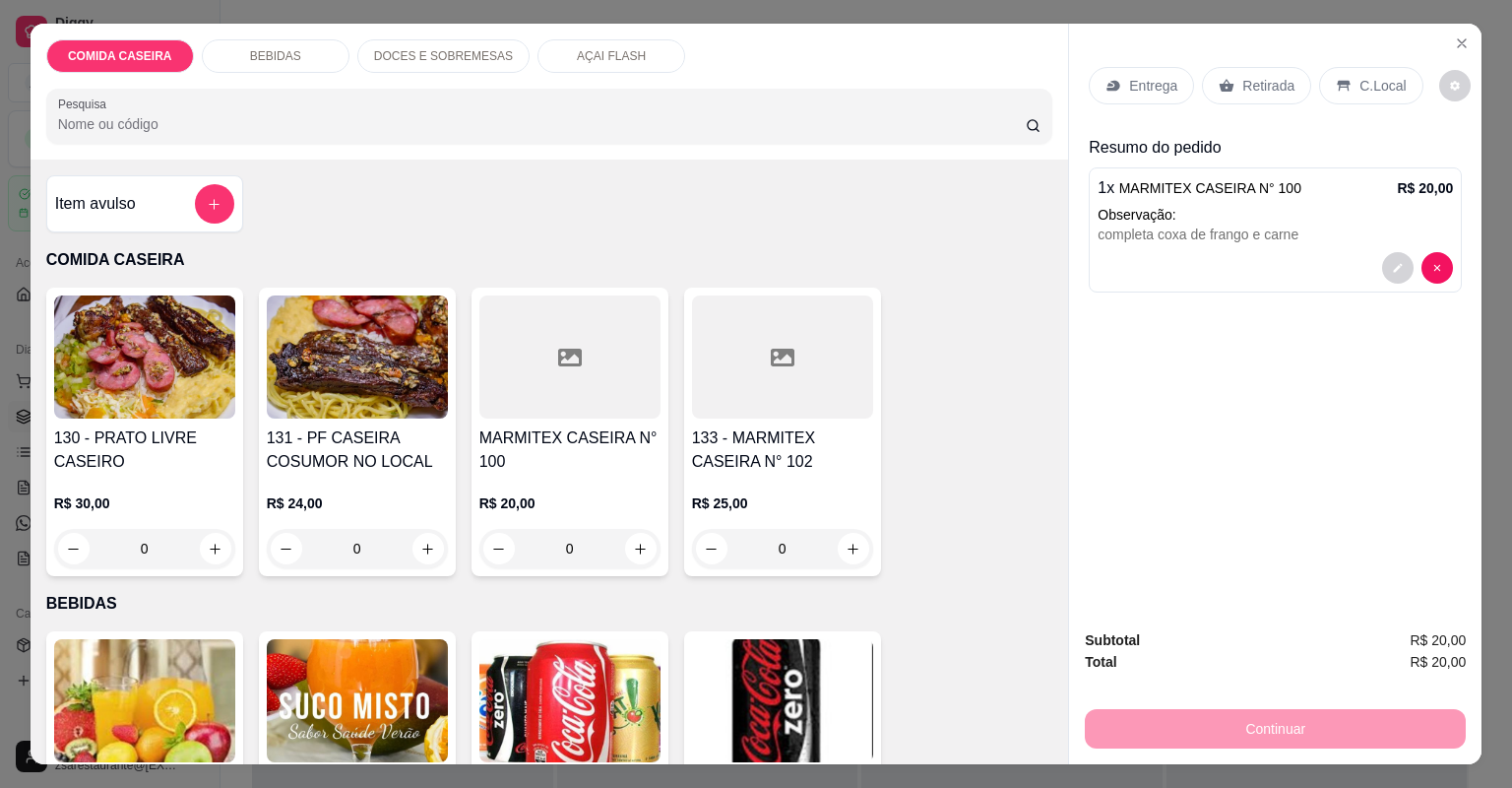click on "Entrega" at bounding box center (1153, 86) 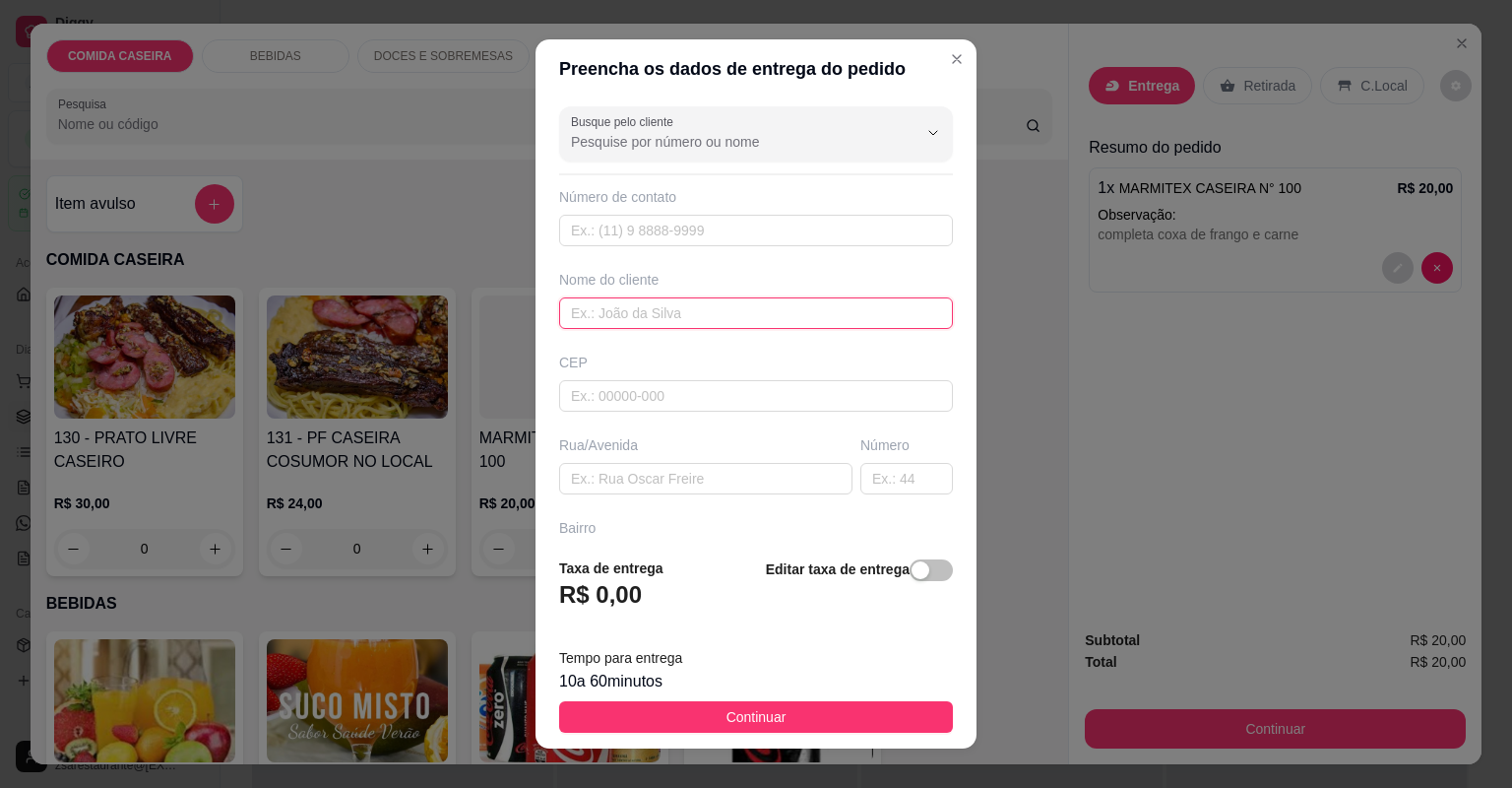 click at bounding box center (756, 313) 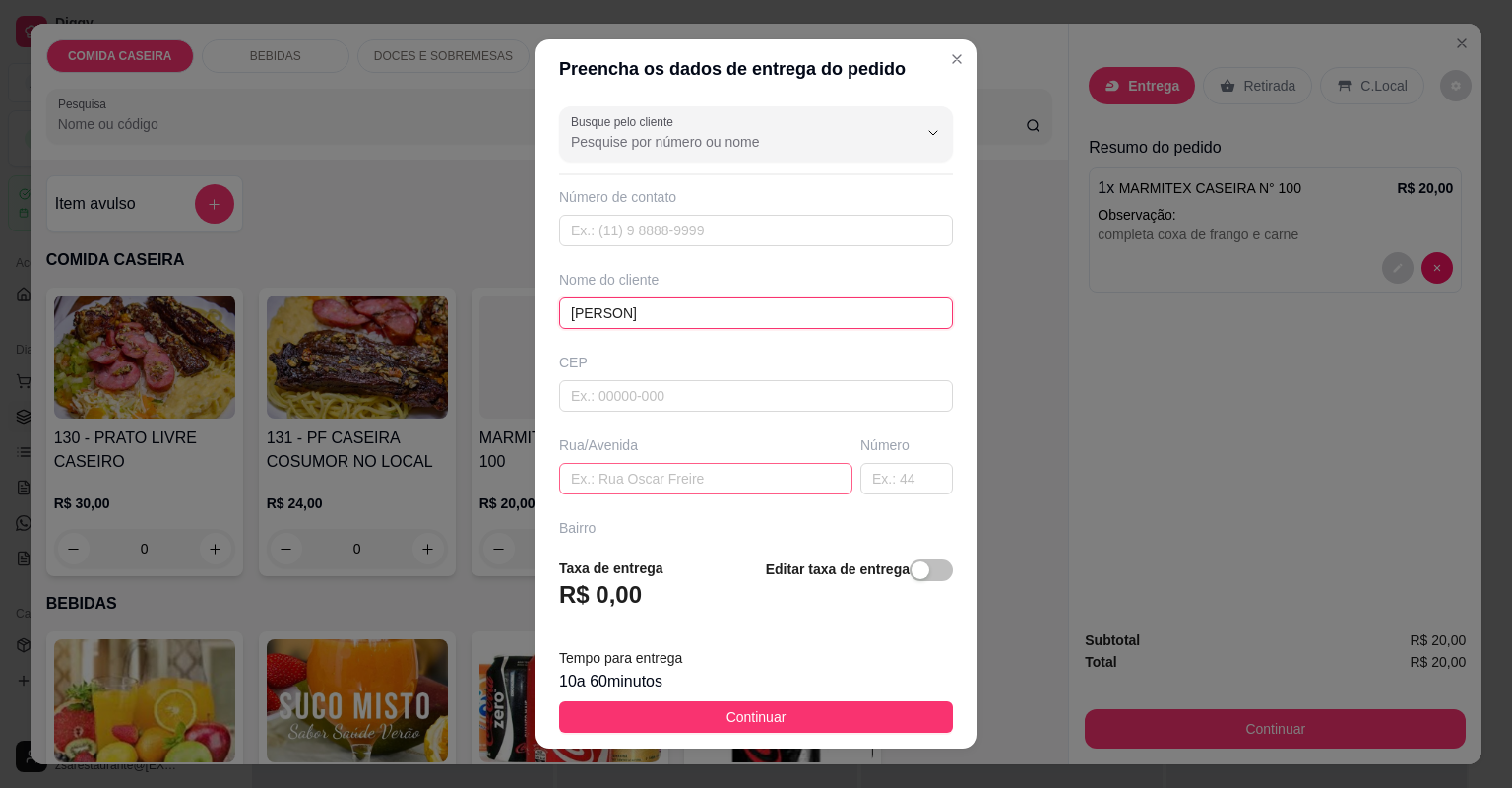 type on "[PERSON]" 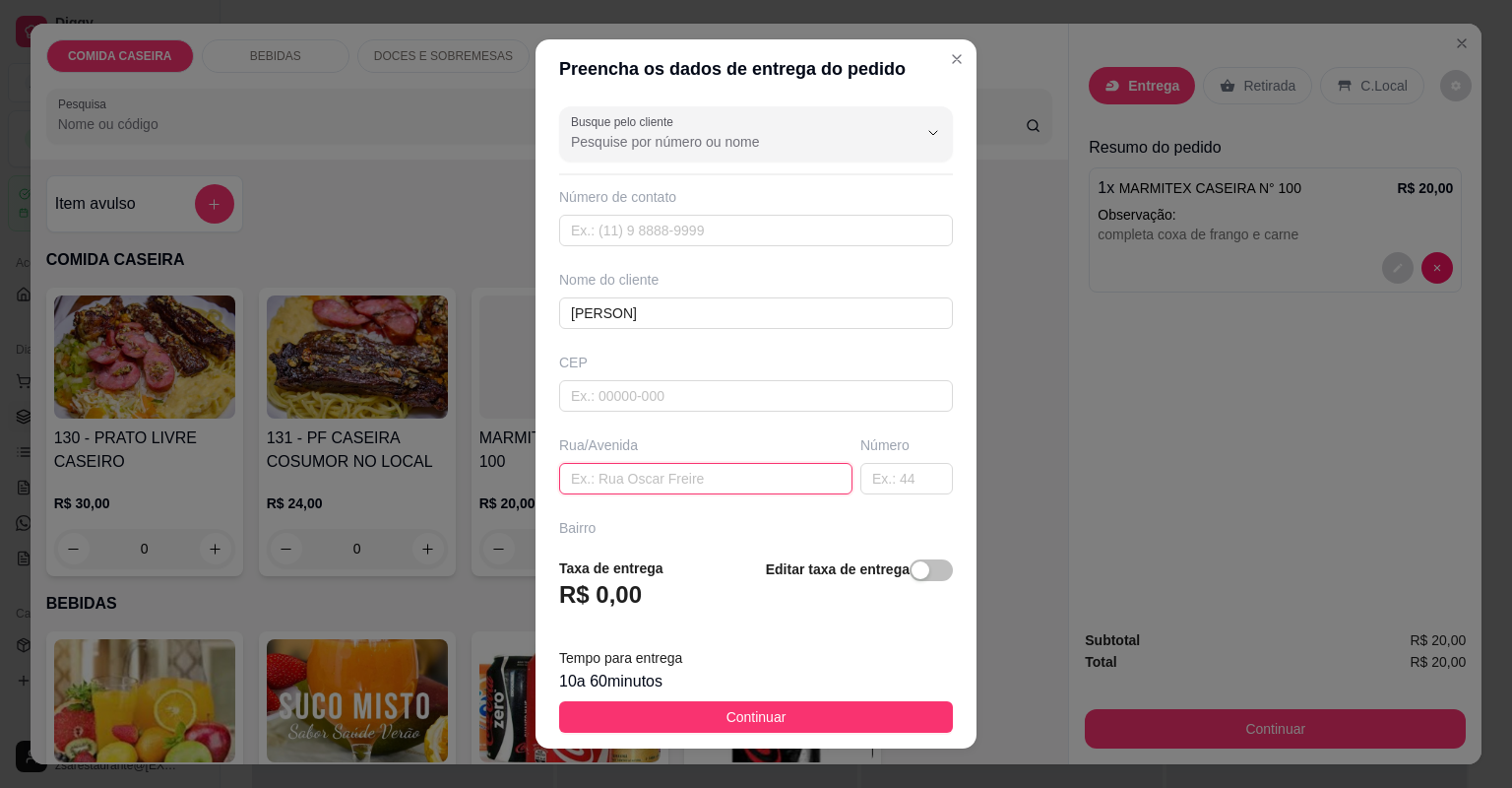 click at bounding box center [706, 479] 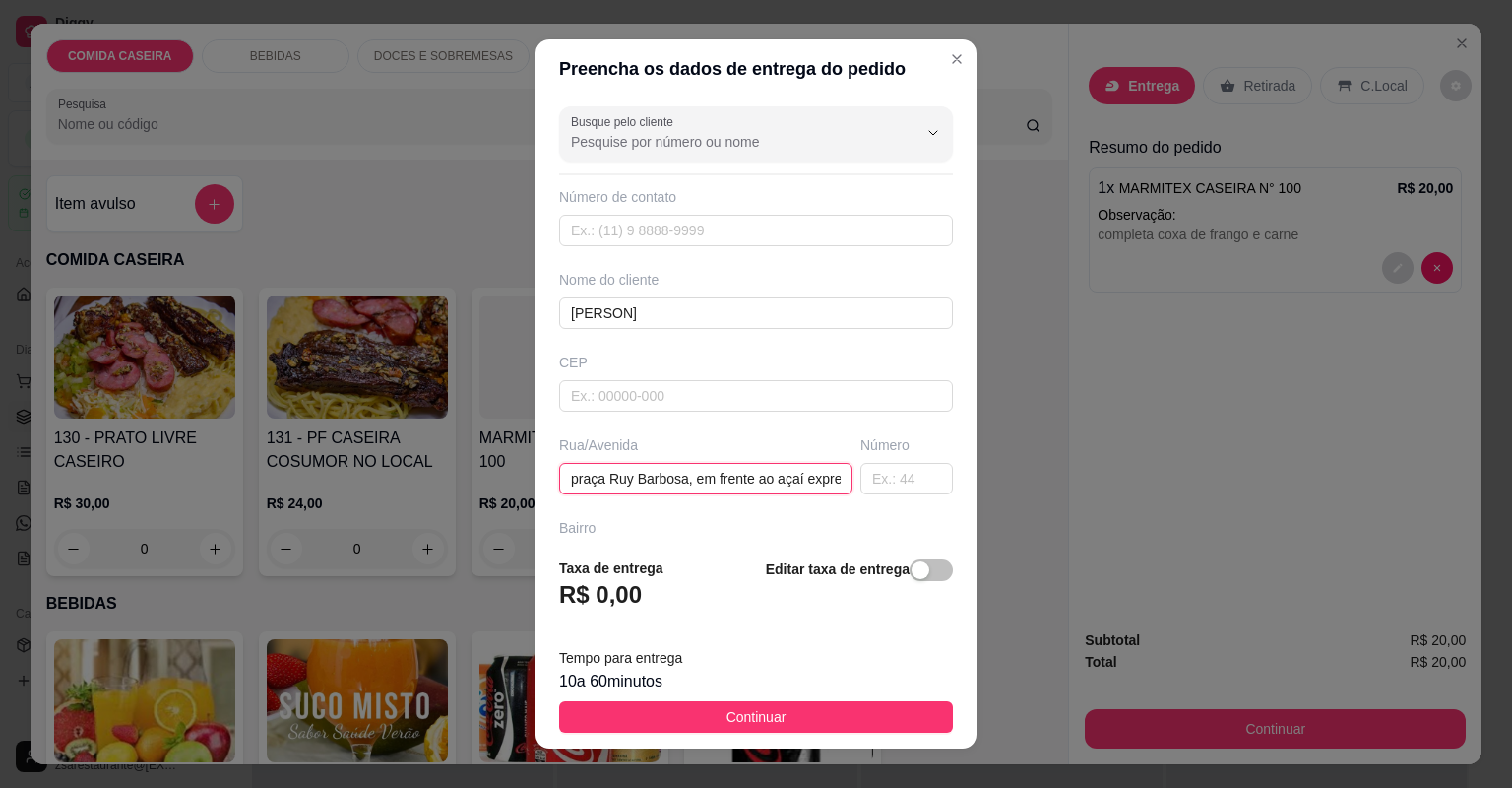scroll, scrollTop: 0, scrollLeft: 28, axis: horizontal 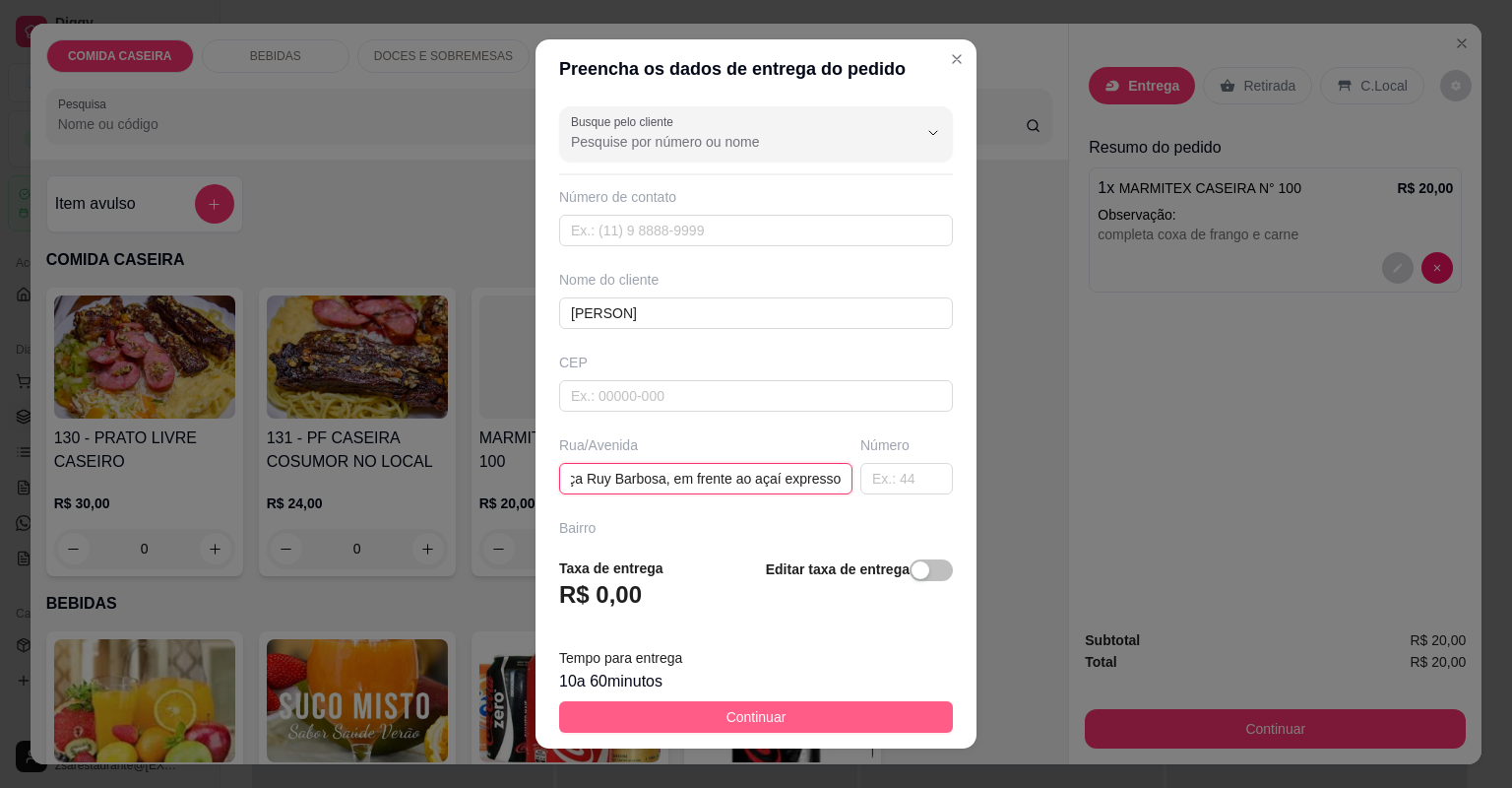 type on "praça Ruy Barbosa, em frente ao açaí expresso" 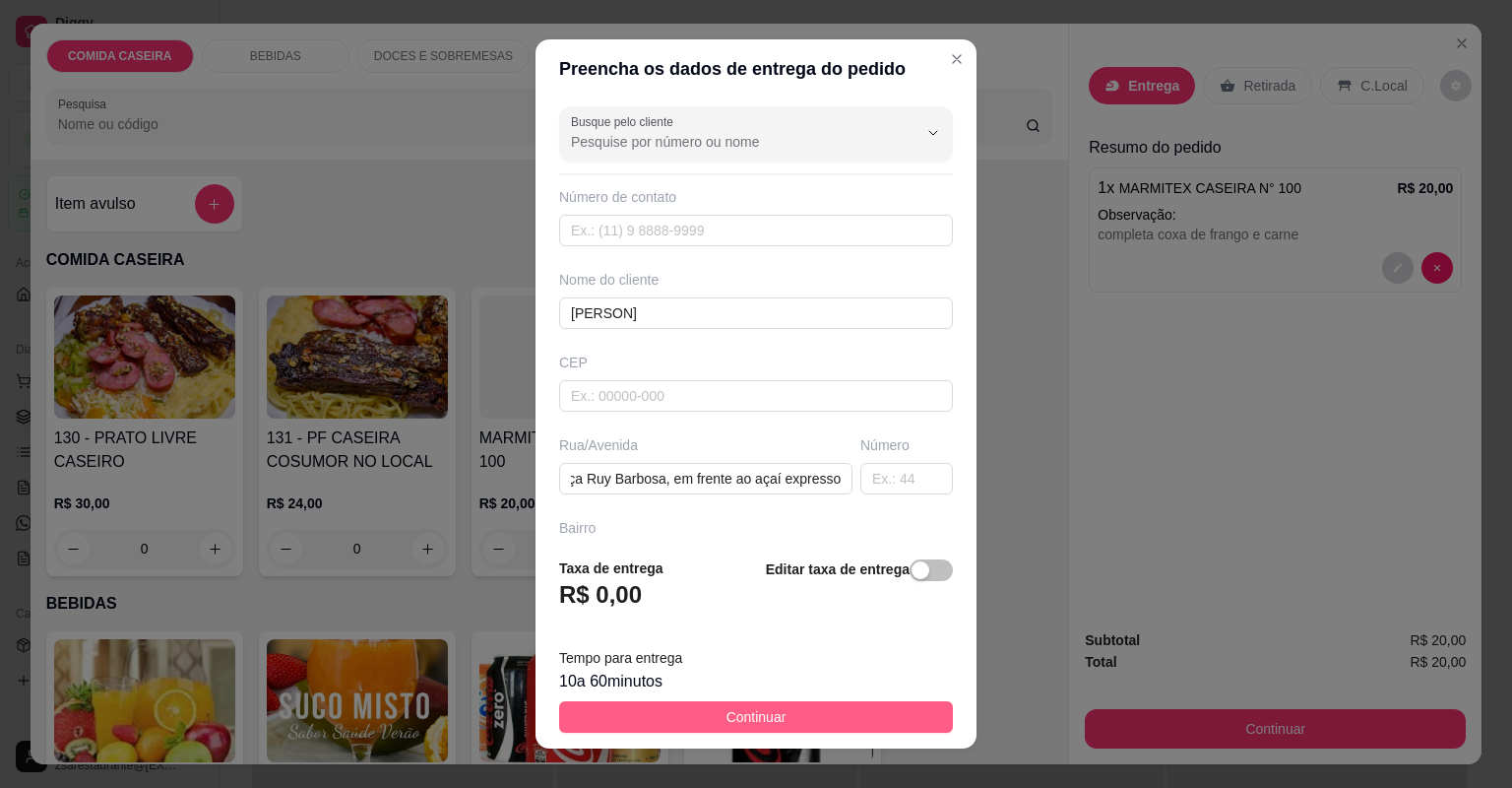 click on "Continuar" at bounding box center [756, 717] 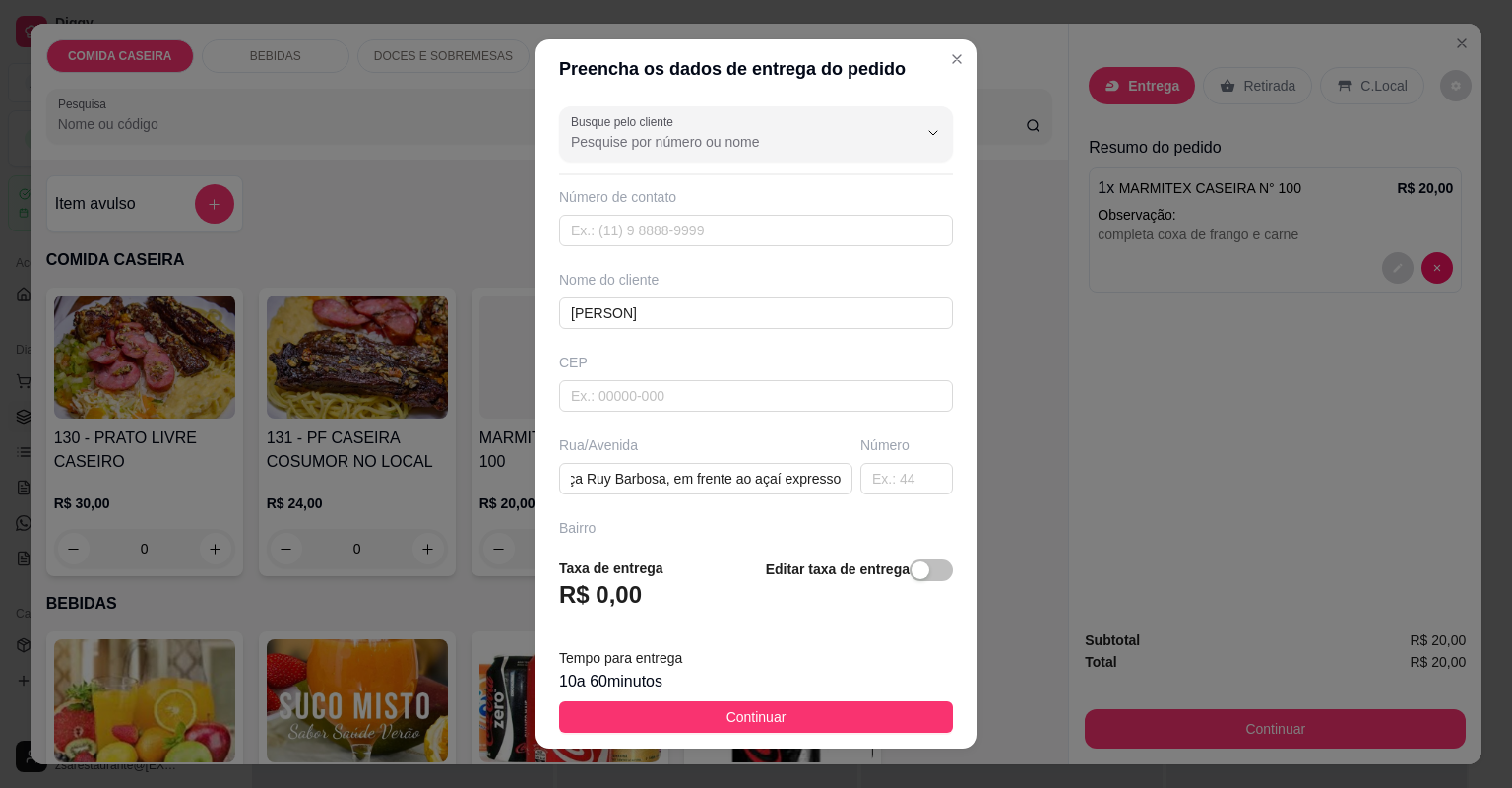 scroll, scrollTop: 0, scrollLeft: 0, axis: both 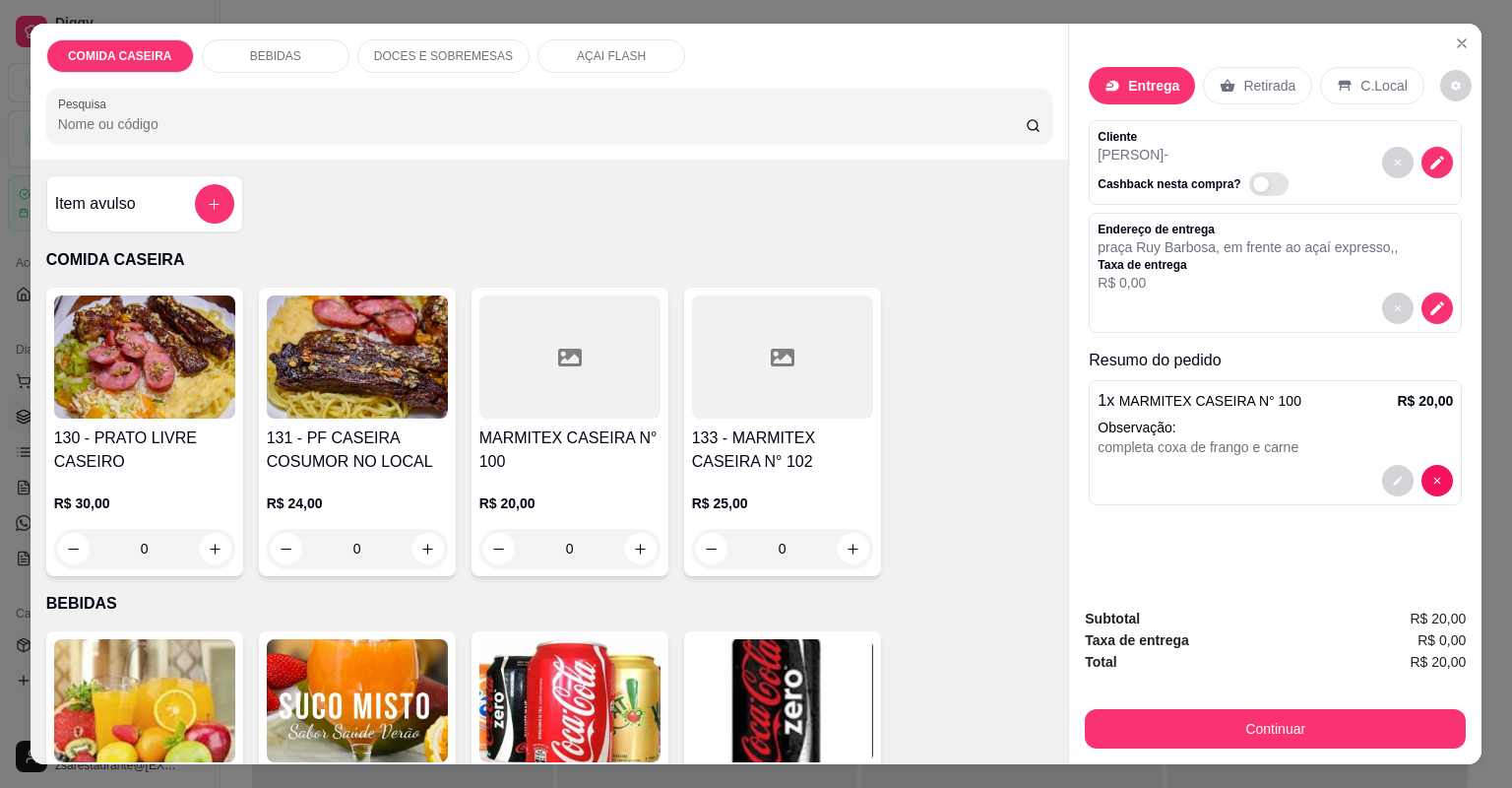 click 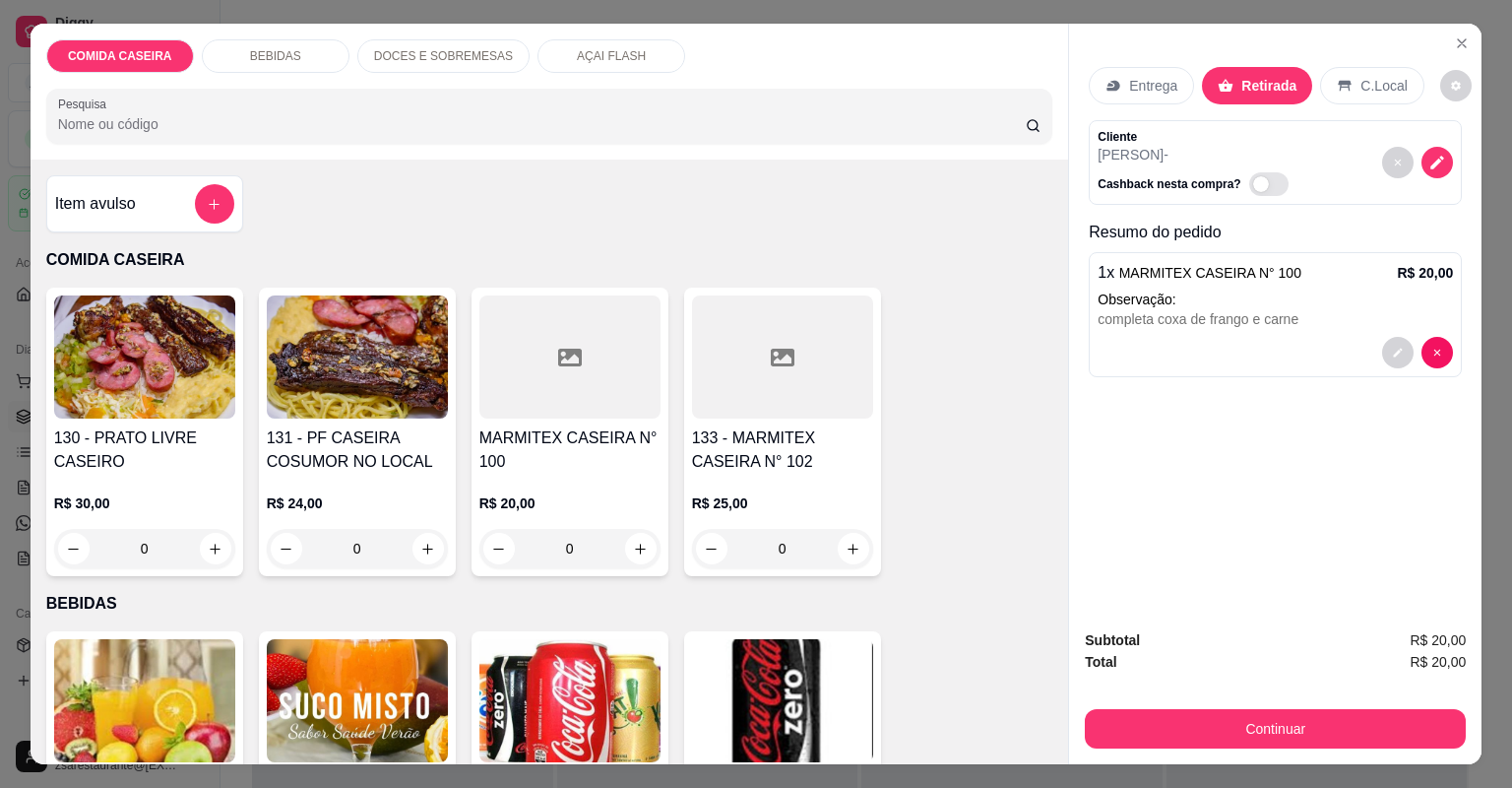 click on "Entrega" at bounding box center [1153, 86] 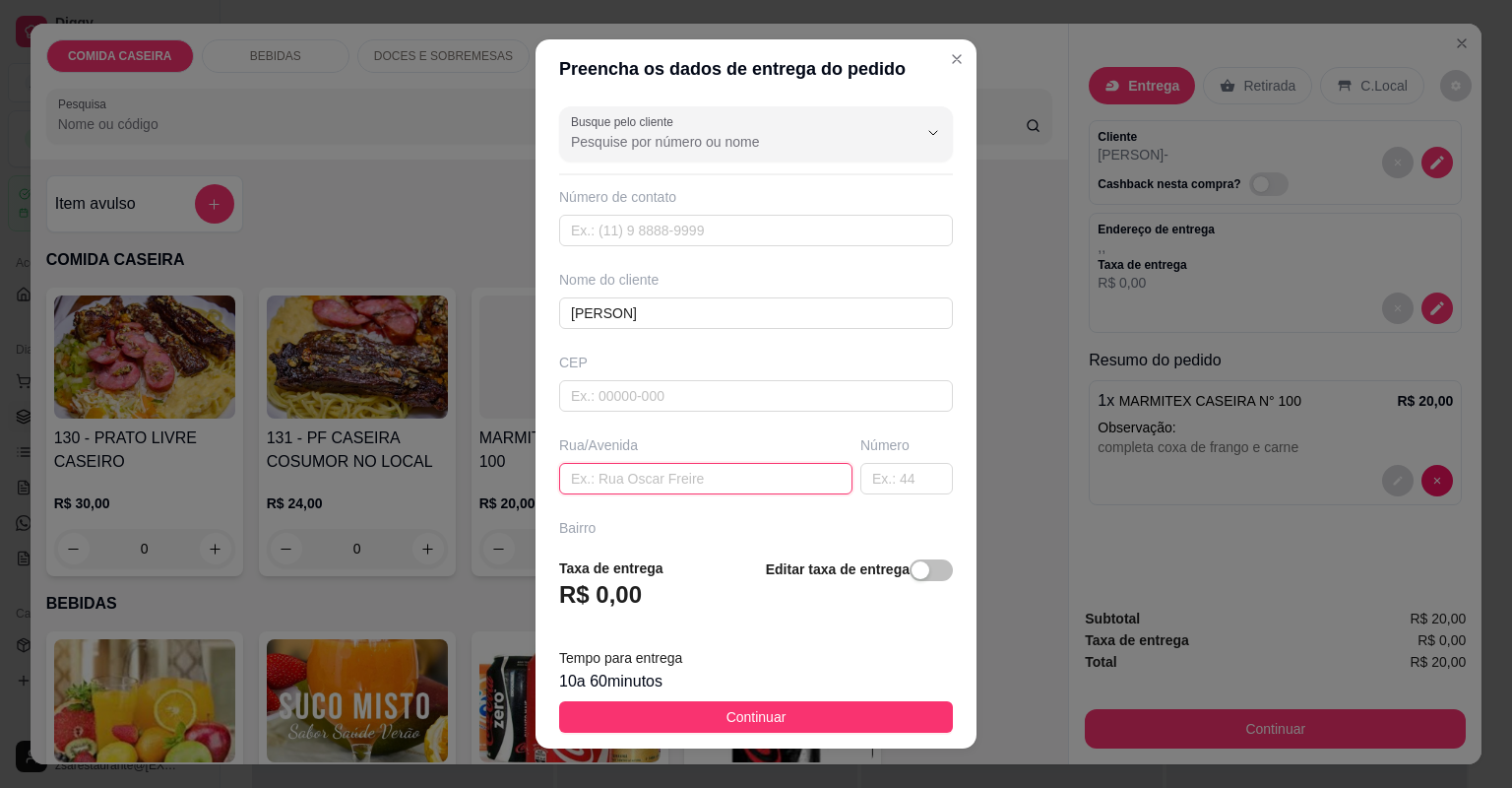 click at bounding box center [706, 479] 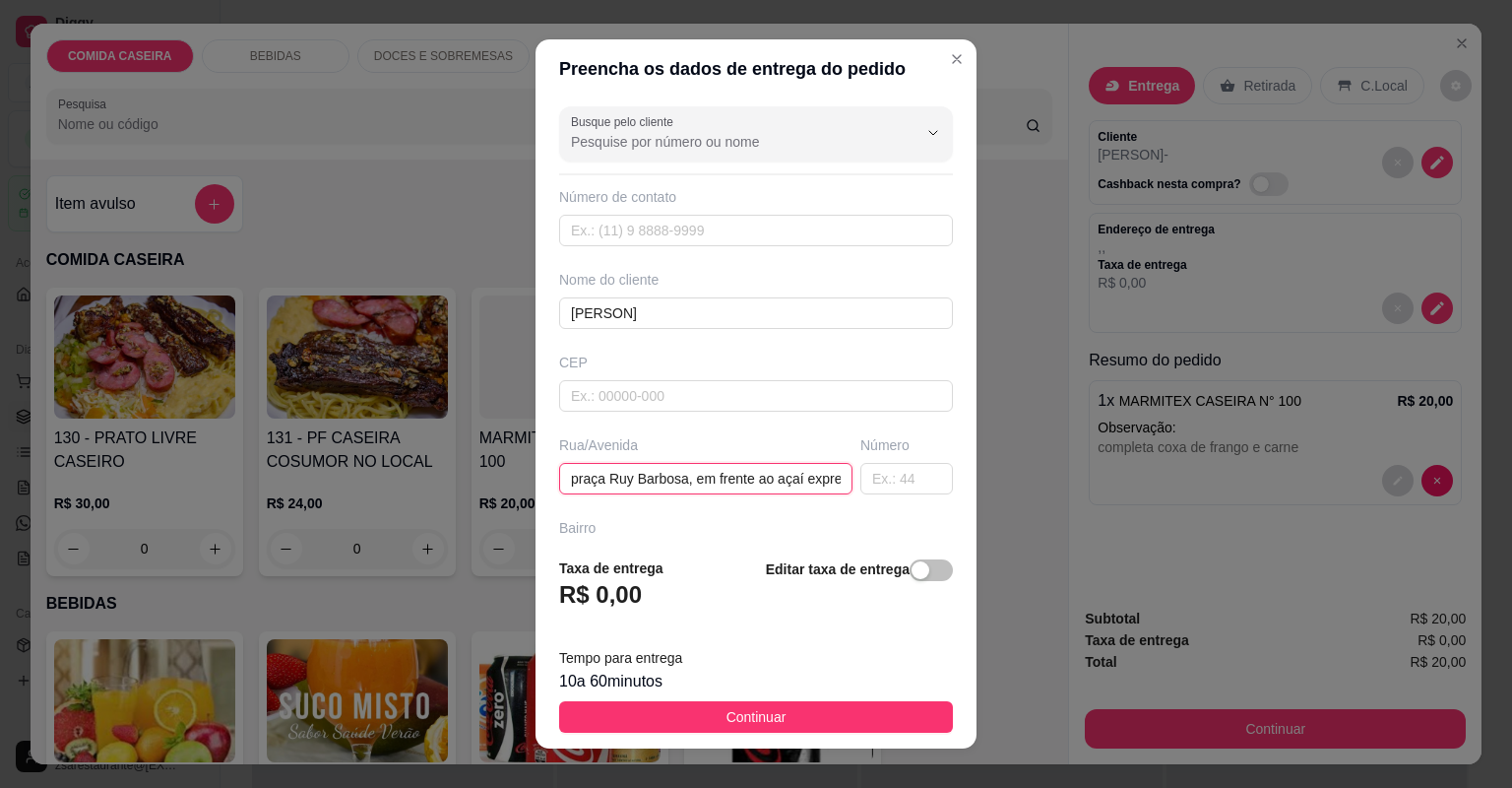 scroll, scrollTop: 0, scrollLeft: 28, axis: horizontal 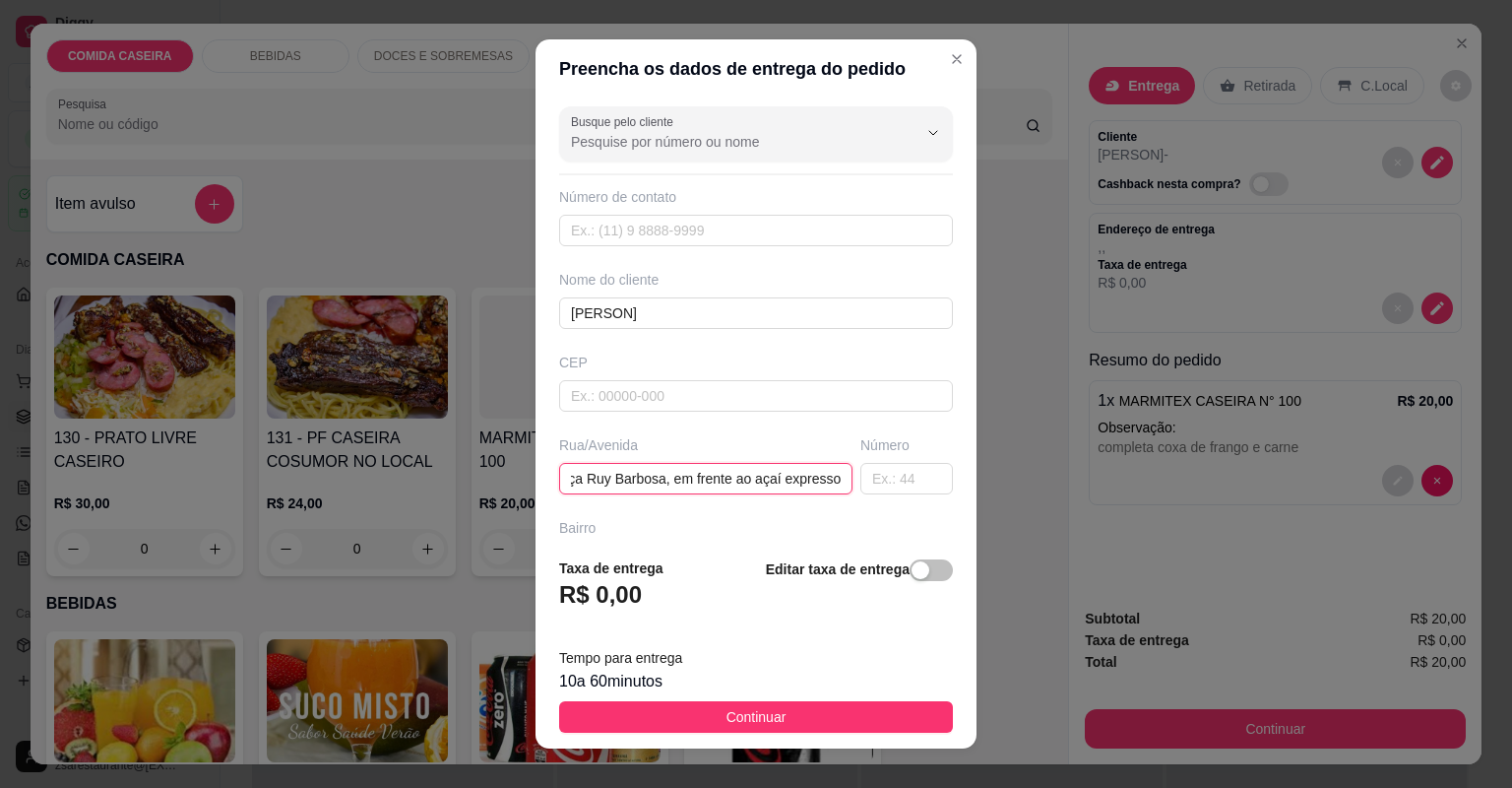 type on "praça Ruy Barbosa, em frente ao açaí expresso" 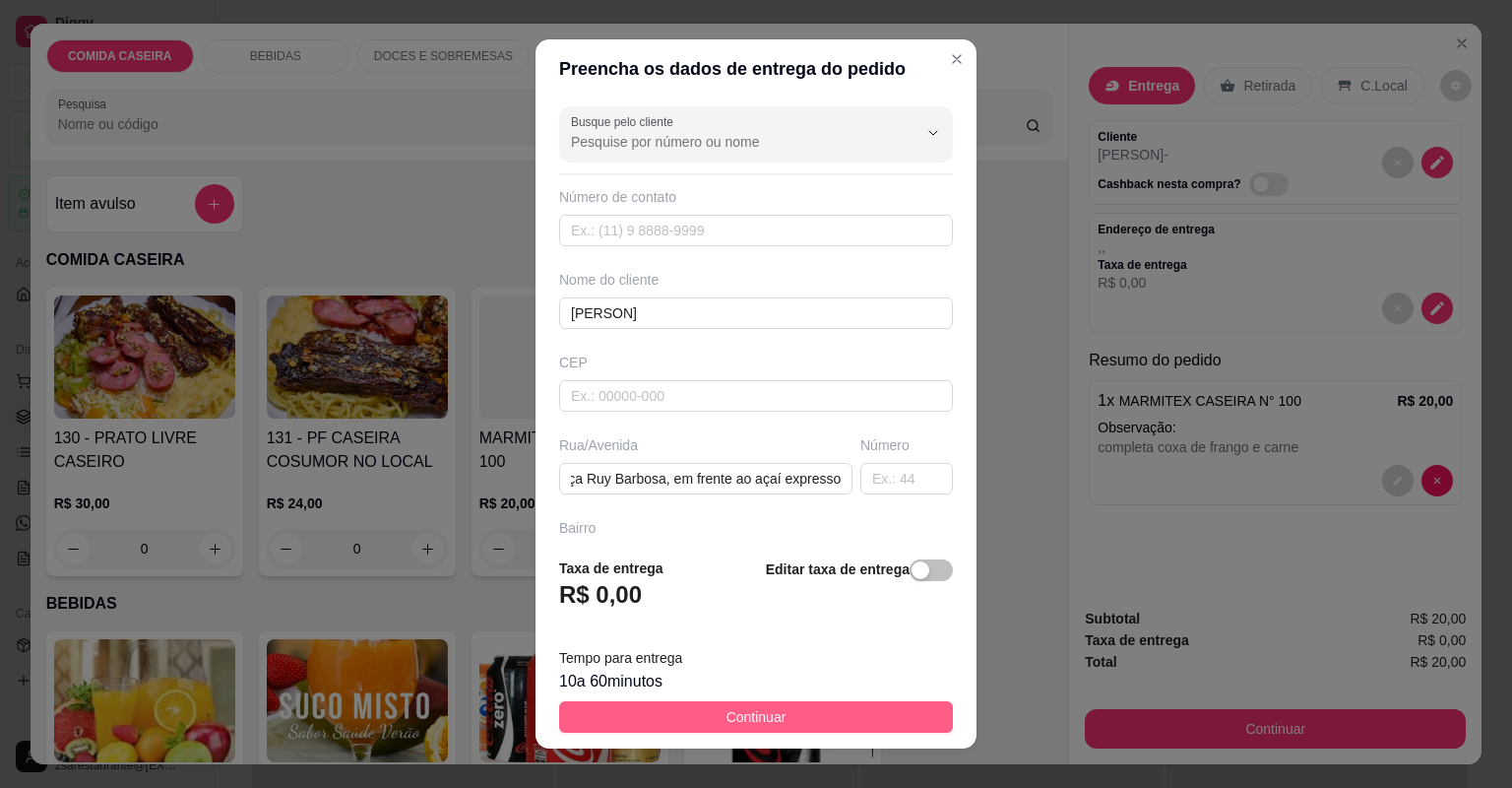 click on "Taxa de entrega R$ 0,00 Editar taxa de entrega  Tempo para entrega  10  a   60  minutos Continuar" at bounding box center (756, 645) 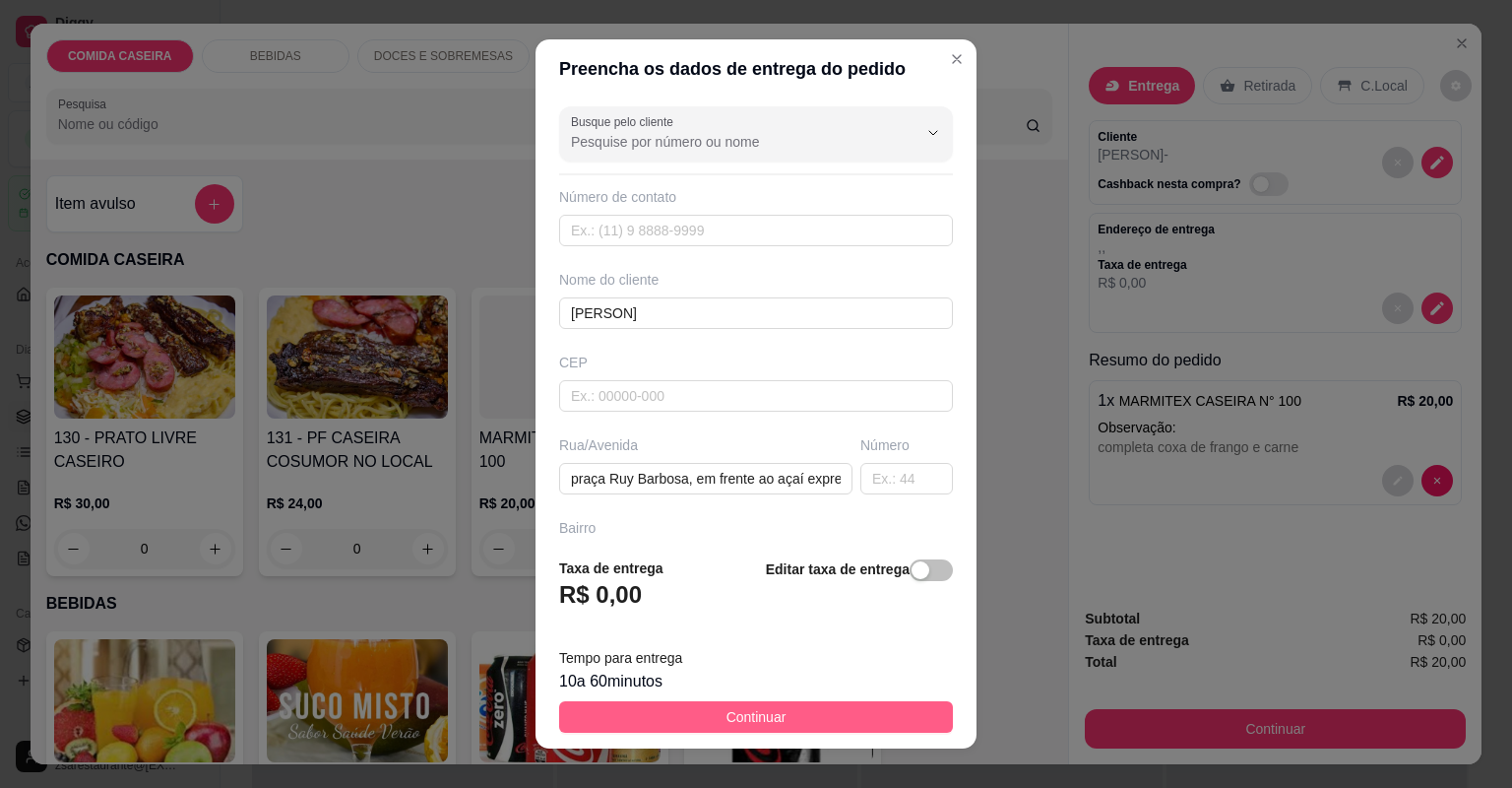 click on "Continuar" at bounding box center (756, 717) 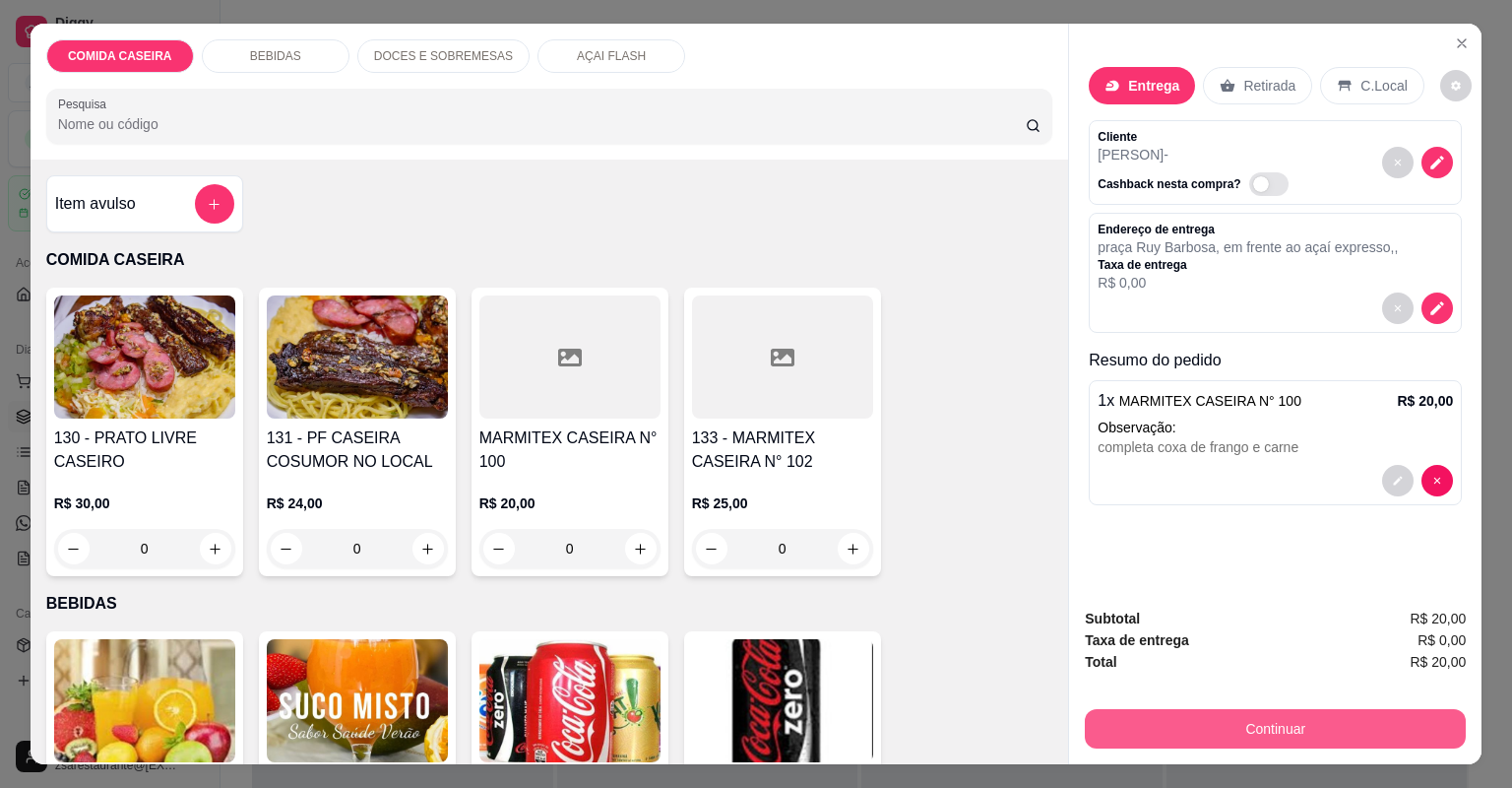 click on "Continuar" at bounding box center (1275, 729) 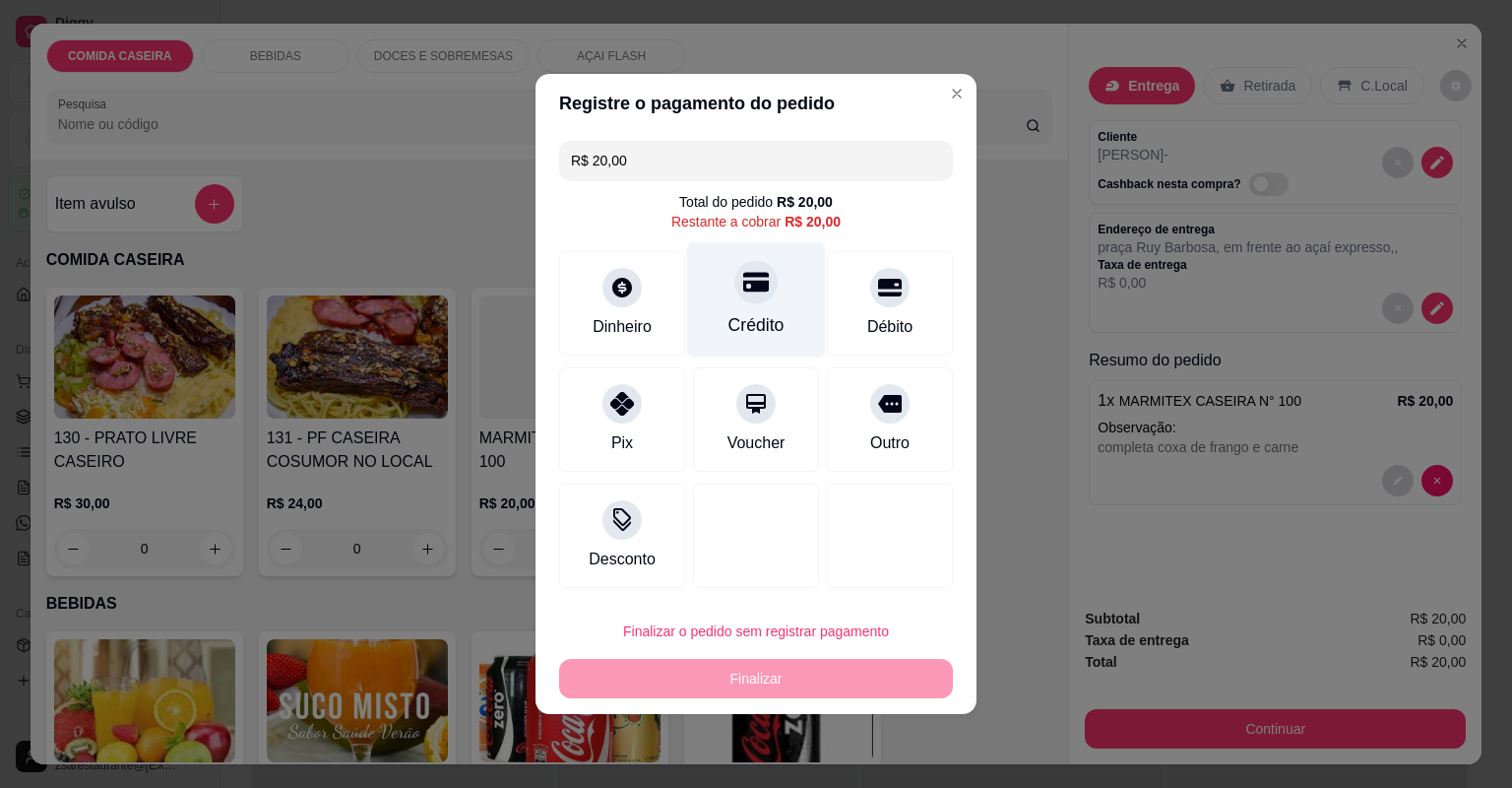 click on "Crédito" at bounding box center [756, 299] 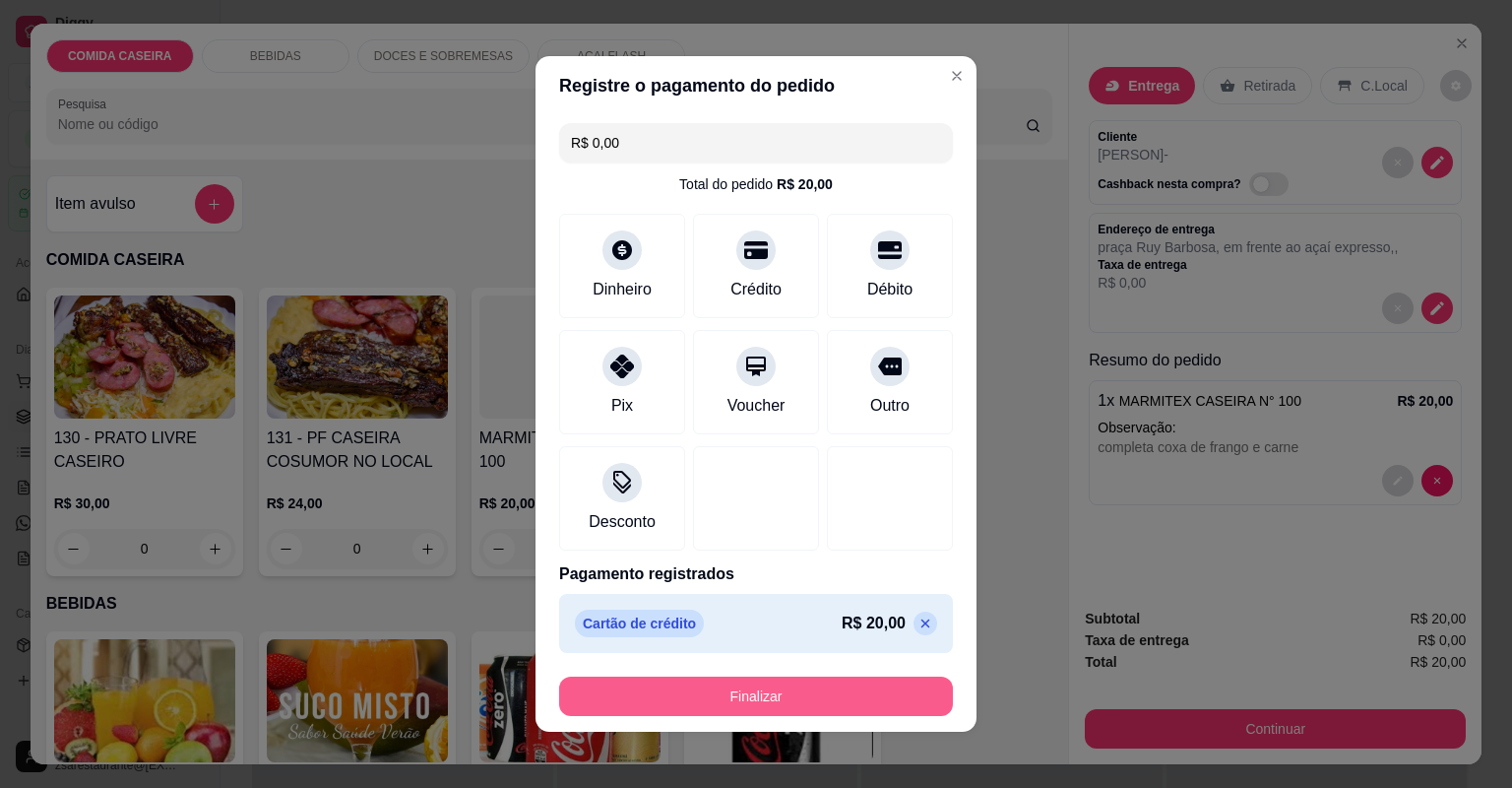 click on "Finalizar" at bounding box center (756, 696) 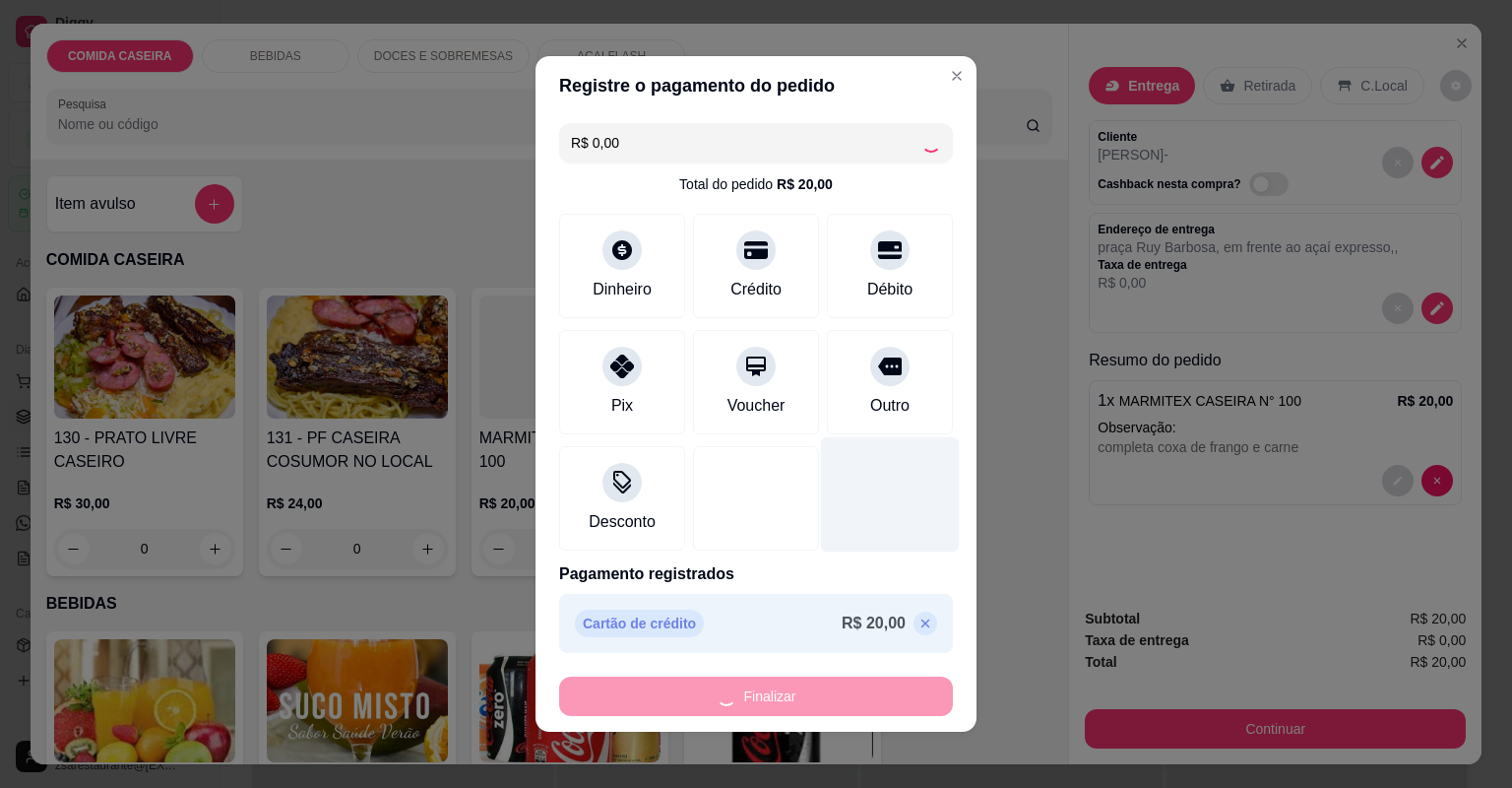 type on "-R$ 20,00" 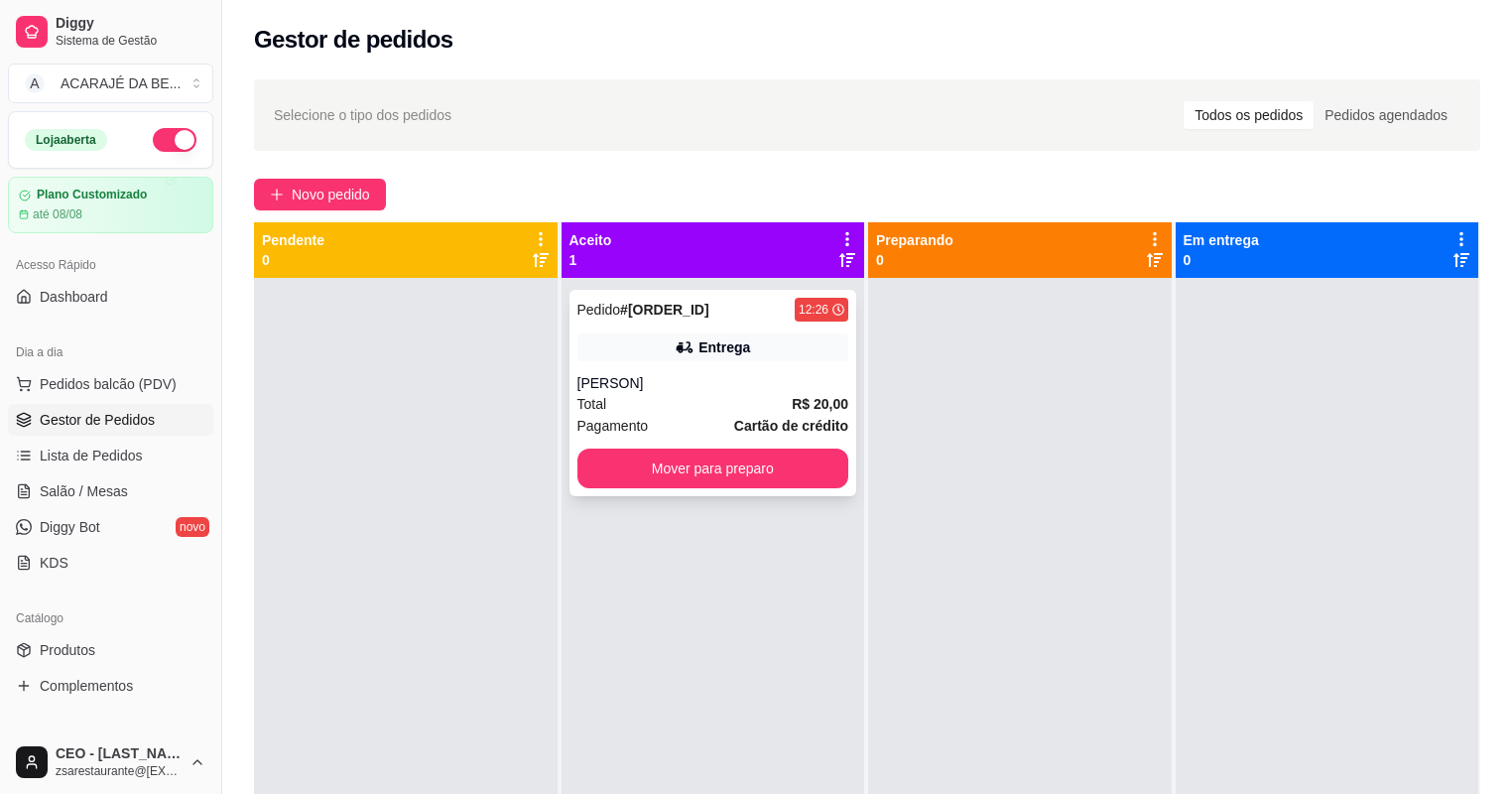 click on "Pedido  # 1233-d6264 [TIME] Entrega [NAME] Total R$ 20,00 Pagamento Cartão de crédito Mover para preparo" at bounding box center [713, 393] 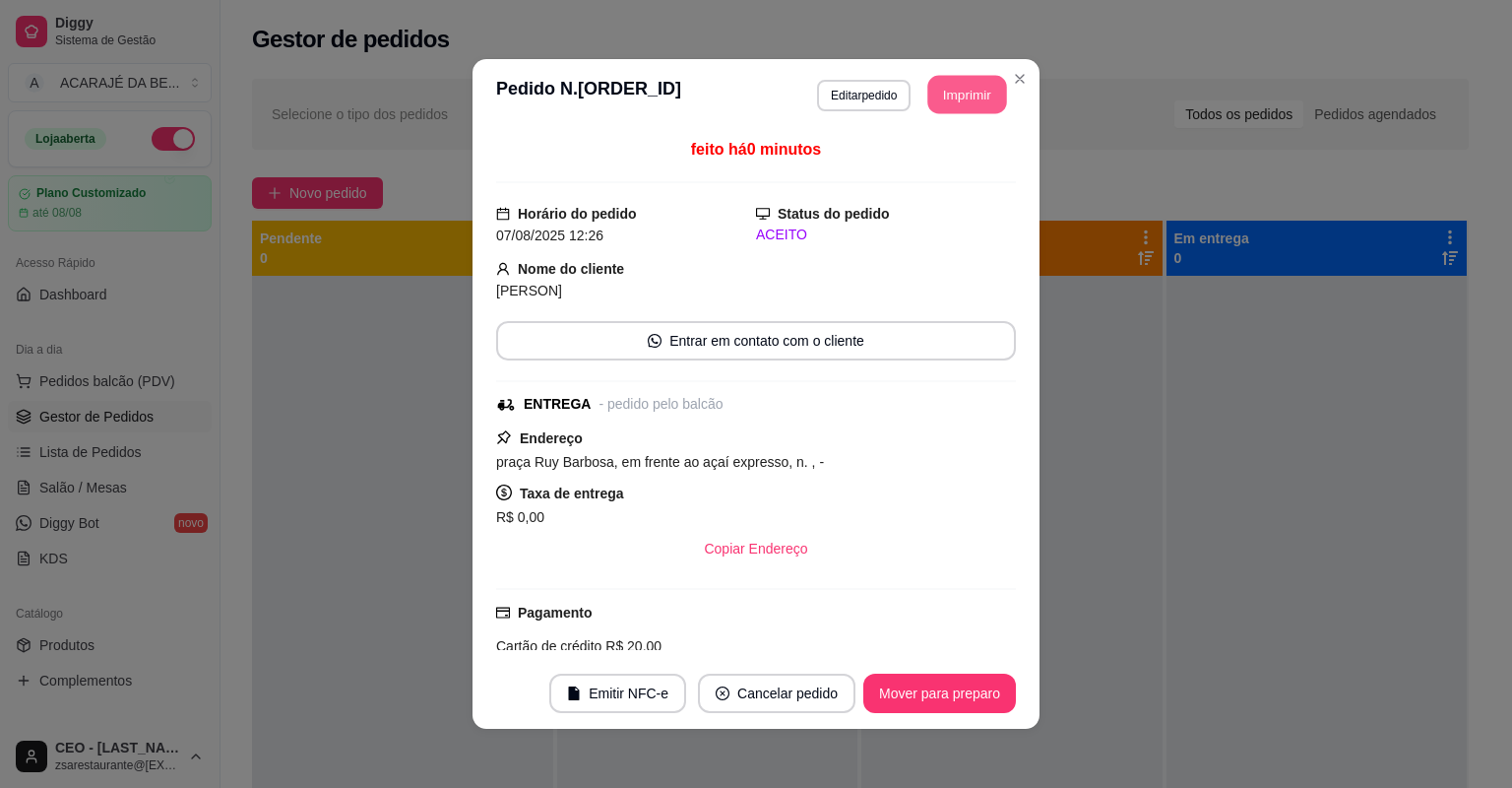 click on "Imprimir" at bounding box center (968, 95) 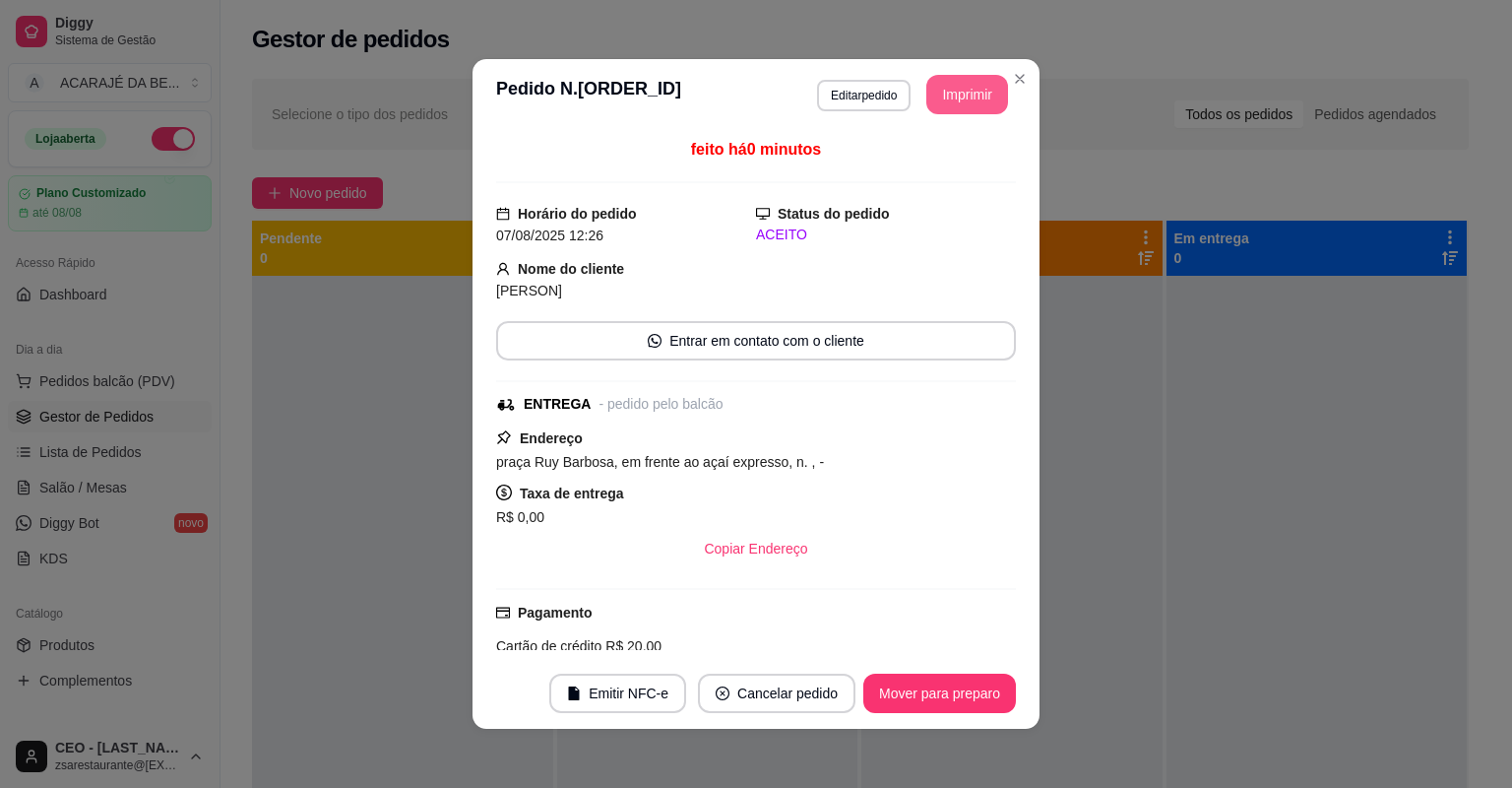 scroll, scrollTop: 0, scrollLeft: 0, axis: both 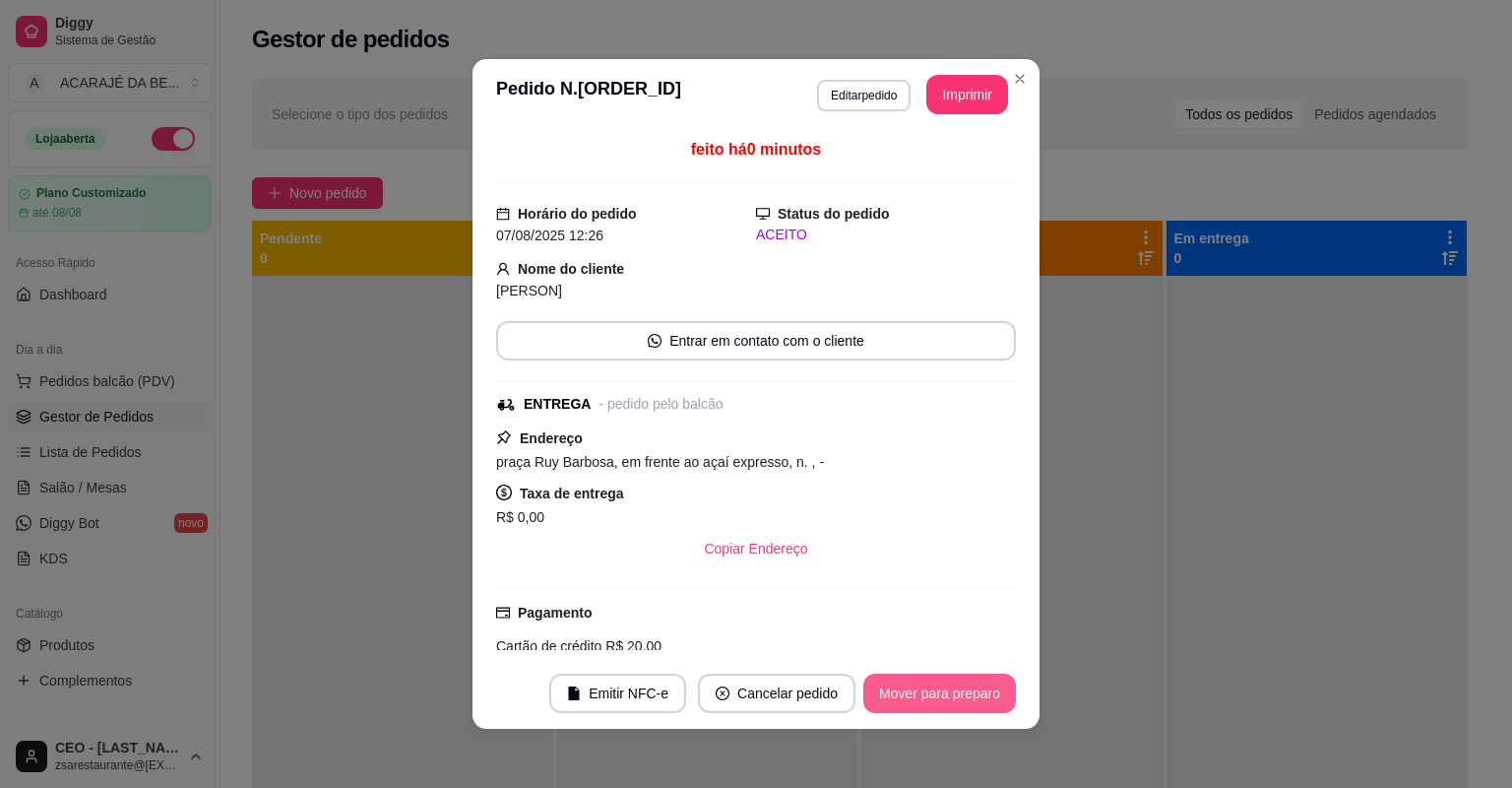 click on "Mover para preparo" at bounding box center (939, 693) 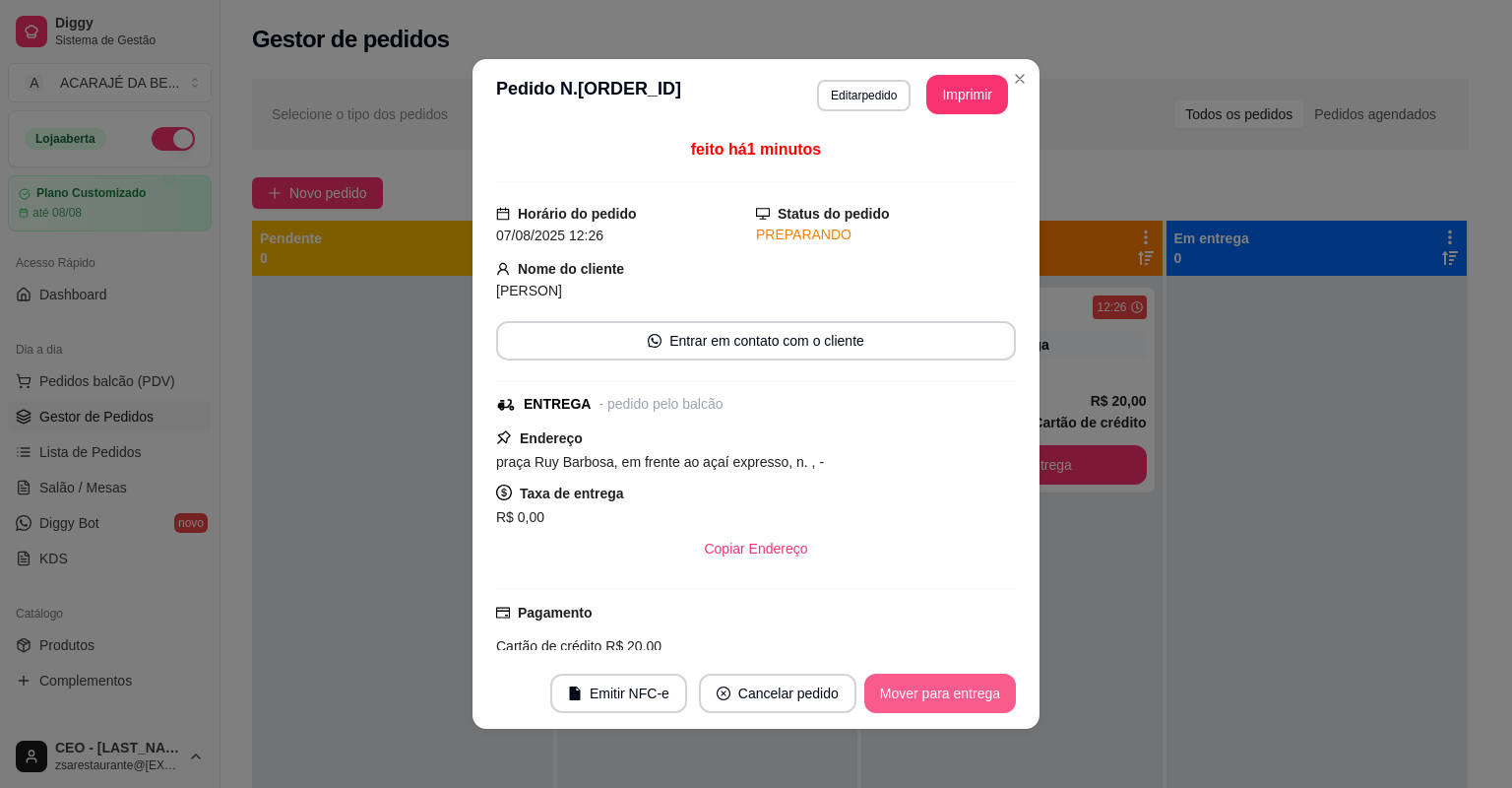 click on "Mover para entrega" at bounding box center [940, 693] 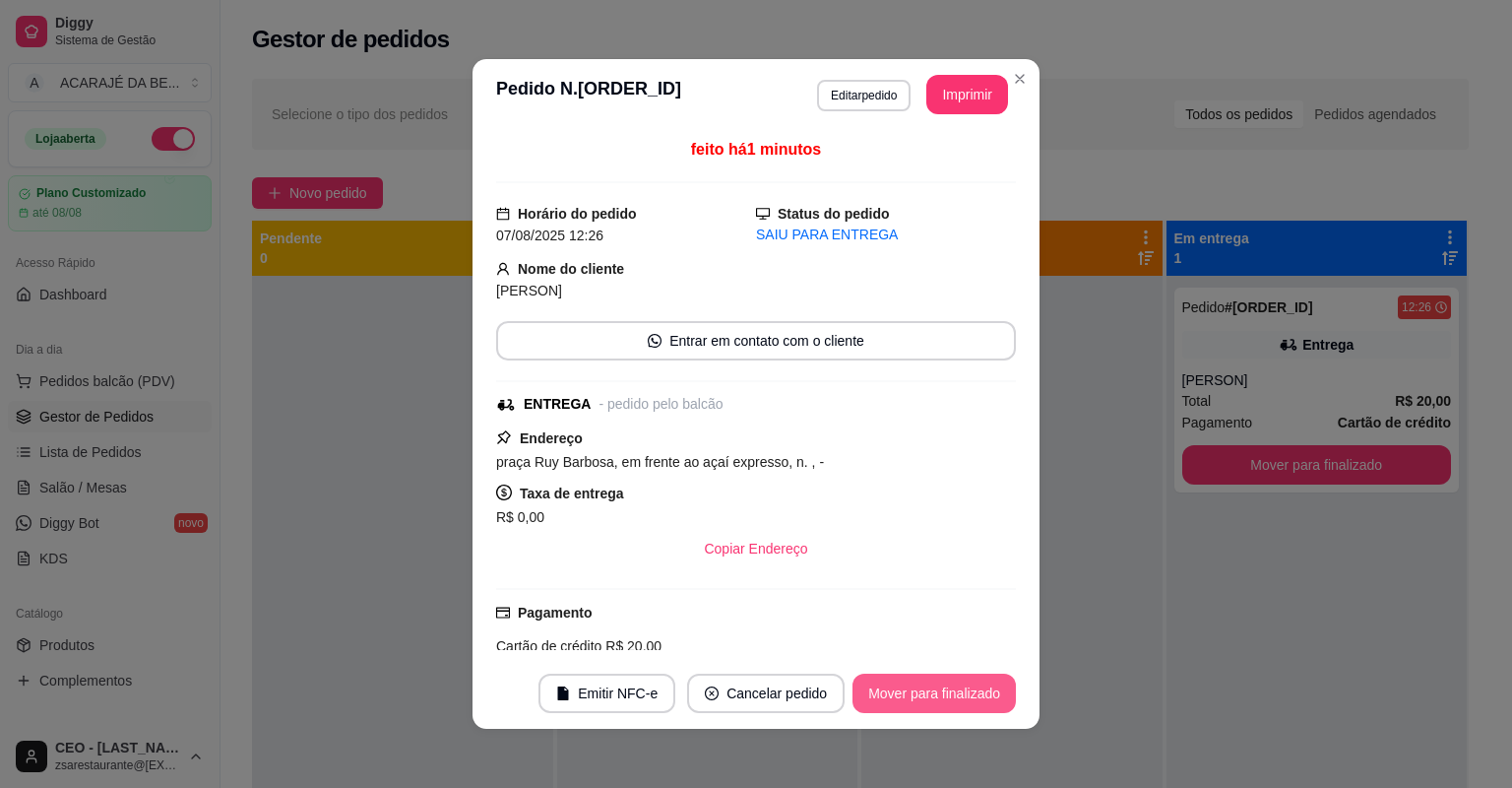 click on "Mover para finalizado" at bounding box center [934, 693] 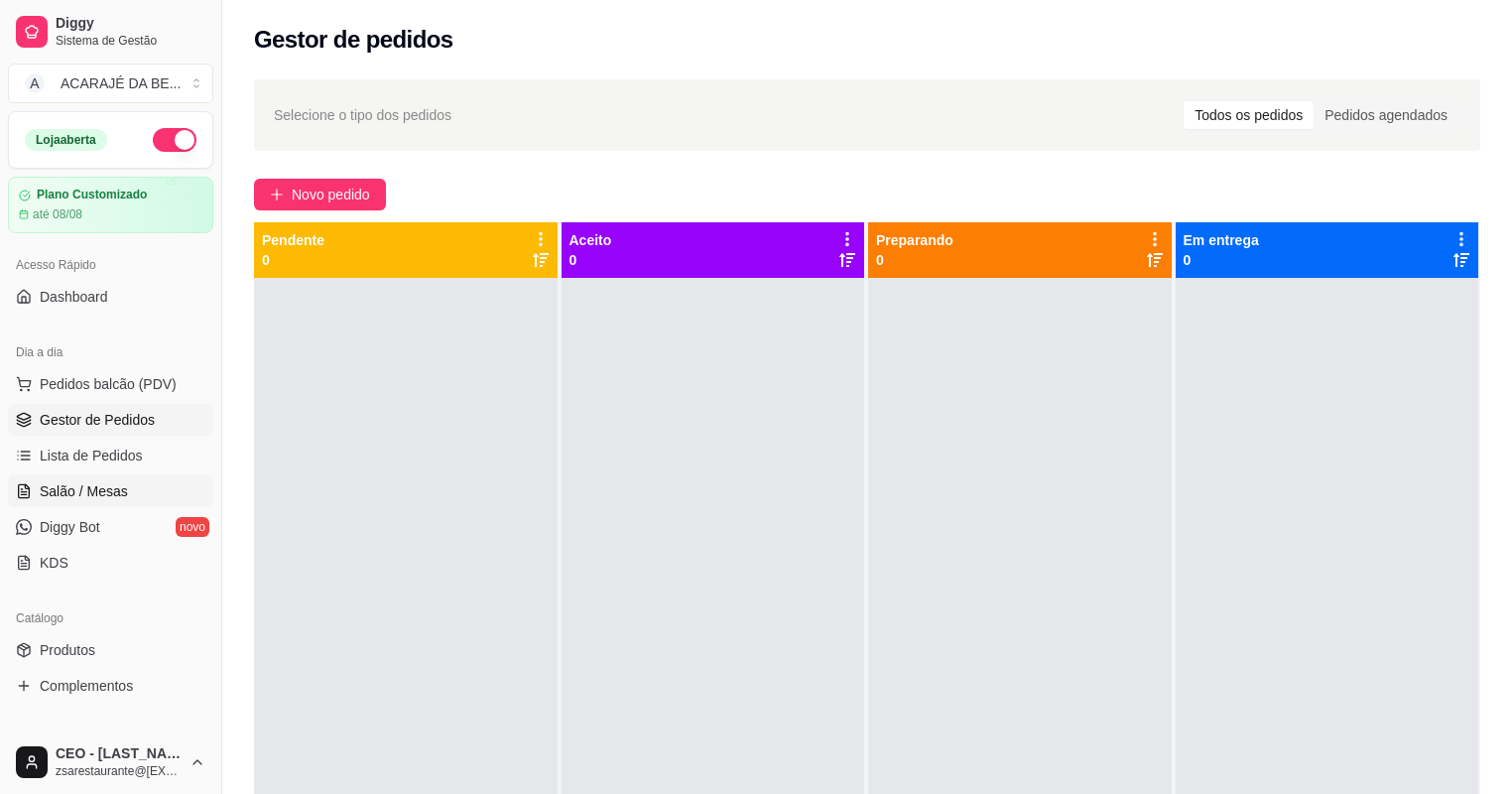 click on "Salão / Mesas" at bounding box center (110, 491) 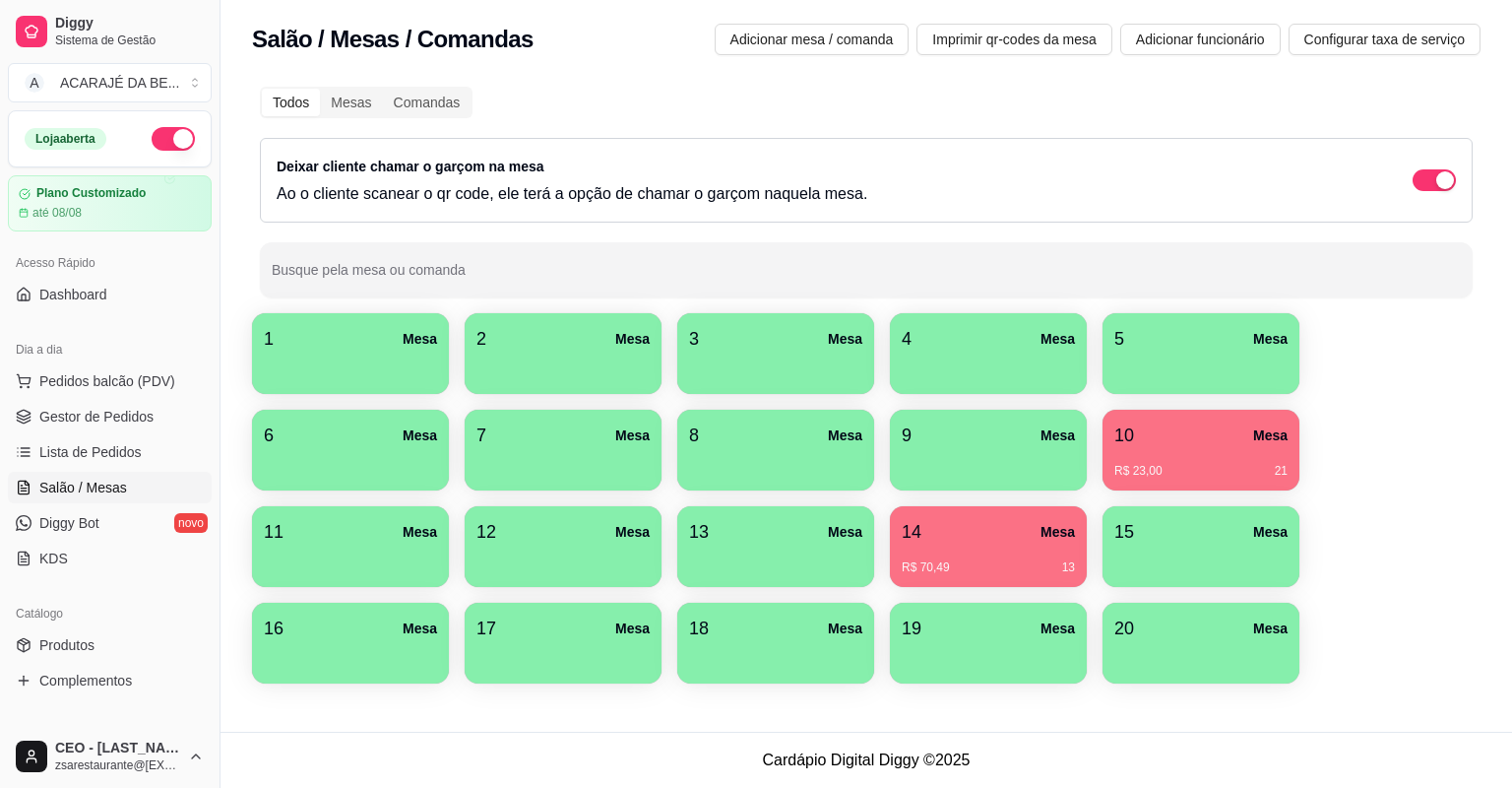click on "14 Mesa R$ 70,49 13" at bounding box center [988, 547] 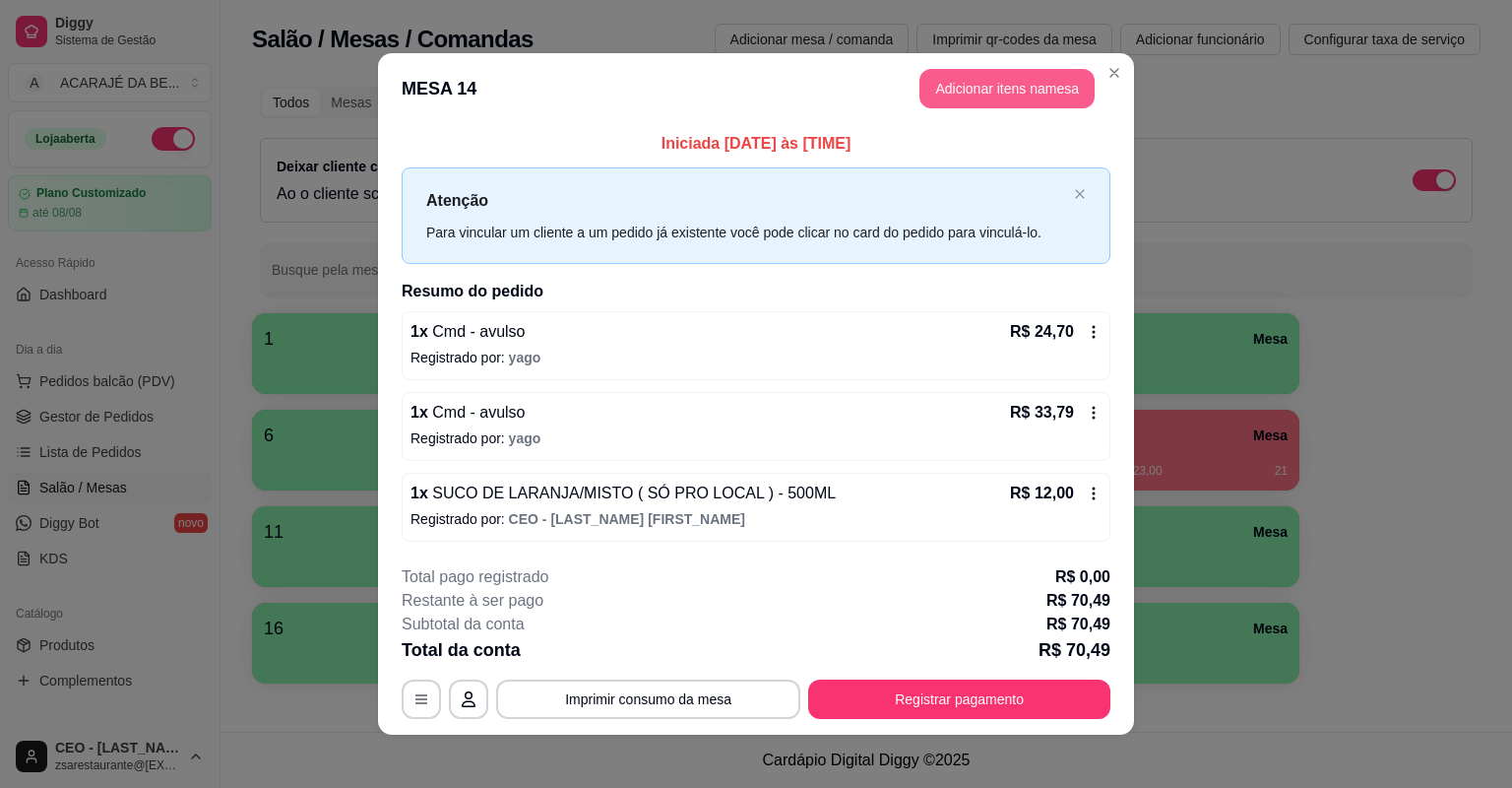 click on "Adicionar itens na  mesa" at bounding box center (1007, 89) 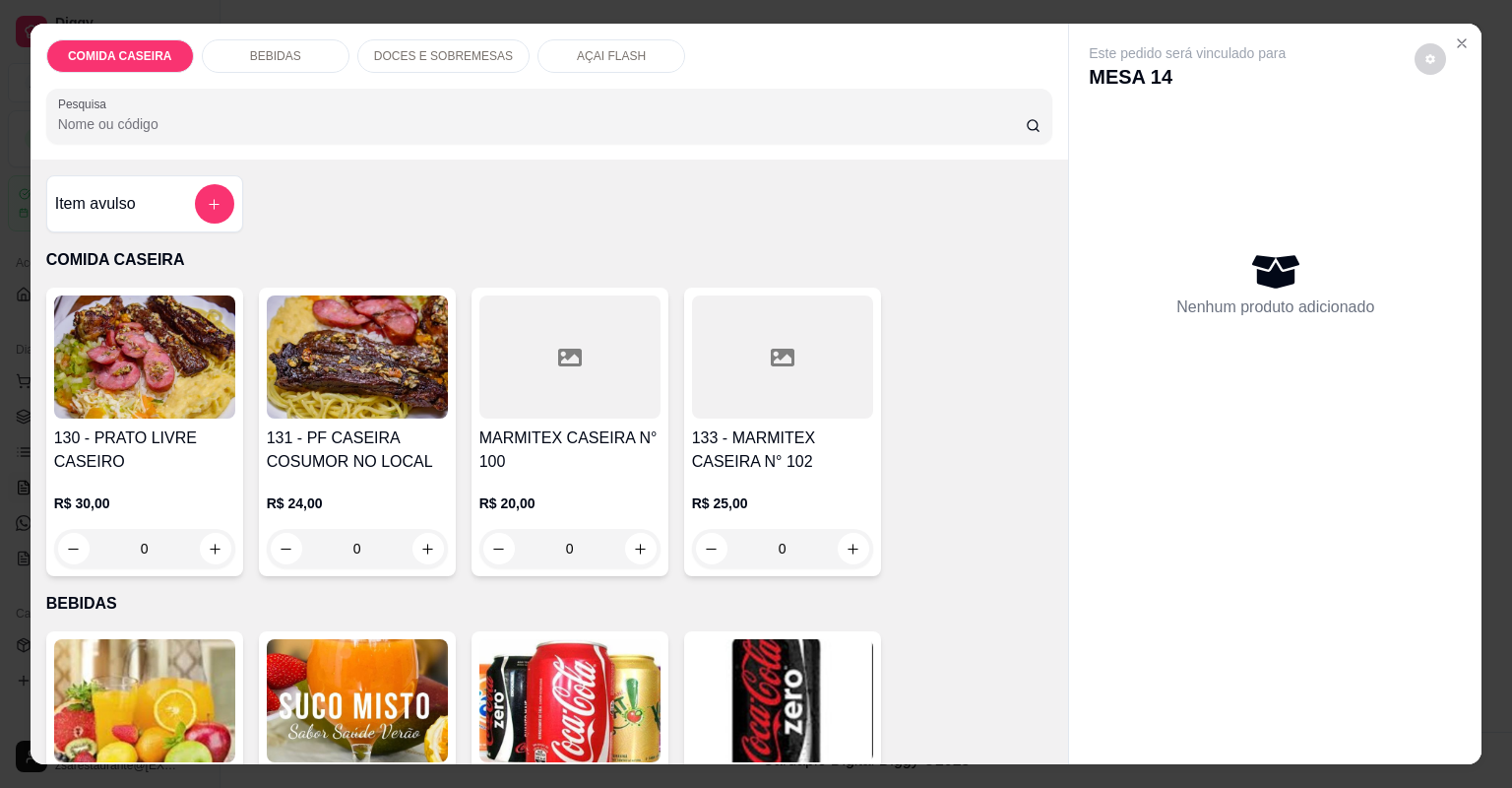 click 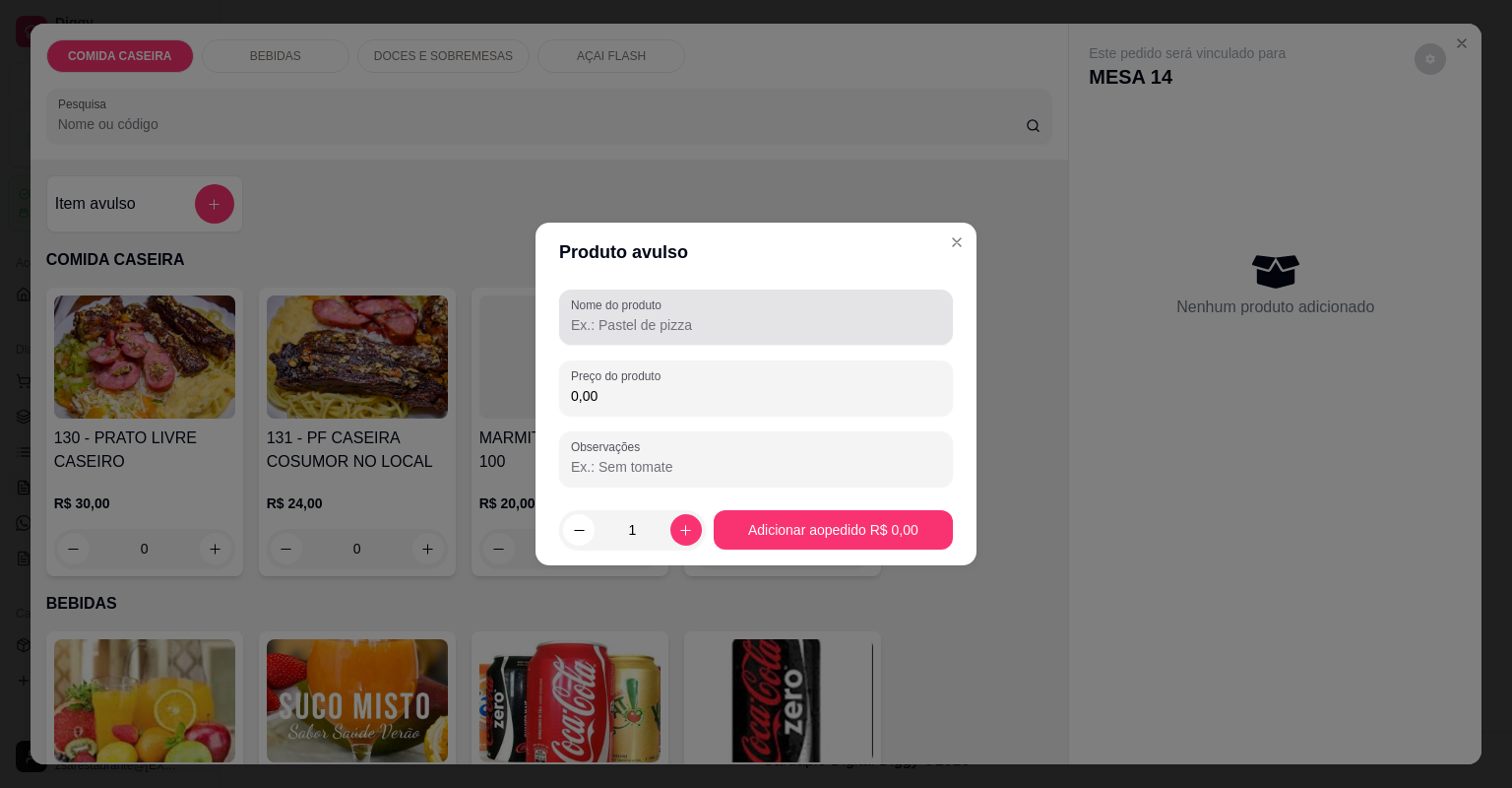 click on "Nome do produto" at bounding box center (756, 325) 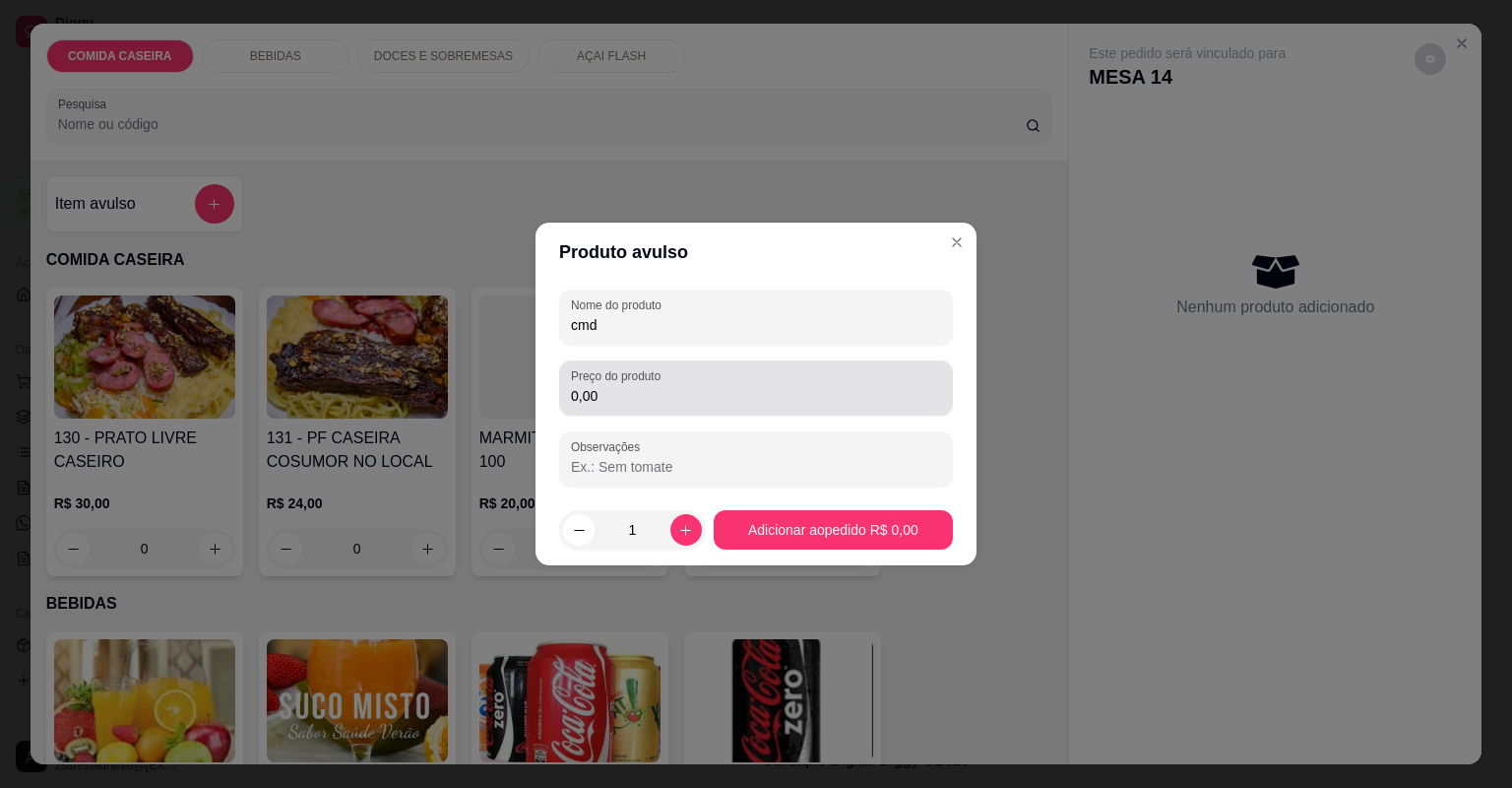 type on "cmd" 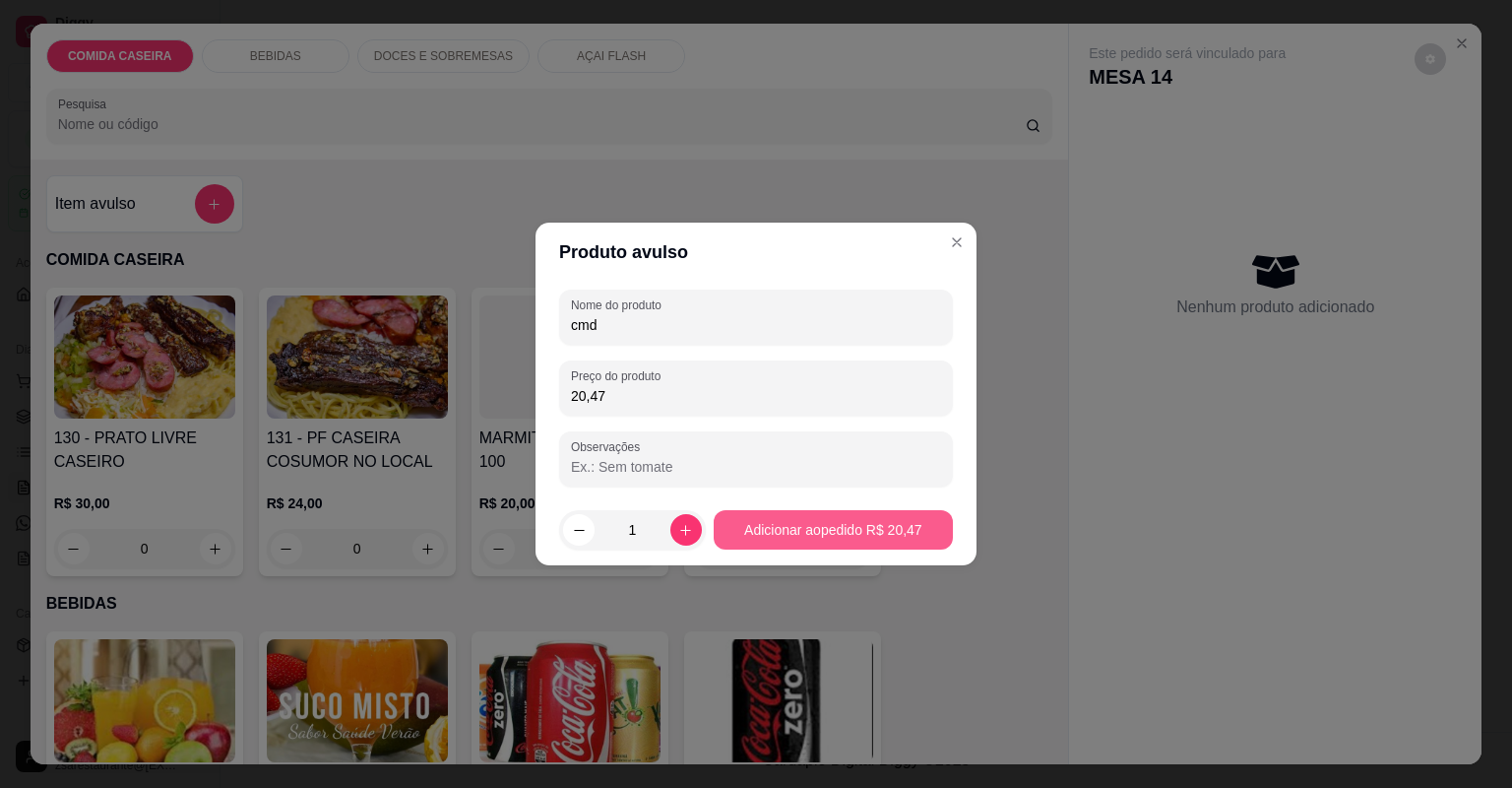 type on "20,47" 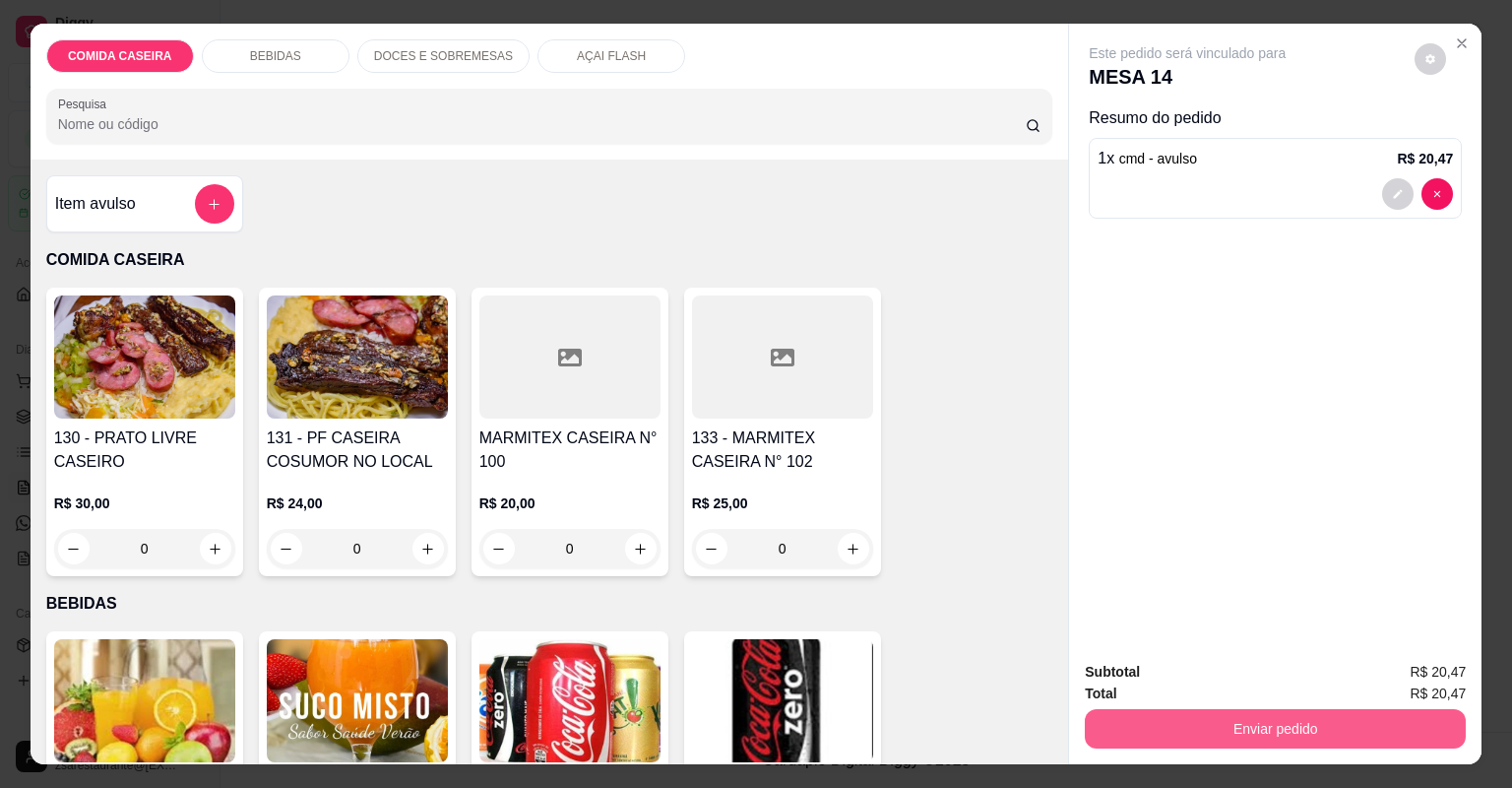 click on "Enviar pedido" at bounding box center [1275, 729] 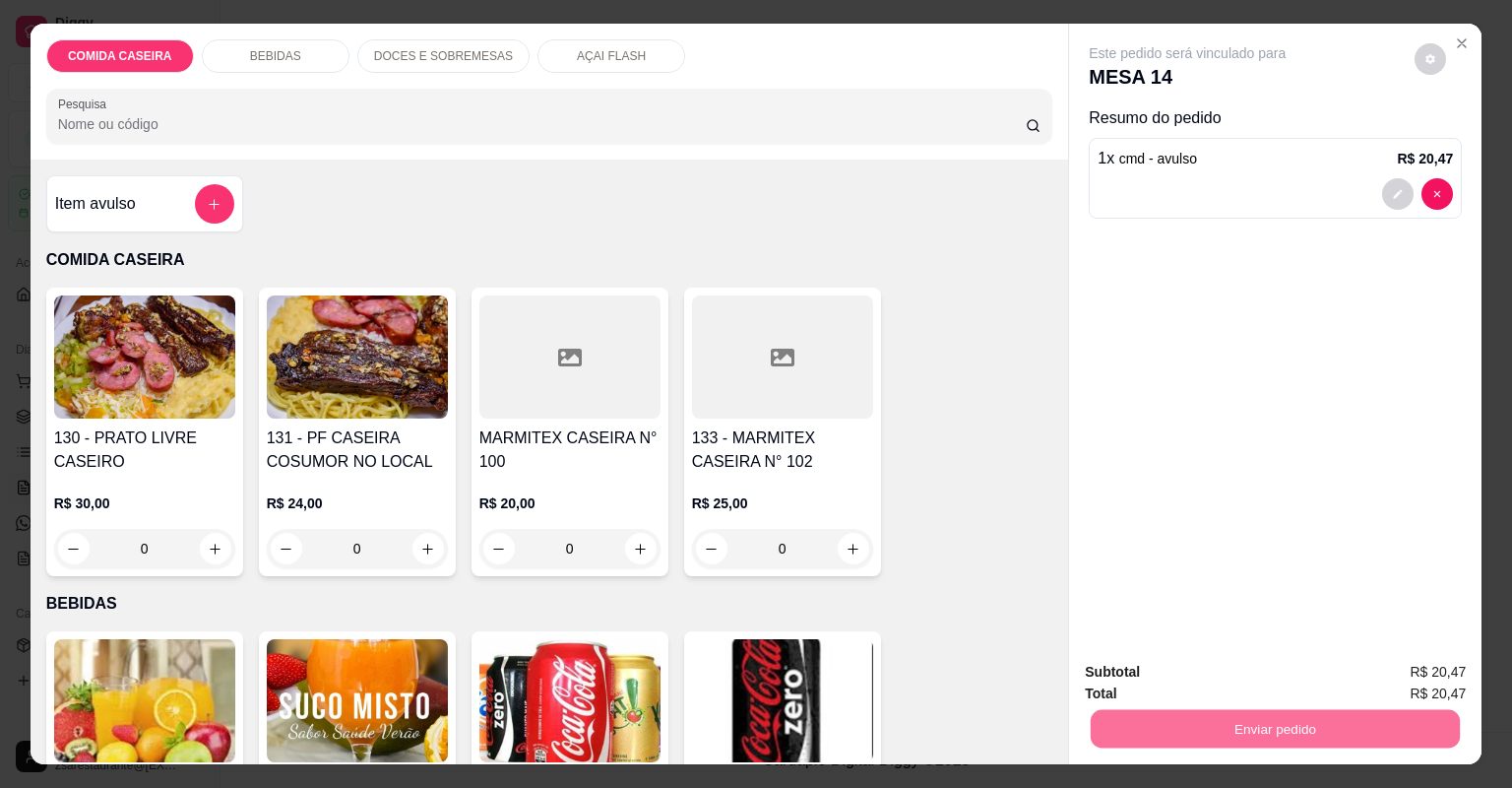 click on "Não registrar e enviar pedido" at bounding box center (1212, 681) 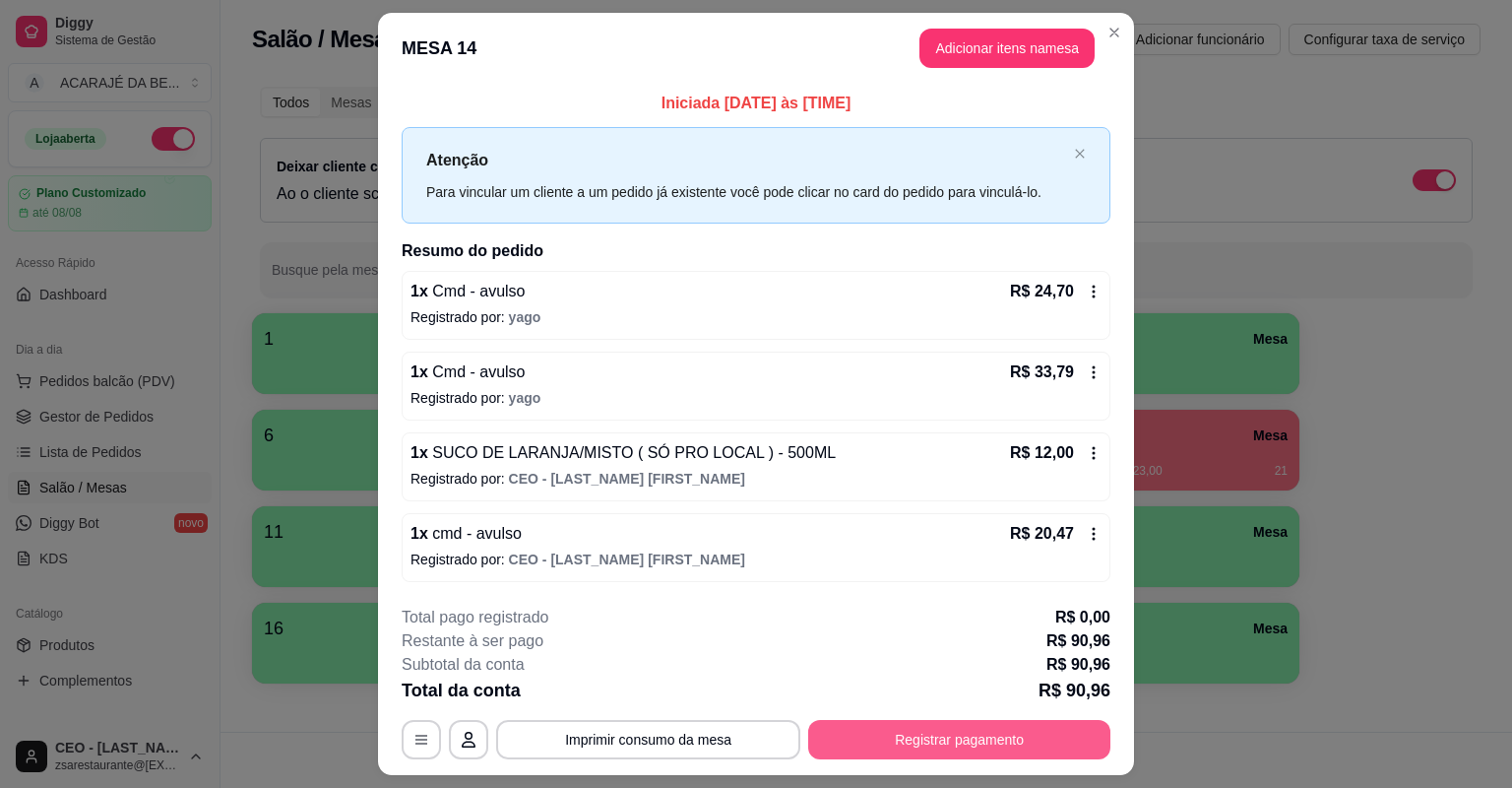 click on "Registrar pagamento" at bounding box center [959, 740] 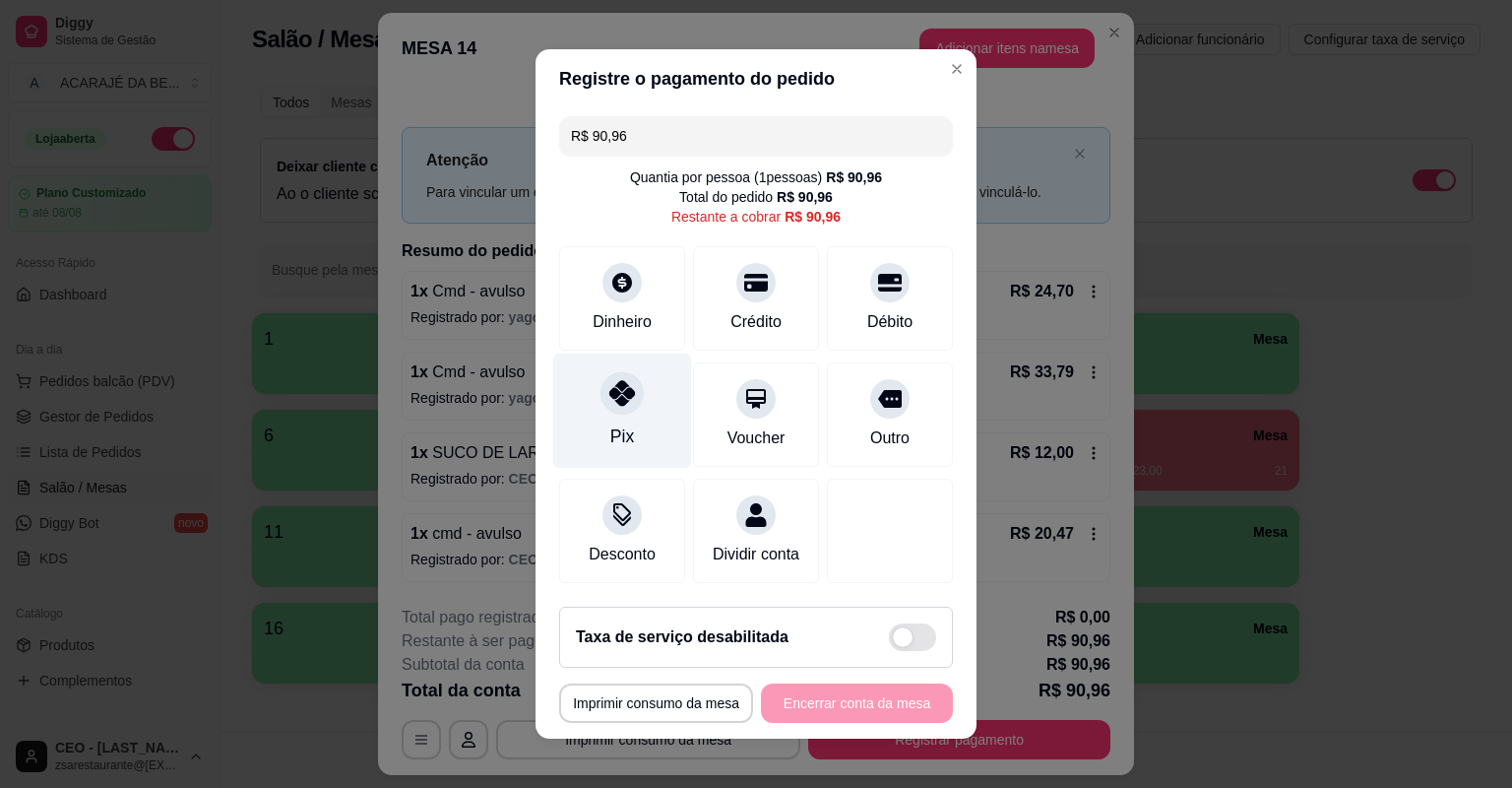 click on "Pix" at bounding box center [622, 411] 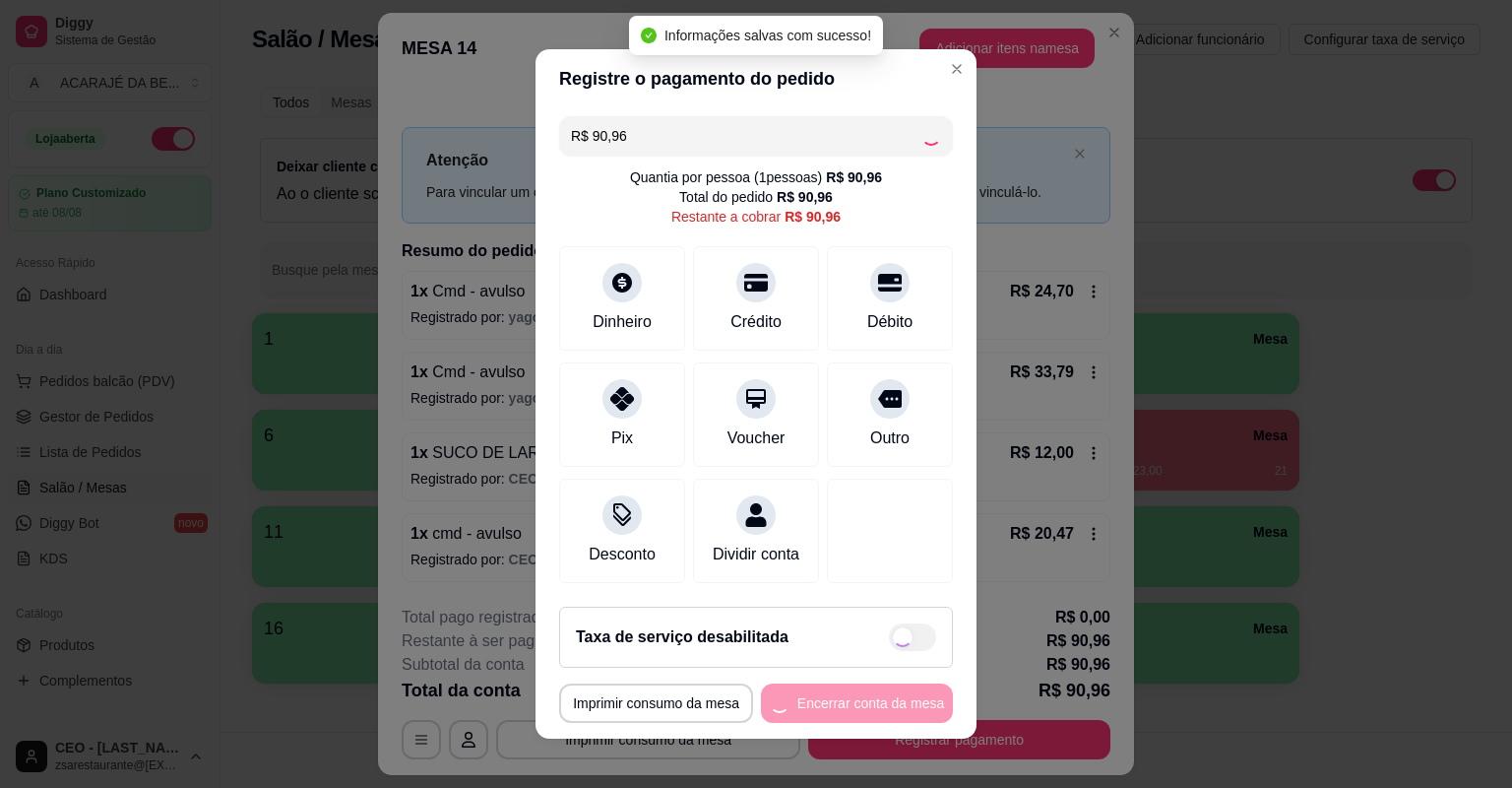 type on "R$ 0,00" 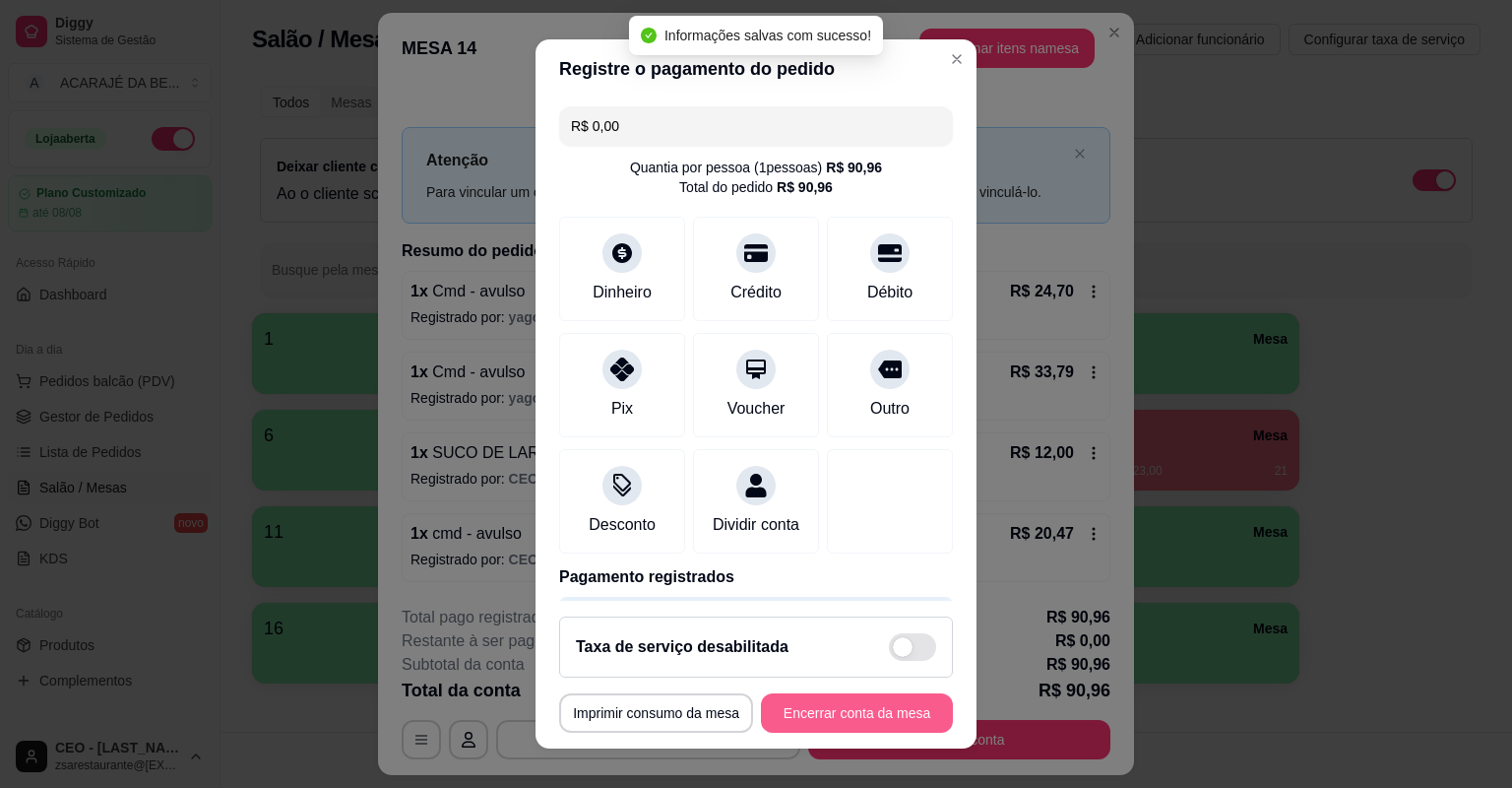 click on "Encerrar conta da mesa" at bounding box center (856, 713) 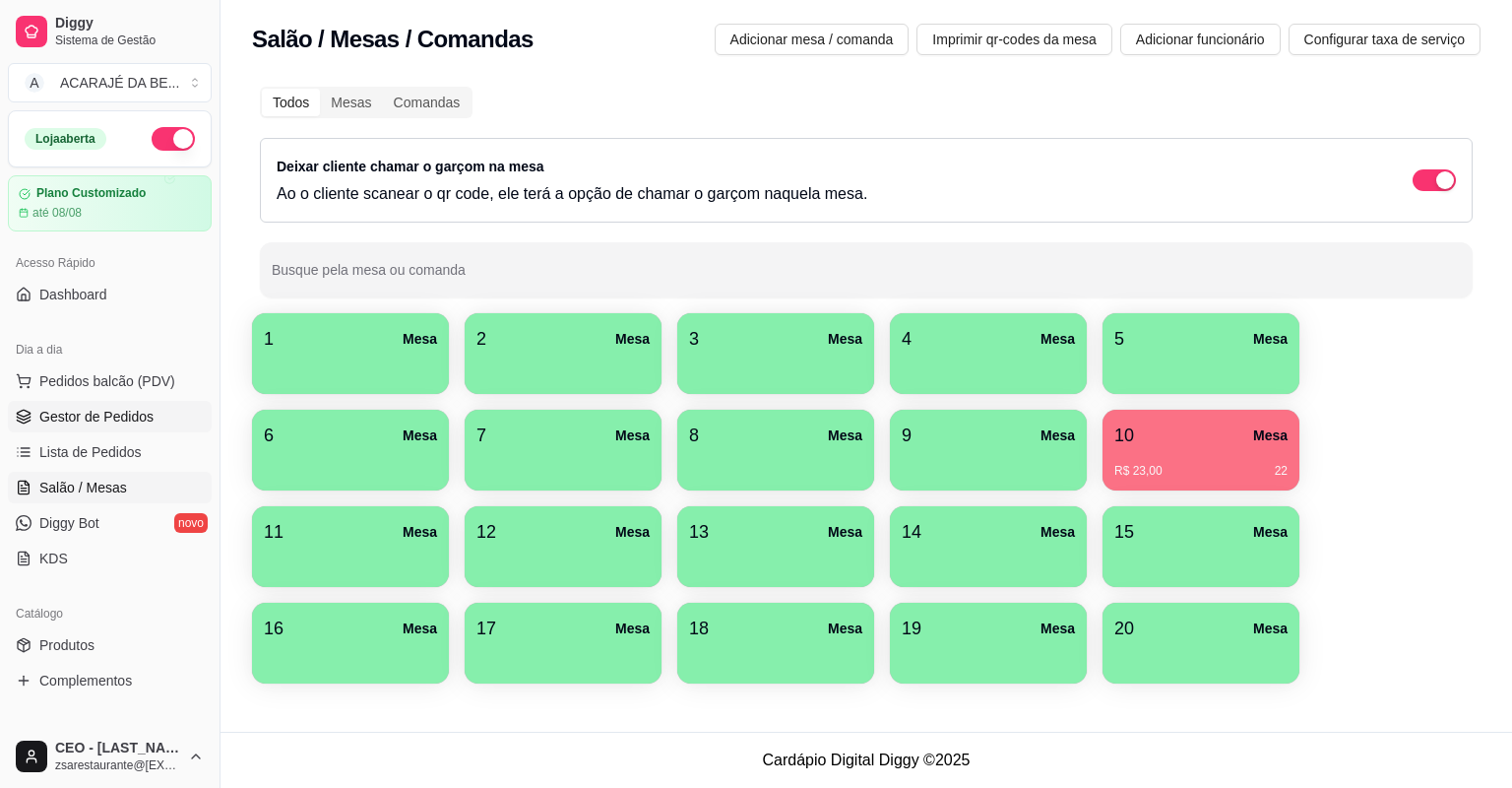 click on "Gestor de Pedidos" at bounding box center [109, 417] 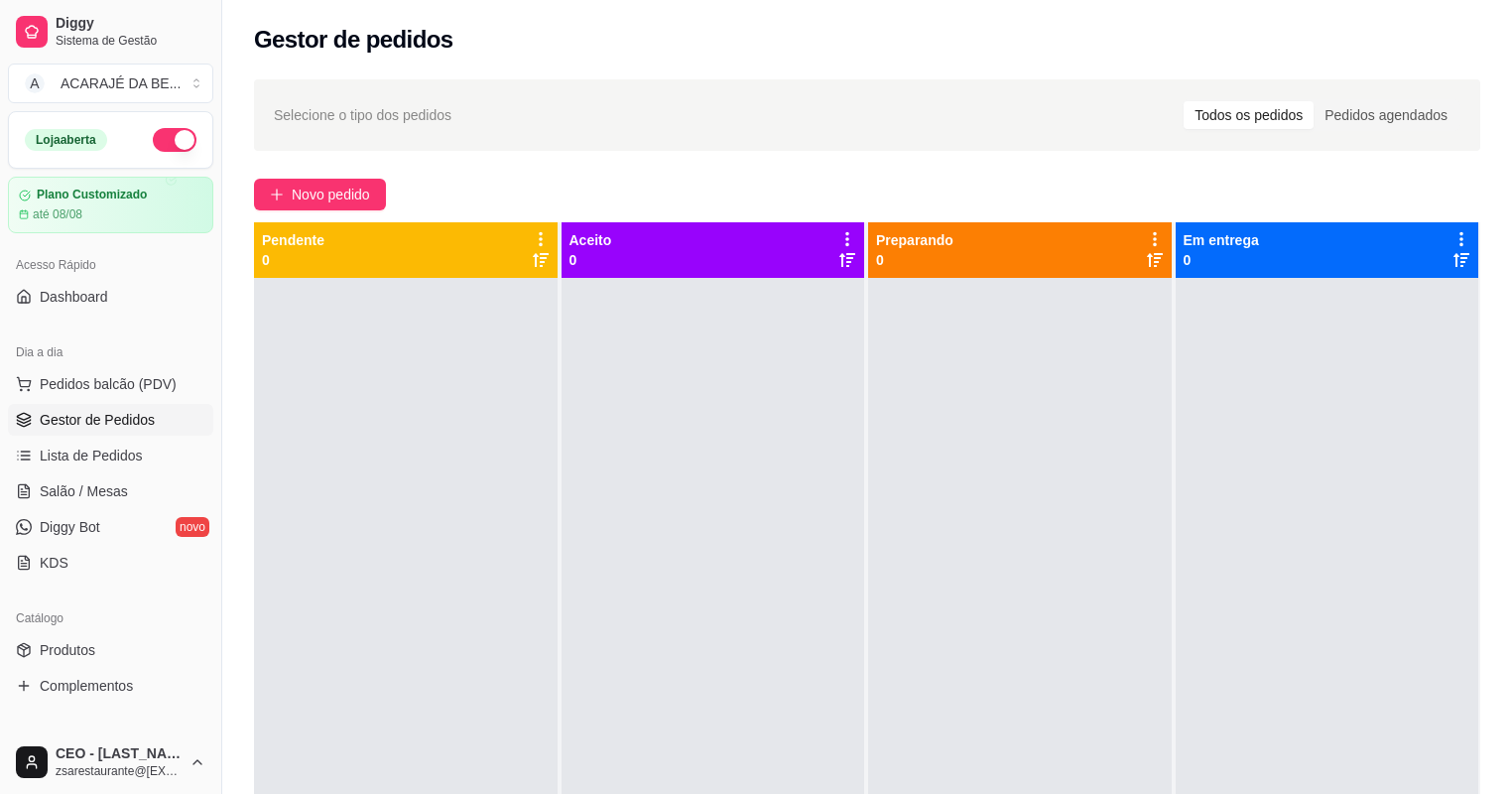 click on "Selecione o tipo dos pedidos Todos os pedidos Pedidos agendados Novo pedido Pendente 0 Aceito 0 Preparando 0 Em entrega 0" at bounding box center (867, 554) 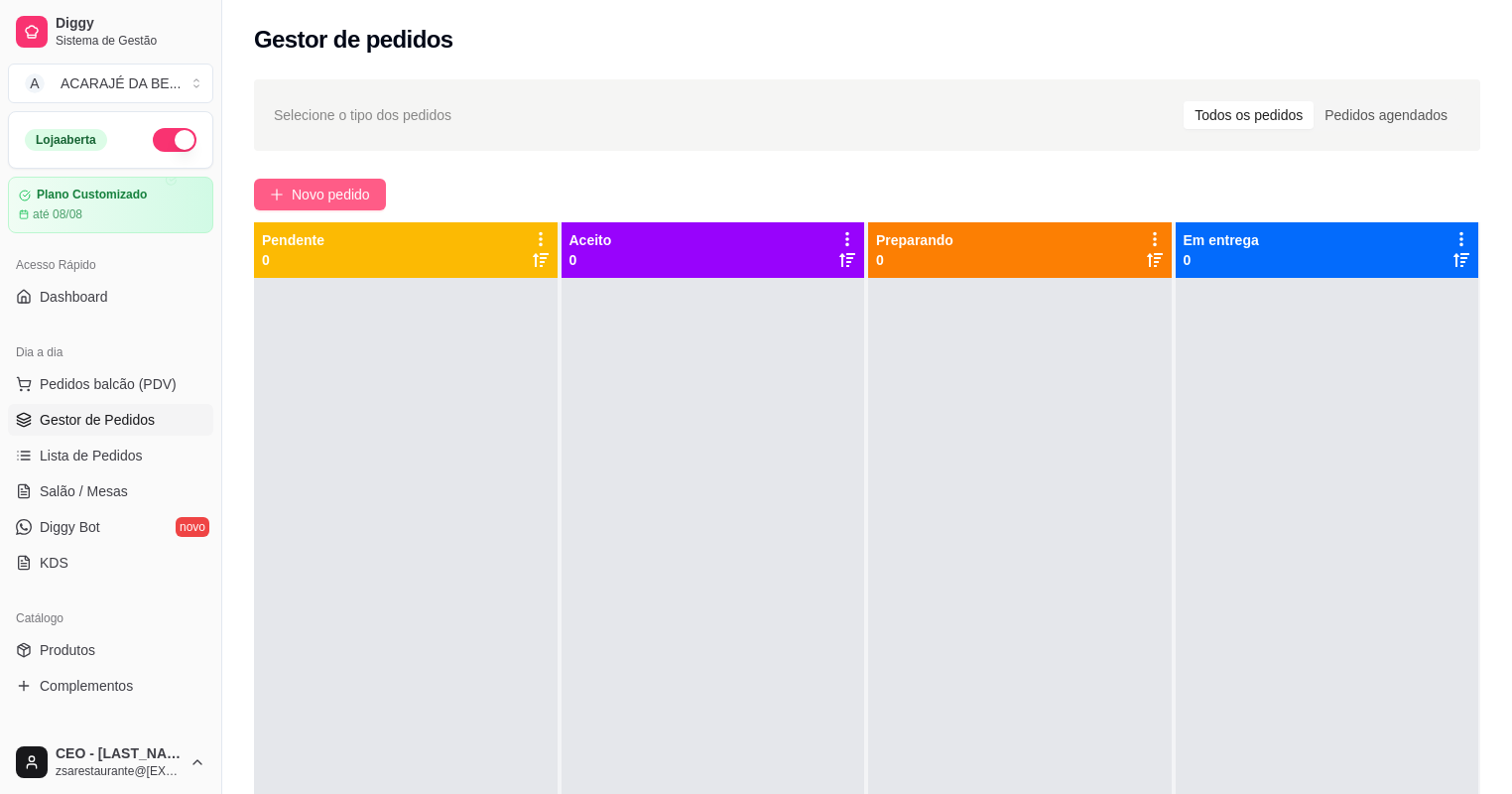 drag, startPoint x: 355, startPoint y: 175, endPoint x: 357, endPoint y: 191, distance: 16.124515 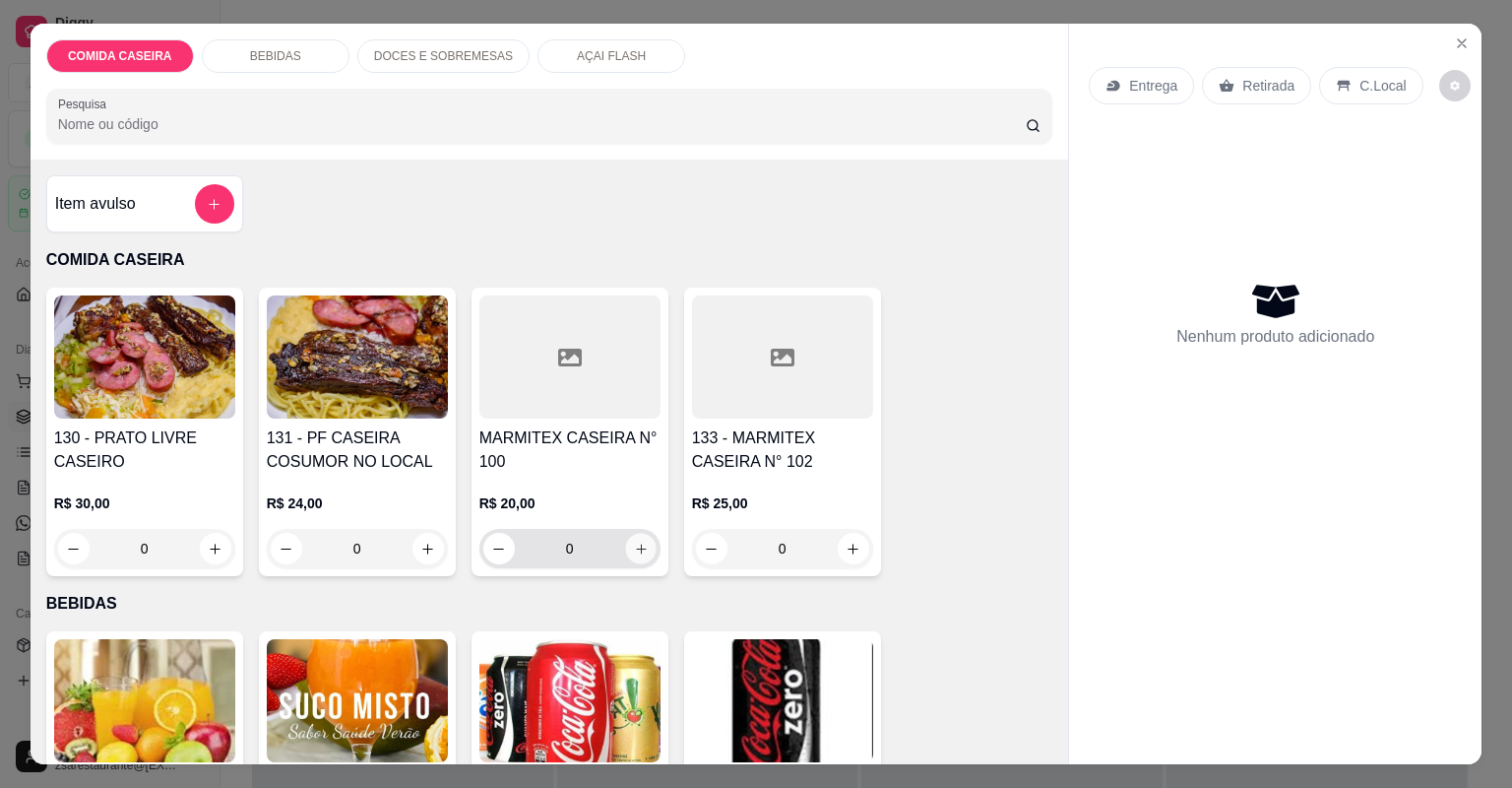 click 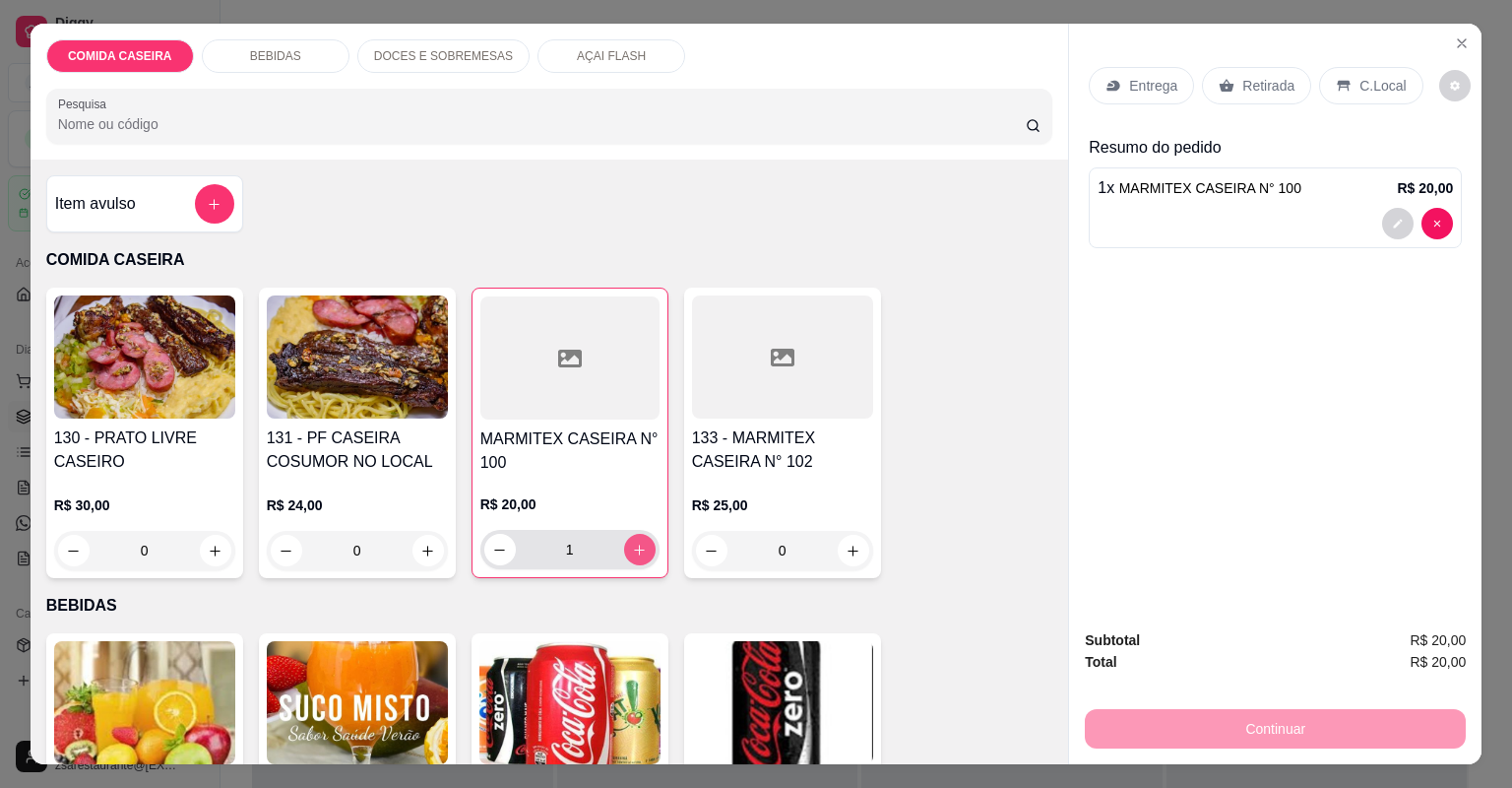 click 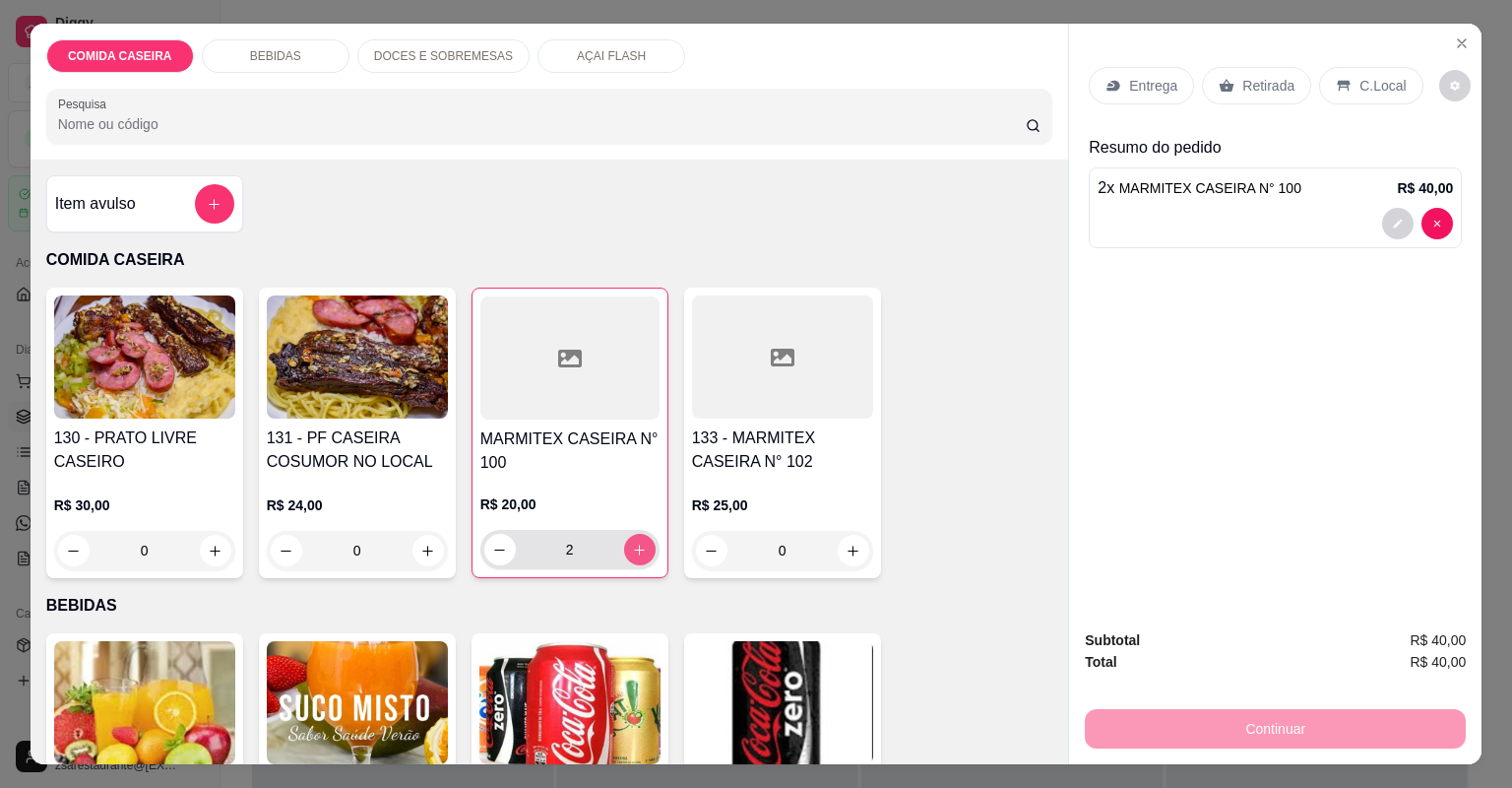 click 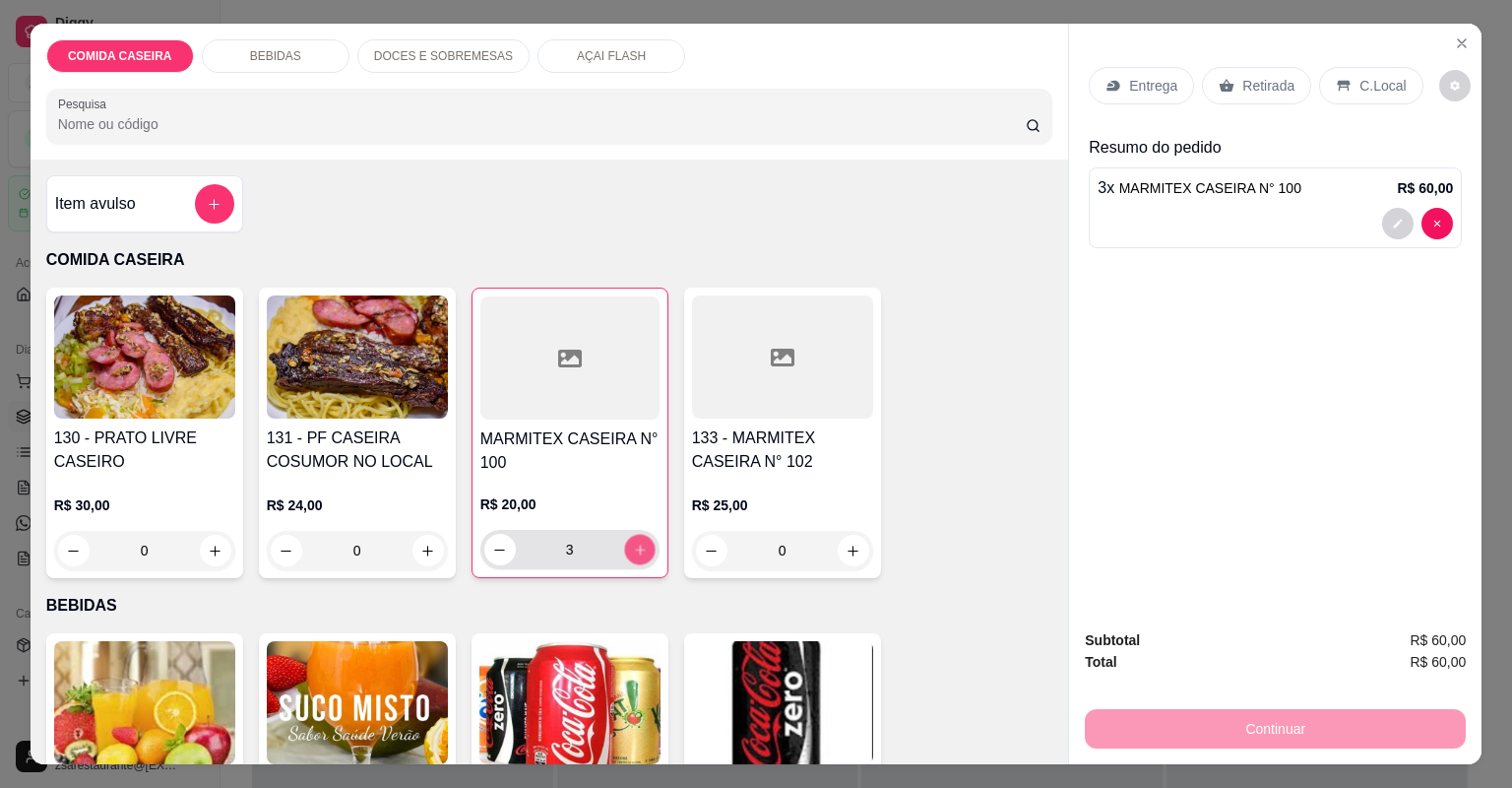 click 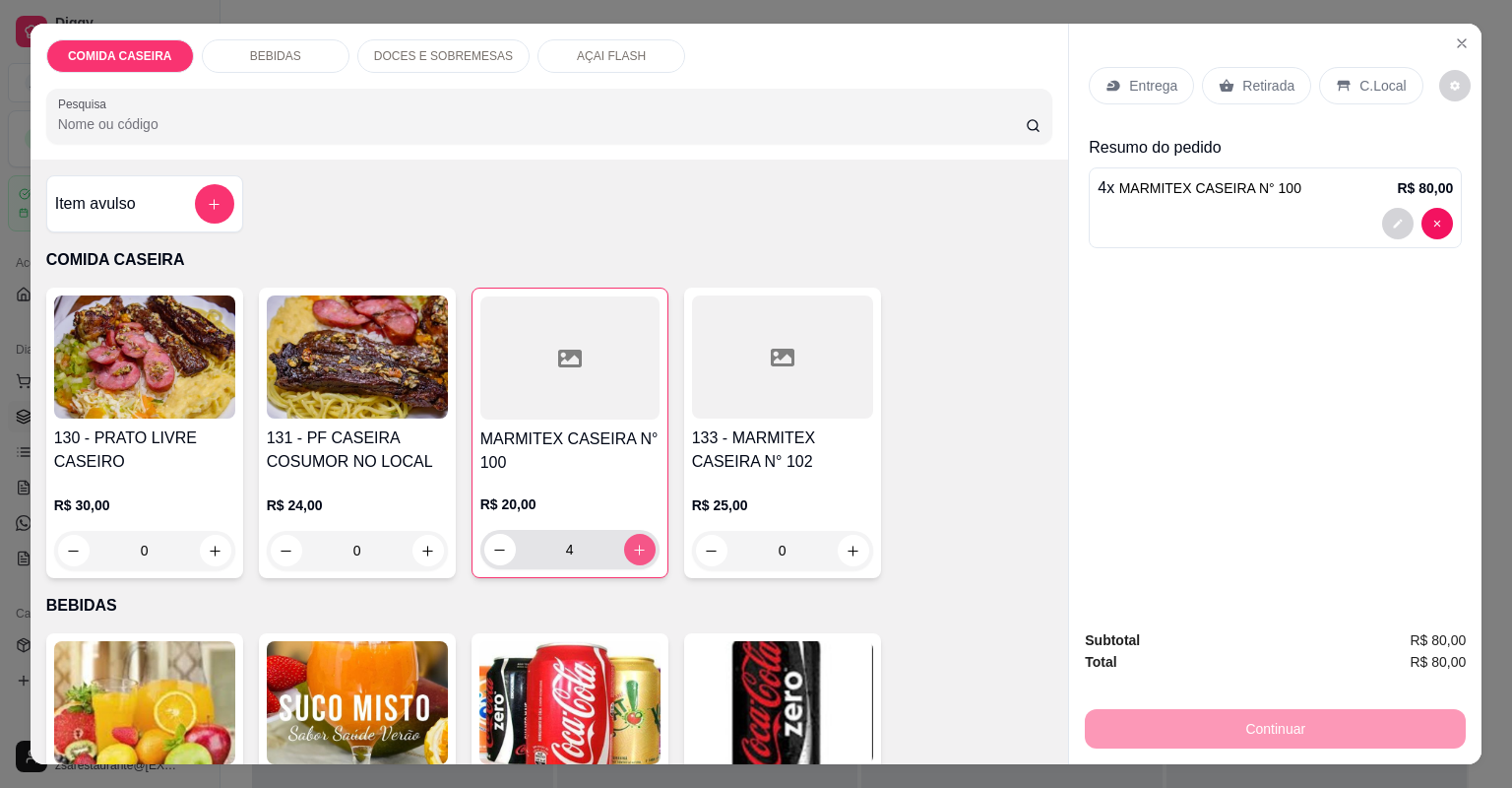 click 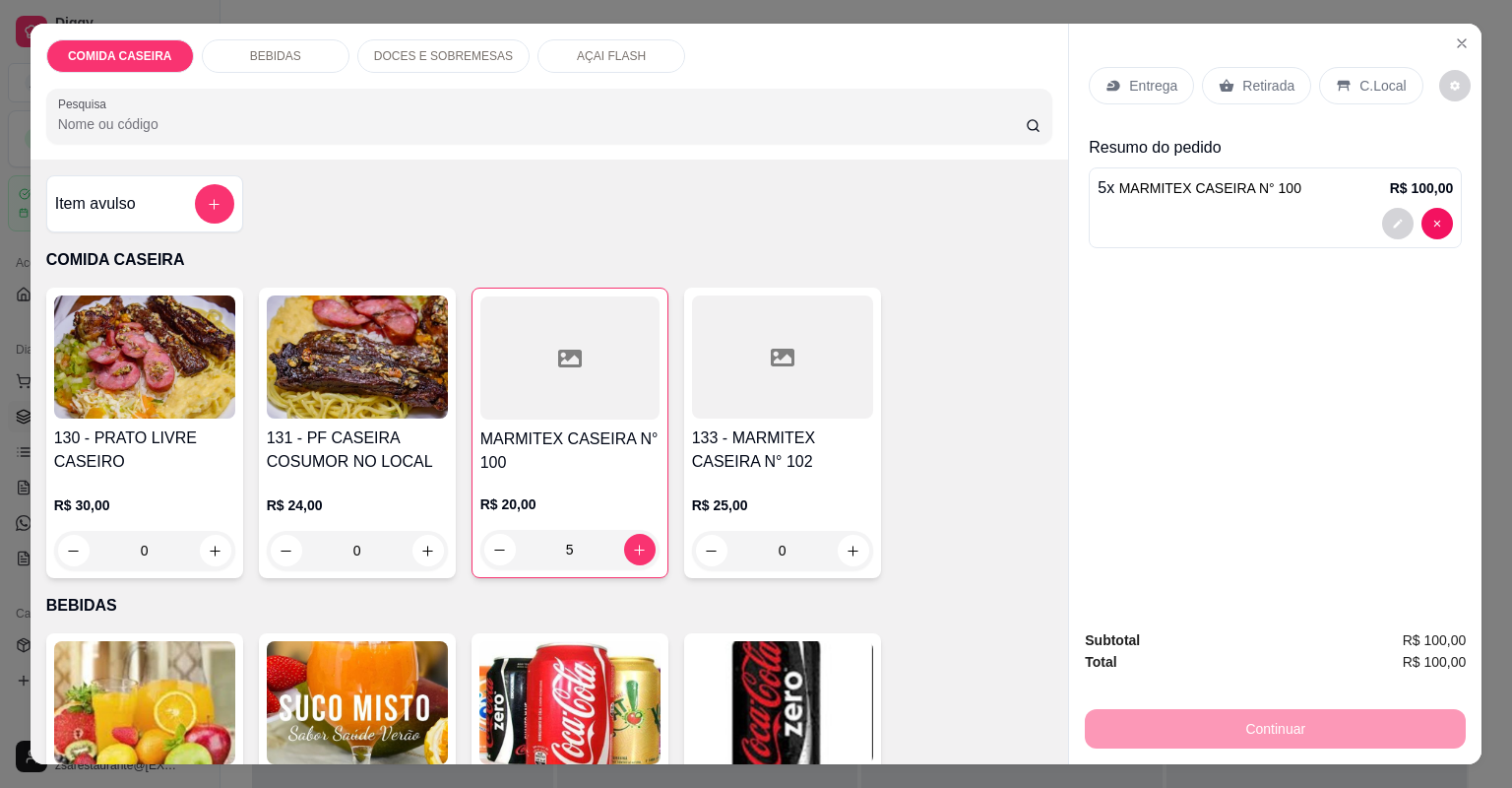 click on "Retirada" at bounding box center [1256, 86] 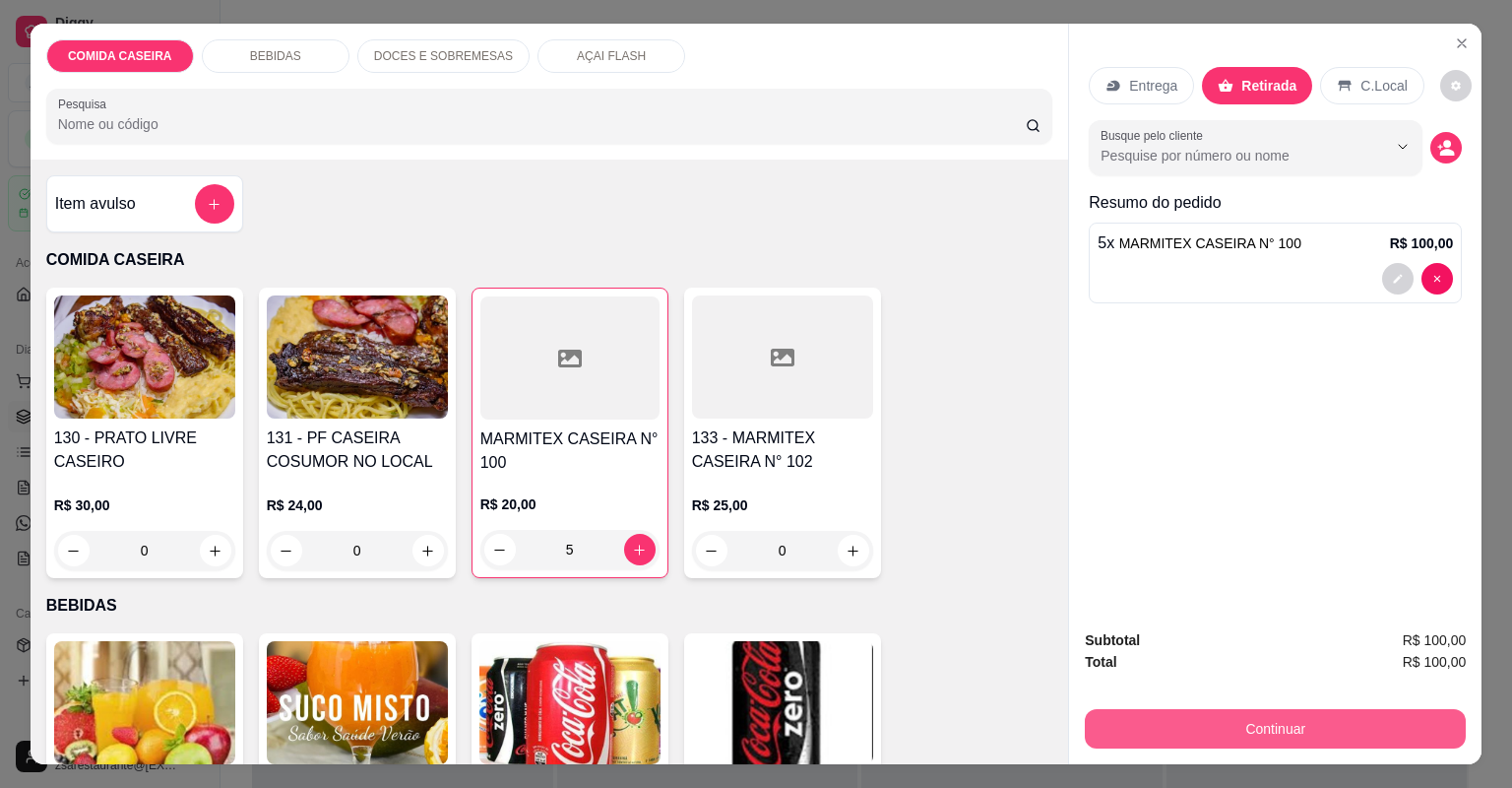 click on "Continuar" at bounding box center (1275, 729) 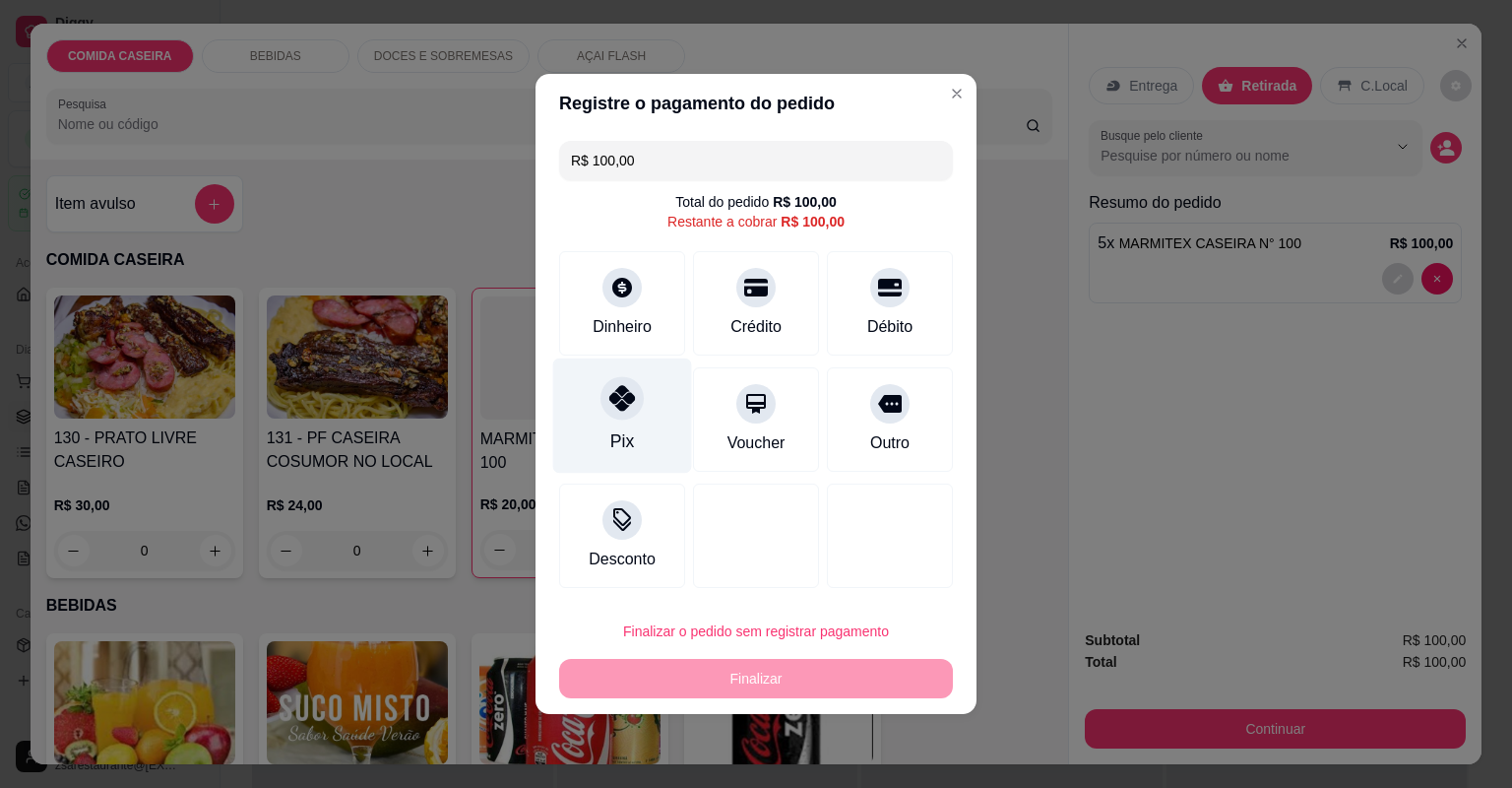 click 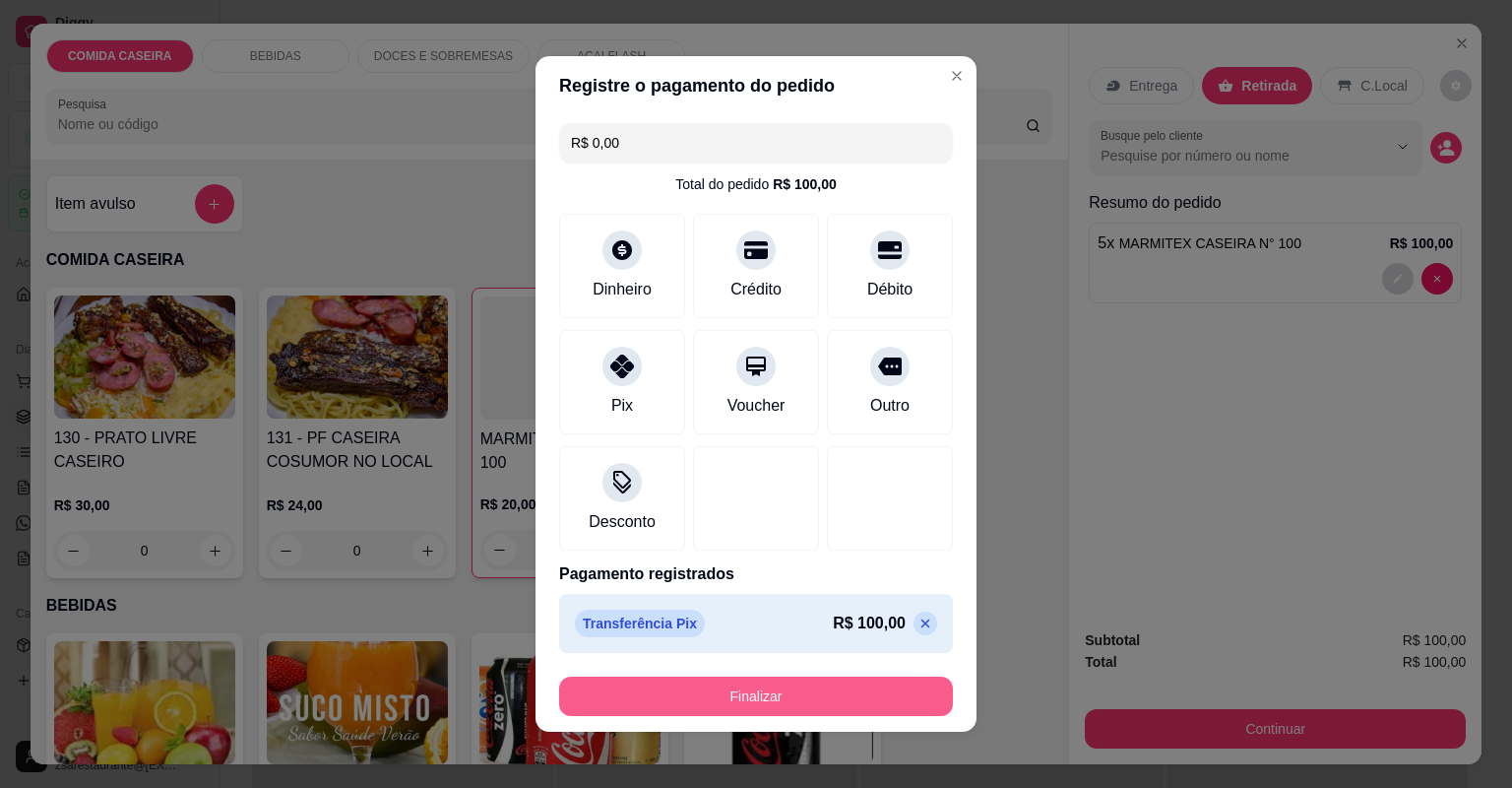 click on "Finalizar" at bounding box center [756, 696] 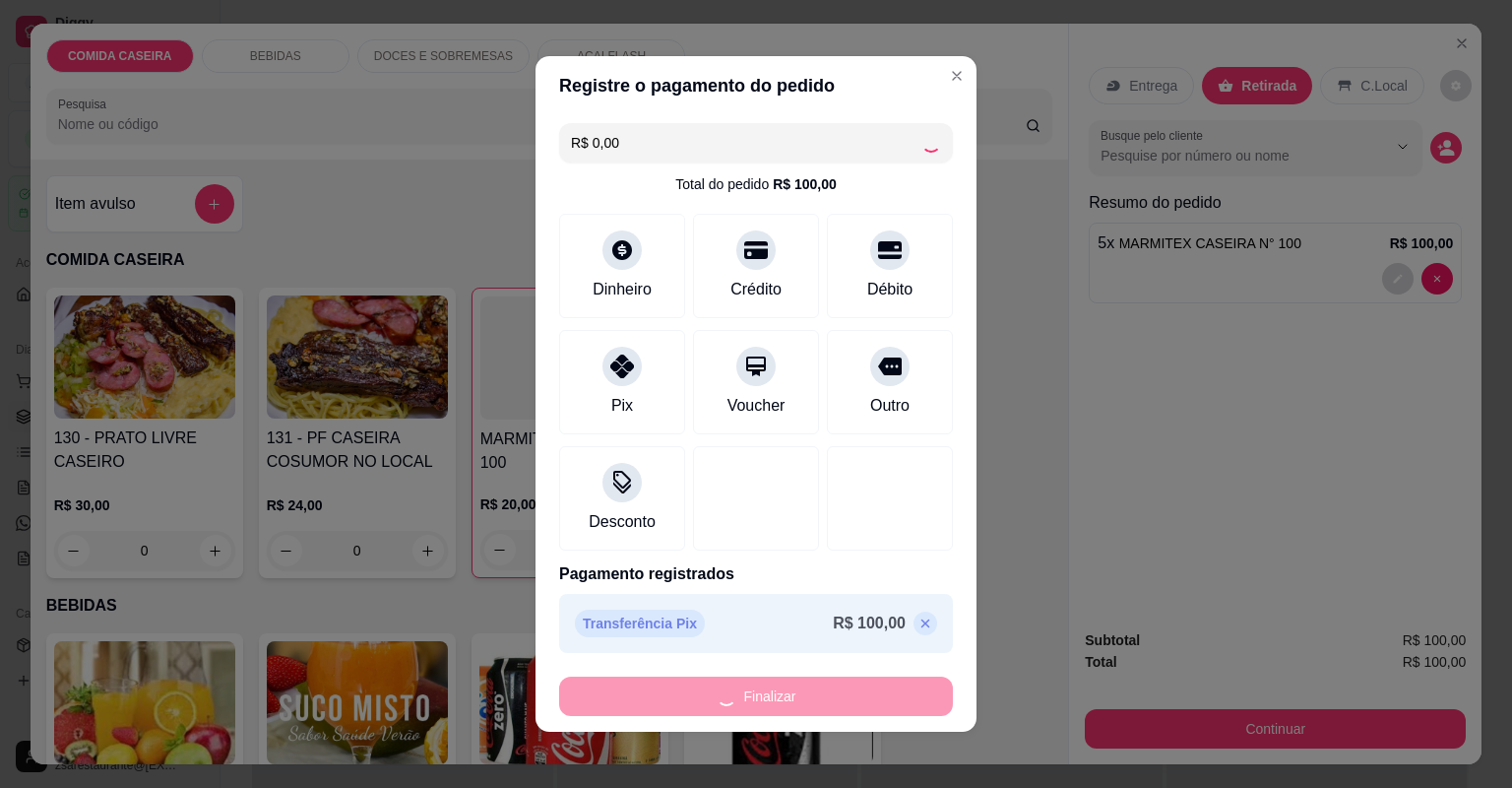 type on "0" 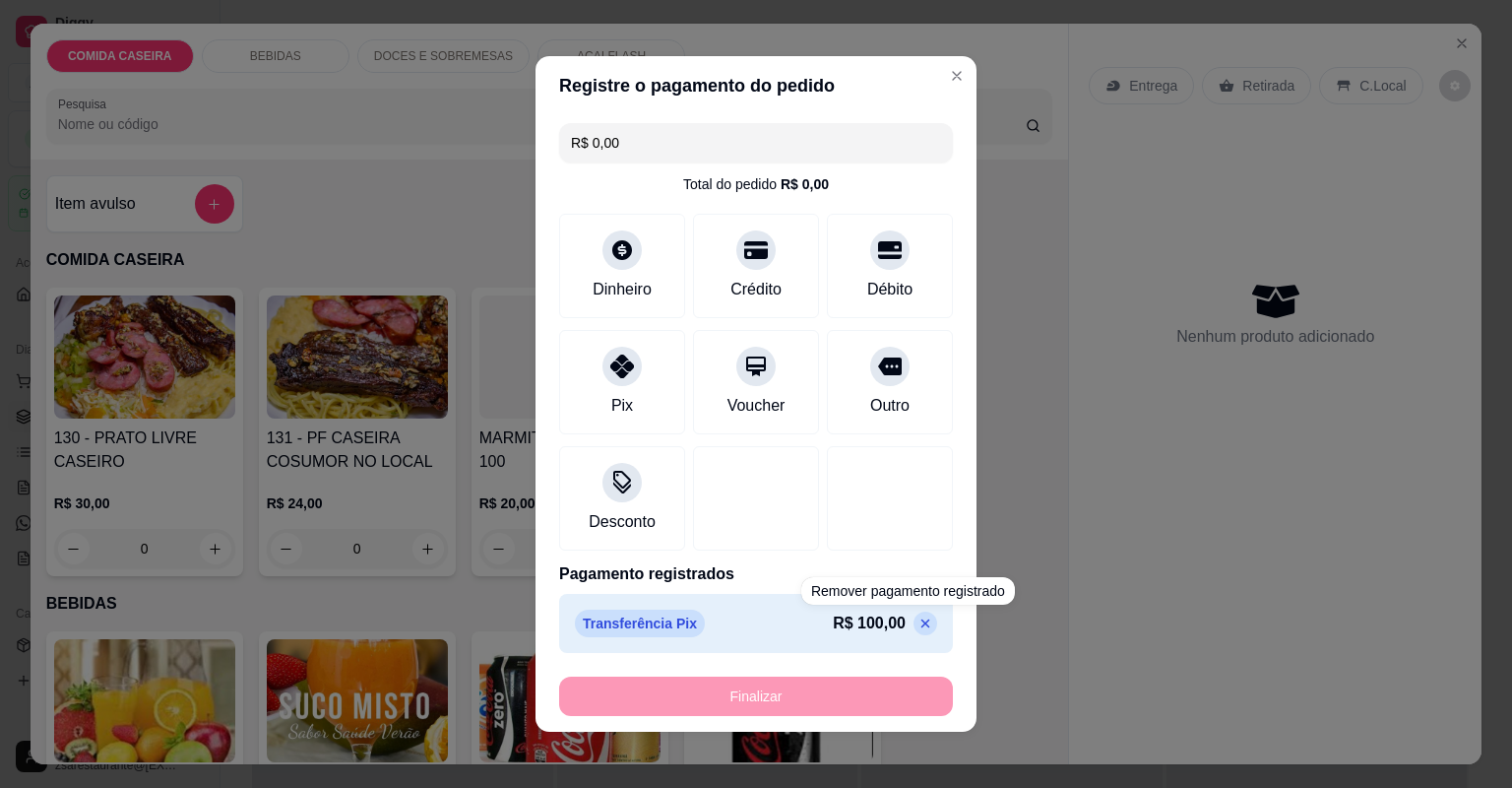 type on "-R$ 100,00" 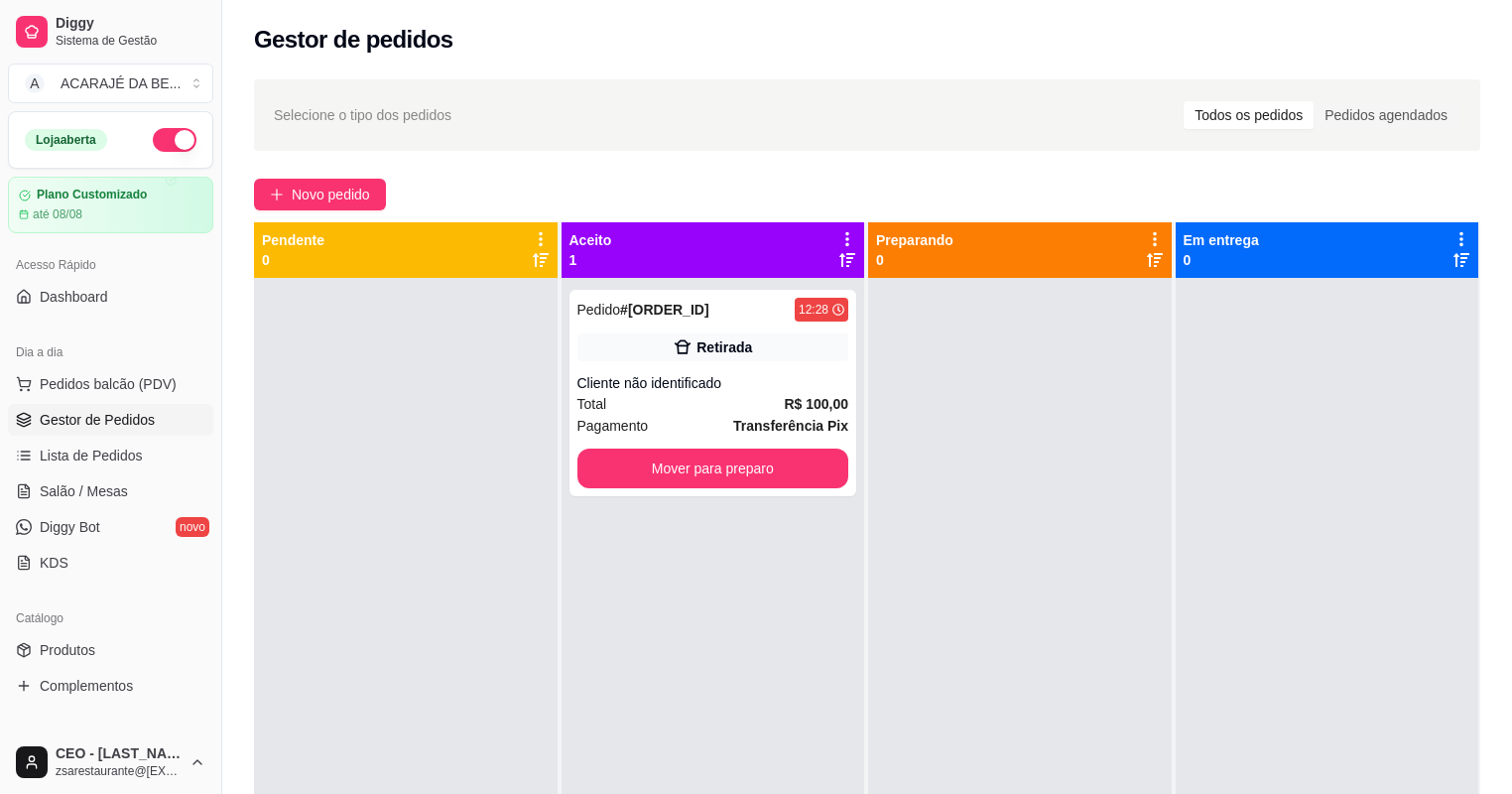 click on "Pedido  # 1235-37383 [TIME] Retirada Cliente não identificado Total R$ 100,00 Pagamento Transferência Pix Mover para preparo" at bounding box center [713, 675] 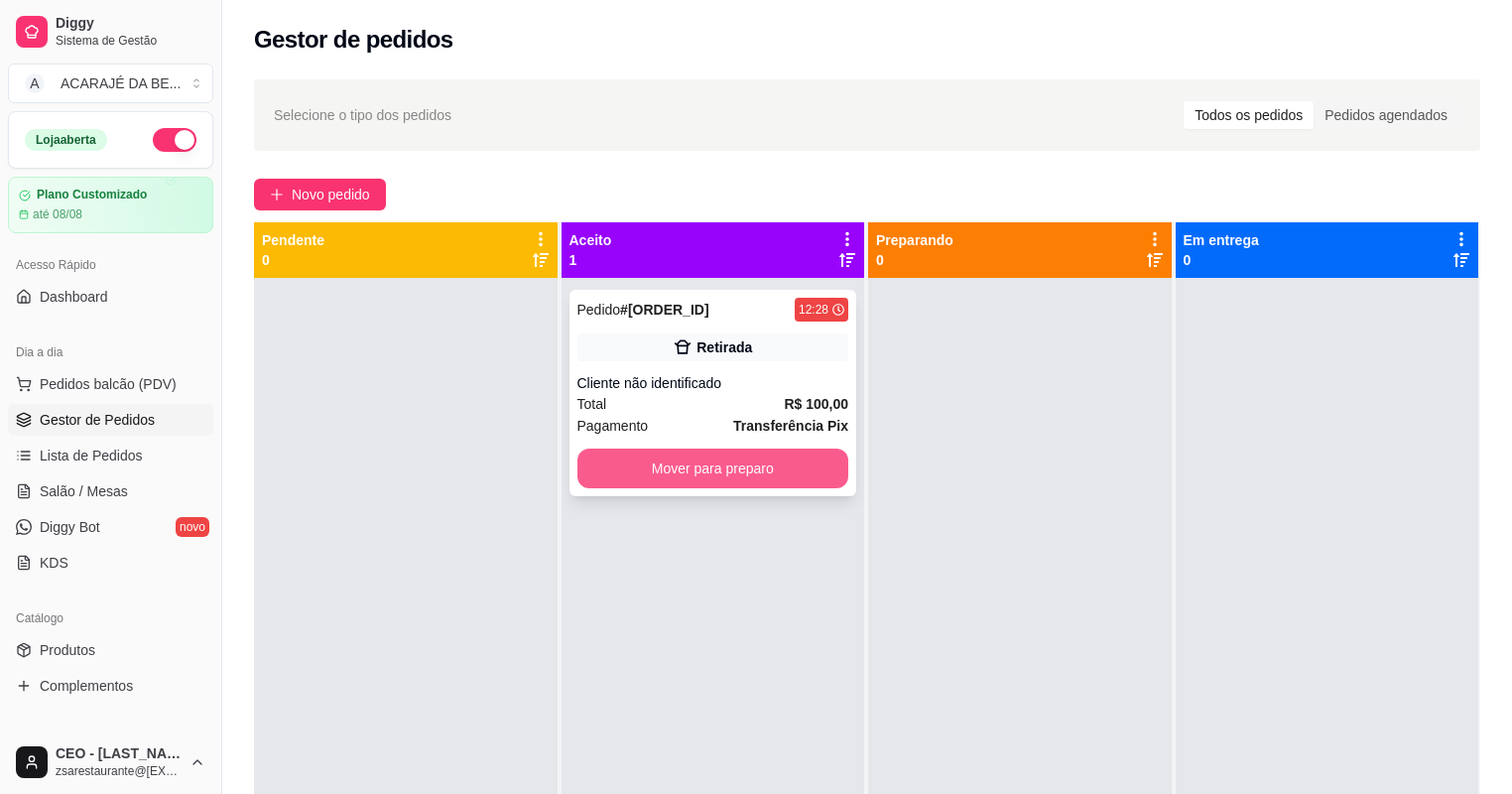click on "Mover para preparo" at bounding box center [713, 468] 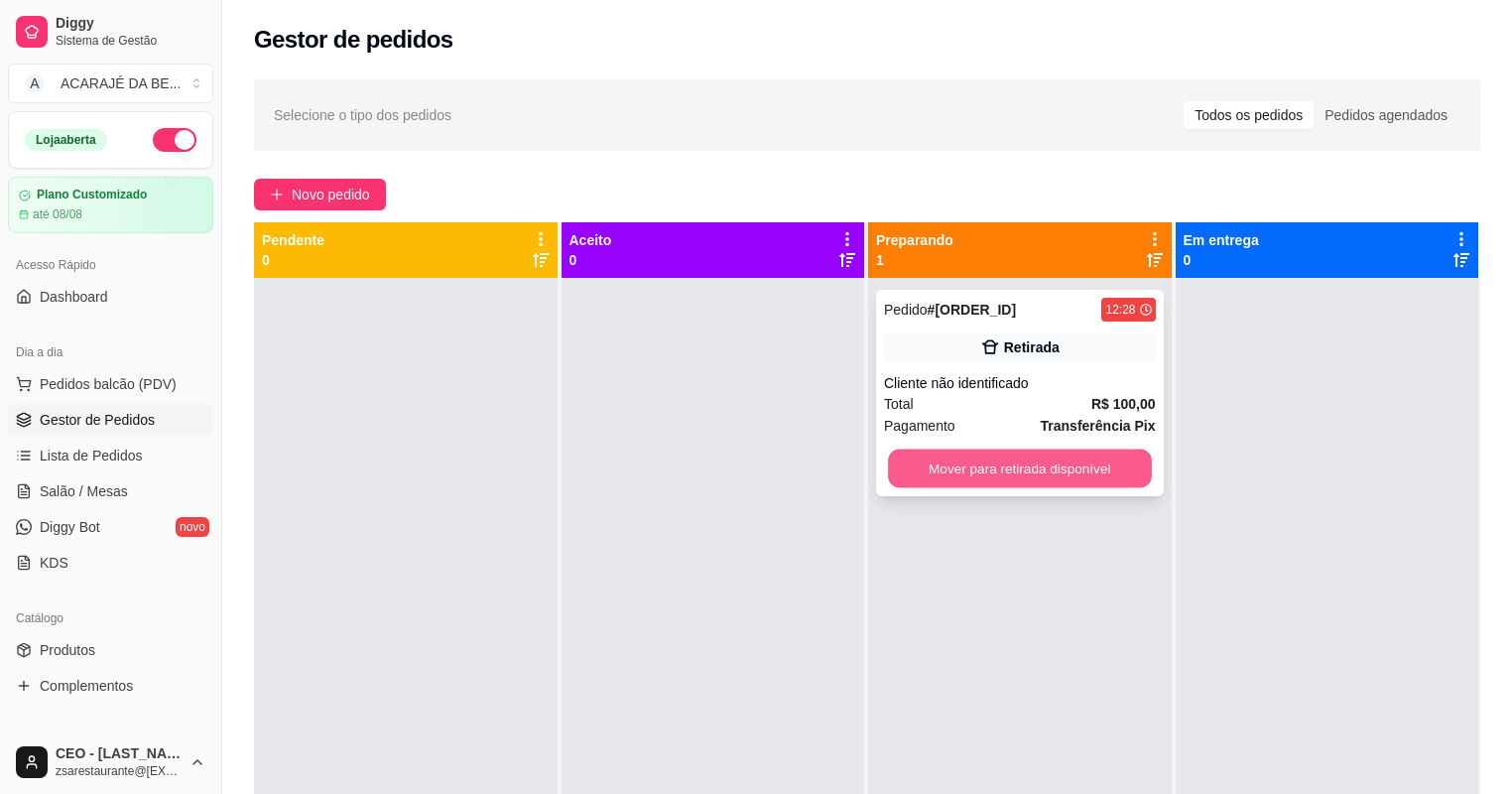 click on "Mover para retirada disponível" at bounding box center [1019, 468] 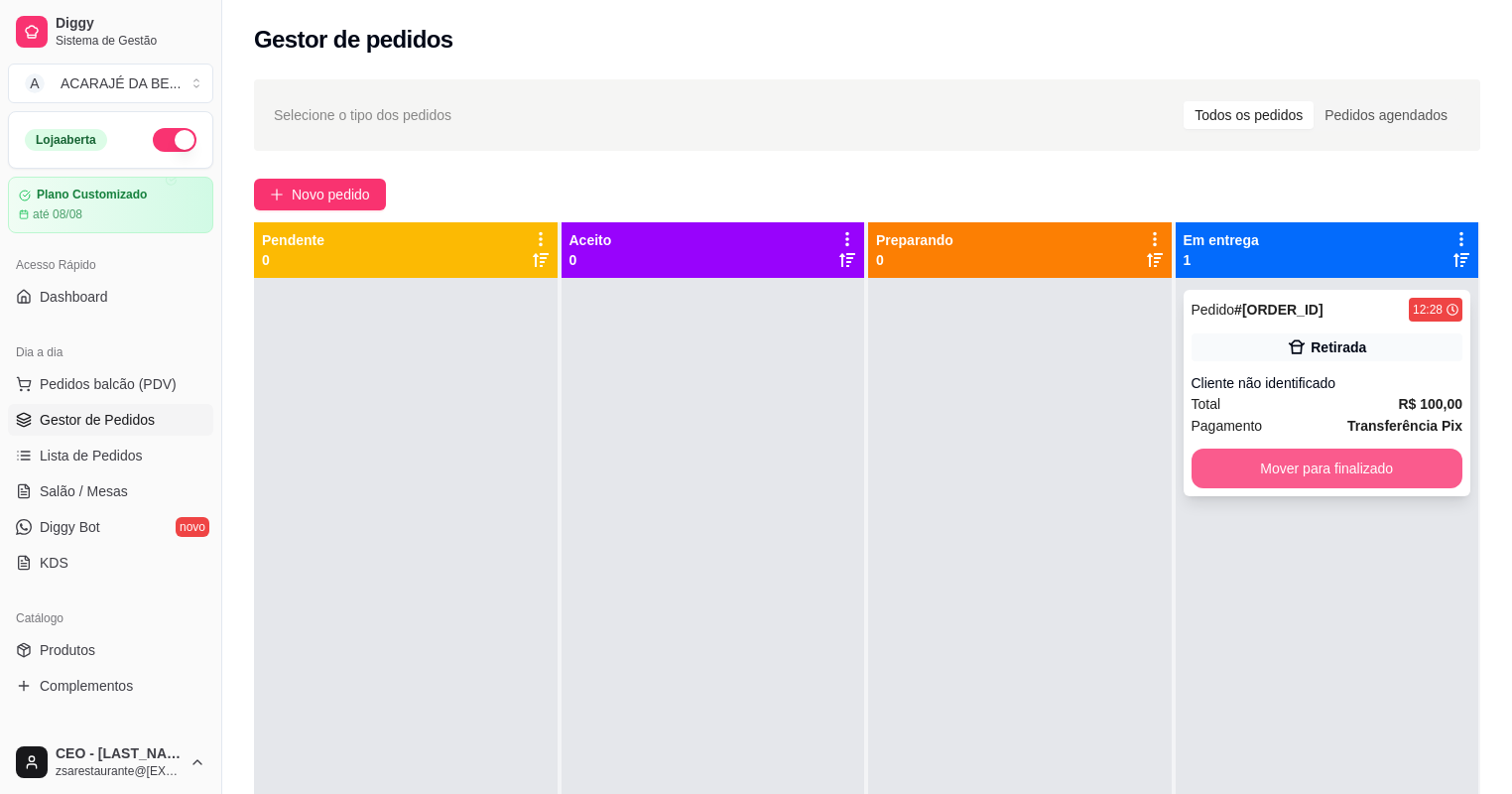 click on "Mover para finalizado" at bounding box center [1327, 468] 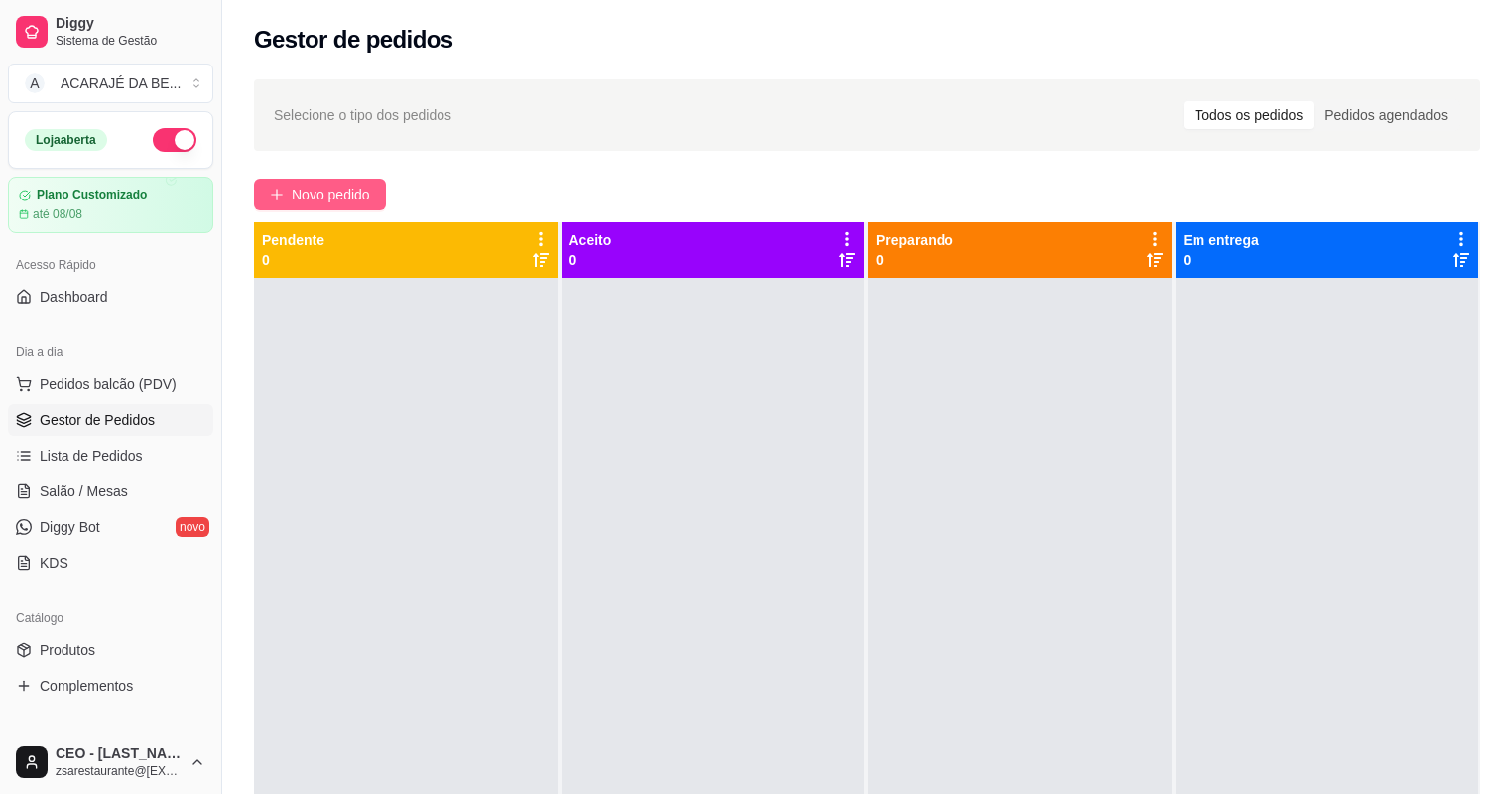 click on "Novo pedido" at bounding box center (330, 195) 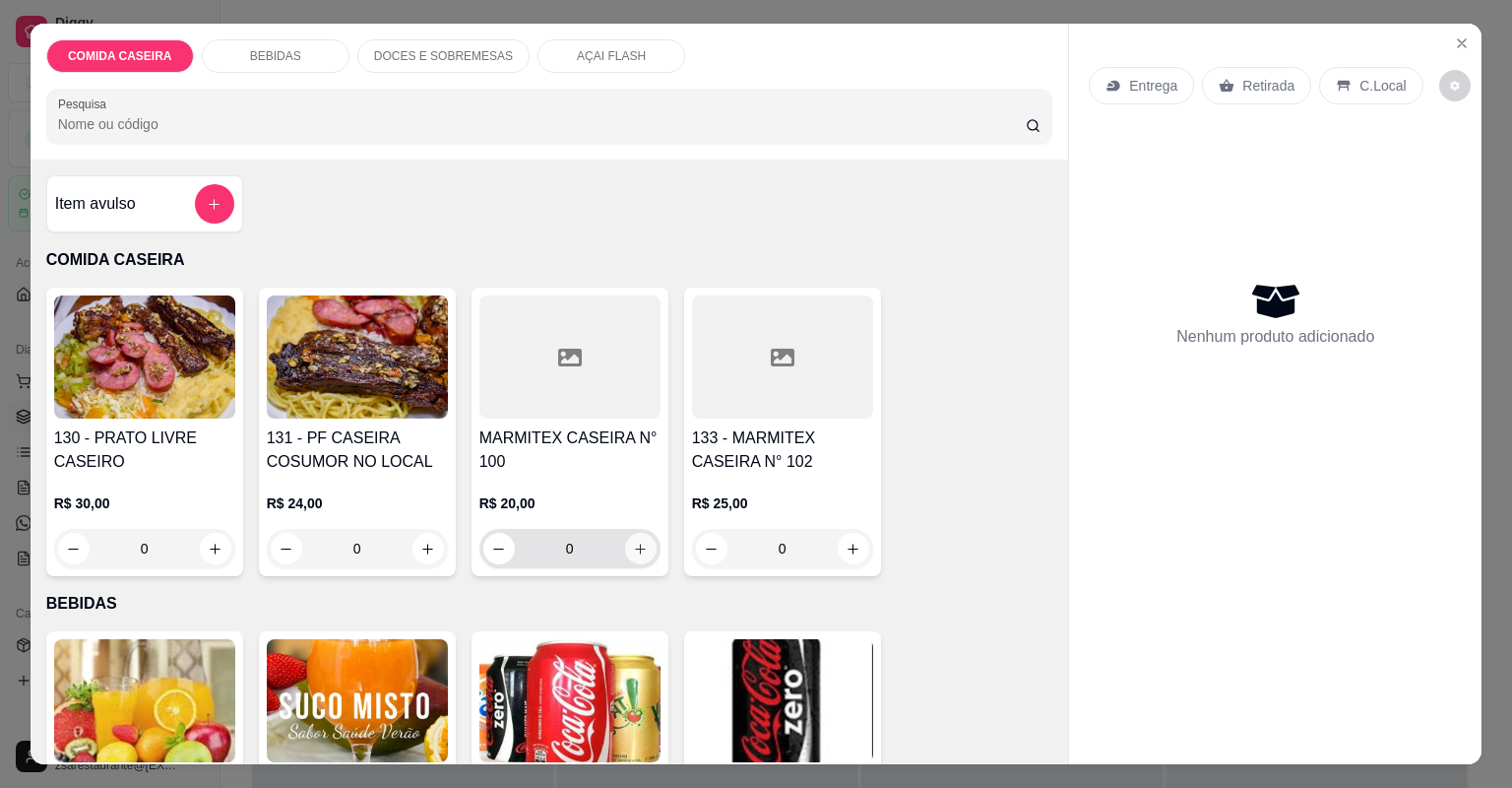 click at bounding box center (641, 549) 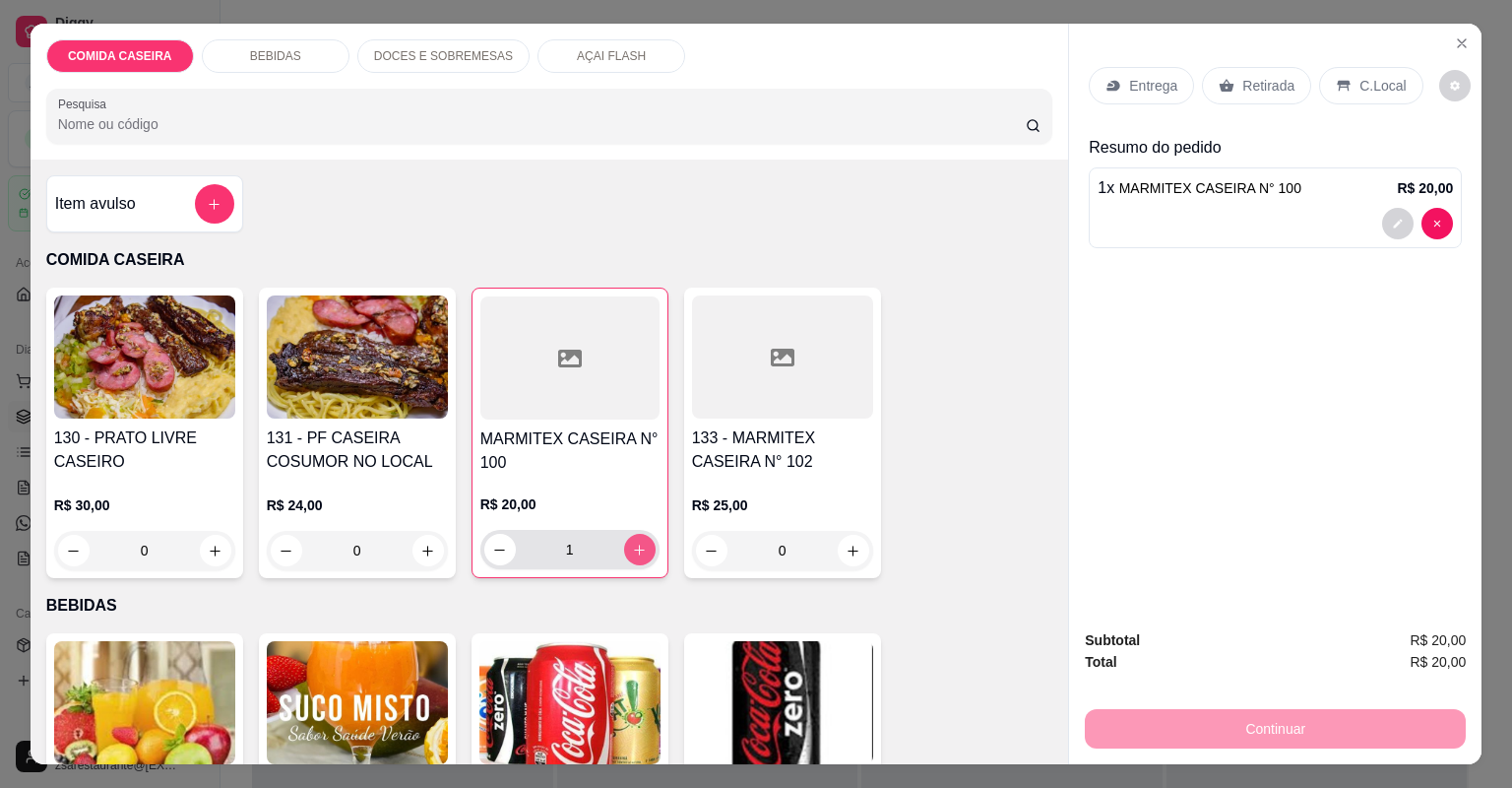 click 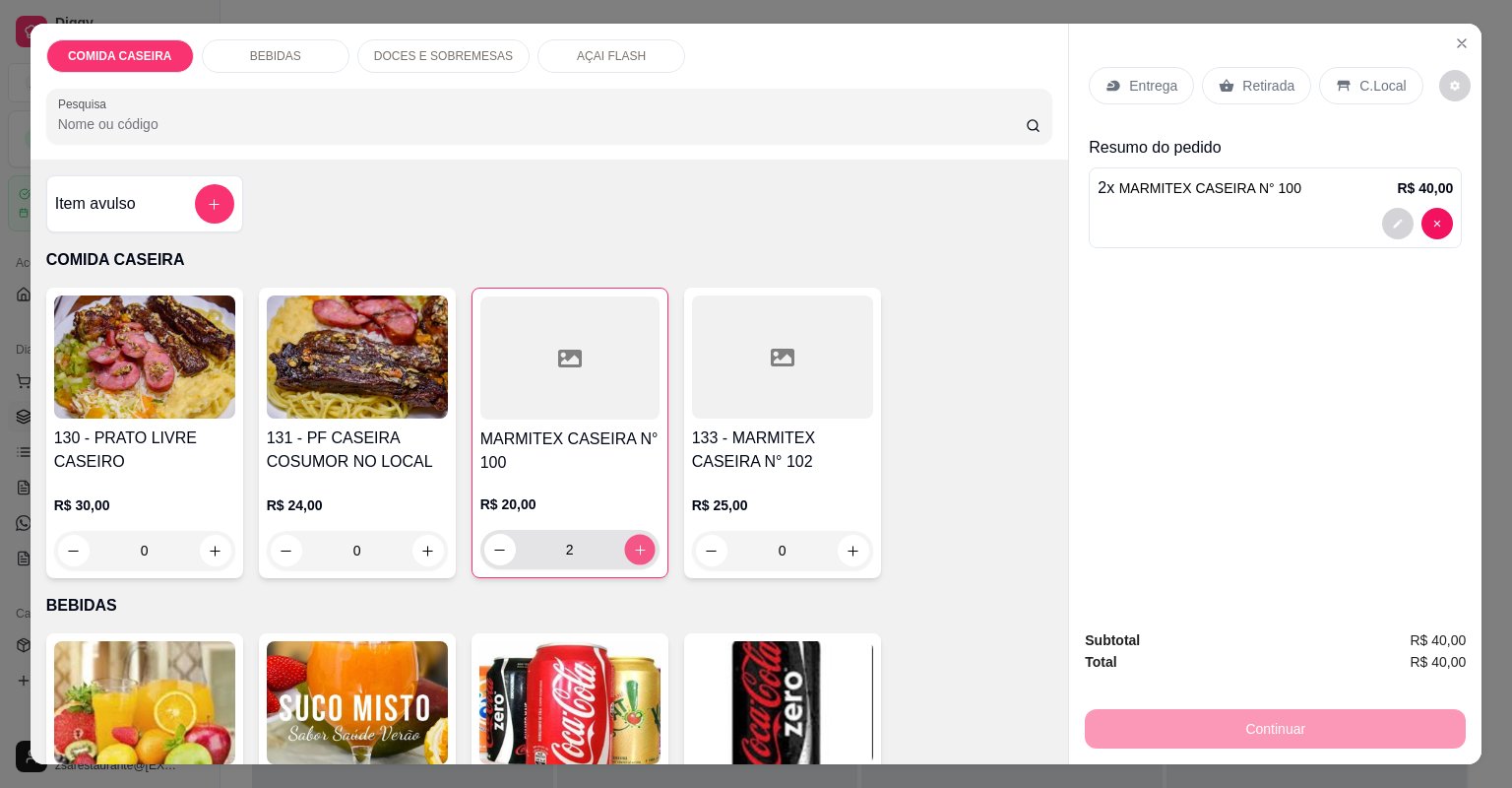 click 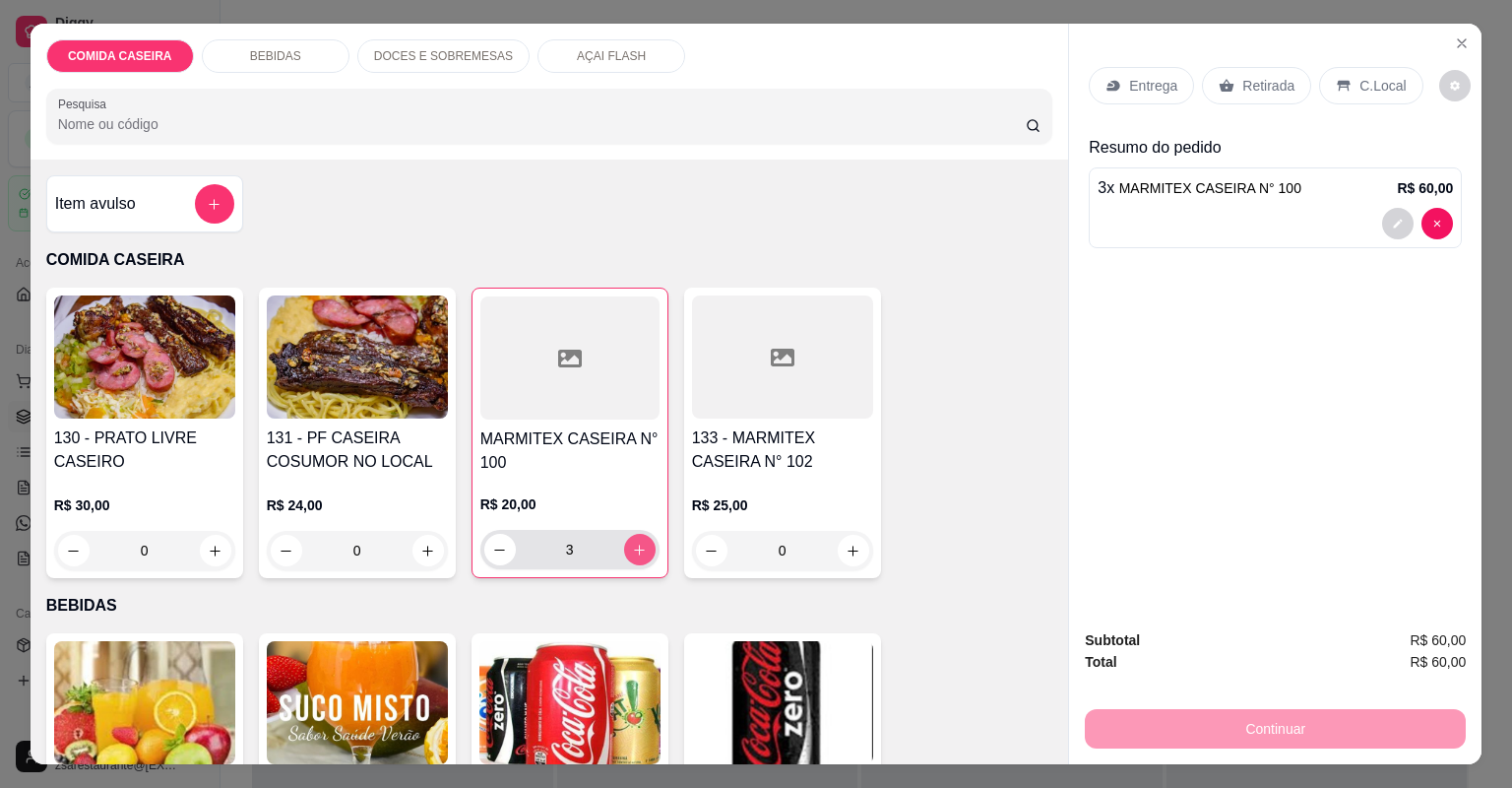click 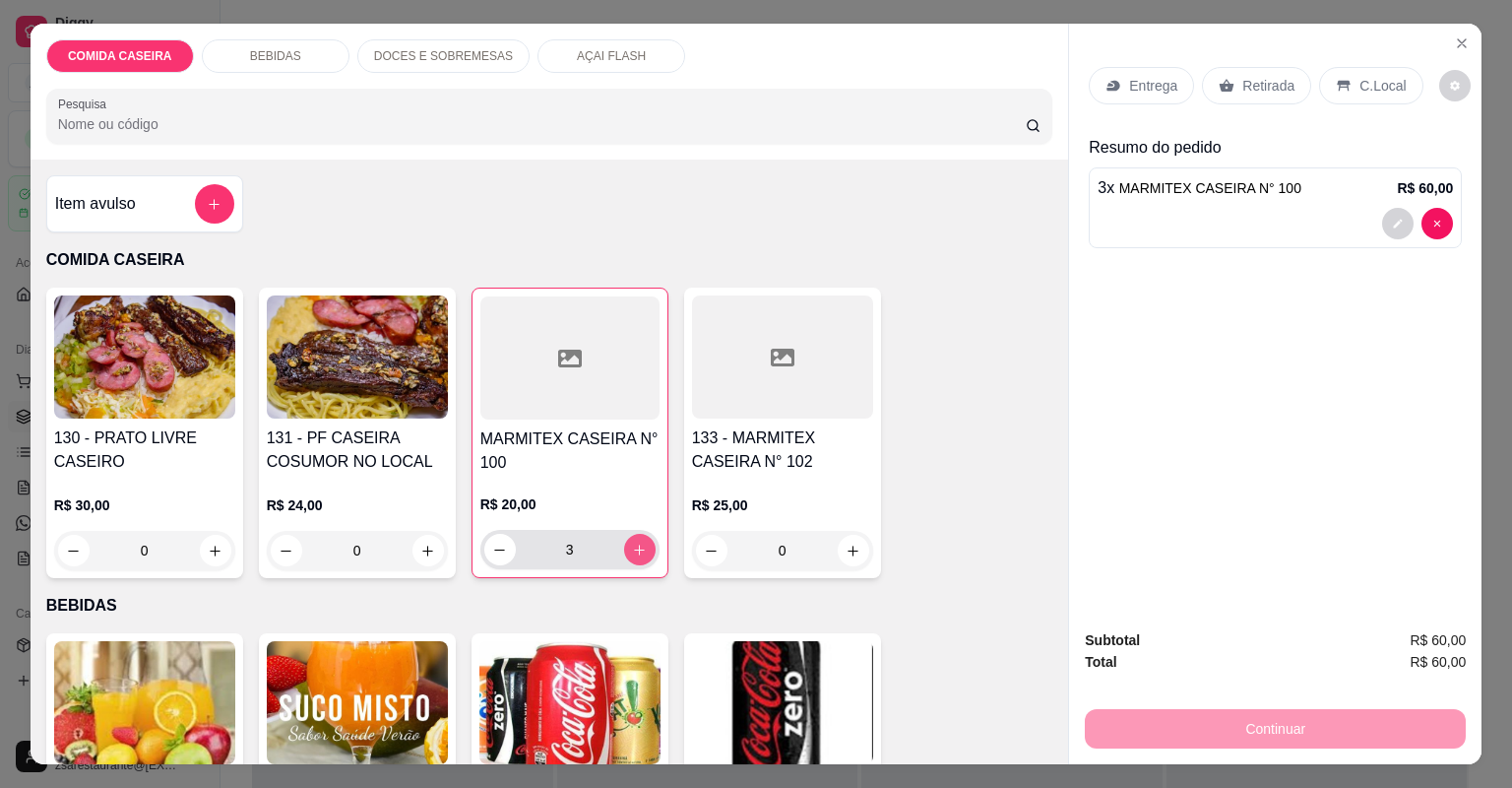 type on "4" 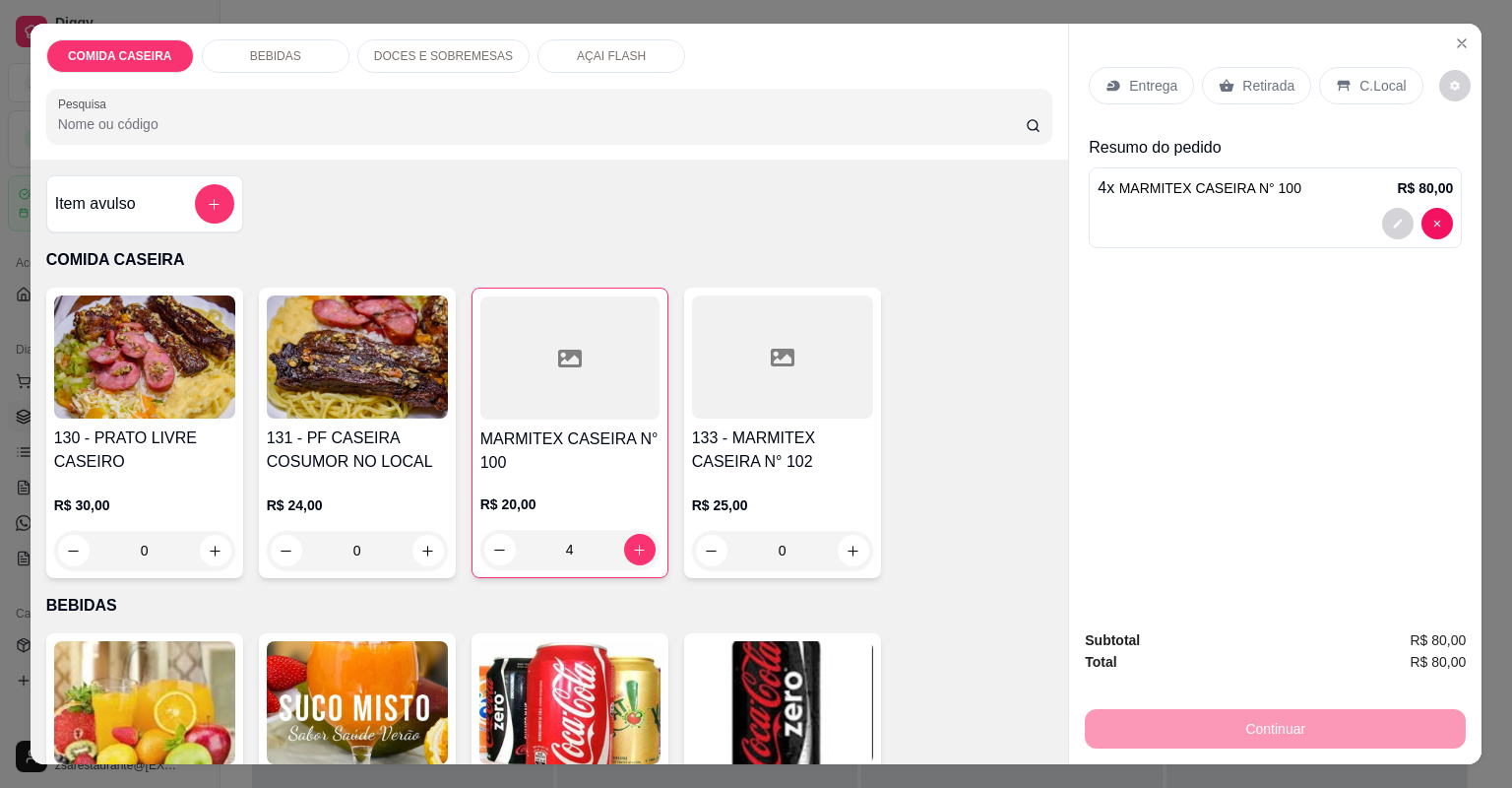 drag, startPoint x: 1200, startPoint y: 77, endPoint x: 1177, endPoint y: 78, distance: 23.021729 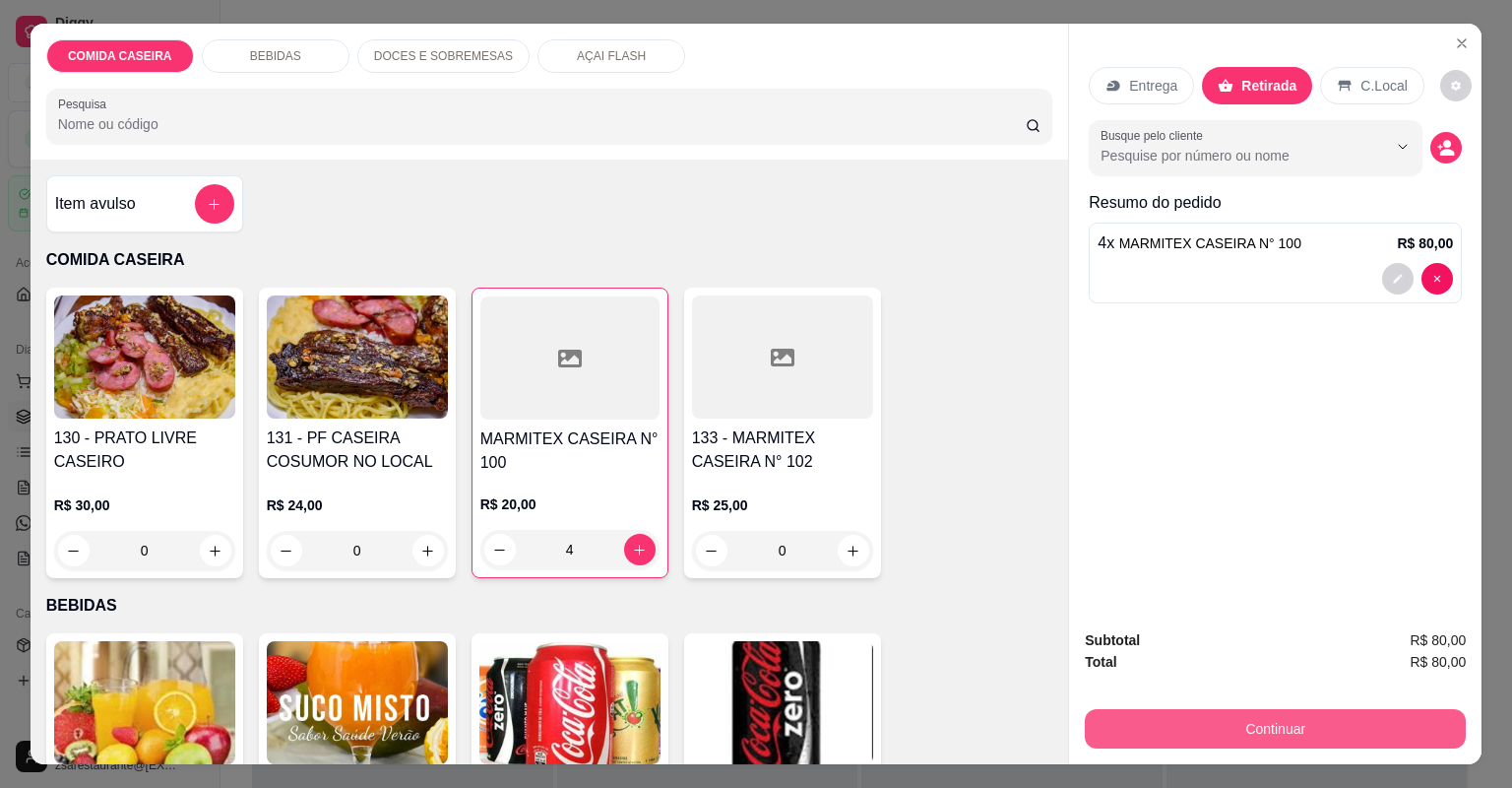click on "Continuar" at bounding box center (1275, 729) 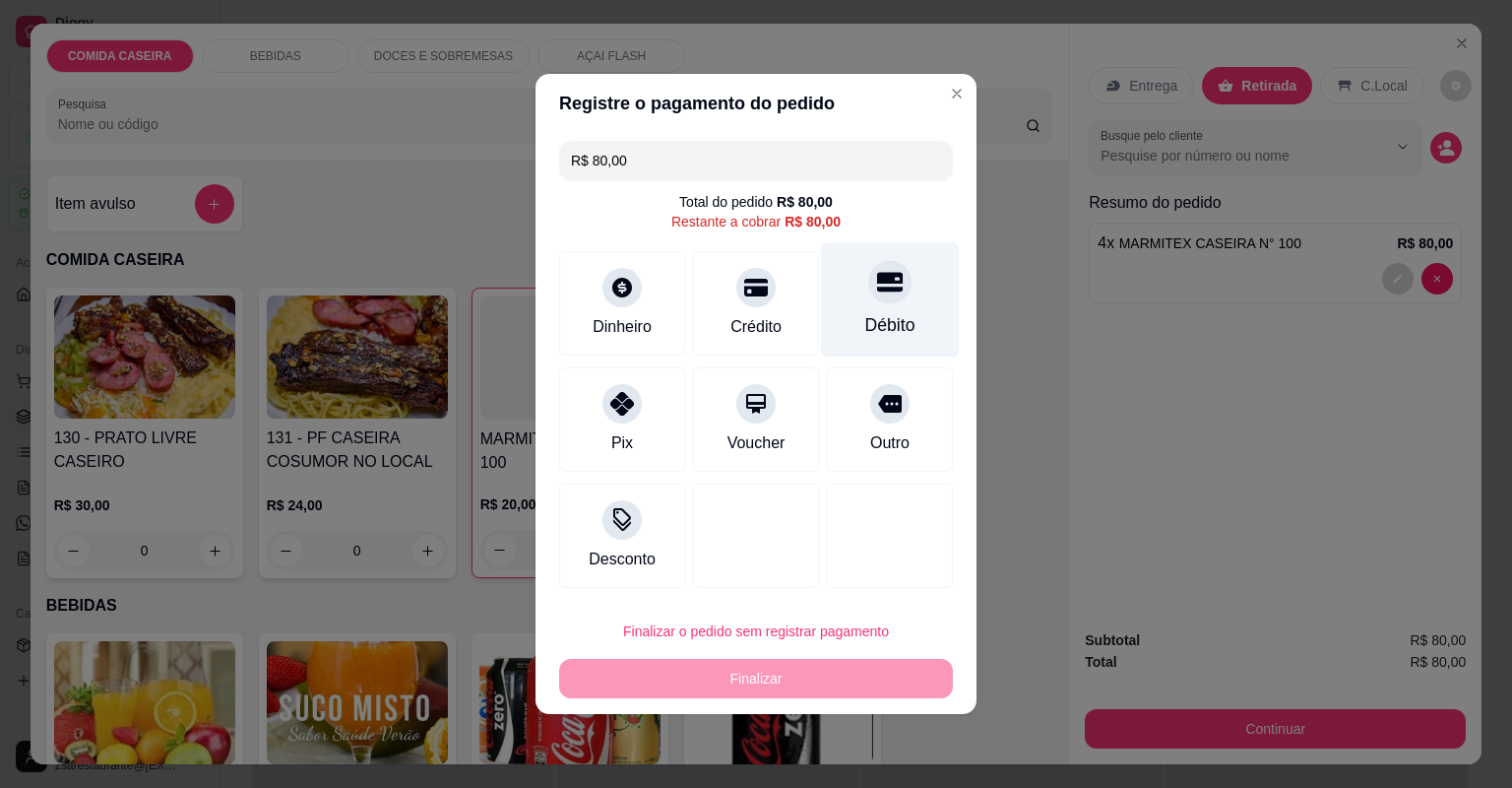click on "Débito" at bounding box center [890, 299] 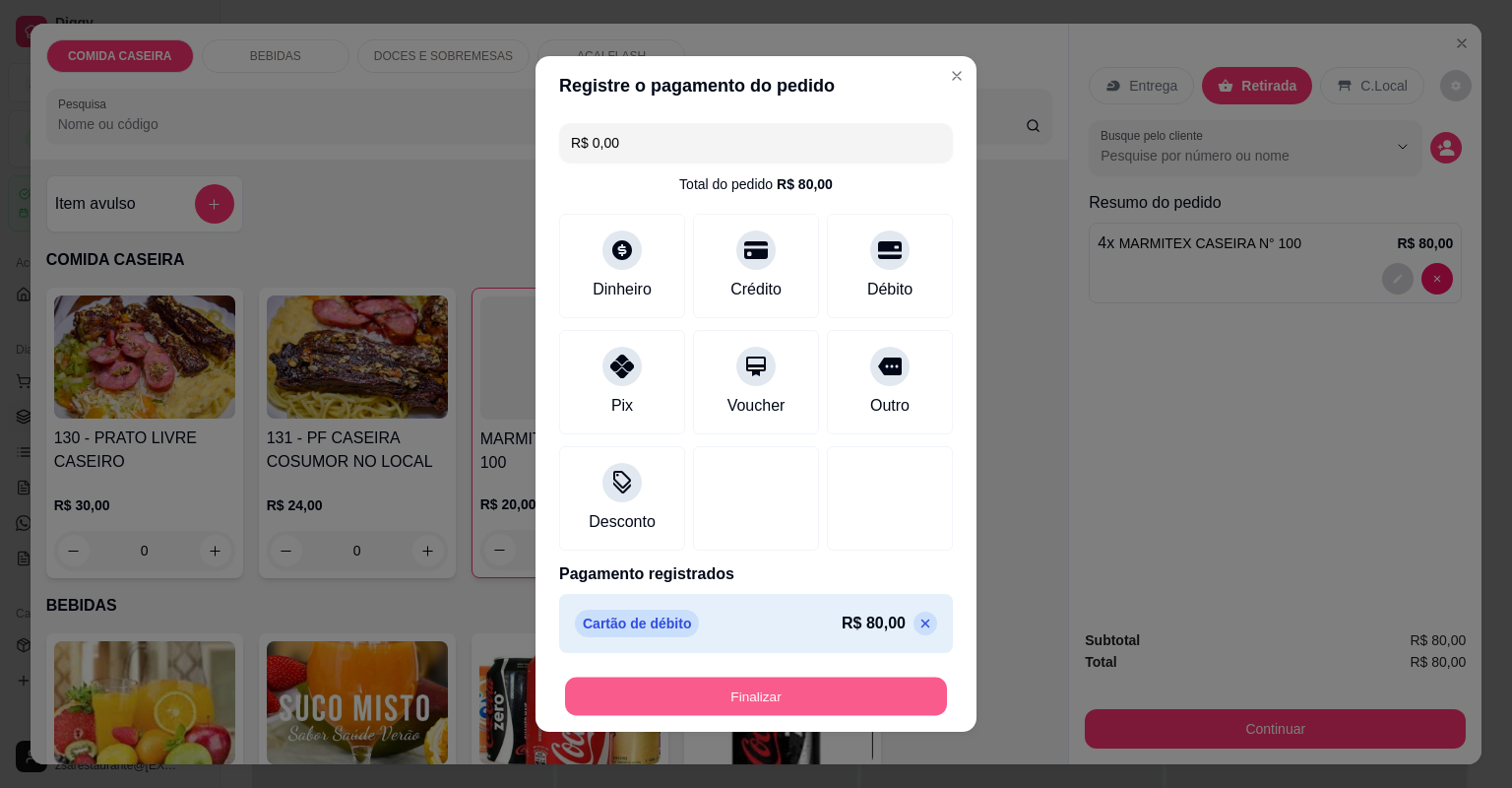 click on "Finalizar" at bounding box center [756, 696] 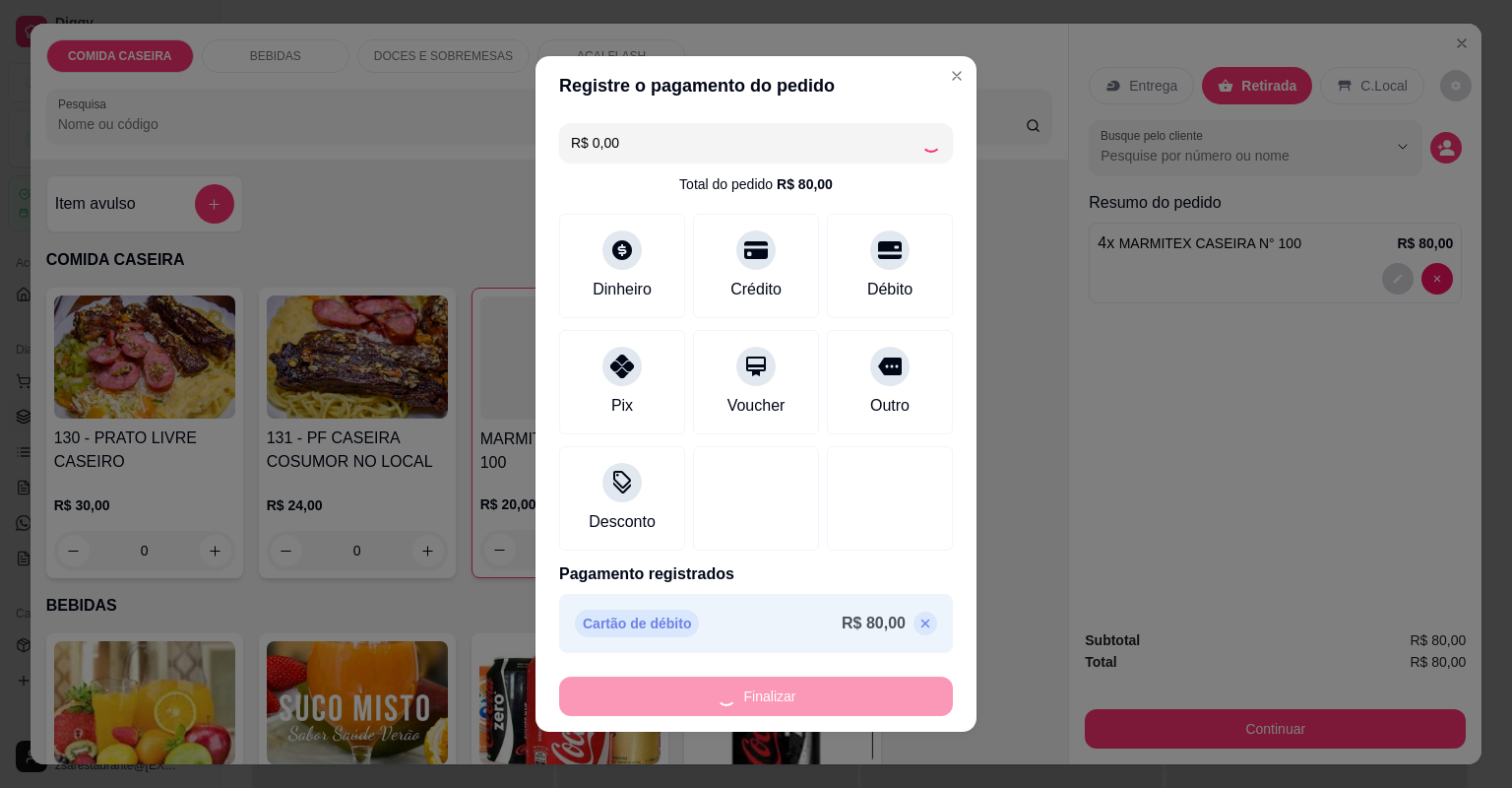 type on "0" 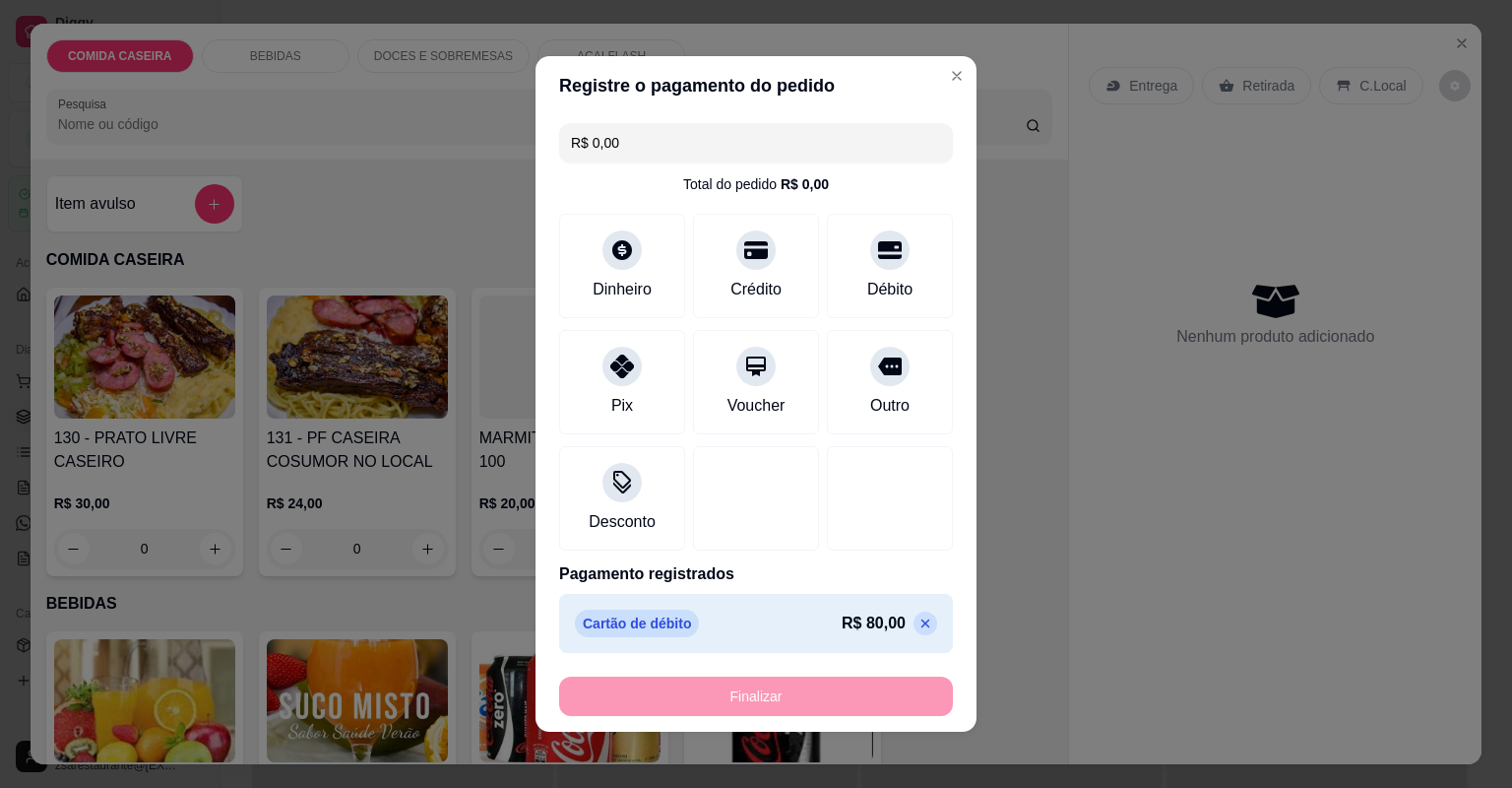 type on "-R$ 80,00" 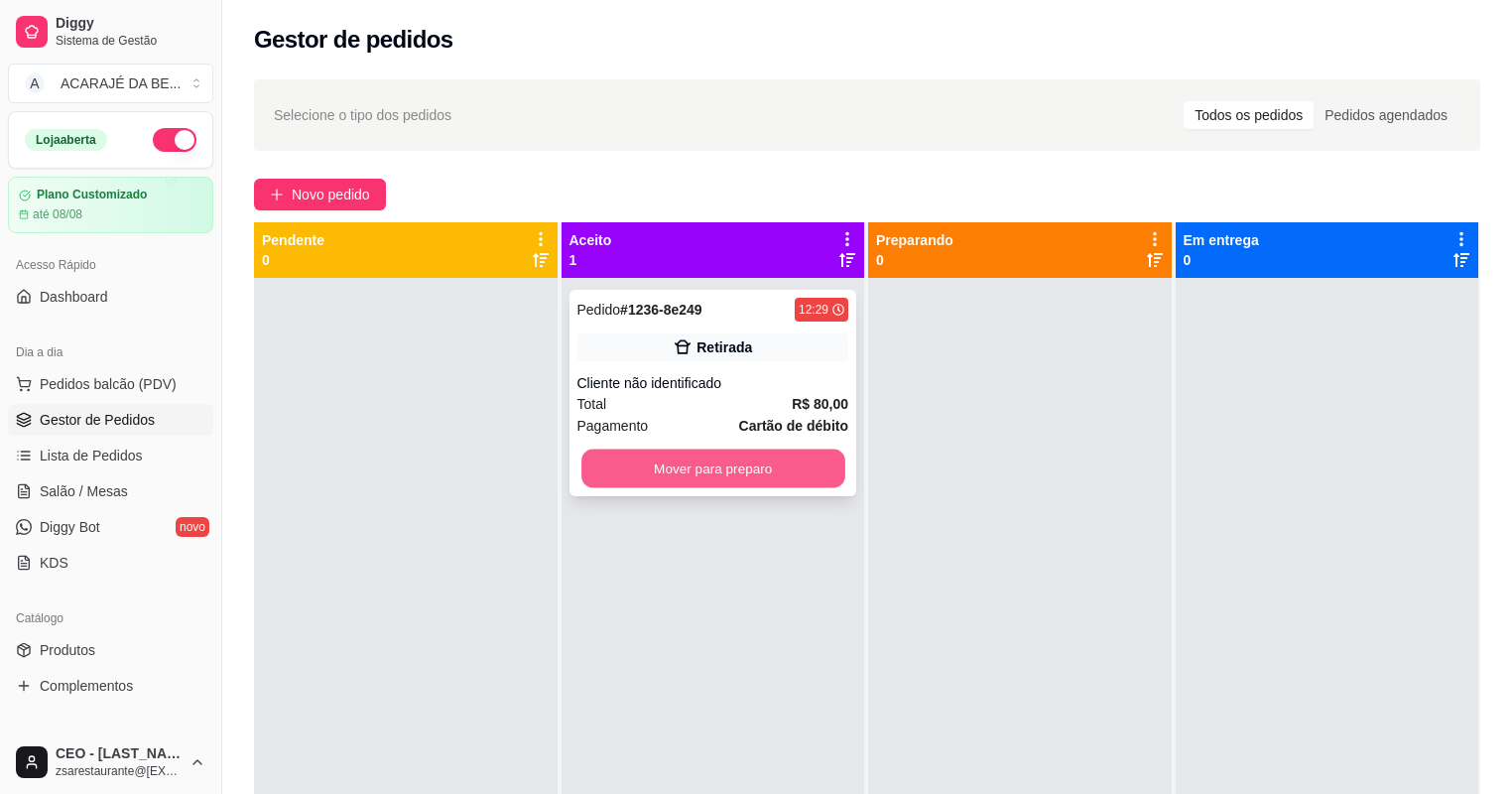 click on "Mover para preparo" at bounding box center [712, 468] 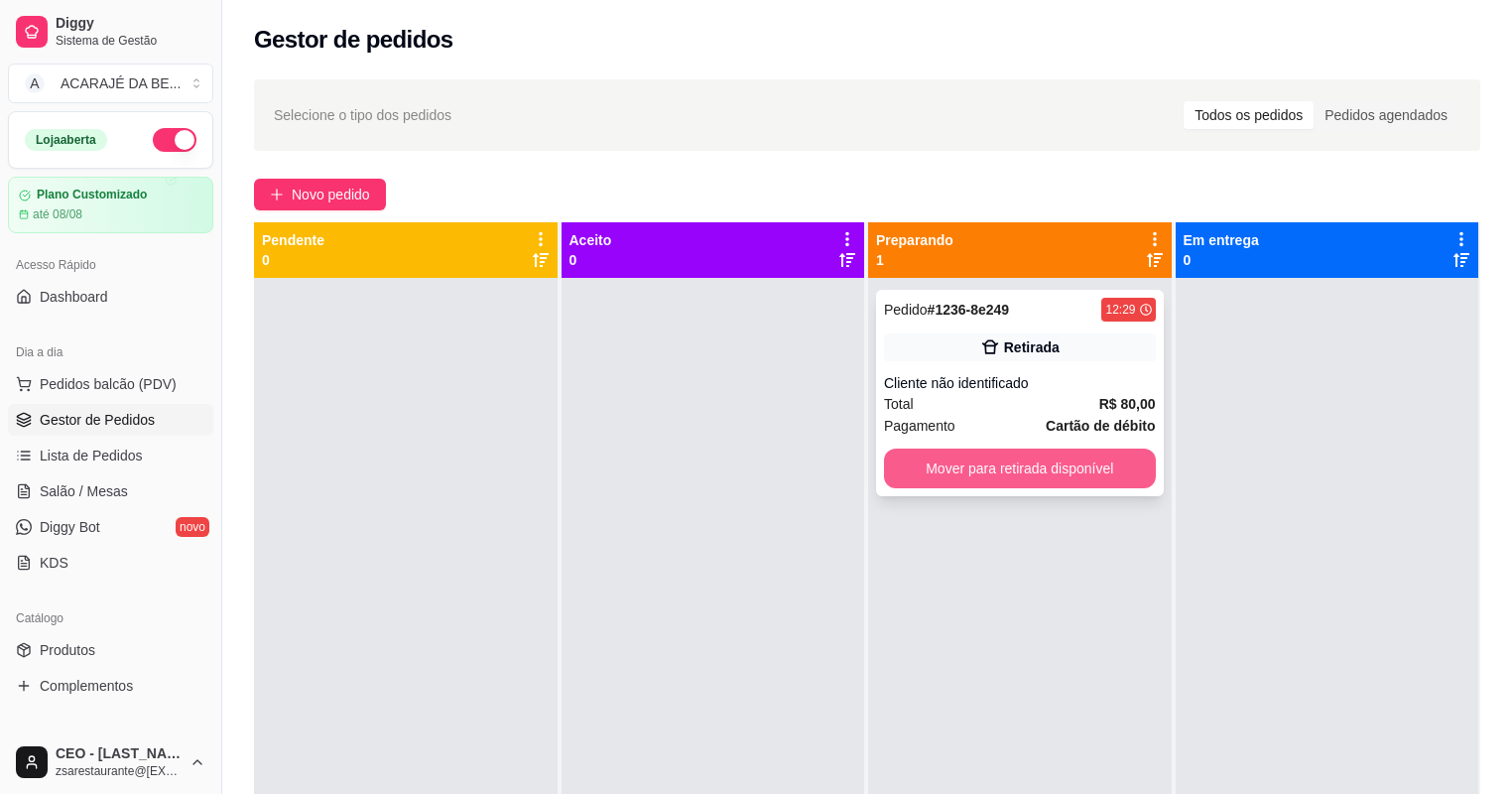 click on "Mover para retirada disponível" at bounding box center (1020, 468) 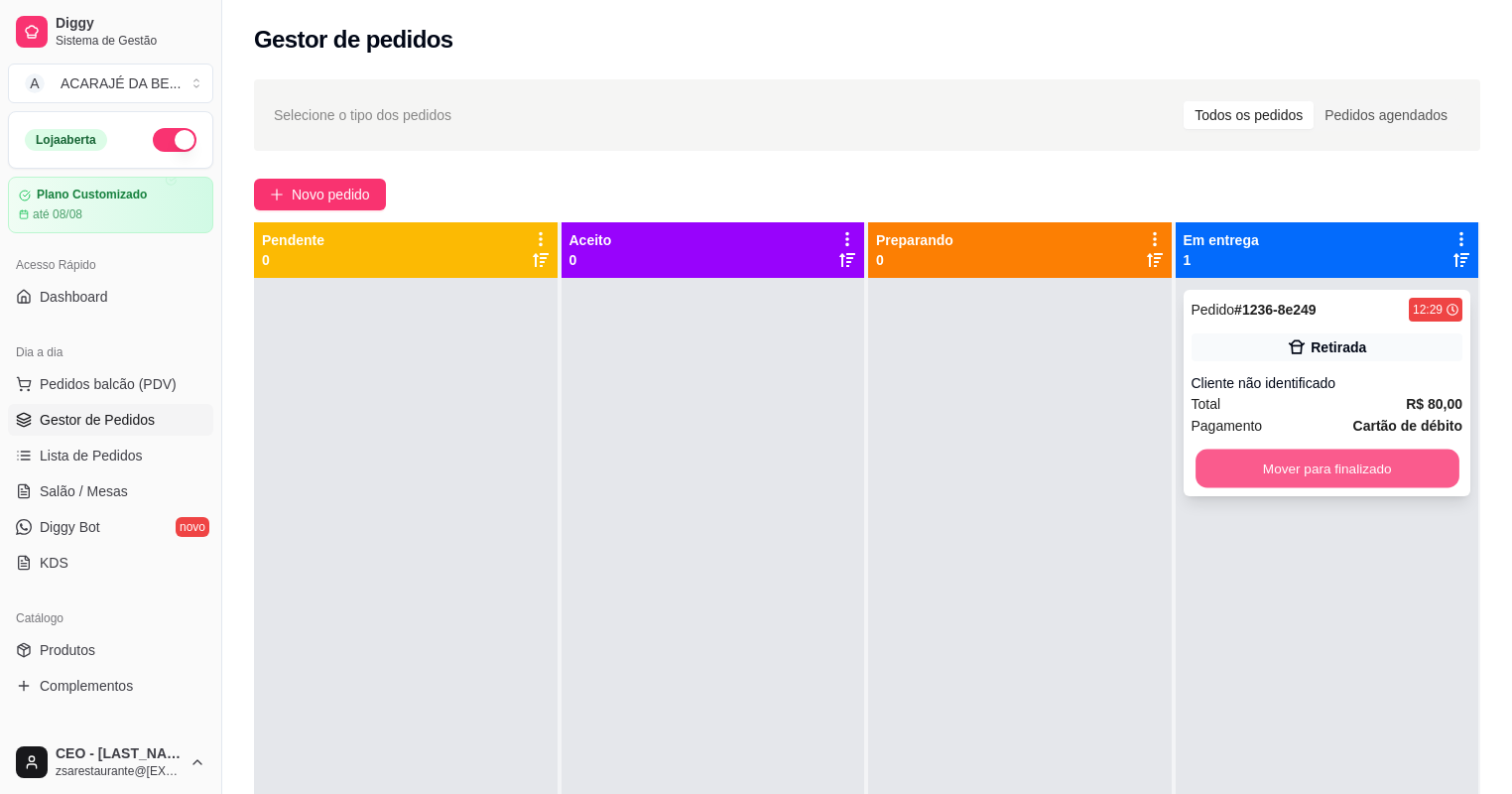 click on "Mover para finalizado" at bounding box center [1326, 468] 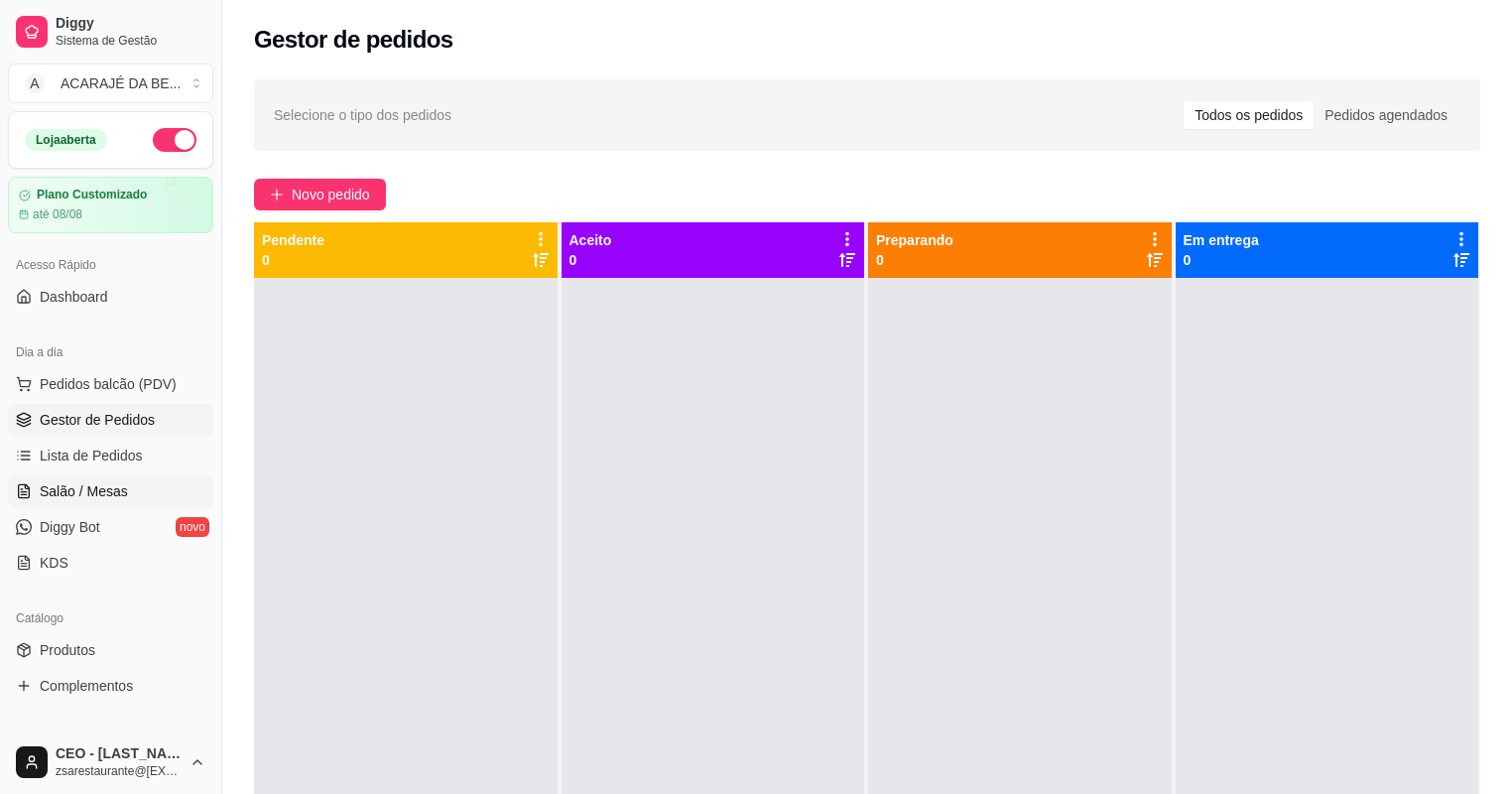 click on "Salão / Mesas" at bounding box center (110, 491) 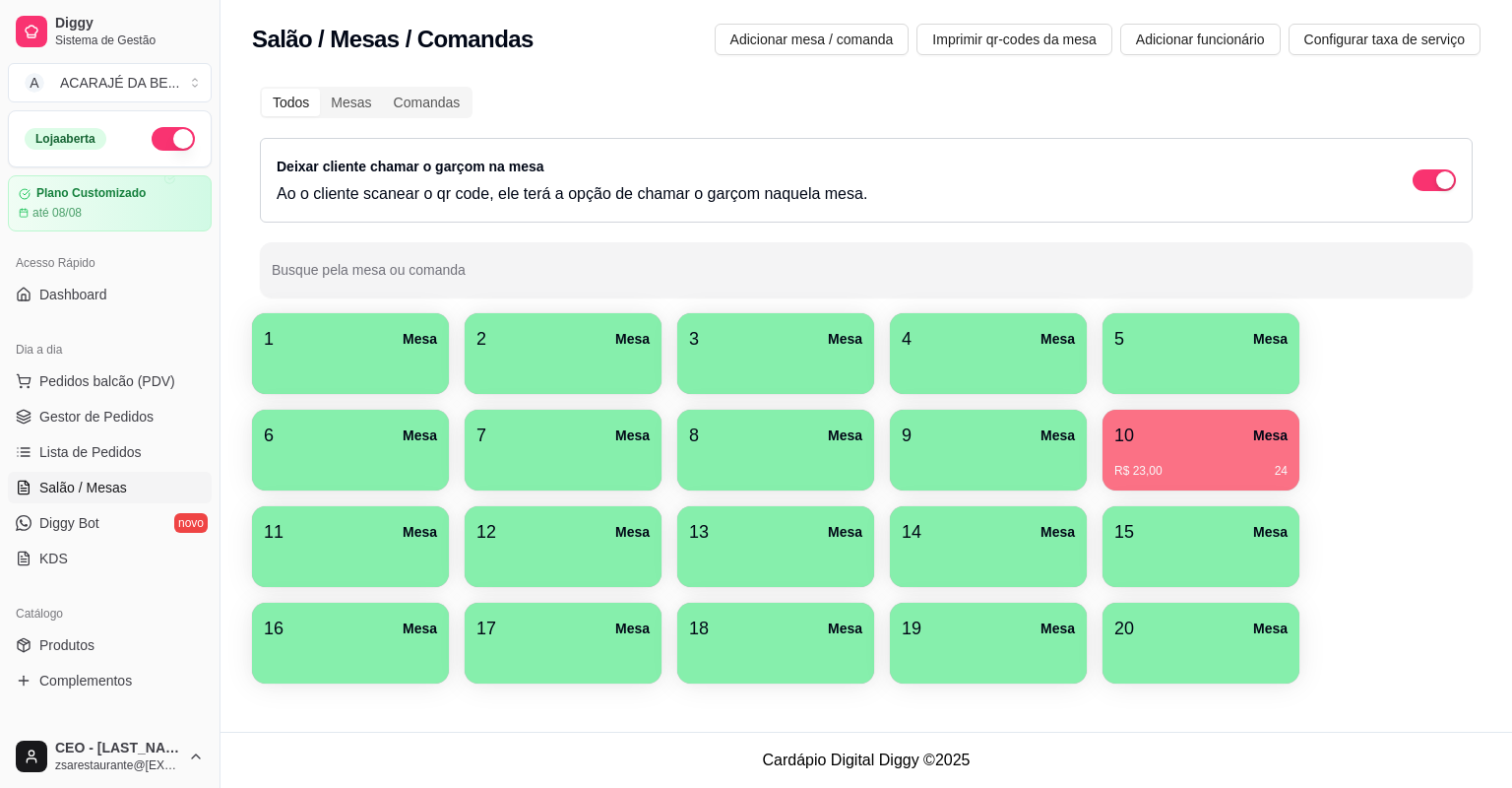 click on "5 Mesa" at bounding box center (1201, 339) 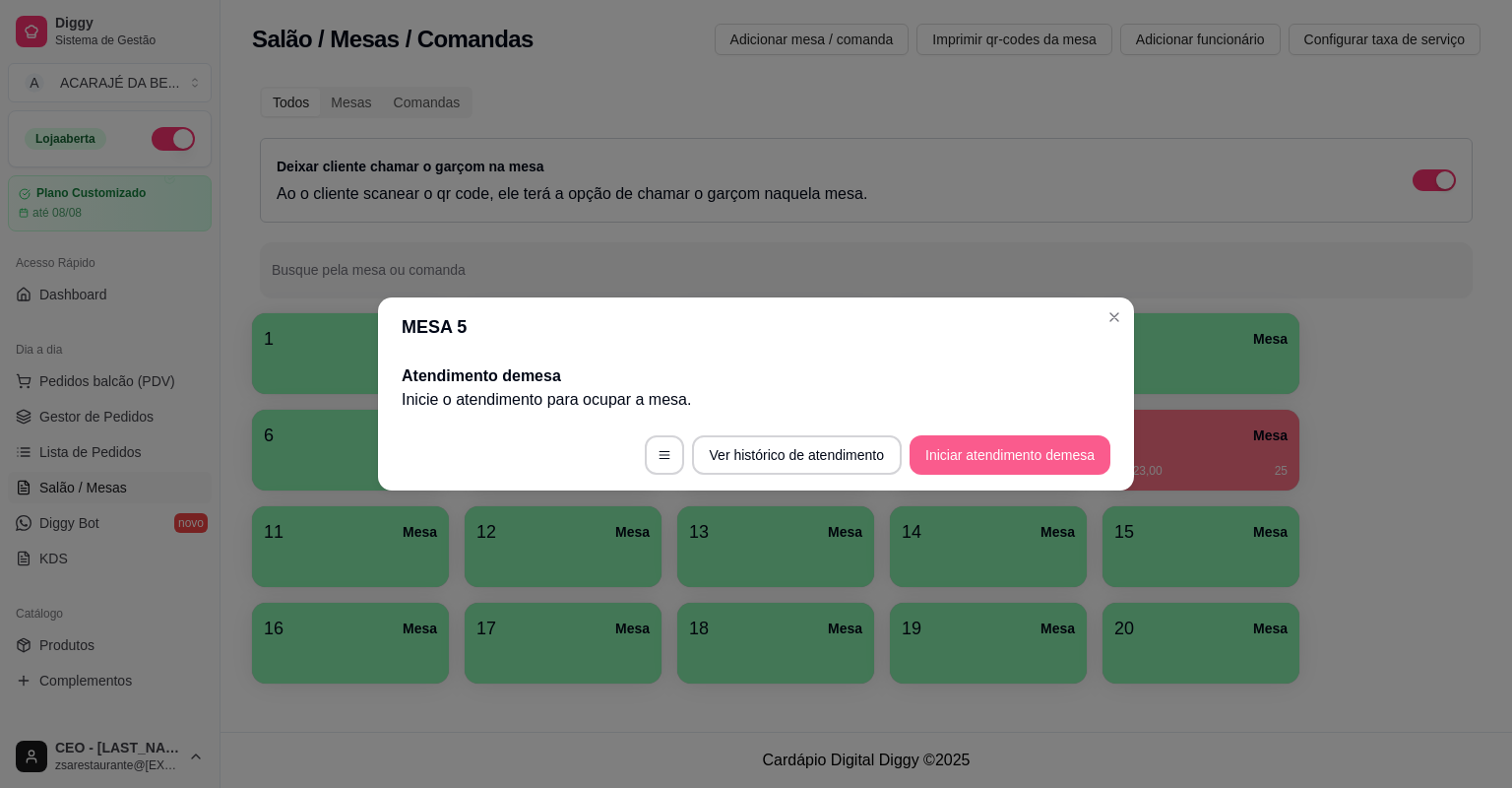 click on "Iniciar atendimento de  mesa" at bounding box center [1010, 455] 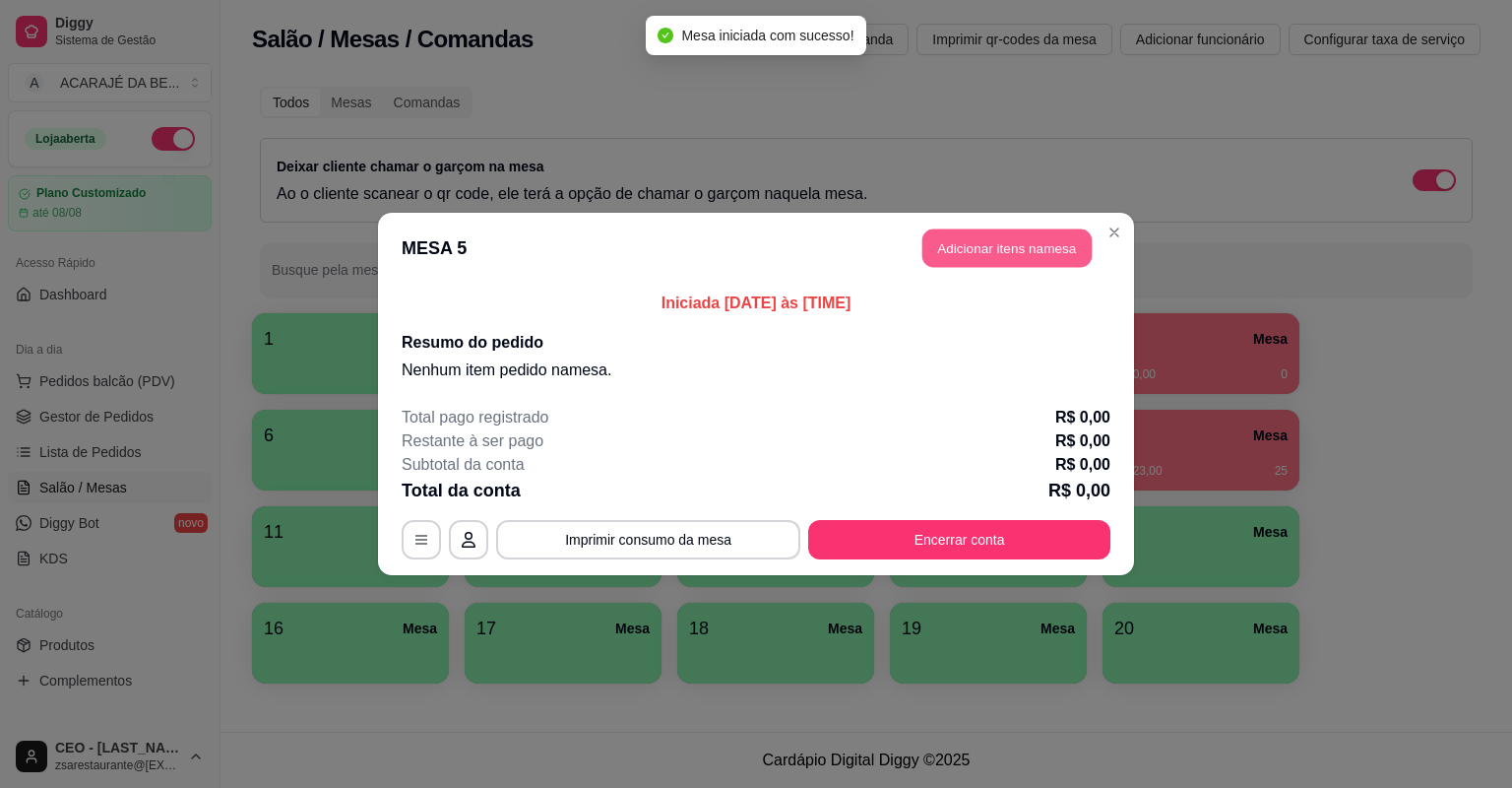 click on "Adicionar itens na  mesa" at bounding box center (1007, 248) 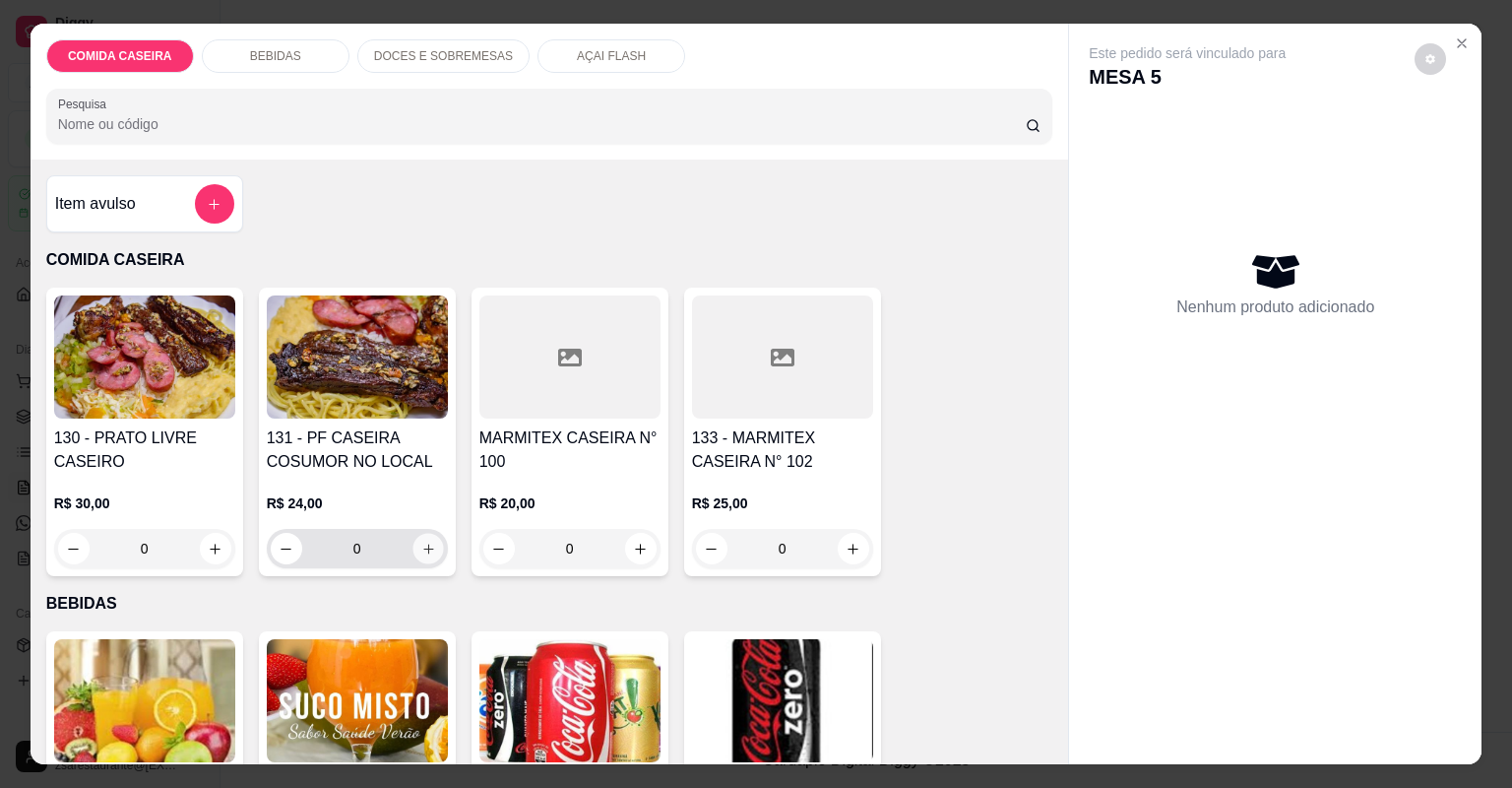 click at bounding box center [427, 548] 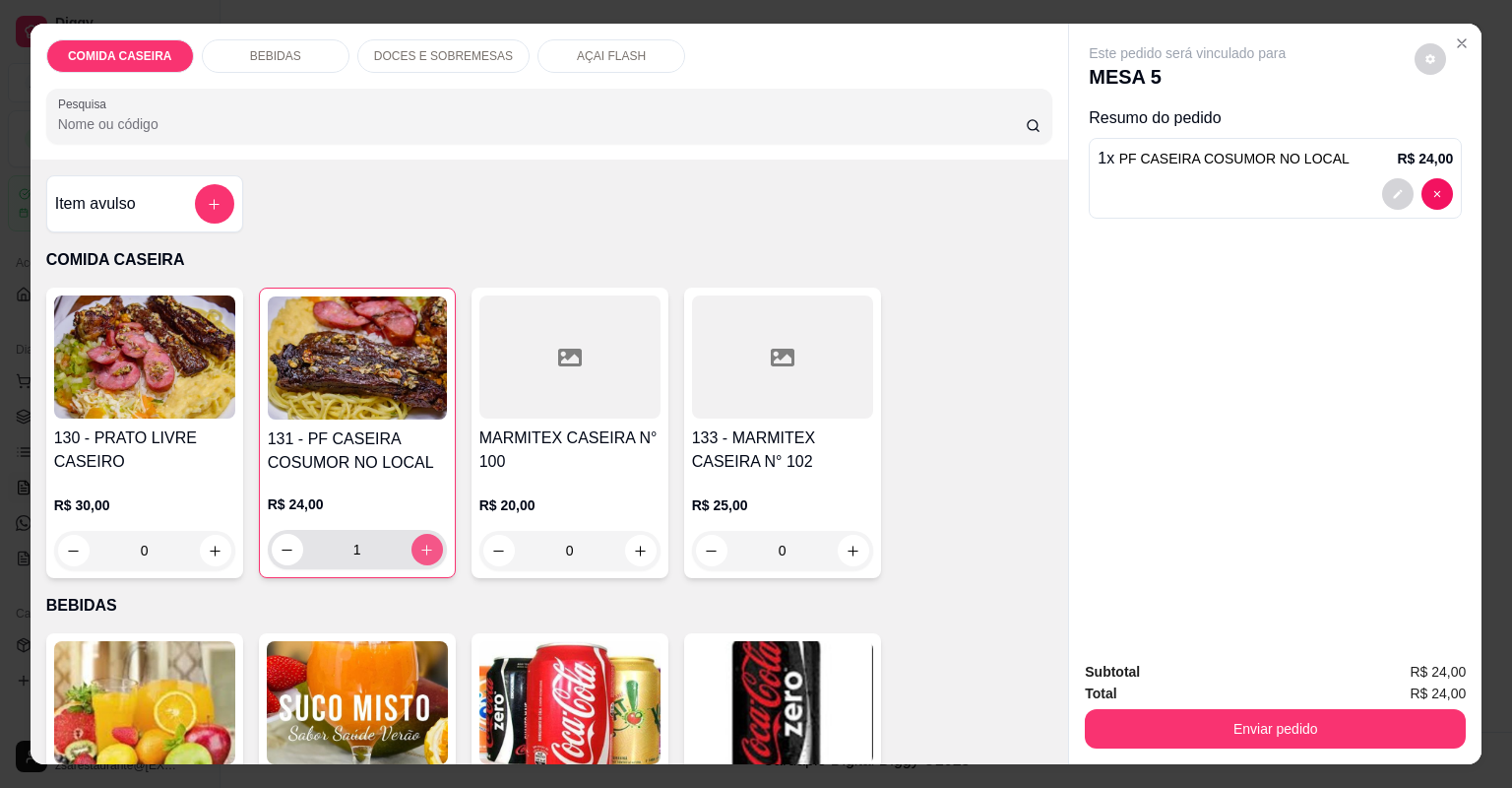 click at bounding box center (427, 550) 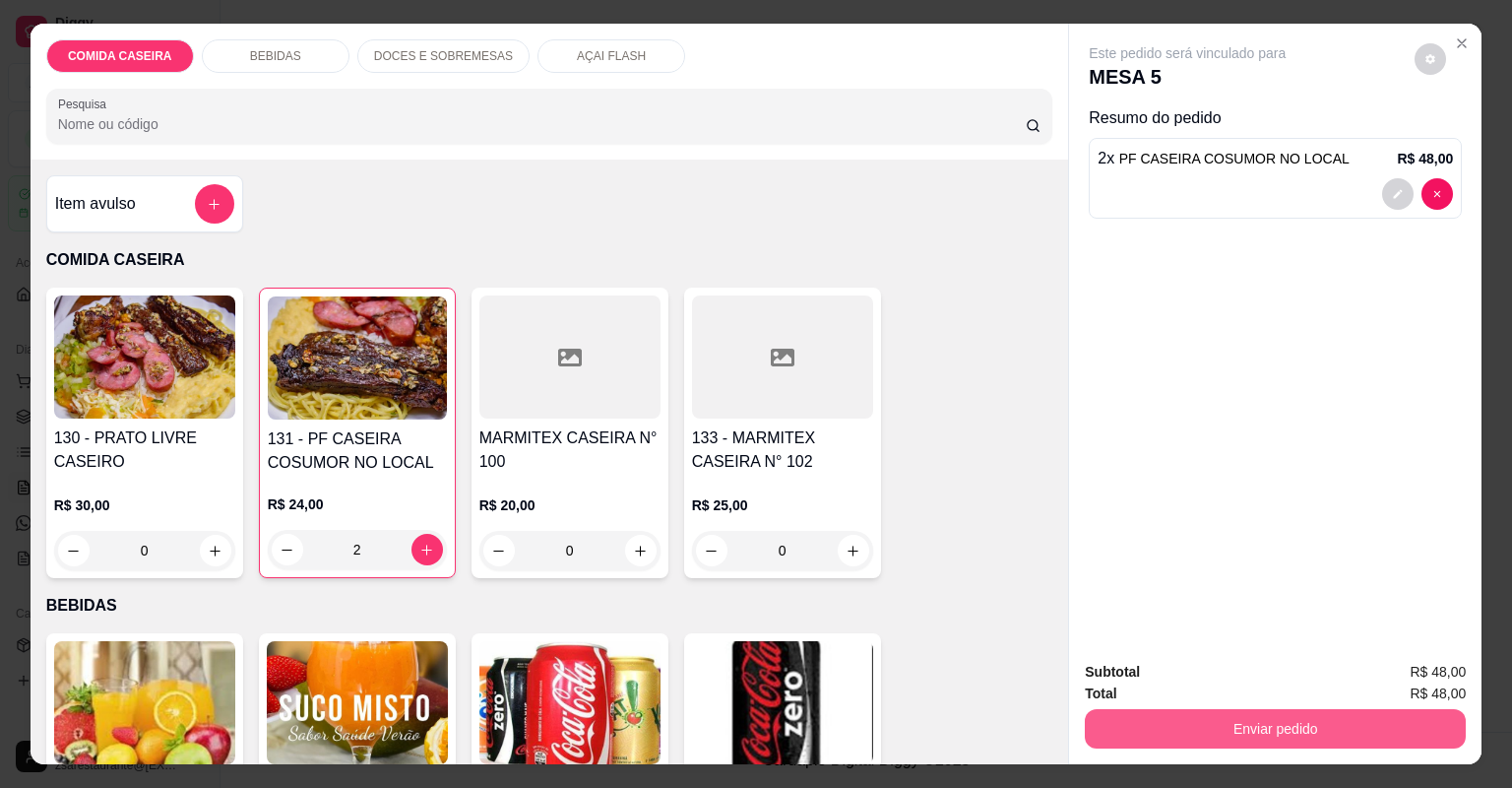 click on "Enviar pedido" at bounding box center [1275, 729] 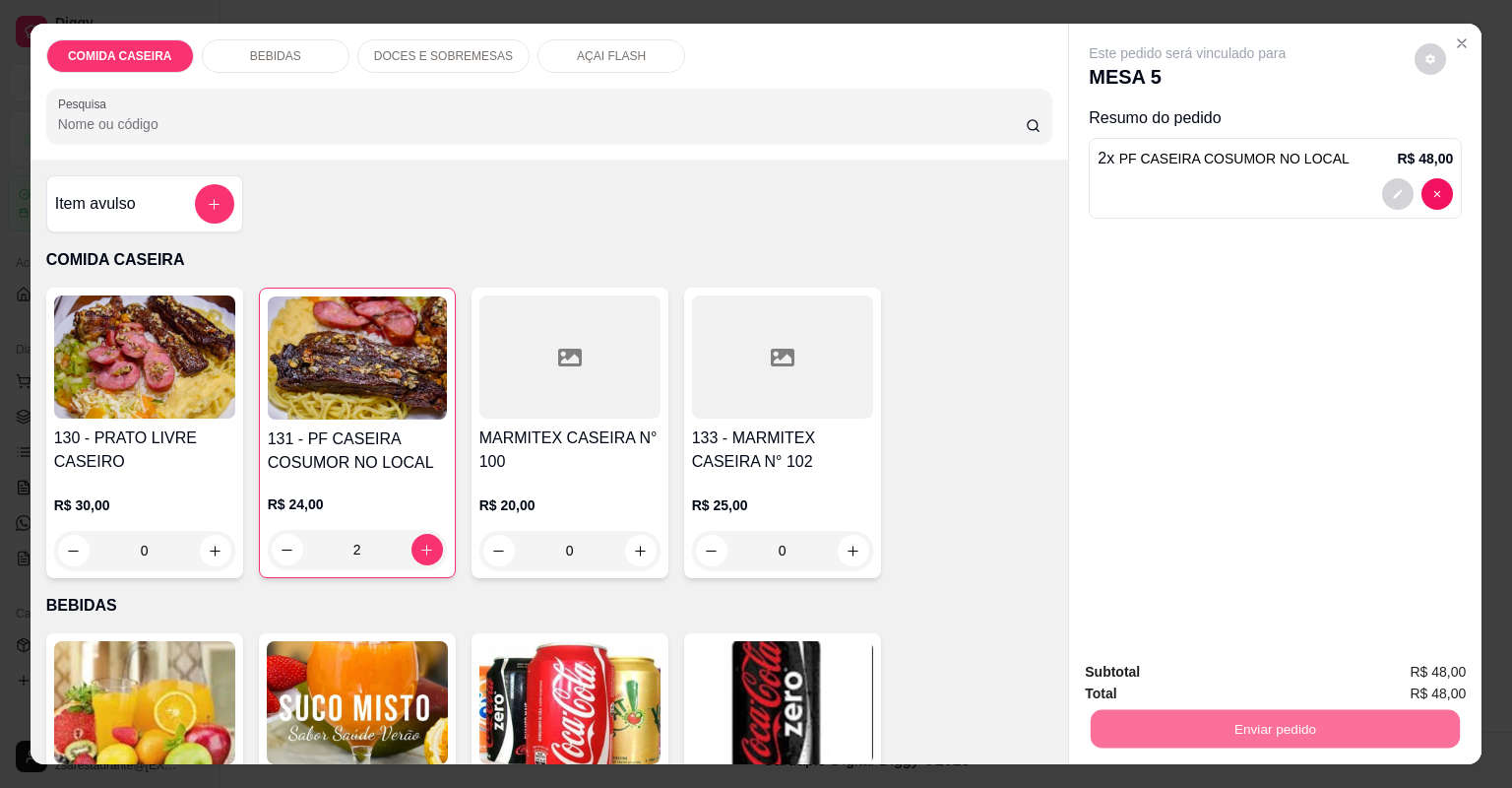 click on "Não registrar e enviar pedido" at bounding box center [1212, 681] 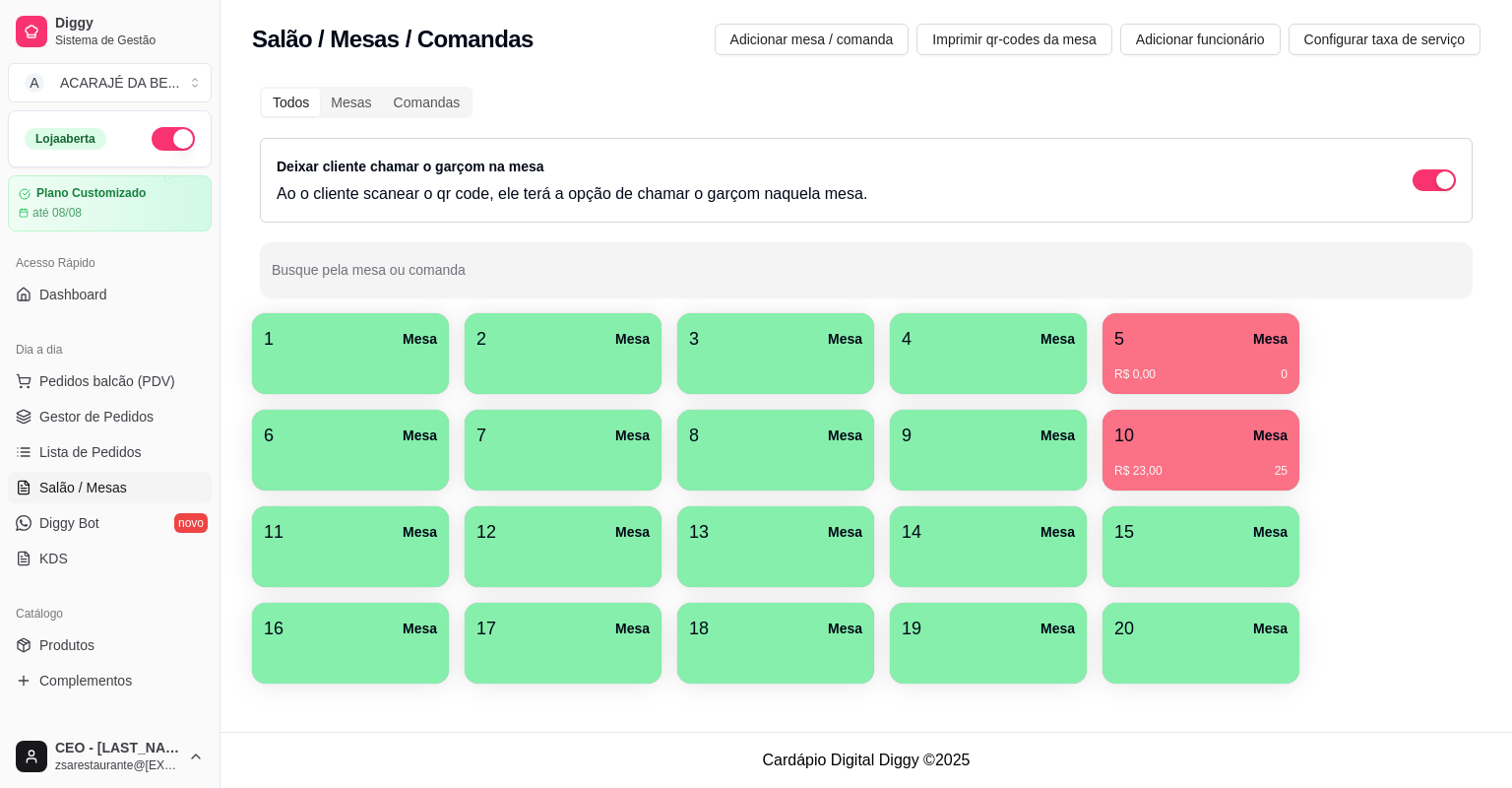 click on "Todos Mesas Comandas Deixar cliente chamar o garçom na mesa Ao o cliente scanear o qr code, ele terá a opção de chamar o garçom naquela mesa. Busque pela mesa ou comanda
1 Mesa 2 Mesa 3 Mesa 4 Mesa 5 Mesa R$ 0,00 0 6 Mesa 7 Mesa 8 Mesa 9 Mesa 10 Mesa R$ 23,00 25 11 Mesa 12 Mesa 13 Mesa 14 Mesa 15 Mesa 16 Mesa 17 Mesa 18 Mesa 19 Mesa 20 Mesa" at bounding box center (866, 387) 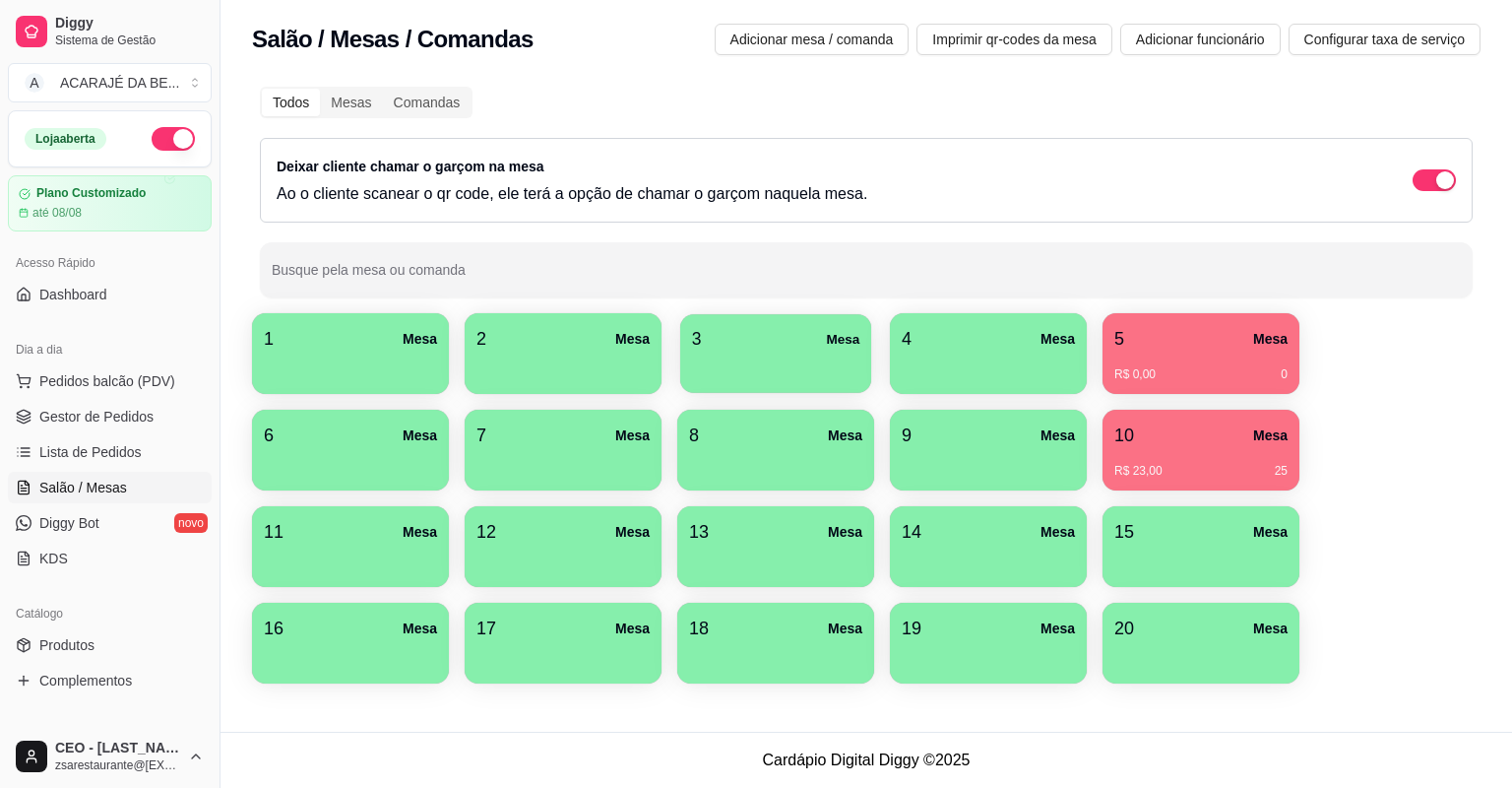 click on "3 Mesa" at bounding box center (776, 354) 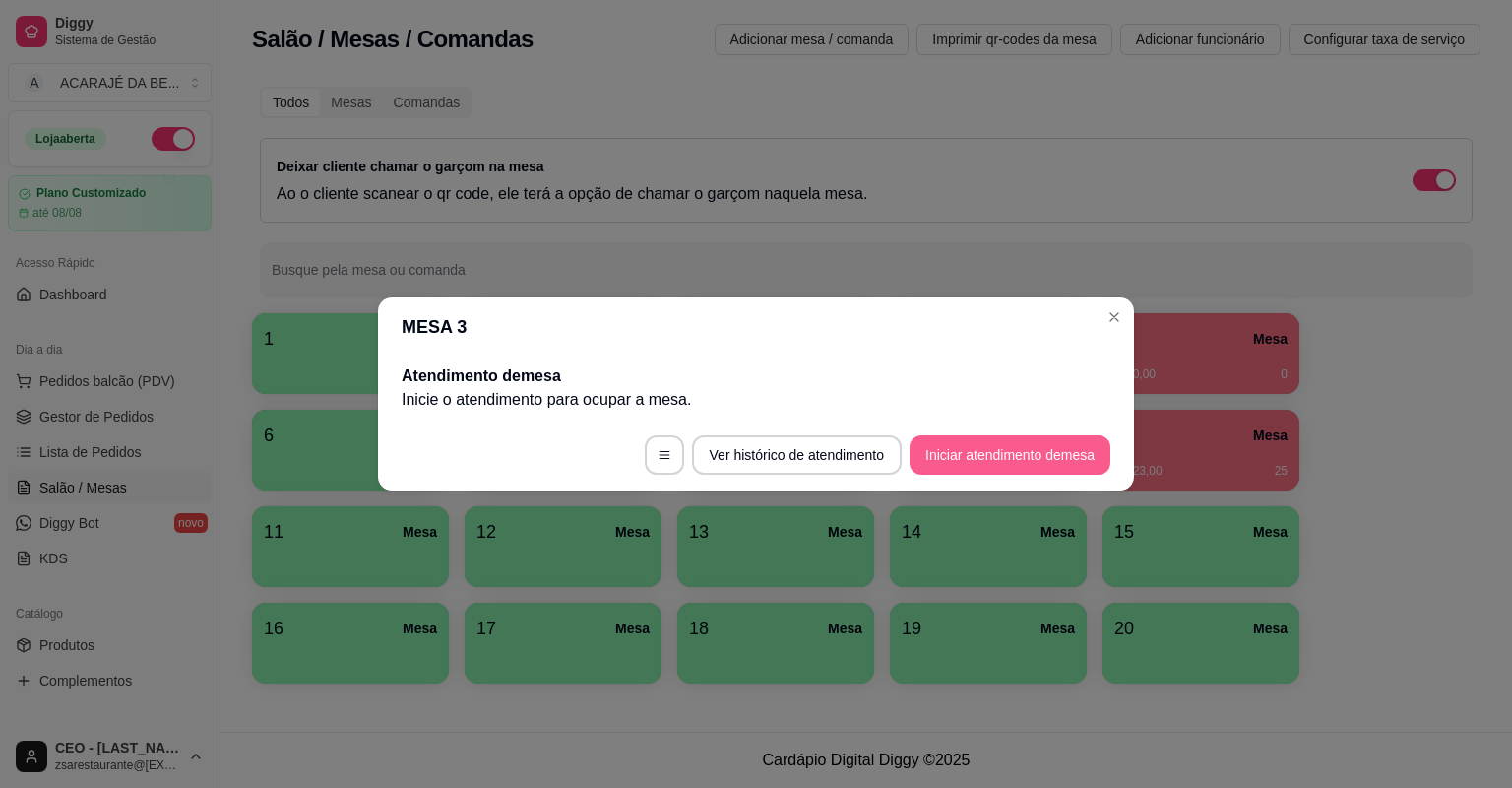 click on "Iniciar atendimento de  mesa" at bounding box center [1010, 455] 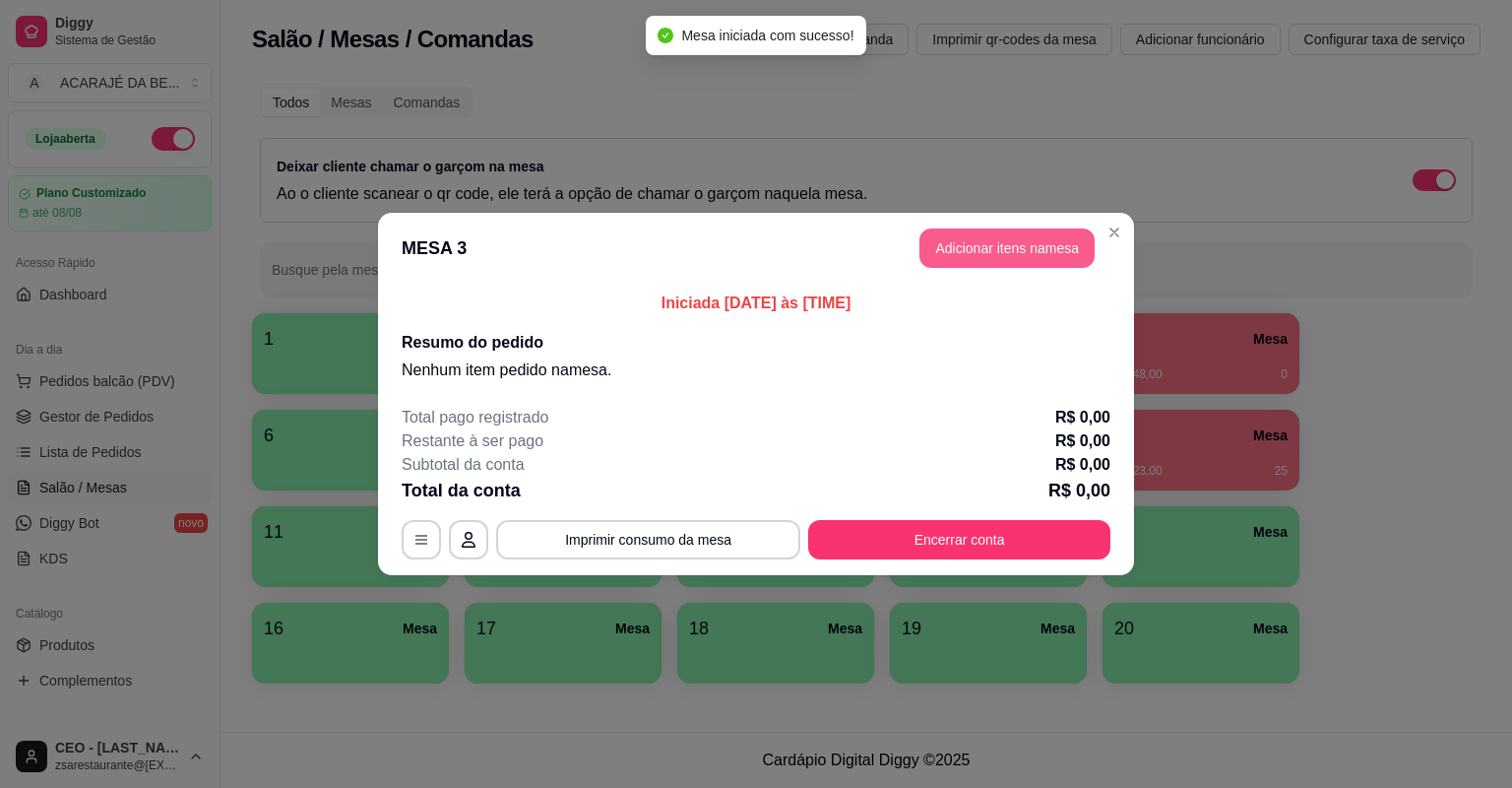 click on "Adicionar itens na  mesa" at bounding box center [1007, 248] 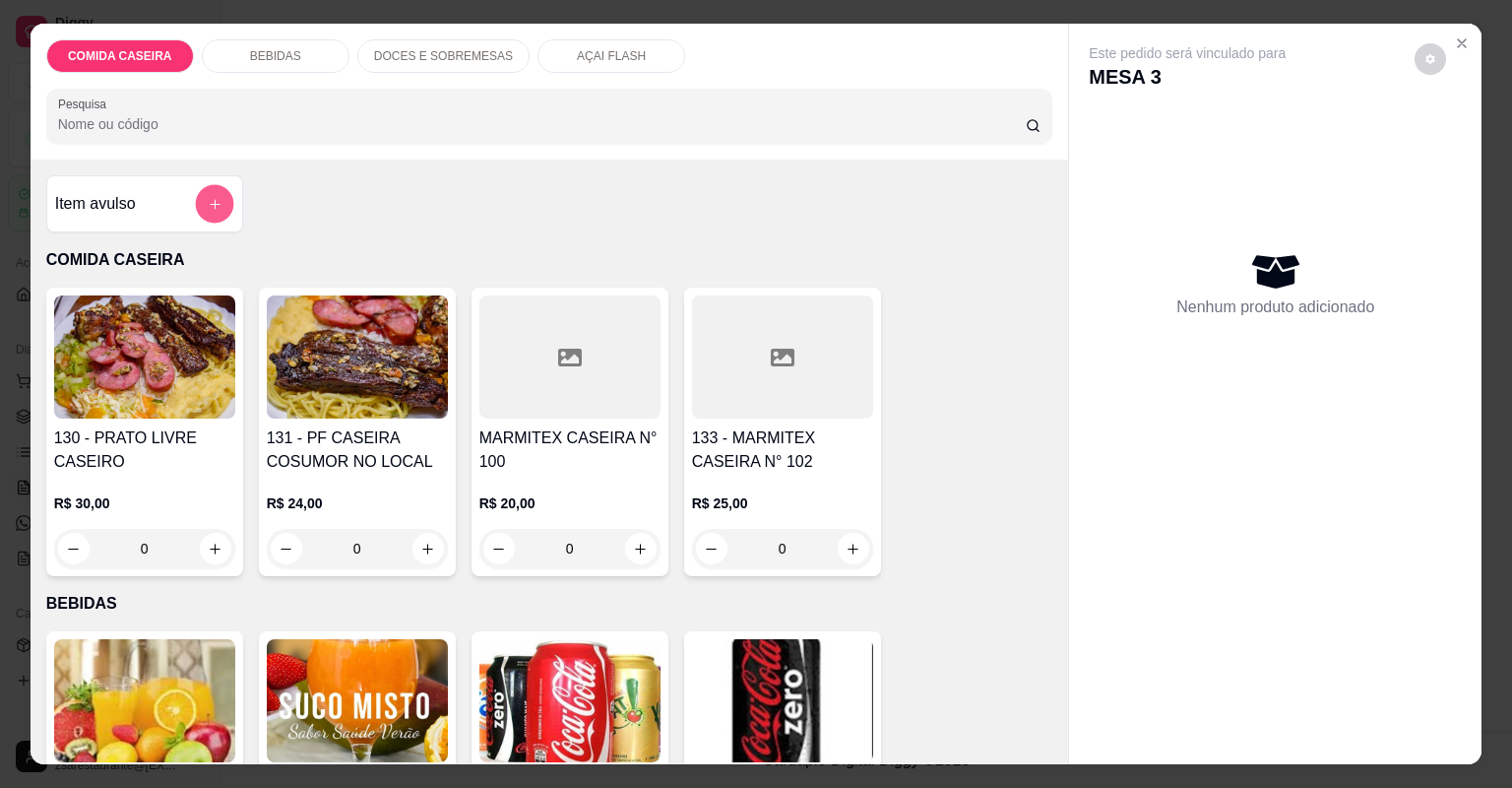 click at bounding box center [214, 204] 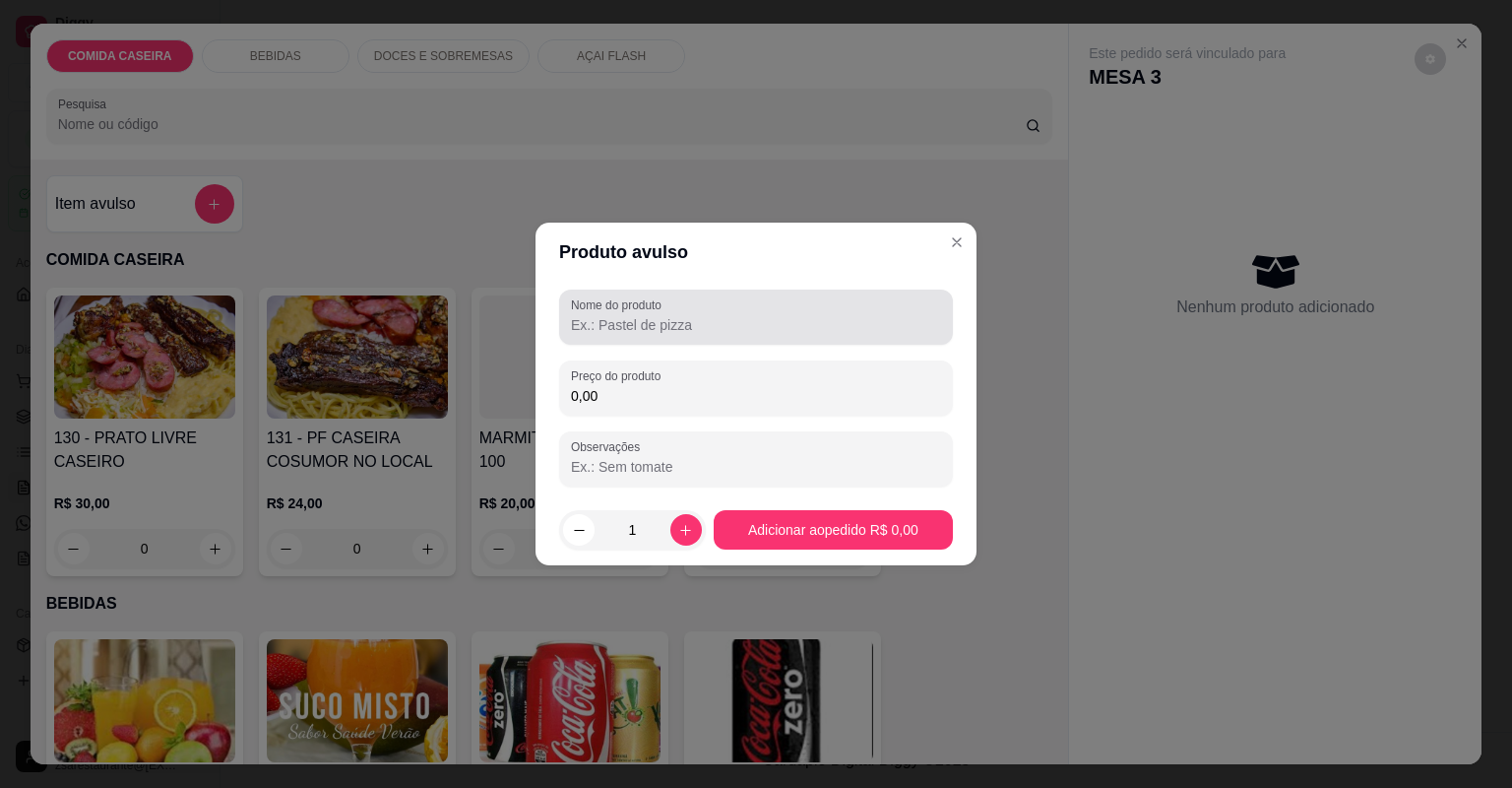 click on "Nome do produto" at bounding box center [756, 317] 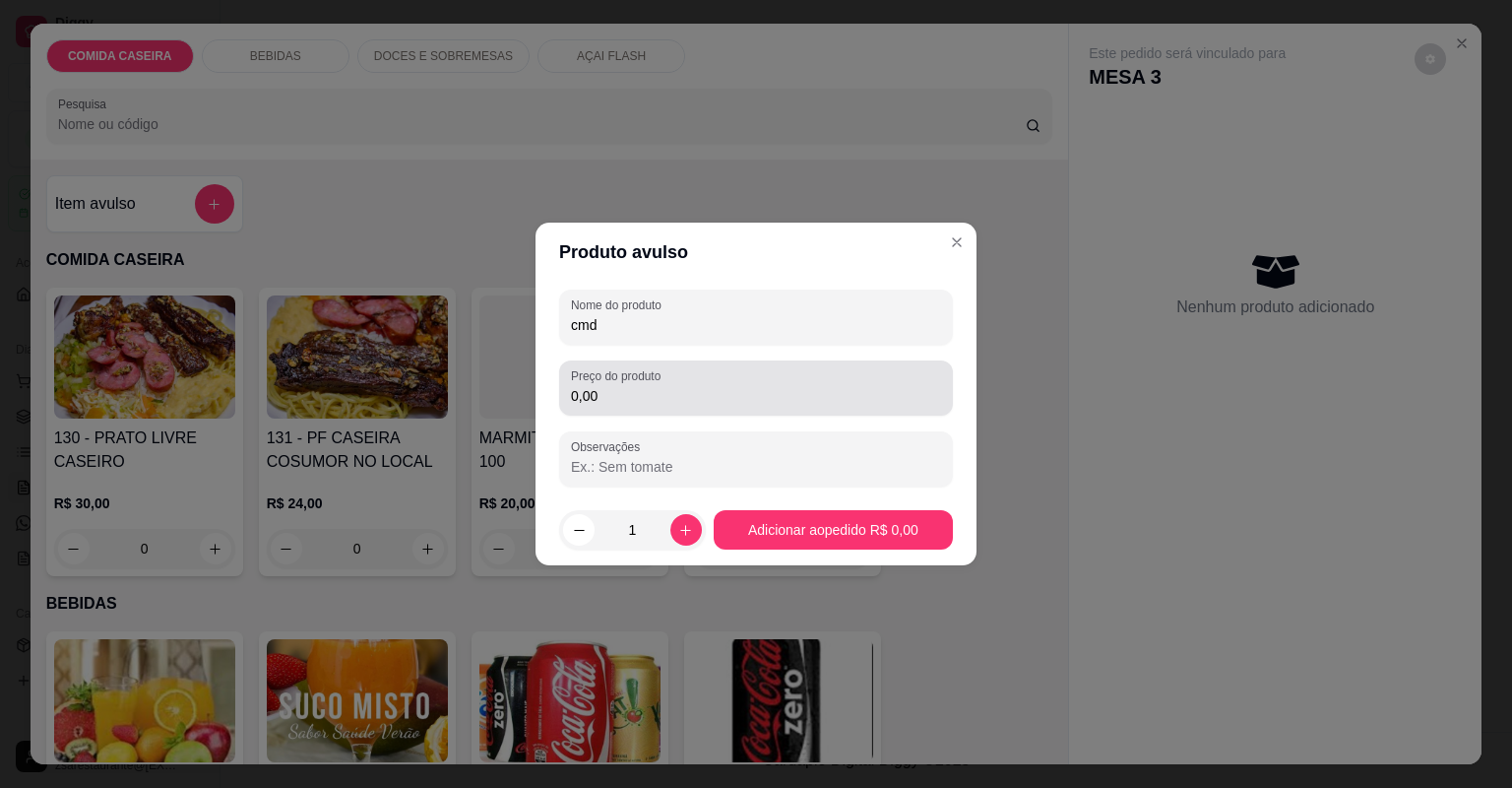 type on "cmd" 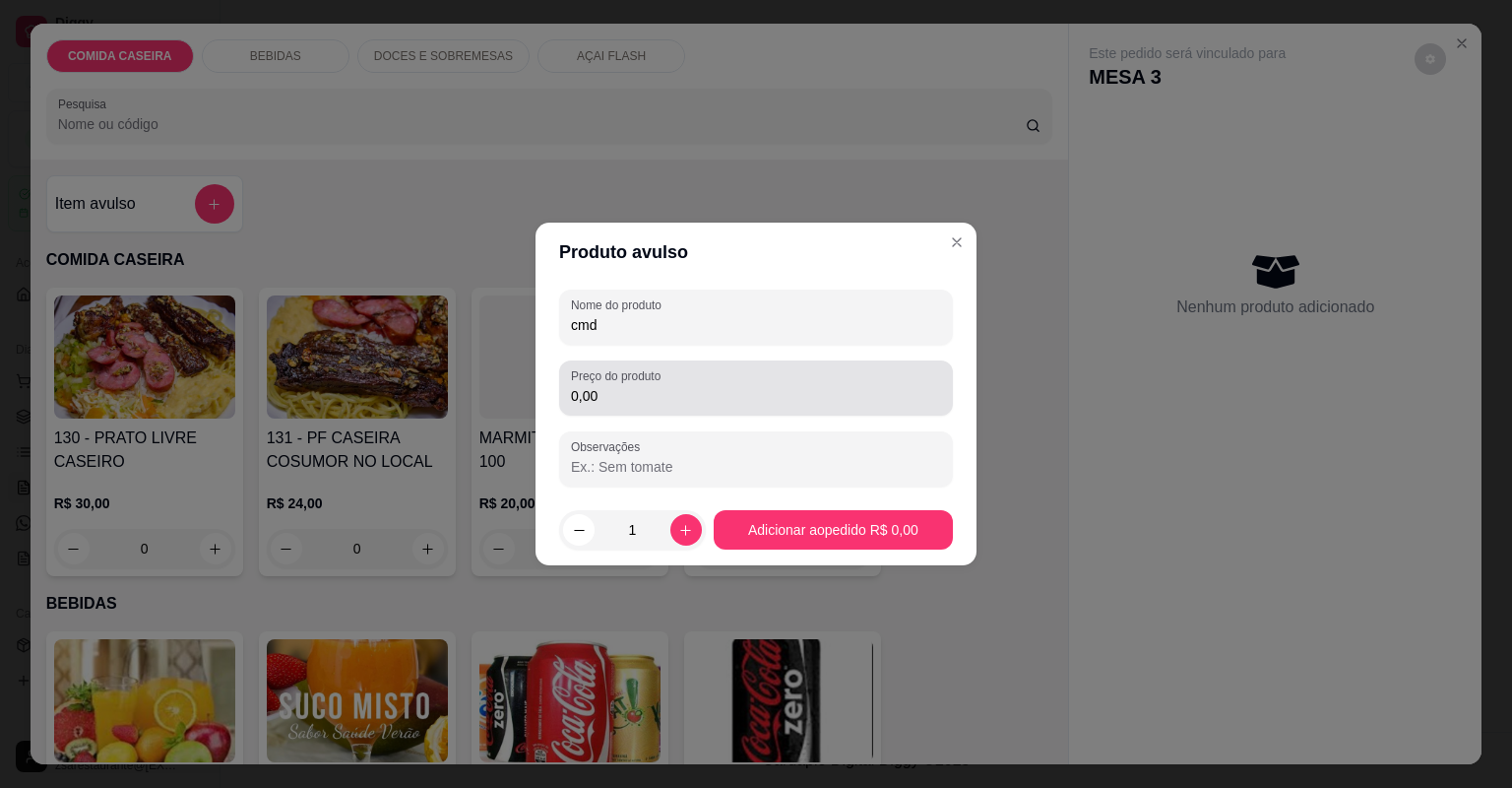 click on "0,00" at bounding box center [756, 388] 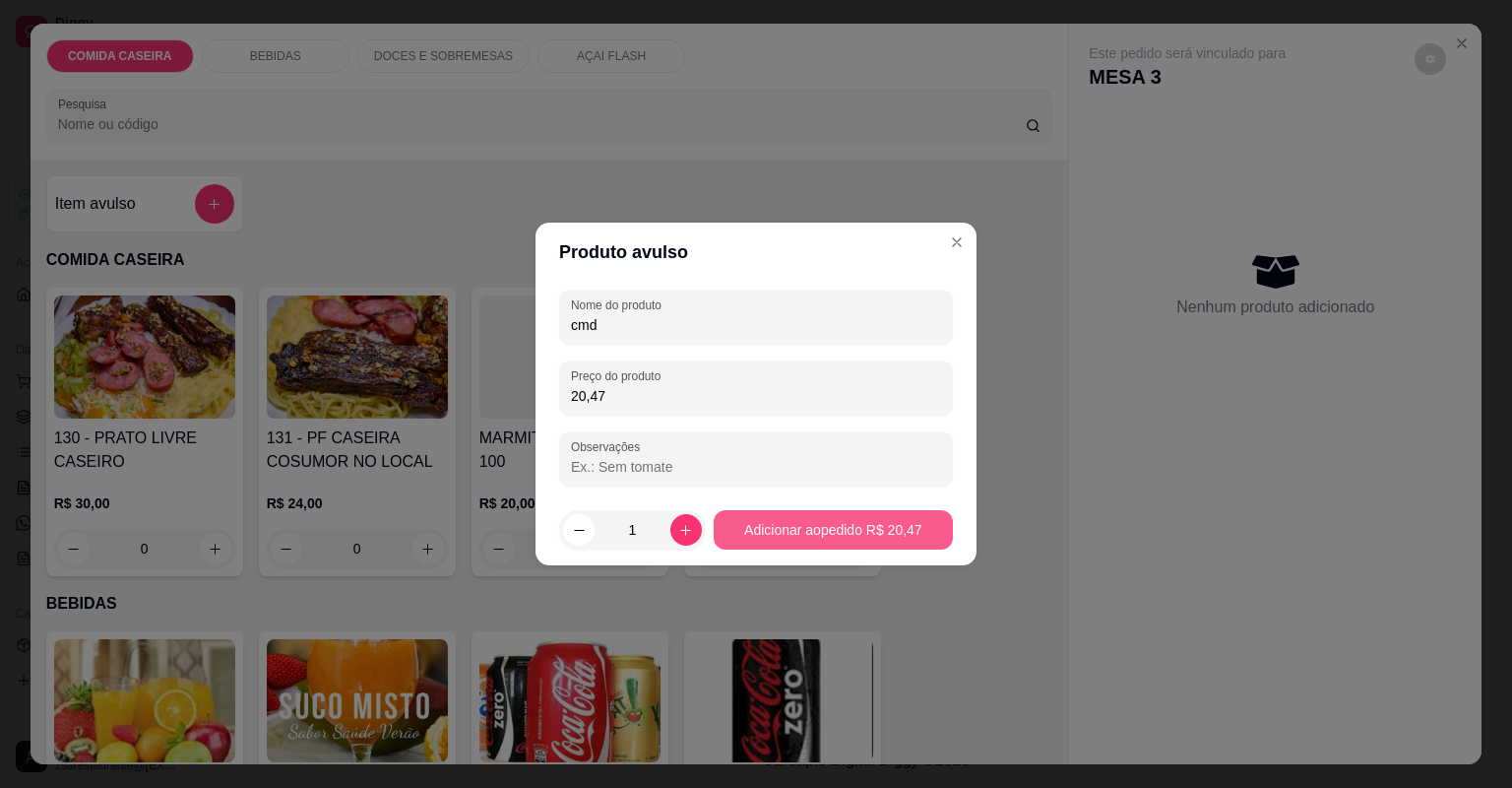 type on "20,47" 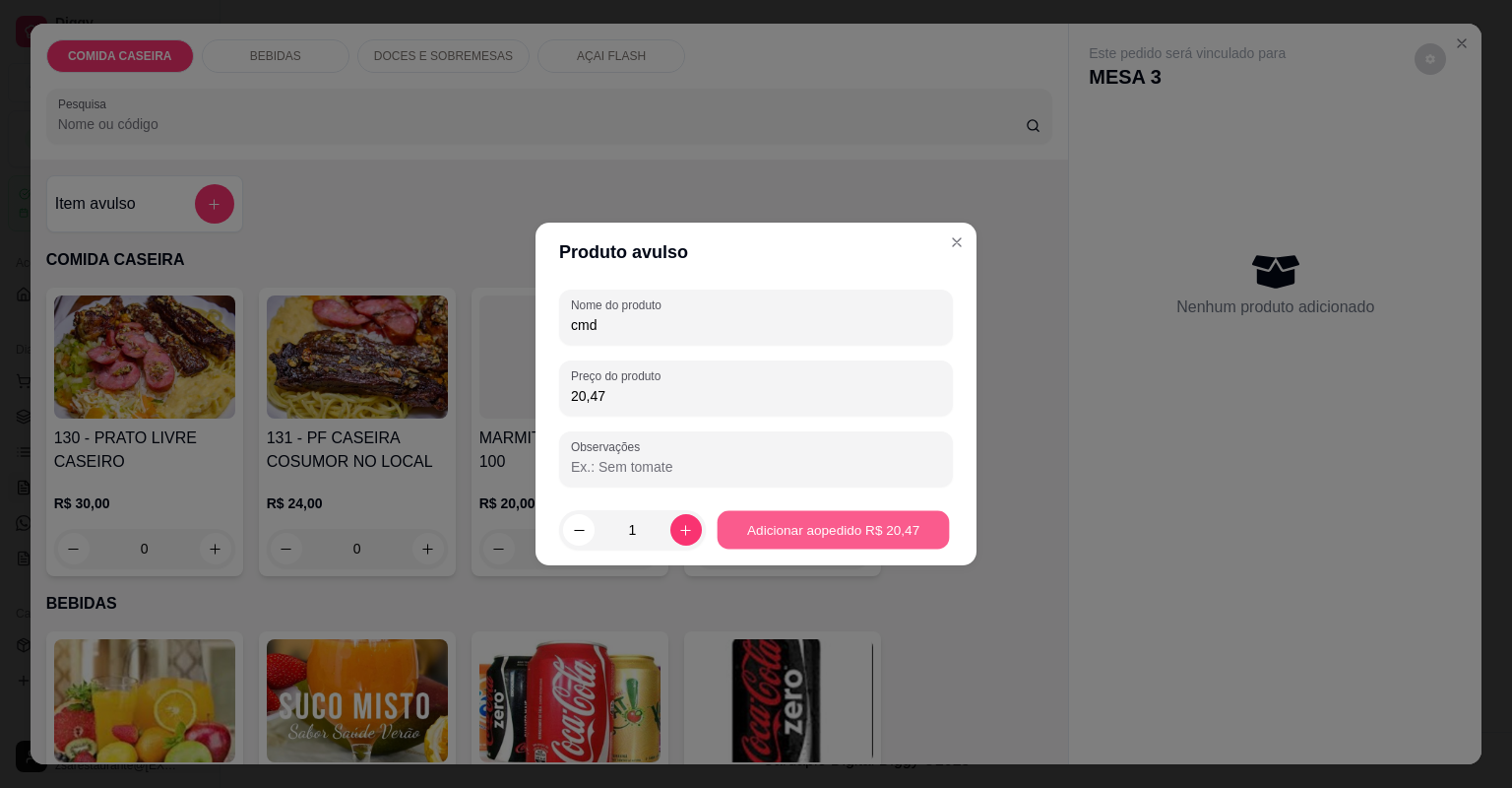 click on "1 Adicionar ao   pedido   R$ 20,47" at bounding box center [756, 530] 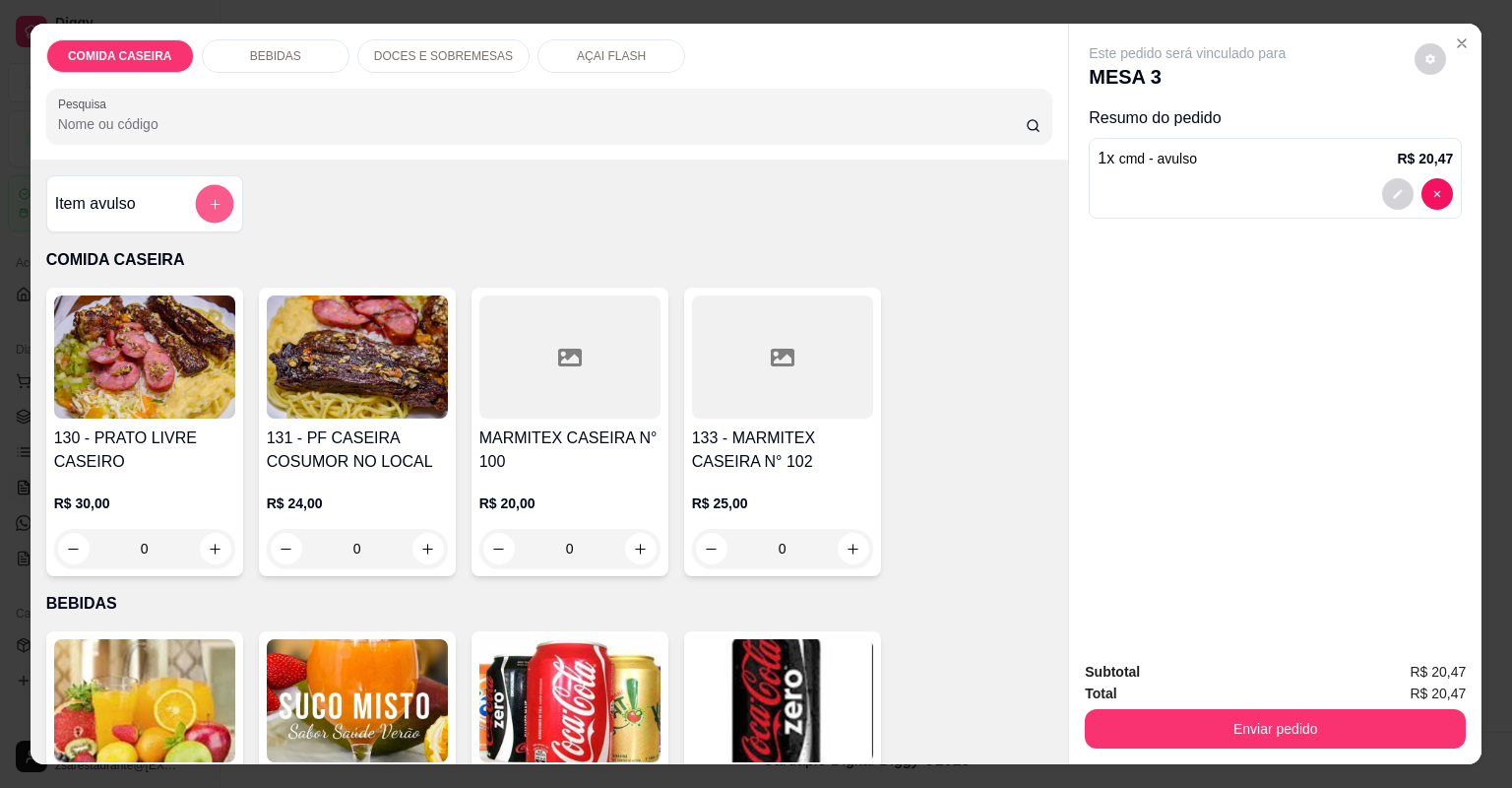 click at bounding box center [214, 204] 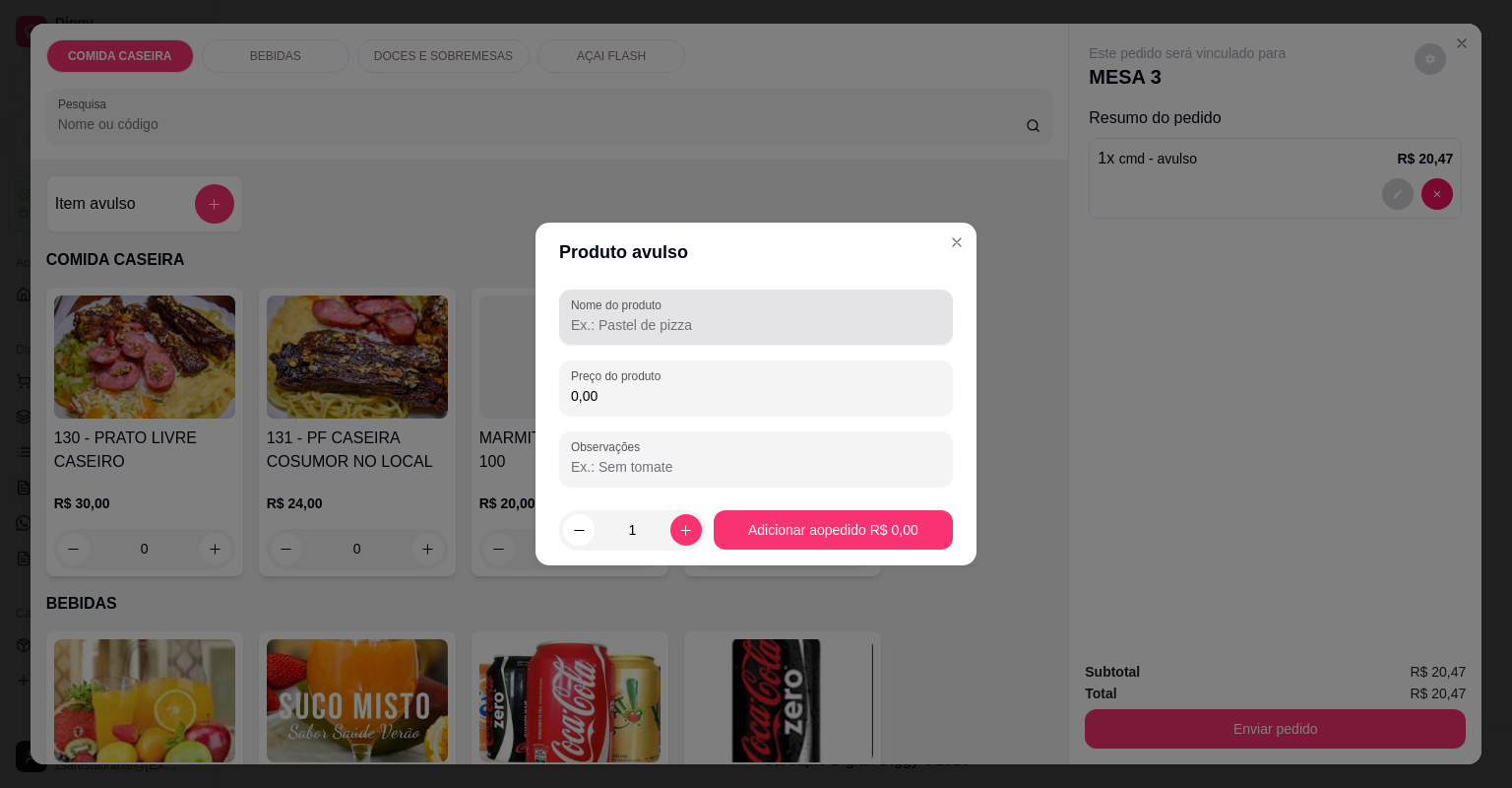click on "Nome do produto" at bounding box center (756, 325) 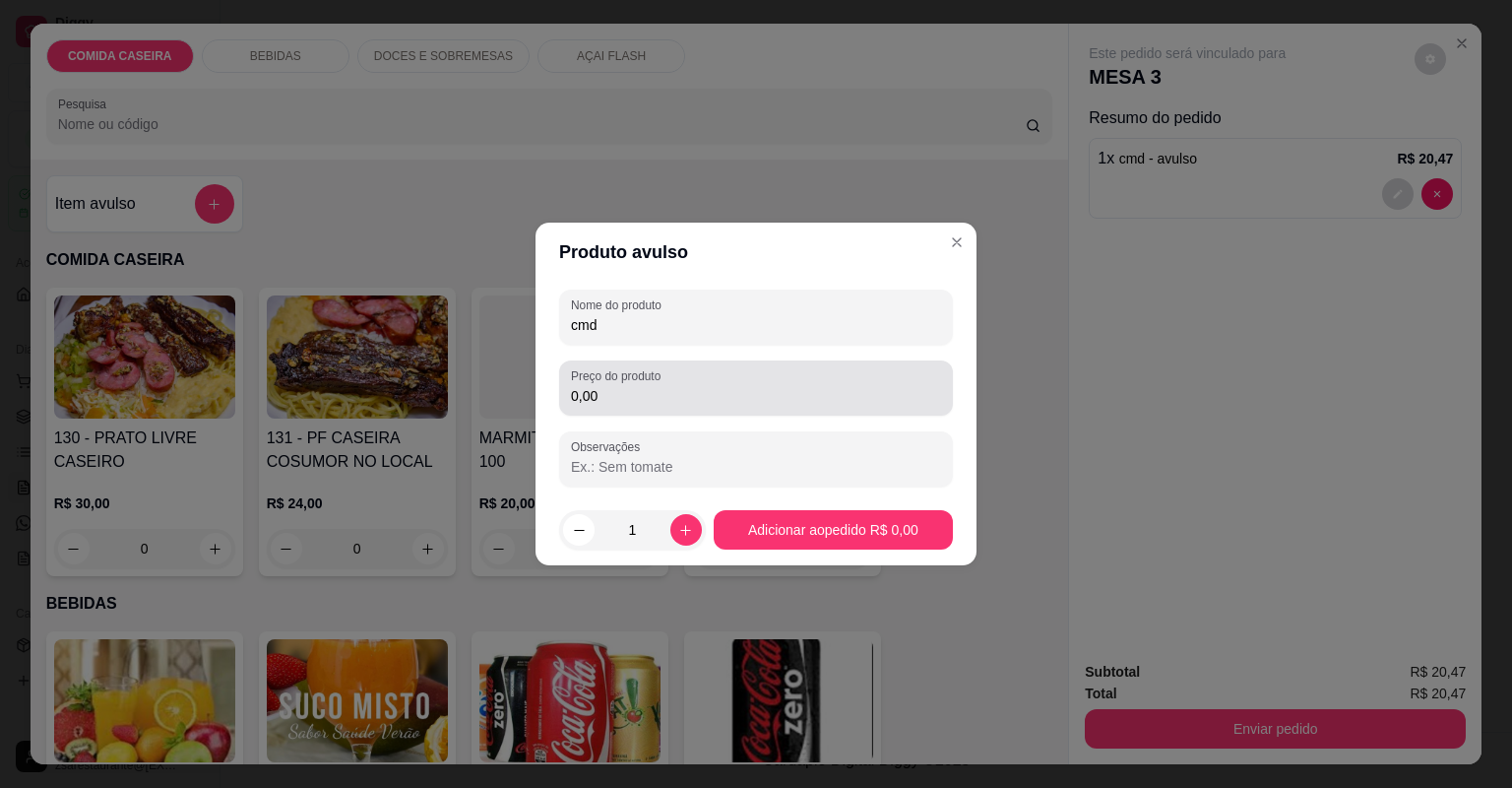 type on "cmd" 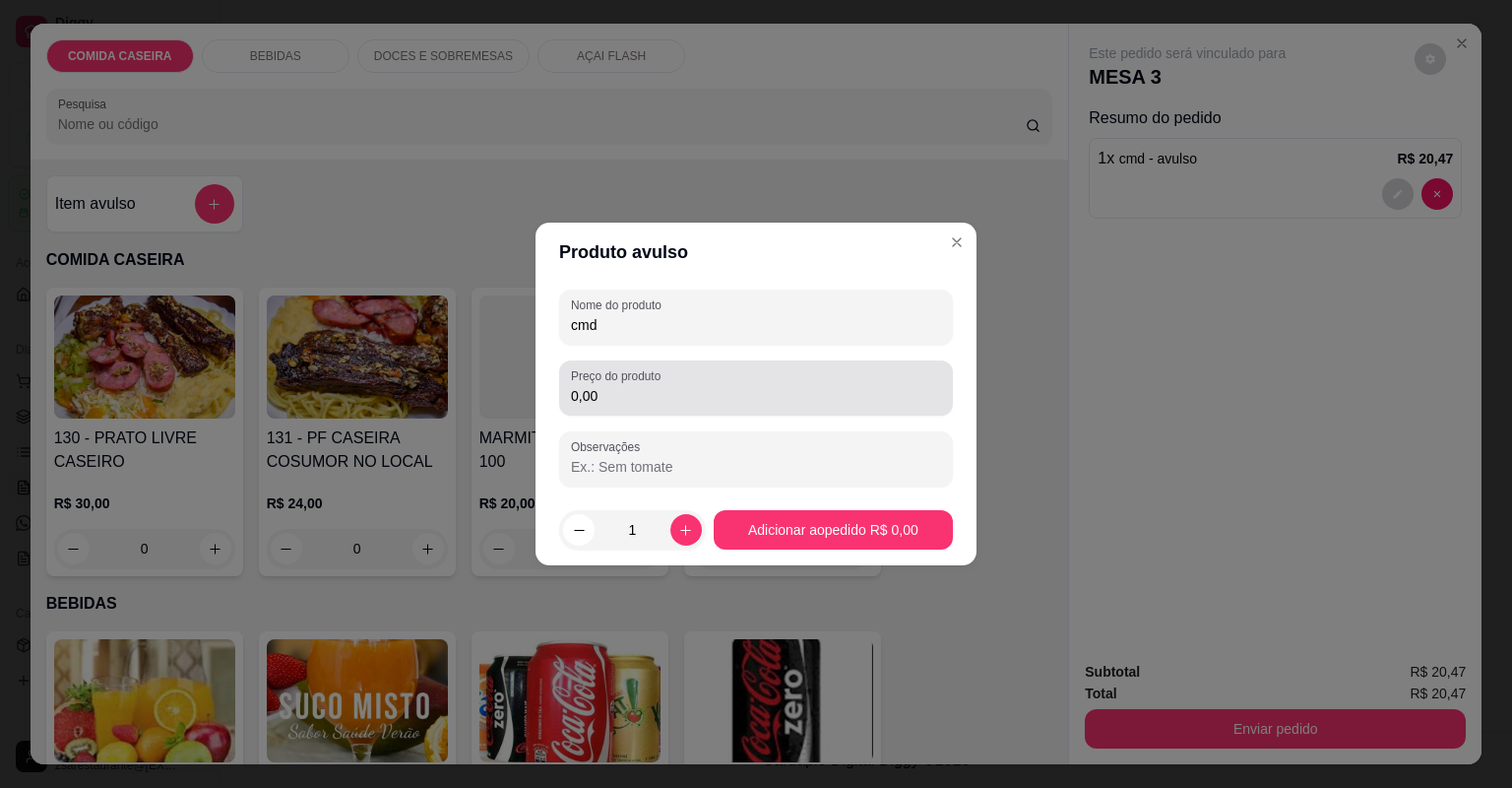 click on "0,00" at bounding box center (756, 388) 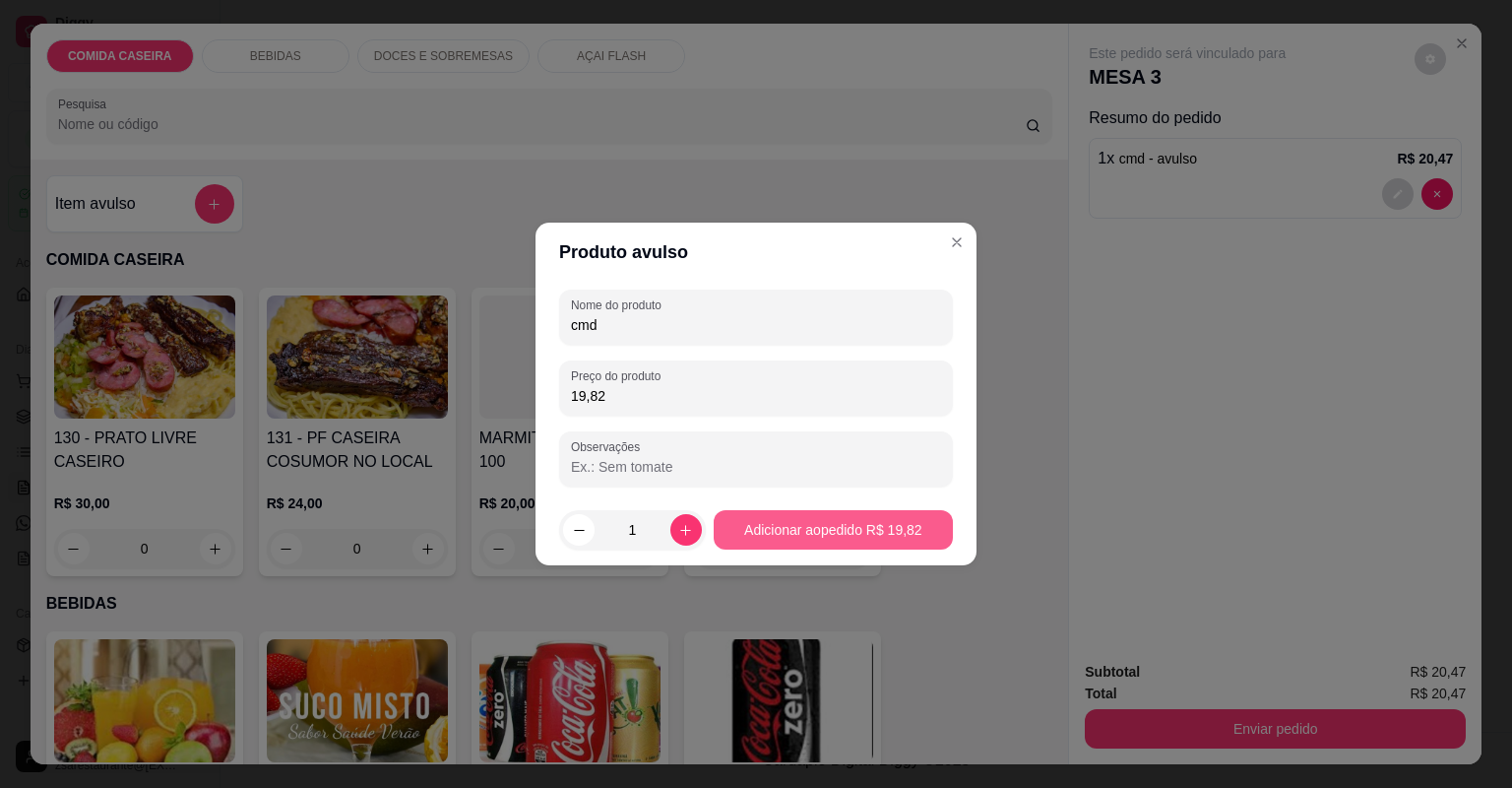 type on "19,82" 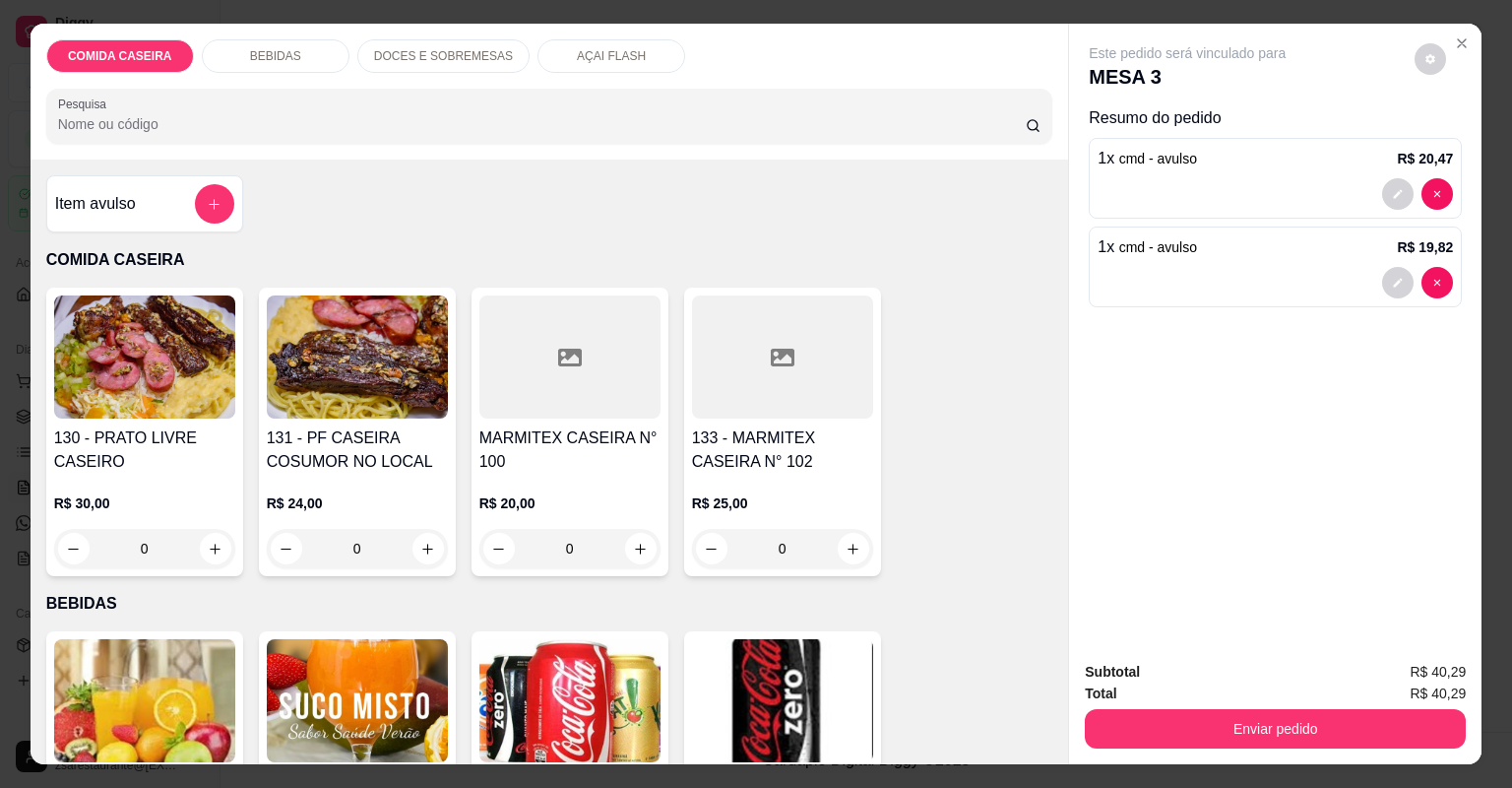 click at bounding box center (215, 204) 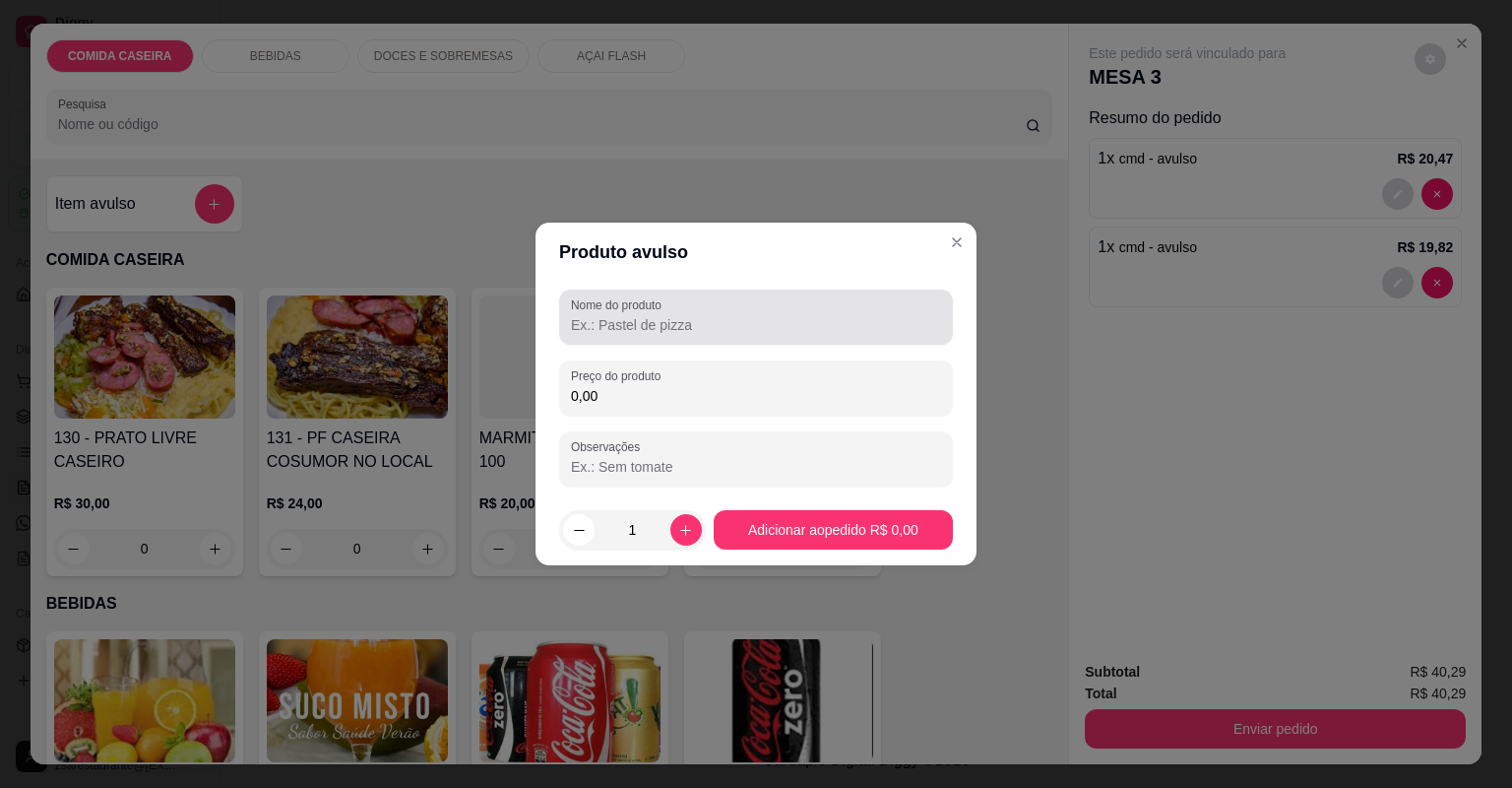 click on "Nome do produto" at bounding box center [756, 325] 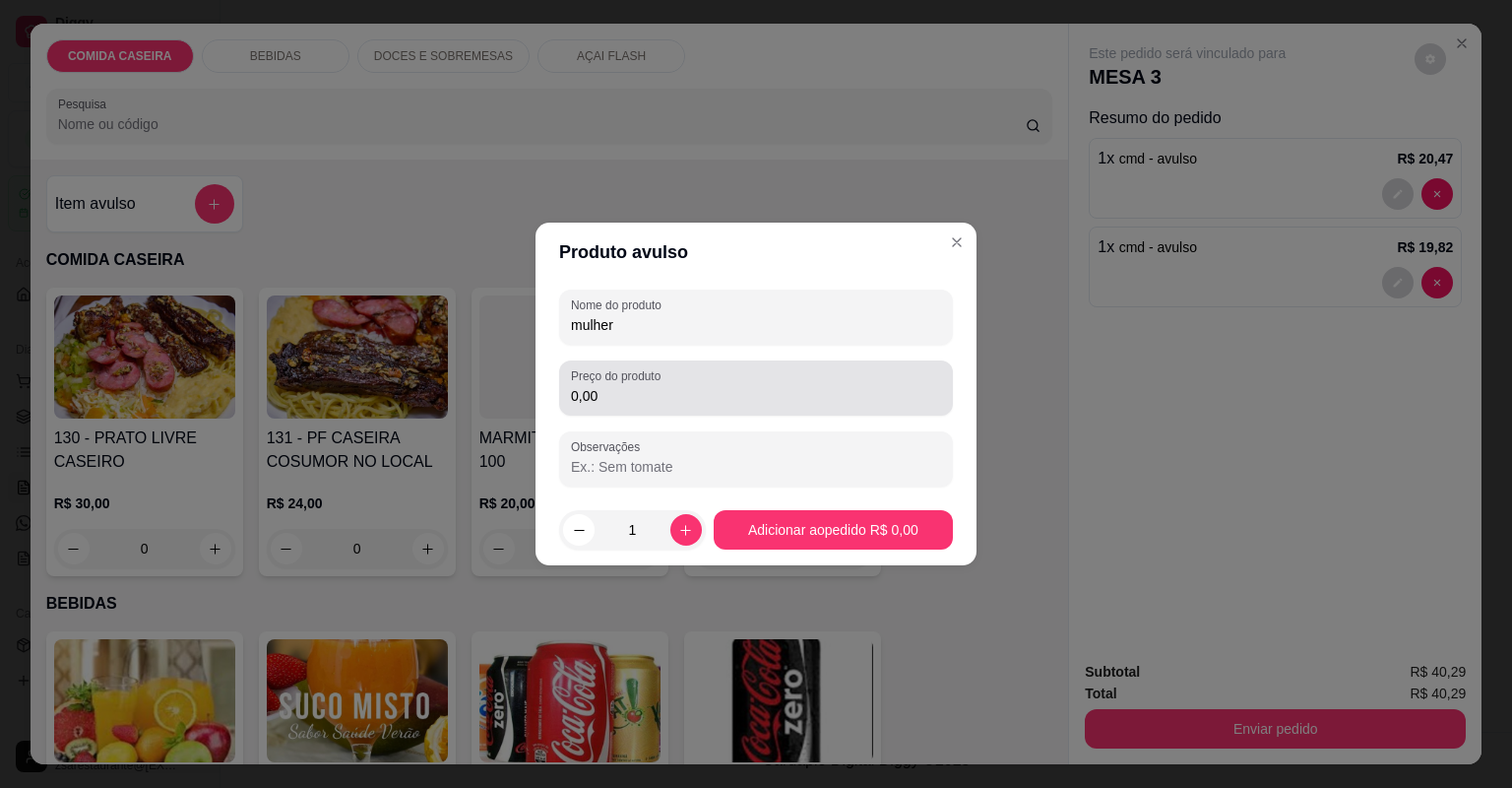 click on "Preço do produto" at bounding box center [619, 375] 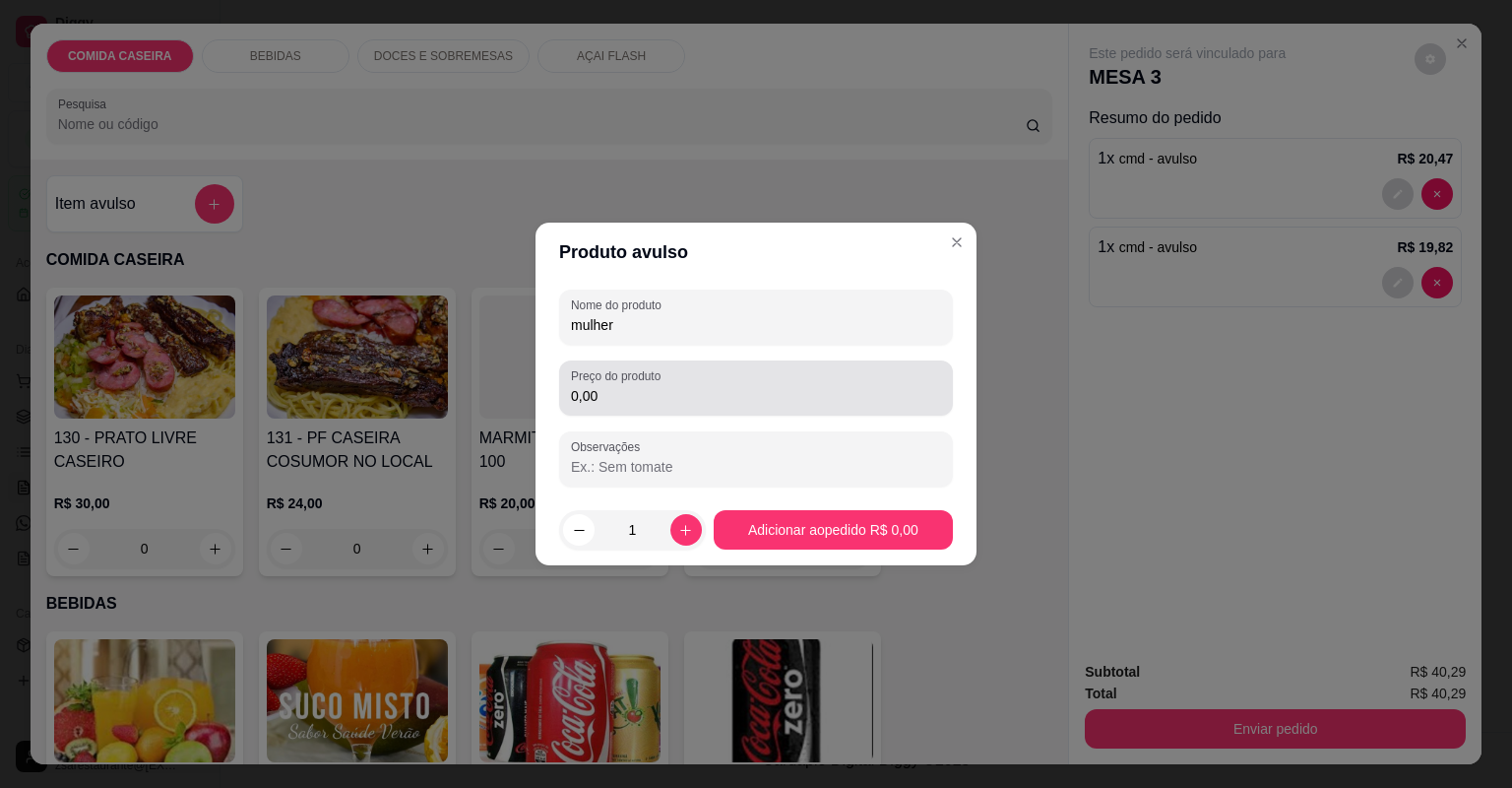 click on "0,00" at bounding box center (756, 396) 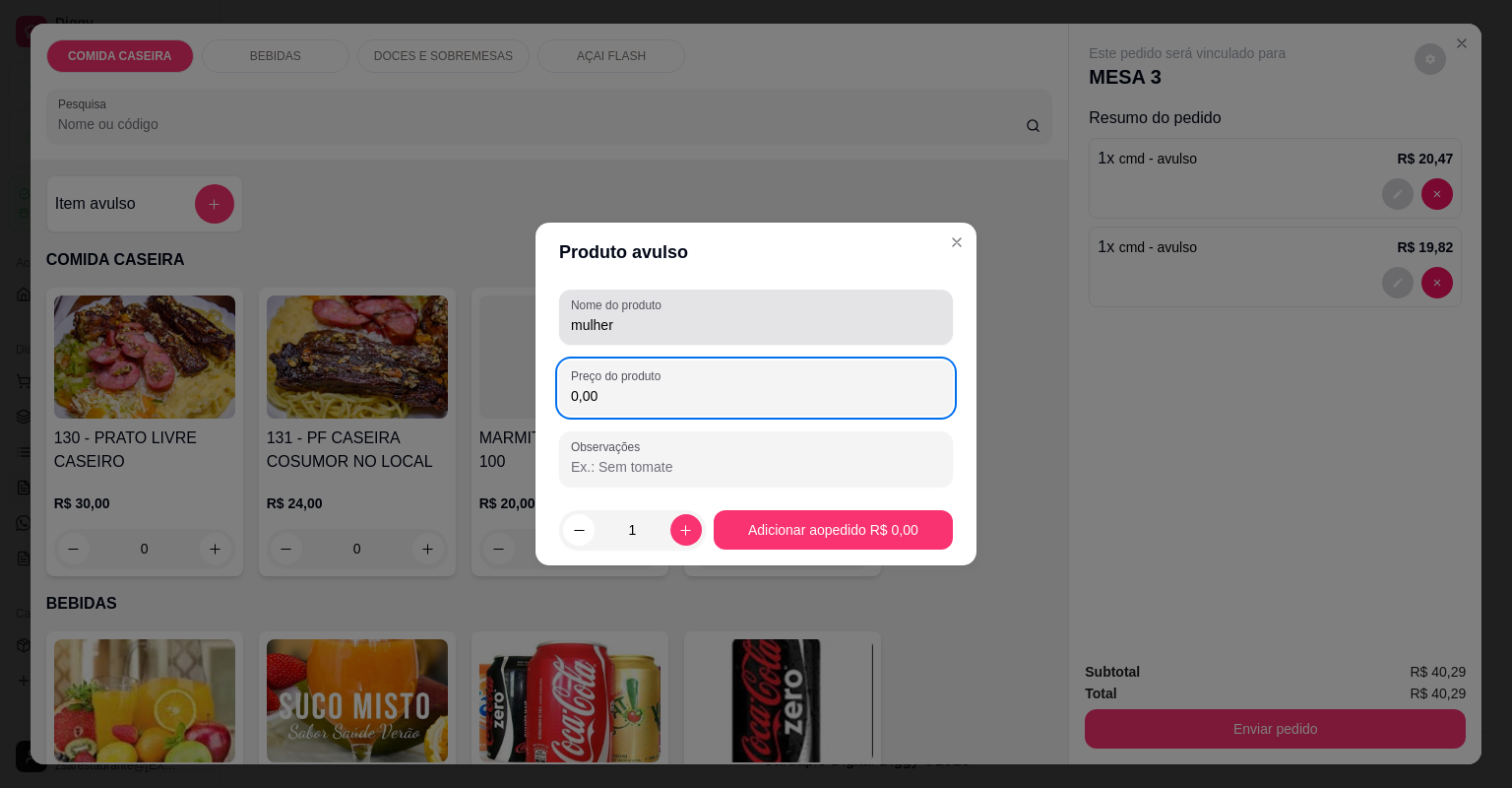 click on "mulher" at bounding box center [756, 325] 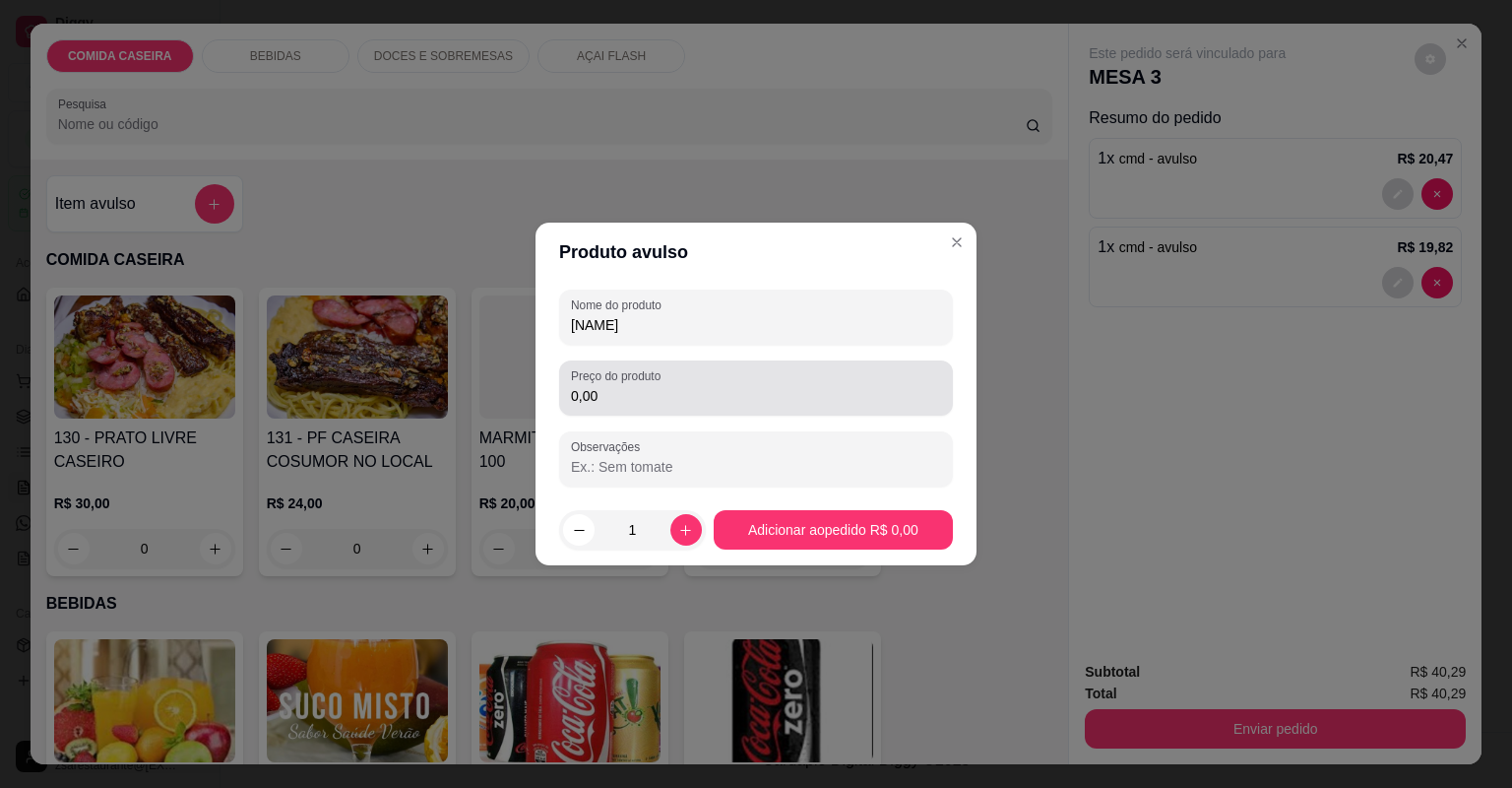 type on "[NAME]" 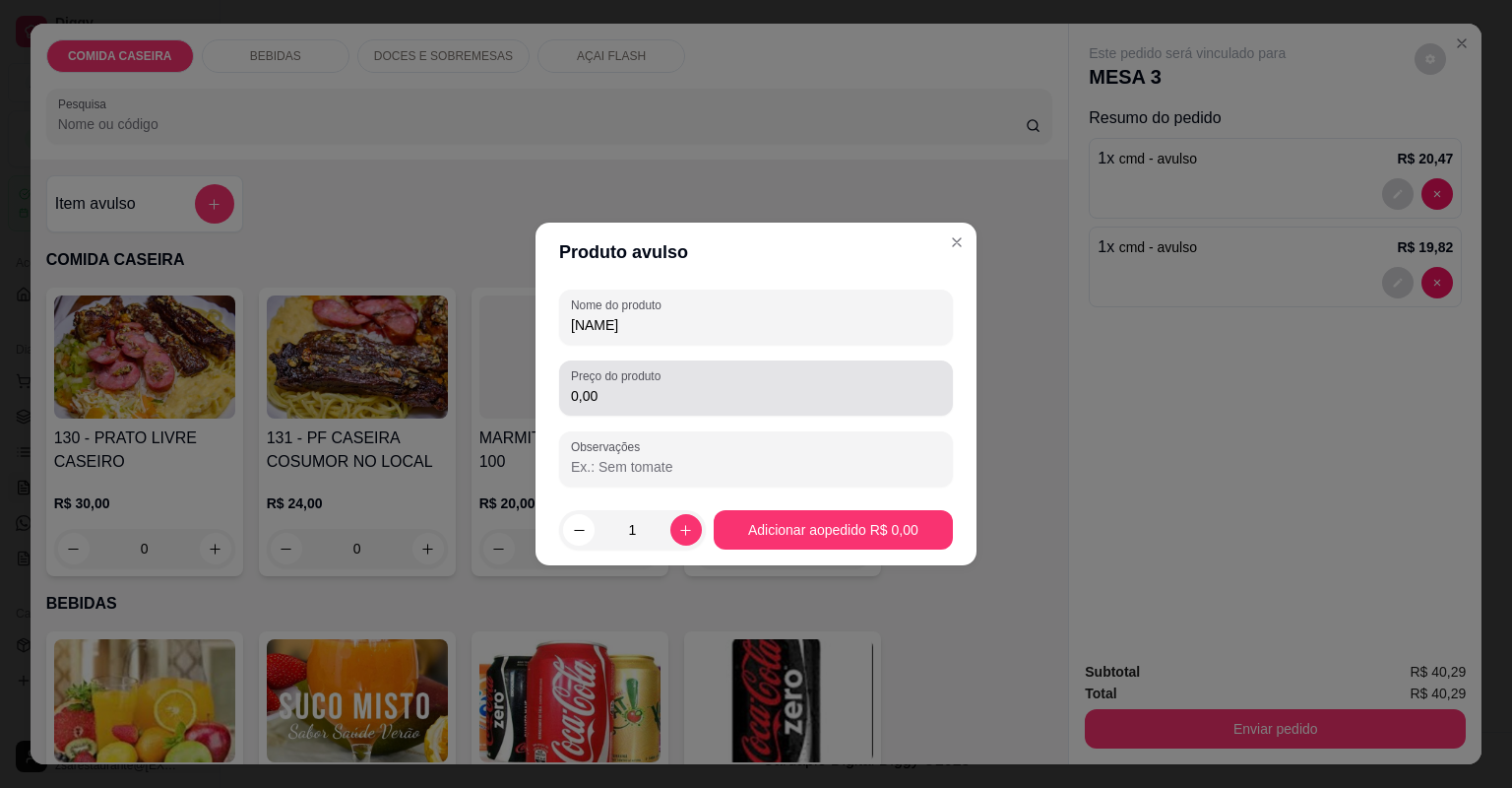 click on "0,00" at bounding box center [756, 388] 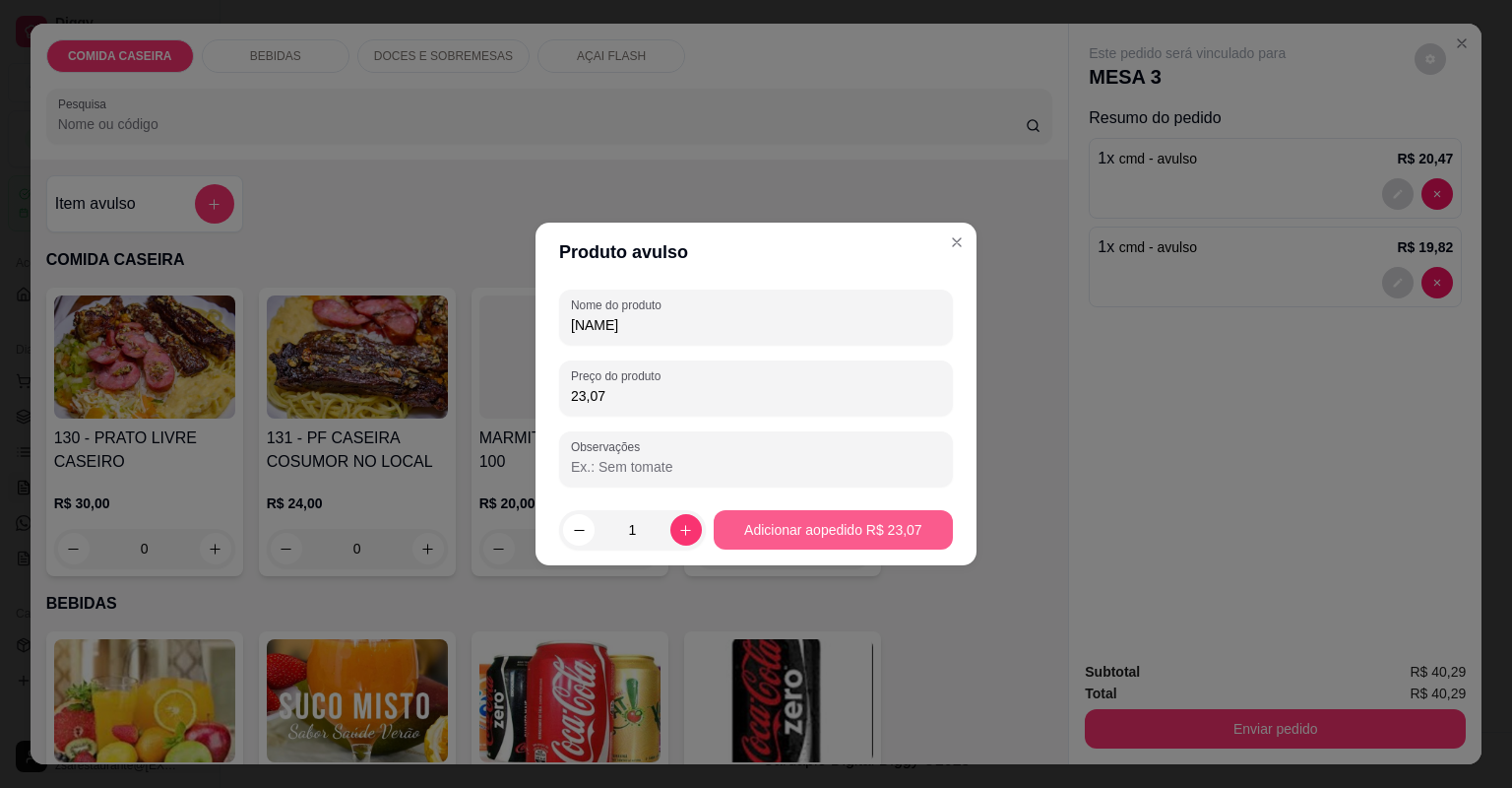 type on "23,07" 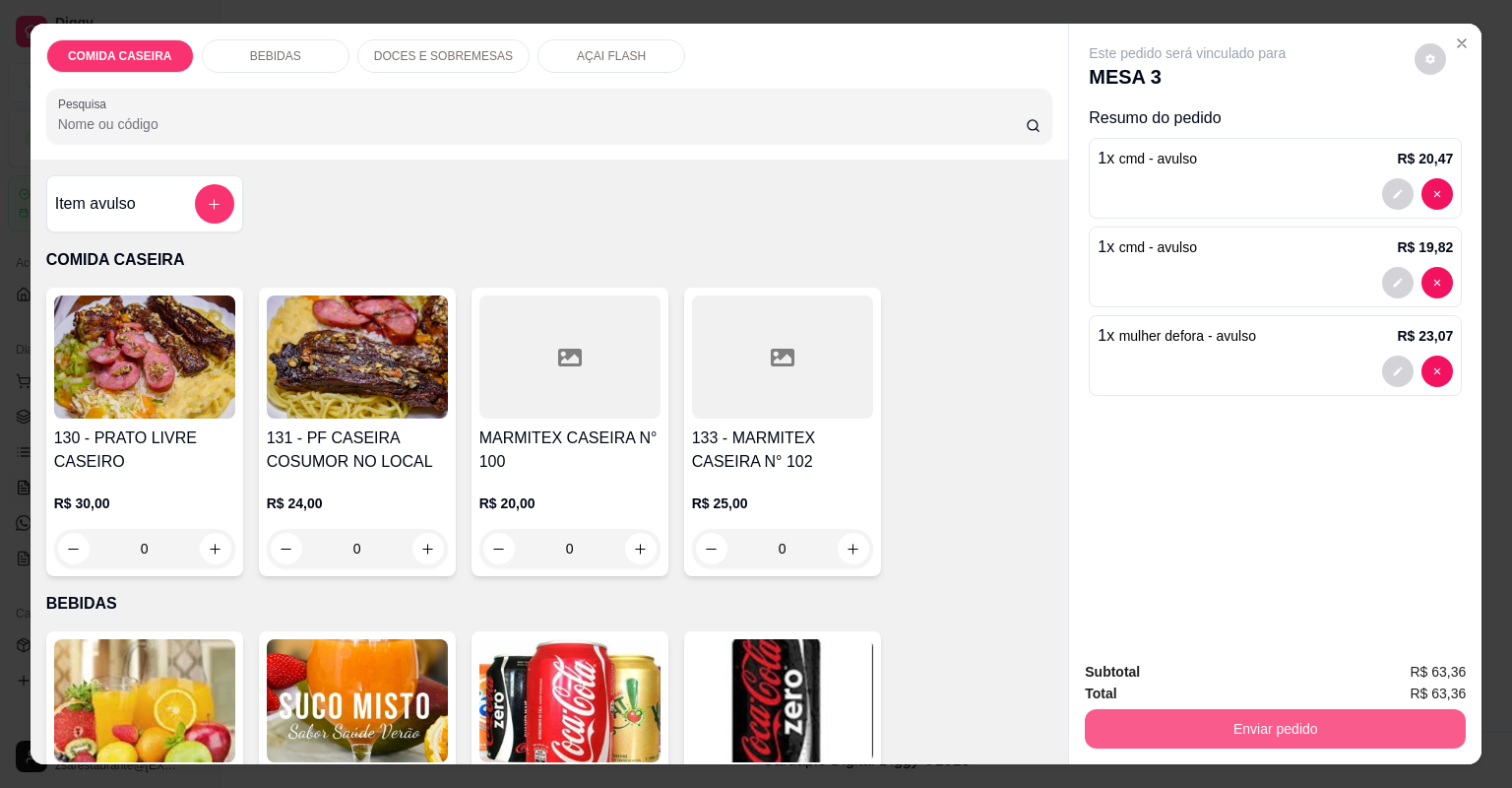 click on "Enviar pedido" at bounding box center [1275, 729] 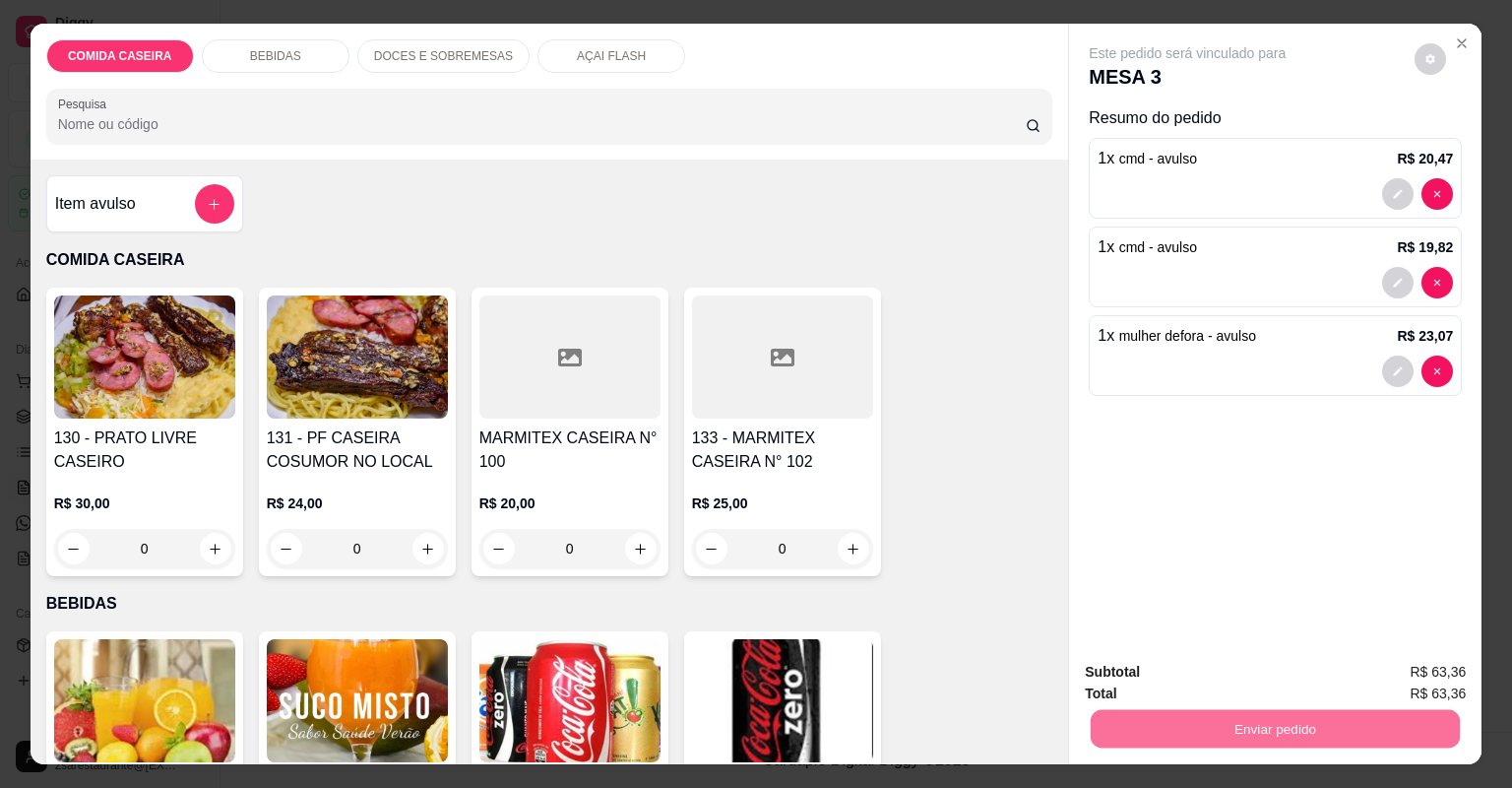click on "Não registrar e enviar pedido" at bounding box center [1212, 681] 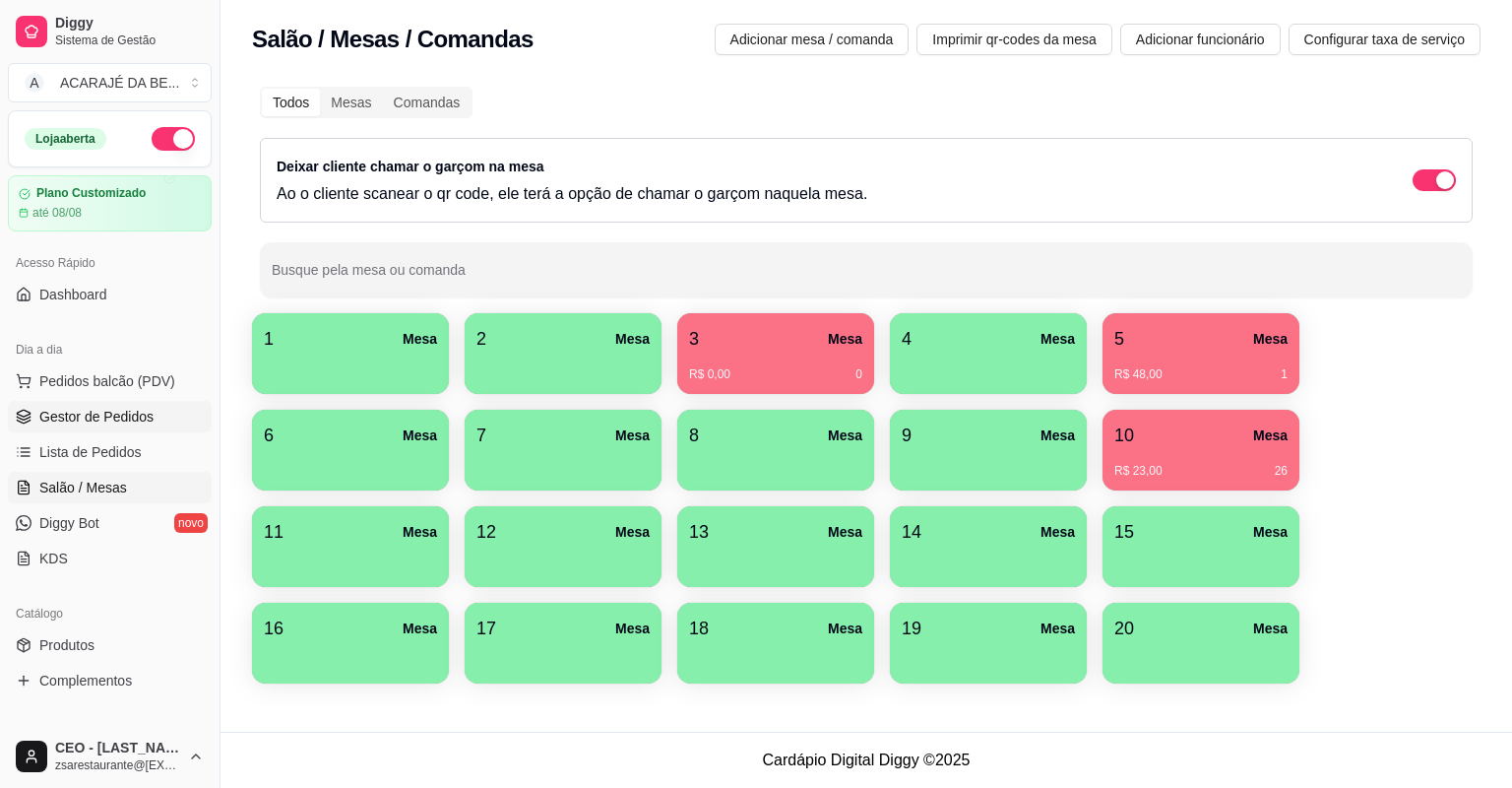 click on "Gestor de Pedidos" at bounding box center (109, 417) 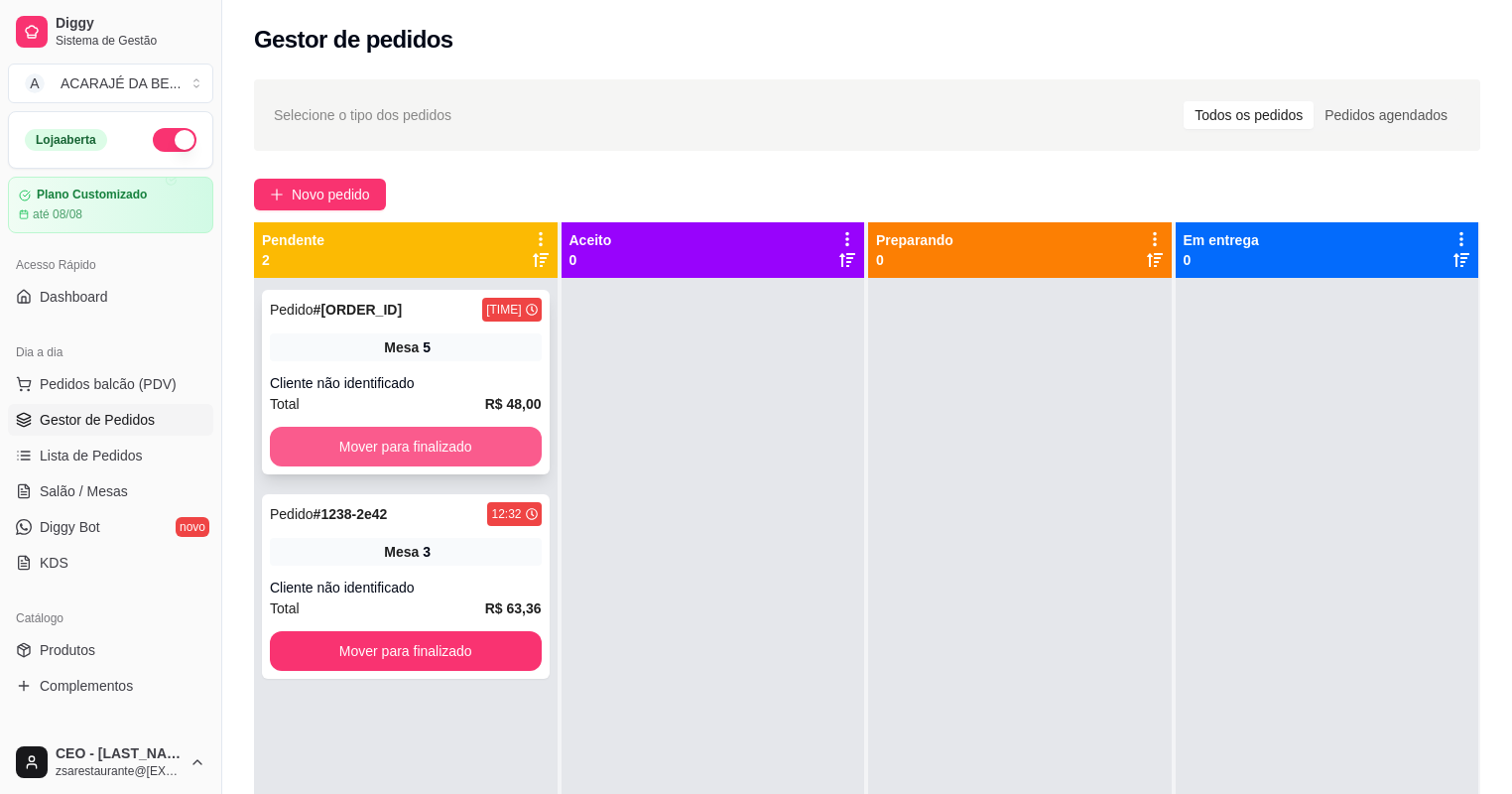 click on "Mover para finalizado" at bounding box center [406, 447] 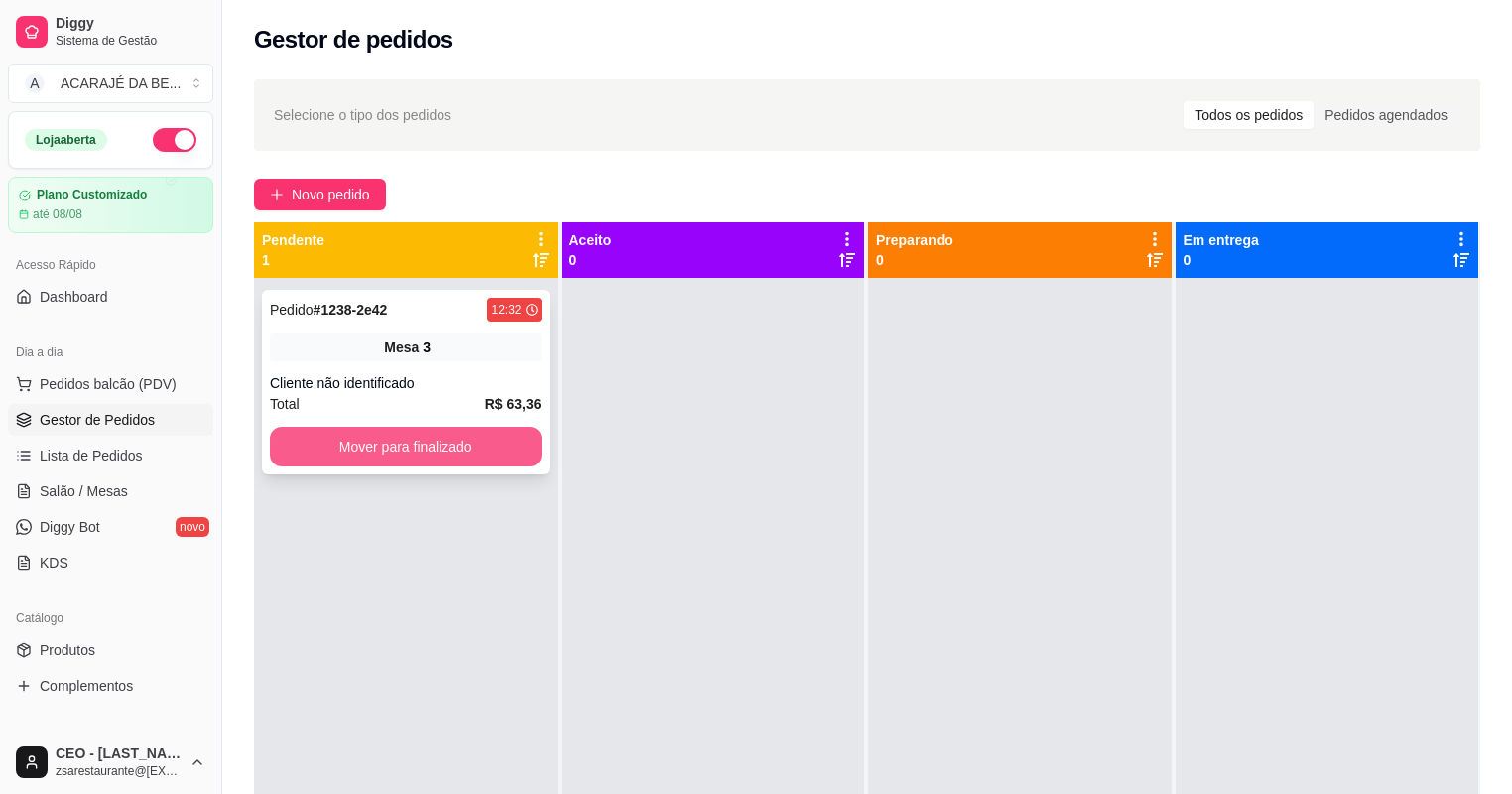 click on "Mover para finalizado" at bounding box center (406, 447) 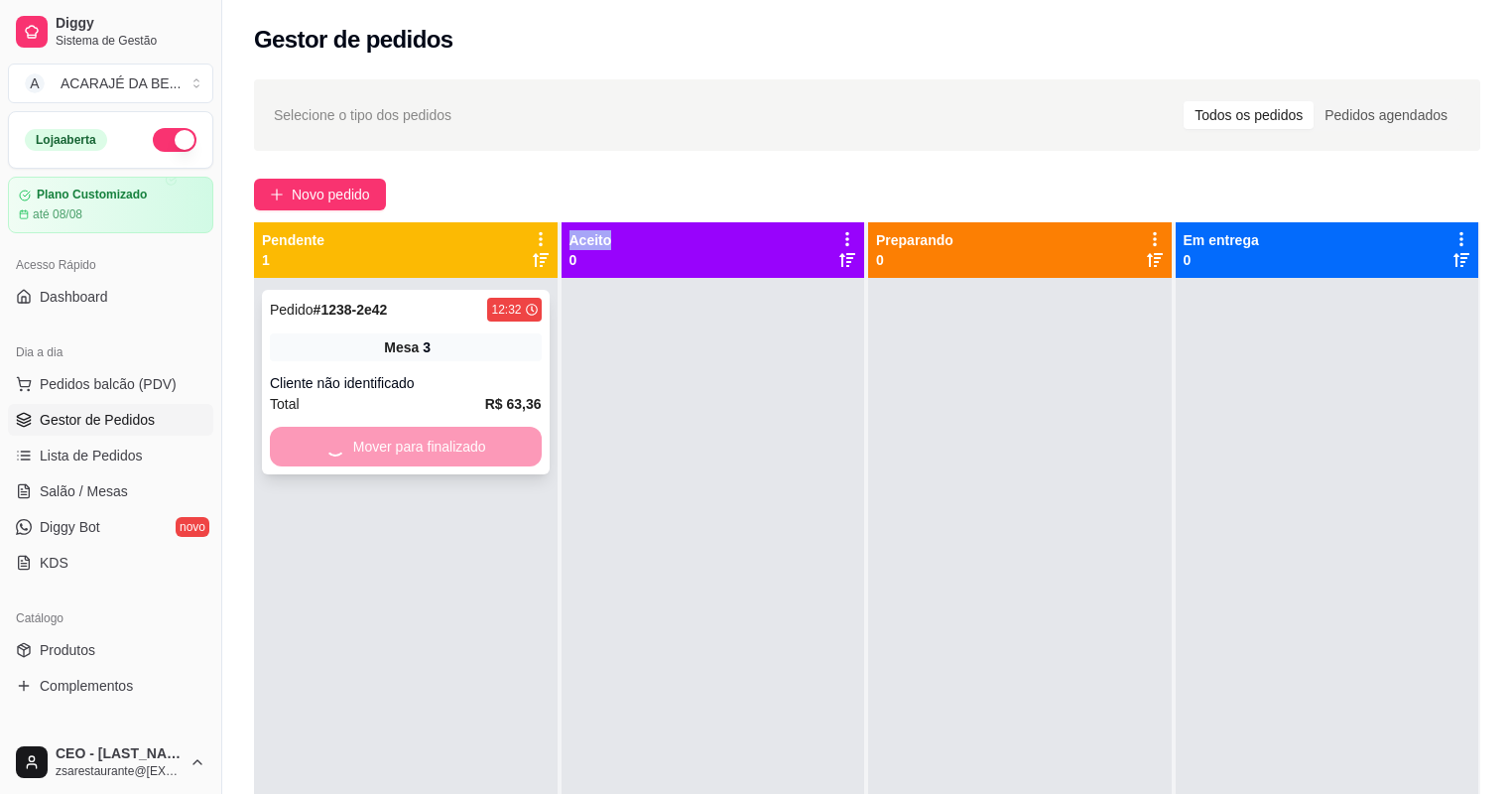 click on "Mover para finalizado" at bounding box center (406, 447) 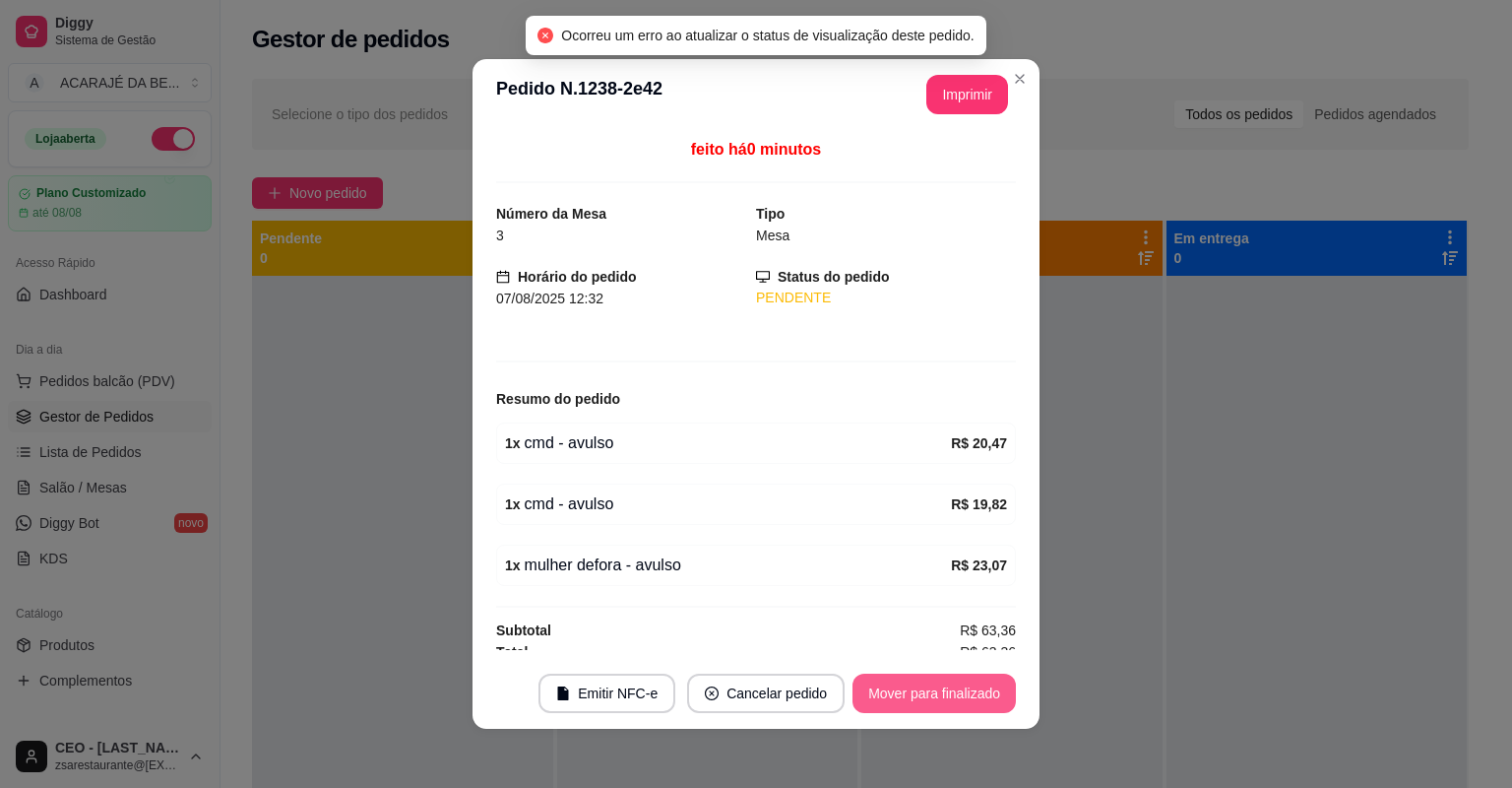 click on "Mover para finalizado" at bounding box center (934, 693) 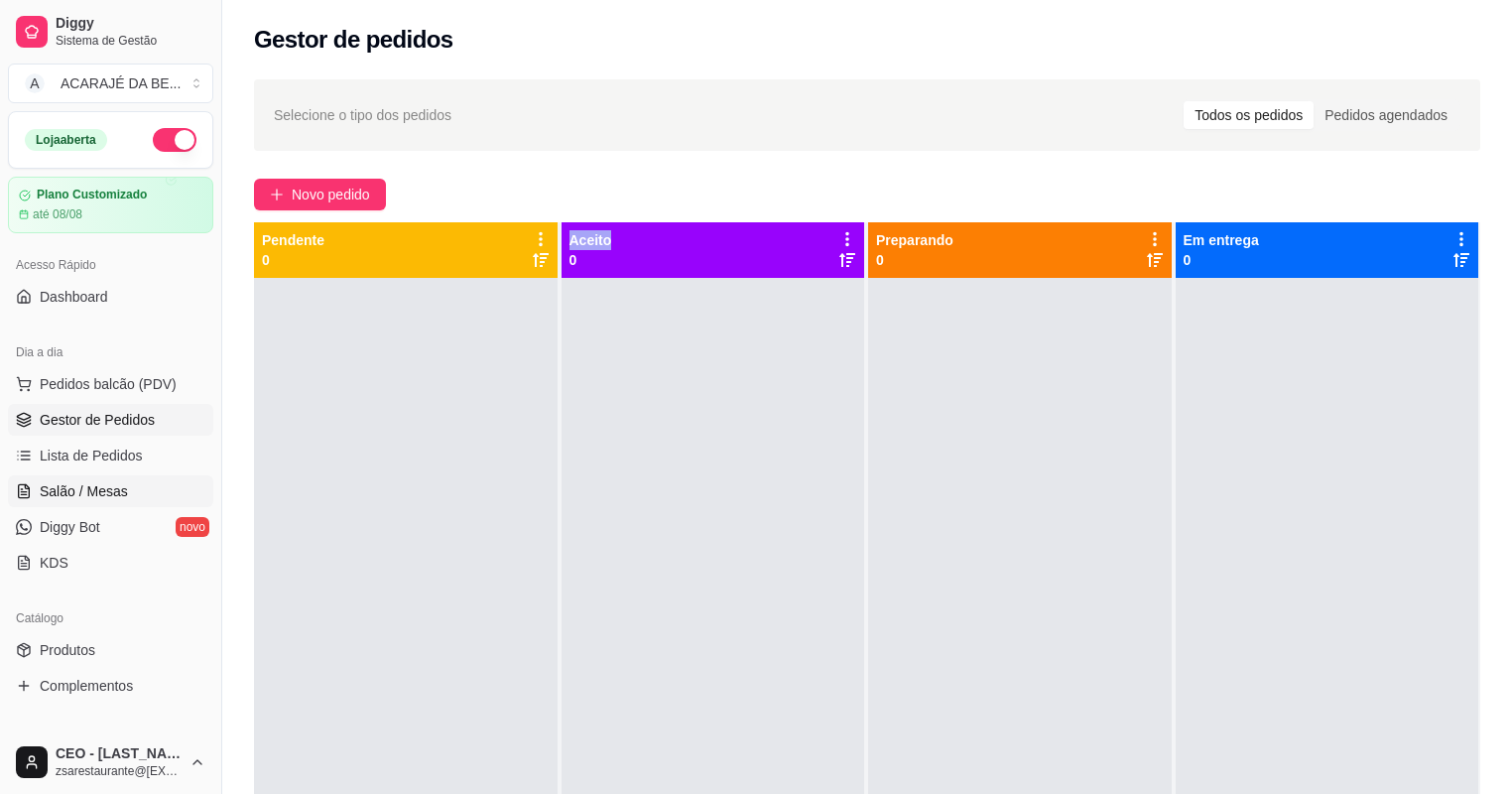 click on "Salão / Mesas" at bounding box center [110, 491] 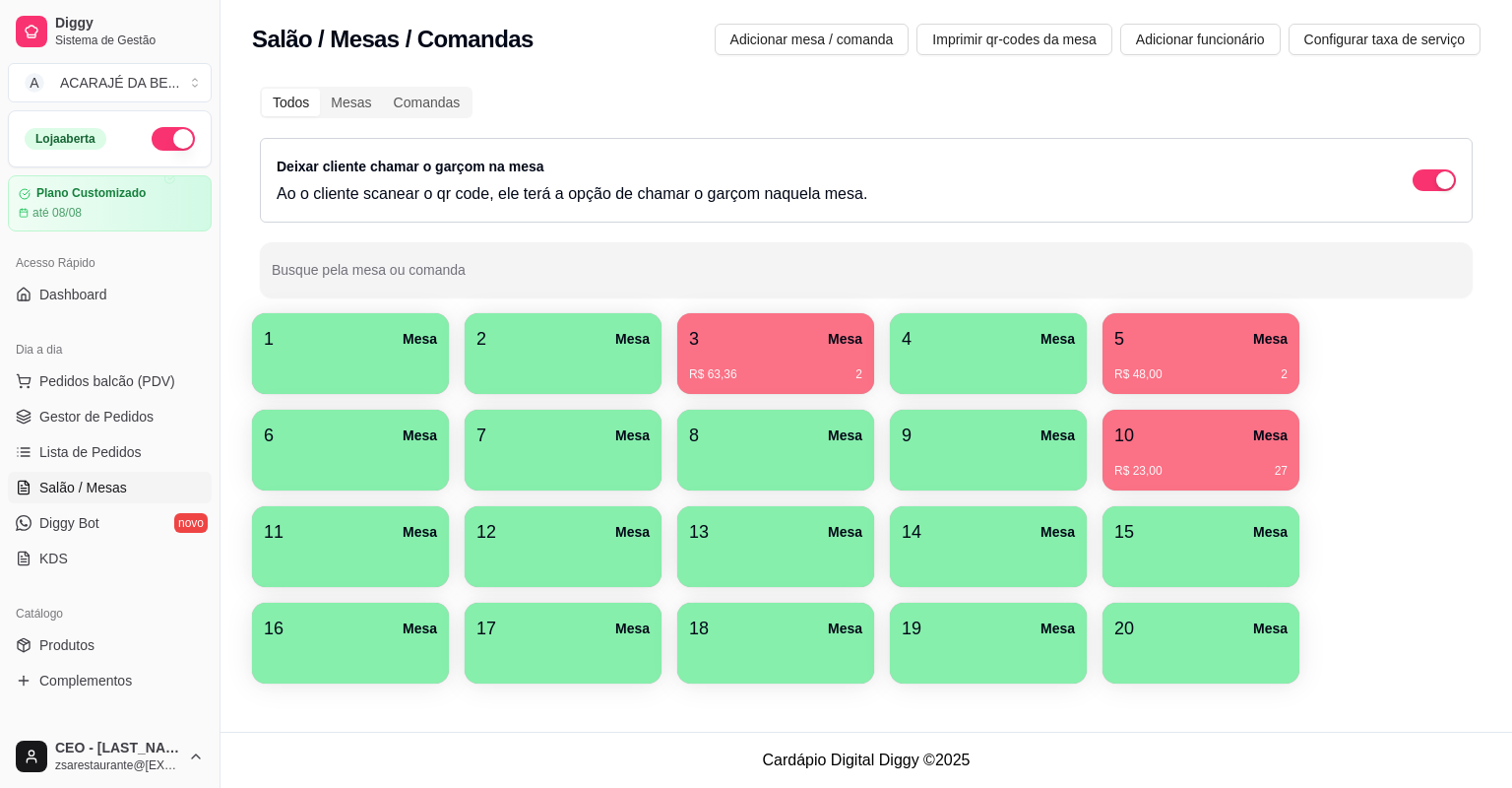 click on "3 Mesa" at bounding box center [776, 339] 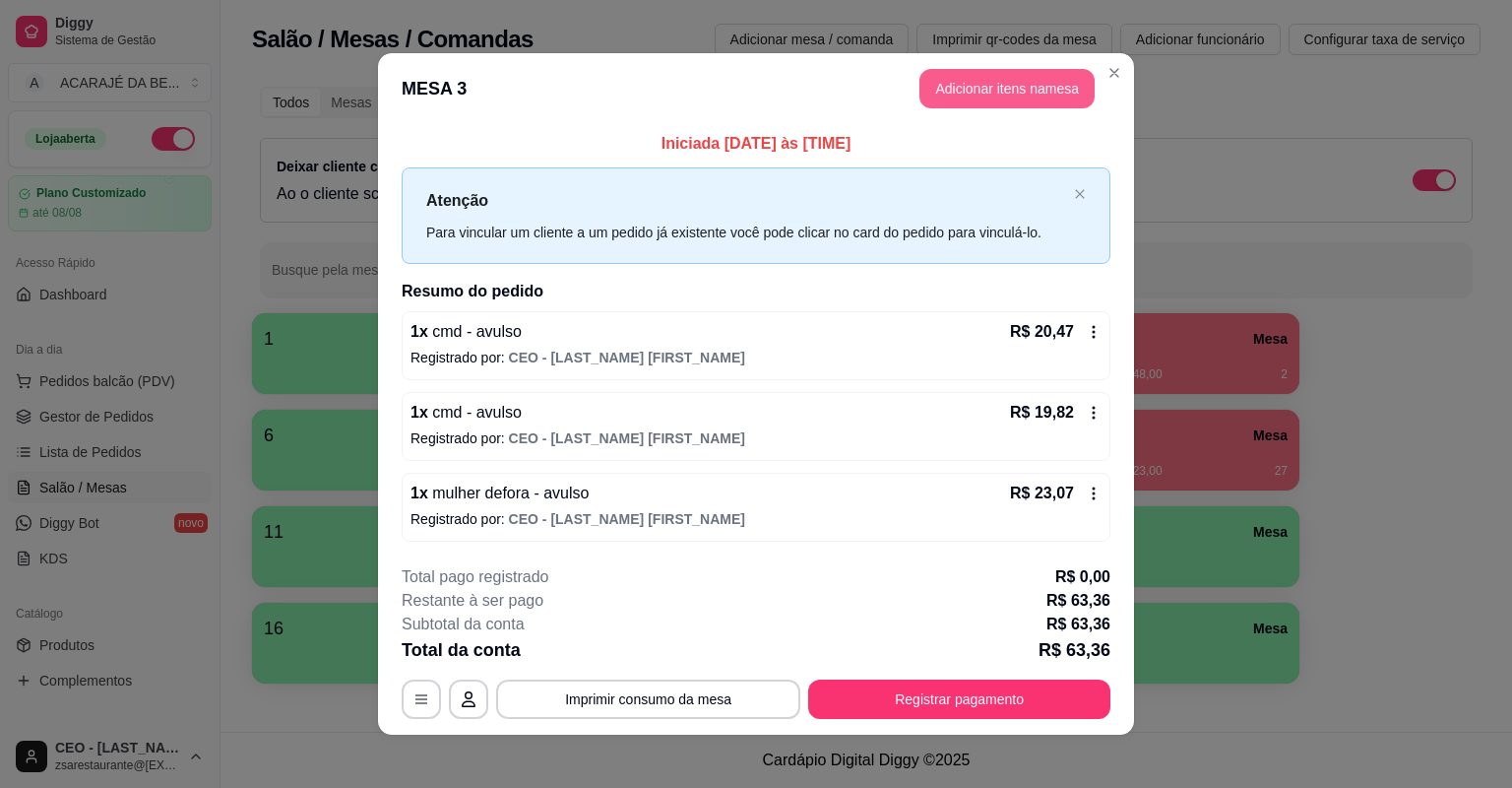 click on "Adicionar itens na  mesa" at bounding box center (1007, 89) 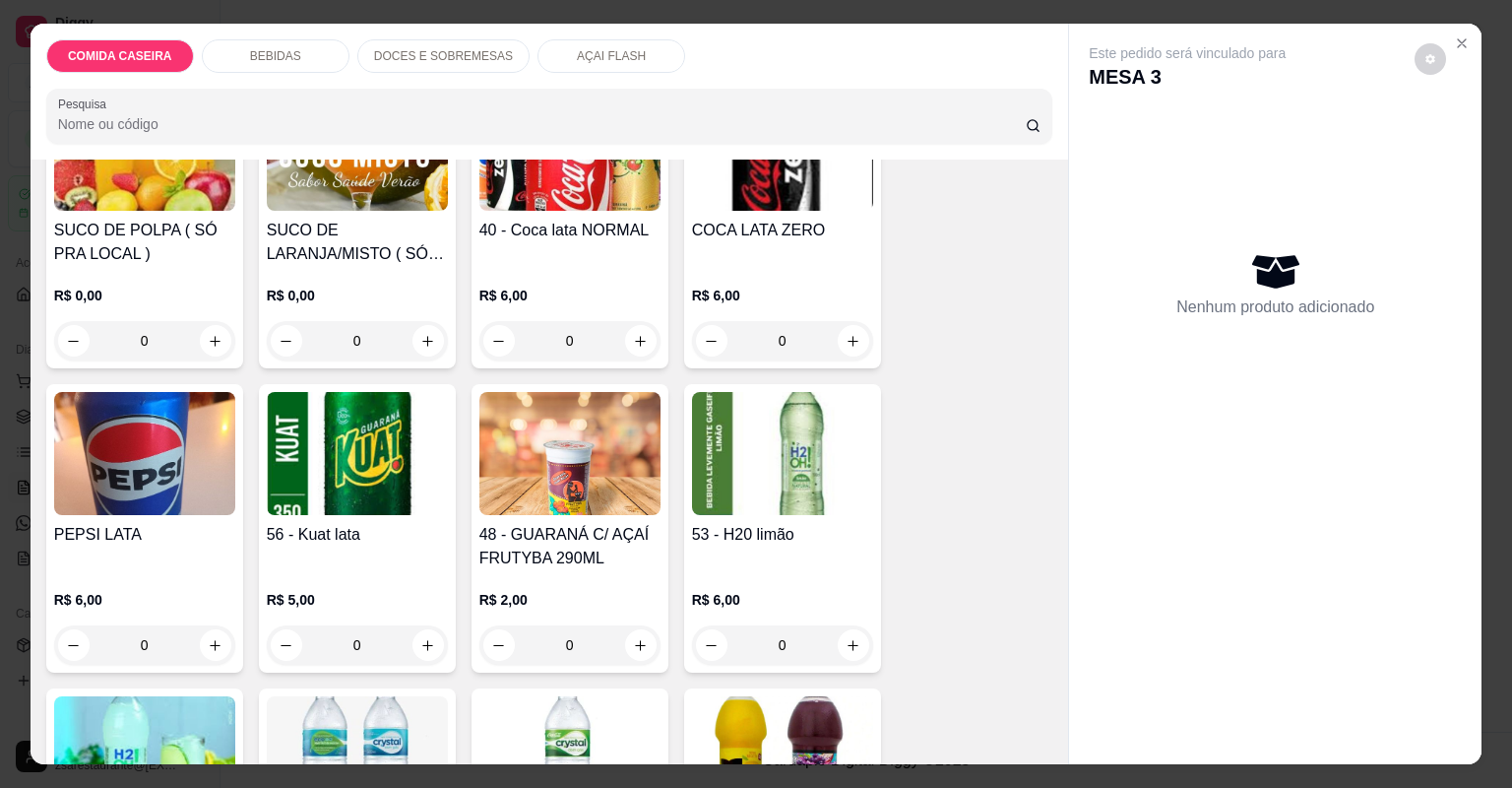 scroll, scrollTop: 709, scrollLeft: 0, axis: vertical 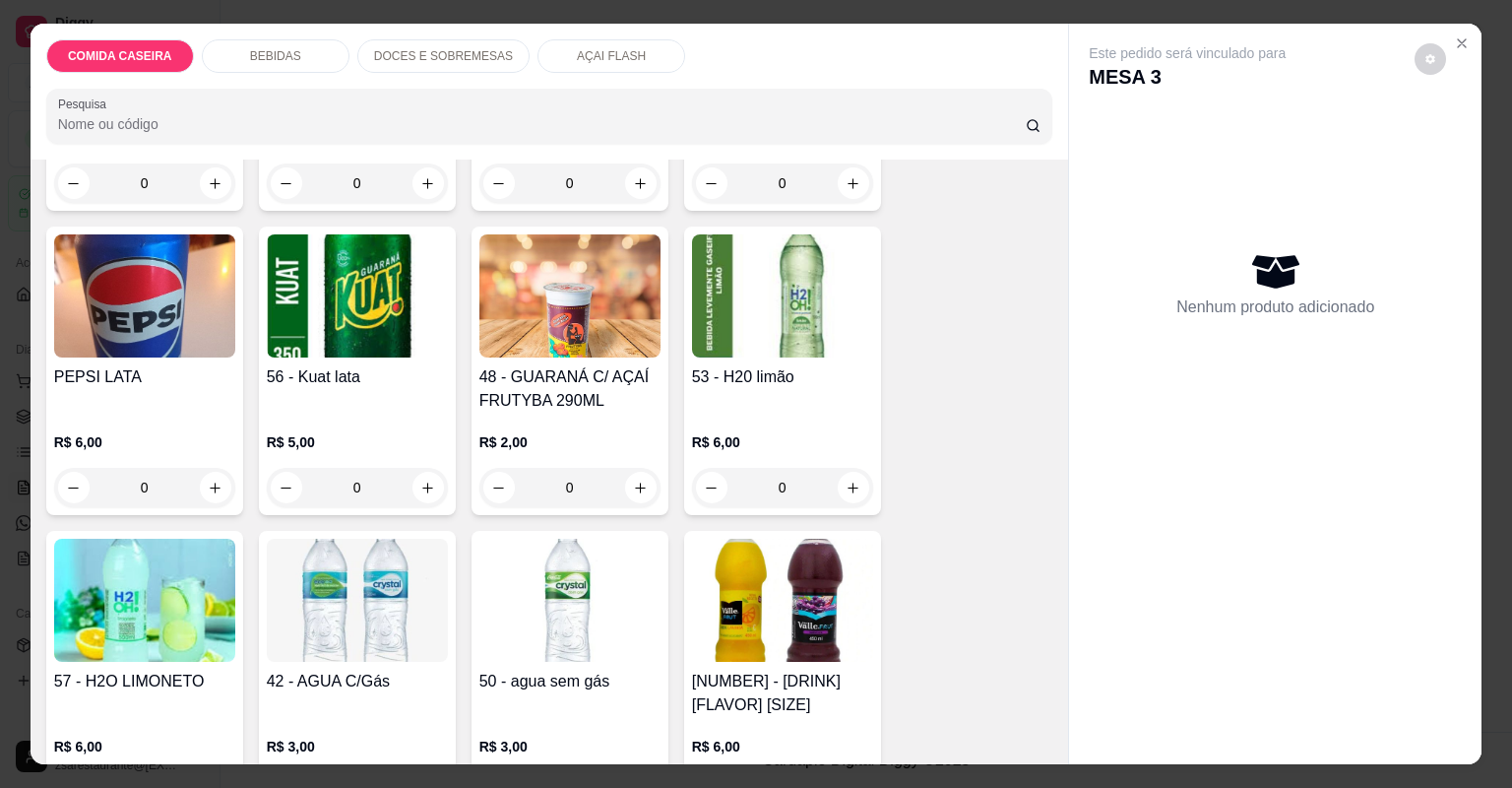 click 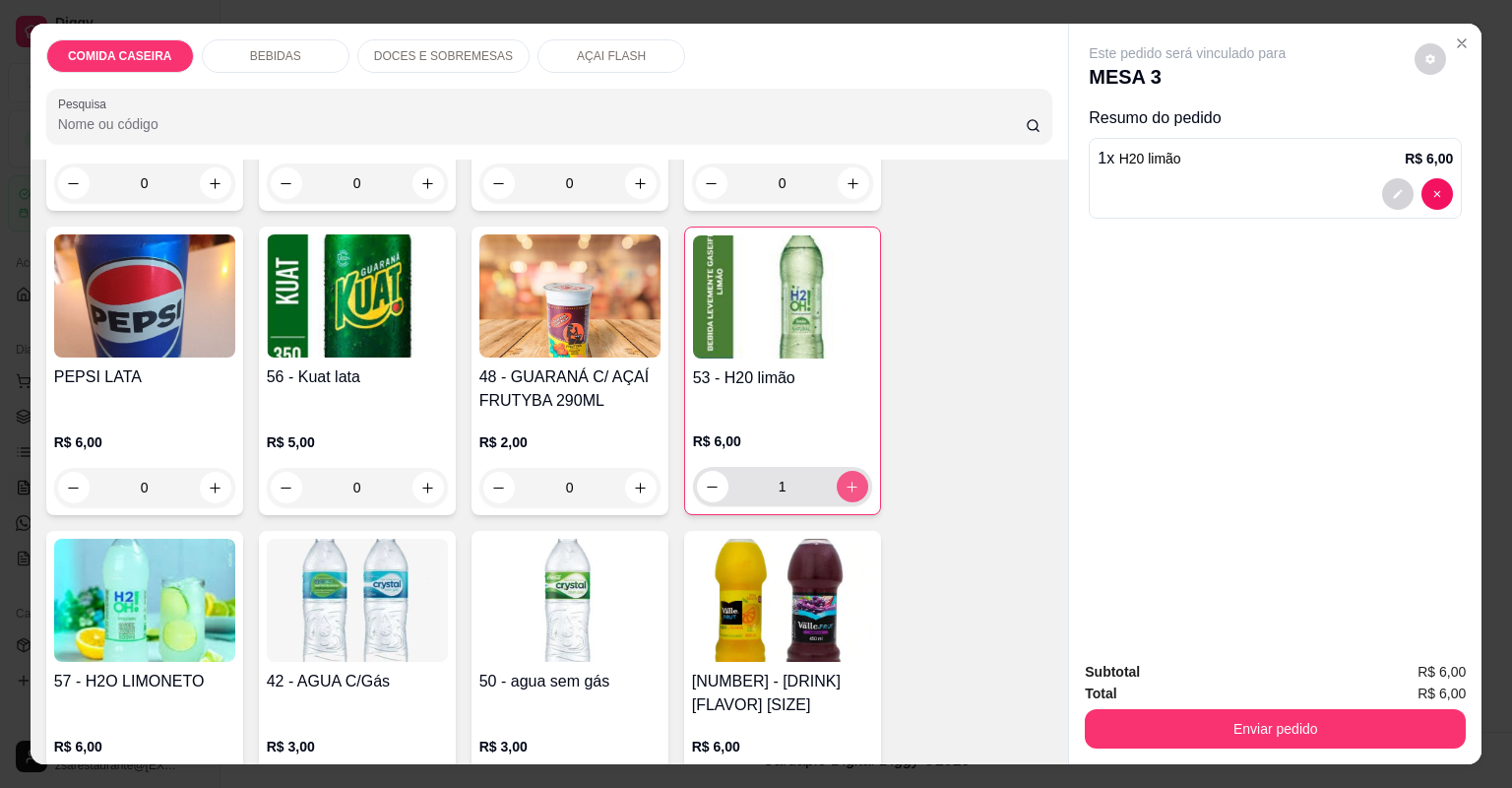 type on "1" 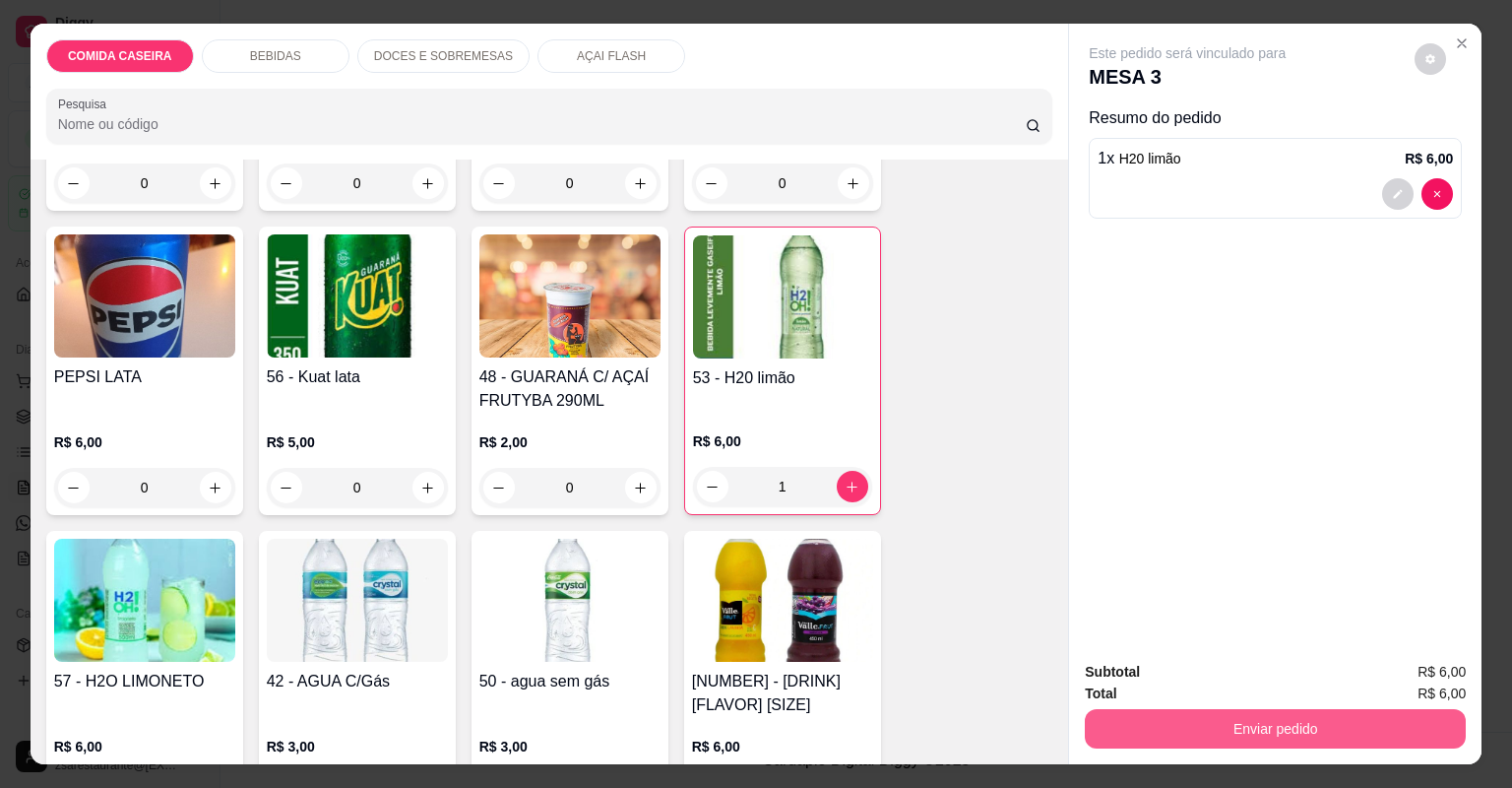 click on "Enviar pedido" at bounding box center (1275, 729) 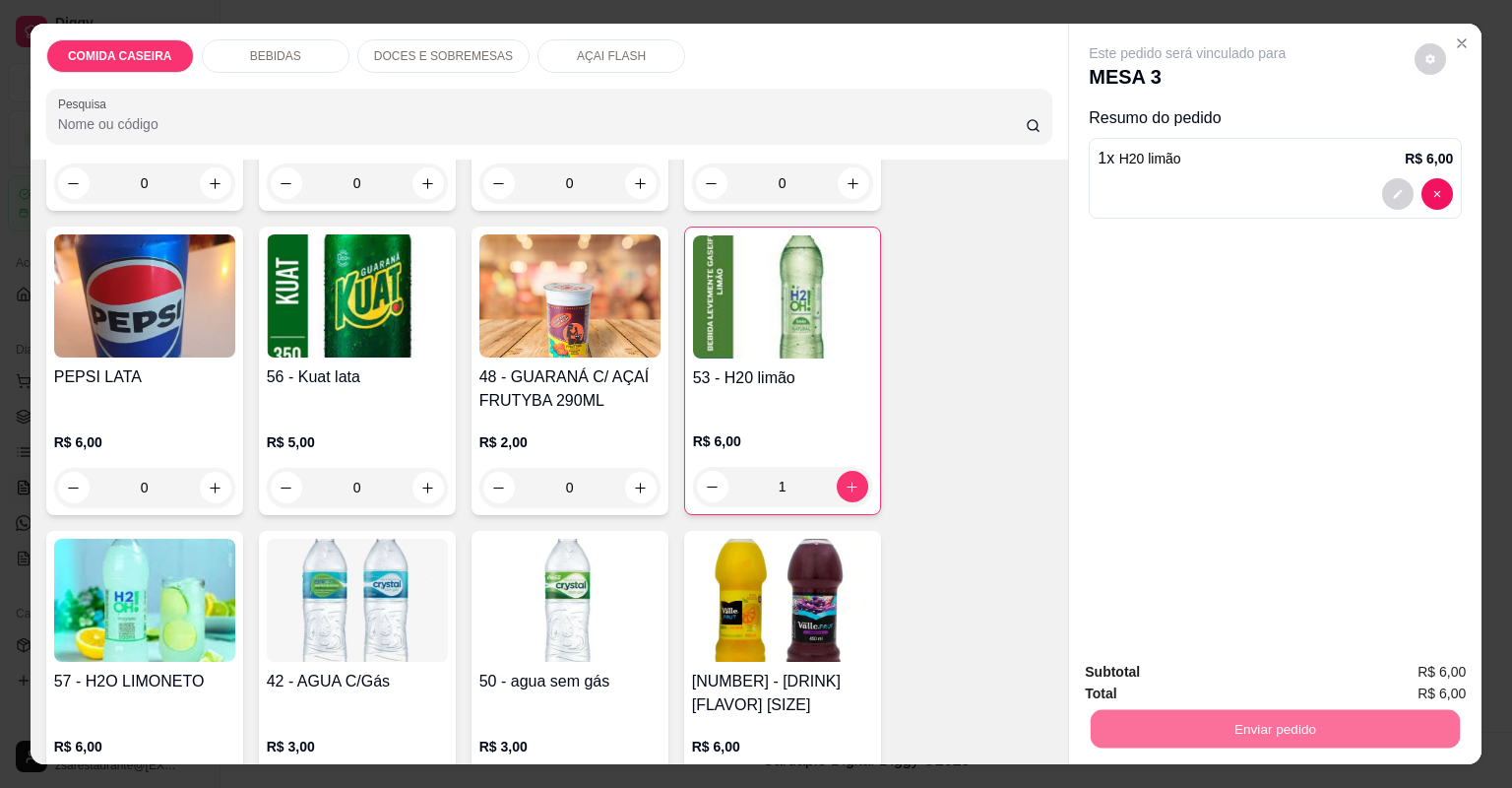 click on "Não registrar e enviar pedido" at bounding box center (1212, 681) 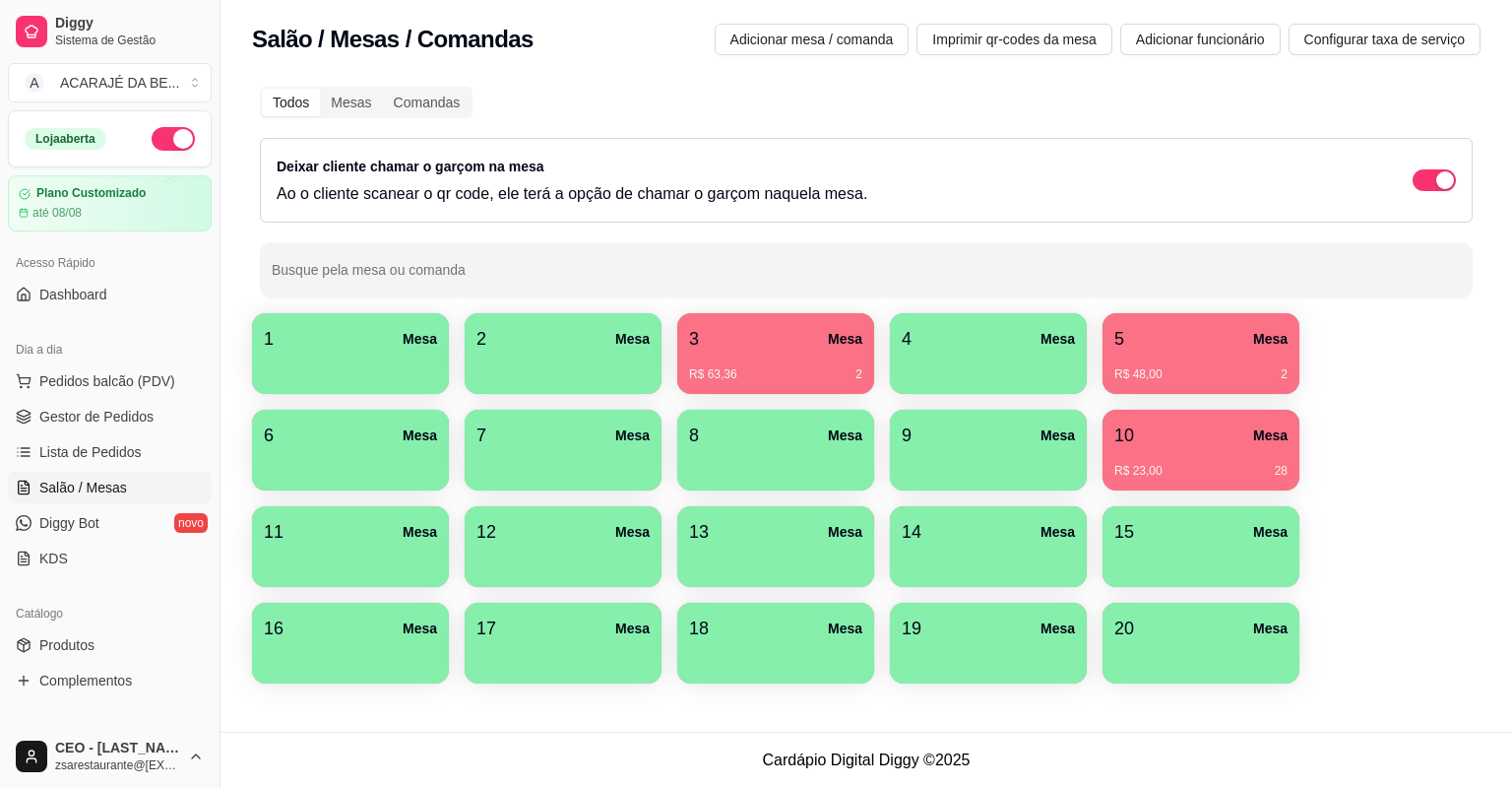 click on "Deixar cliente chamar o garçom na mesa Ao o cliente scanear o qr code, ele terá a opção de chamar o garçom naquela mesa." at bounding box center (866, 180) 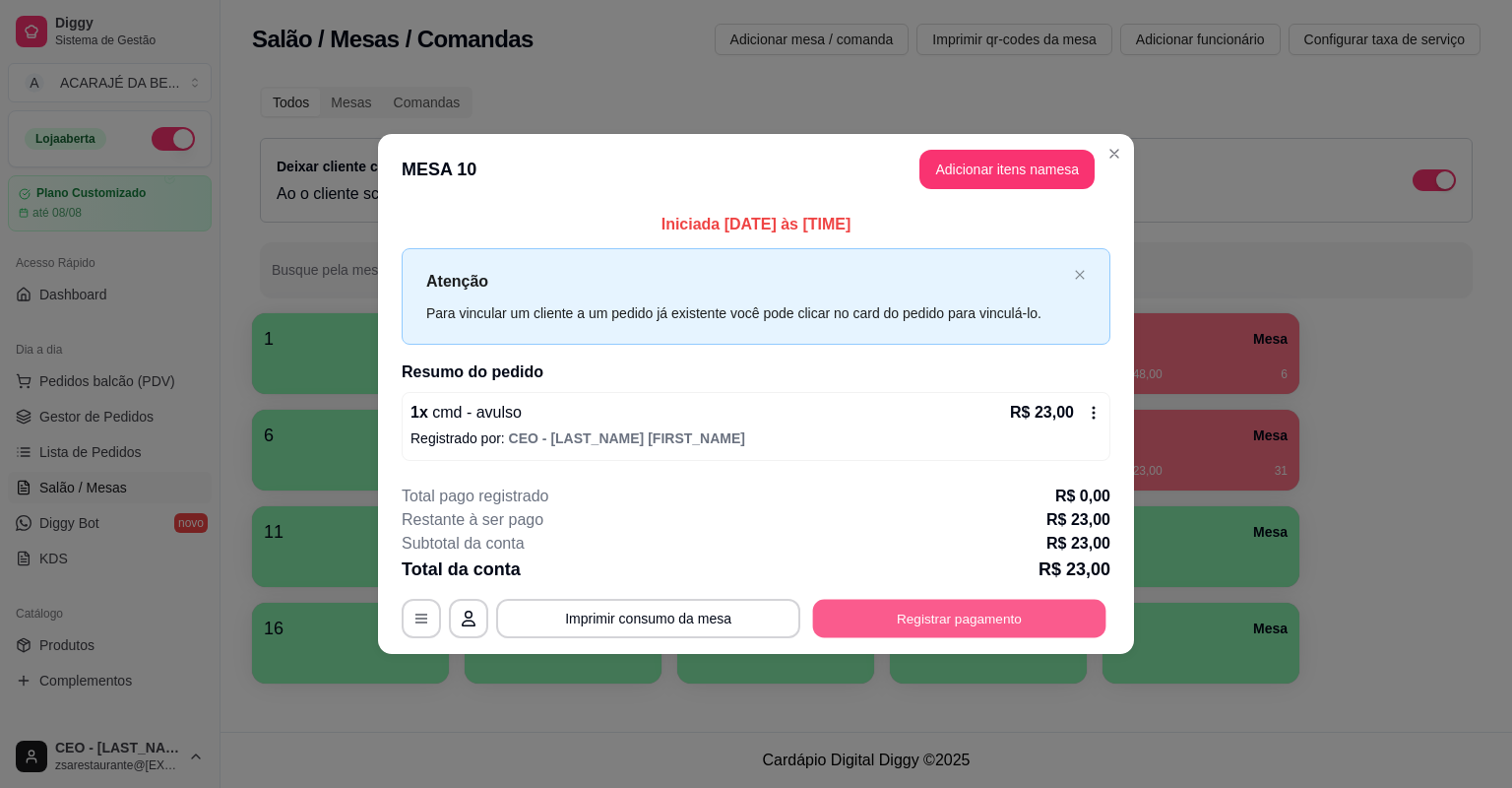 click on "Registrar pagamento" at bounding box center [960, 618] 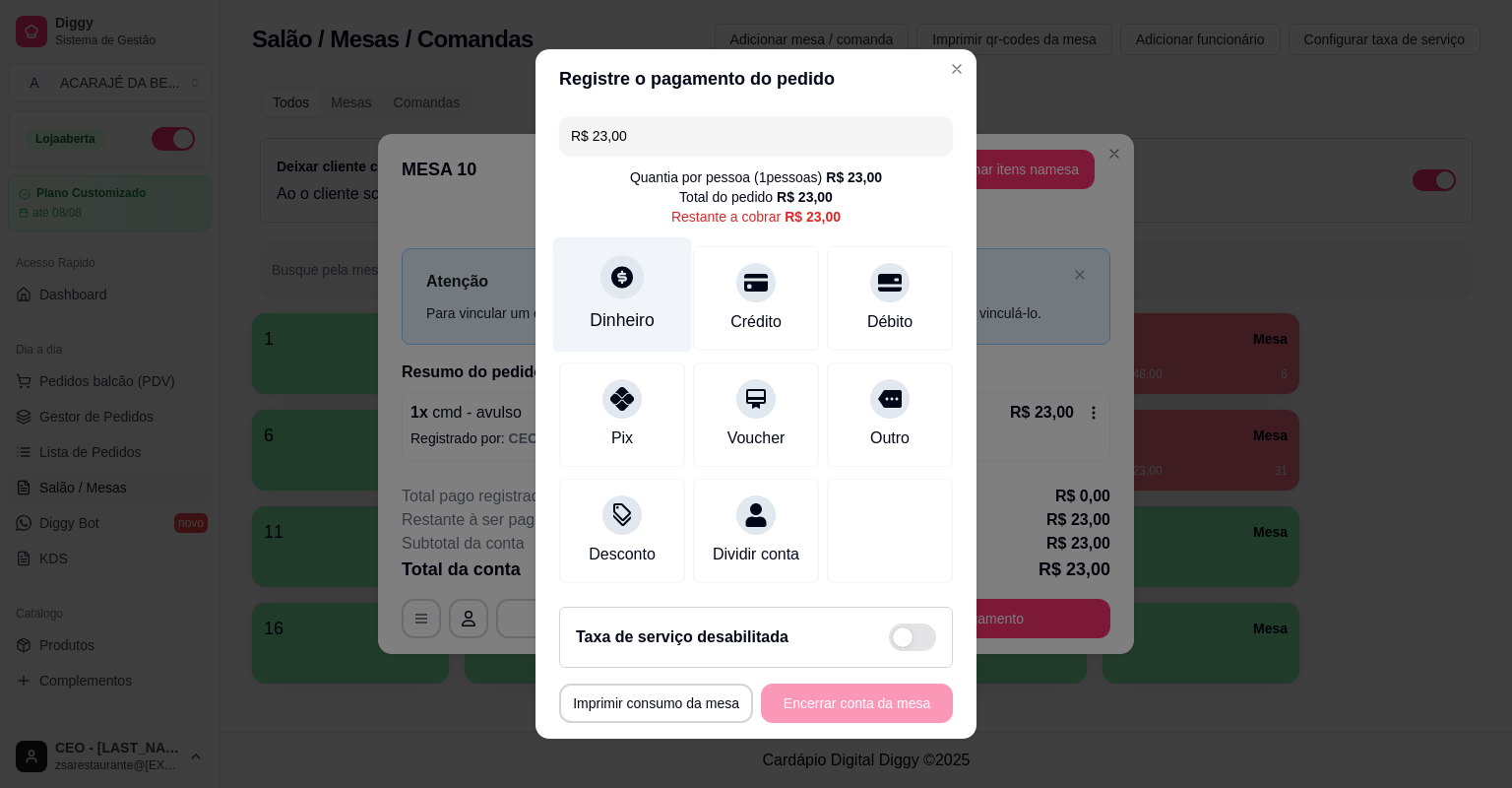 click on "Dinheiro" at bounding box center [622, 295] 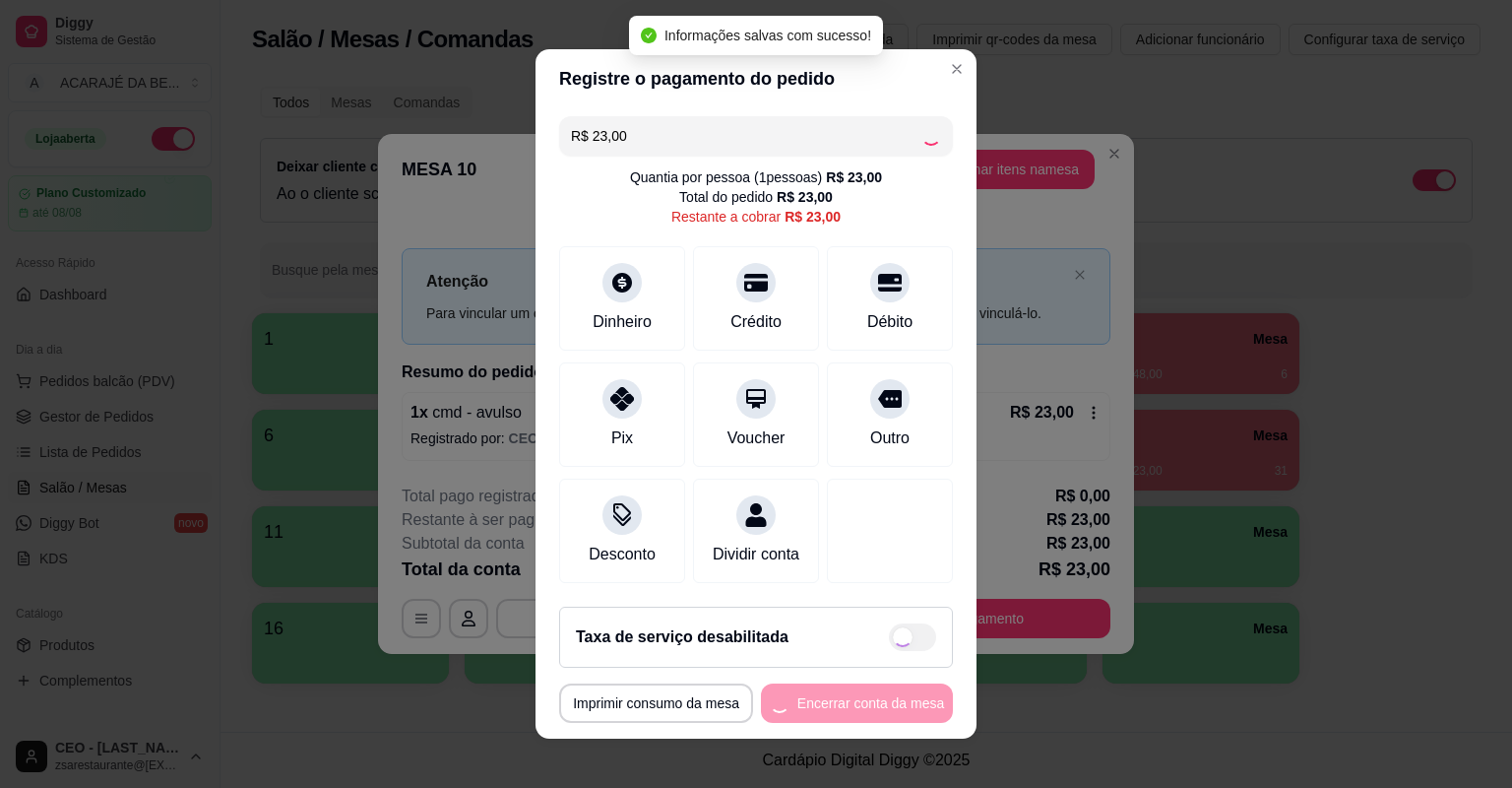 type on "R$ 0,00" 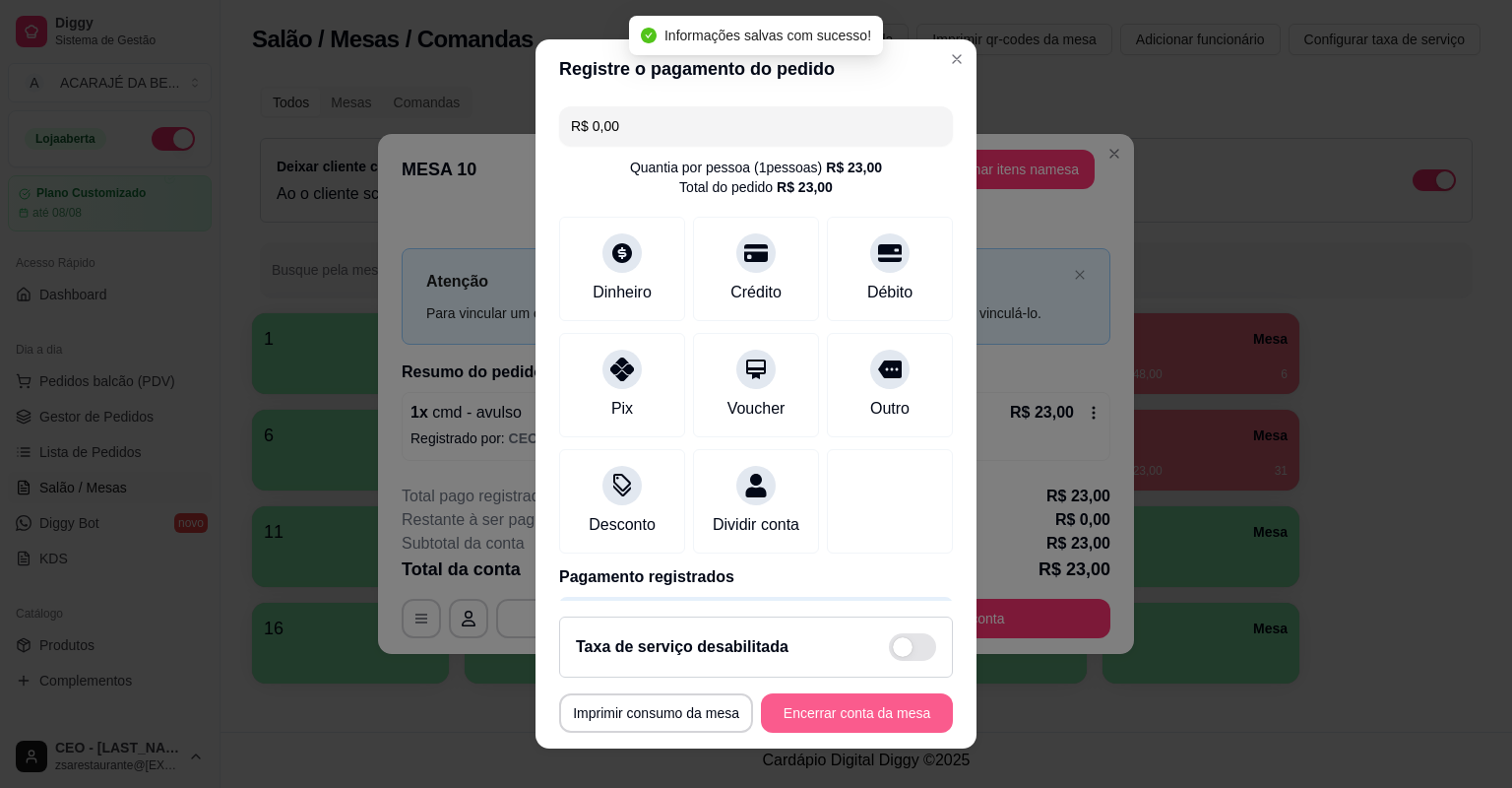 click on "Encerrar conta da mesa" at bounding box center [856, 713] 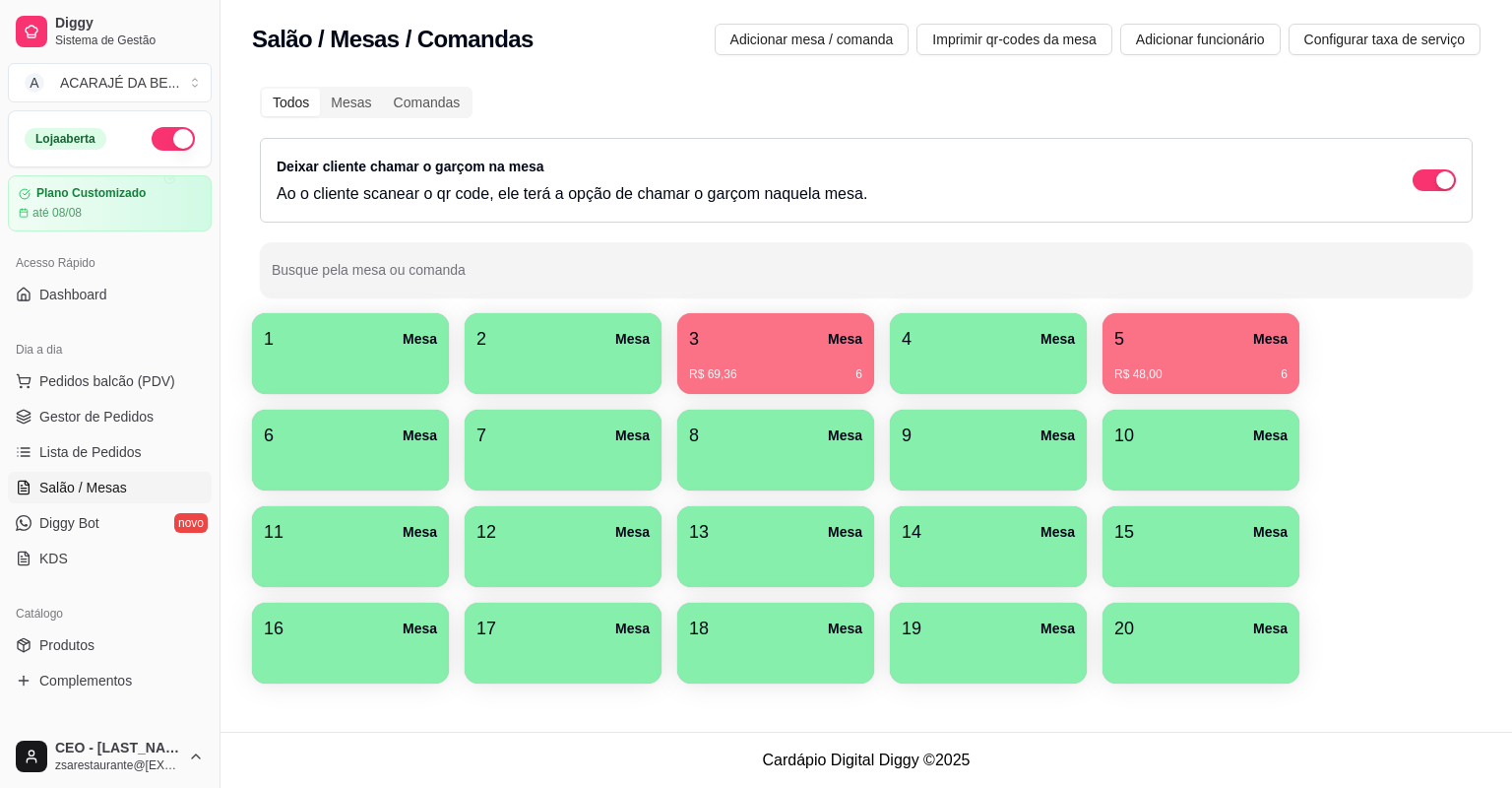 click on "2 Mesa" at bounding box center (563, 339) 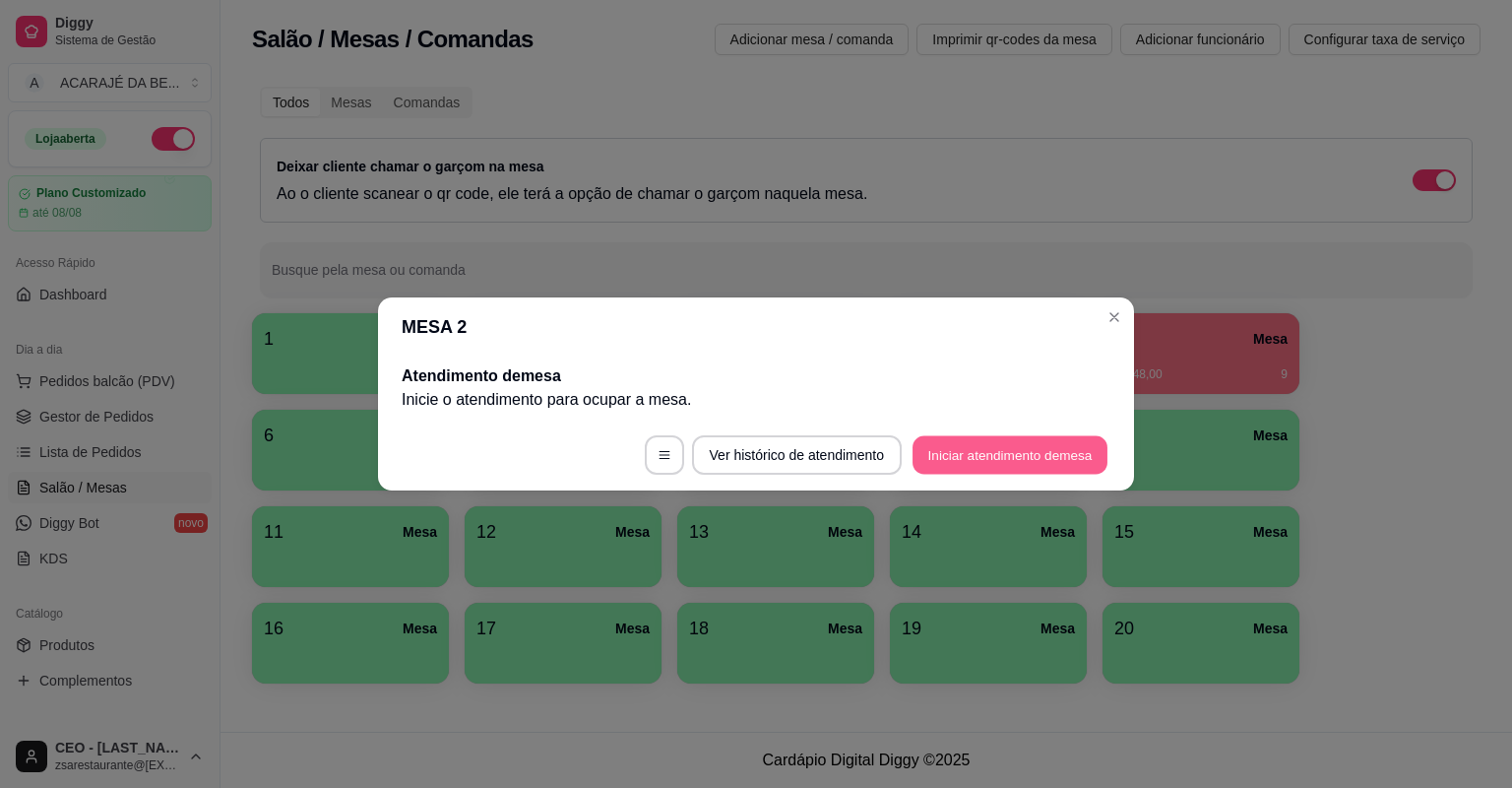 click on "Iniciar atendimento de  mesa" at bounding box center [1010, 455] 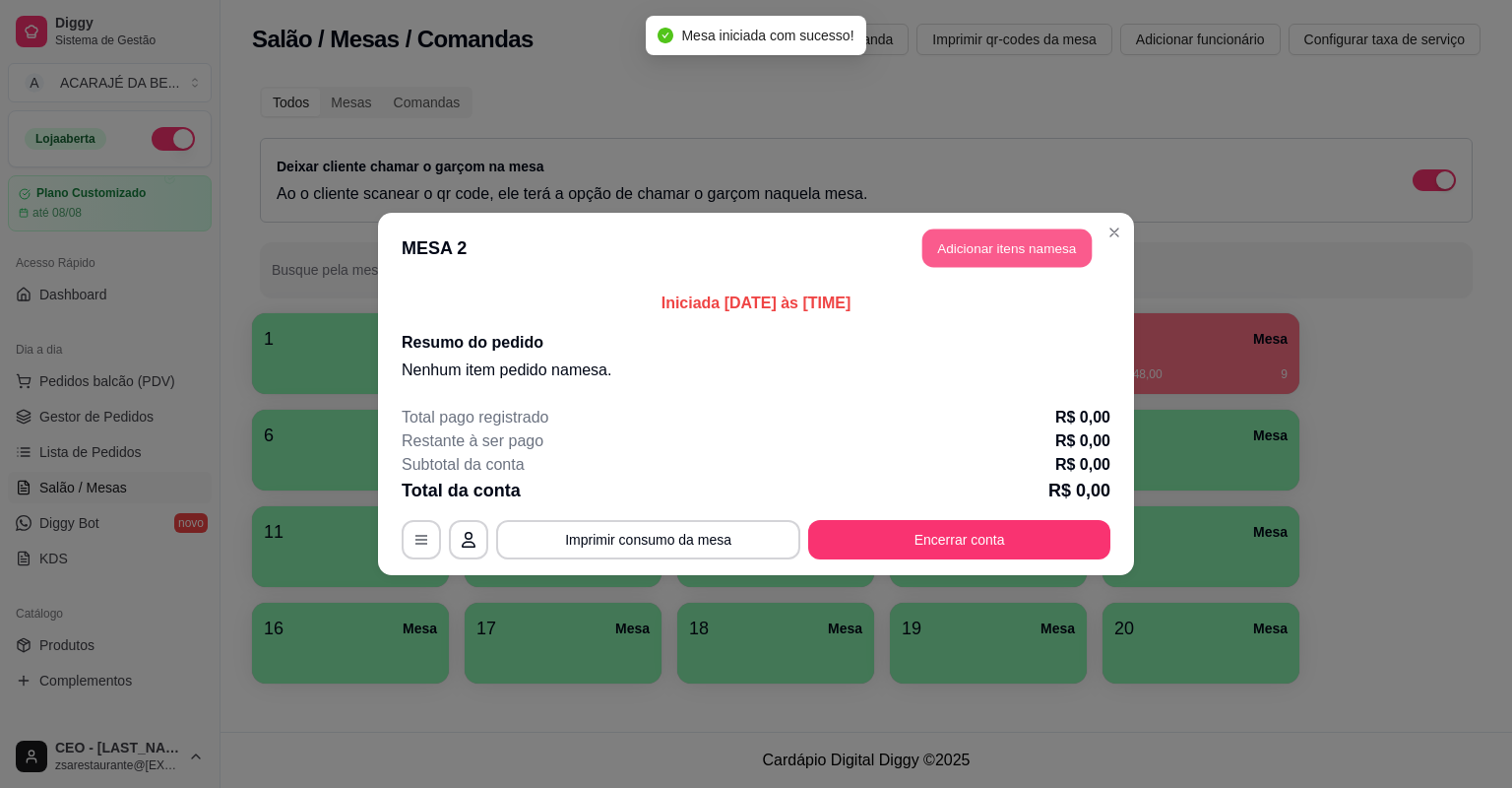 click on "Adicionar itens na  mesa" at bounding box center (1007, 248) 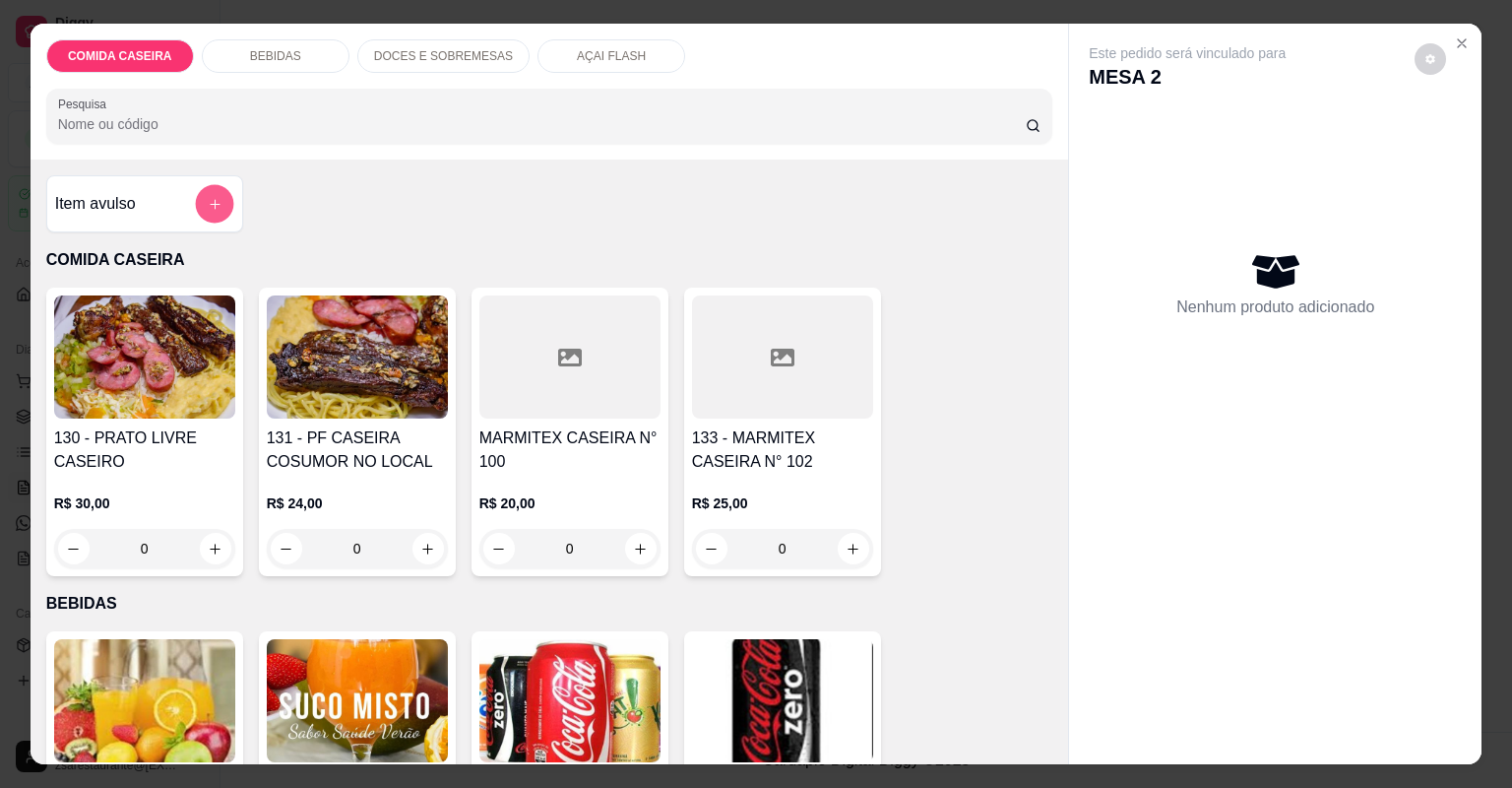 click at bounding box center (214, 204) 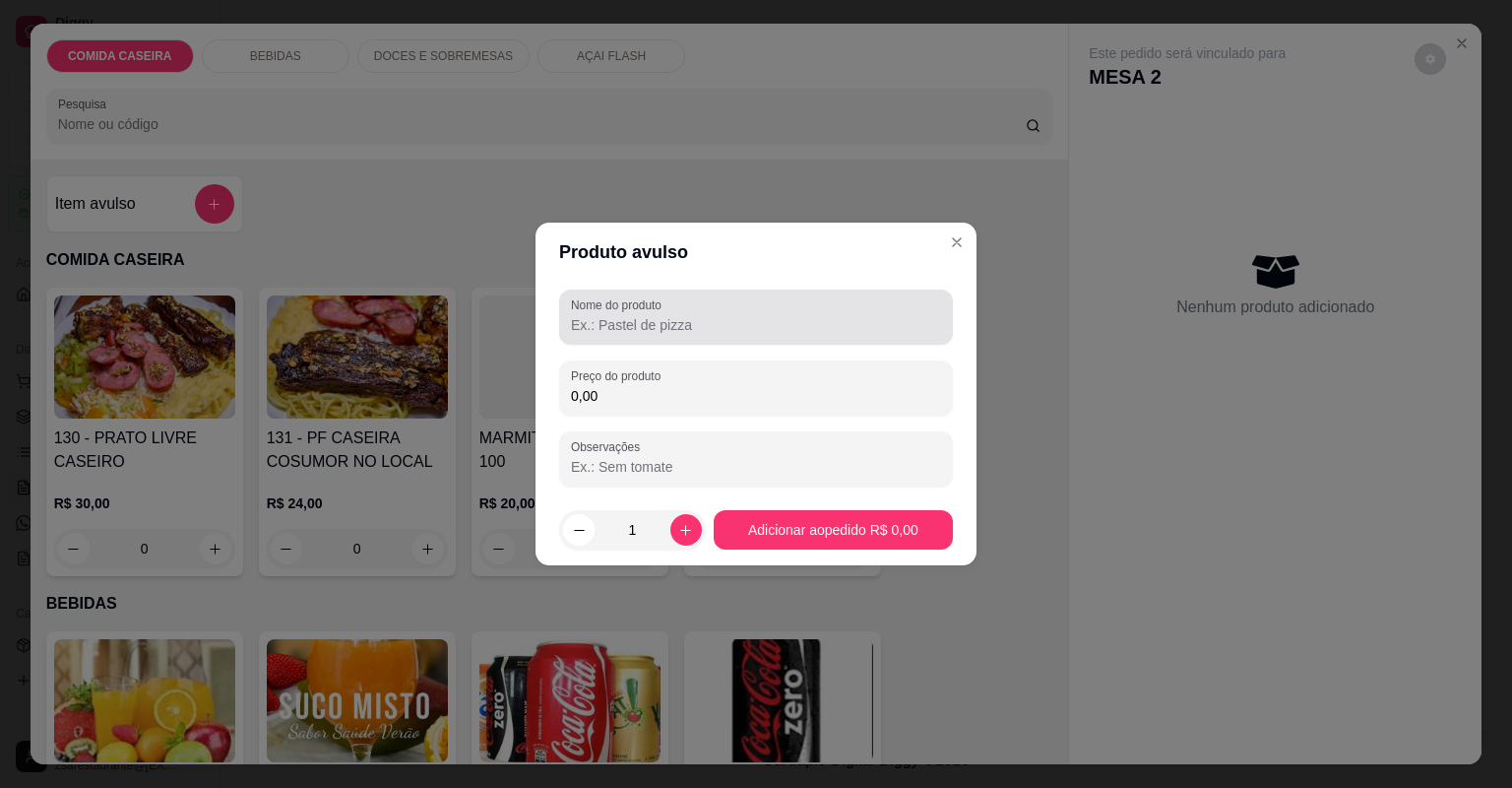 click on "Nome do produto" at bounding box center (756, 325) 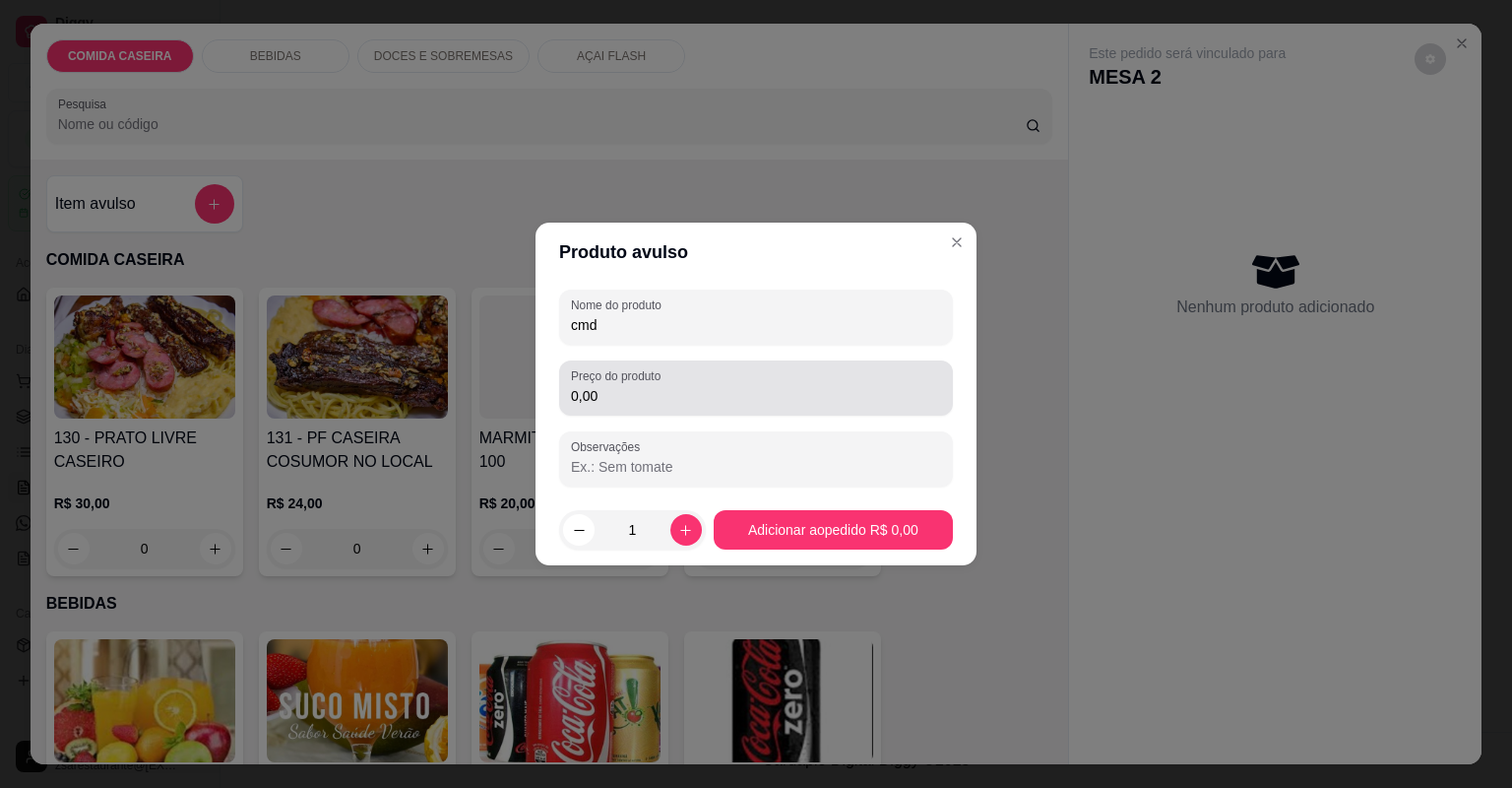 type on "cmd" 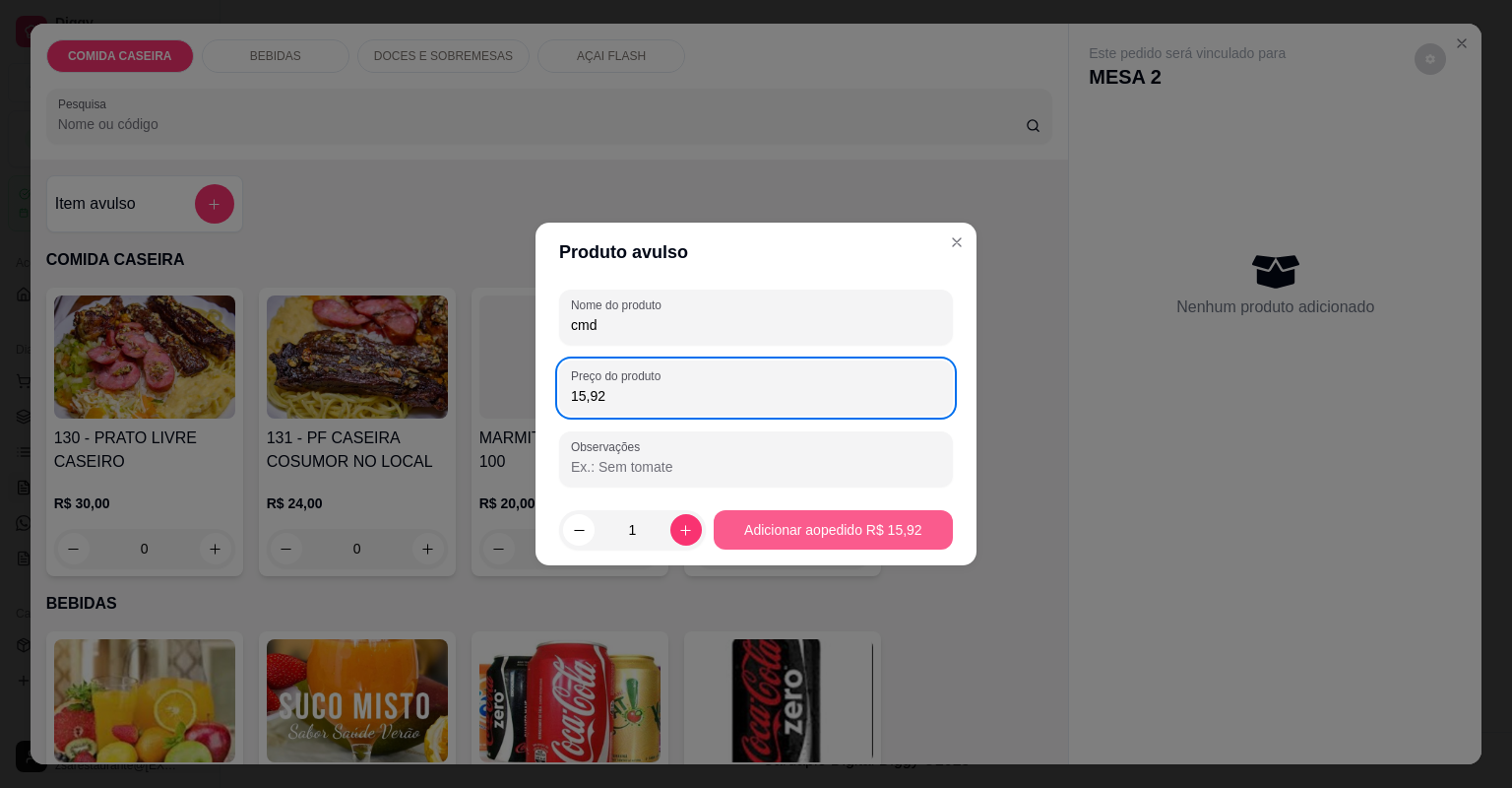 type on "15,92" 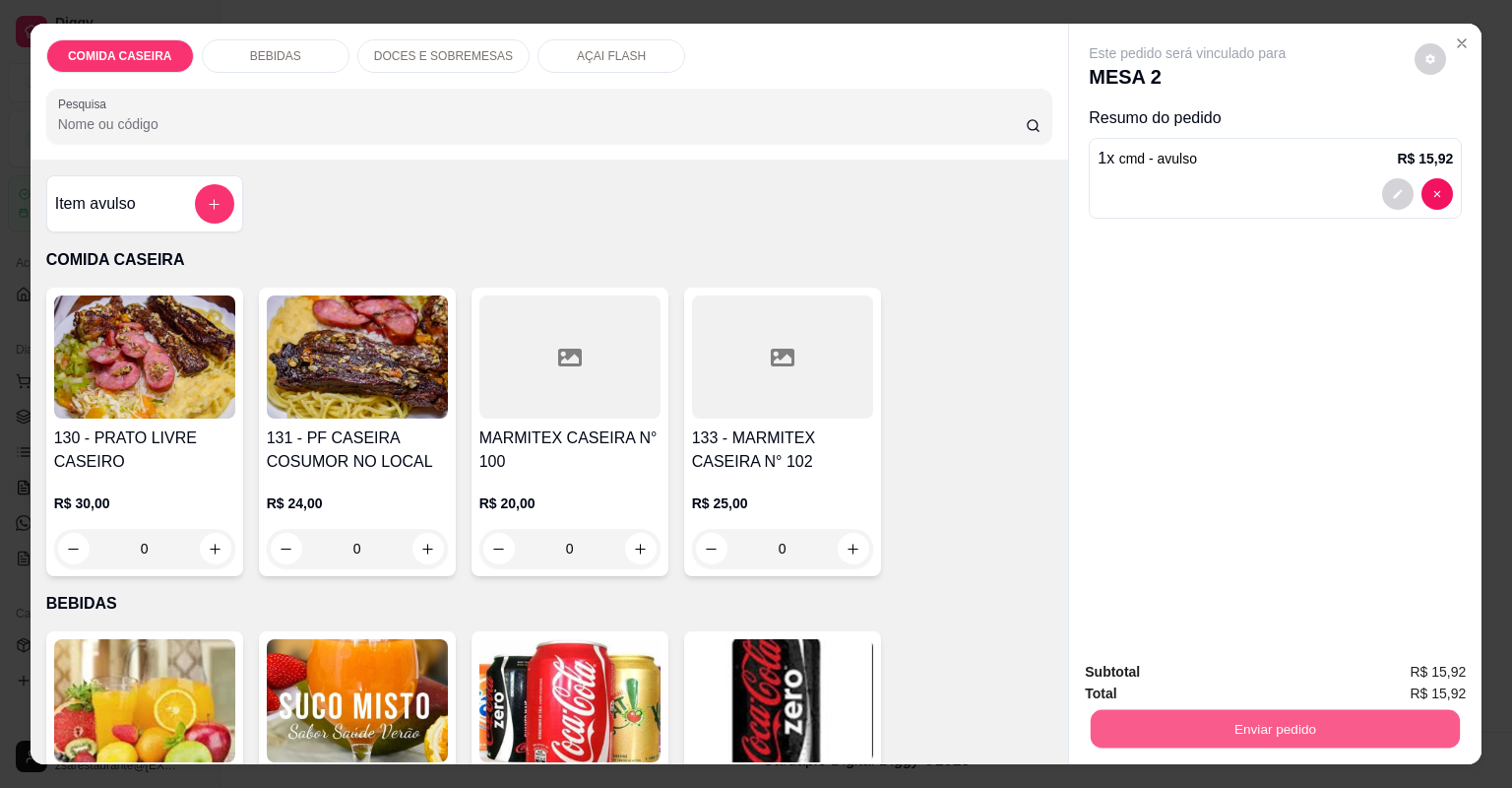 click on "Enviar pedido" at bounding box center [1275, 729] 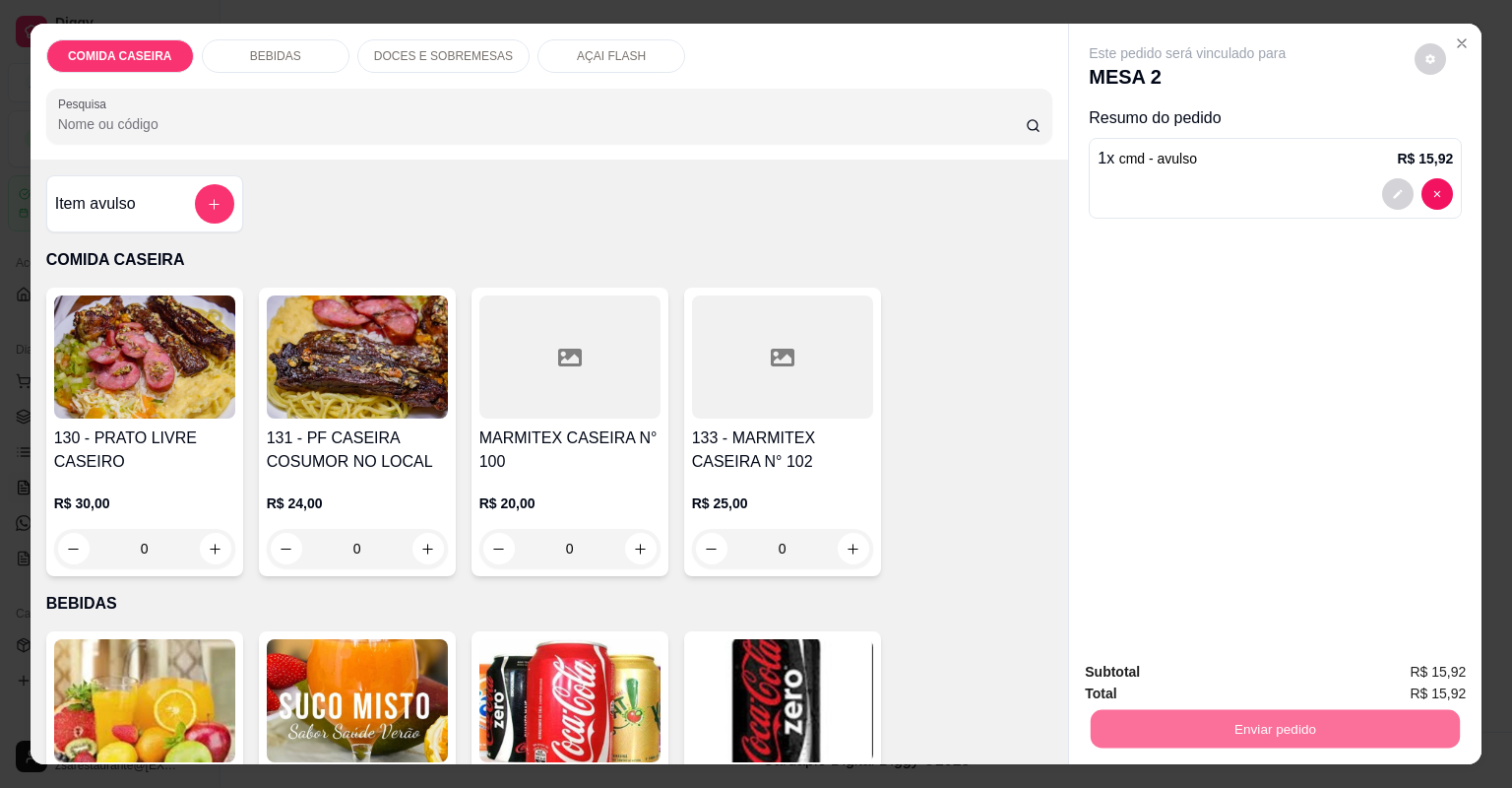 click on "Não registrar e enviar pedido" at bounding box center [1212, 680] 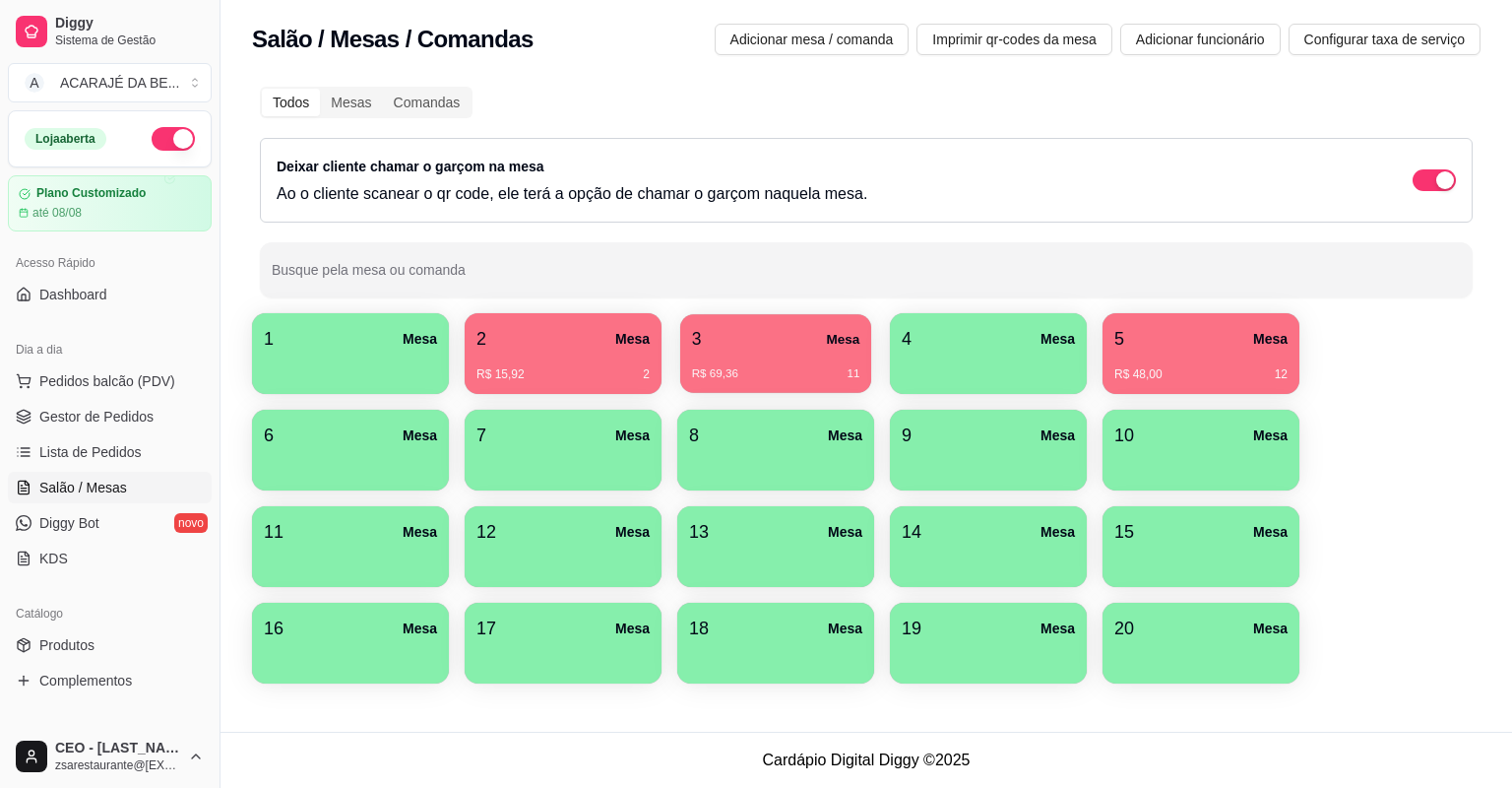 click on "3 Mesa" at bounding box center (776, 339) 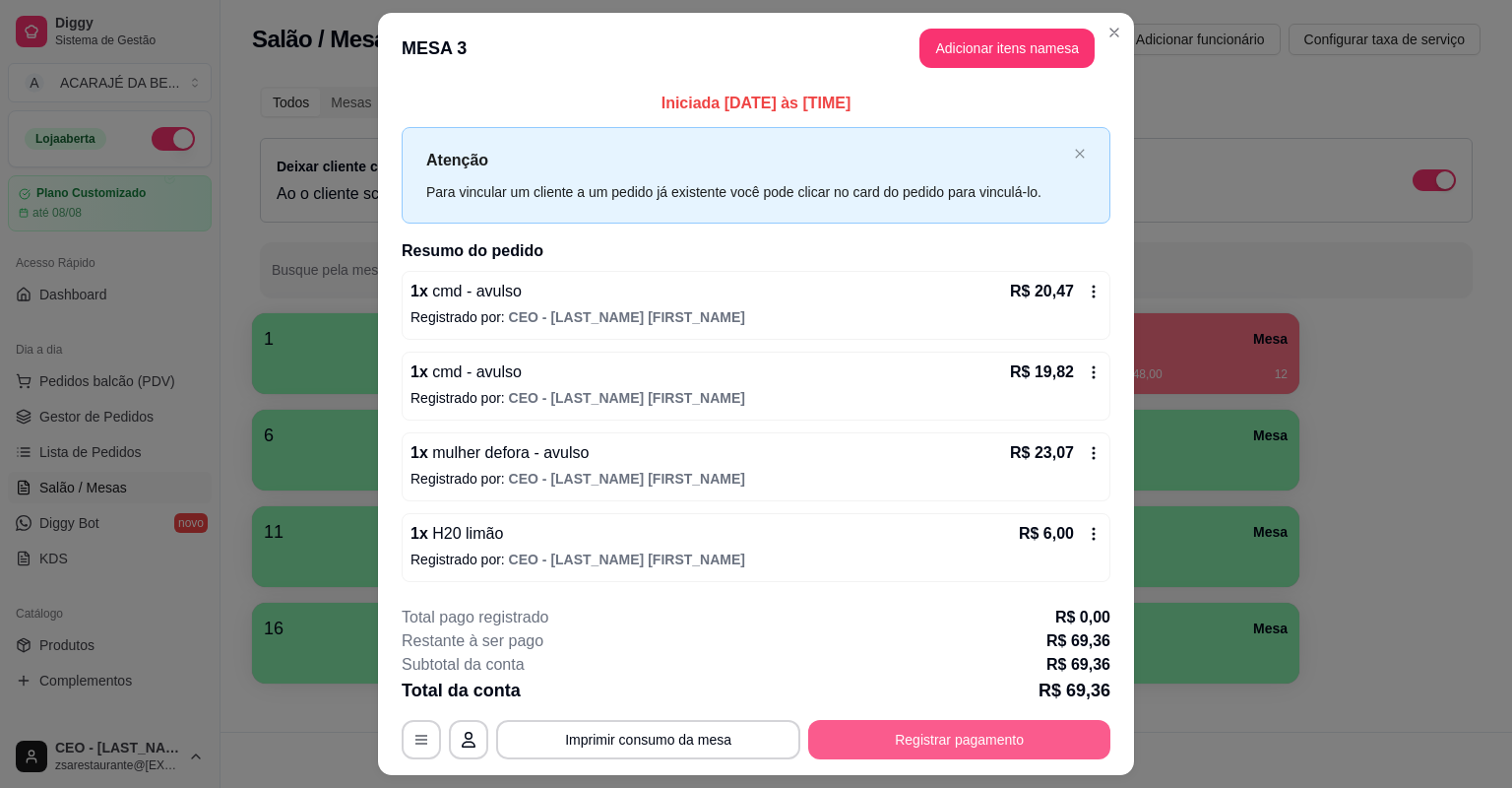 click on "Registrar pagamento" at bounding box center (959, 740) 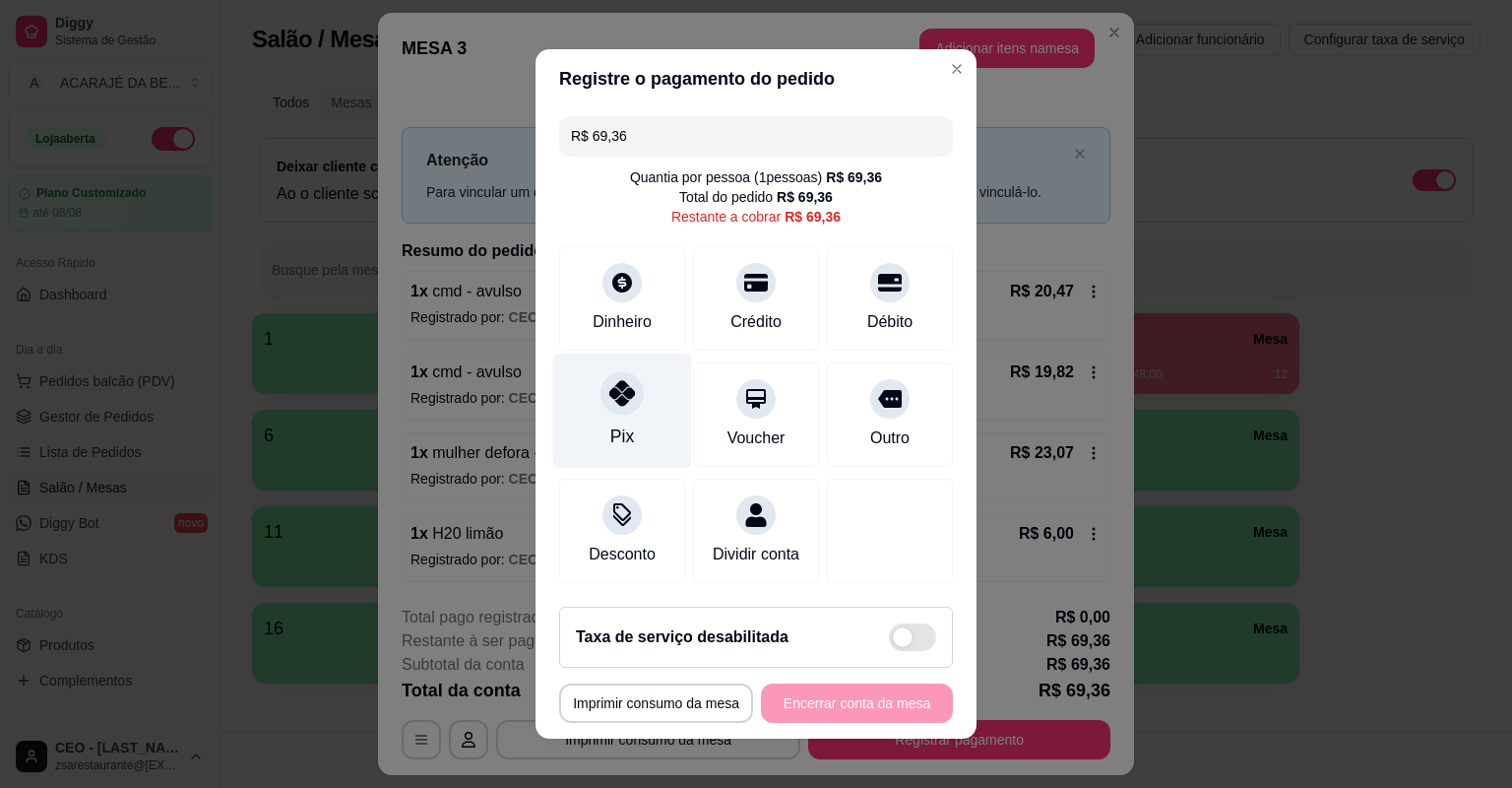 click on "Pix" at bounding box center [622, 411] 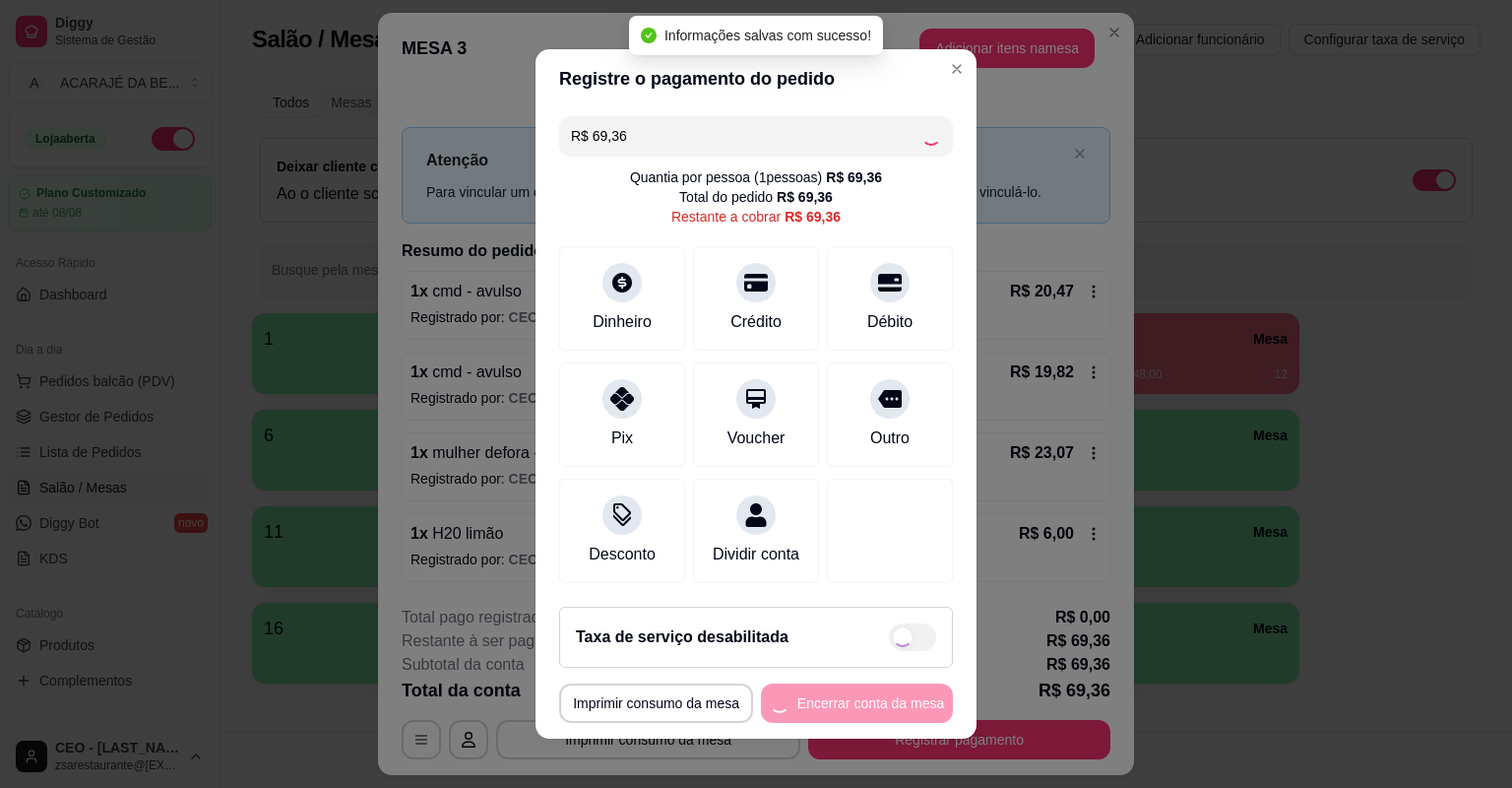 type on "R$ 0,00" 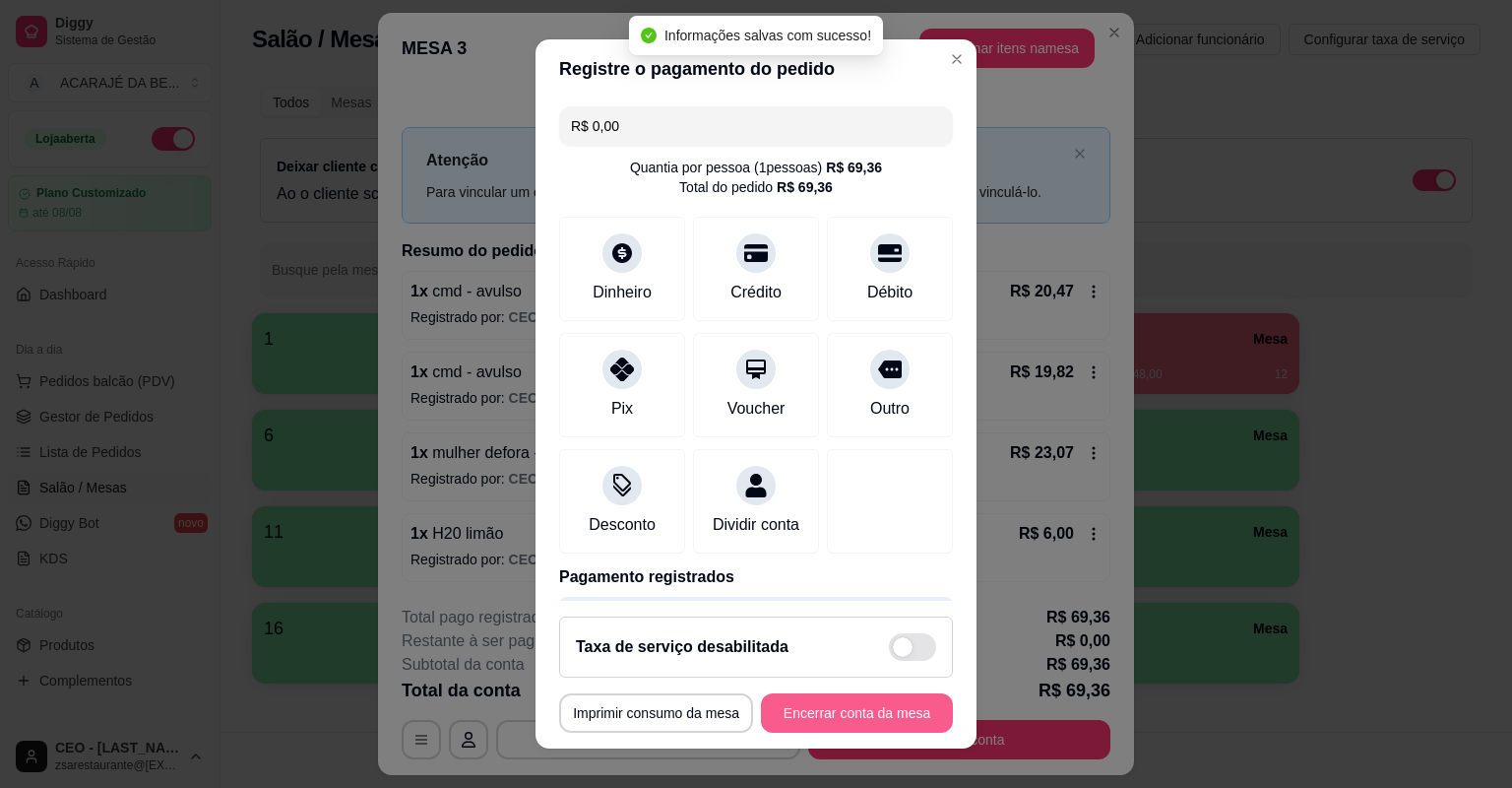 click on "Encerrar conta da mesa" at bounding box center (856, 713) 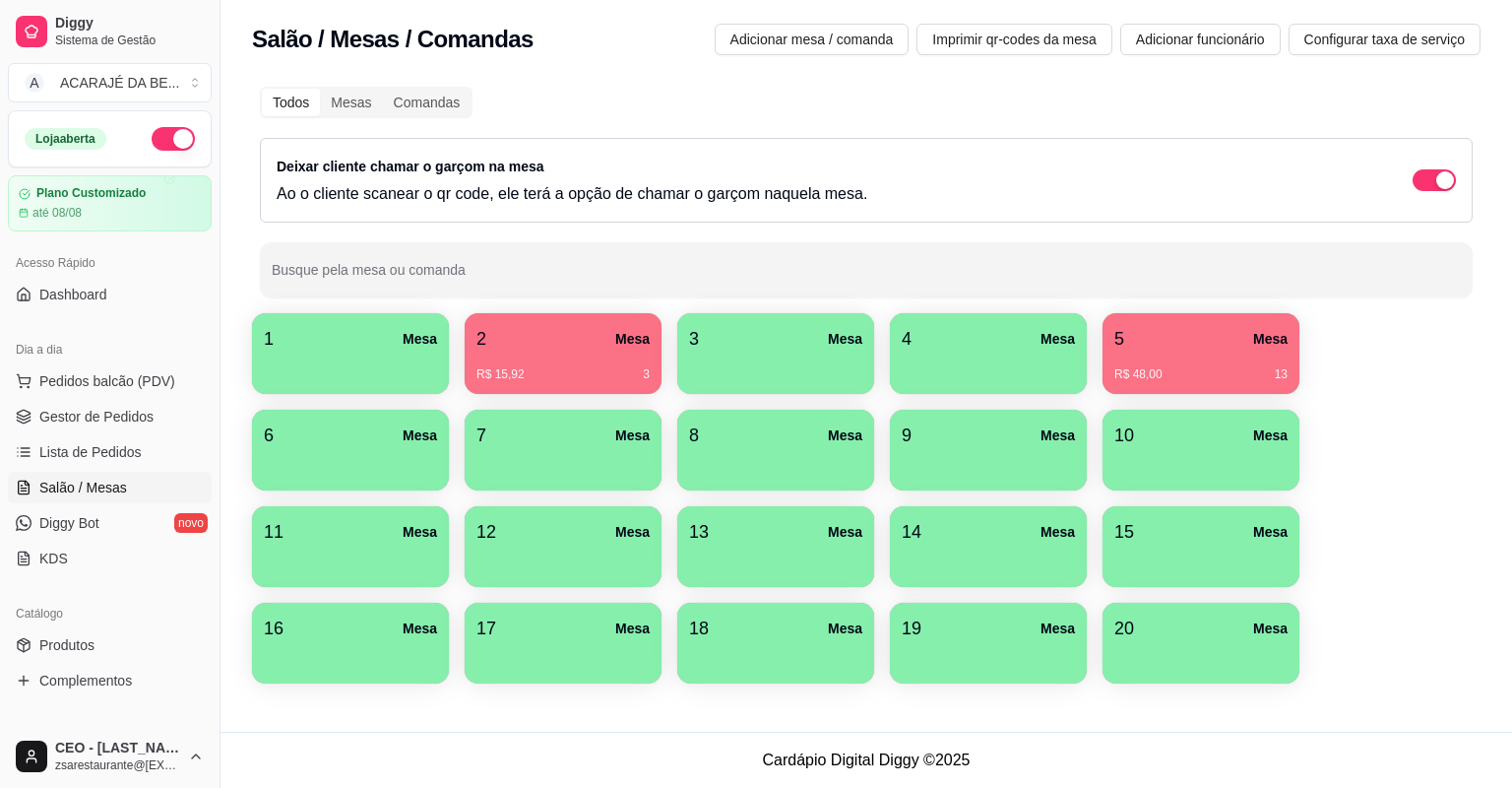 click on "1 Mesa 2 Mesa R$ 15,92 3 3 Mesa 4 Mesa 5 Mesa R$ 48,00 13 6 Mesa 7 Mesa 8 Mesa 9 Mesa 10 Mesa 11 Mesa 12 Mesa 13 Mesa 14 Mesa 15 Mesa 16 Mesa 17 Mesa 18 Mesa 19 Mesa 20 Mesa" at bounding box center (866, 498) 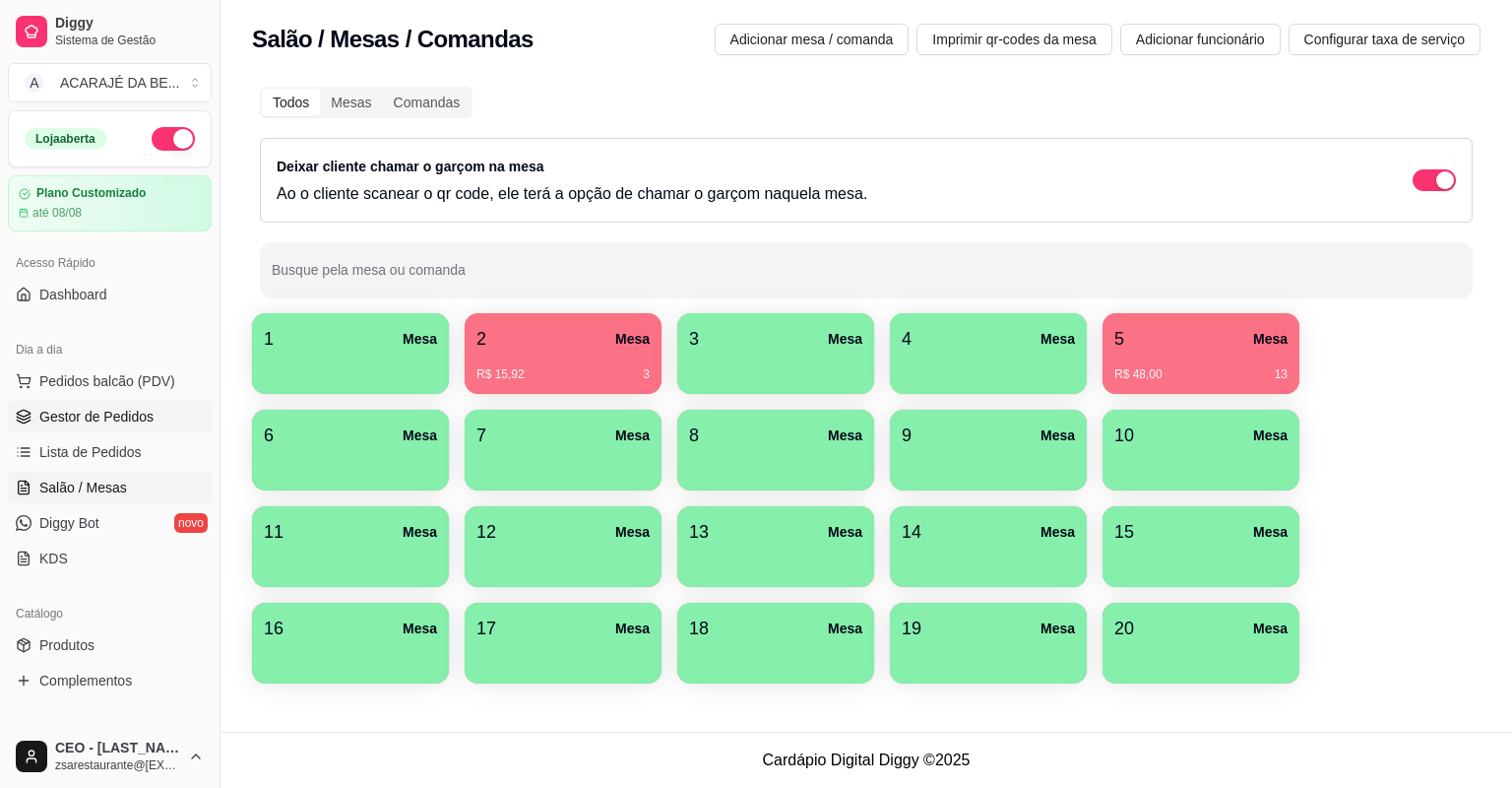 click on "Gestor de Pedidos" at bounding box center (96, 417) 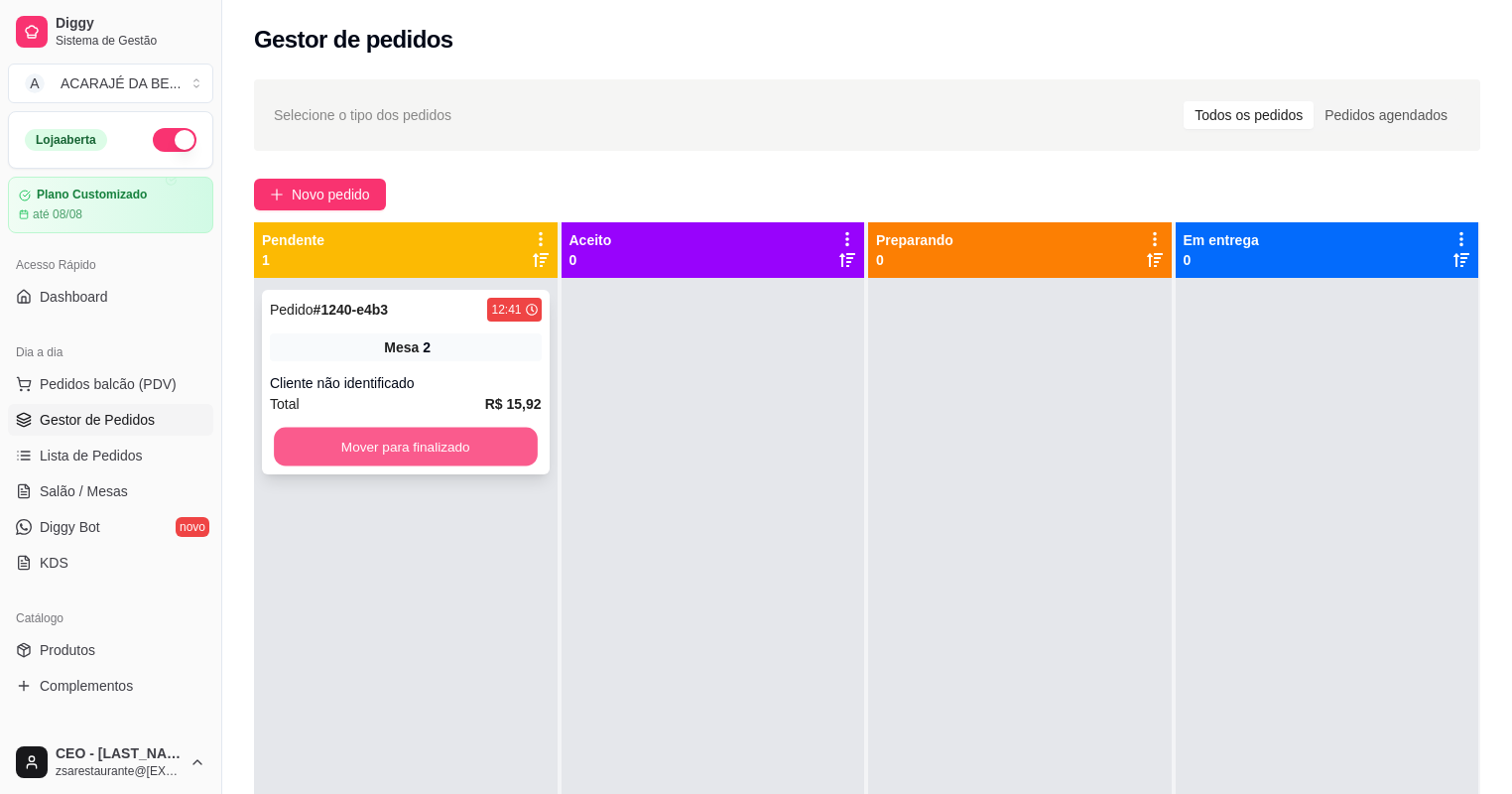 click on "Mover para finalizado" at bounding box center [405, 447] 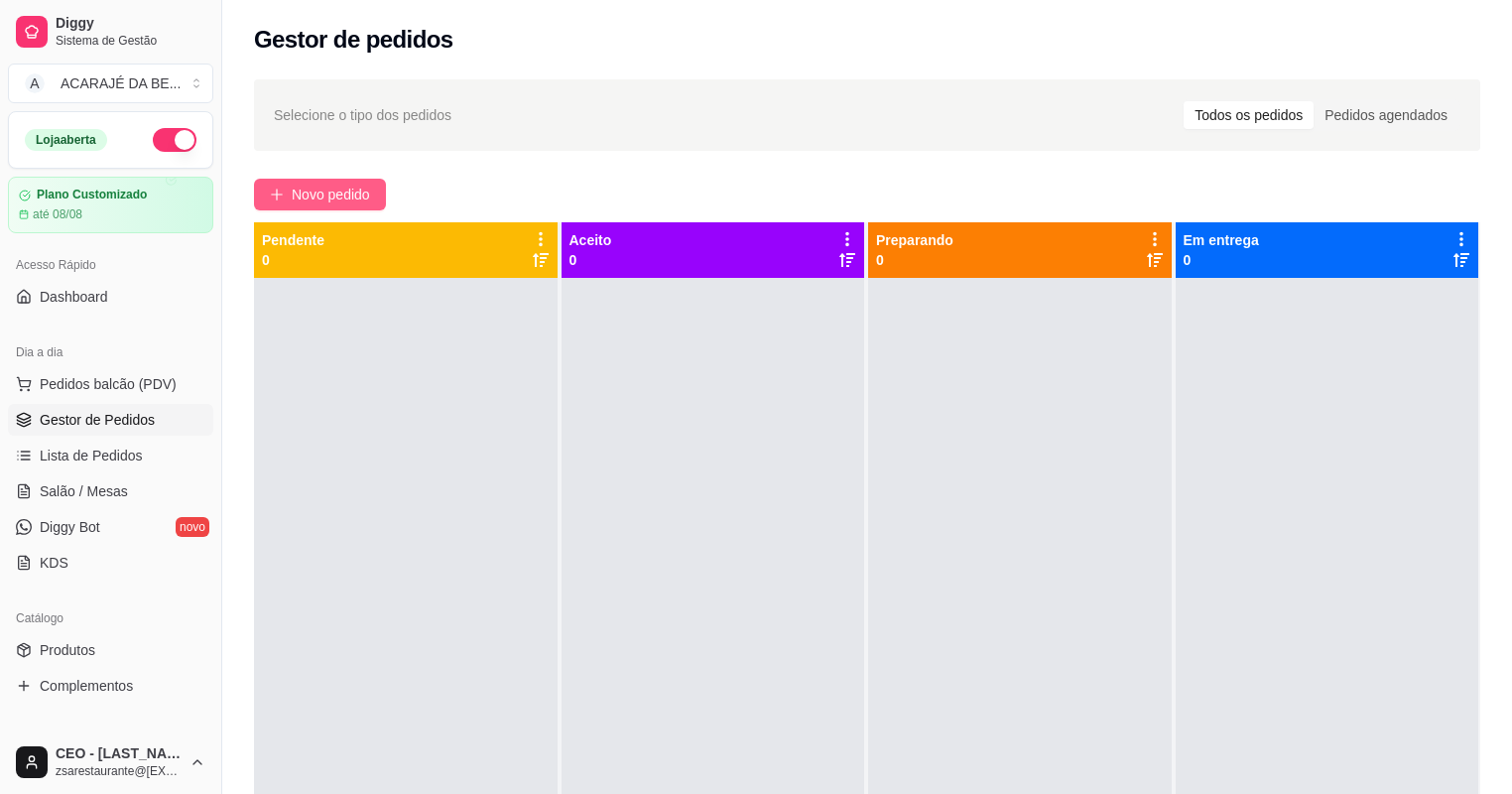 click on "Novo pedido" at bounding box center (330, 195) 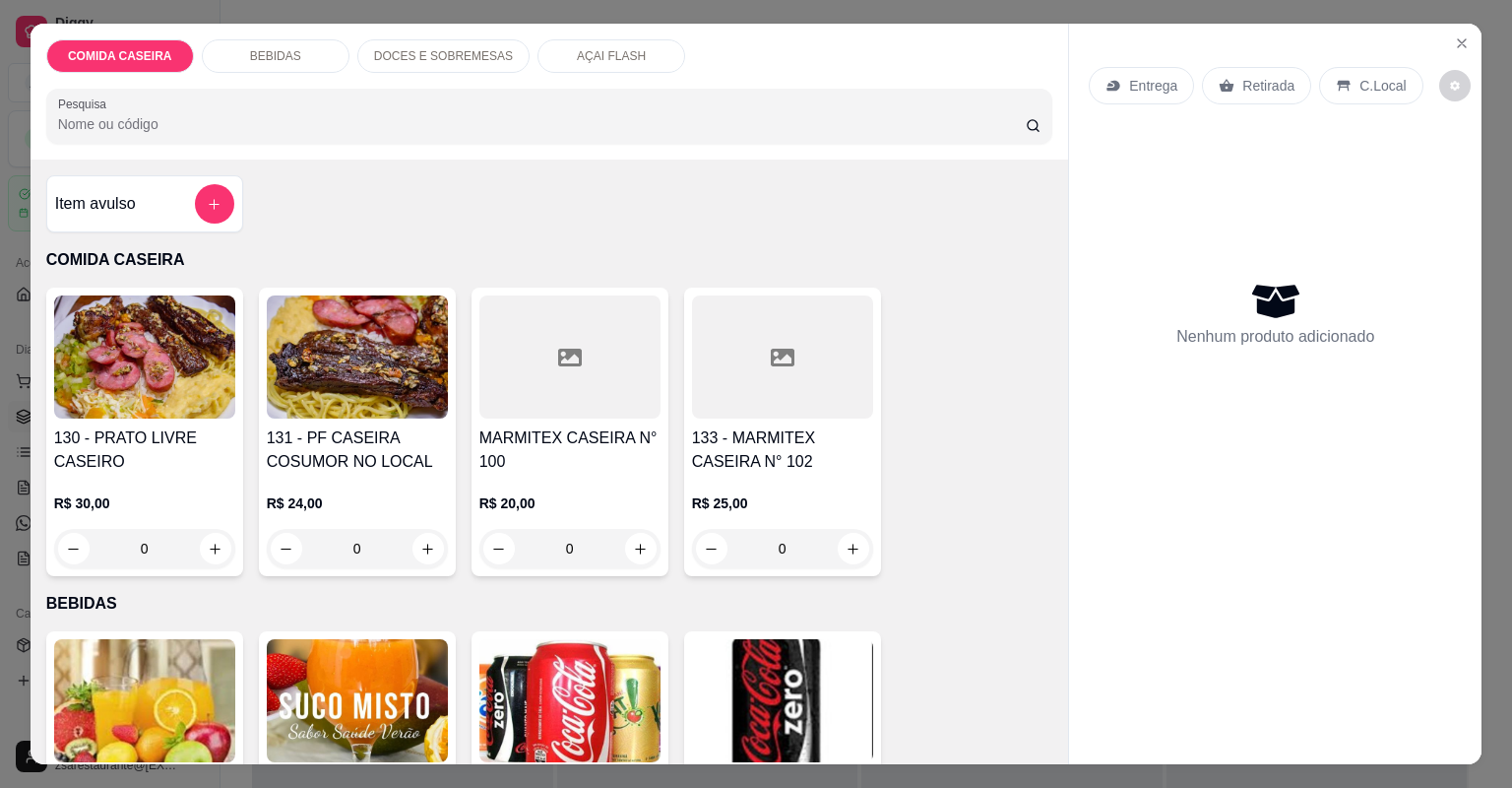 click at bounding box center (570, 357) 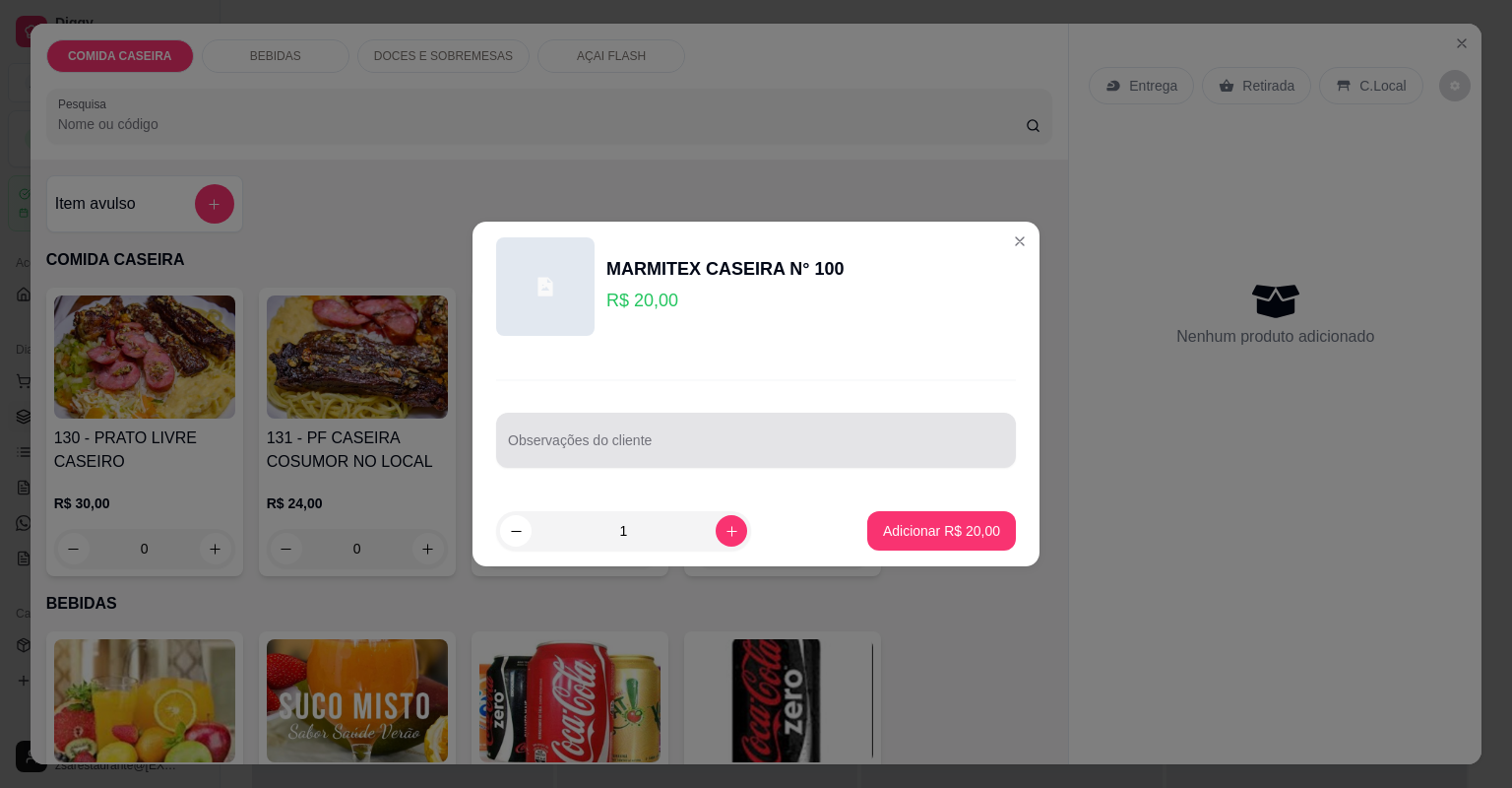 click on "Observações do cliente" at bounding box center [756, 448] 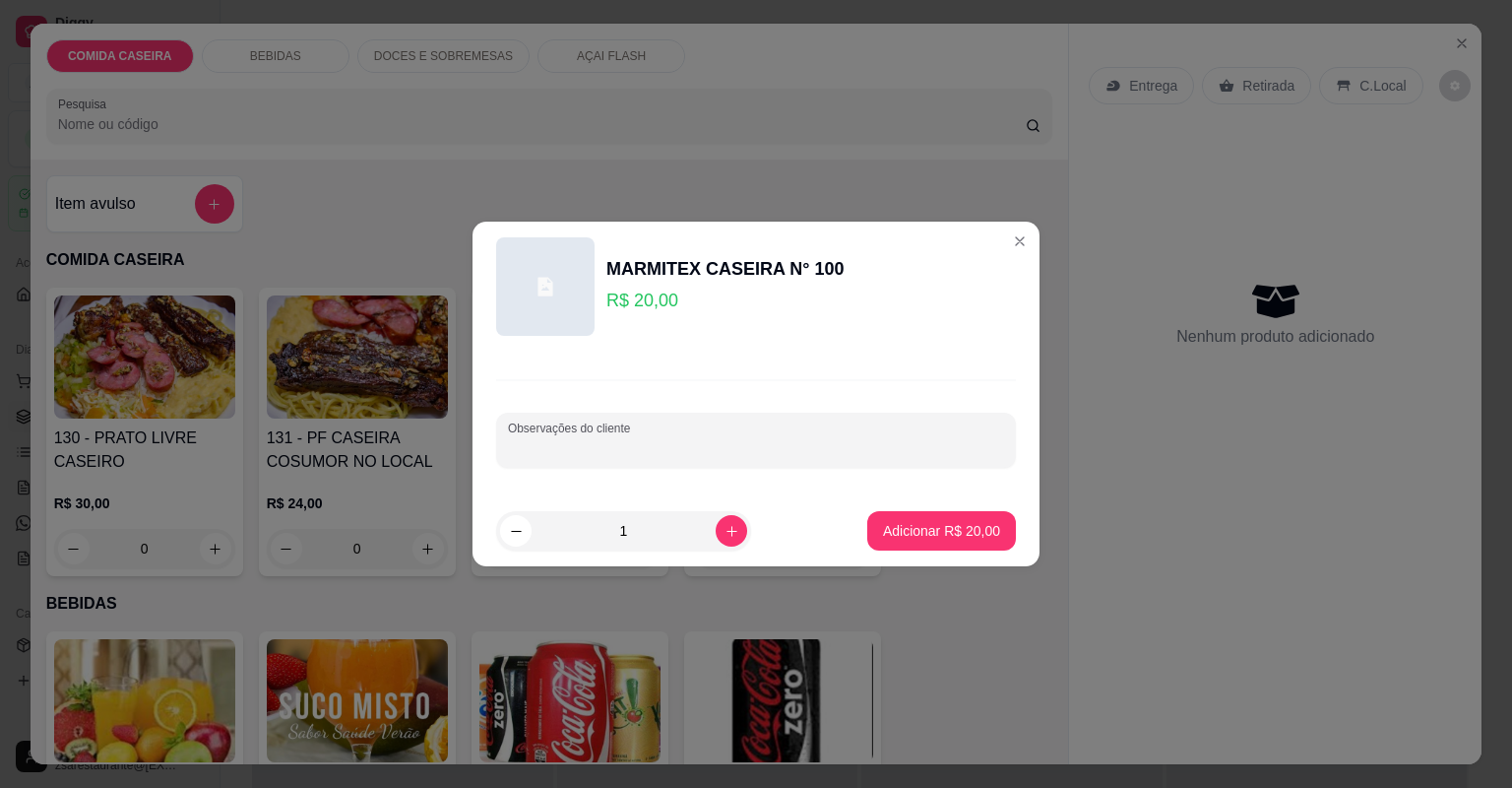 paste on "Feijão tropeiro , purê de batata , churrasco e vinagrete" 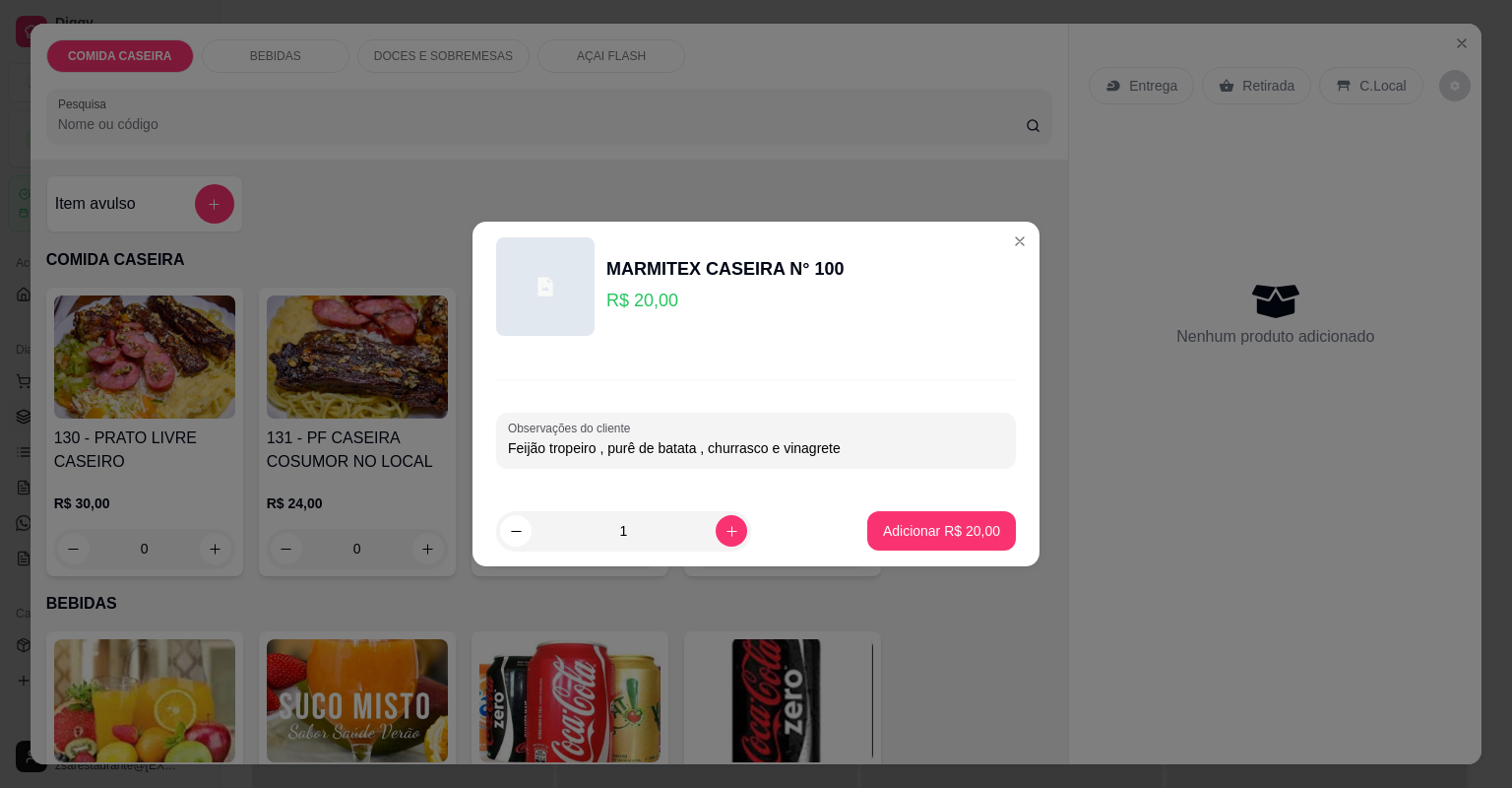 type on "Feijão tropeiro , purê de batata , churrasco e vinagrete" 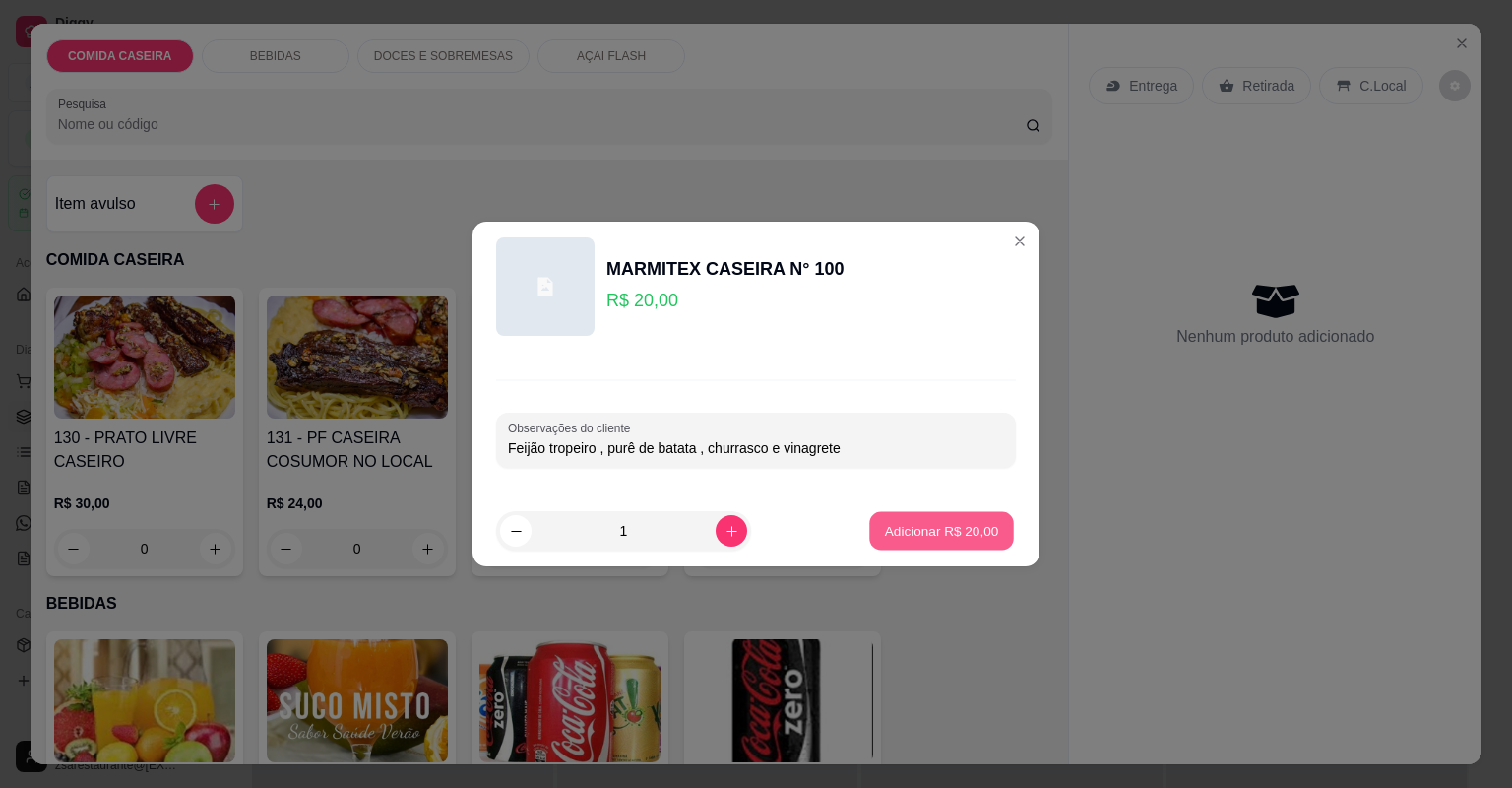 click on "Adicionar   R$ 20,00" at bounding box center (942, 530) 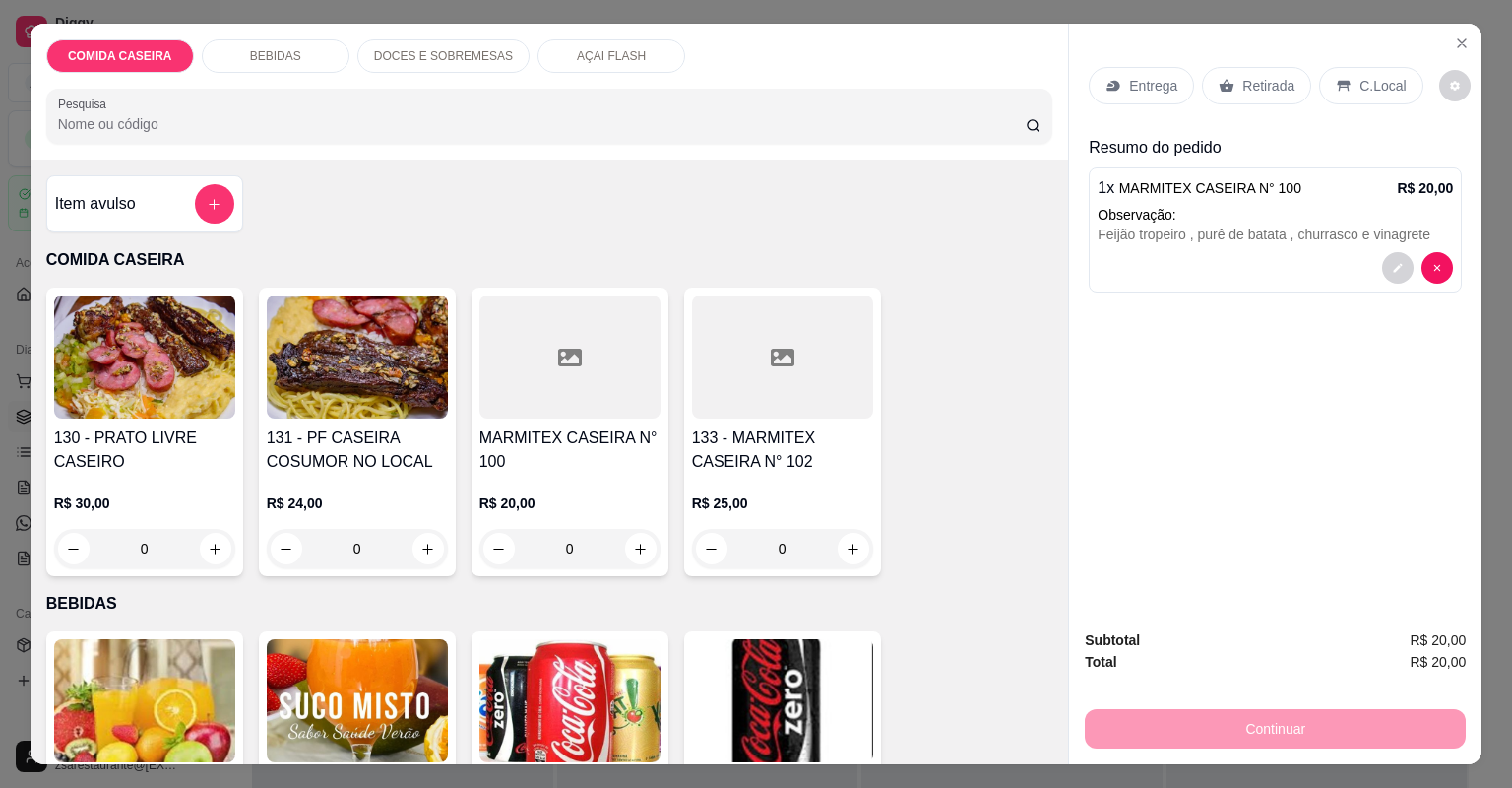 click on "Entrega Retirada C.Local" at bounding box center [1275, 86] 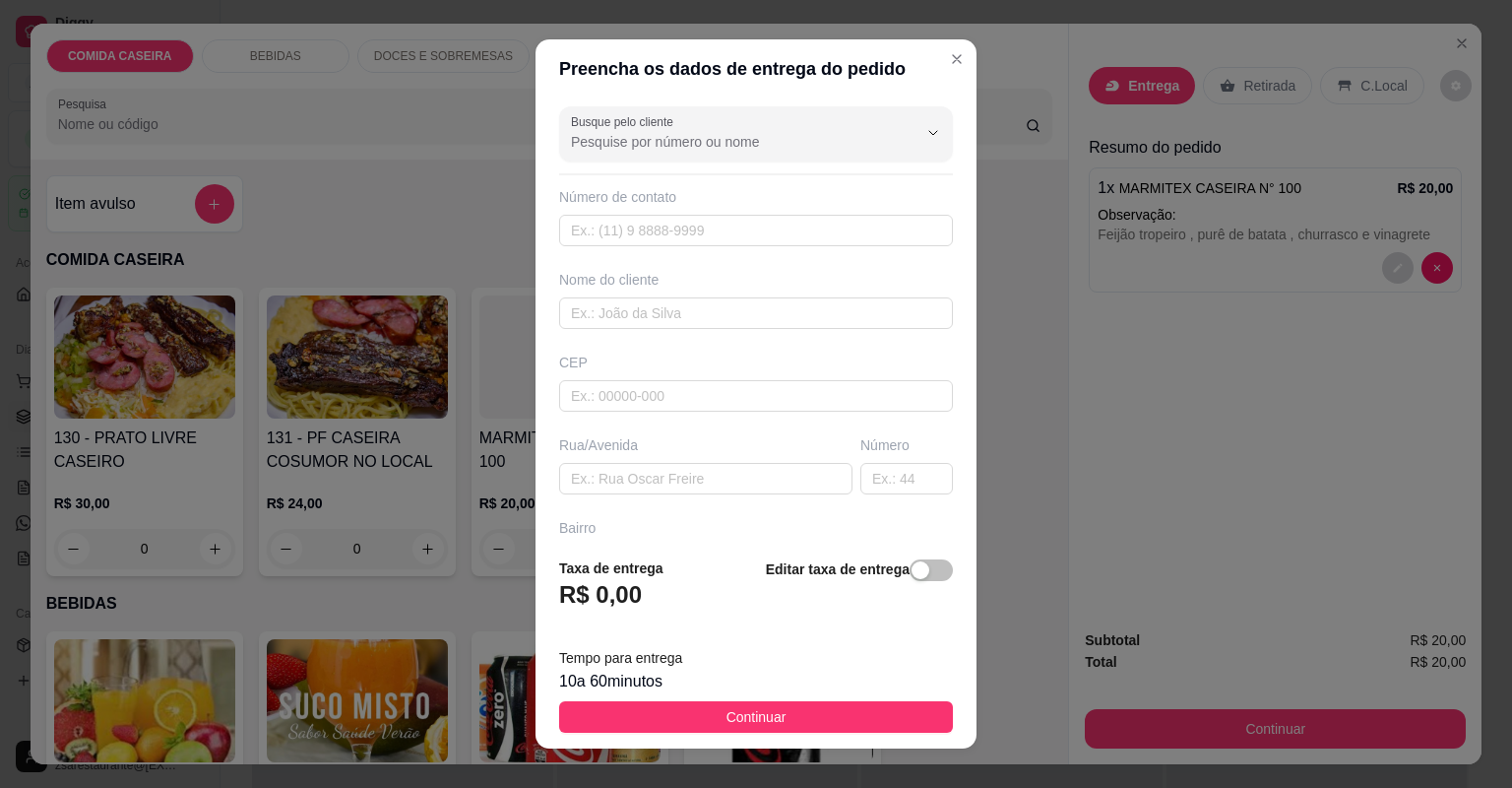 click on "Rua/Avenida" at bounding box center [706, 465] 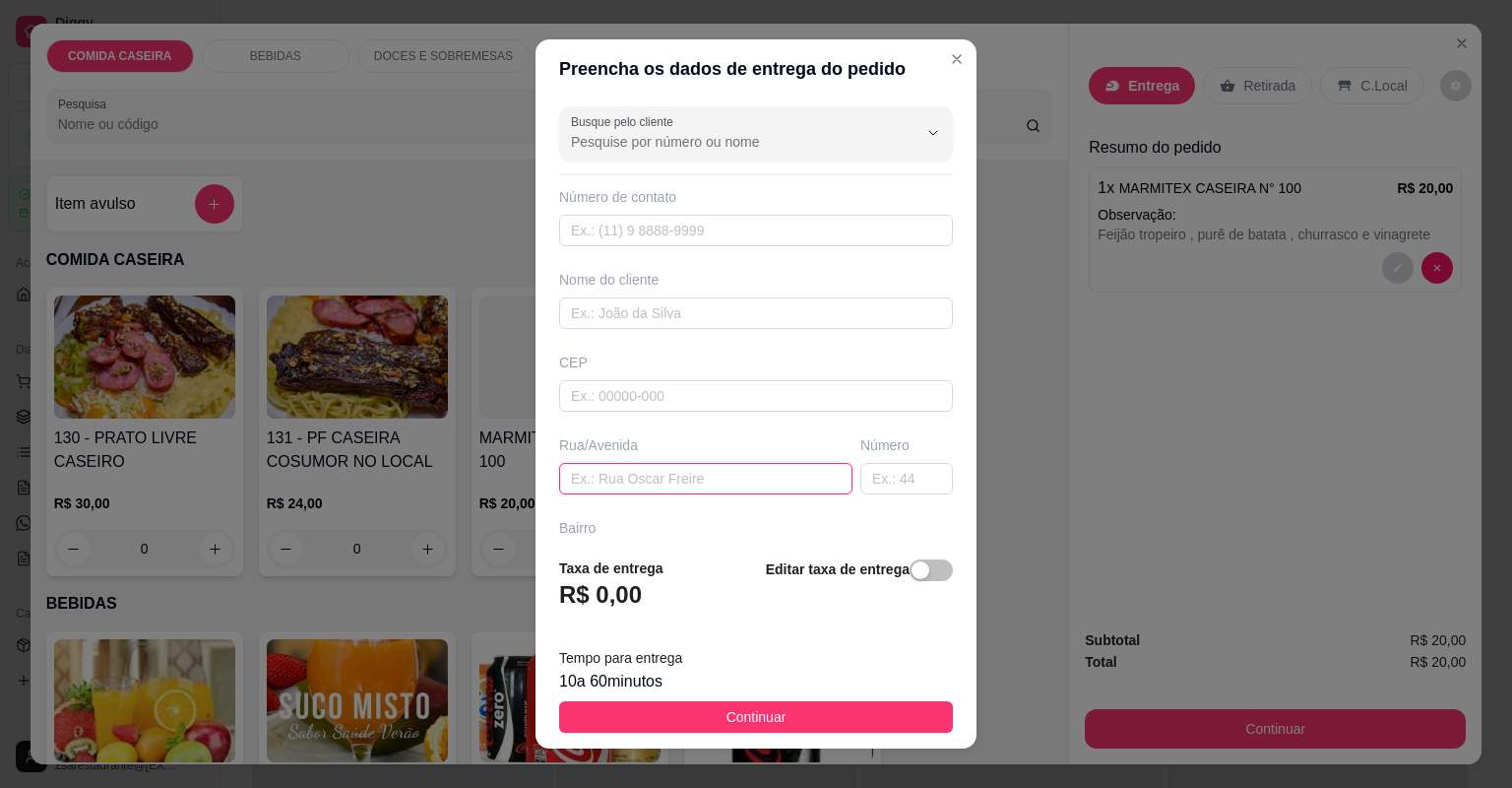 click at bounding box center [706, 479] 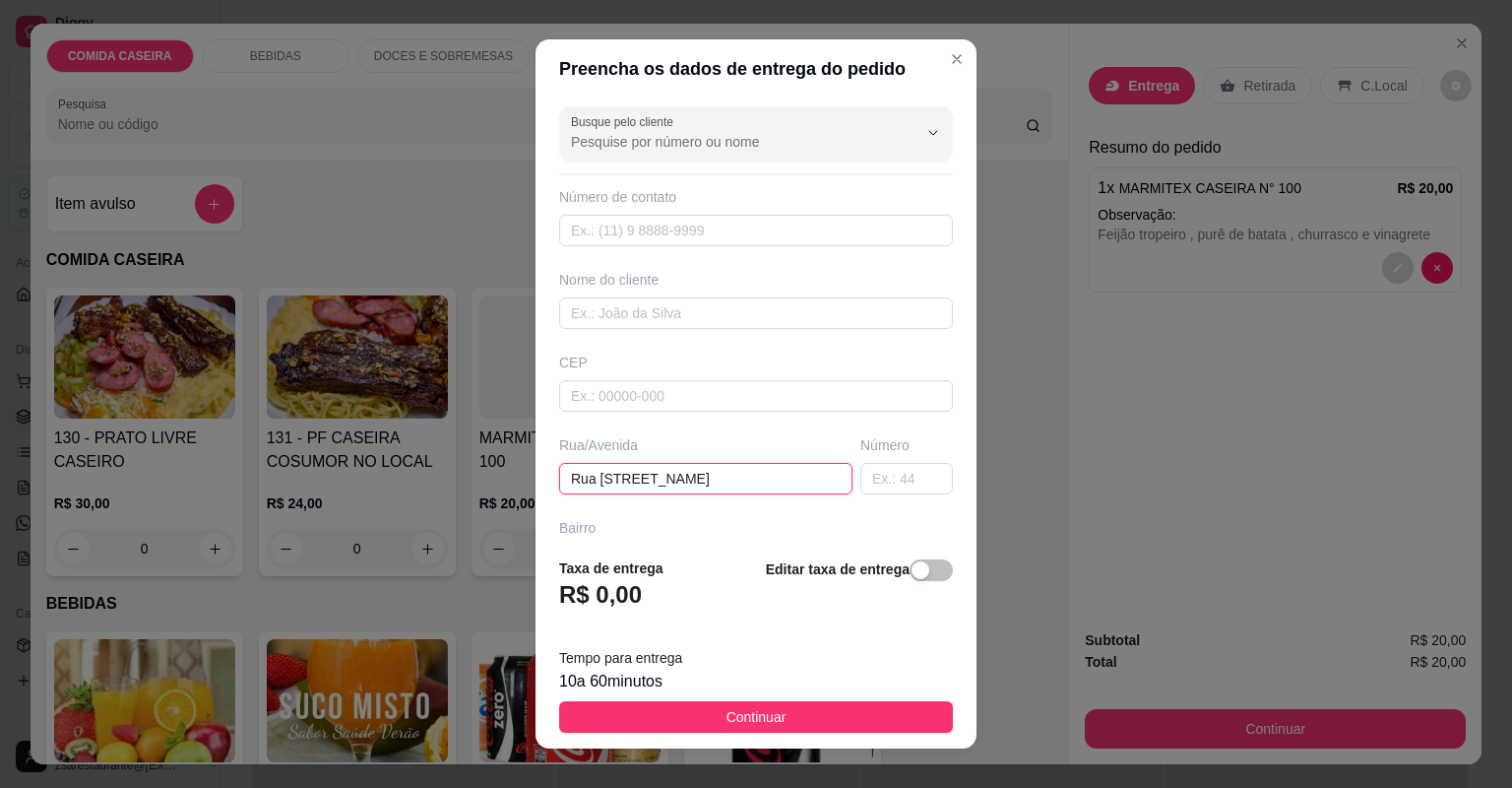 paste on "Dps da ponte do estadual" 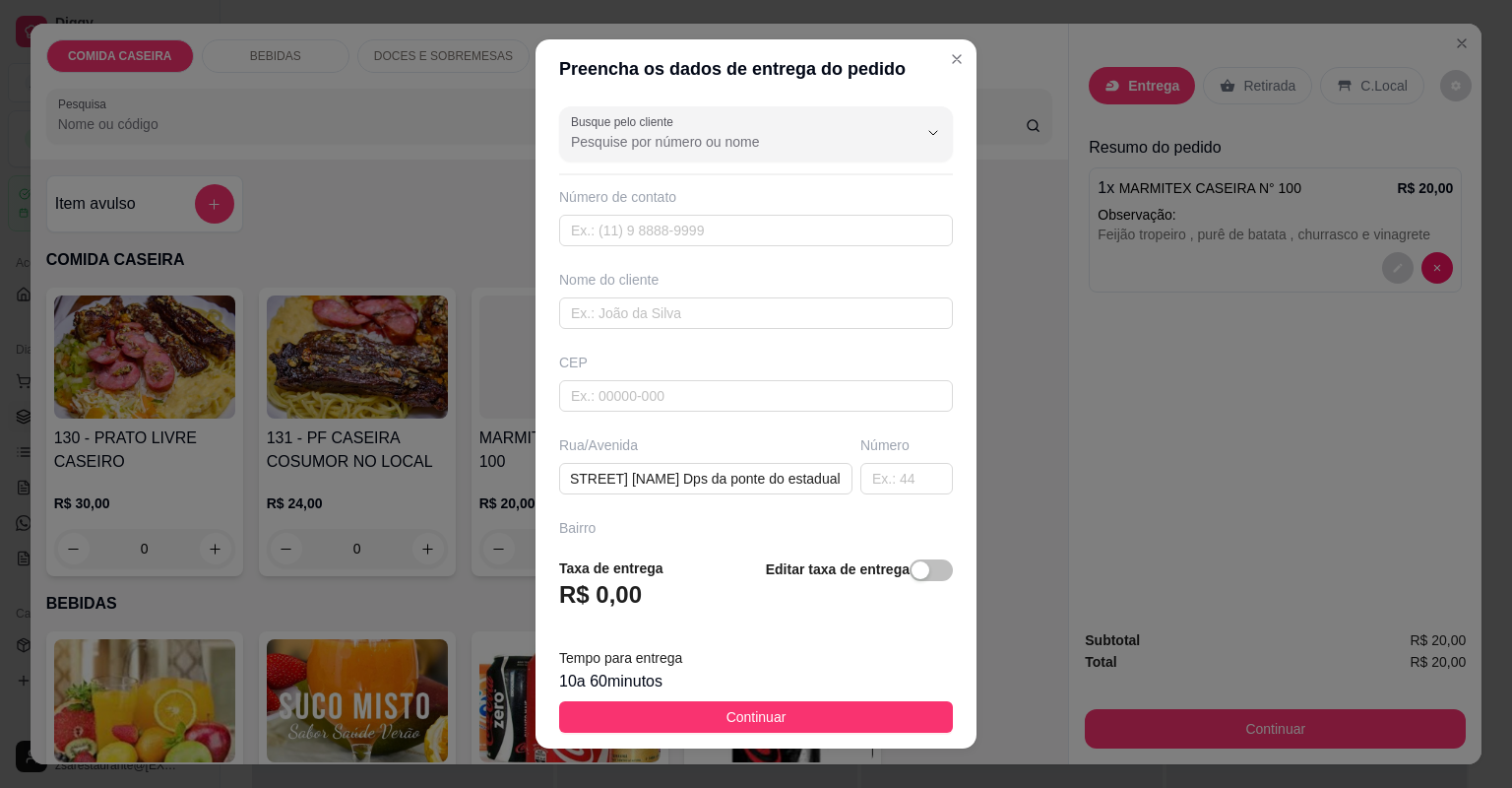 scroll, scrollTop: 0, scrollLeft: 0, axis: both 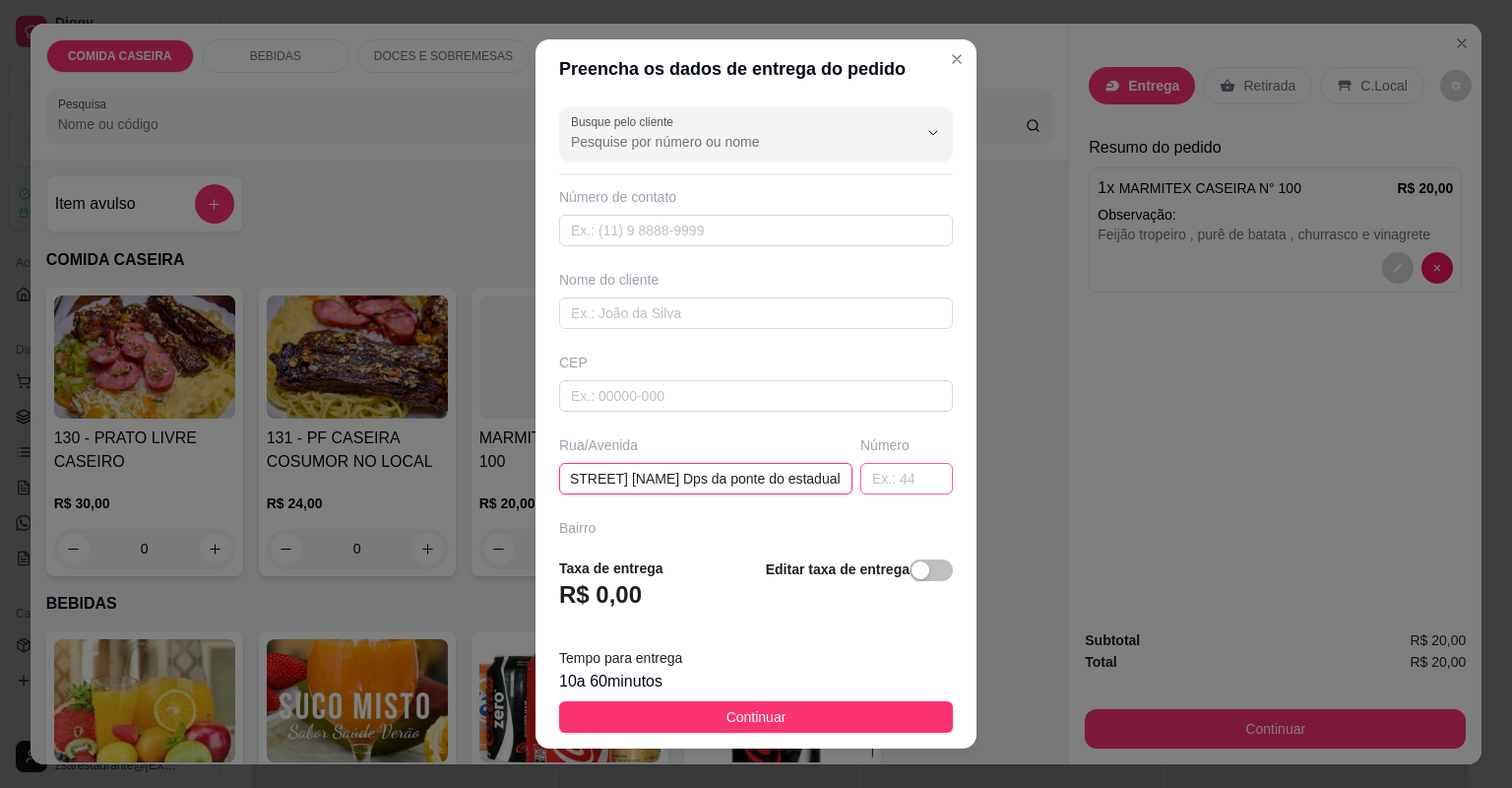 drag, startPoint x: 819, startPoint y: 480, endPoint x: 841, endPoint y: 483, distance: 22.203603 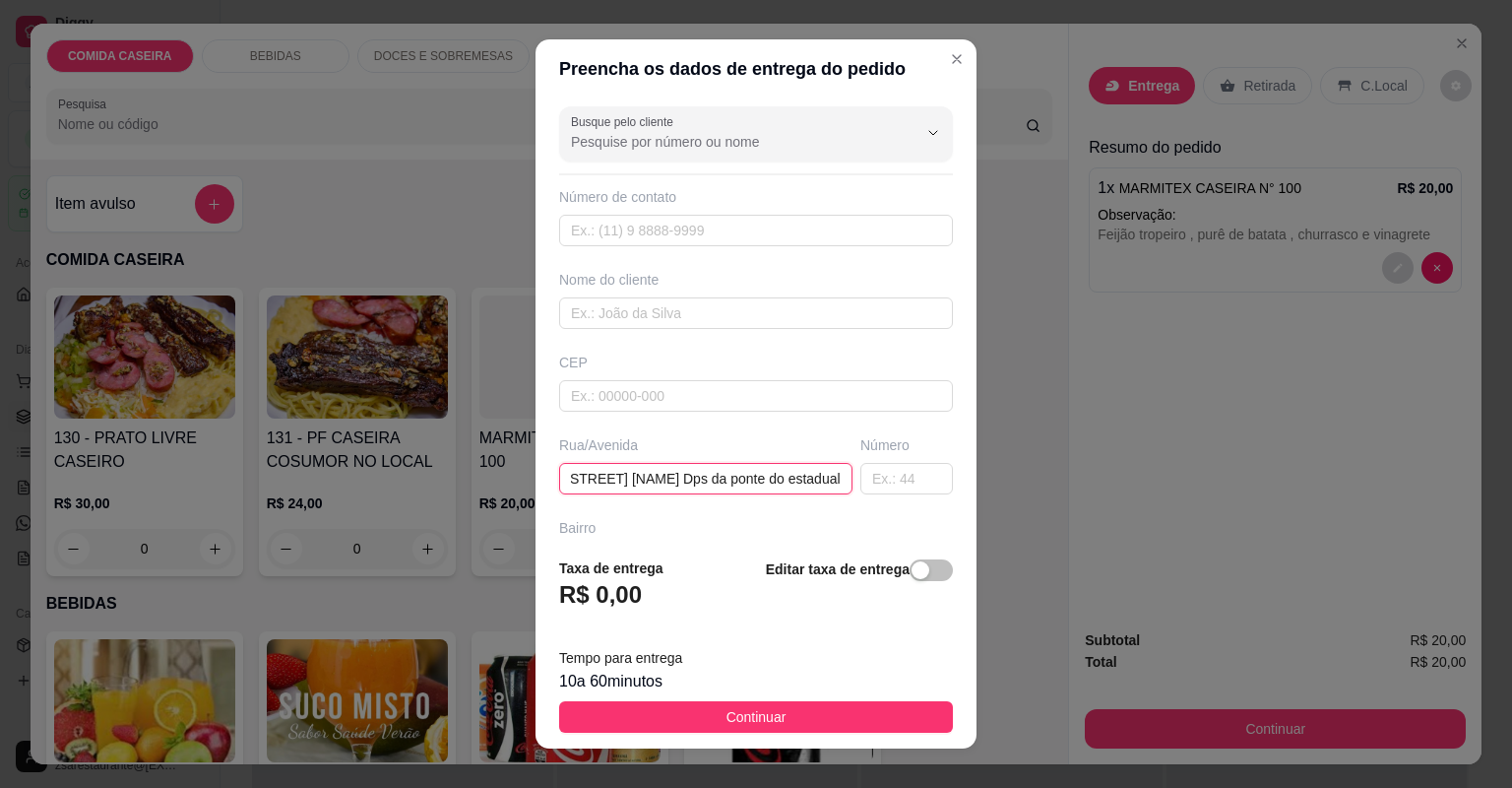 click on "[STREET] [NAME] Dps da ponte do estadual" at bounding box center [706, 479] 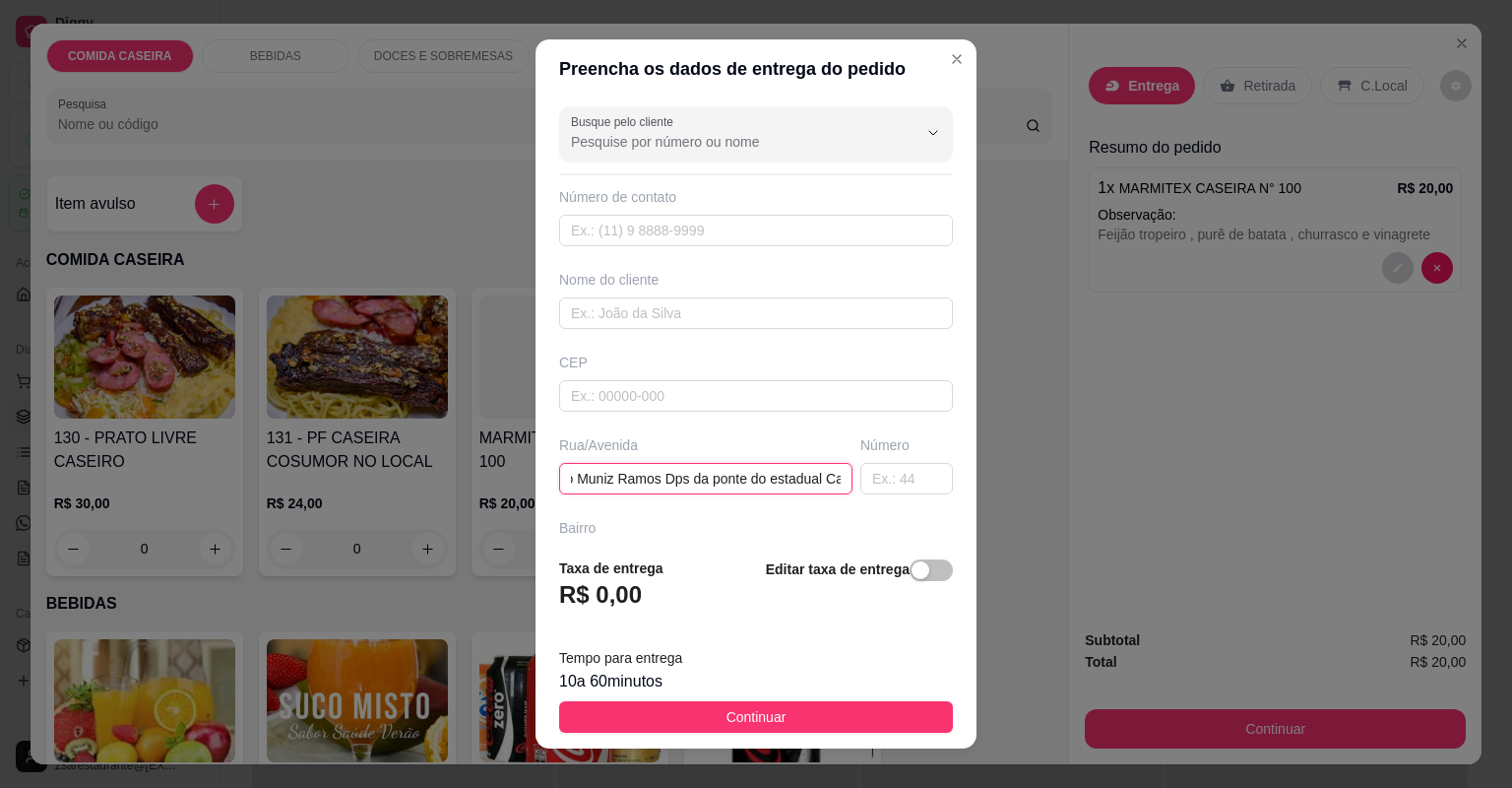 scroll, scrollTop: 0, scrollLeft: 164, axis: horizontal 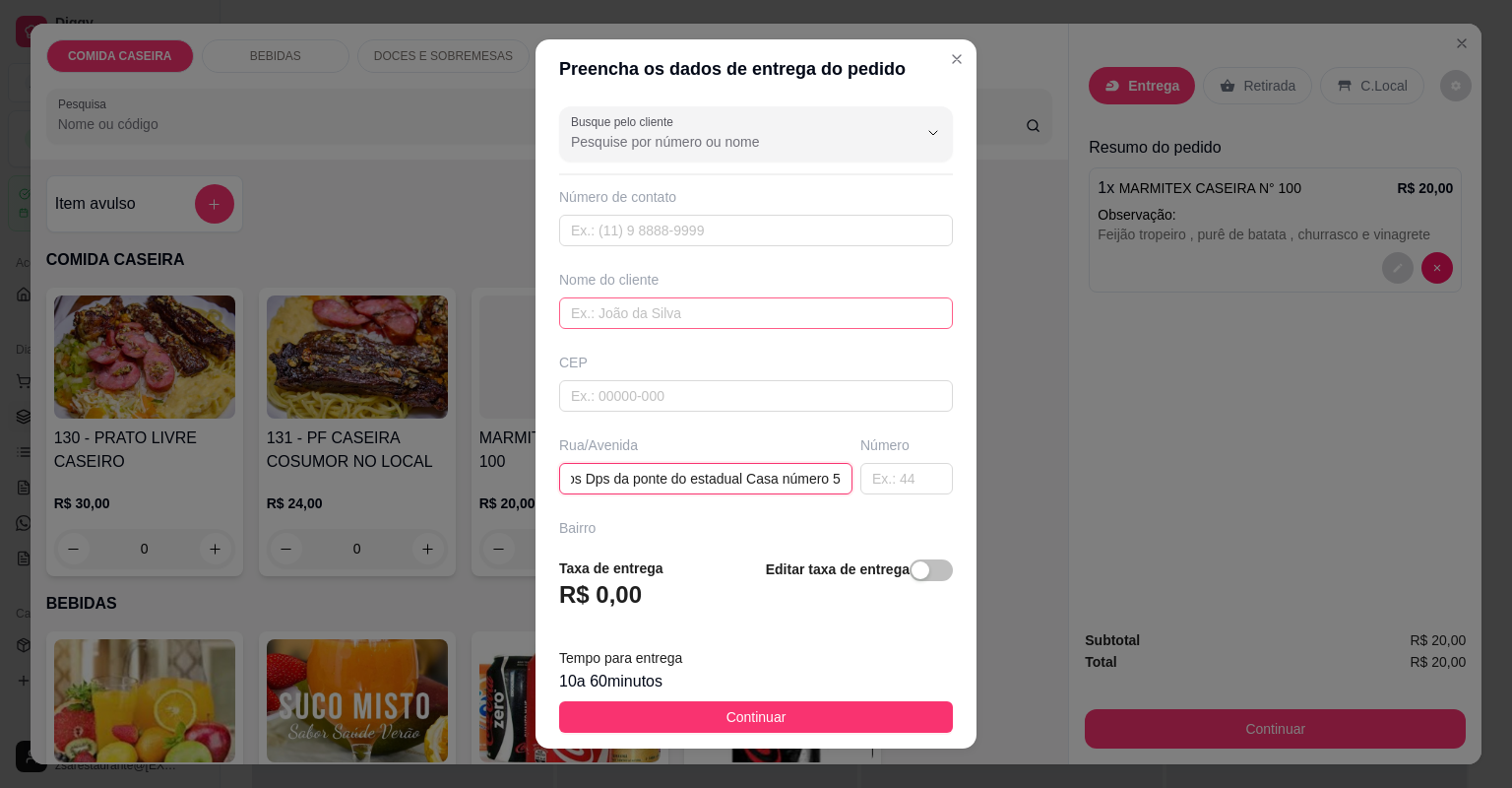 type on "Rua Antônio Muniz Ramos Dps da ponte do estadual Casa número 5" 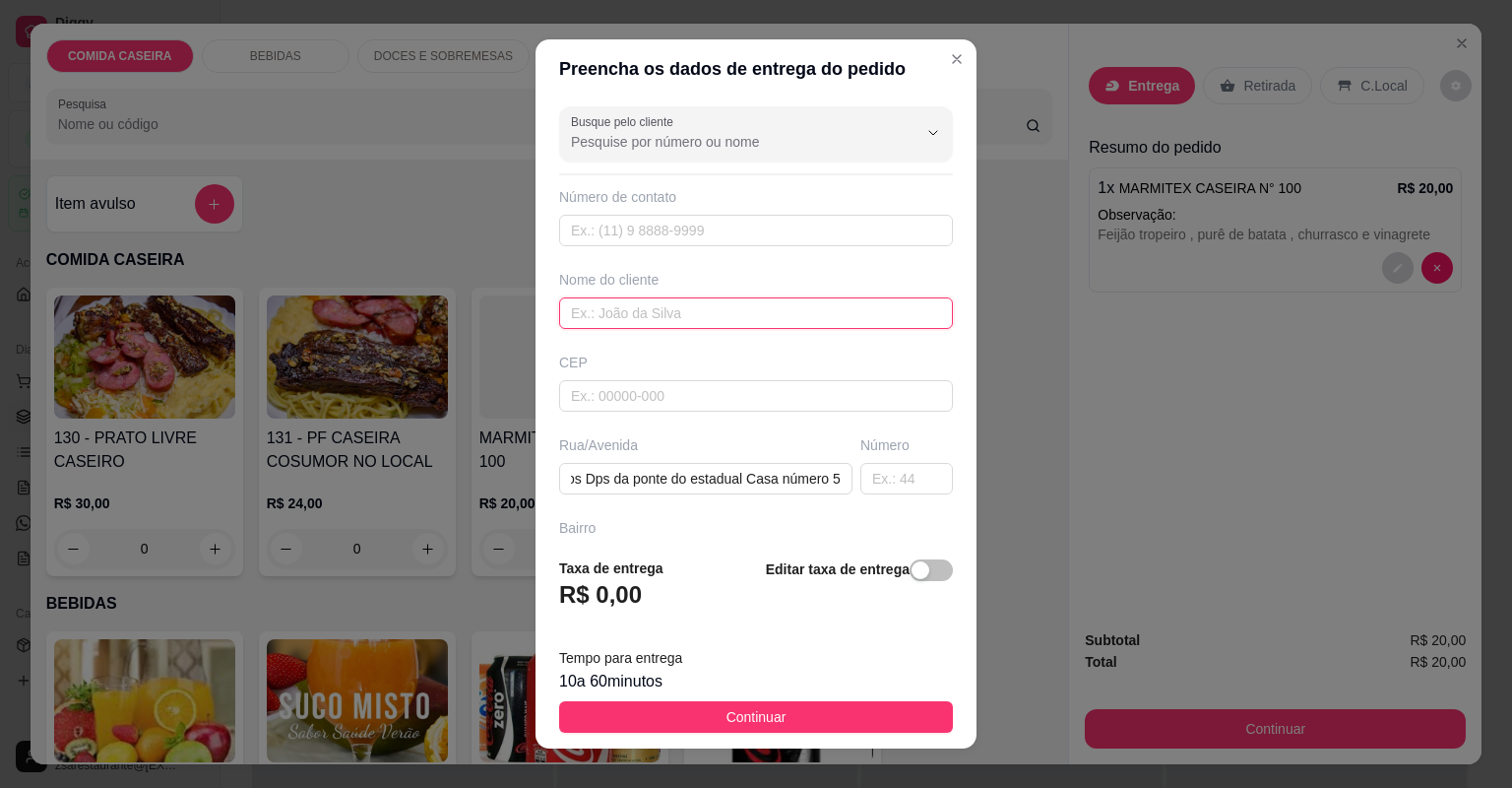 click at bounding box center (756, 313) 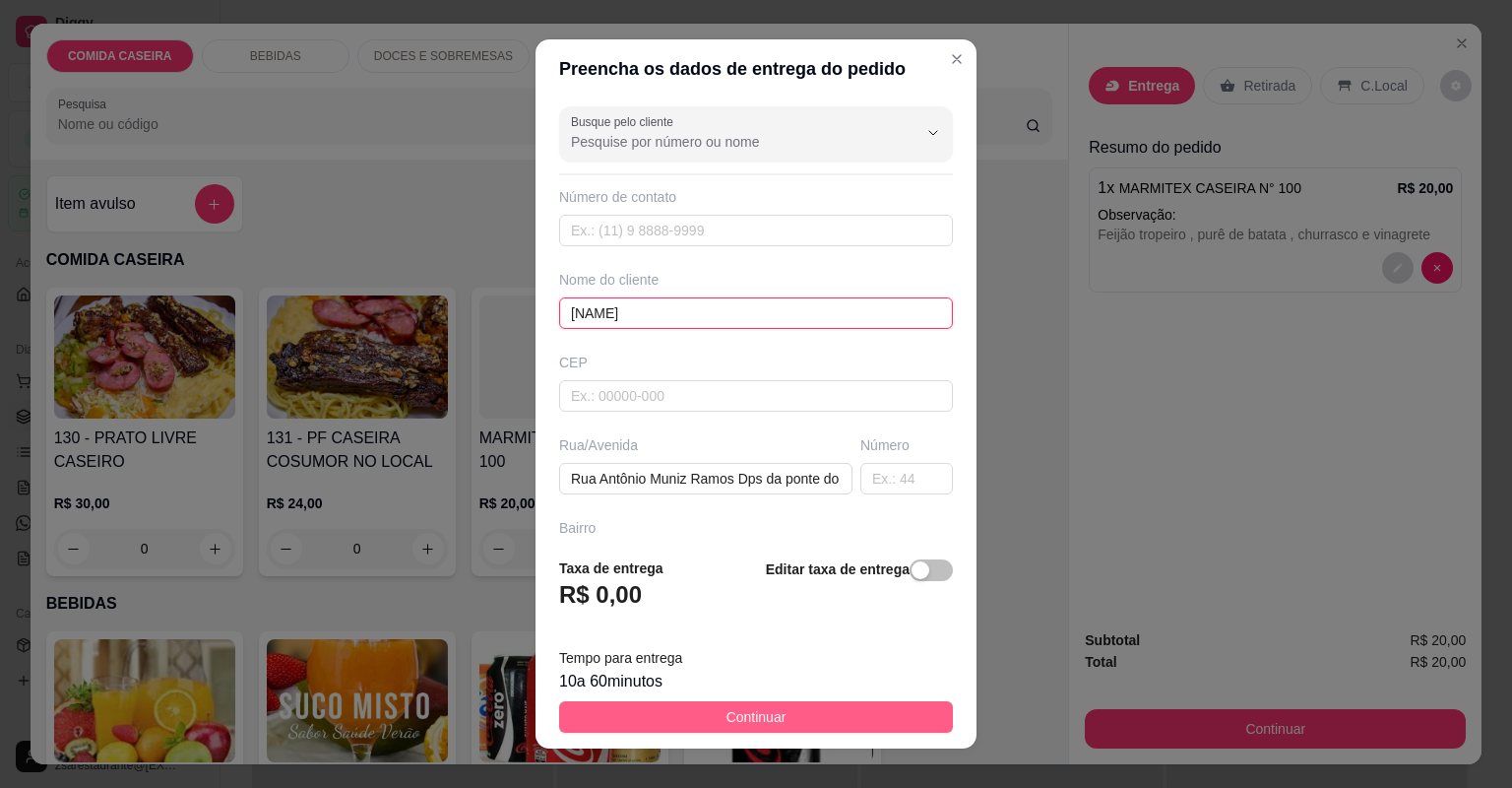 type on "[NAME]" 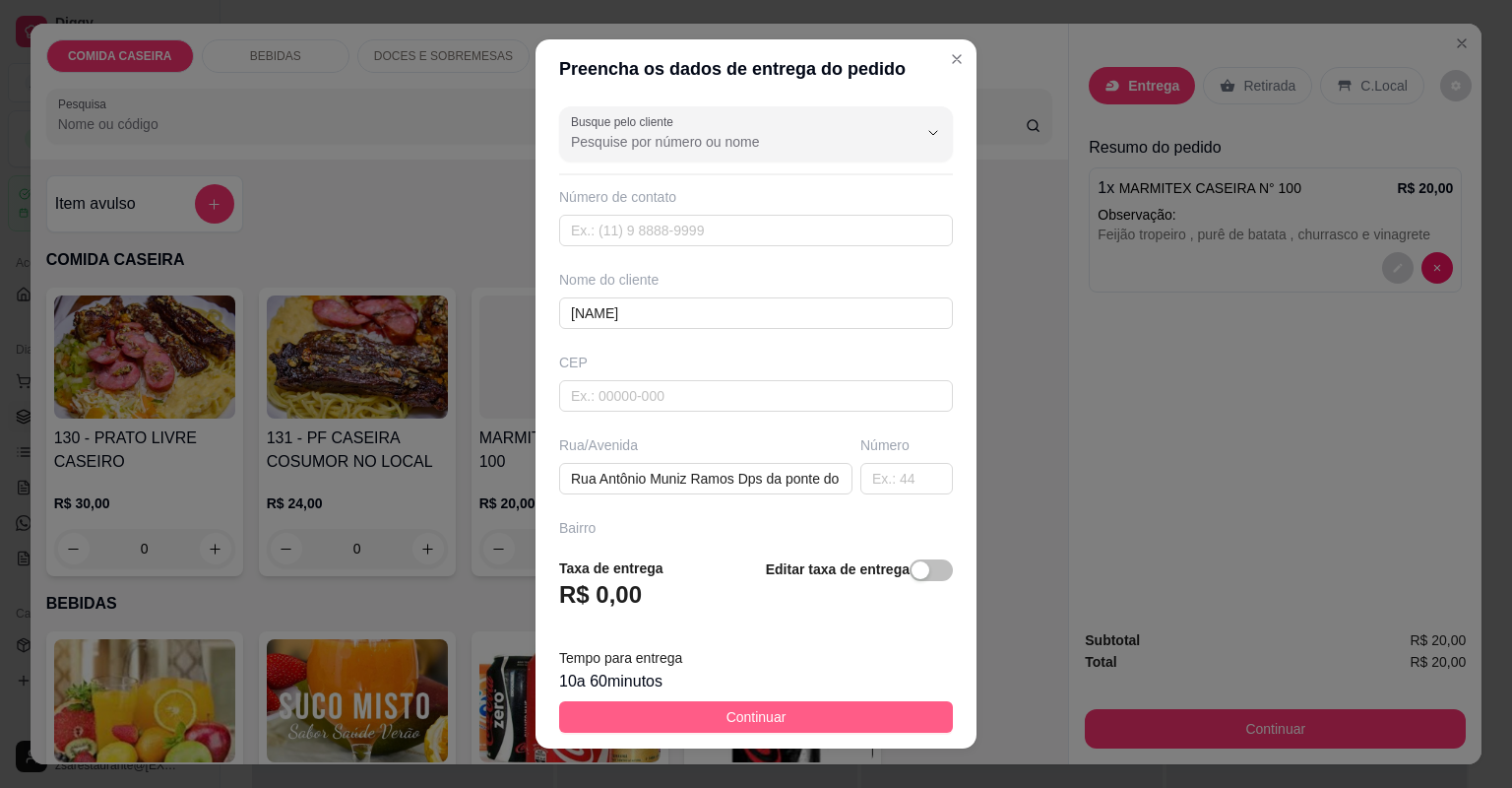 click on "Continuar" at bounding box center (756, 717) 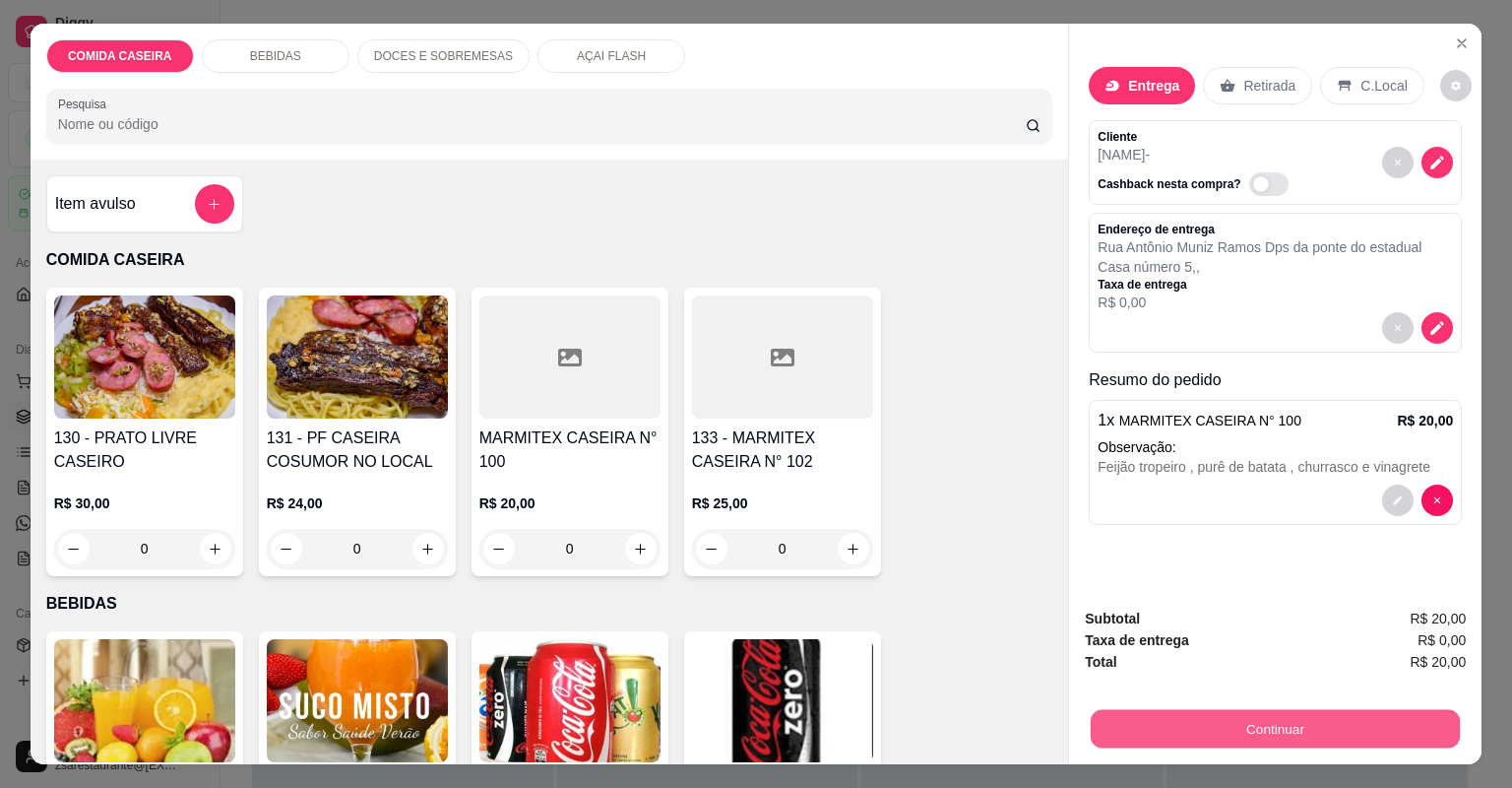 click on "Continuar" at bounding box center (1275, 729) 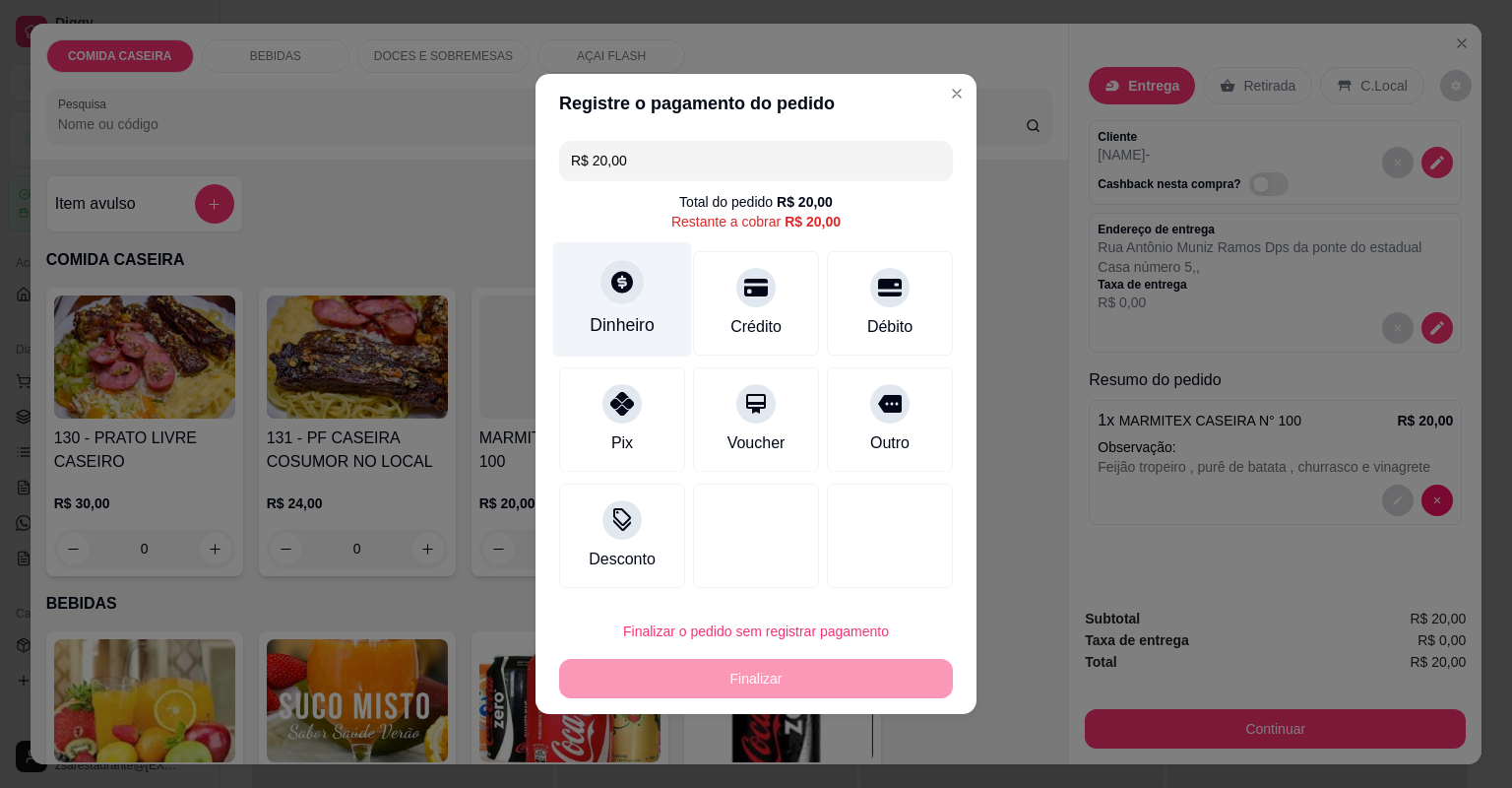 click on "Dinheiro" at bounding box center (622, 299) 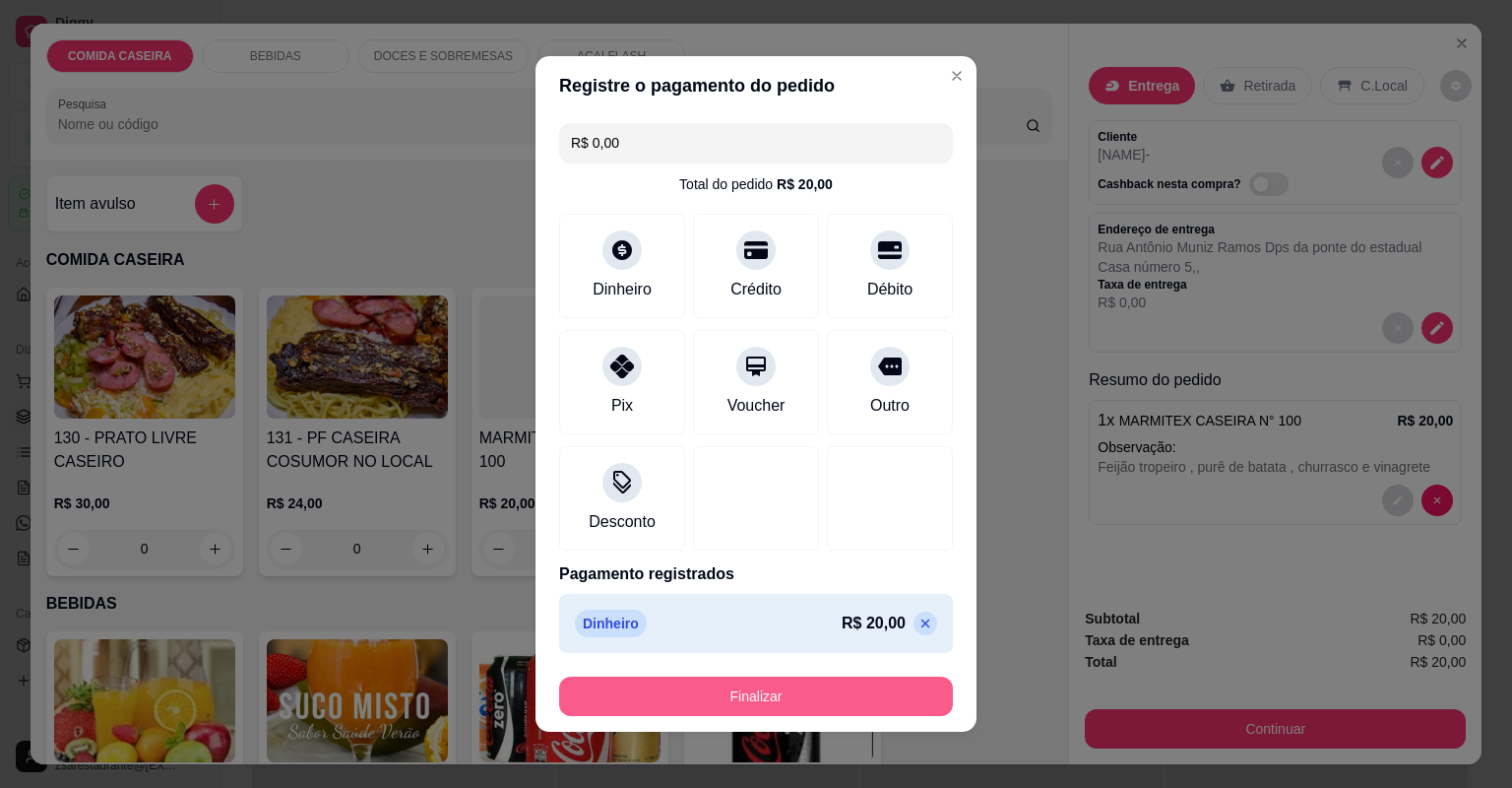 click on "Finalizar" at bounding box center [756, 696] 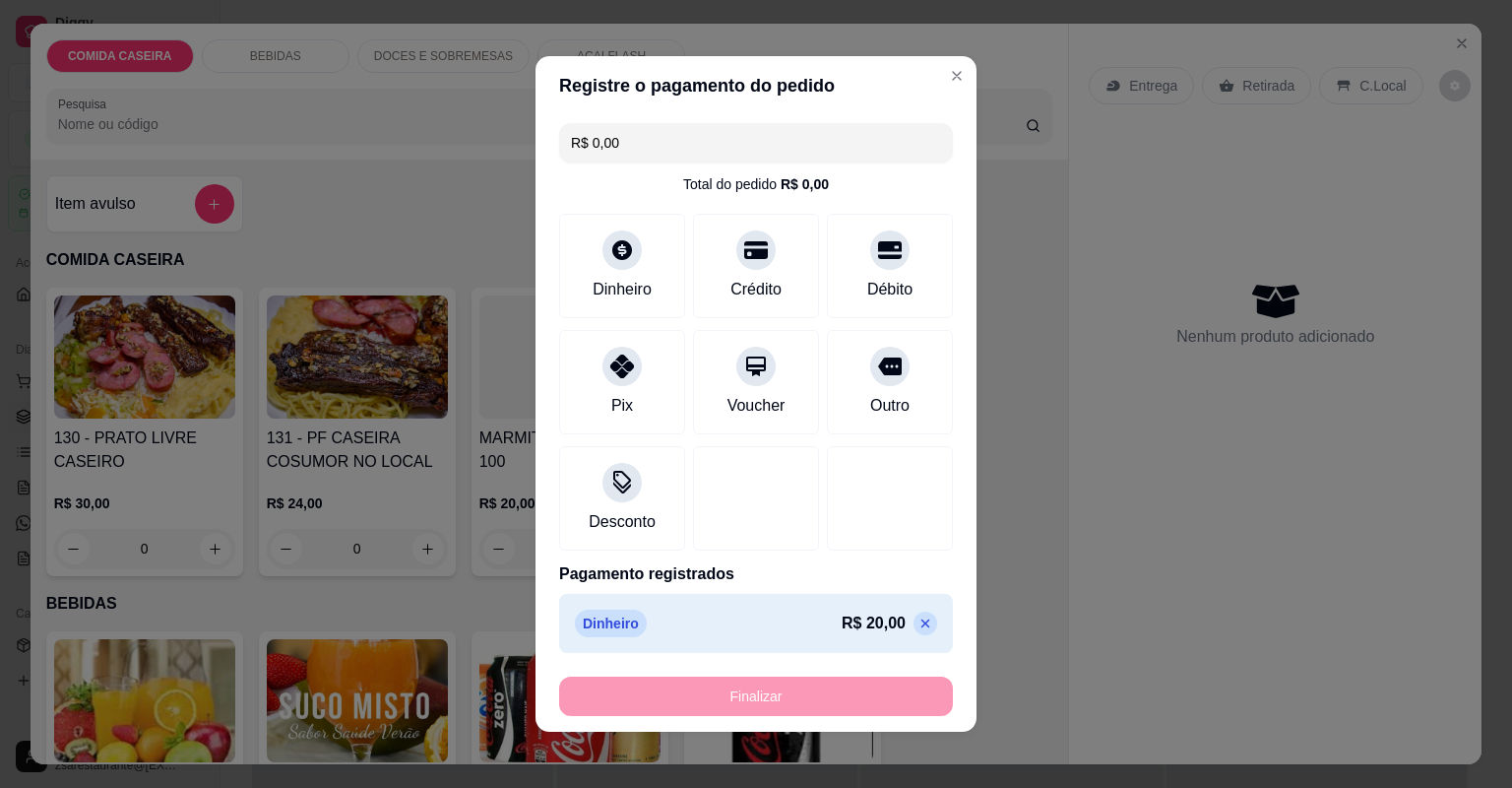 type on "-R$ 20,00" 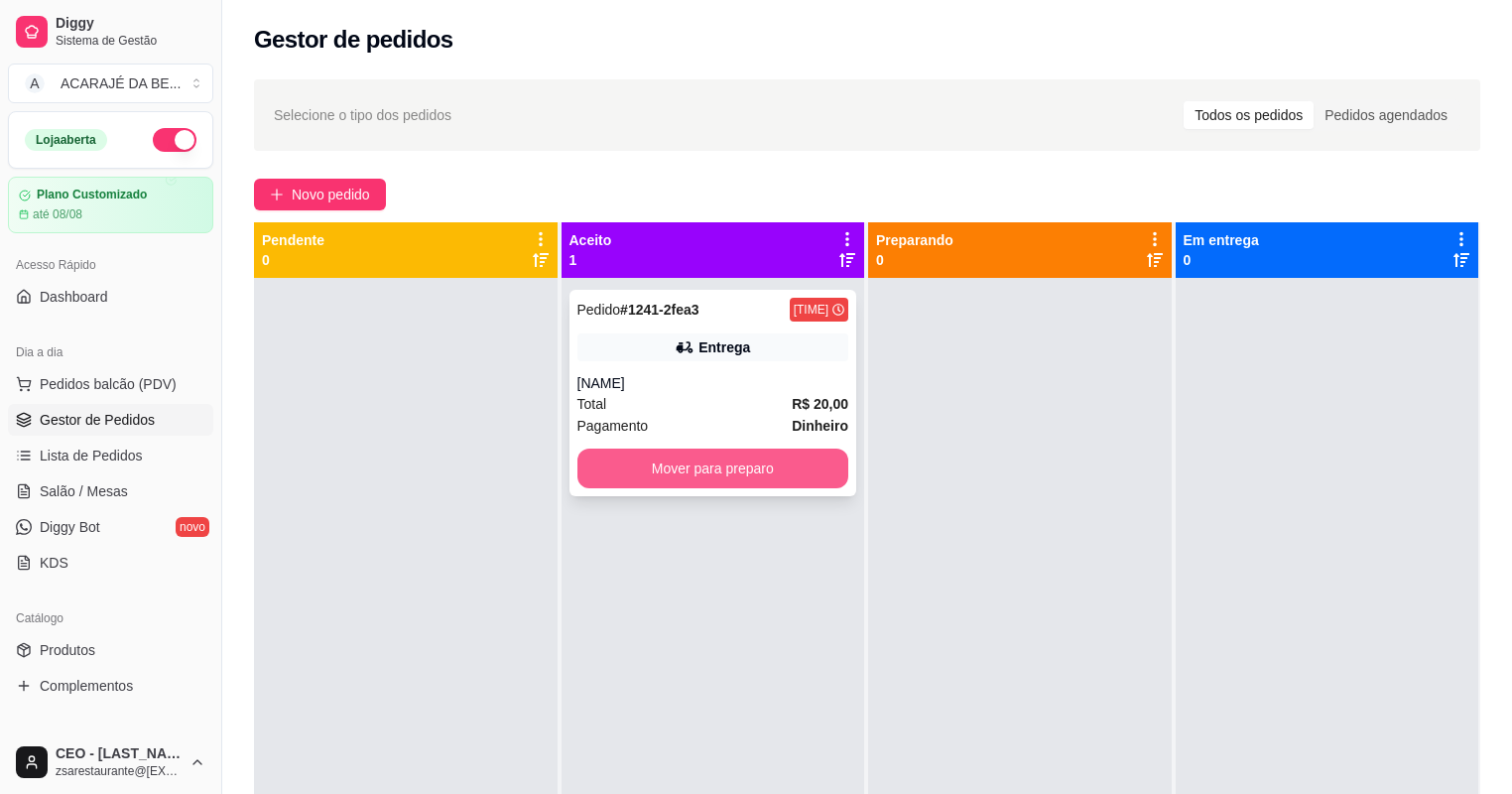 click on "Mover para preparo" at bounding box center [713, 468] 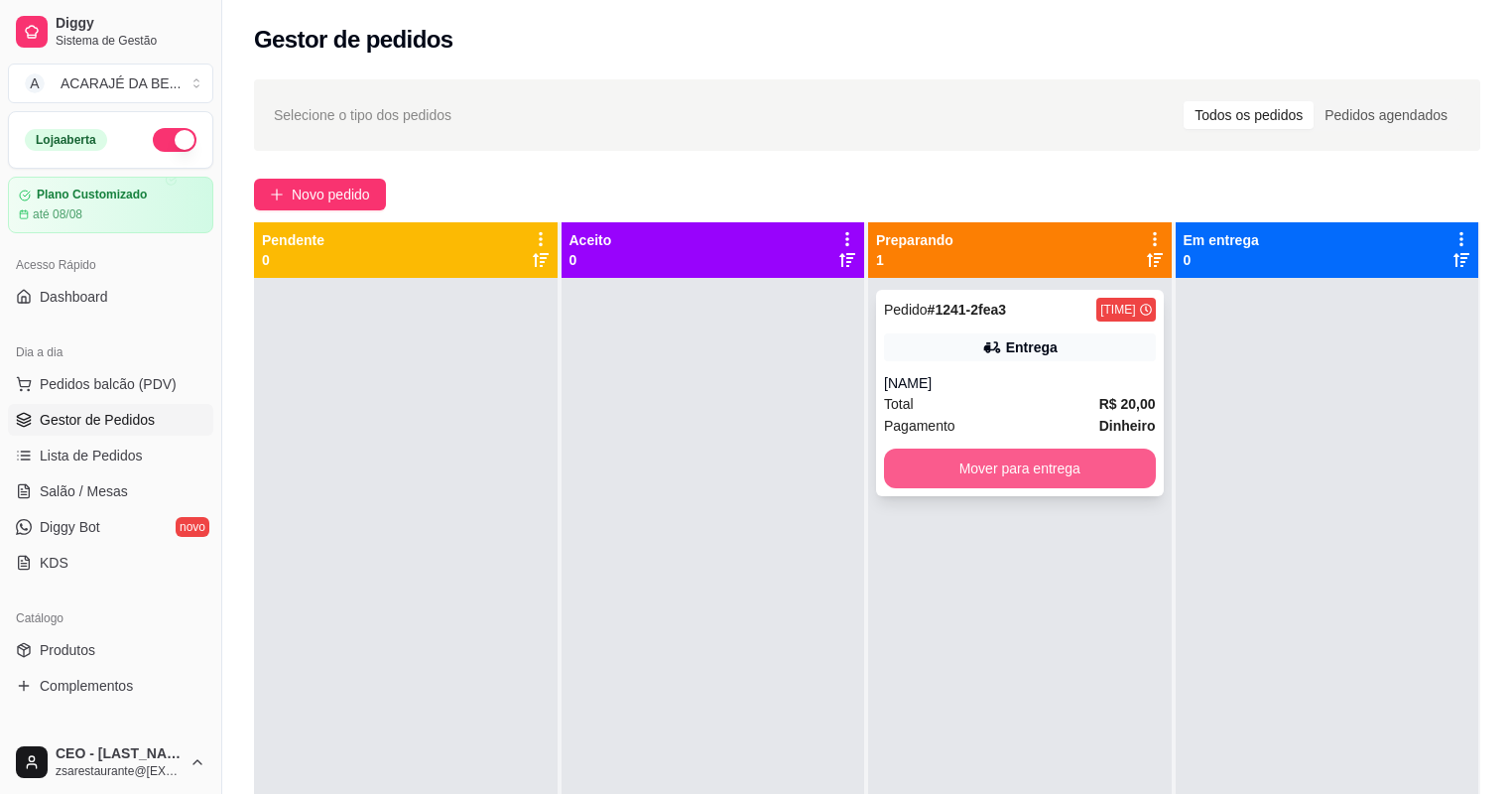 click on "Mover para entrega" at bounding box center [1020, 468] 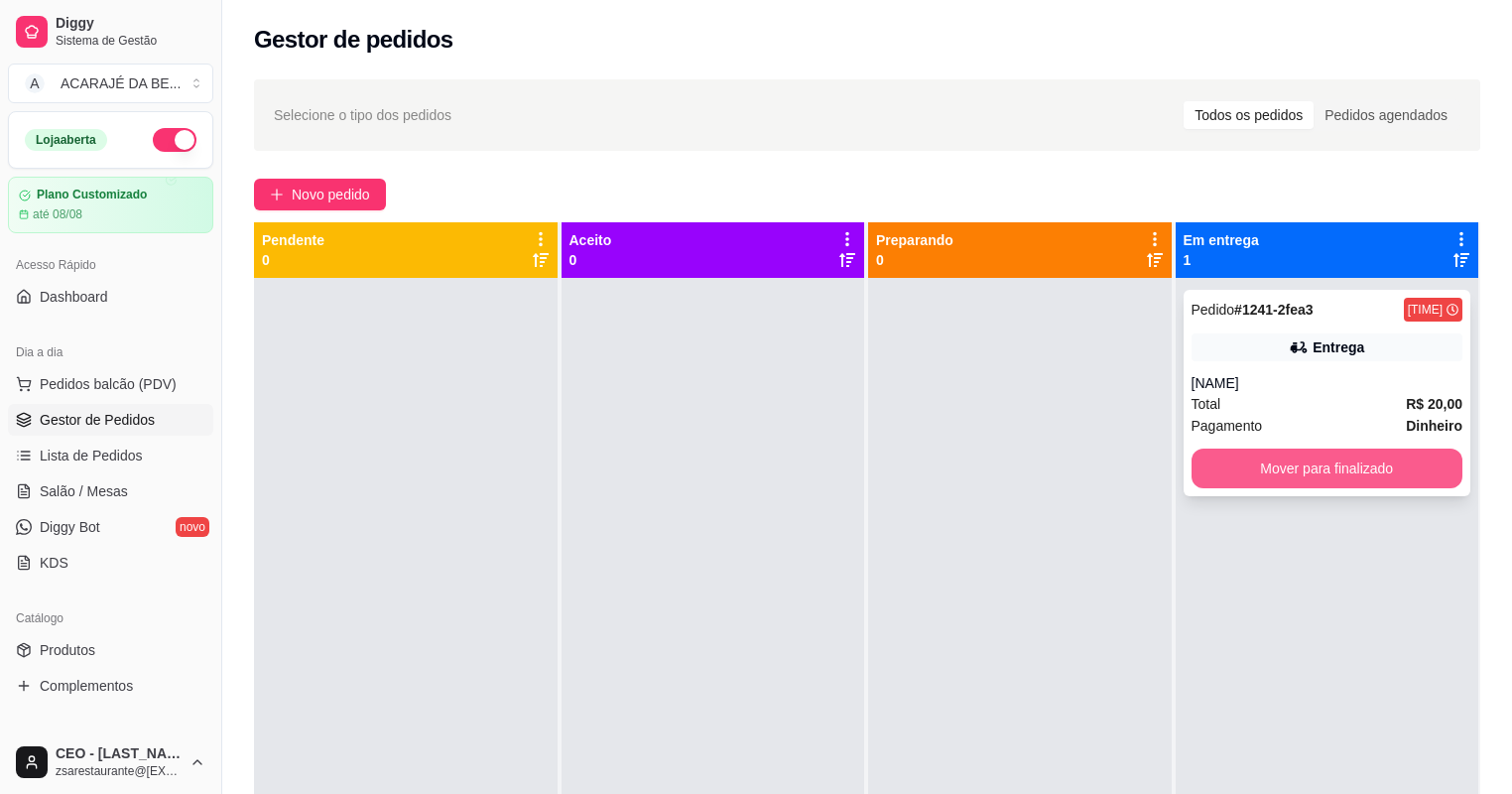 click on "Mover para finalizado" at bounding box center [1327, 468] 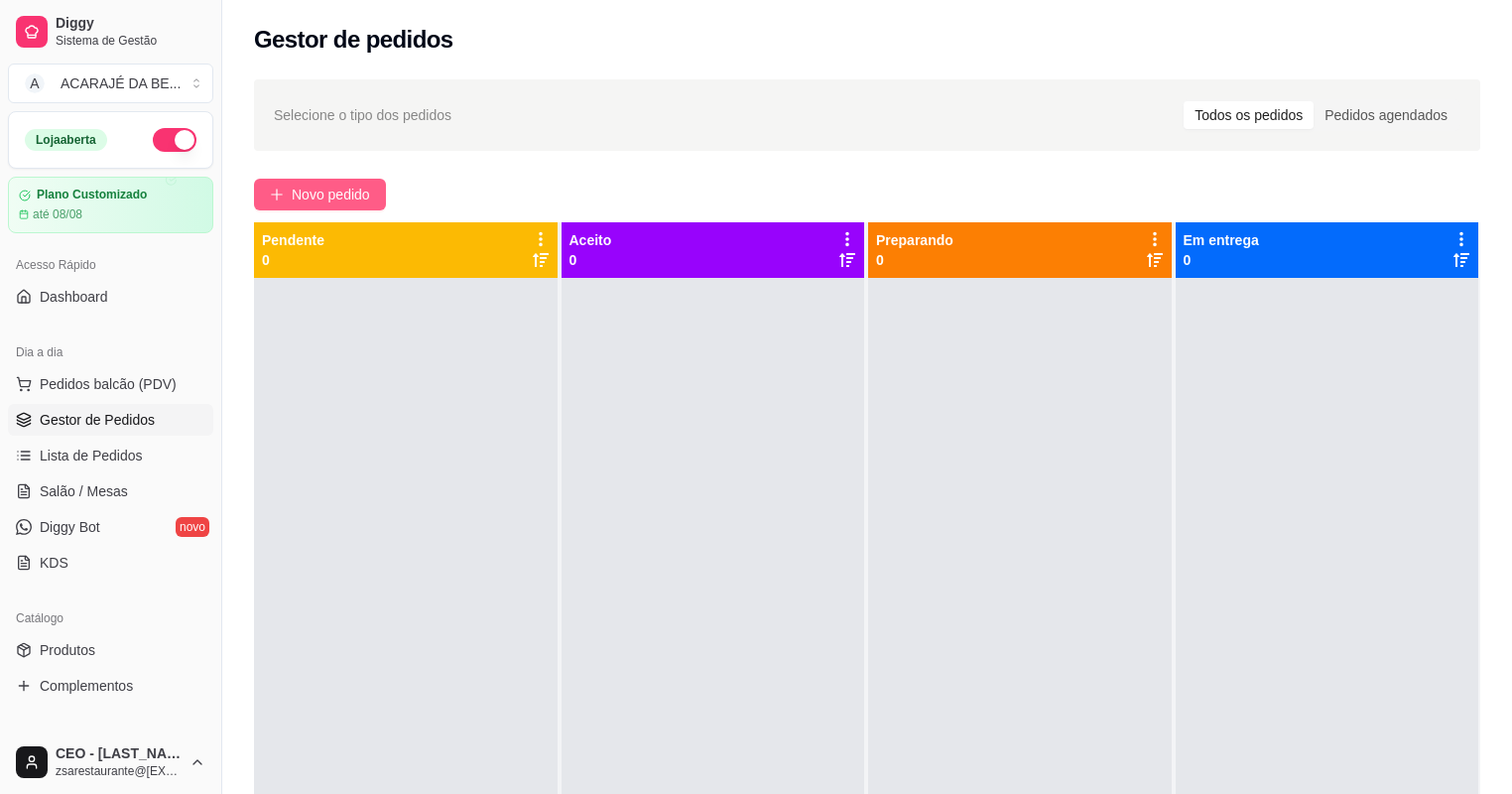 click on "Novo pedido" at bounding box center [330, 195] 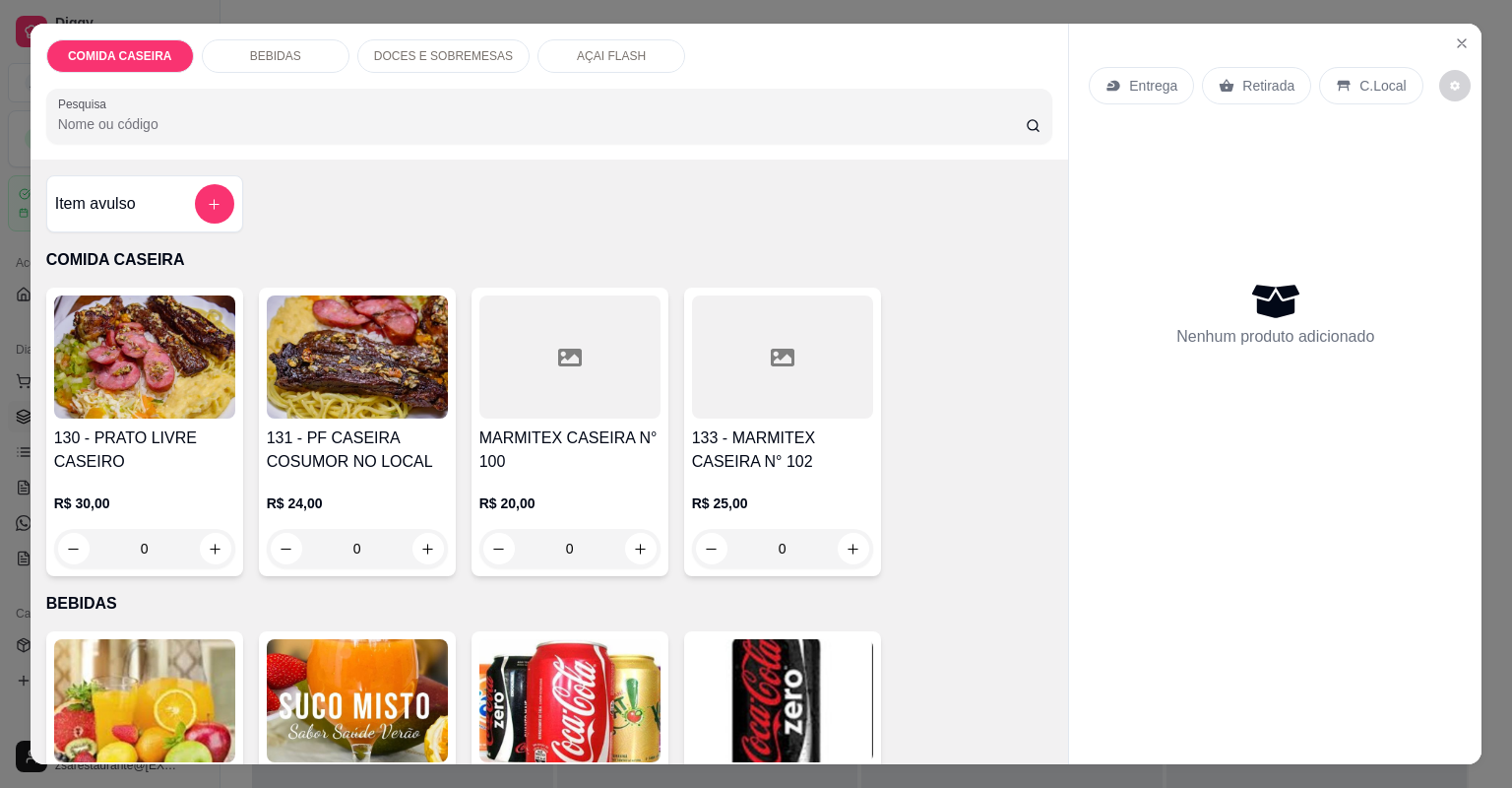 click on "MARMITEX CASEIRA N° 100" at bounding box center [570, 450] 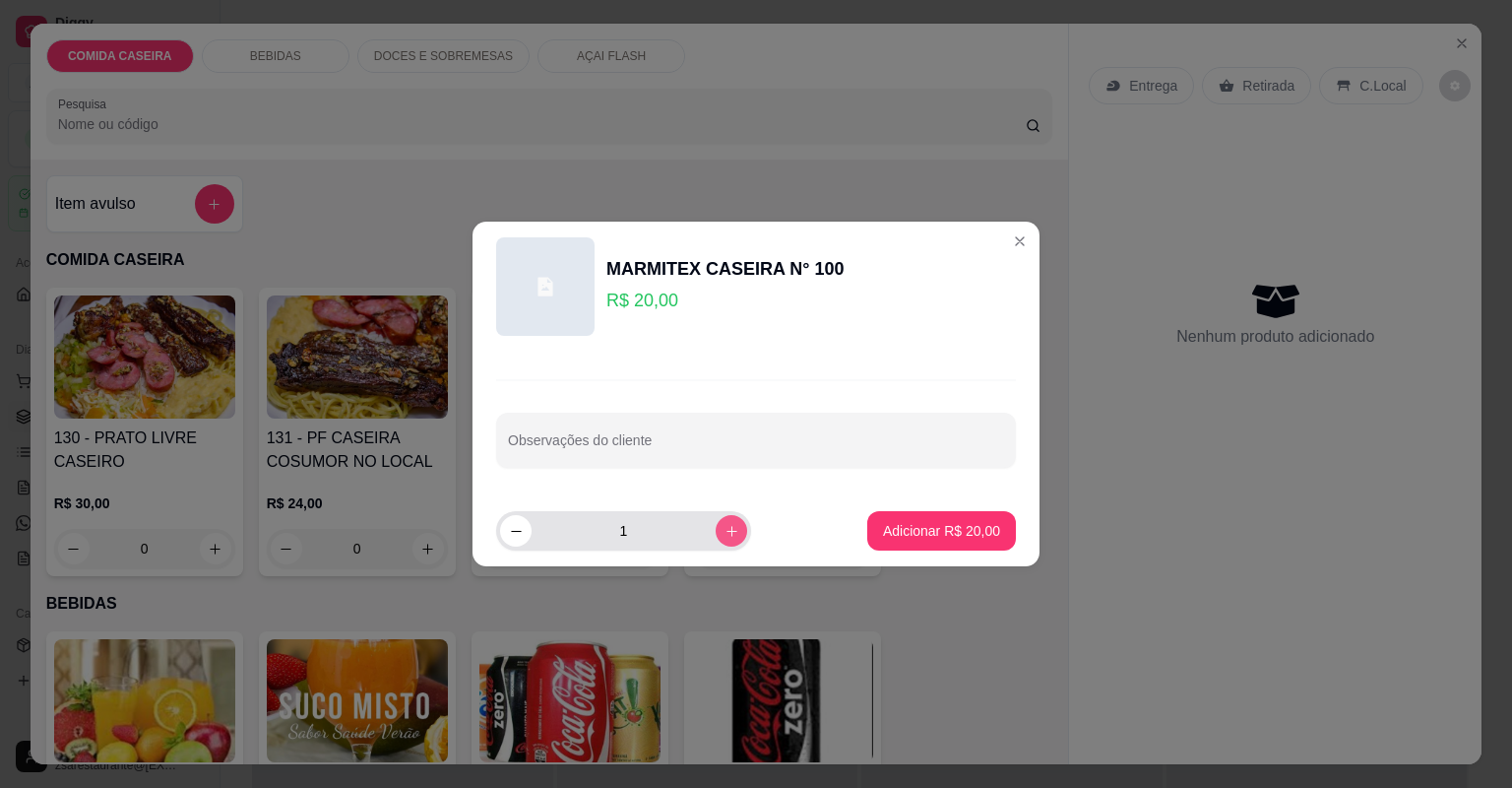 click 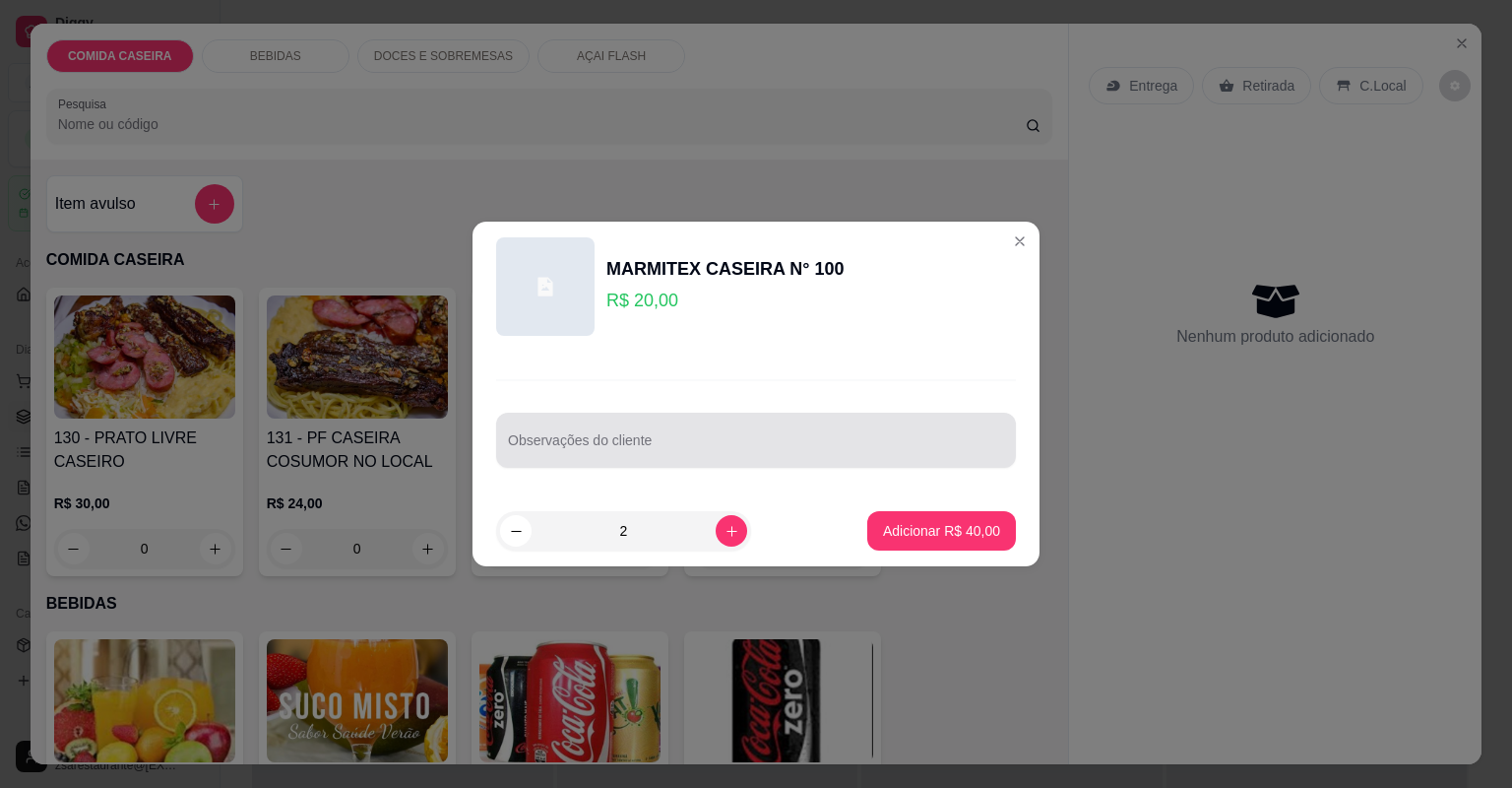 click on "Observações do cliente" at bounding box center (756, 440) 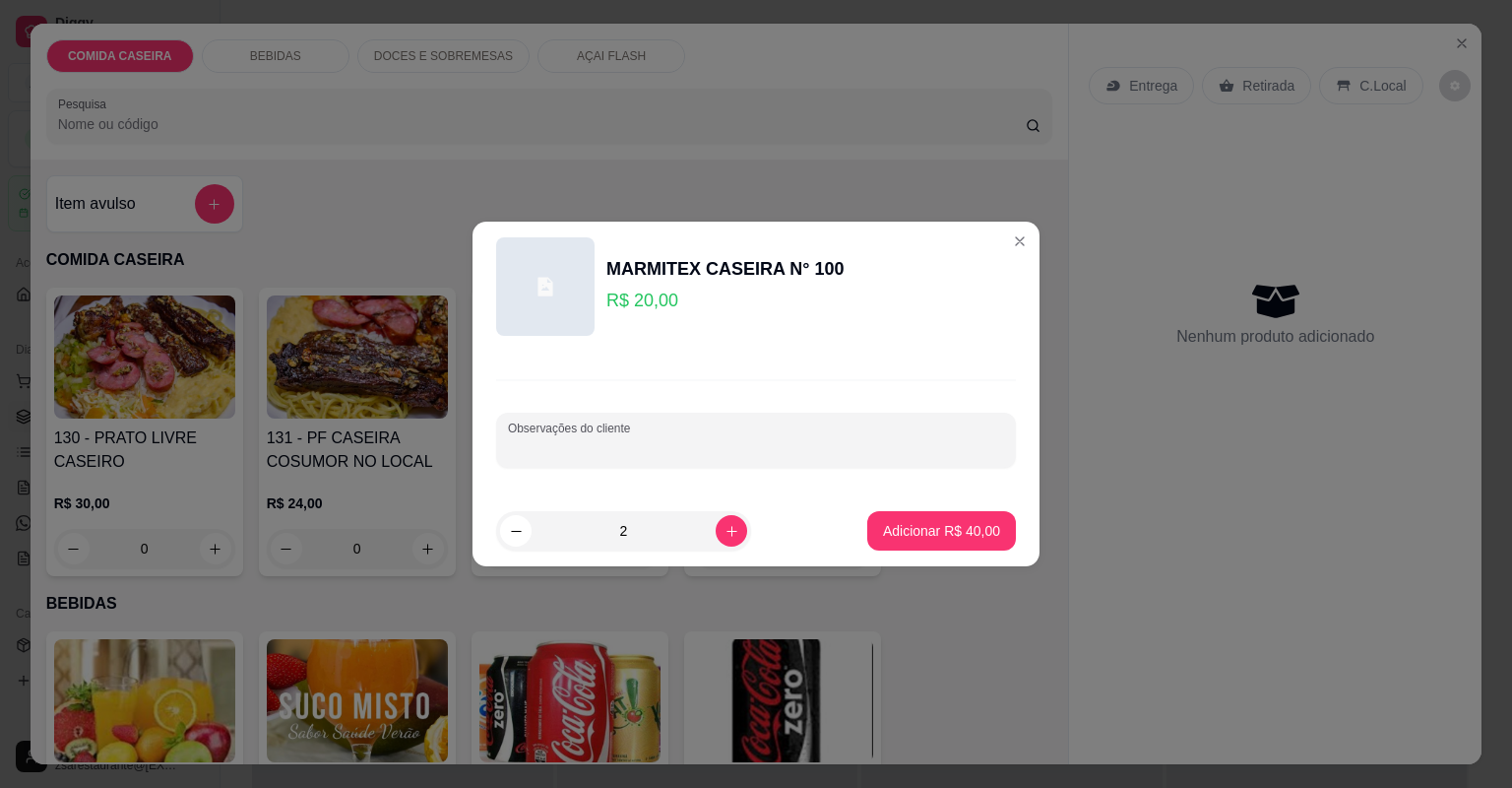 paste on "r fígado ao molho com feijão tropeiro, completa" 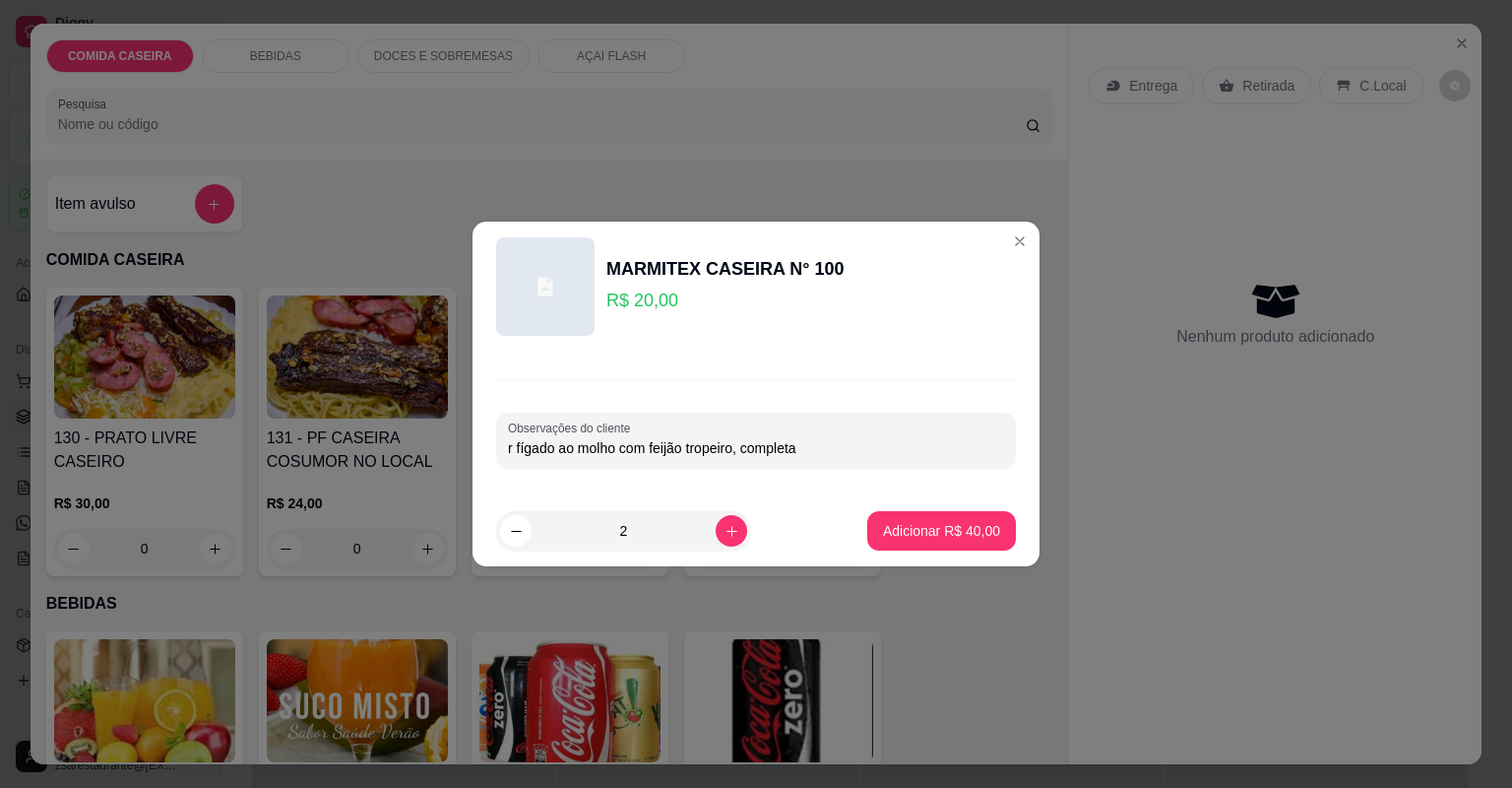 paste on "Não quero vinagrete coloca outro tipo de salada" 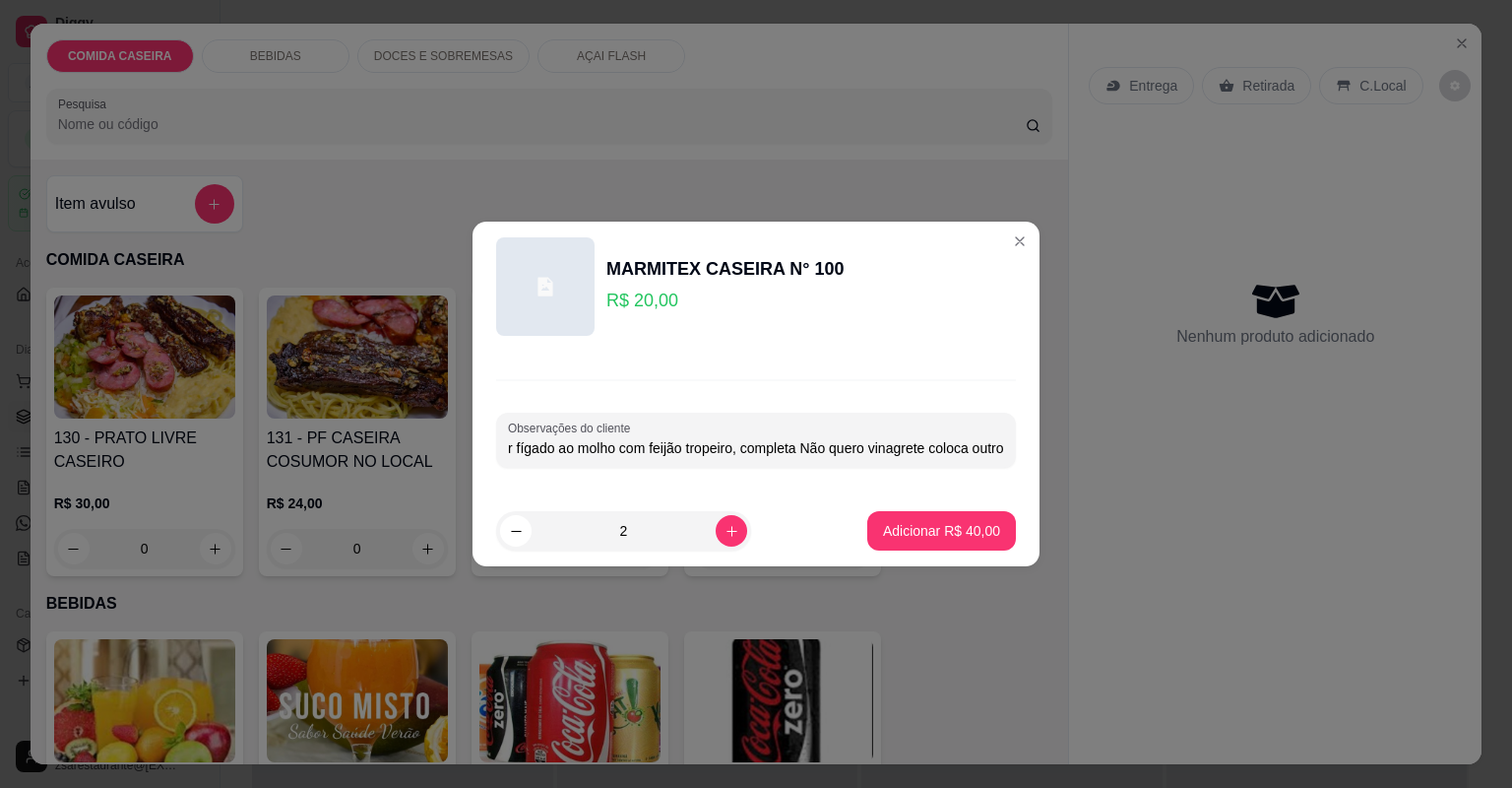 scroll, scrollTop: 0, scrollLeft: 106, axis: horizontal 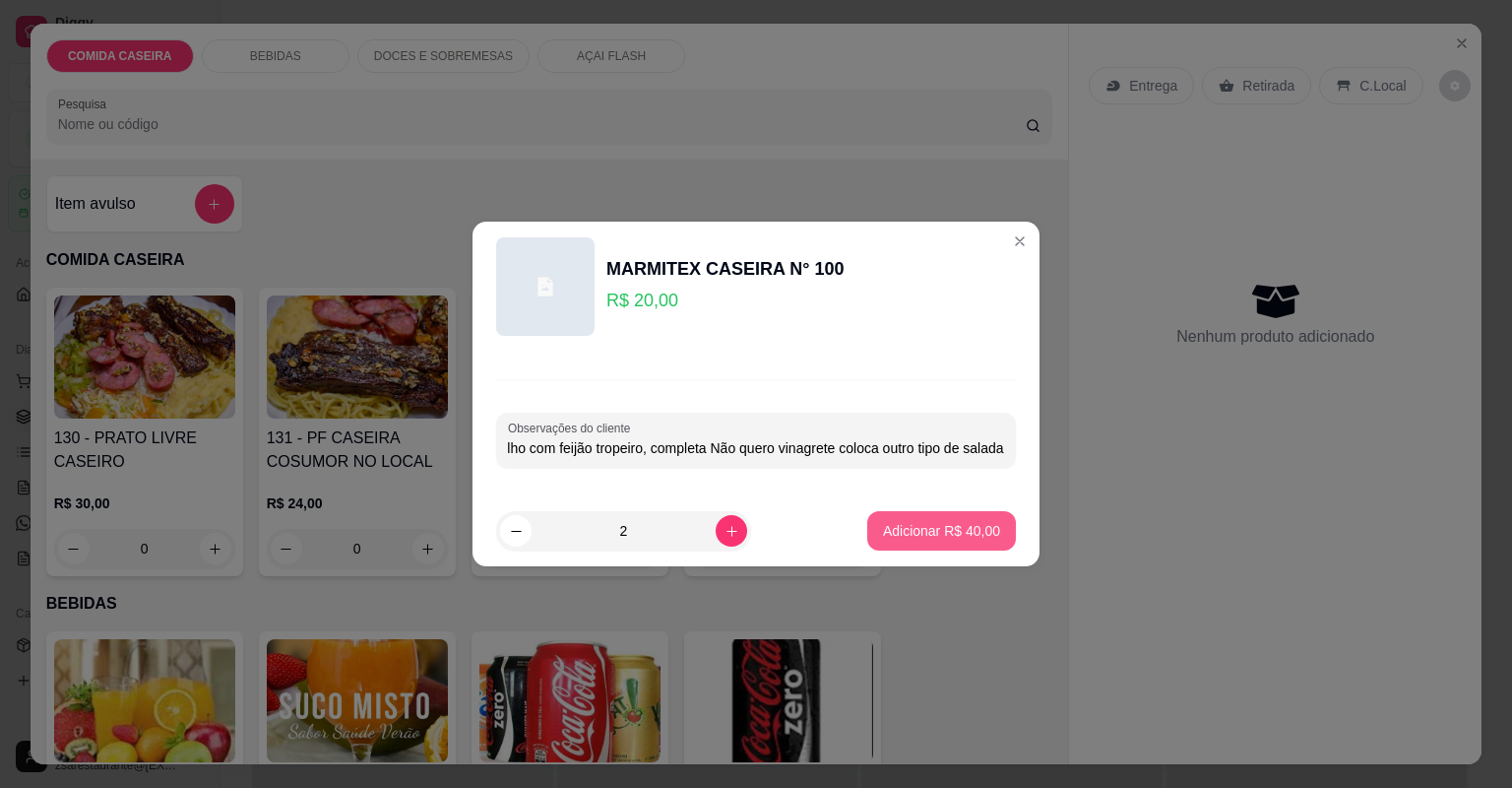 type on "r fígado ao molho com feijão tropeiro, completa Não quero vinagrete coloca outro tipo de salada" 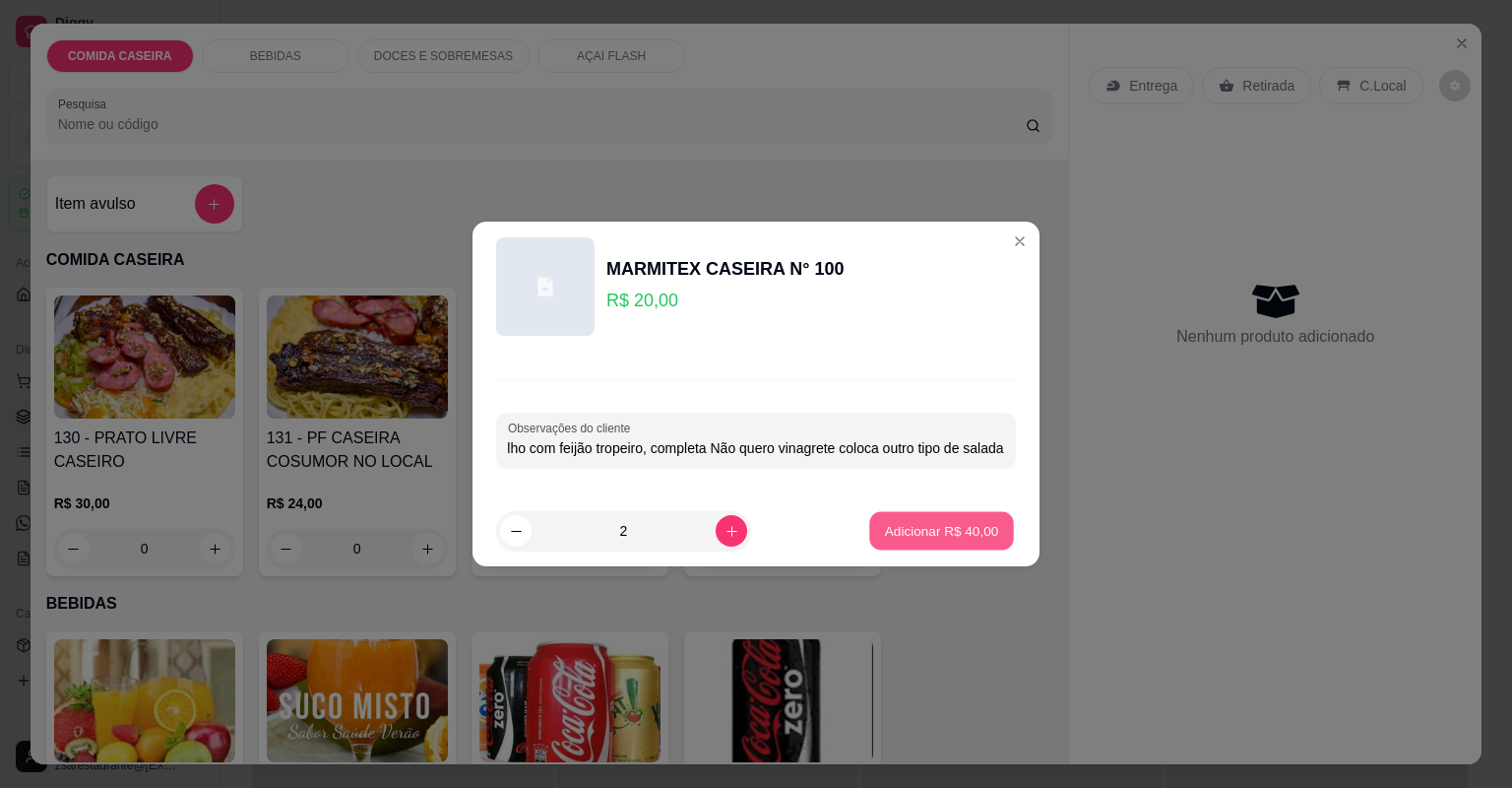 click on "Adicionar   R$ 40,00" at bounding box center (942, 530) 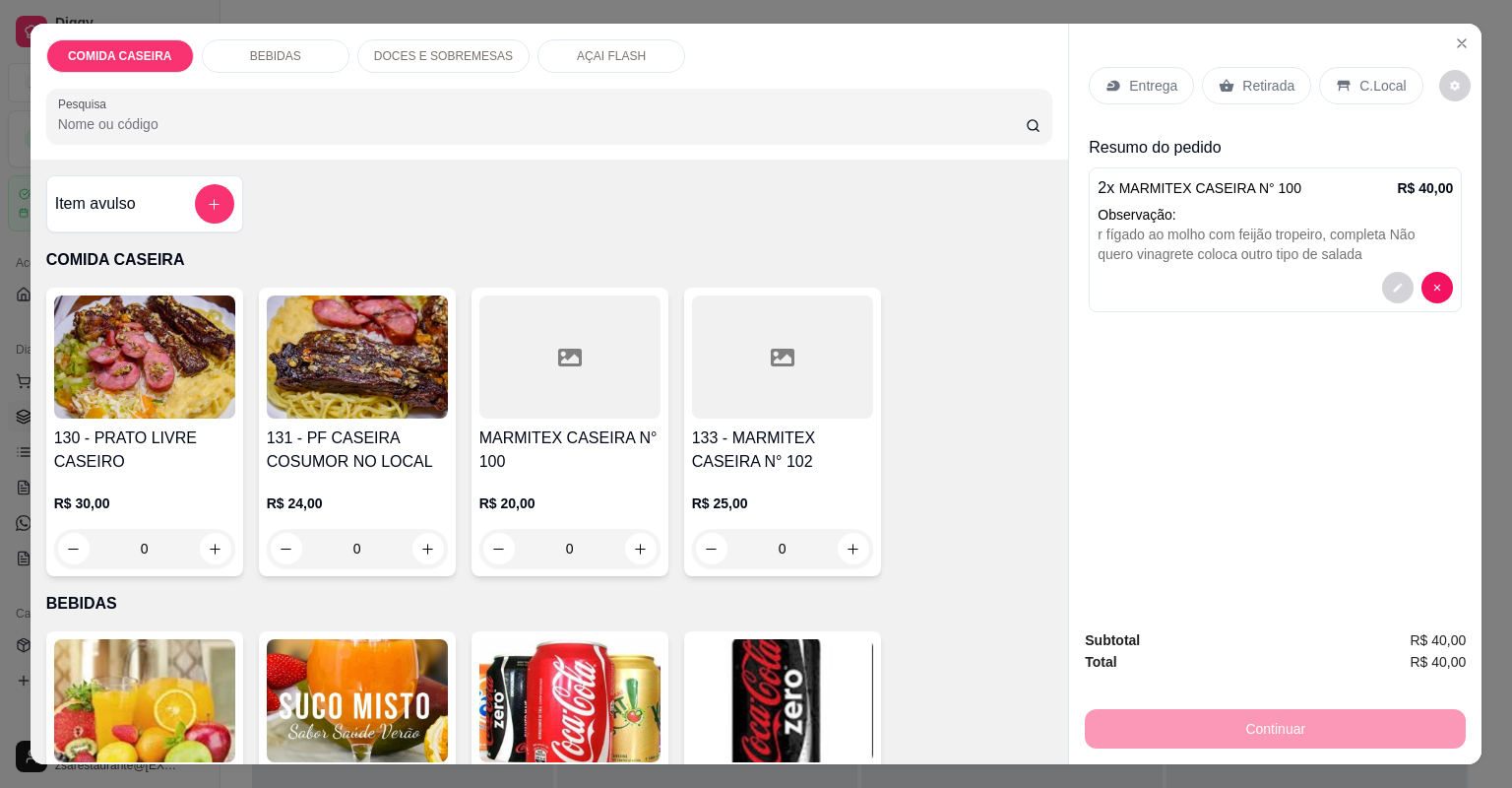 click on "Entrega" at bounding box center [1153, 86] 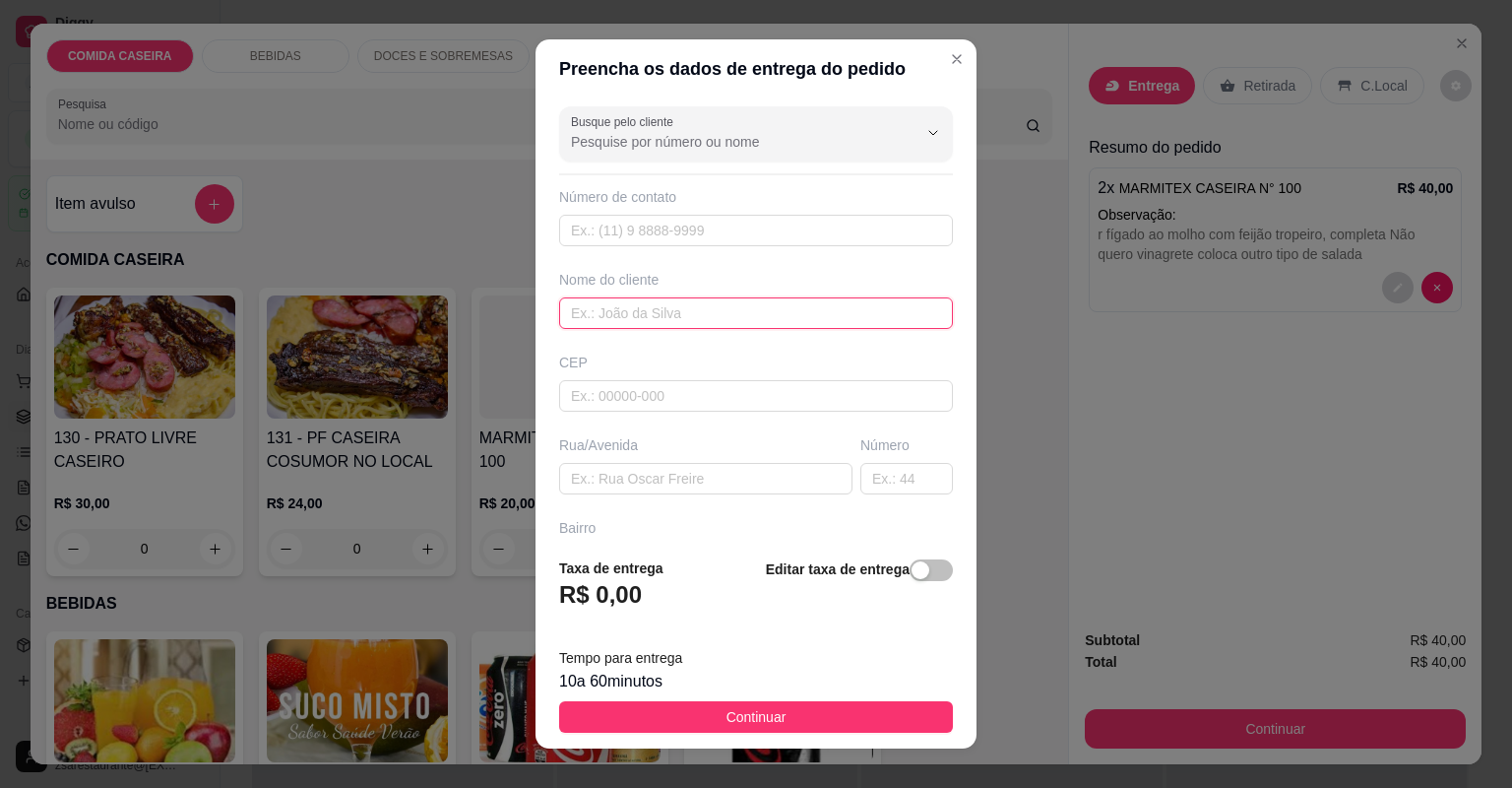 click at bounding box center [756, 313] 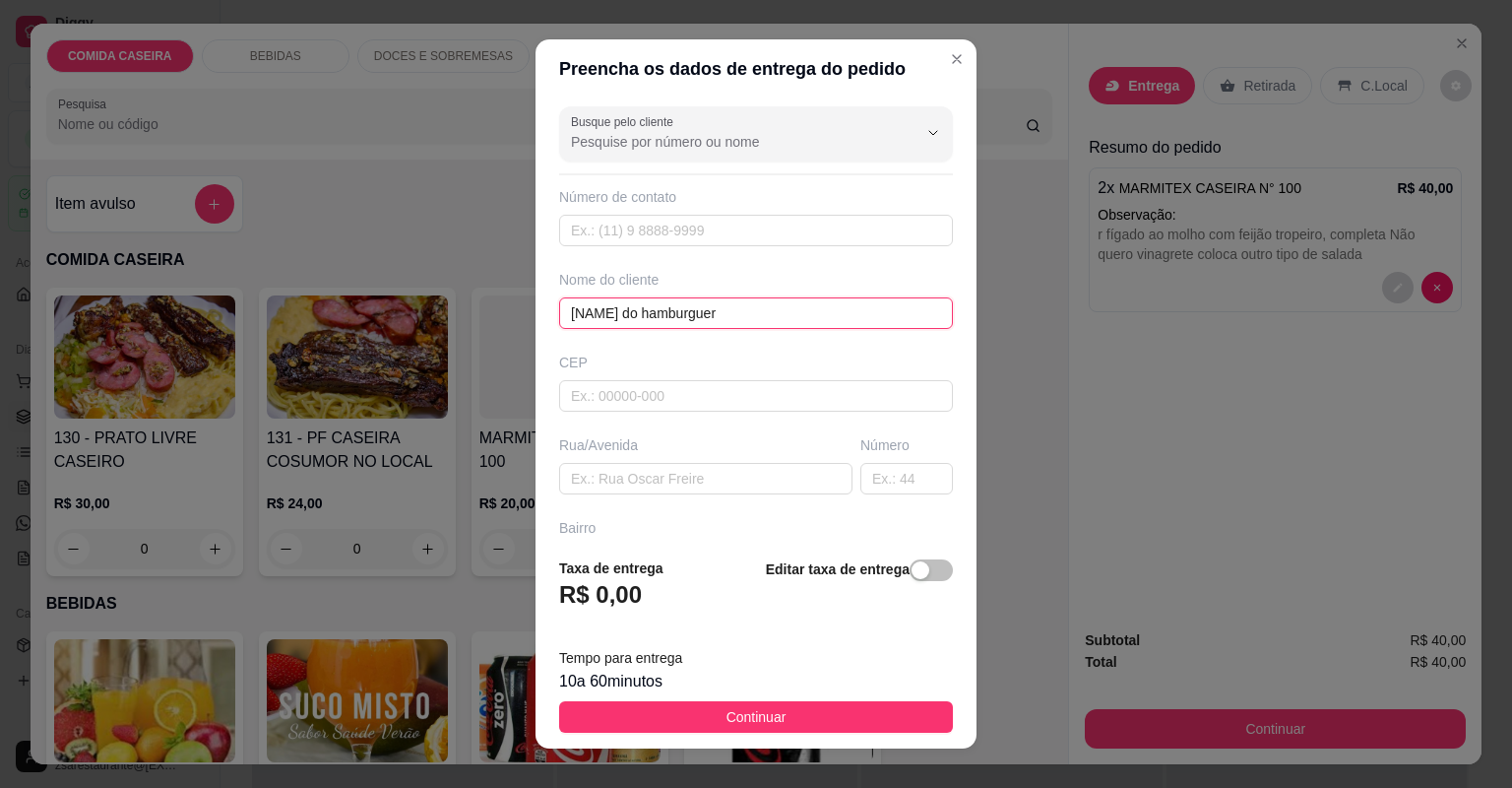type on "[NAME] do hamburguer" 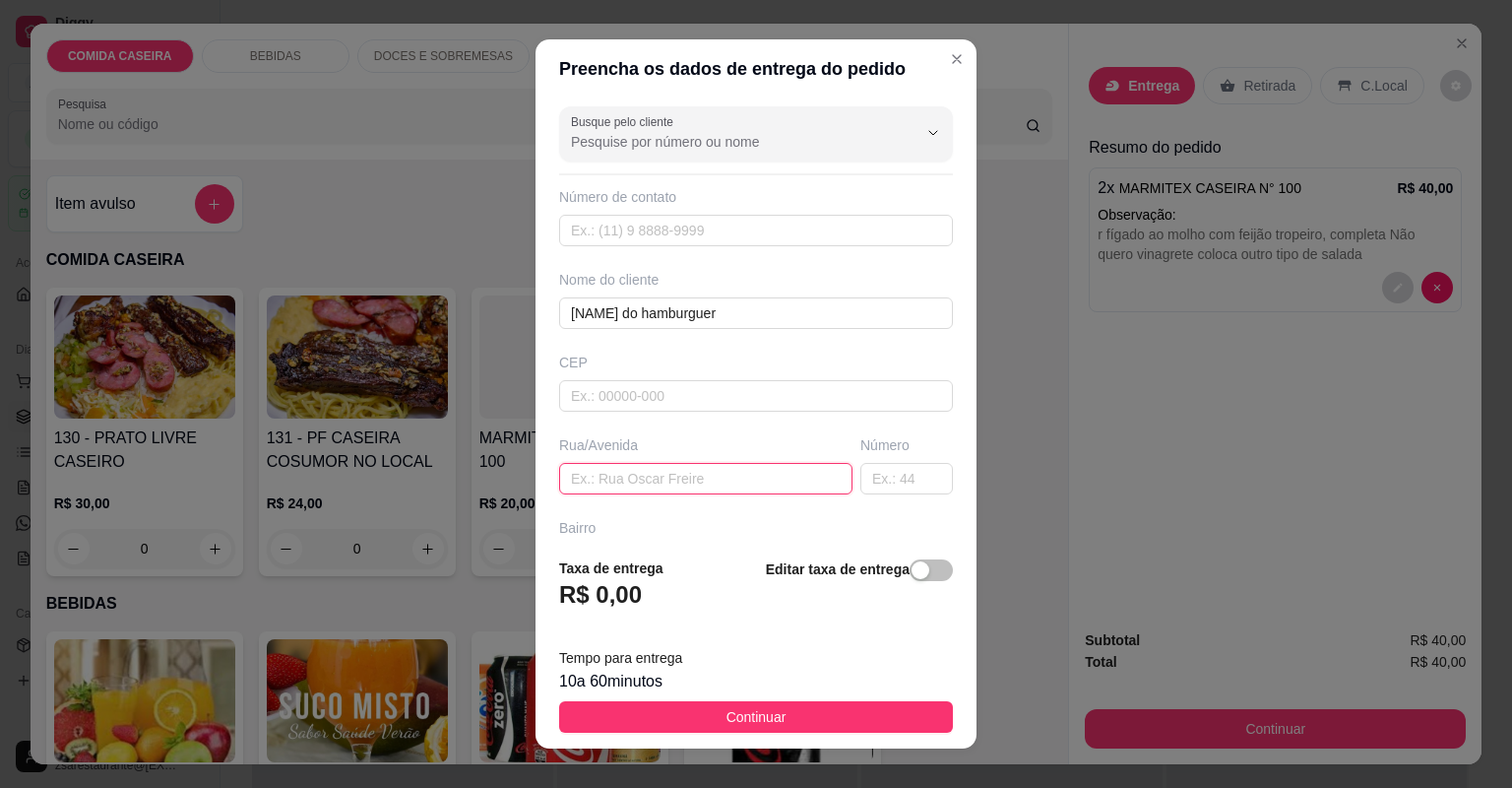 click at bounding box center [706, 479] 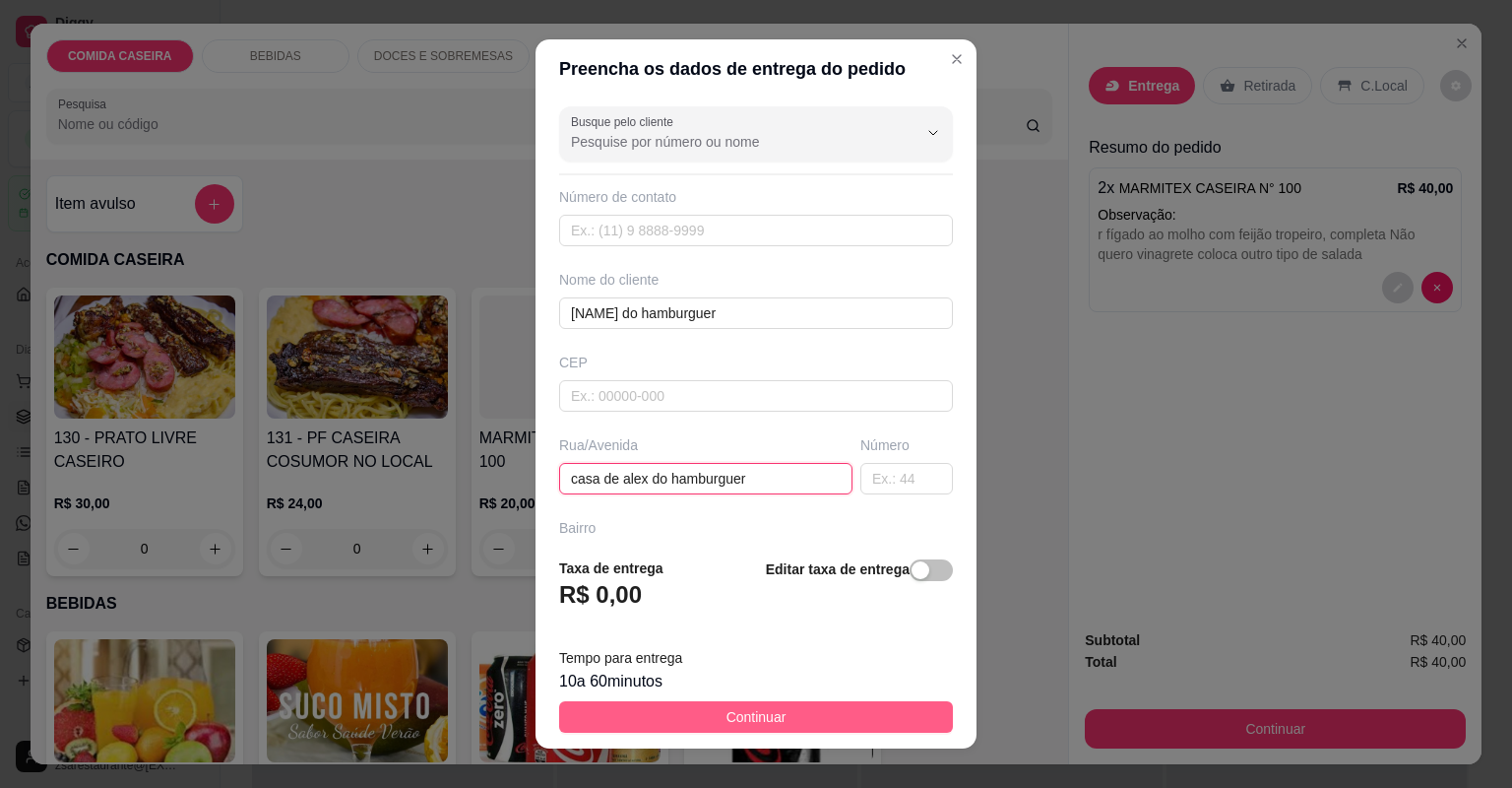 type on "casa de alex do hamburguer" 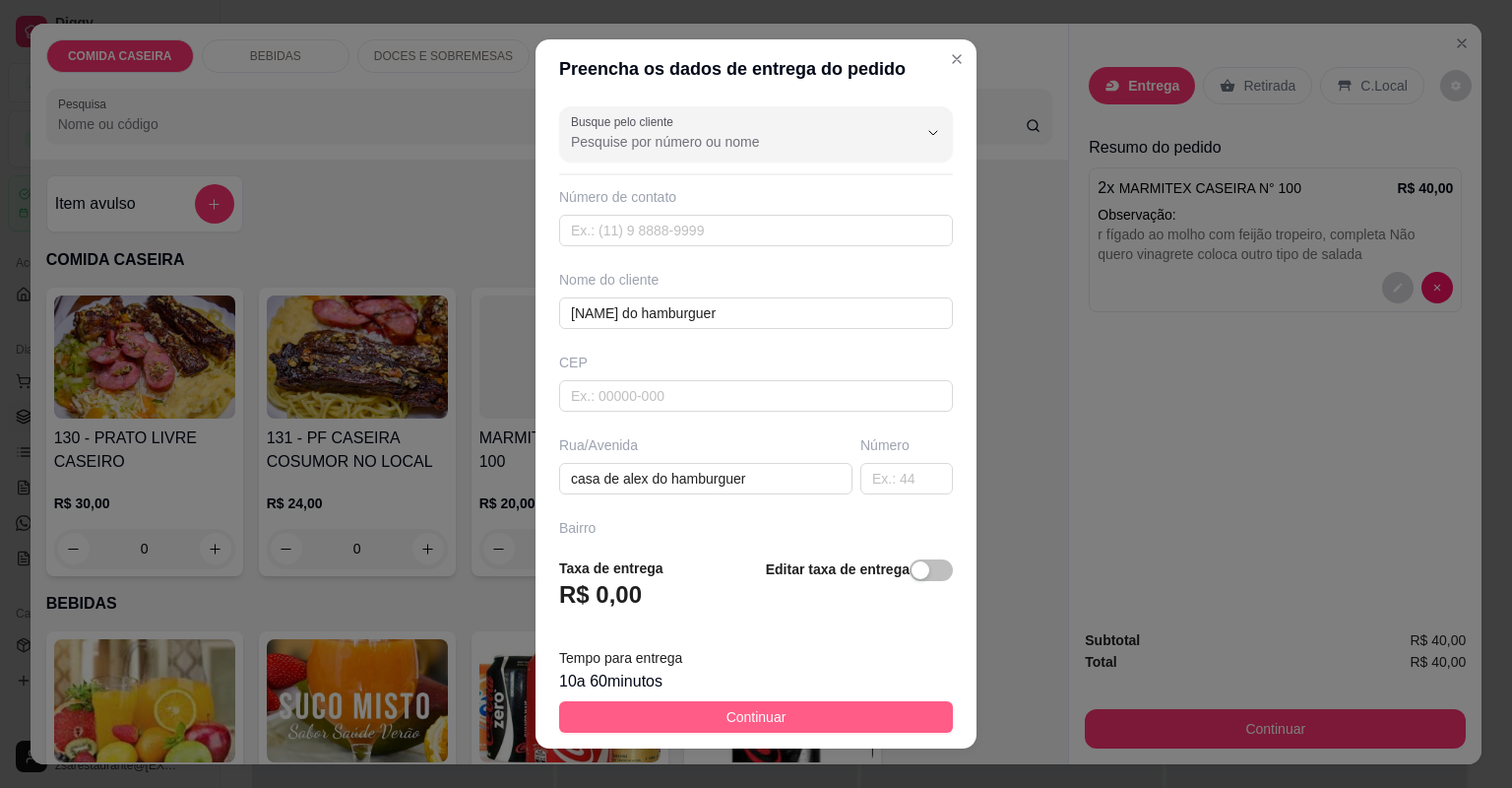 click on "Continuar" at bounding box center (756, 717) 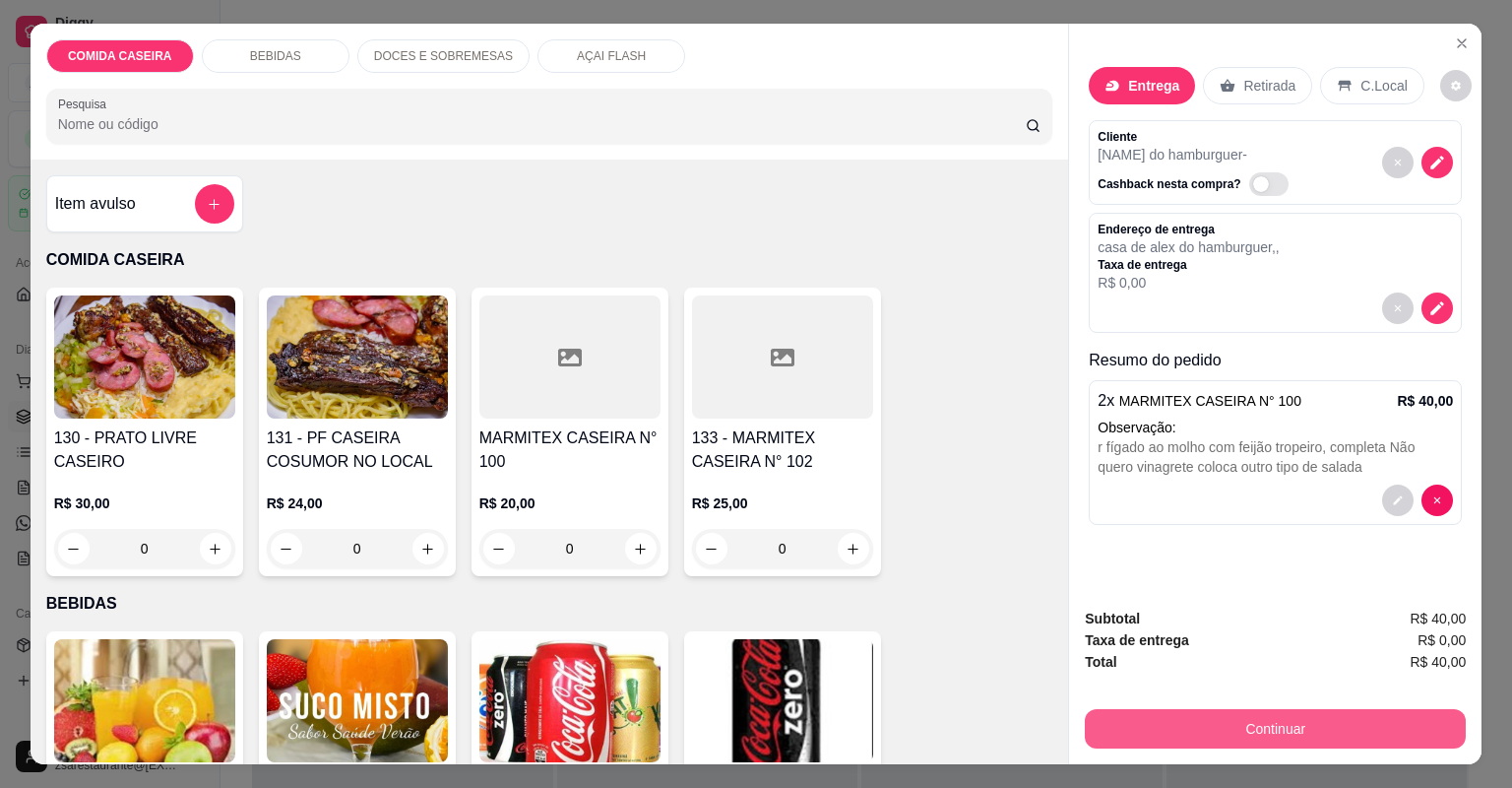 click on "Continuar" at bounding box center [1275, 729] 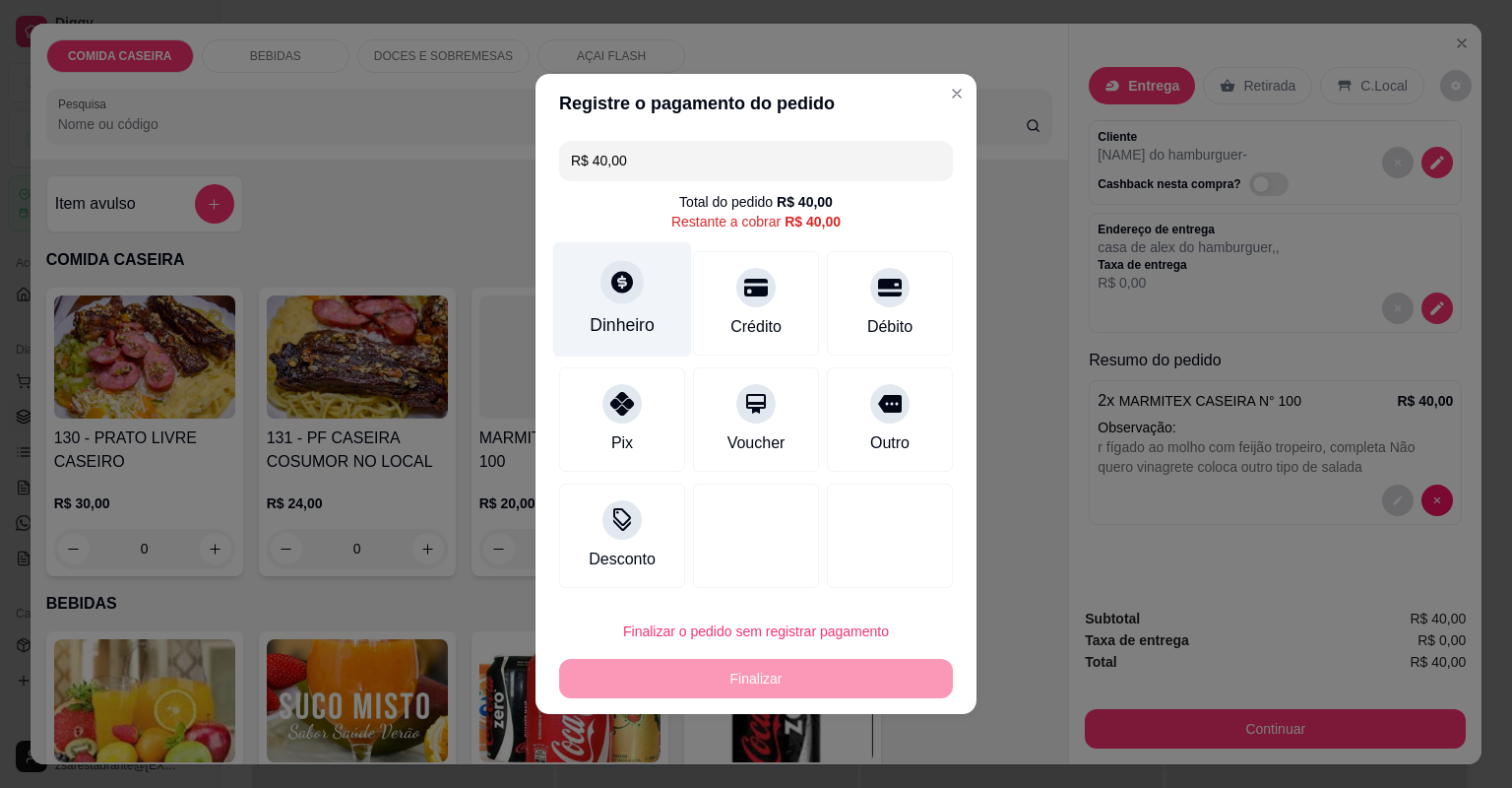 click 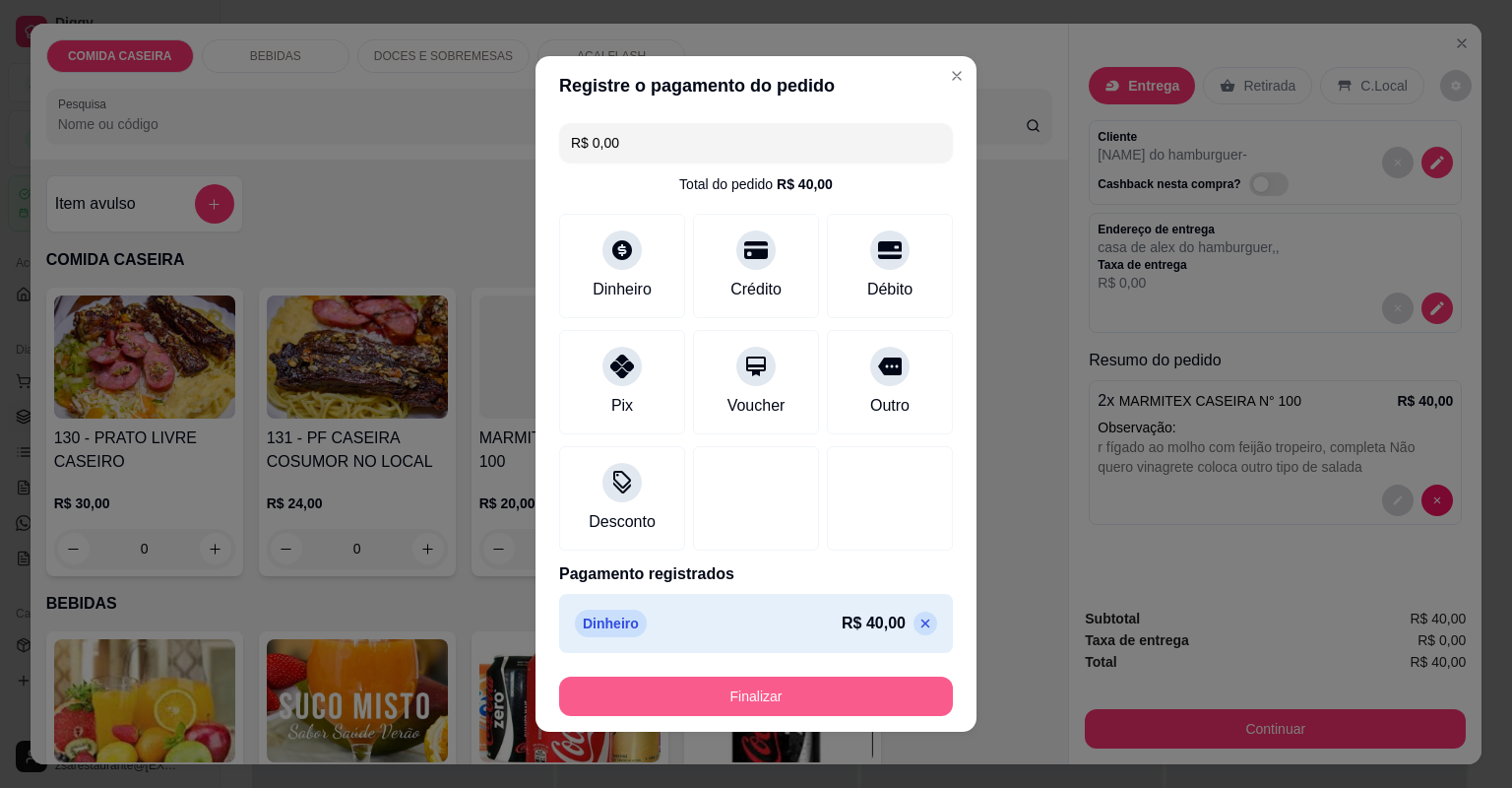 click on "Finalizar" at bounding box center [756, 696] 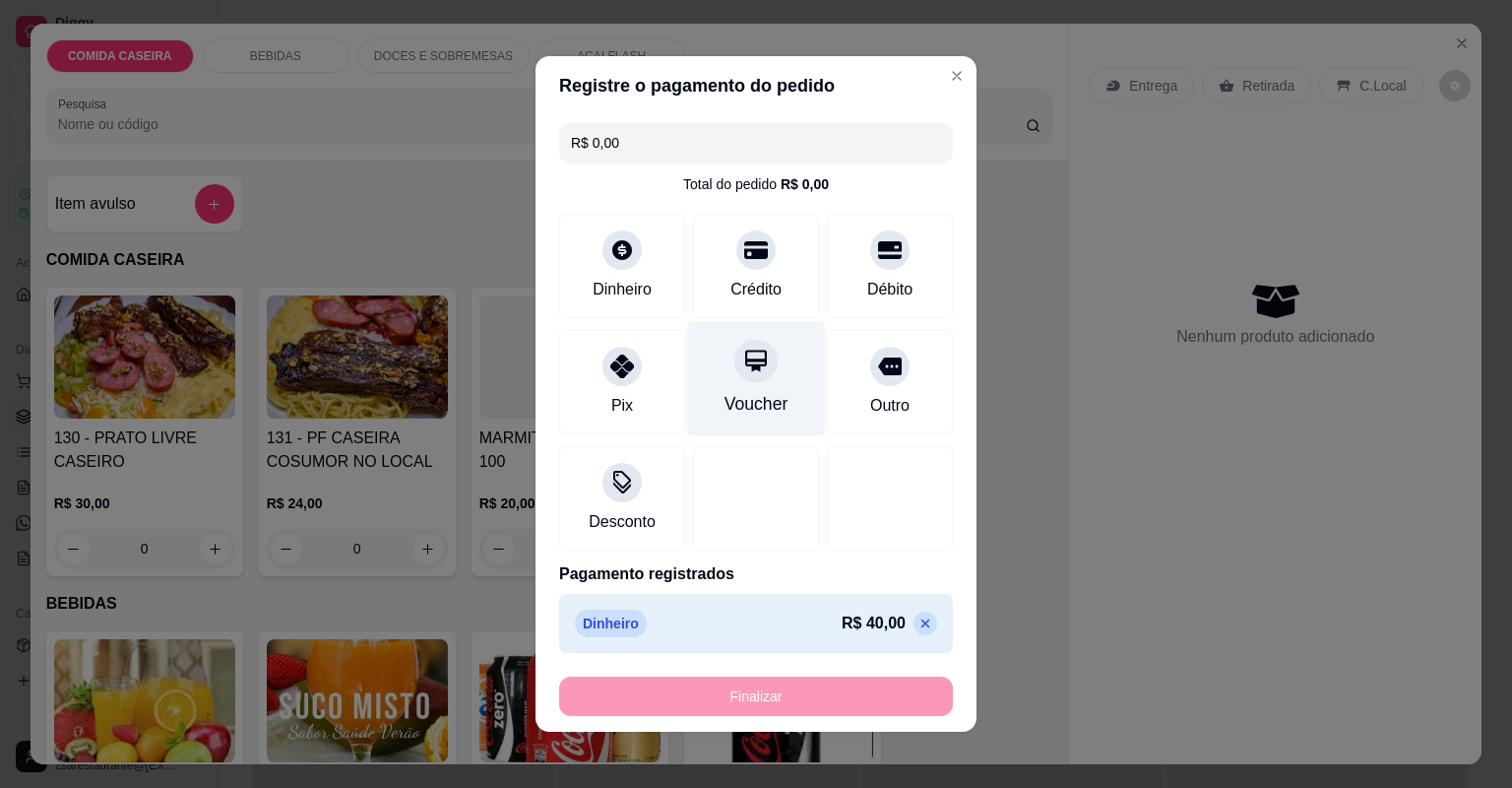 type on "-R$ 40,00" 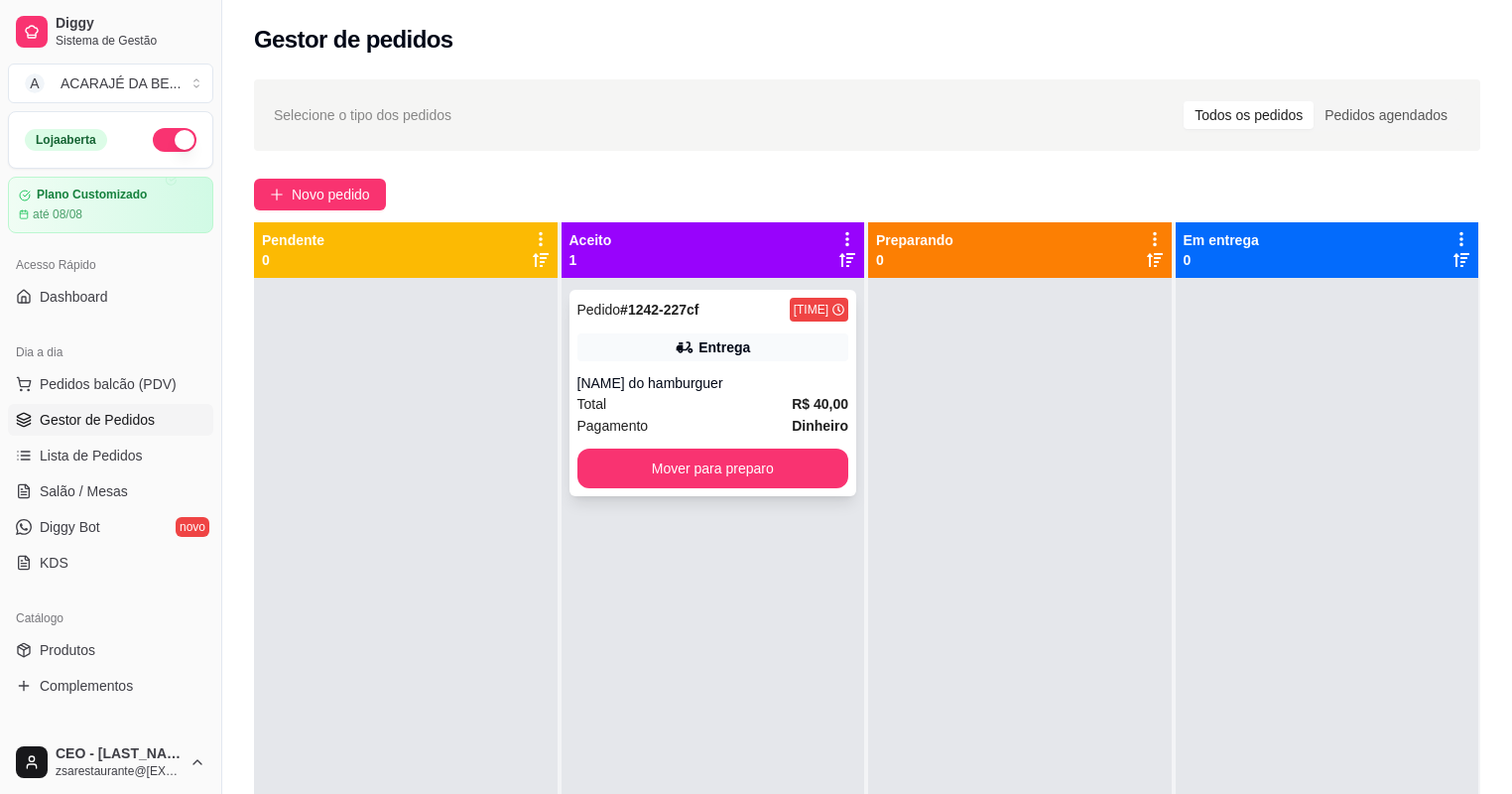 click on "Entrega" at bounding box center [713, 347] 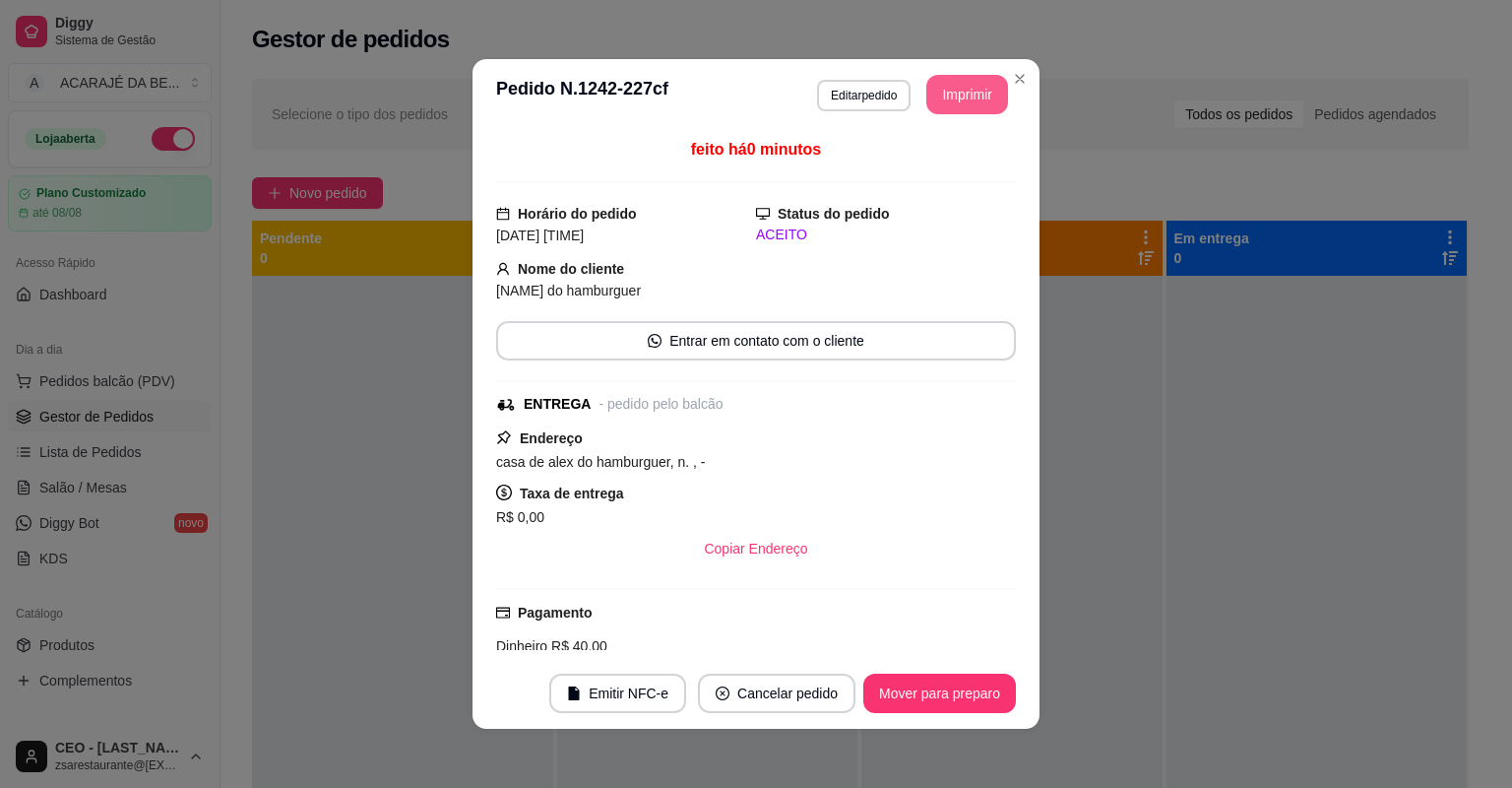 click on "Imprimir" at bounding box center (967, 95) 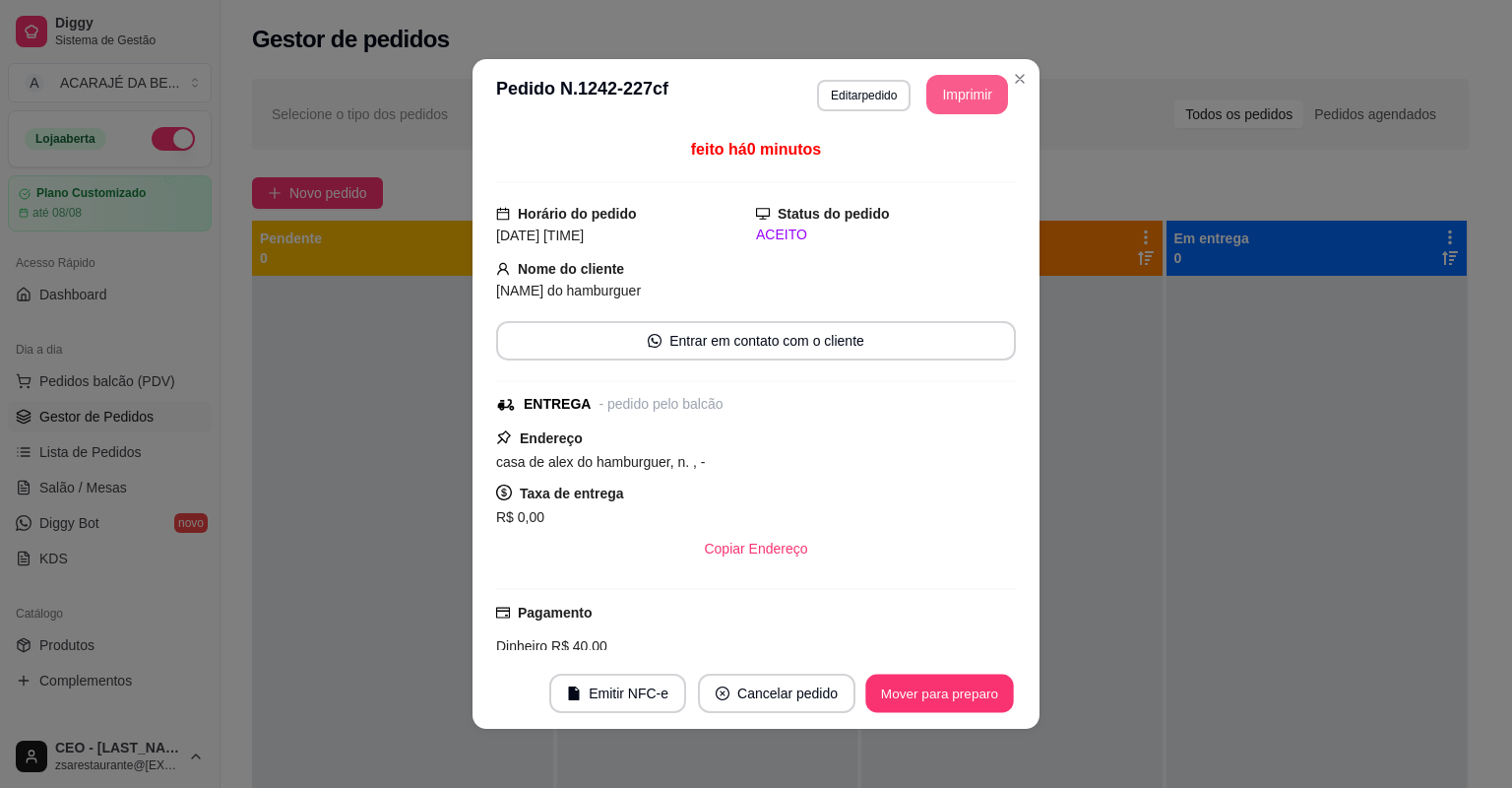 click on "Mover para preparo" at bounding box center [939, 693] 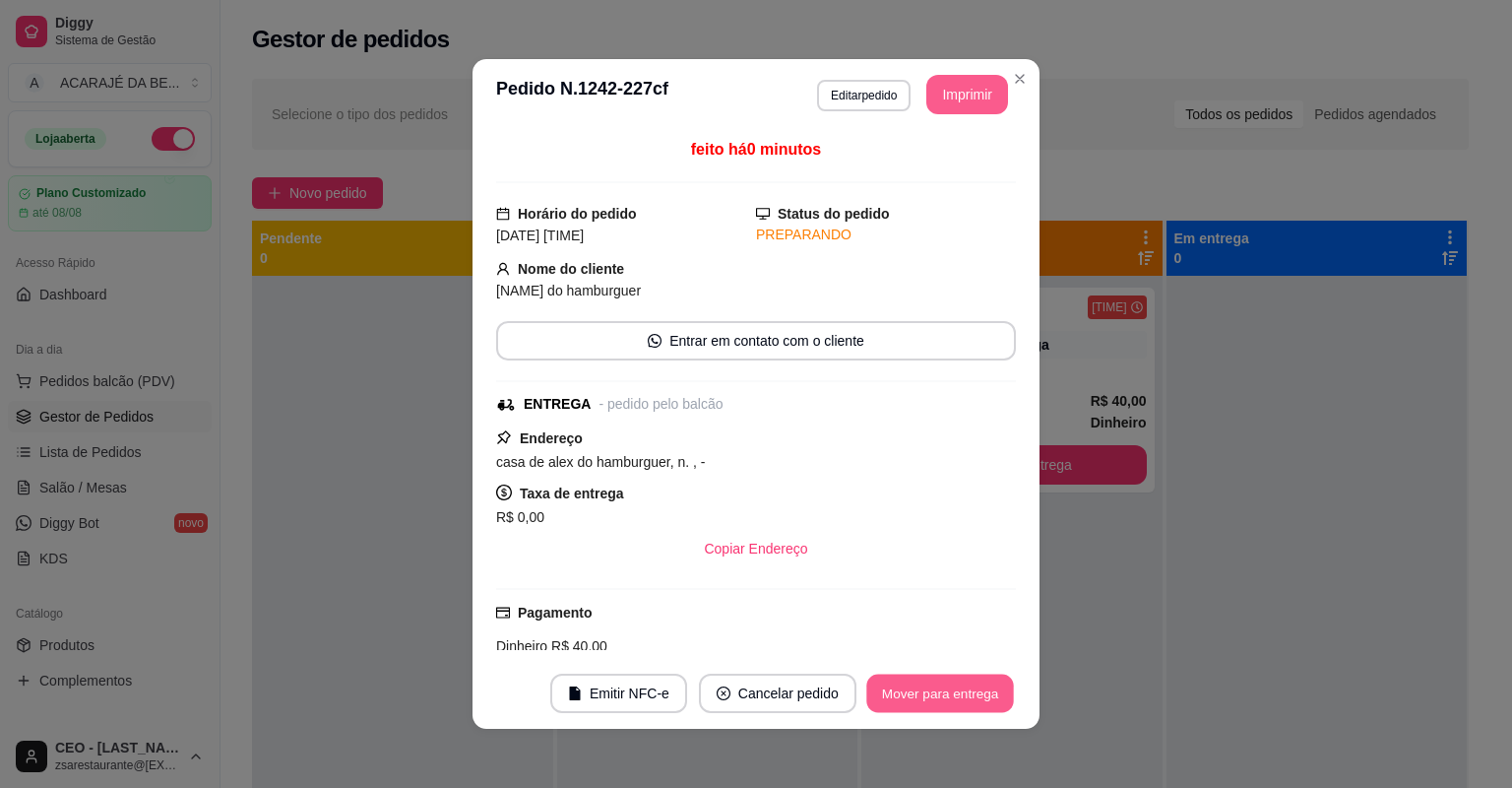 click on "Mover para entrega" at bounding box center [940, 693] 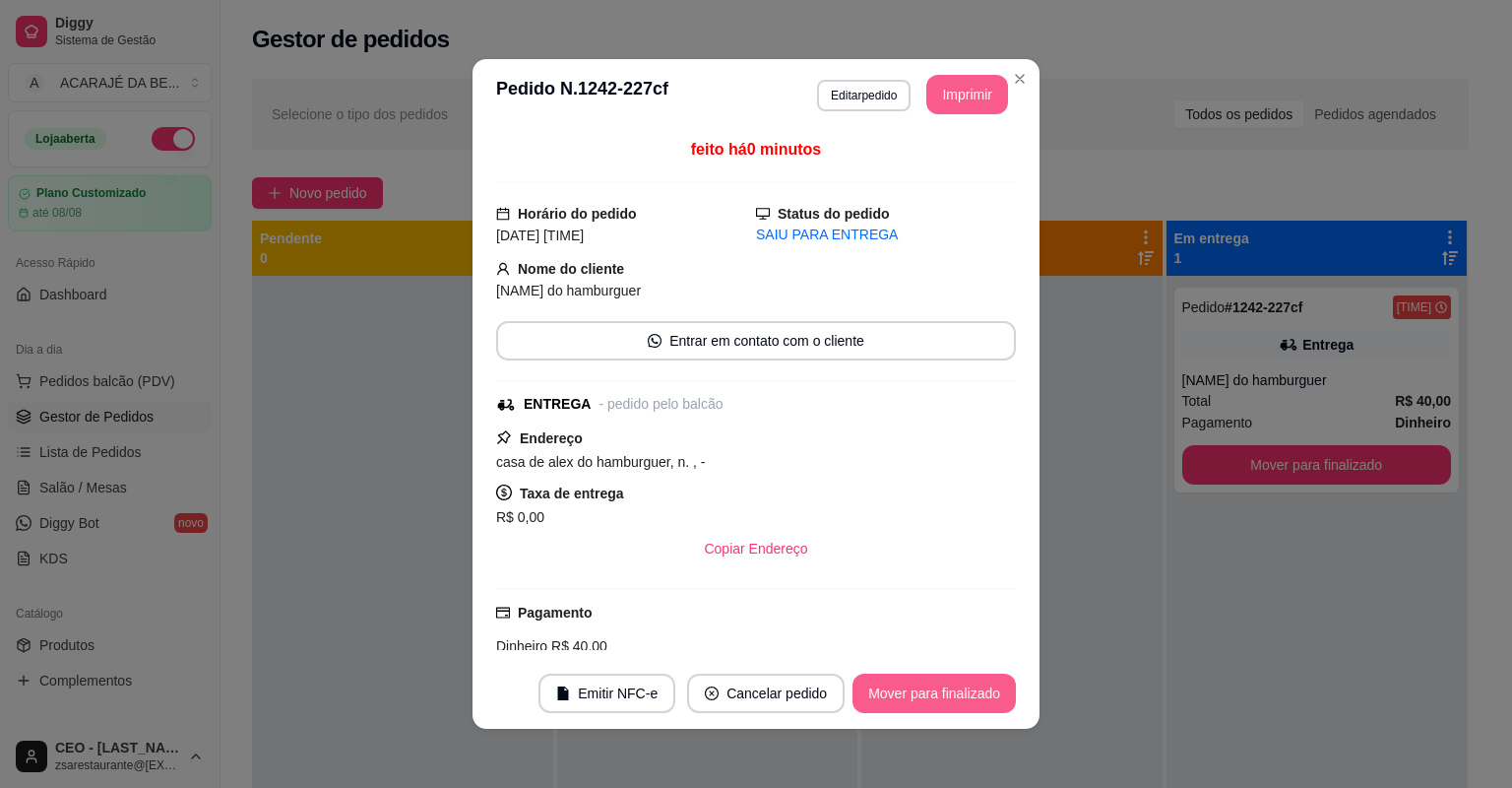 click on "Mover para finalizado" at bounding box center (934, 693) 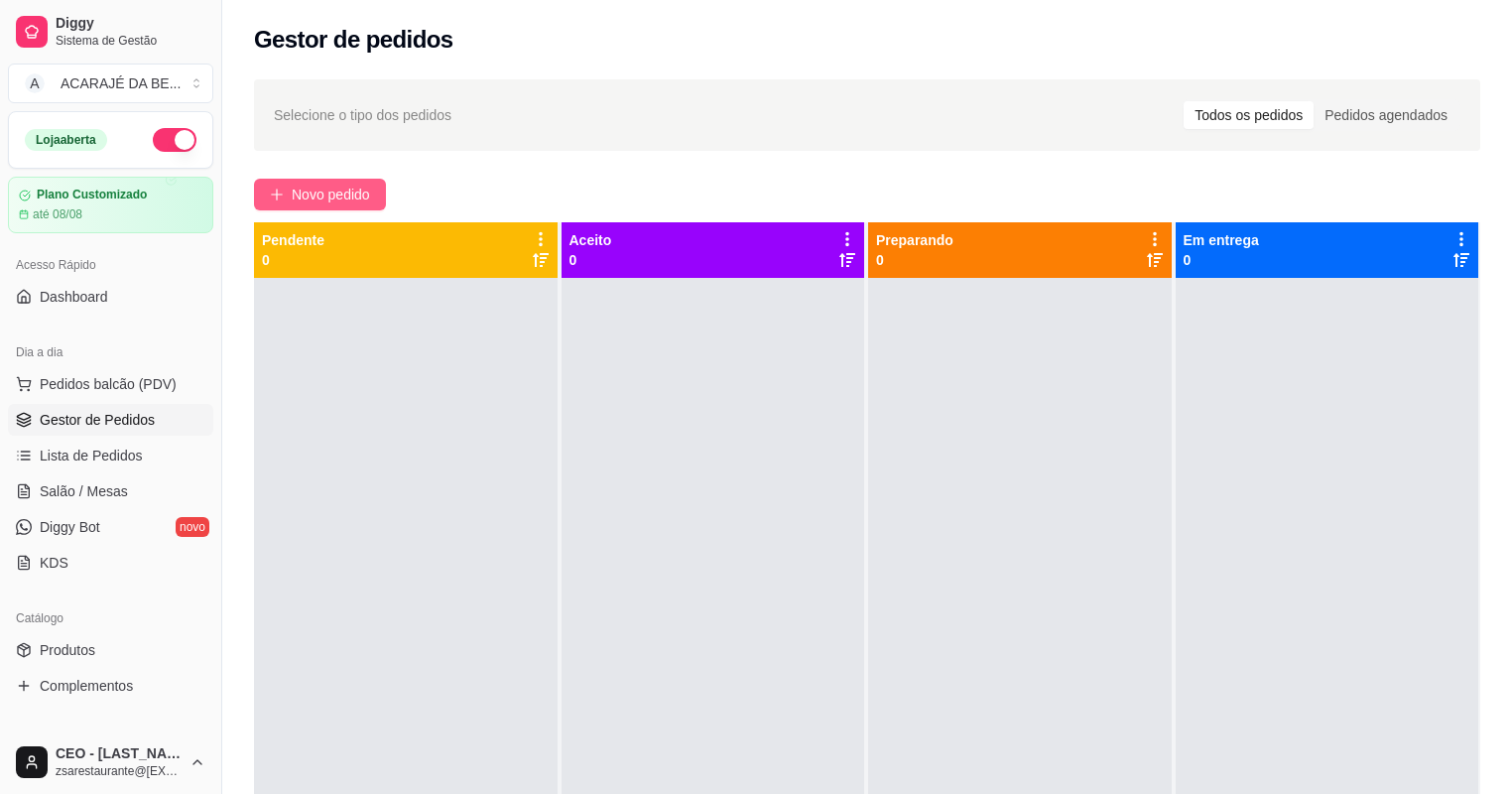 click on "Novo pedido" at bounding box center (319, 195) 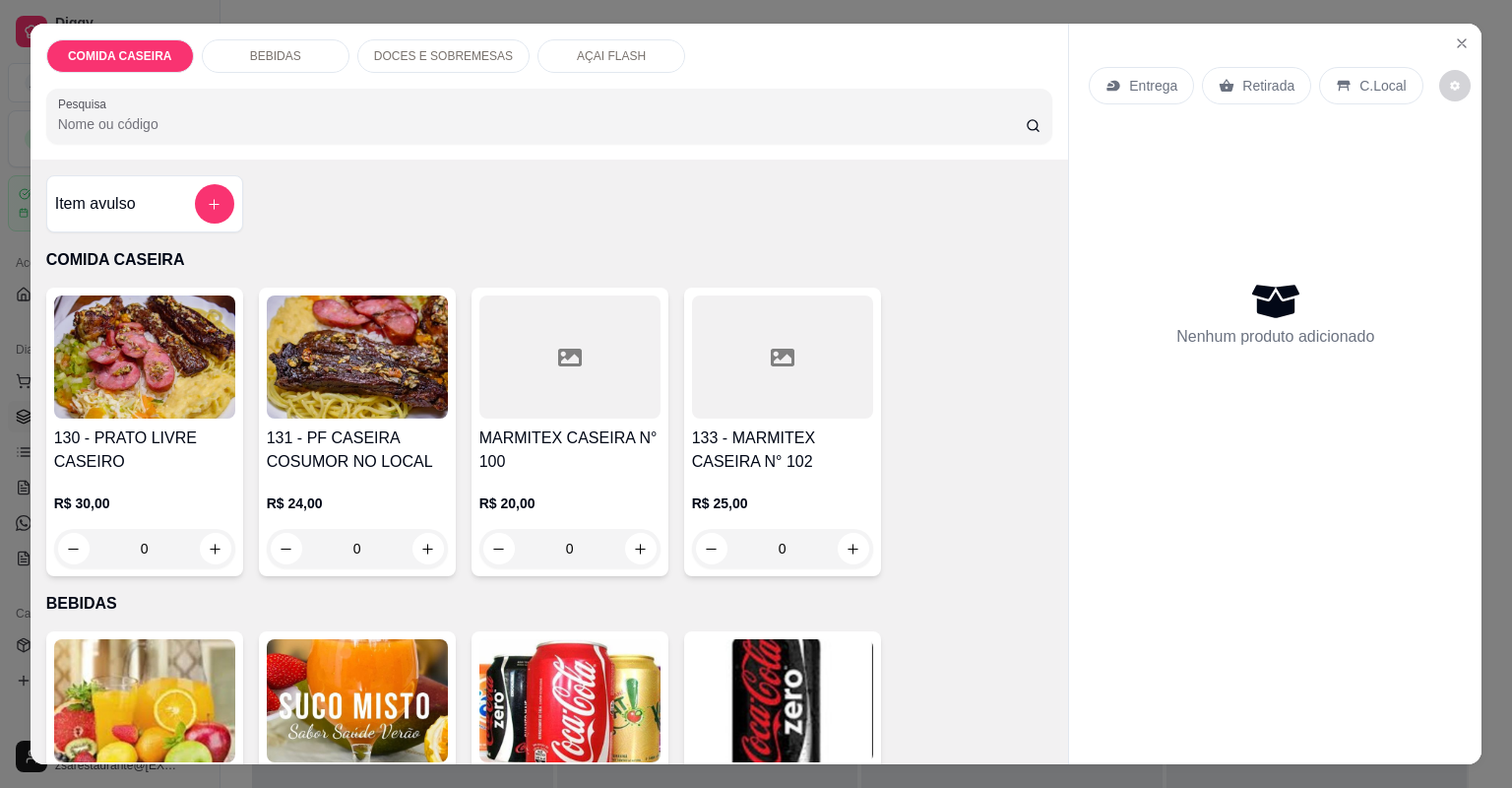 click at bounding box center [570, 357] 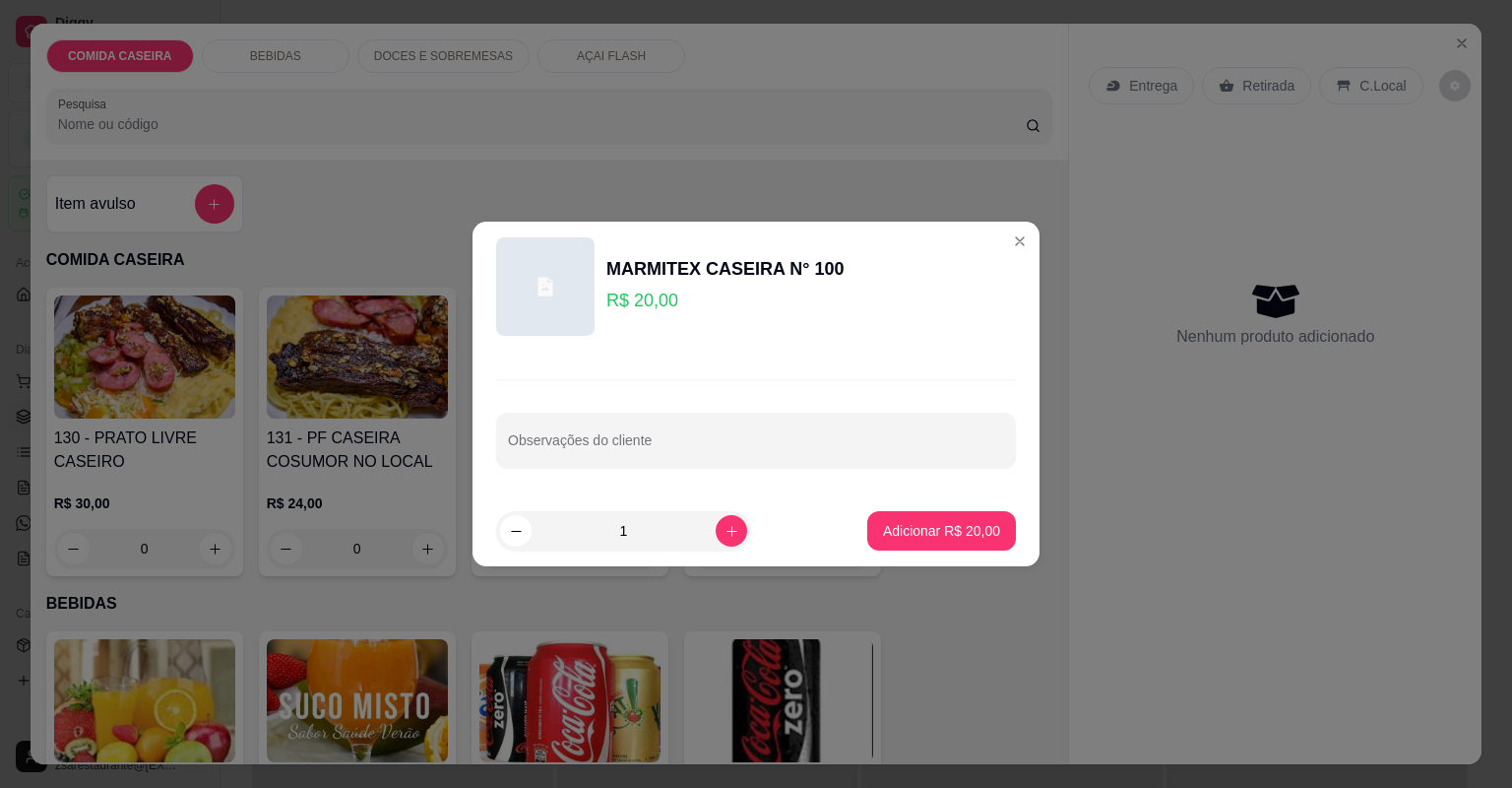 click on "Observações do cliente" at bounding box center [756, 448] 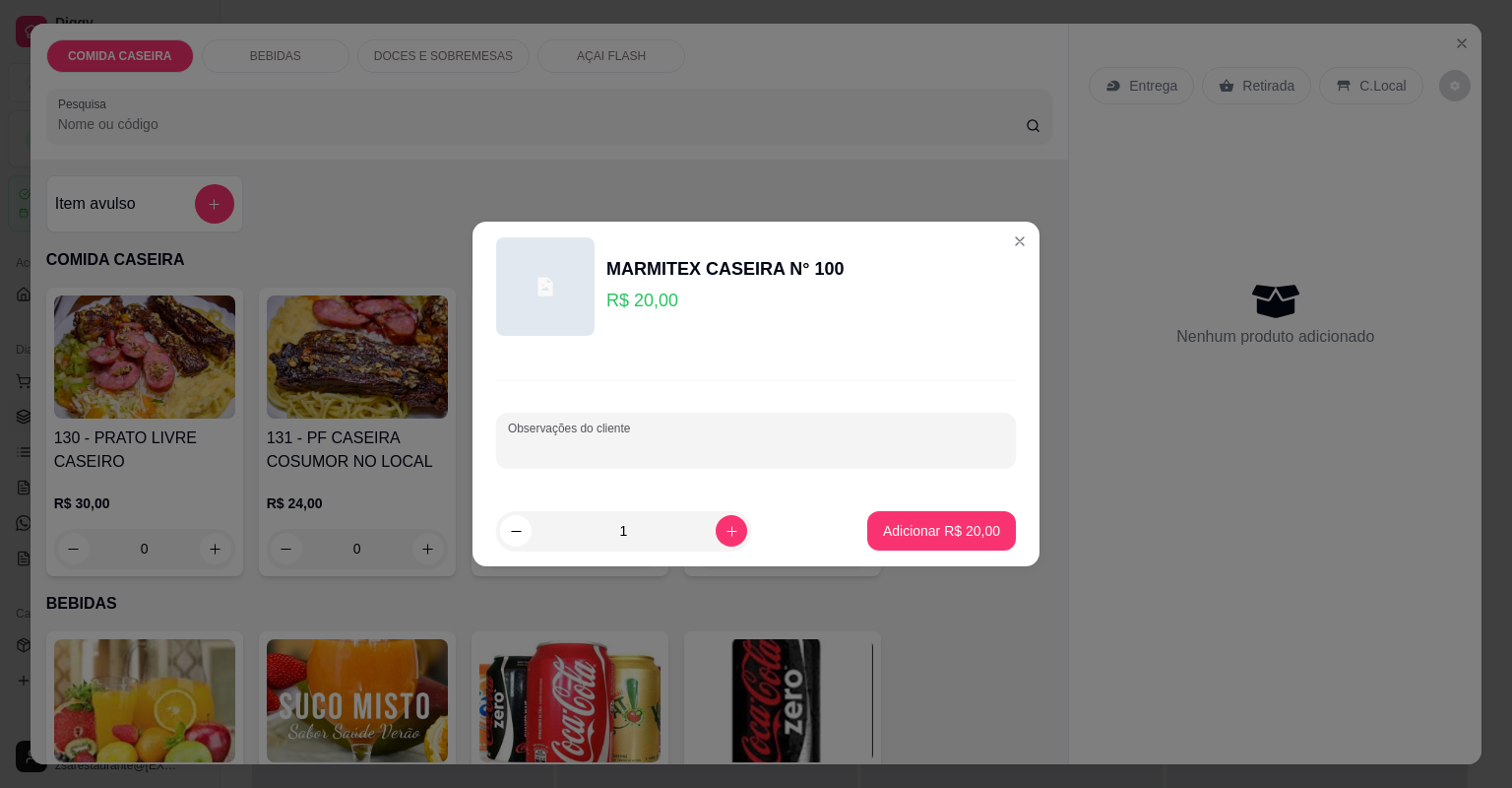 paste on "Feijão tropeiro  Arroz Macarrão  Cortado Strogonoff  Carne assada Vinagrete de manga Abacaxi" 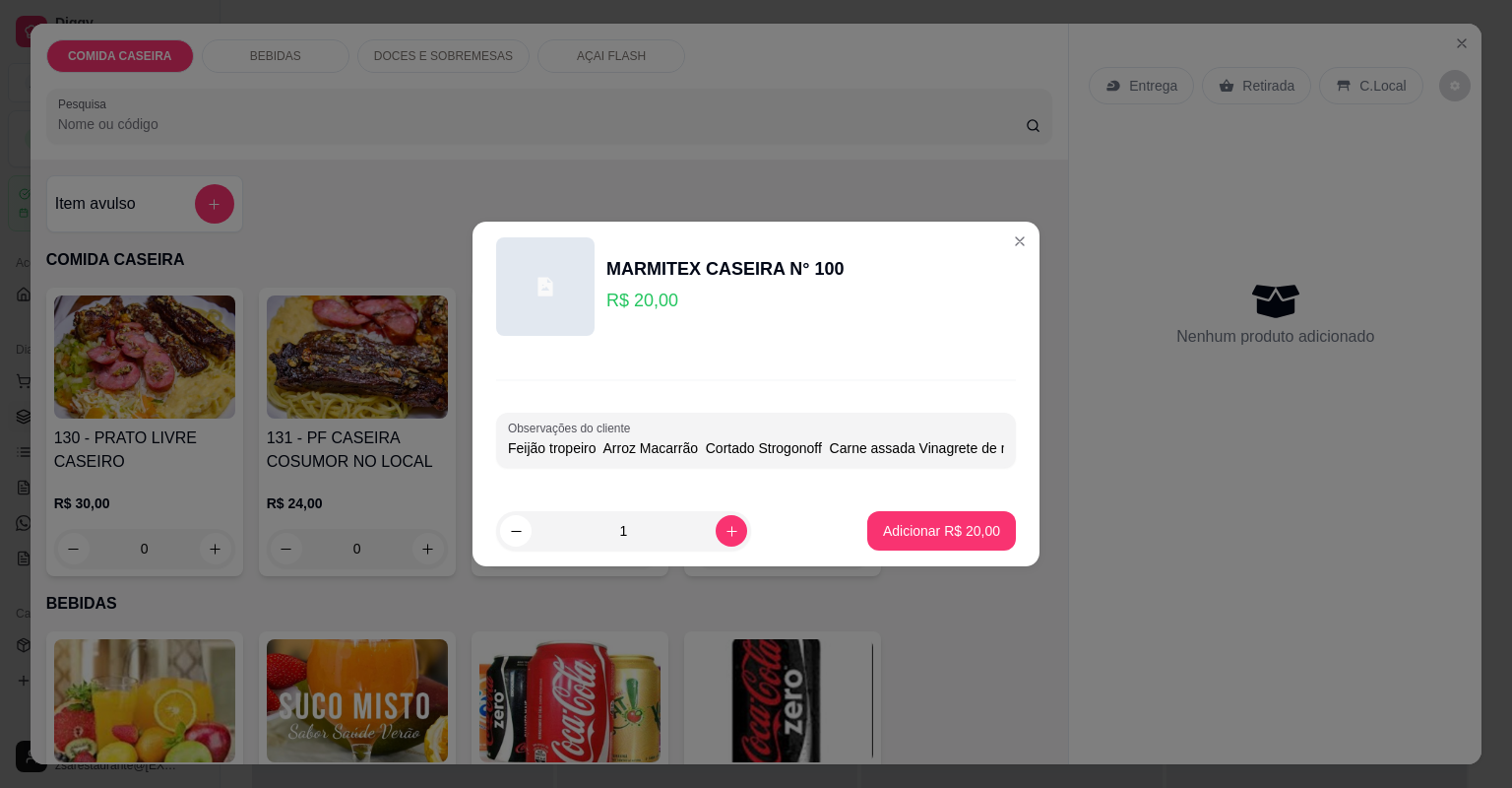 scroll, scrollTop: 0, scrollLeft: 96, axis: horizontal 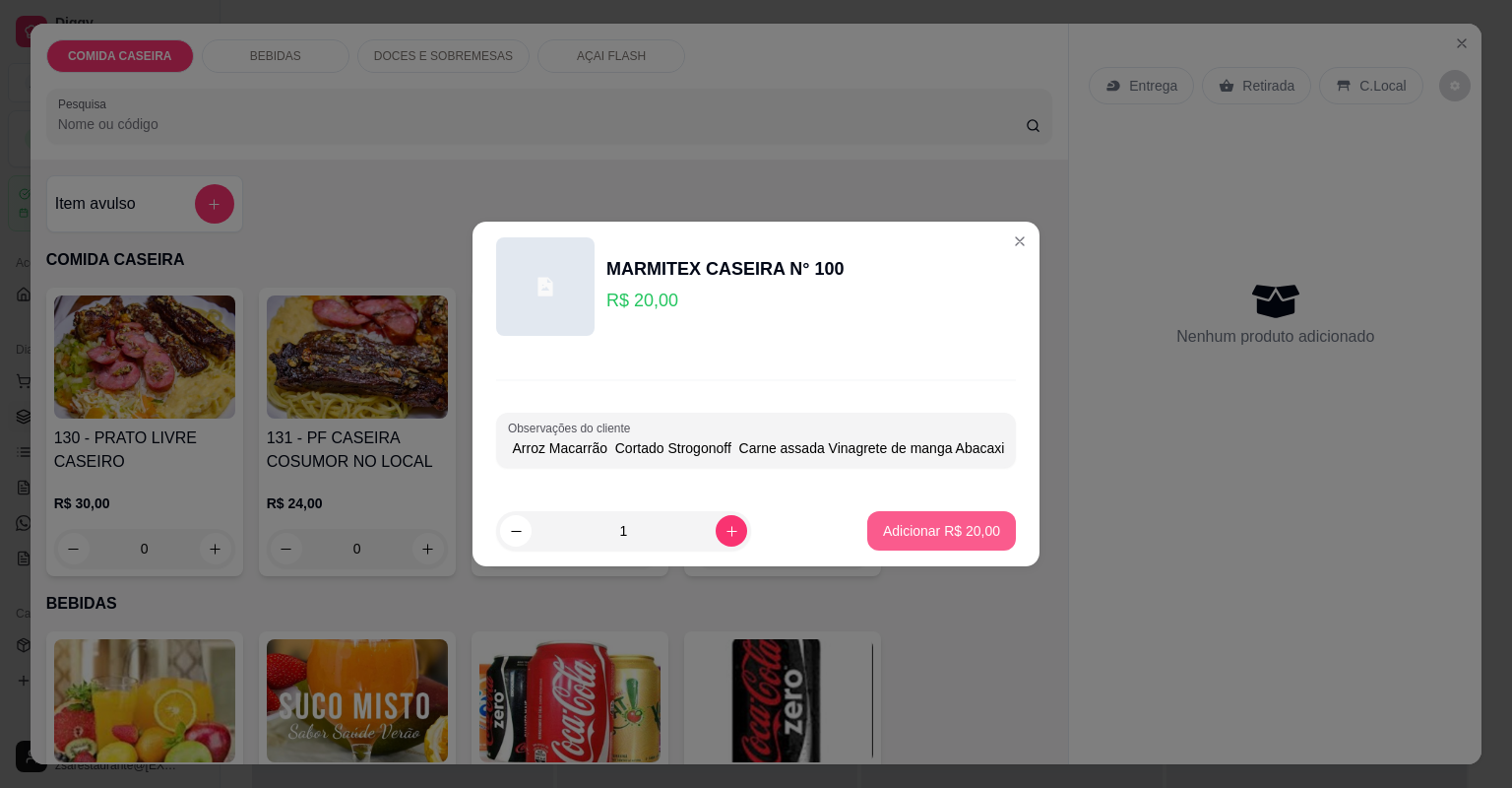 type on "Feijão tropeiro  Arroz Macarrão  Cortado Strogonoff  Carne assada Vinagrete de manga Abacaxi" 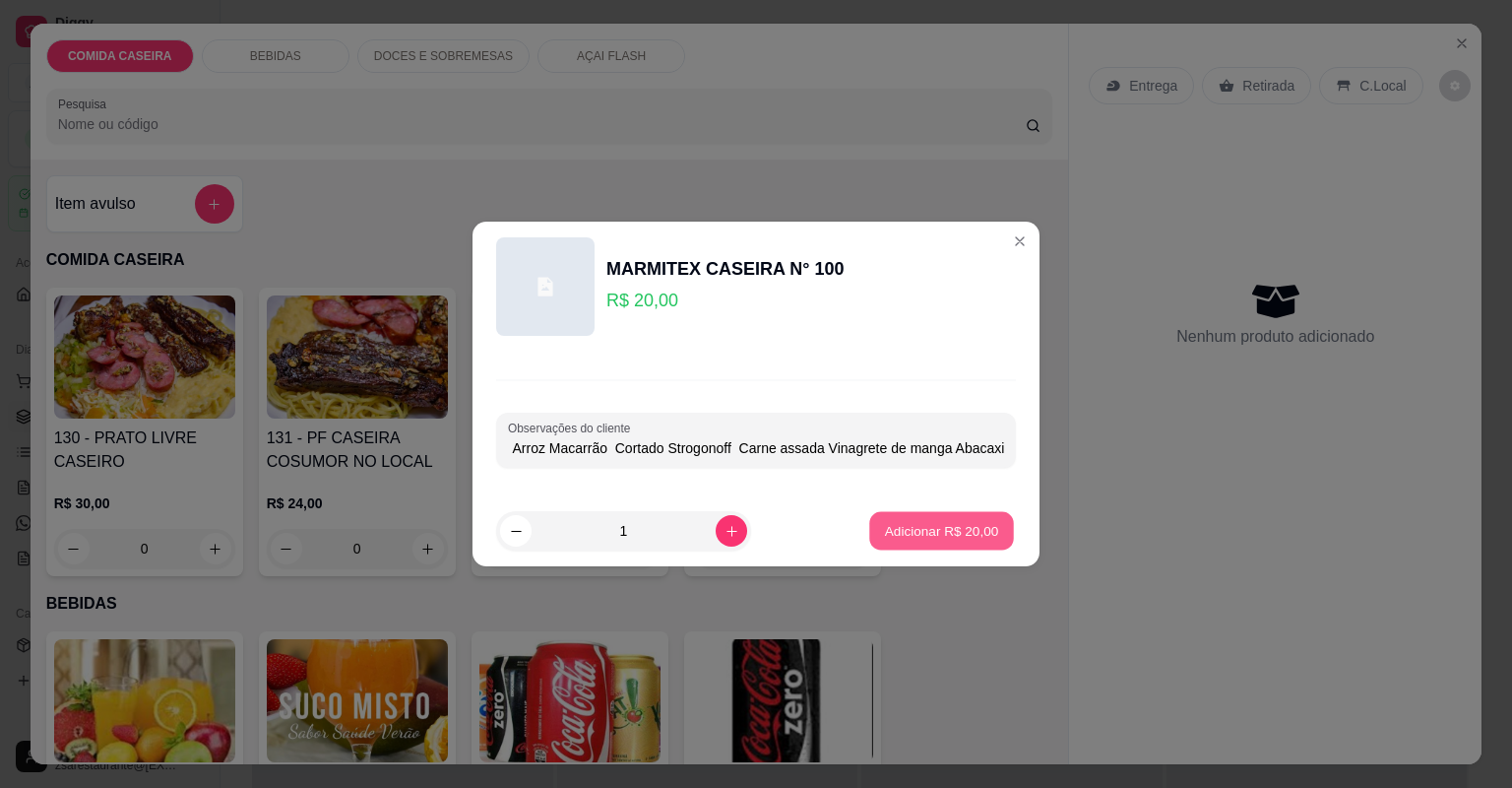 click on "Adicionar   R$ 20,00" at bounding box center (941, 531) 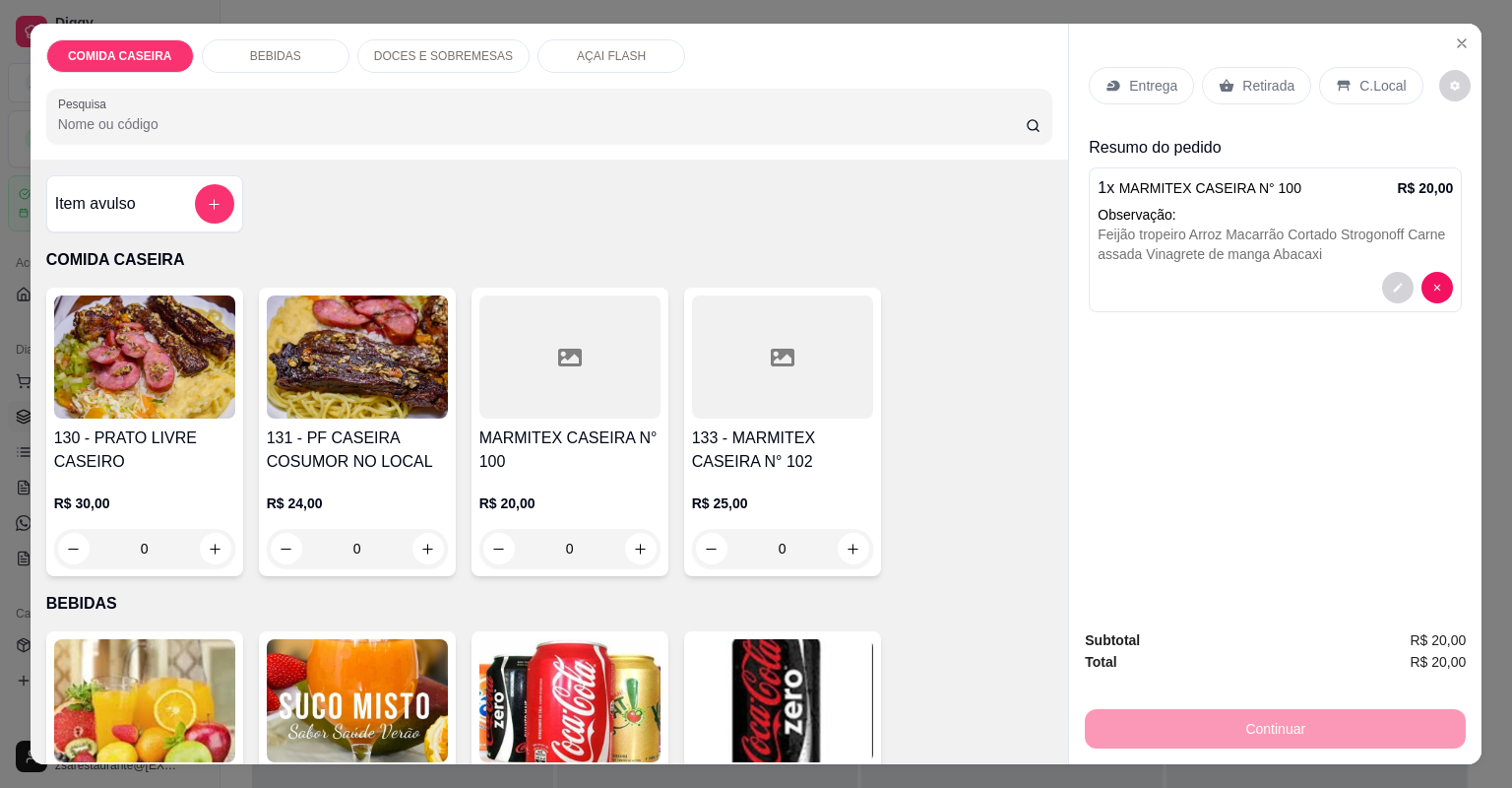 click on "Entrega" at bounding box center [1153, 86] 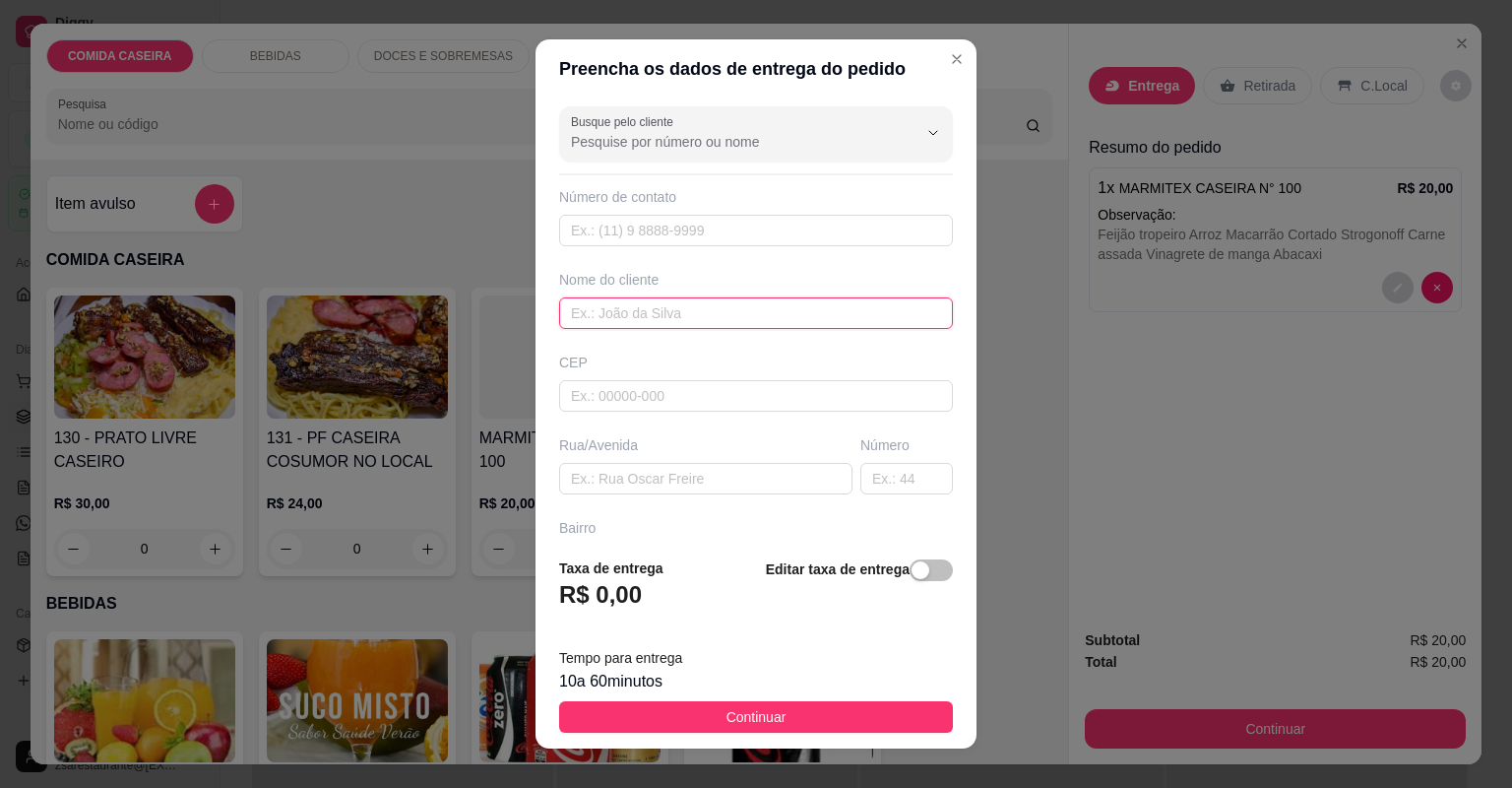click at bounding box center (756, 313) 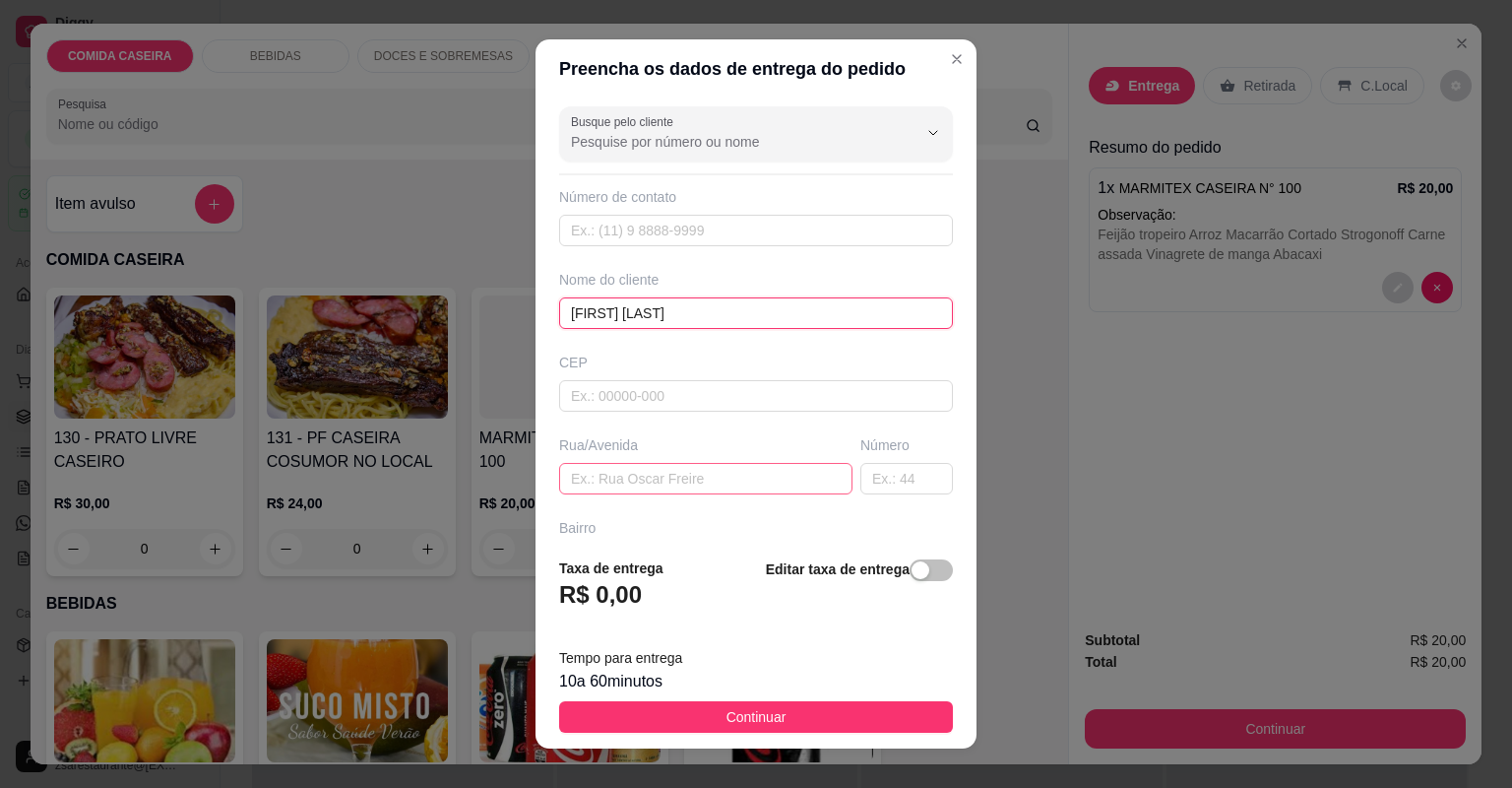 type on "[FIRST] [LAST]" 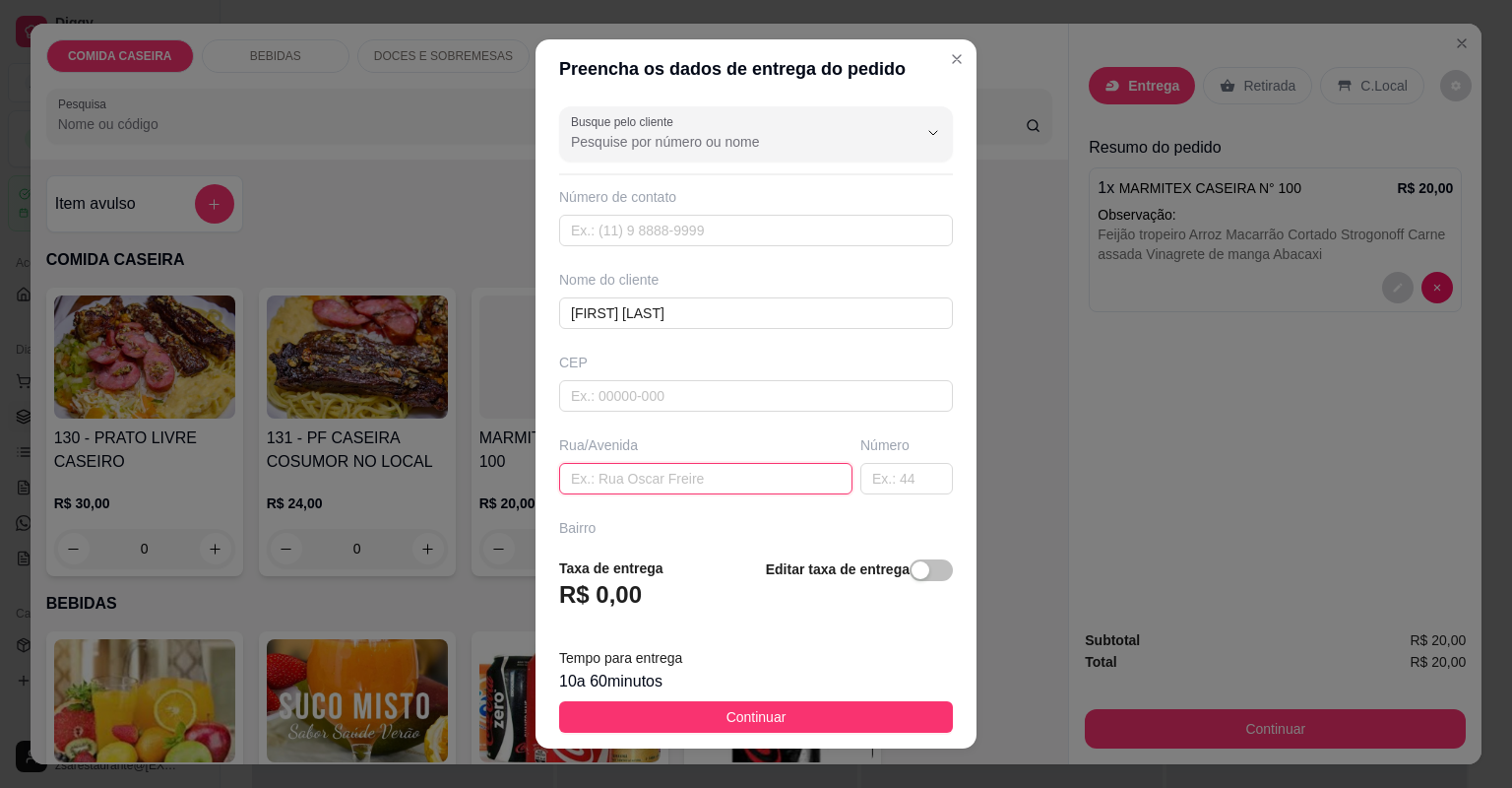 click at bounding box center [706, 479] 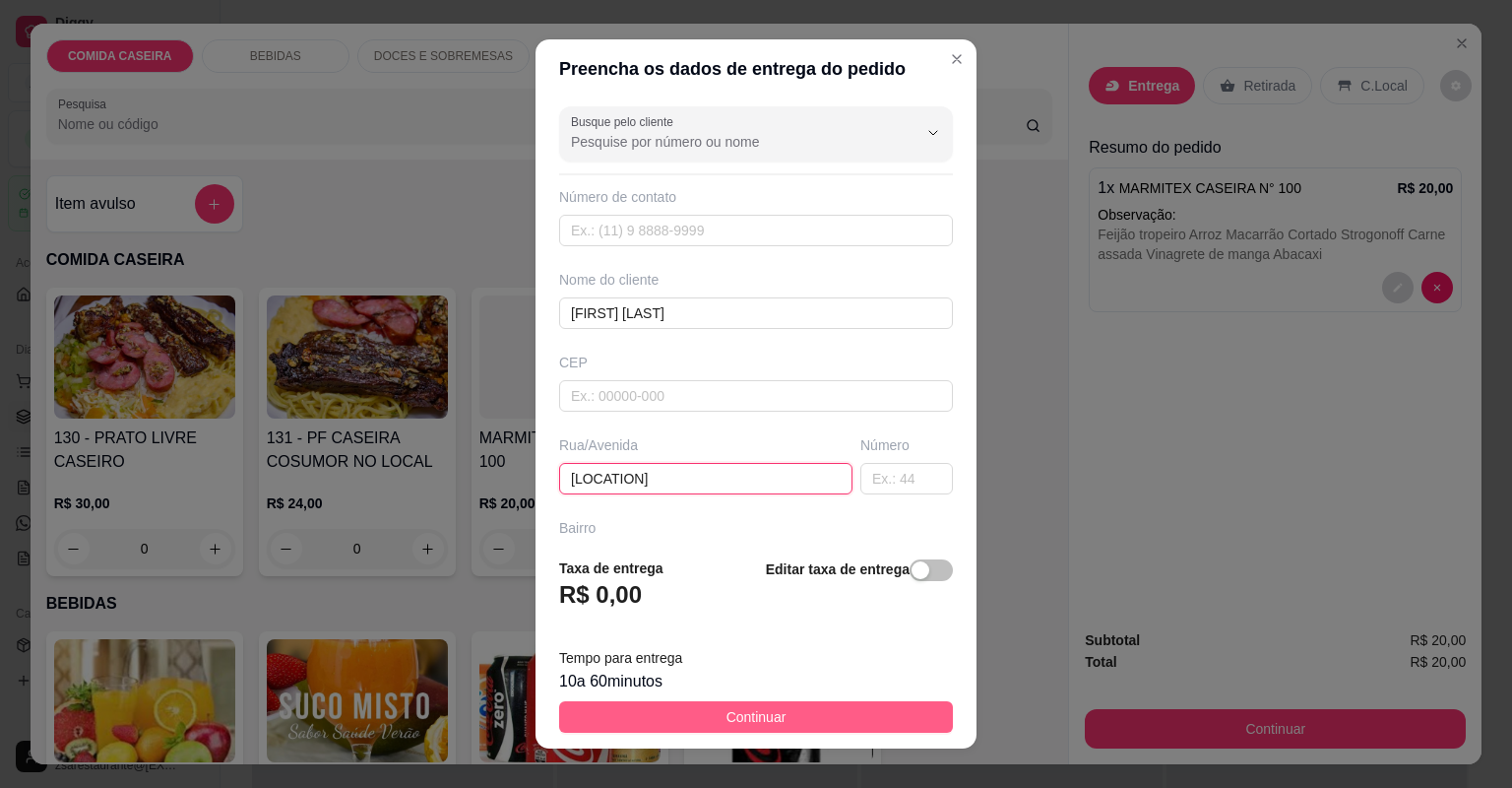 type on "[LOCATION]" 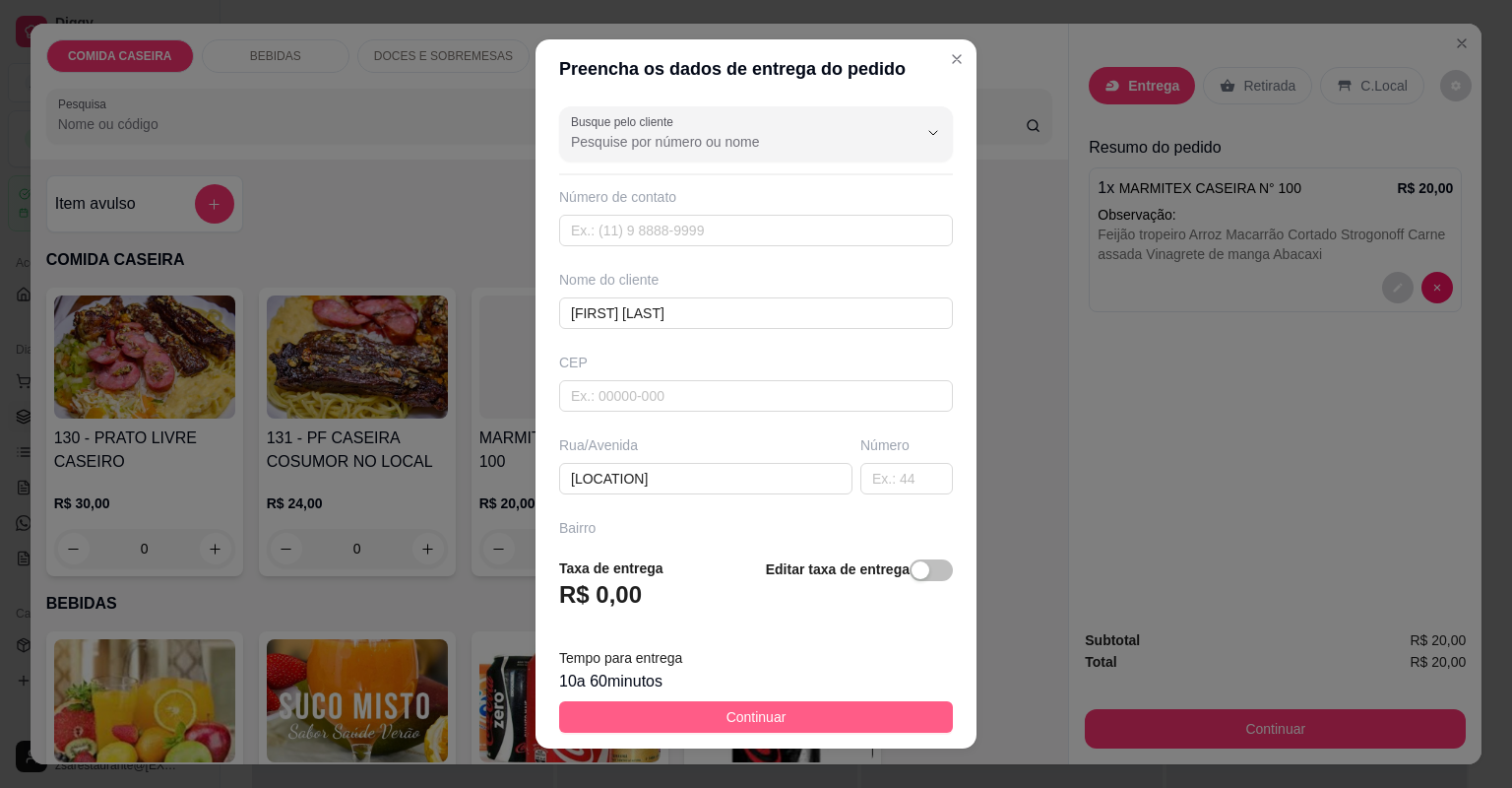 click on "Continuar" at bounding box center (756, 717) 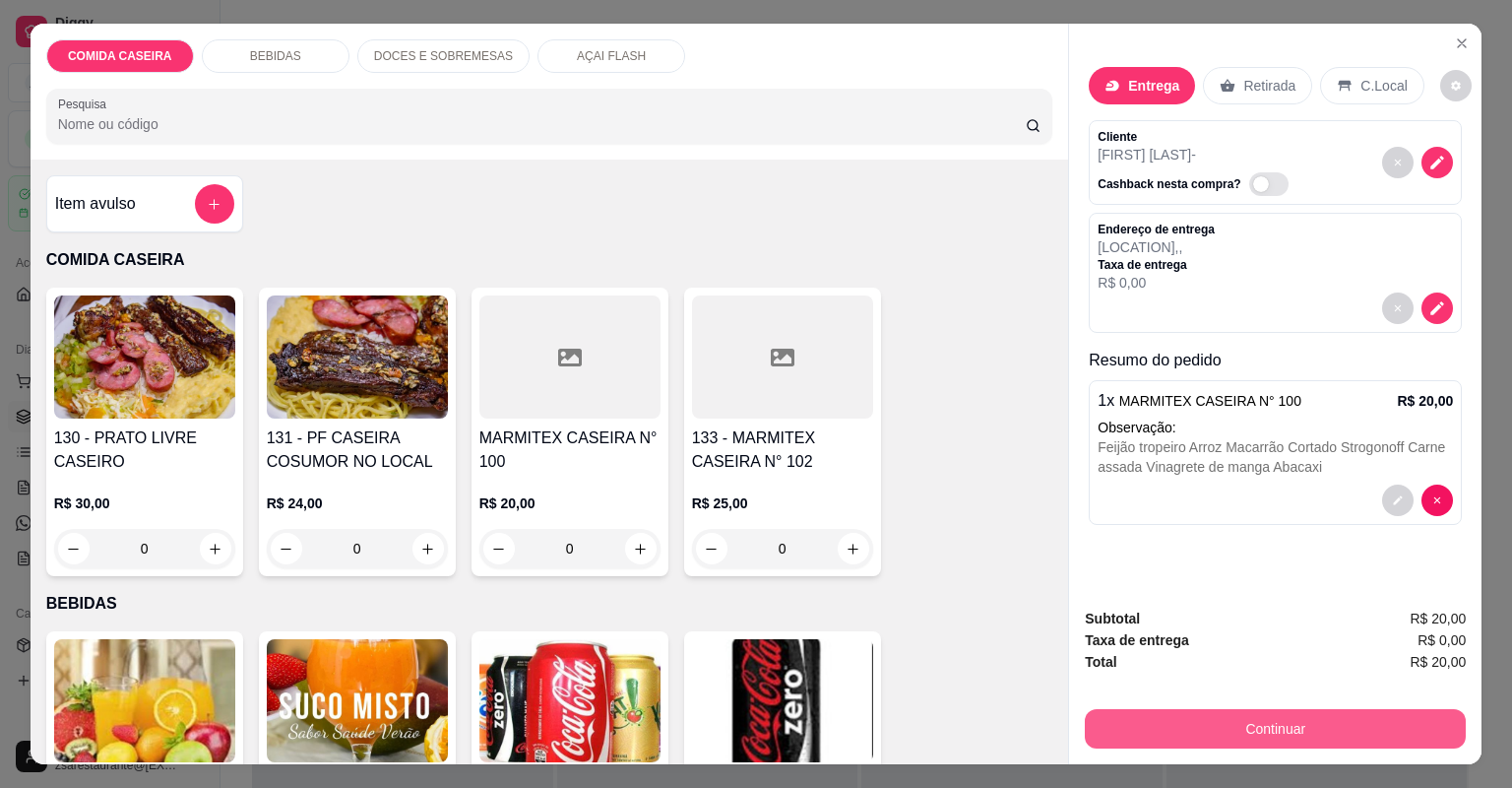 click on "Continuar" at bounding box center [1275, 729] 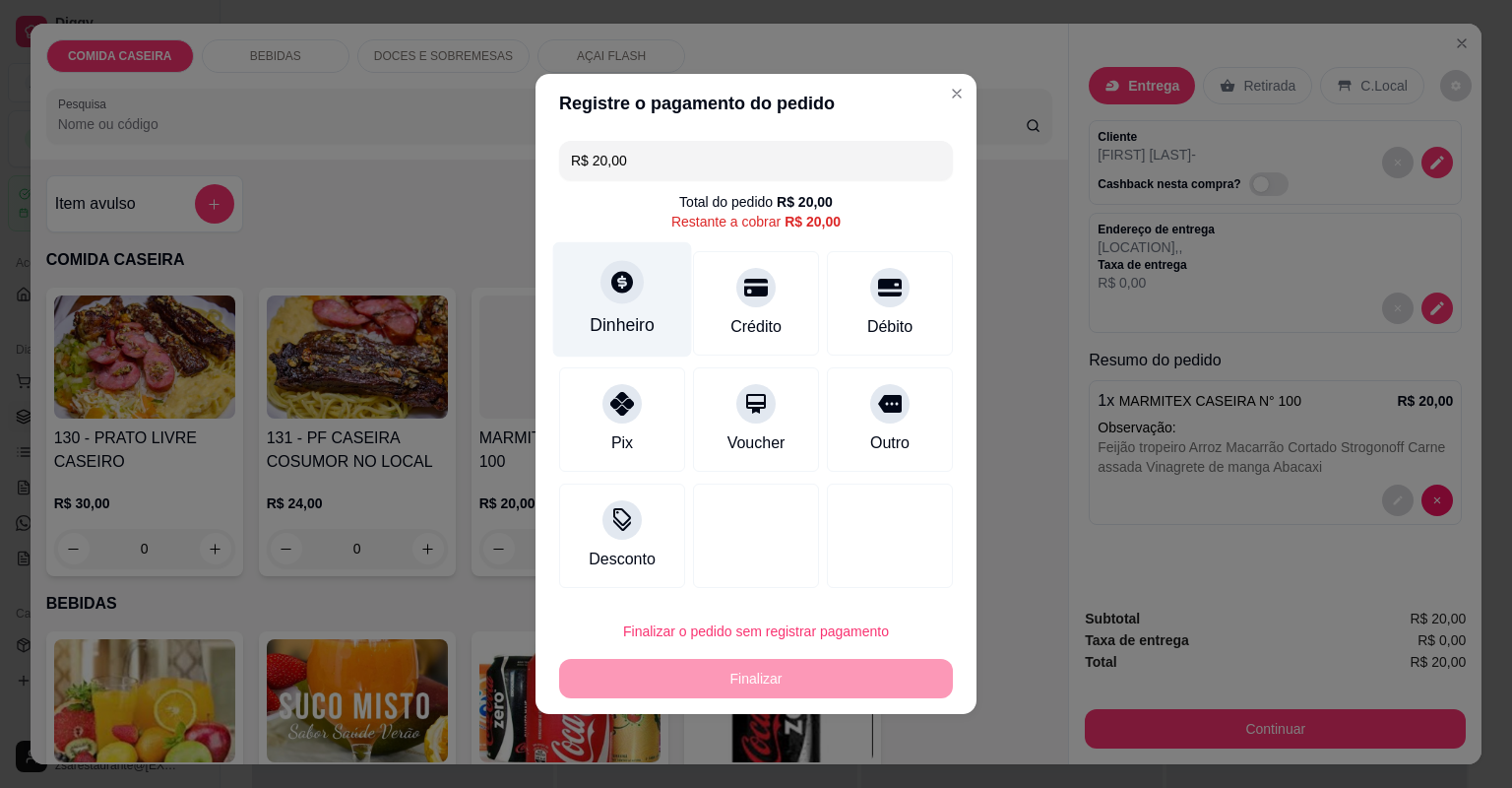 click on "Dinheiro" at bounding box center (622, 299) 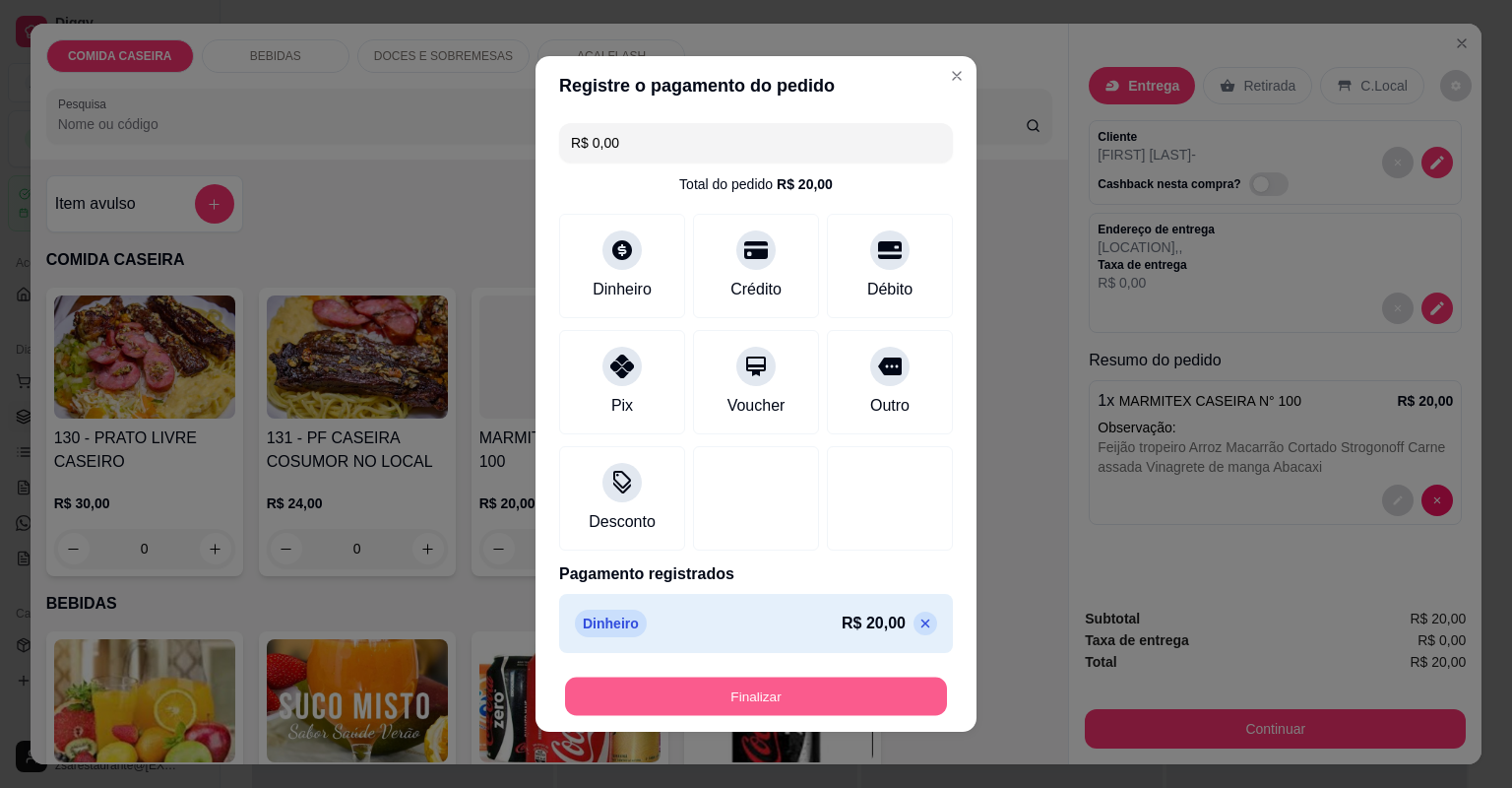 click on "Finalizar" at bounding box center [756, 696] 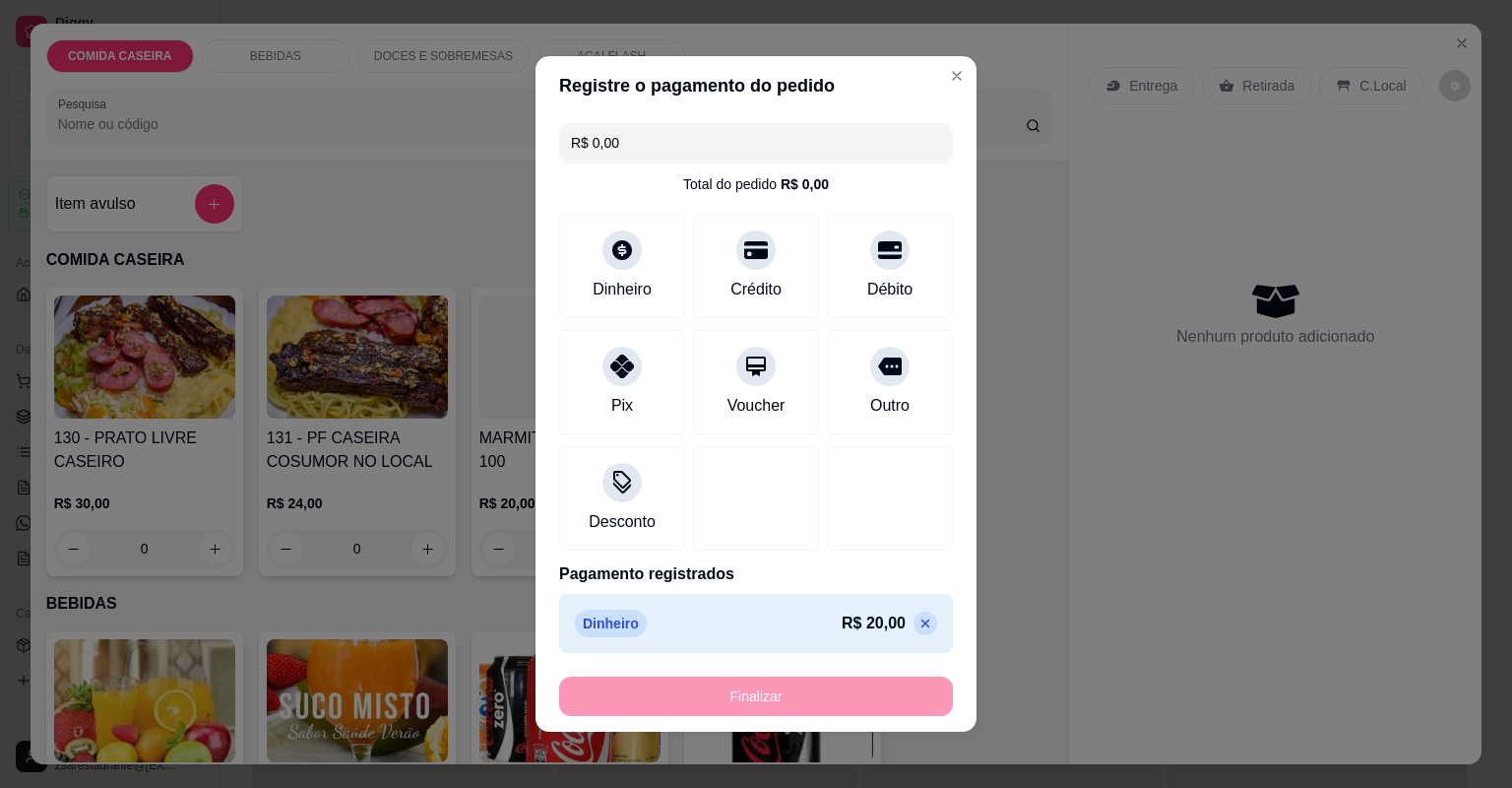 type on "-R$ 20,00" 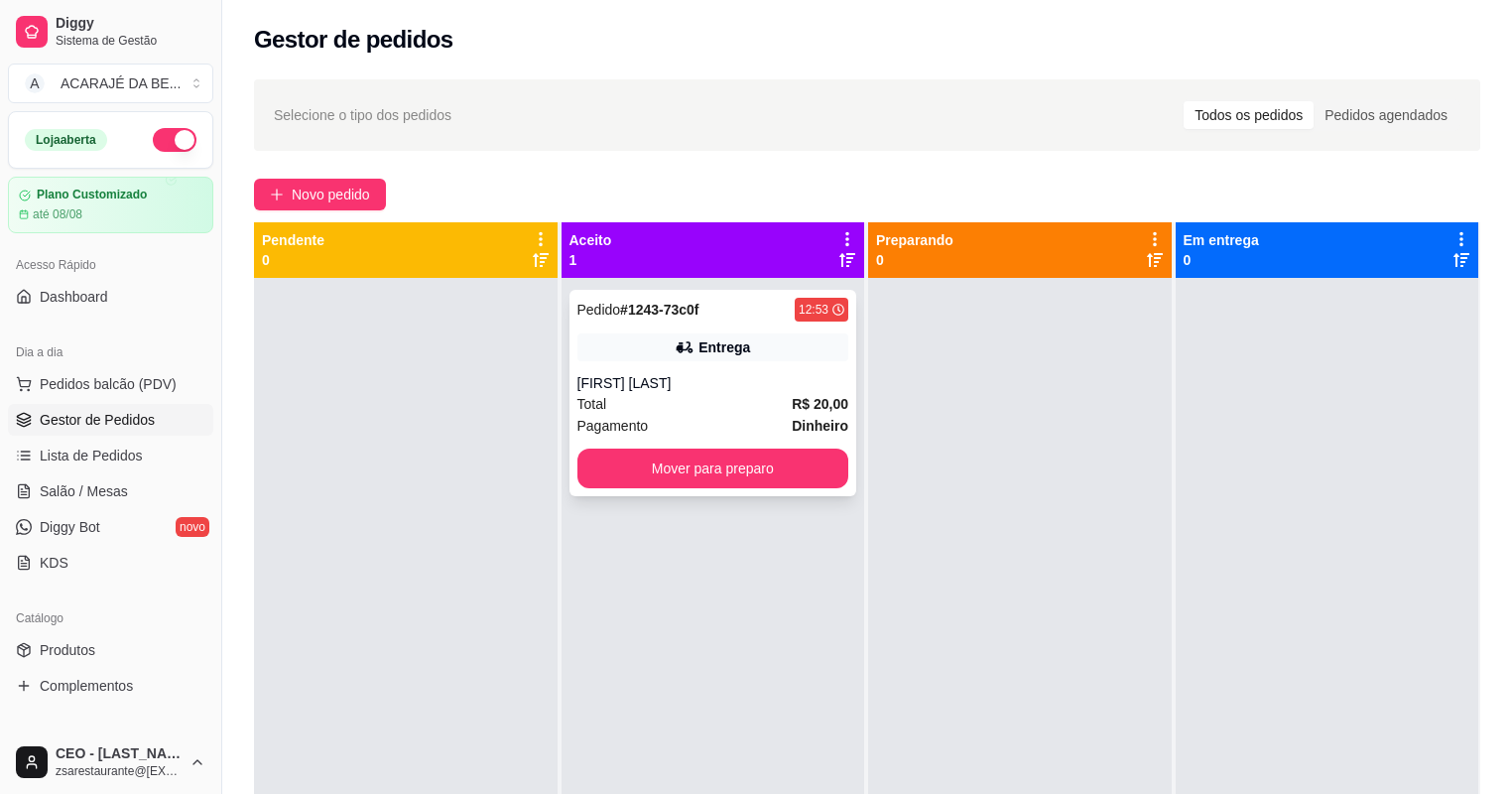 click on "Entrega" at bounding box center (713, 347) 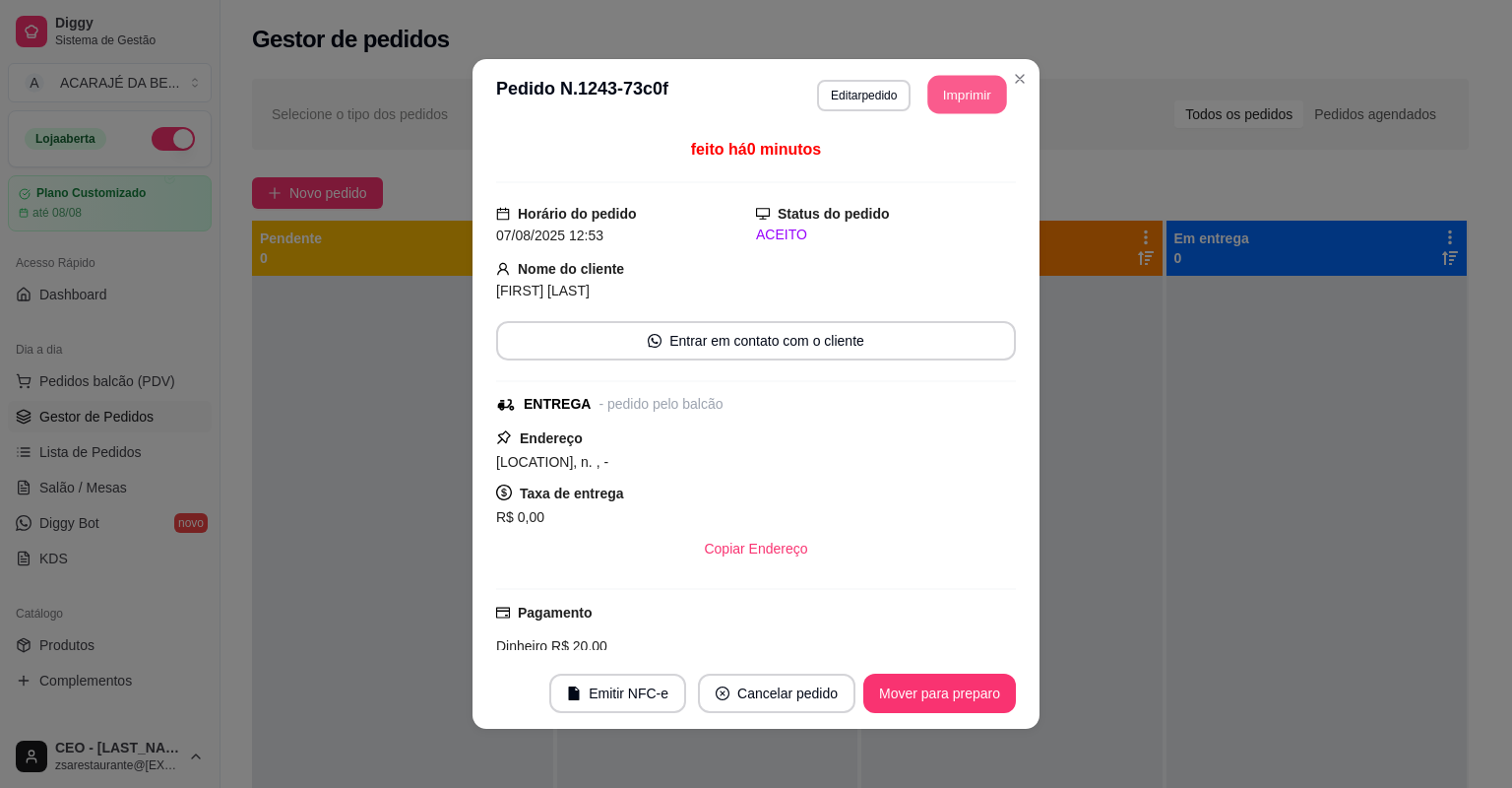 click on "Imprimir" at bounding box center [968, 95] 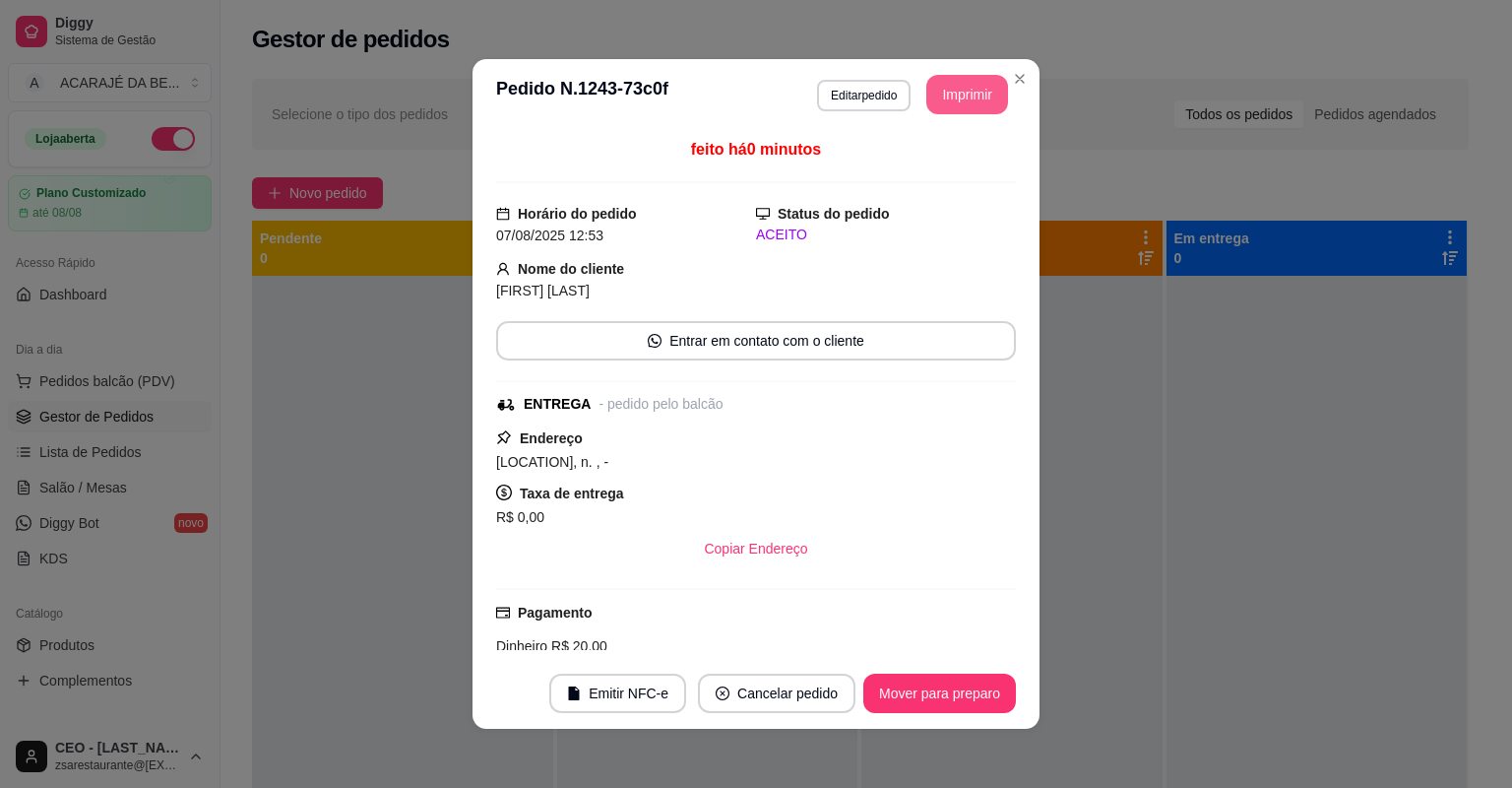 scroll, scrollTop: 0, scrollLeft: 0, axis: both 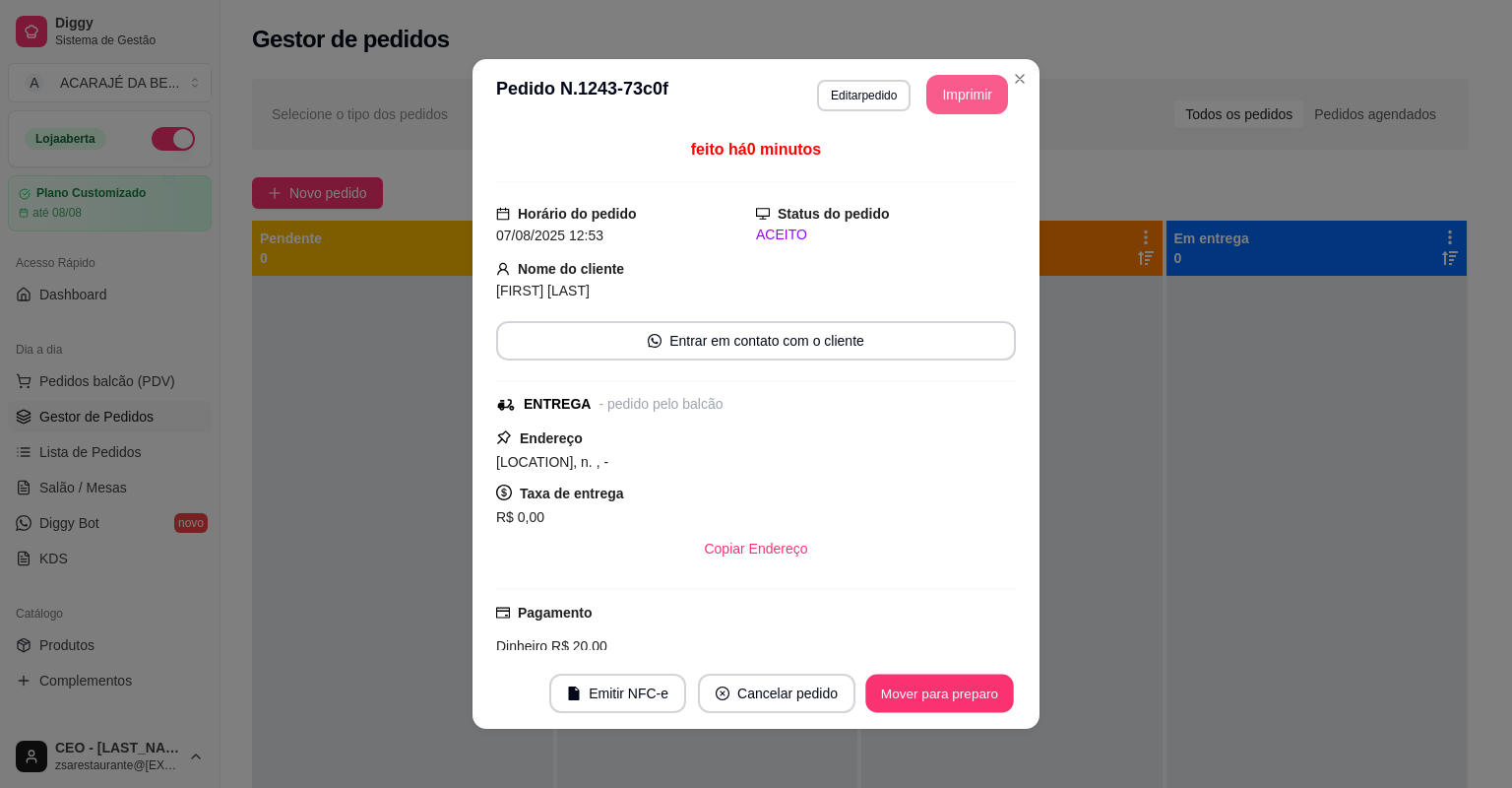 click on "Mover para preparo" at bounding box center (939, 693) 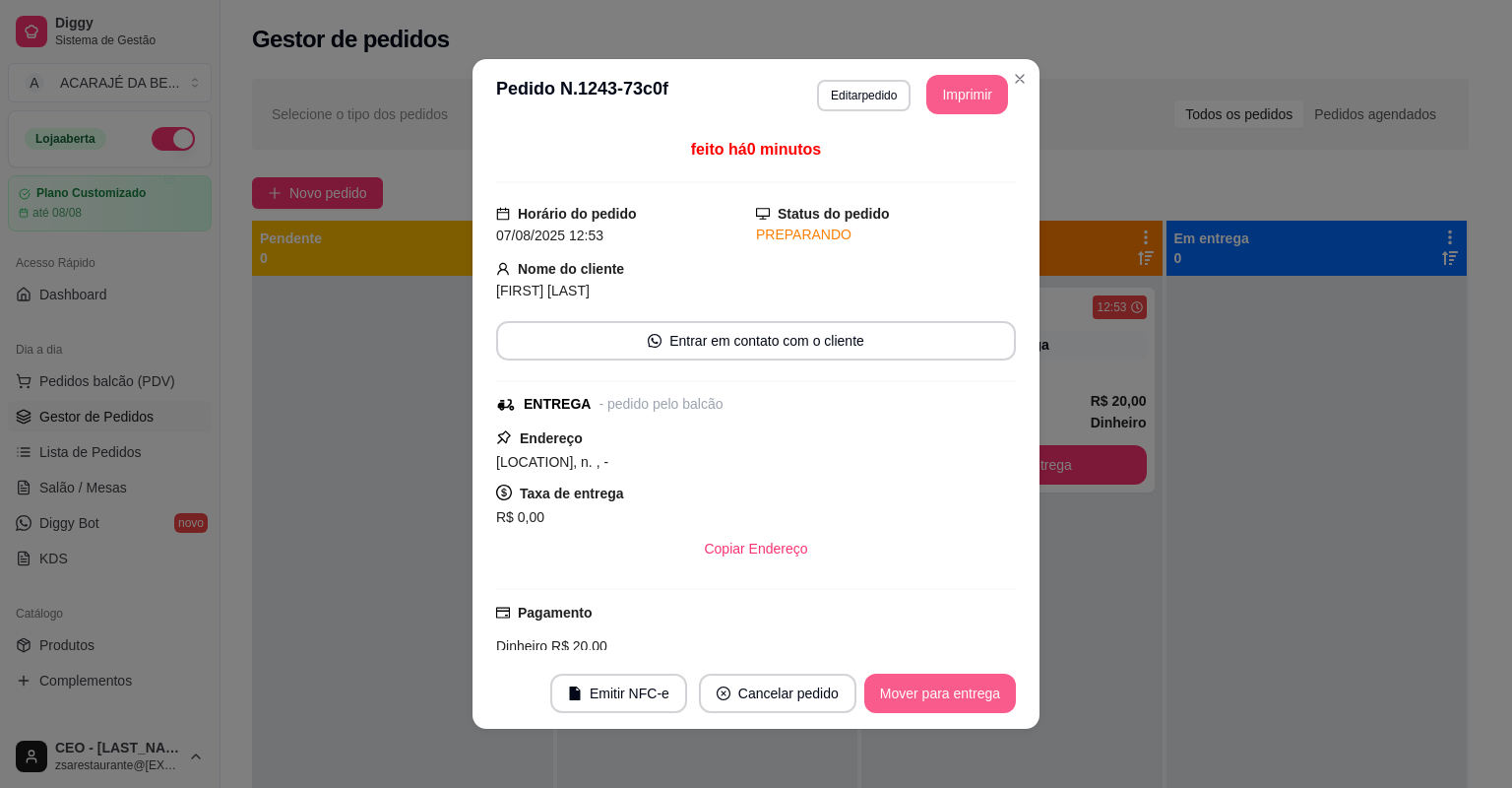 click on "Mover para entrega" at bounding box center (940, 693) 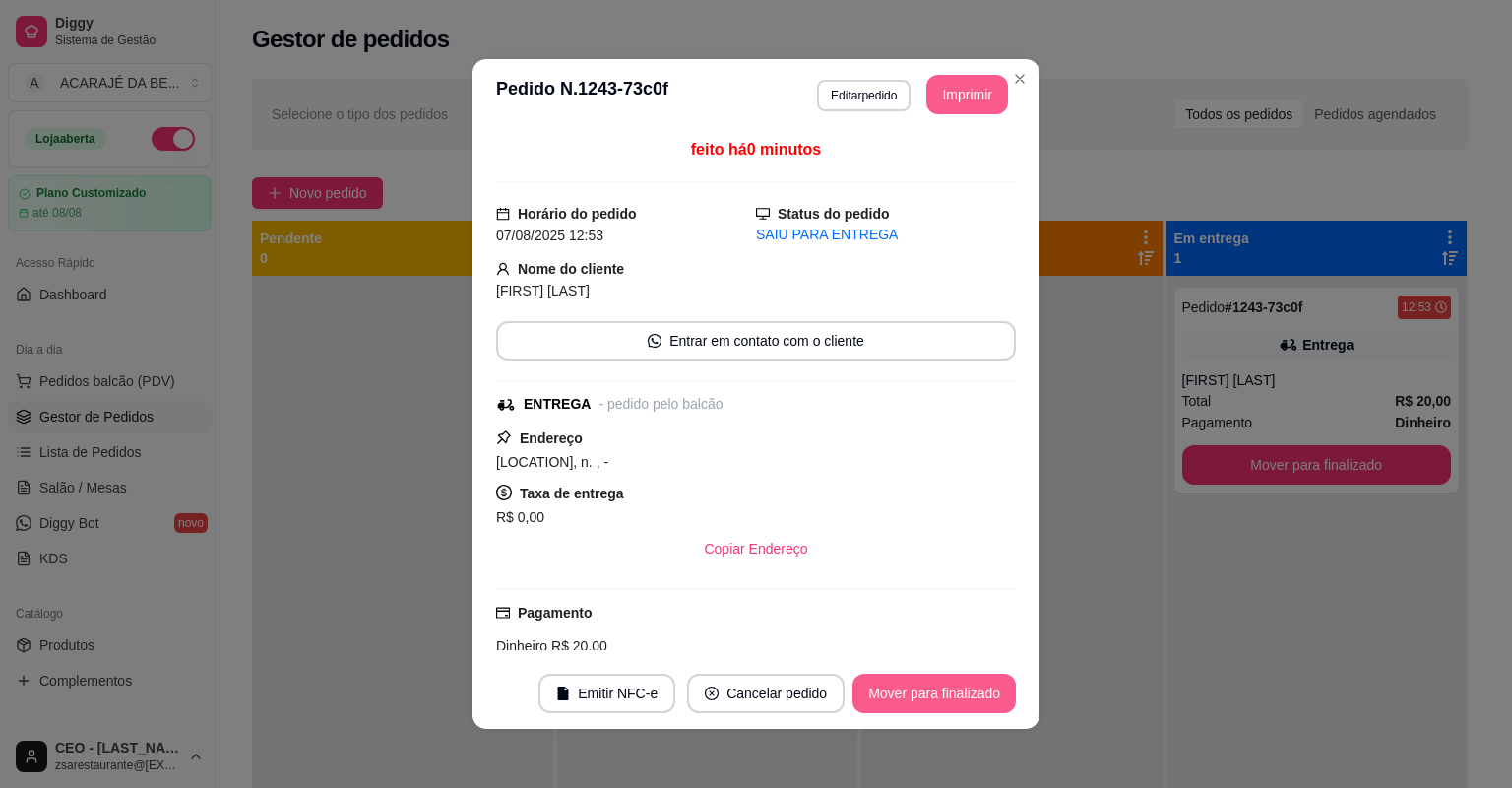 click on "Mover para finalizado" at bounding box center (934, 693) 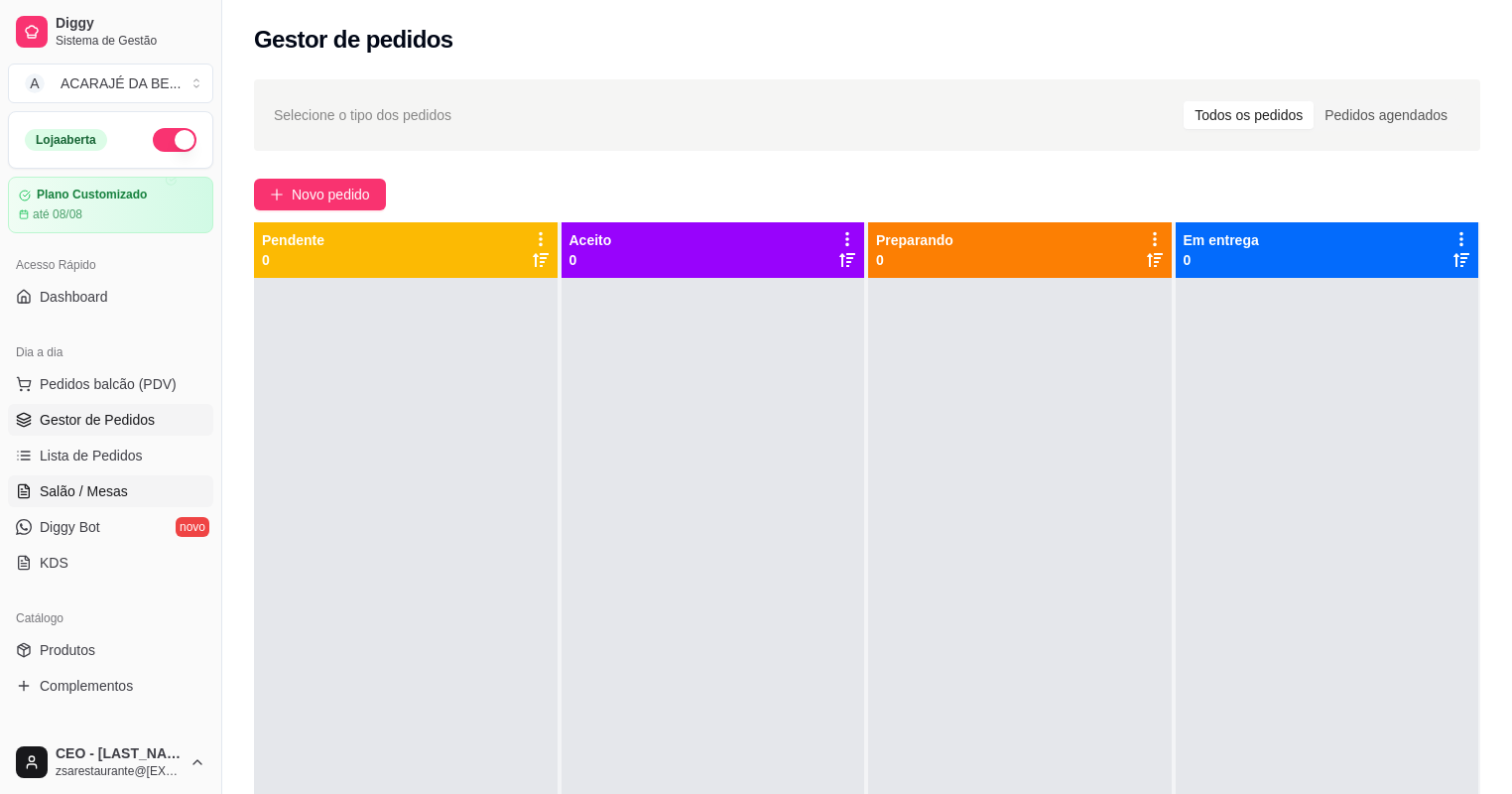click on "Salão / Mesas" at bounding box center [110, 491] 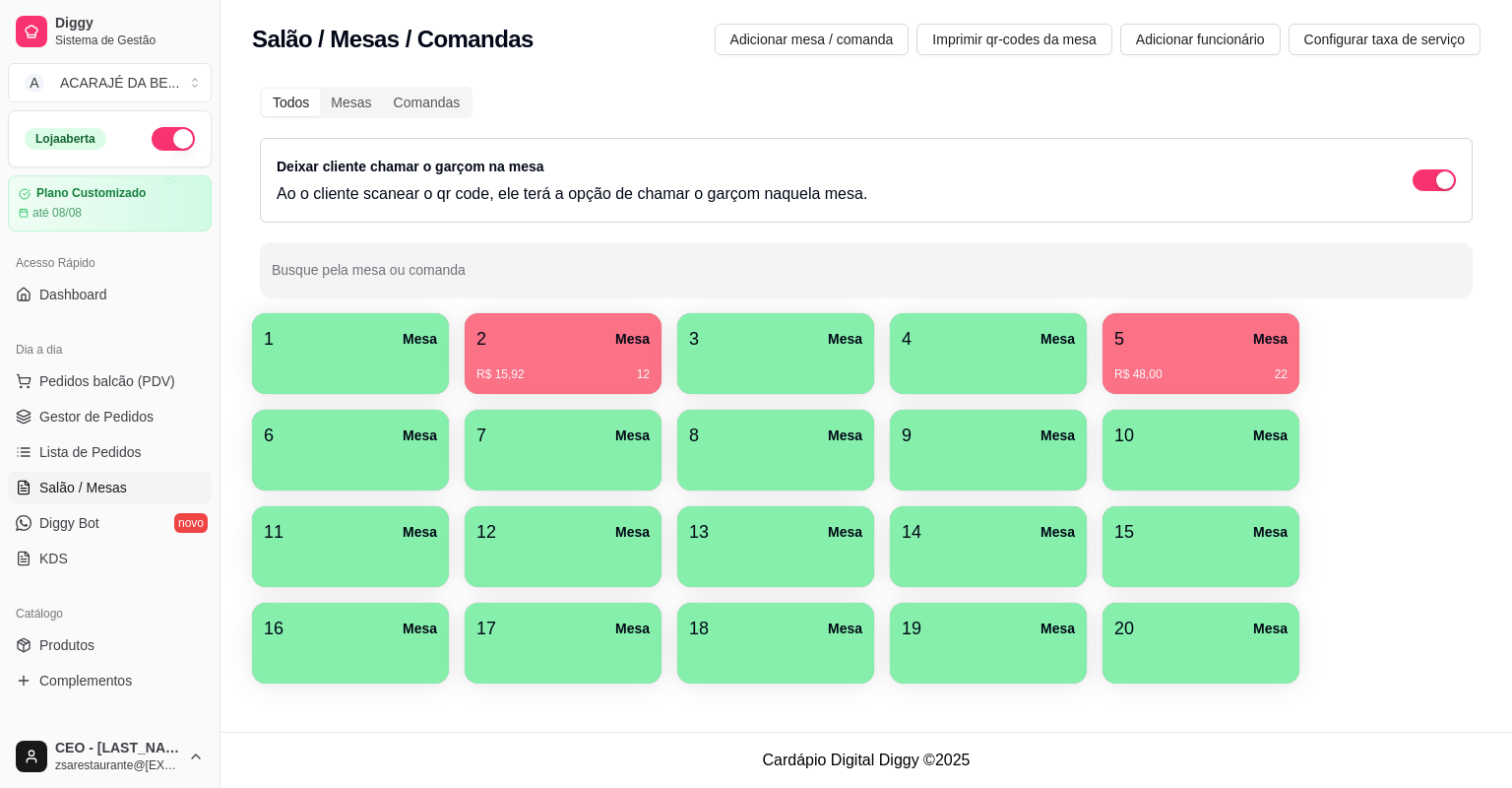 click on "R$ 48,00 22" at bounding box center [1201, 367] 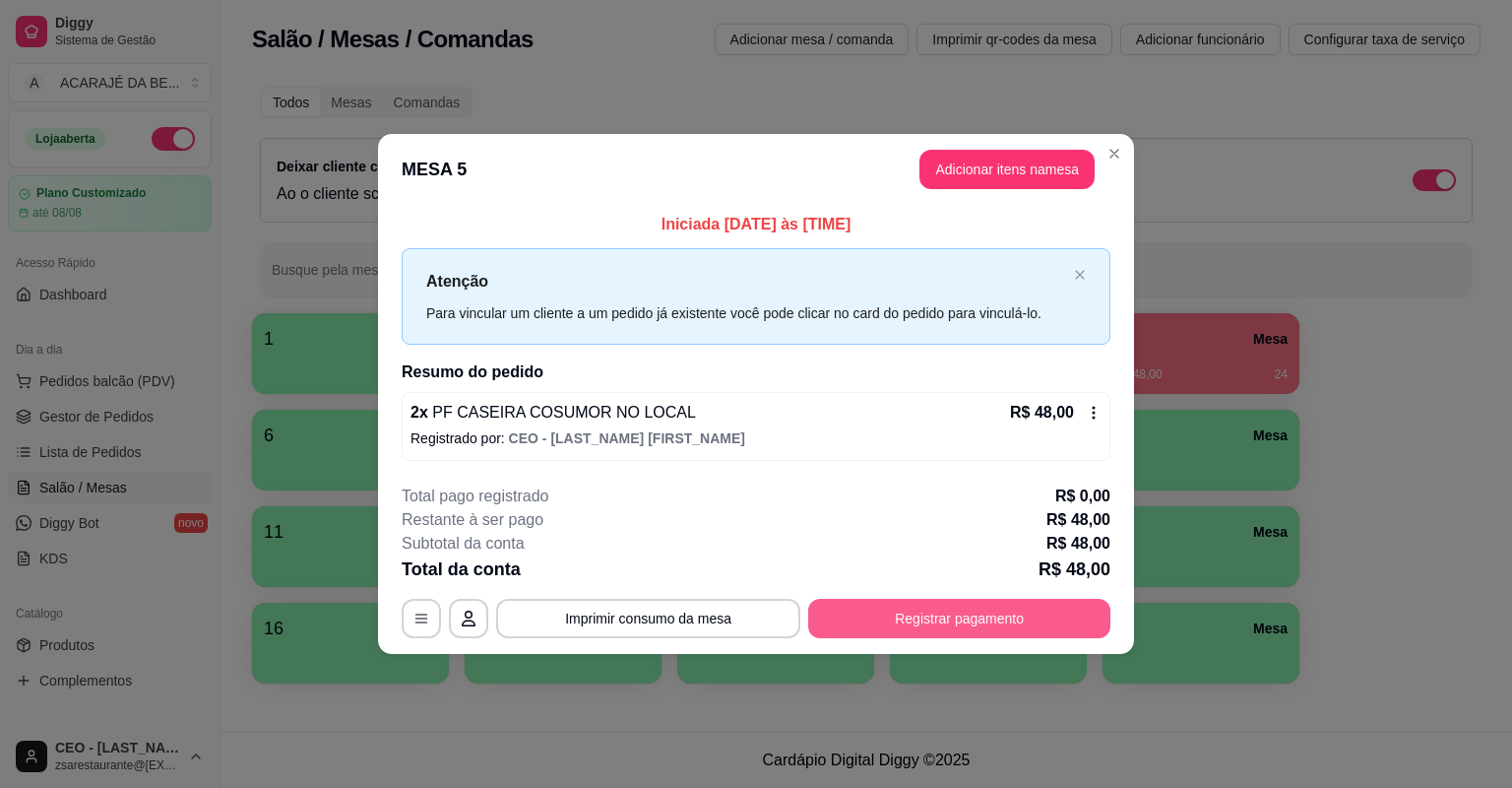 click on "Registrar pagamento" at bounding box center [959, 619] 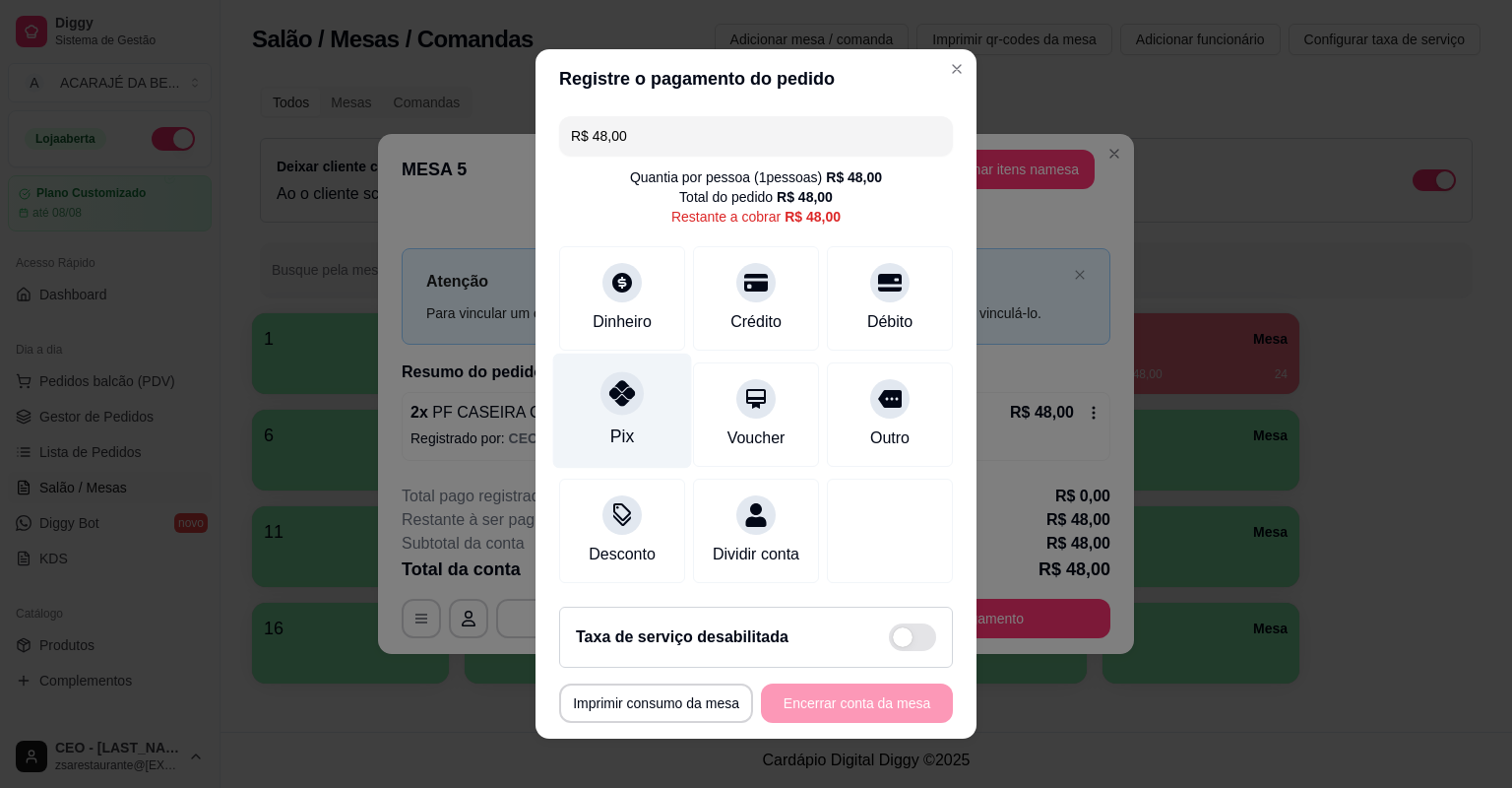 click on "Pix" at bounding box center (622, 411) 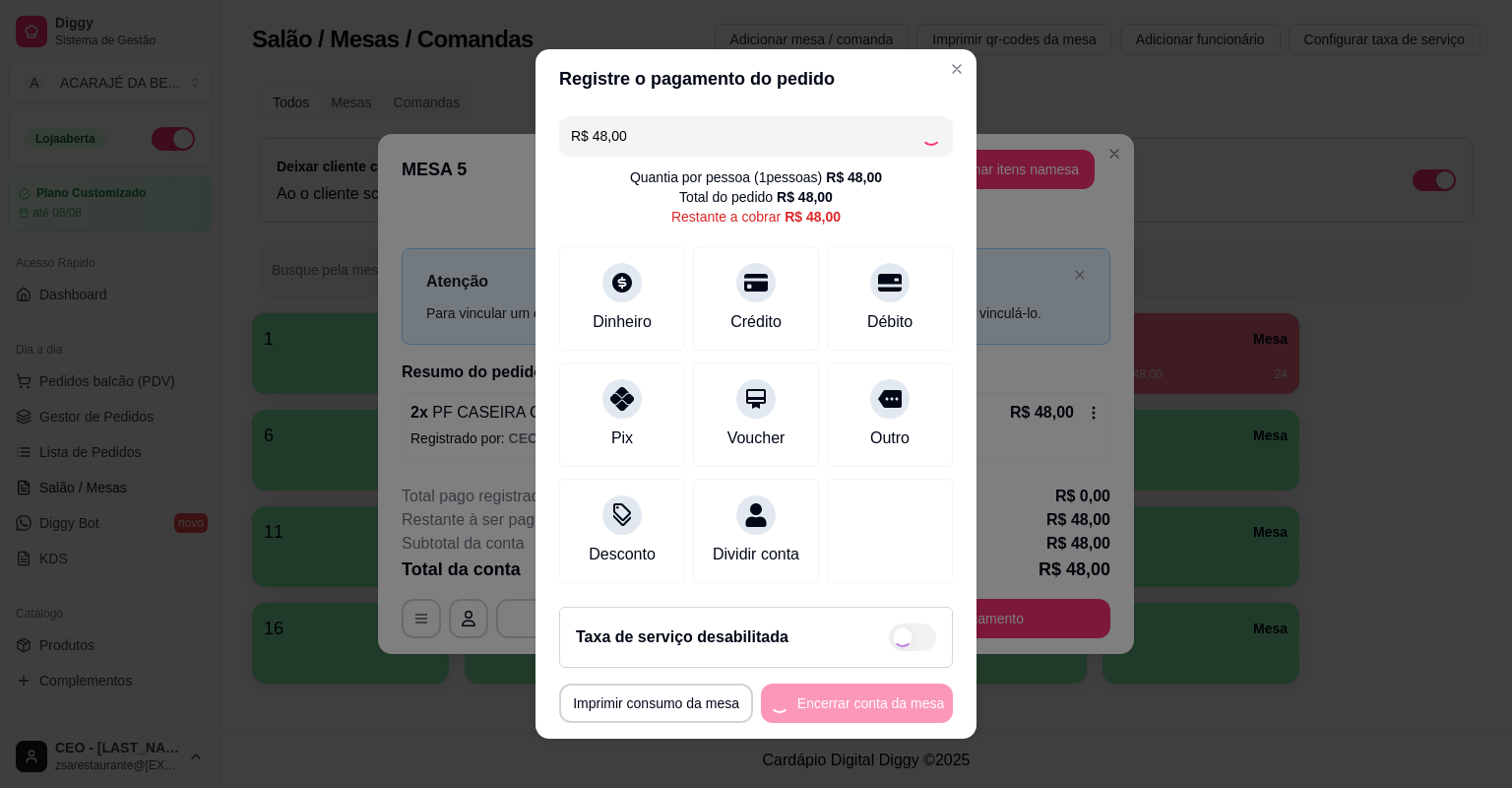 type on "R$ 0,00" 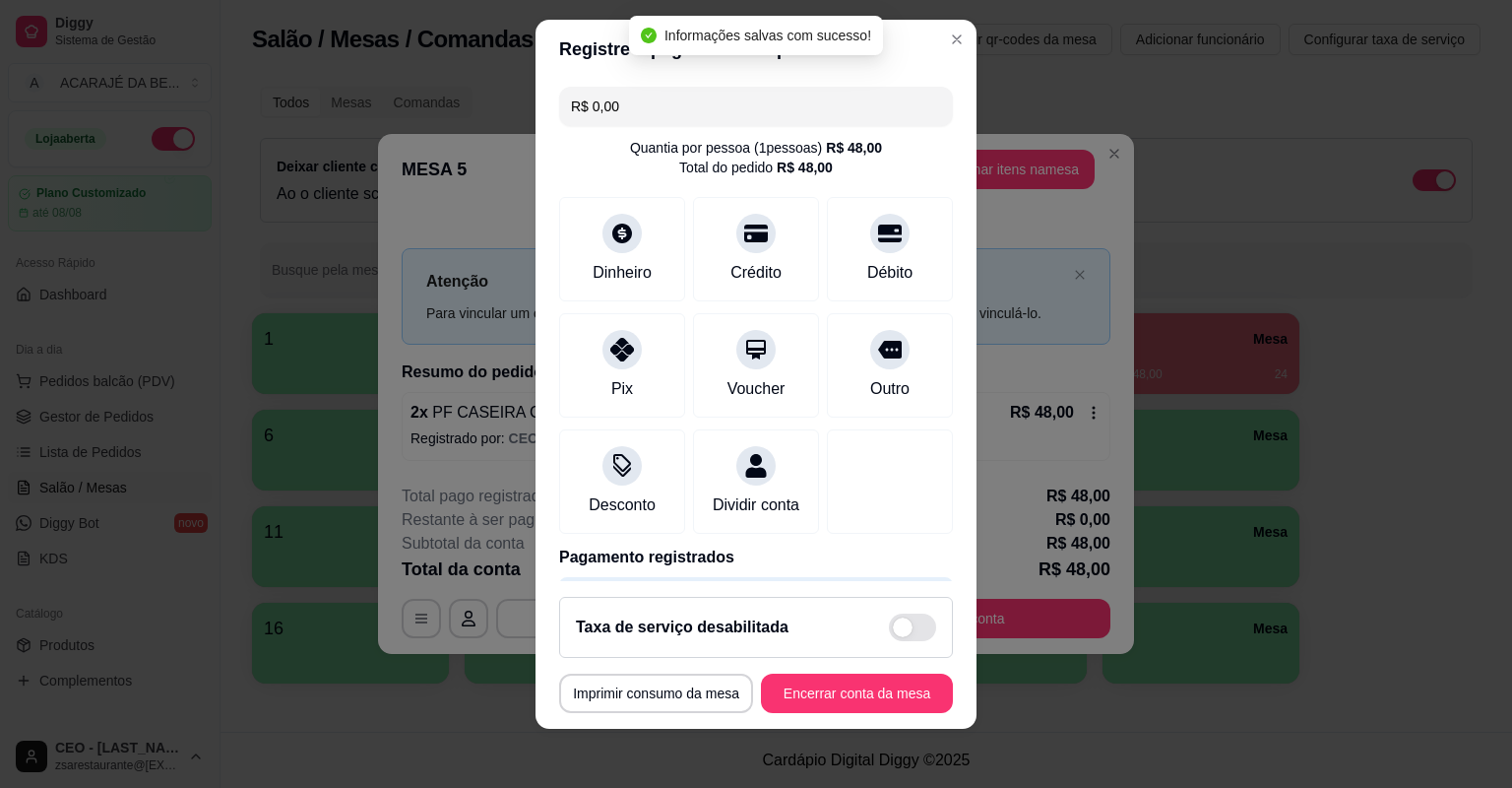 scroll, scrollTop: 24, scrollLeft: 0, axis: vertical 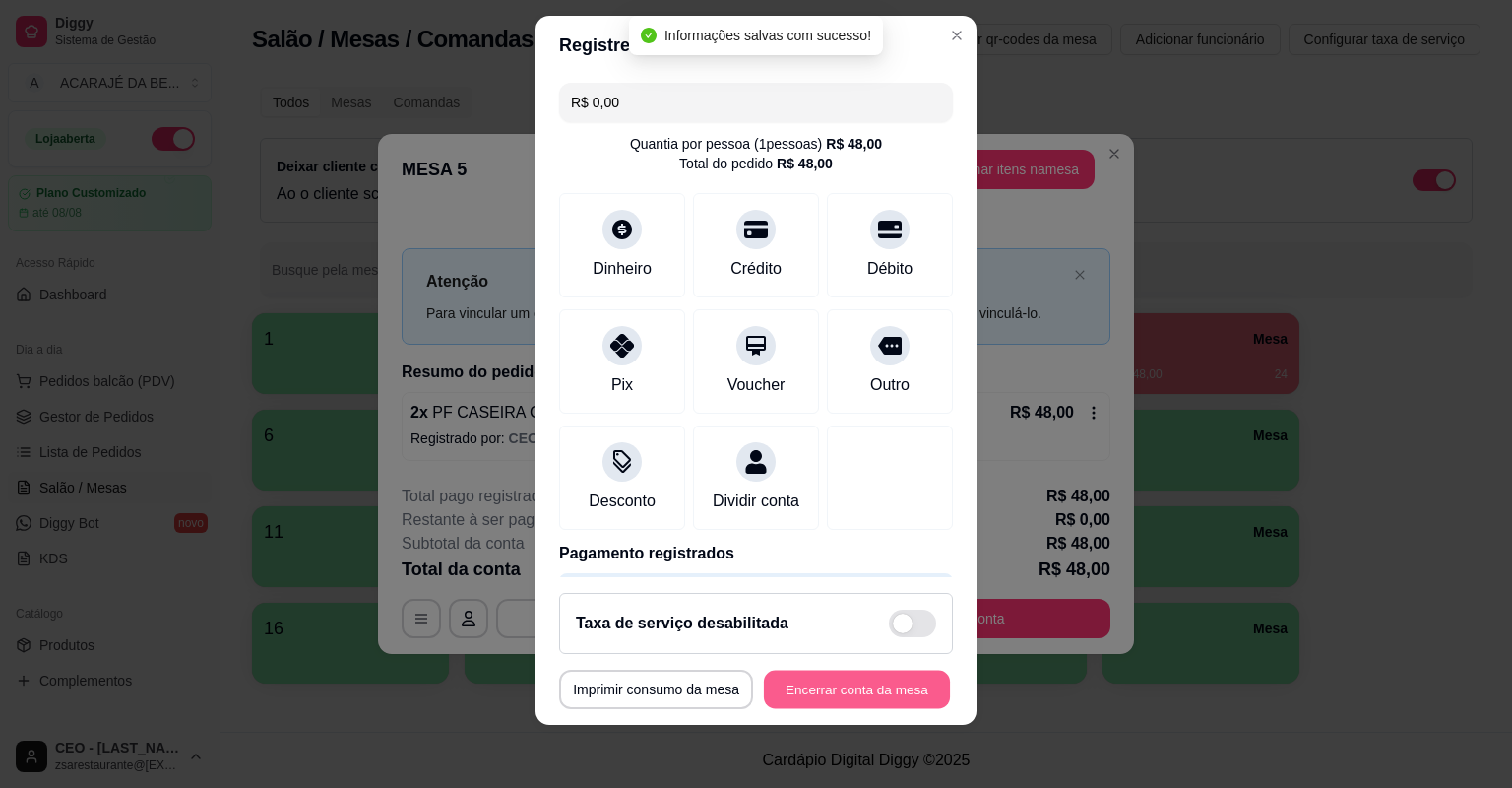 click on "Encerrar conta da mesa" at bounding box center [856, 690] 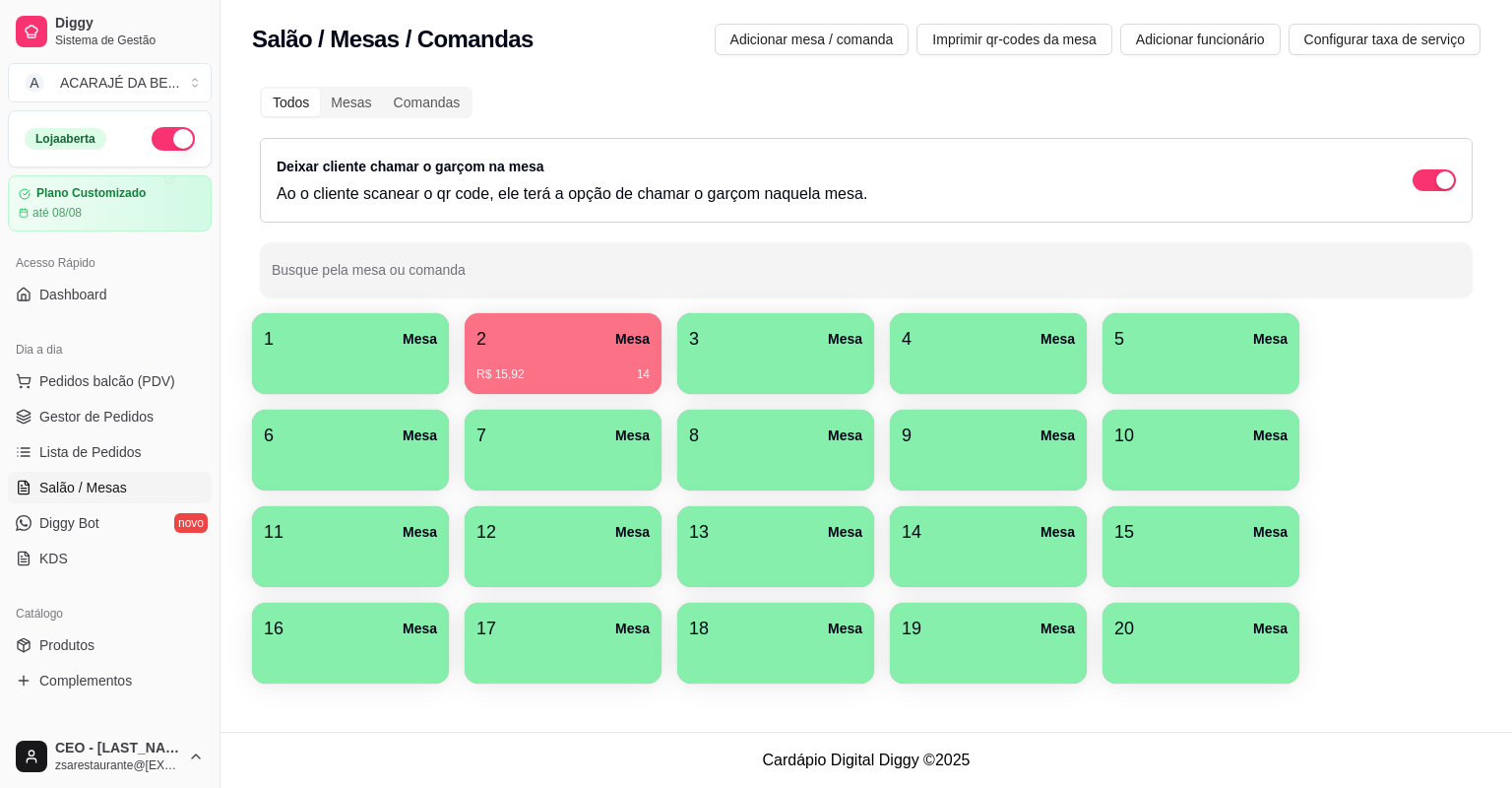 click on "R$ 15,92 14" at bounding box center (563, 367) 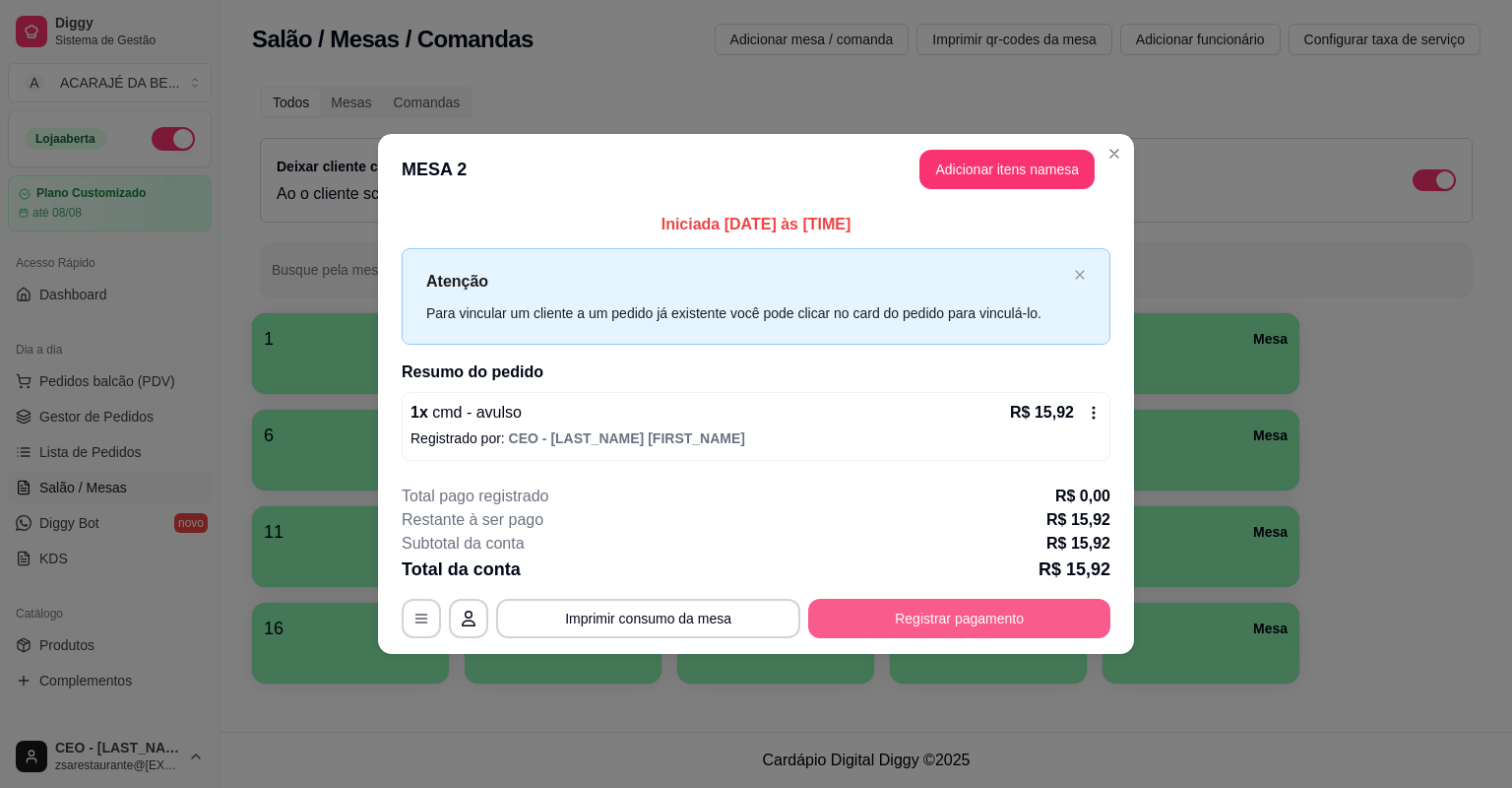 click on "Registrar pagamento" at bounding box center (959, 619) 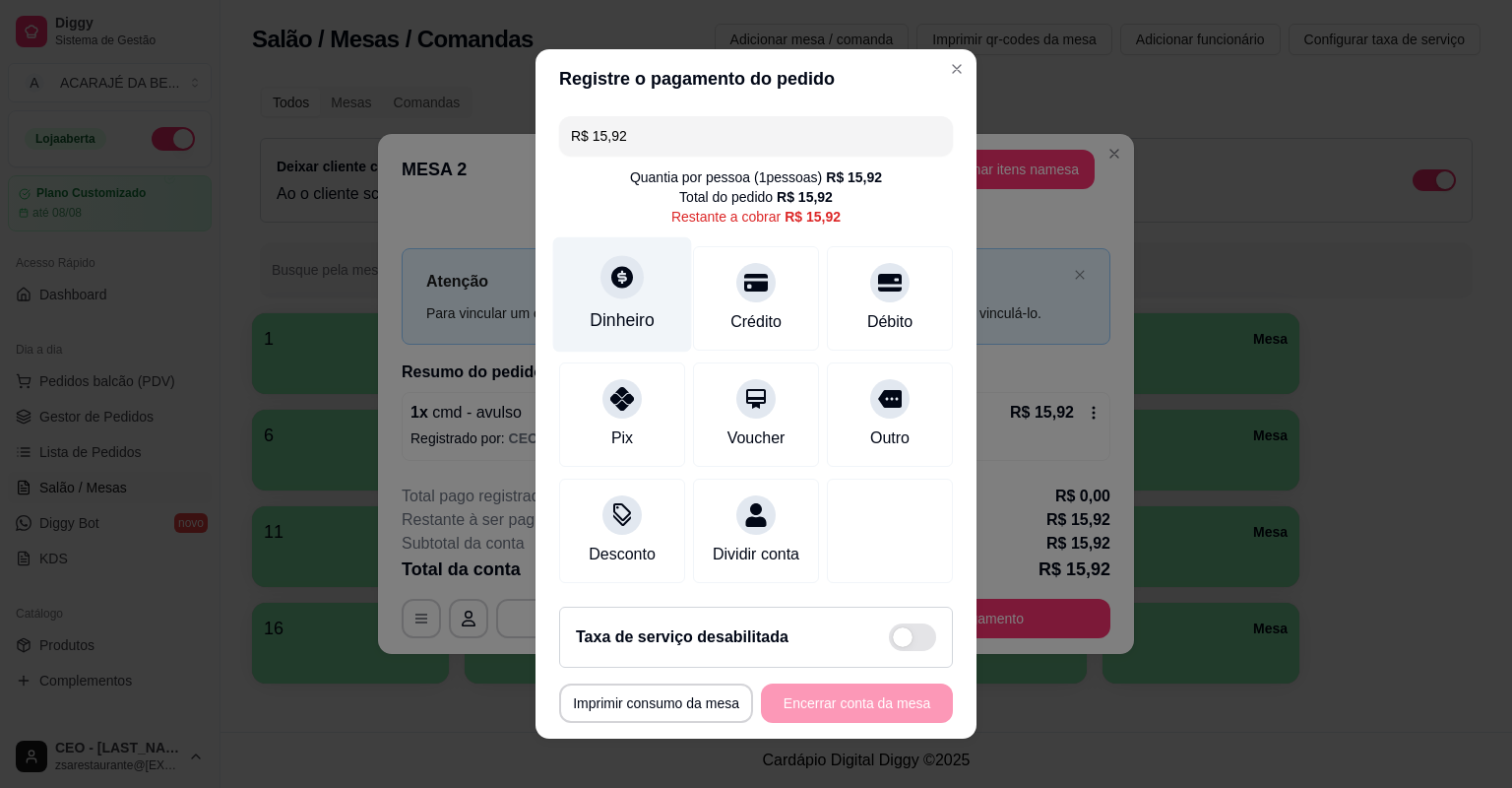 click on "Dinheiro" at bounding box center [622, 320] 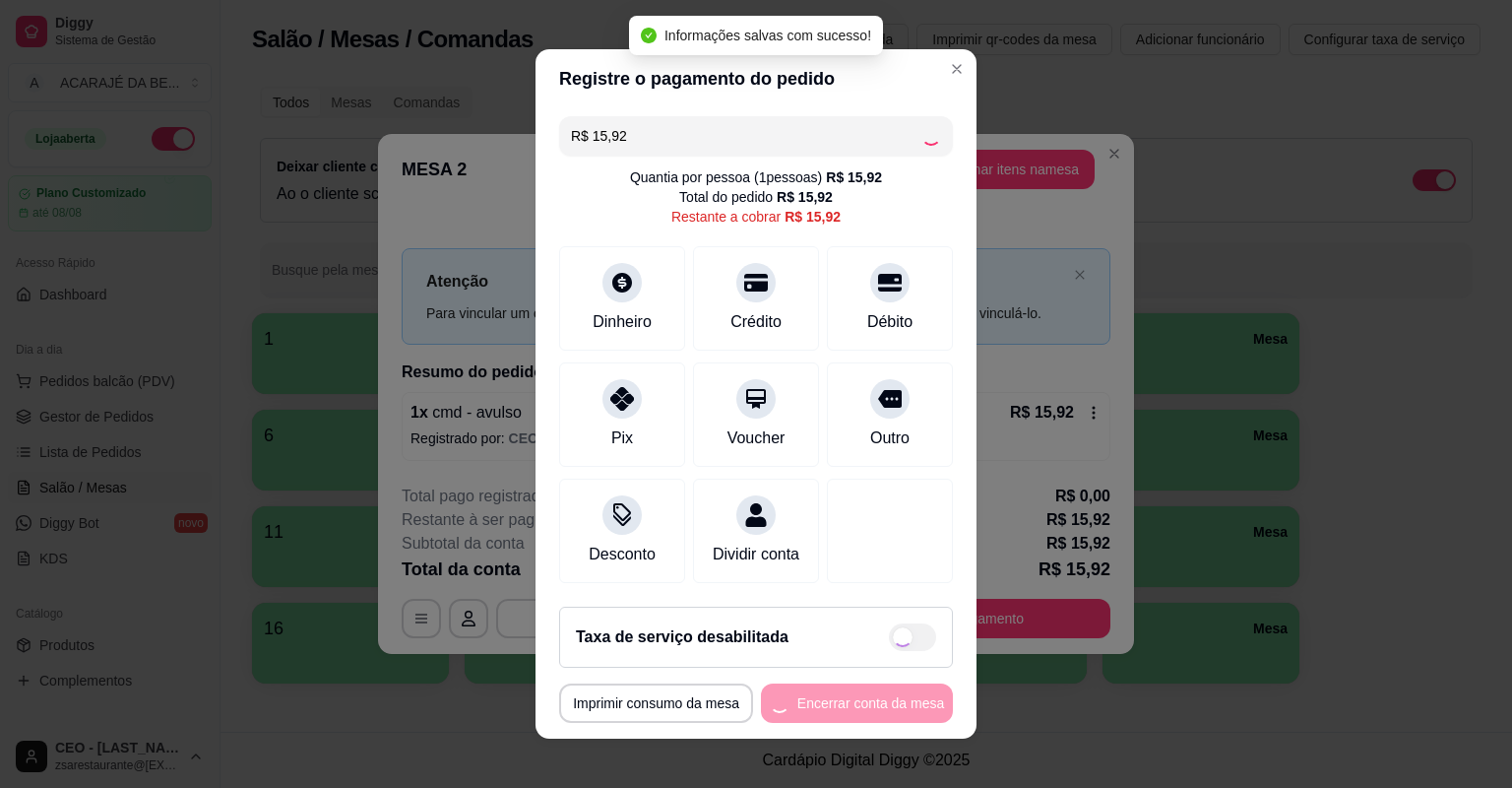 type on "R$ 0,00" 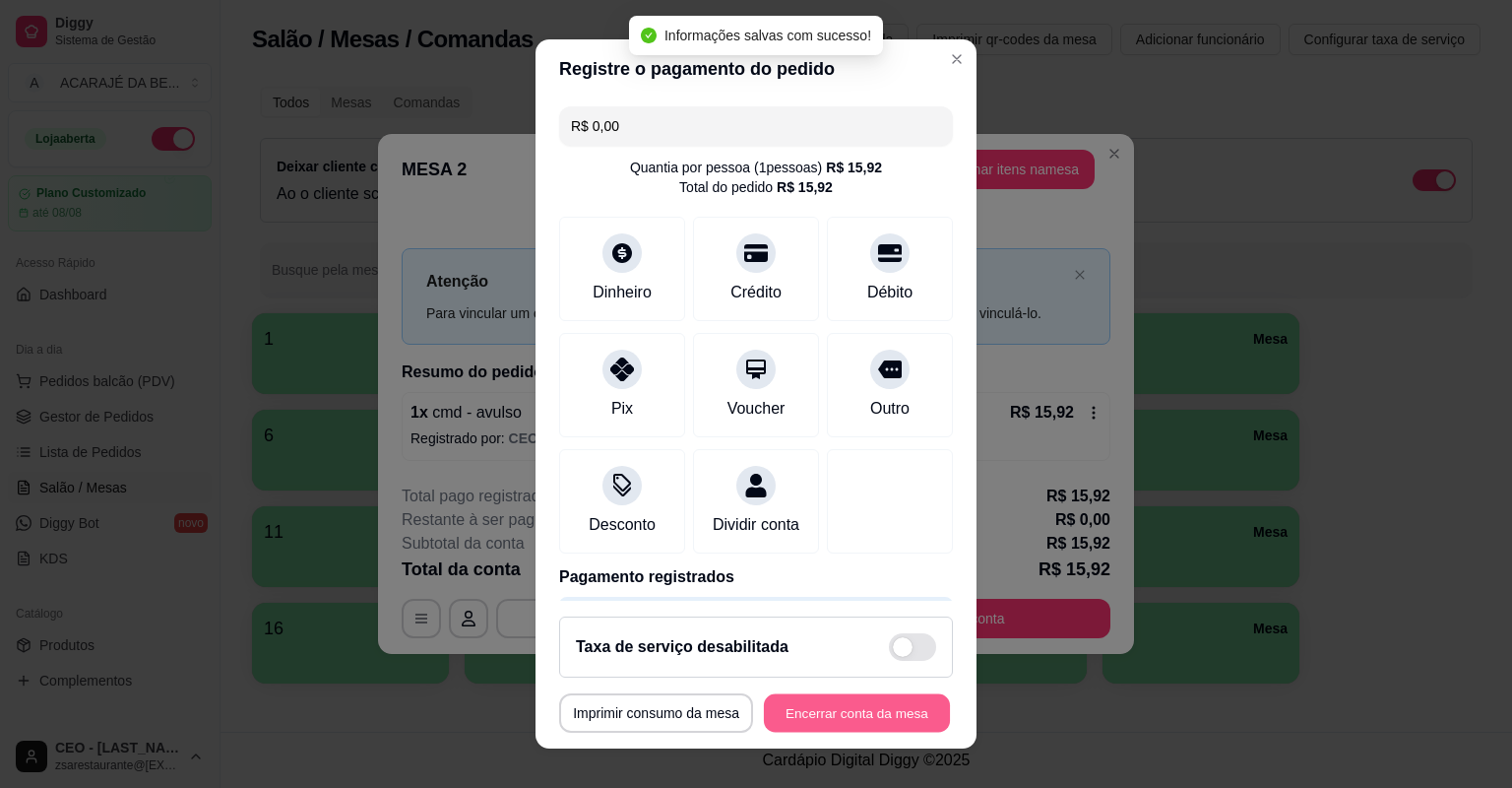 click on "Encerrar conta da mesa" at bounding box center (856, 713) 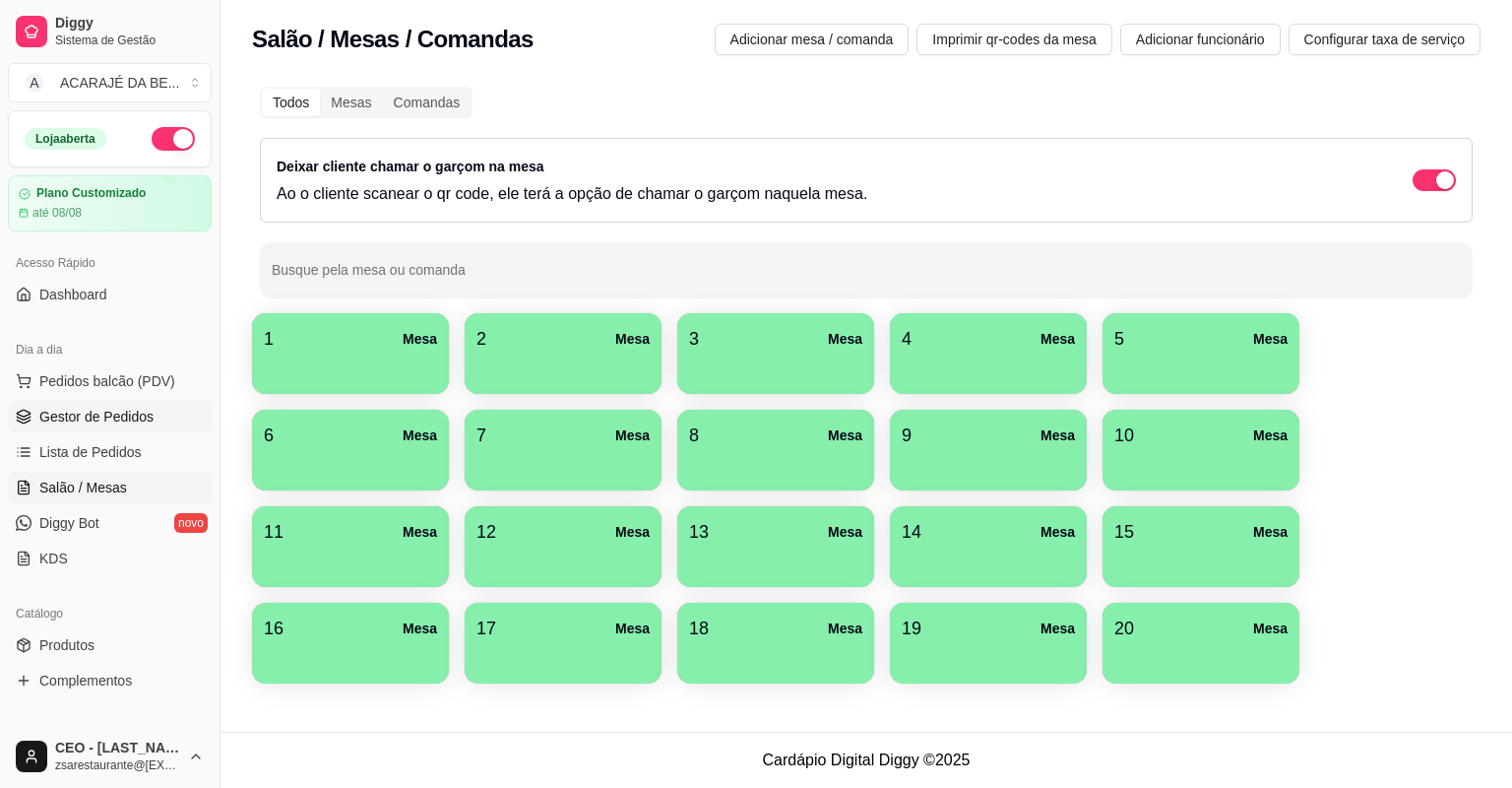 click on "Gestor de Pedidos" at bounding box center (96, 417) 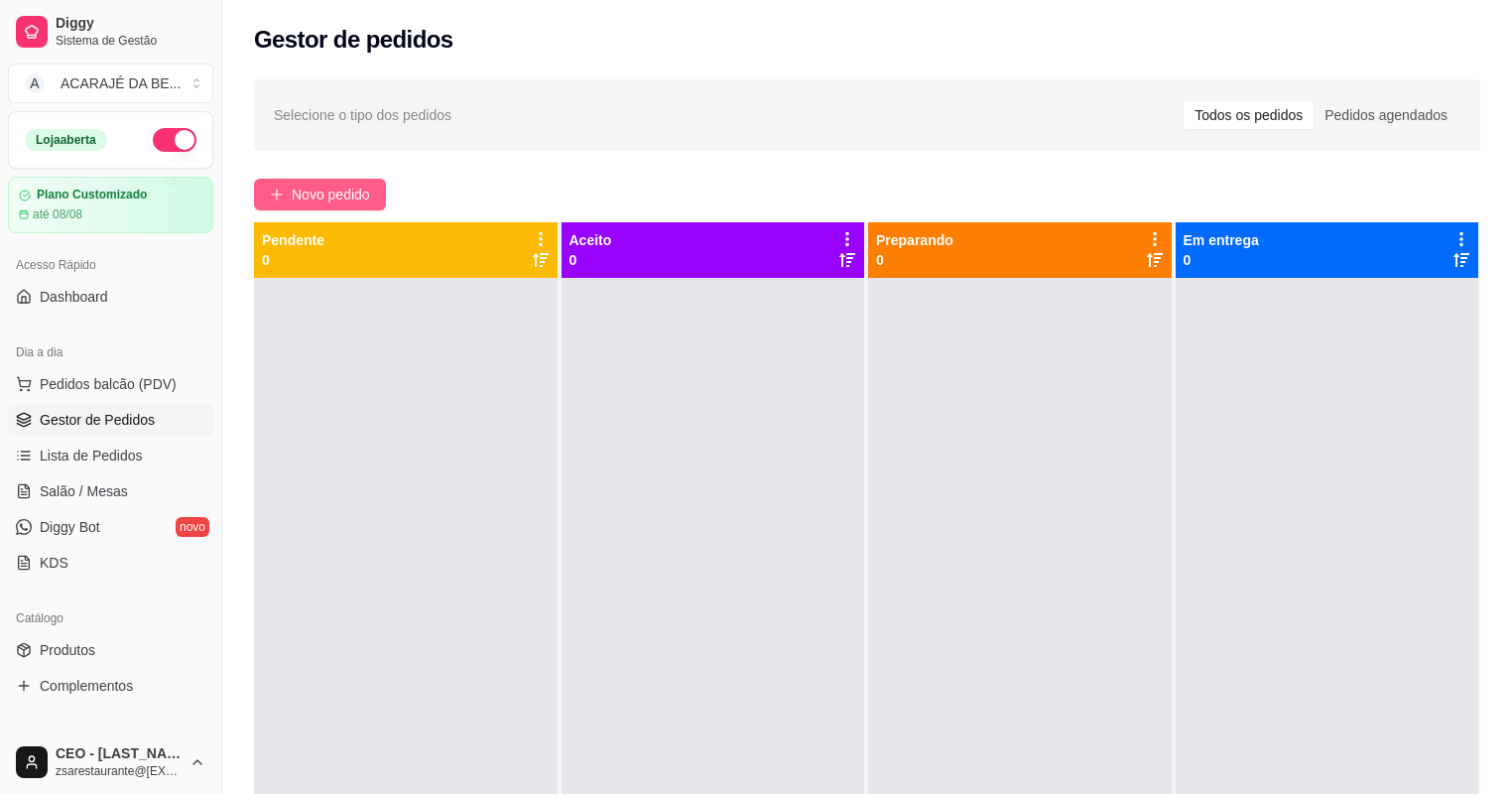 click on "Novo pedido" at bounding box center [330, 195] 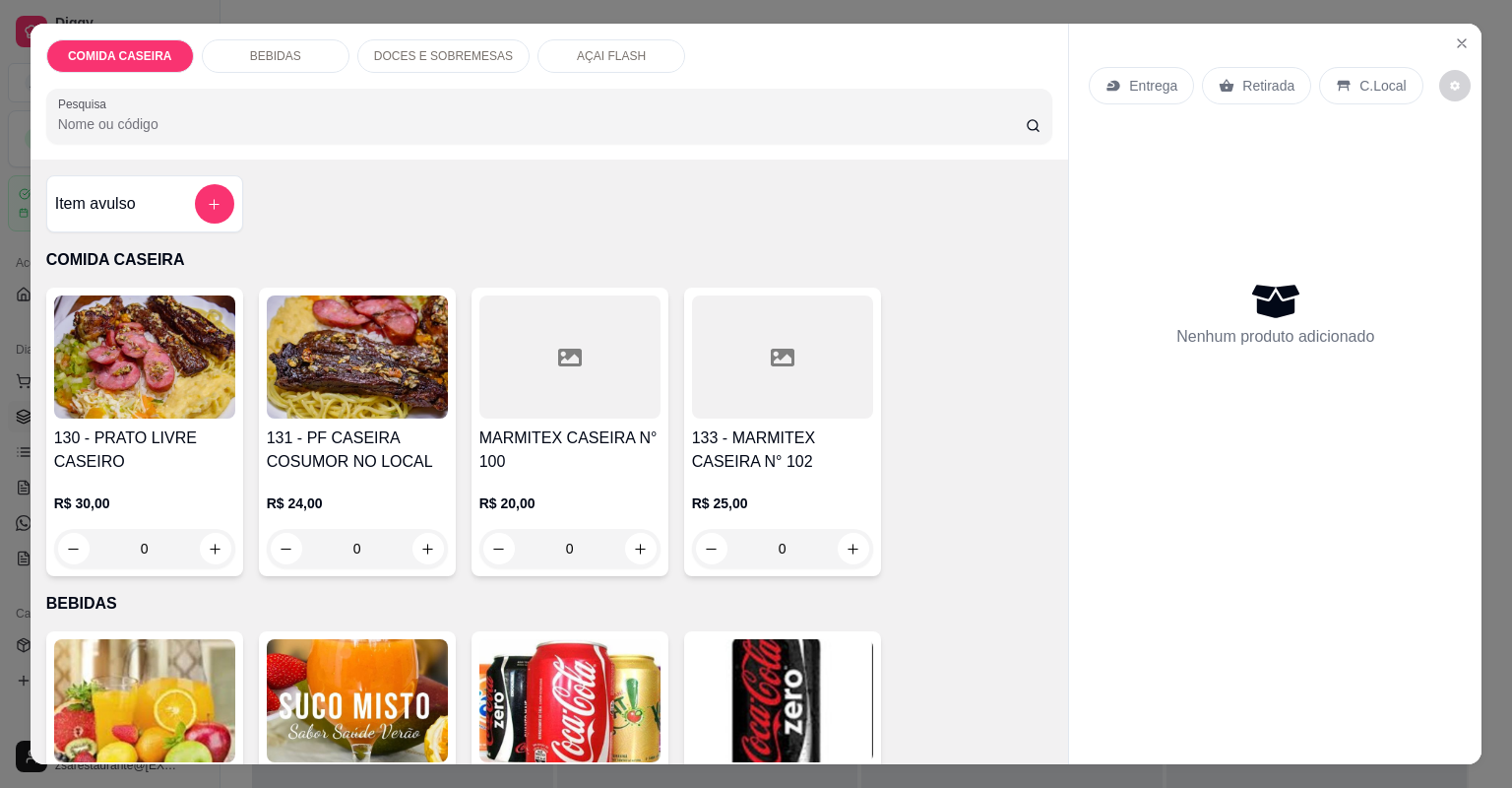 click at bounding box center [783, 357] 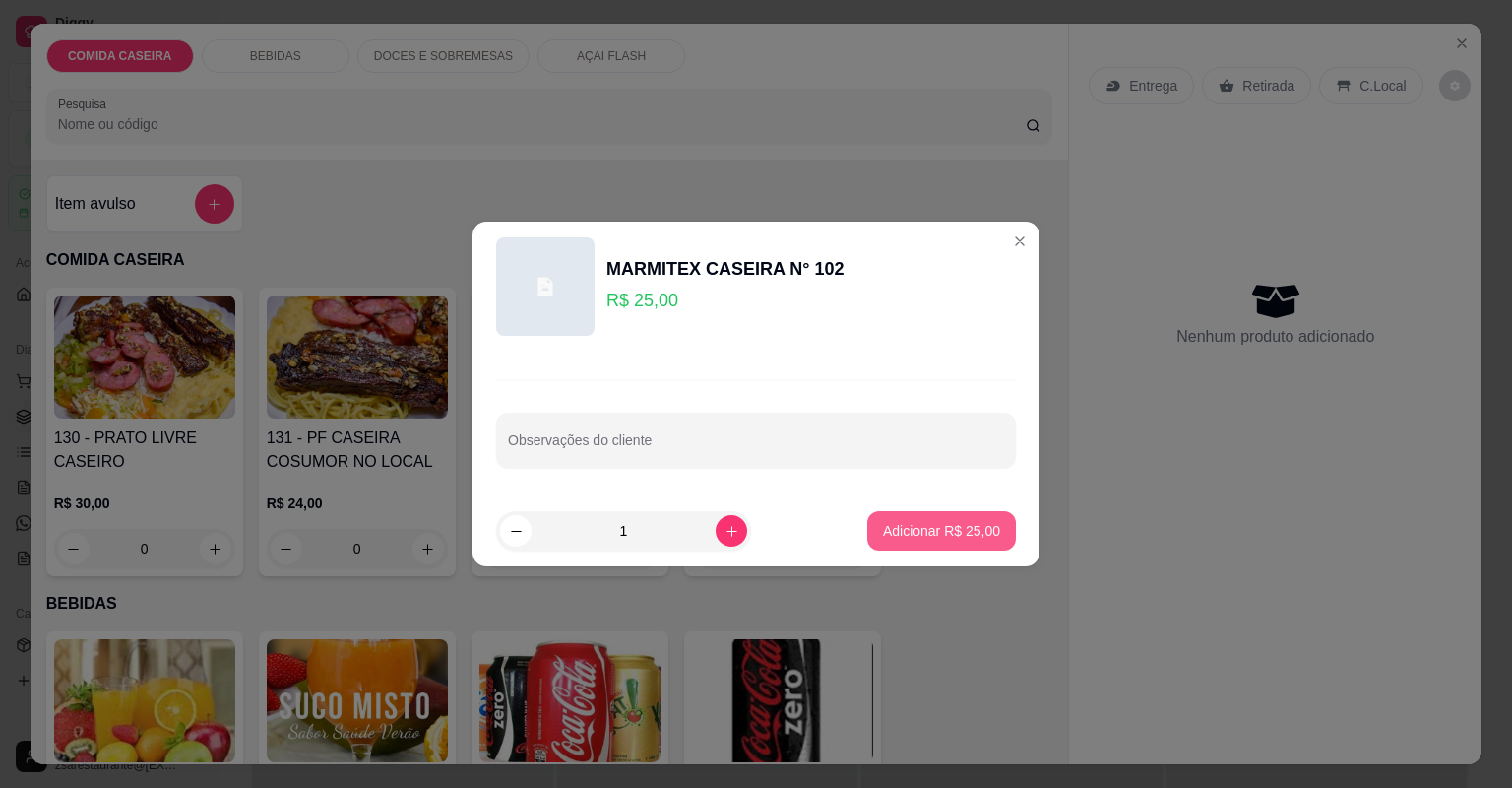 click on "Adicionar   R$ 25,00" at bounding box center [941, 531] 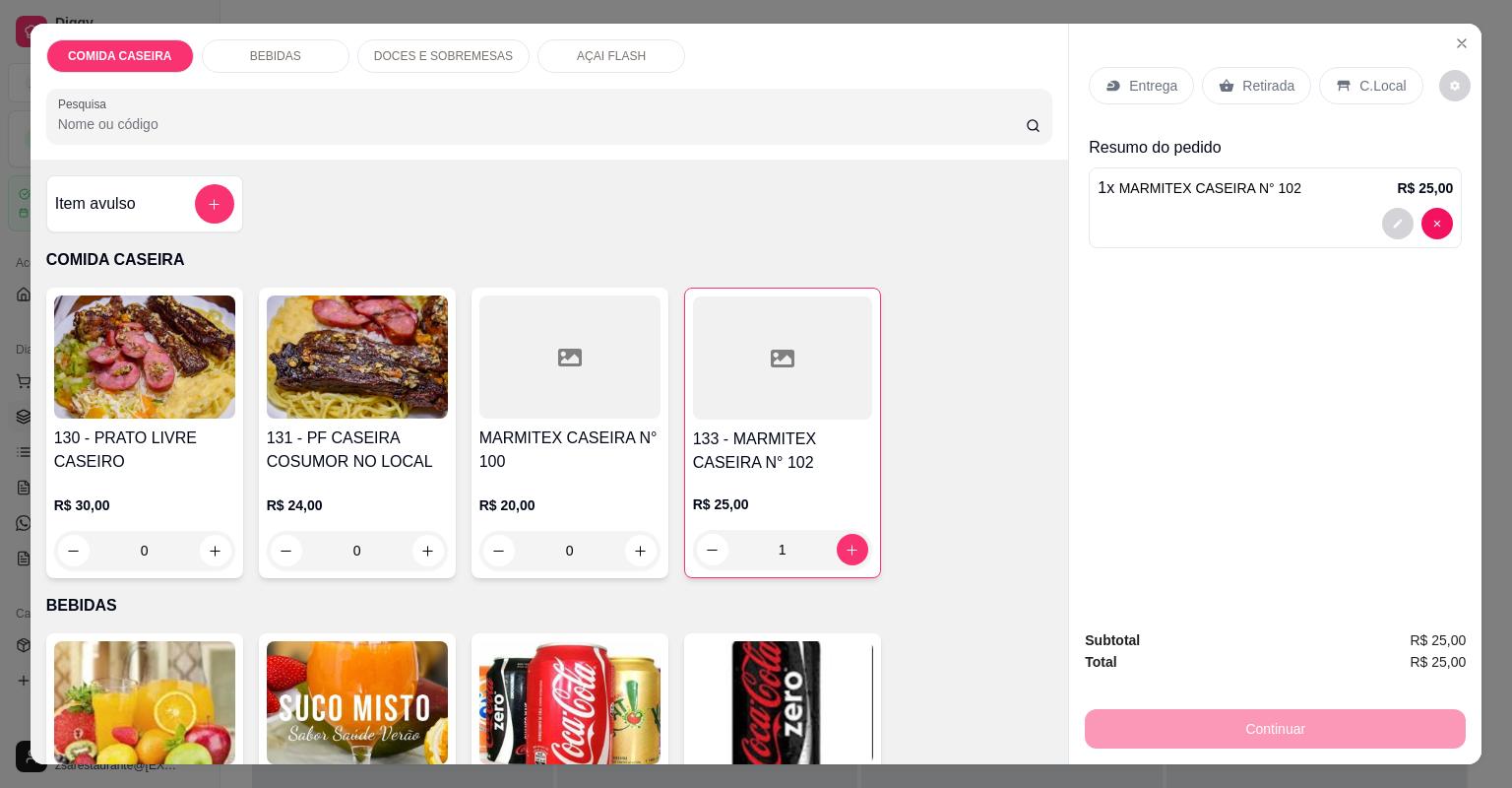 click on "Retirada" at bounding box center [1256, 86] 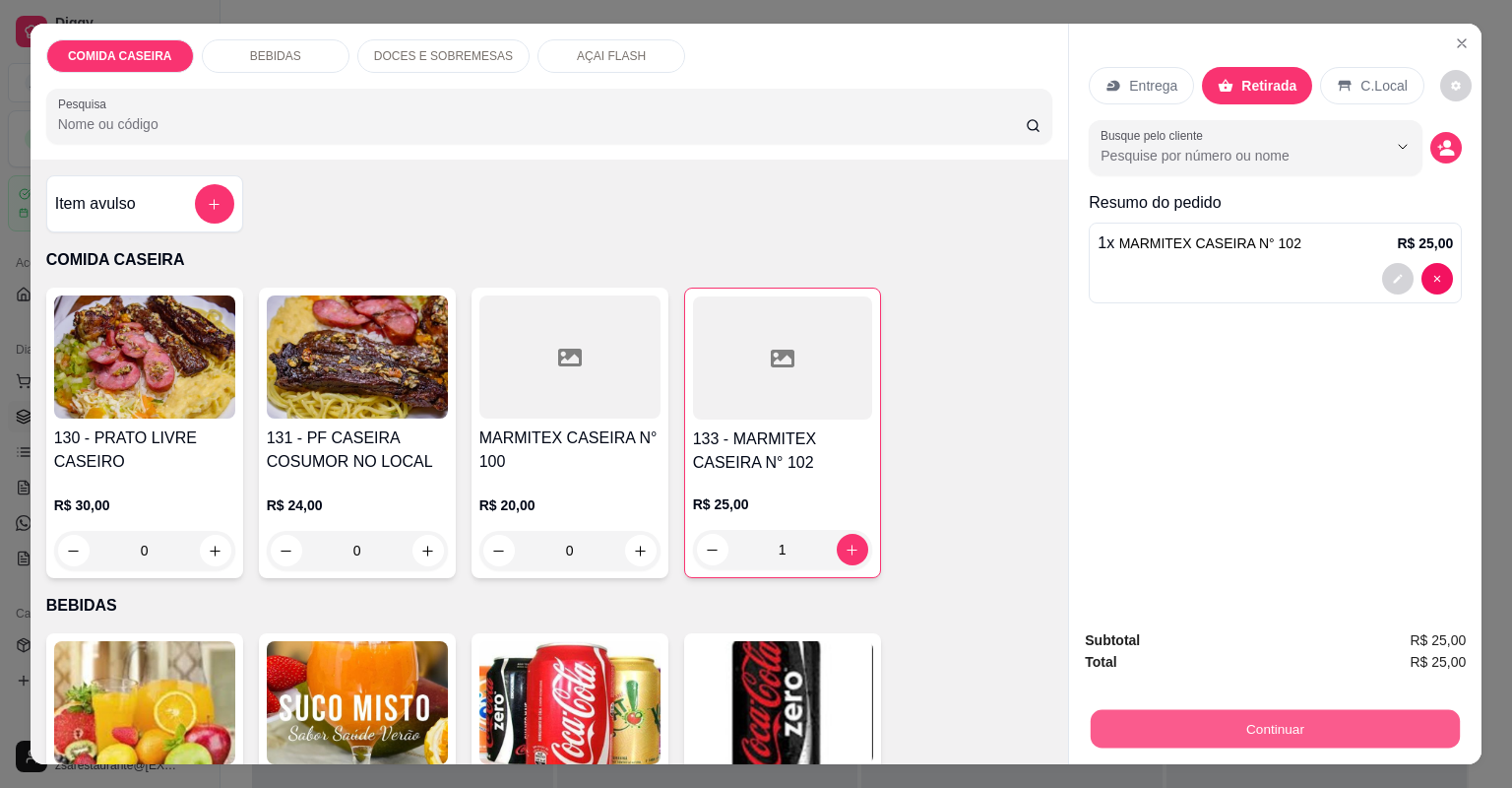 click on "Continuar" at bounding box center [1275, 729] 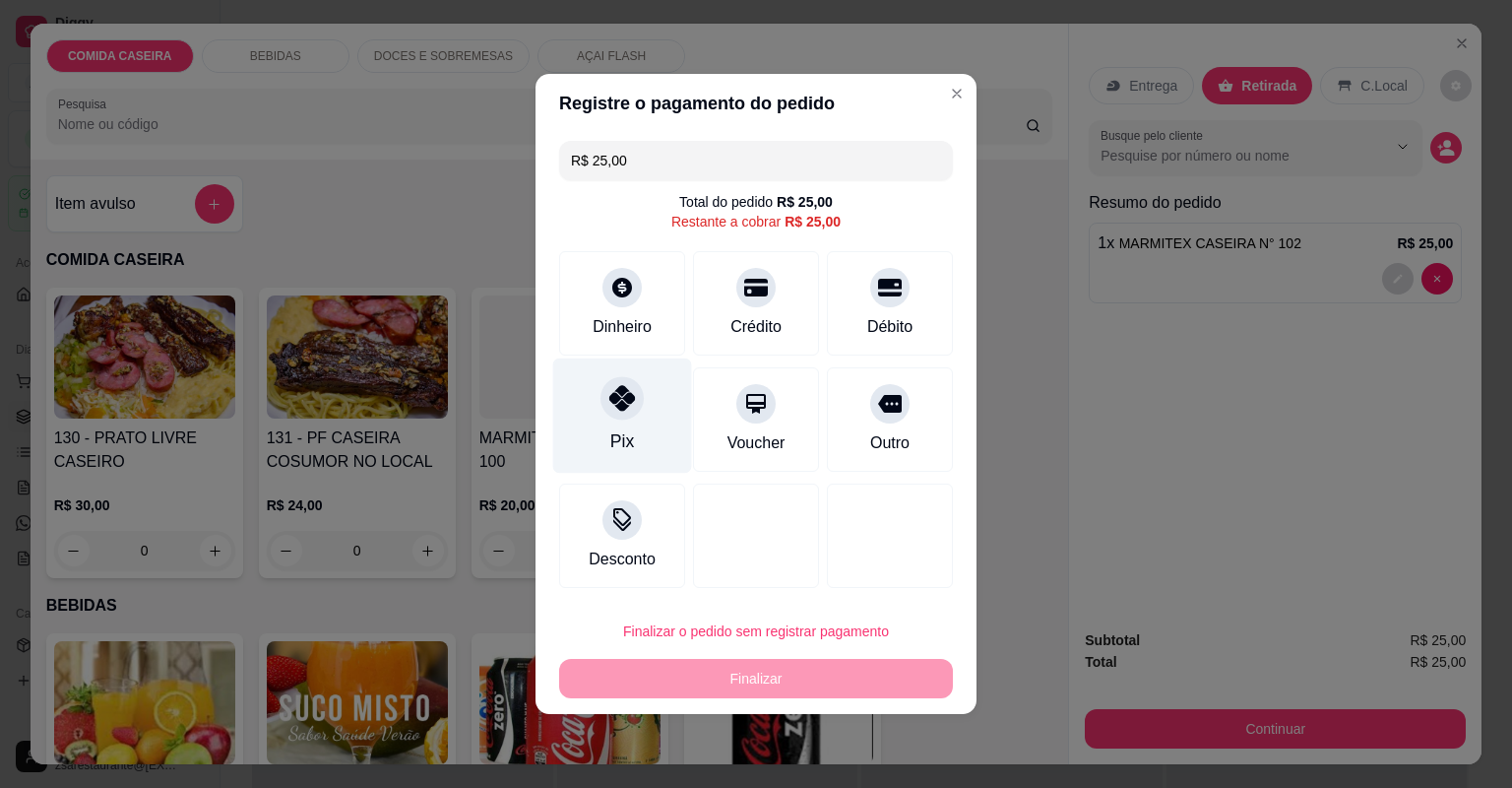 click on "Pix" at bounding box center (622, 416) 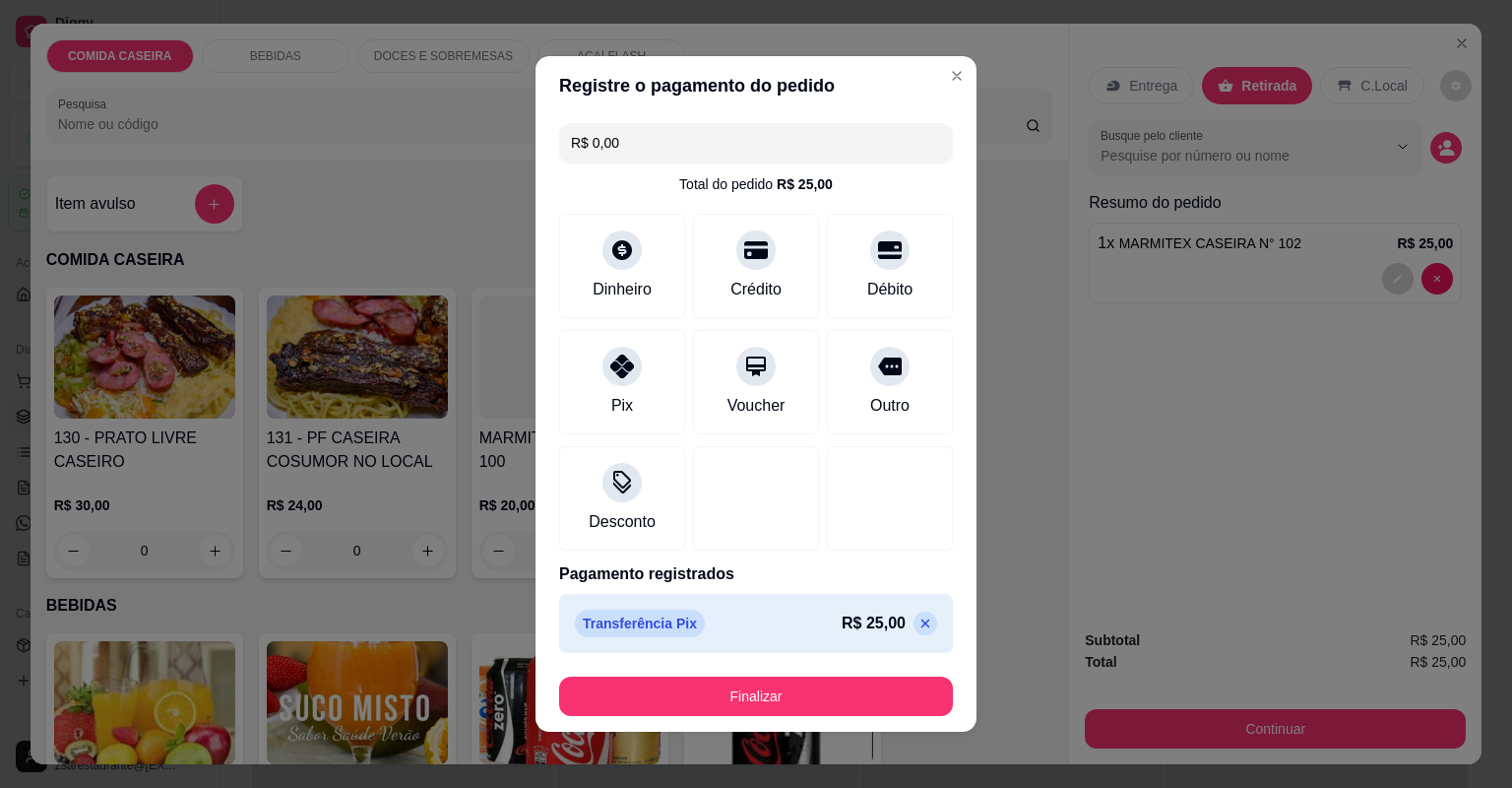 drag, startPoint x: 784, startPoint y: 716, endPoint x: 784, endPoint y: 682, distance: 34 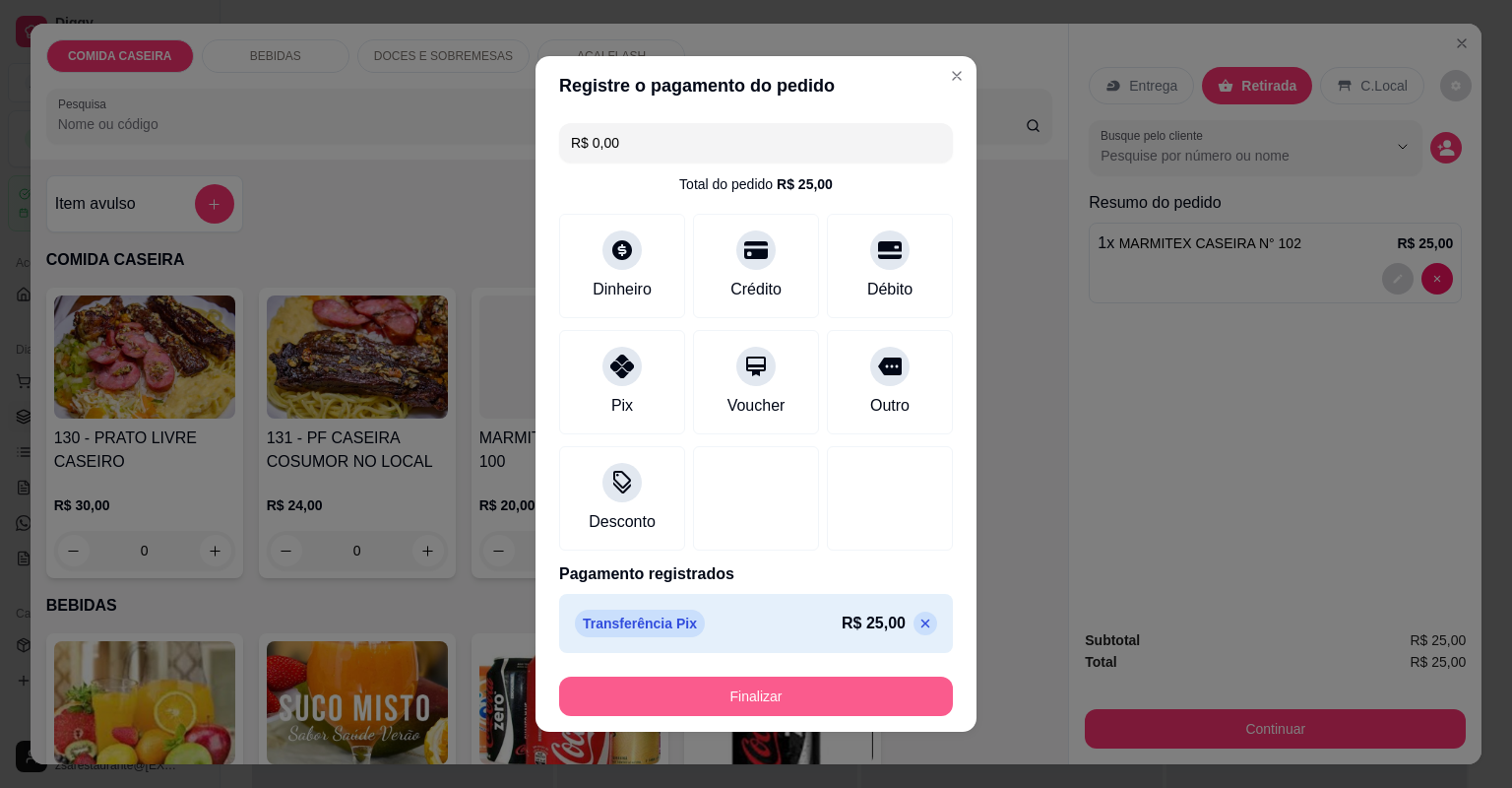 click on "Finalizar" at bounding box center [756, 696] 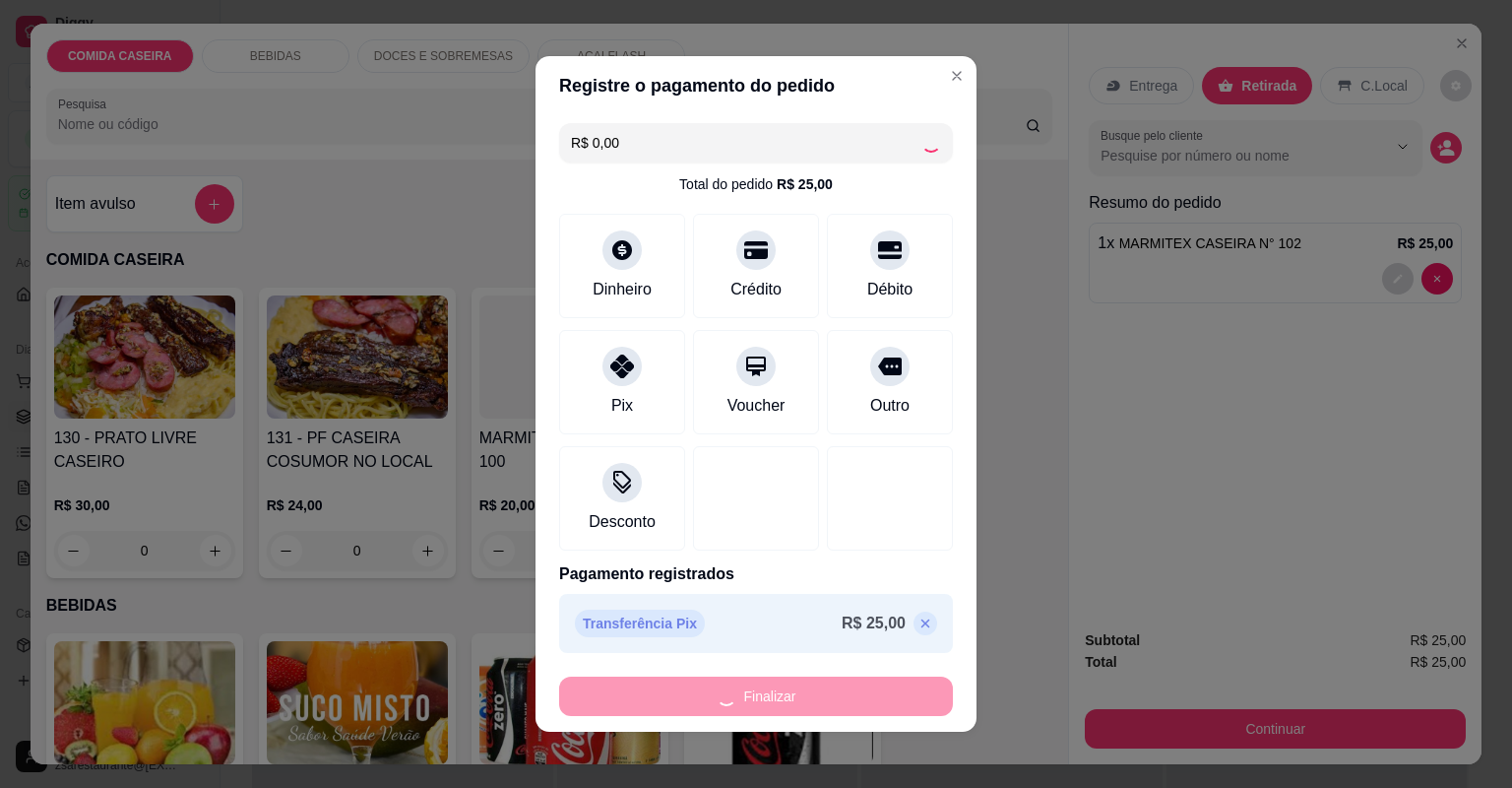 type on "0" 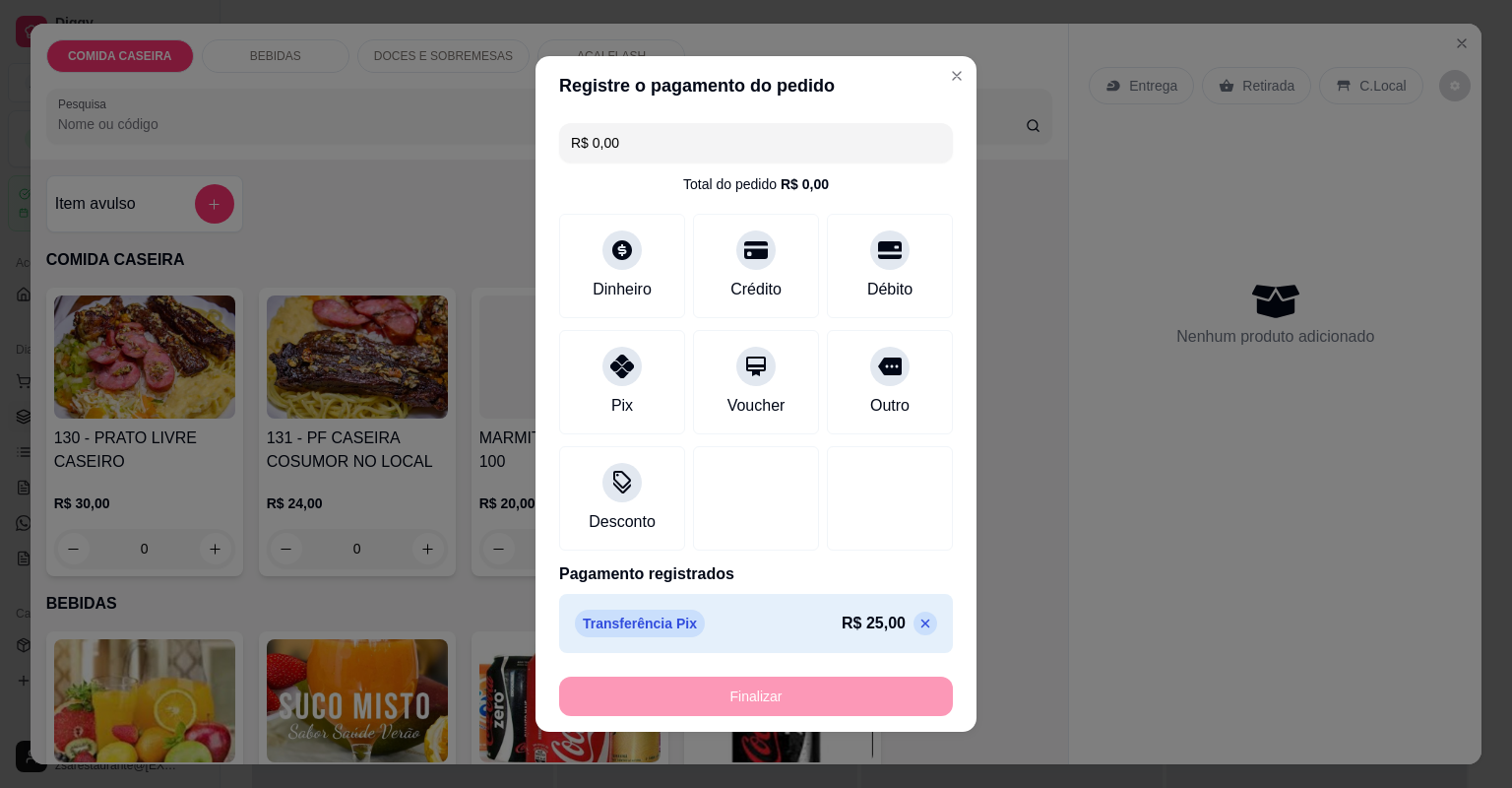 type on "-R$ 25,00" 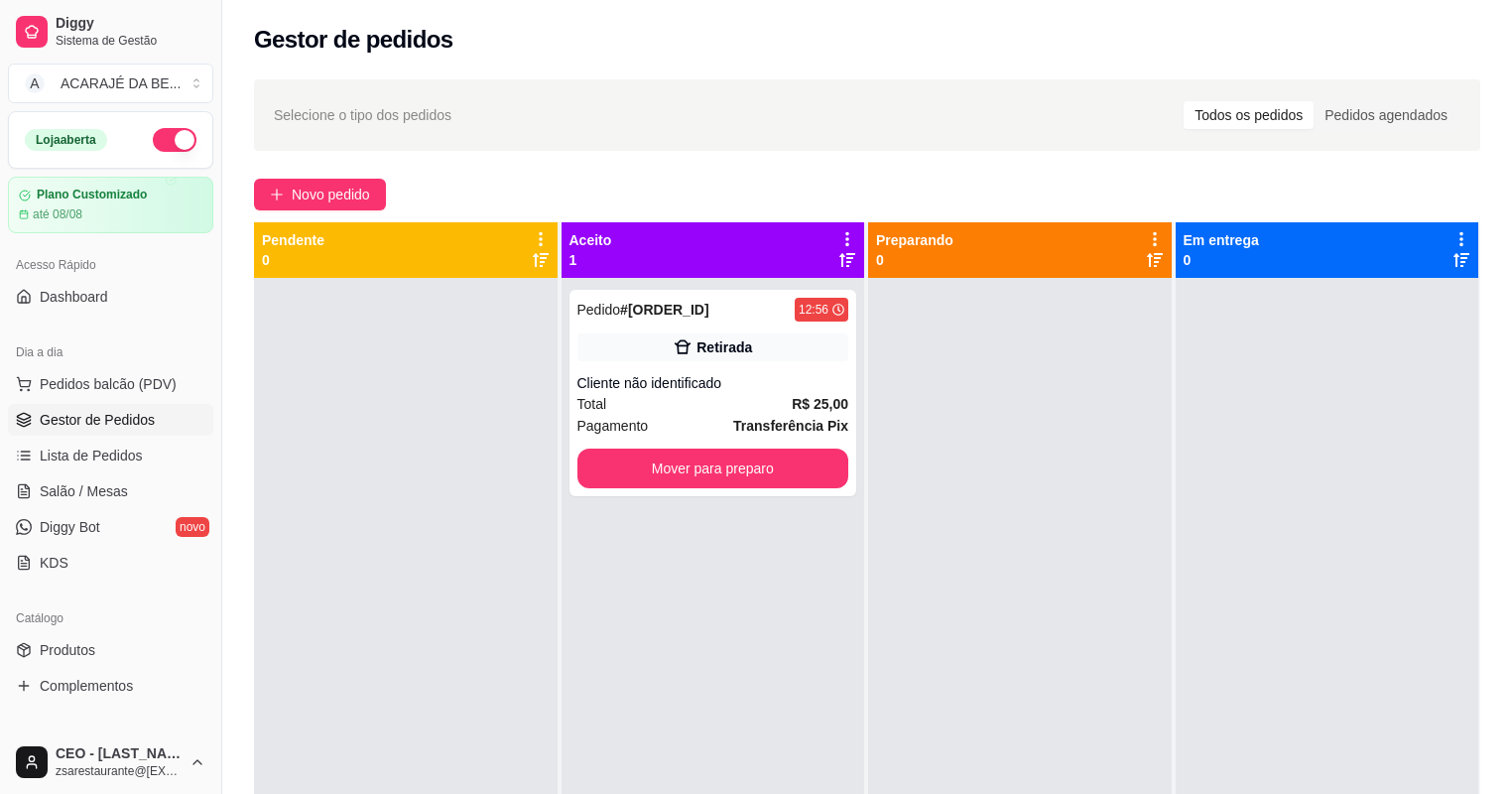 click on "Preparando 0" at bounding box center [1021, 647] 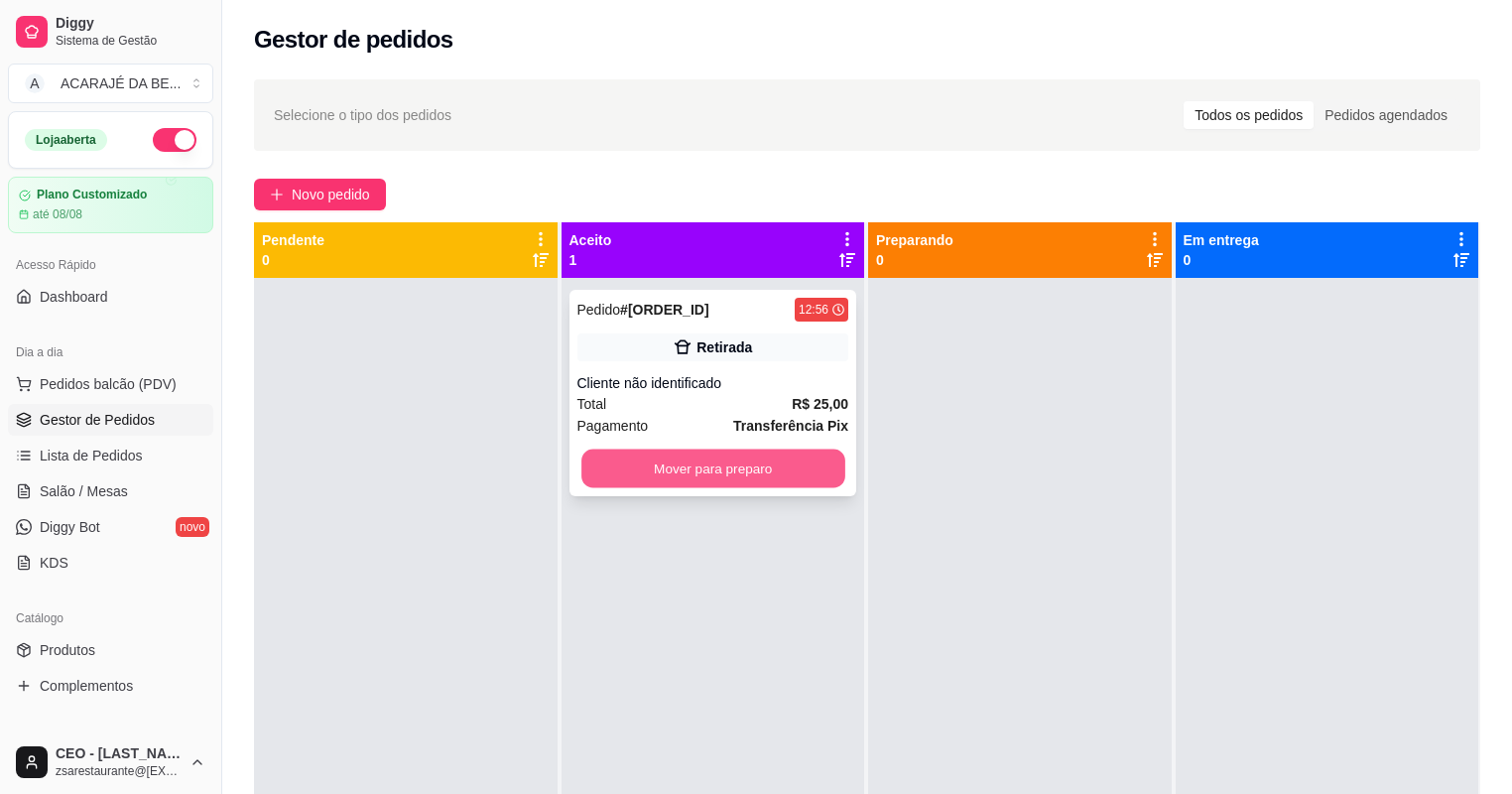 click on "Mover para preparo" at bounding box center (712, 468) 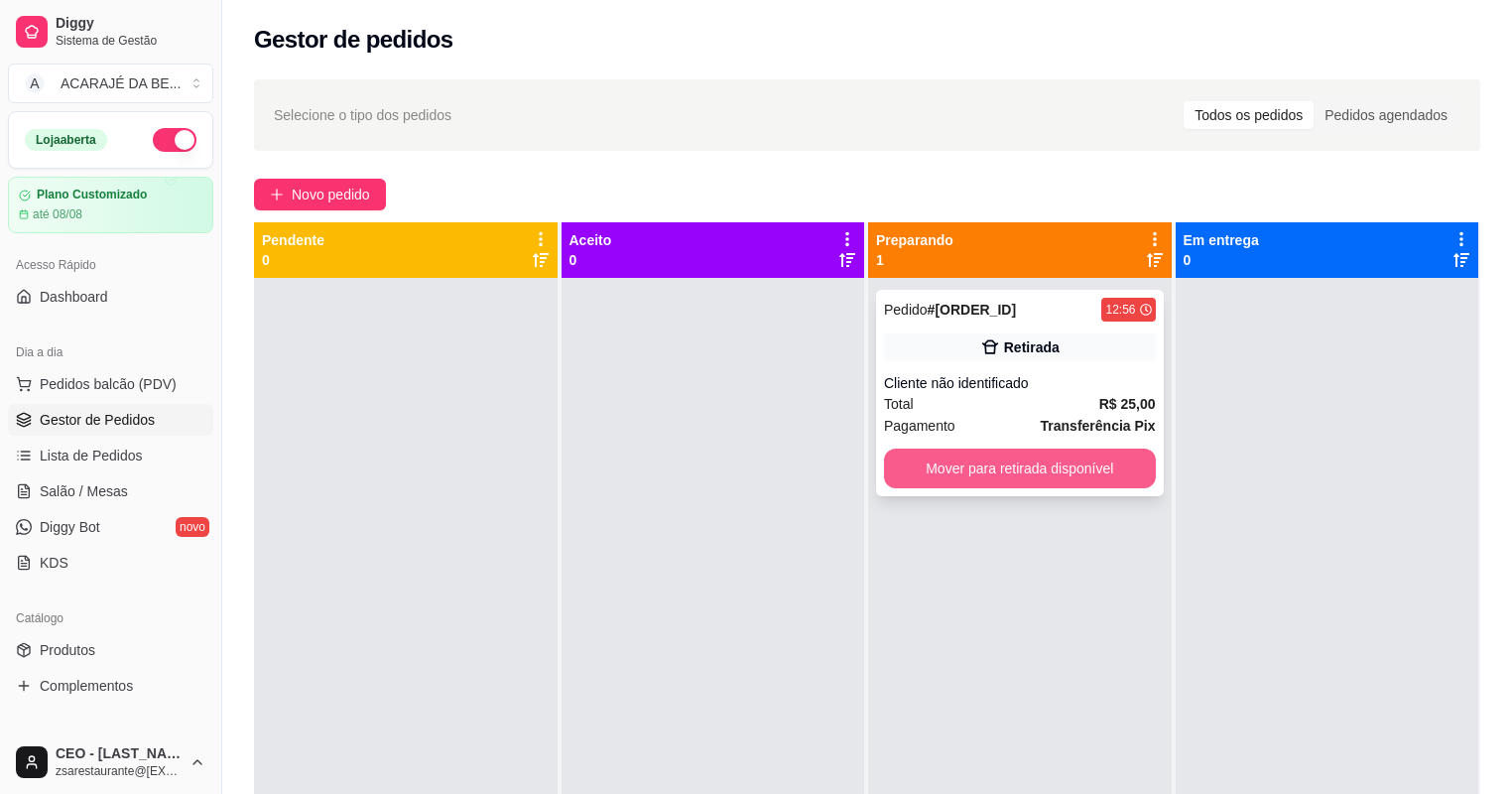 click on "Mover para retirada disponível" at bounding box center (1020, 468) 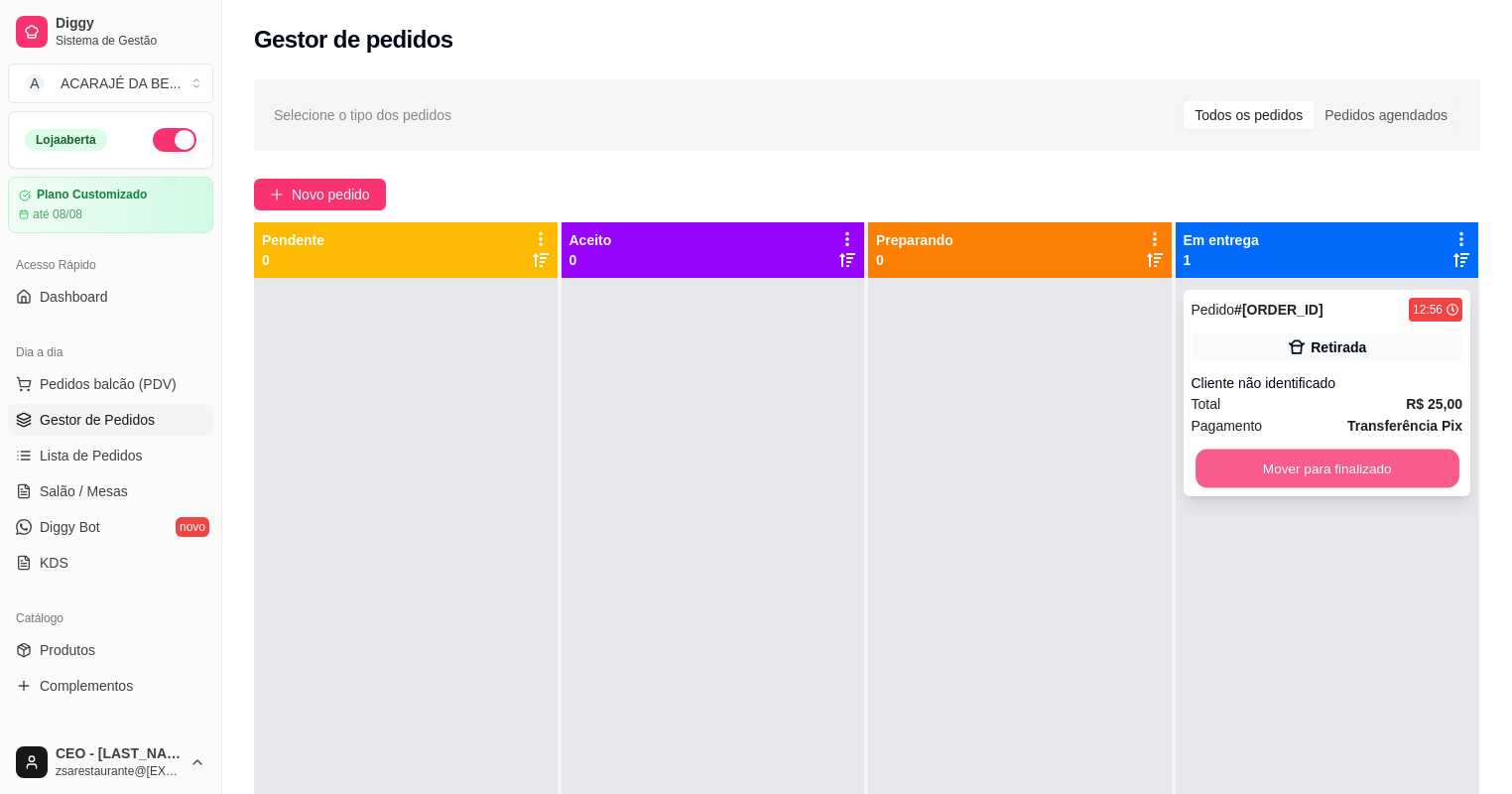 click on "Mover para finalizado" at bounding box center (1326, 468) 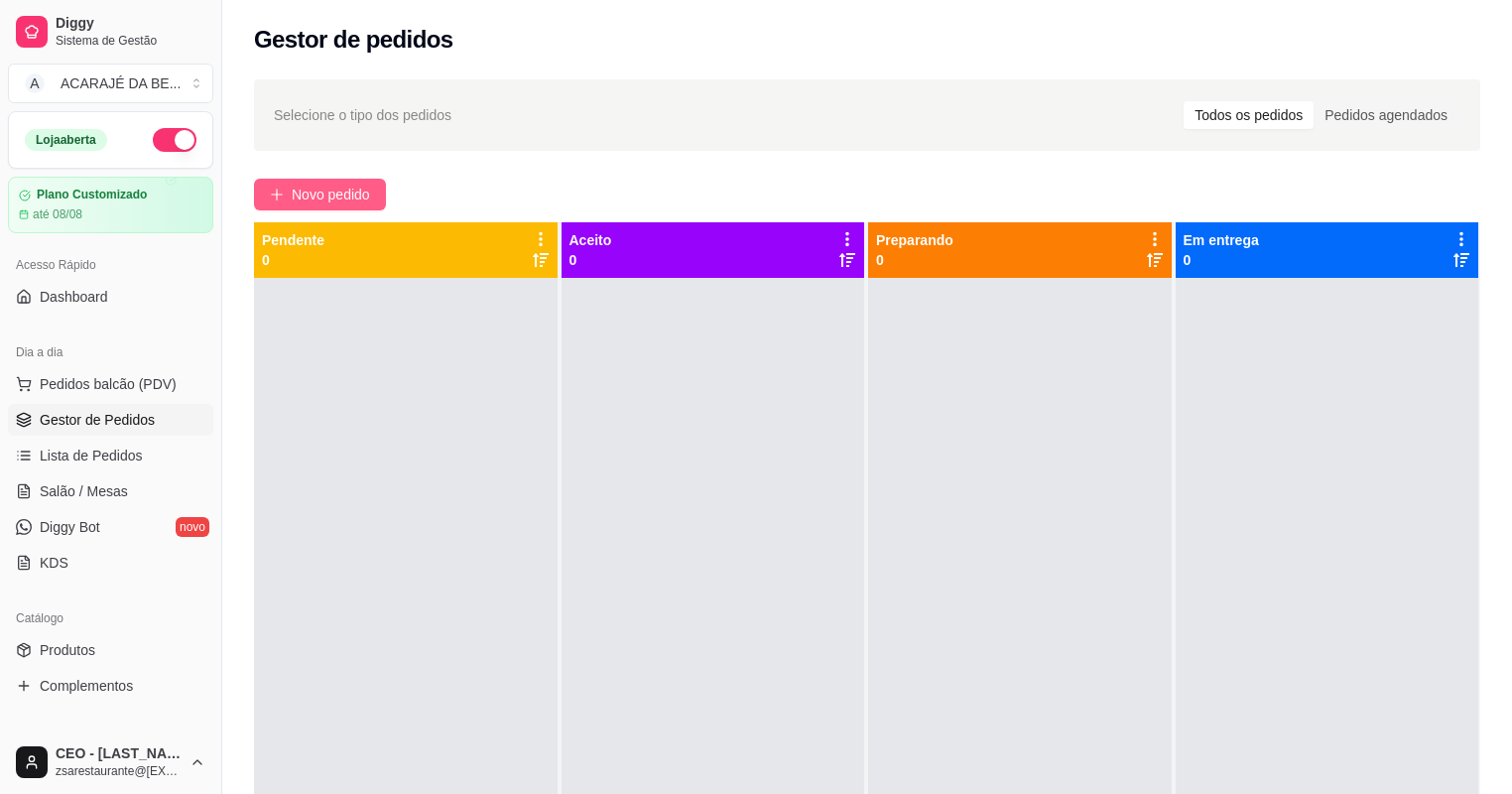 click on "Novo pedido" at bounding box center (330, 195) 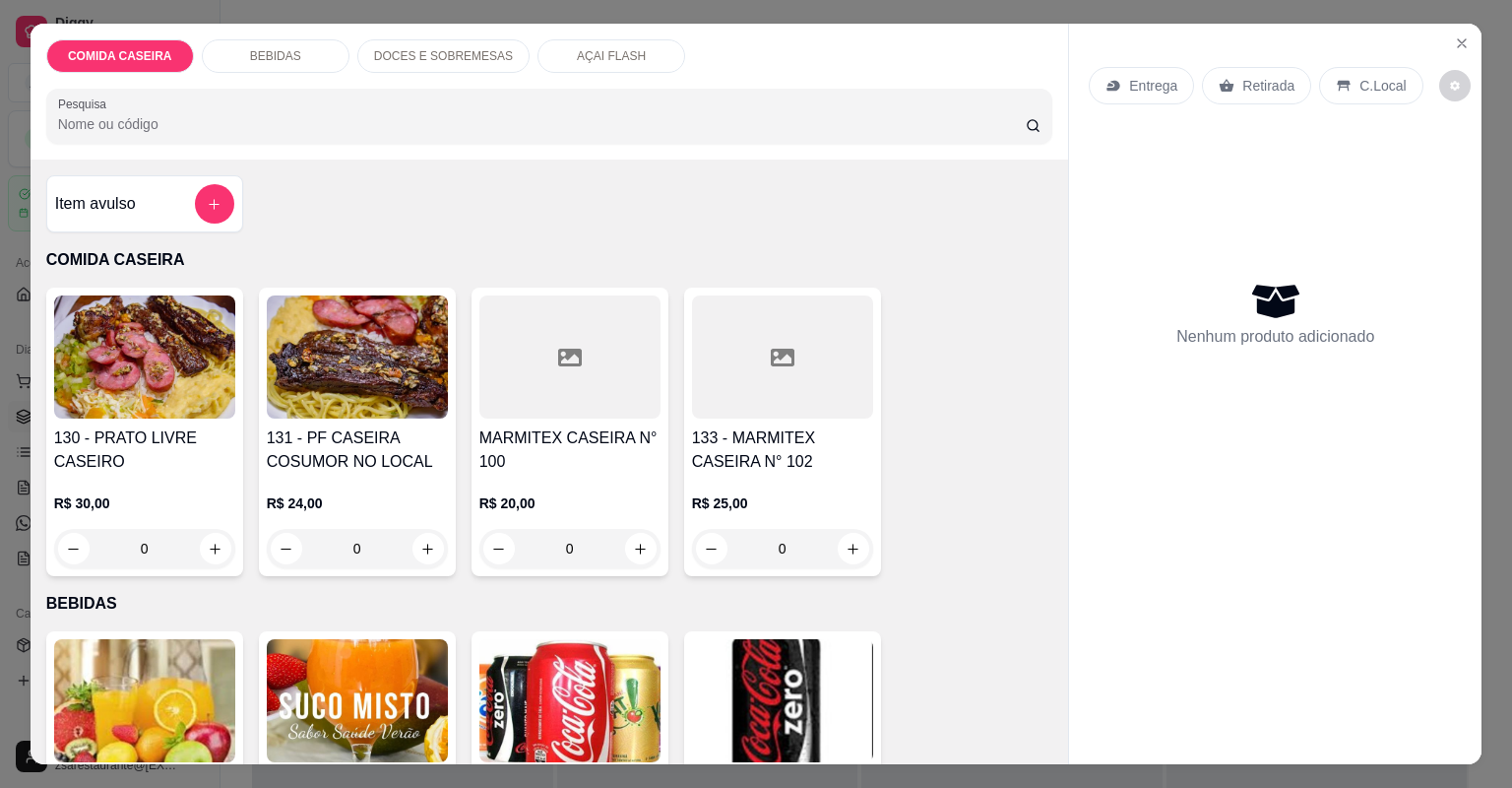 click at bounding box center [783, 357] 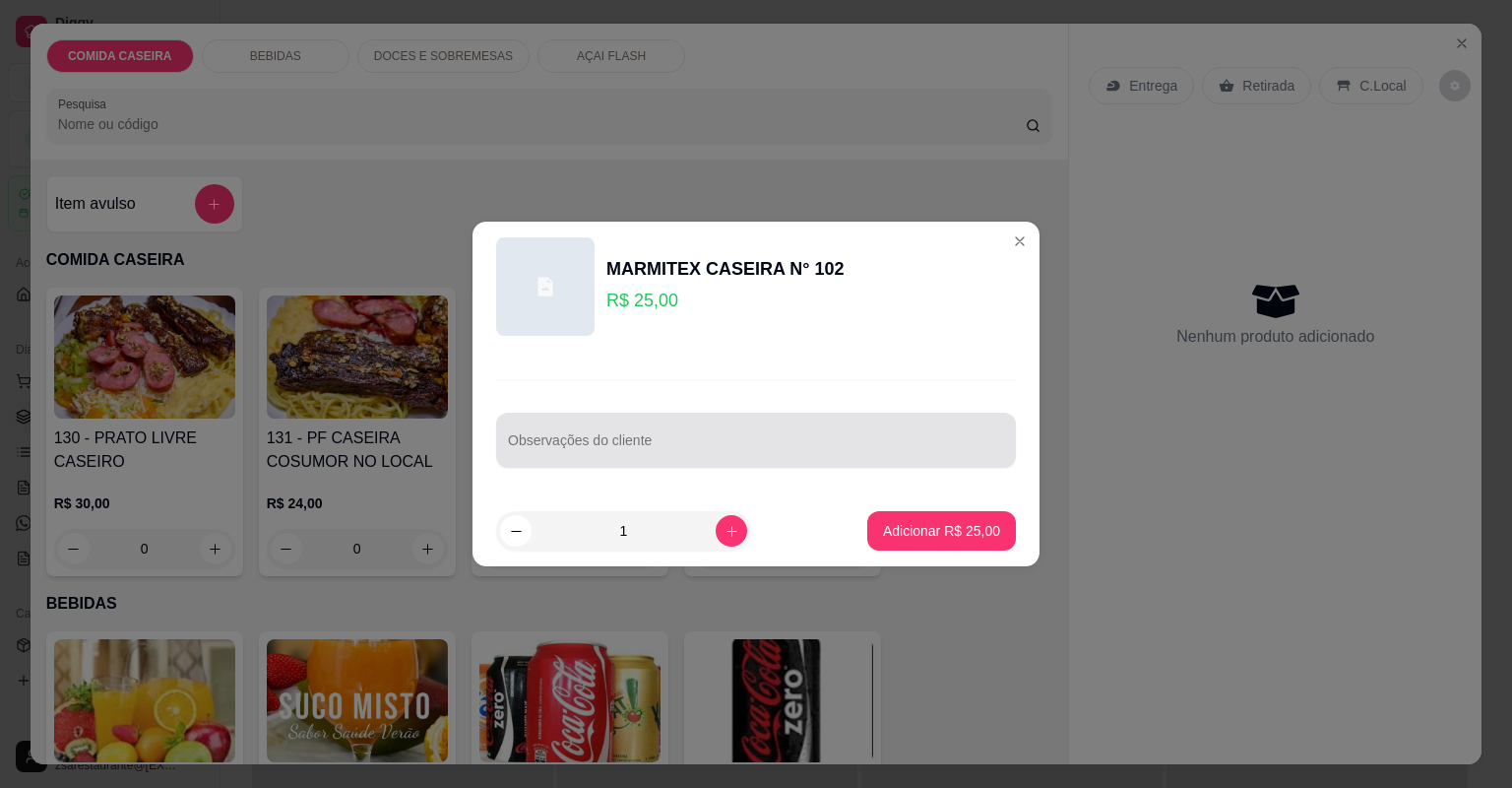 click at bounding box center [756, 440] 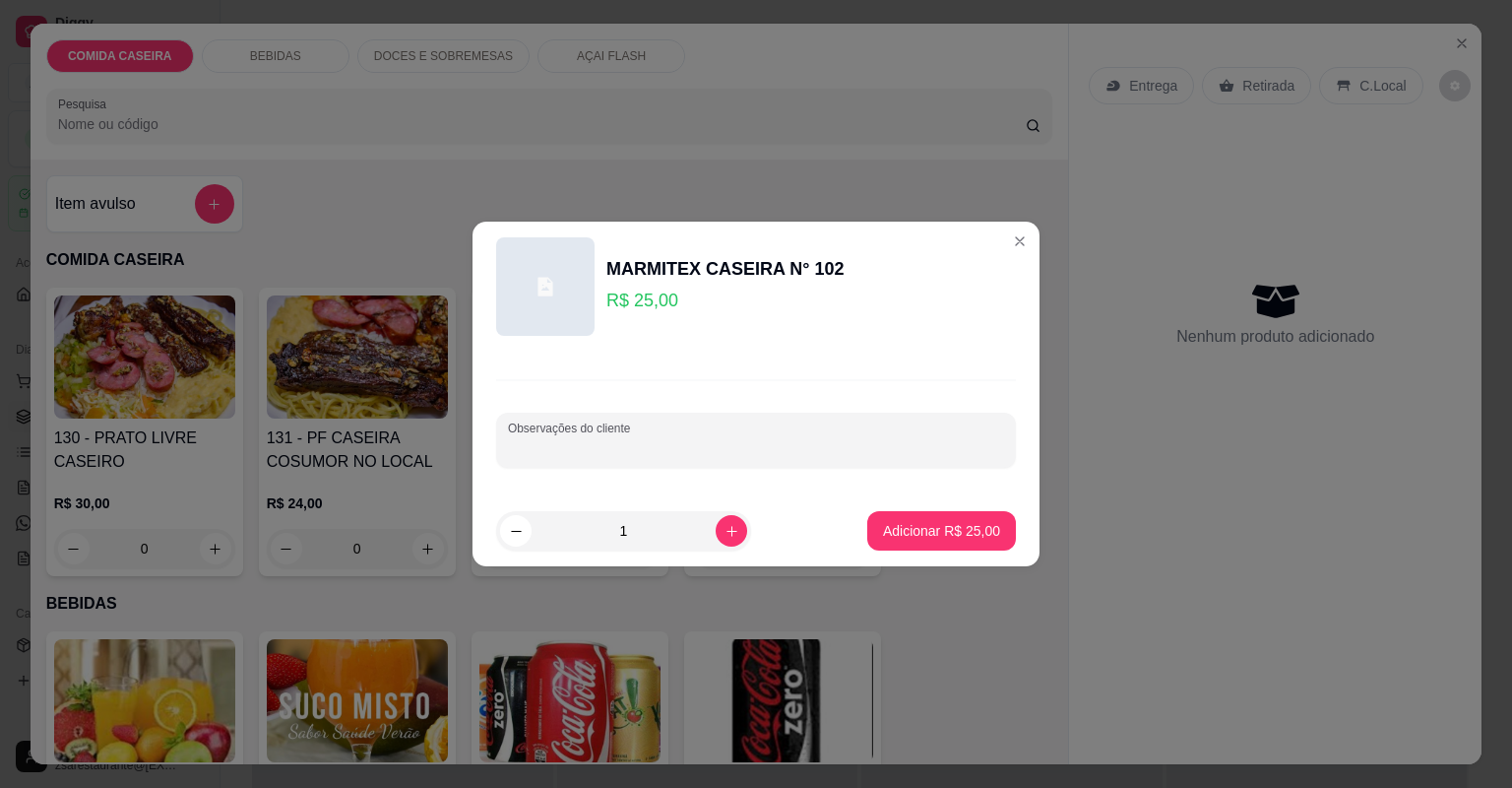 paste on "Feijão Tropeiro, Arroz Branco, Purê De Batata, Farofa De Soja C/ Bacon E Calabresa, Alcatra E Linguiça De Frango" 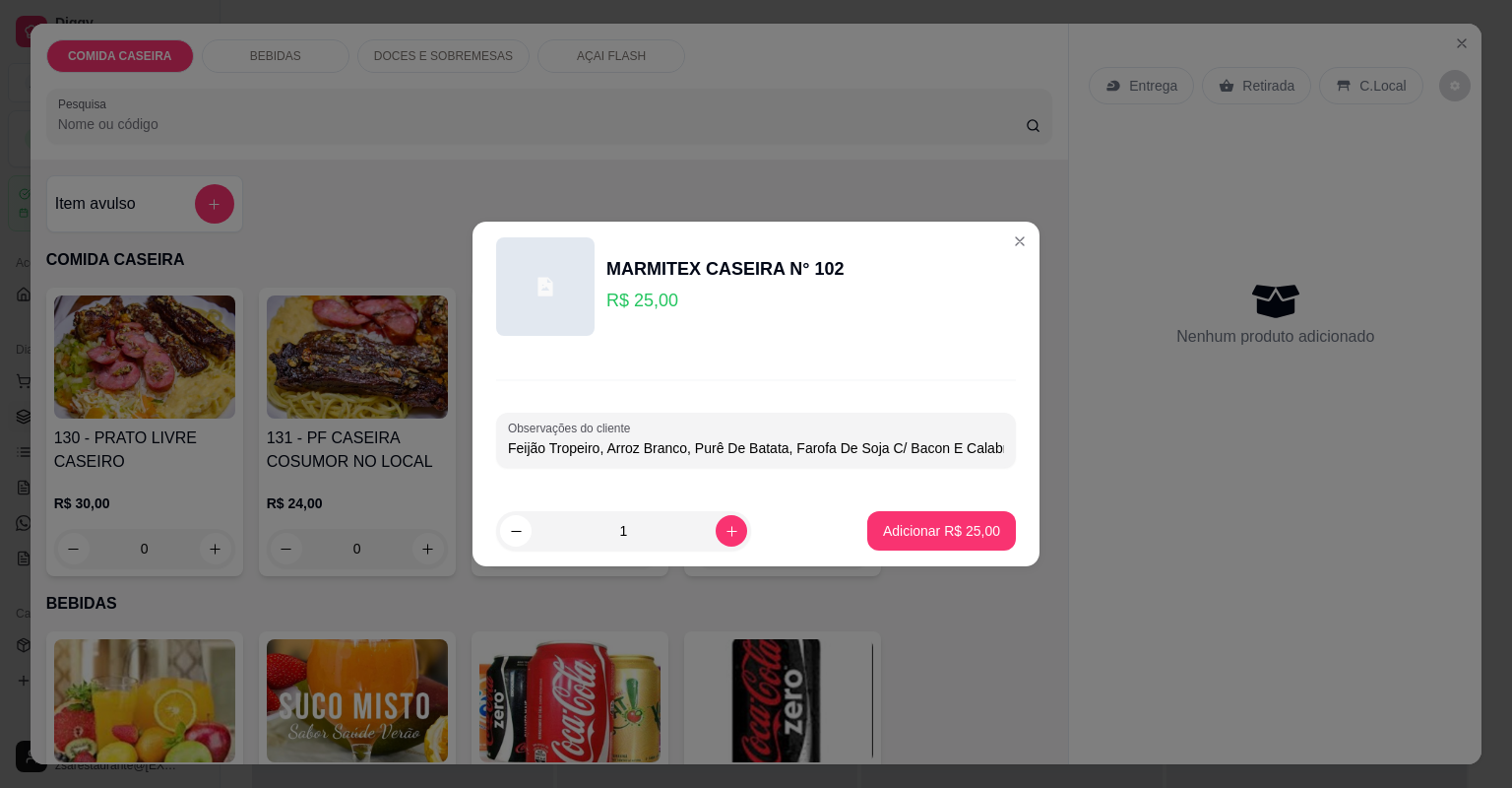 scroll, scrollTop: 0, scrollLeft: 198, axis: horizontal 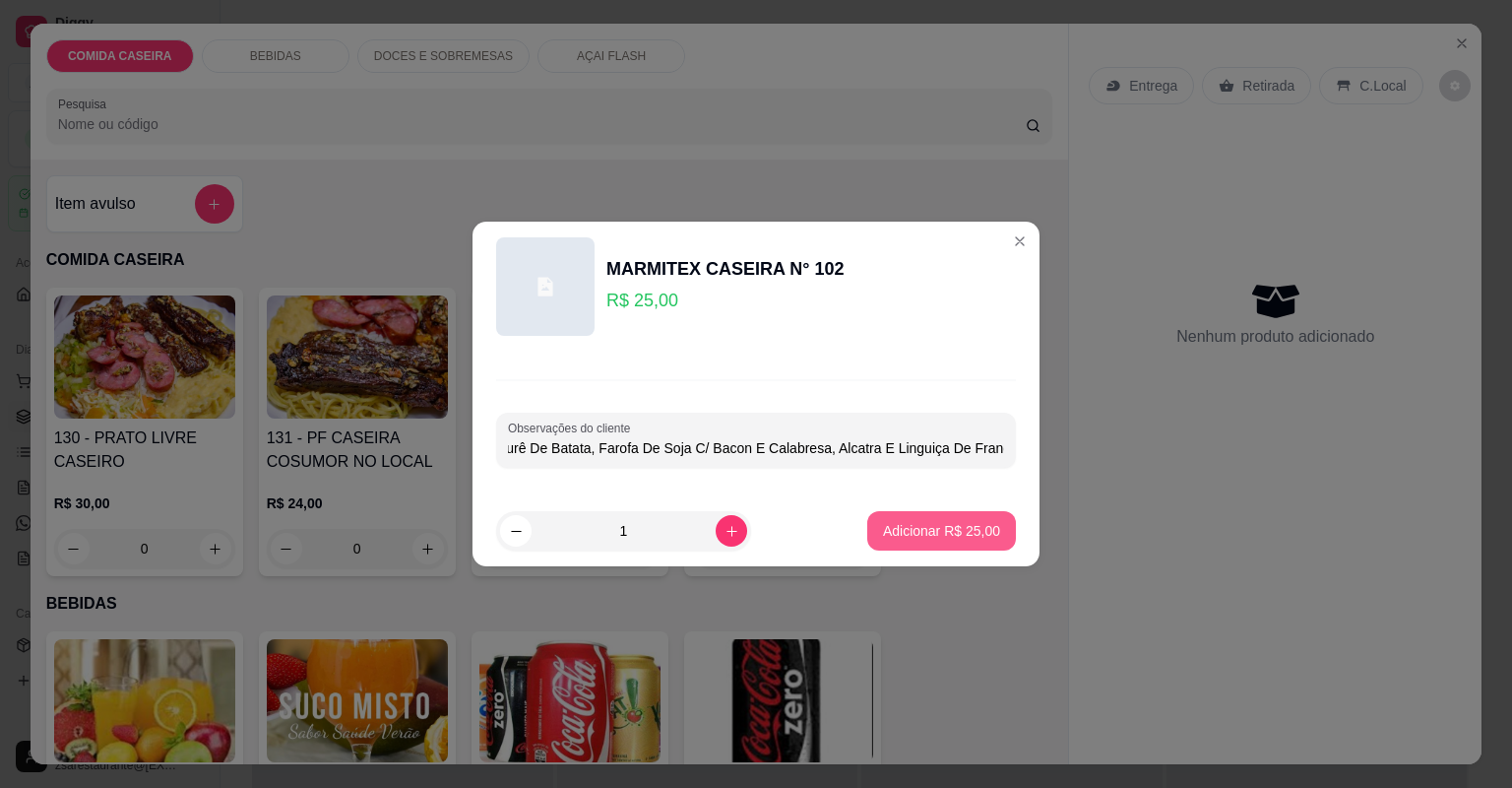 type on "Feijão Tropeiro, Arroz Branco, Purê De Batata, Farofa De Soja C/ Bacon E Calabresa, Alcatra E Linguiça De Frango" 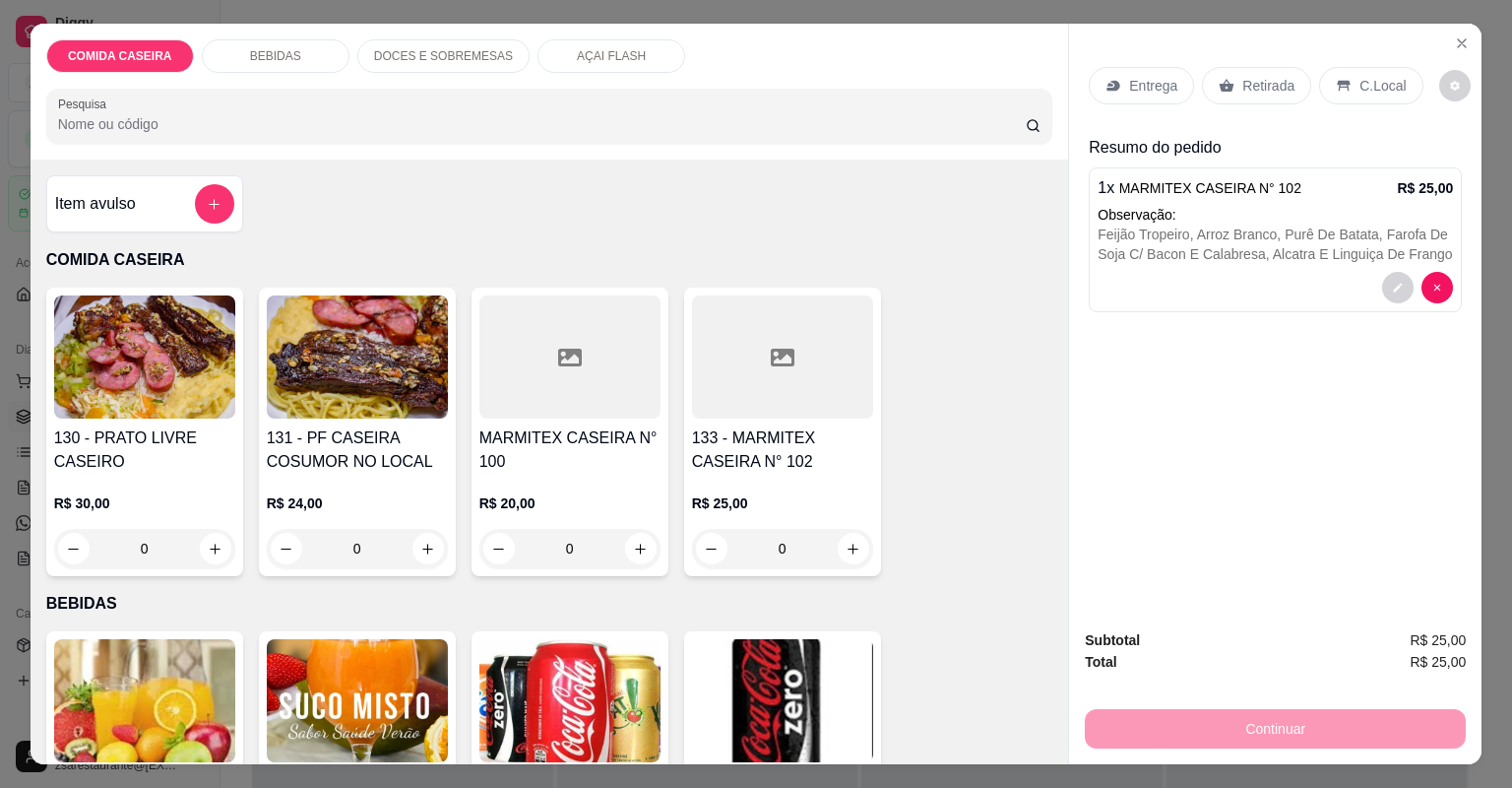 click on "Entrega" at bounding box center (1153, 86) 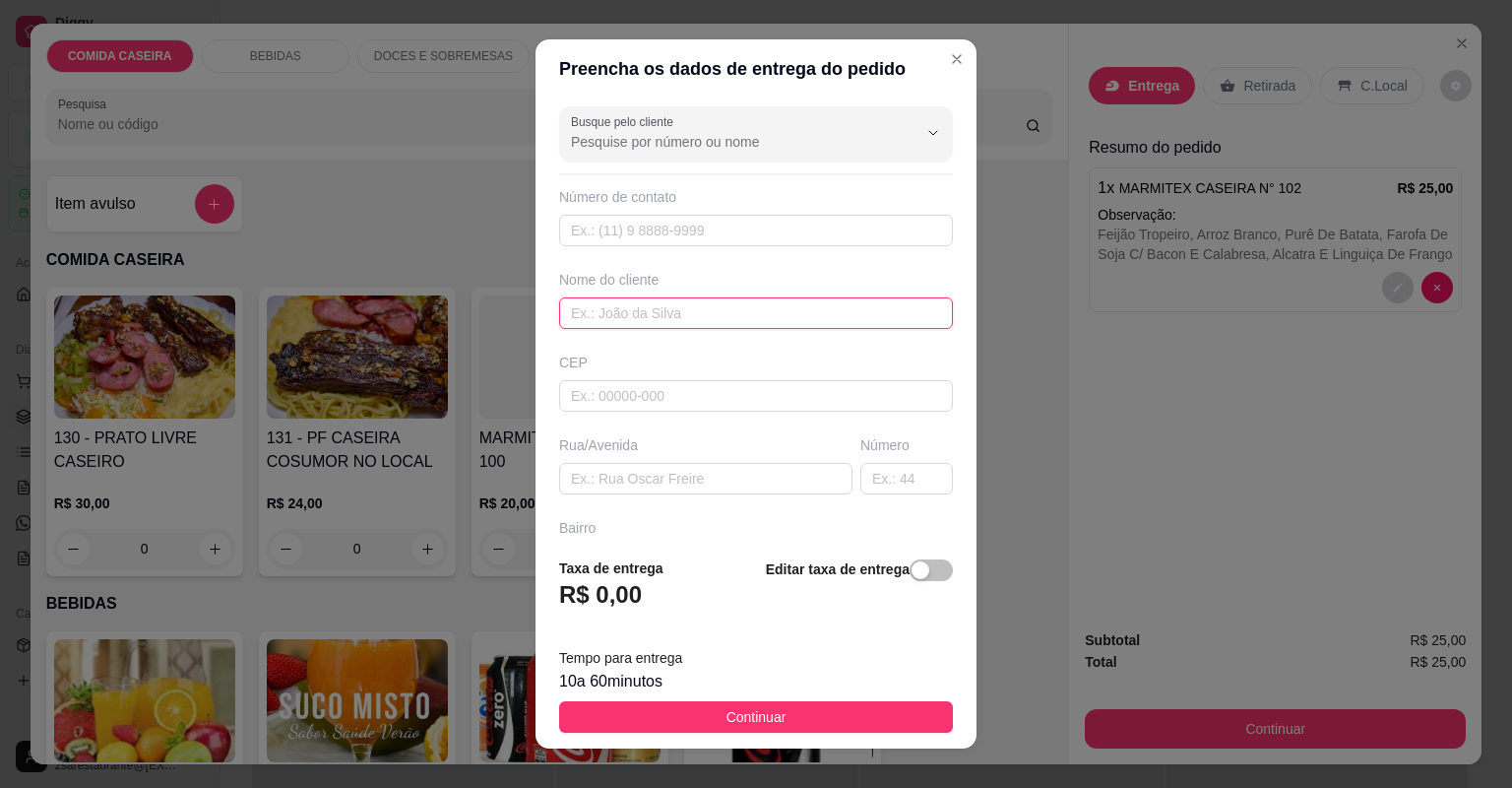 click at bounding box center [756, 313] 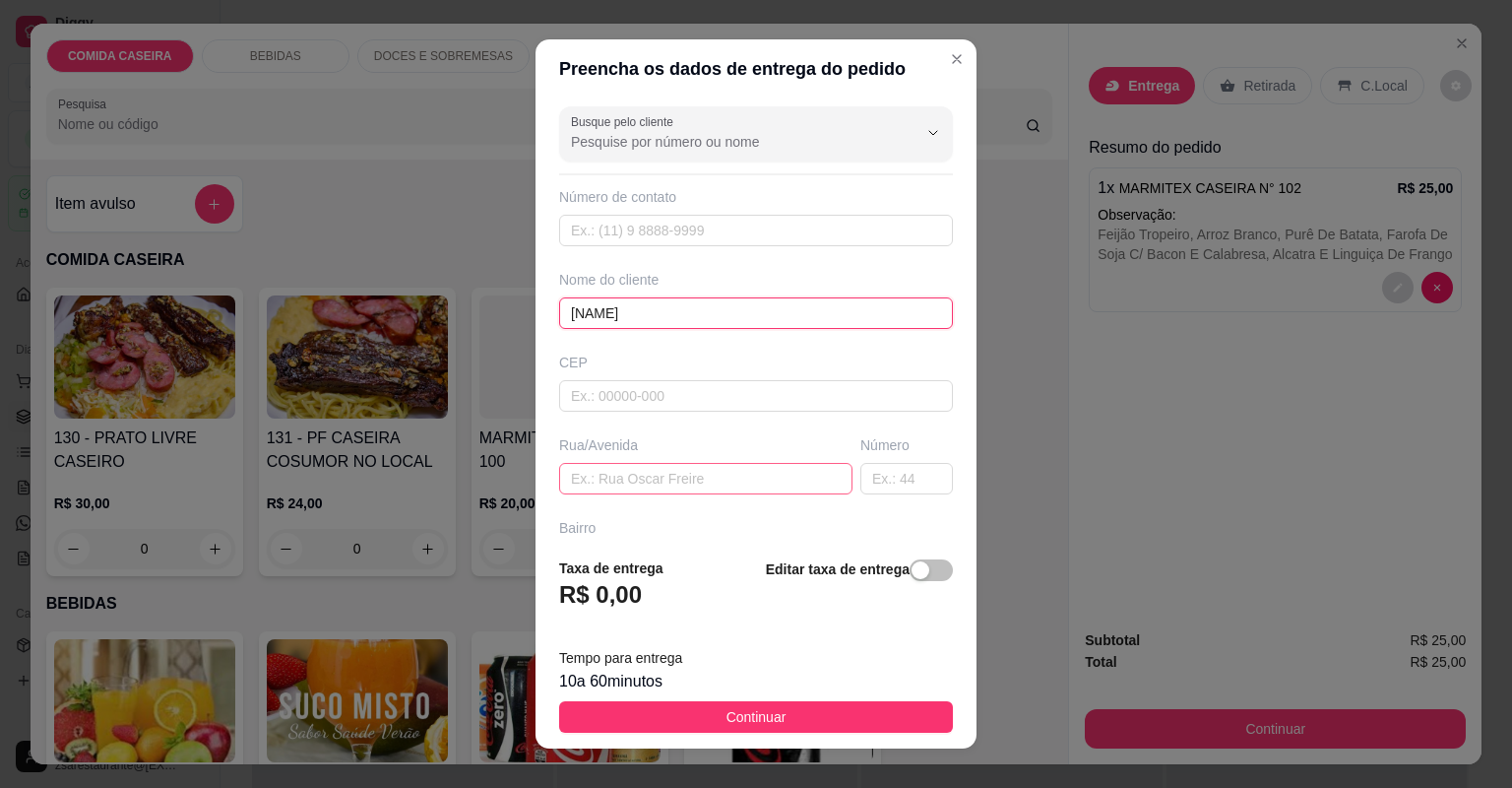 type on "[NAME]" 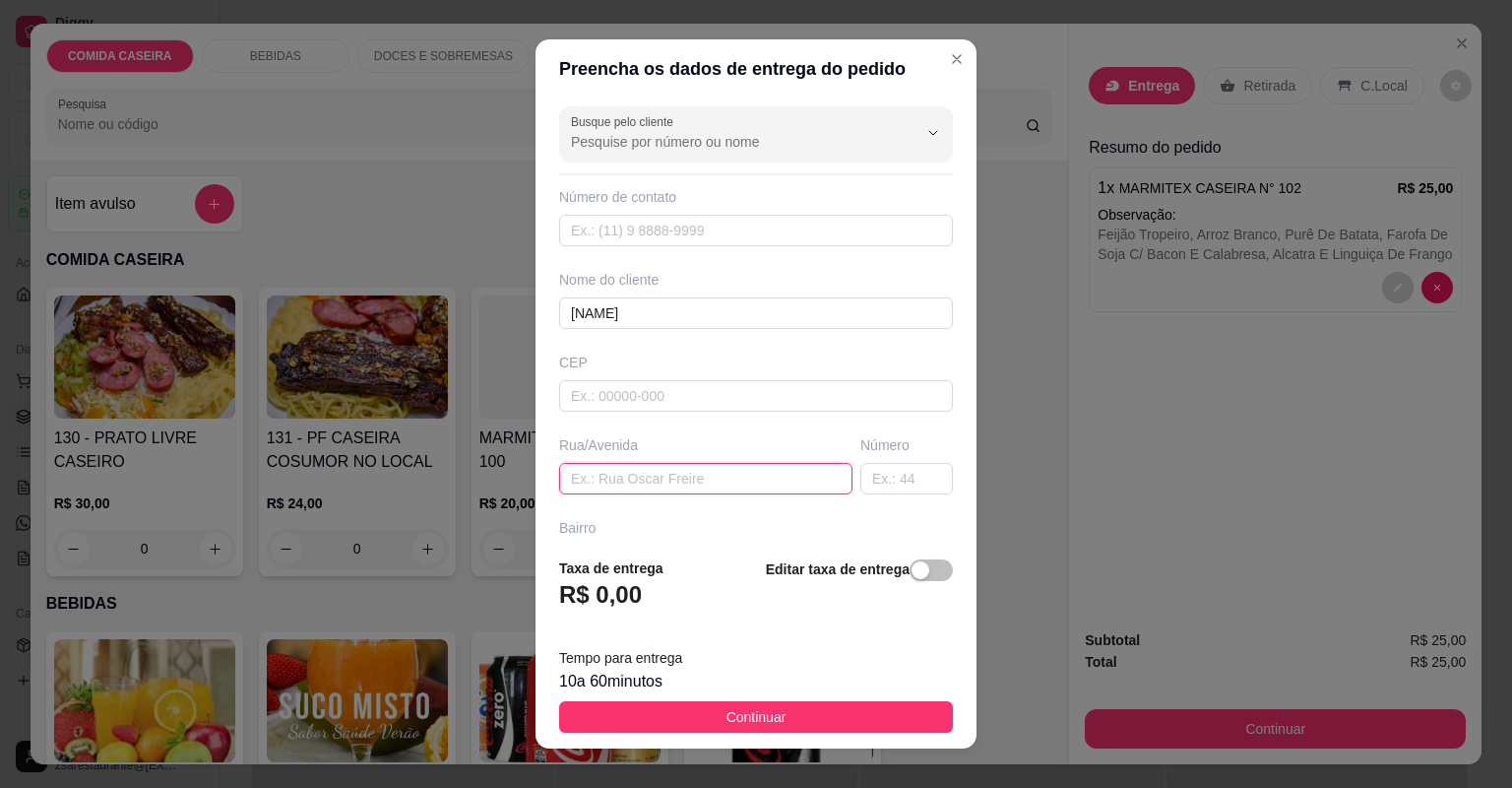 click at bounding box center (706, 479) 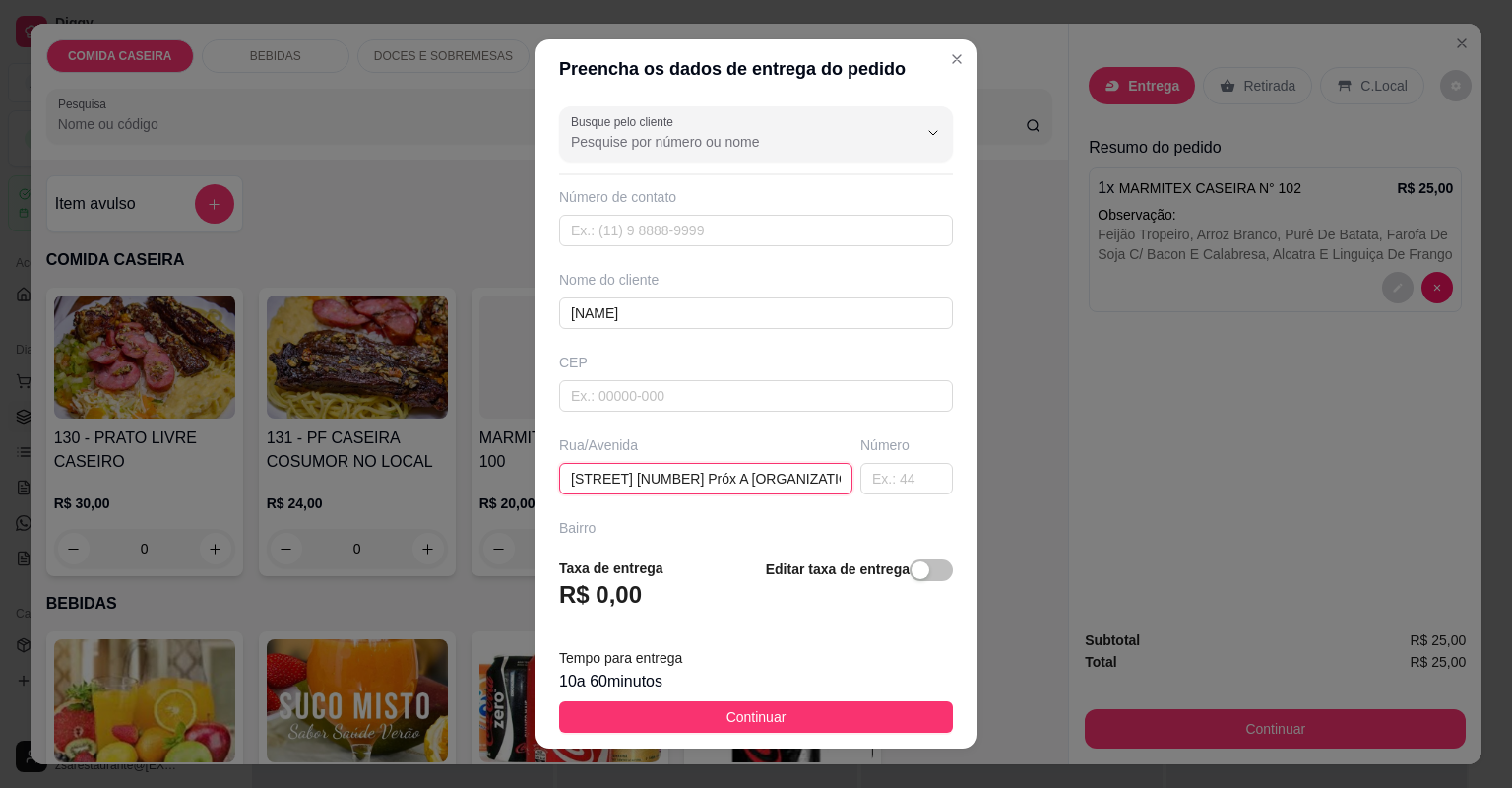 scroll, scrollTop: 0, scrollLeft: 44, axis: horizontal 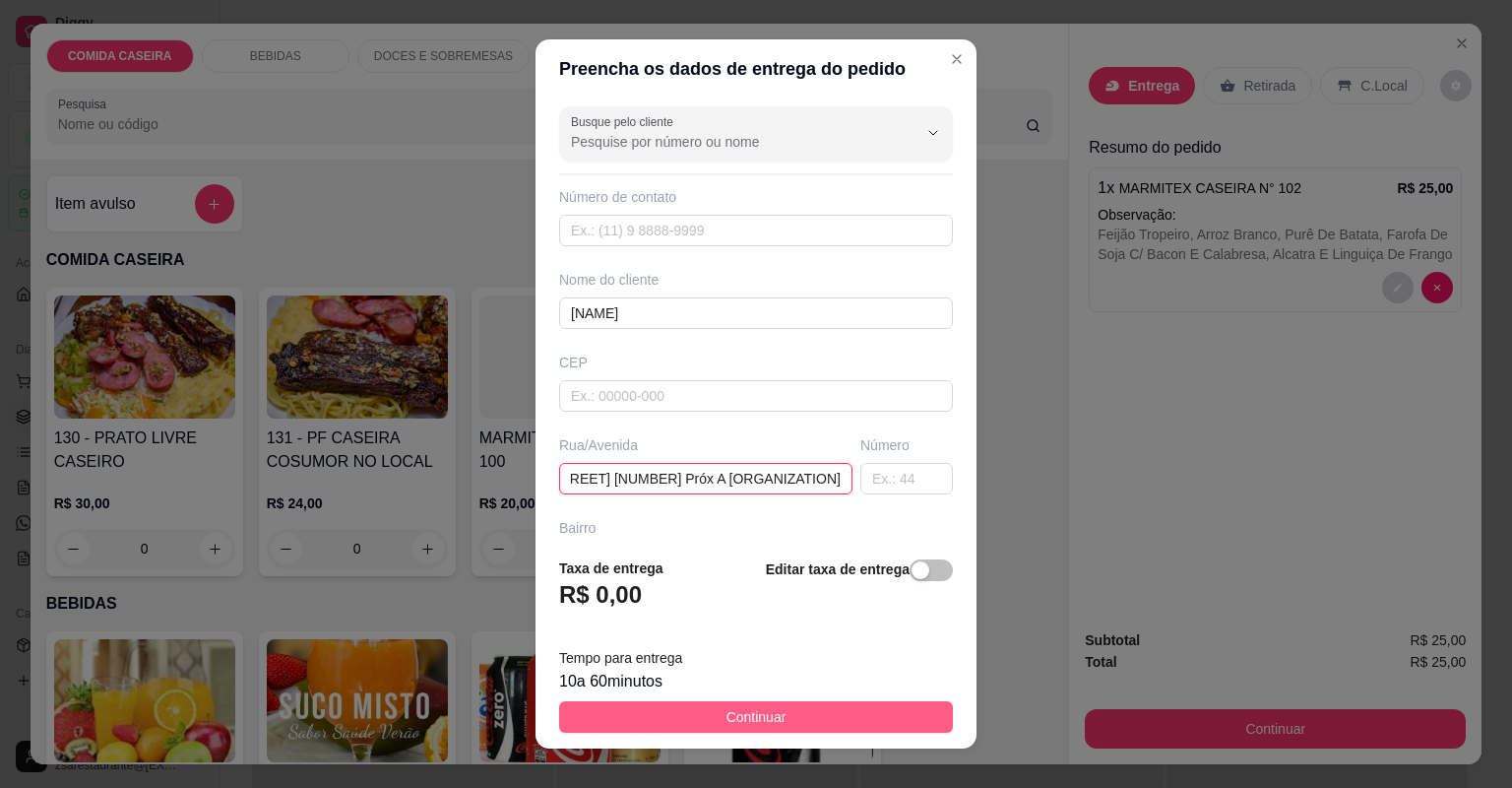 type on "[STREET] [NUMBER] Próx A [ORGANIZATION]" 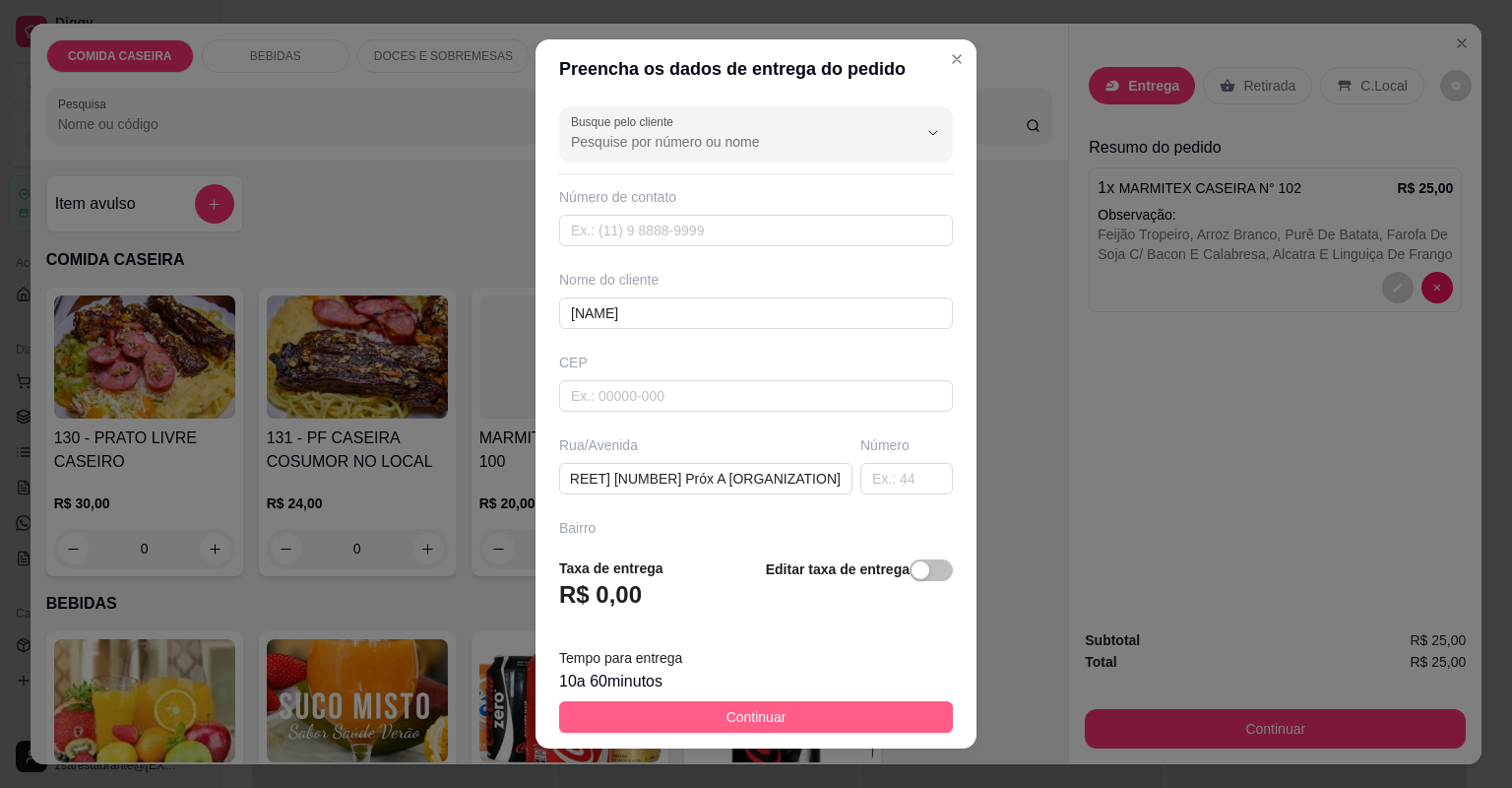 click on "Continuar" at bounding box center (756, 717) 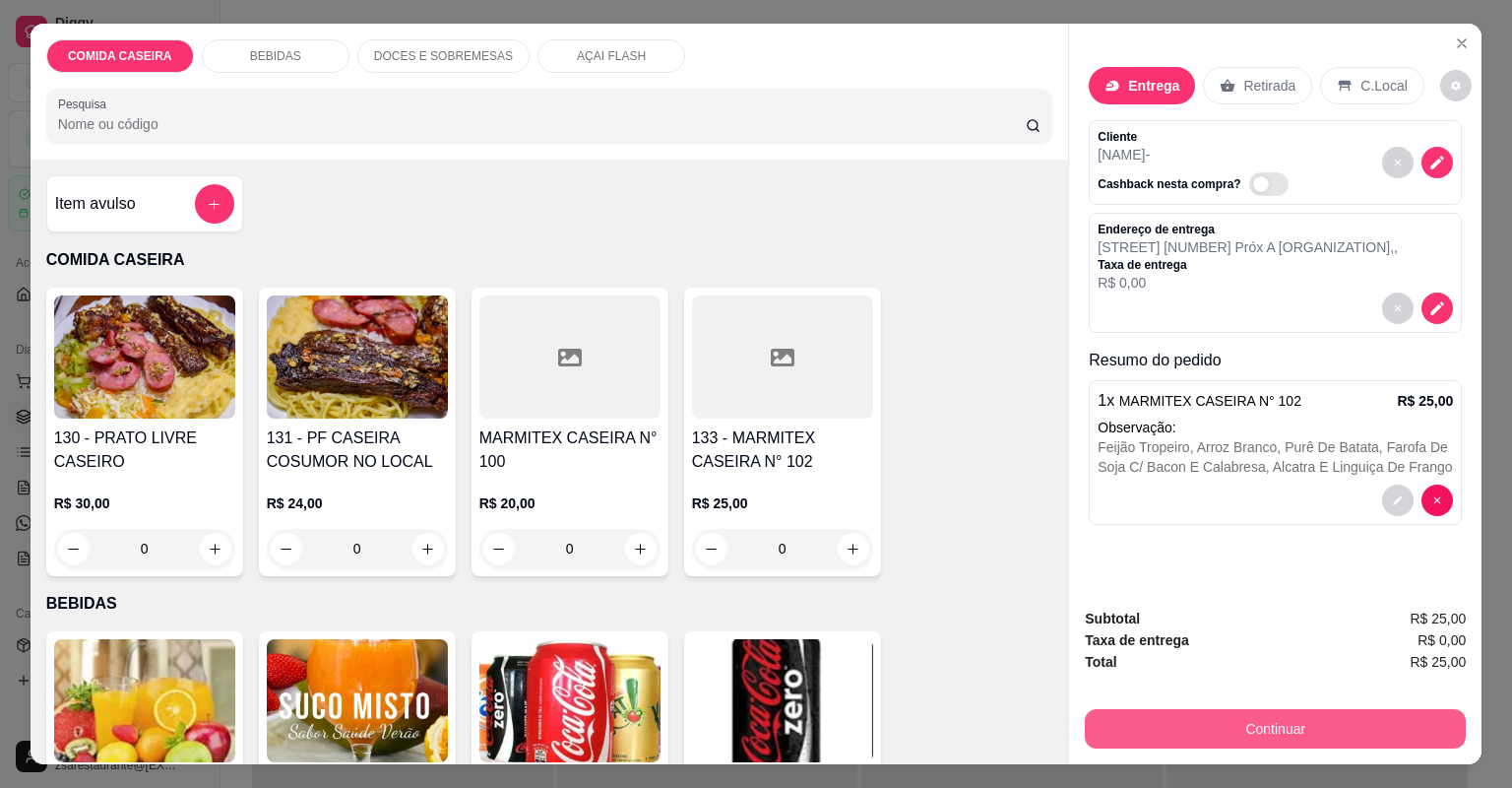 click on "Continuar" at bounding box center [1275, 729] 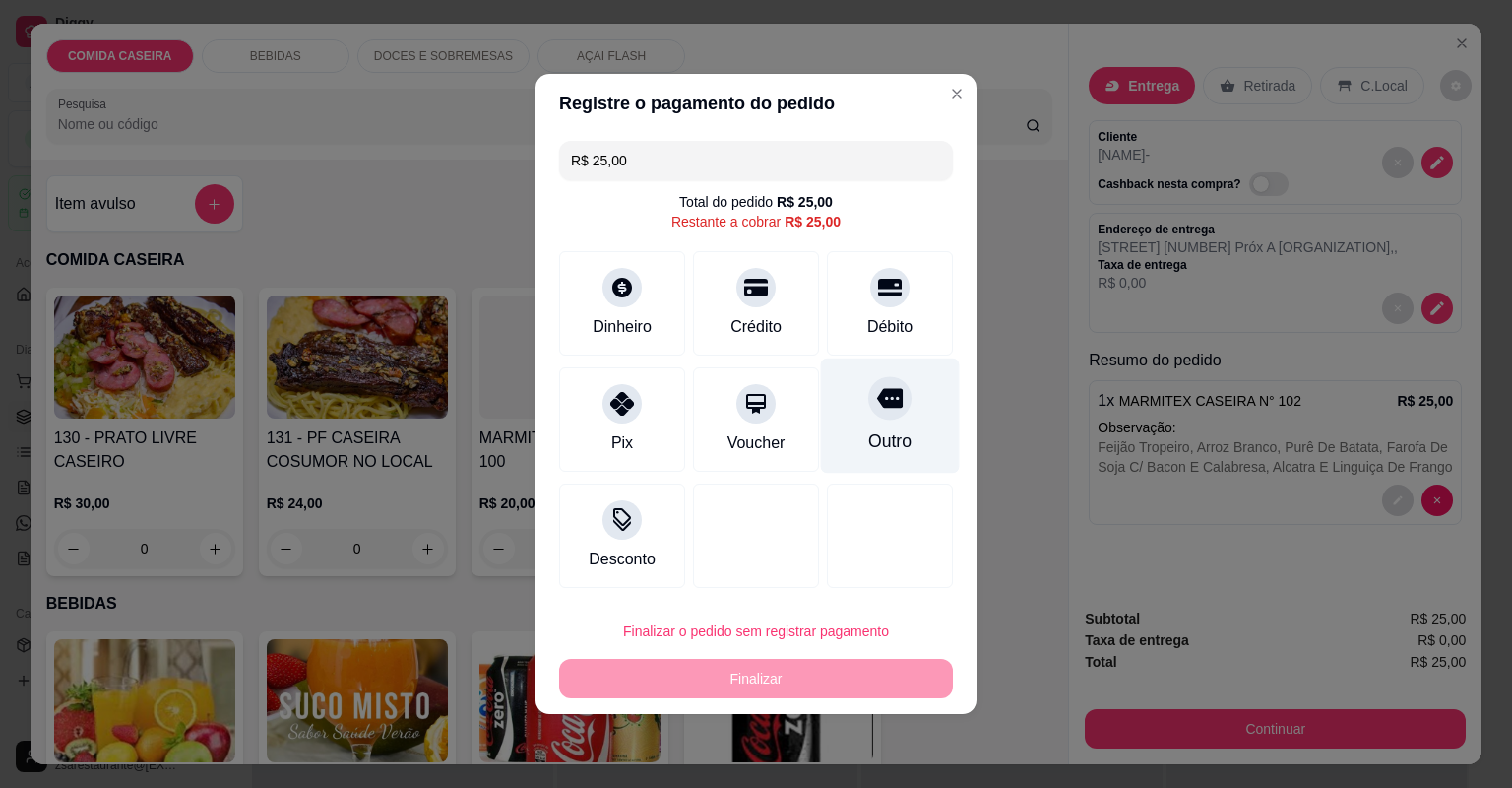 click on "Outro" at bounding box center (890, 416) 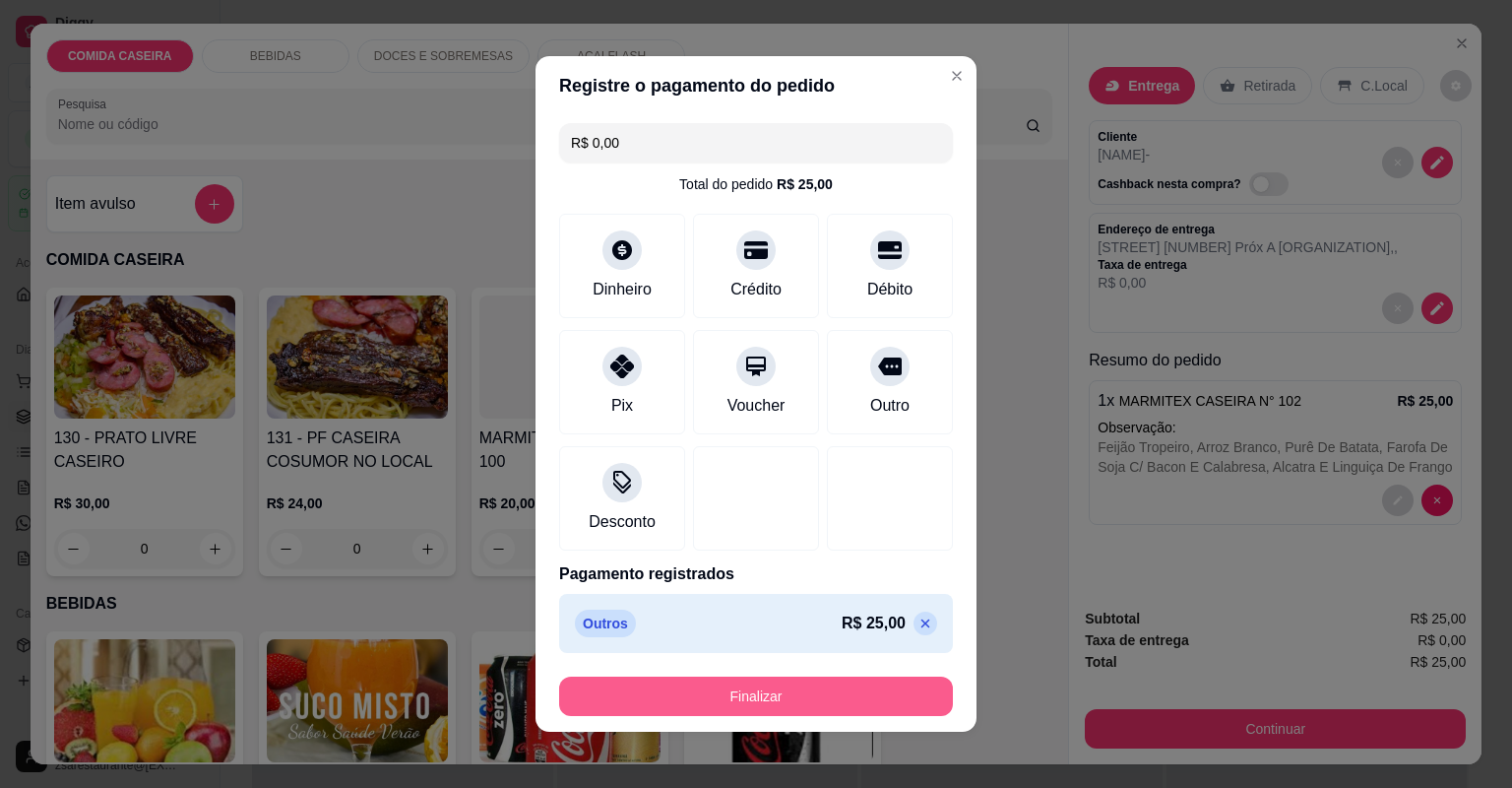 click on "Finalizar" at bounding box center [756, 696] 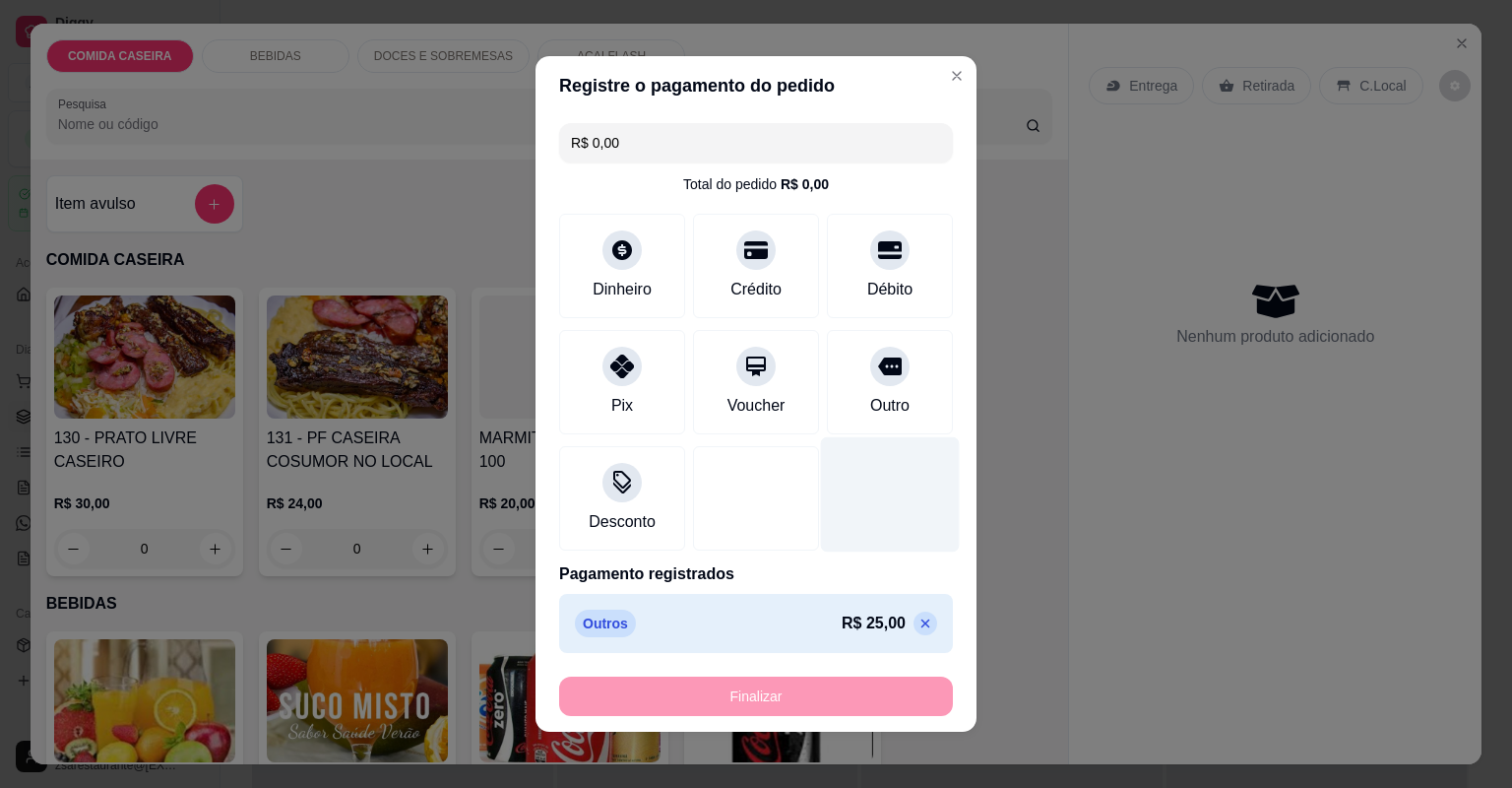 type on "-R$ 25,00" 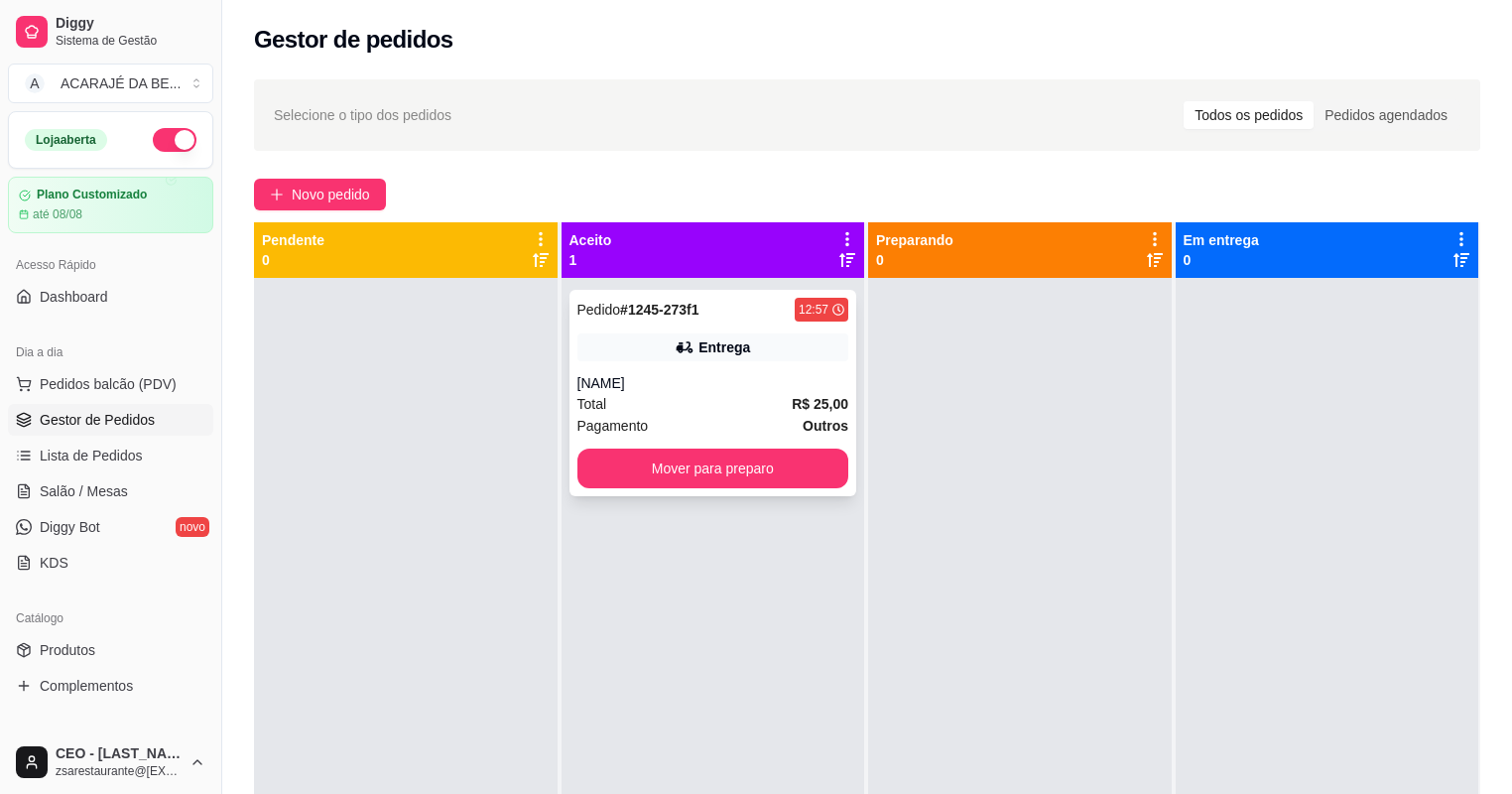 click on "Total R$ 25,00" at bounding box center (713, 404) 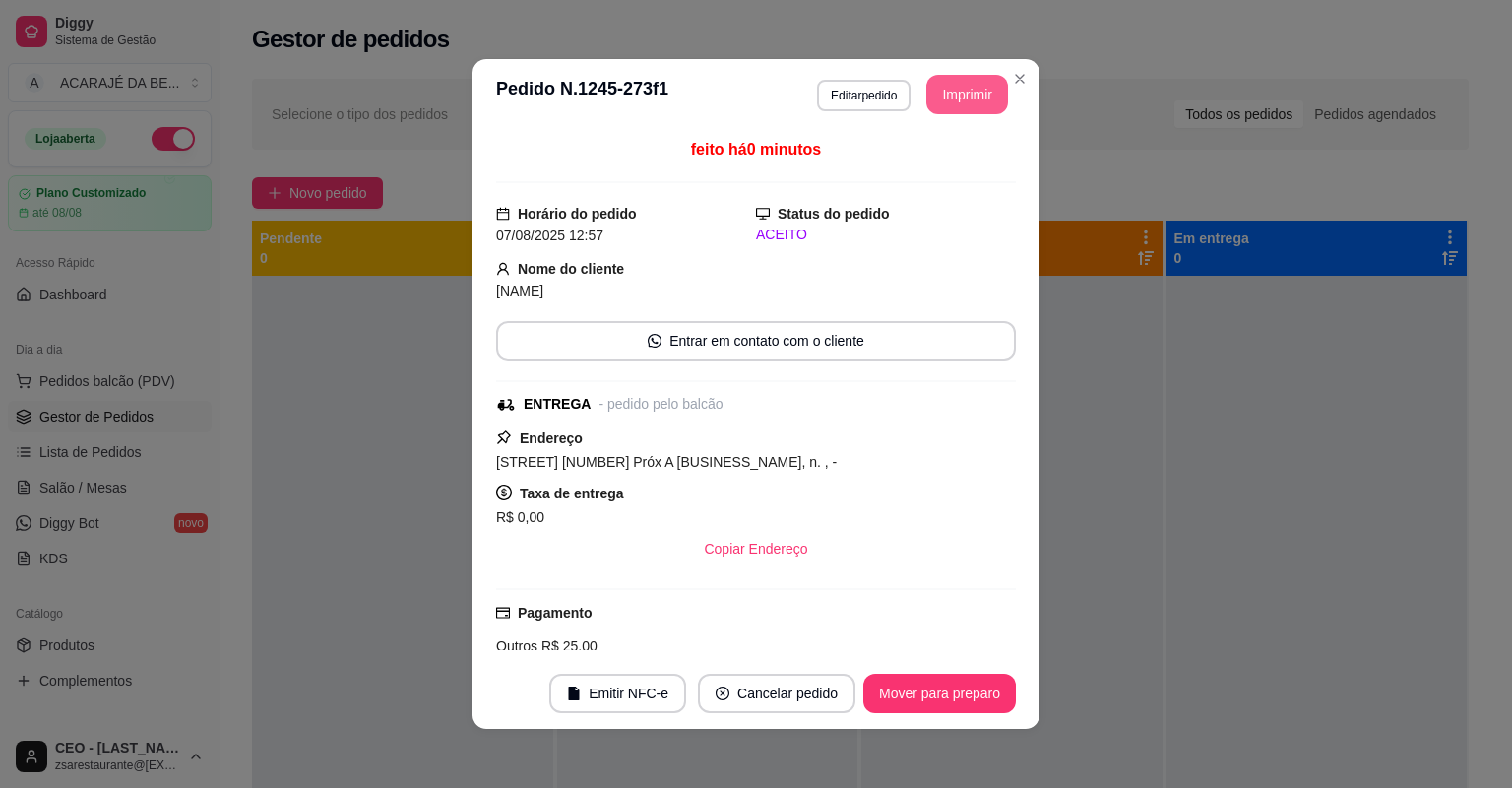 click on "Imprimir" at bounding box center (967, 95) 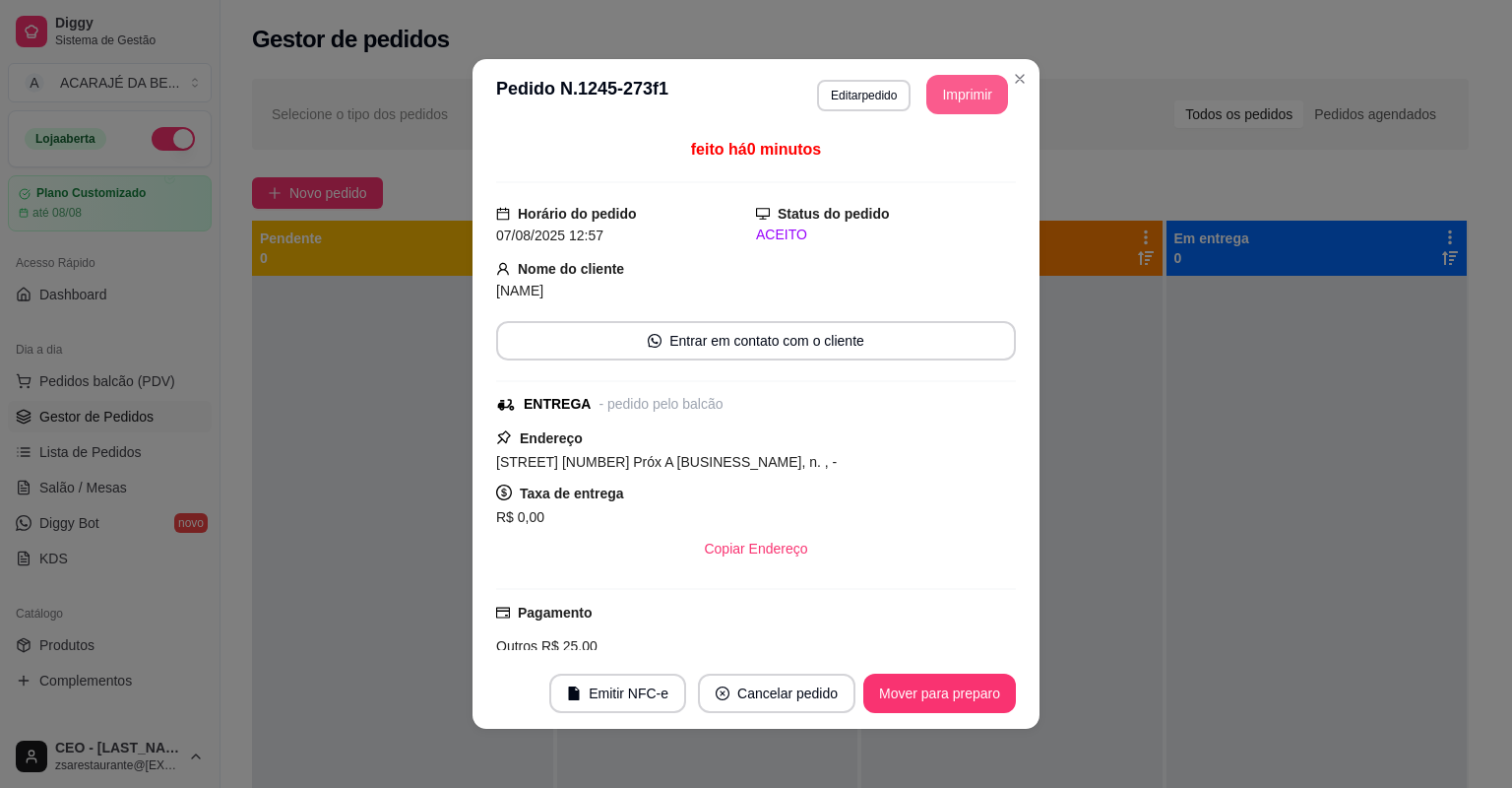 scroll, scrollTop: 0, scrollLeft: 0, axis: both 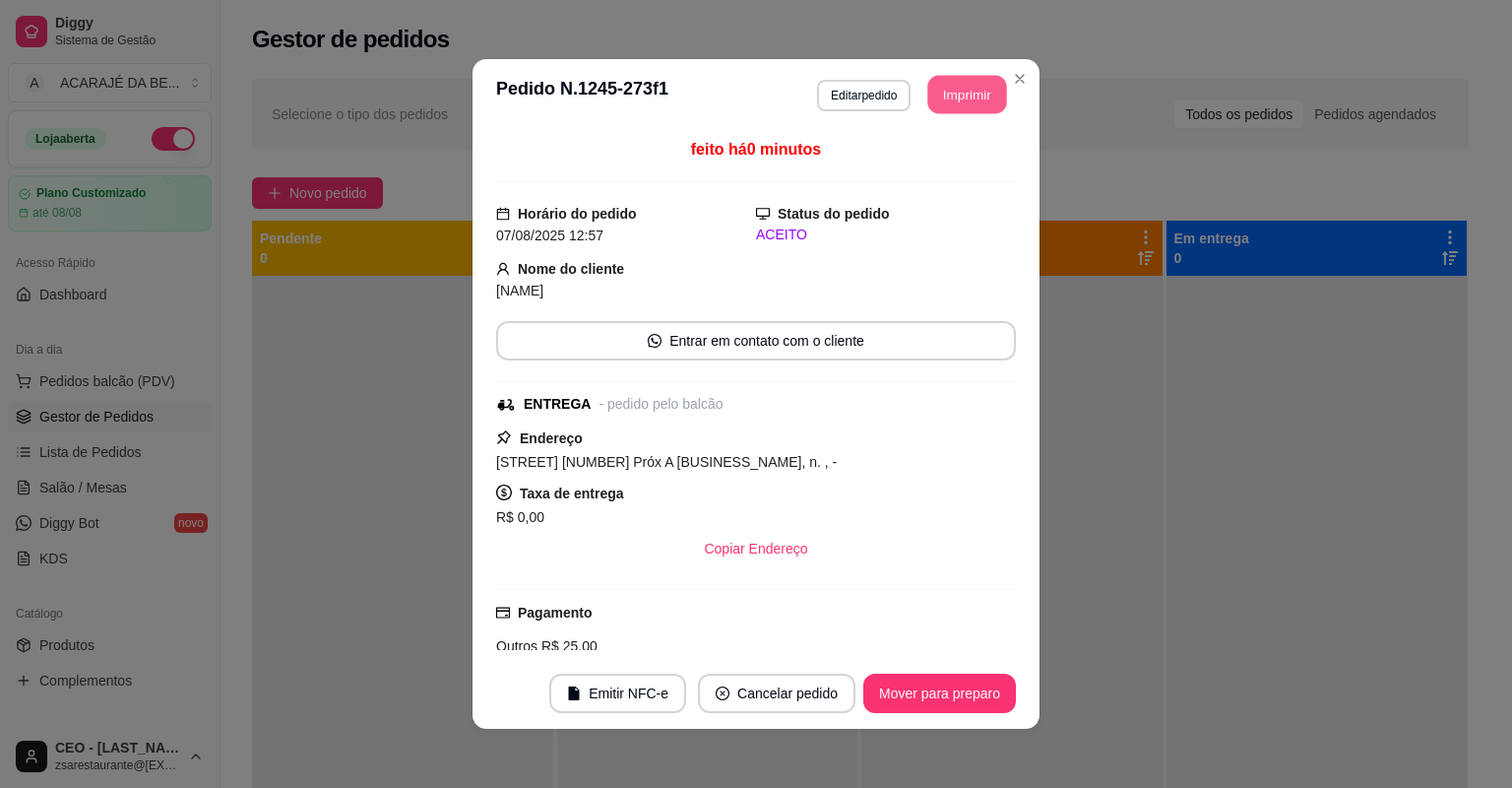 click on "Imprimir" at bounding box center [968, 95] 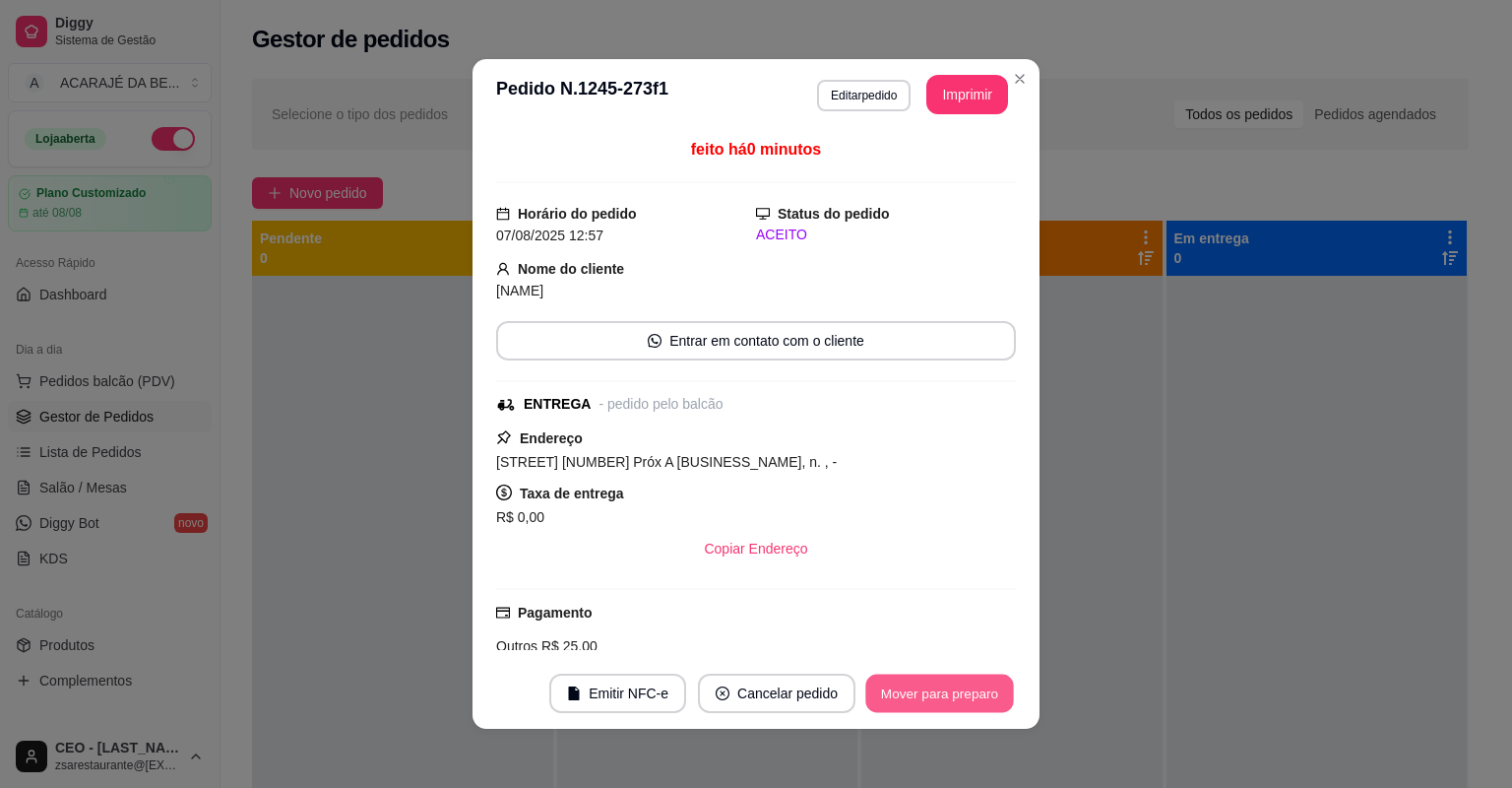 click on "Mover para preparo" at bounding box center (939, 693) 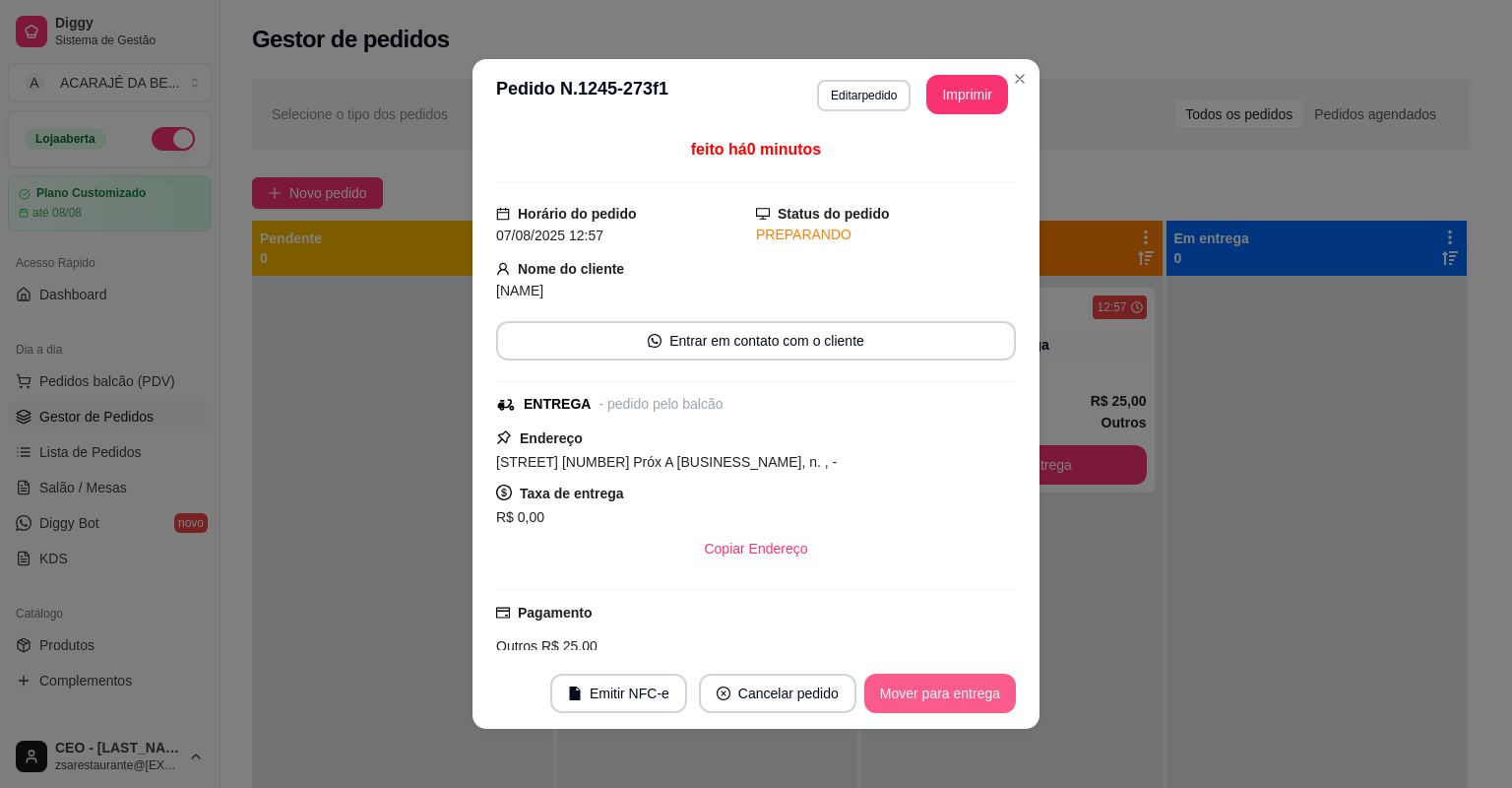 click on "Mover para entrega" at bounding box center (940, 693) 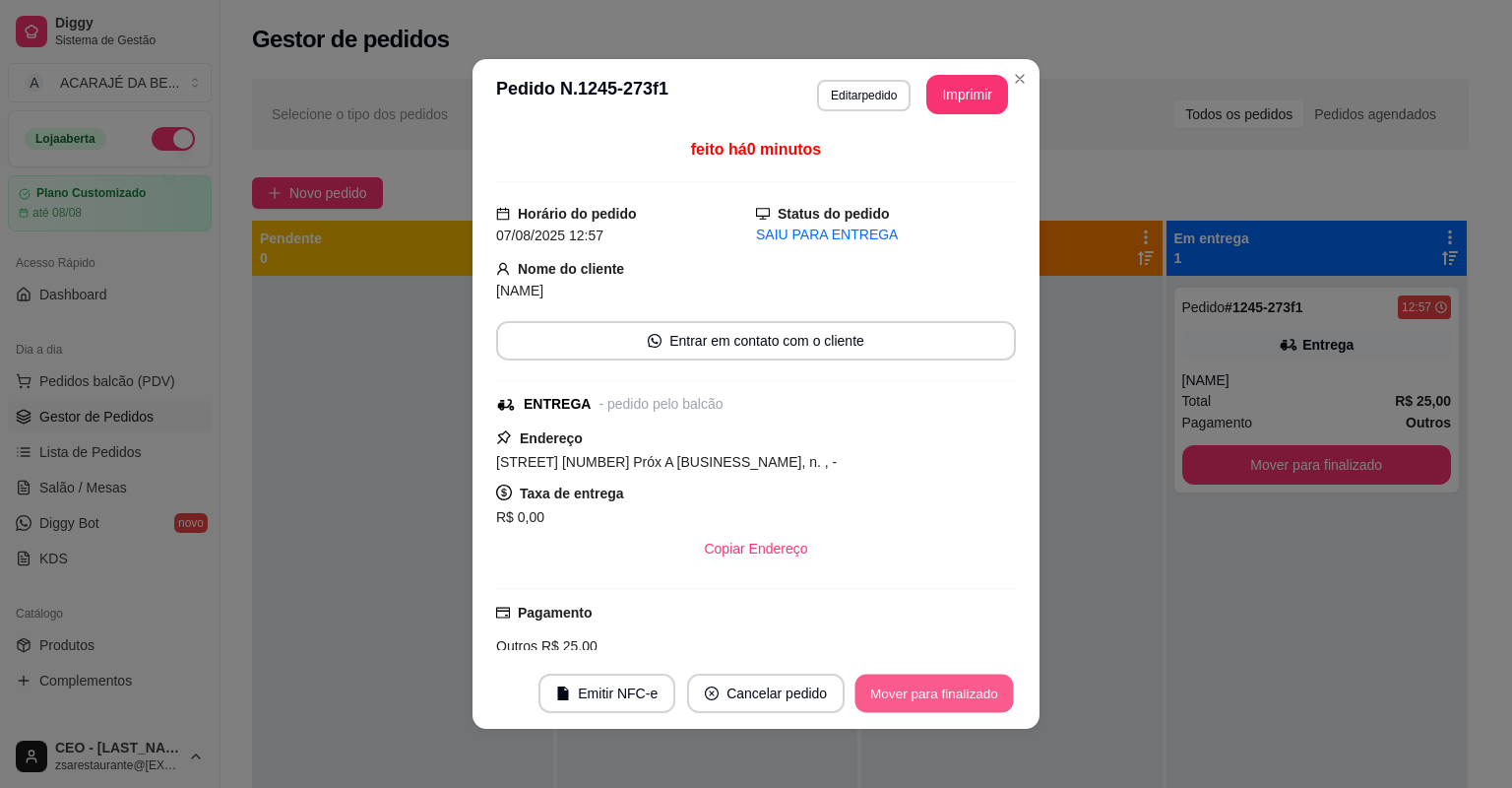 click on "Mover para finalizado" at bounding box center [934, 693] 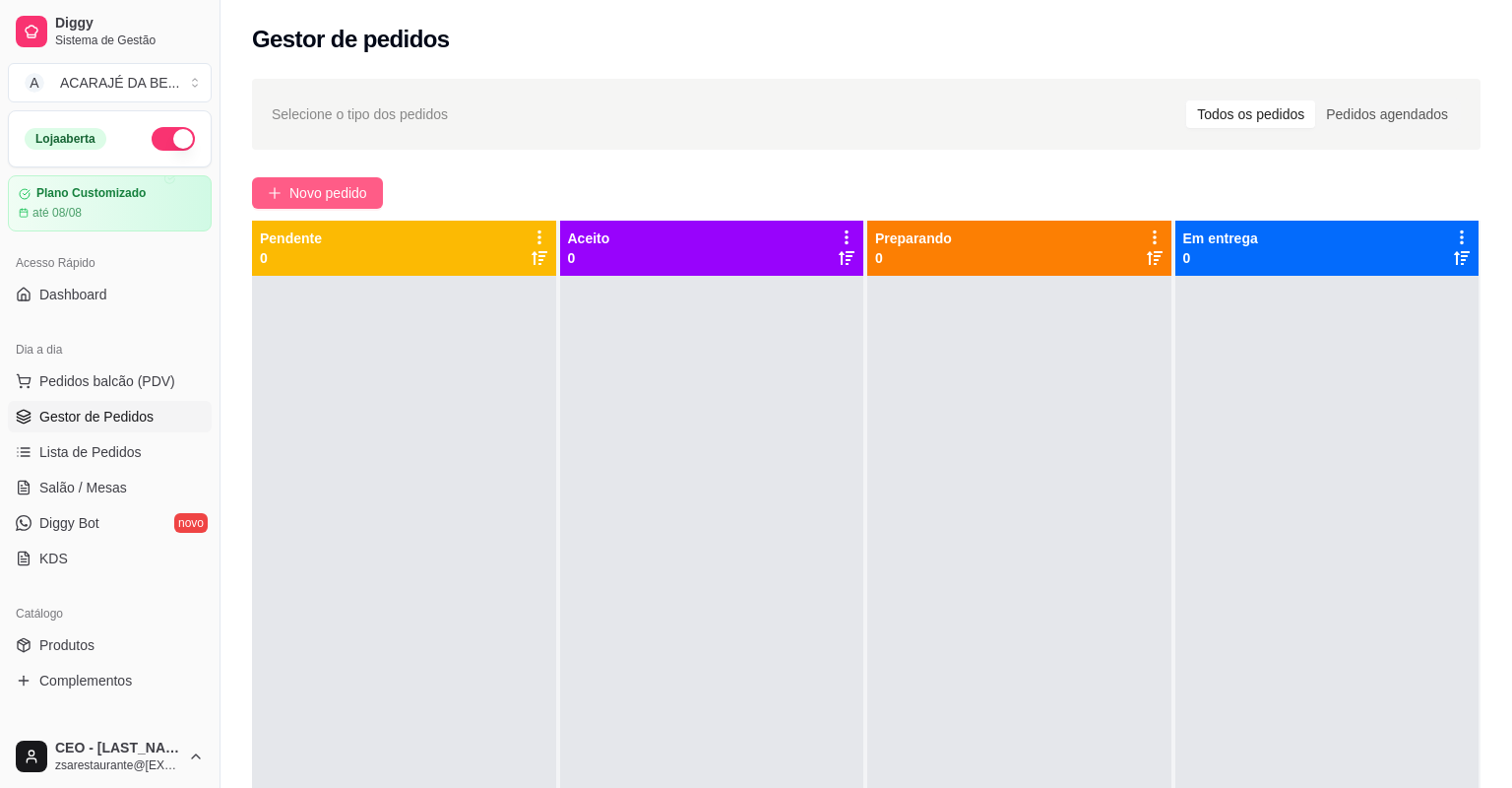 click on "Novo pedido" at bounding box center (328, 193) 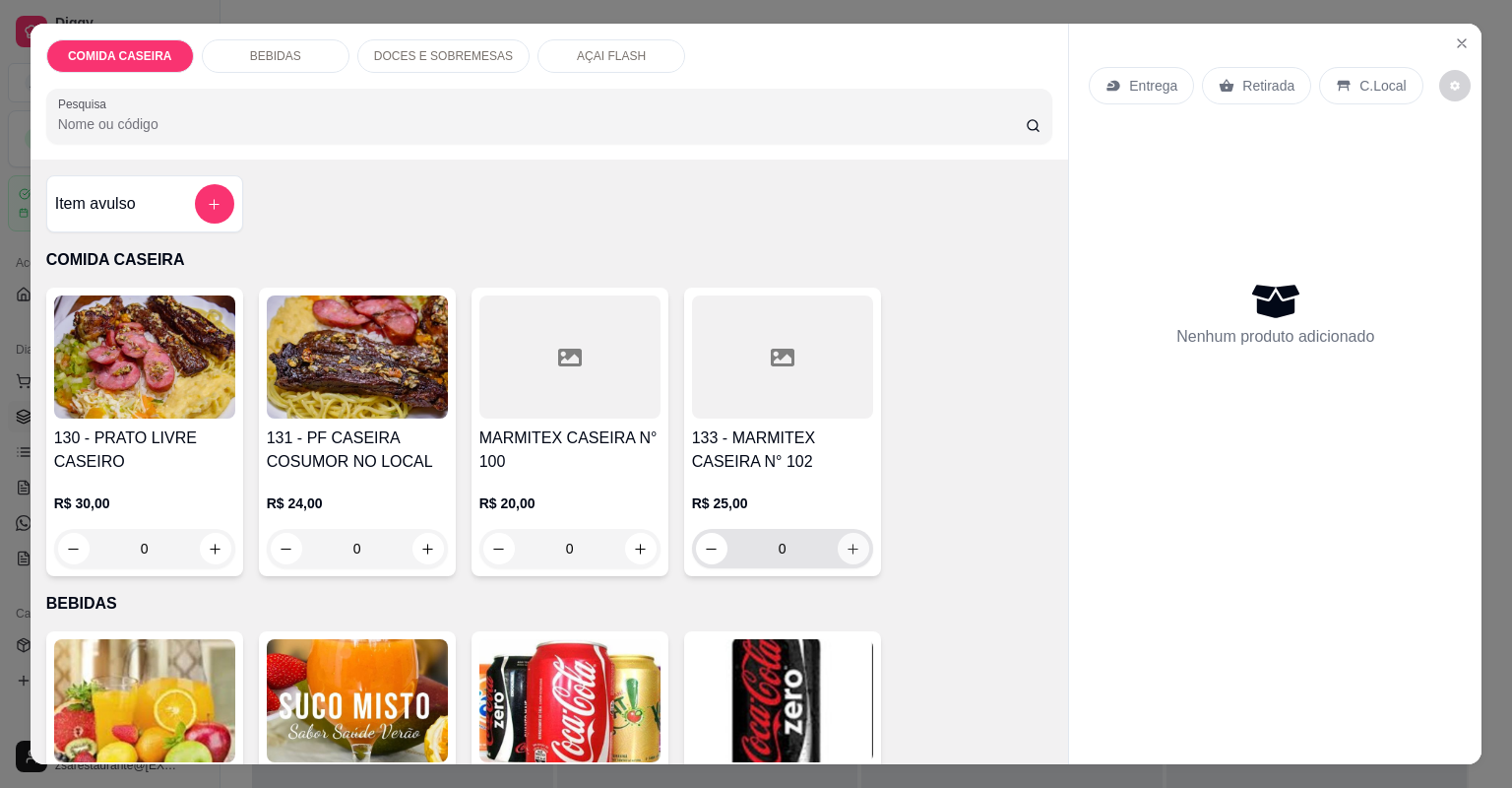 click at bounding box center [853, 549] 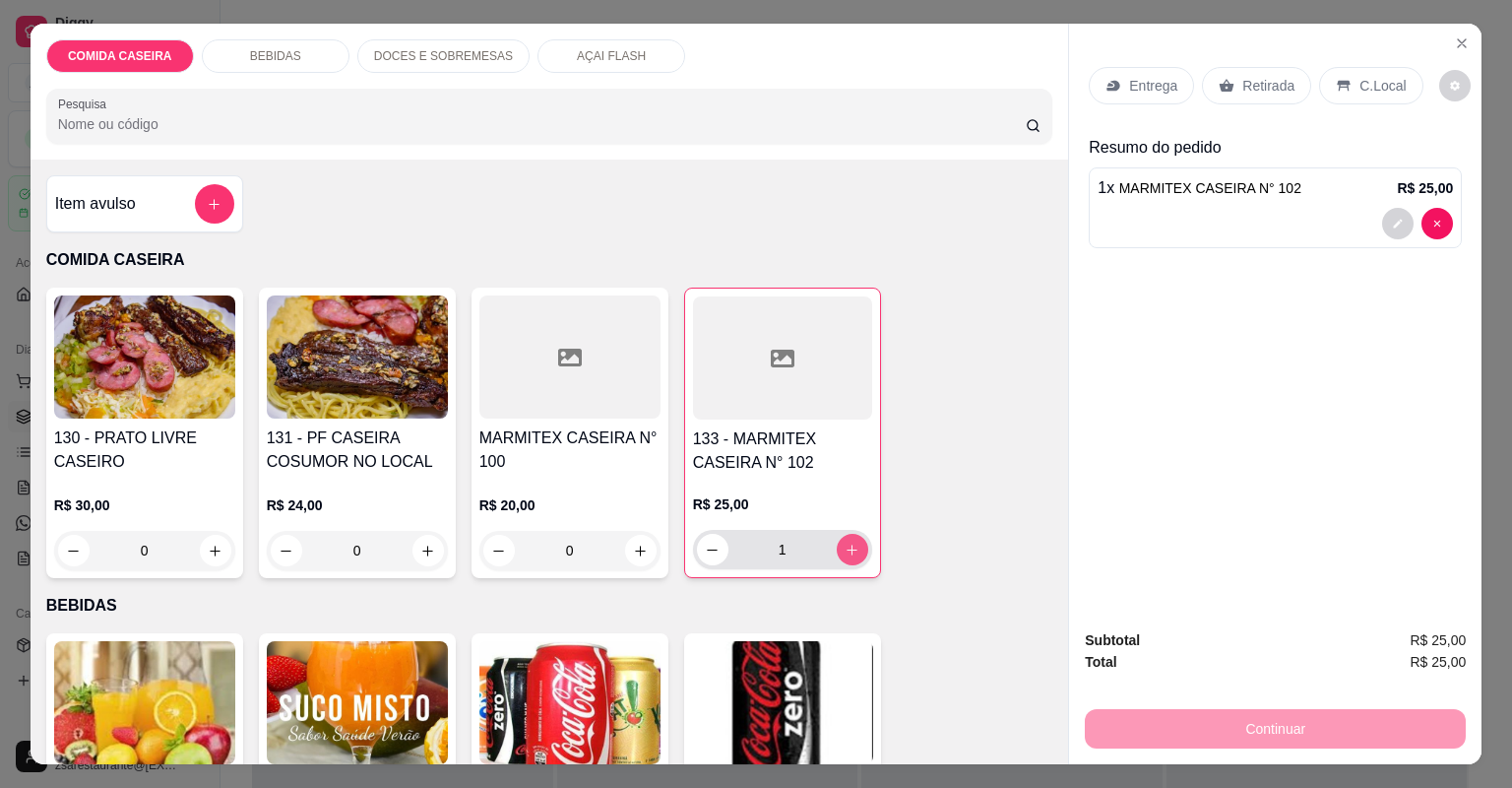 click at bounding box center [852, 550] 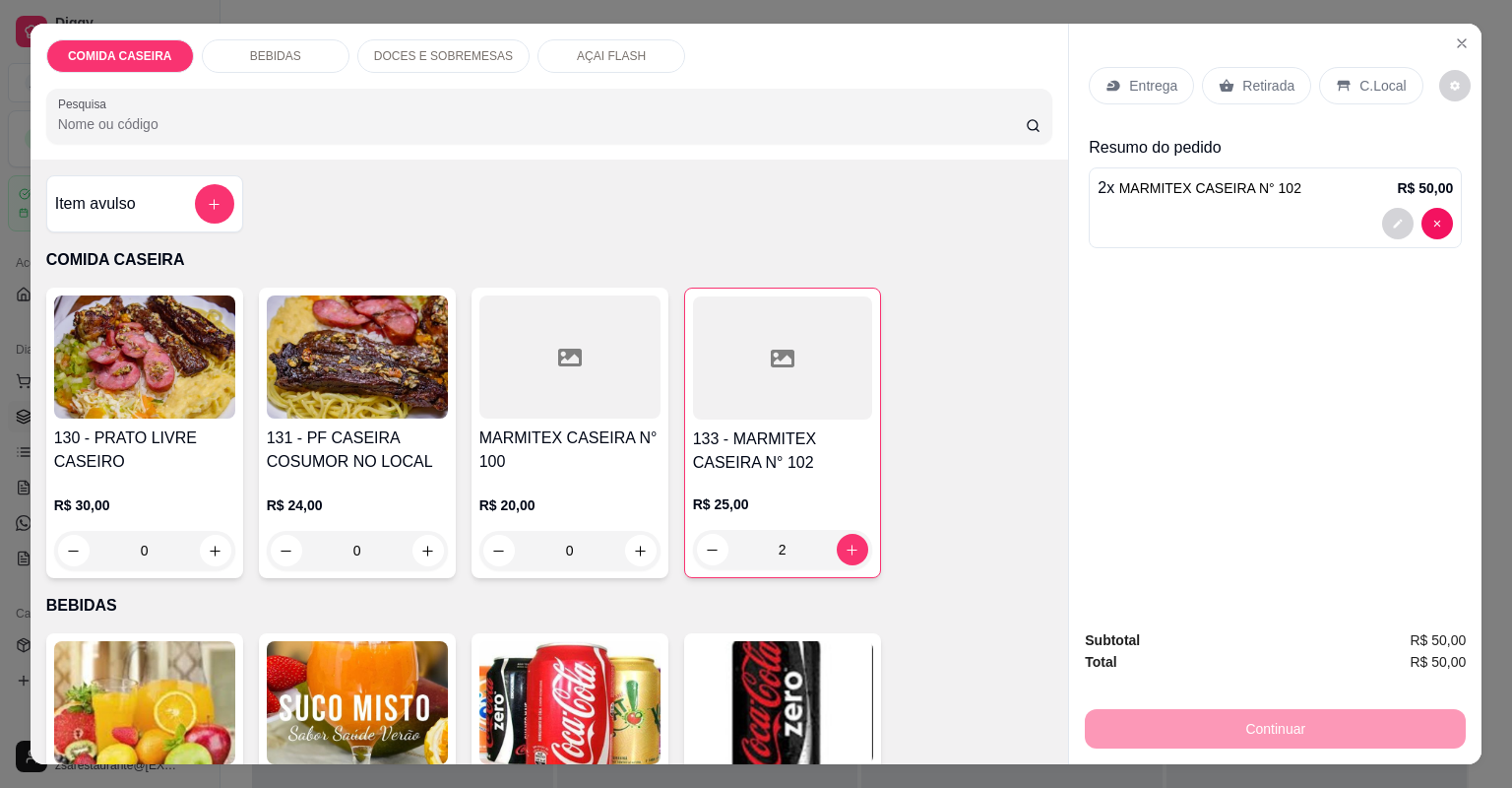 click on "R$ 25,00 2" at bounding box center (783, 522) 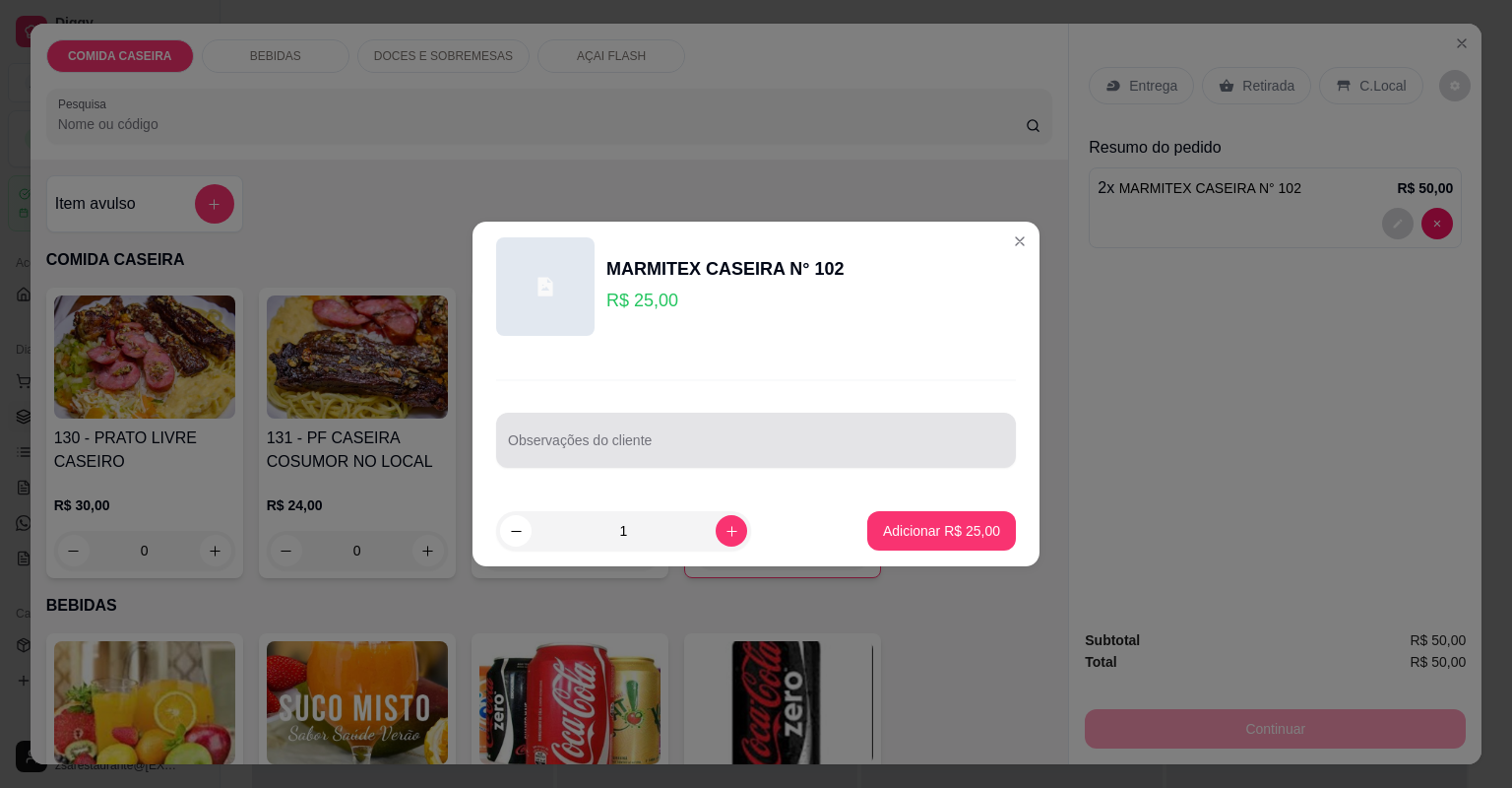 click on "Observações do cliente" at bounding box center (756, 448) 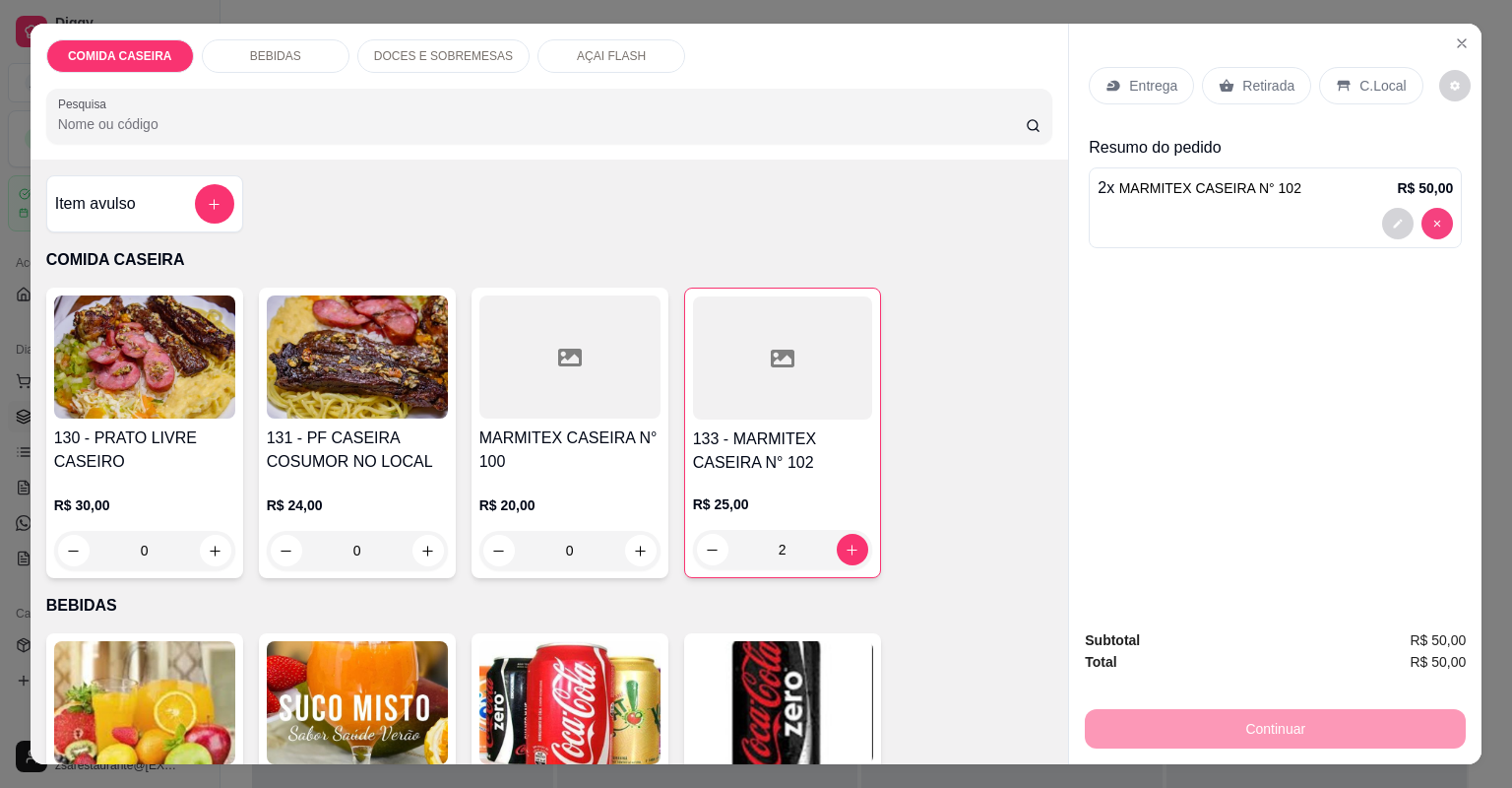 type on "0" 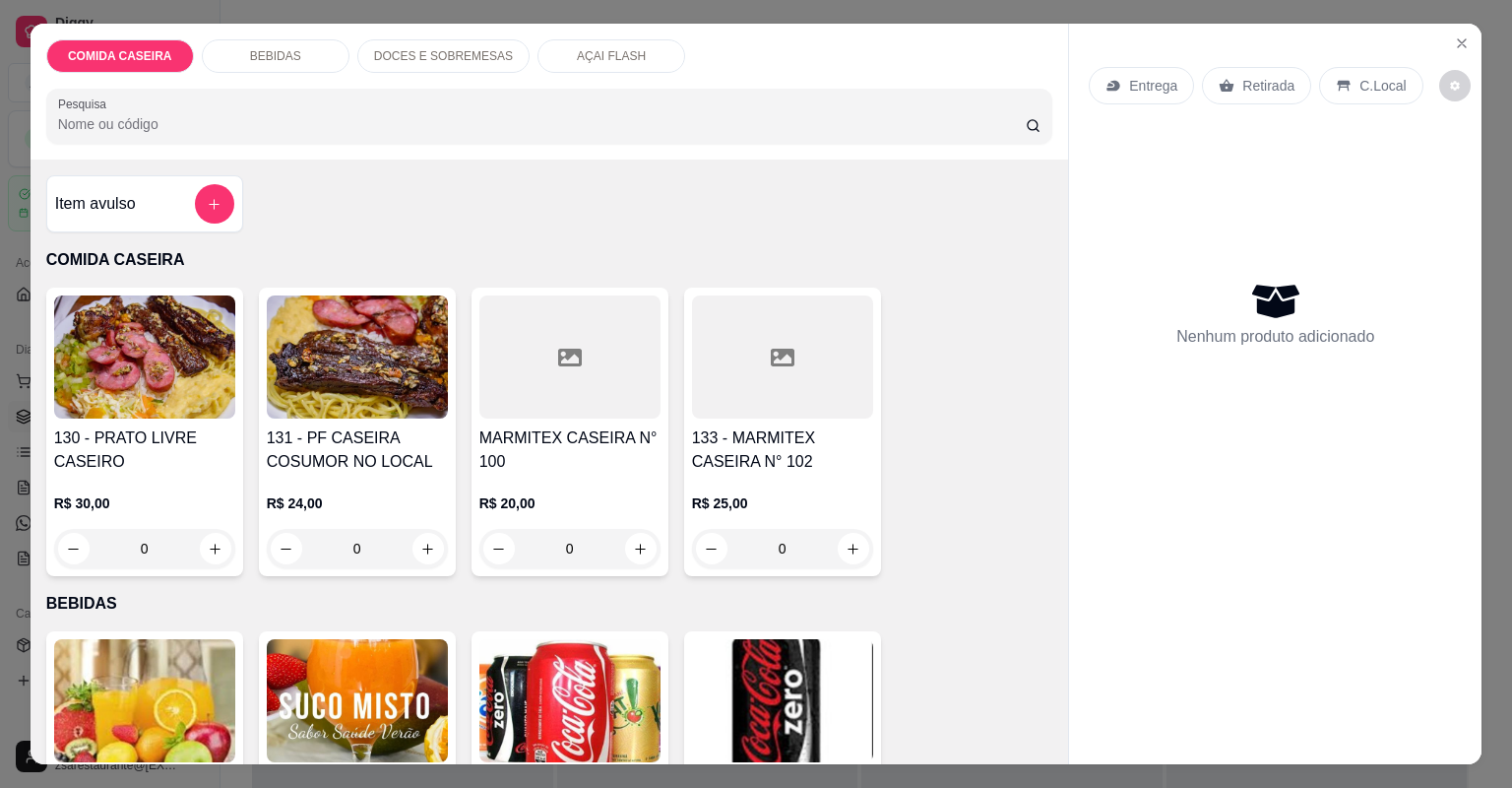 click on "133 - MARMITEX CASEIRA N° 102     R$ 25,00 0" at bounding box center (783, 431) 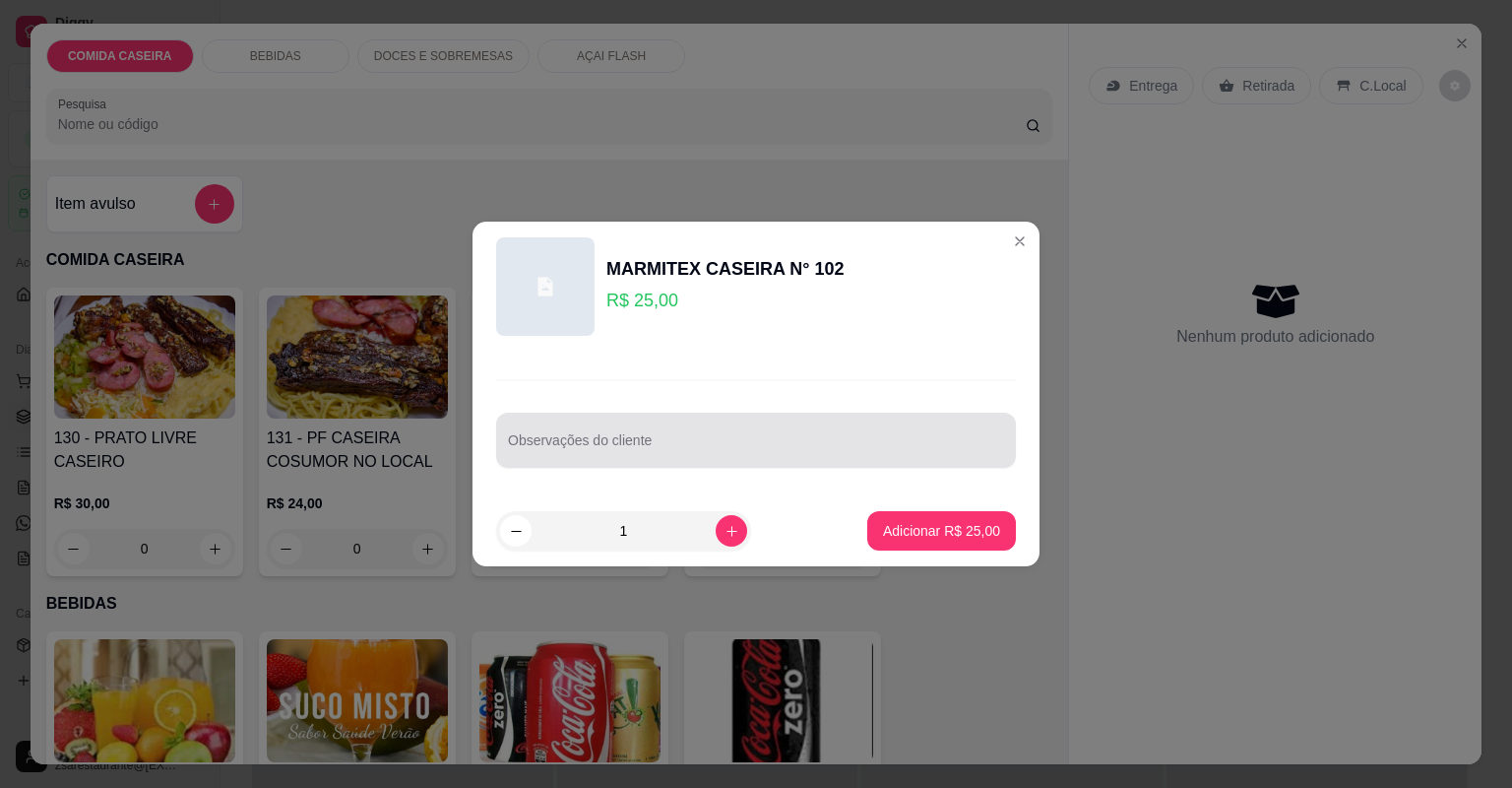 click on "Observações do cliente" at bounding box center [756, 448] 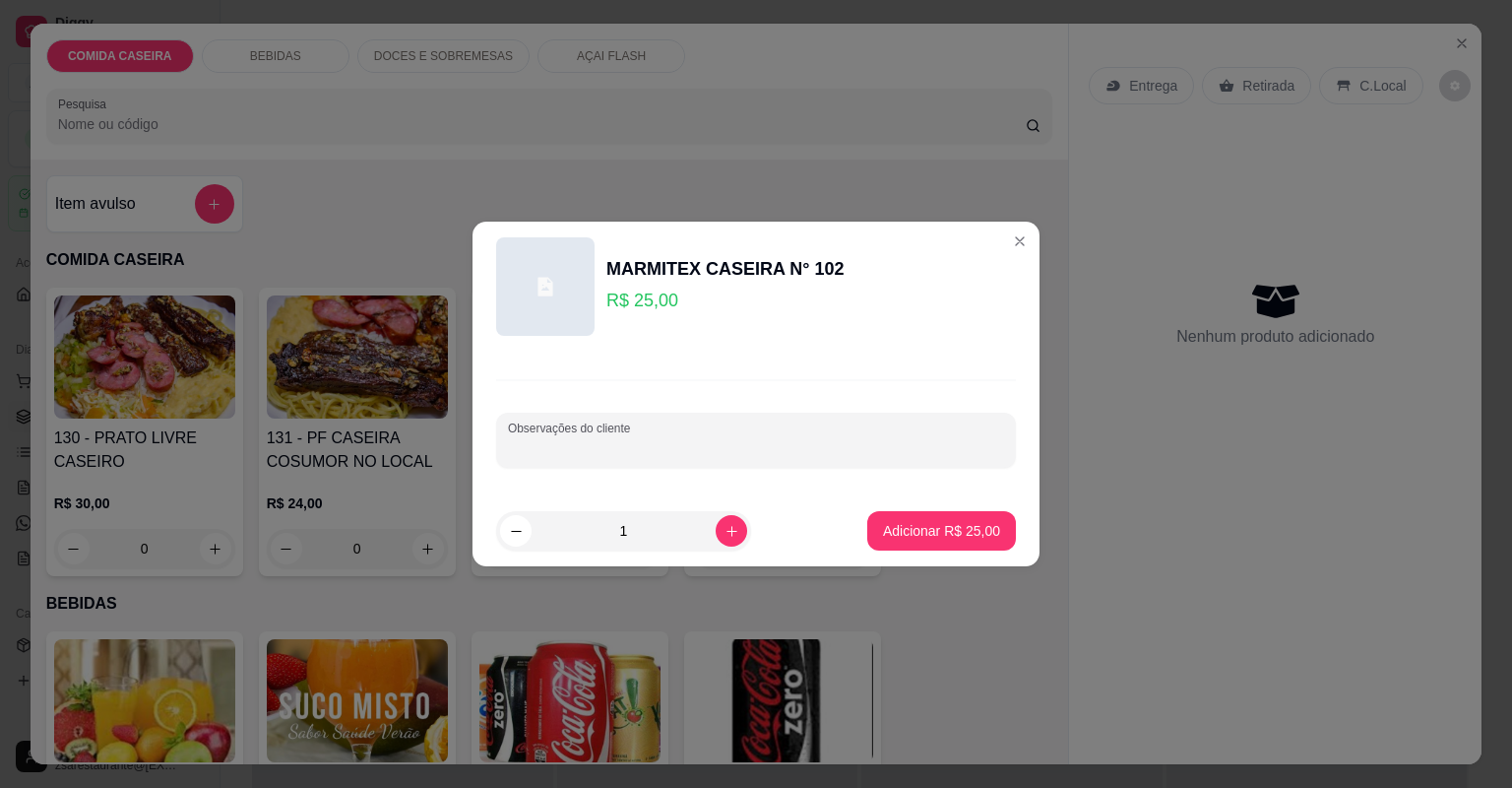 paste on "Vou querer duas marmitas   Arroz branco, macarrão, purê de batata, farofa, feijão tropeiro, escondidinho de carne do sol, alcatra, beterraba com maionese" 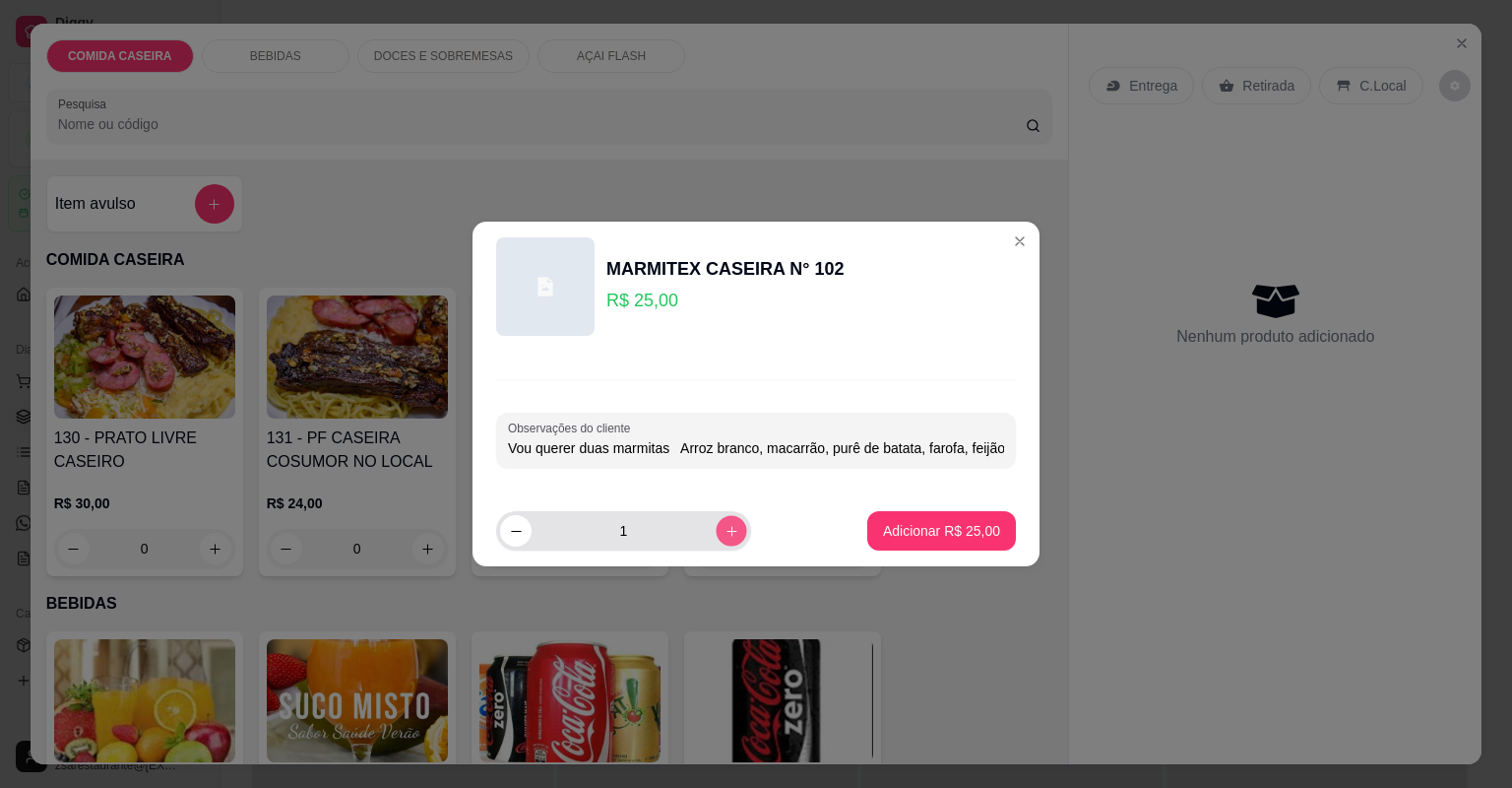 click 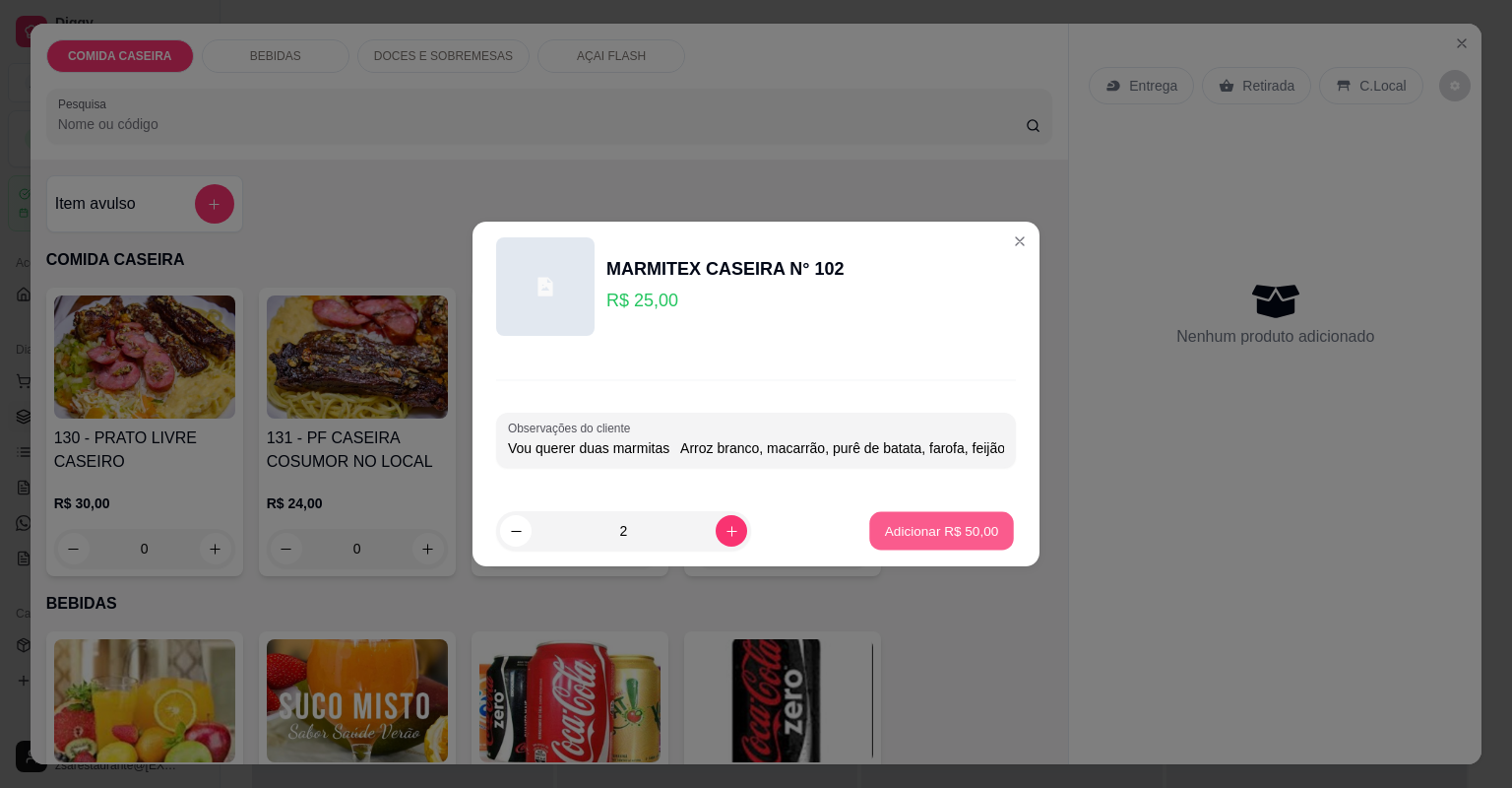 click on "Adicionar   R$ 50,00" at bounding box center [942, 530] 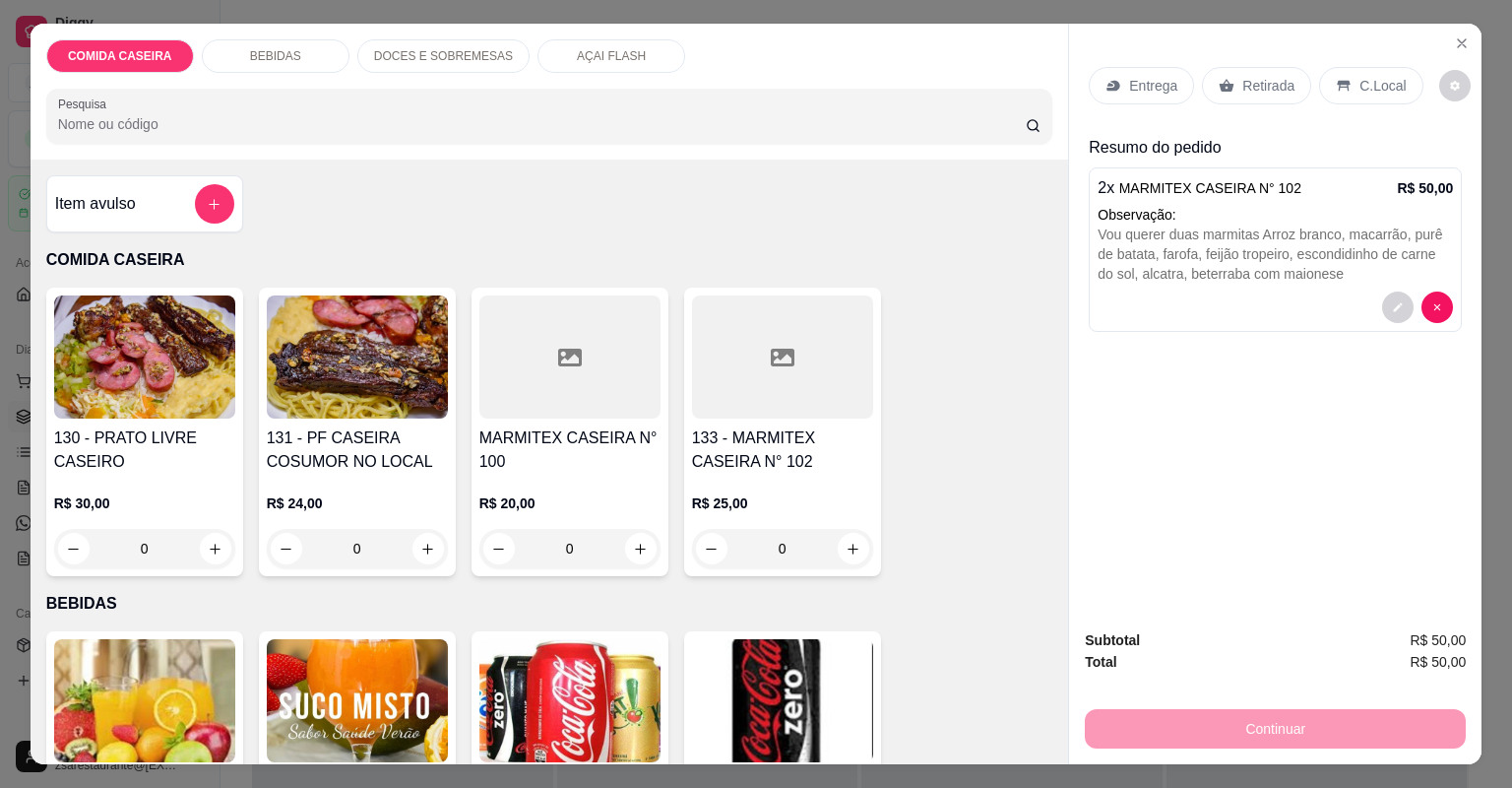 click 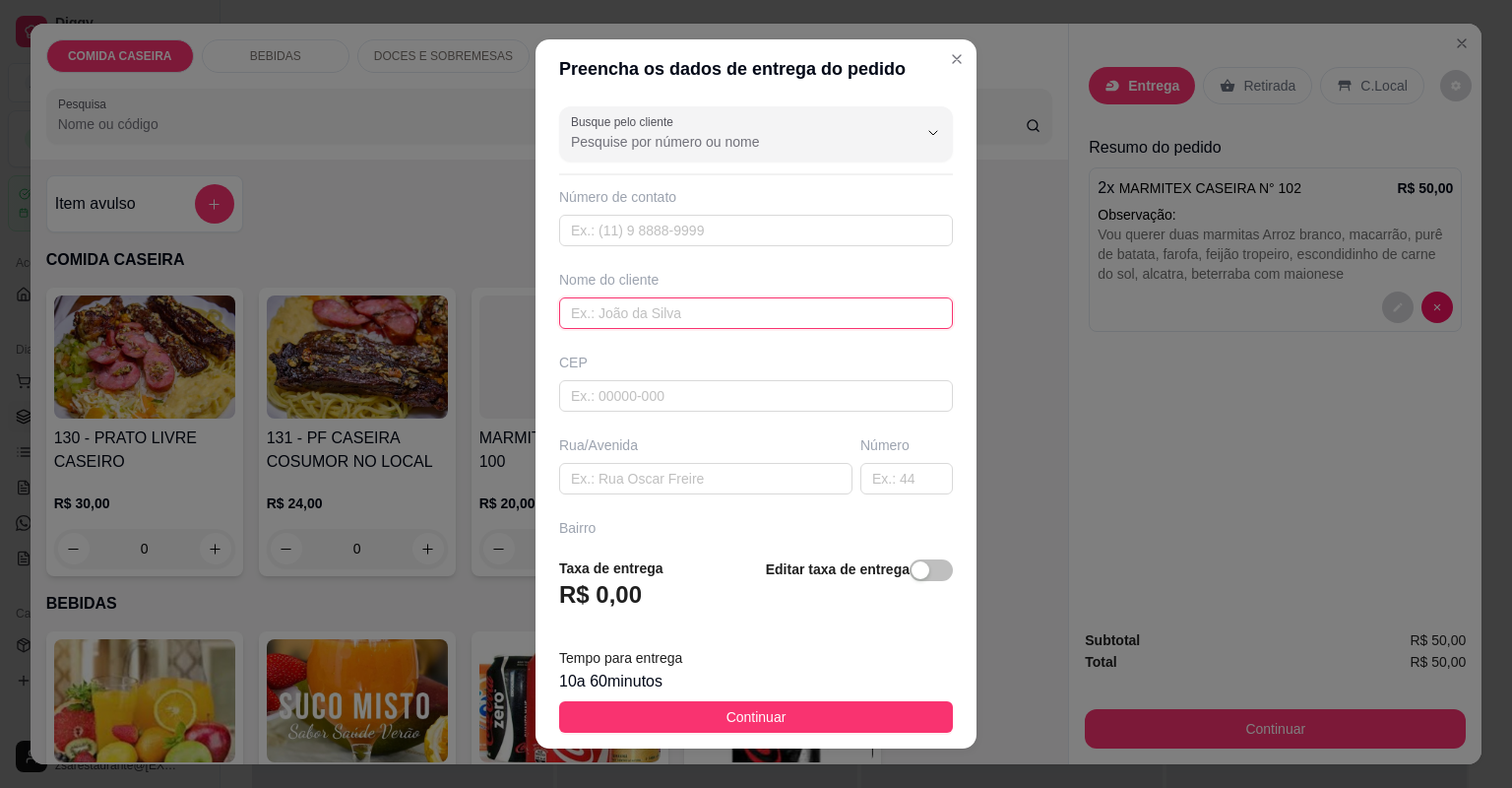 click at bounding box center [756, 313] 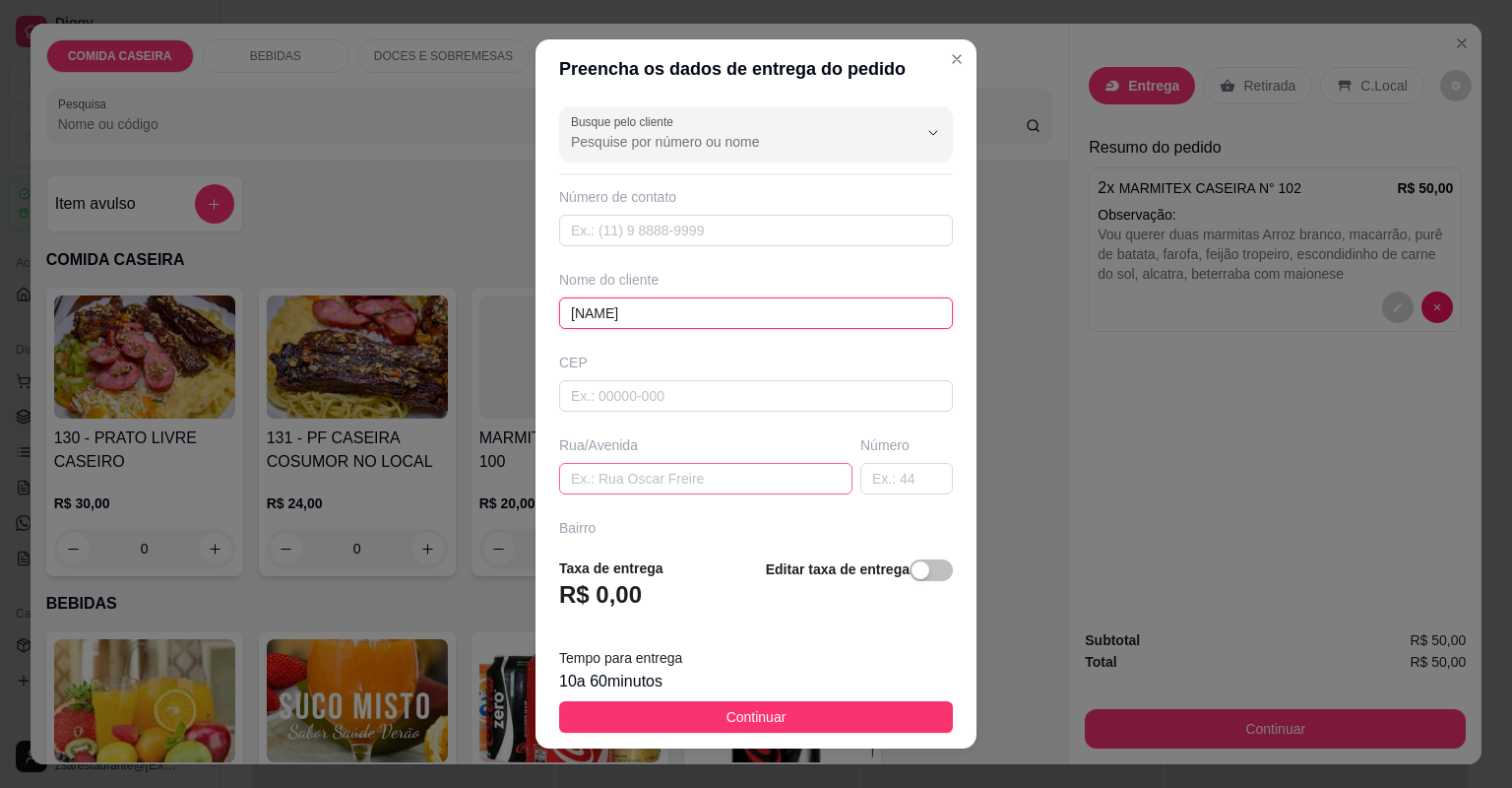 type on "[NAME]" 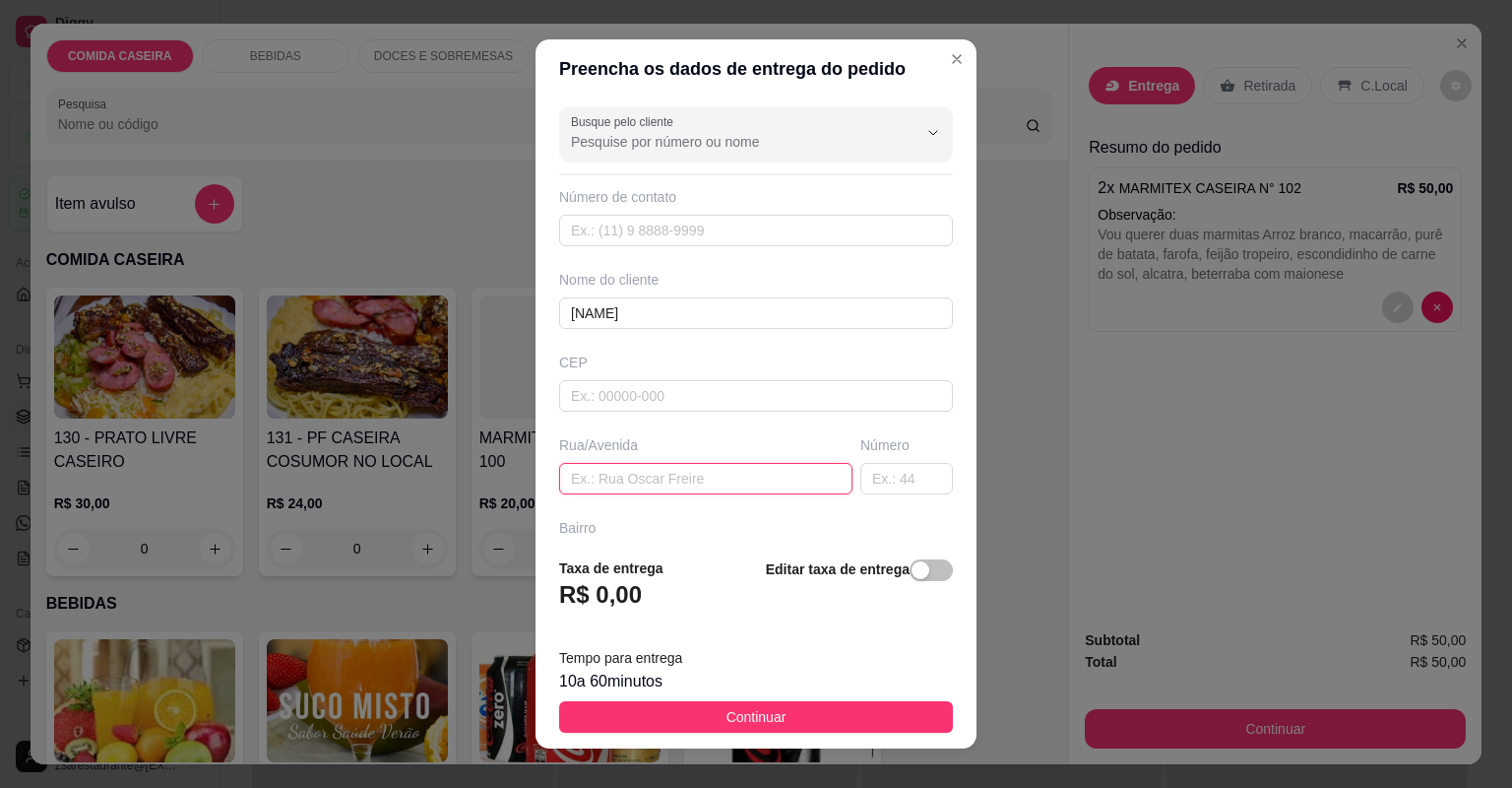 click at bounding box center (706, 479) 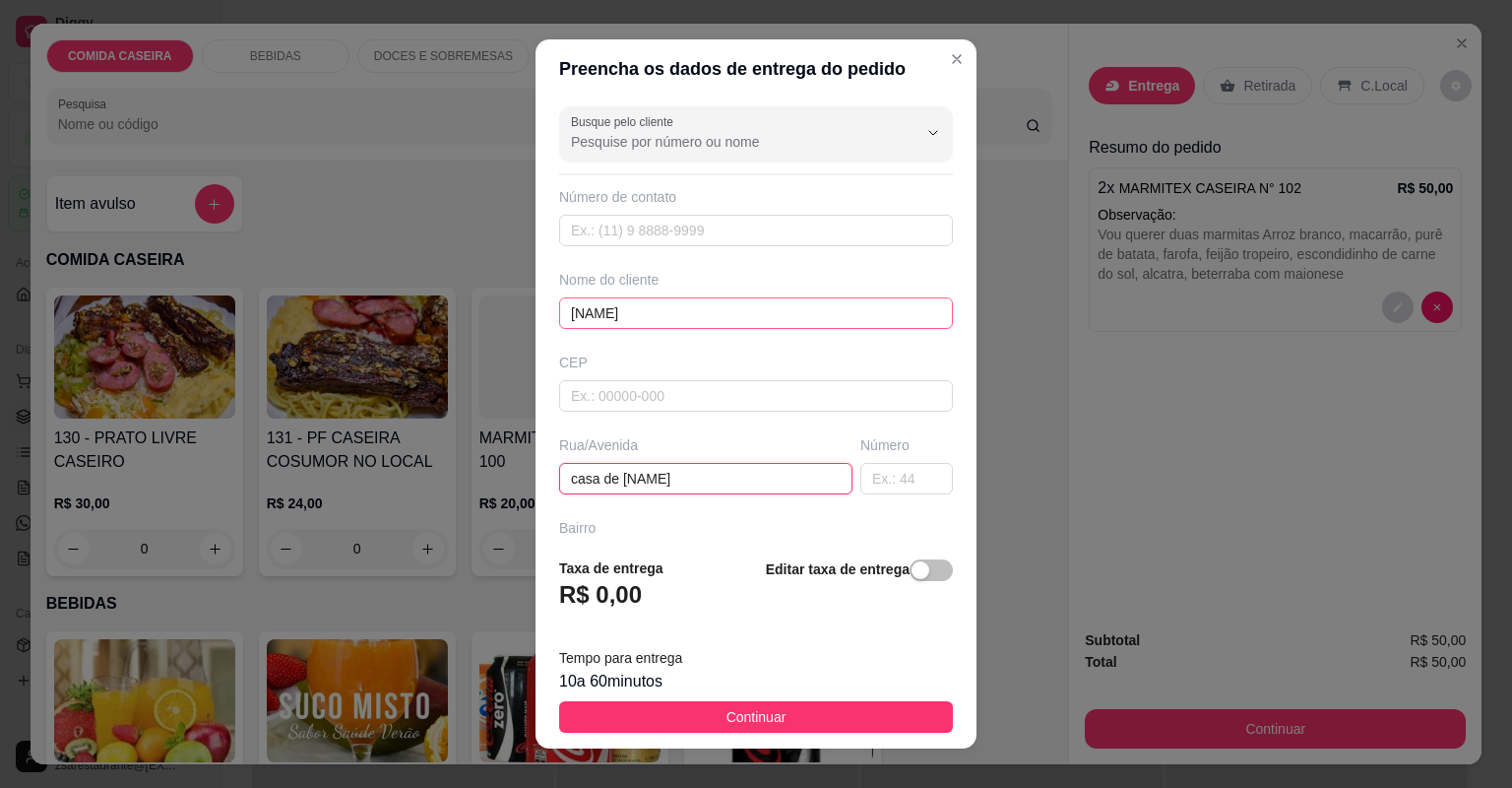 type on "casa de [NAME]" 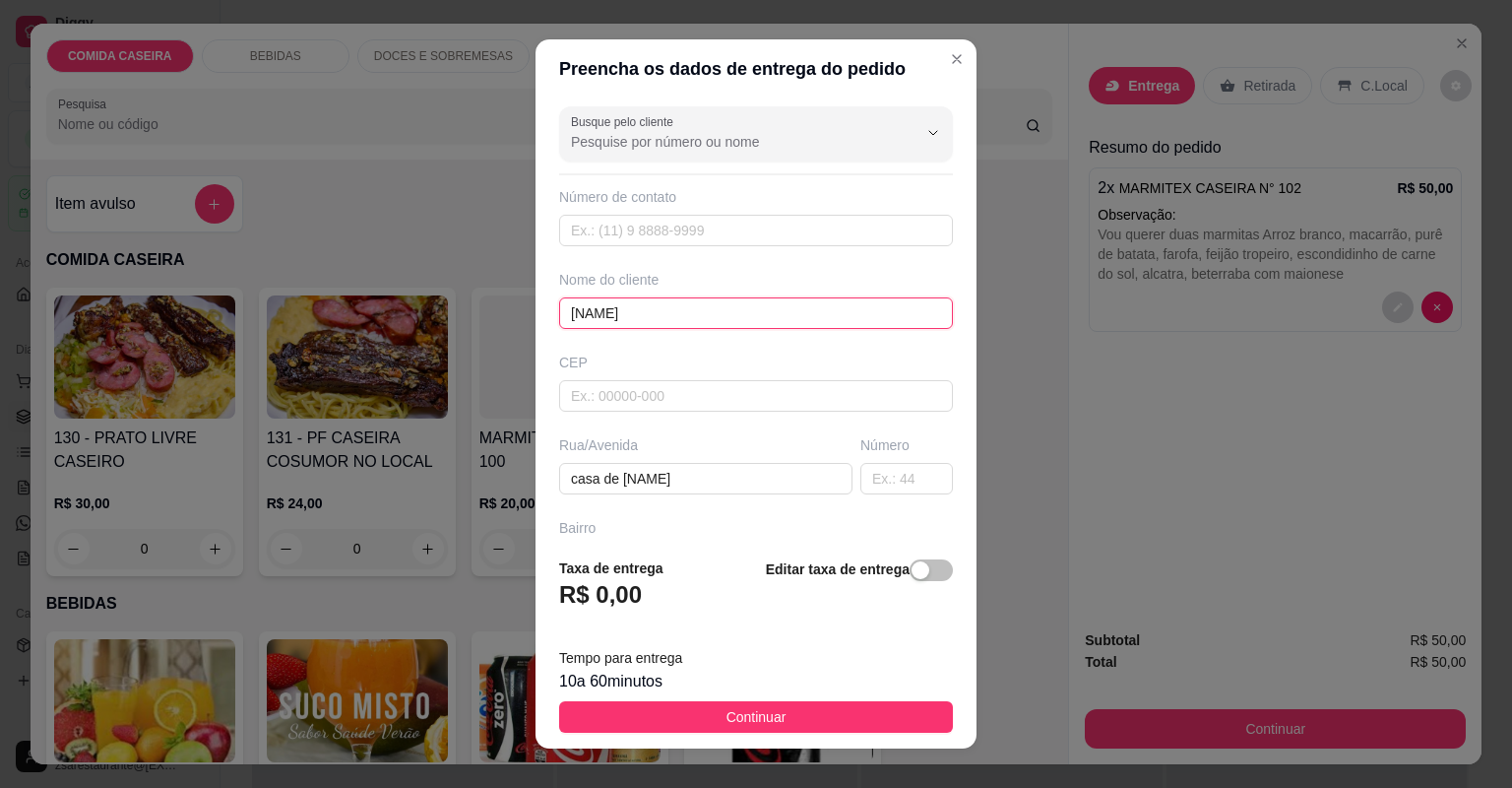 click on "[NAME]" at bounding box center (756, 313) 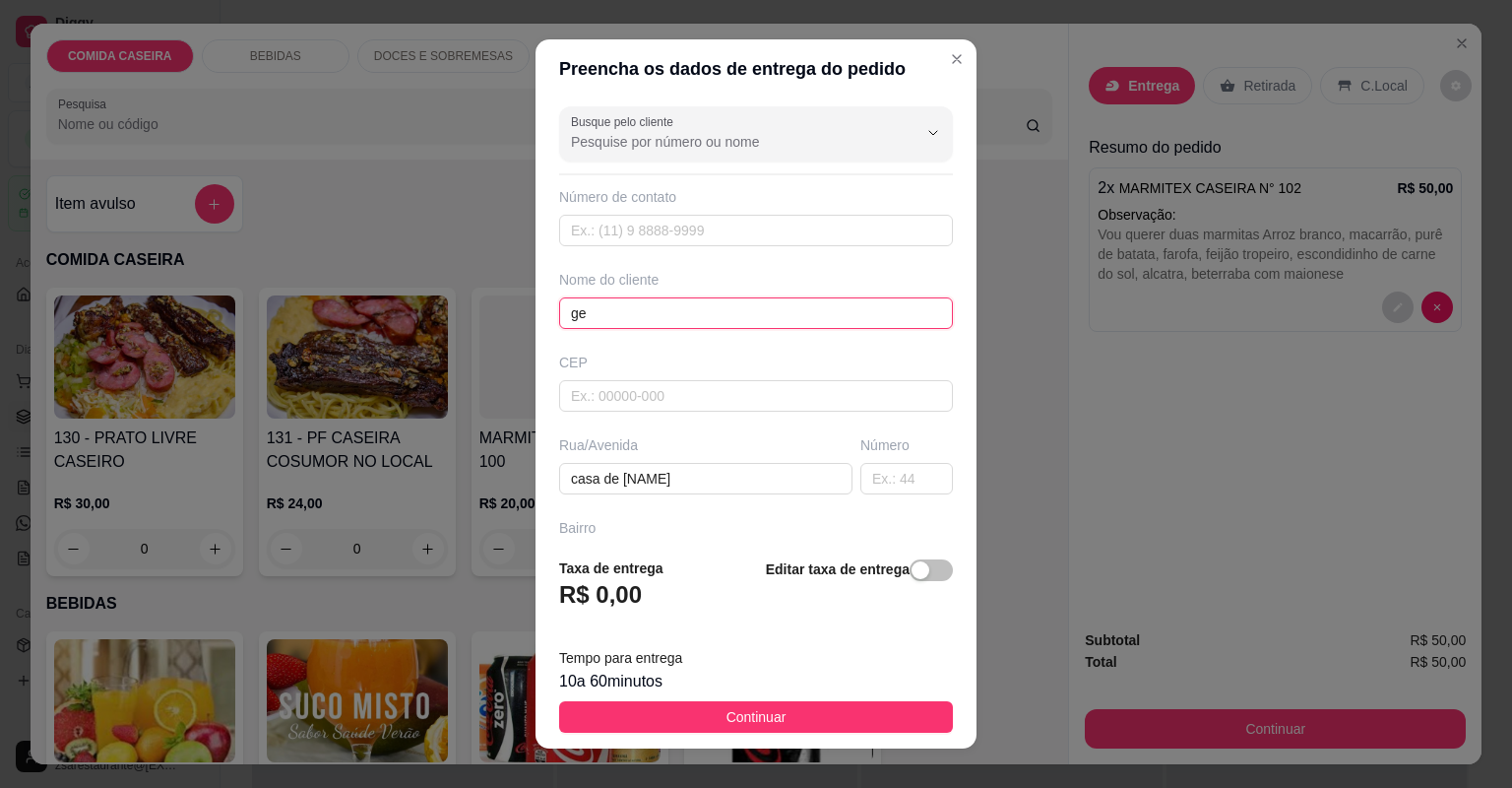 type on "g" 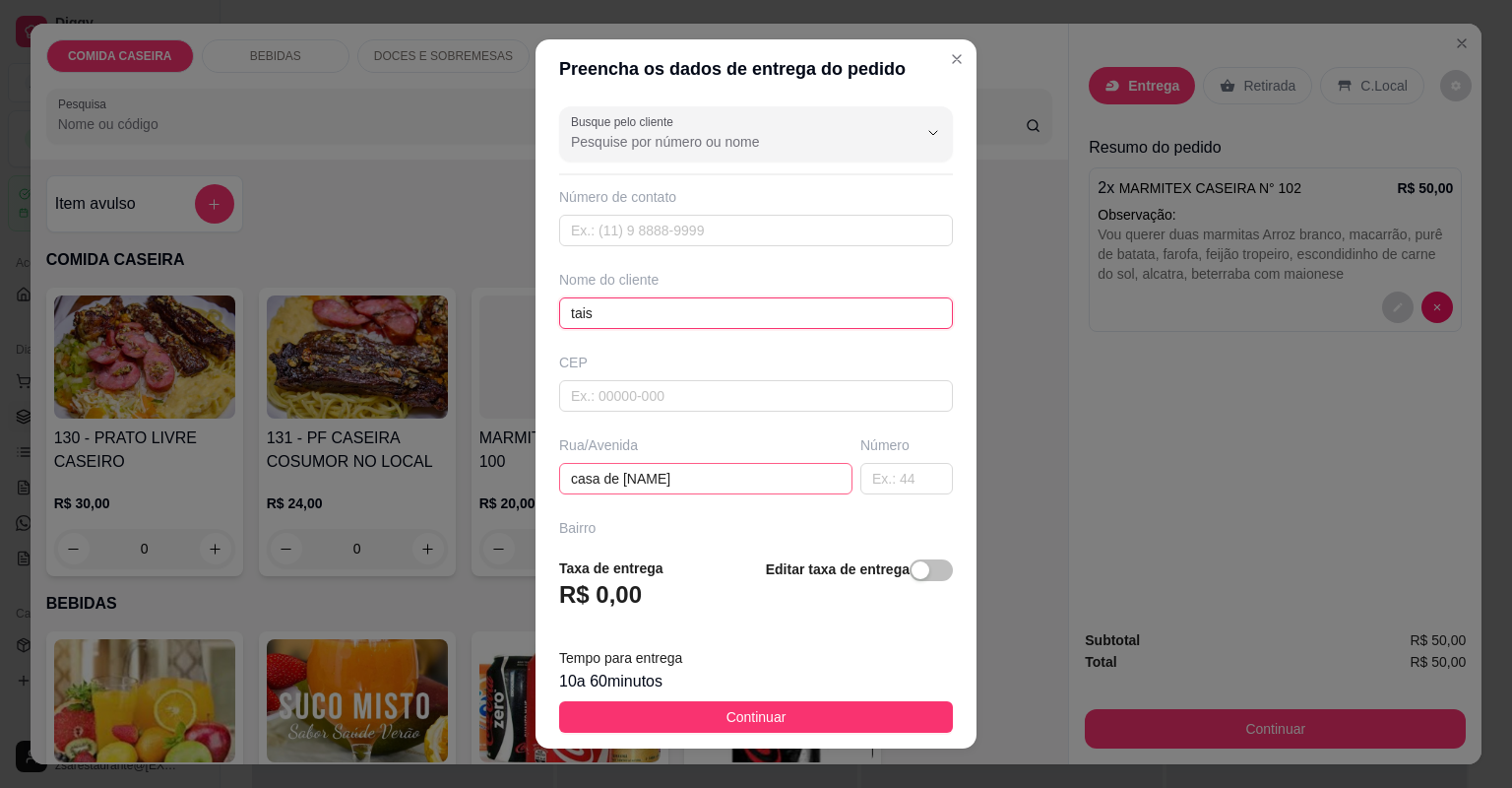 type on "tais" 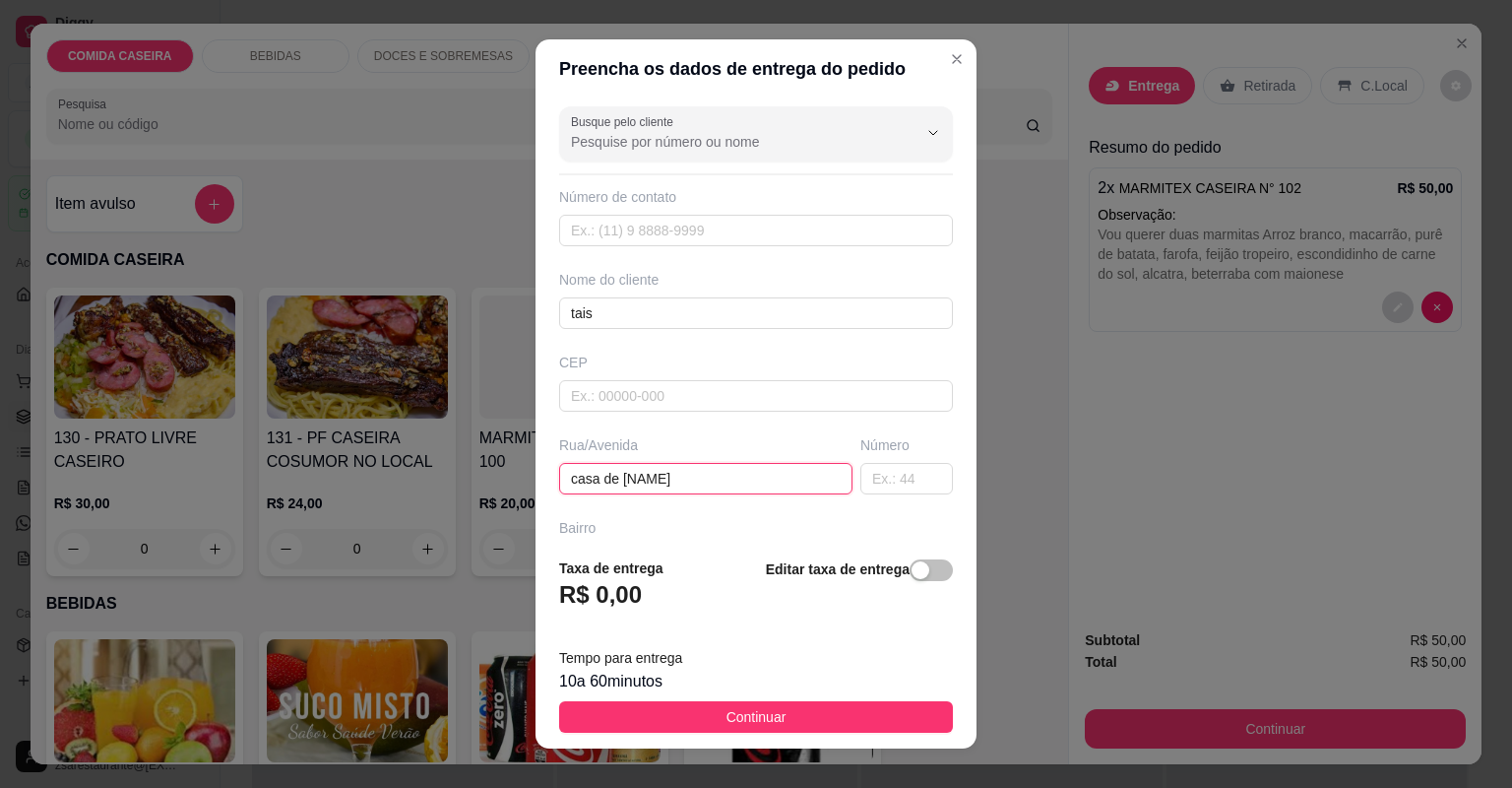 click on "casa de [NAME]" at bounding box center (706, 479) 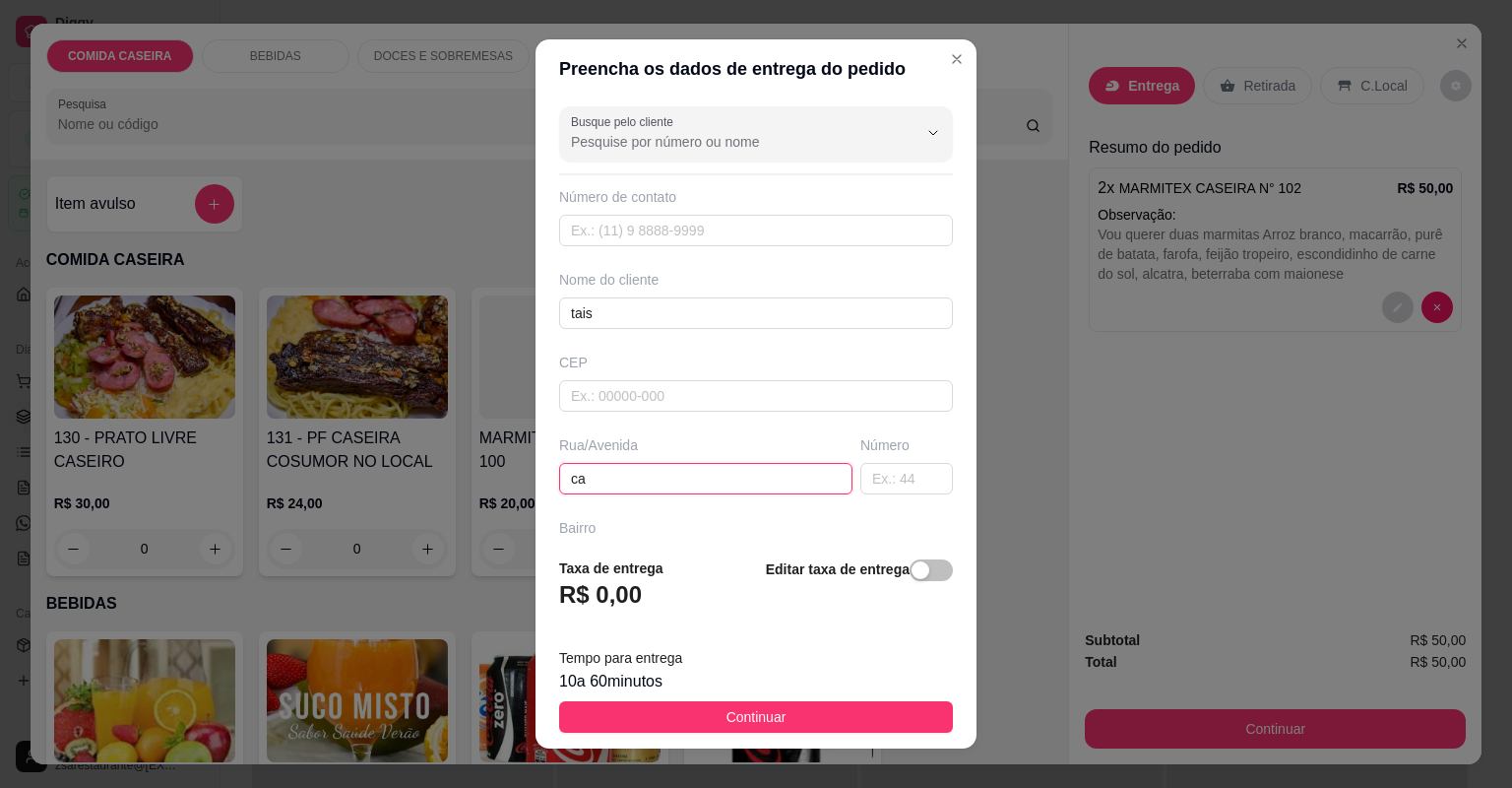type on "c" 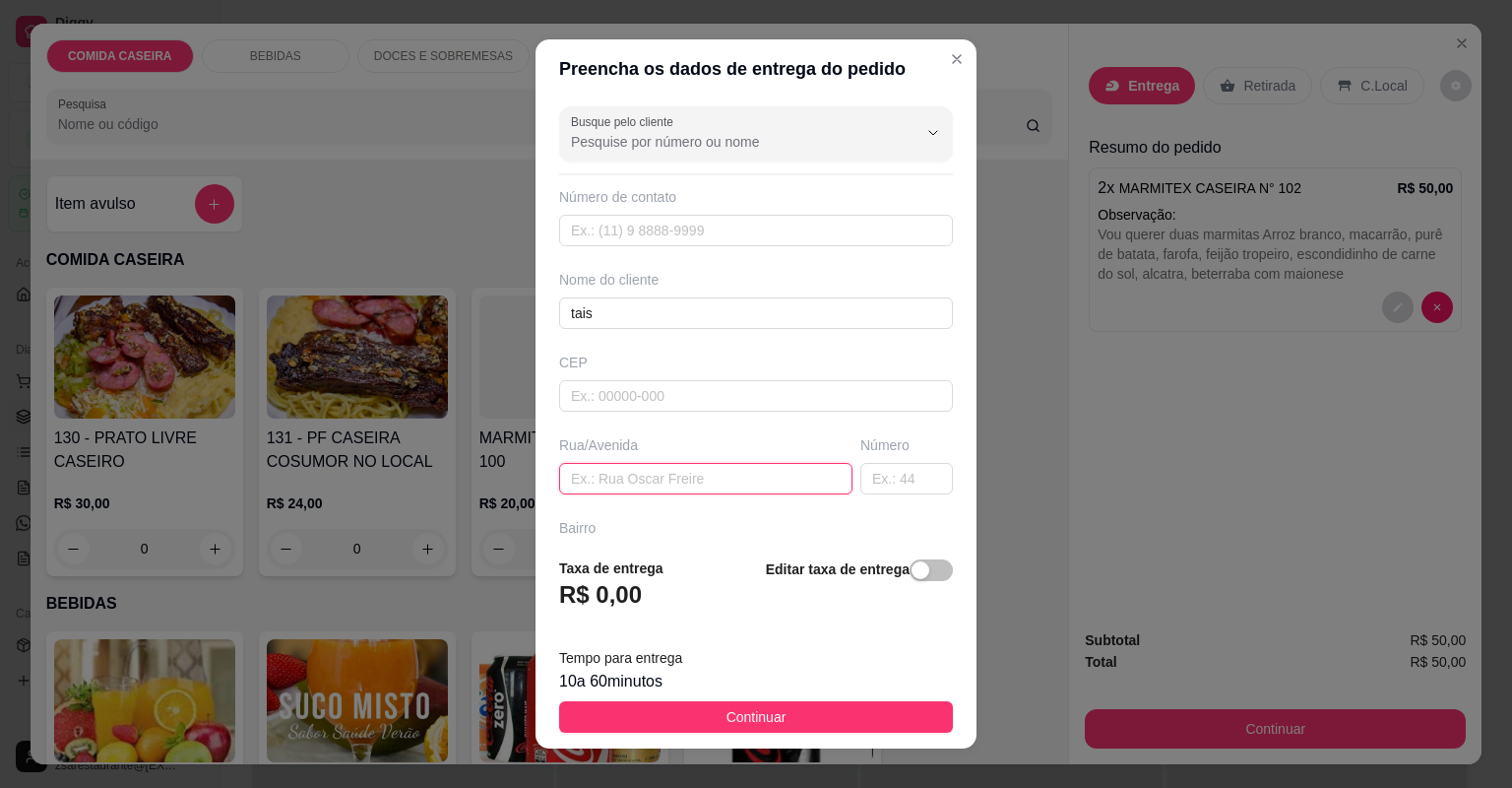 paste on "[STREET] [NAME]  Barrio esperança  Número 131" 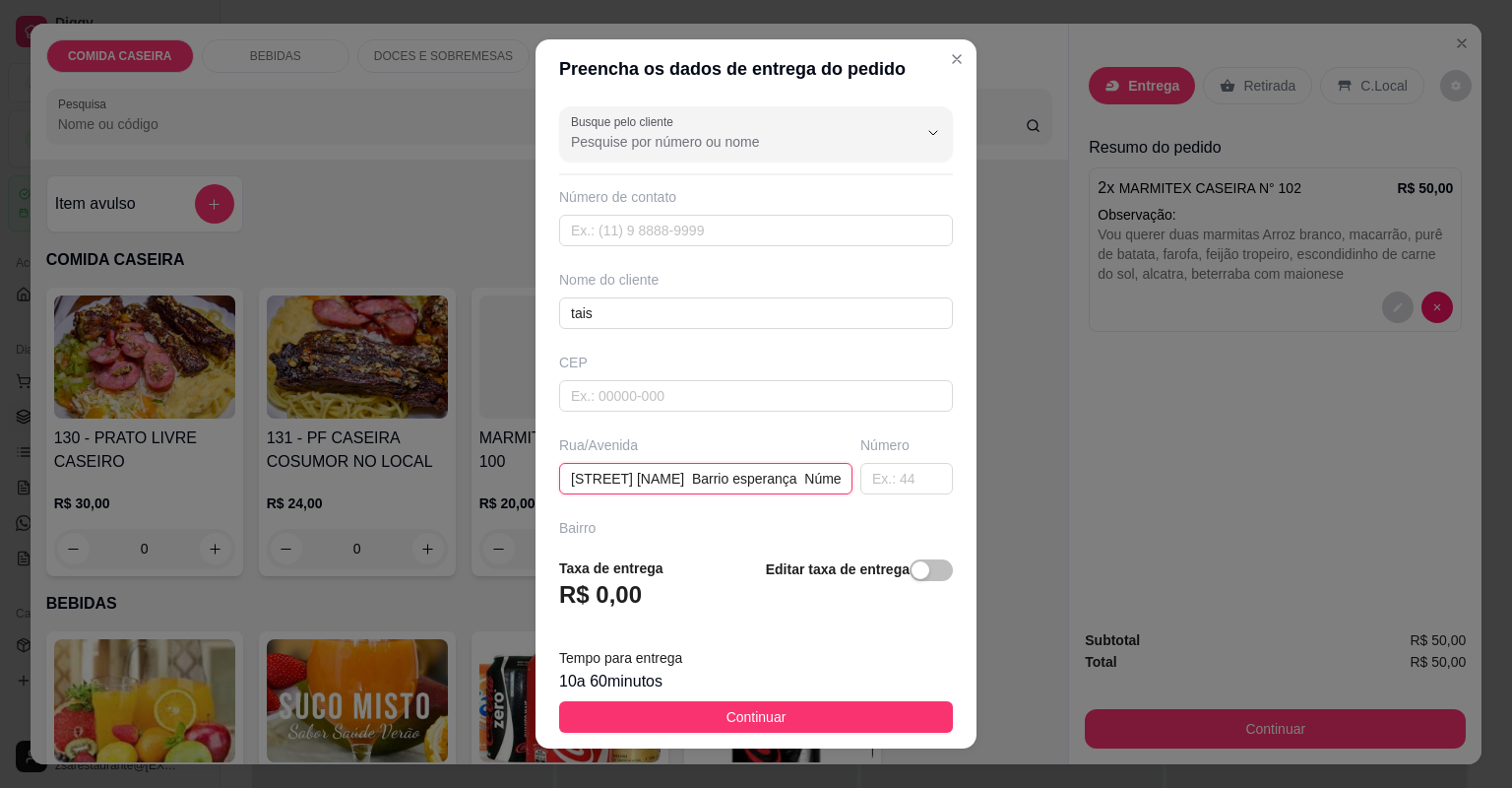 click on "[STREET] [NAME]  Barrio esperança  Número 131" at bounding box center [706, 479] 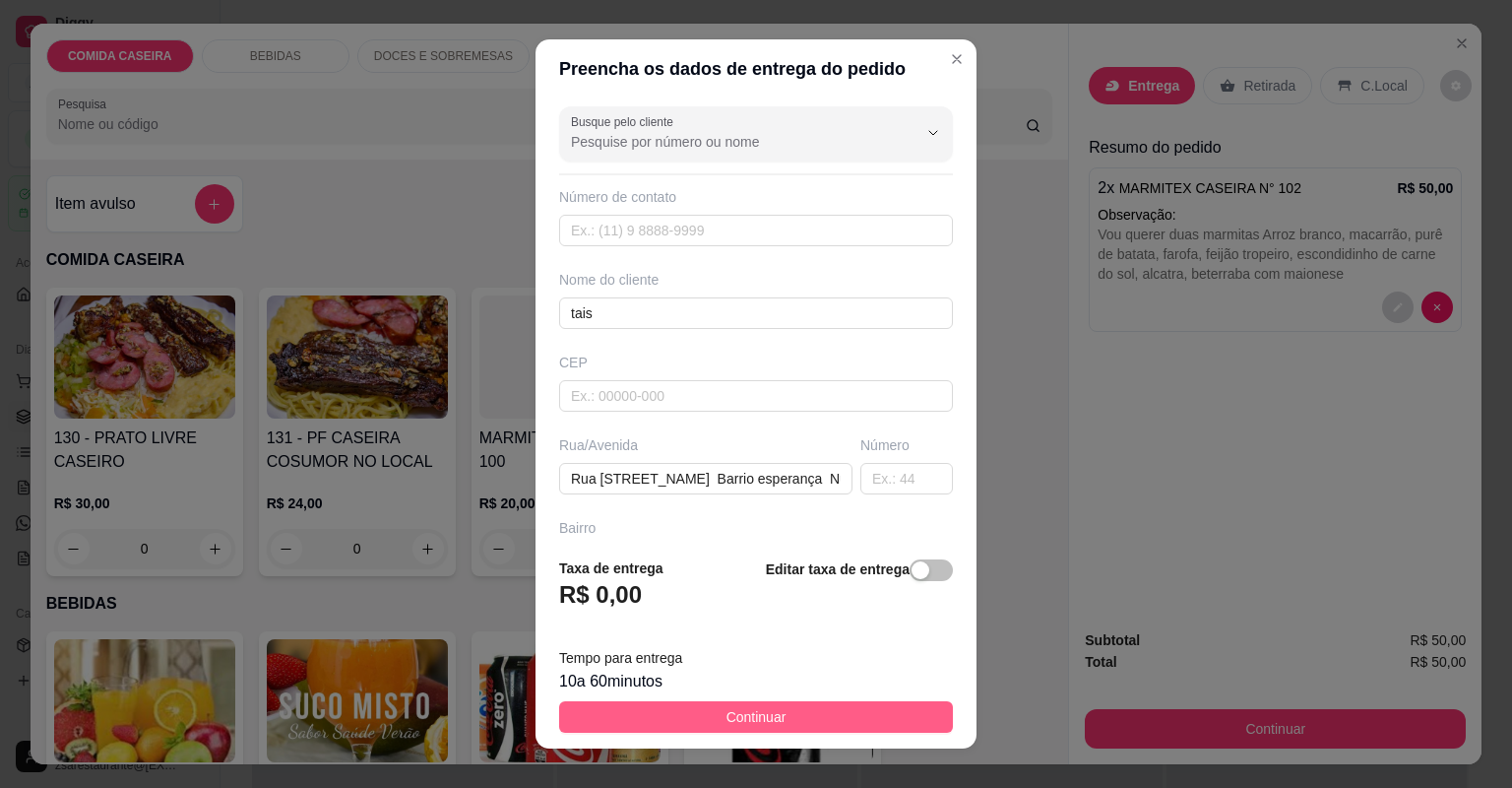 click on "Continuar" at bounding box center [756, 717] 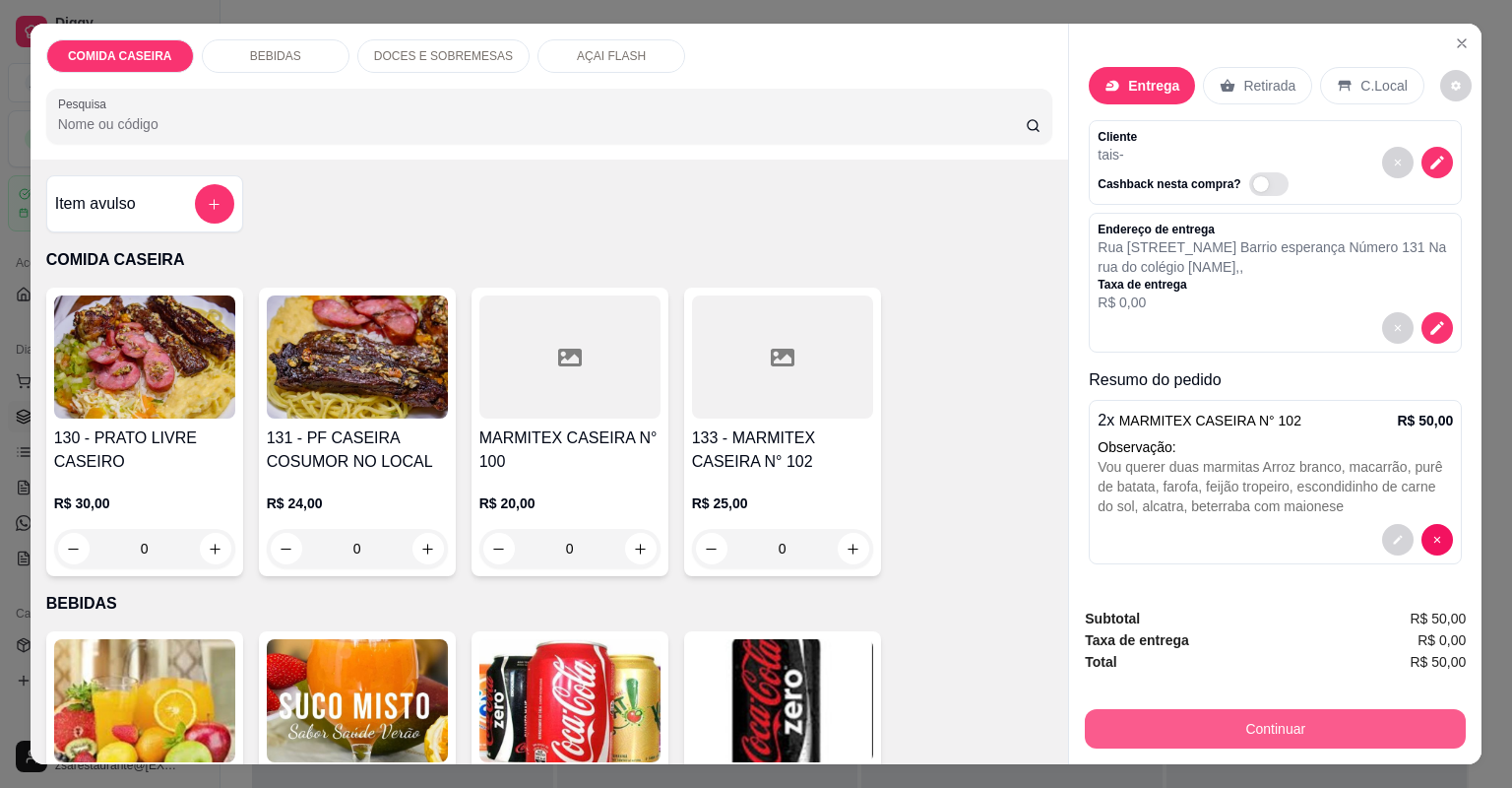 click on "Continuar" at bounding box center (1275, 729) 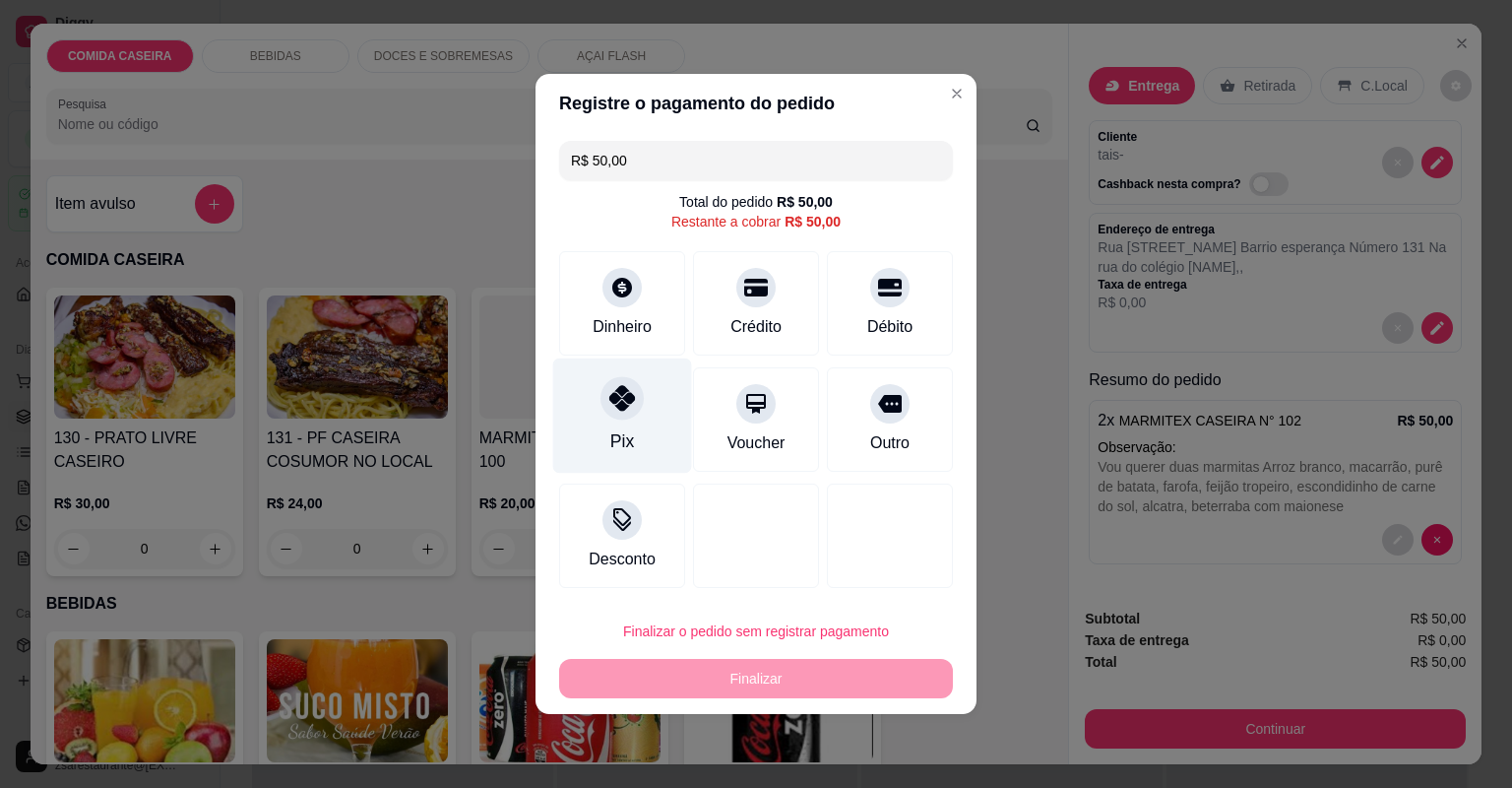 click on "Pix" at bounding box center [622, 416] 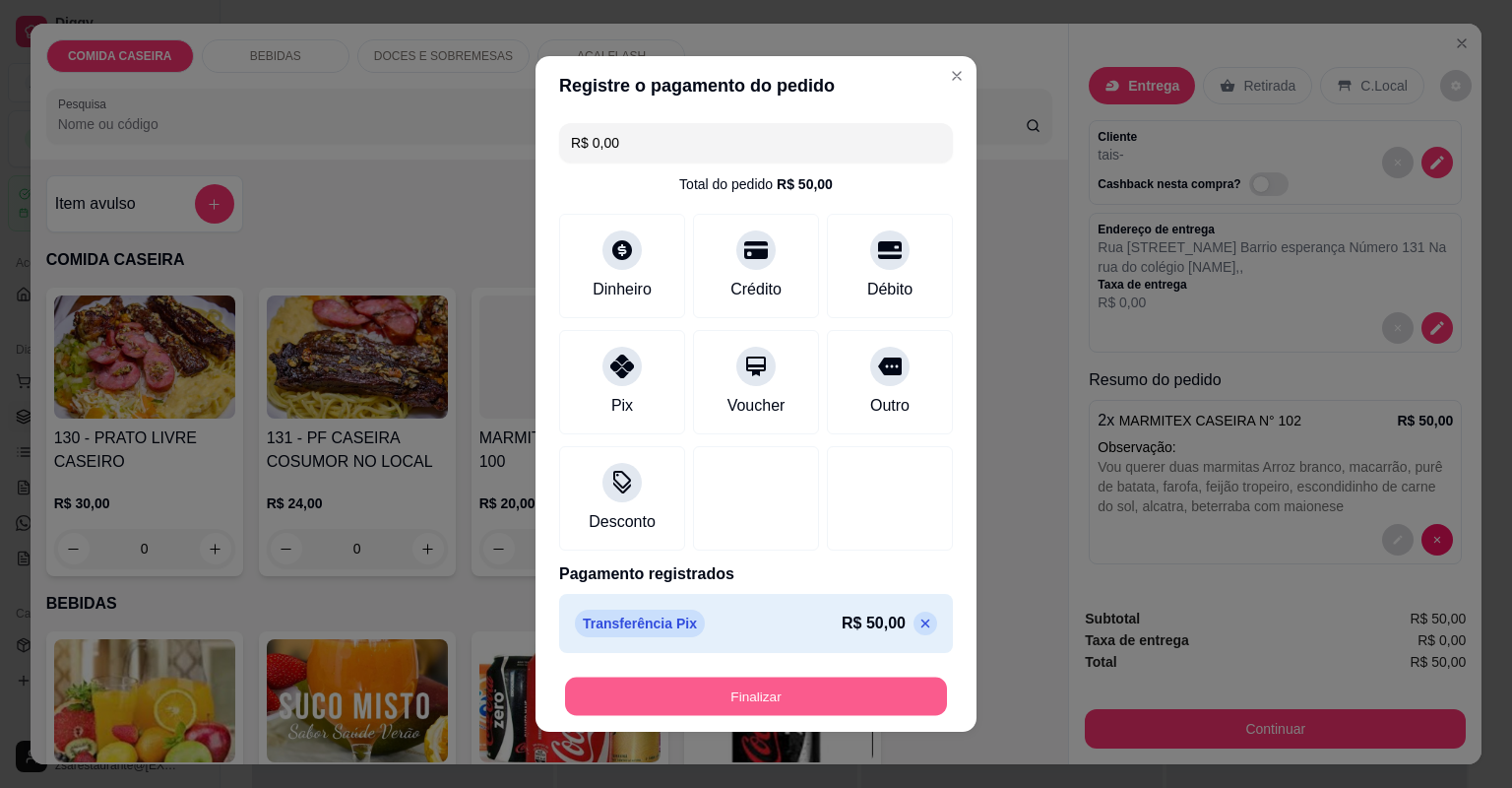 click on "Finalizar" at bounding box center (756, 696) 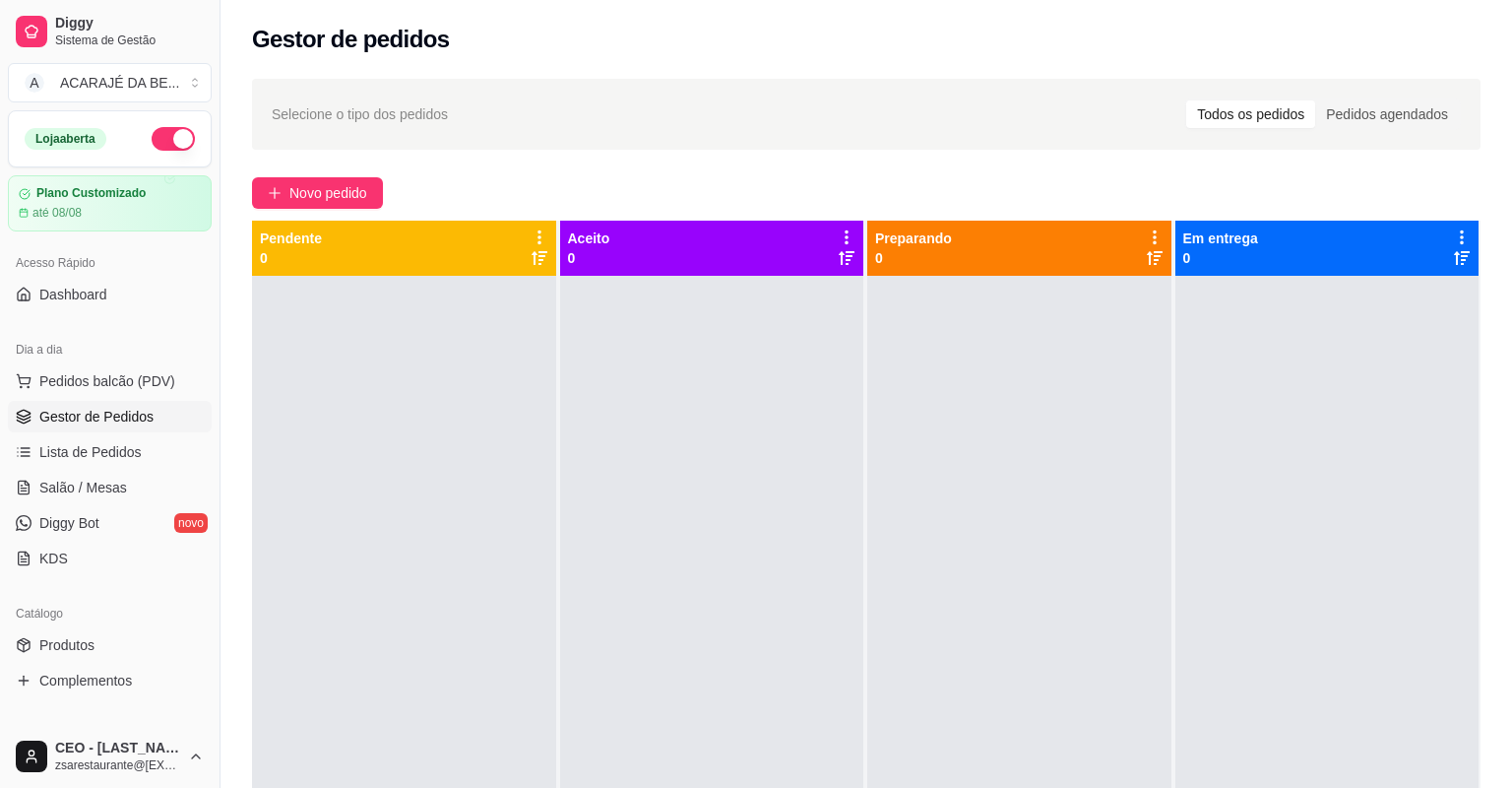 click on "Pedidos balcão (PDV) Gestor de Pedidos Lista de Pedidos Salão / Mesas Diggy Bot novo KDS" at bounding box center (109, 470) 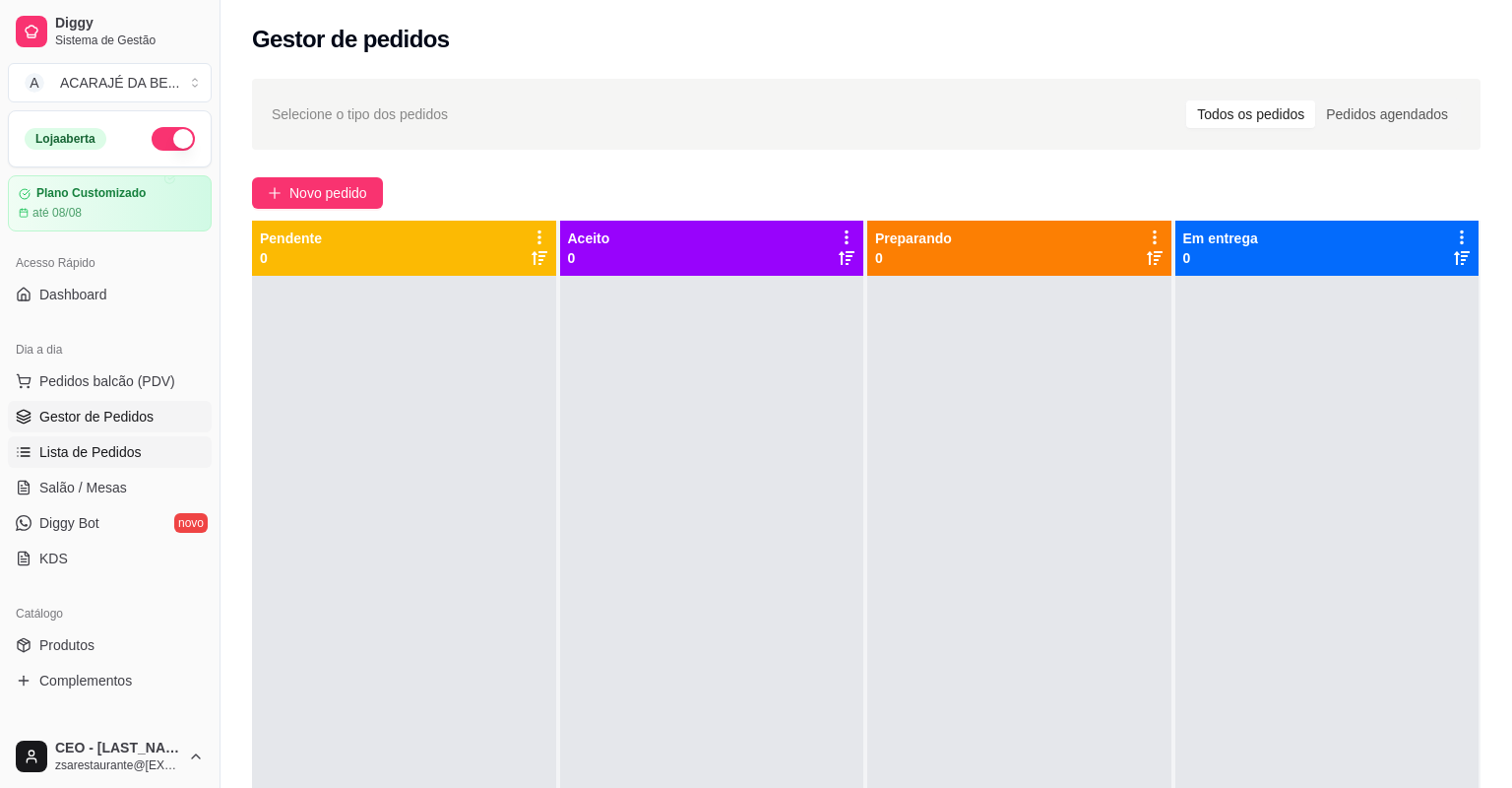 click on "Lista de Pedidos" at bounding box center [91, 452] 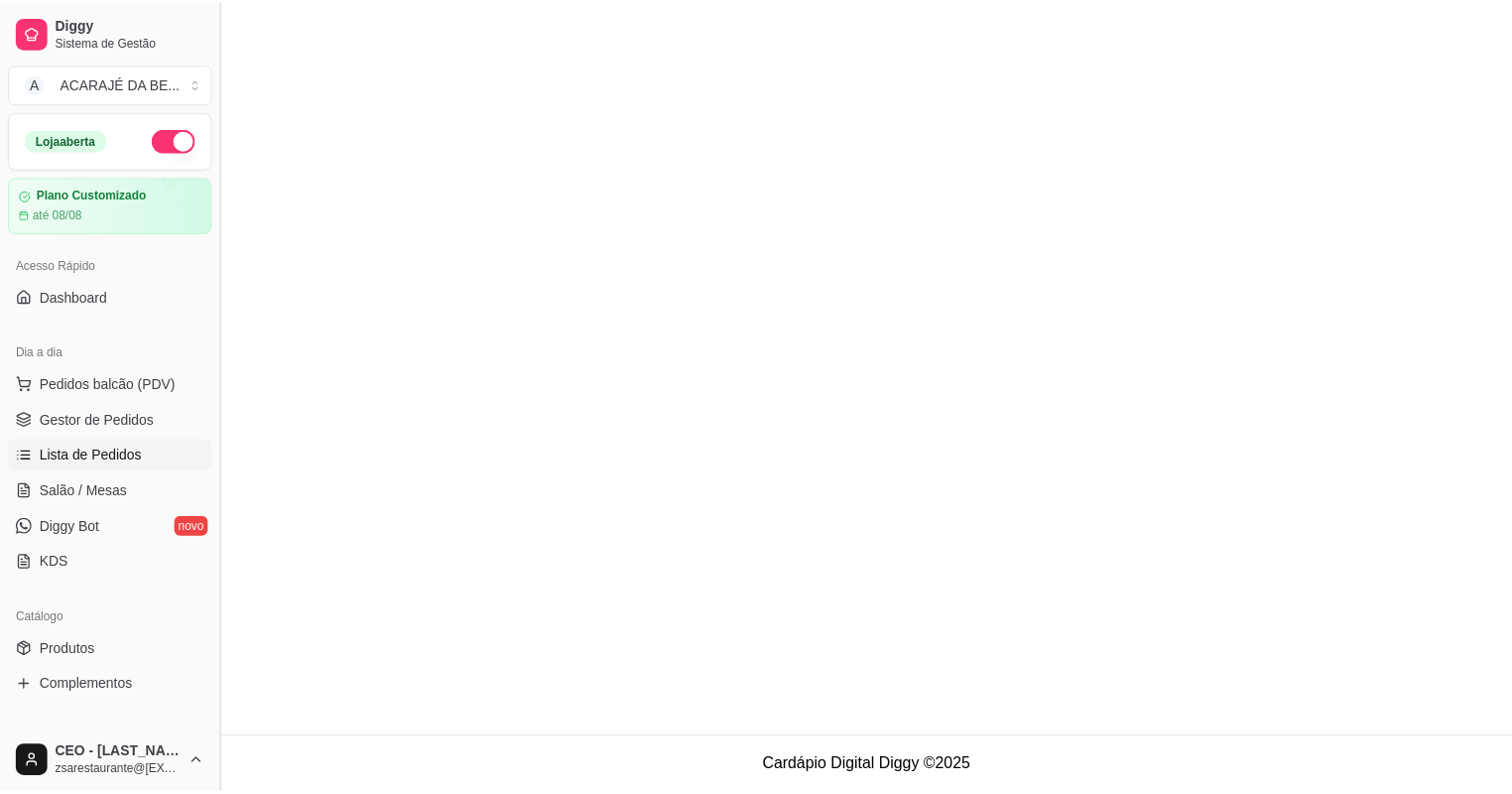 scroll, scrollTop: 0, scrollLeft: 0, axis: both 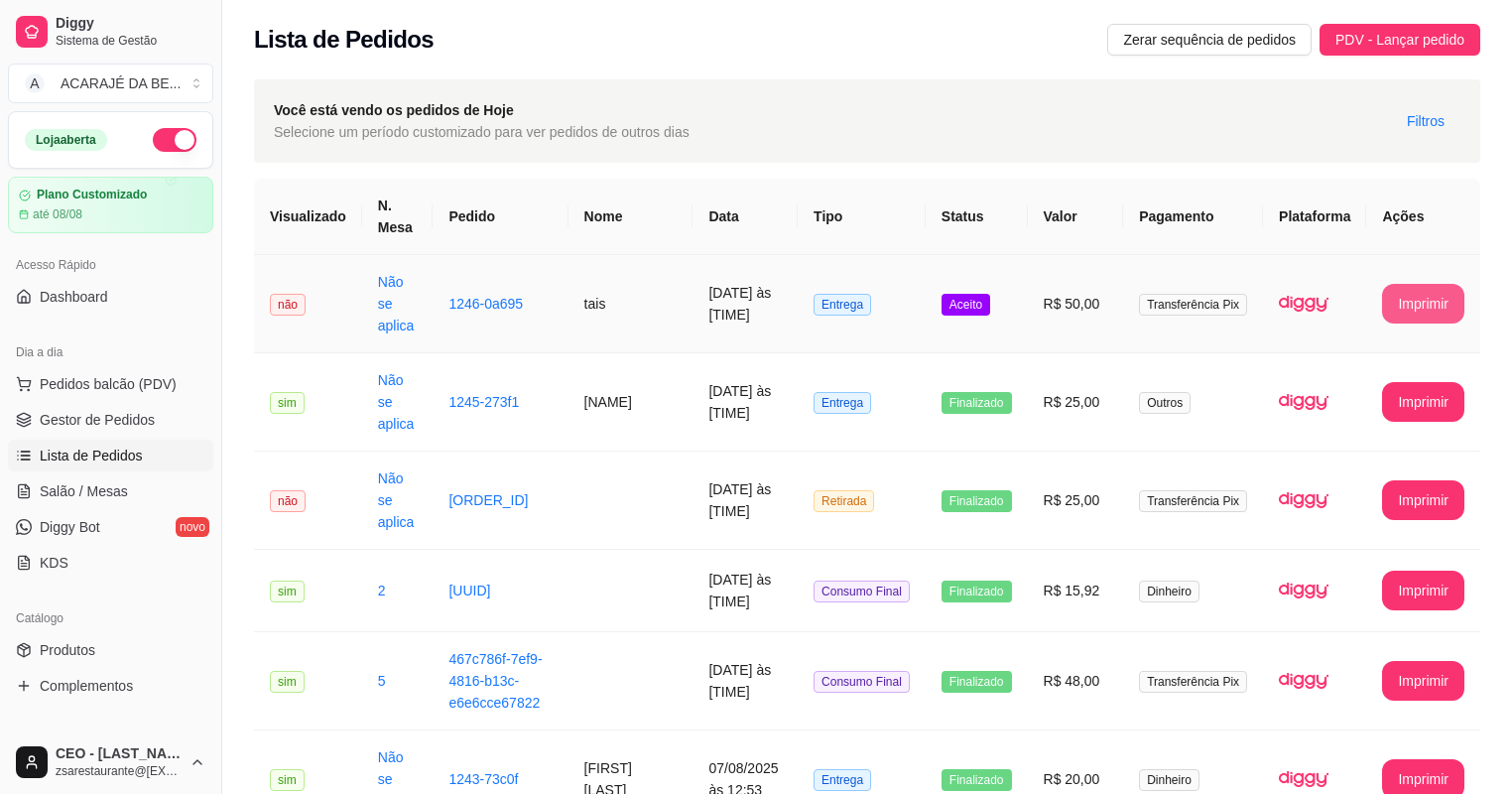 click on "Imprimir" at bounding box center (1423, 304) 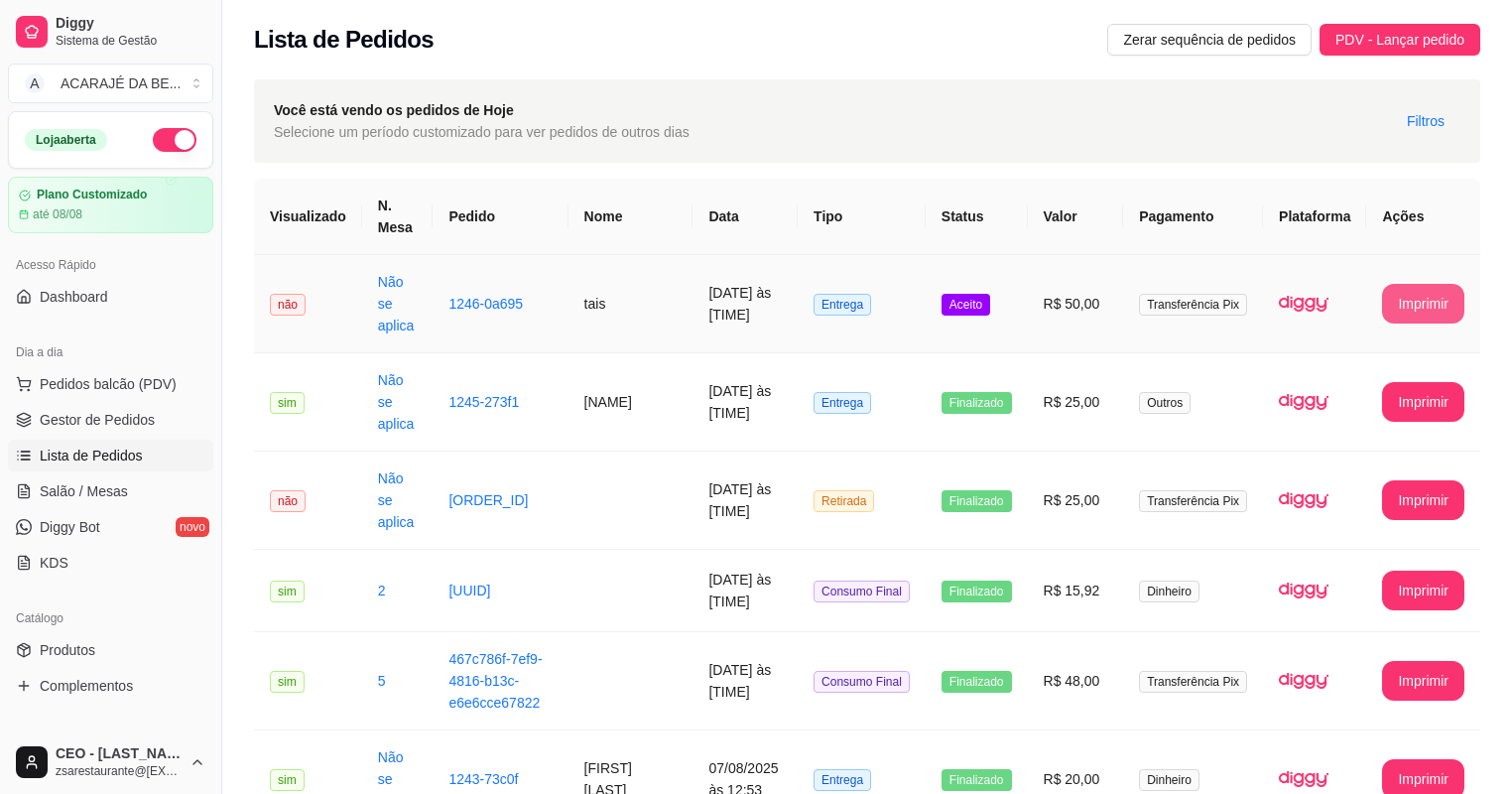 scroll, scrollTop: 0, scrollLeft: 0, axis: both 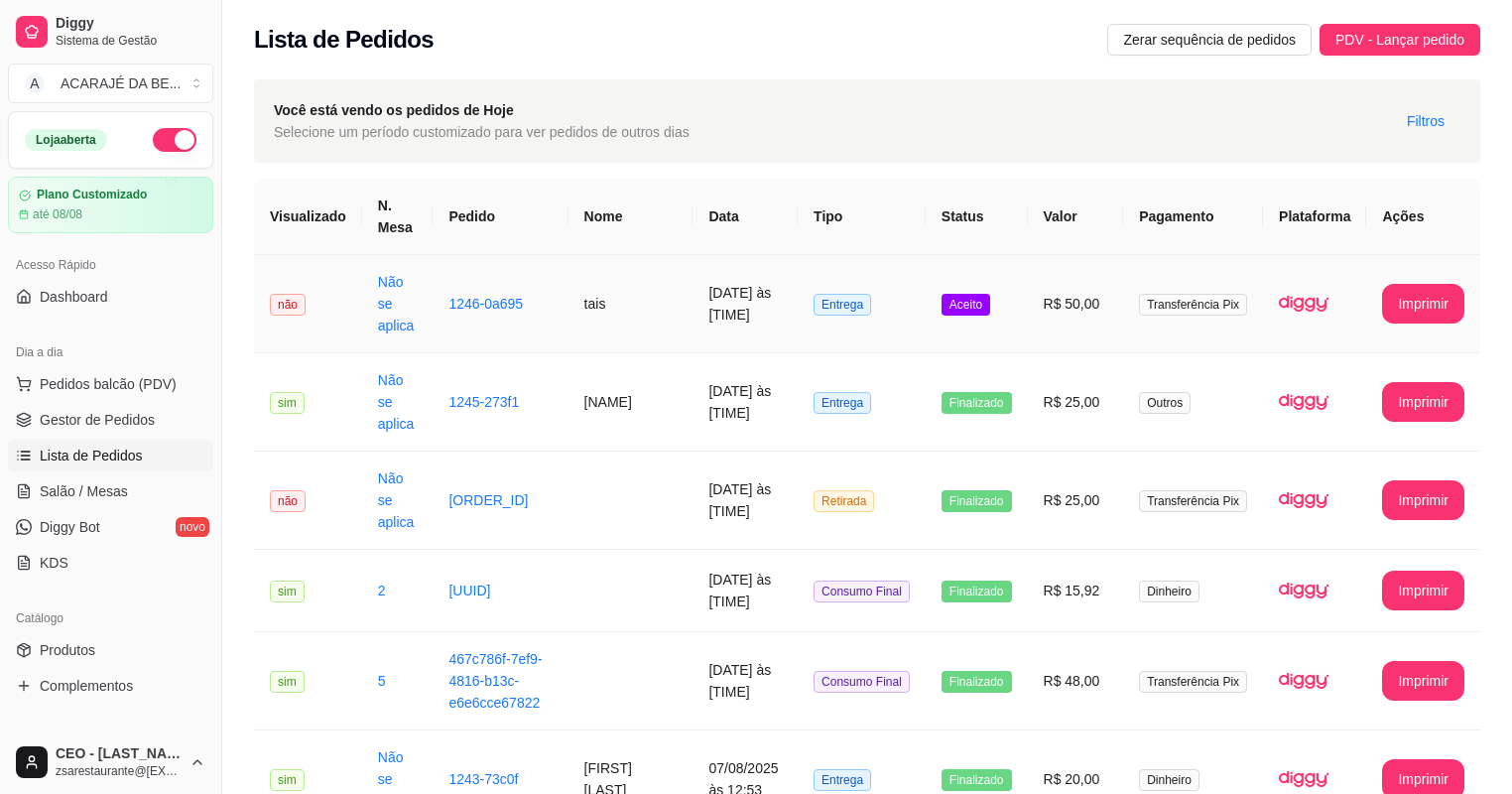 click on "Entrega" at bounding box center [861, 304] 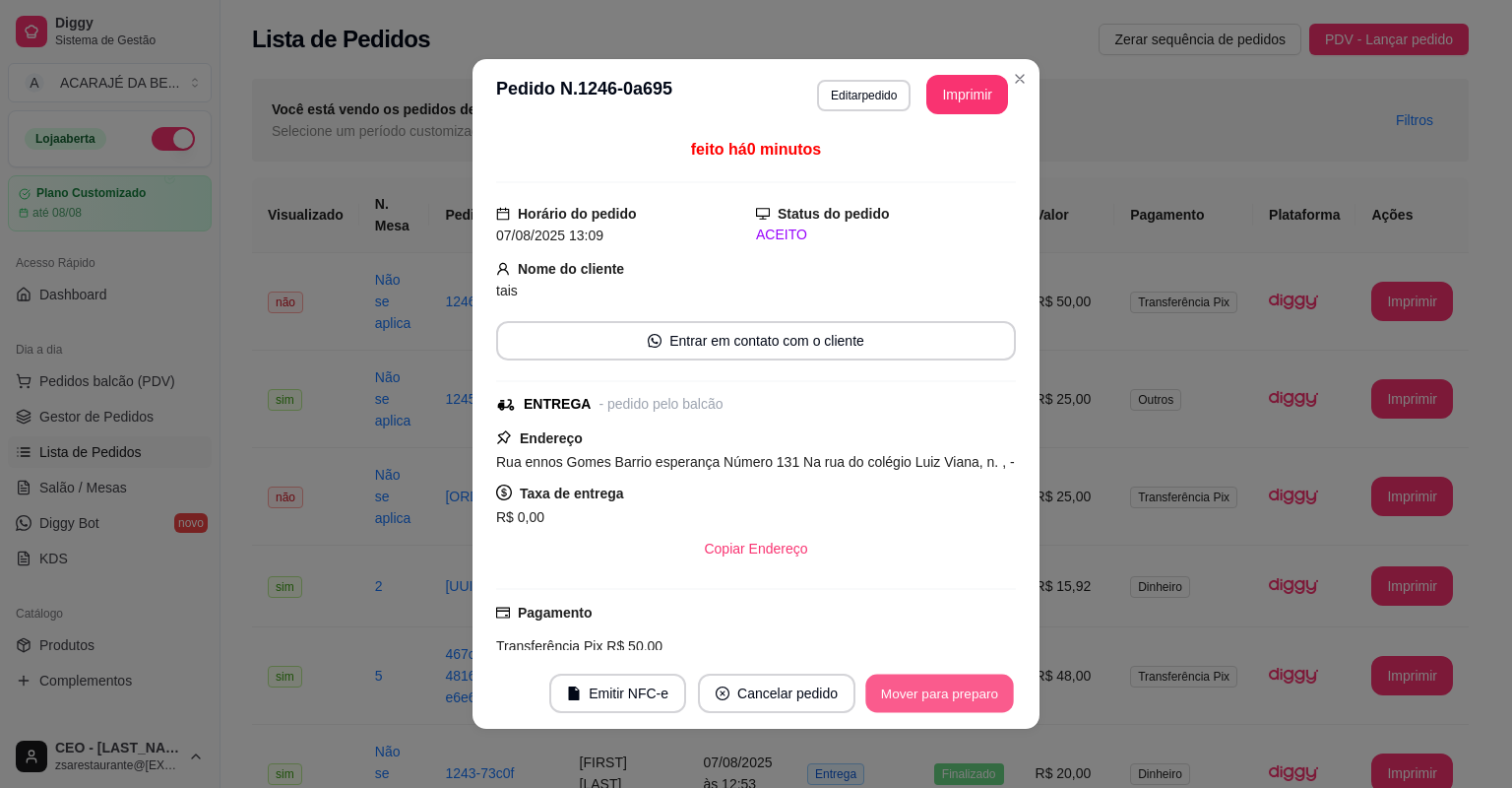 click on "Mover para preparo" at bounding box center (939, 693) 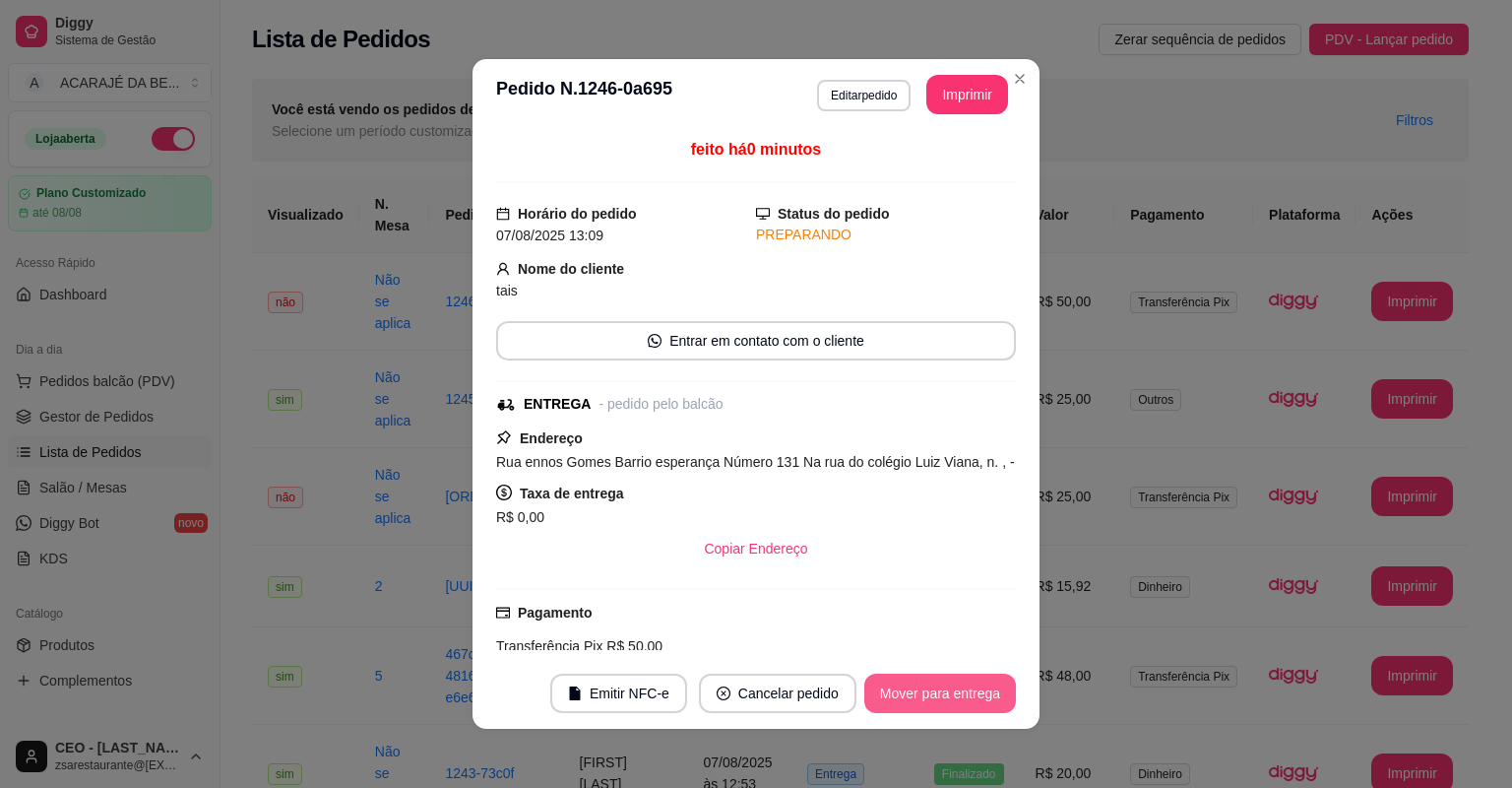 click on "Mover para entrega" at bounding box center (940, 693) 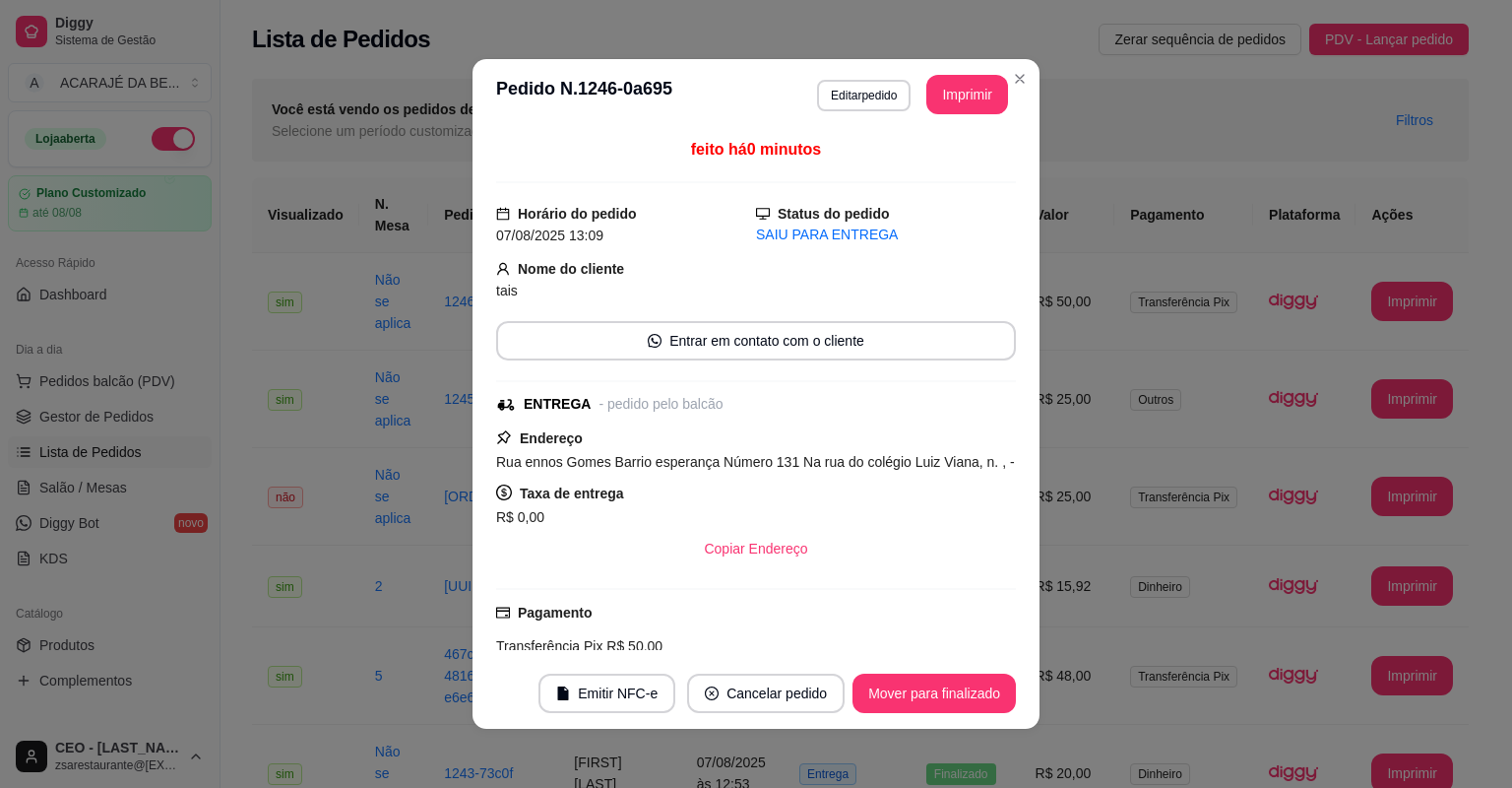 click on "Mover para finalizado" at bounding box center (934, 693) 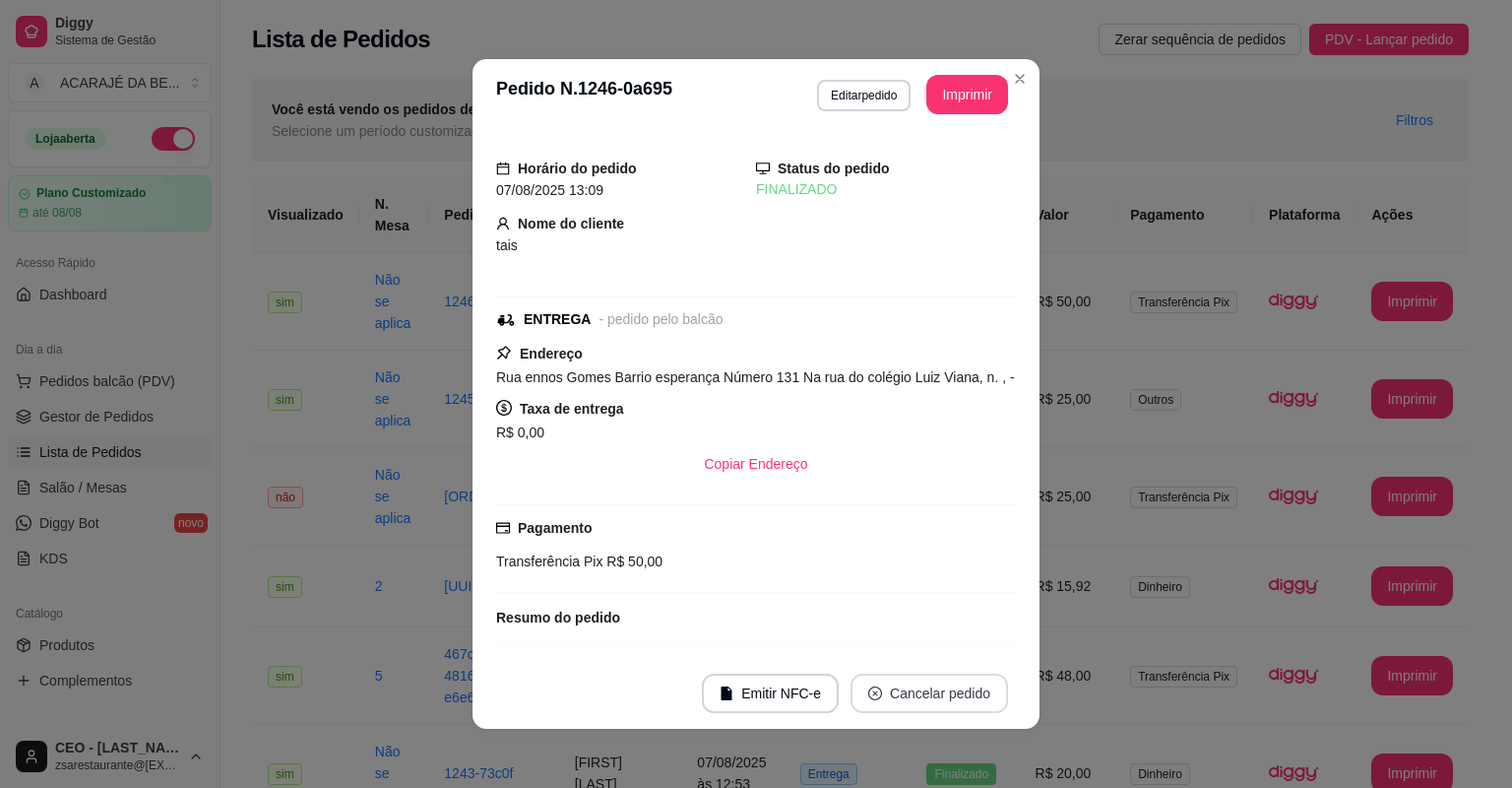 click on "Cancelar pedido" at bounding box center [929, 693] 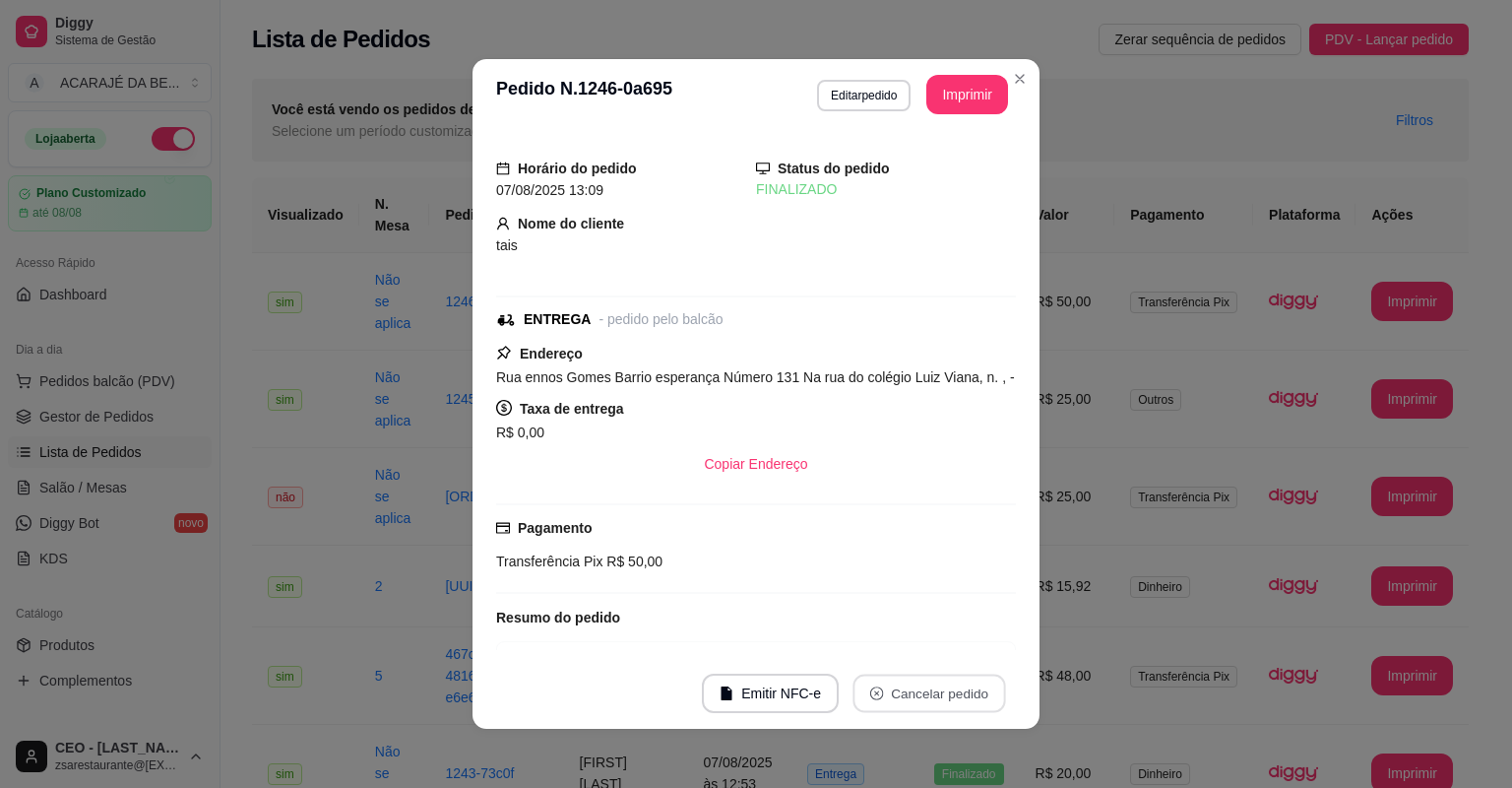 click on "não" at bounding box center (888, 643) 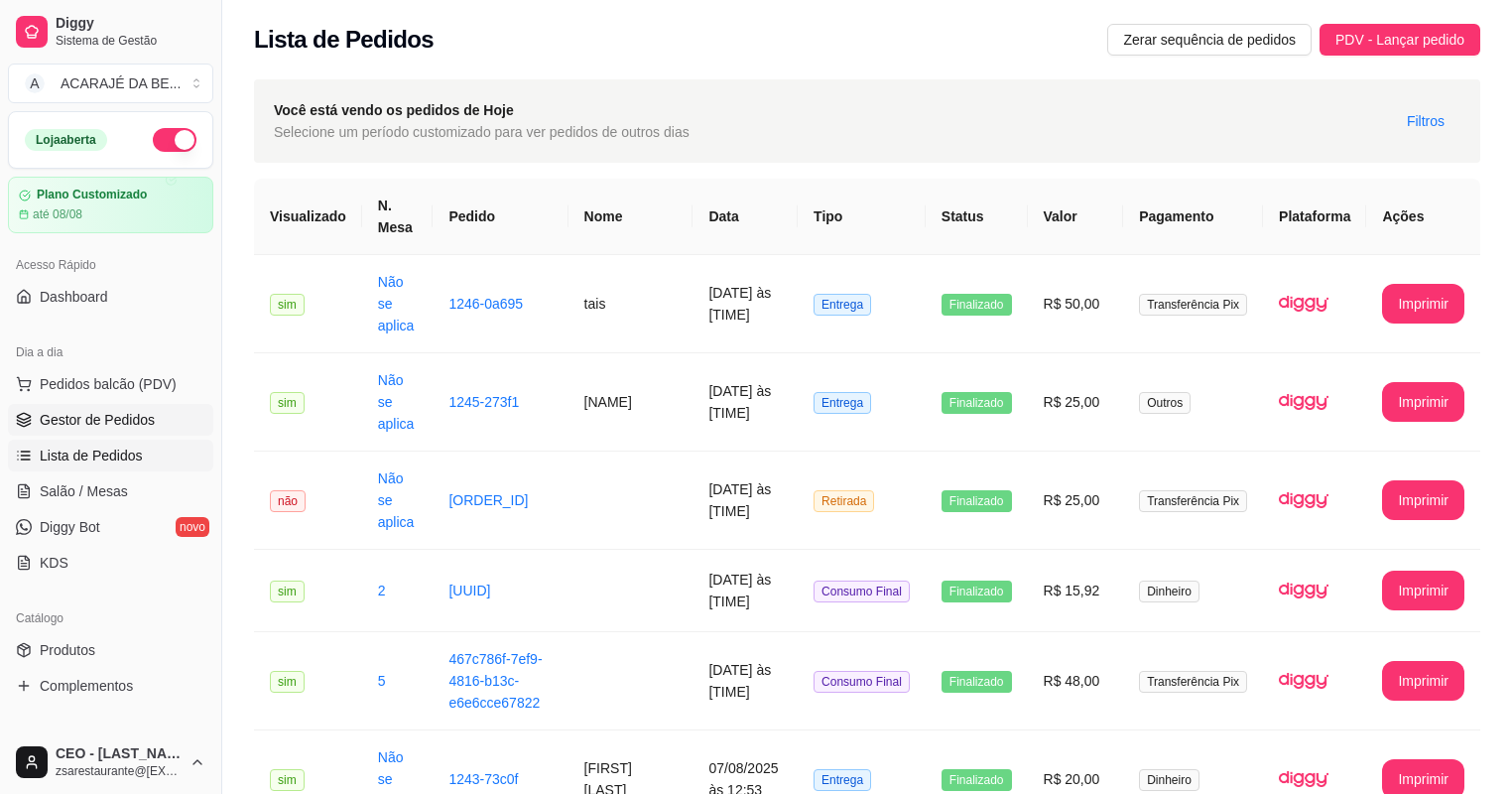 click on "Gestor de Pedidos" at bounding box center (97, 420) 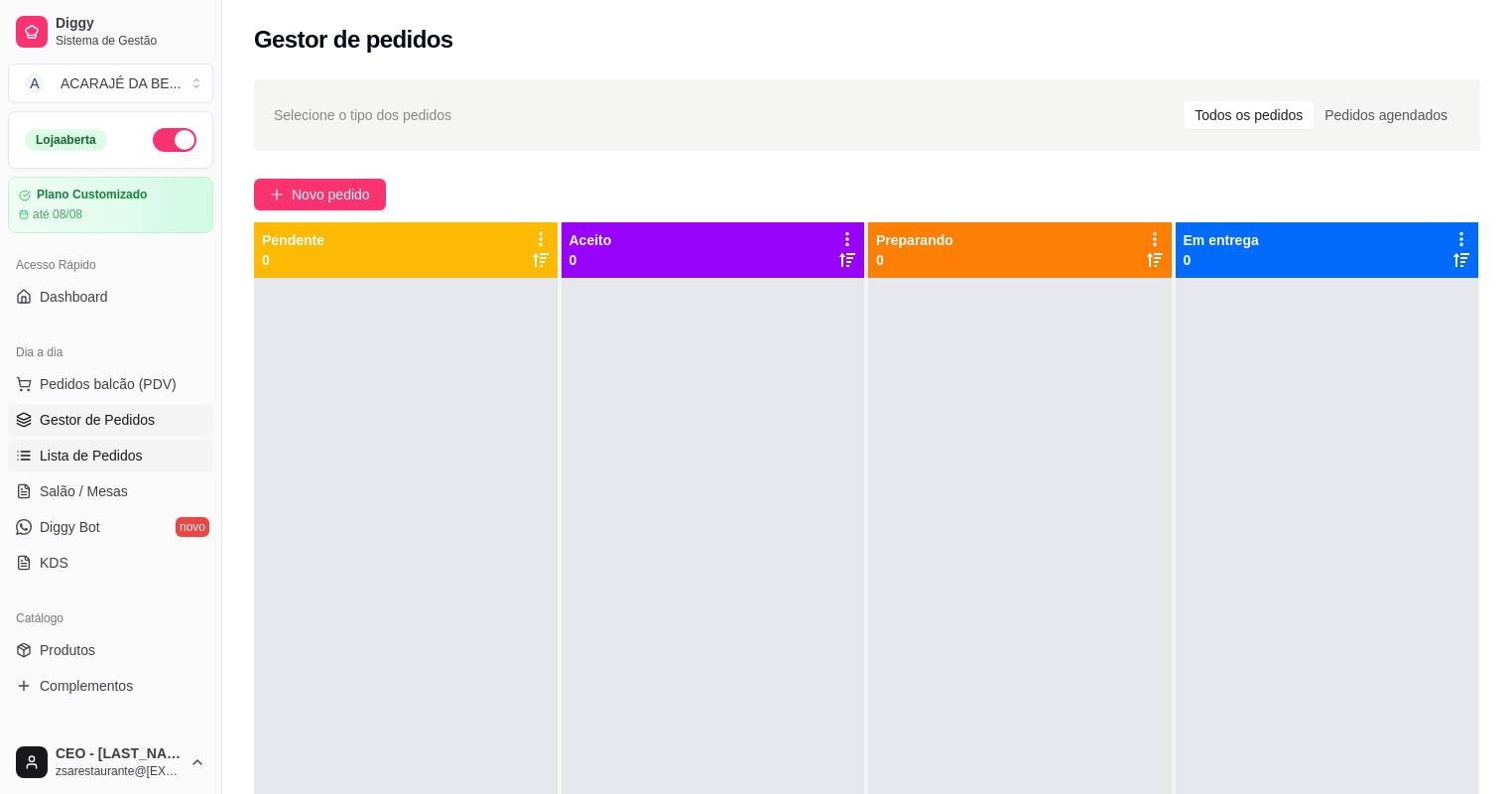 click on "Lista de Pedidos" at bounding box center (91, 456) 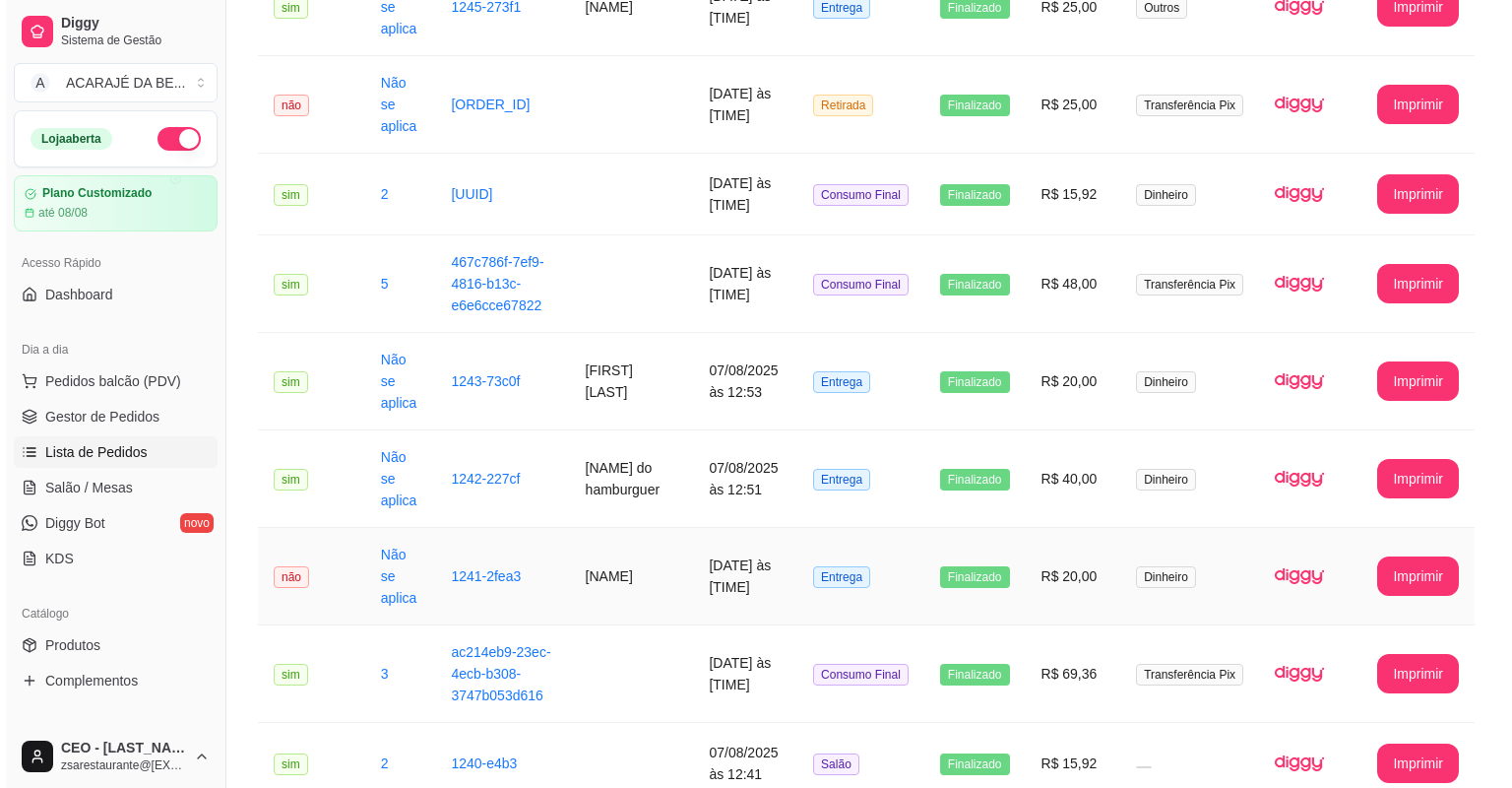 scroll, scrollTop: 394, scrollLeft: 0, axis: vertical 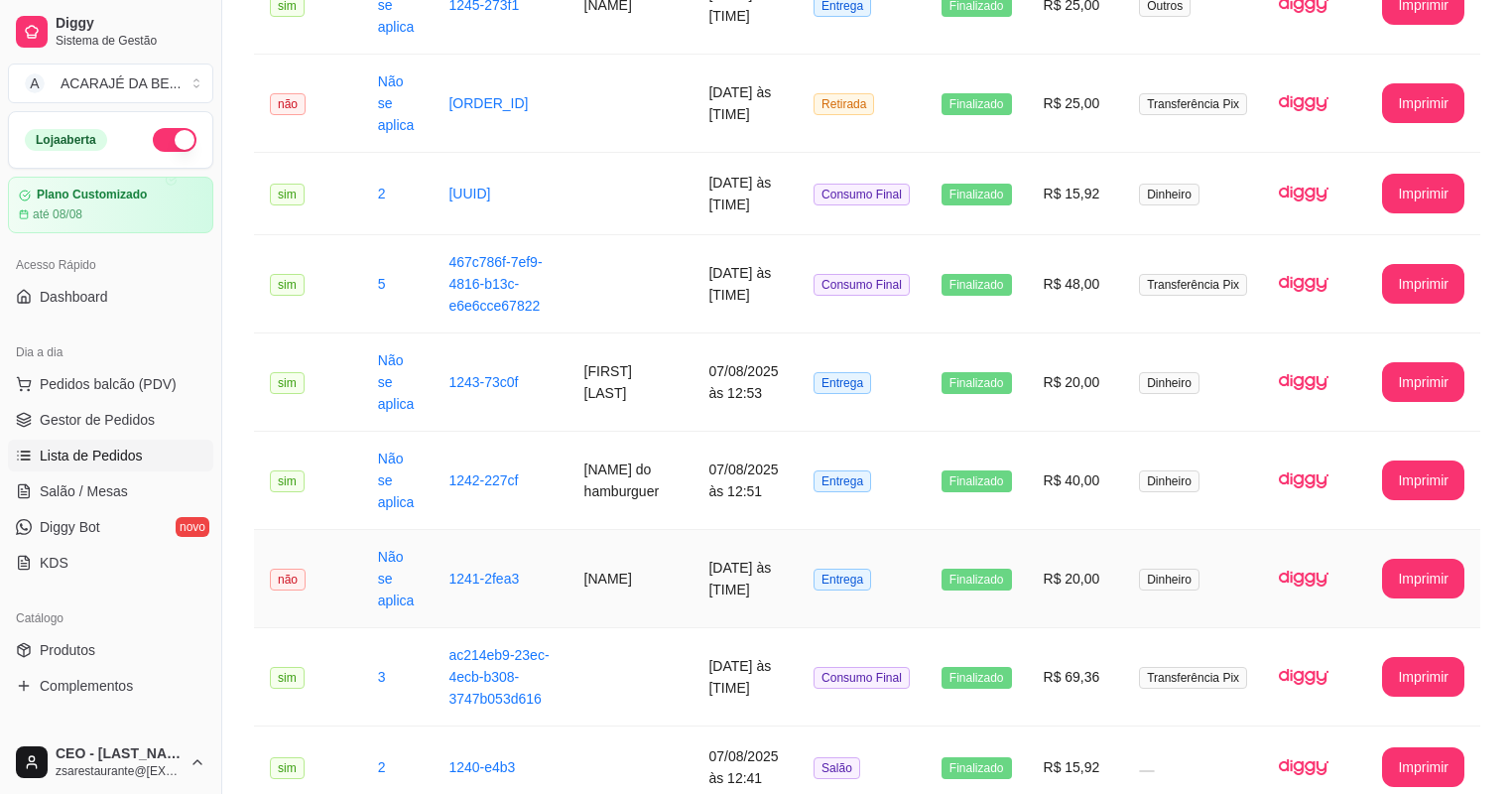 click on "[NAME]" at bounding box center [631, 579] 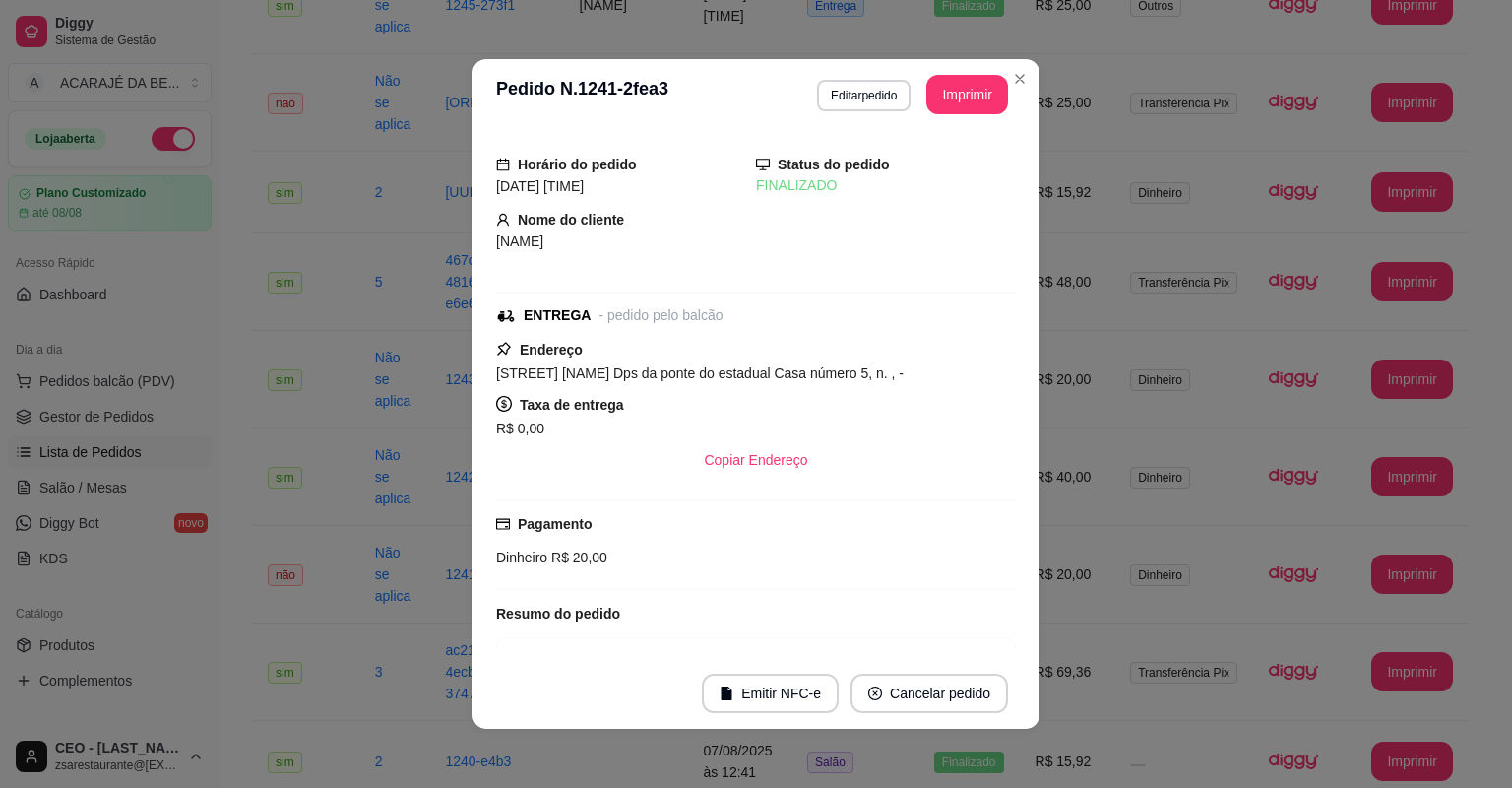 scroll, scrollTop: 0, scrollLeft: 0, axis: both 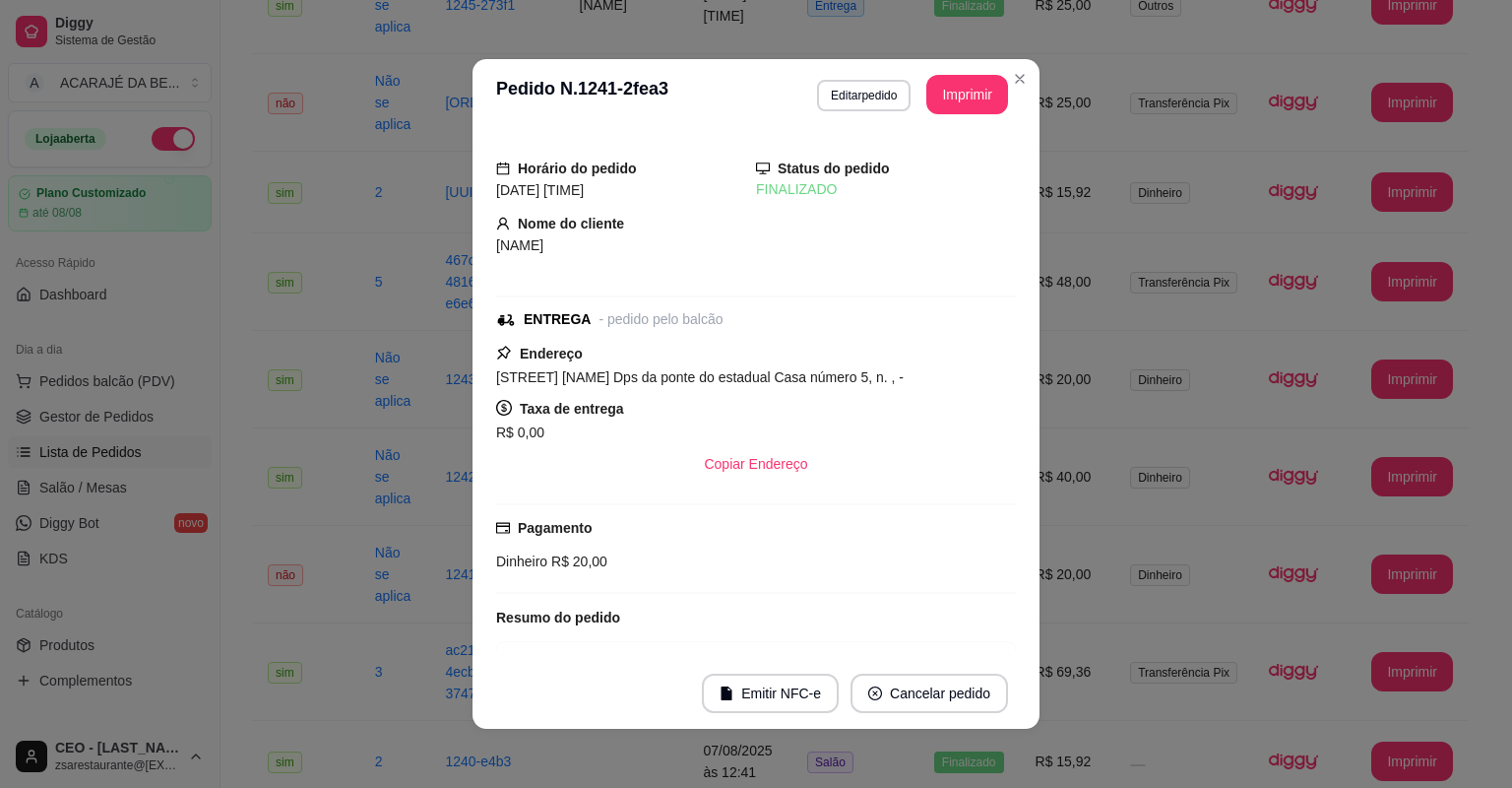 drag, startPoint x: 901, startPoint y: 376, endPoint x: 912, endPoint y: 376, distance: 11 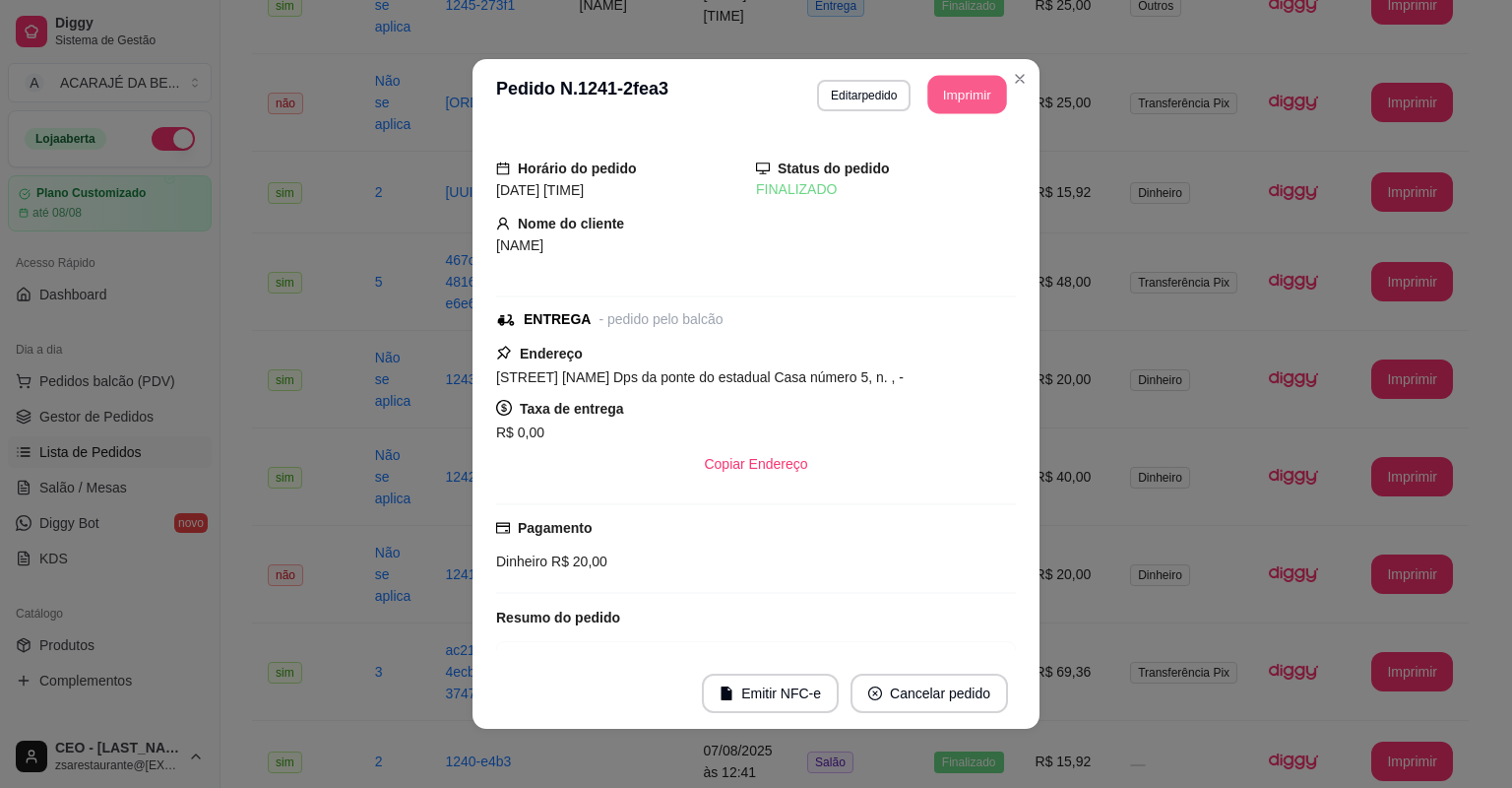 click on "Imprimir" at bounding box center [968, 95] 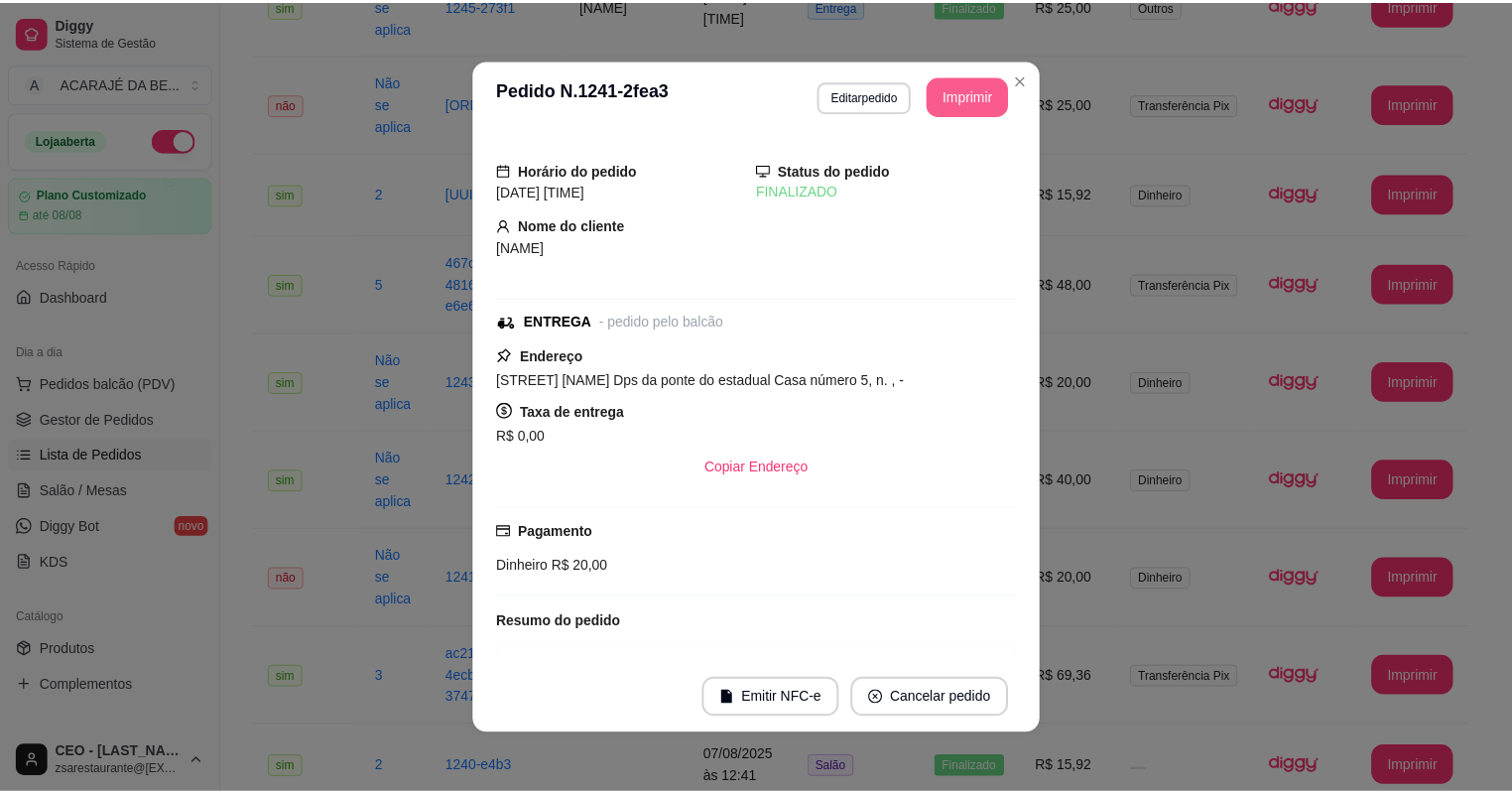 scroll, scrollTop: 0, scrollLeft: 0, axis: both 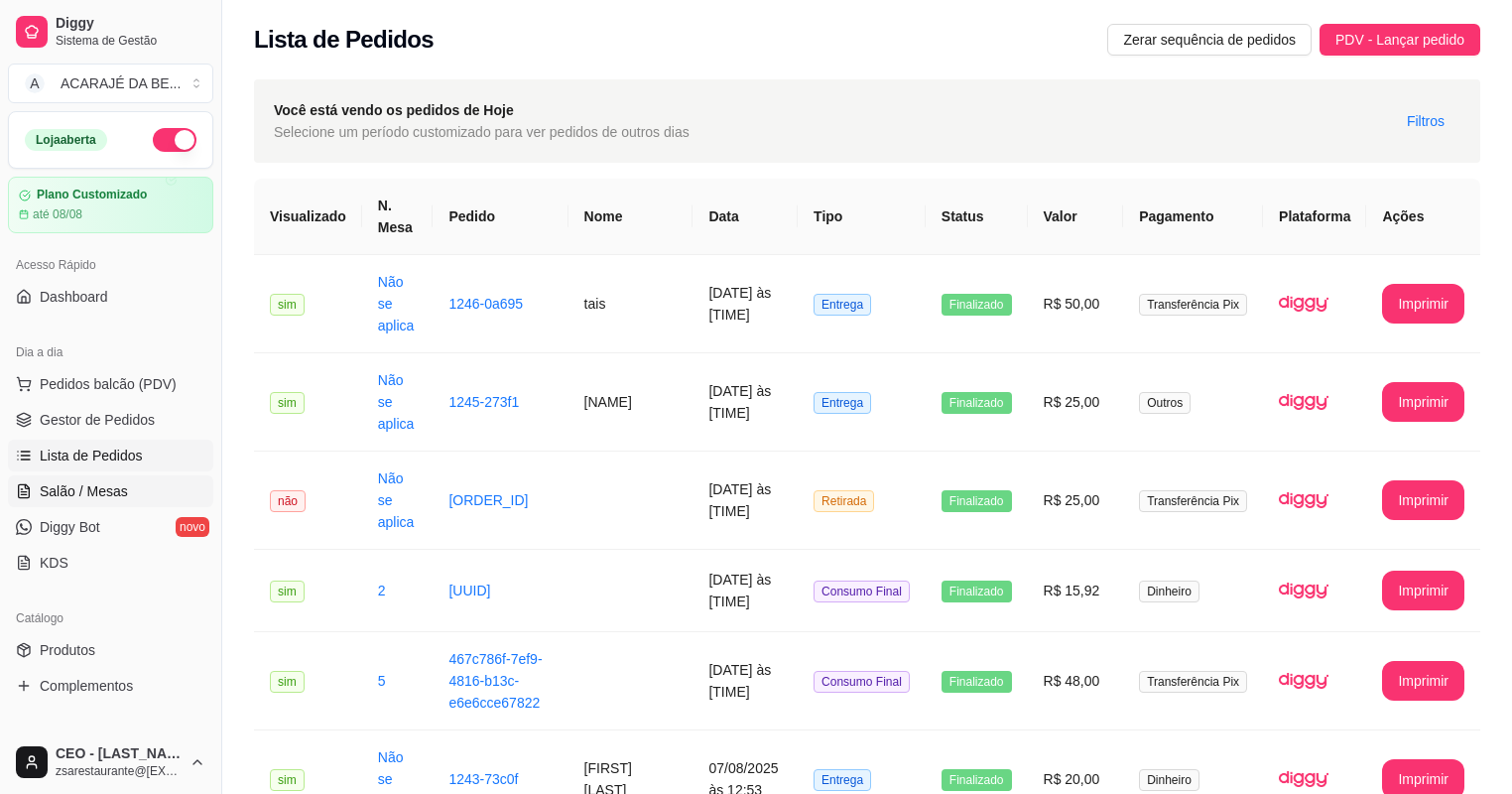 click on "Salão / Mesas" at bounding box center [83, 491] 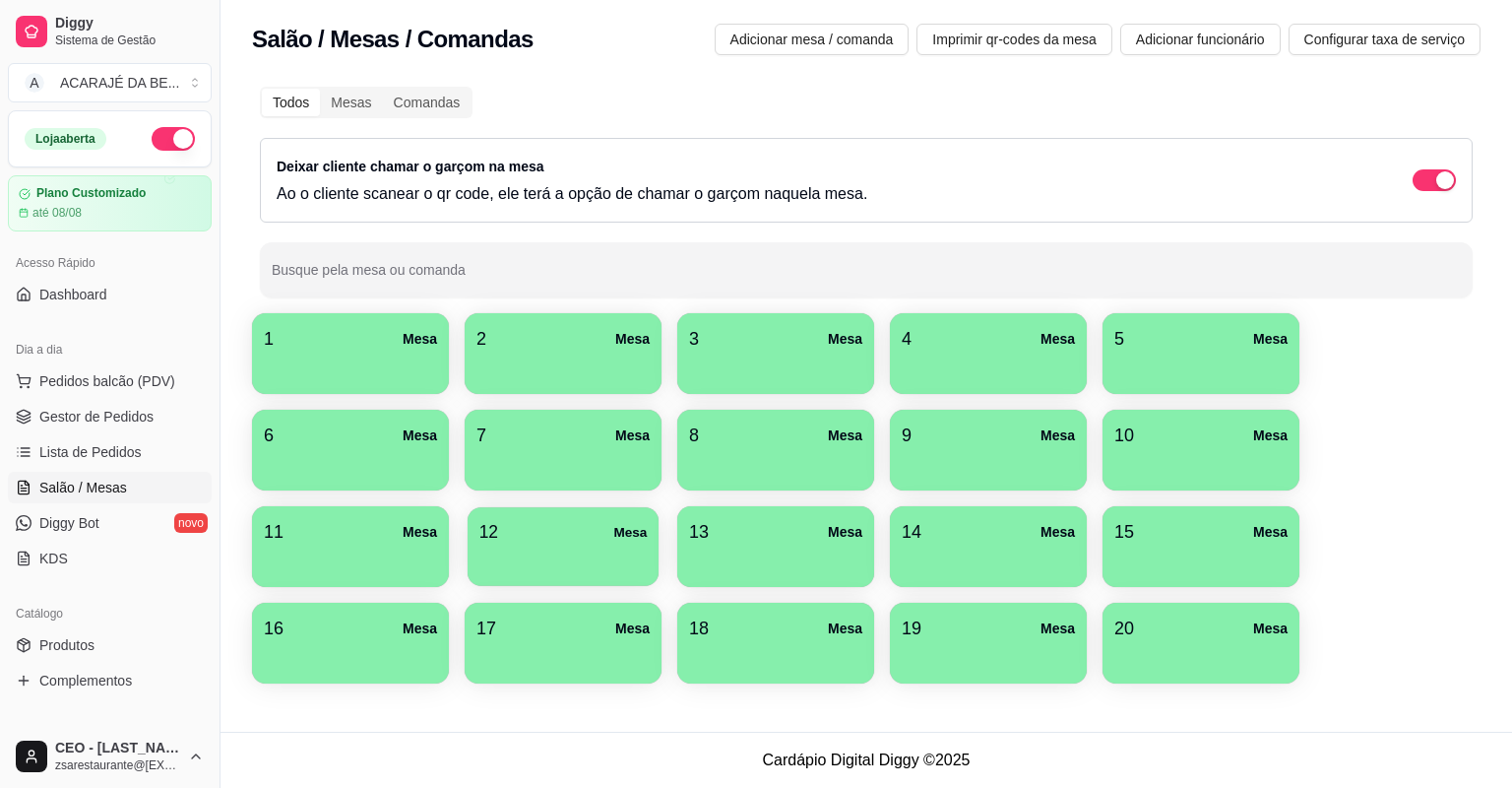 click on "12 Mesa" at bounding box center (563, 532) 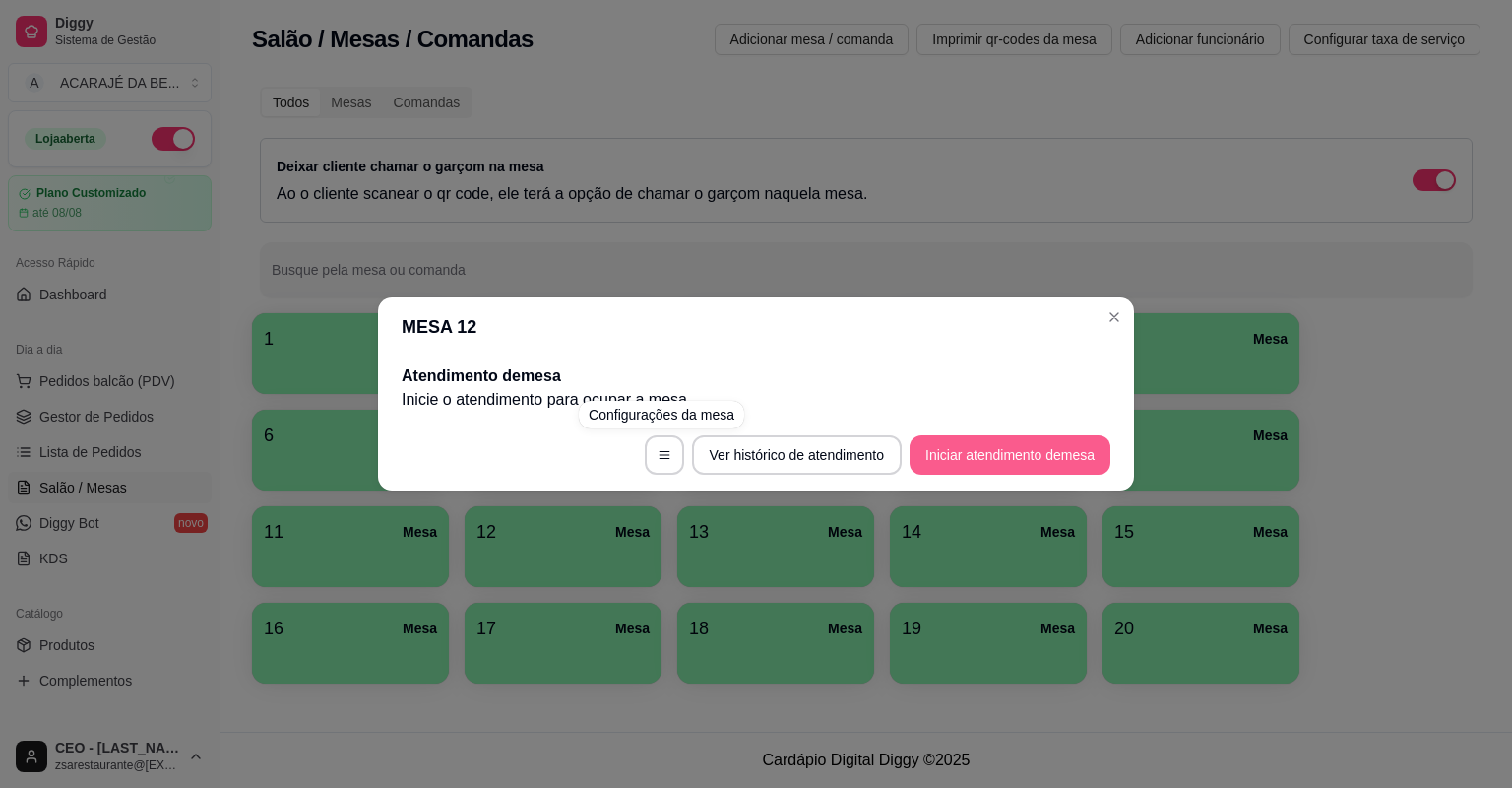 click on "Iniciar atendimento de  mesa" at bounding box center [1010, 455] 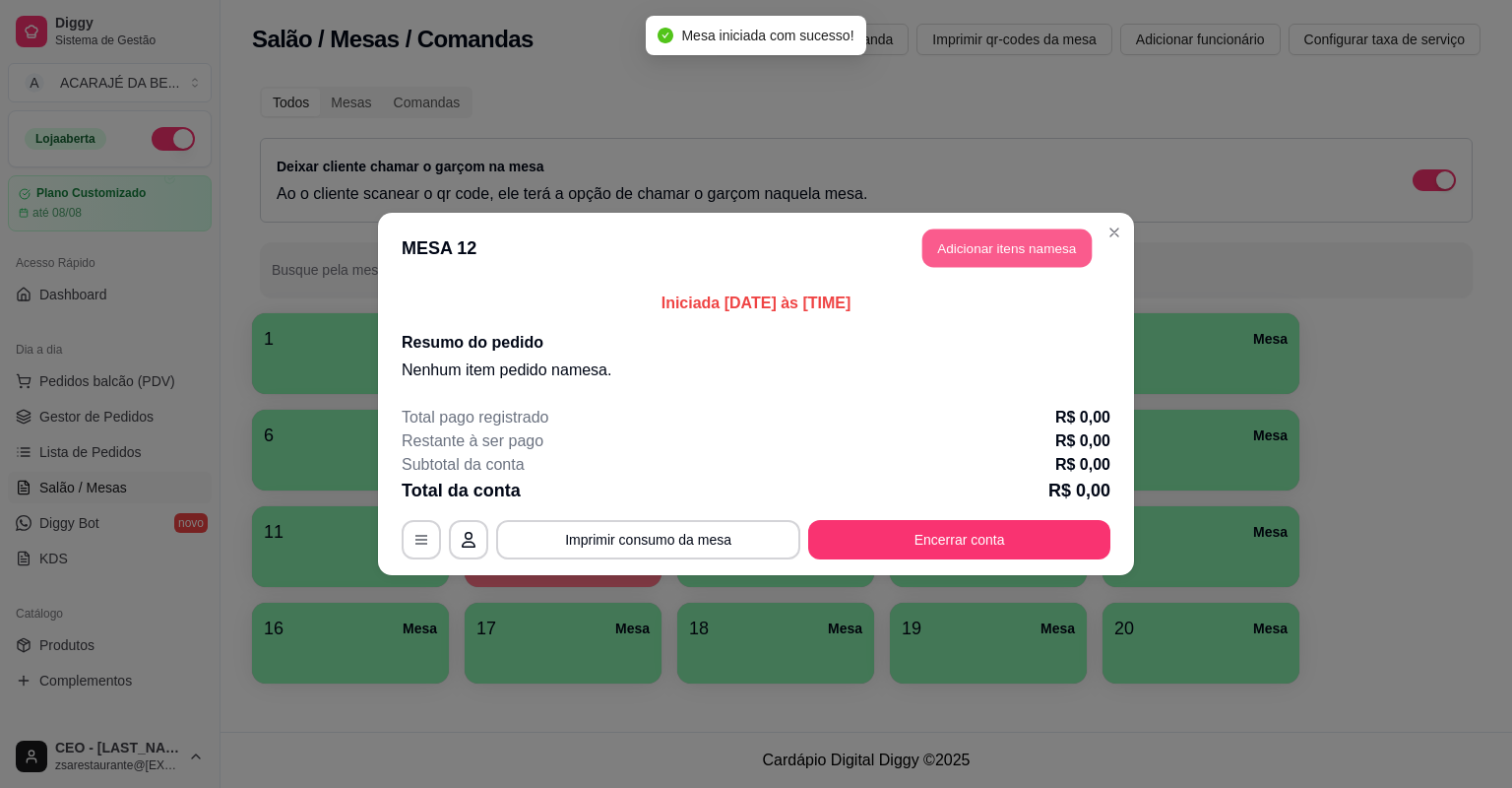 click on "Adicionar itens na  mesa" at bounding box center (1007, 248) 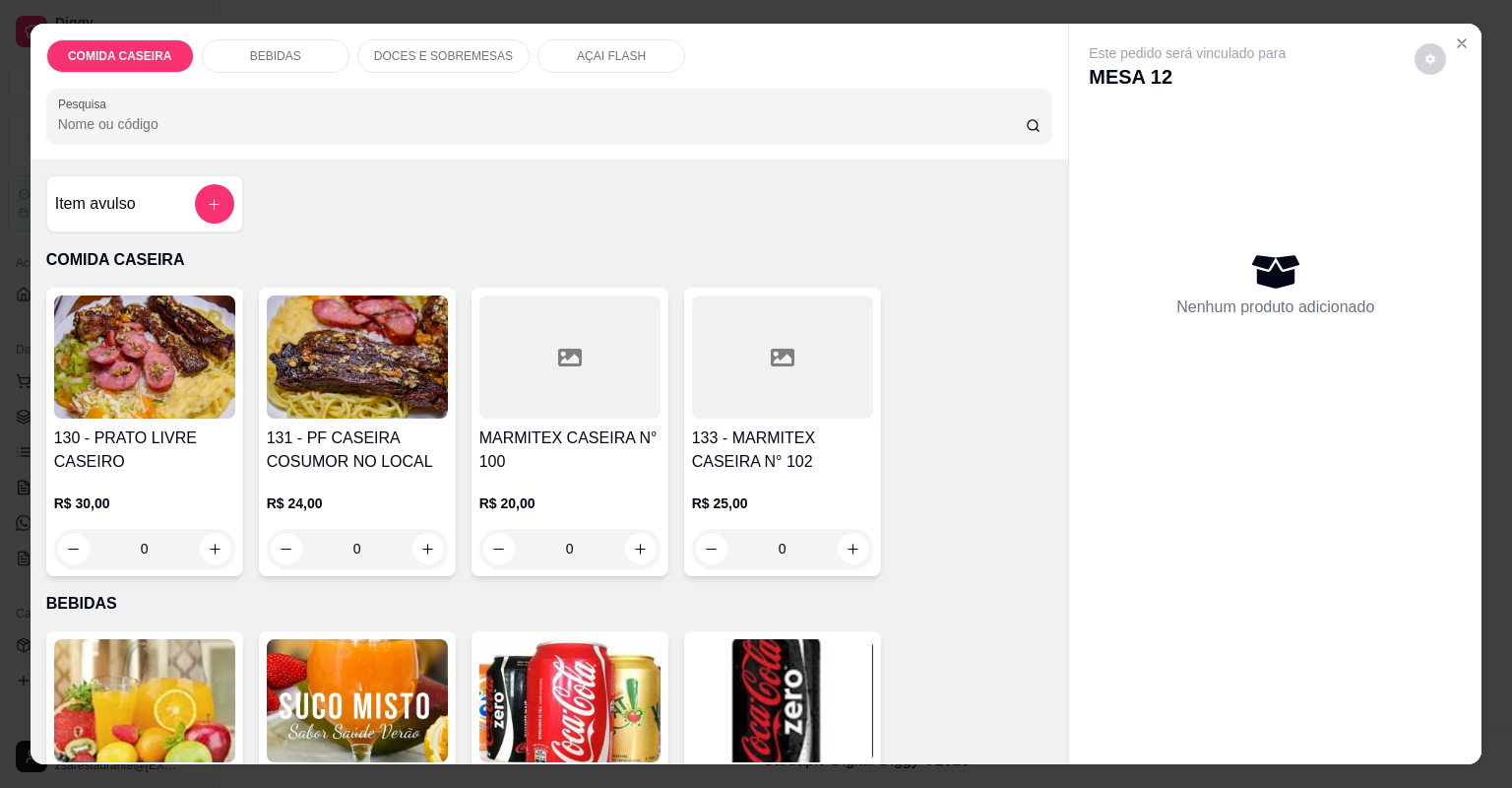 click at bounding box center [570, 700] 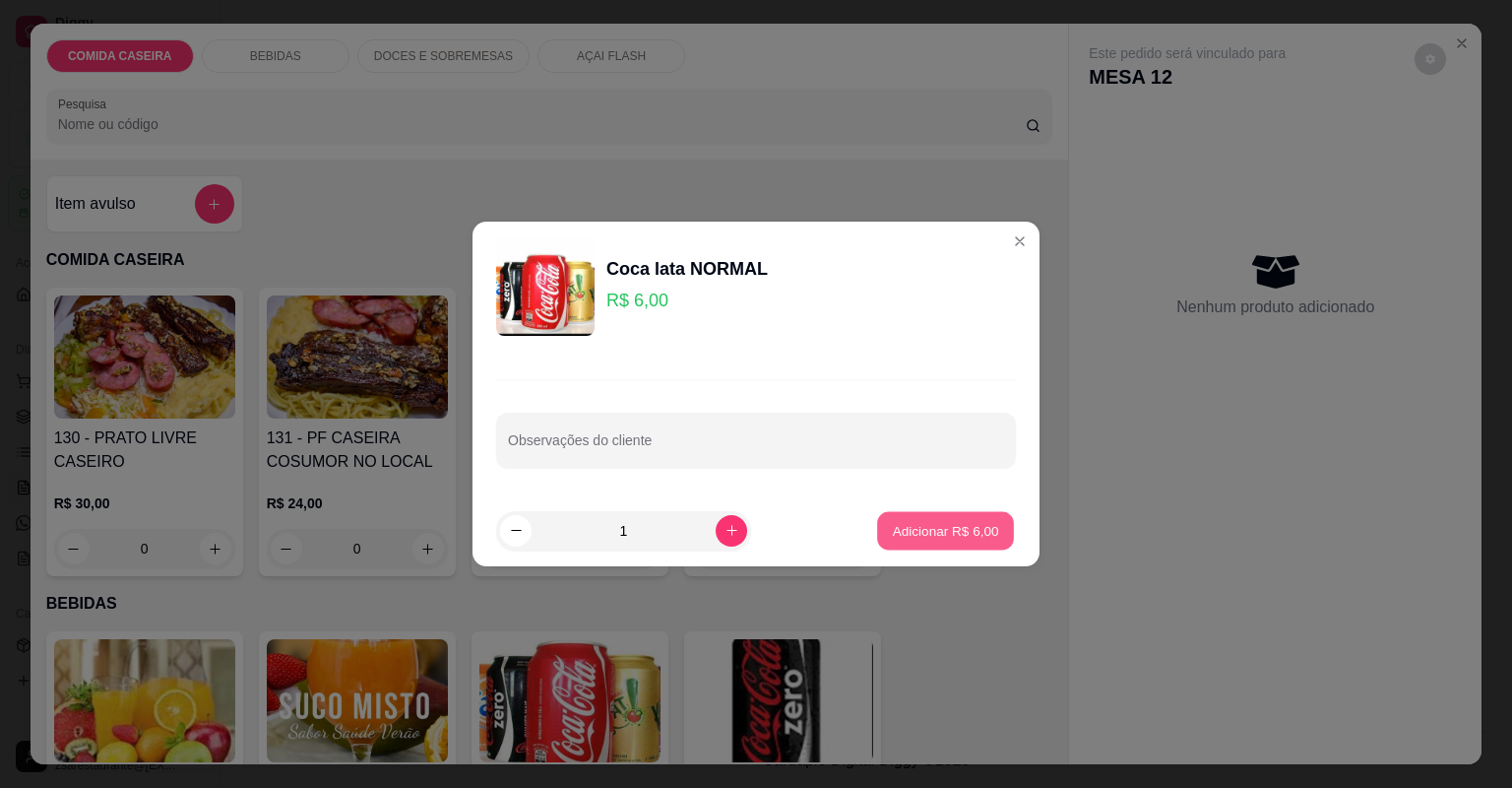 click on "Adicionar   R$ 6,00" at bounding box center [945, 530] 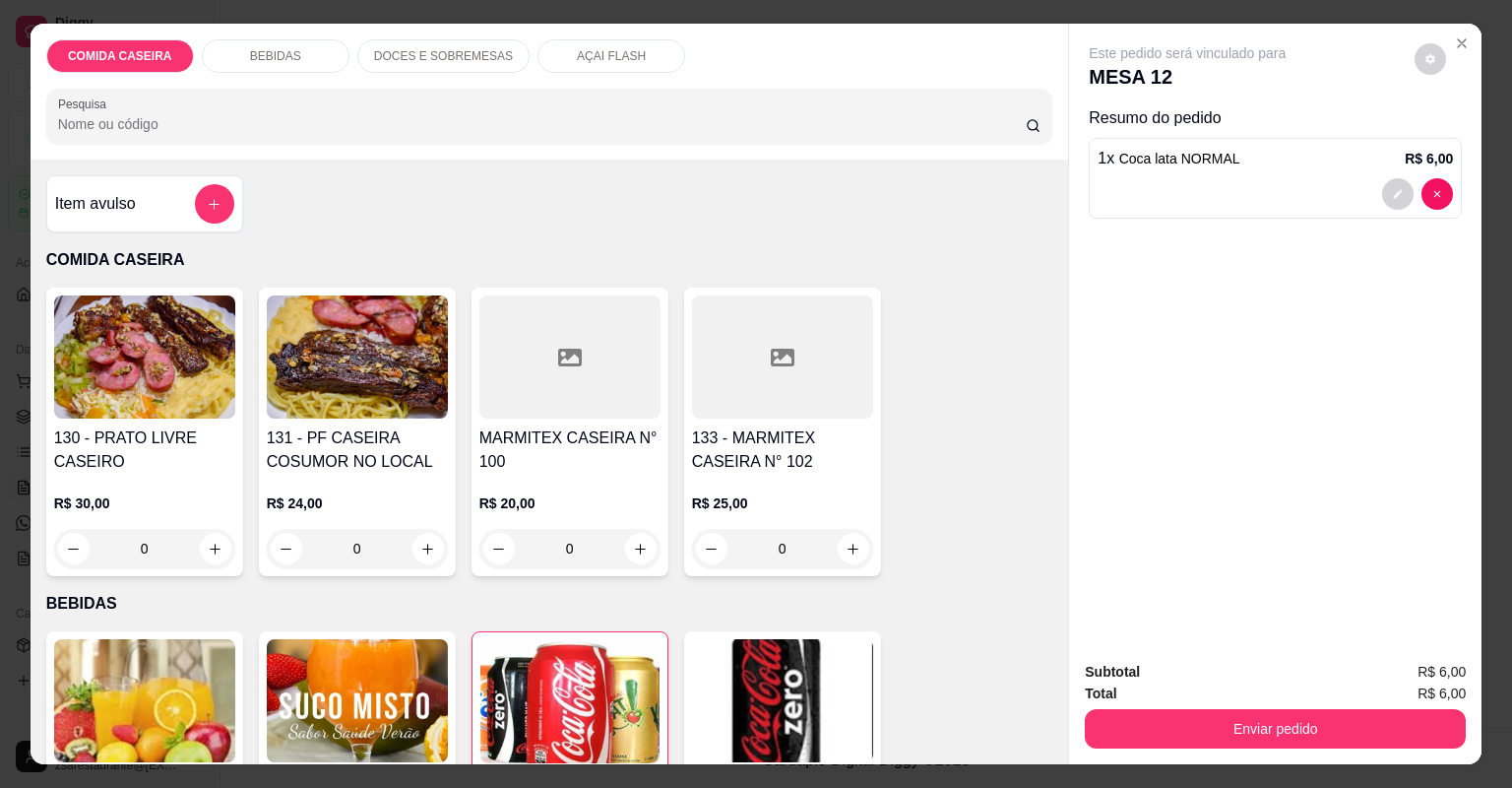 click at bounding box center [570, 357] 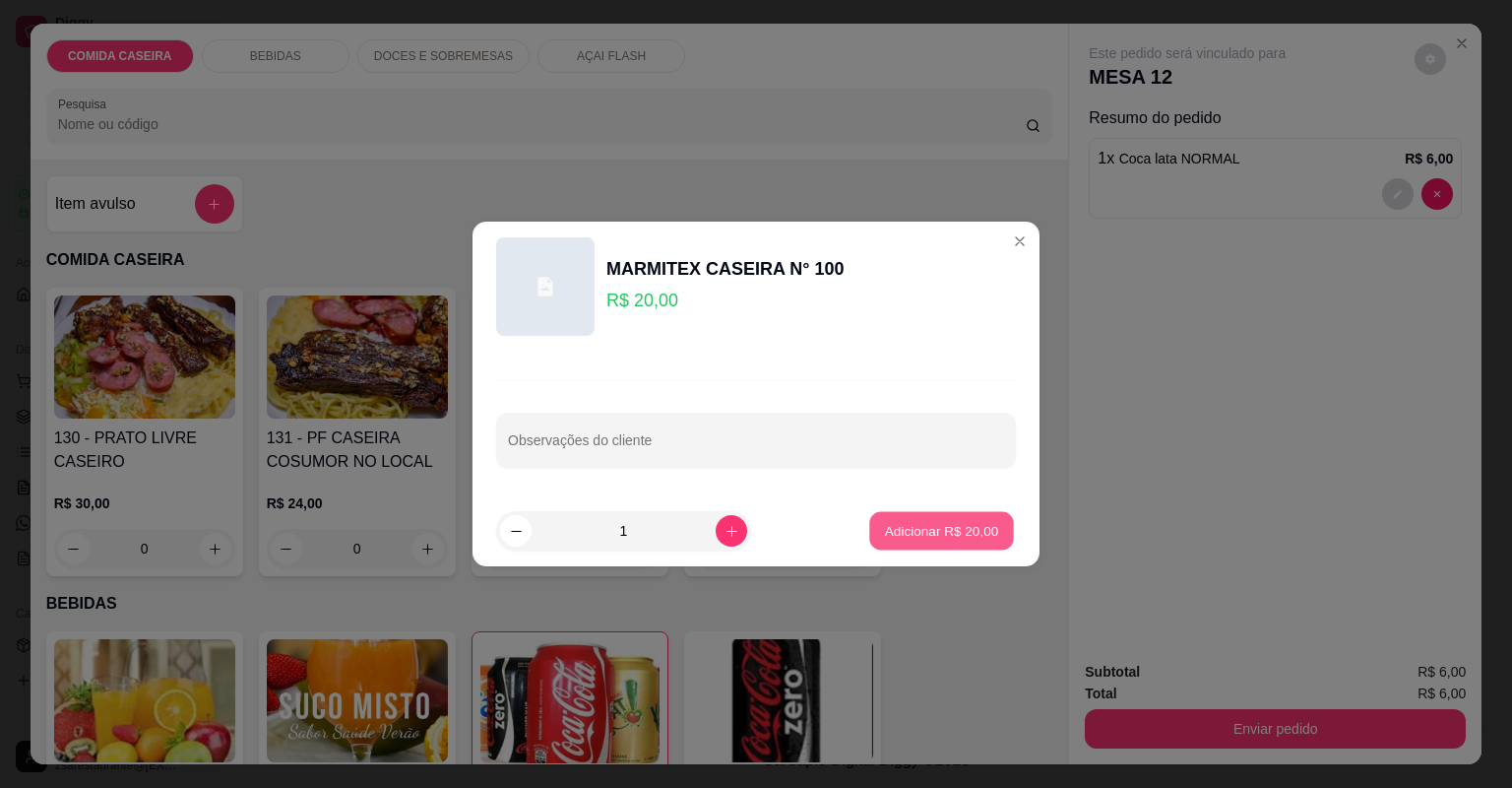 click on "Adicionar   R$ 20,00" at bounding box center (942, 530) 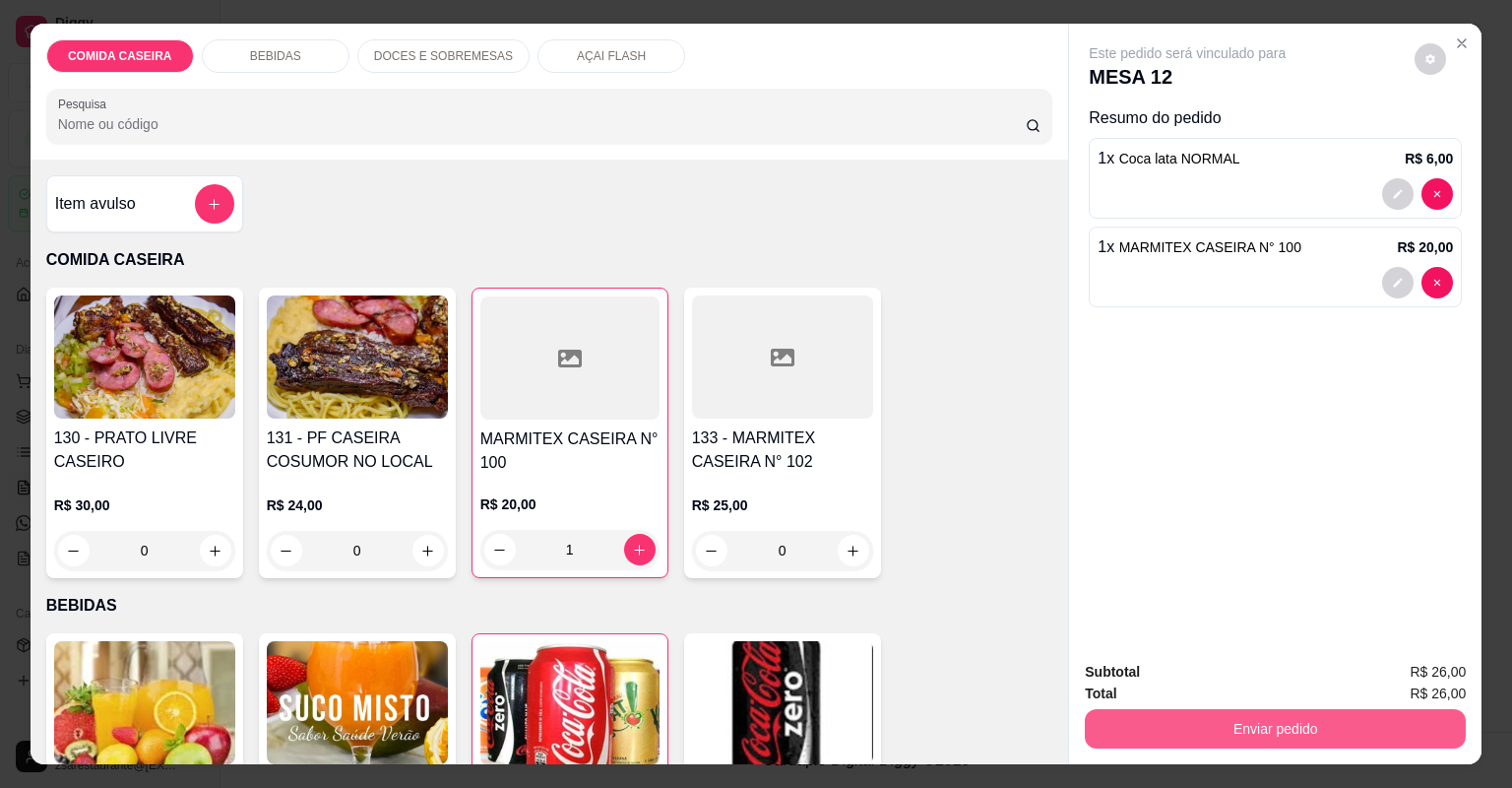 click on "Enviar pedido" at bounding box center (1275, 729) 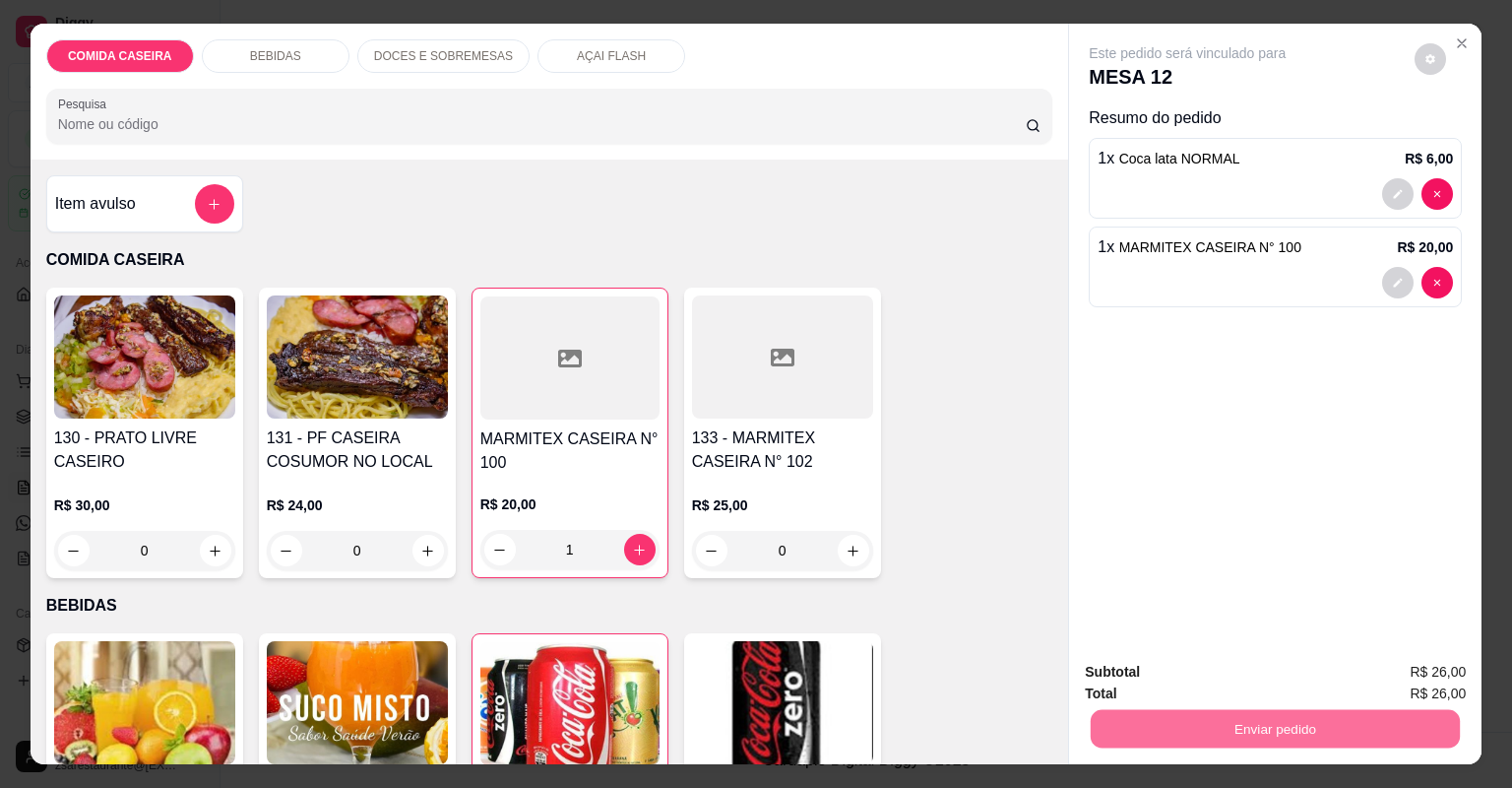 click on "Não registrar e enviar pedido" at bounding box center (1212, 681) 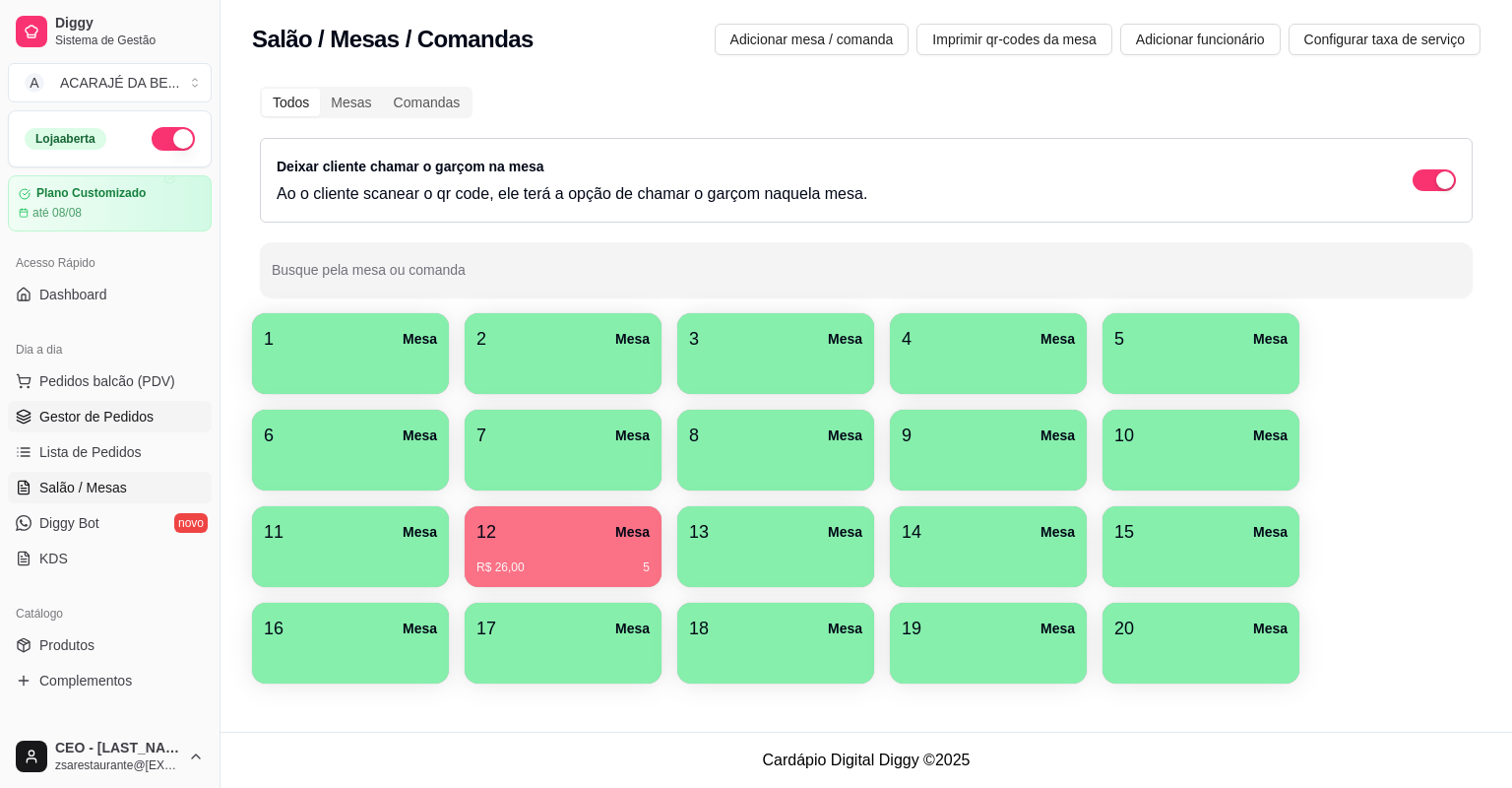 click on "Gestor de Pedidos" at bounding box center (109, 417) 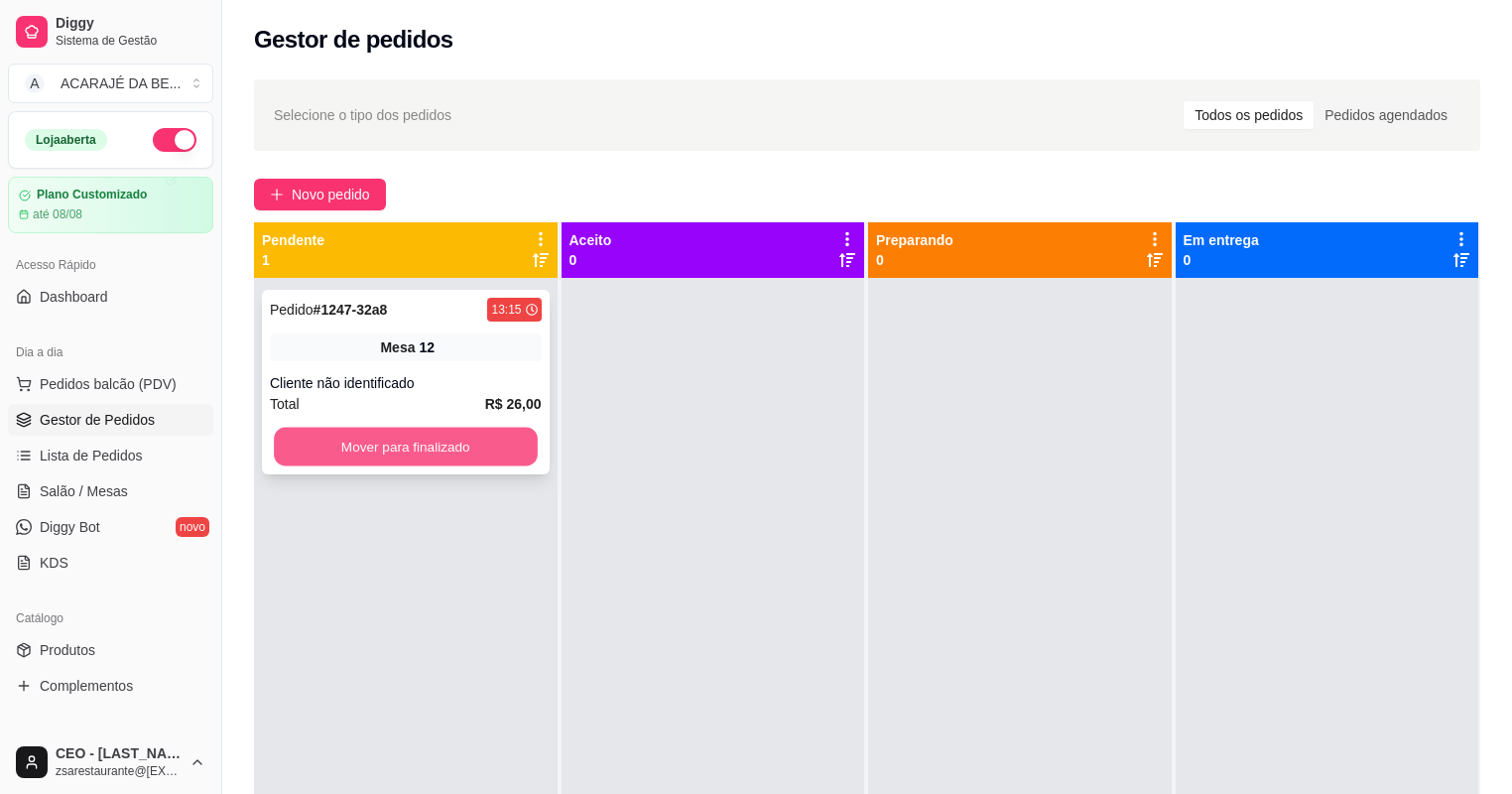 click on "Mover para finalizado" at bounding box center (405, 447) 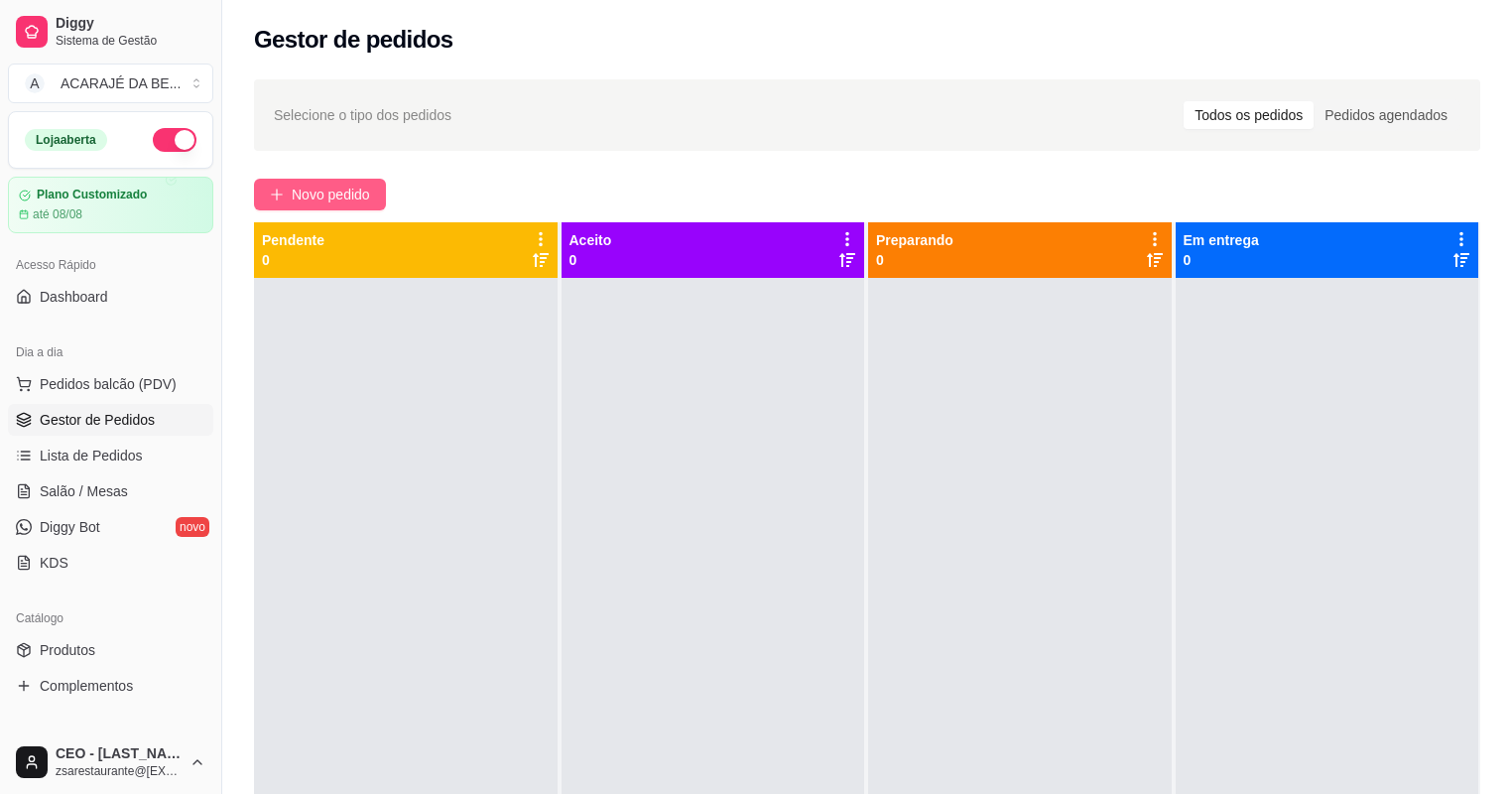 click on "Novo pedido" at bounding box center [330, 195] 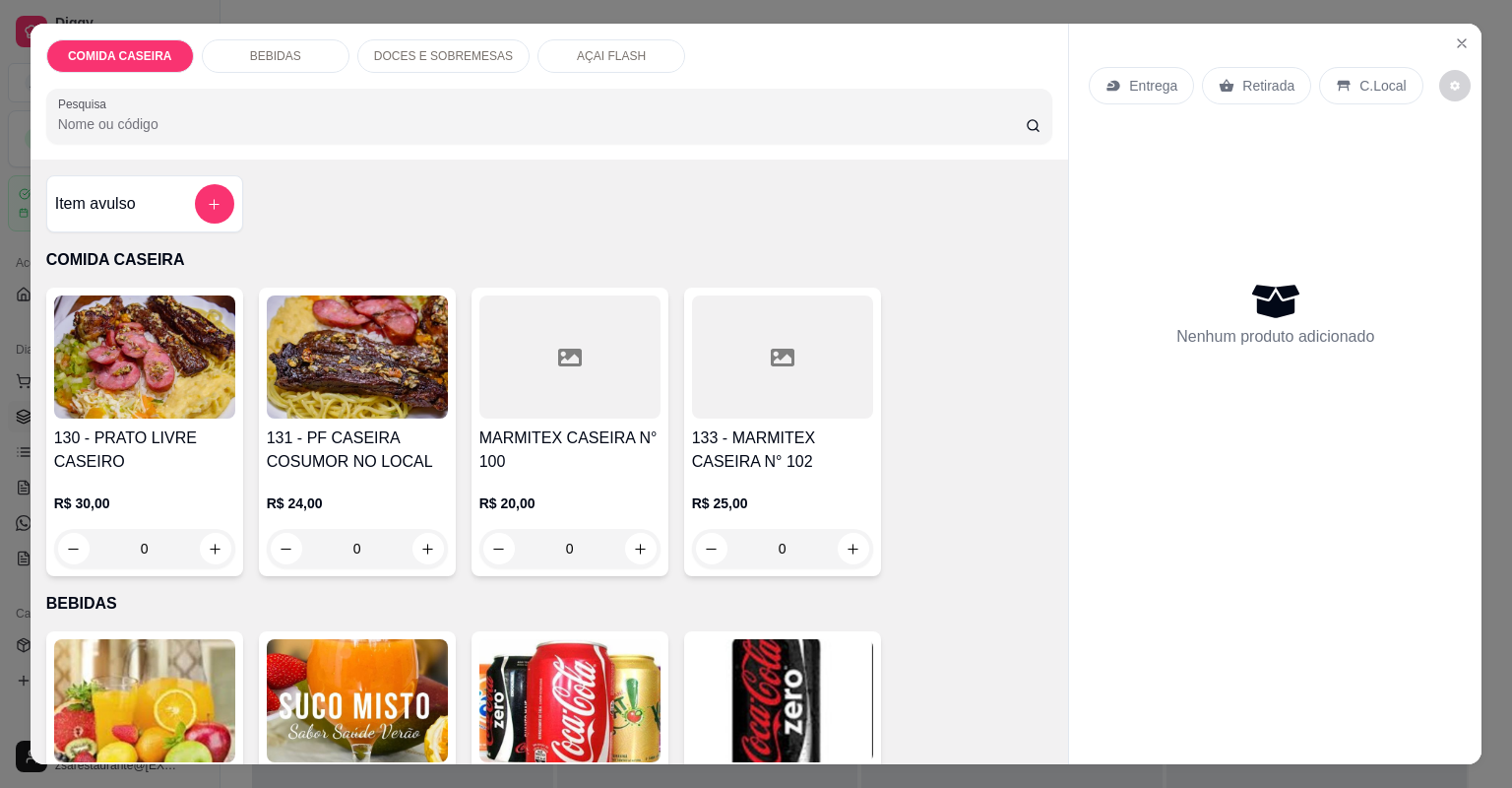 click at bounding box center (783, 357) 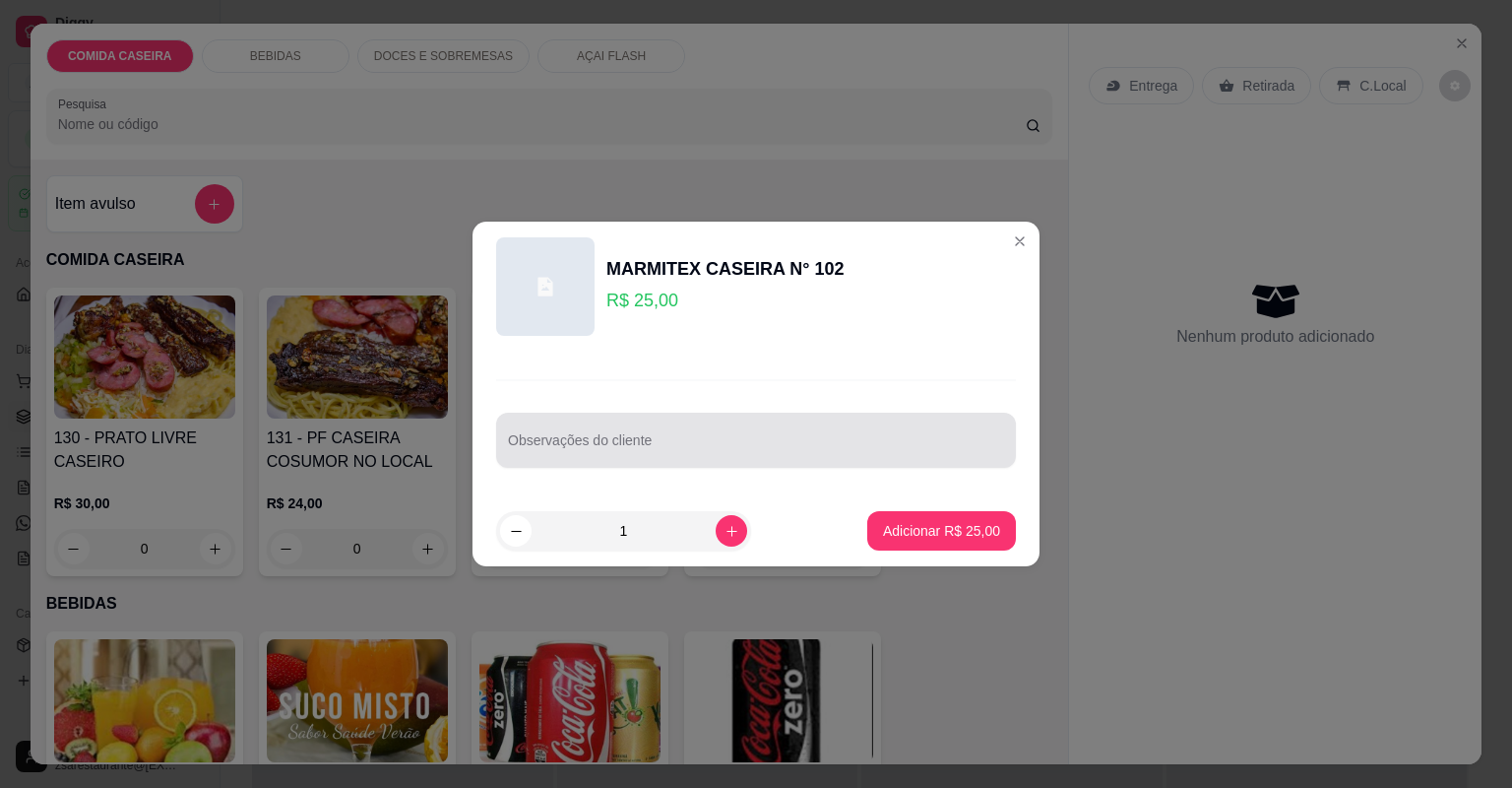 click on "Observações do cliente" at bounding box center [756, 440] 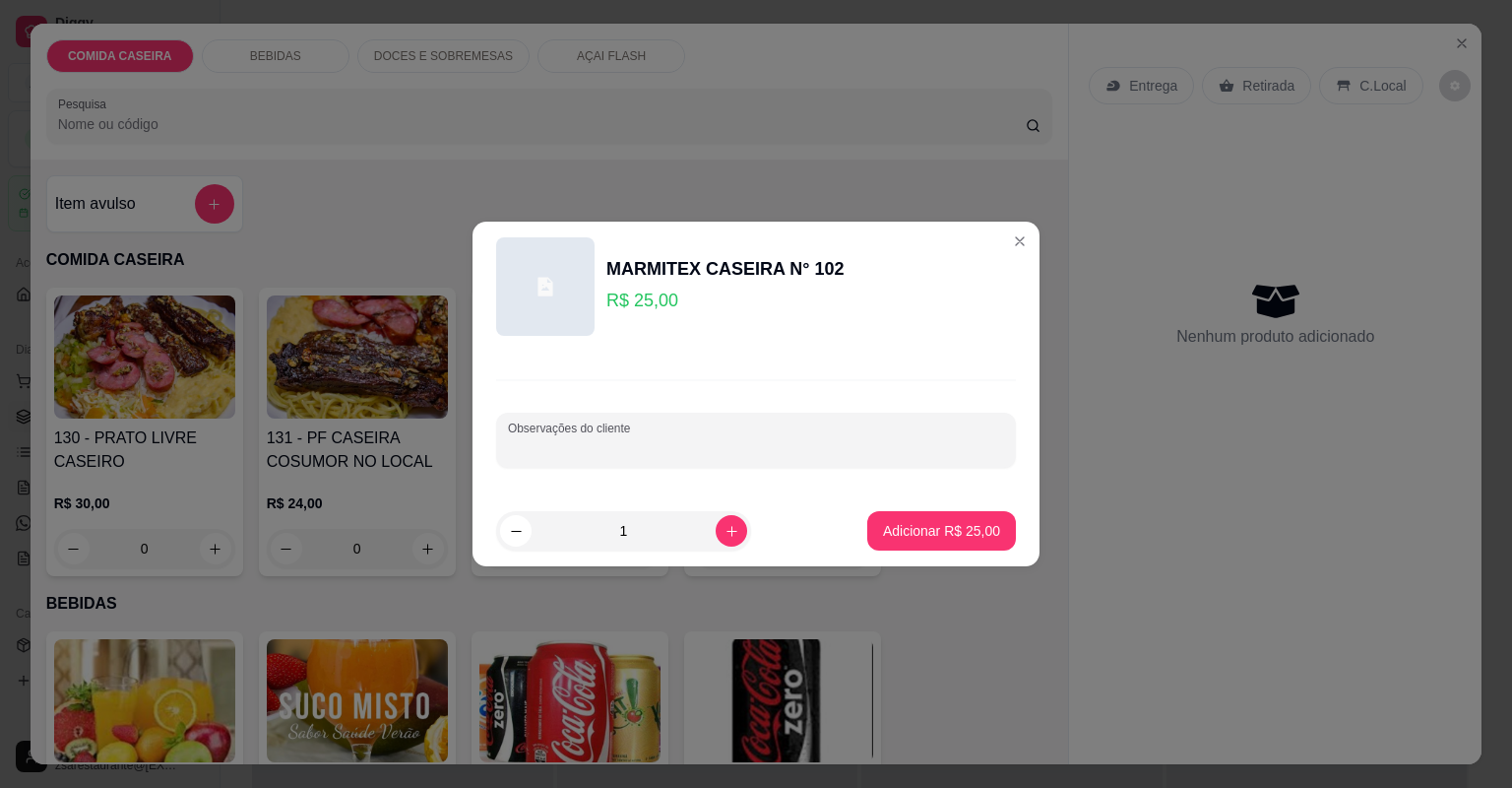 paste on "Feijão tropeiro arroz macarrão churrasco salada  beterraba com maionese" 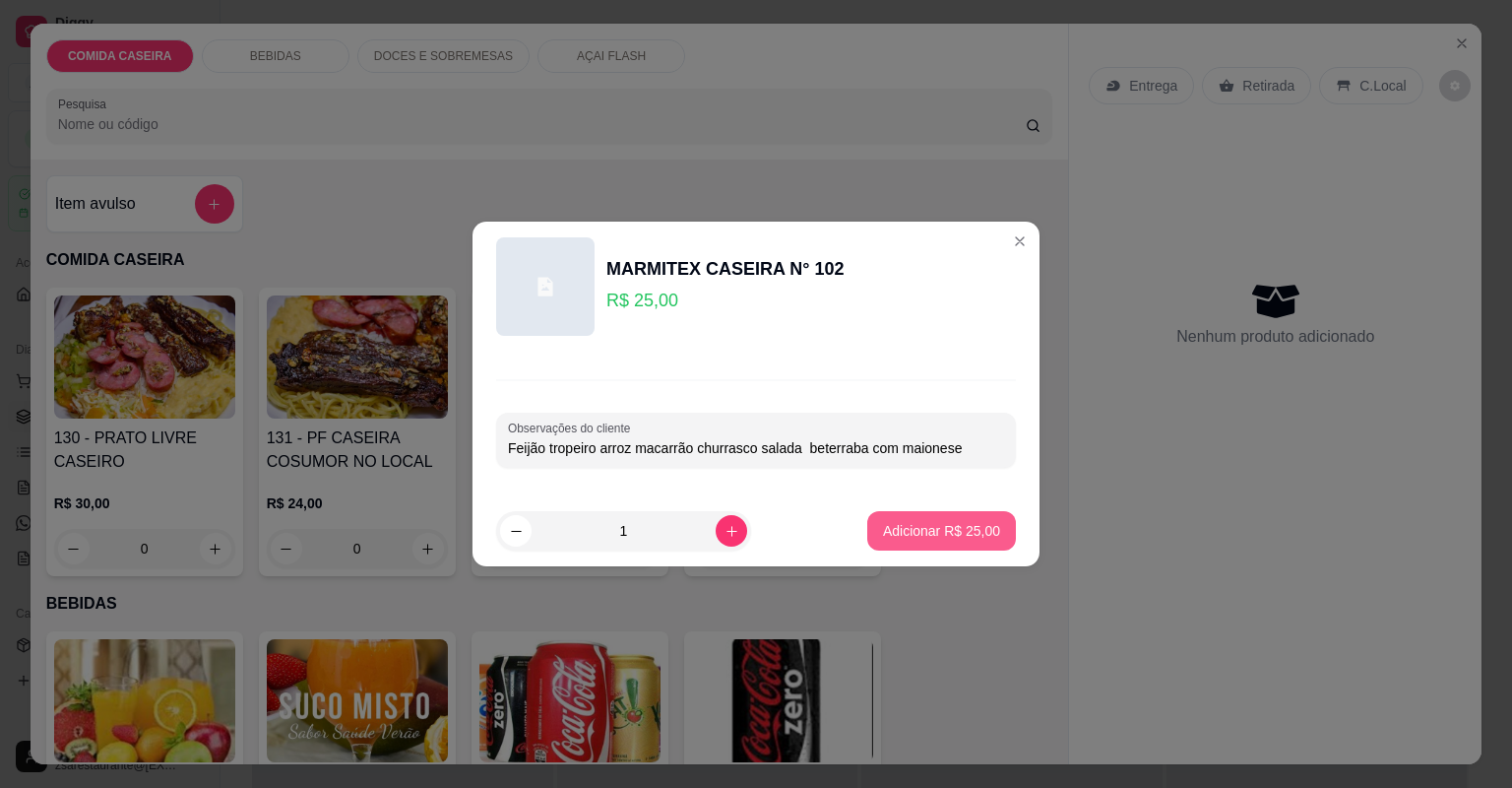 type on "Feijão tropeiro arroz macarrão churrasco salada  beterraba com maionese" 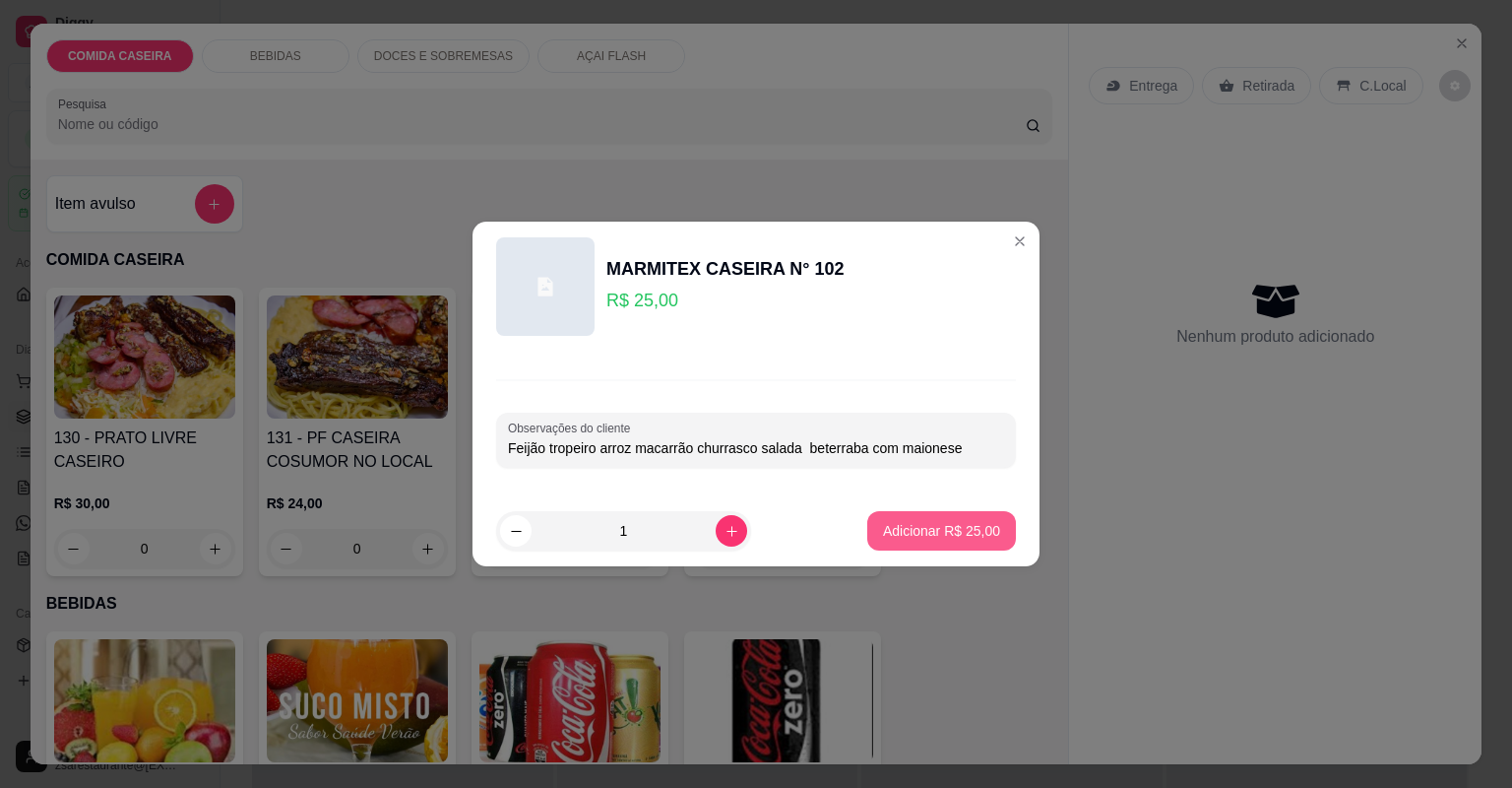 click on "Adicionar   R$ 25,00" at bounding box center [941, 531] 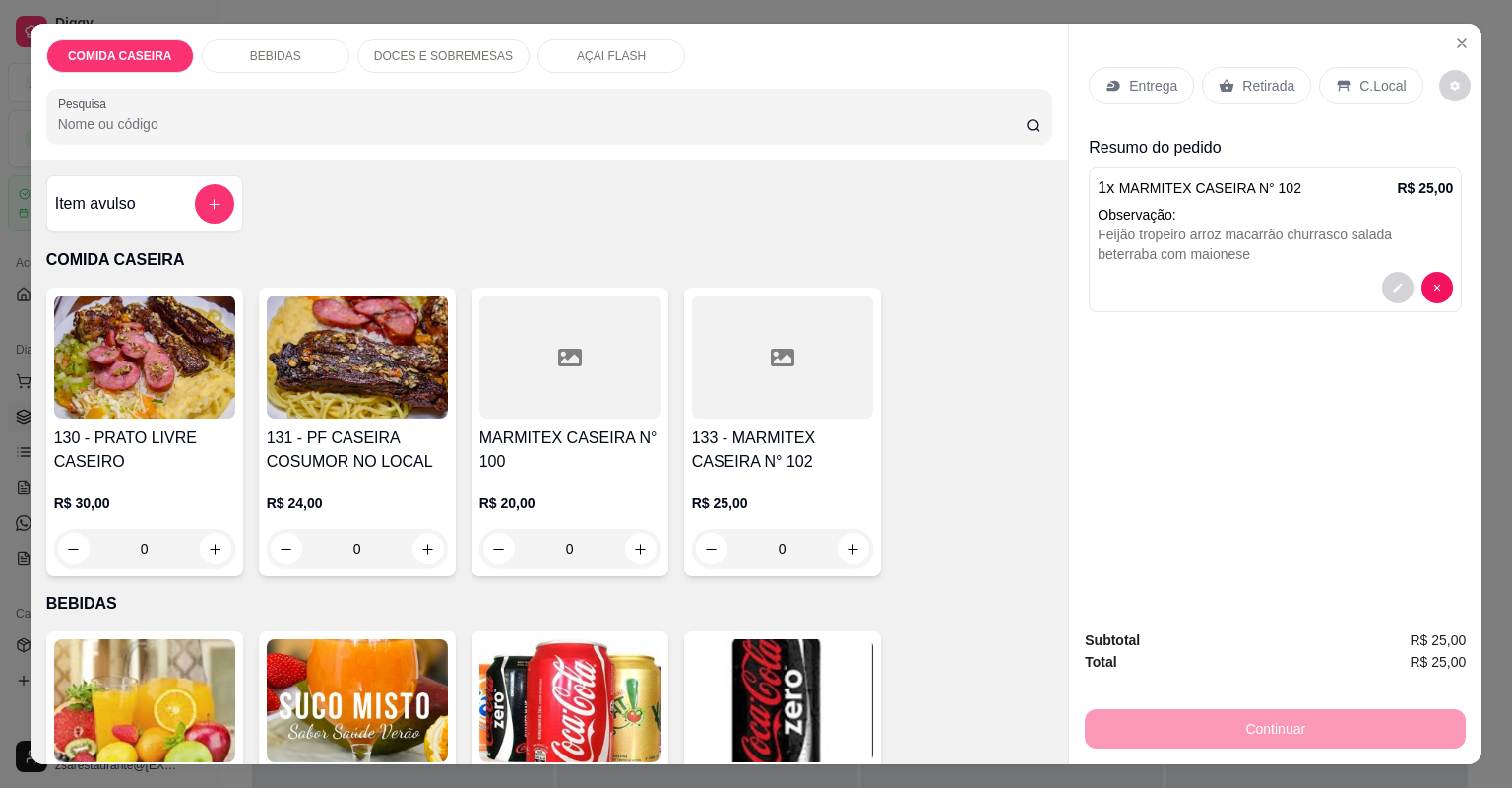 click on "Entrega" at bounding box center (1141, 86) 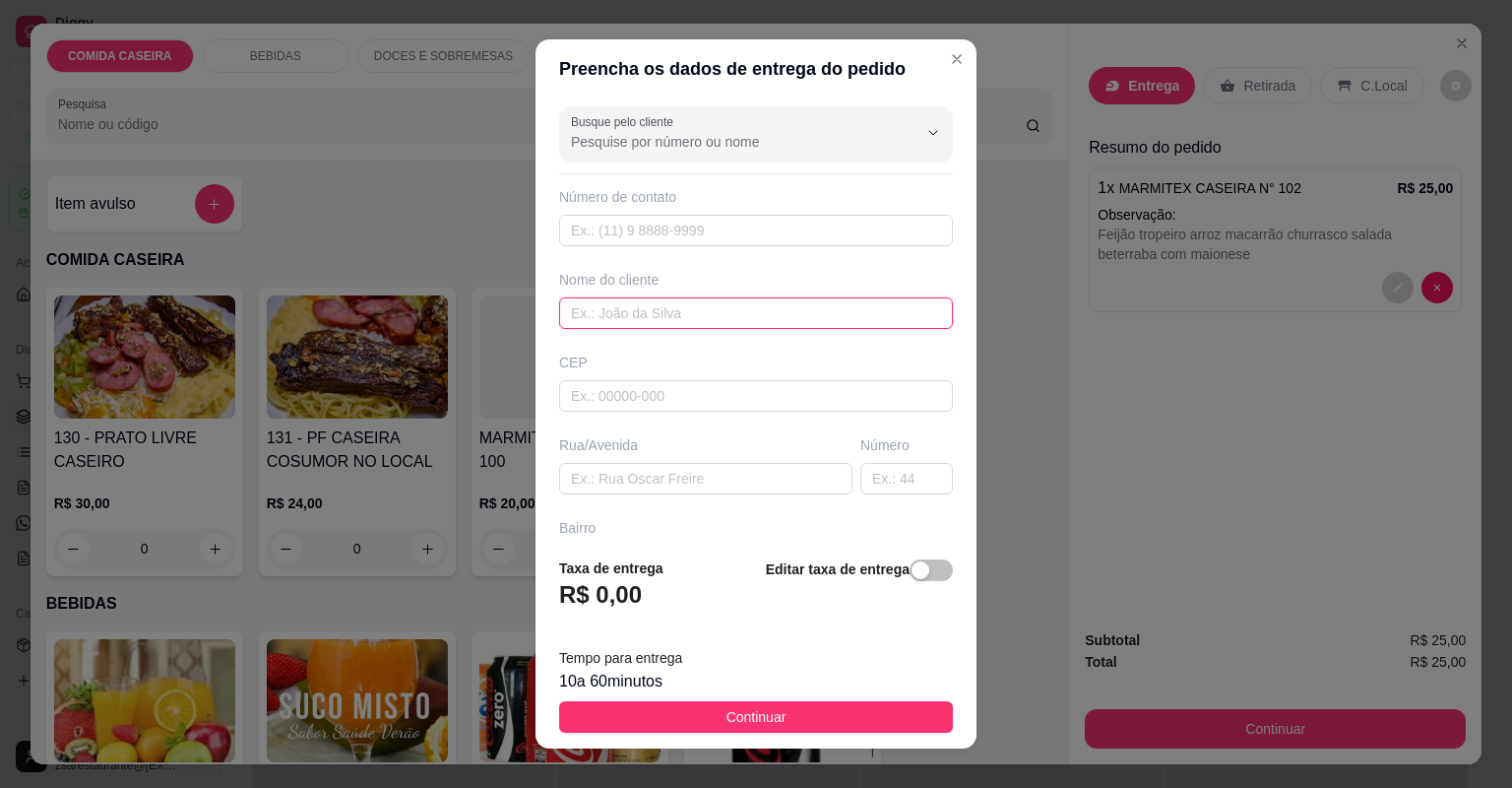 click at bounding box center (756, 313) 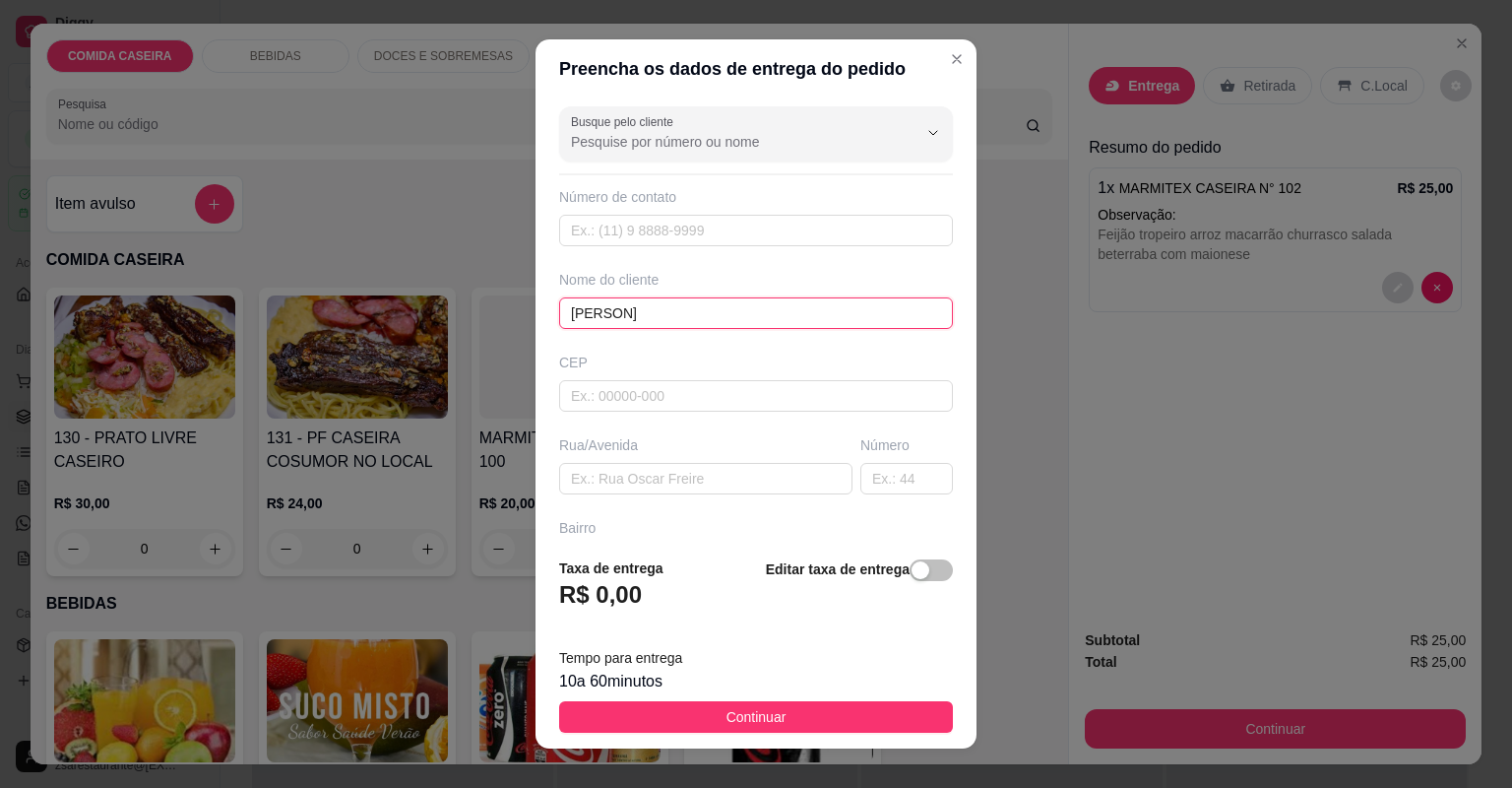 type on "[PERSON]" 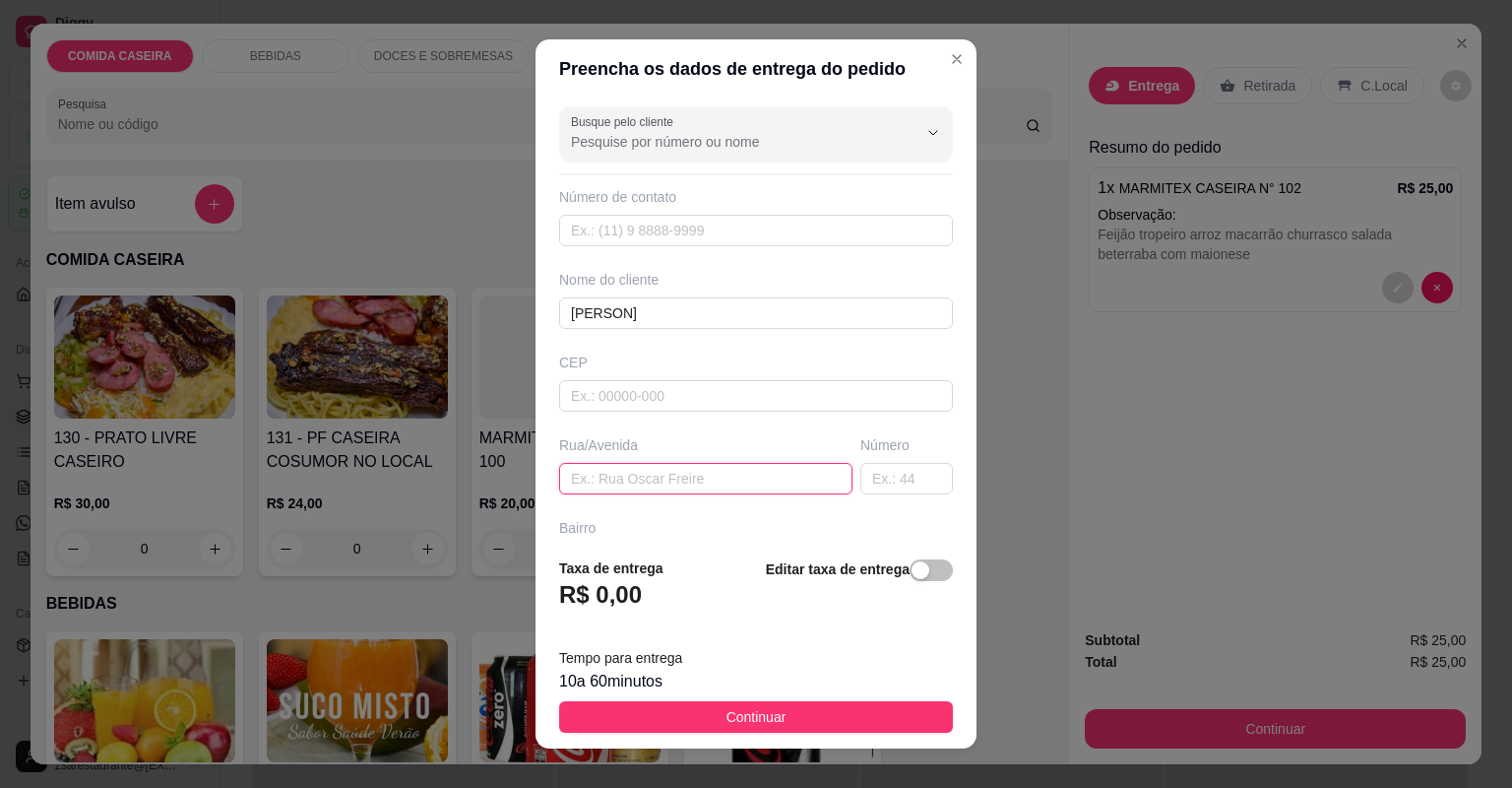 click at bounding box center [706, 479] 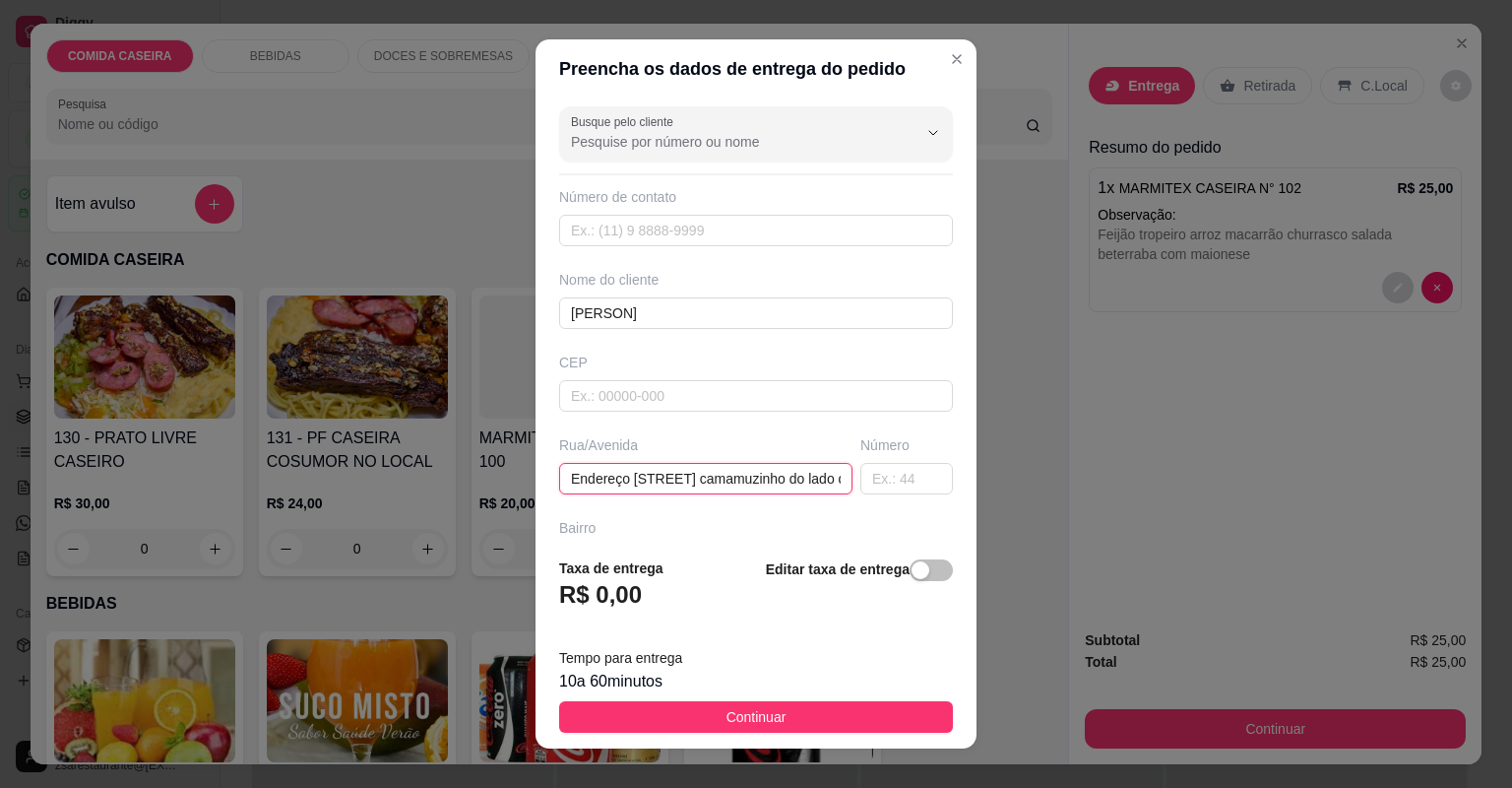 scroll, scrollTop: 0, scrollLeft: 152, axis: horizontal 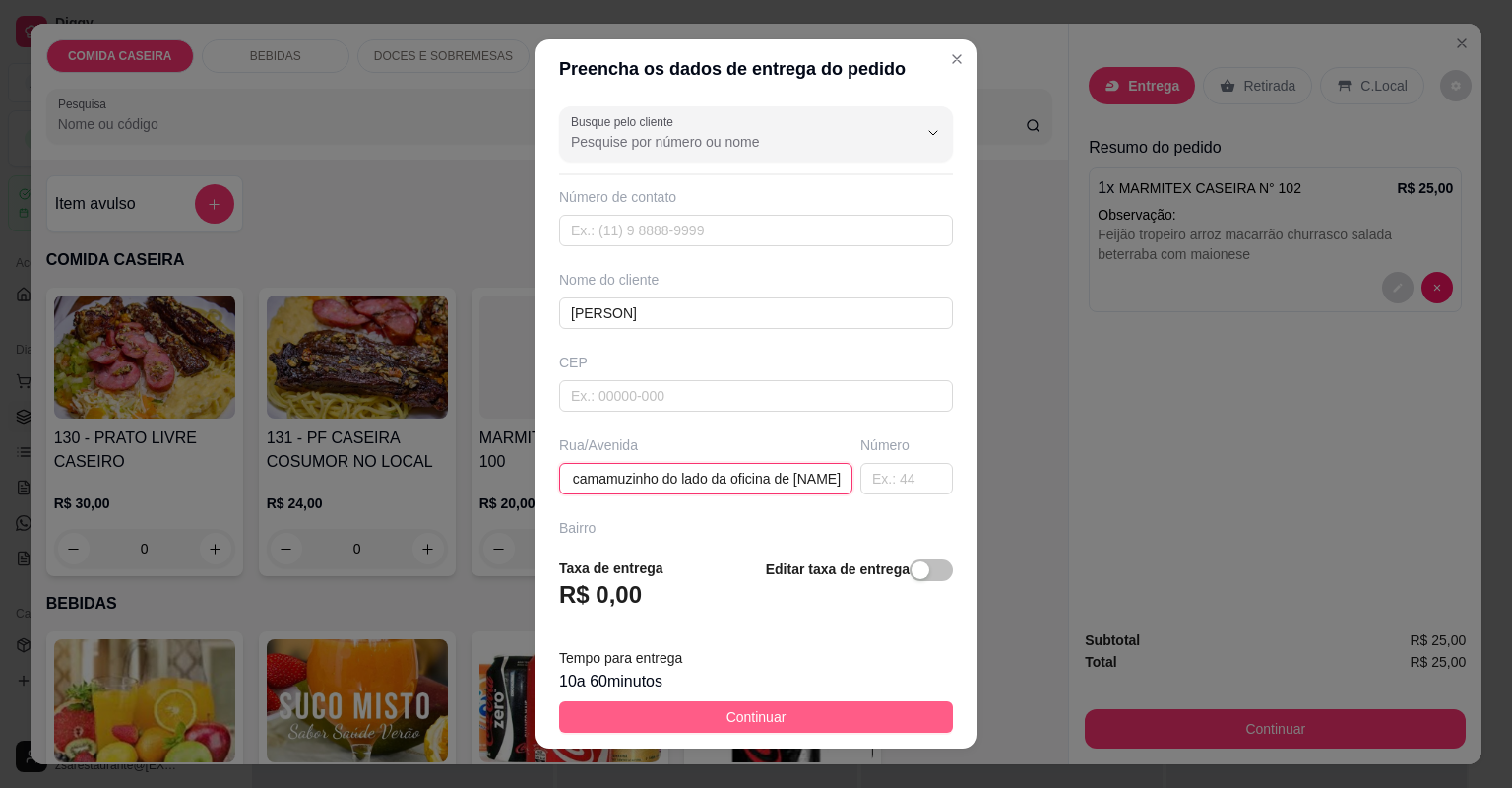 type on "Endereço [STREET] camamuzinho do lado da oficina de [NAME]" 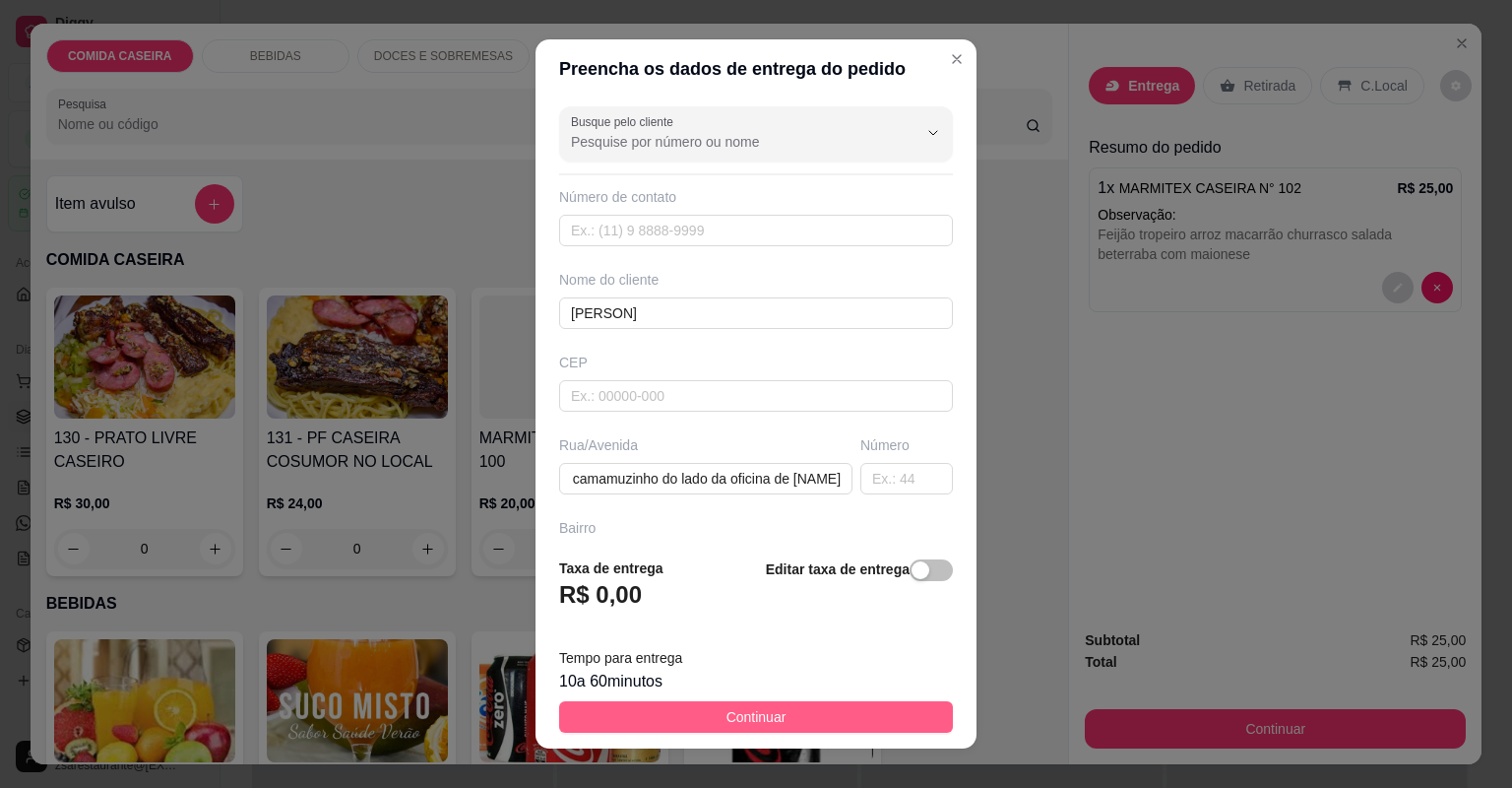 click on "Continuar" at bounding box center (756, 717) 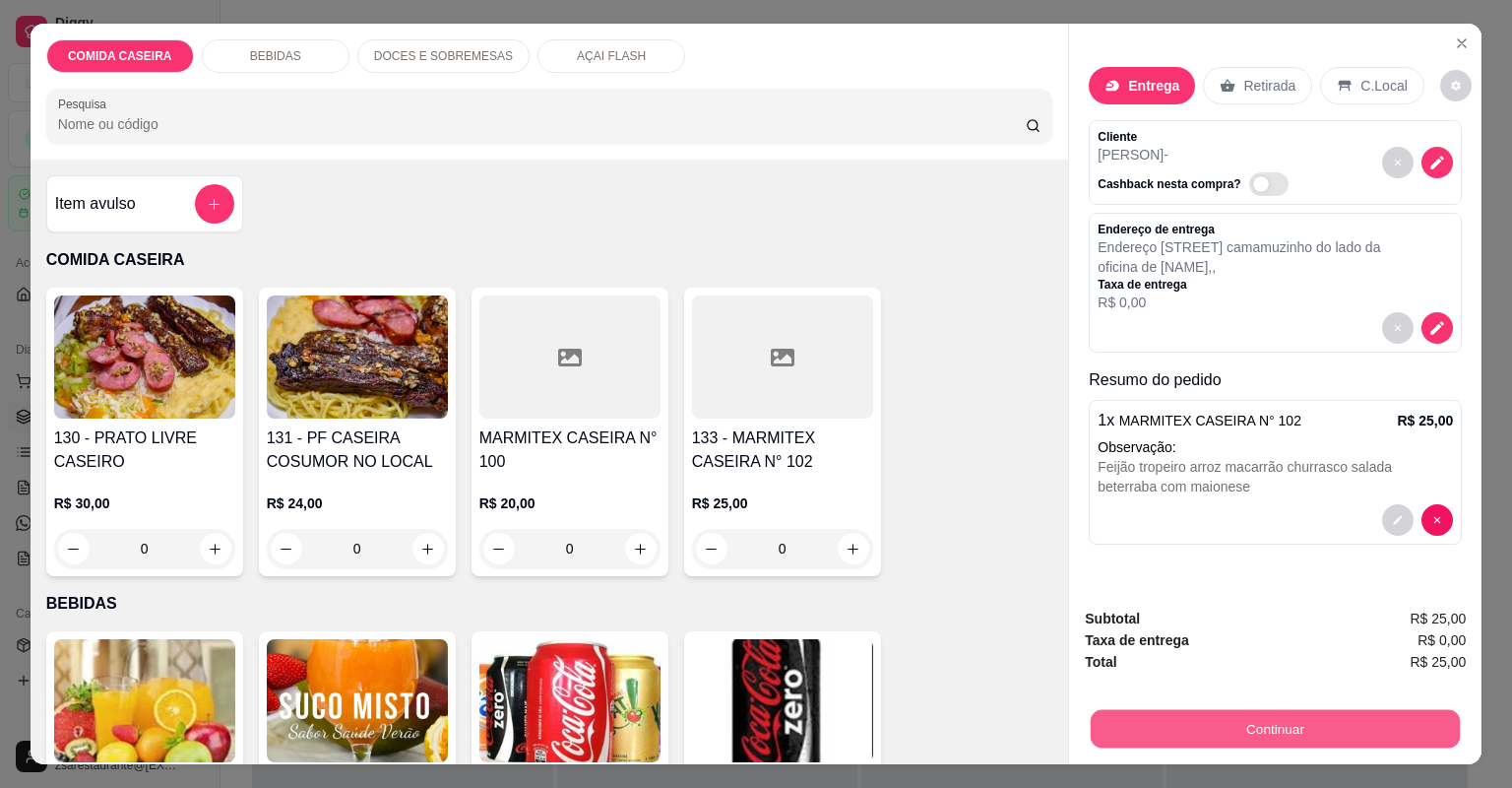 click on "Continuar" at bounding box center (1275, 729) 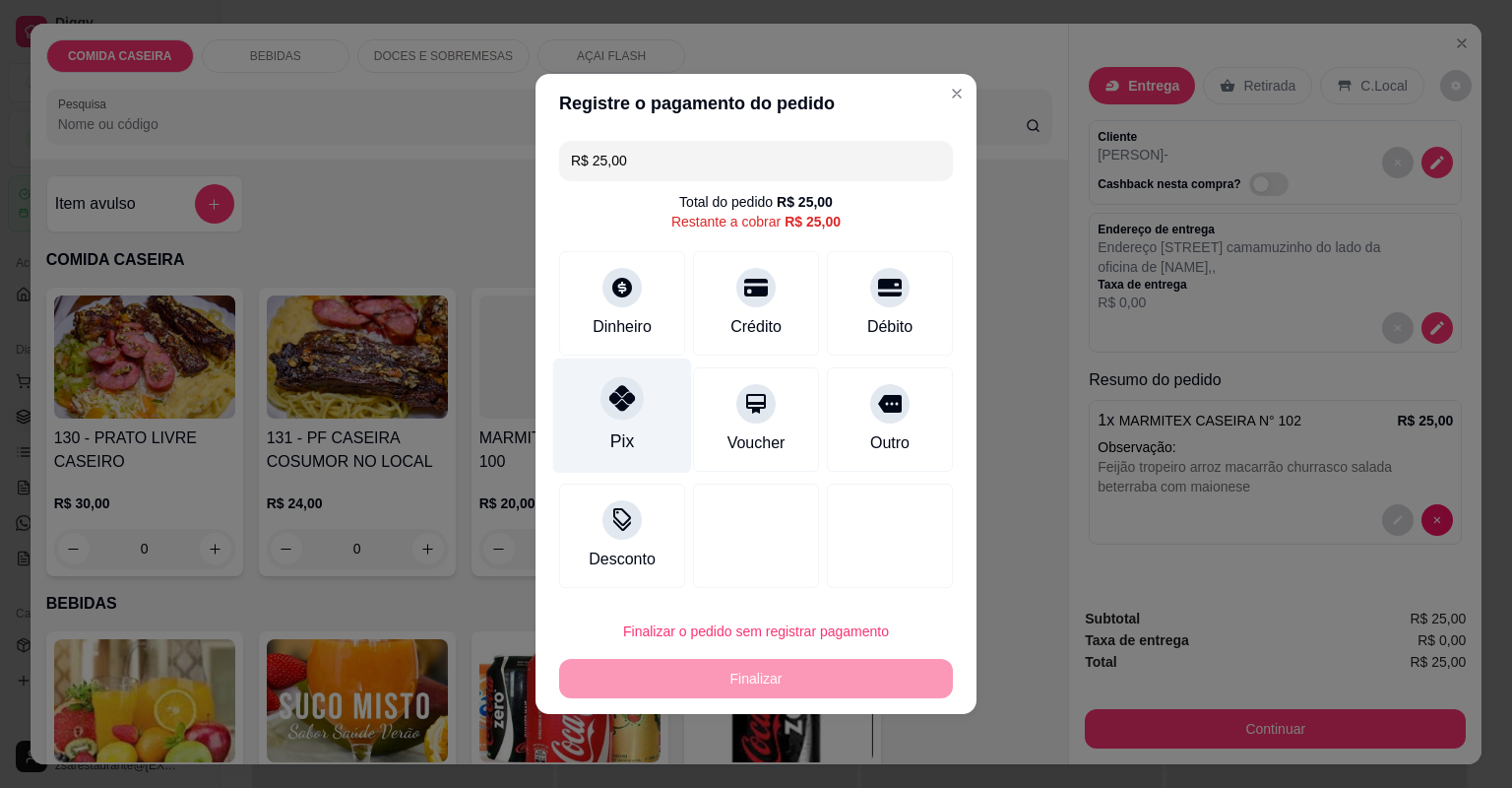 click at bounding box center (622, 398) 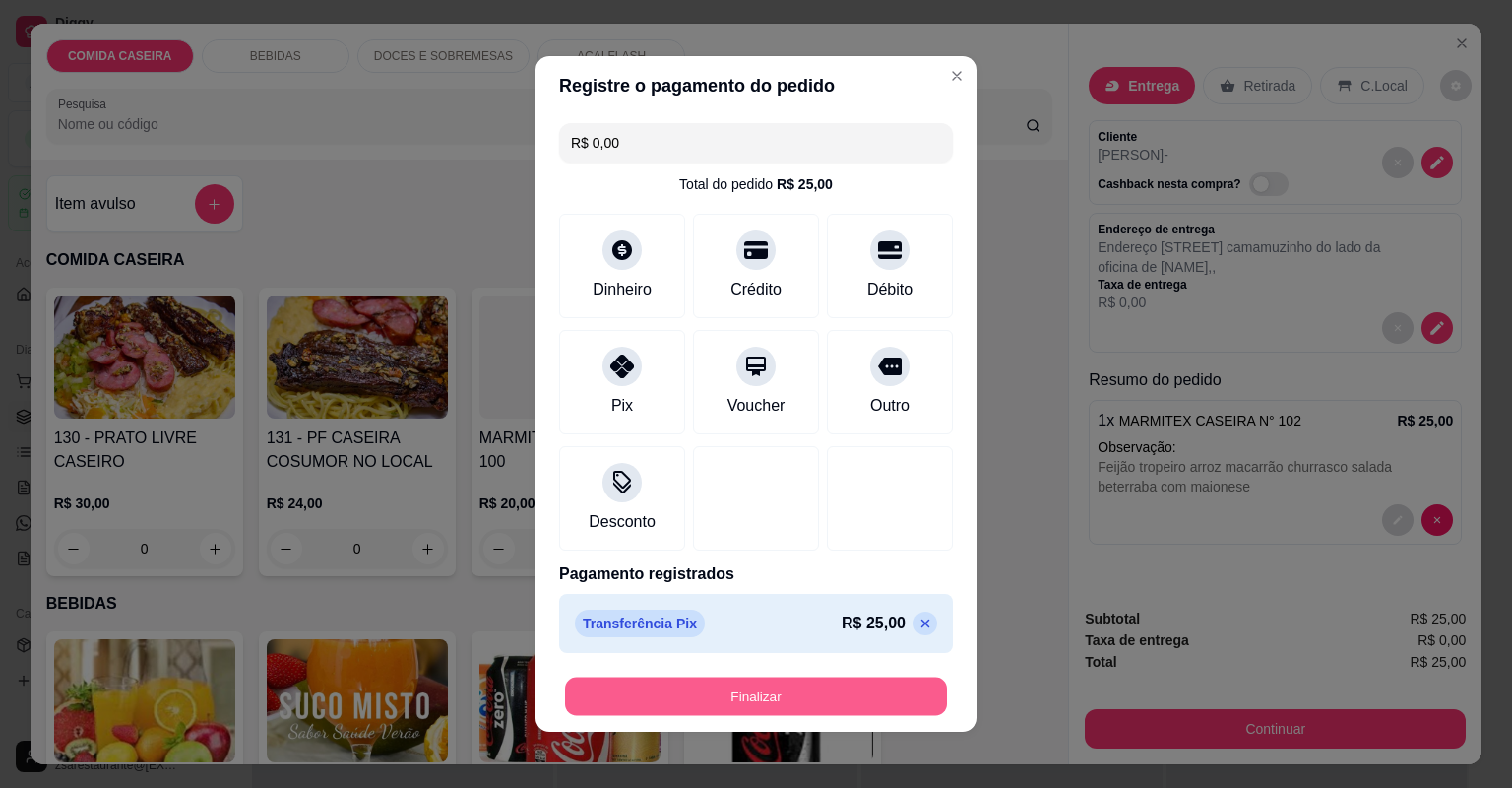 click on "Finalizar" at bounding box center [756, 696] 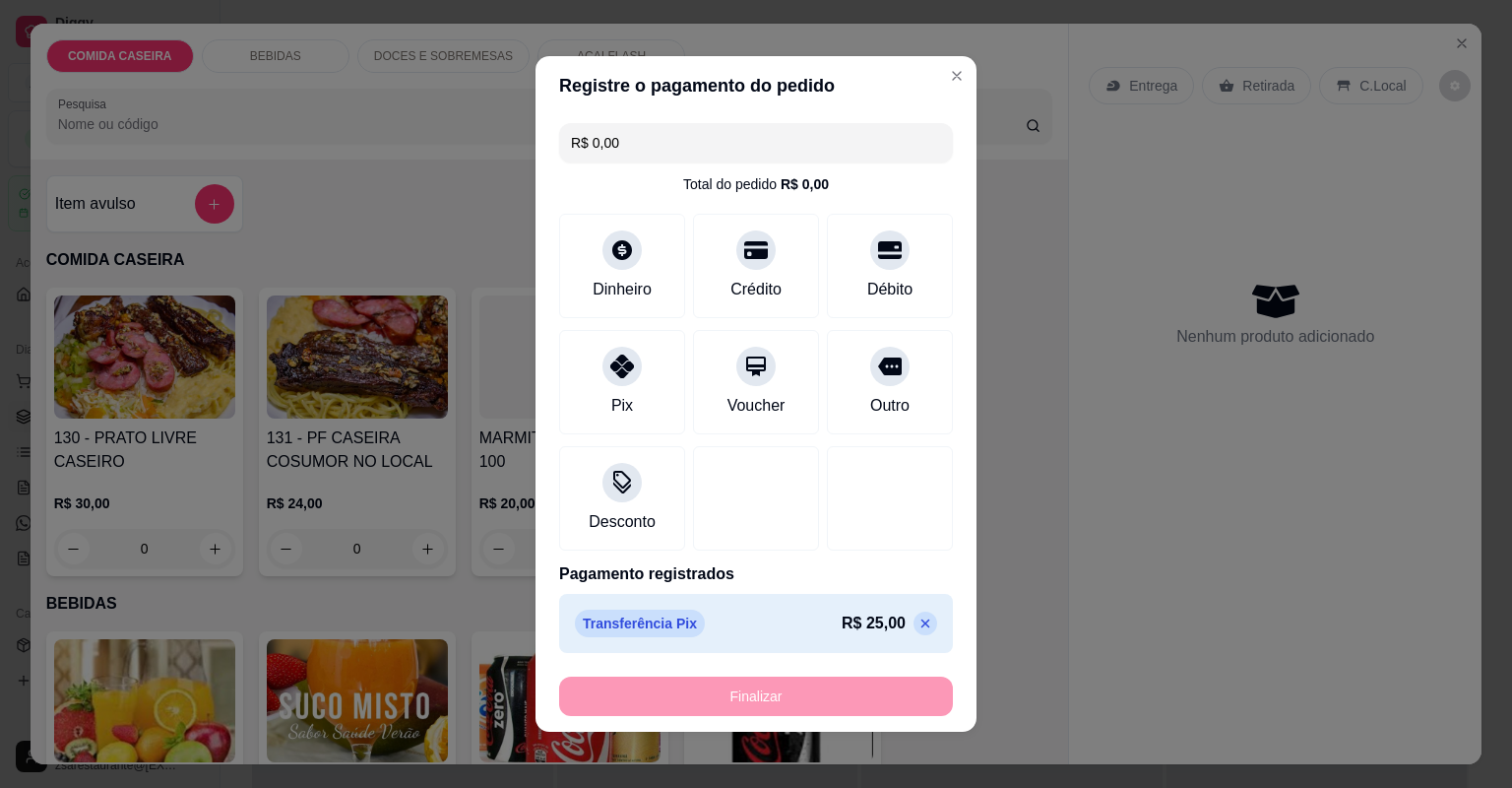 type on "-R$ 25,00" 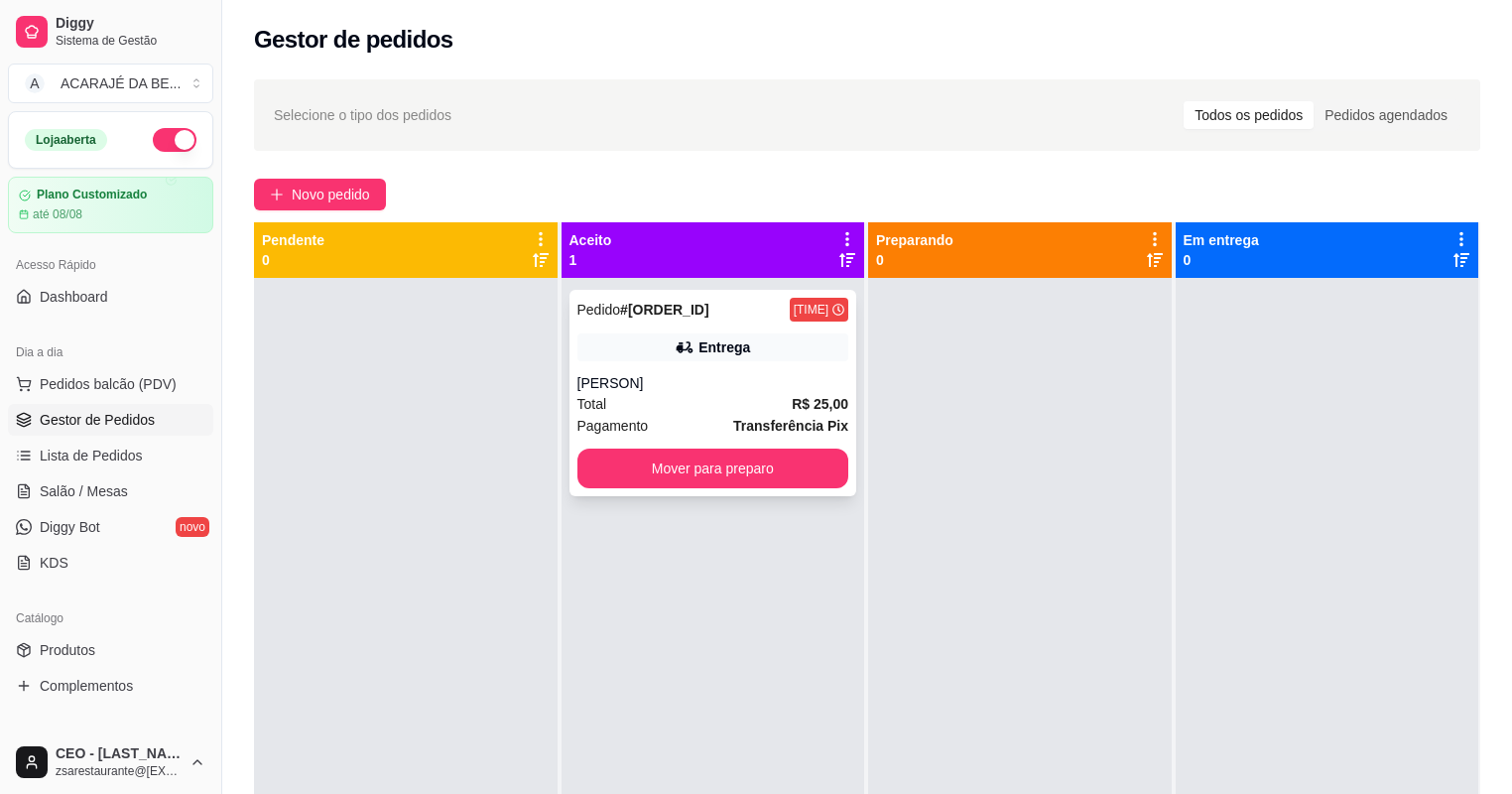 click 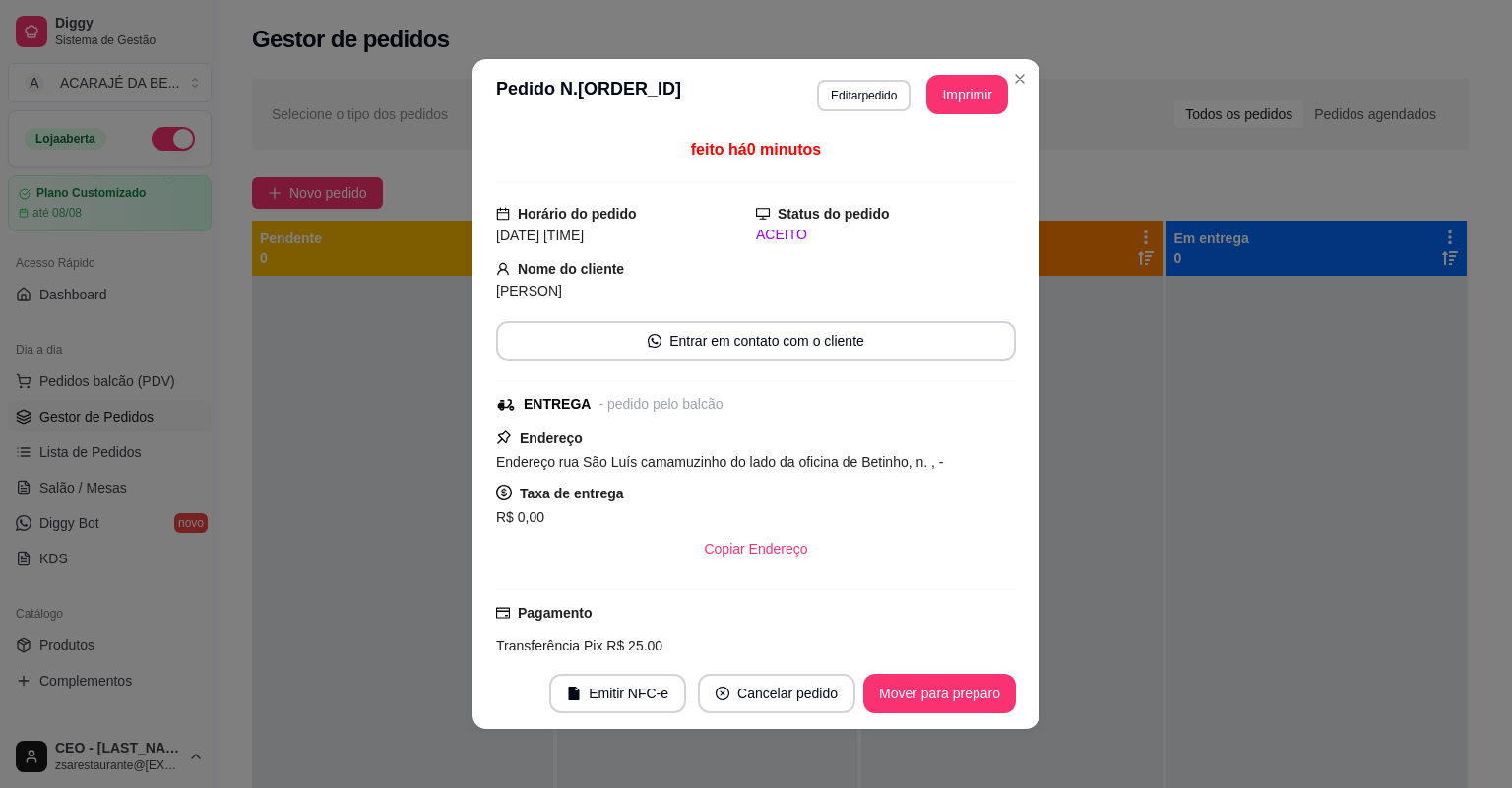 click on "**********" at bounding box center [756, 95] 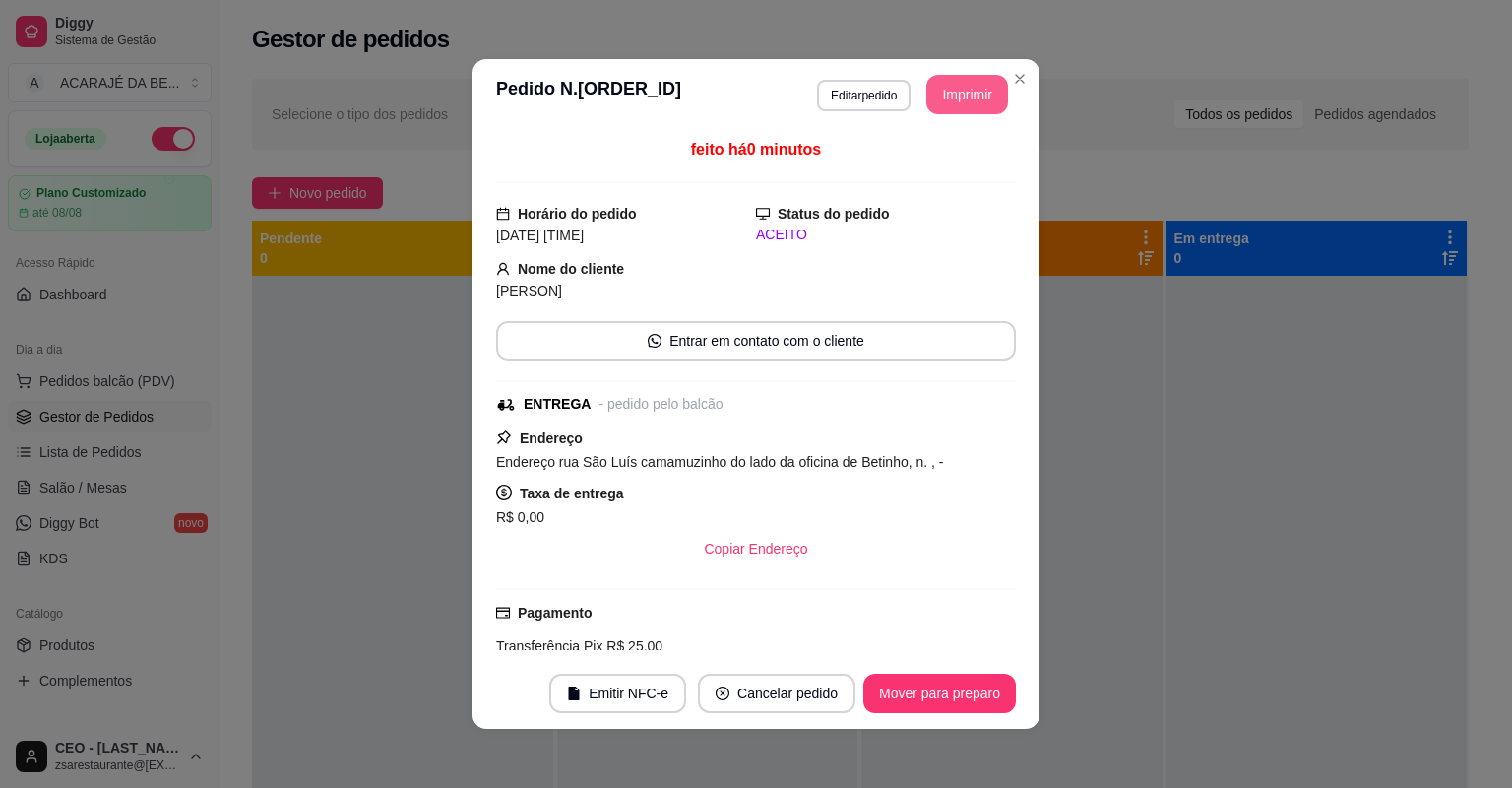 scroll, scrollTop: 0, scrollLeft: 0, axis: both 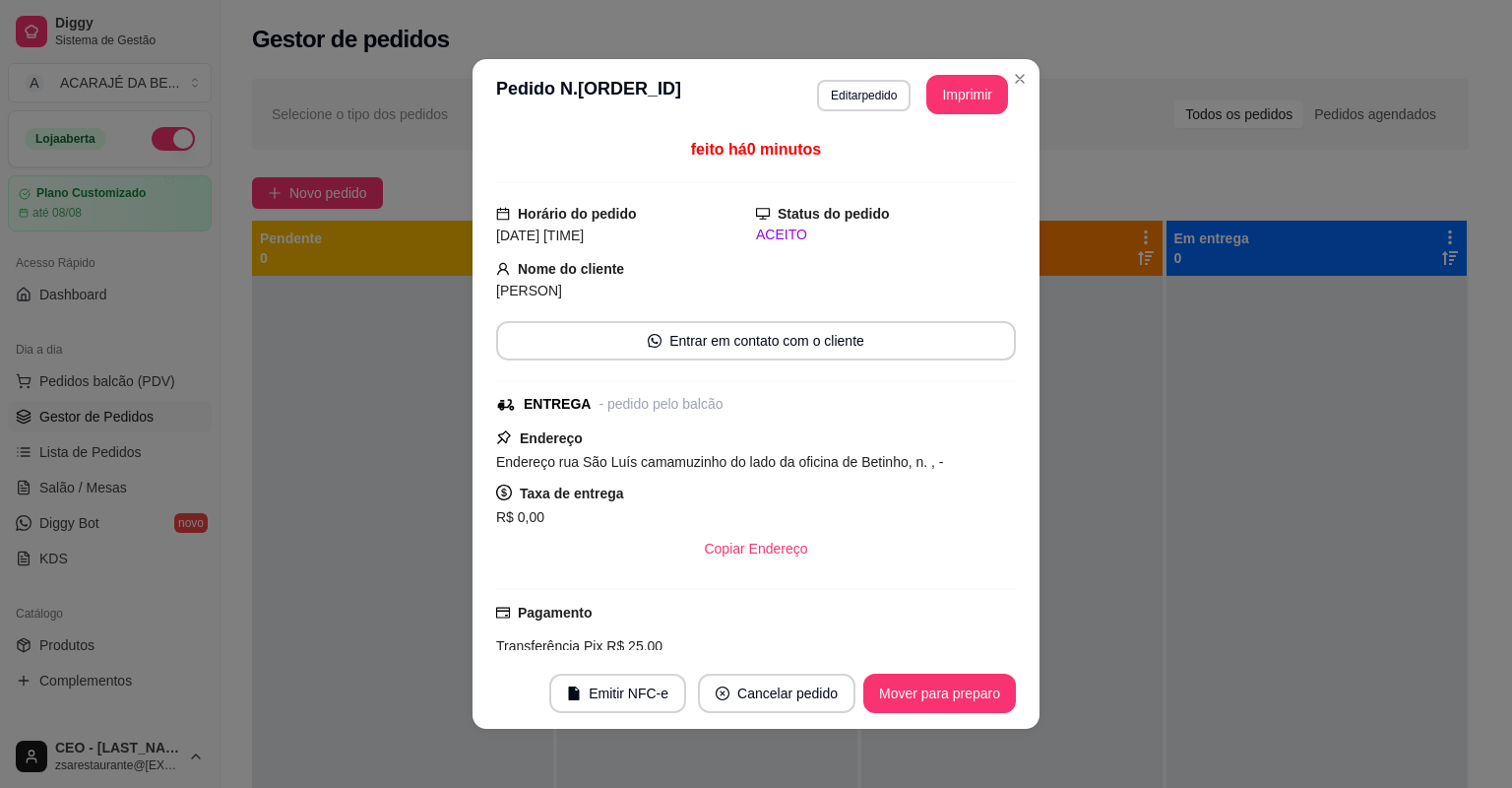 click on "Mover para preparo" at bounding box center (939, 693) 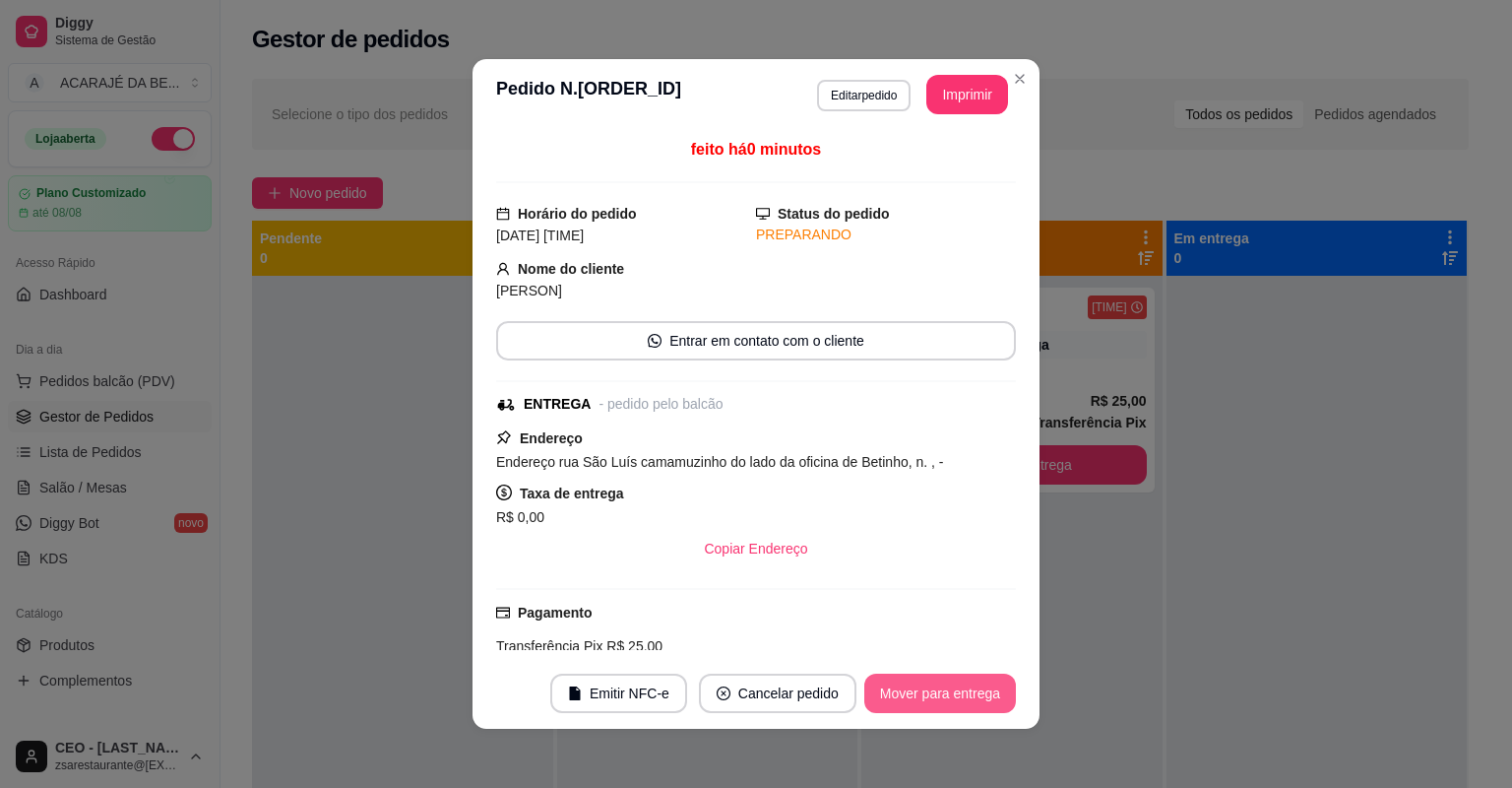 click on "Mover para entrega" at bounding box center [940, 693] 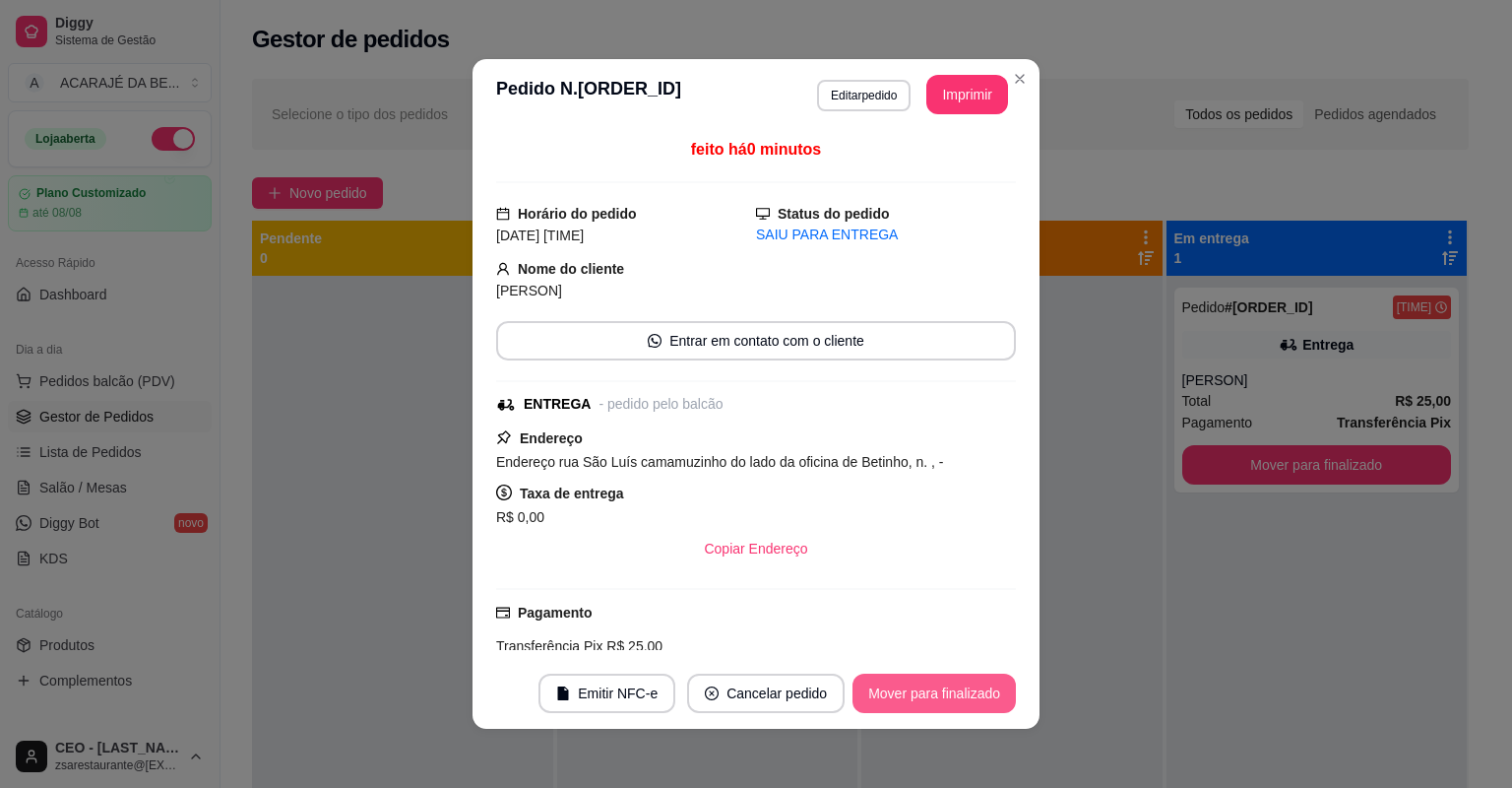 click on "Mover para finalizado" at bounding box center [934, 693] 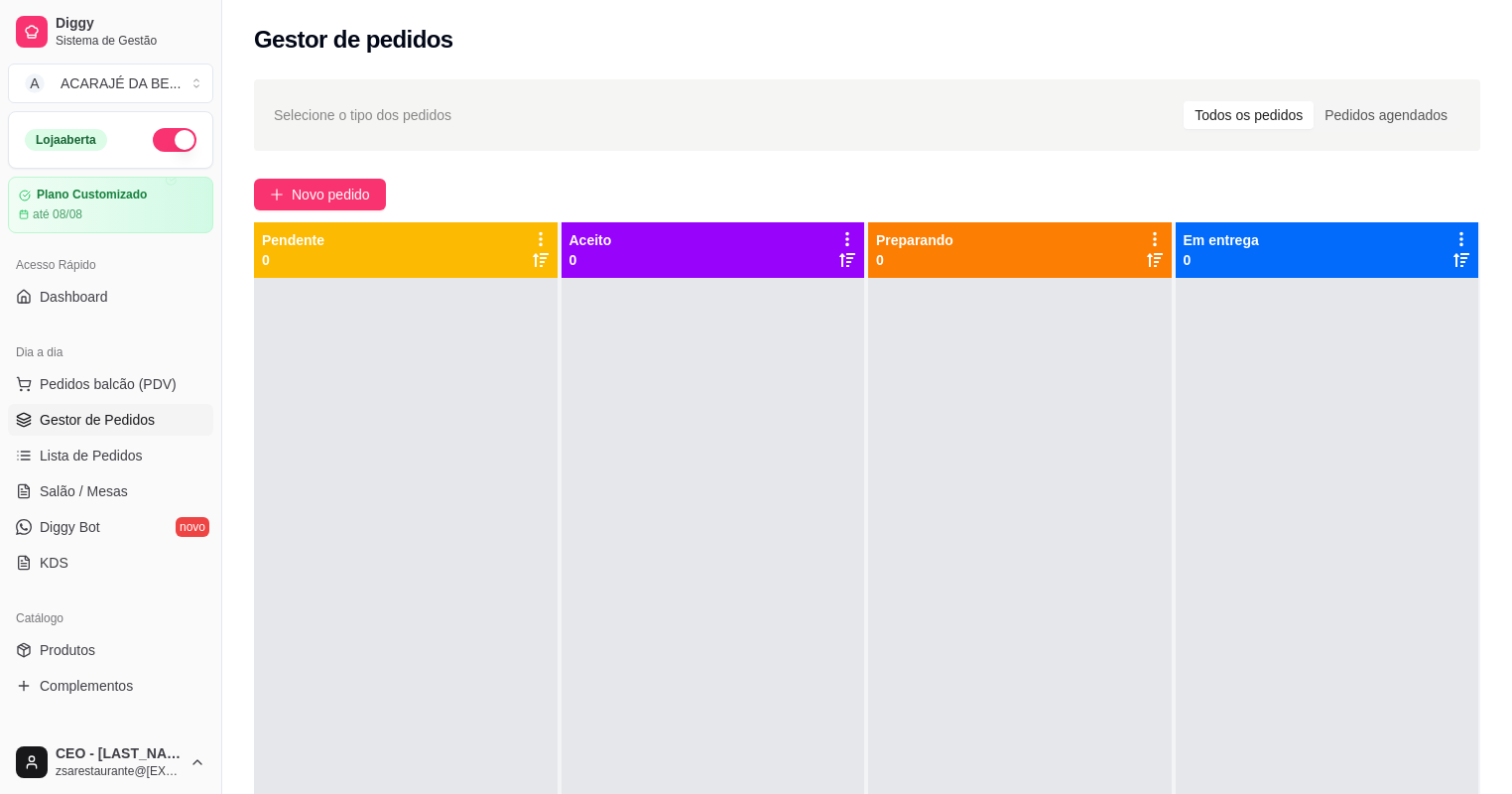 click at bounding box center (713, 675) 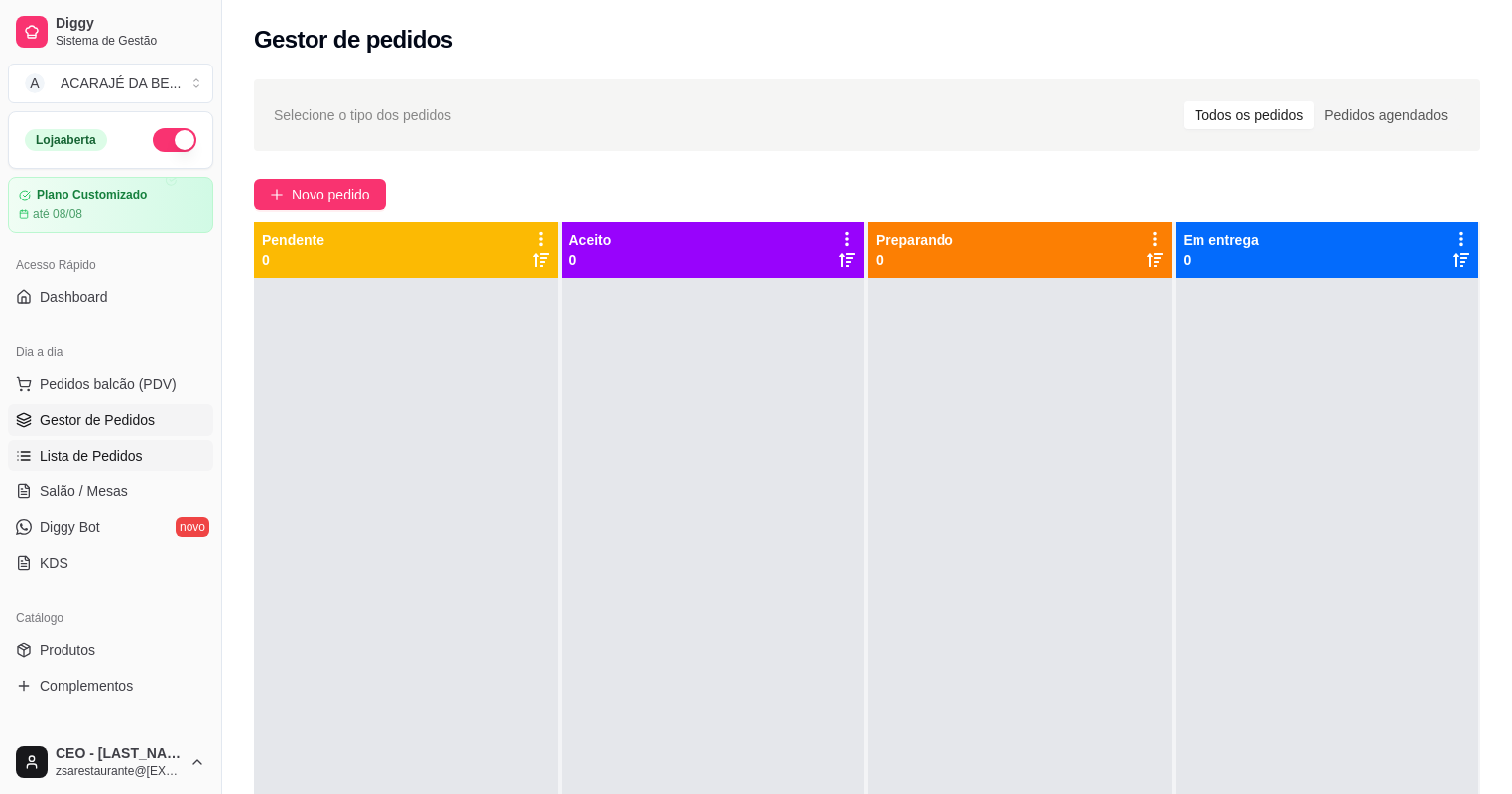 click on "Lista de Pedidos" at bounding box center [110, 456] 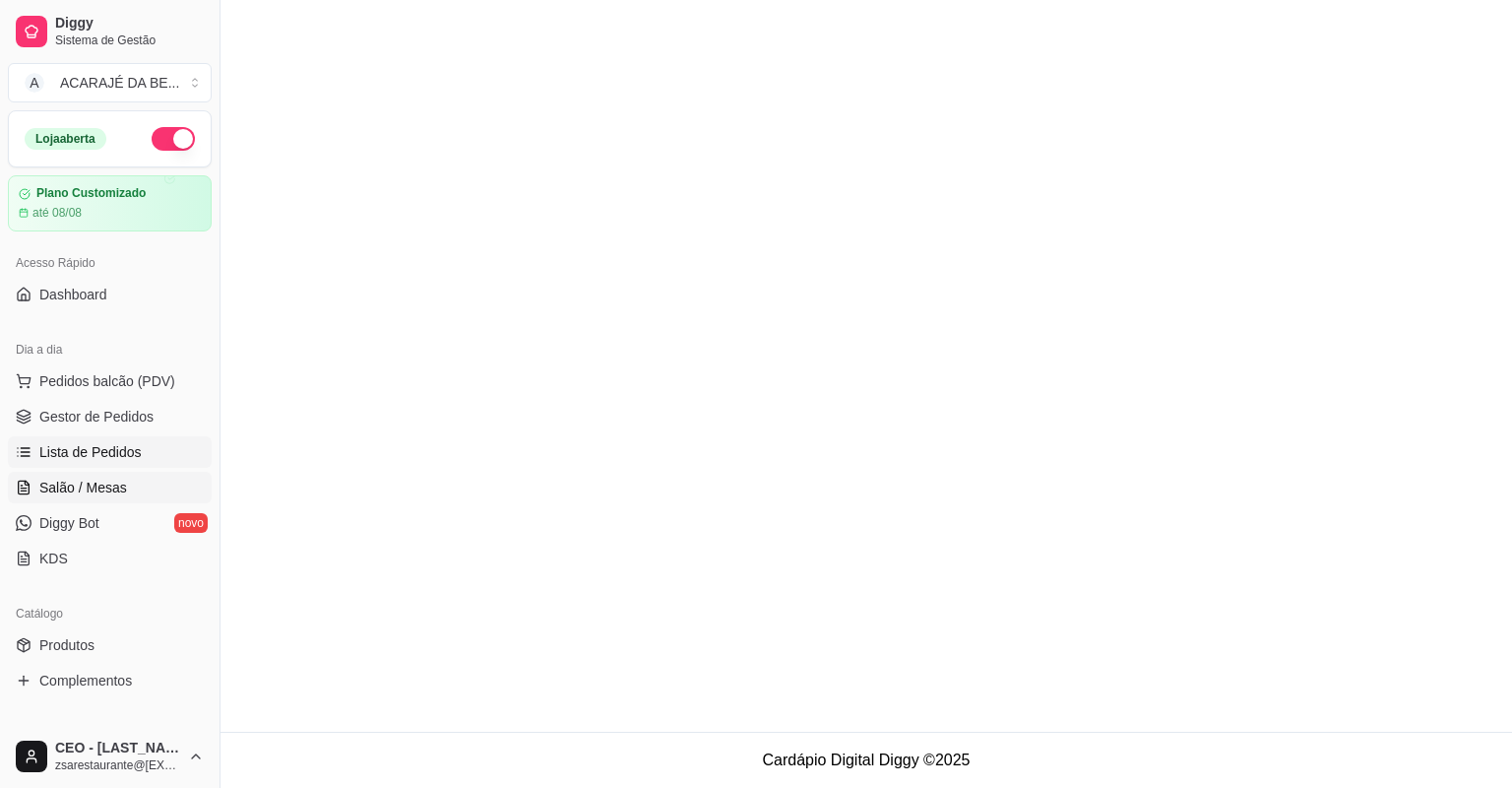 click on "Salão / Mesas" at bounding box center (83, 488) 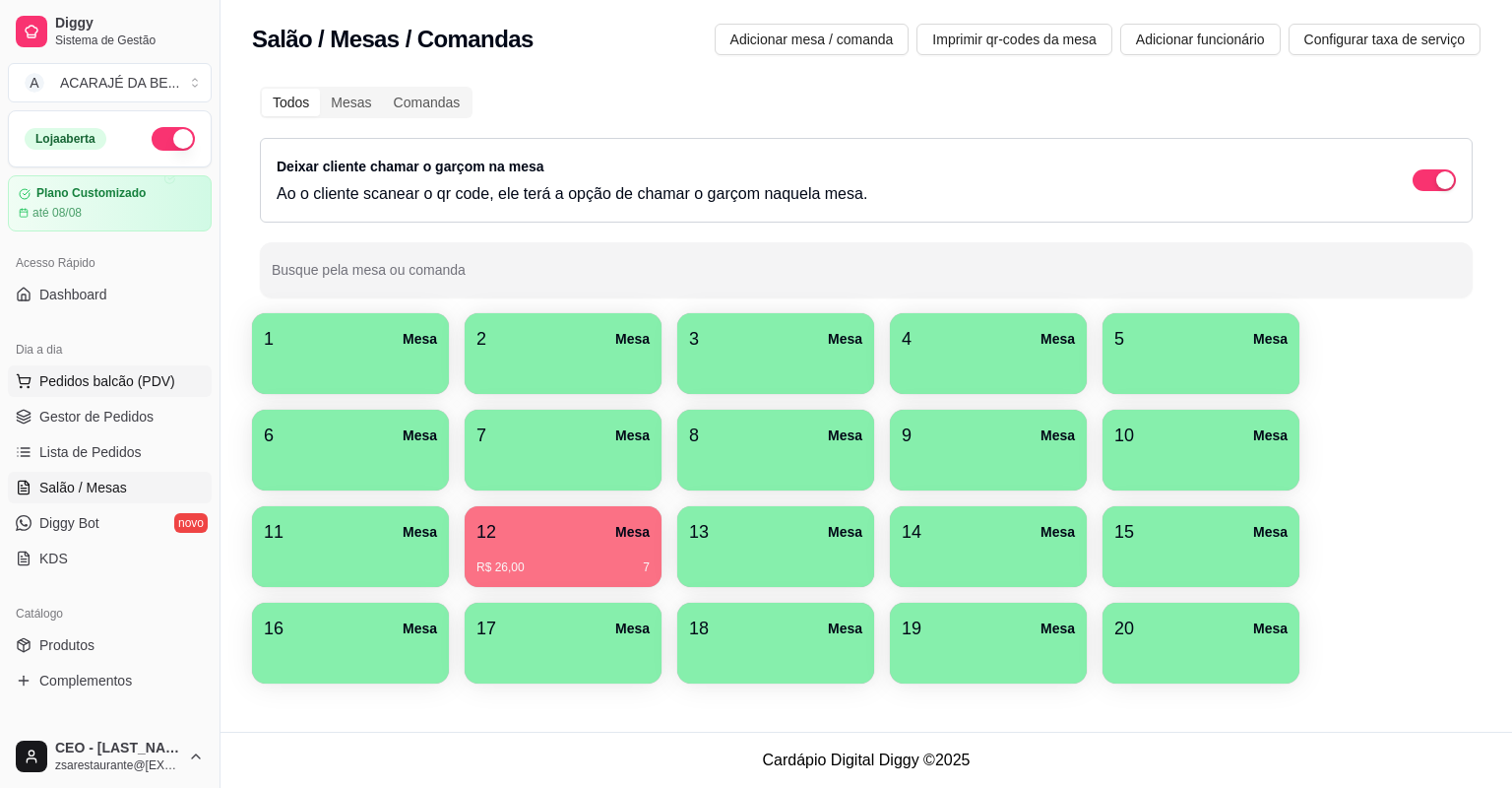 click on "Pedidos balcão (PDV)" at bounding box center (107, 381) 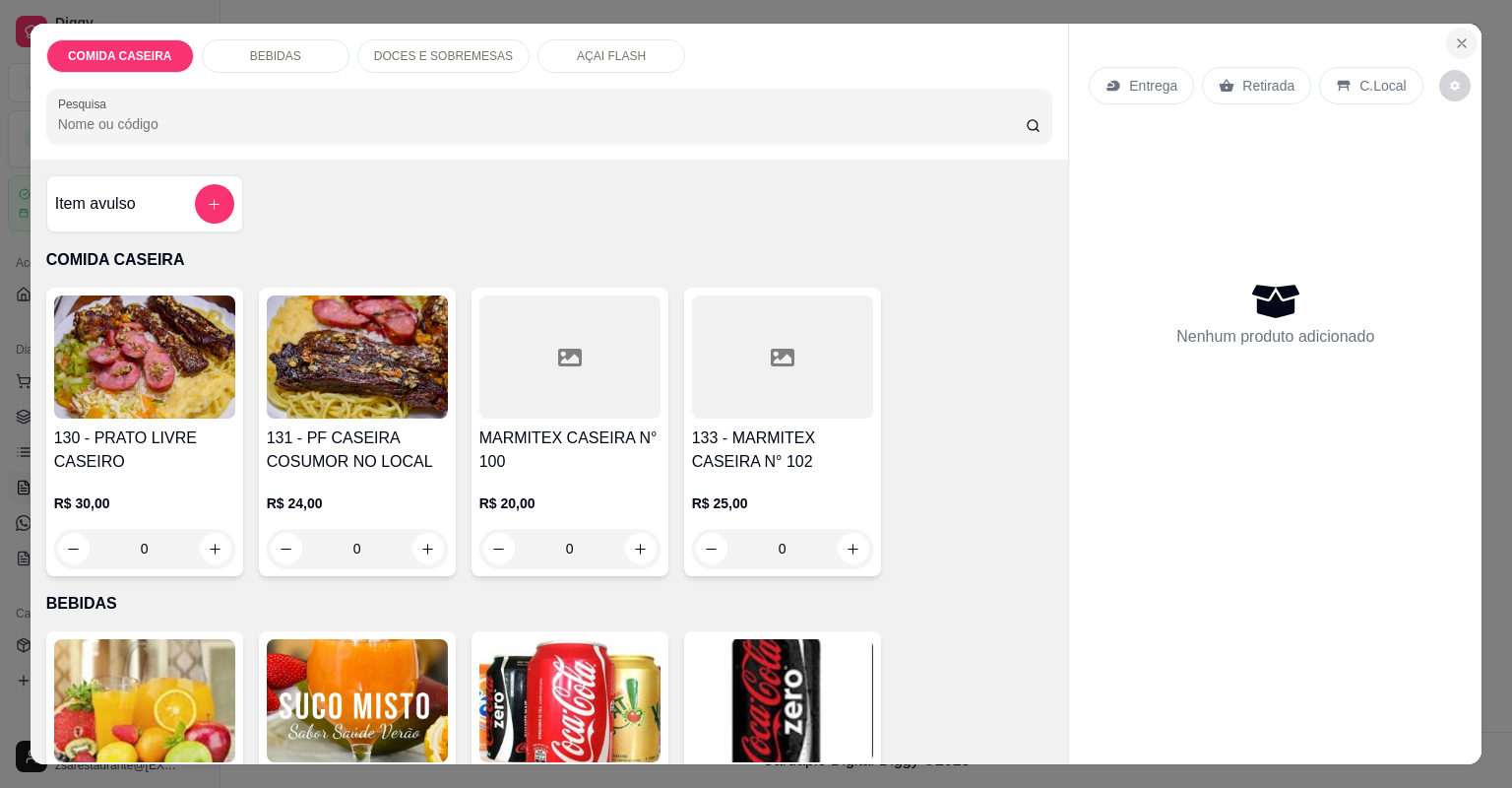click at bounding box center (1462, 43) 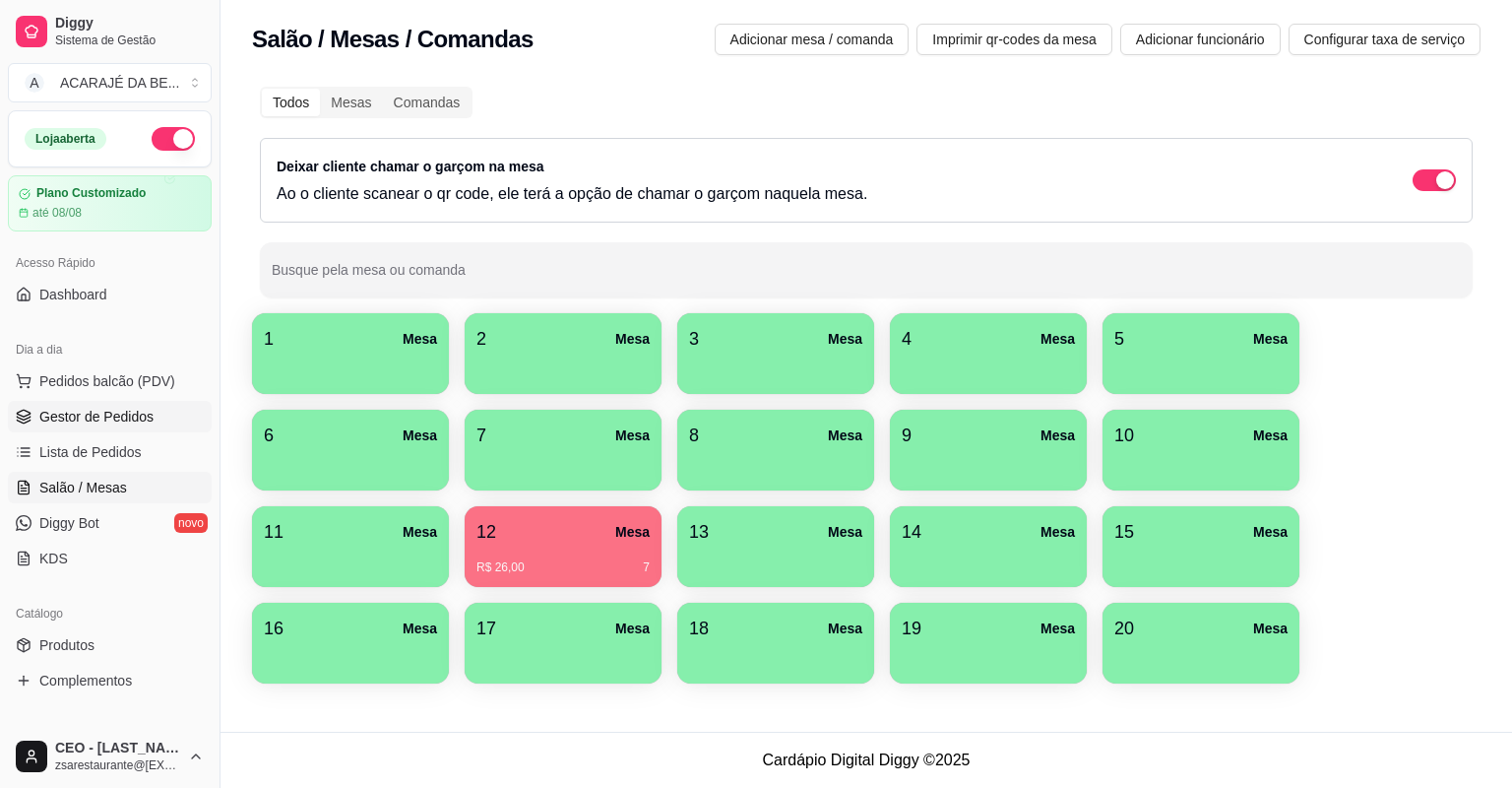 click on "Gestor de Pedidos" at bounding box center (96, 417) 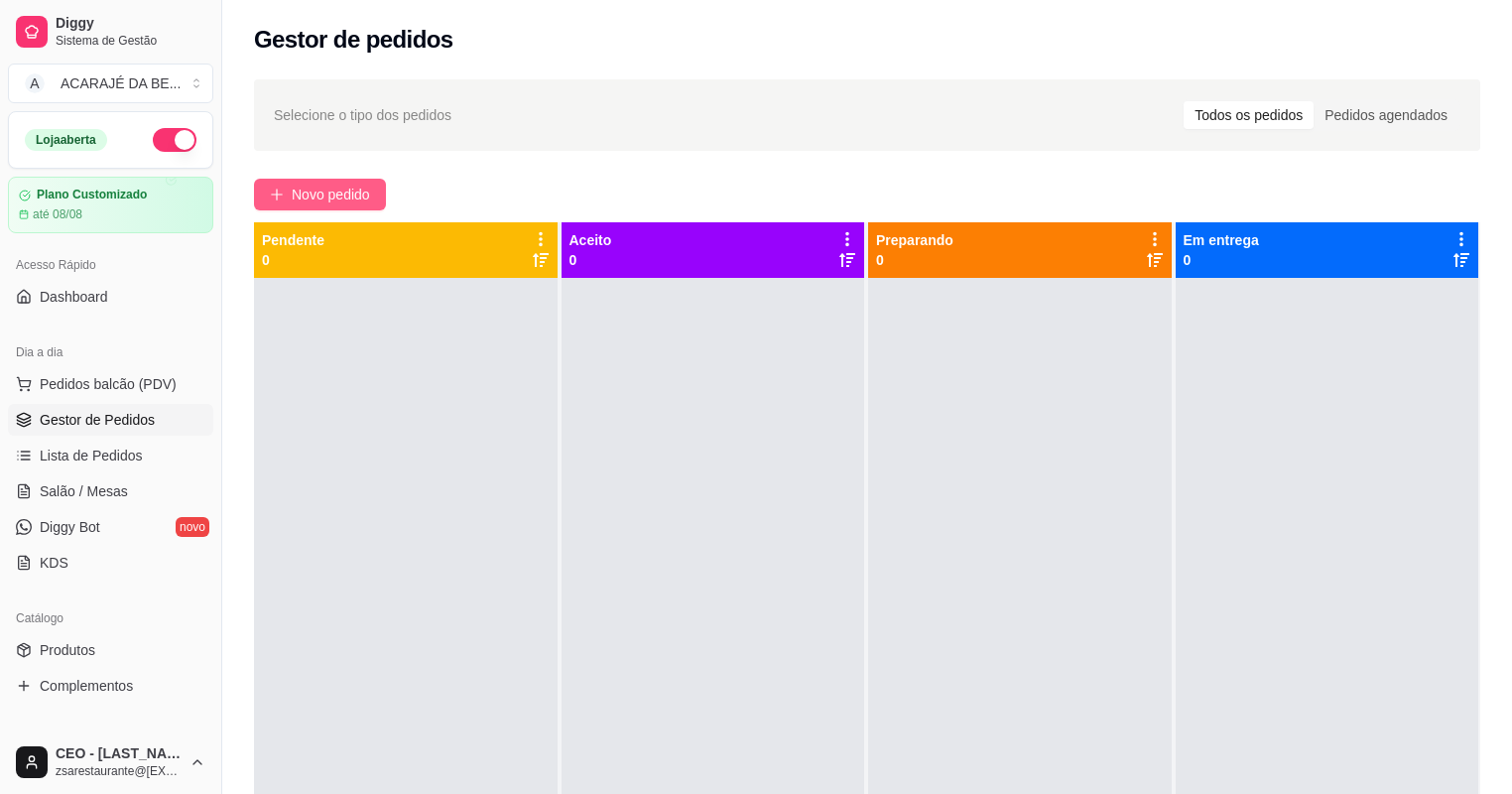 click on "Novo pedido" at bounding box center (330, 195) 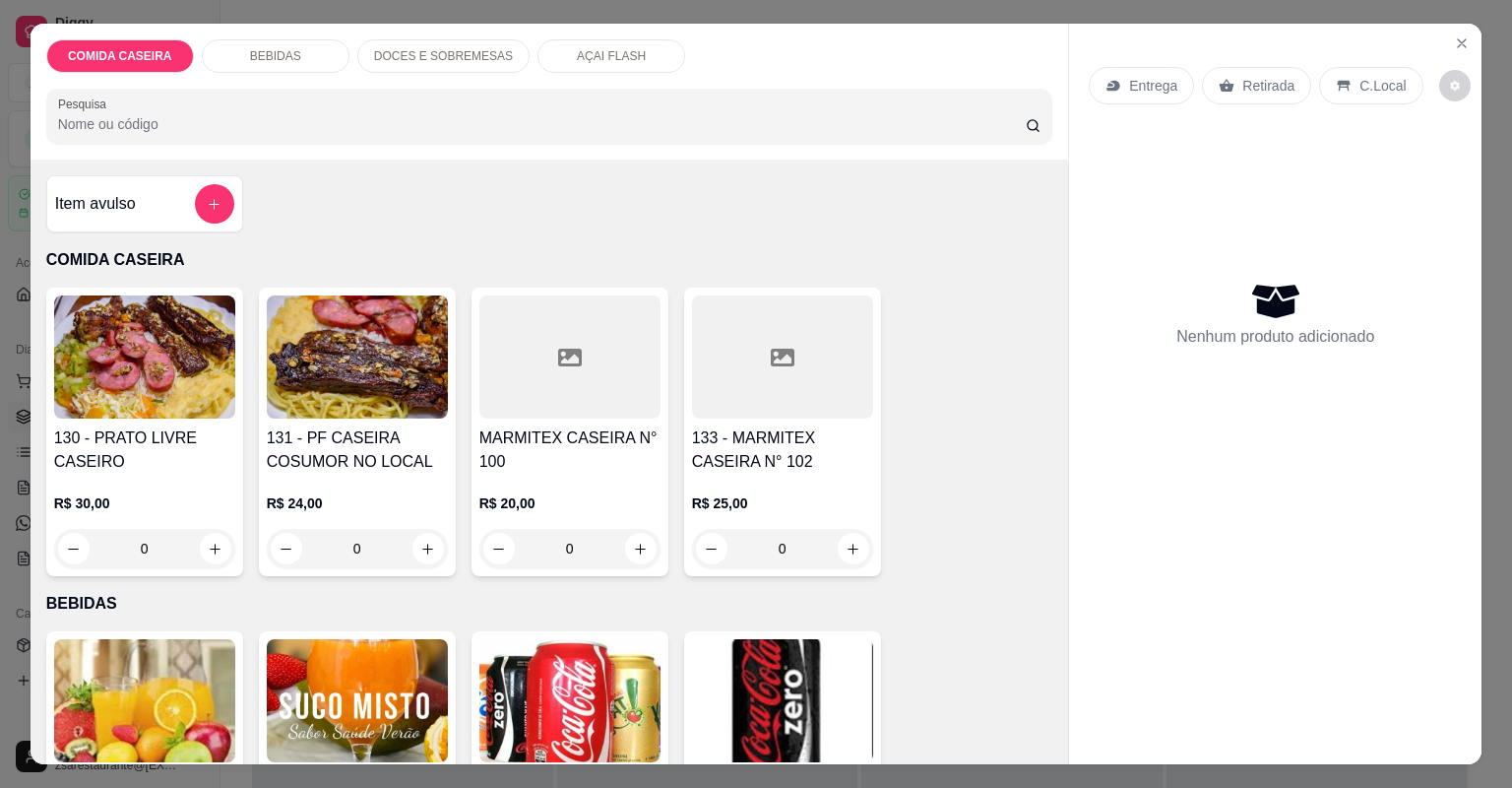 click at bounding box center [783, 357] 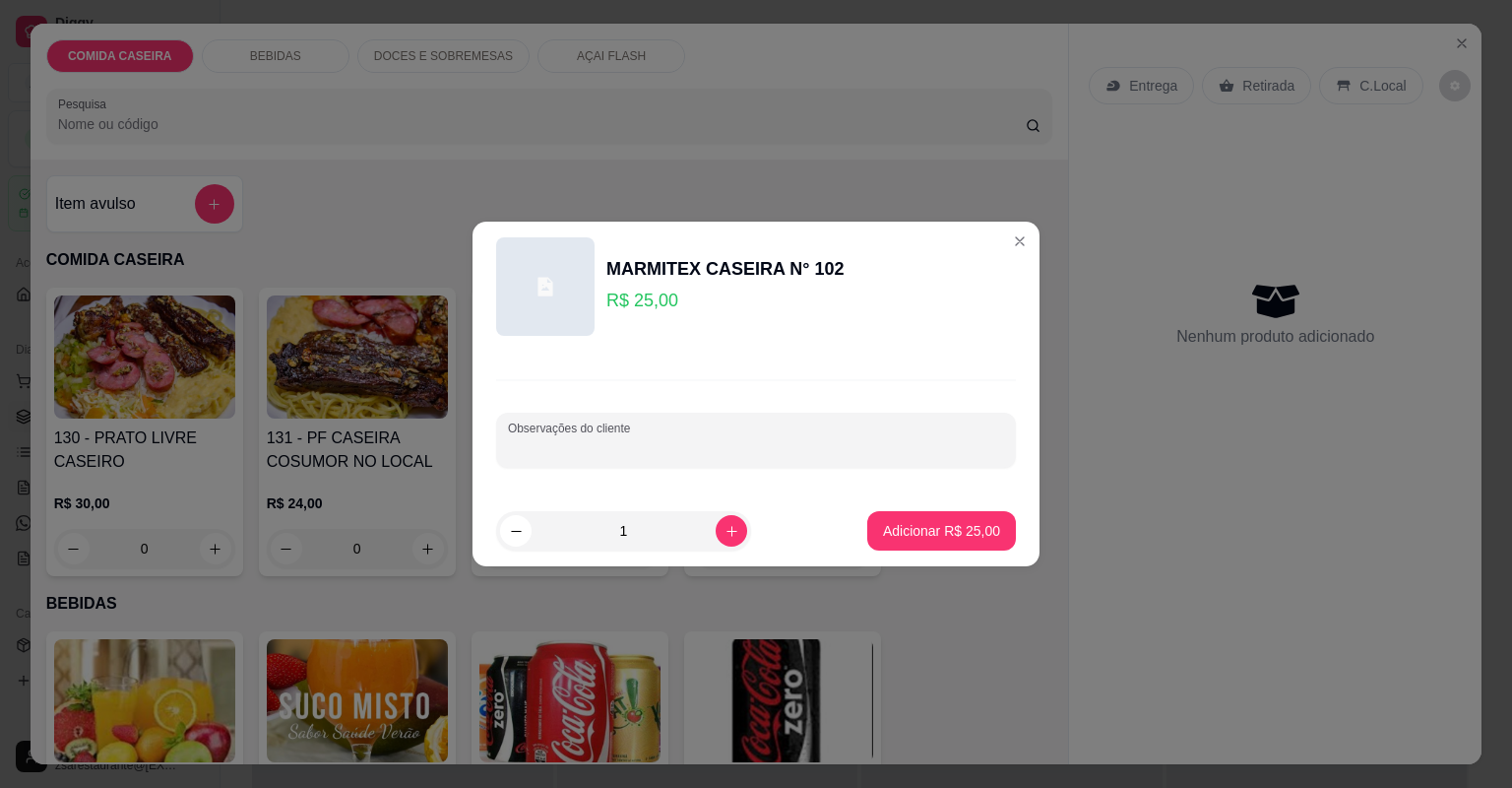 click on "Observações do cliente" at bounding box center [756, 448] 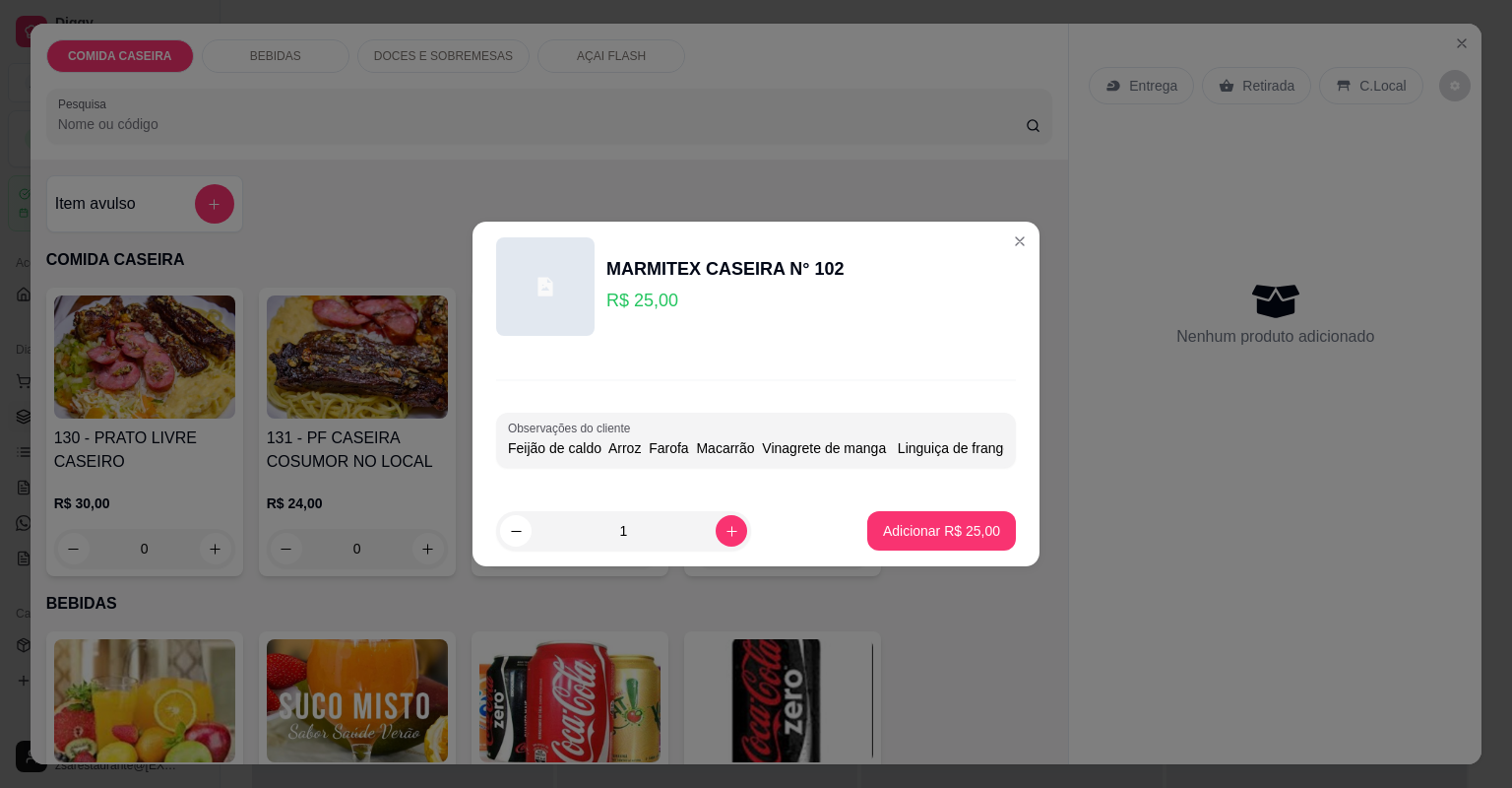 scroll, scrollTop: 0, scrollLeft: 142, axis: horizontal 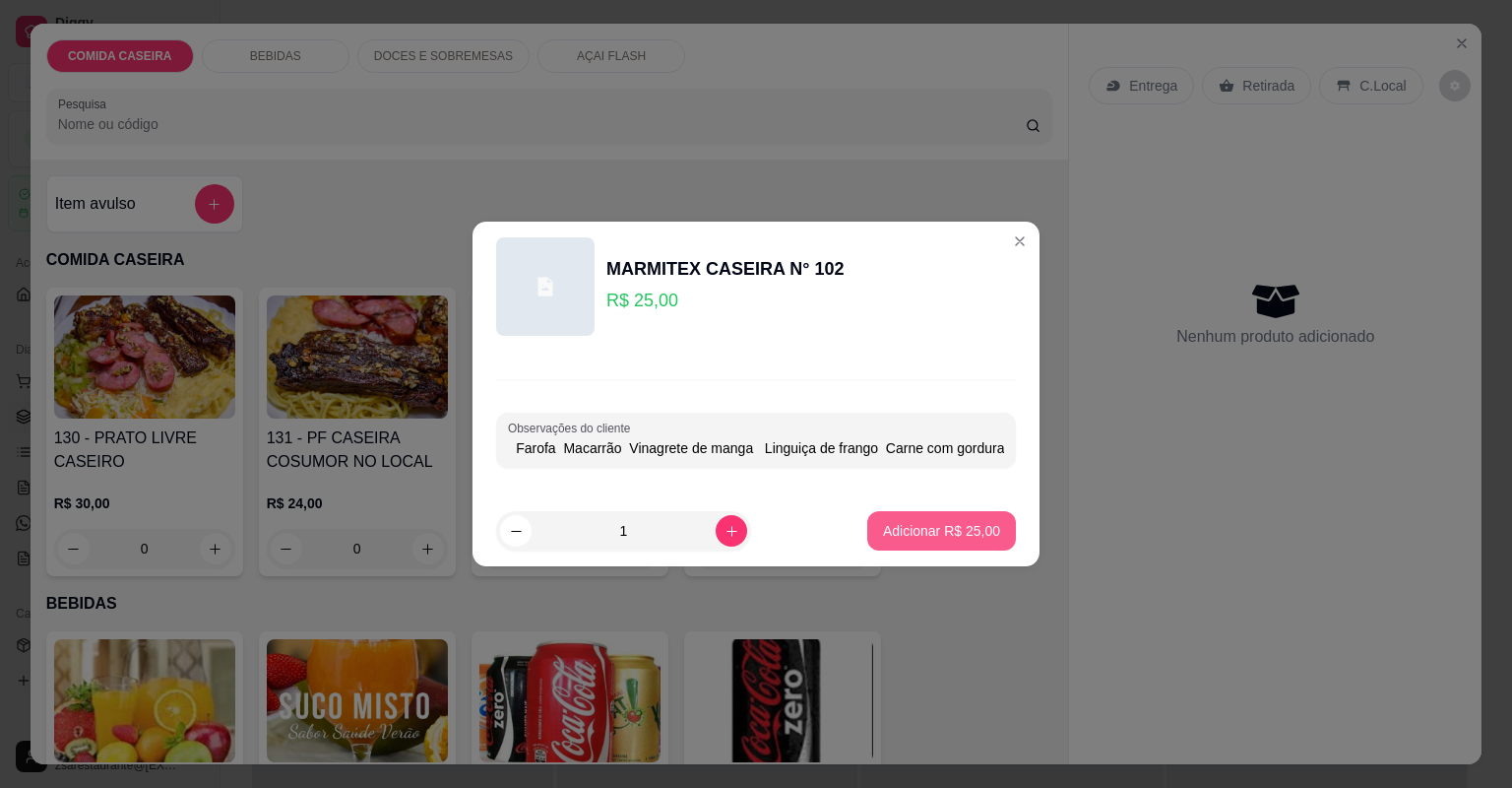 type on "Feijão de caldo  Arroz  Farofa  Macarrão  Vinagrete de manga   Linguiça de frango  Carne com gordura" 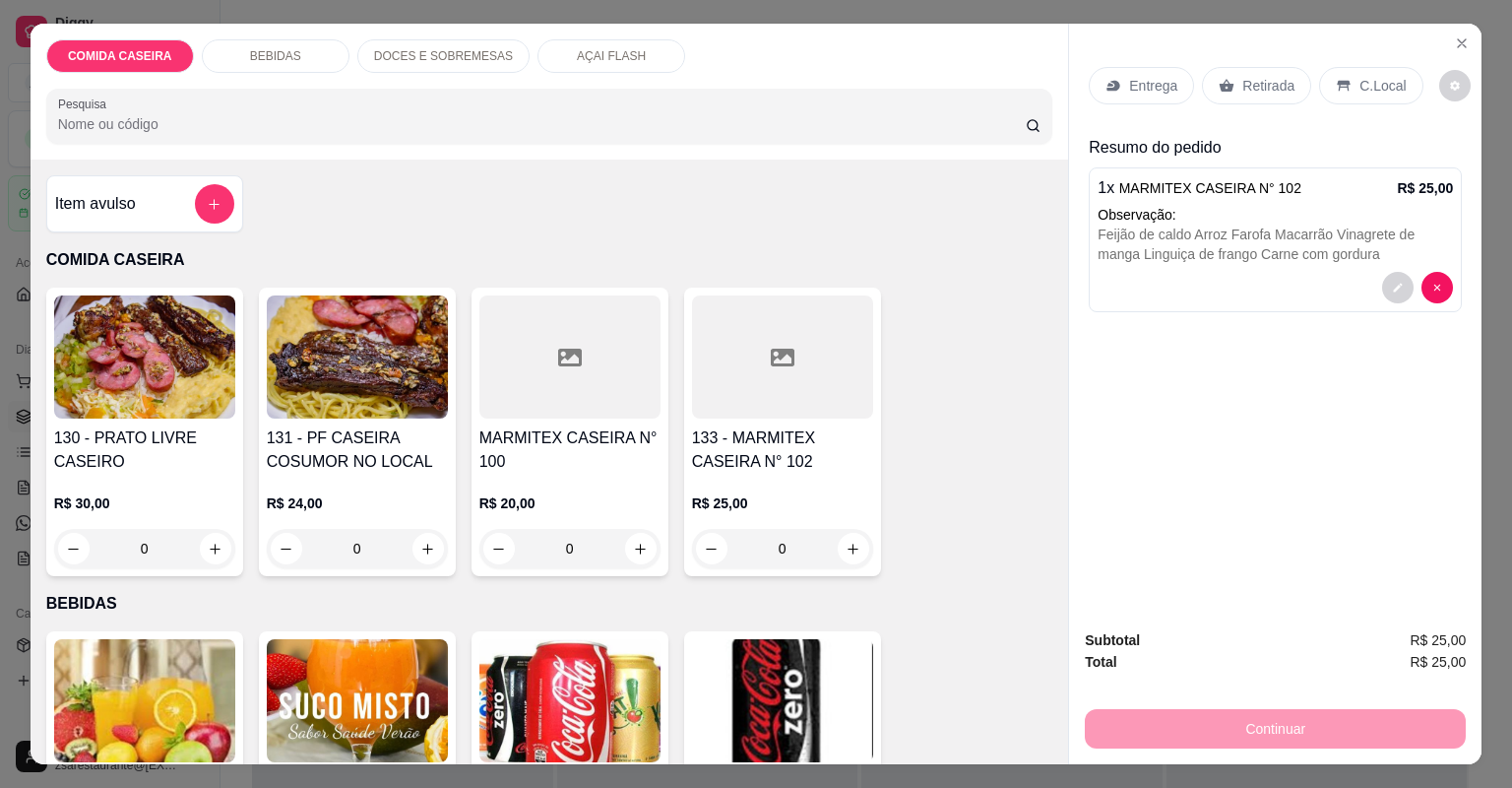 click on "R$ 20,00 0" at bounding box center (570, 521) 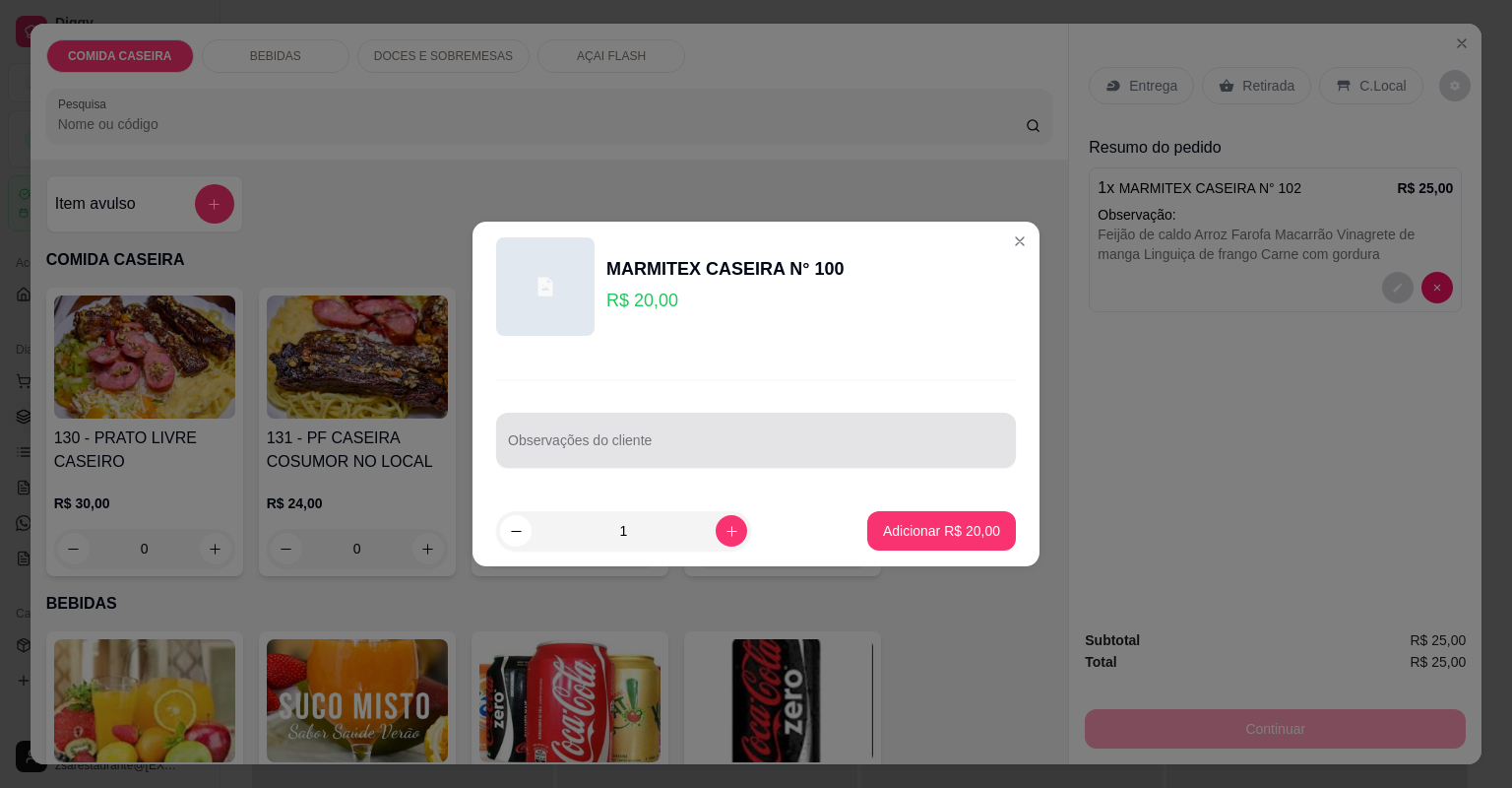 click on "Observações do cliente" at bounding box center [756, 440] 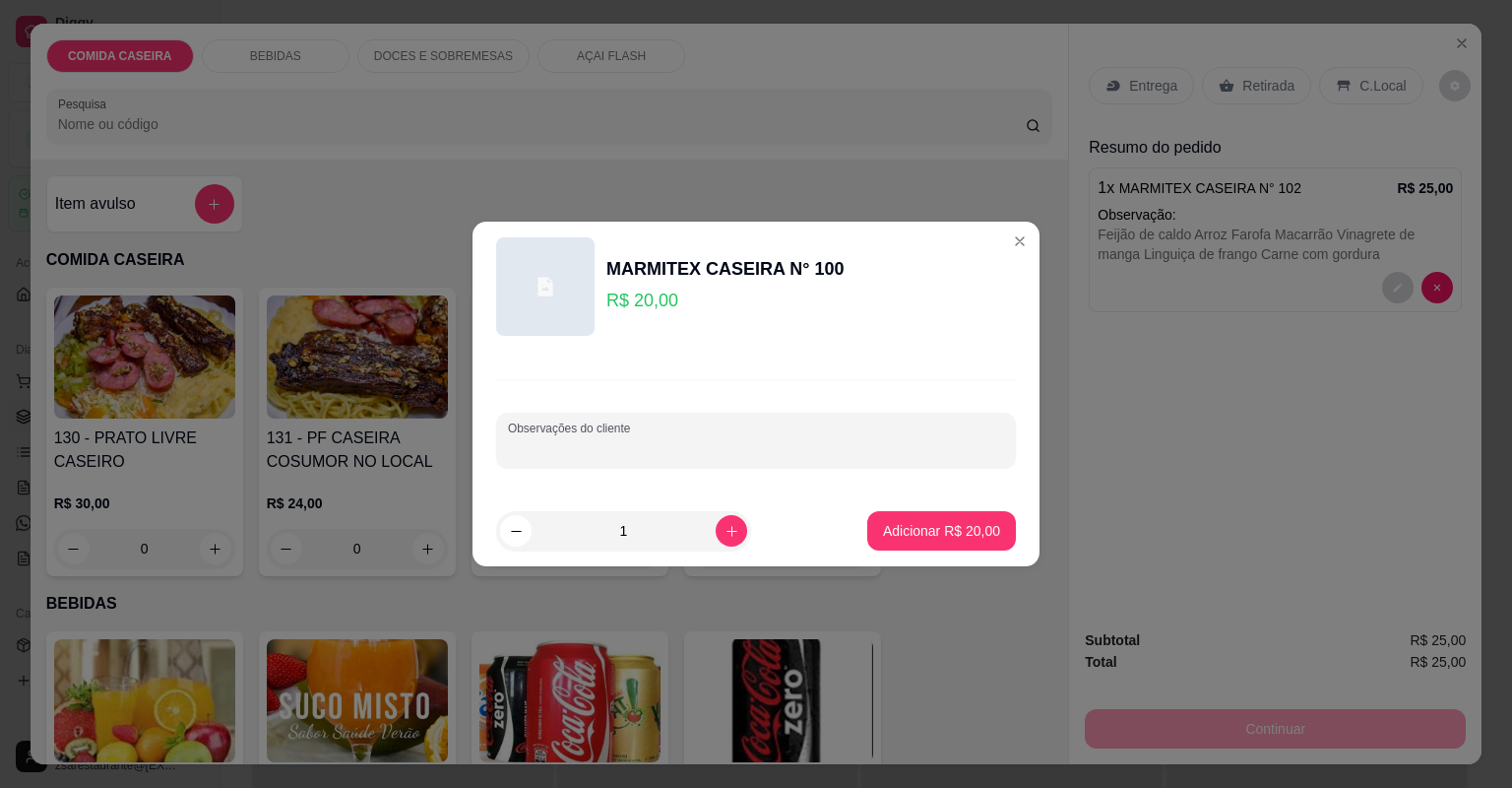 paste on "completa  Só carne assada" 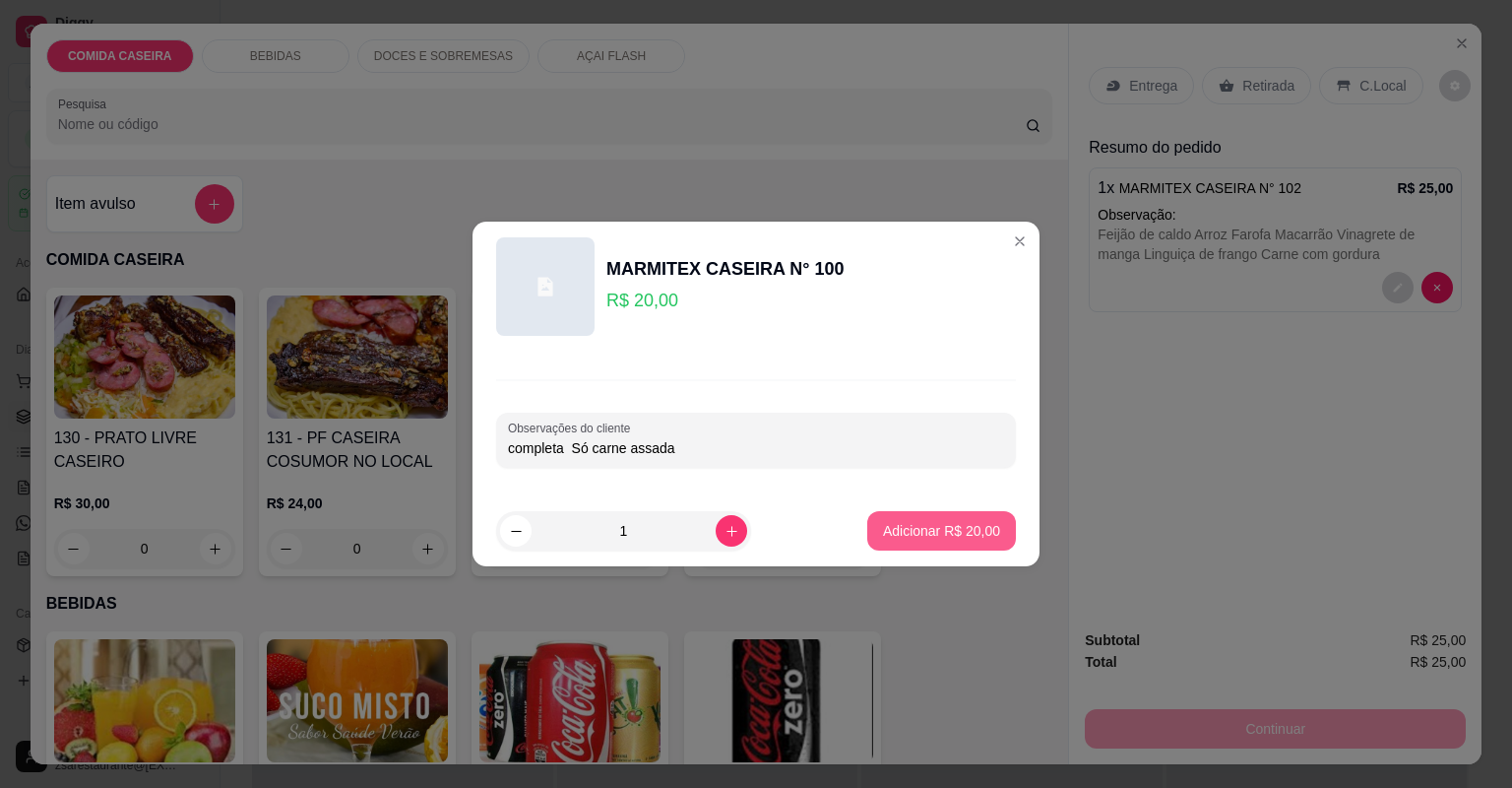 type on "completa  Só carne assada" 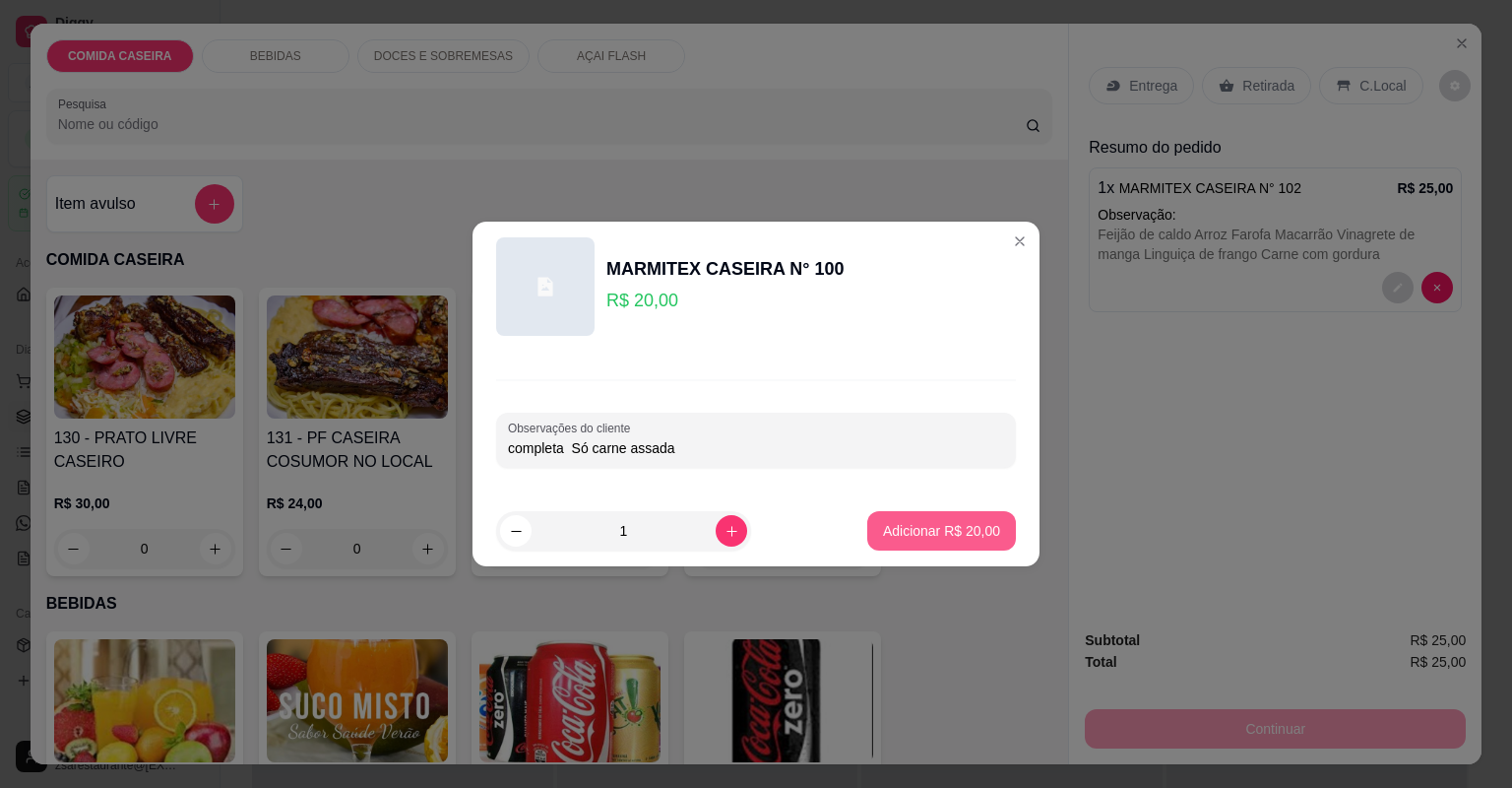 click on "Adicionar   R$ 20,00" at bounding box center [941, 531] 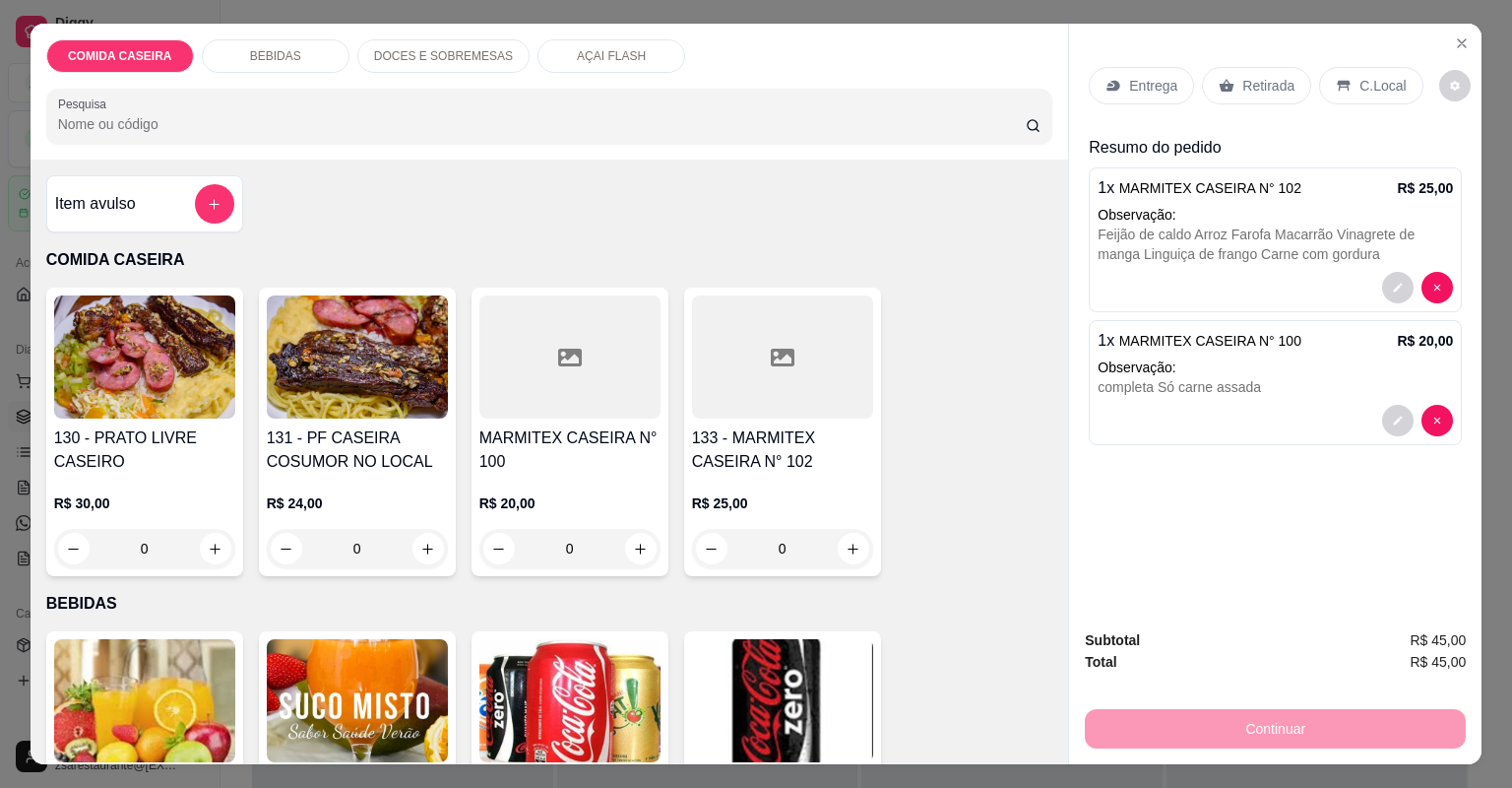 click on "Entrega" at bounding box center [1153, 86] 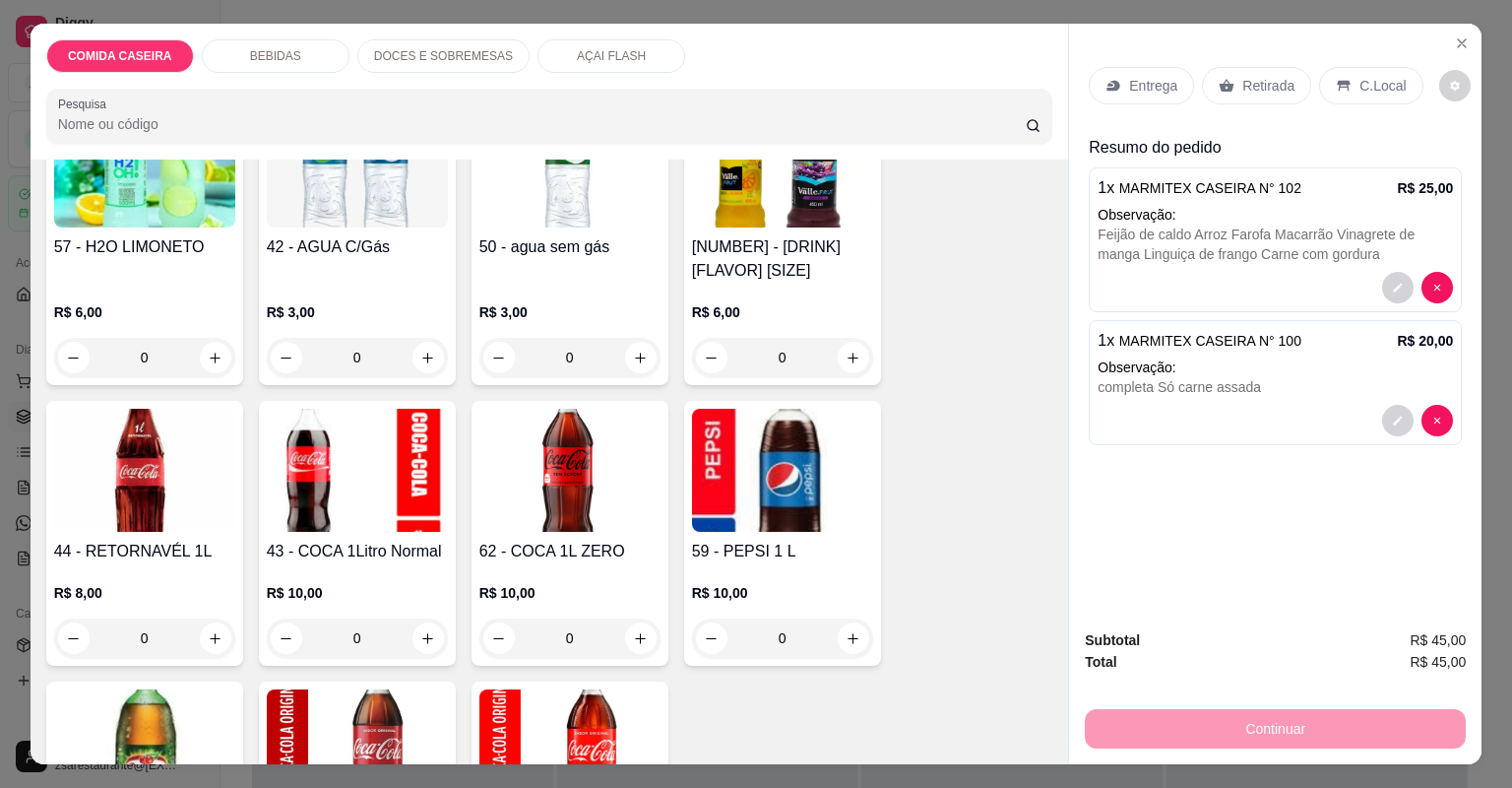 scroll, scrollTop: 1340, scrollLeft: 0, axis: vertical 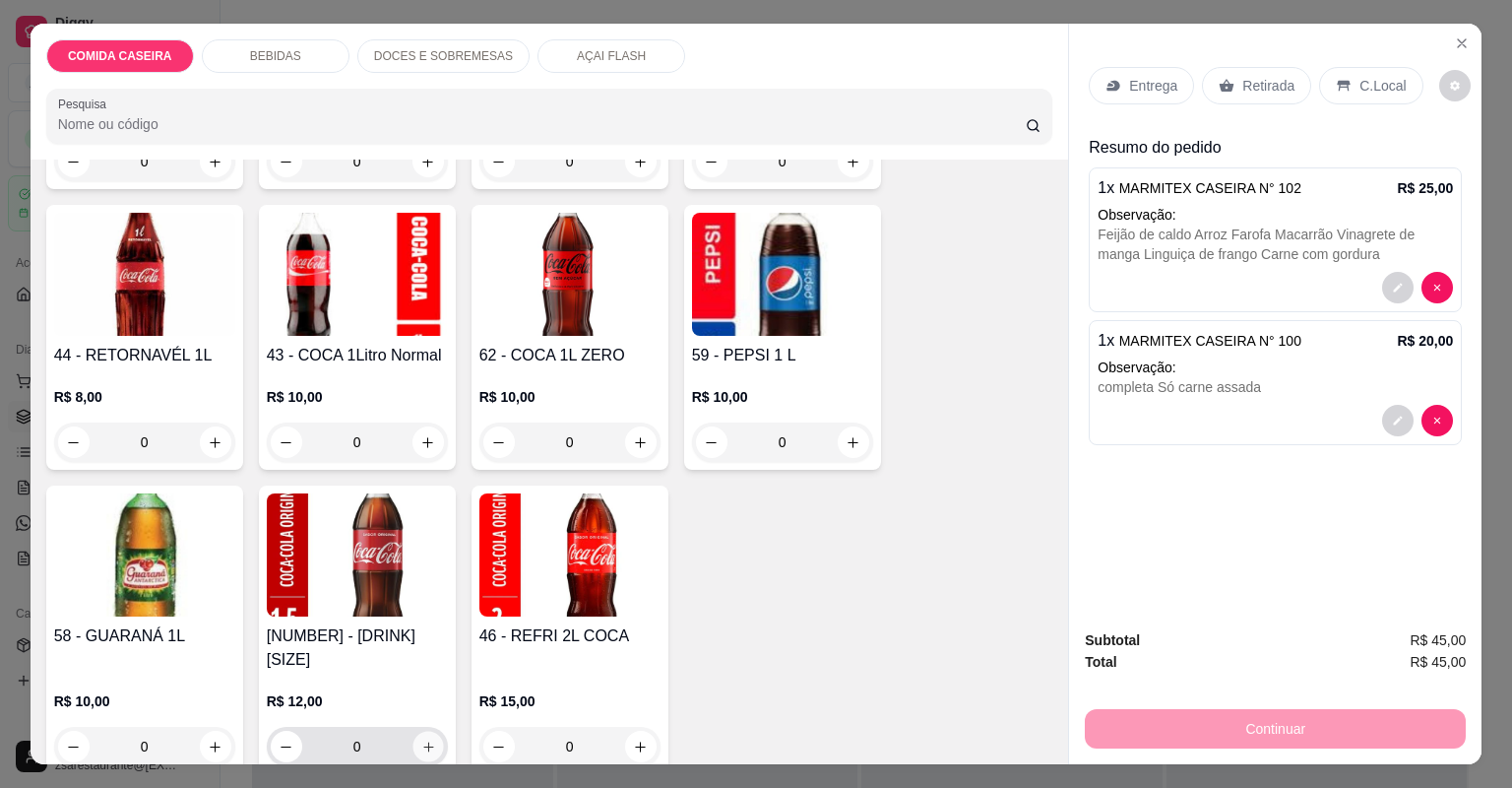 click at bounding box center [427, 746] 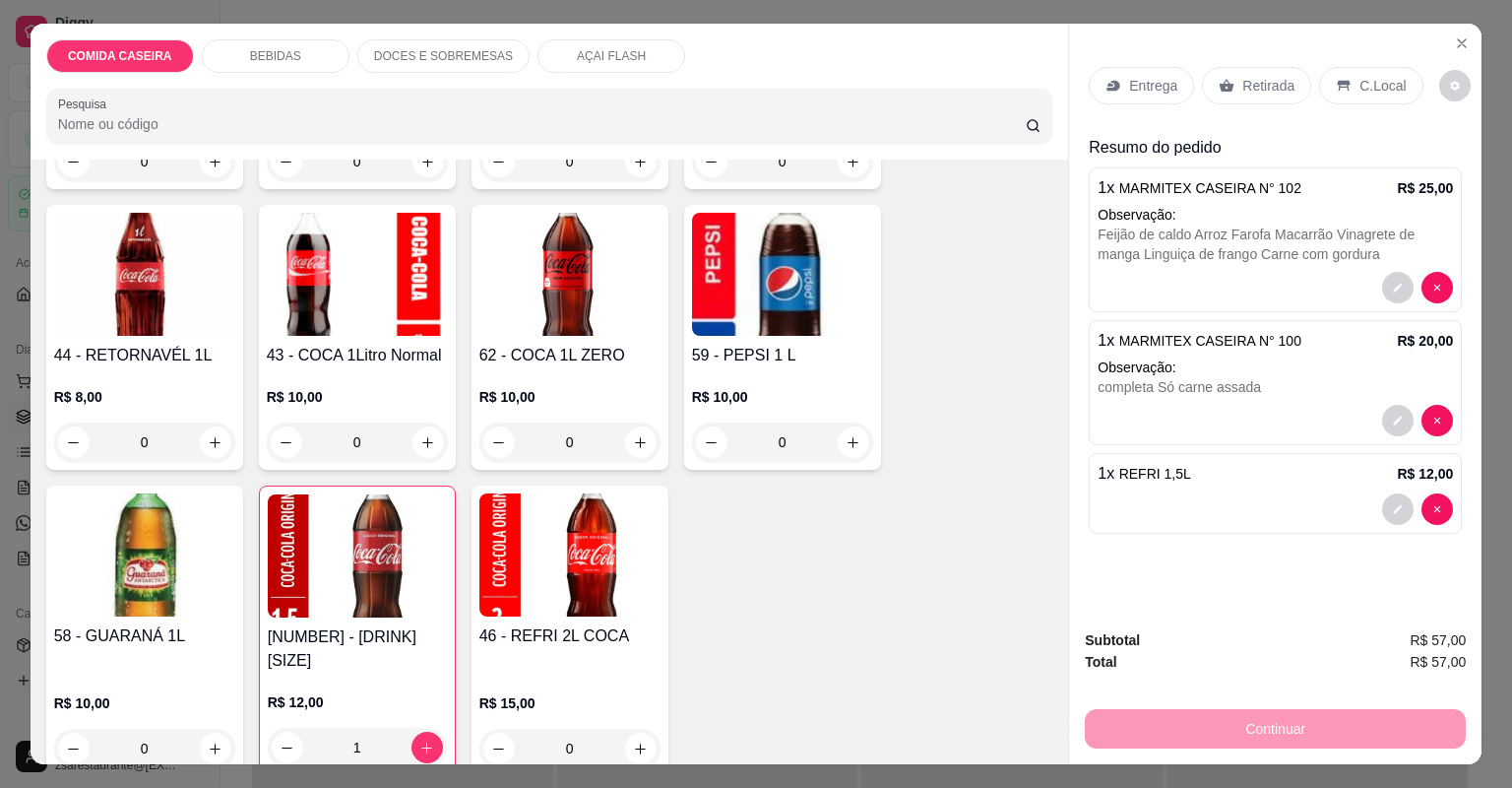 click on "Entrega" at bounding box center (1153, 86) 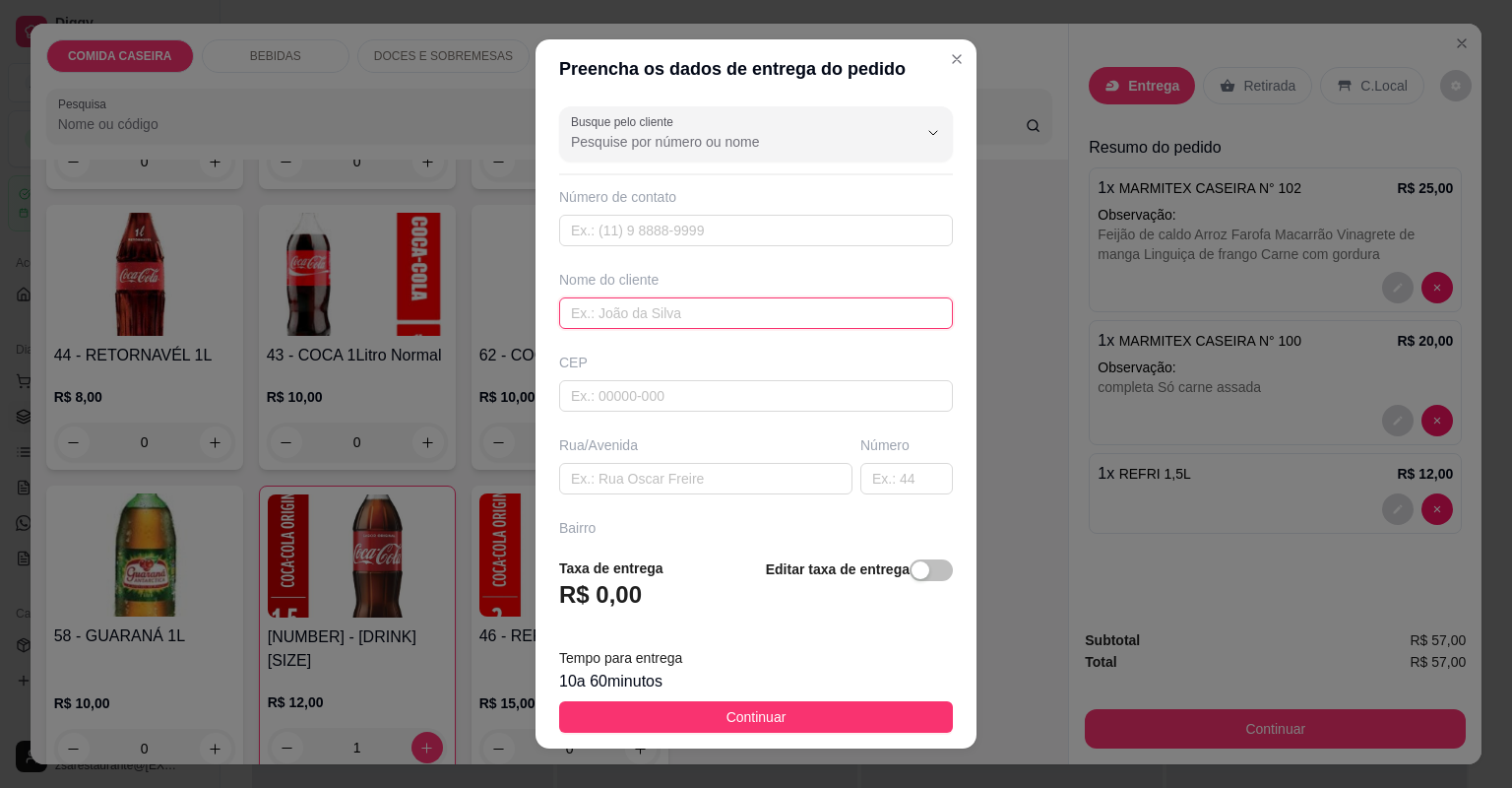 click at bounding box center (756, 313) 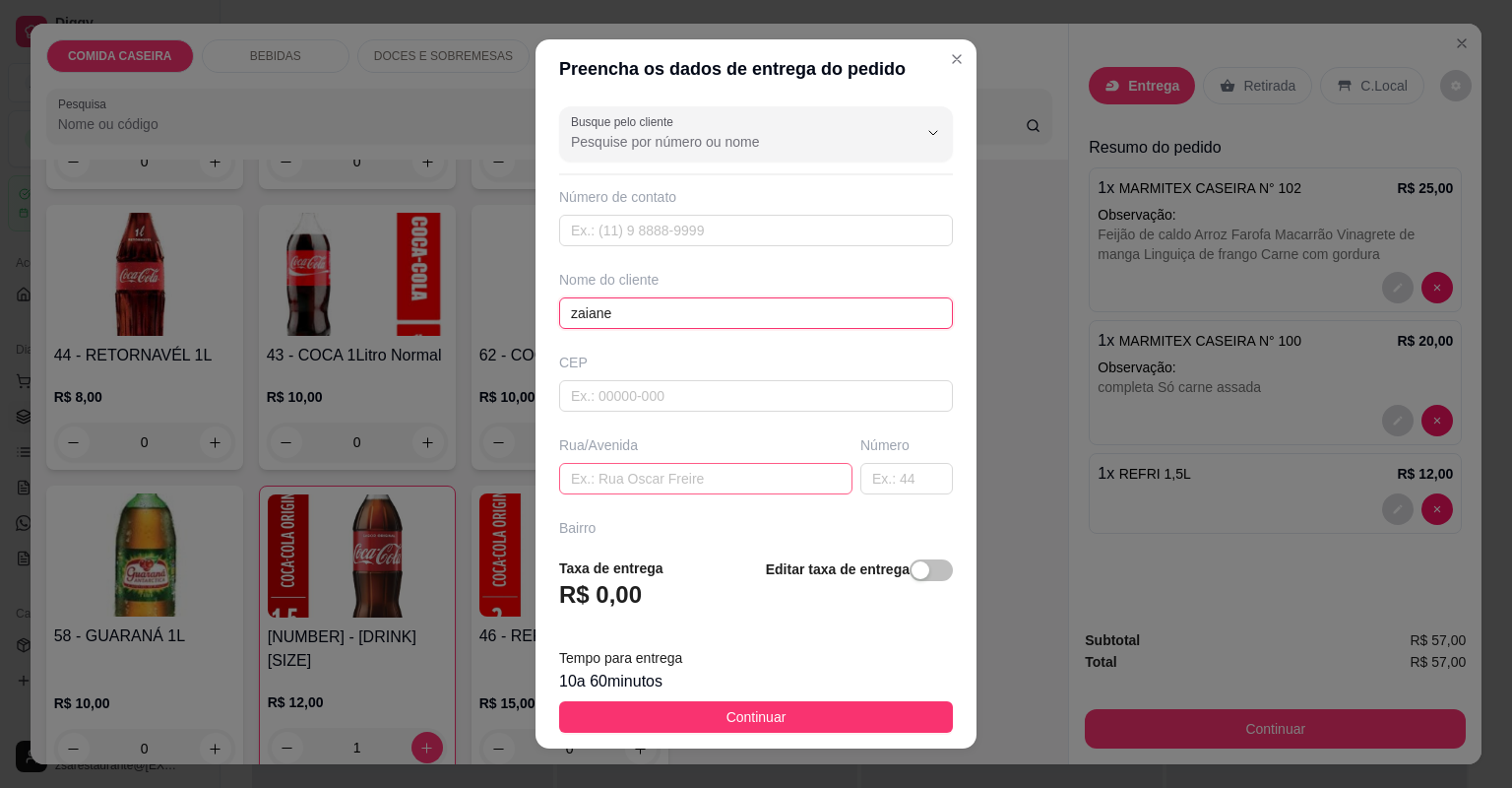 type on "zaiane" 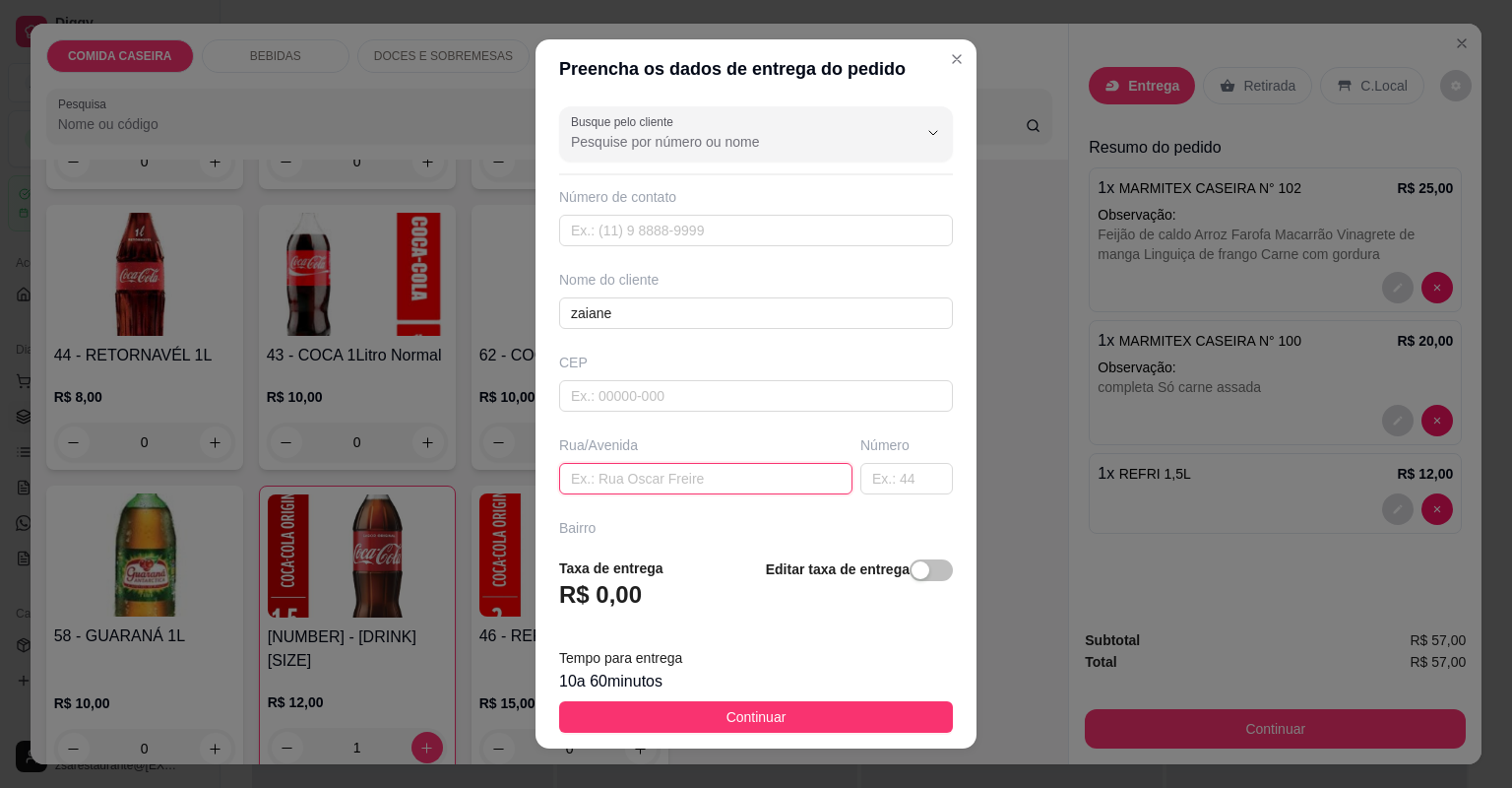 click at bounding box center (706, 479) 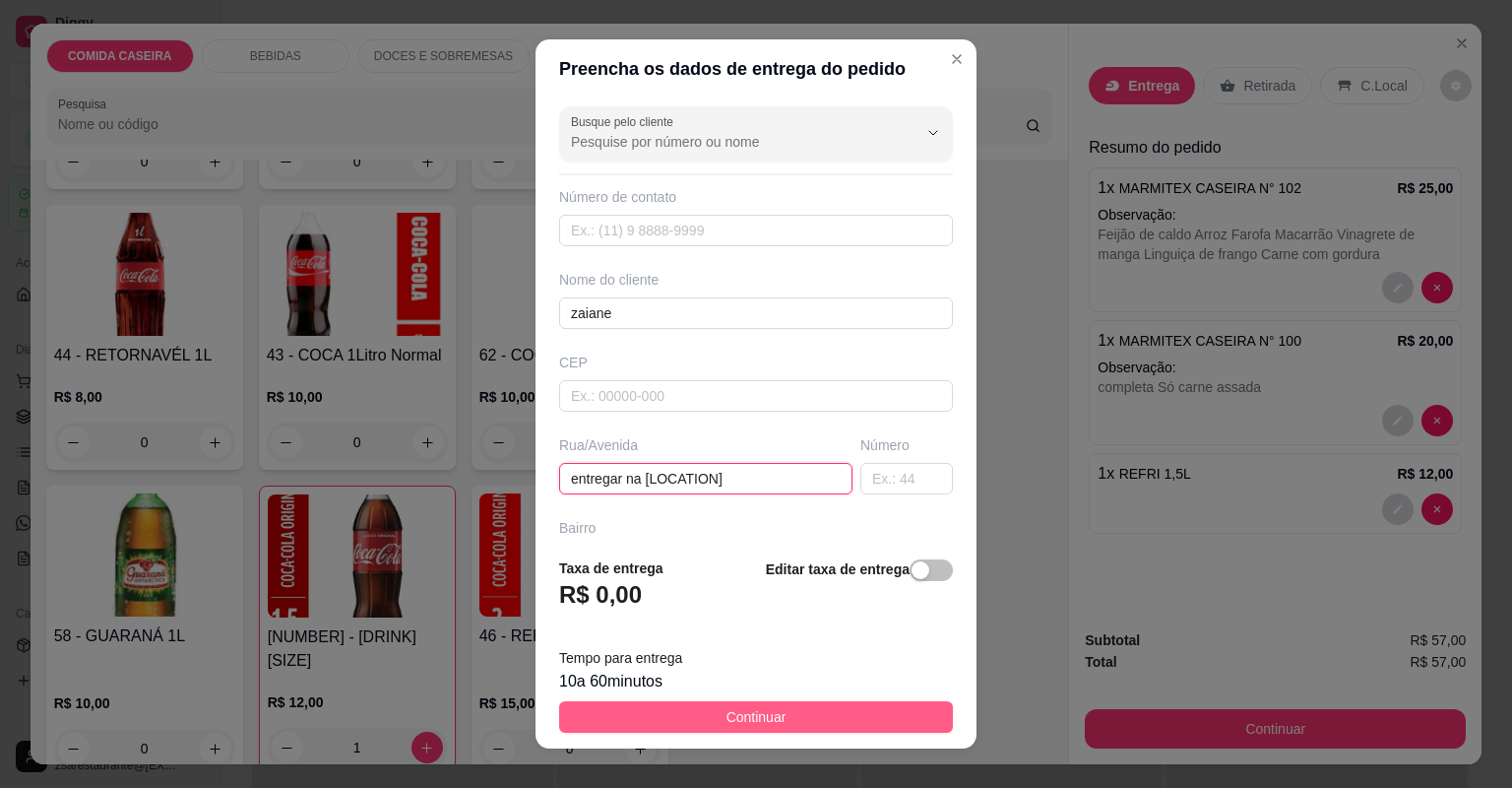 type on "entregar na [LOCATION]" 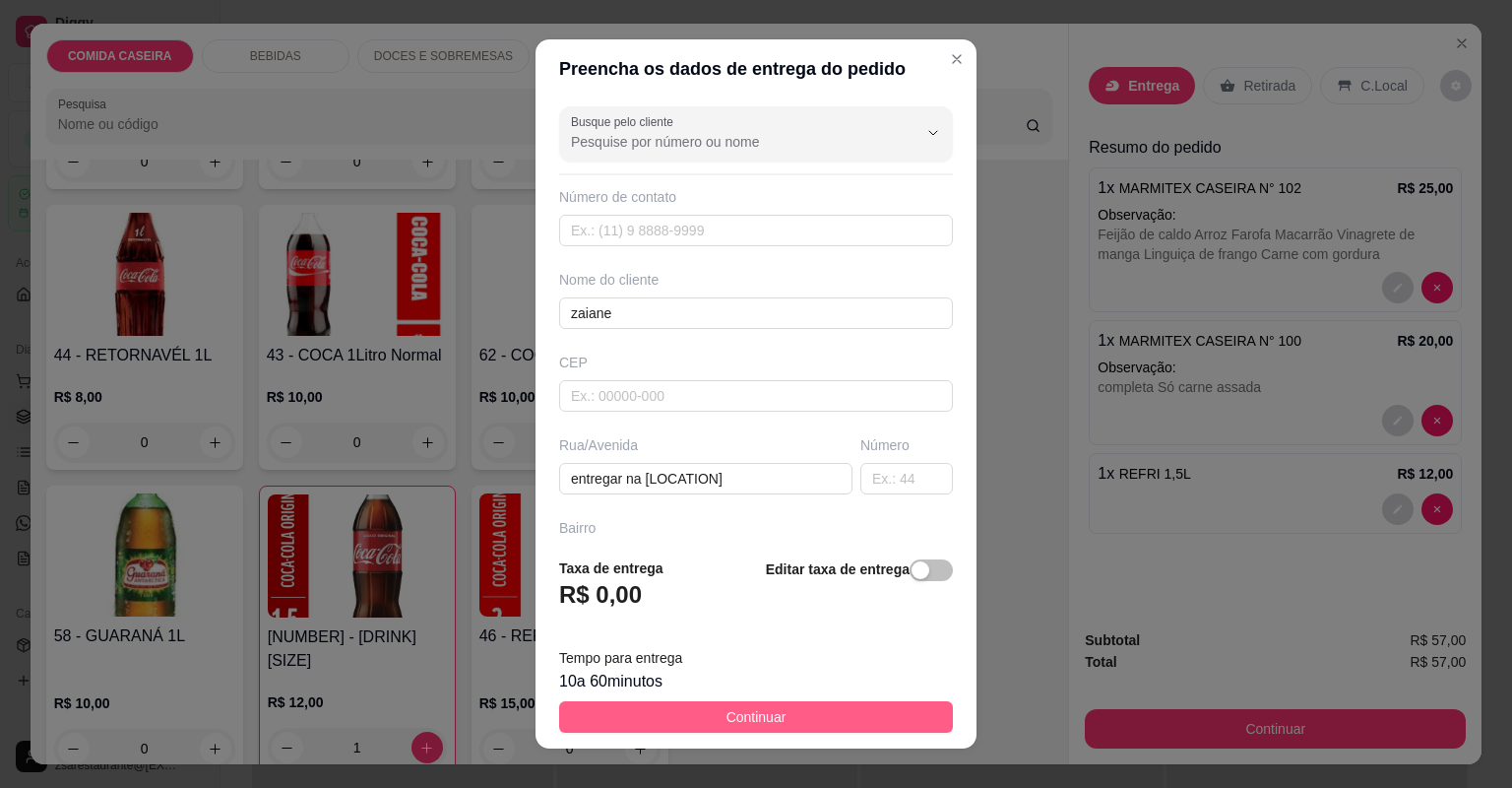 click on "Continuar" at bounding box center (756, 717) 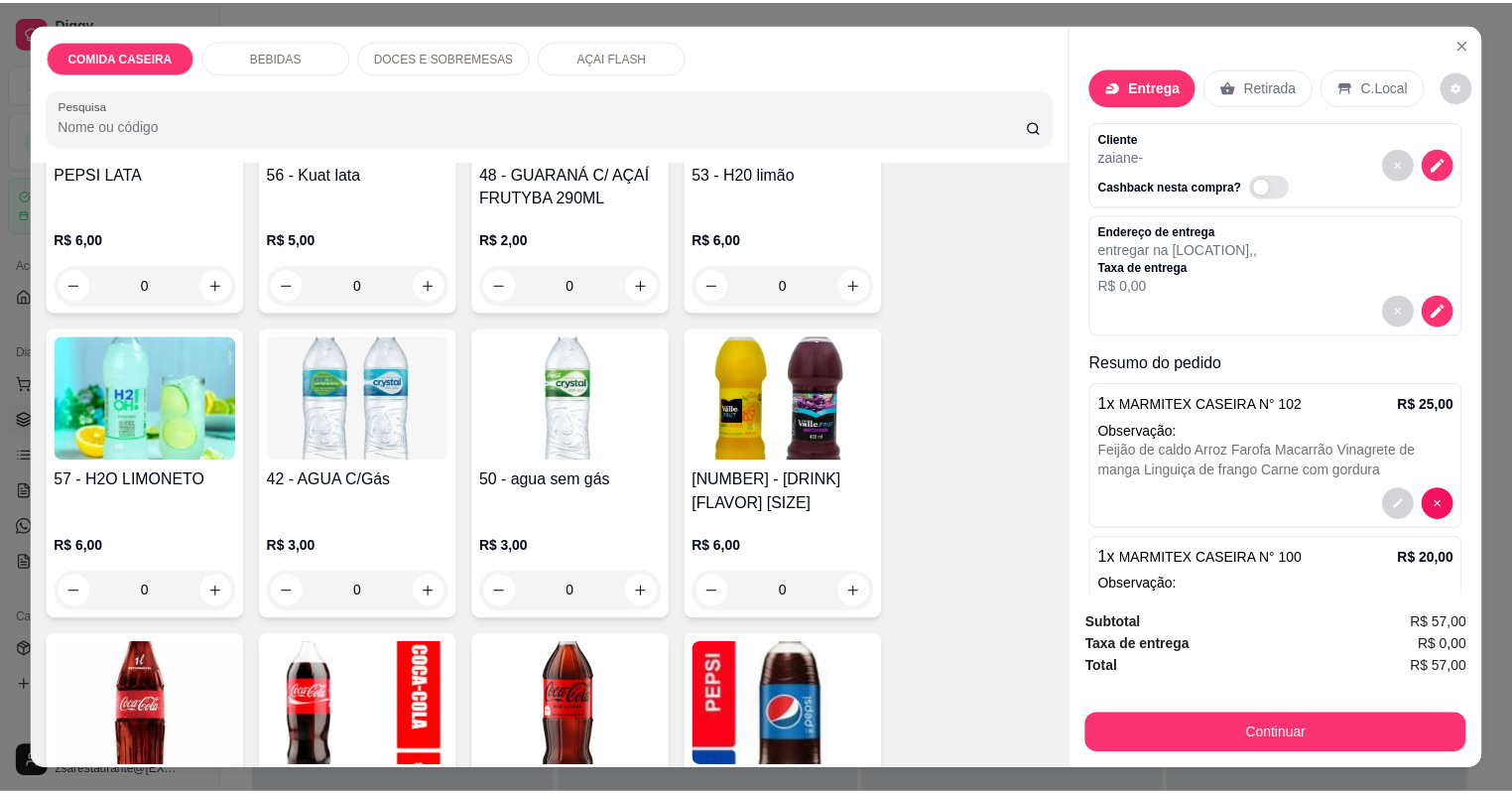 scroll, scrollTop: 873, scrollLeft: 0, axis: vertical 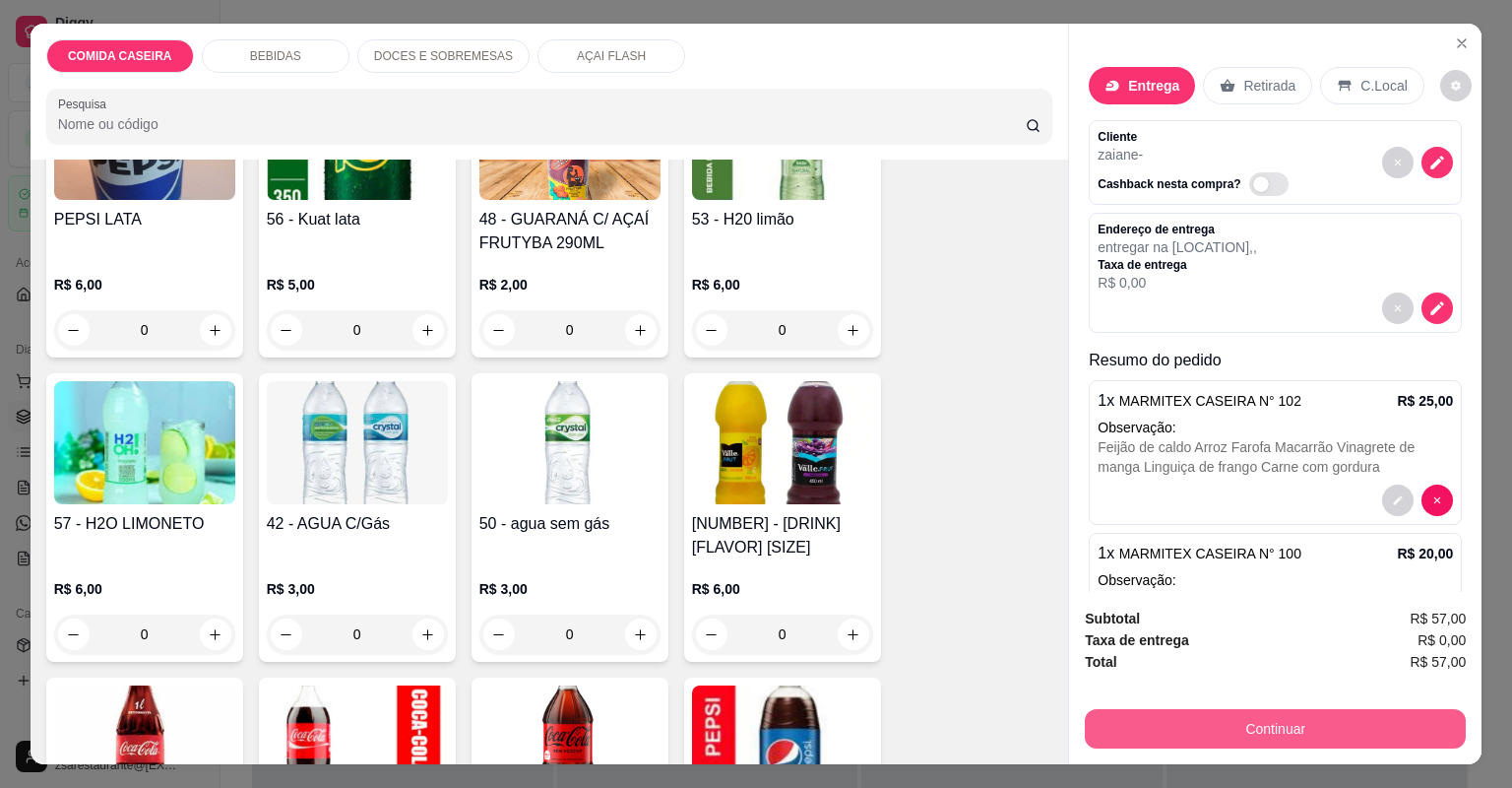 click on "Continuar" at bounding box center (1275, 729) 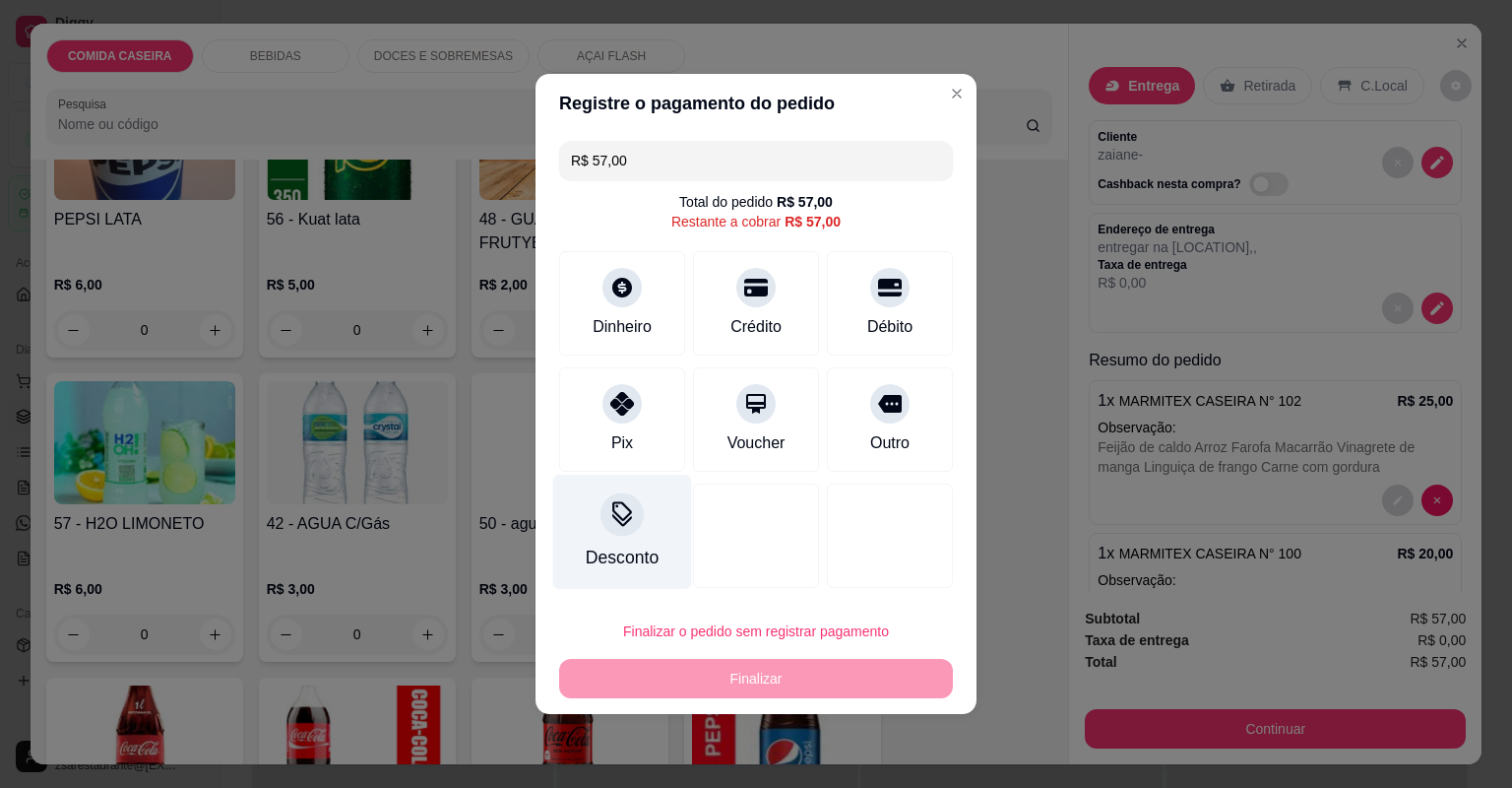 click at bounding box center (622, 514) 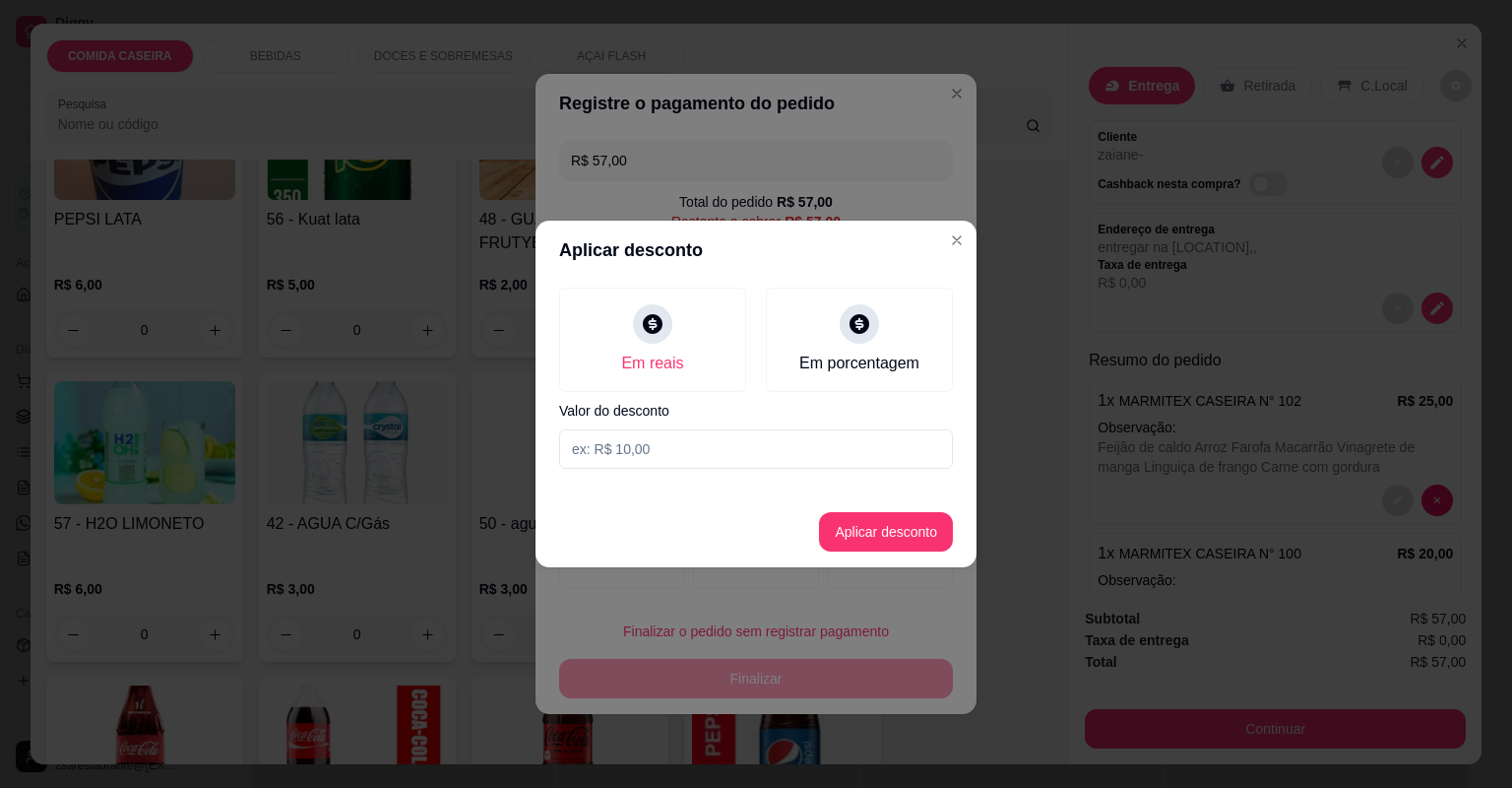 click at bounding box center (756, 449) 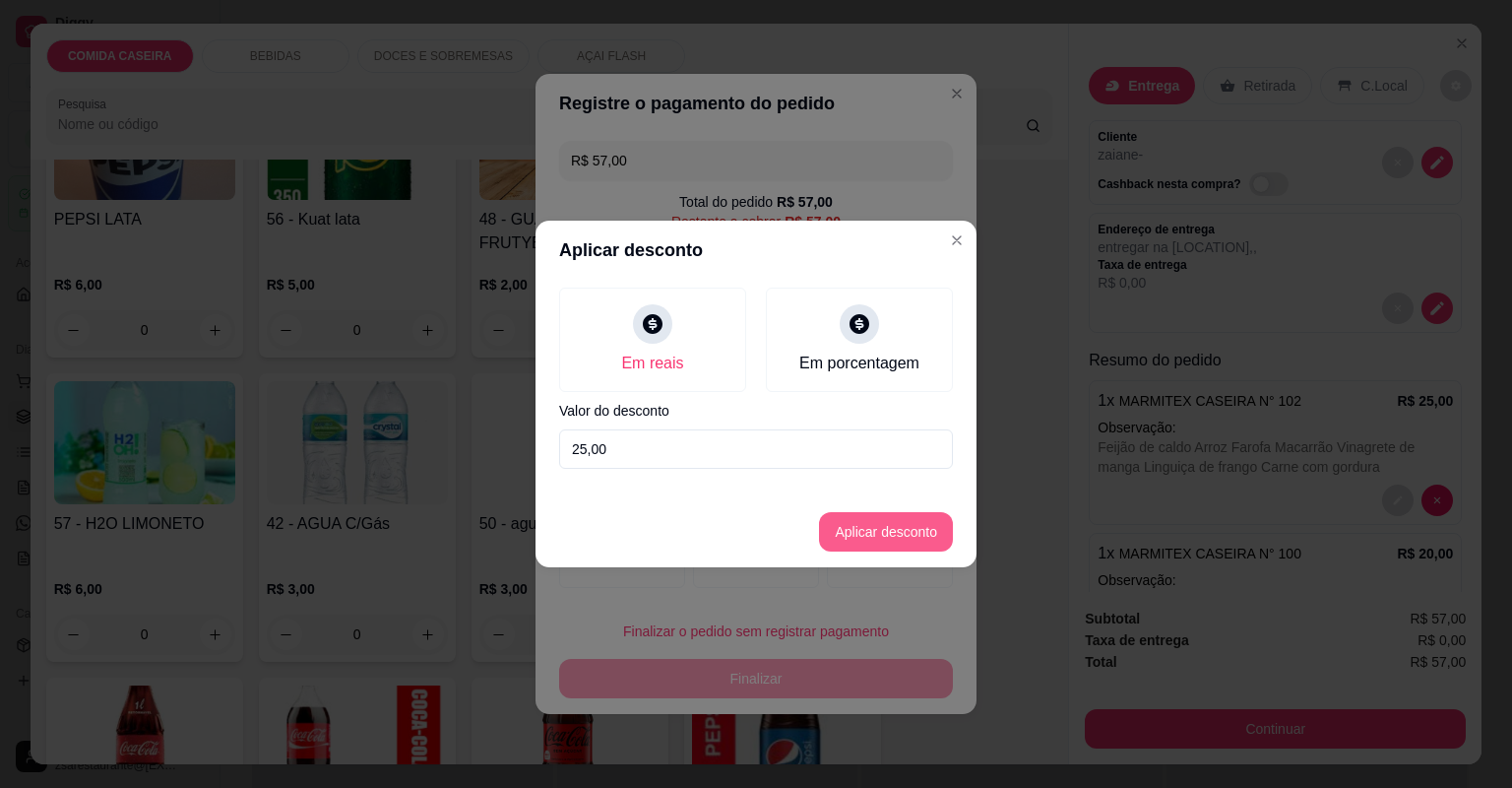 type on "25,00" 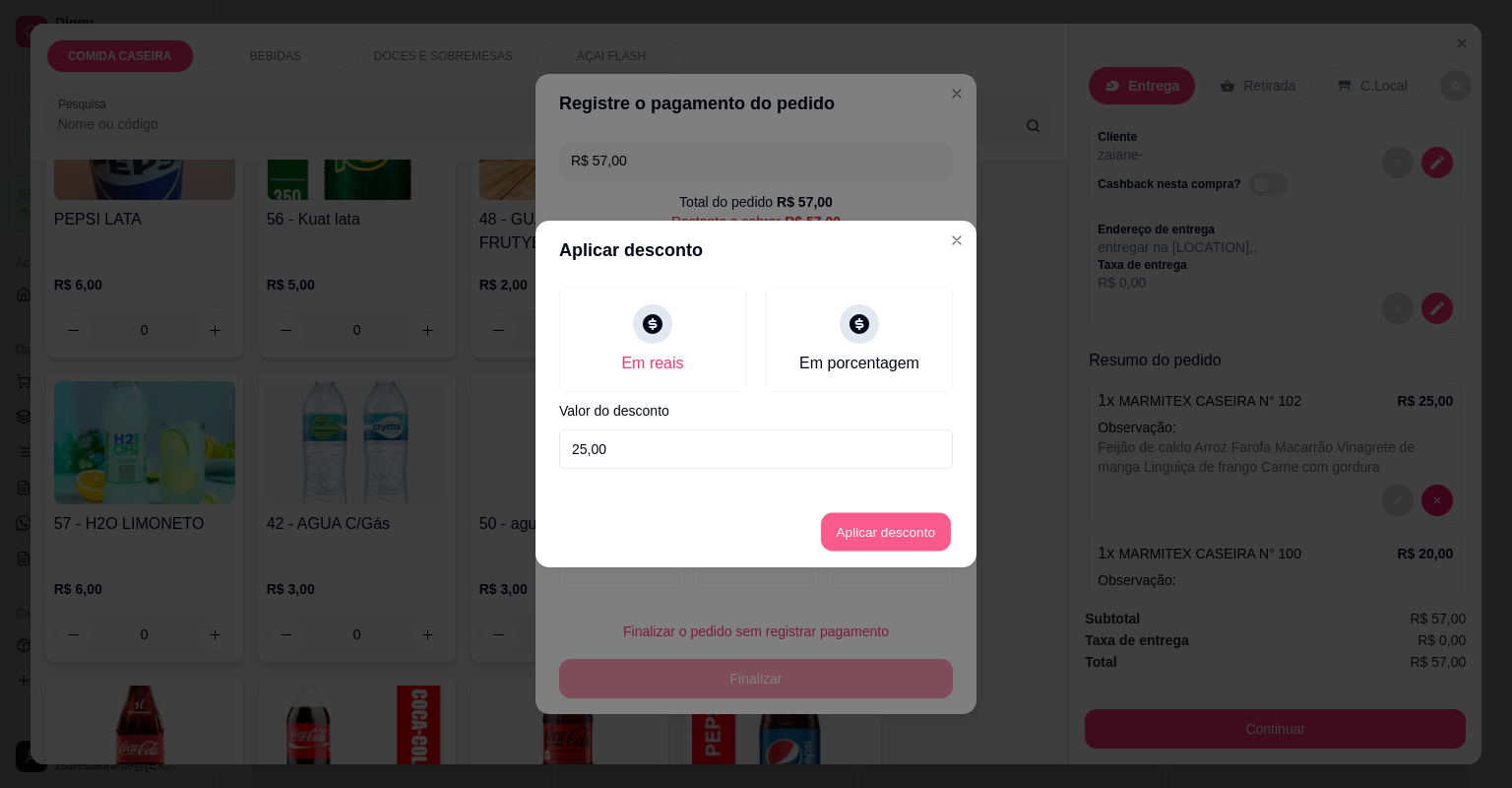 click on "Aplicar desconto" at bounding box center (886, 532) 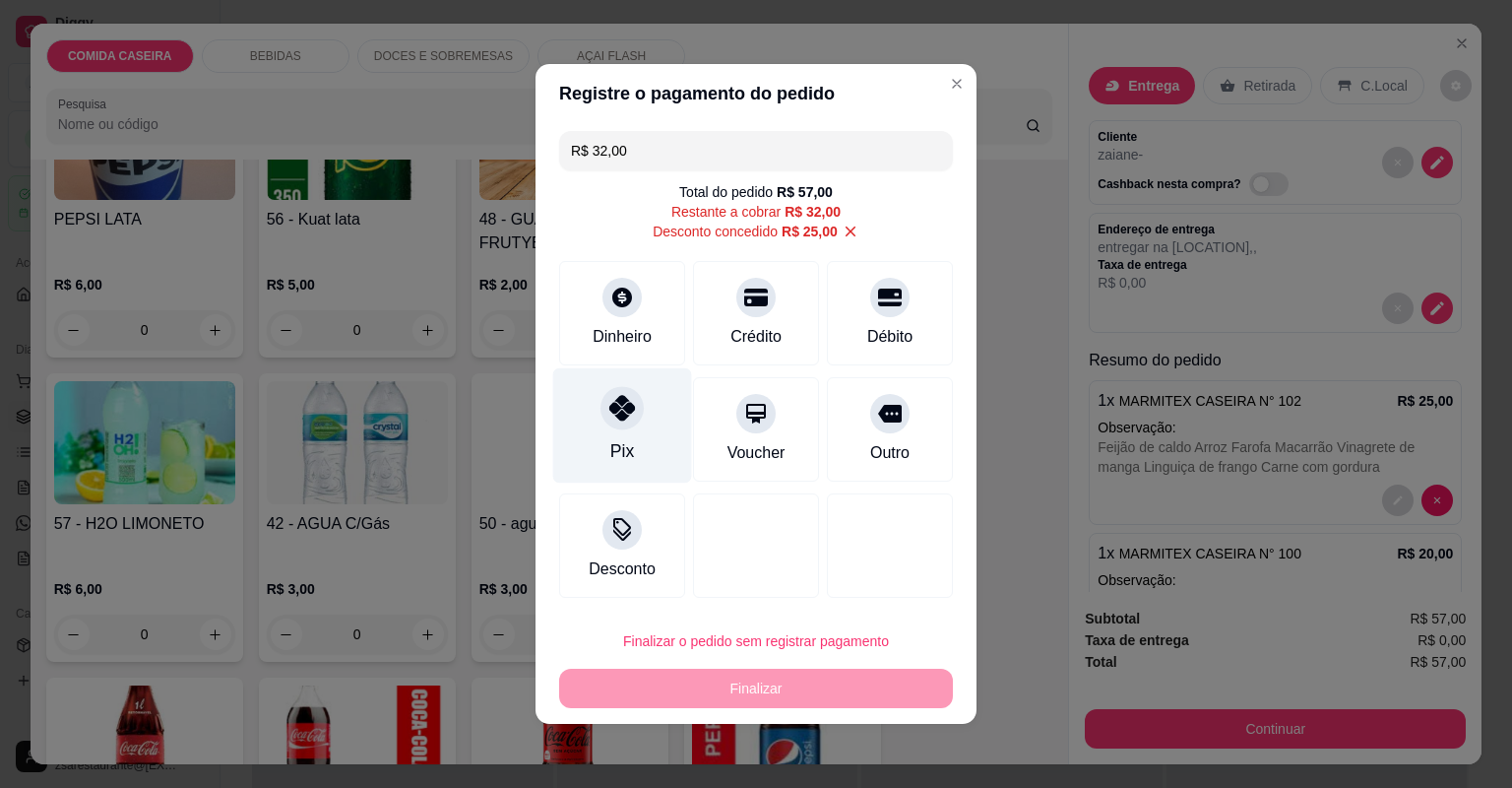 click 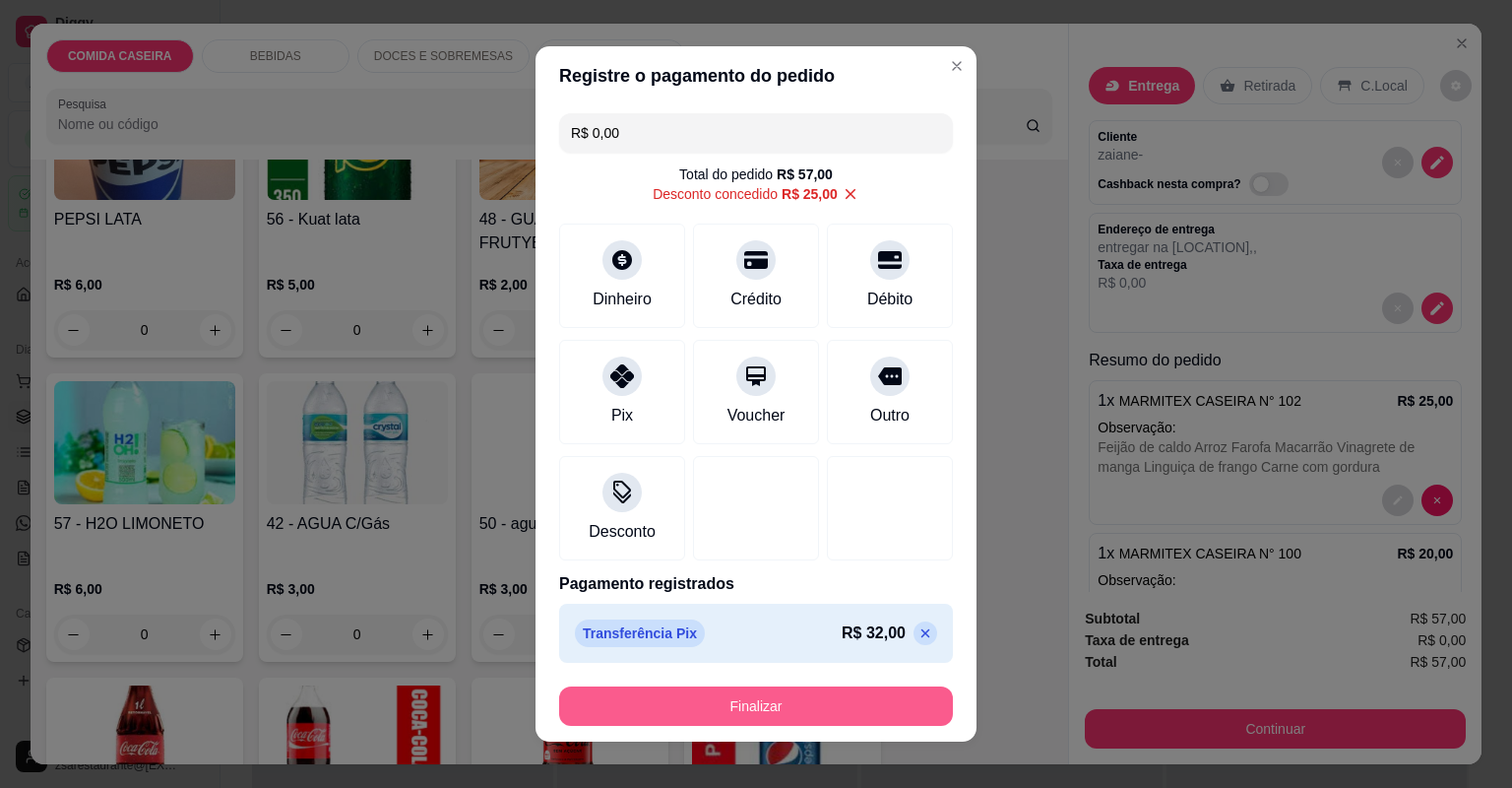 click on "Finalizar" at bounding box center [756, 706] 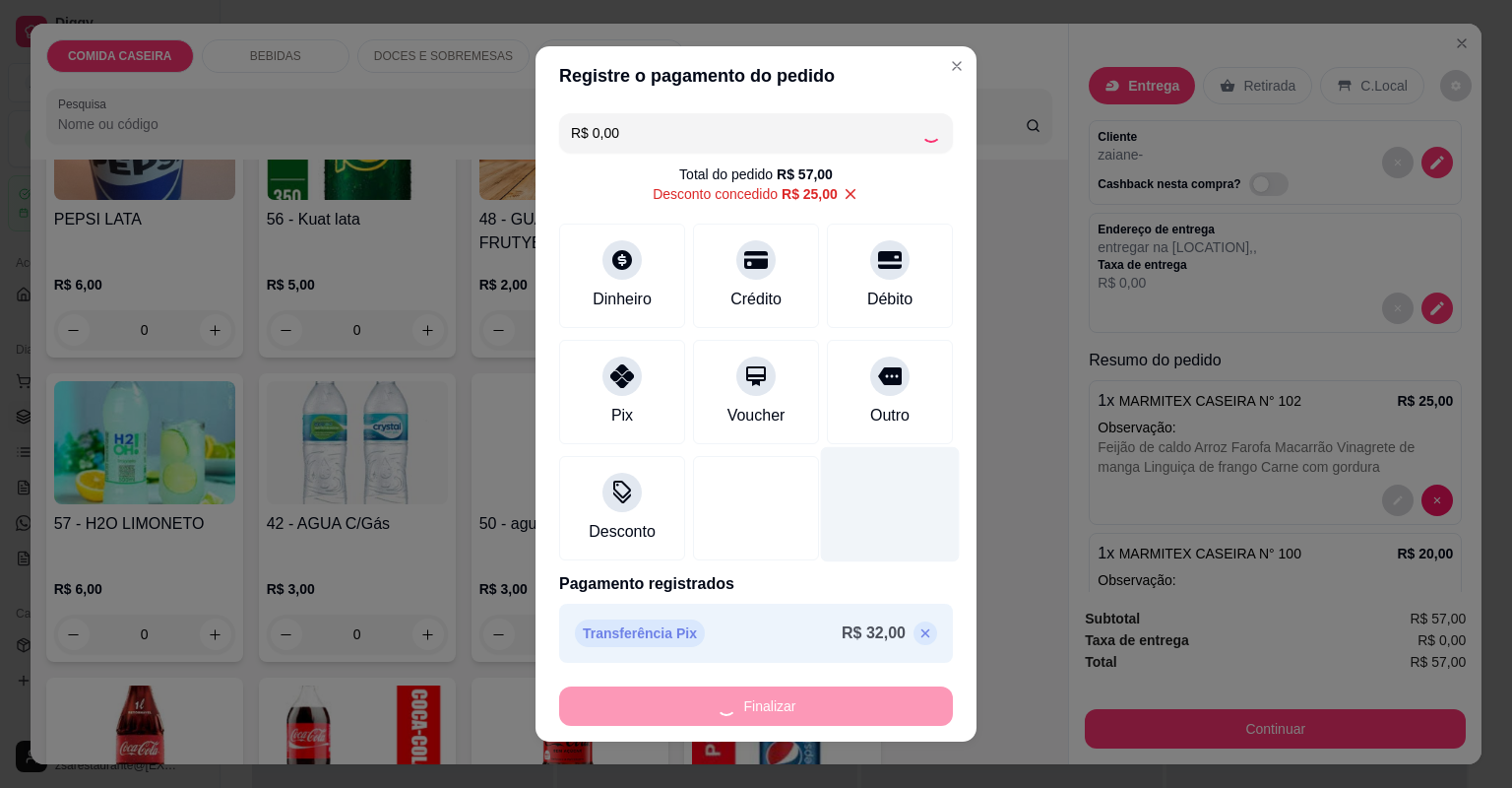 type on "0" 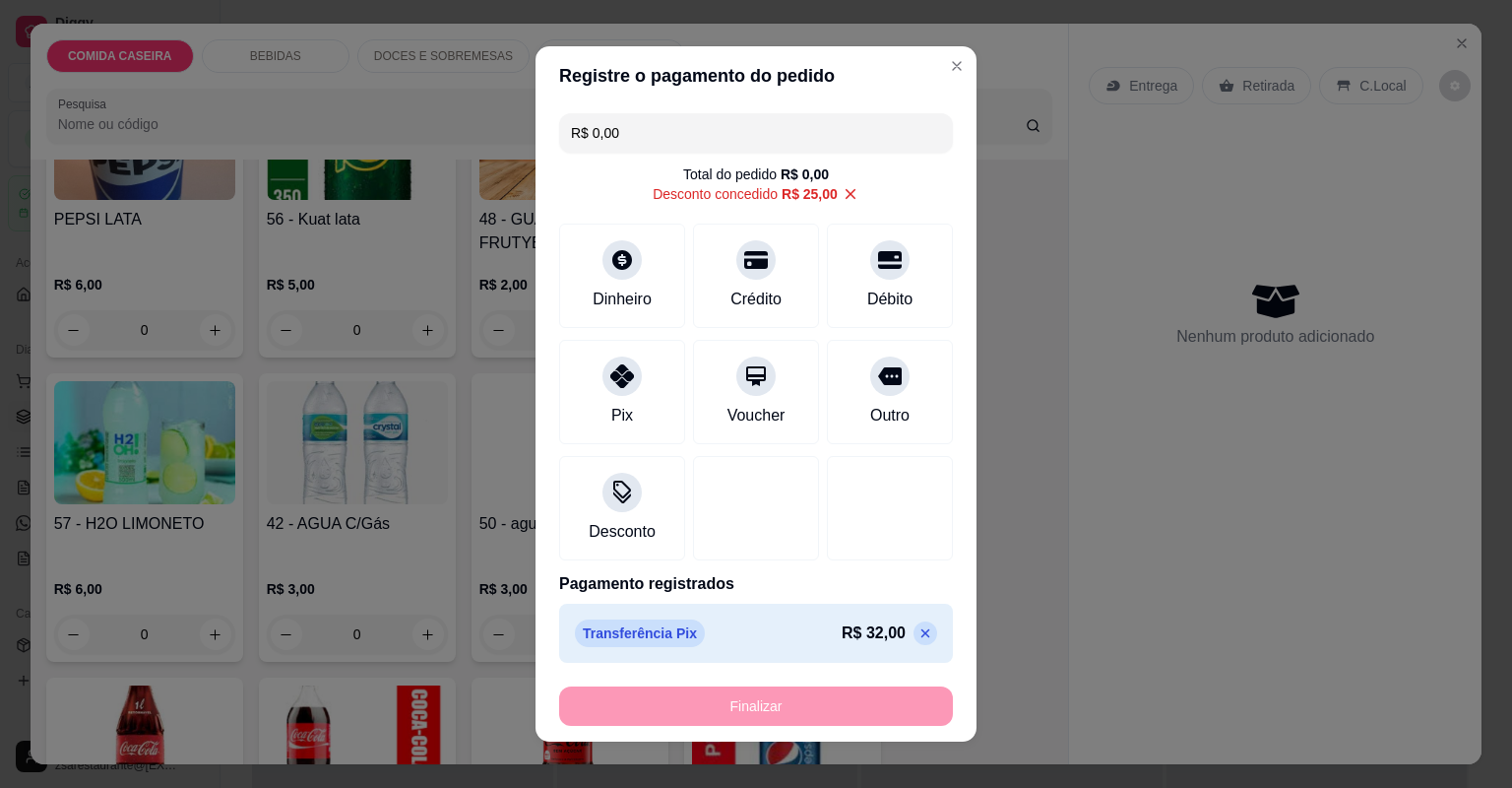 type on "-R$ 57,00" 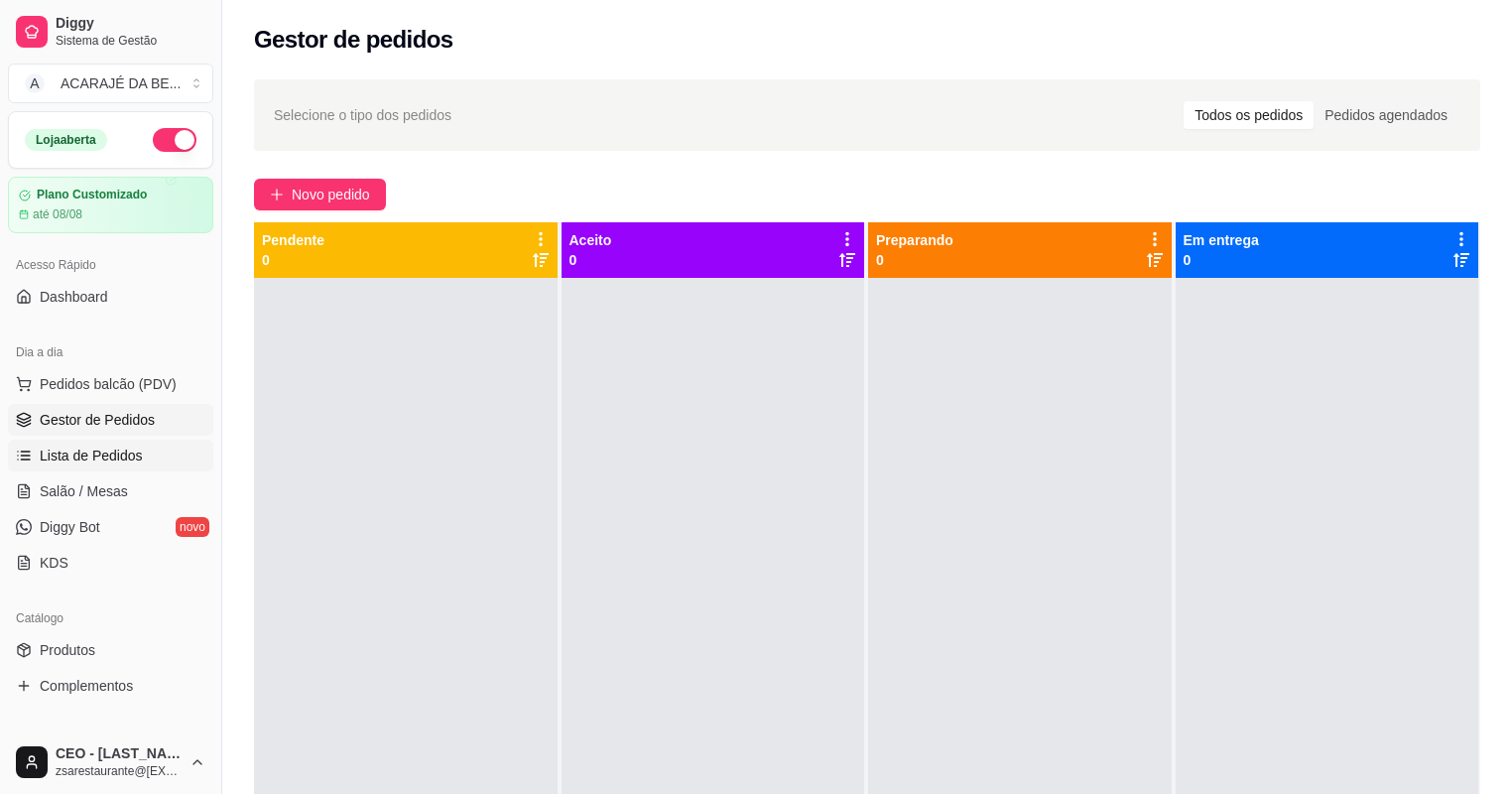 click on "Lista de Pedidos" at bounding box center [110, 456] 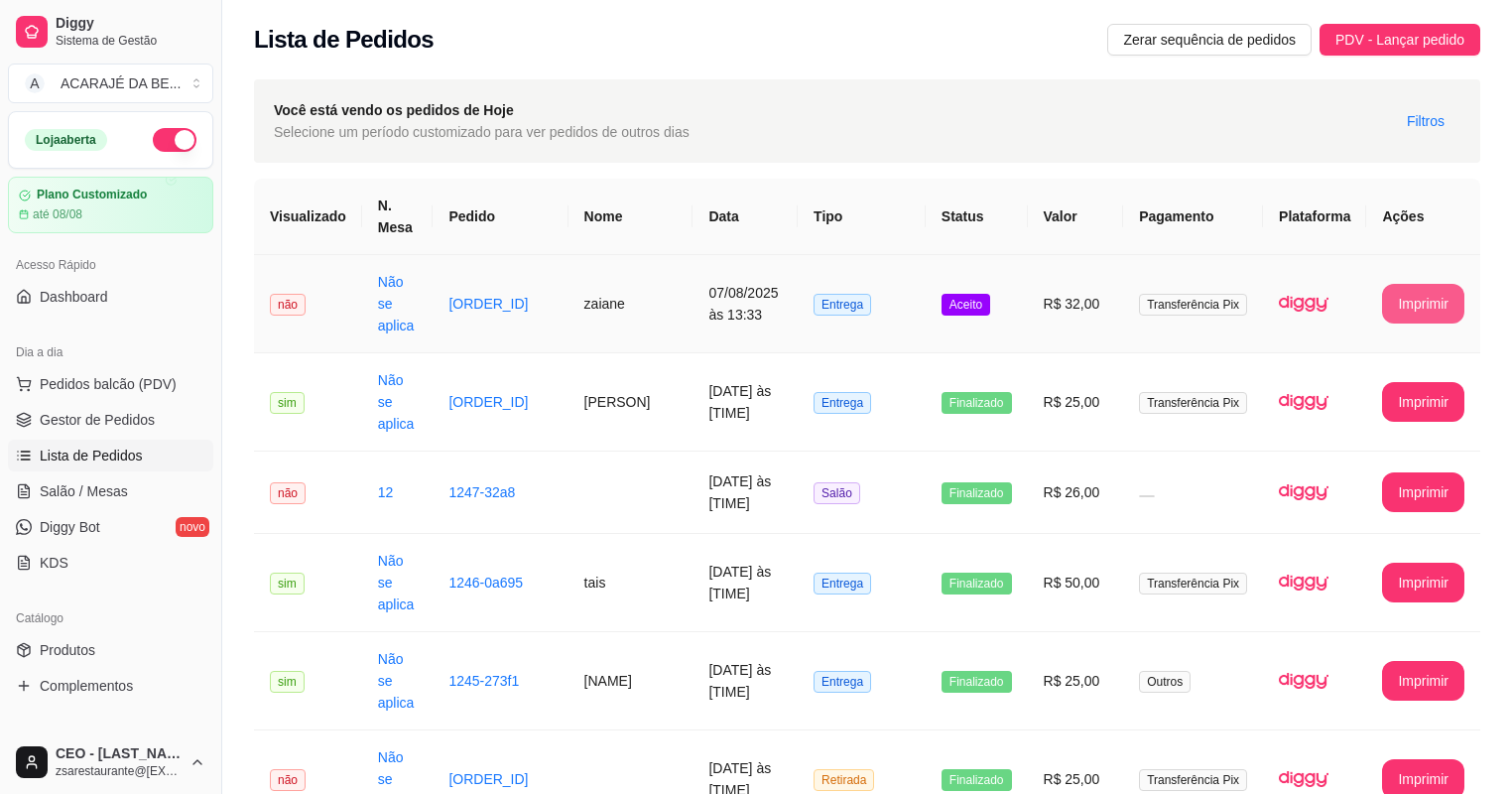 click on "Imprimir" at bounding box center (1423, 304) 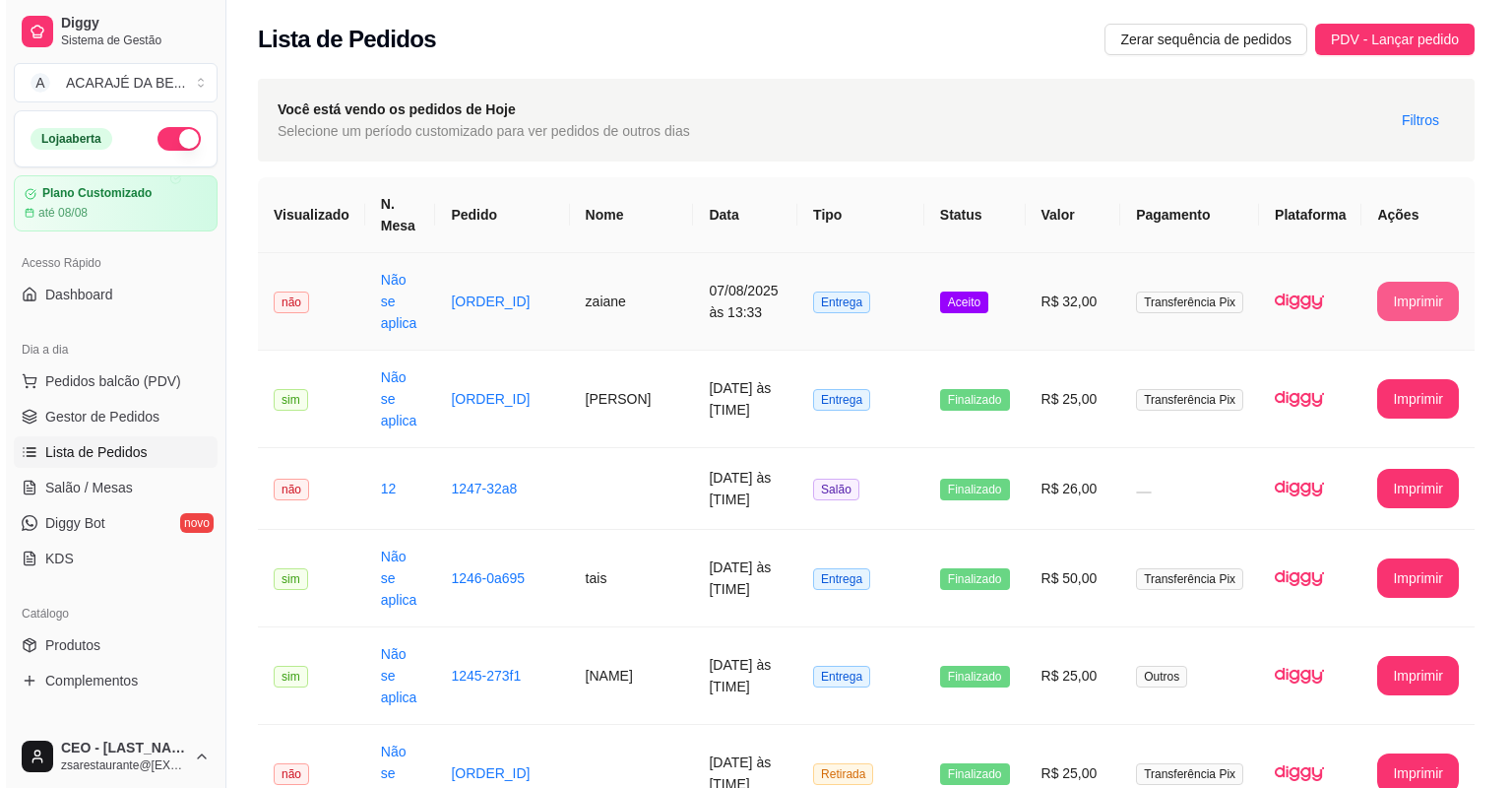scroll, scrollTop: 0, scrollLeft: 0, axis: both 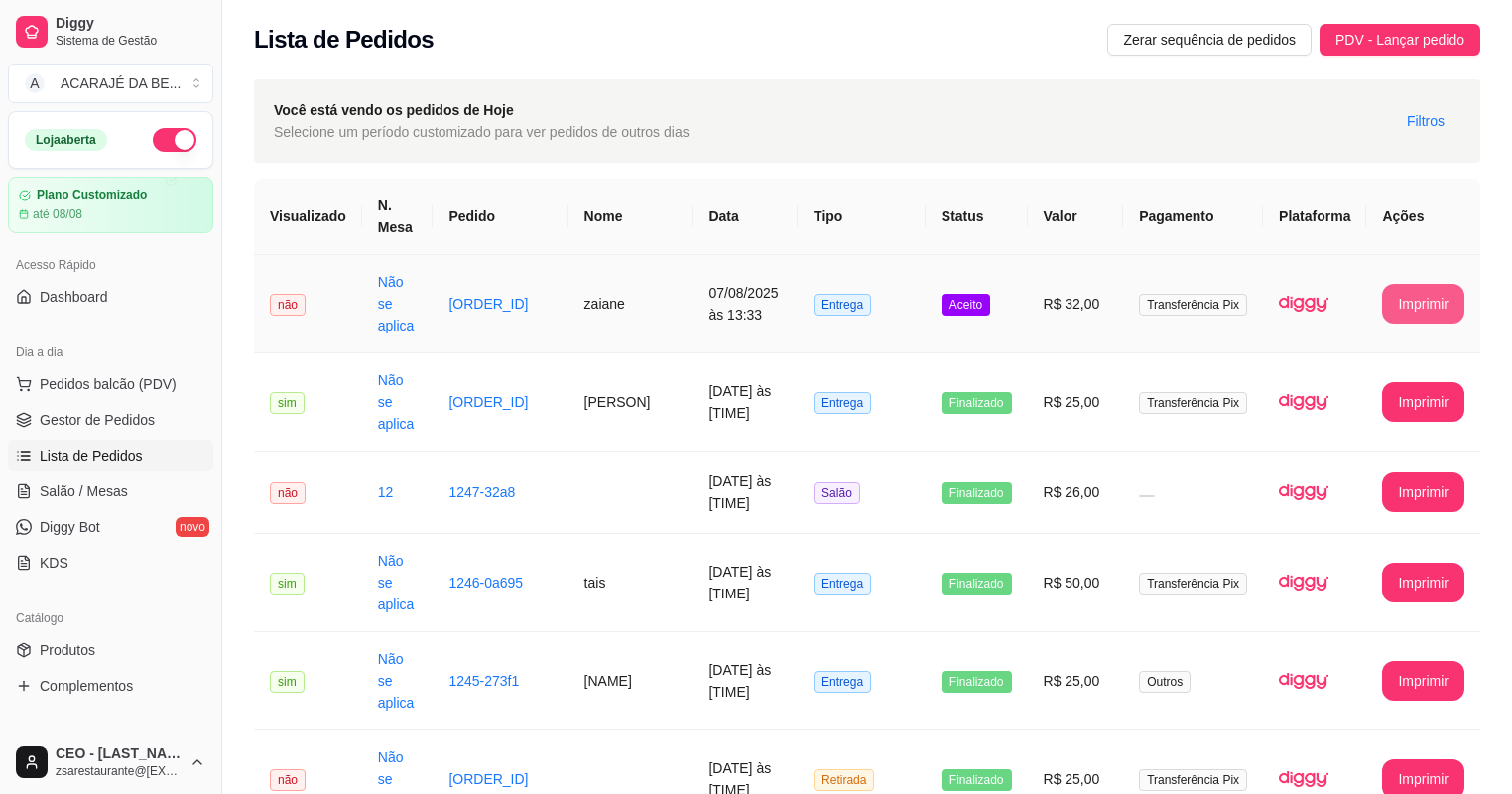 click on "Entrega" at bounding box center (861, 304) 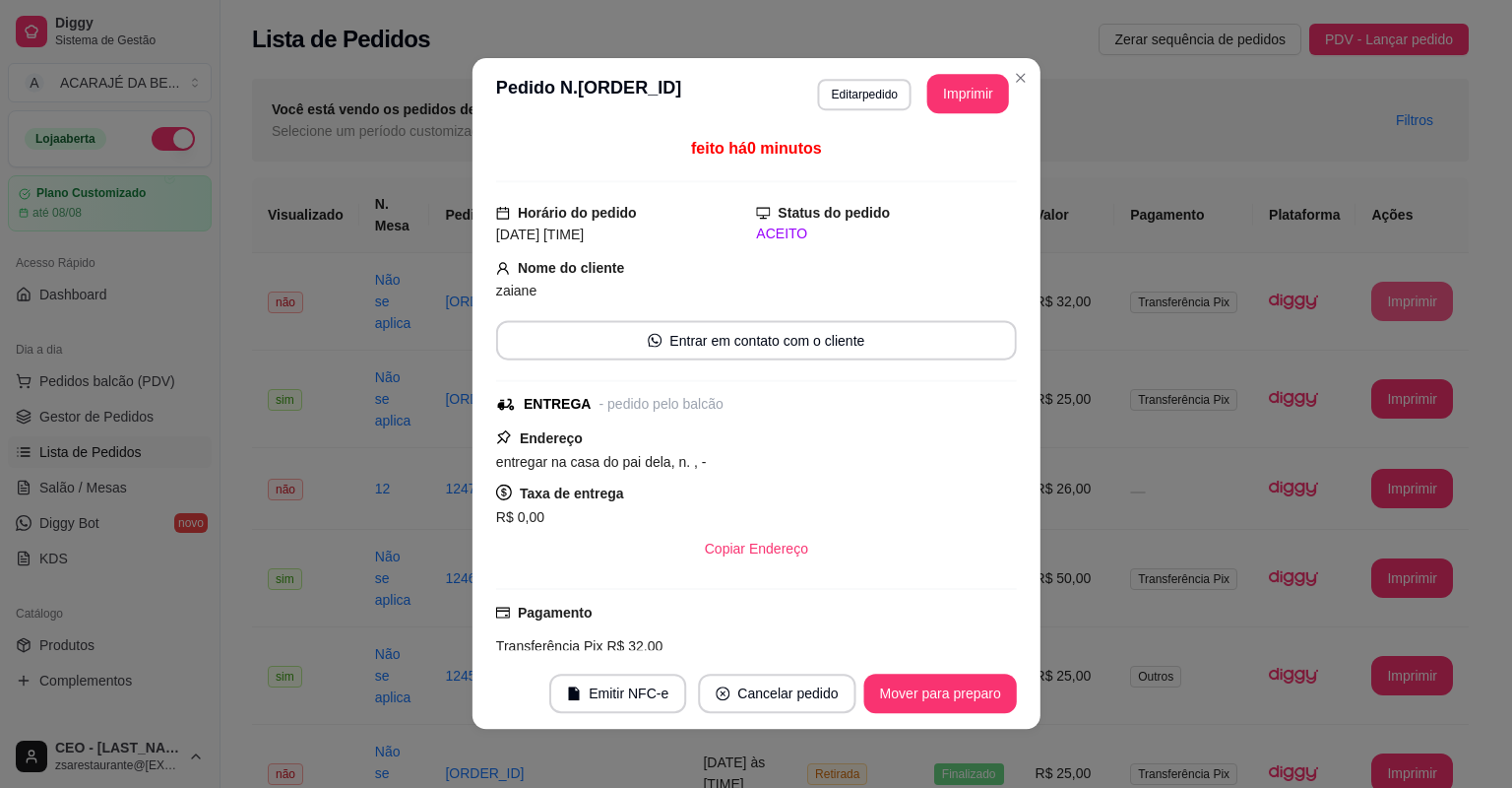 click on "feito há  0   minutos Horário do pedido 07/08/2025 13:33 Status do pedido ACEITO Nome do cliente [NAME] Entrar em contato com o cliente ENTREGA - pedido pelo balcão Endereço  entregar na casa do pai dela, n. ,  -   Taxa de entrega  R$ 0,00 Copiar Endereço Pagamento Transferência Pix   R$ 32,00 Resumo do pedido 1 x     MARMITEX CASEIRA N° 102   R$ 25,00 Observações: Feijão de caldo  Arroz  Farofa  Macarrão  Vinagrete de manga   Linguiça de frango  Carne com gordura  1 x     MARMITEX CASEIRA N° 100  R$ 20,00 Observações: completa  Só carne assada 1 x     REFRI 1,5L R$ 12,00 Subtotal R$ 57,00 Desconto PDV   -R$ 25,00 Total R$ 32,00" at bounding box center [756, 394] 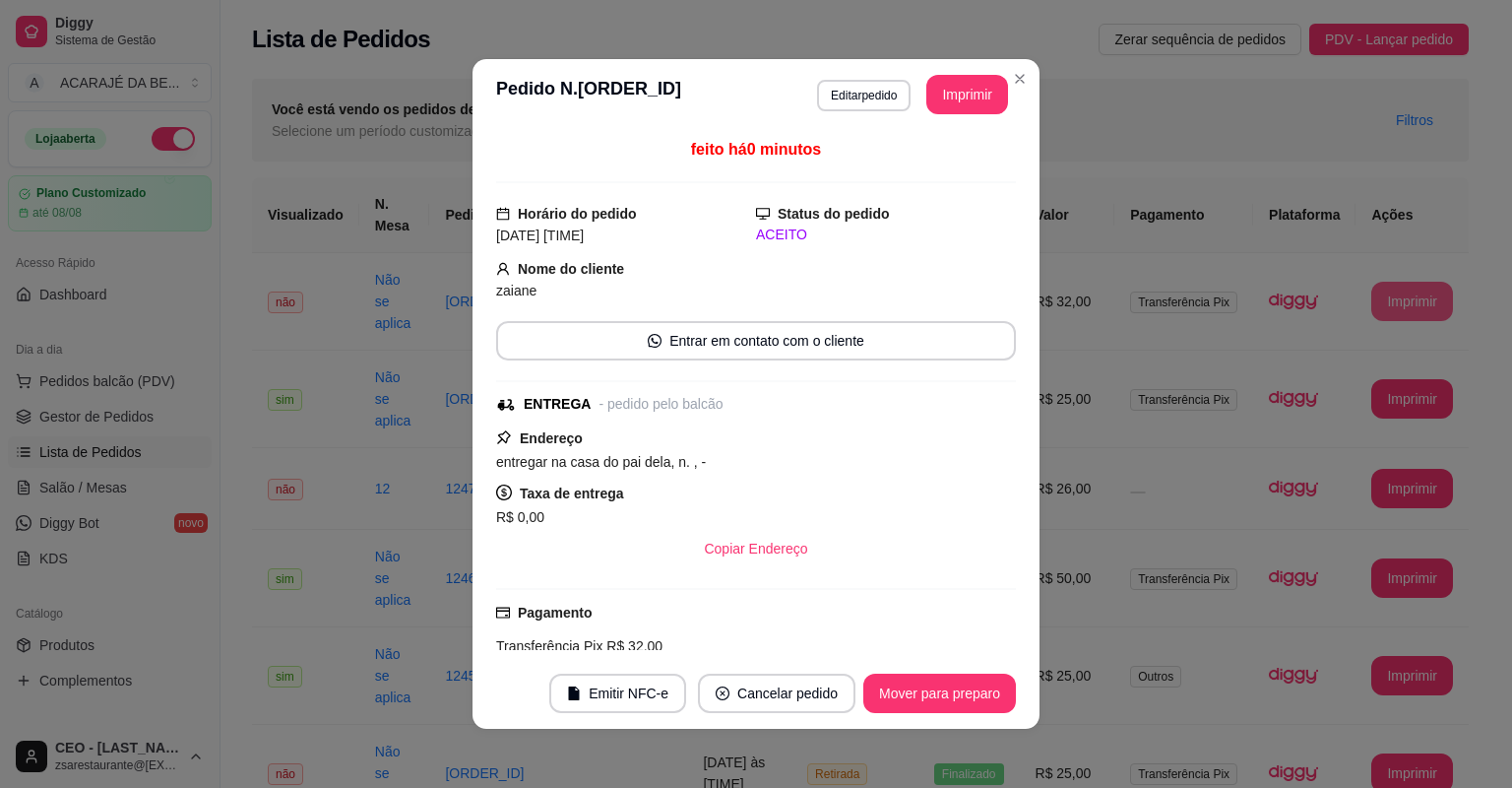 click on "Emitir NFC-e Cancelar pedido Mover para preparo" at bounding box center [756, 693] 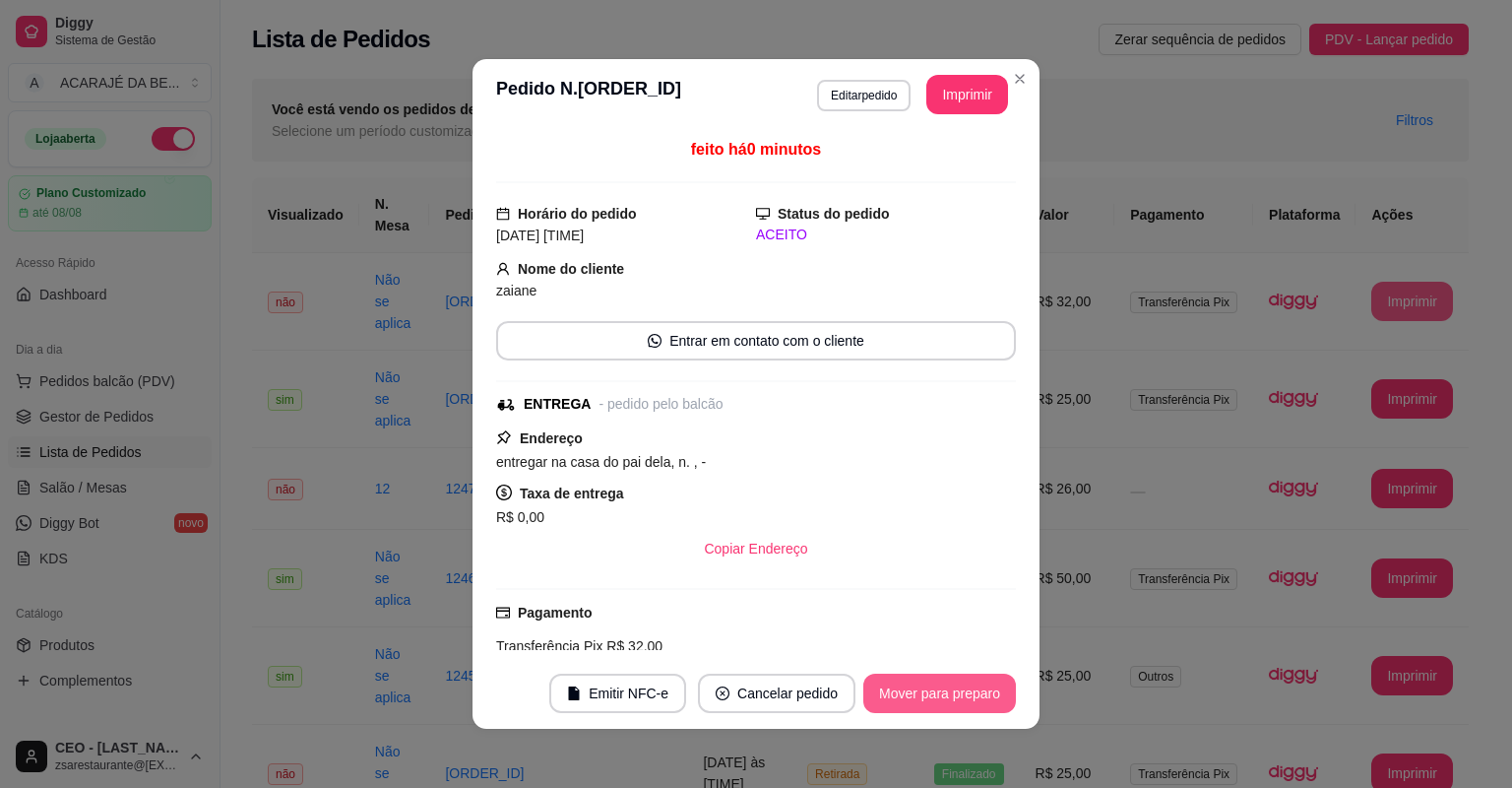 click on "Mover para preparo" at bounding box center (939, 693) 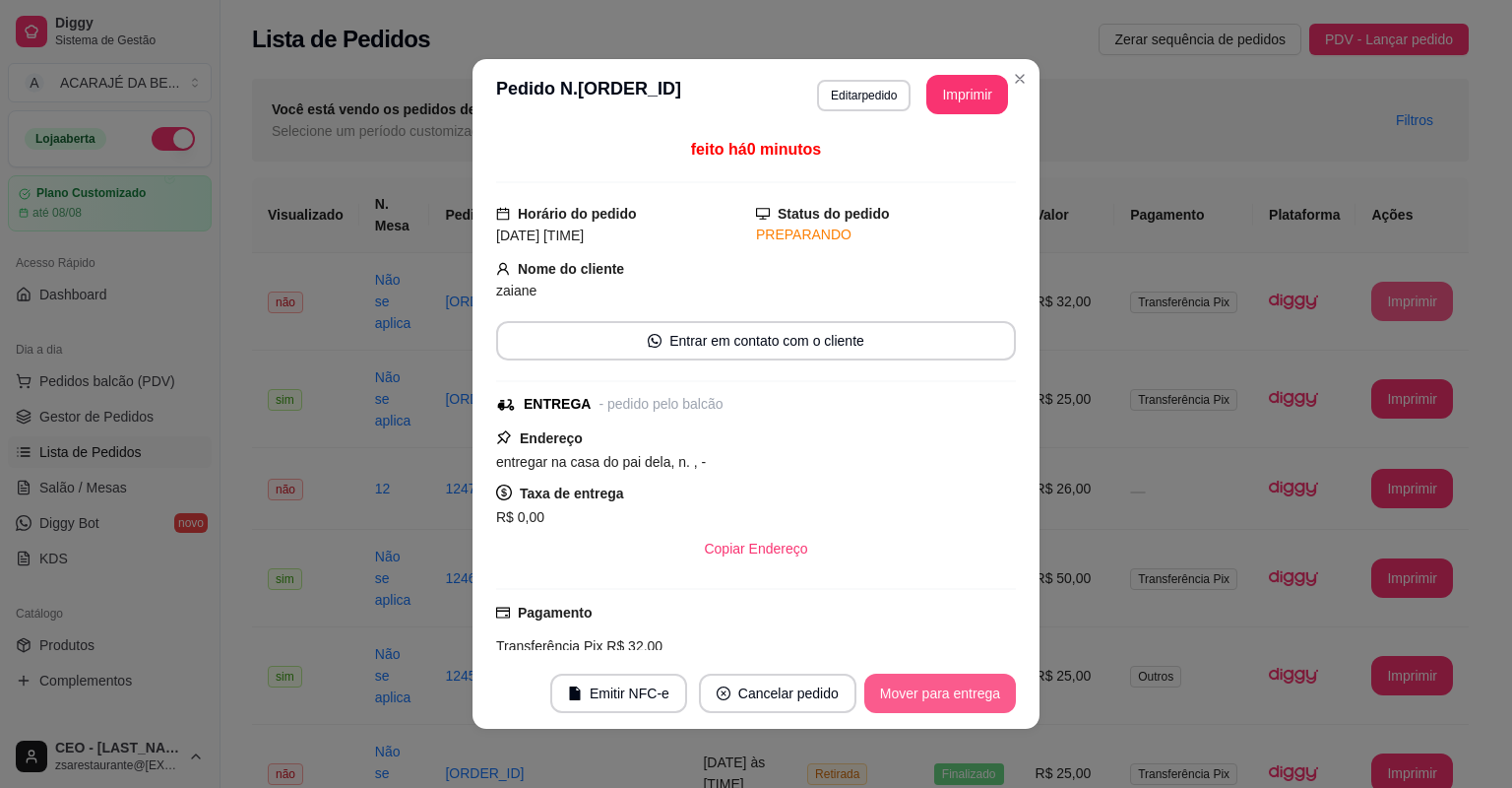 click on "Mover para entrega" at bounding box center [940, 693] 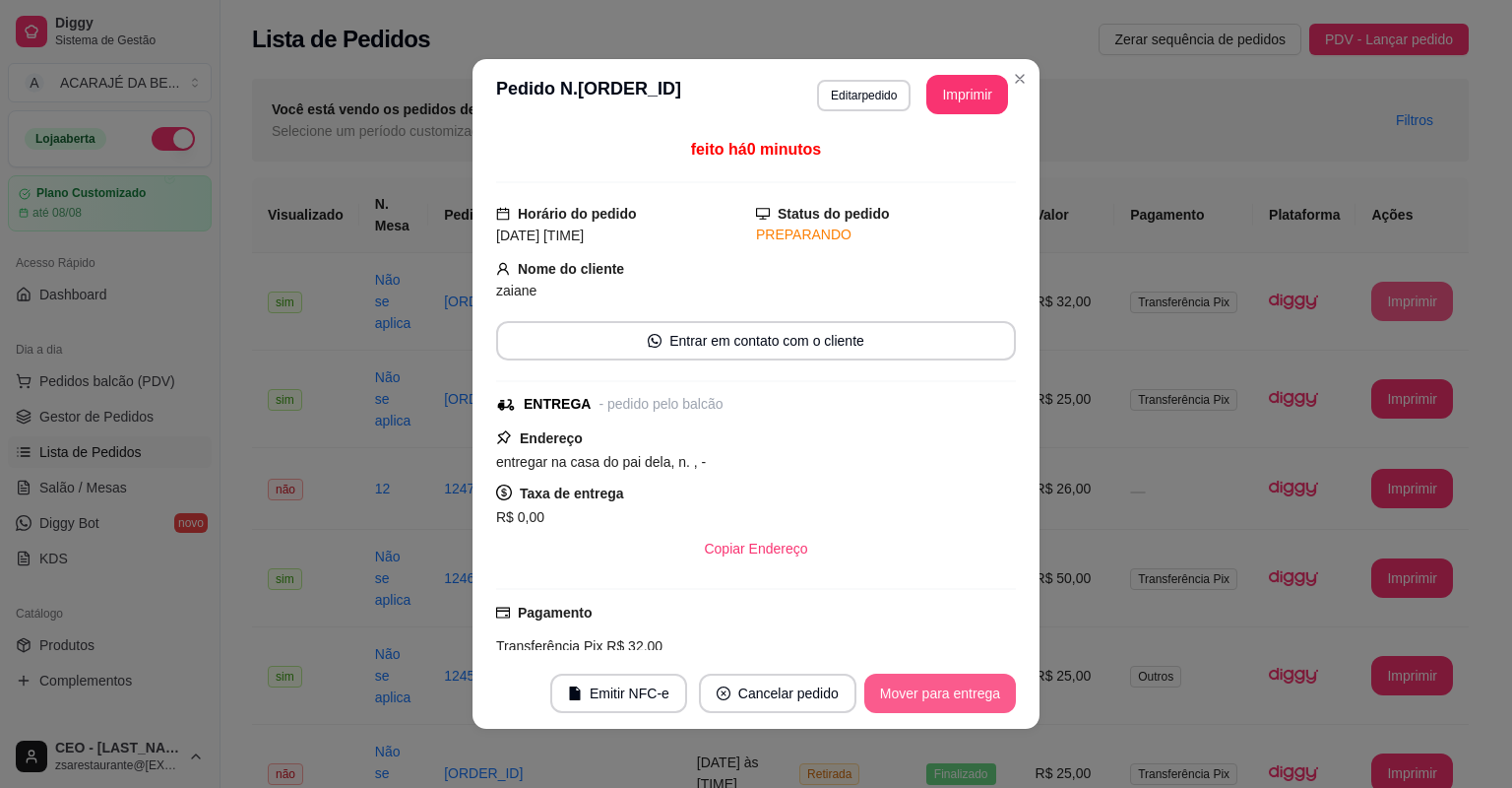 click on "Mover para entrega" at bounding box center [940, 693] 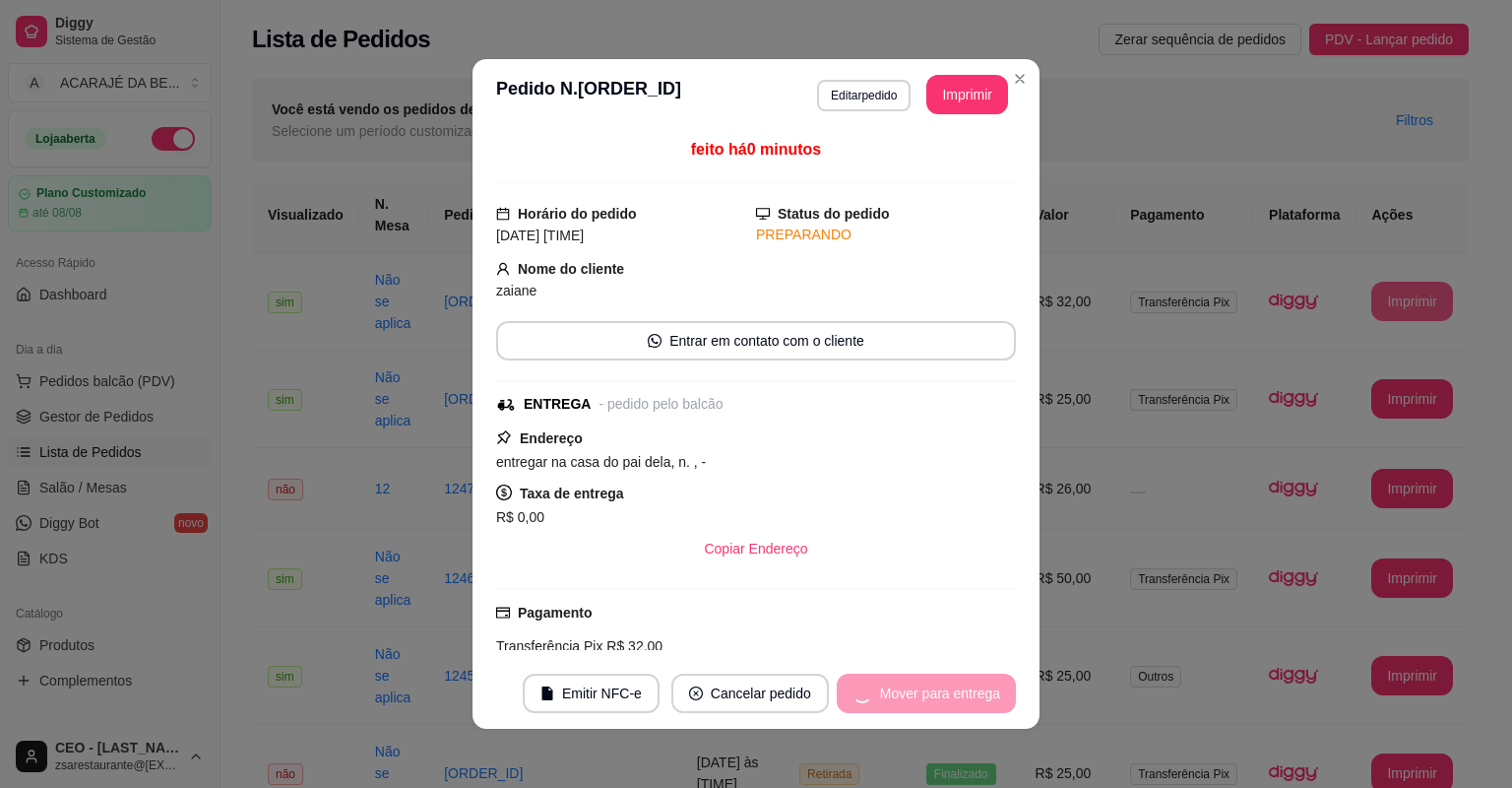 click on "Mover para entrega" at bounding box center [926, 693] 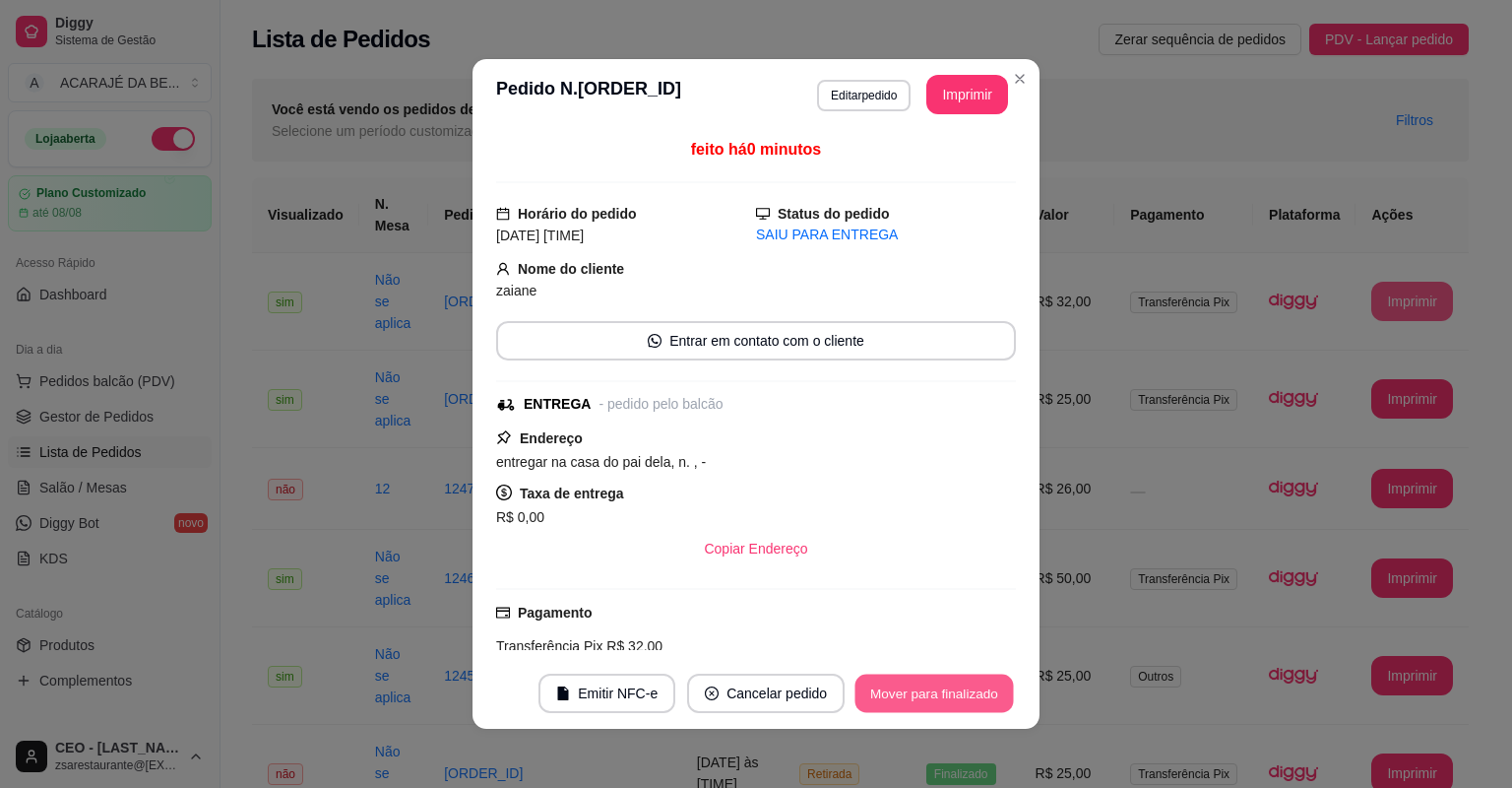 click on "Mover para finalizado" at bounding box center (934, 693) 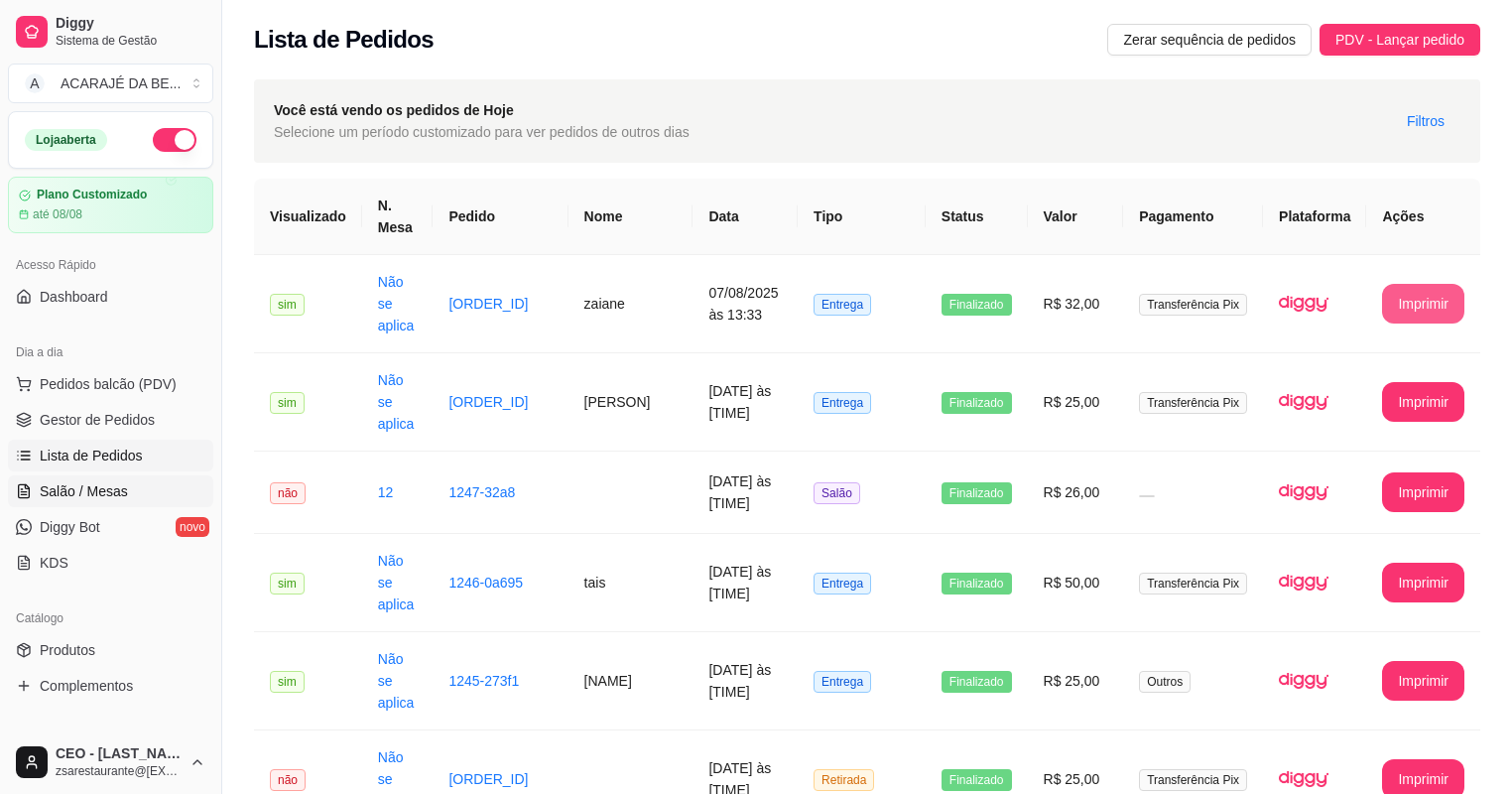 click on "Salão / Mesas" at bounding box center [110, 491] 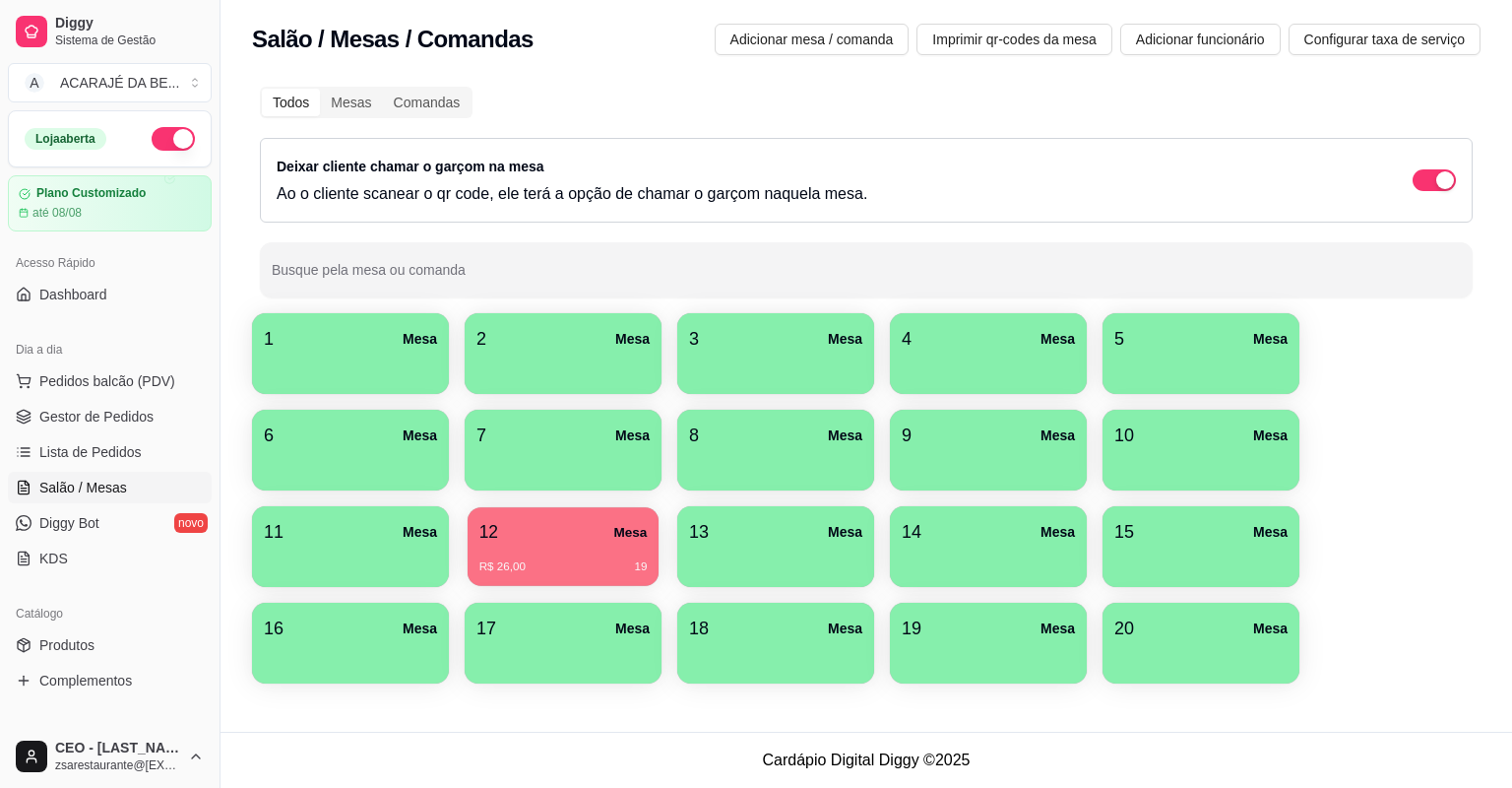 click on "12 Mesa" at bounding box center [563, 532] 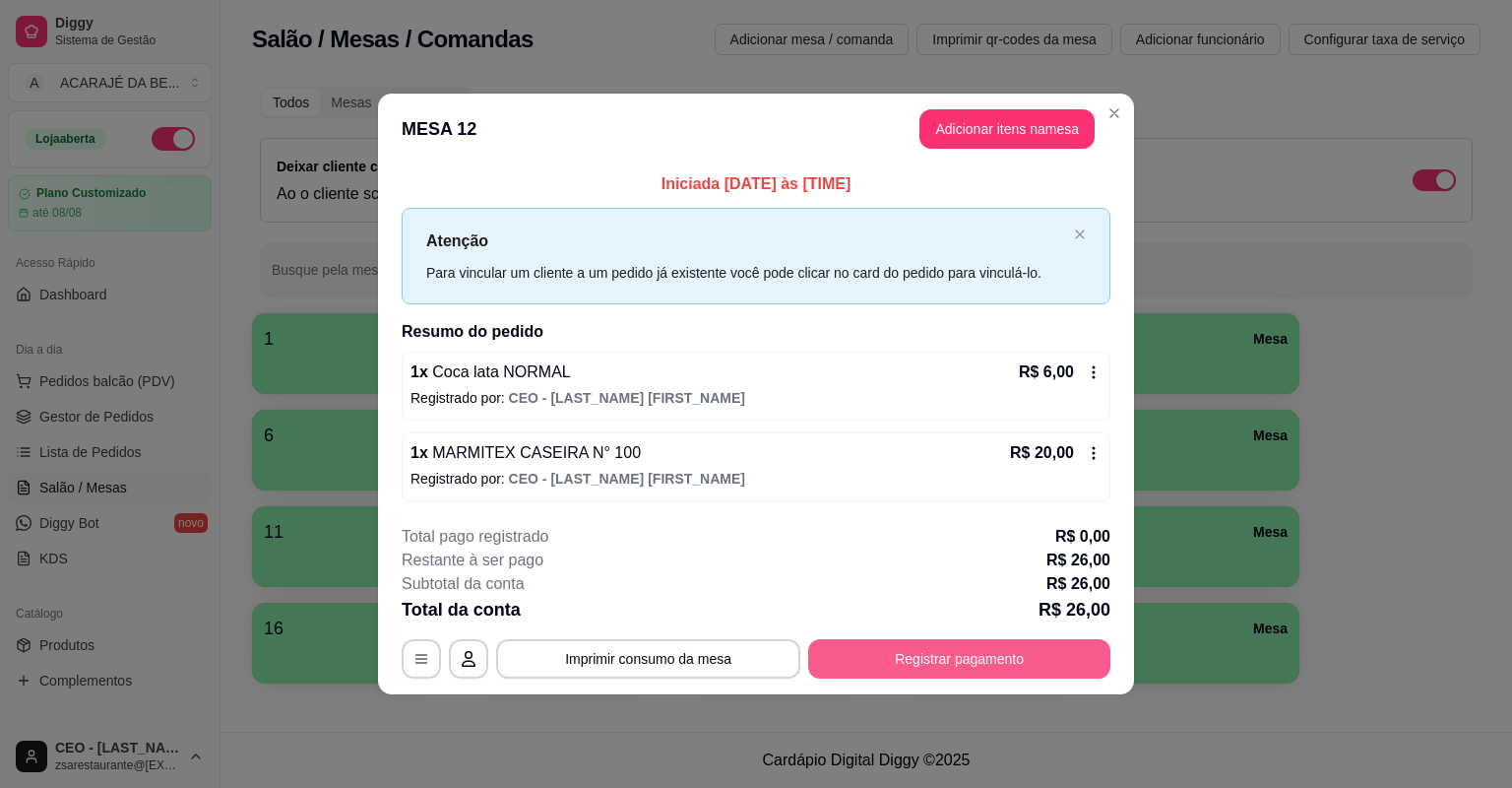 click on "Registrar pagamento" at bounding box center [959, 659] 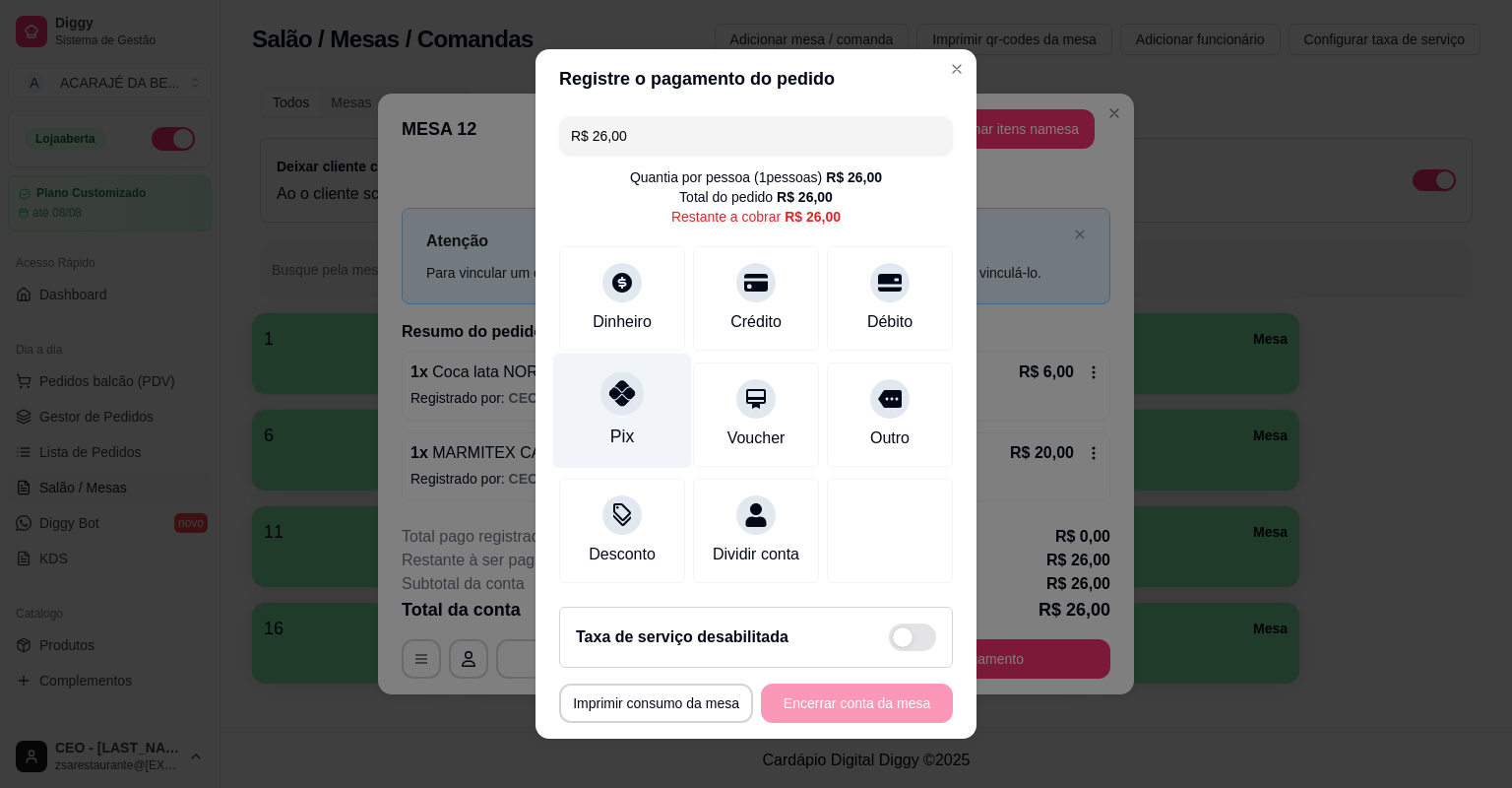 click on "Pix" at bounding box center [622, 411] 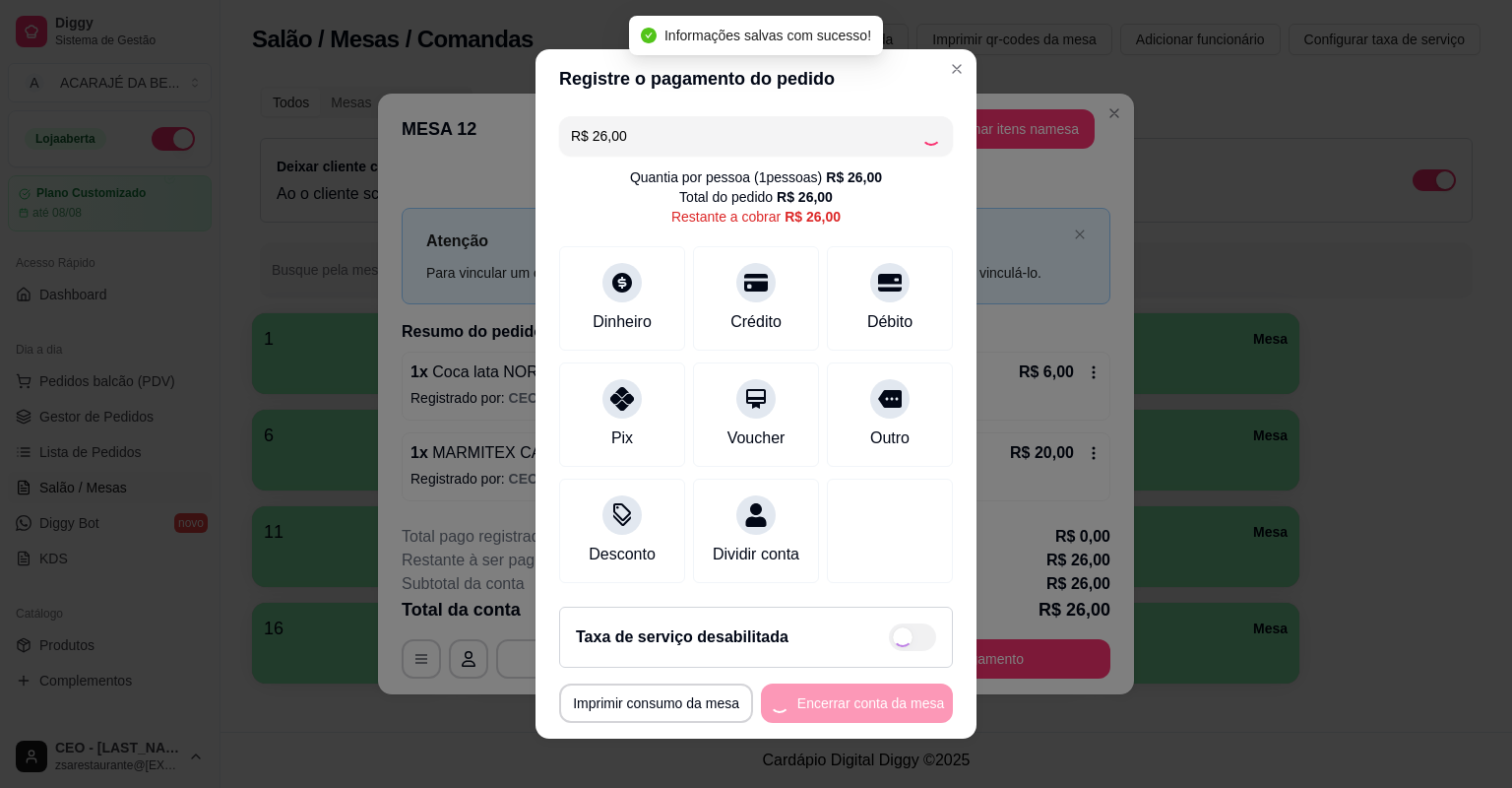 type on "R$ 0,00" 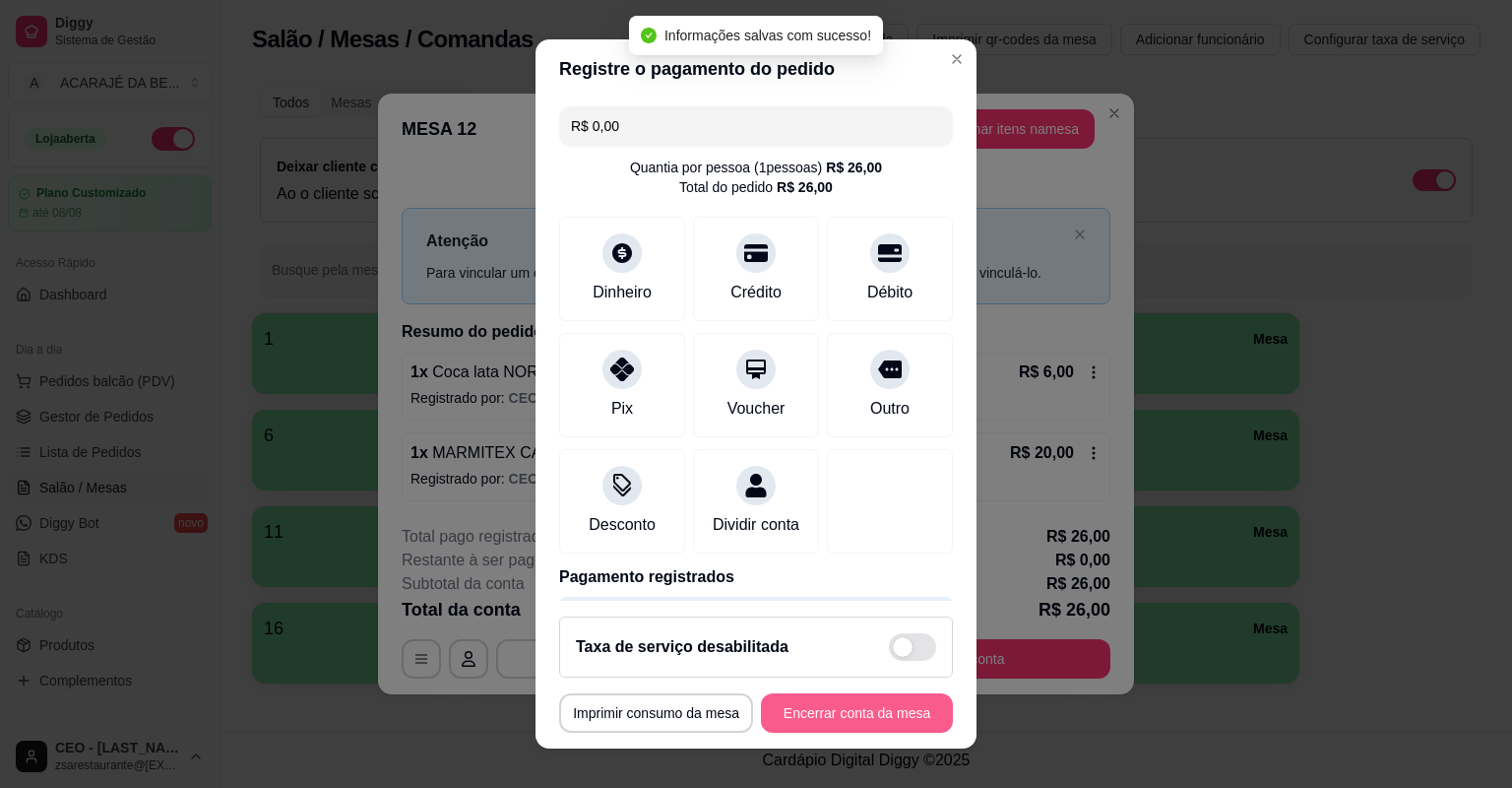 click on "Encerrar conta da mesa" at bounding box center [856, 713] 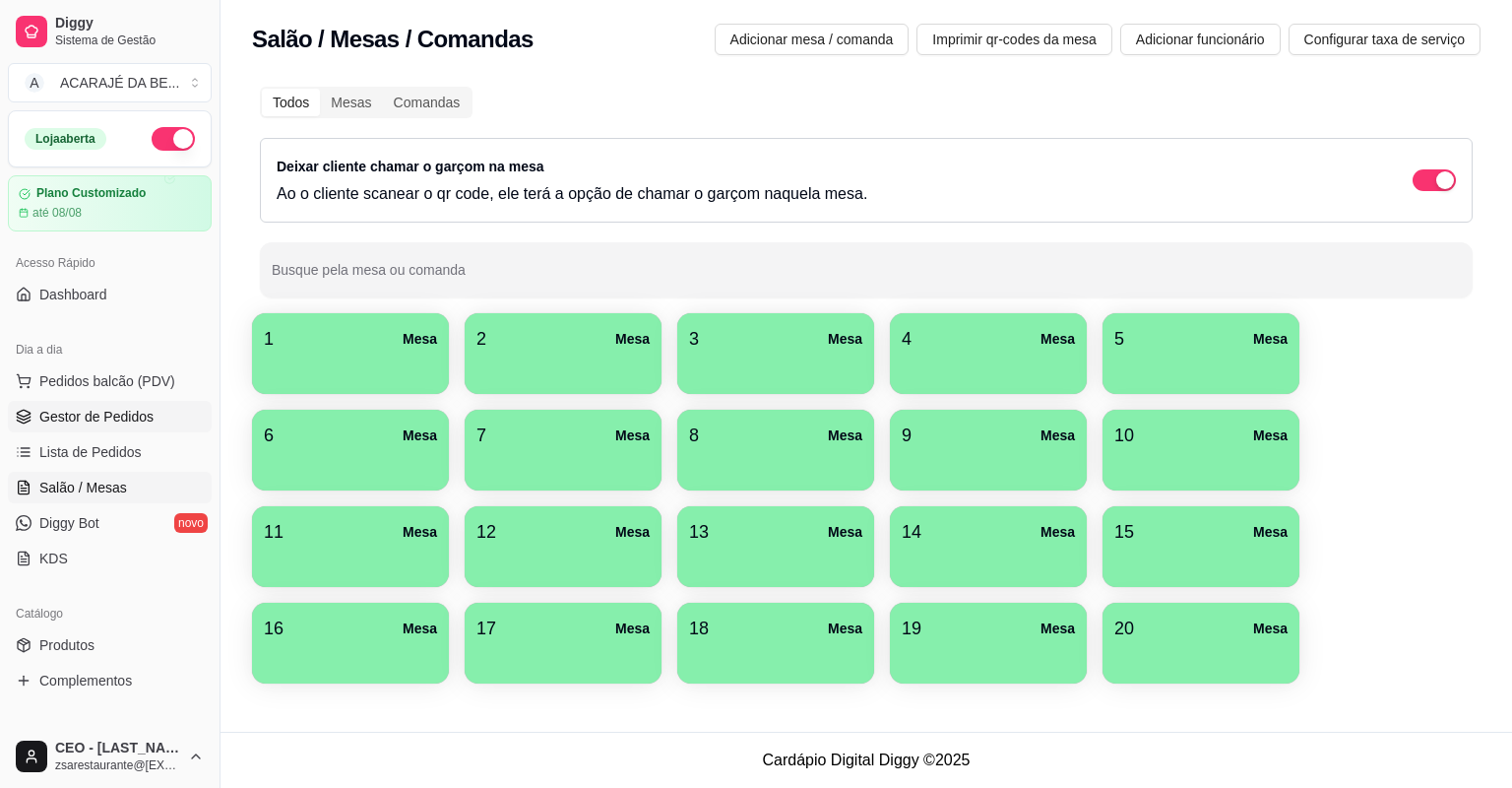 click on "Gestor de Pedidos" at bounding box center [96, 417] 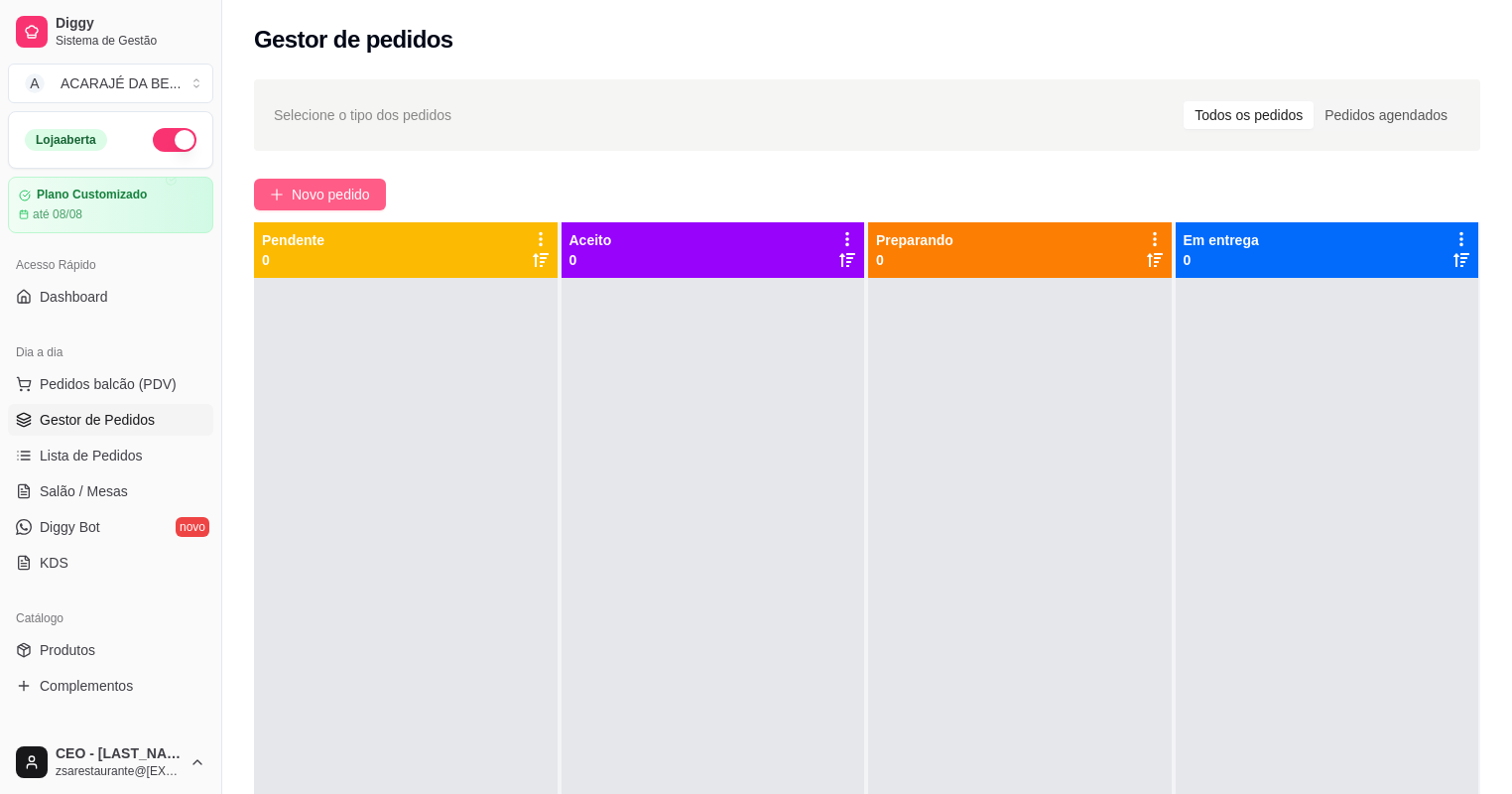 click on "Novo pedido" at bounding box center [330, 195] 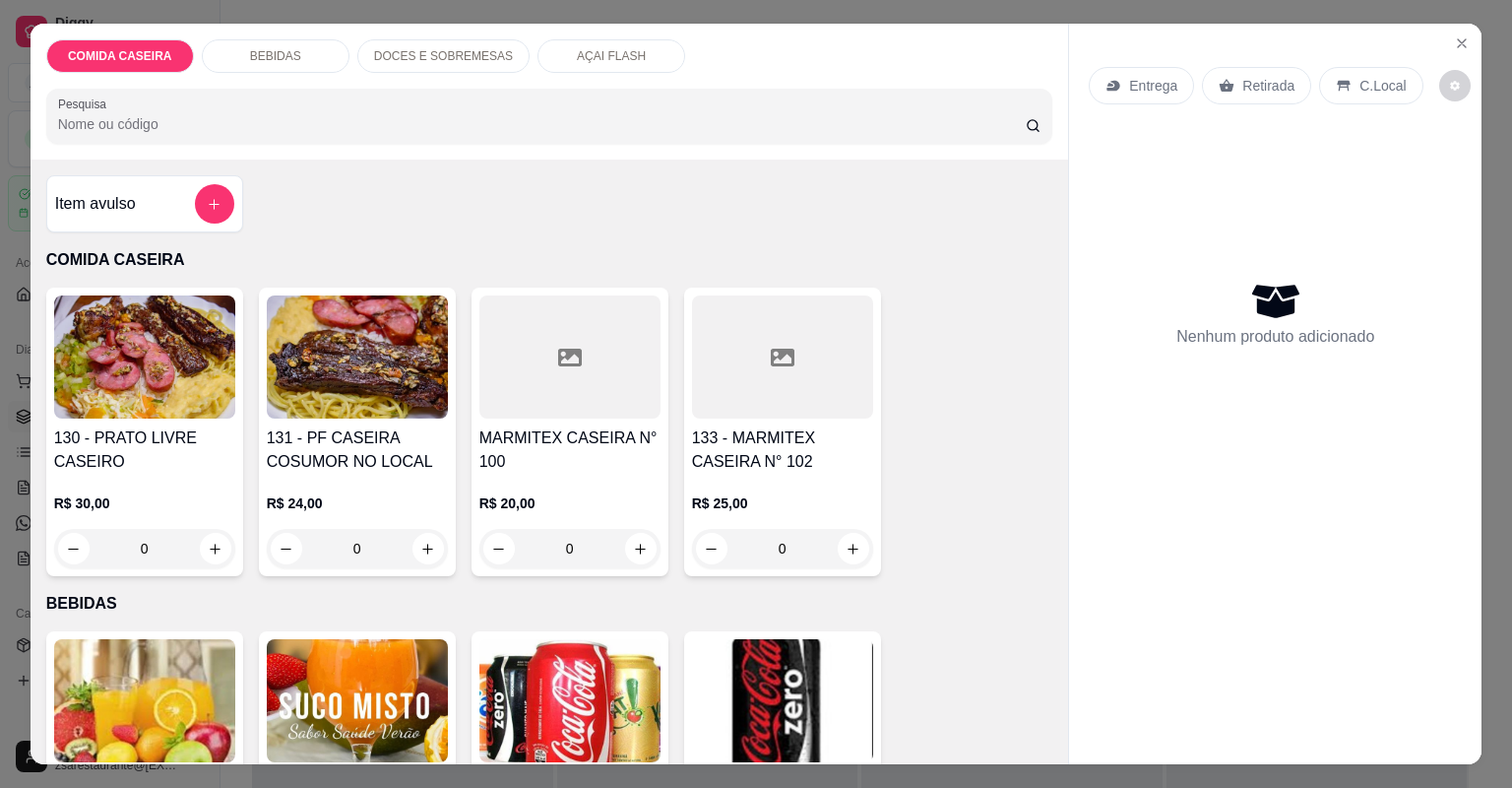 click at bounding box center [570, 357] 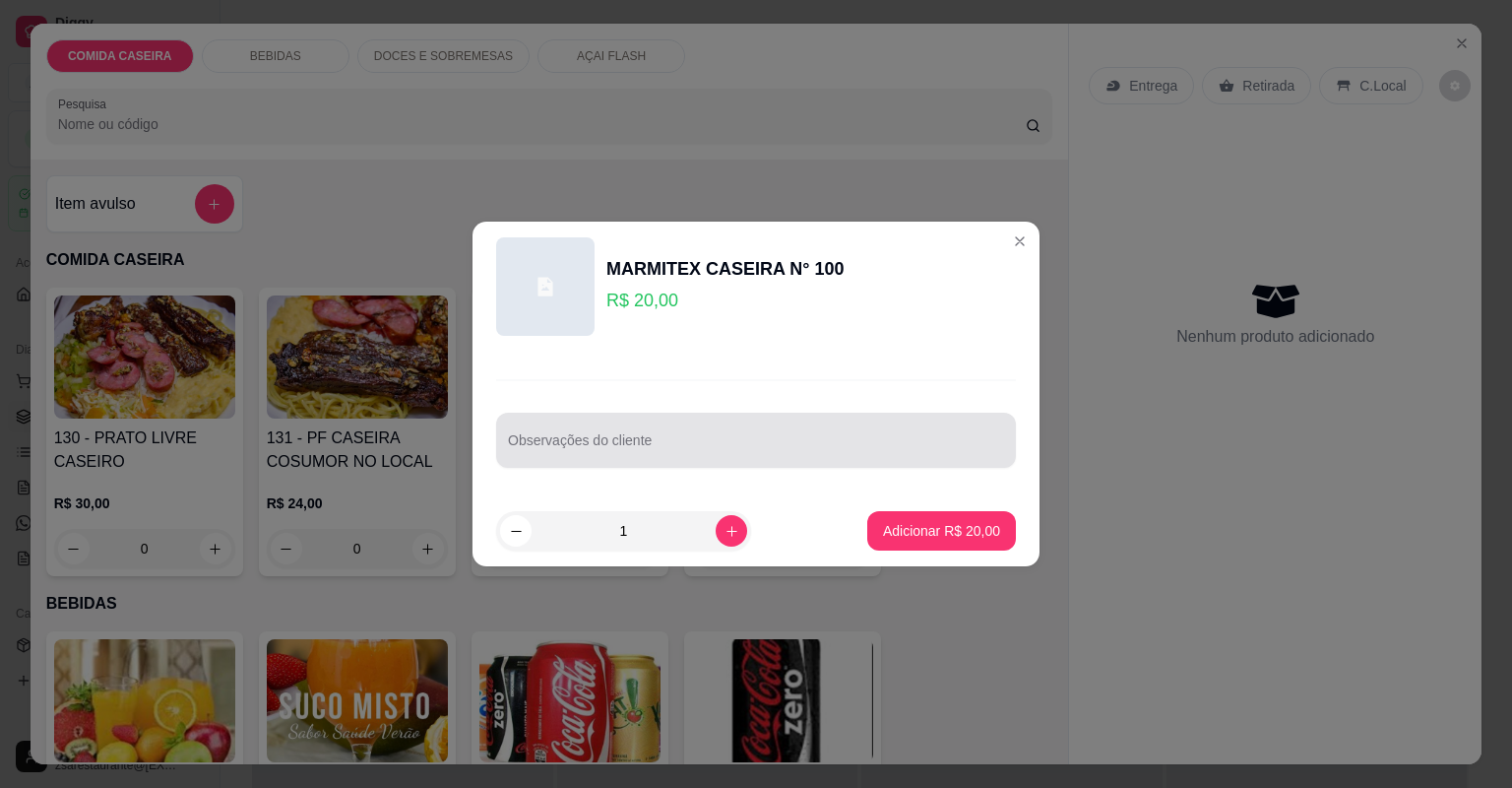 click on "Observações do cliente" at bounding box center (756, 448) 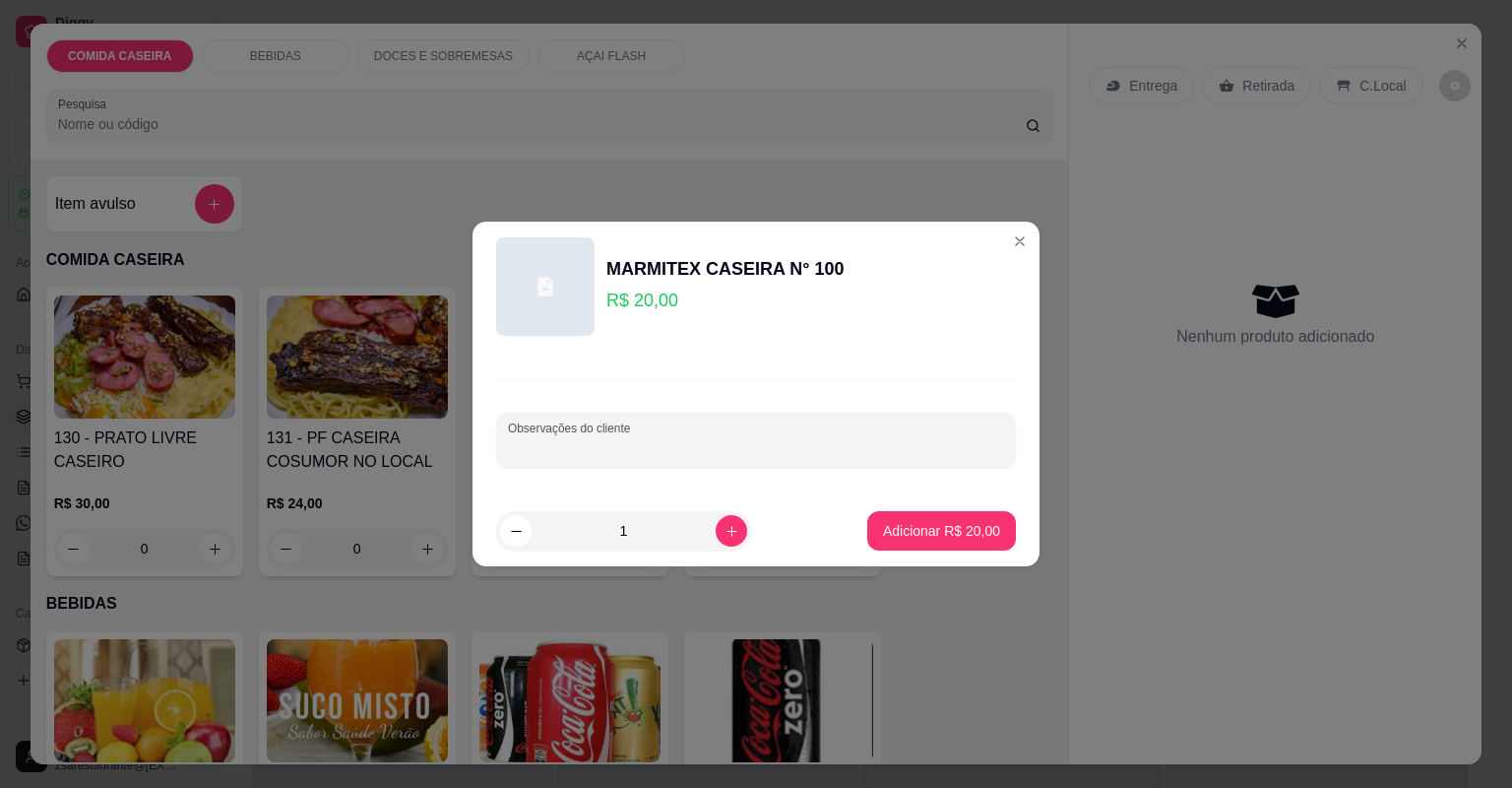 paste on "Chuchu cozido com vagem e cenoura  Cortado de verdura Filé de frango  Purê de batata   Valor 20,00 Dinheiro" 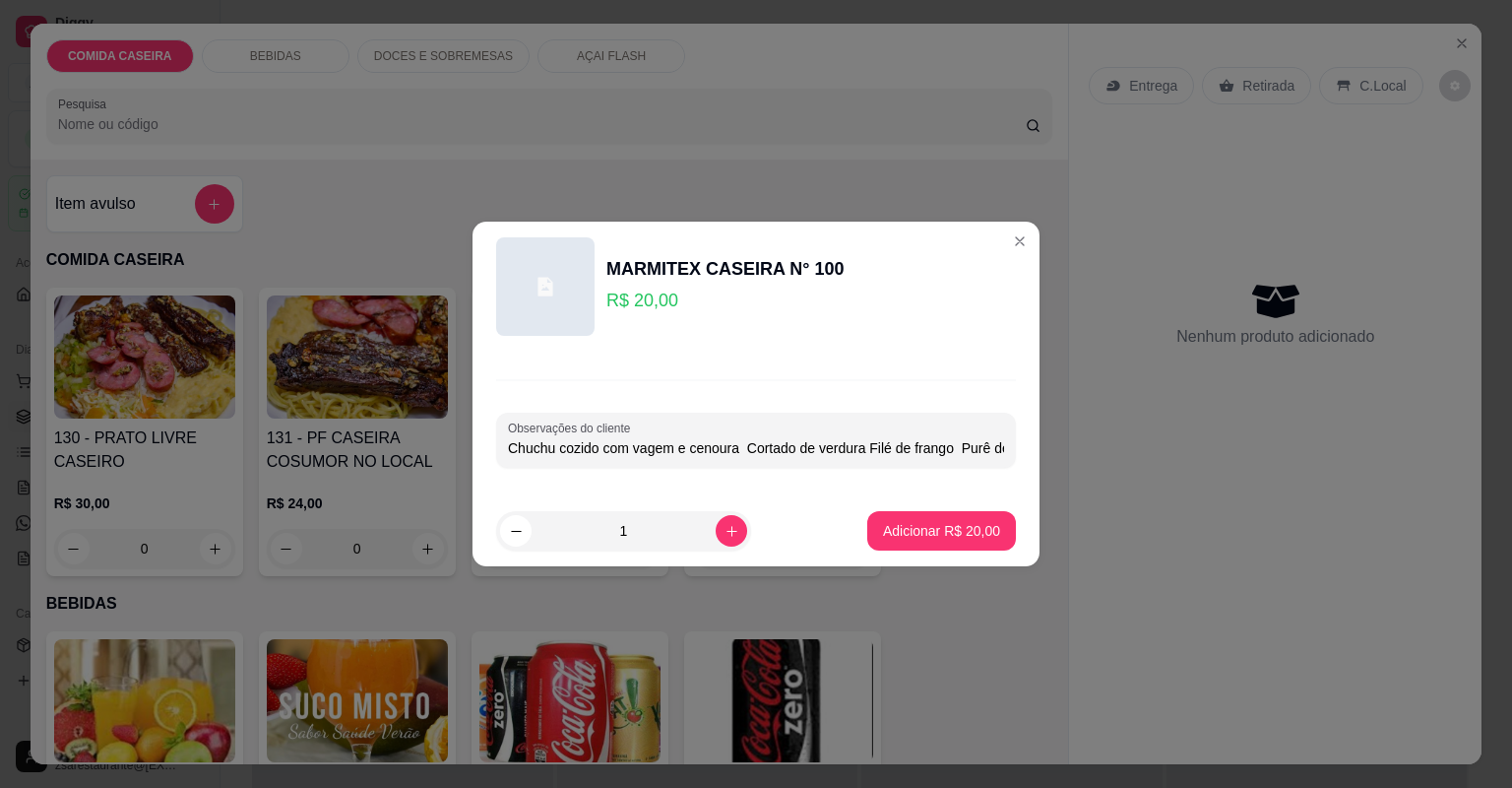 scroll, scrollTop: 0, scrollLeft: 188, axis: horizontal 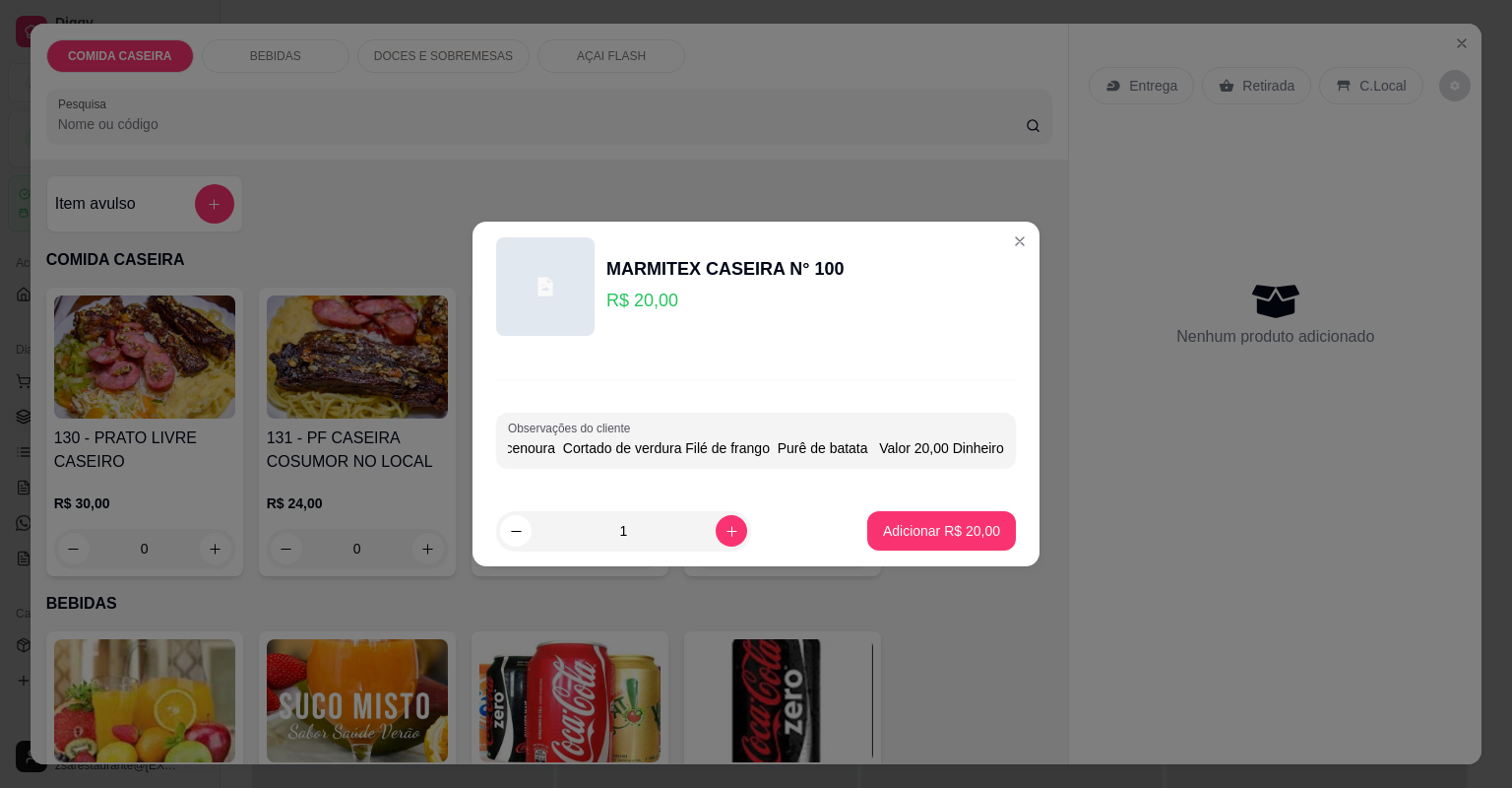 click on "Chuchu cozido com vagem e cenoura  Cortado de verdura Filé de frango  Purê de batata   Valor 20,00 Dinheiro" at bounding box center (756, 448) 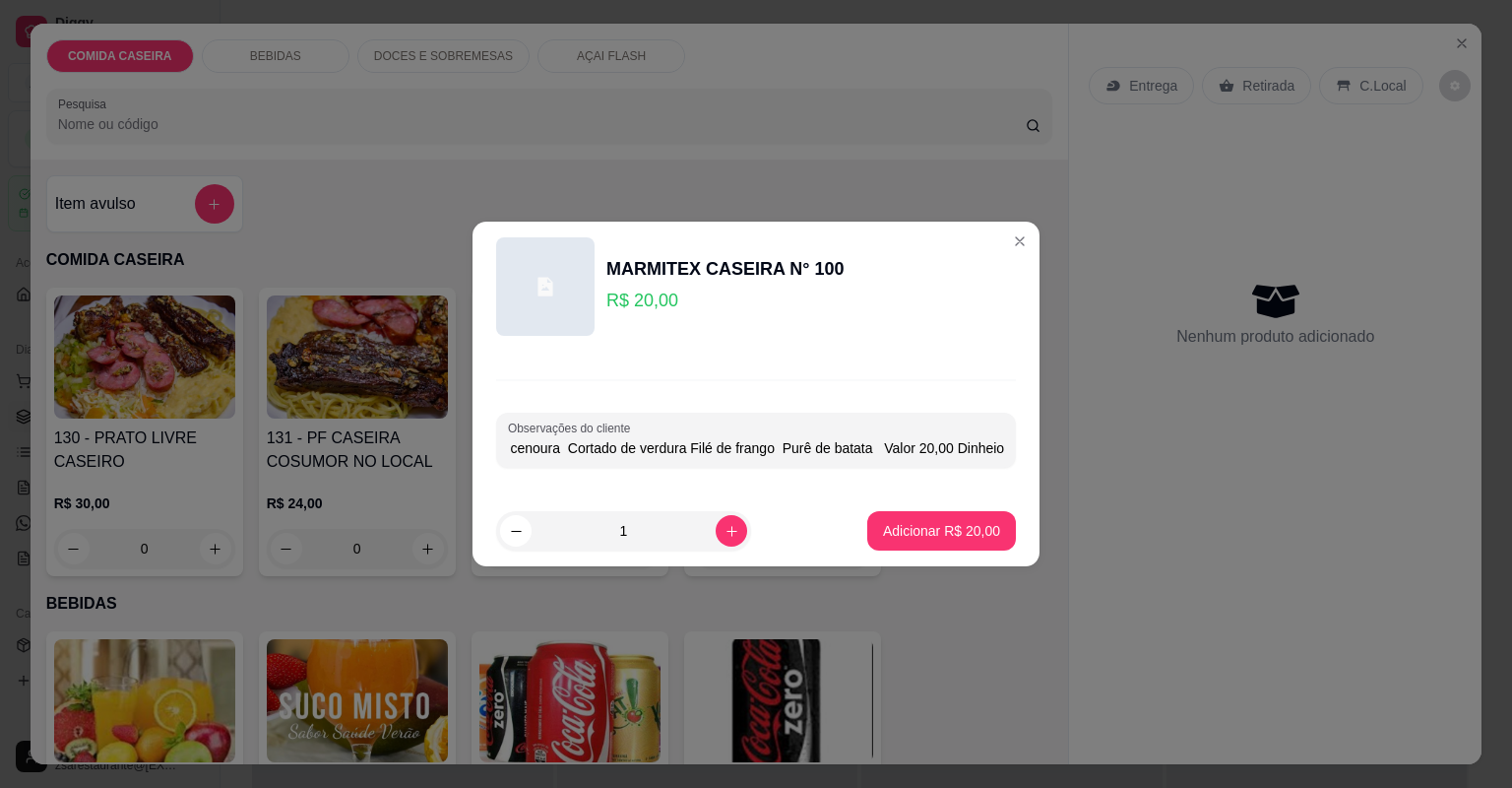 scroll, scrollTop: 0, scrollLeft: 183, axis: horizontal 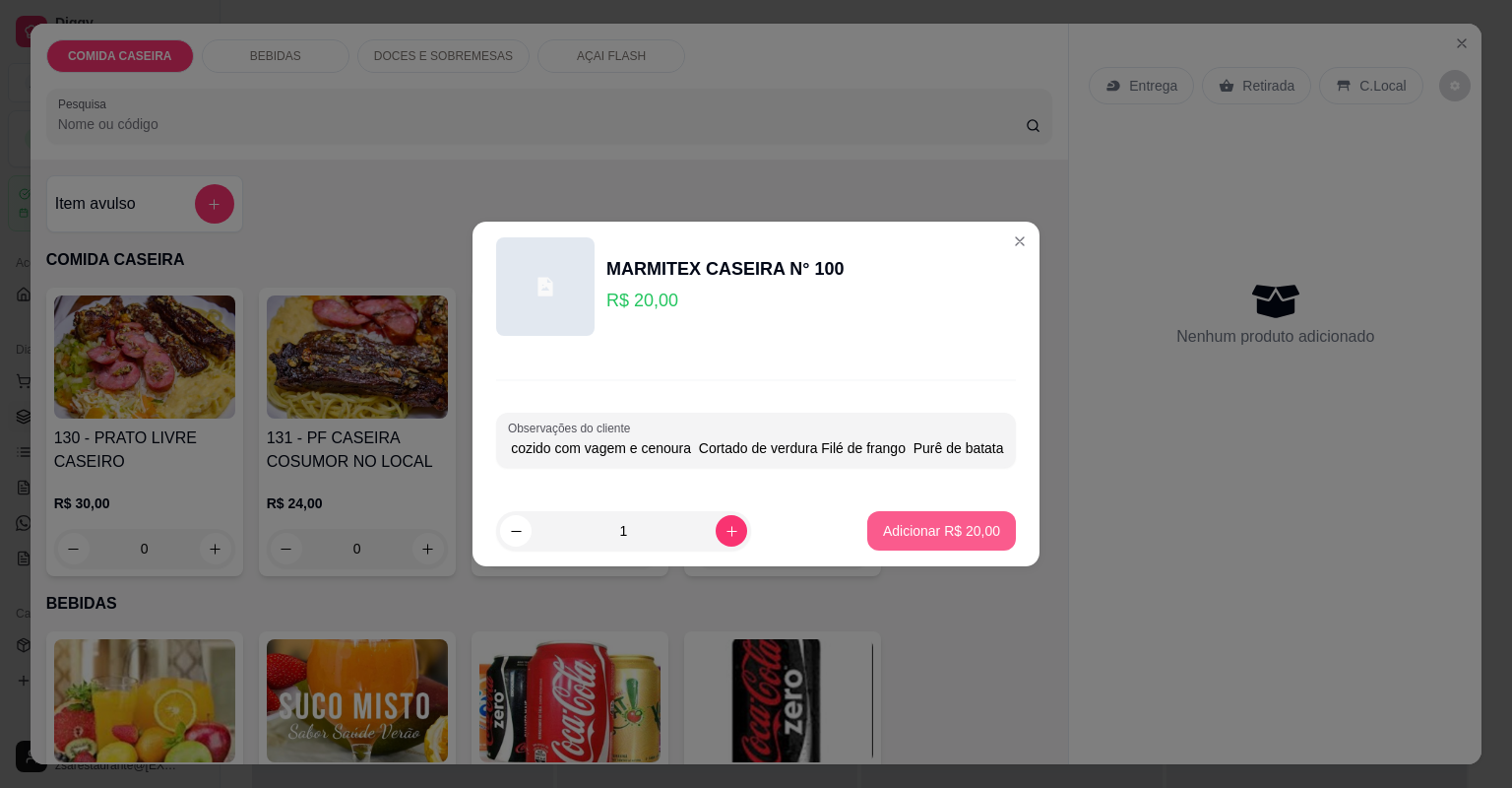 type on "Chuchu cozido com vagem e cenoura  Cortado de verdura Filé de frango  Purê de batata" 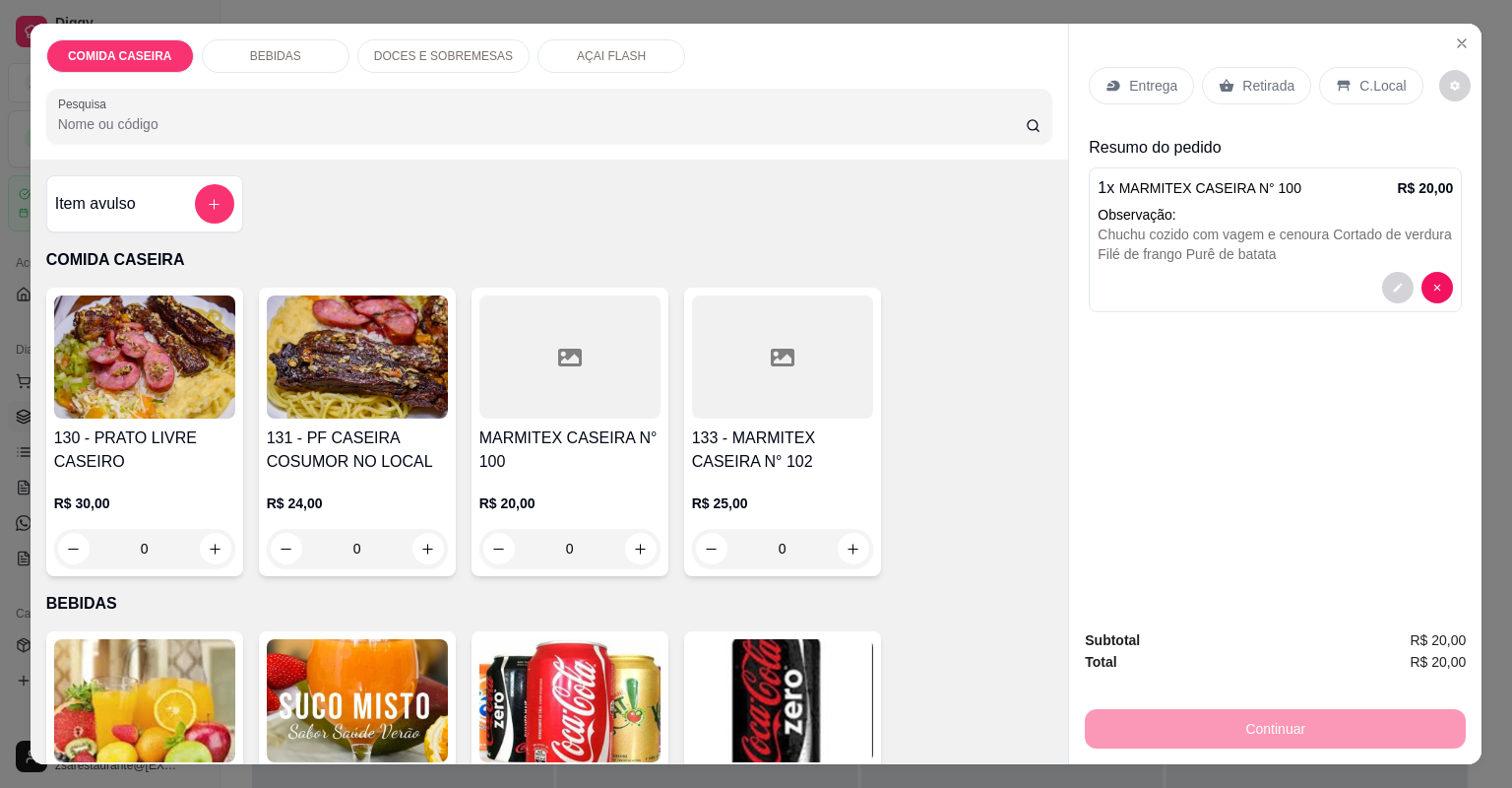 click on "Entrega" at bounding box center [1153, 86] 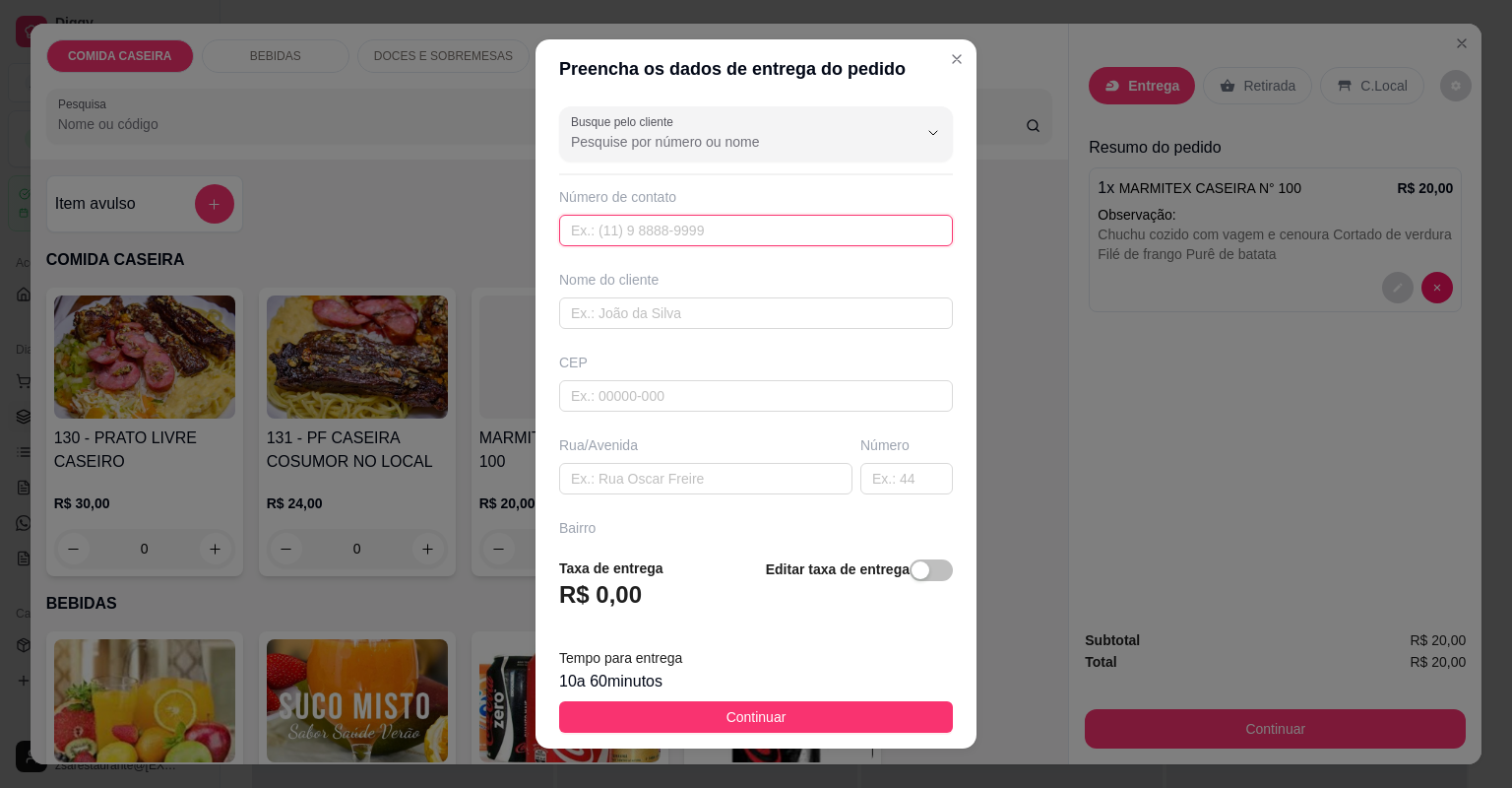 click at bounding box center [756, 230] 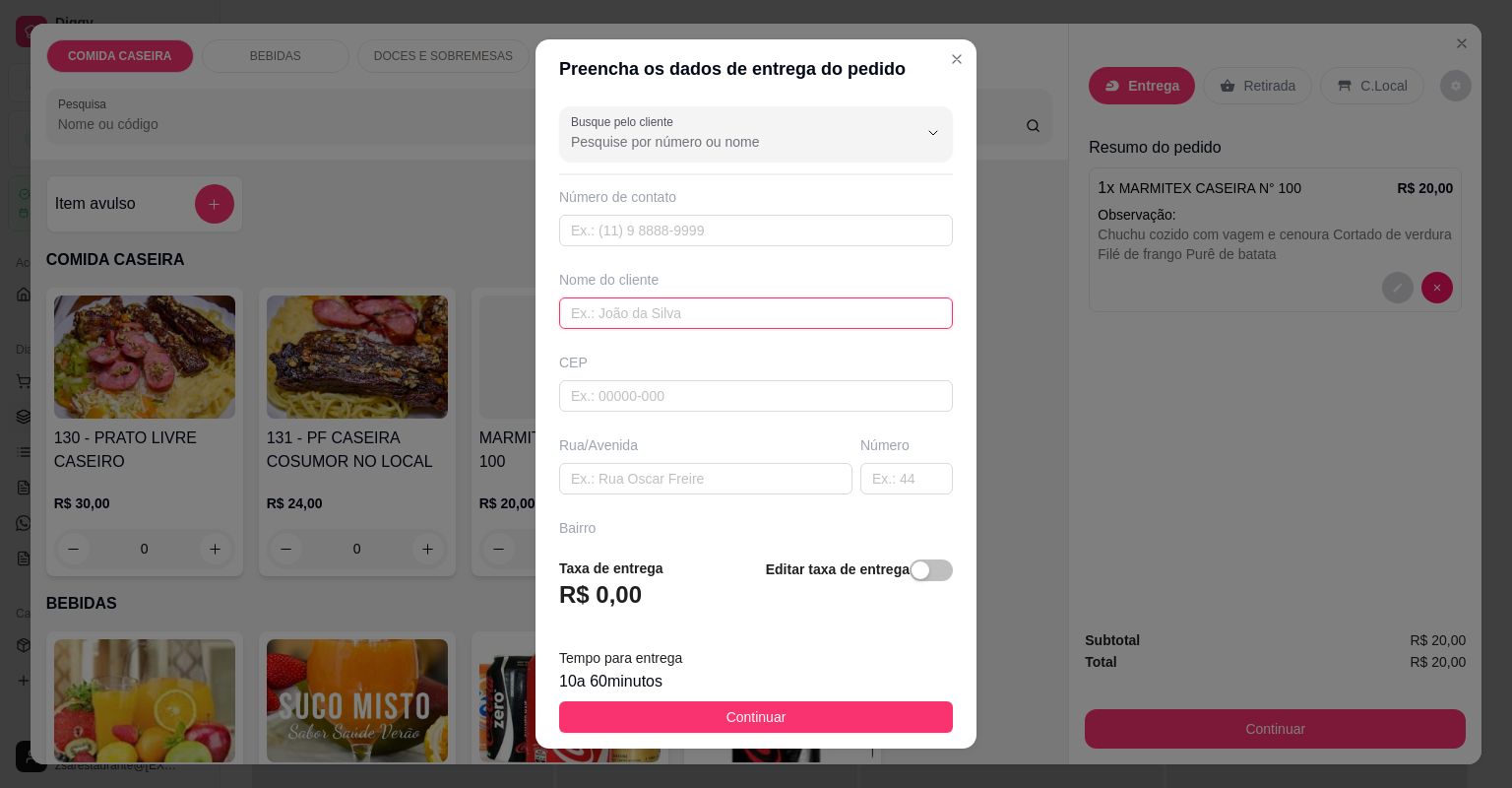 click at bounding box center [756, 313] 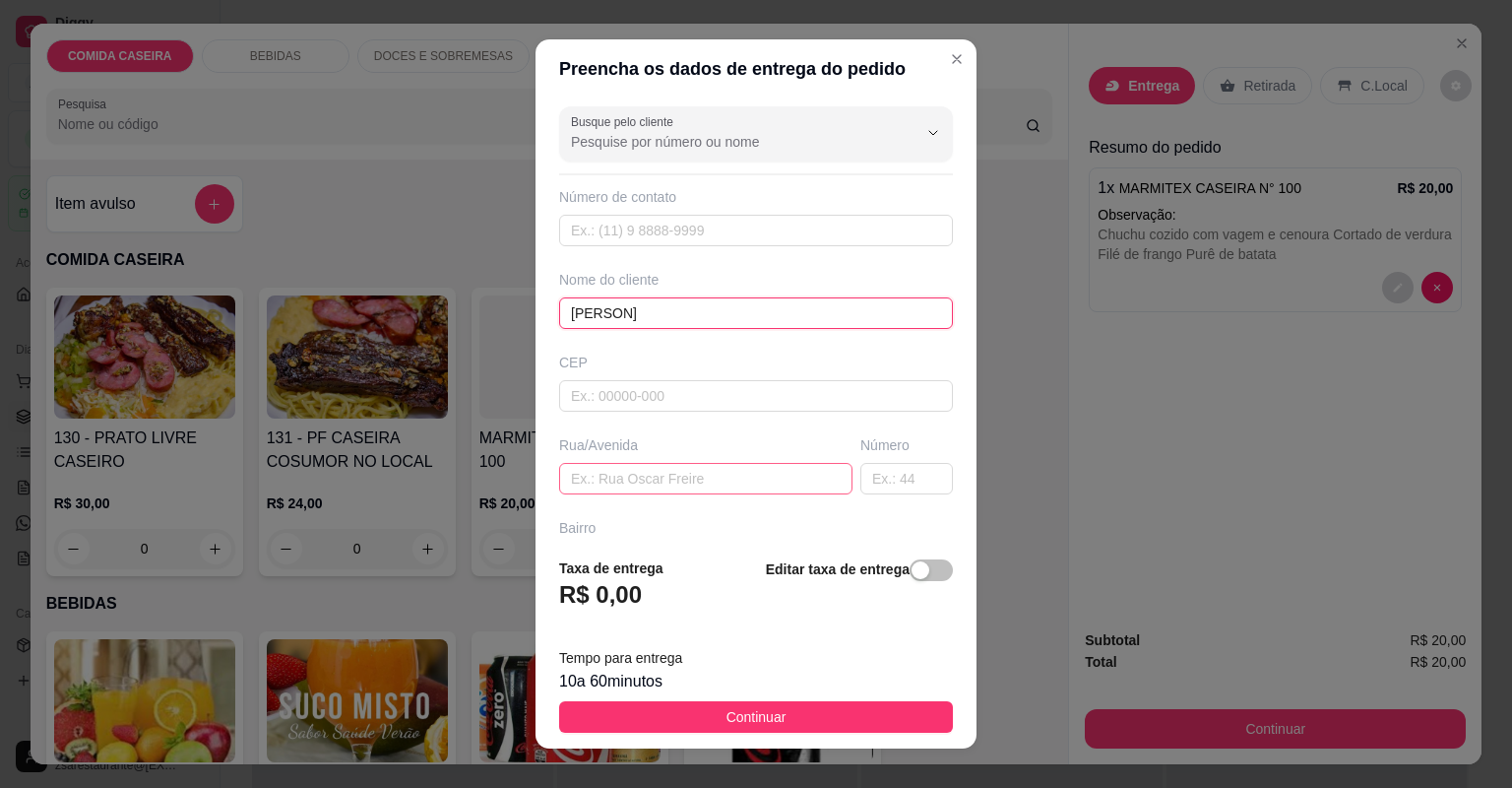 type on "[PERSON]" 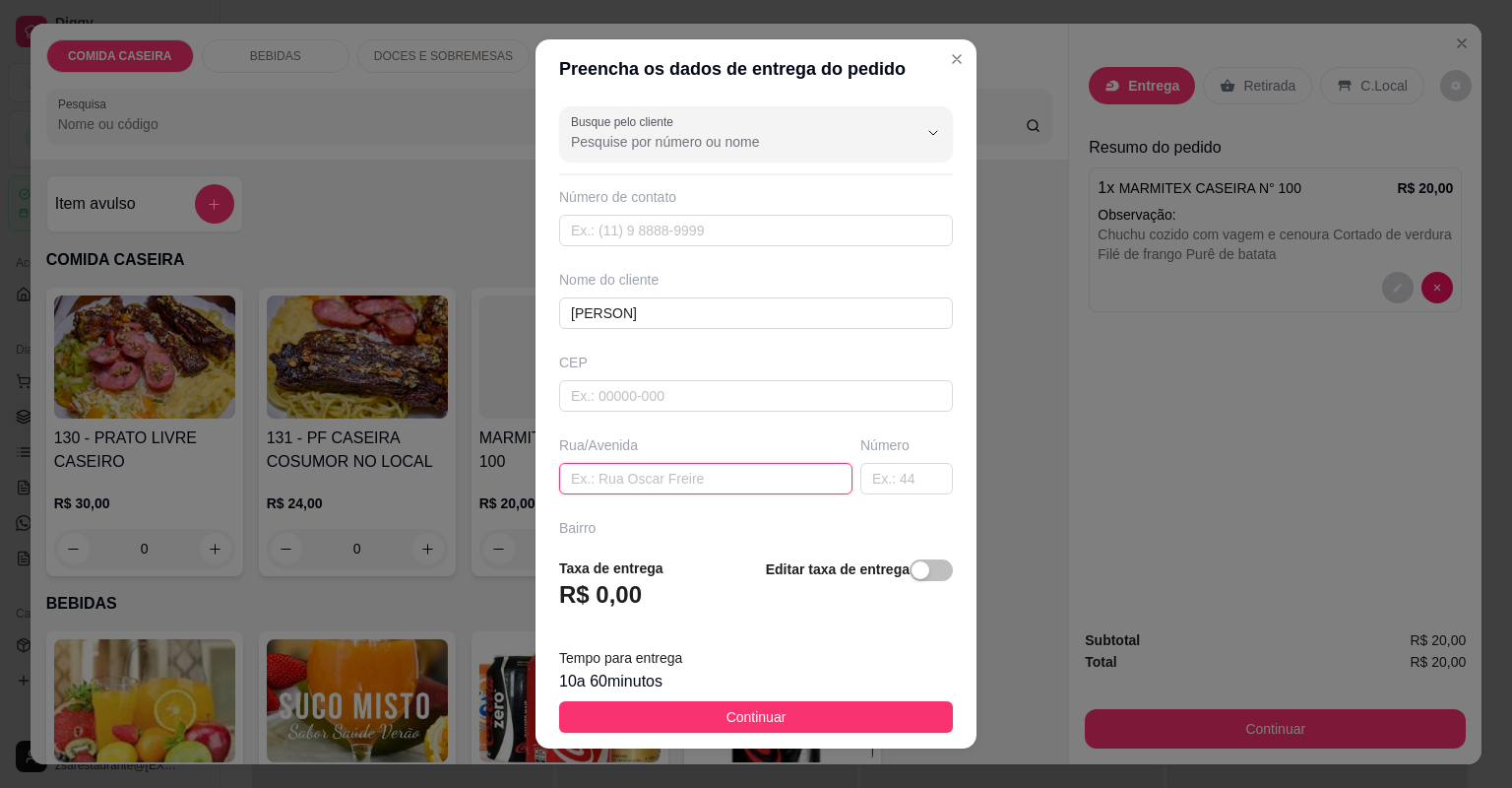 click at bounding box center (706, 479) 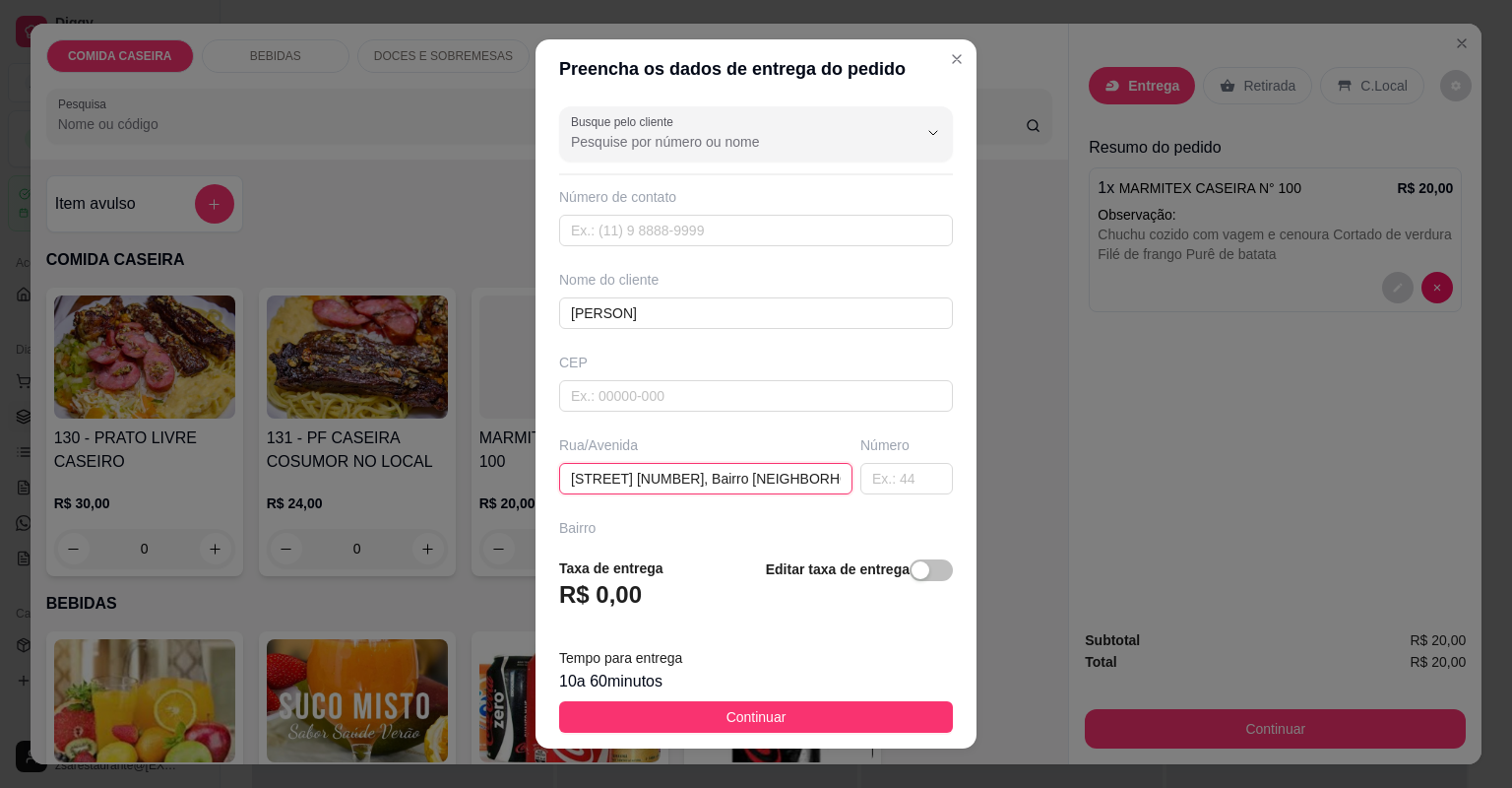 scroll, scrollTop: 0, scrollLeft: 69, axis: horizontal 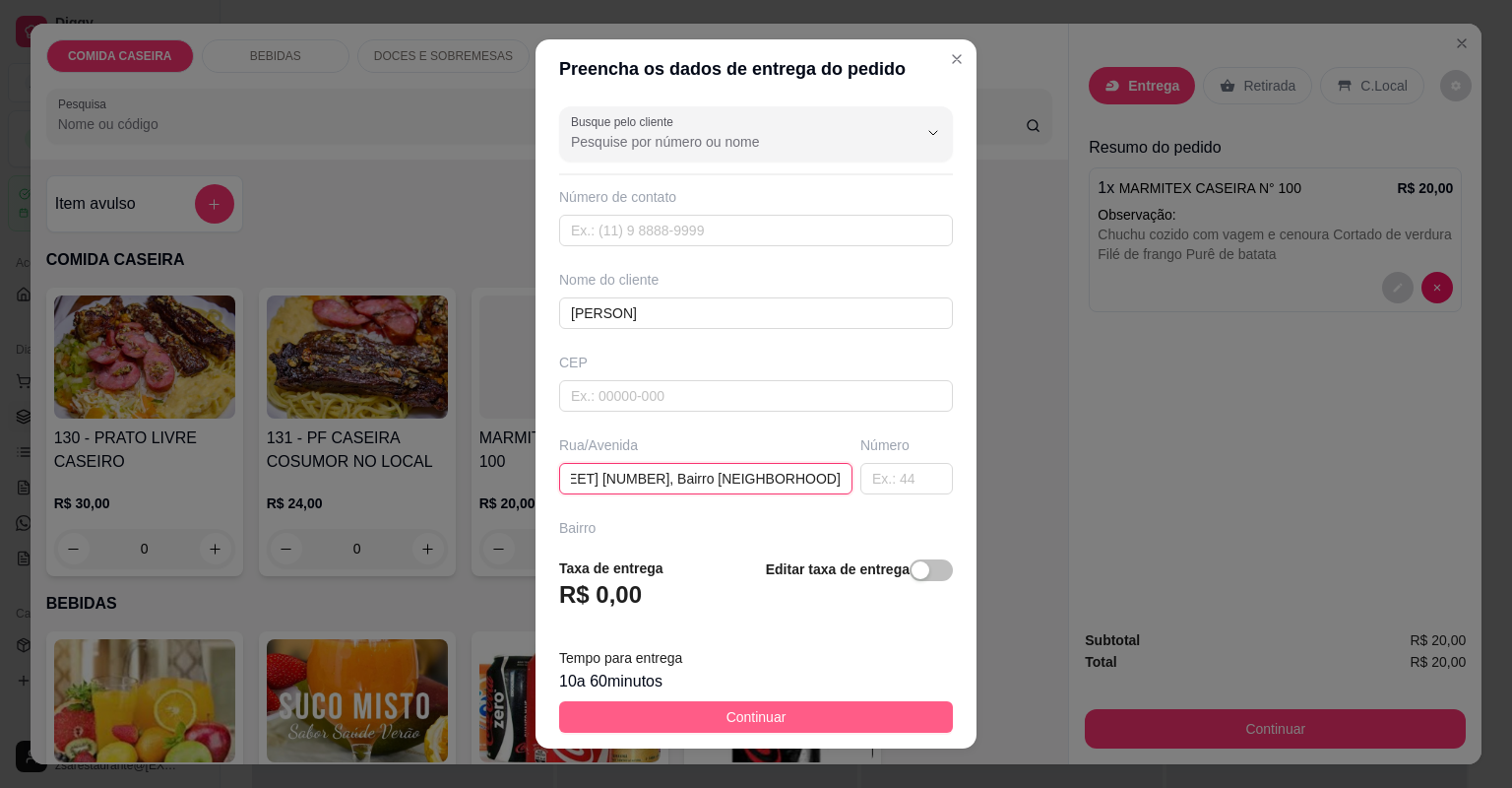 type on "[STREET] [NUMBER], Bairro [NEIGHBORHOOD]" 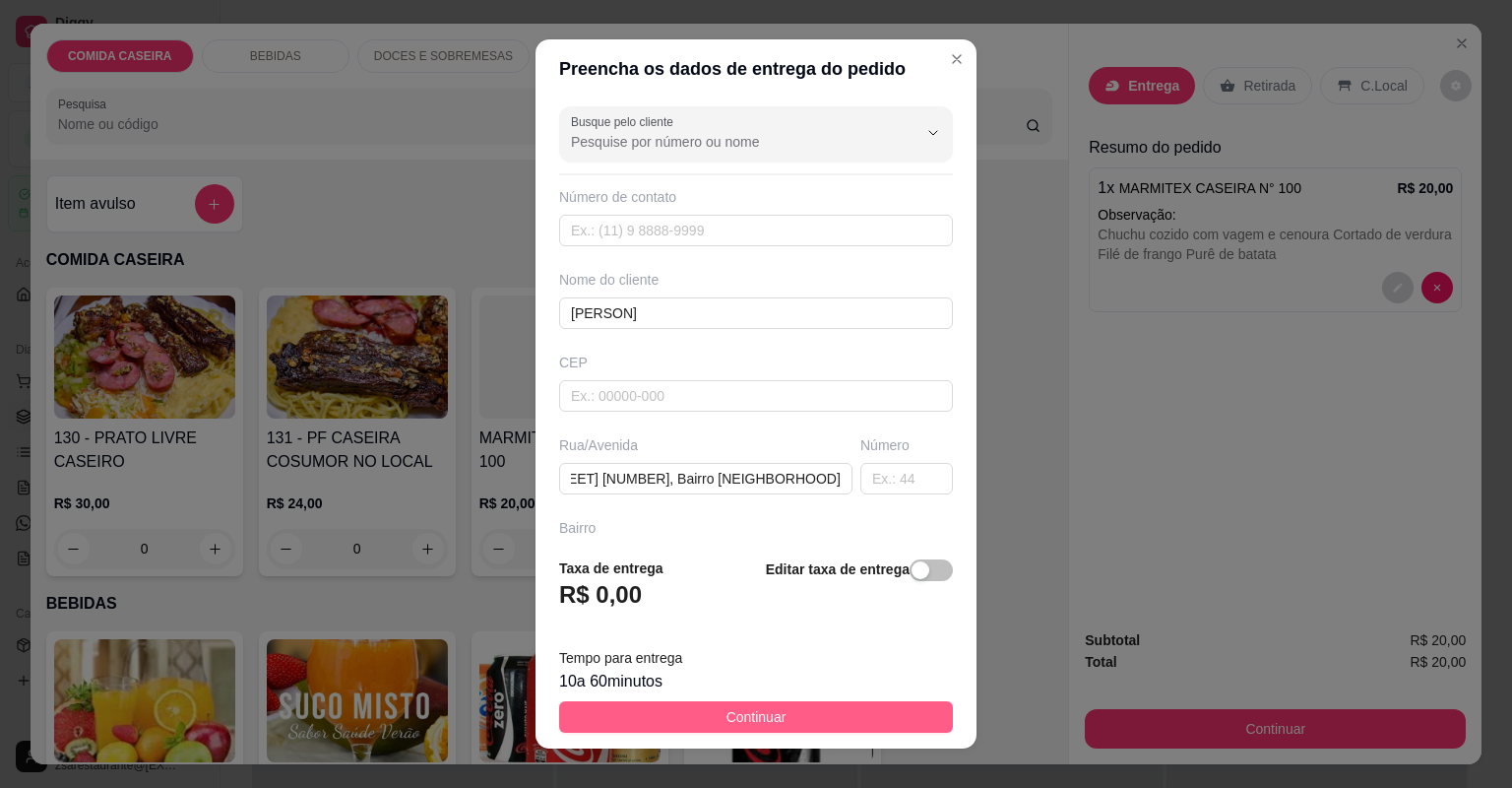 click on "Continuar" at bounding box center (756, 717) 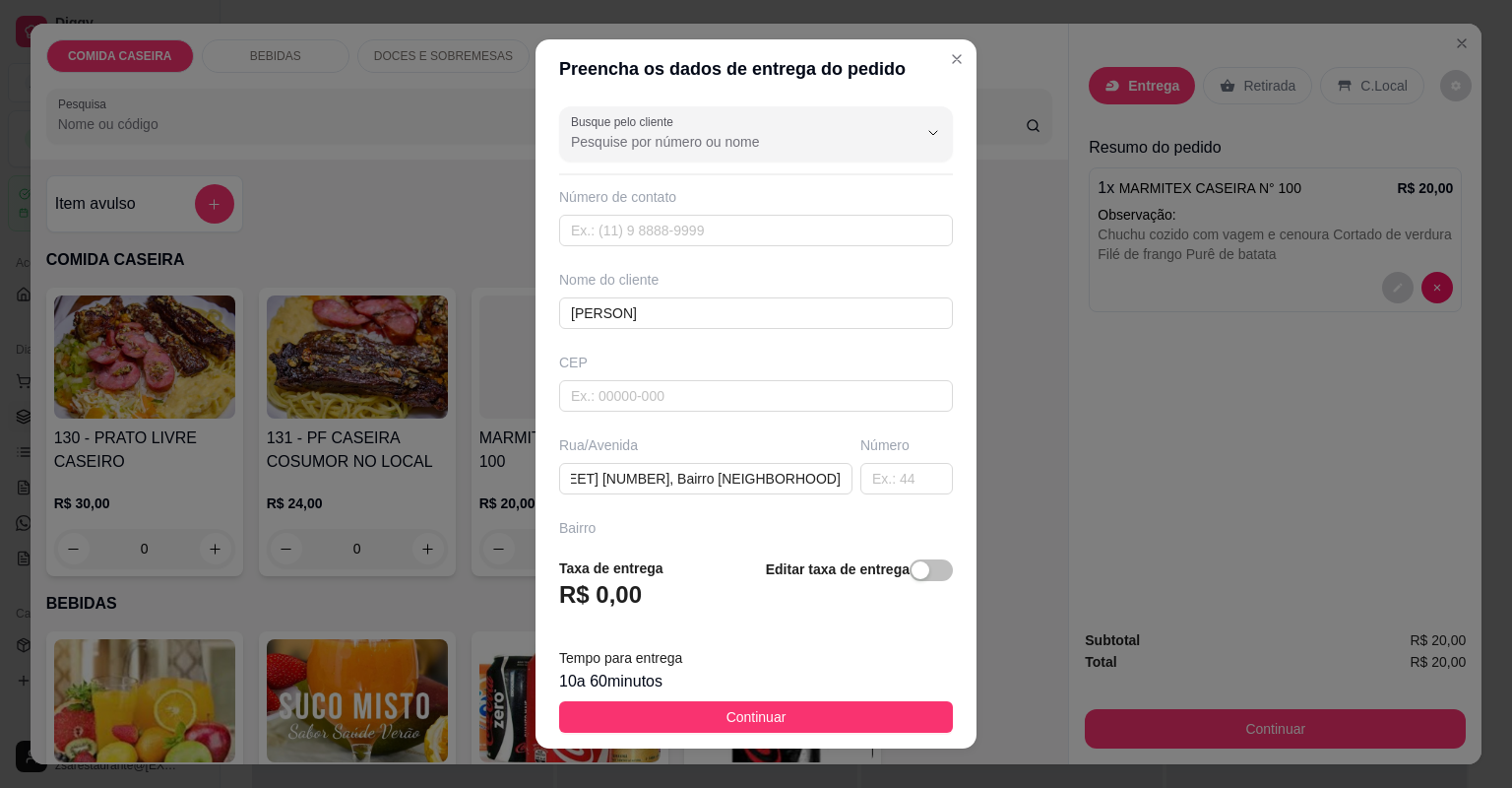 scroll, scrollTop: 0, scrollLeft: 0, axis: both 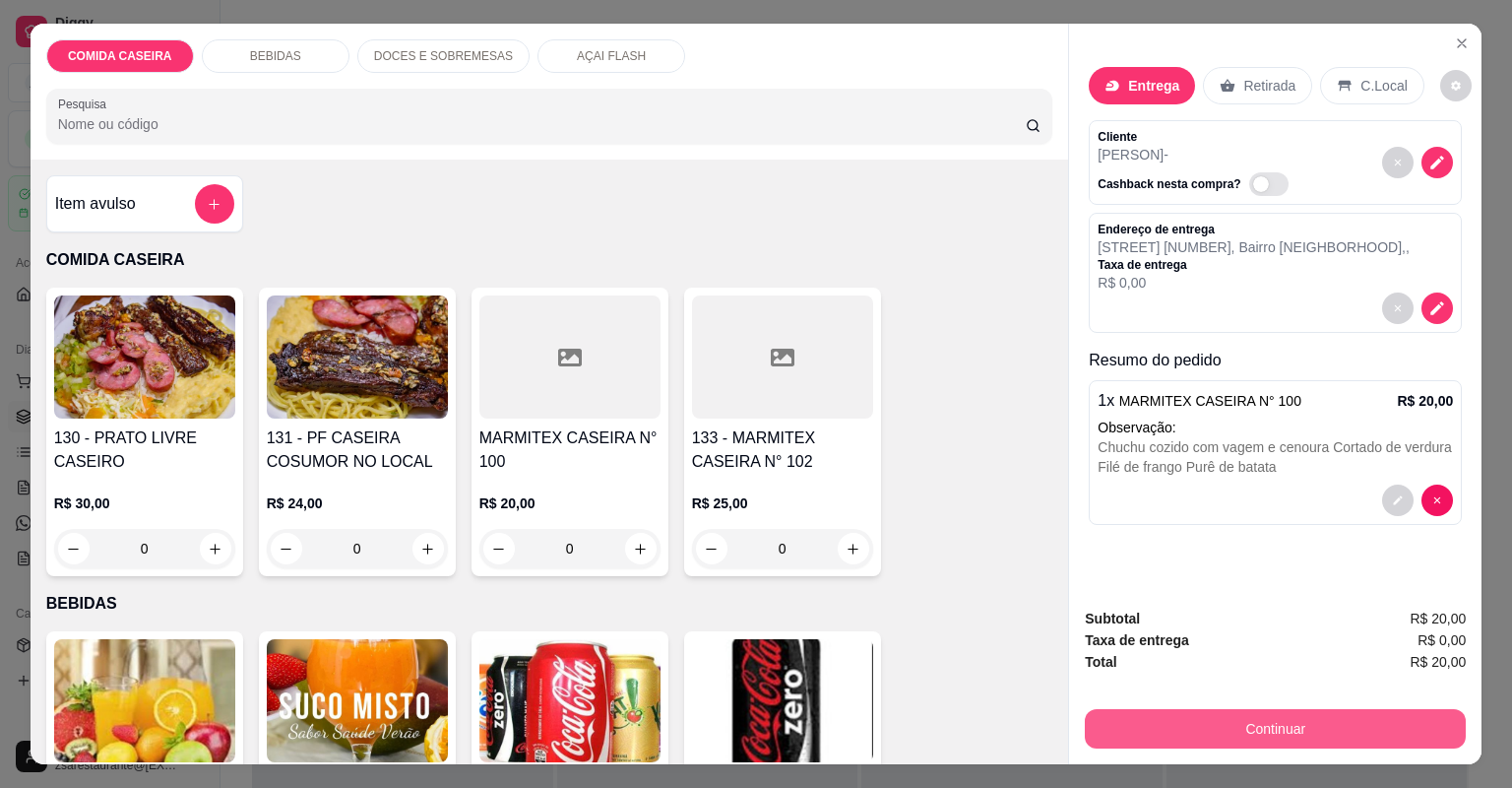 click on "Continuar" at bounding box center (1275, 729) 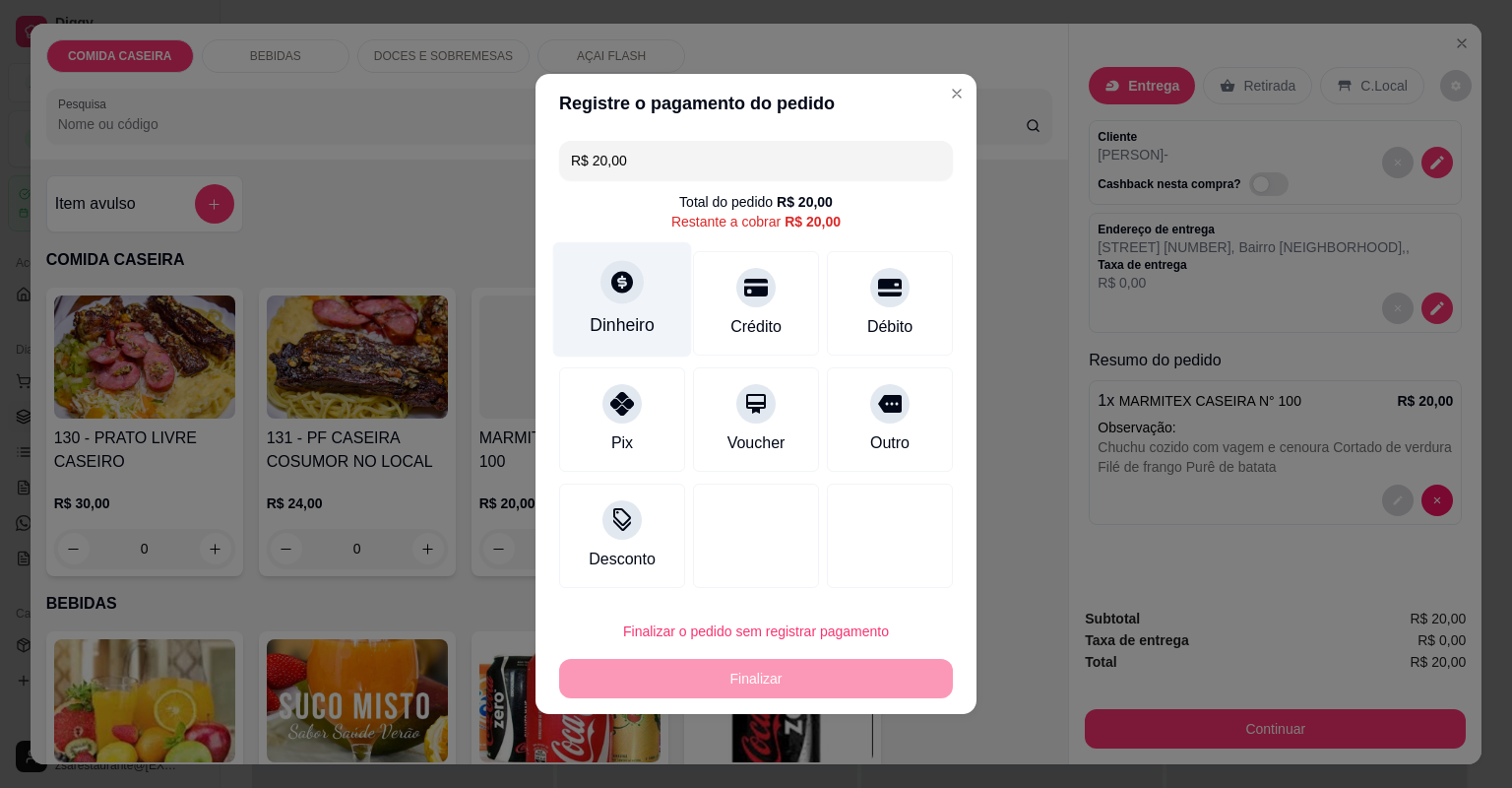 click at bounding box center [622, 282] 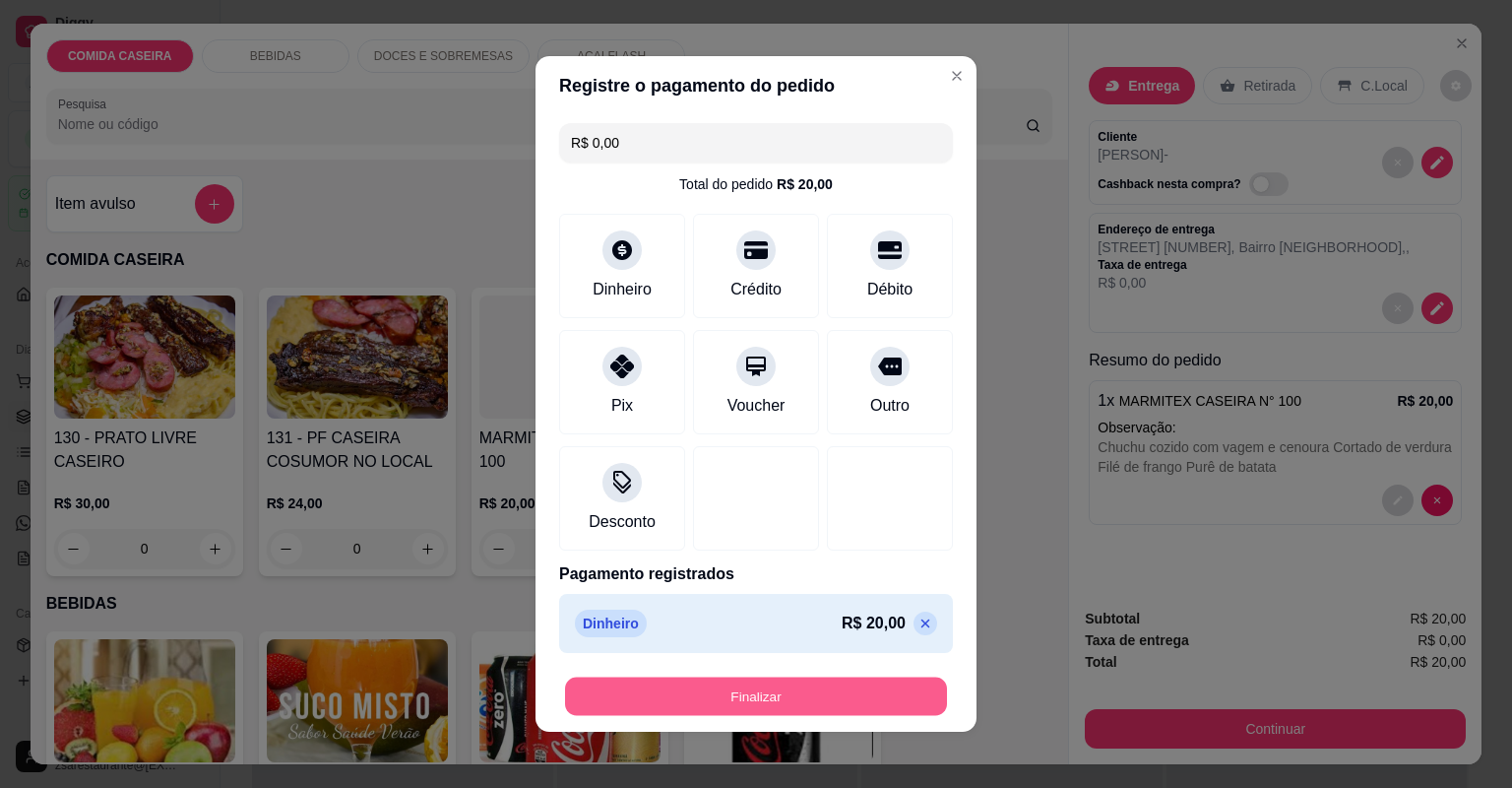 click on "Finalizar" at bounding box center [756, 696] 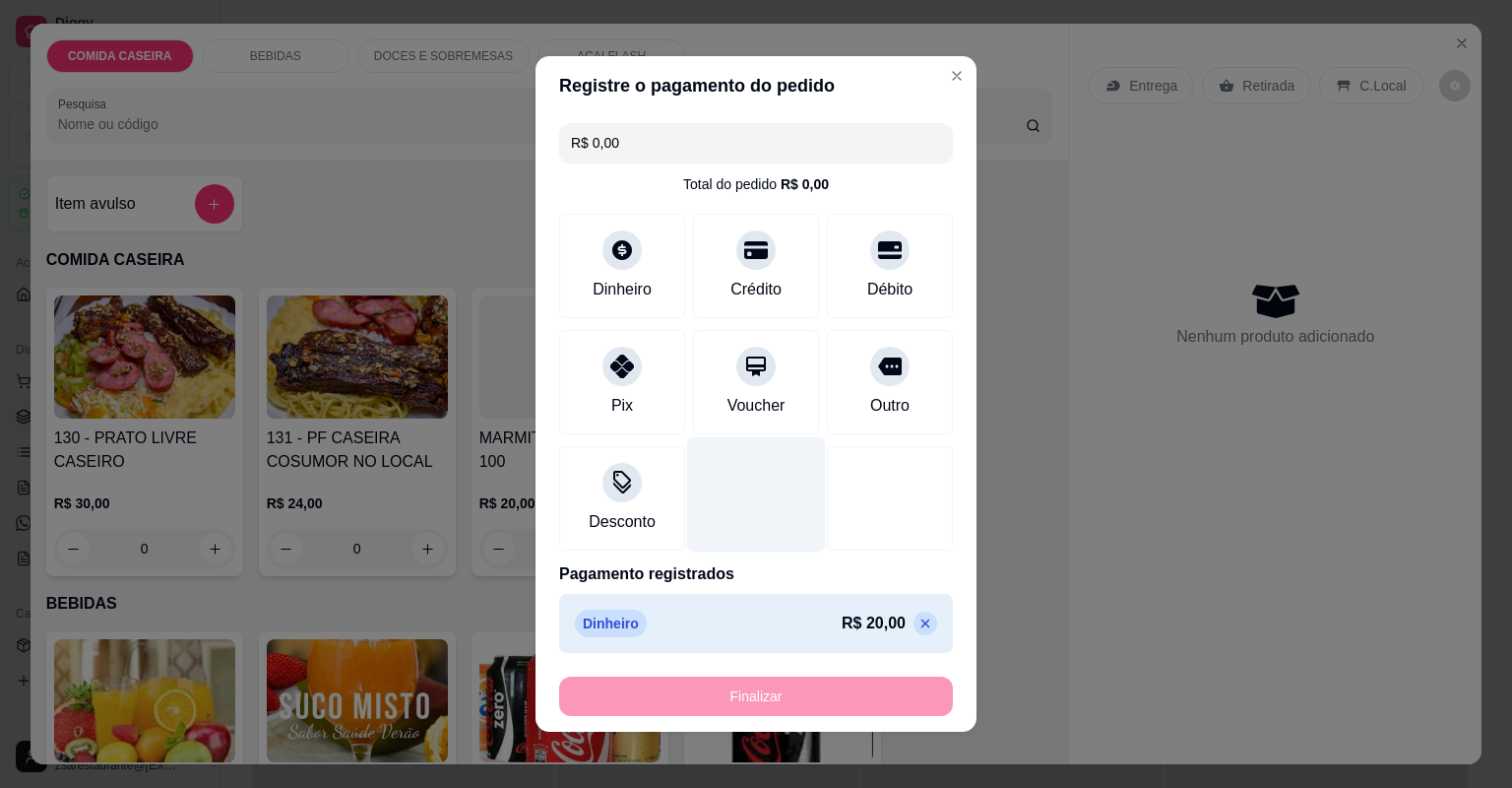 type on "-R$ 20,00" 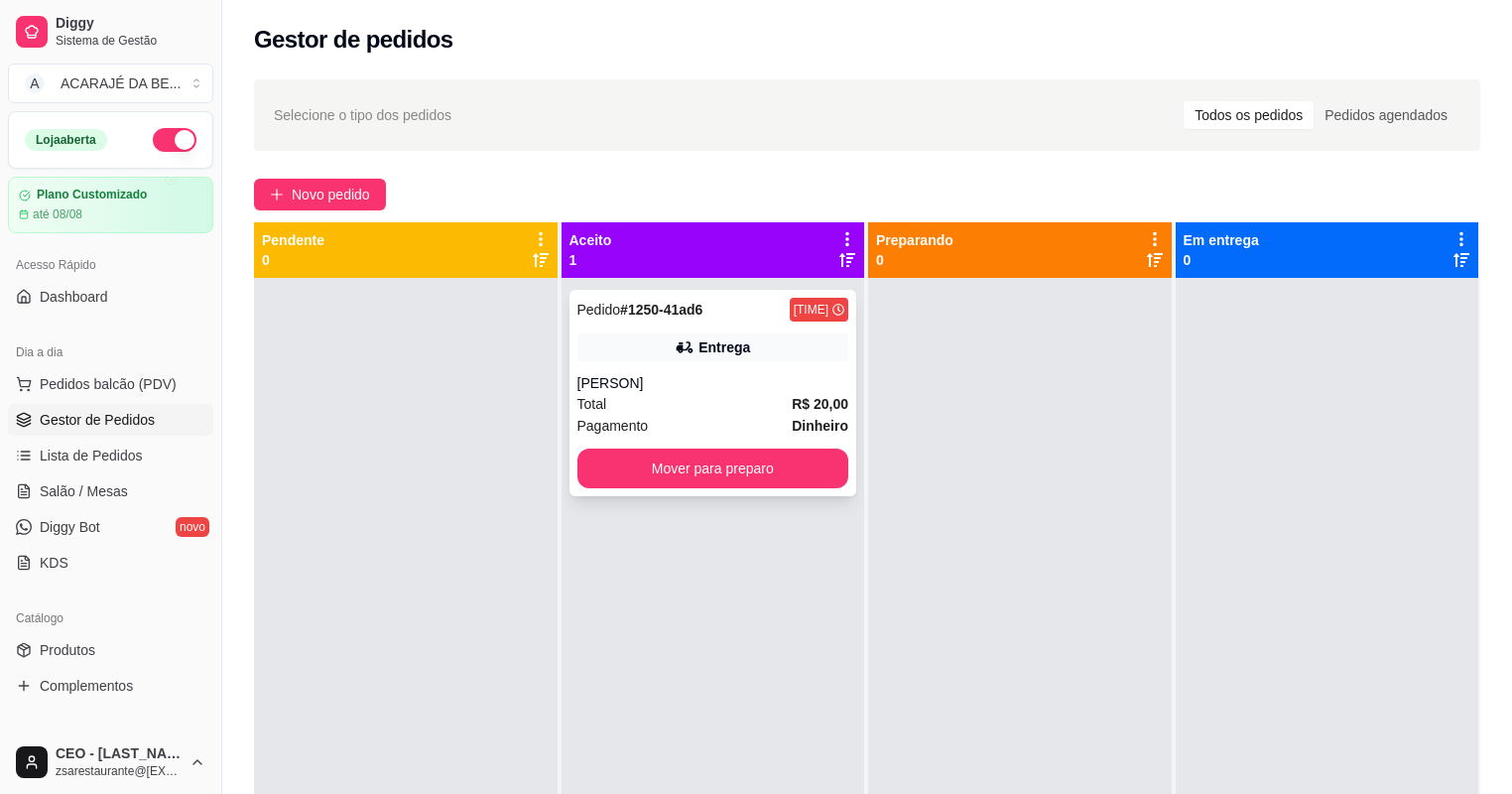 click on "Total R$ 20,00" at bounding box center (713, 404) 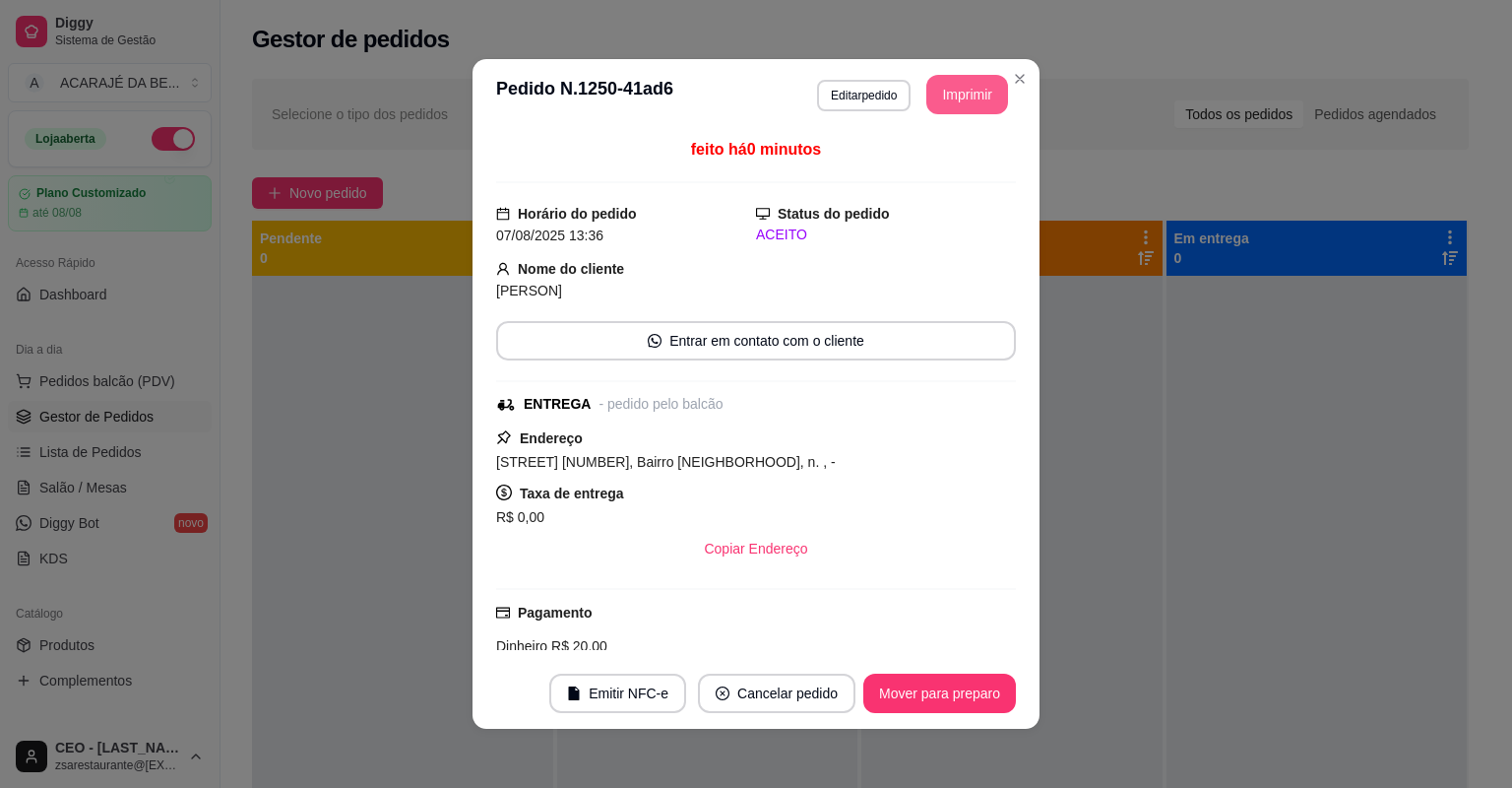 click on "Imprimir" at bounding box center [967, 95] 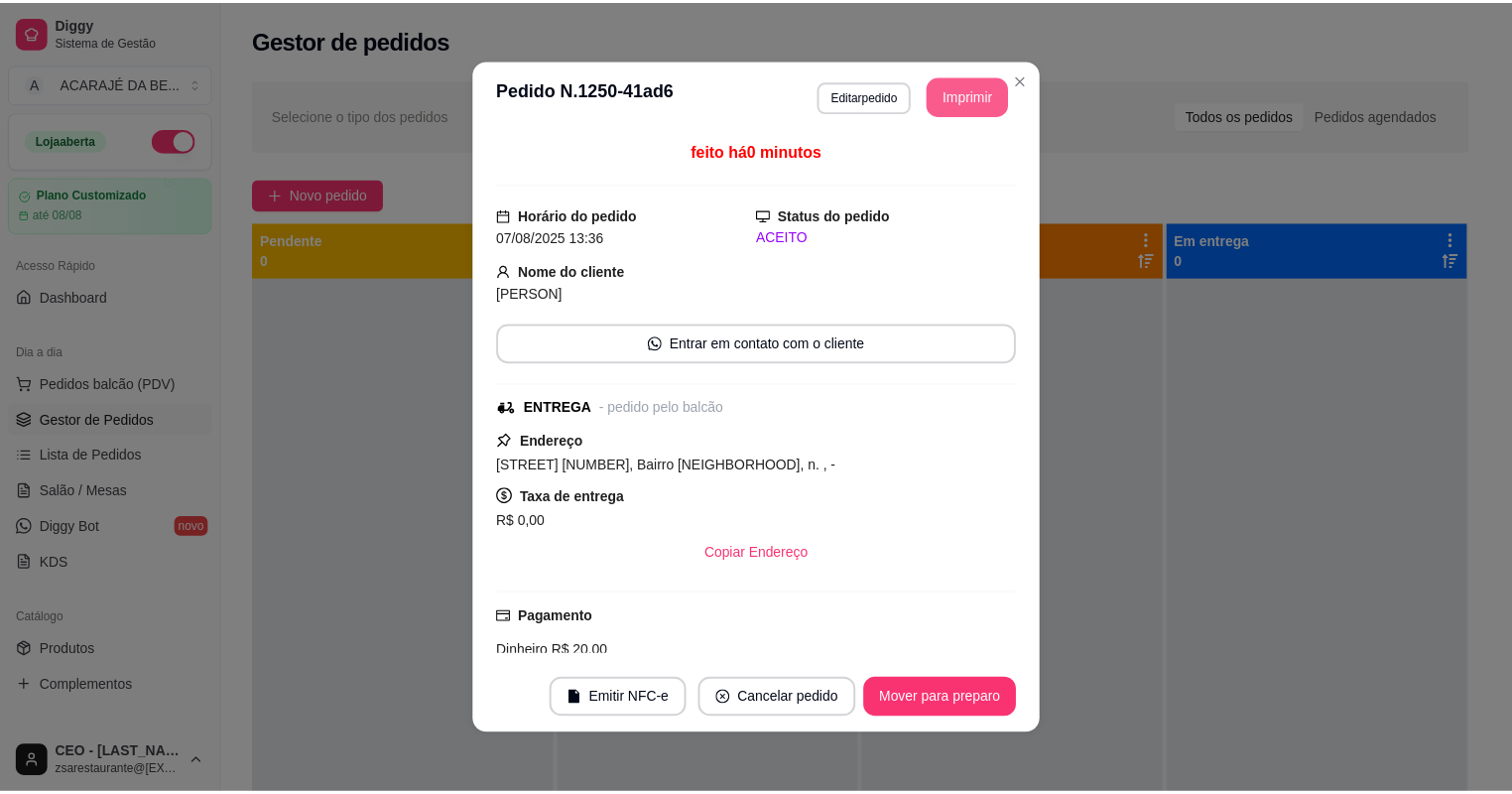 scroll, scrollTop: 0, scrollLeft: 0, axis: both 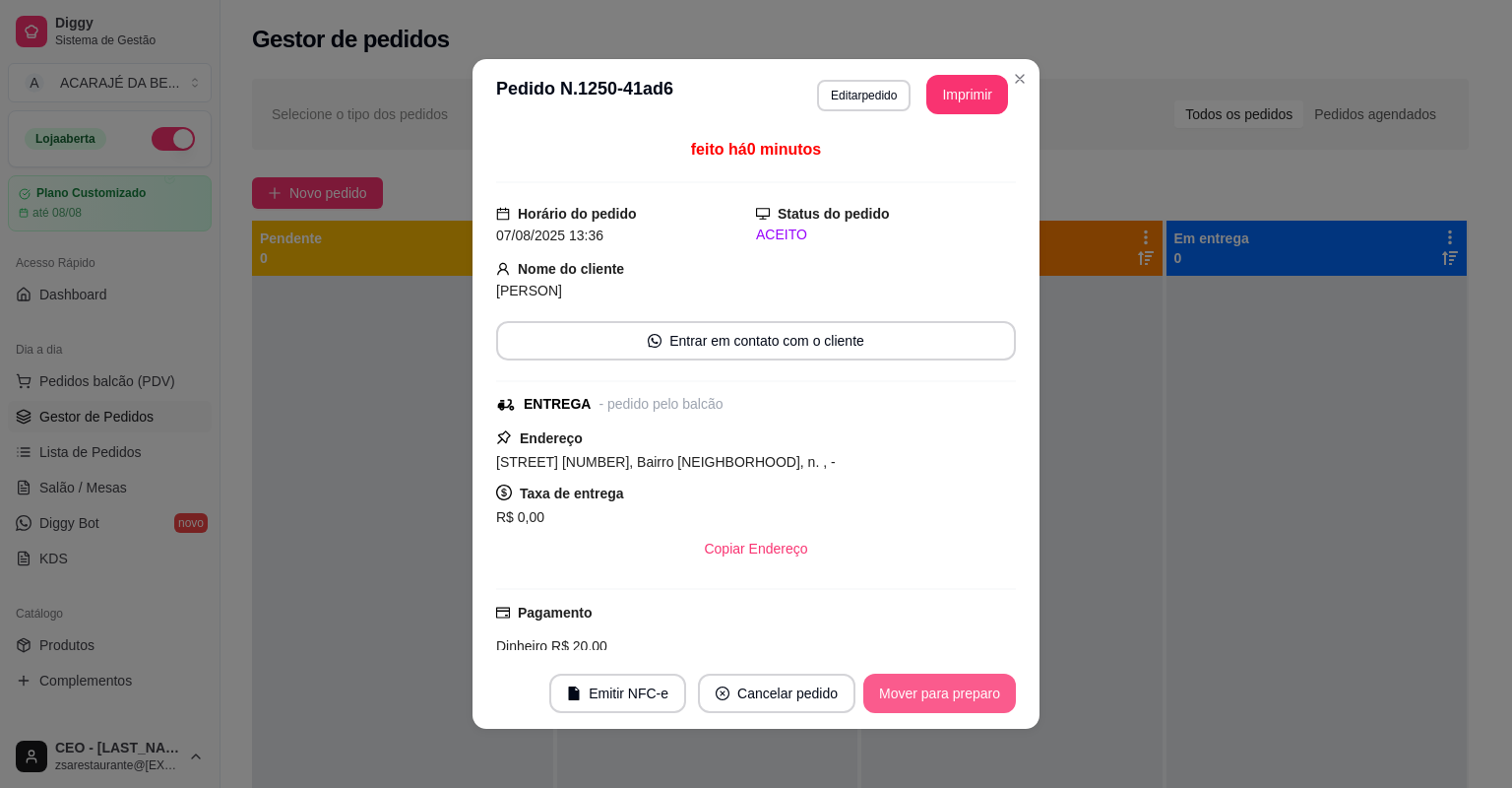 click on "Emitir NFC-e Cancelar pedido Mover para preparo" at bounding box center [756, 693] 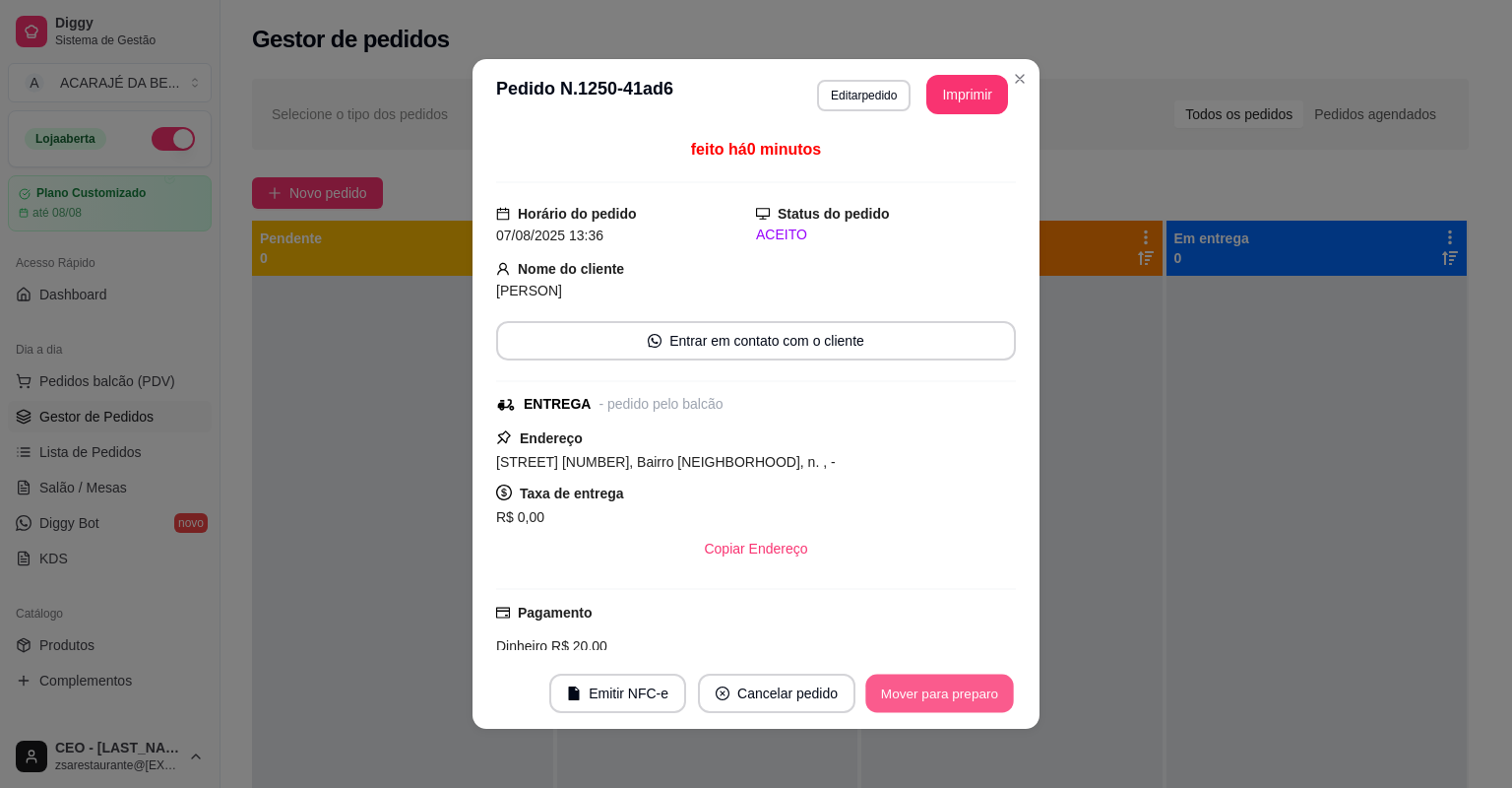 click on "Mover para preparo" at bounding box center [939, 693] 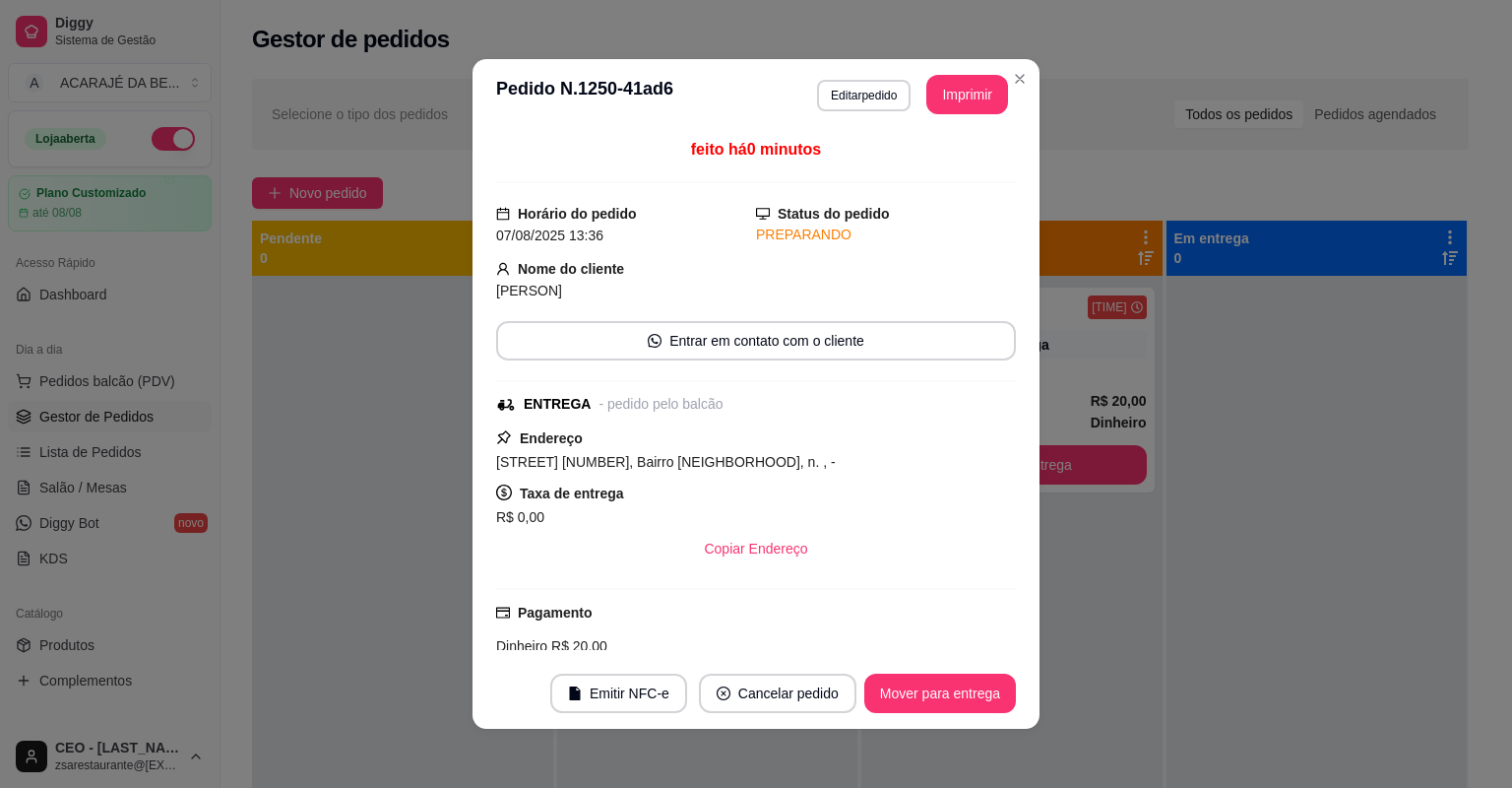 click on "Mover para entrega" at bounding box center (940, 693) 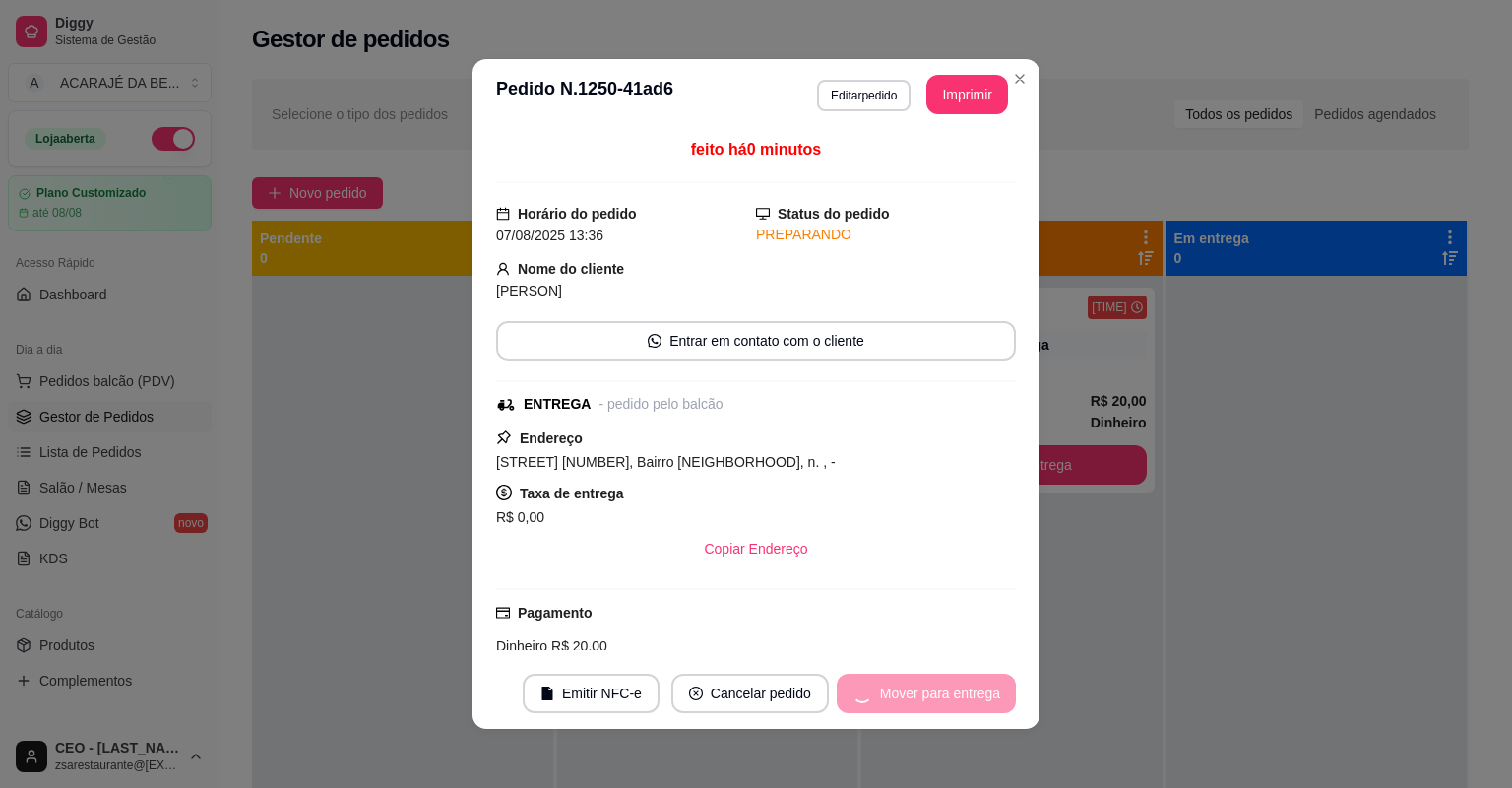 click on "Mover para entrega" at bounding box center (926, 693) 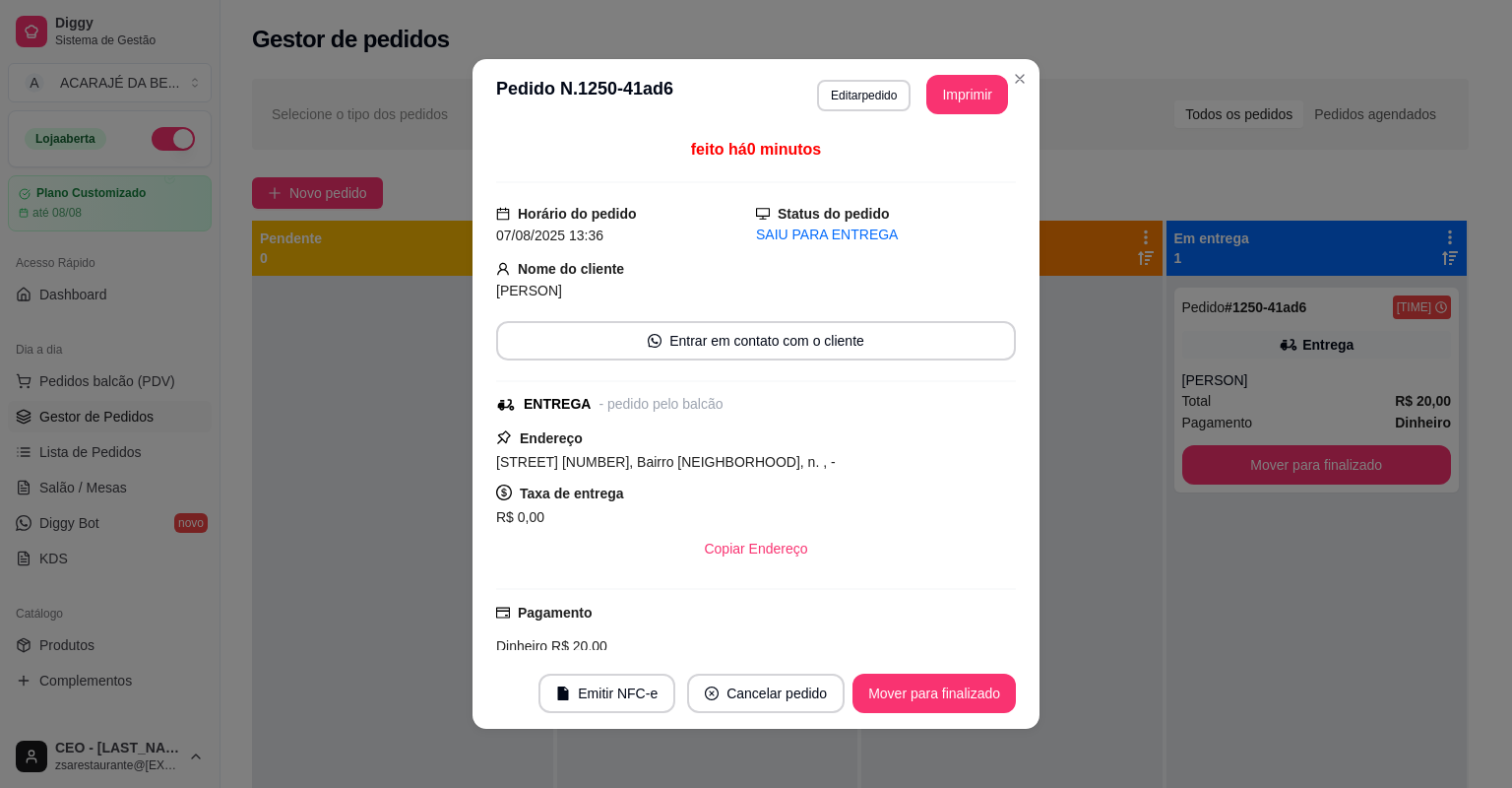click on "Mover para finalizado" at bounding box center [934, 693] 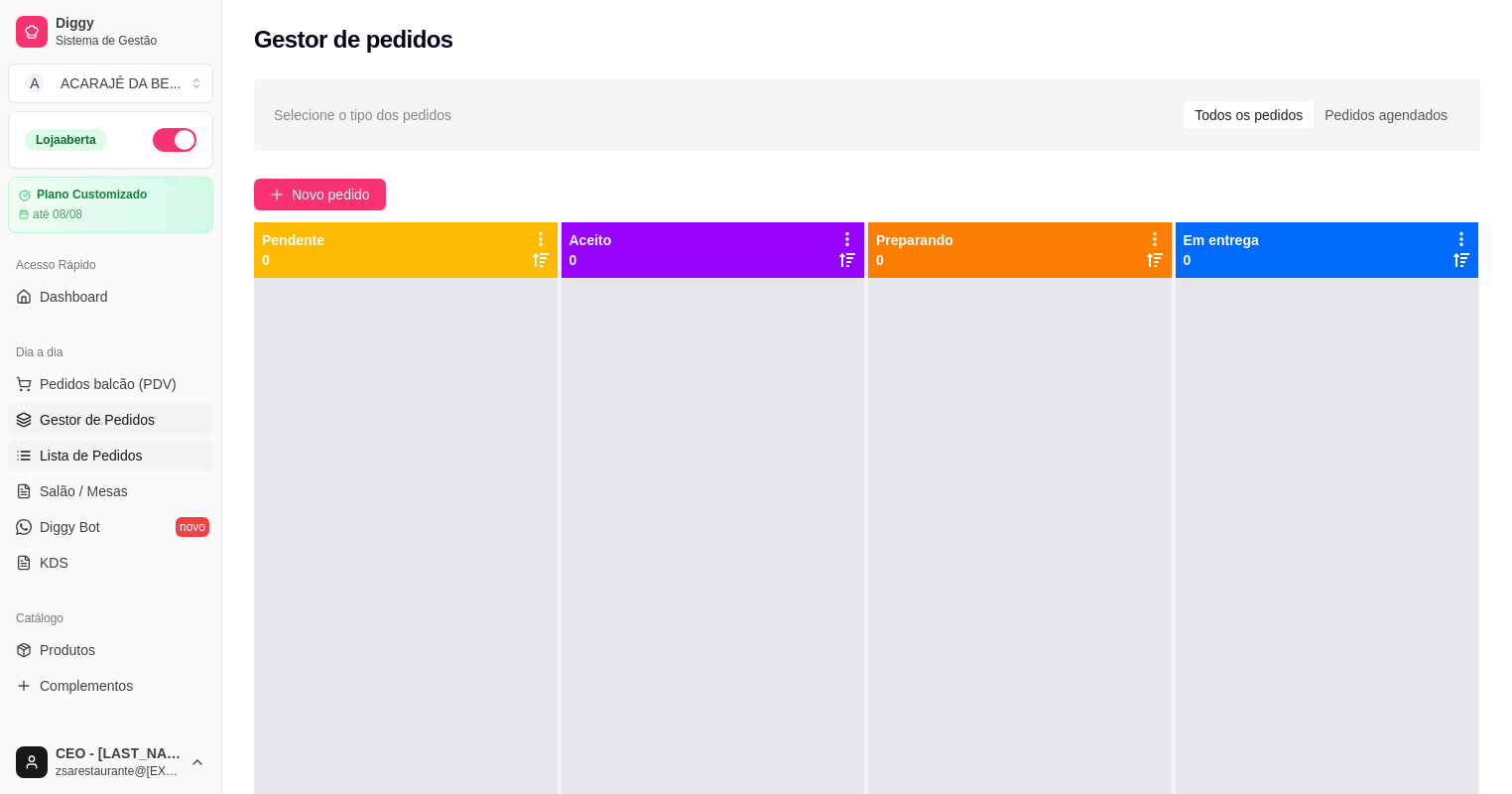 click on "Lista de Pedidos" at bounding box center [91, 456] 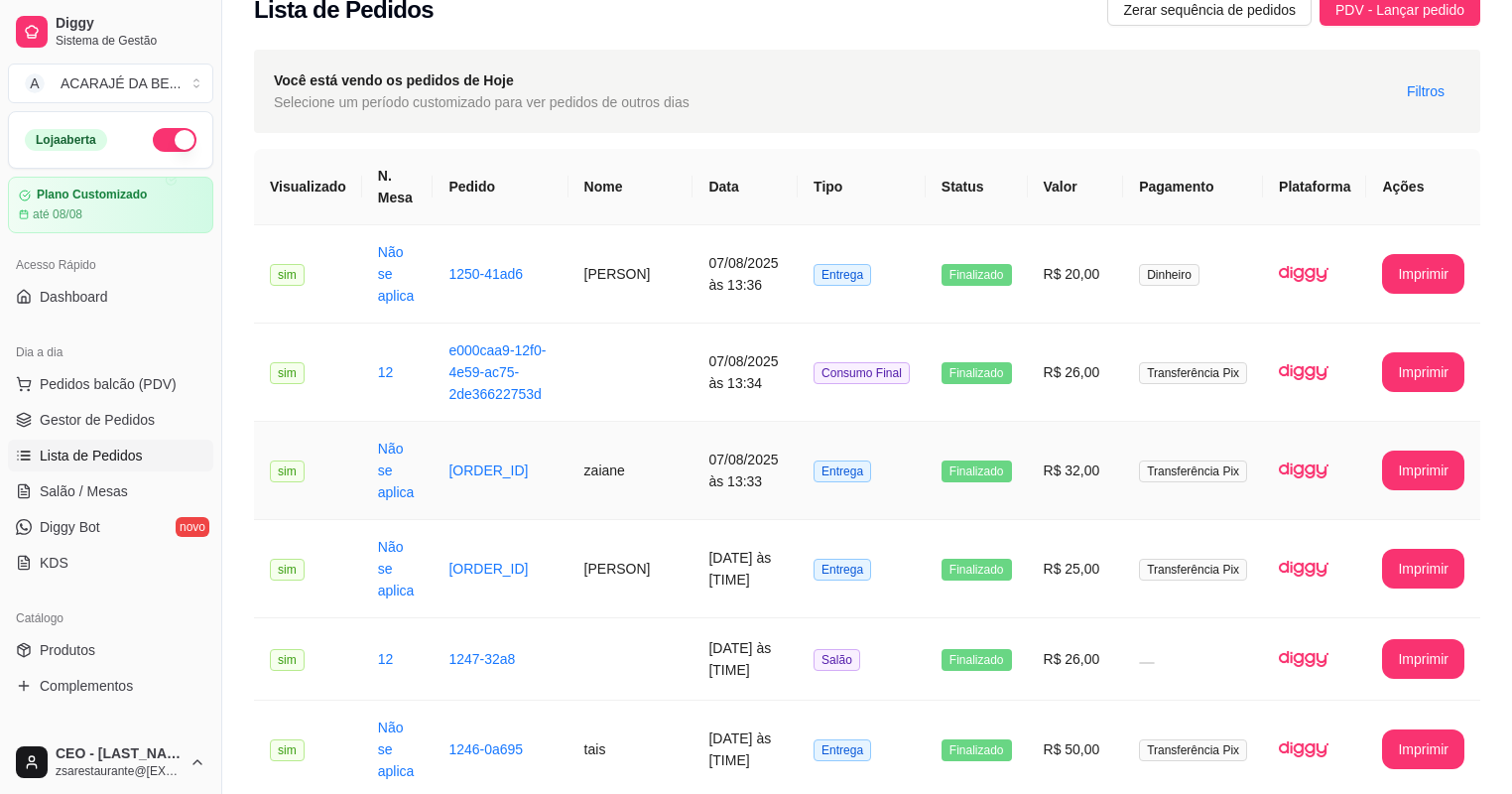 scroll, scrollTop: 79, scrollLeft: 0, axis: vertical 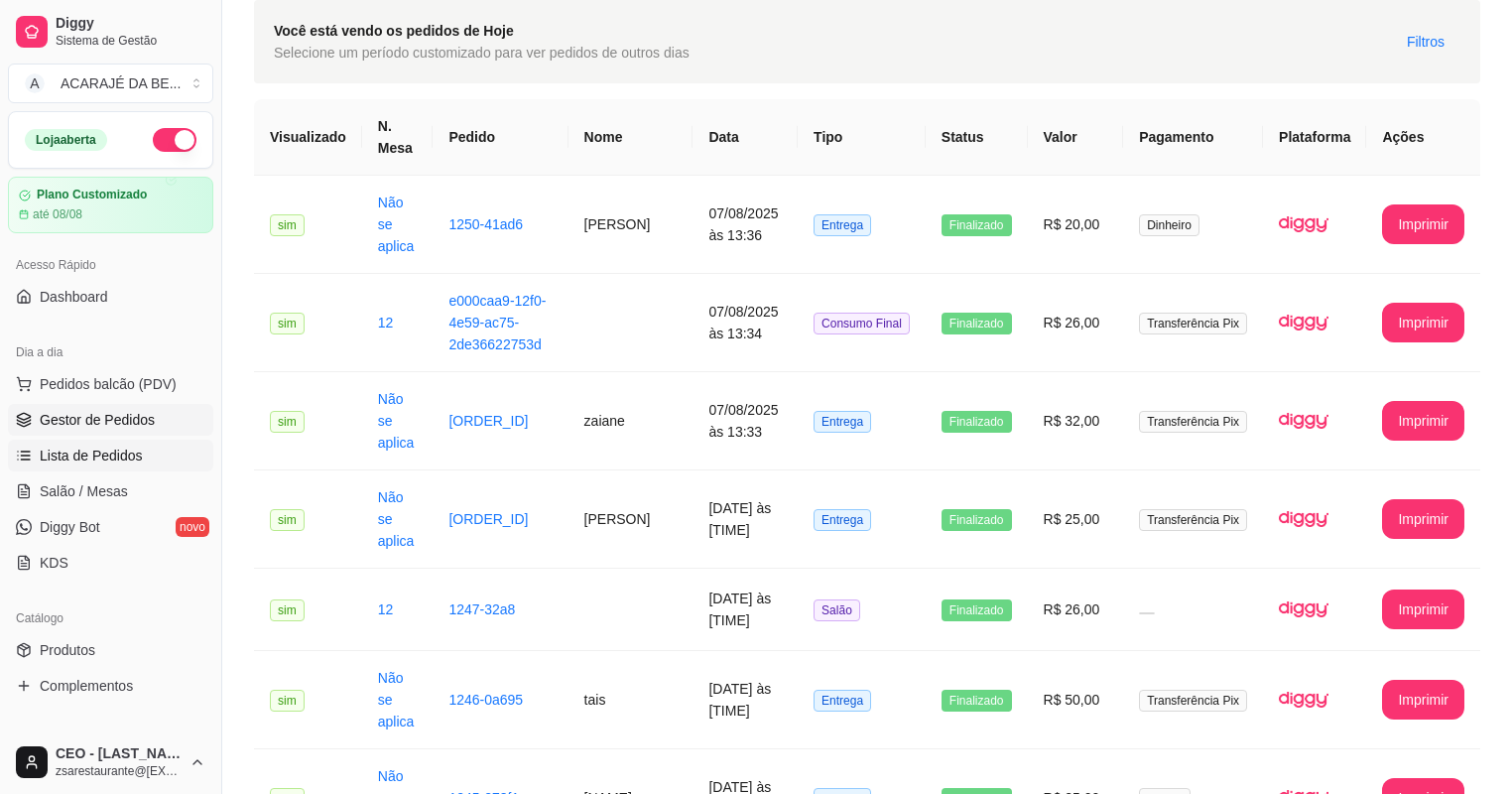 click on "Gestor de Pedidos" at bounding box center (97, 420) 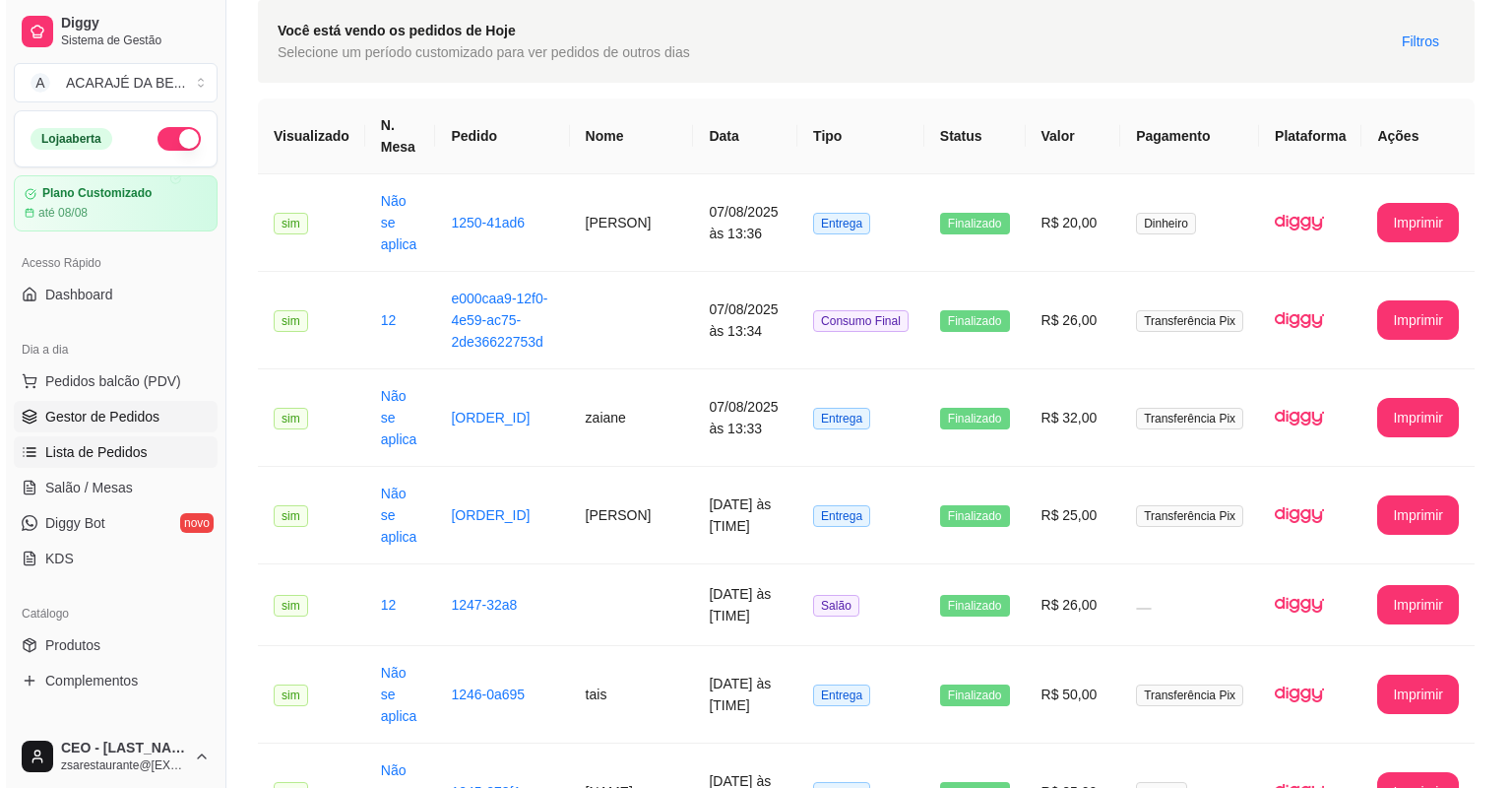 scroll, scrollTop: 0, scrollLeft: 0, axis: both 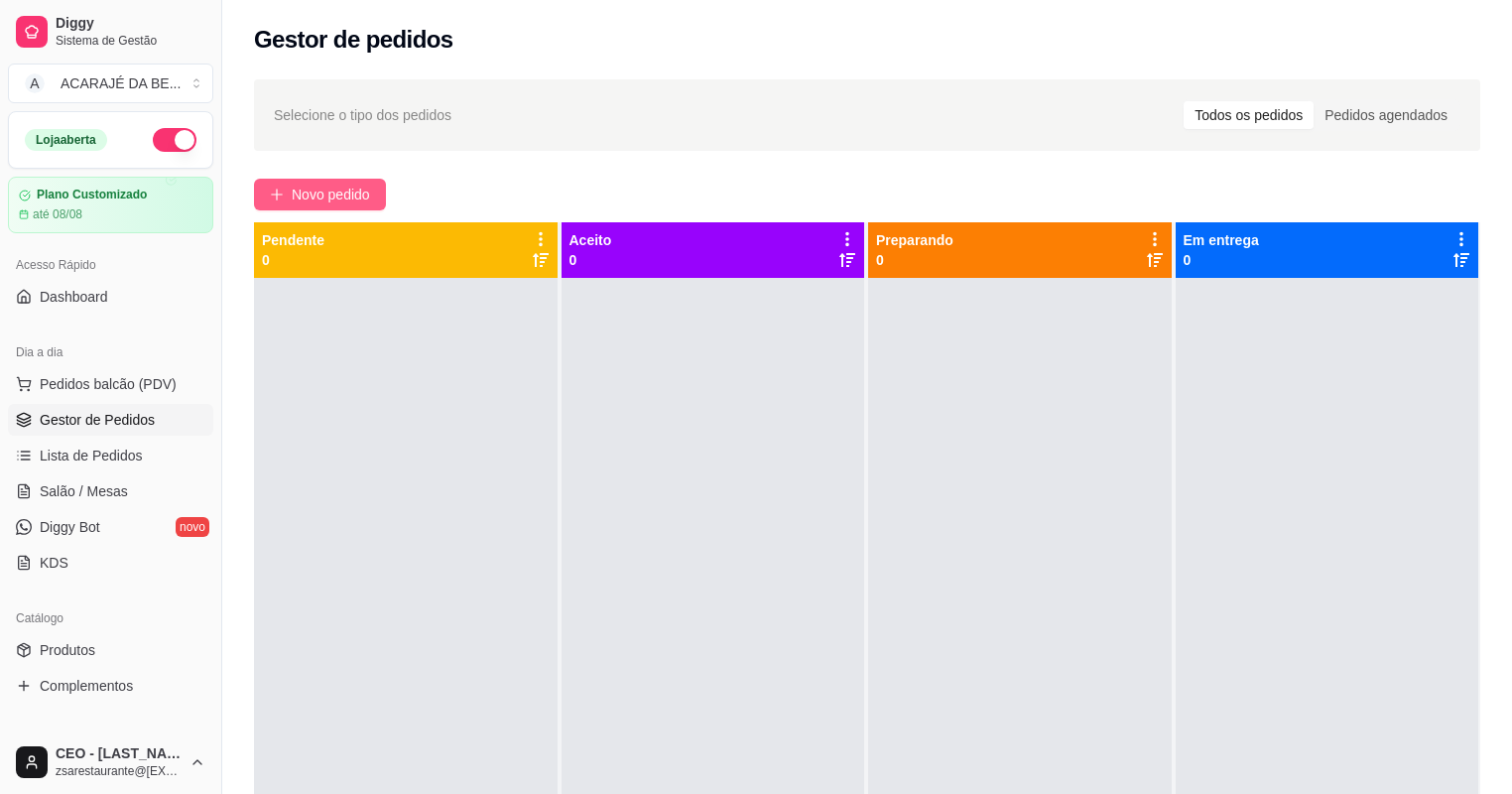 click on "Novo pedido" at bounding box center [319, 195] 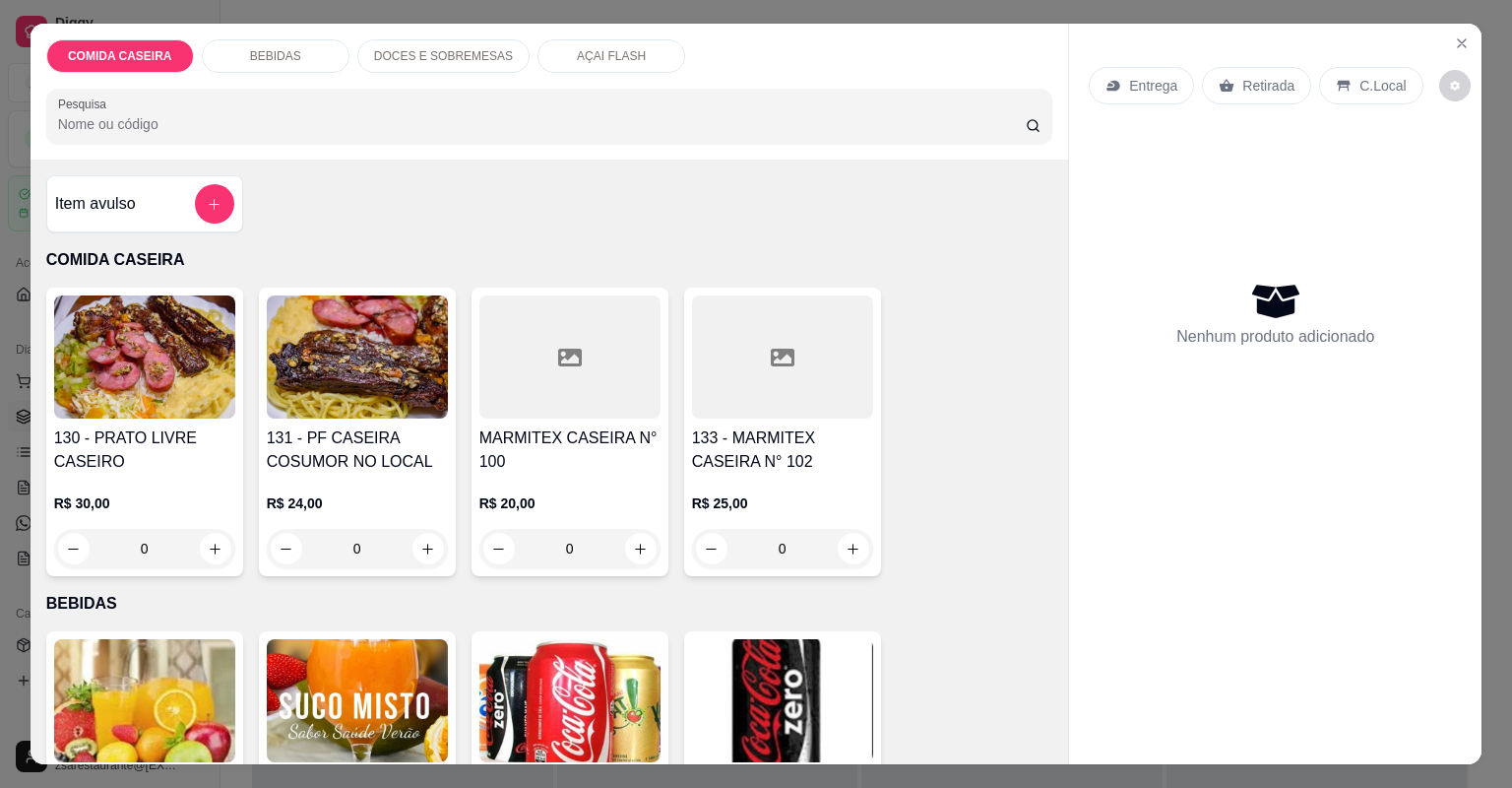 click at bounding box center [570, 357] 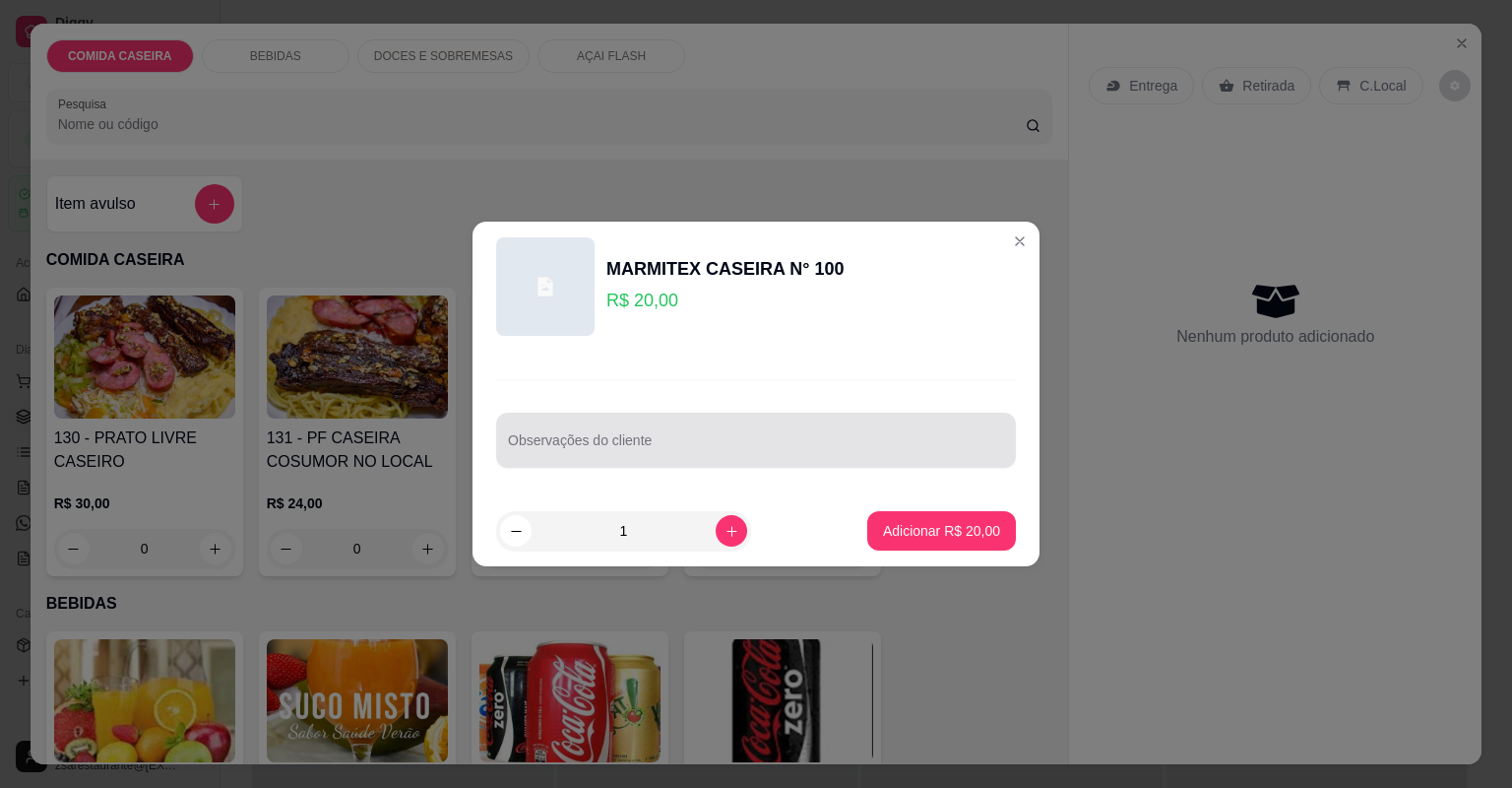 click on "Observações do cliente" at bounding box center [756, 440] 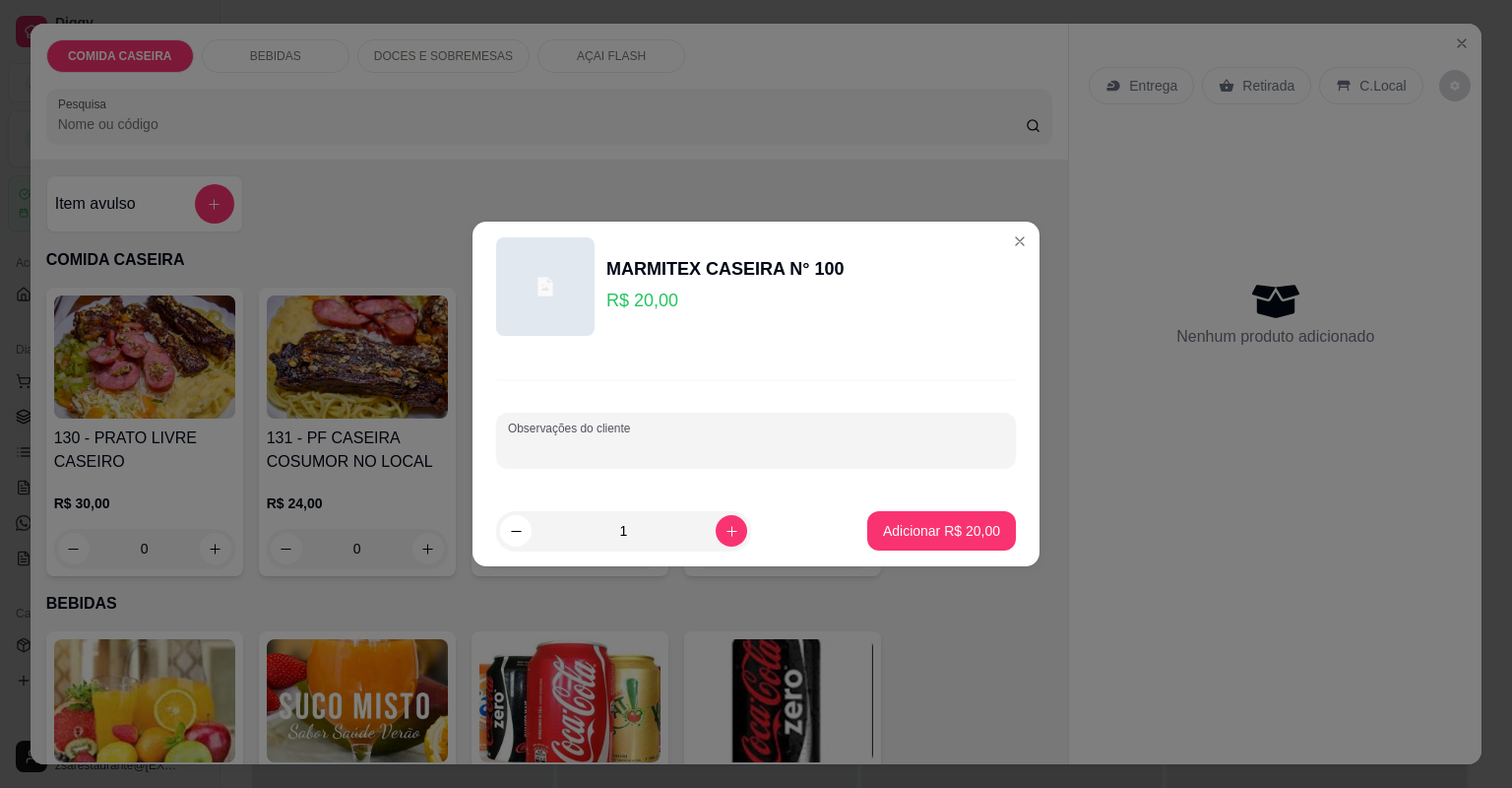 paste on "Arroz Branco, stroganoff de frango ,purê," 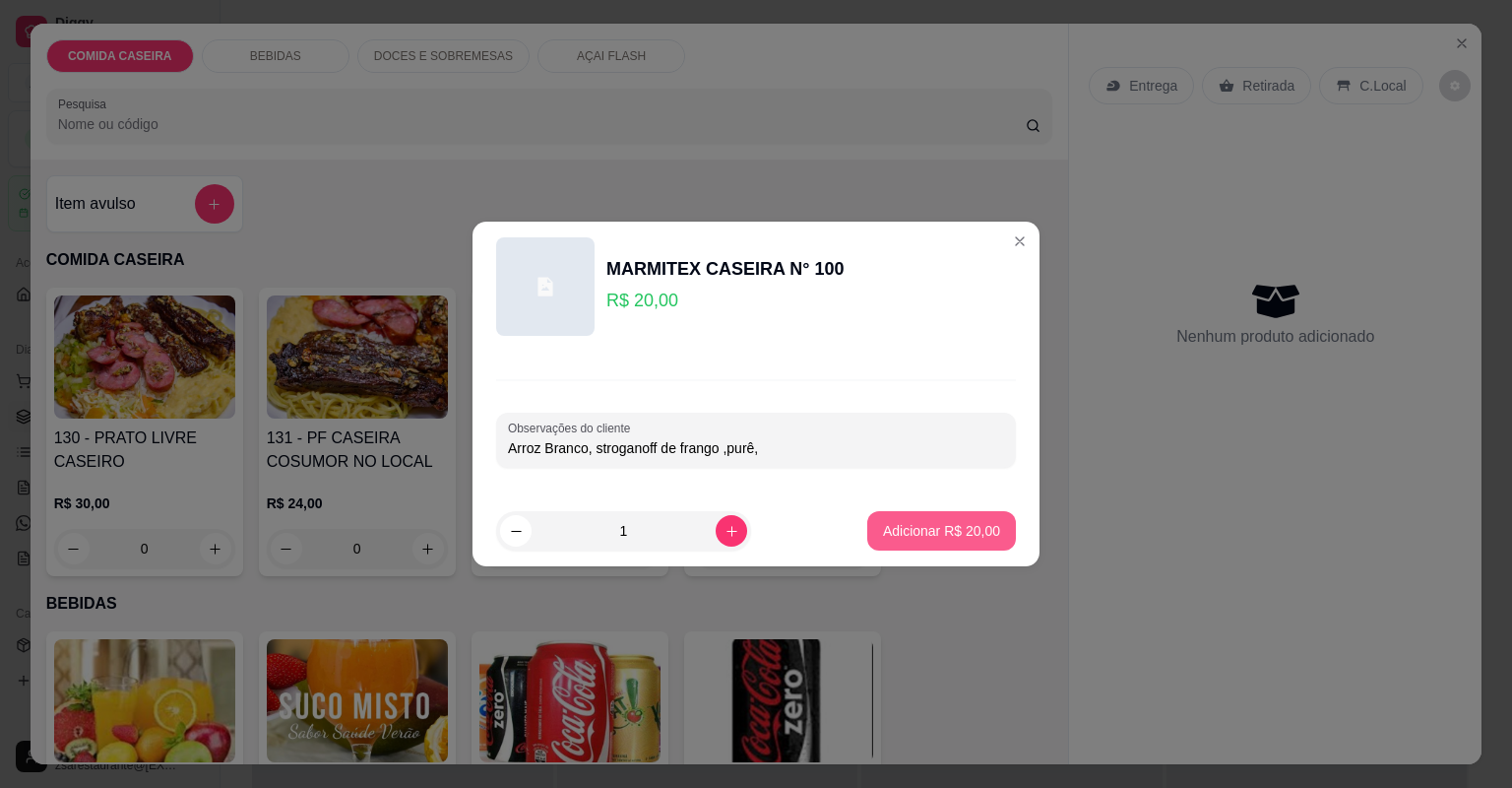 type on "Arroz Branco, stroganoff de frango ,purê," 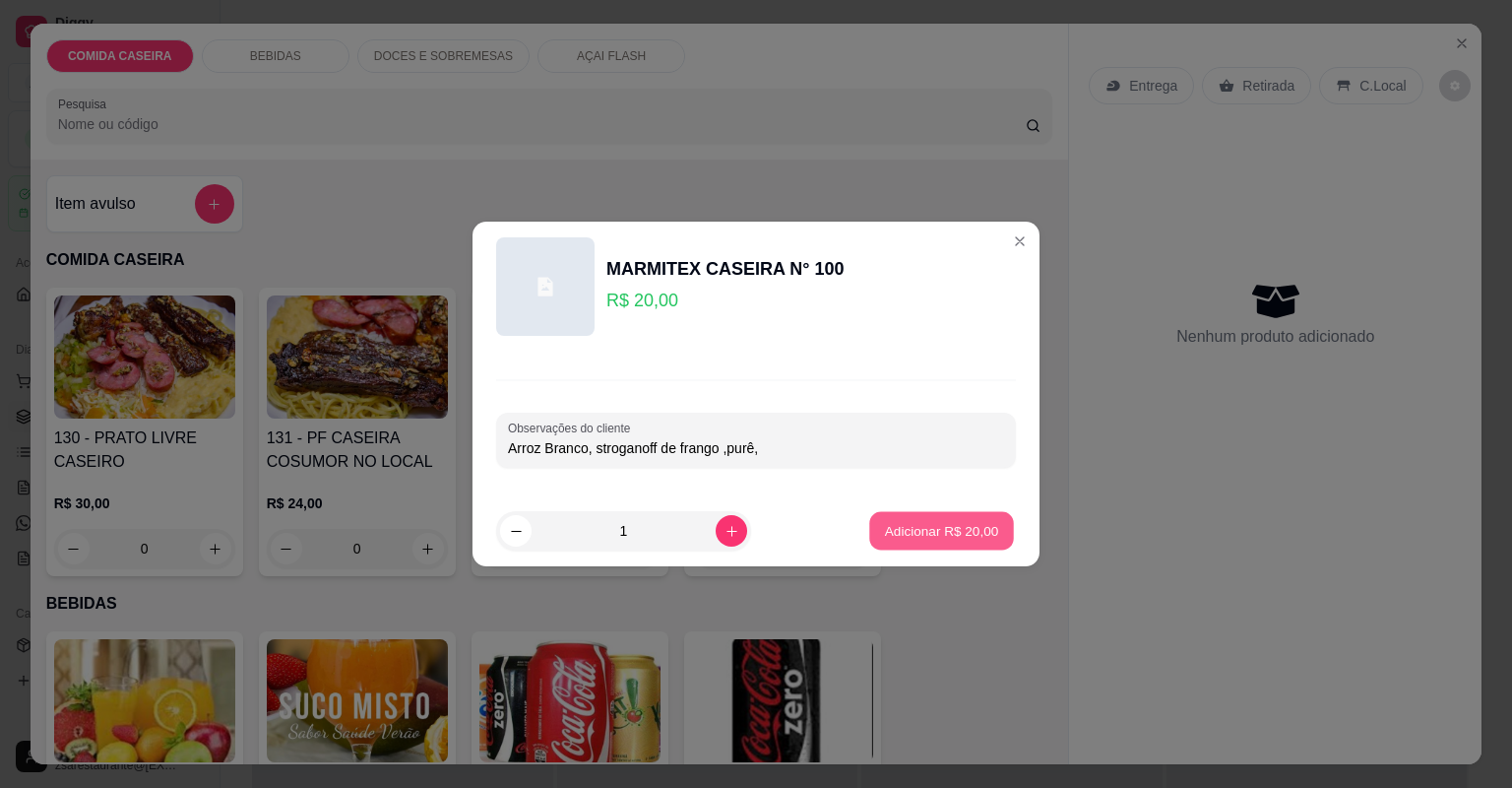 click on "Adicionar   R$ 20,00" at bounding box center [942, 530] 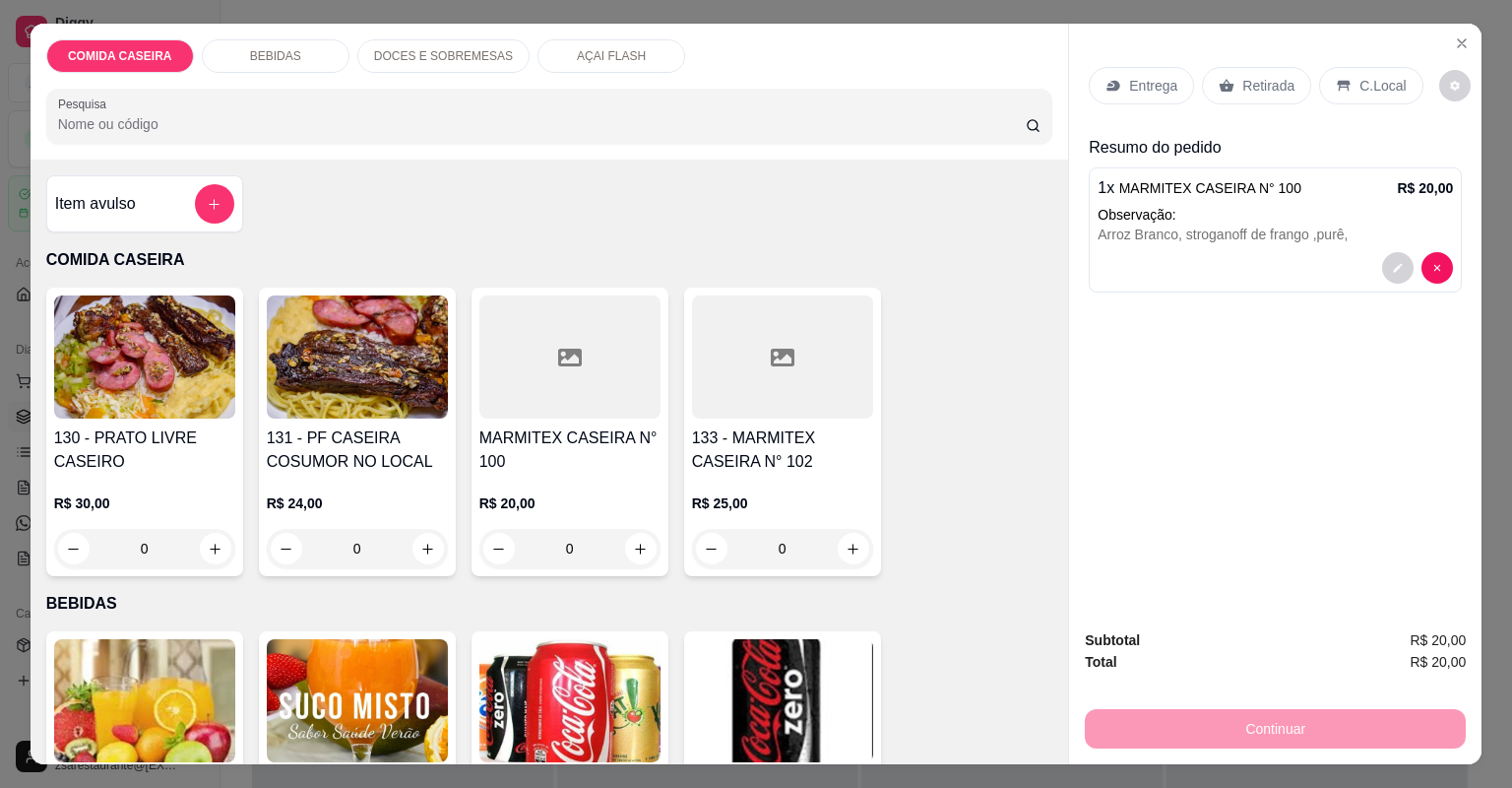 click at bounding box center (570, 357) 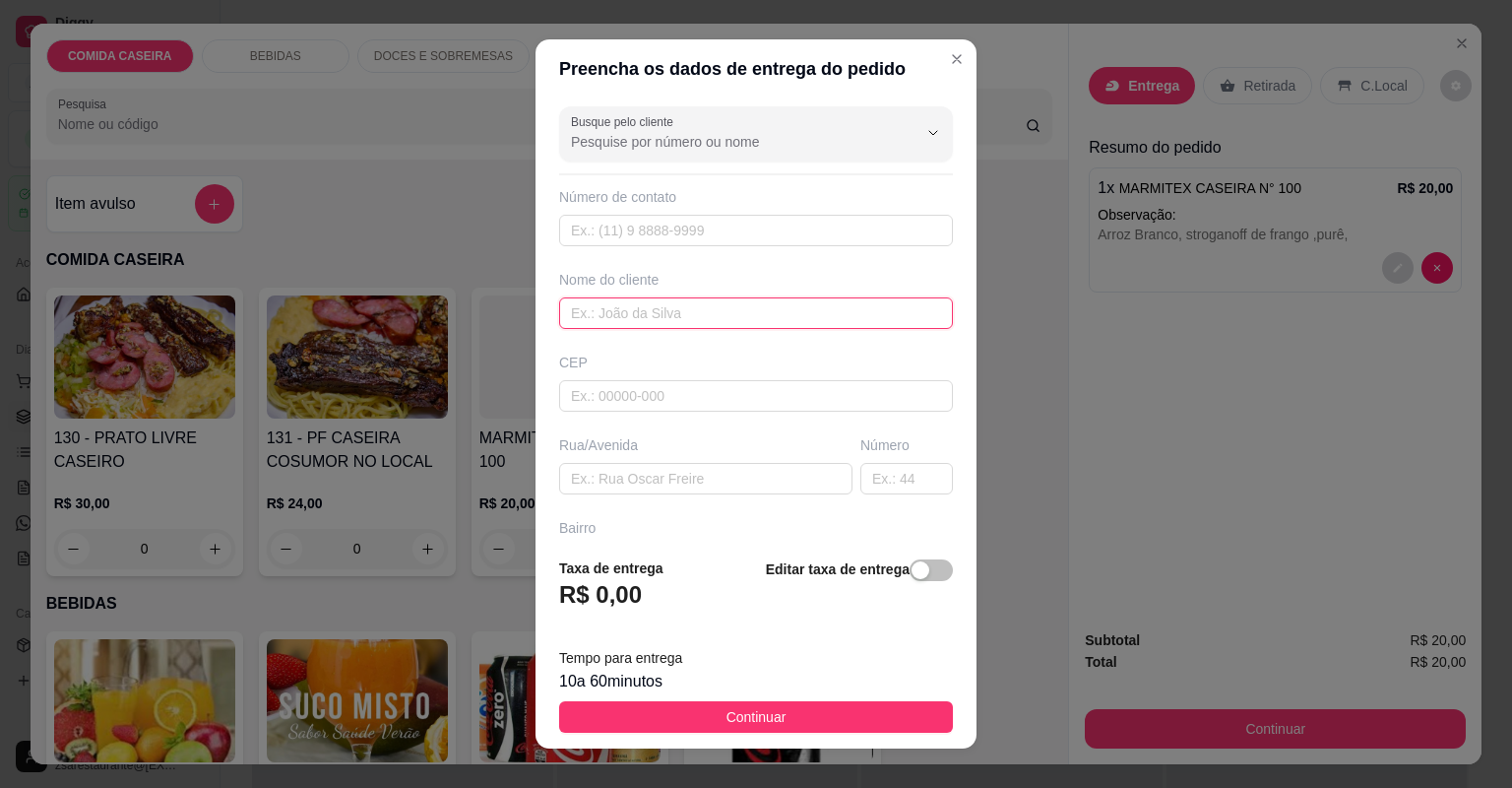 click at bounding box center [756, 313] 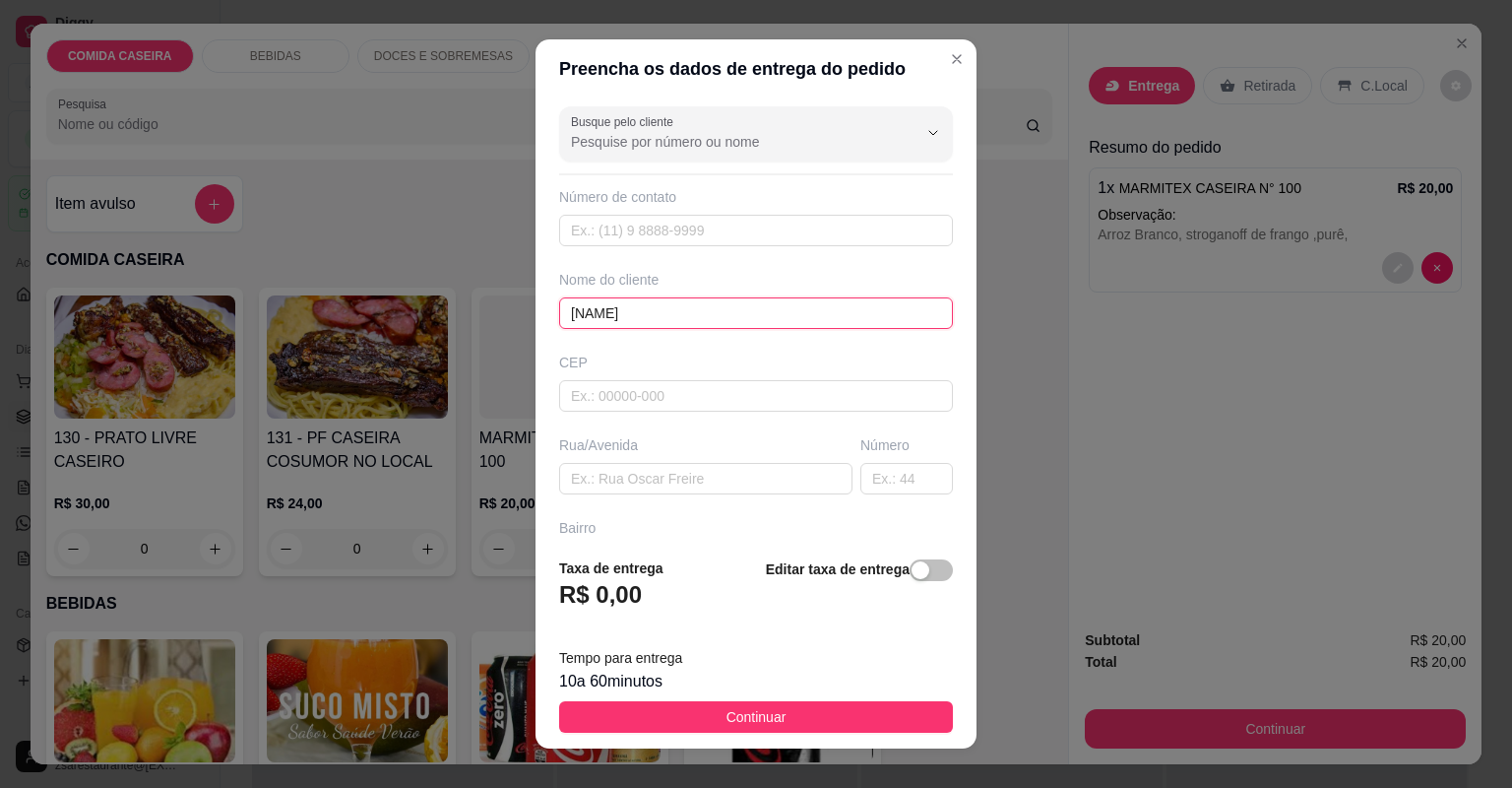 type on "[NAME]" 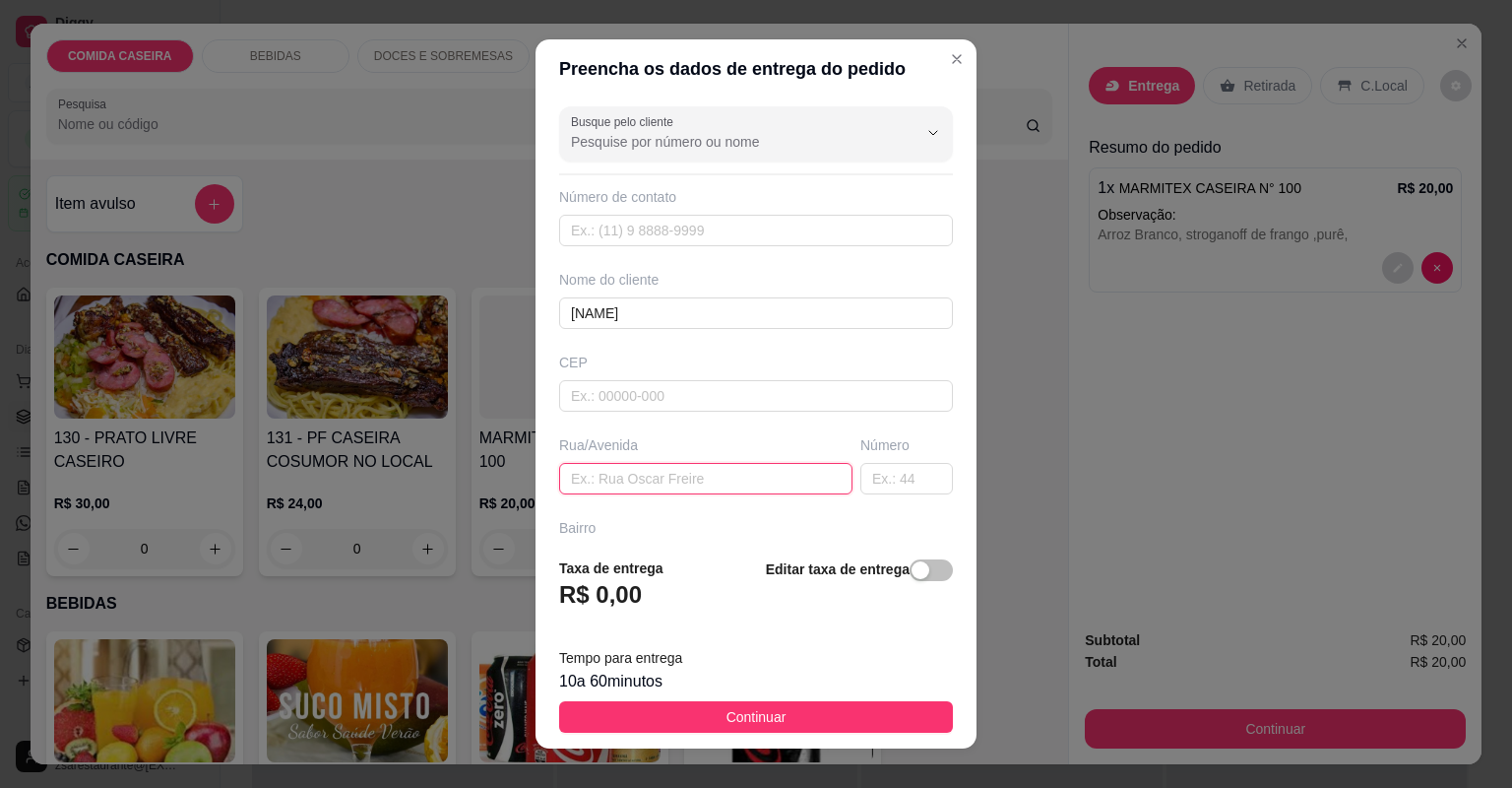 click at bounding box center [706, 479] 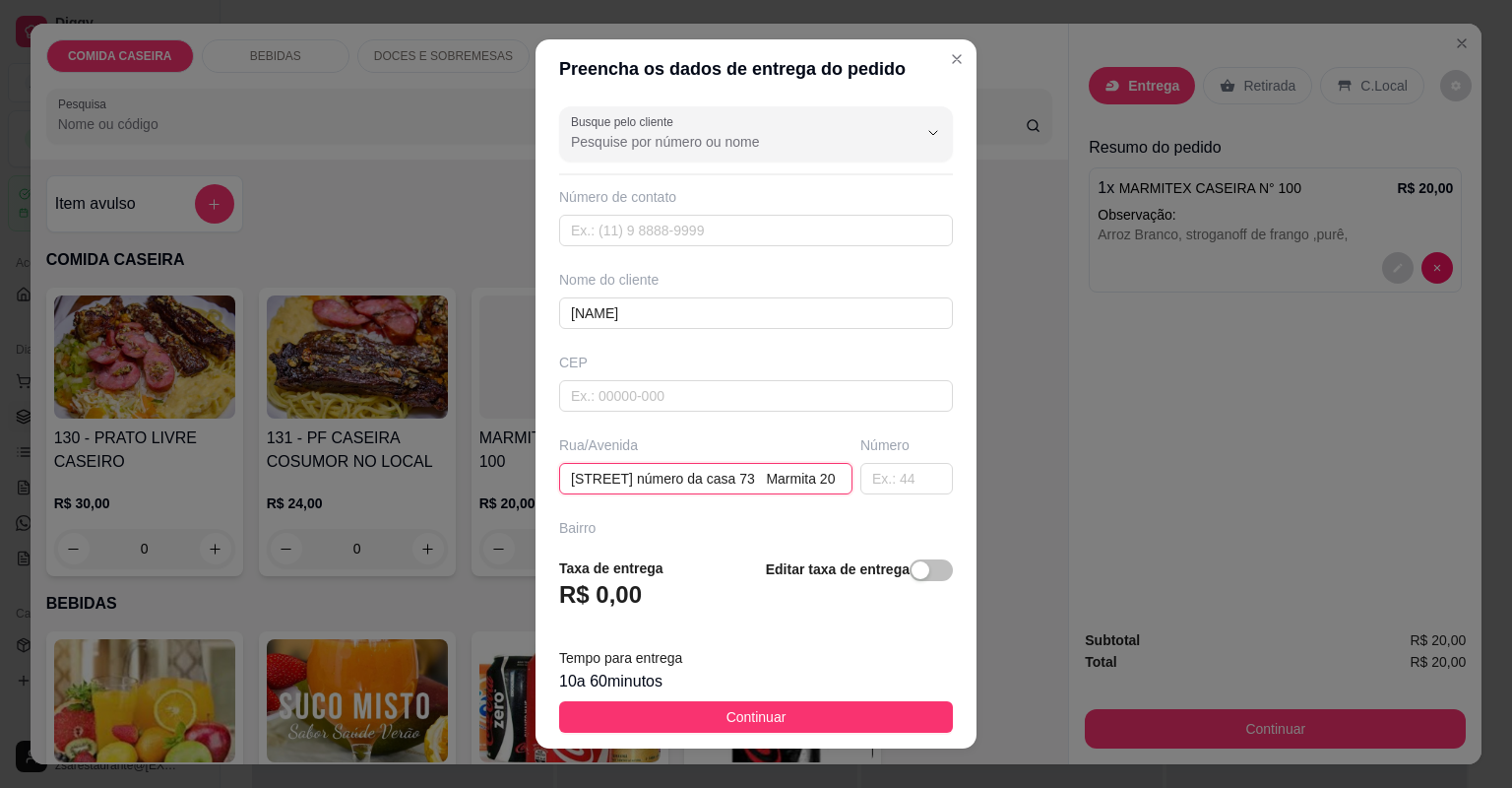 scroll, scrollTop: 0, scrollLeft: 53, axis: horizontal 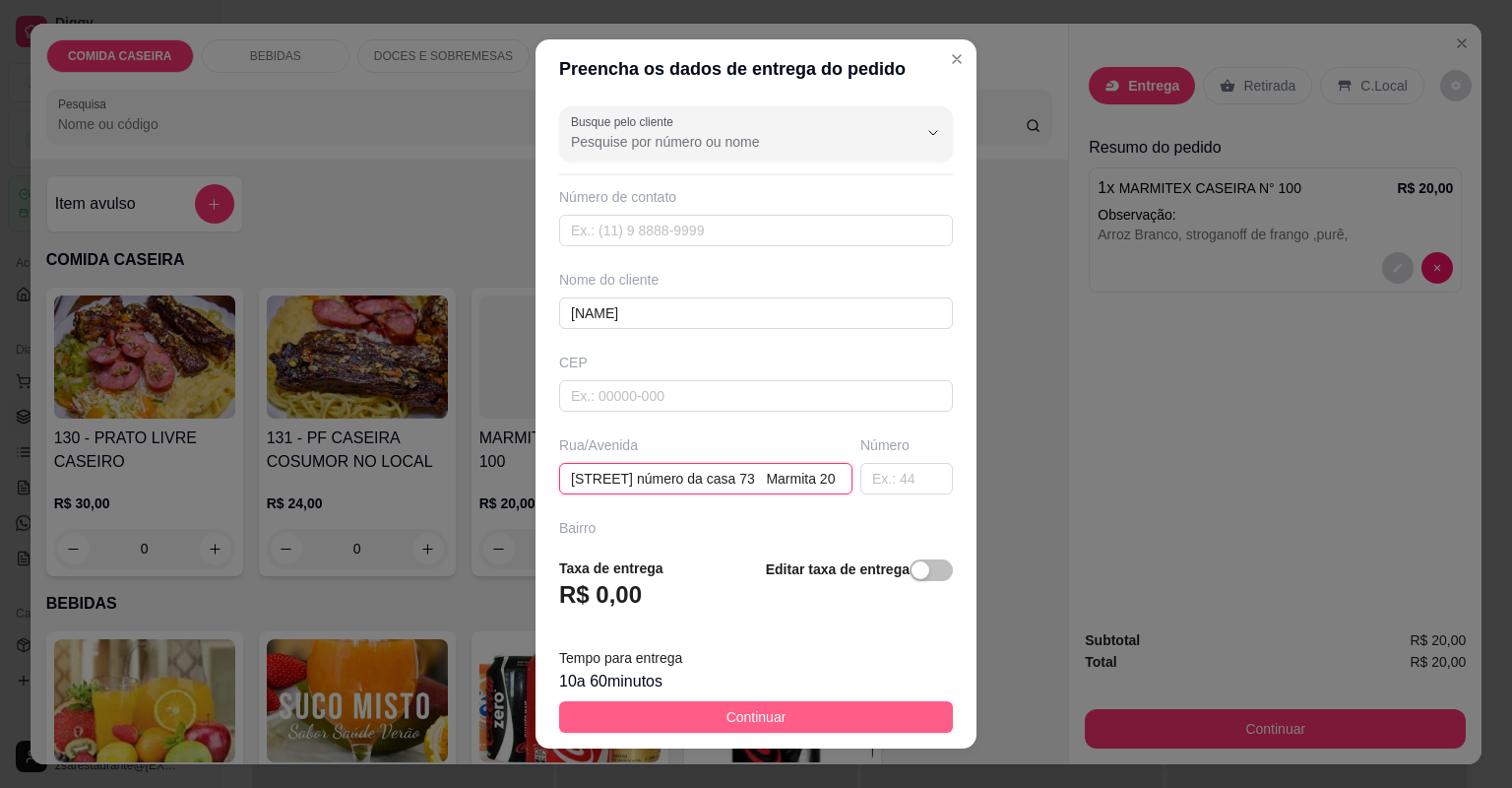 type on "[STREET] número da casa 73   Marmita 20" 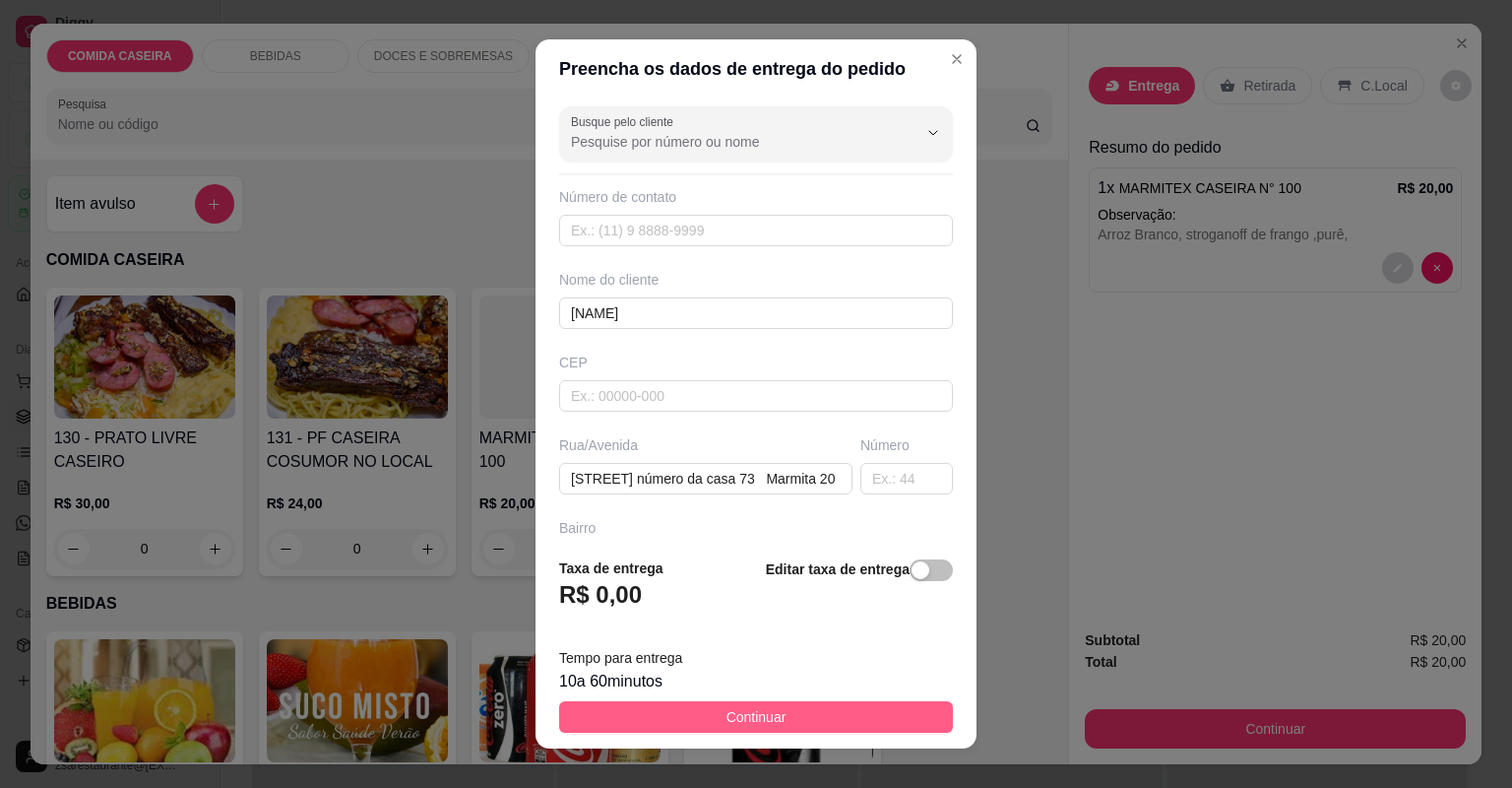 click on "Continuar" at bounding box center [756, 717] 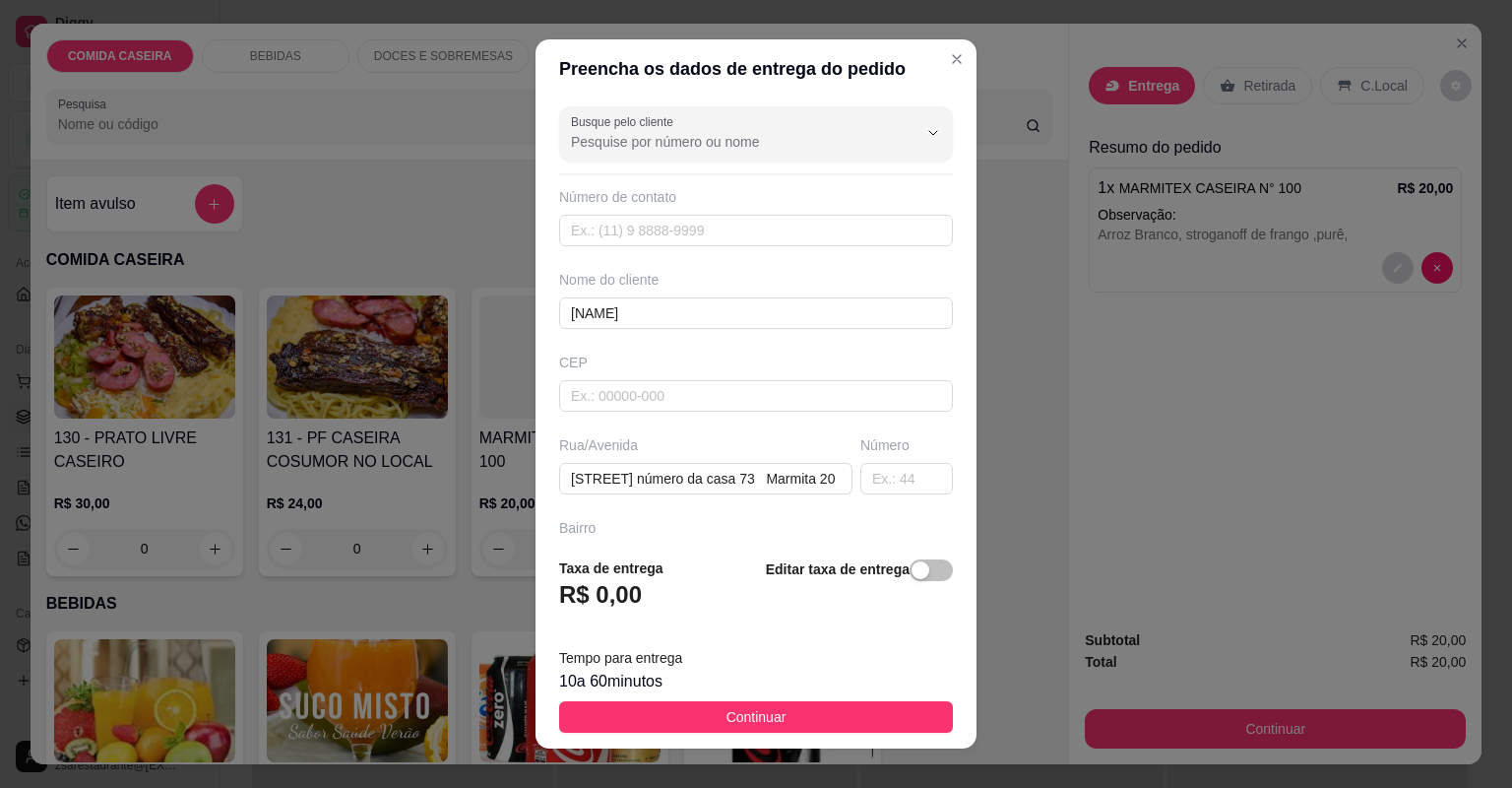 scroll, scrollTop: 0, scrollLeft: 0, axis: both 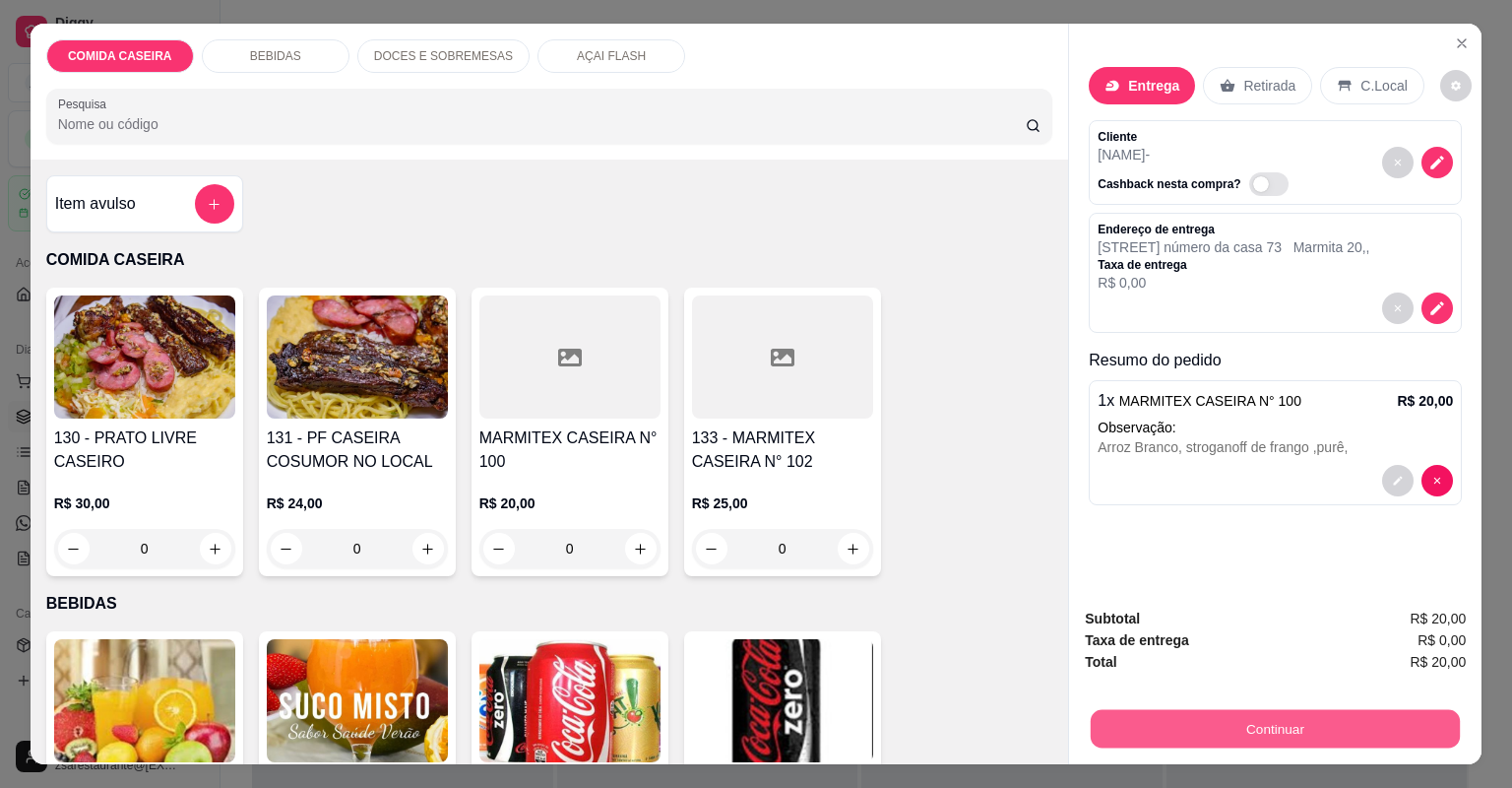 click on "Continuar" at bounding box center (1275, 729) 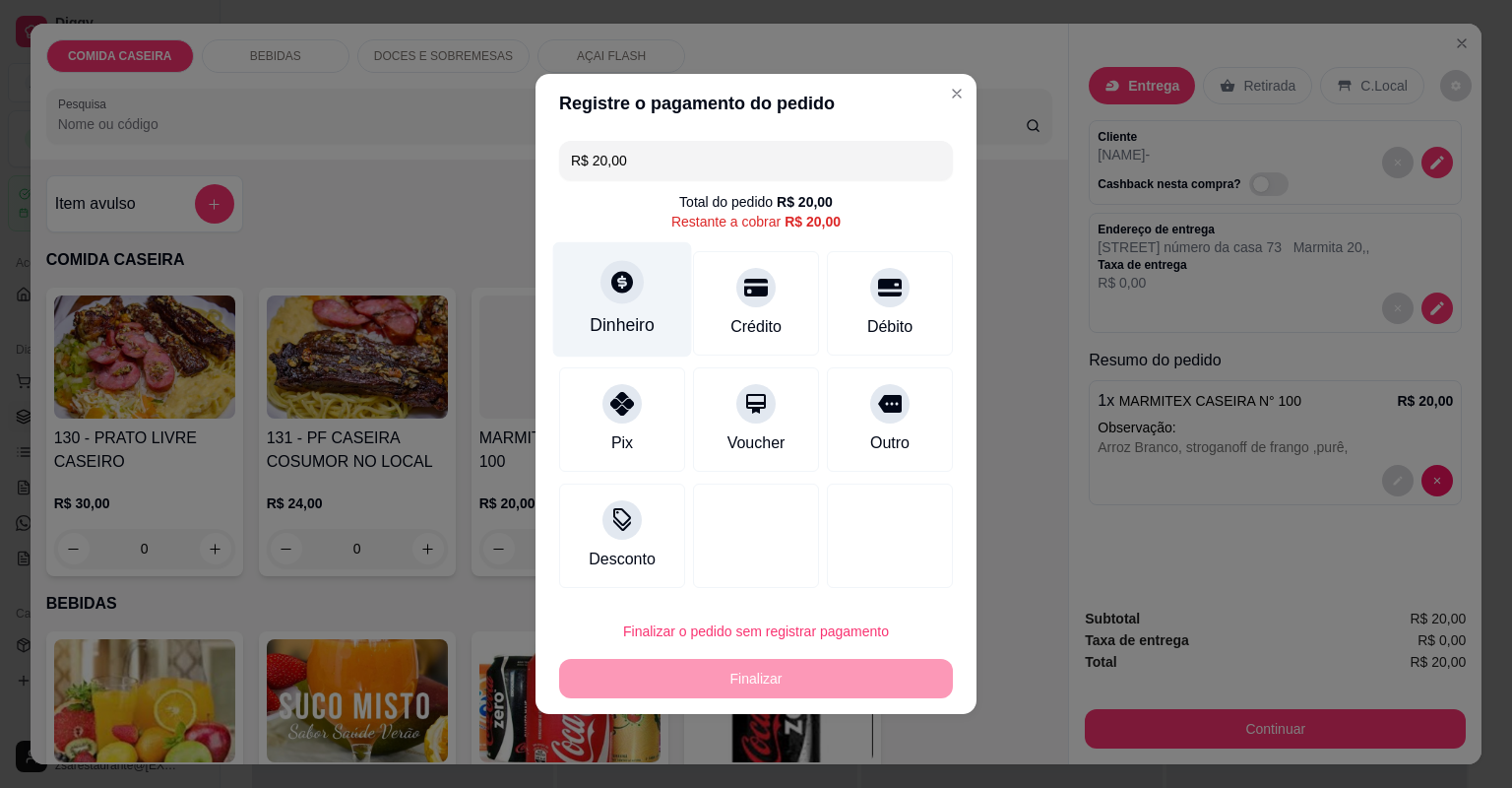 click on "Dinheiro" at bounding box center [622, 325] 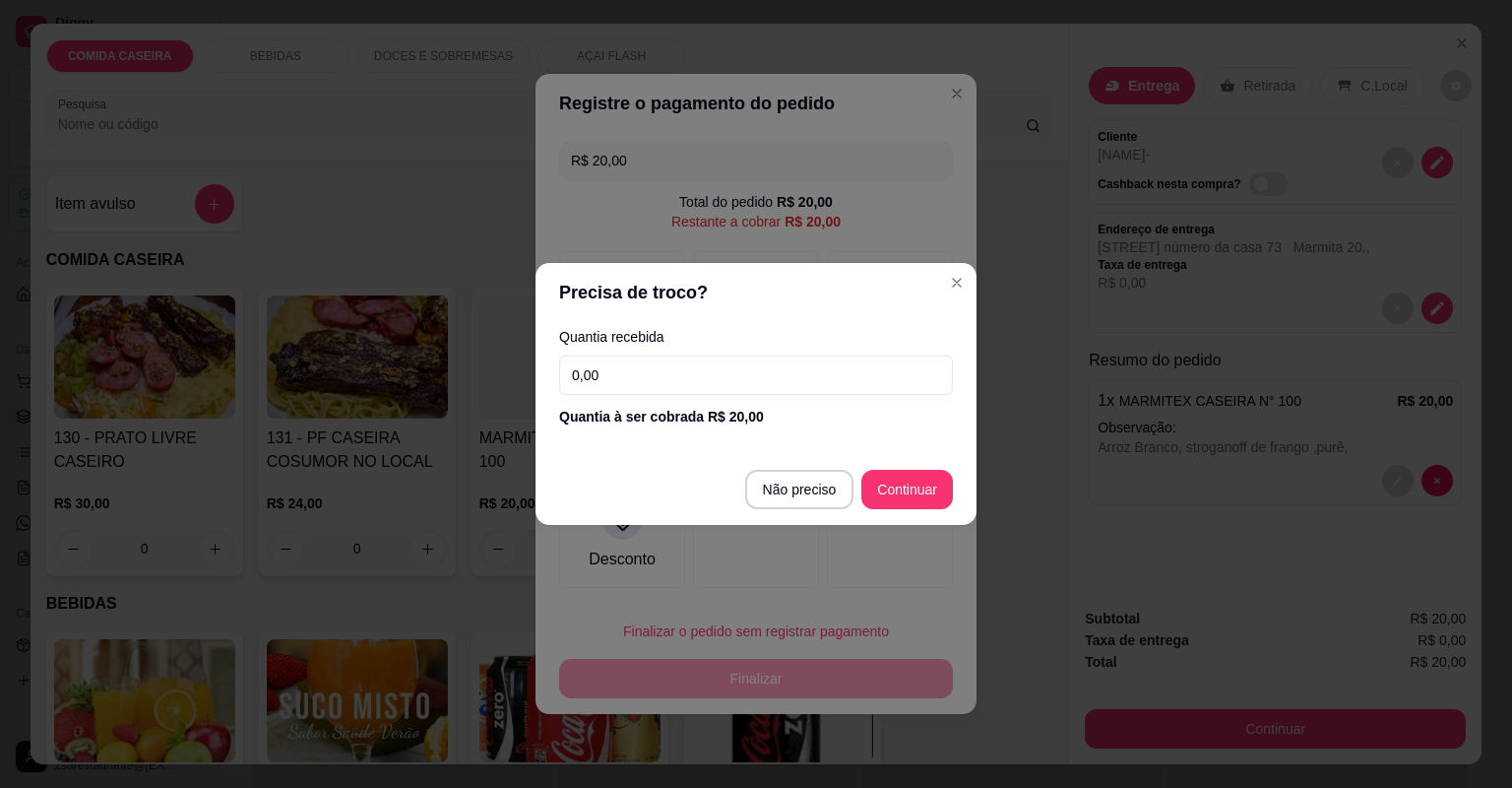 click on "0,00" at bounding box center (756, 375) 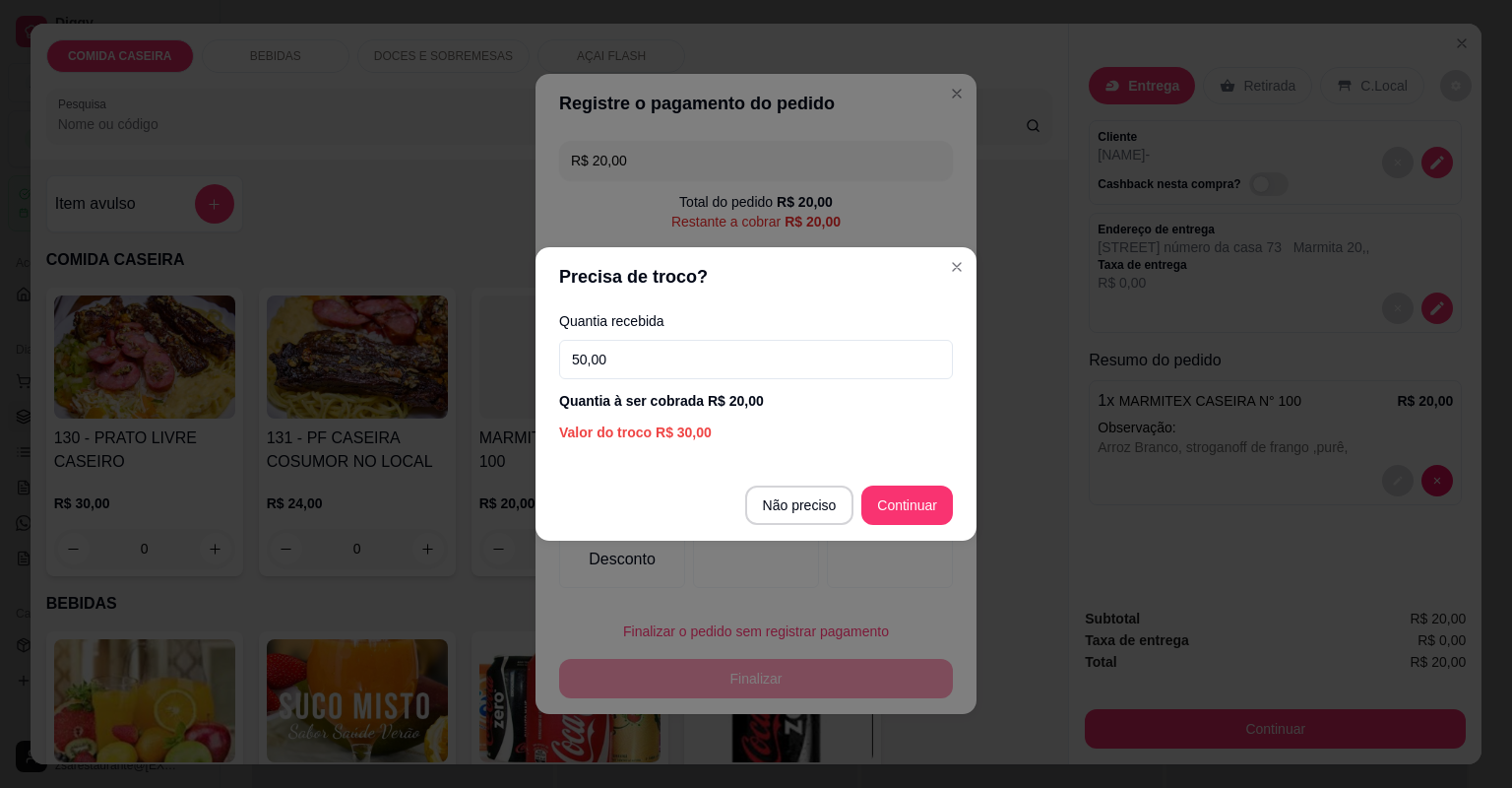 type on "50,00" 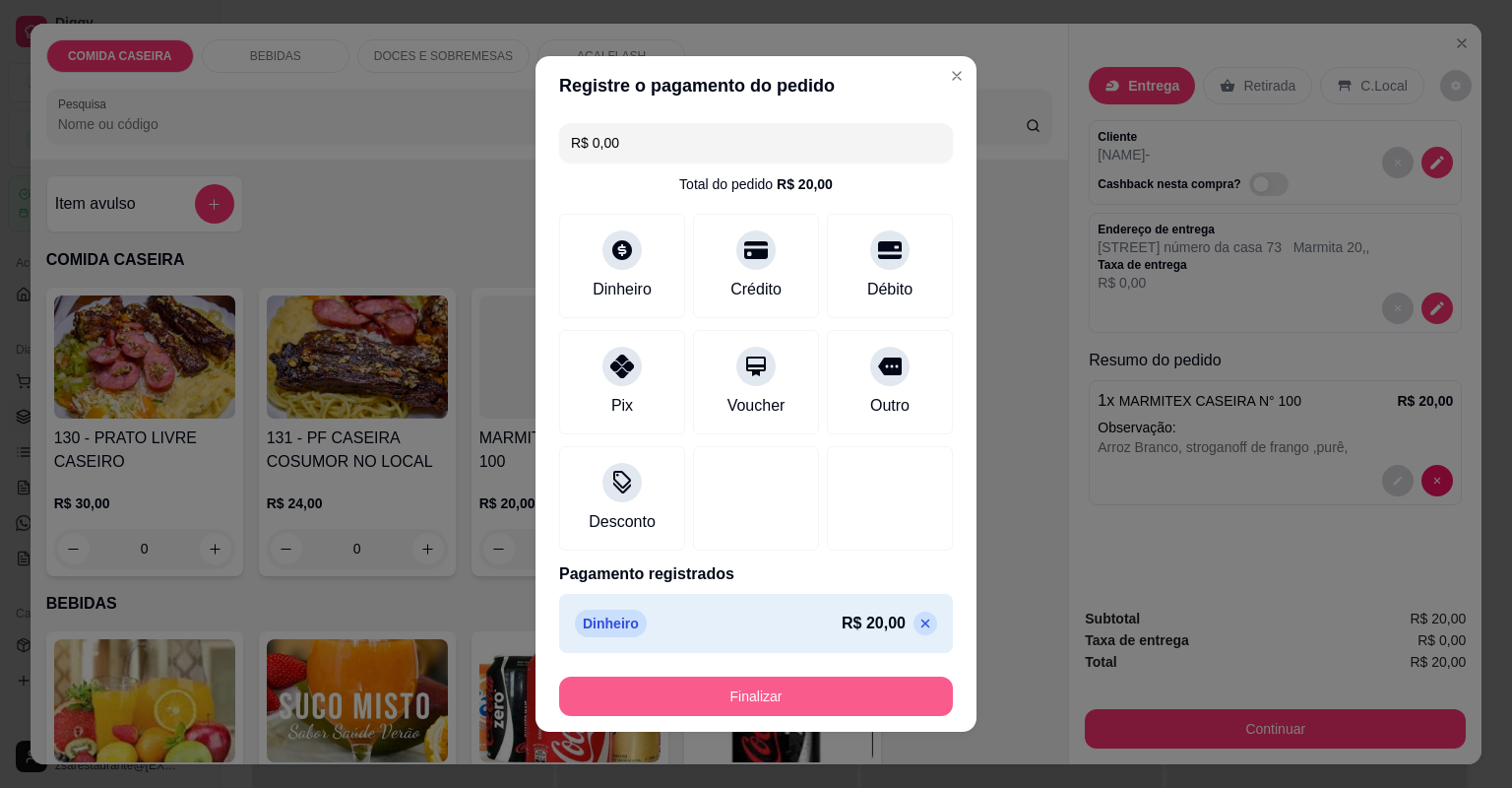 click on "Finalizar" at bounding box center [756, 696] 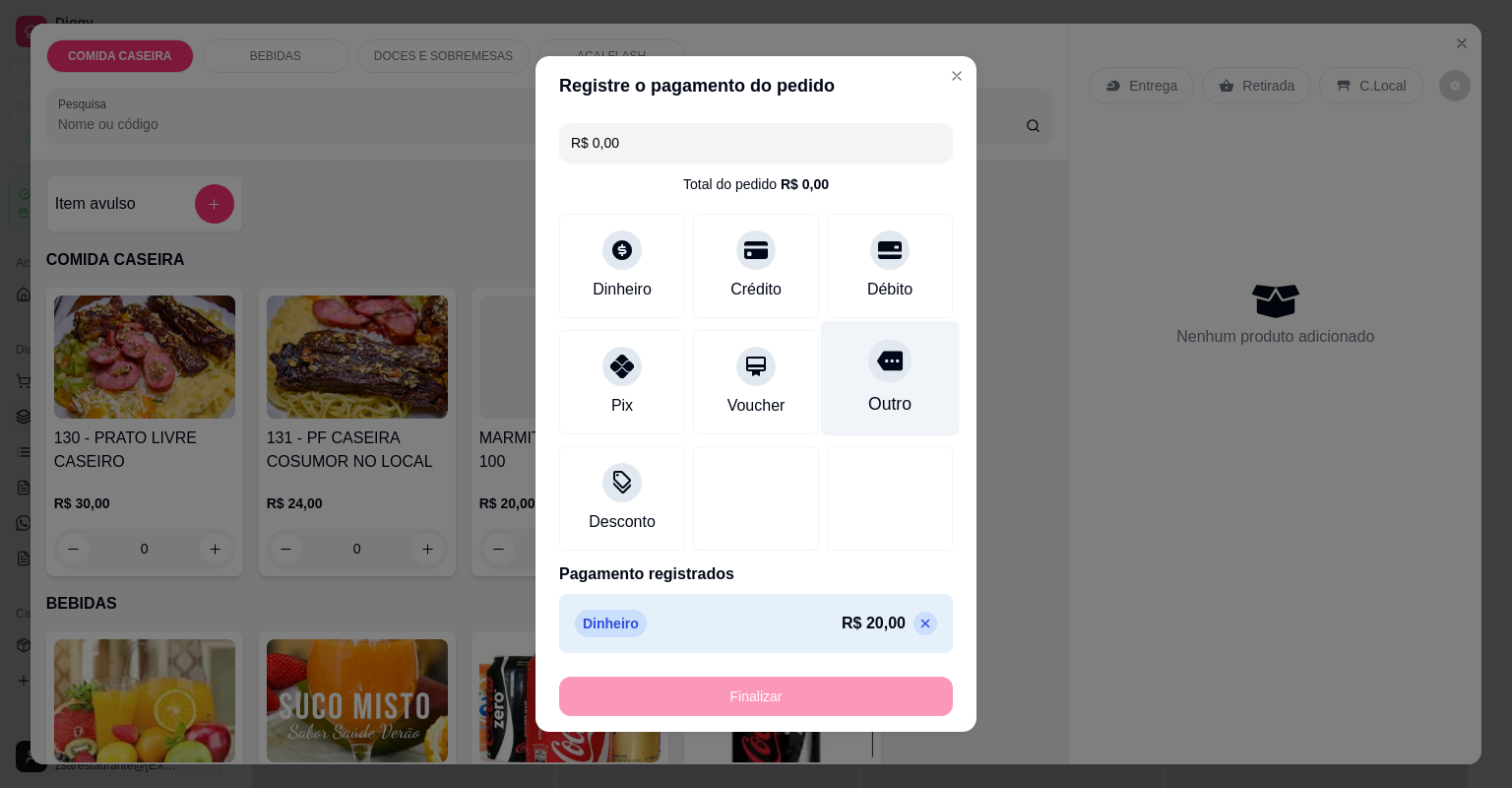 type on "-R$ 20,00" 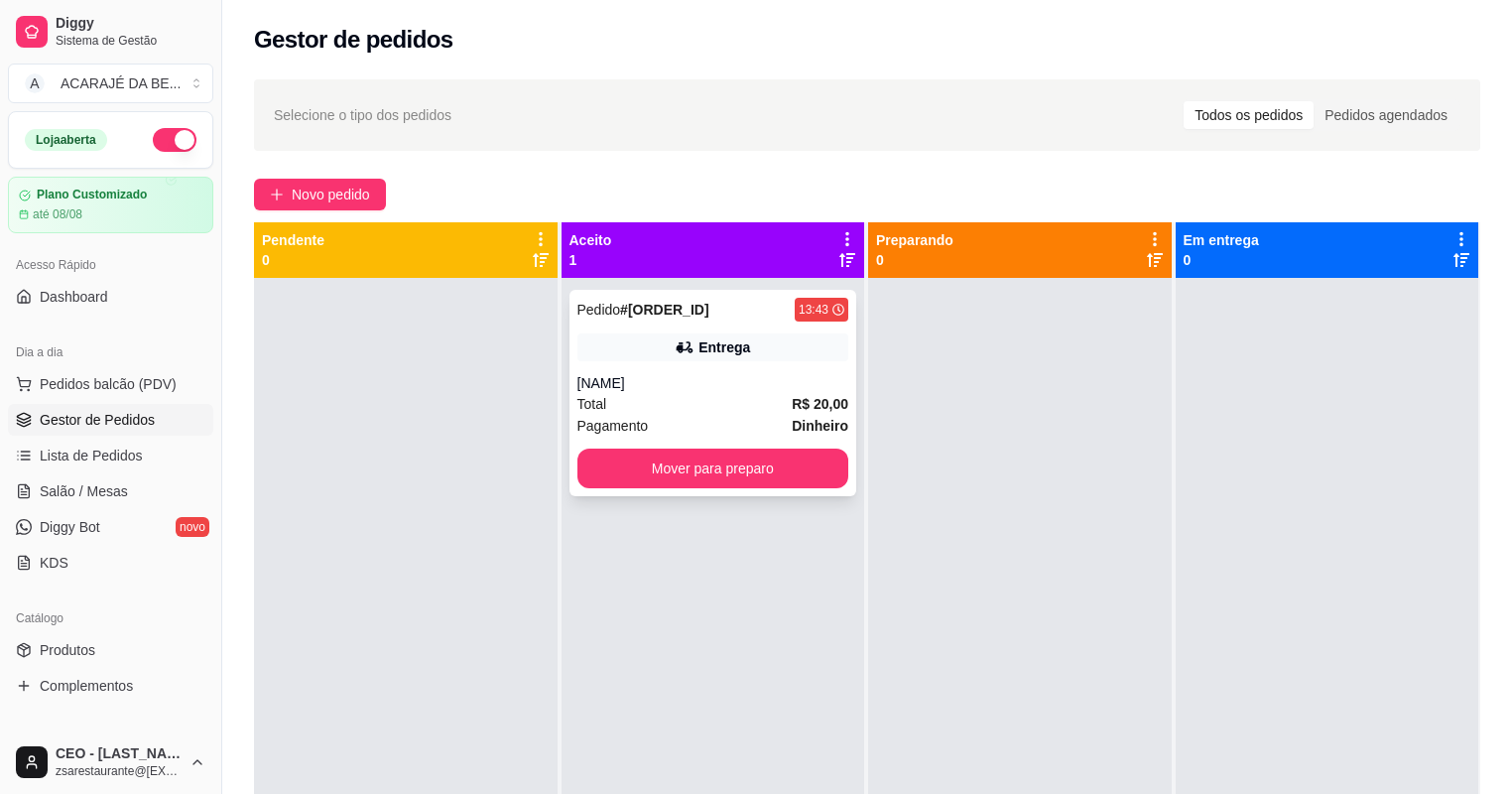 click on "Entrega" at bounding box center (713, 347) 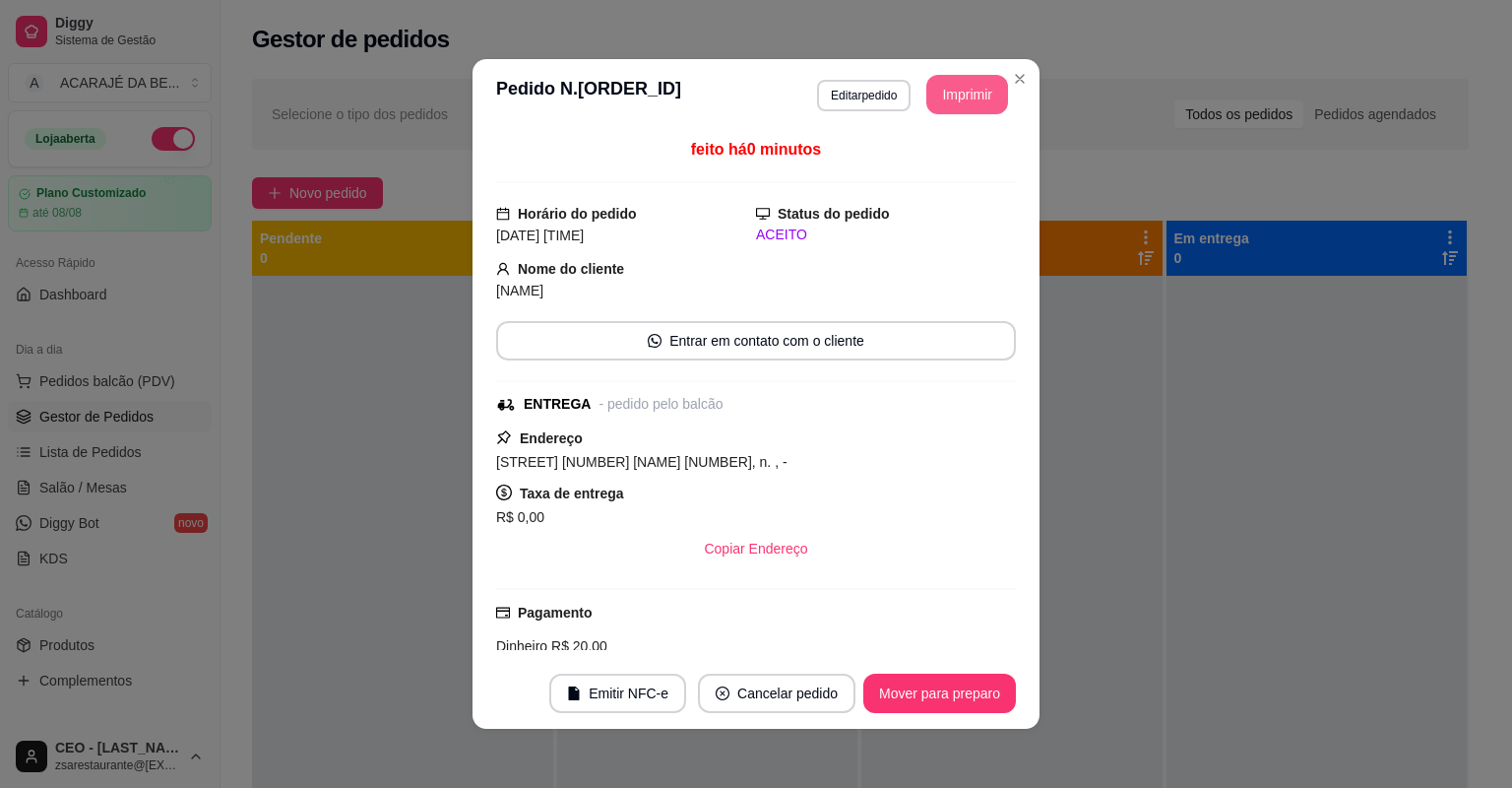 click on "Imprimir" at bounding box center (967, 95) 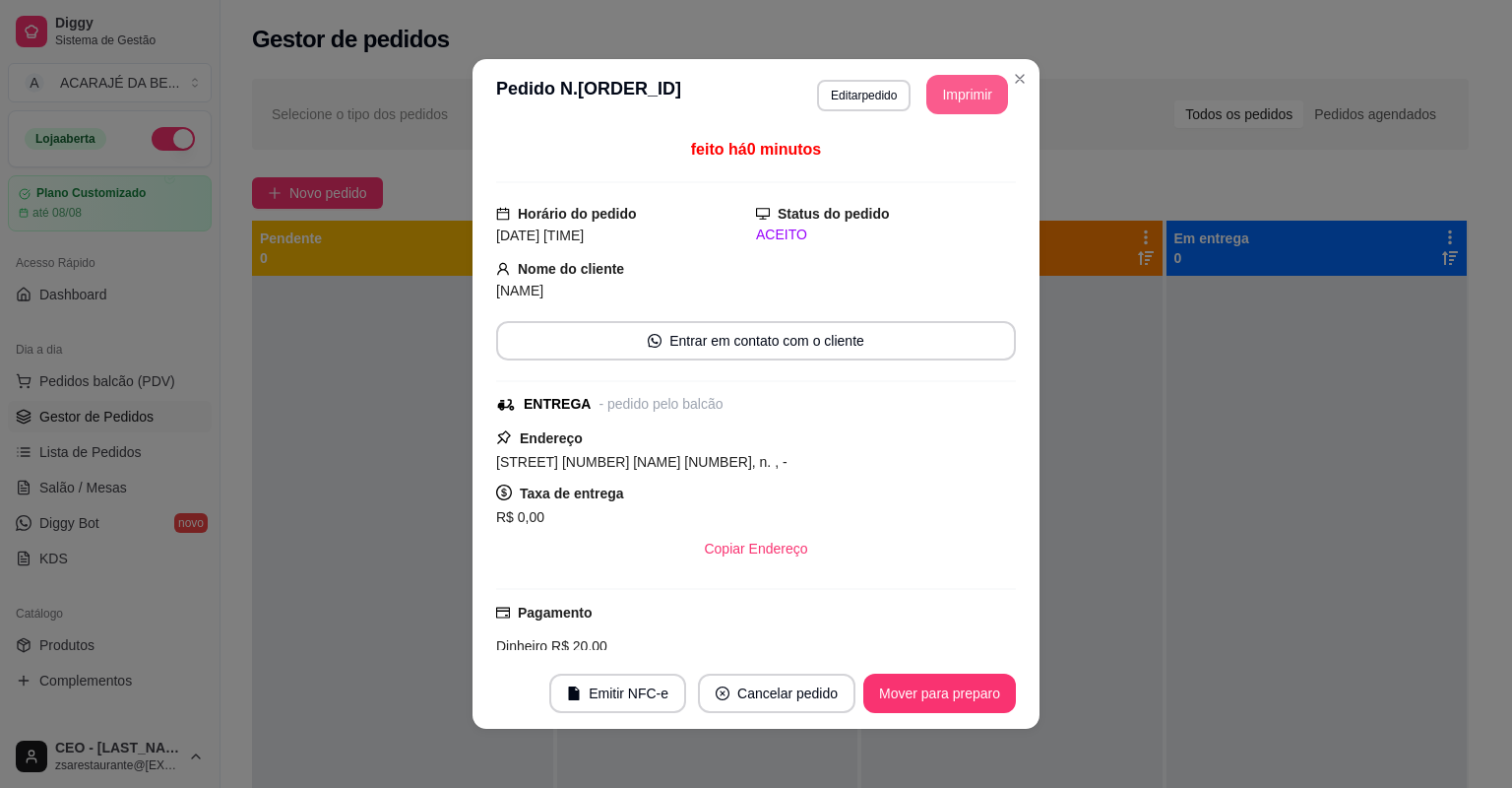 scroll, scrollTop: 0, scrollLeft: 0, axis: both 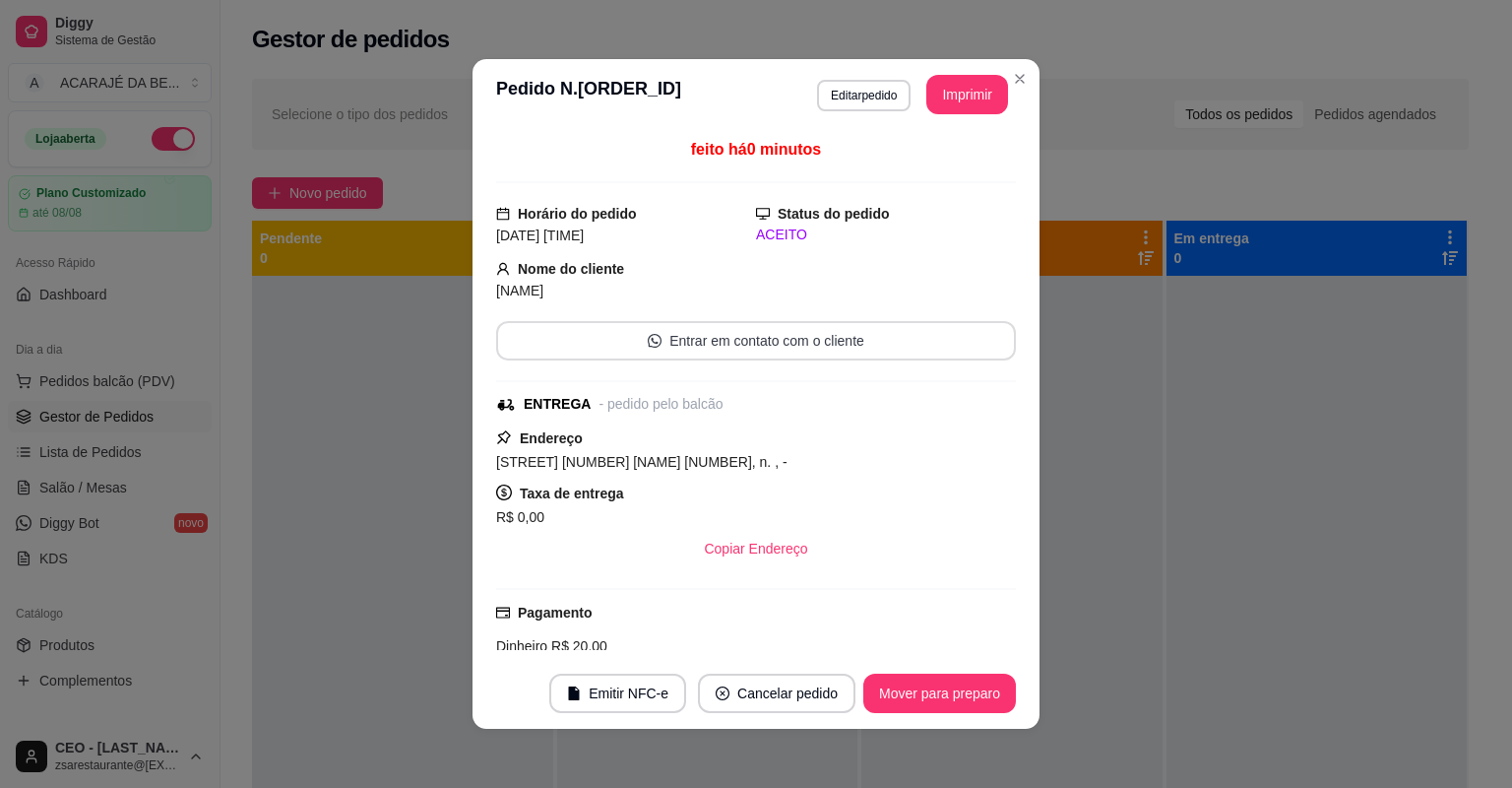 click on "Mover para preparo" at bounding box center (939, 693) 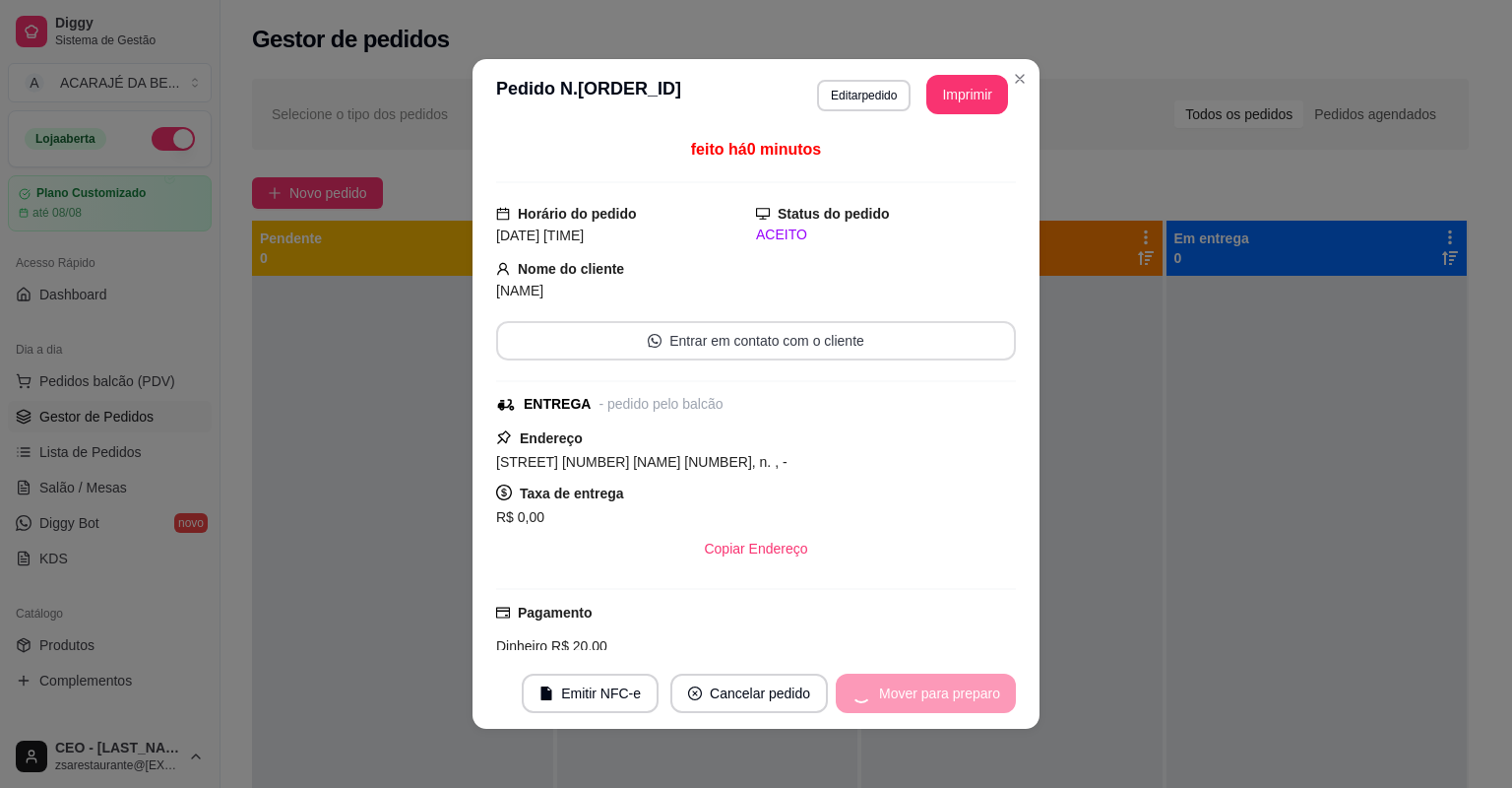 click on "Mover para preparo" at bounding box center (925, 693) 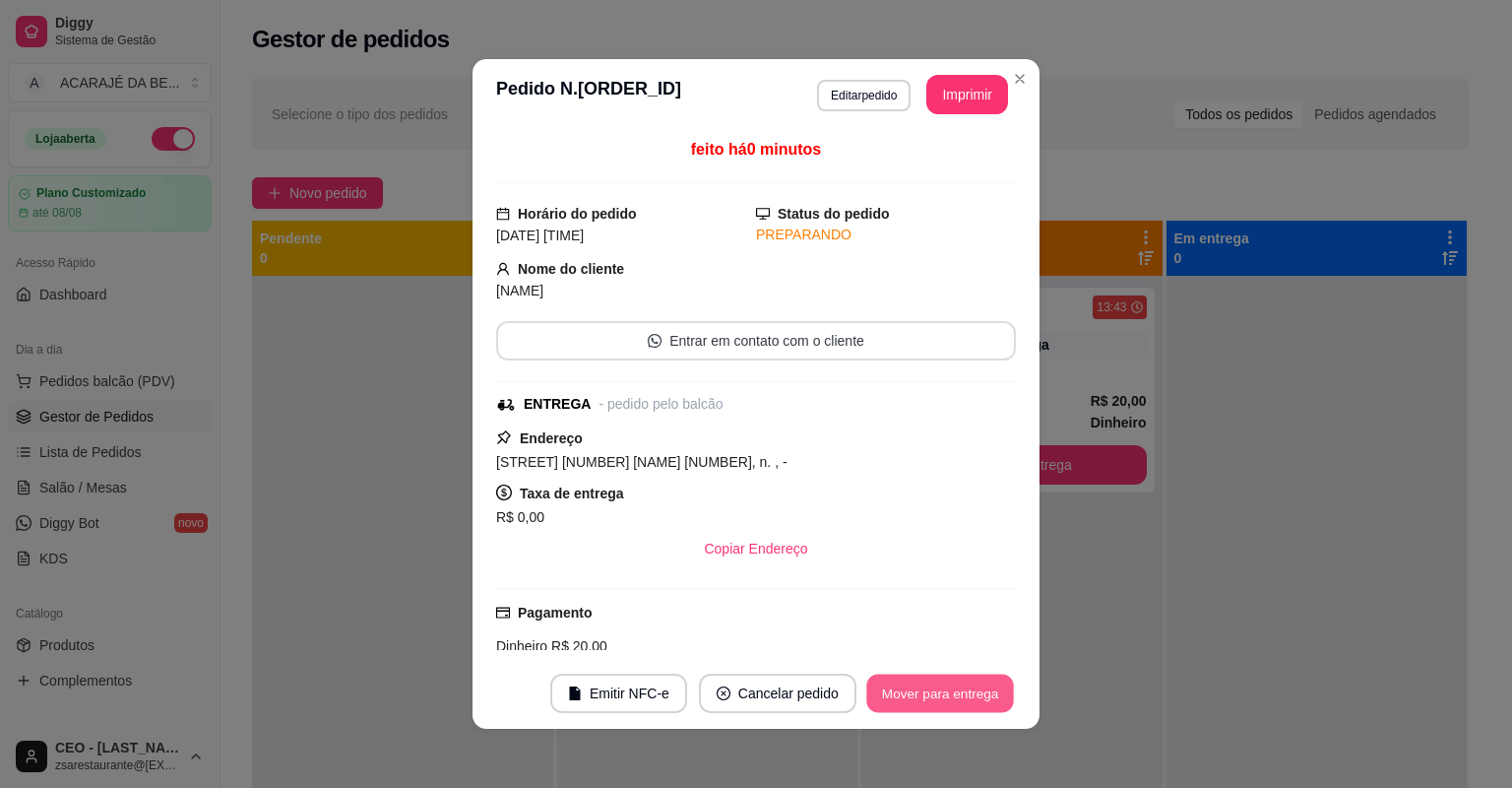 click on "Mover para entrega" at bounding box center (940, 693) 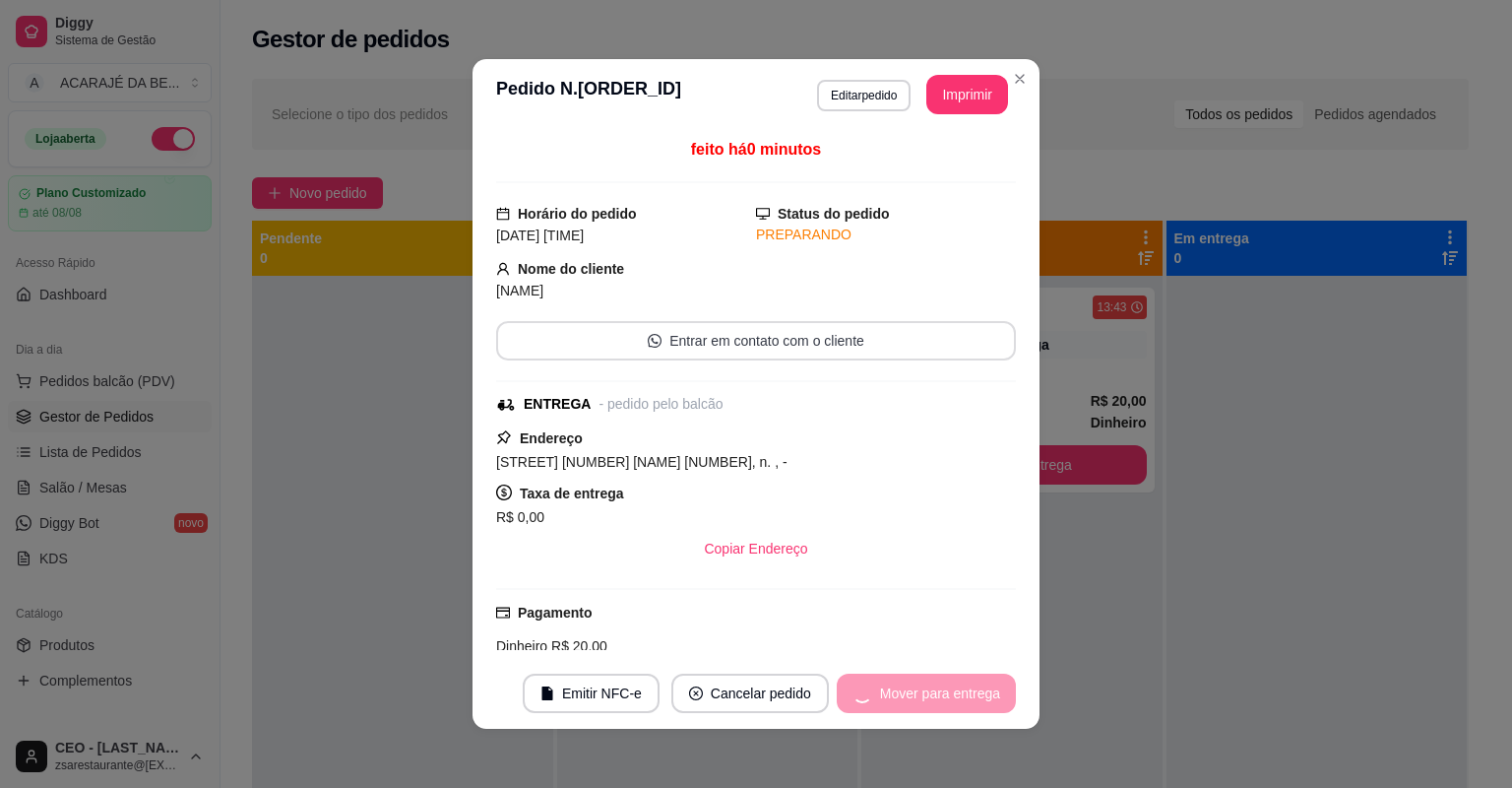 click on "Mover para entrega" at bounding box center (926, 693) 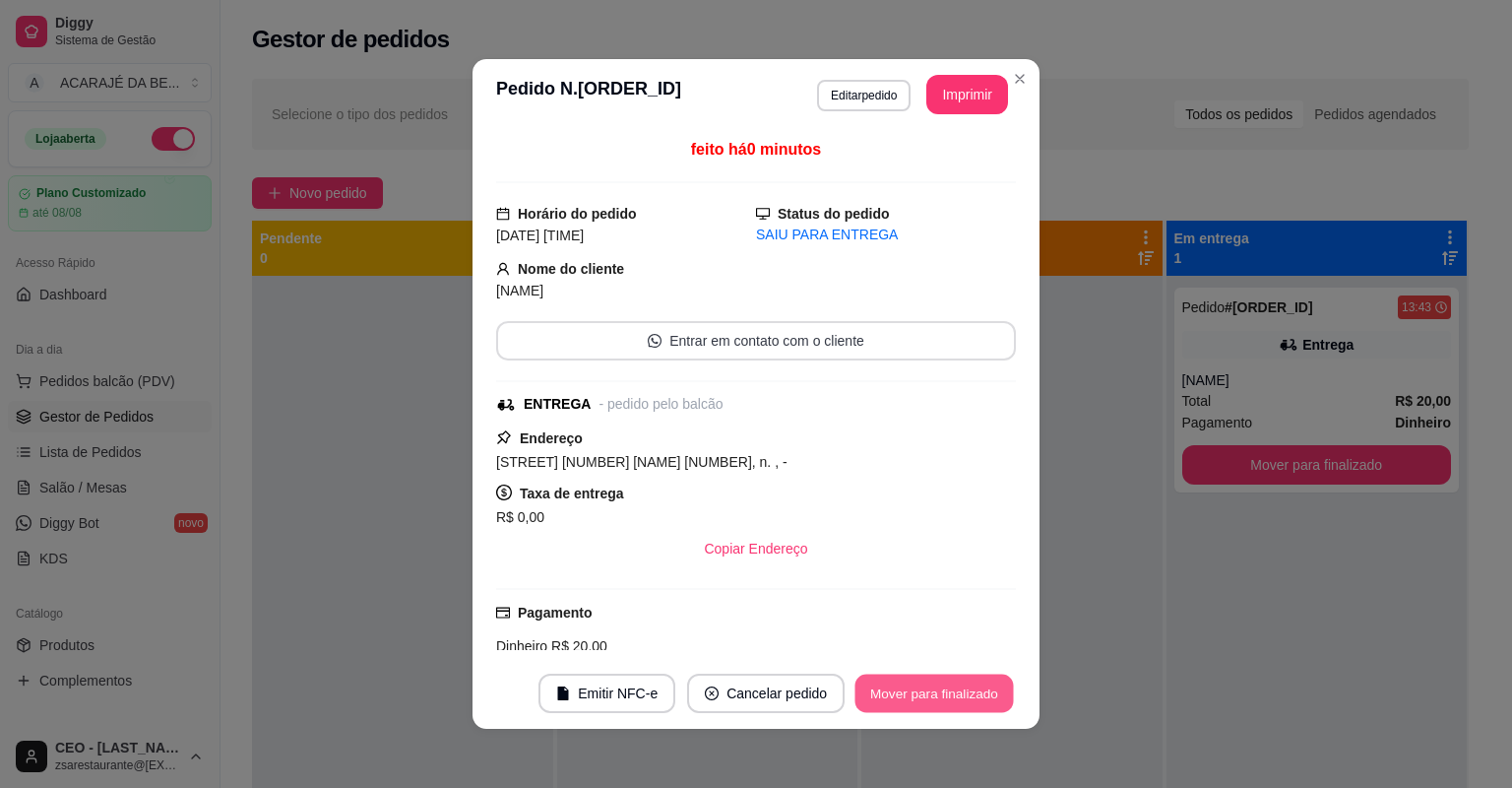 click on "Mover para finalizado" at bounding box center [934, 693] 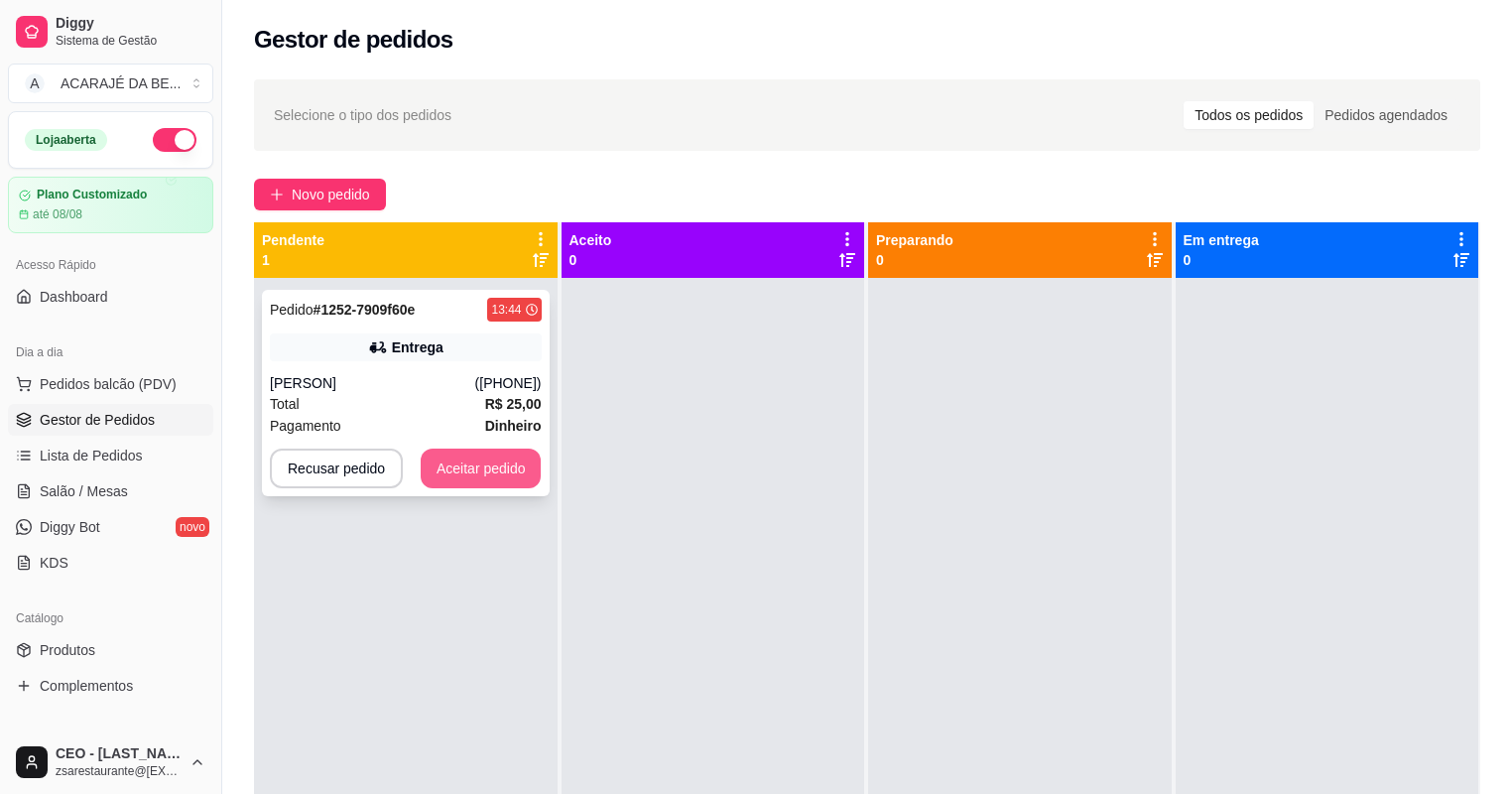 click on "Aceitar pedido" at bounding box center [481, 468] 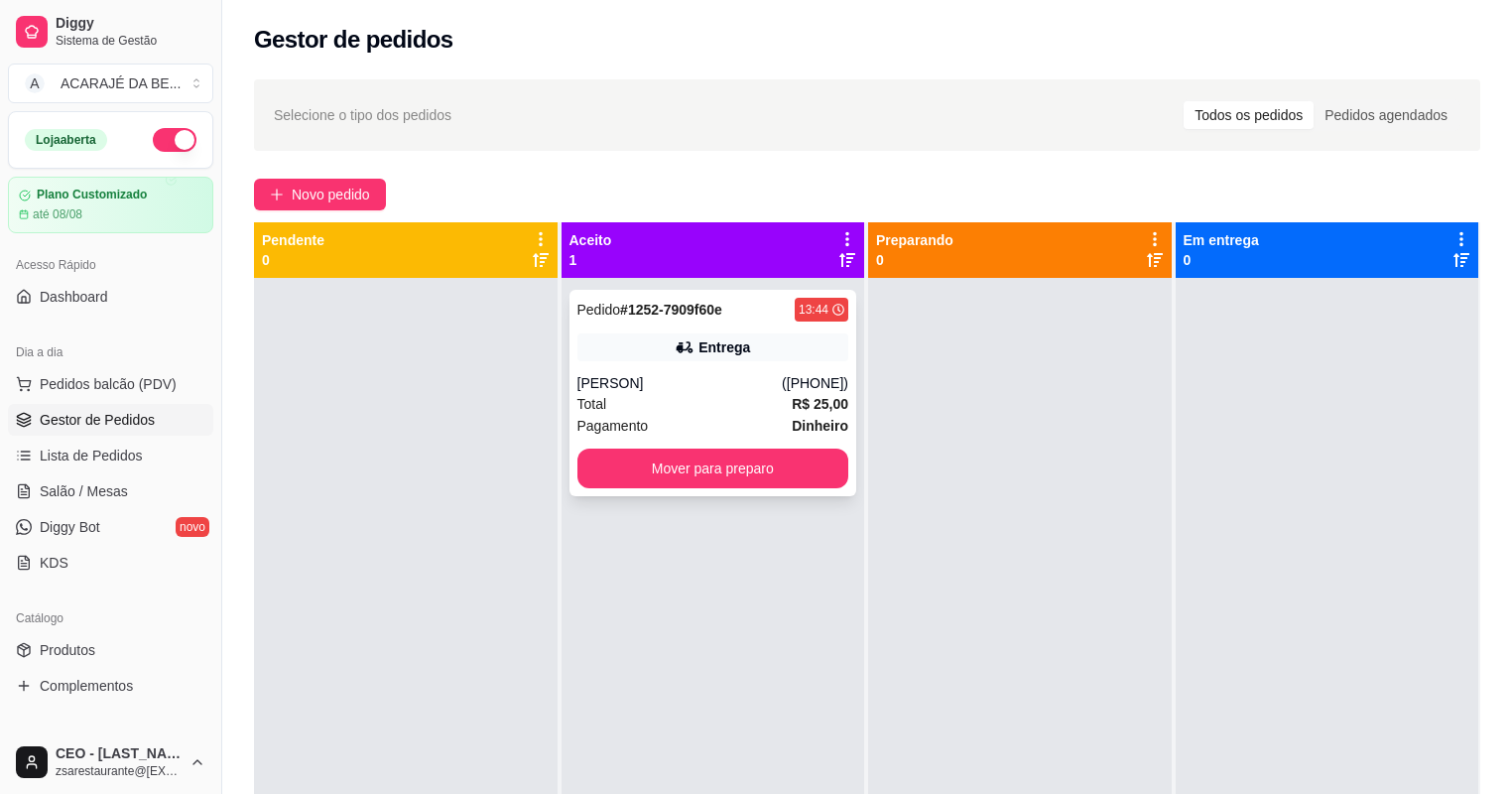 click on "Entrega" at bounding box center (713, 347) 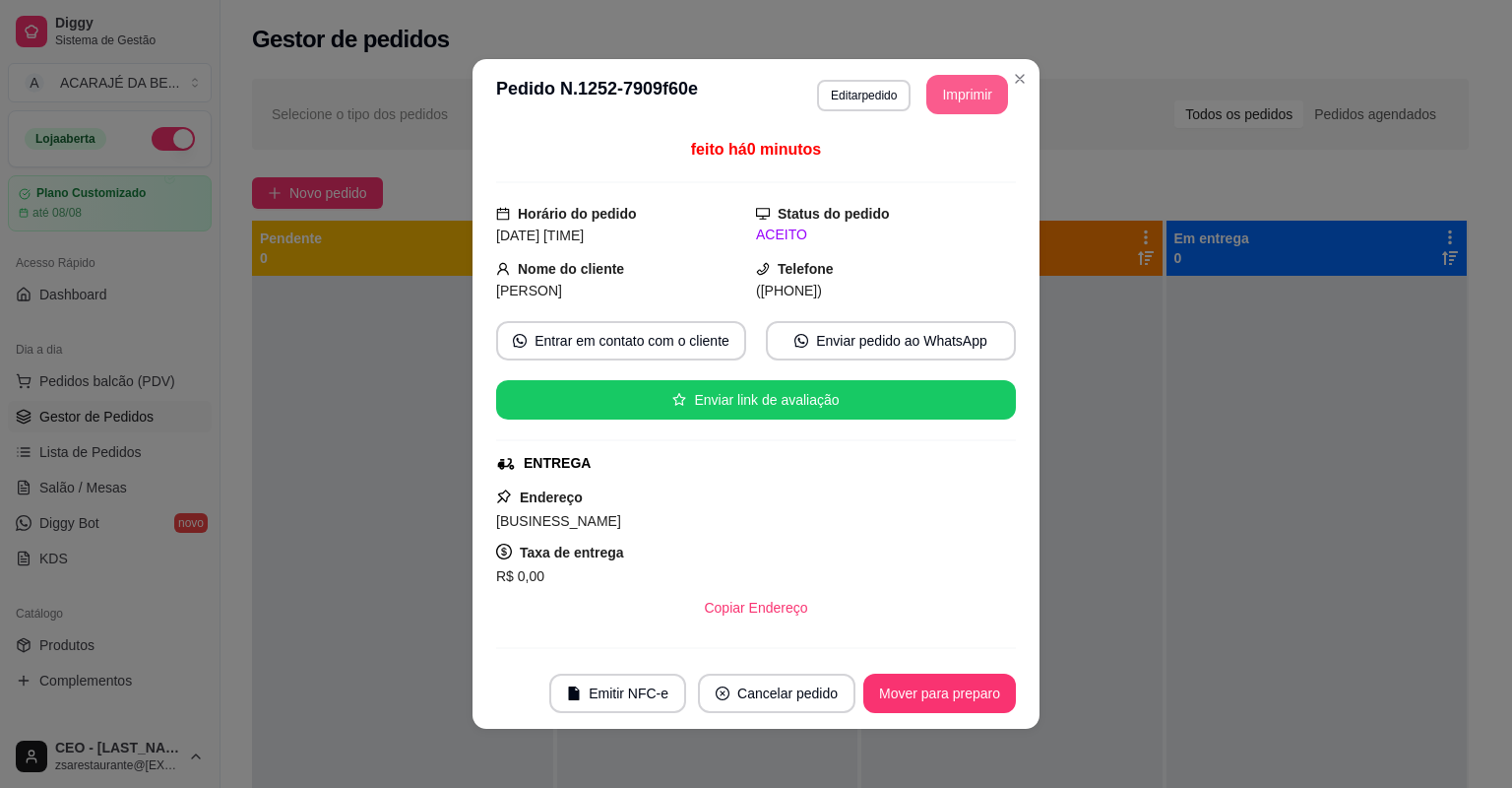 click on "Imprimir" at bounding box center (967, 95) 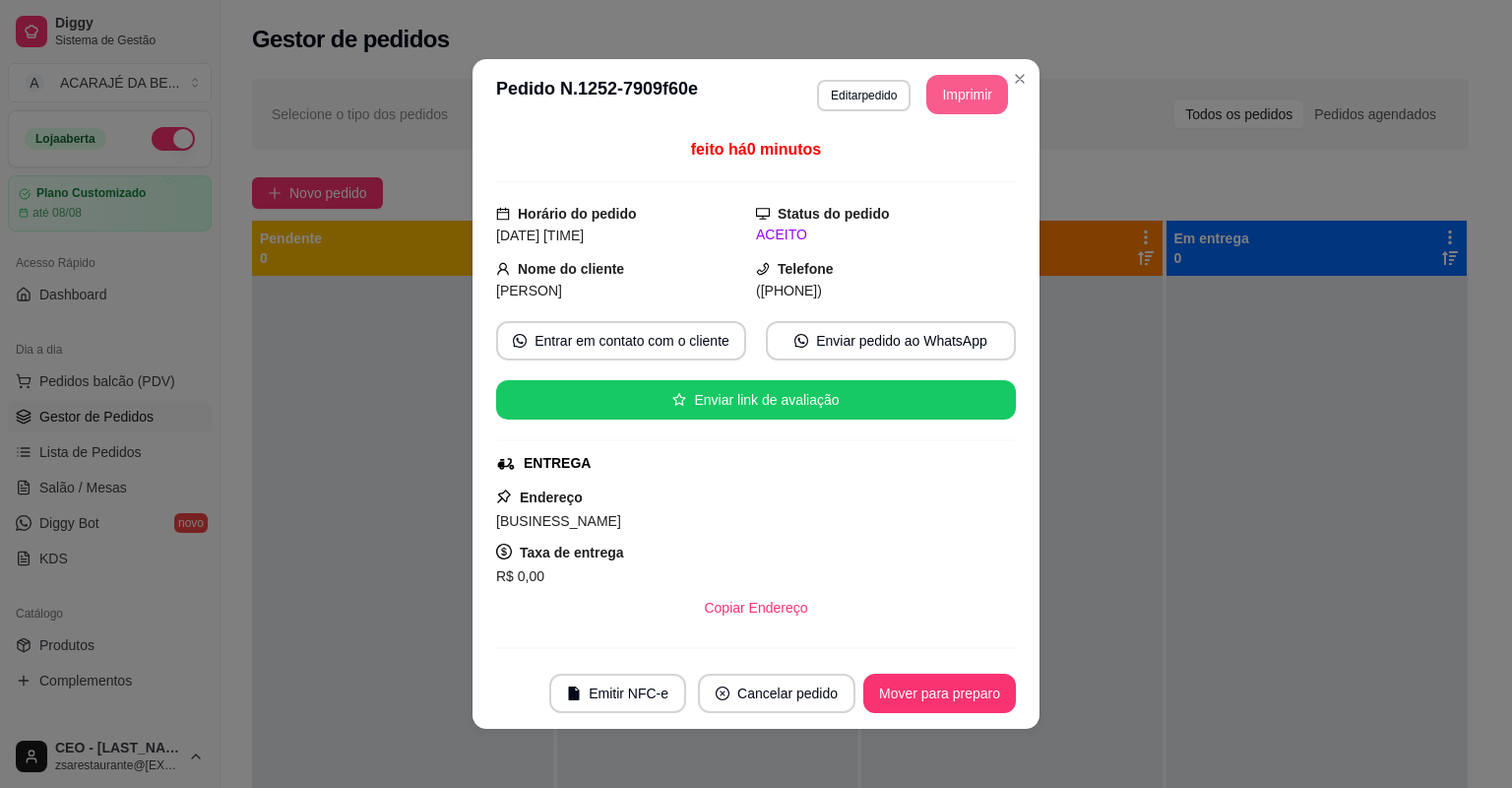 scroll, scrollTop: 0, scrollLeft: 0, axis: both 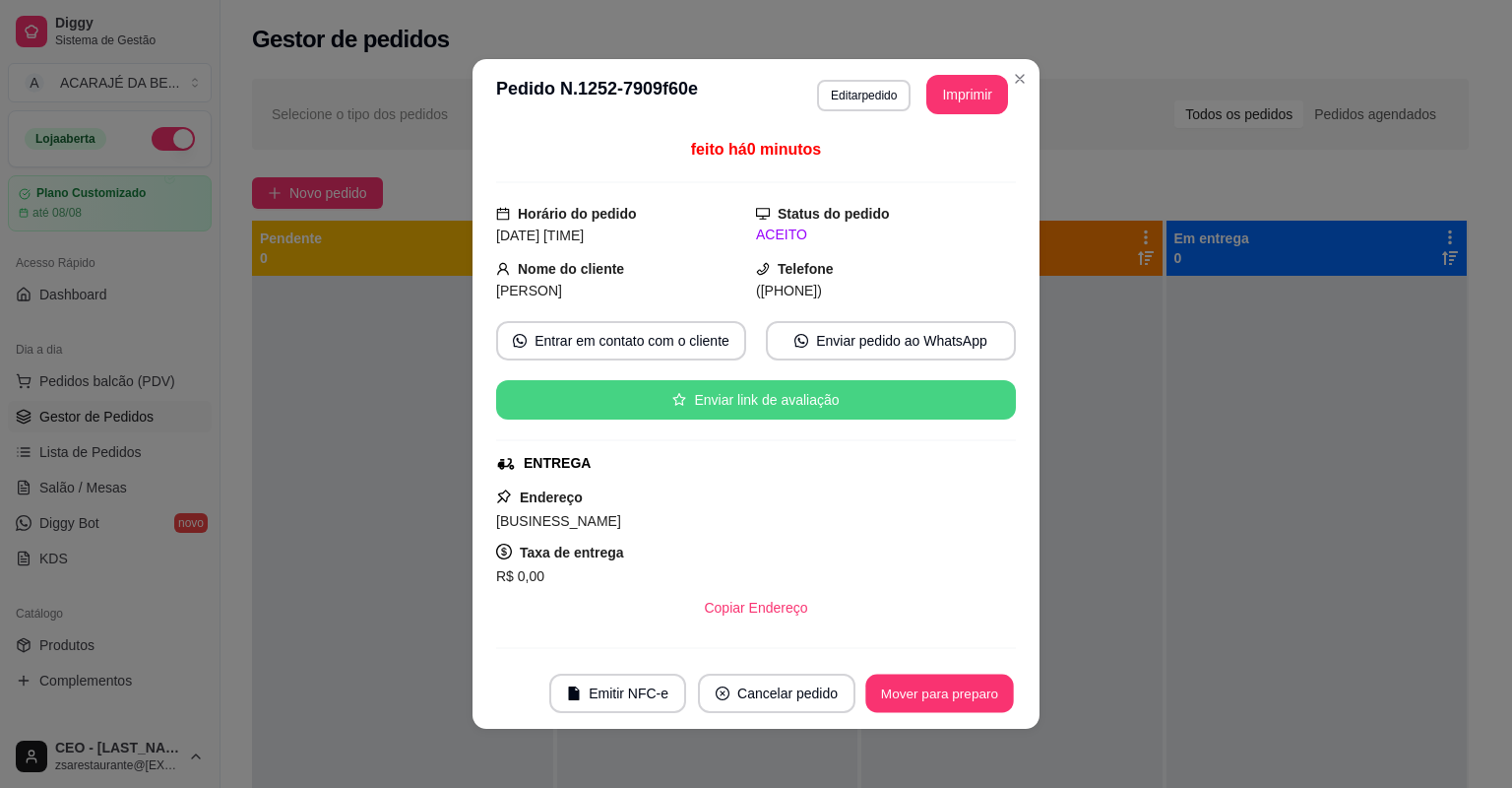 click on "Mover para preparo" at bounding box center (939, 693) 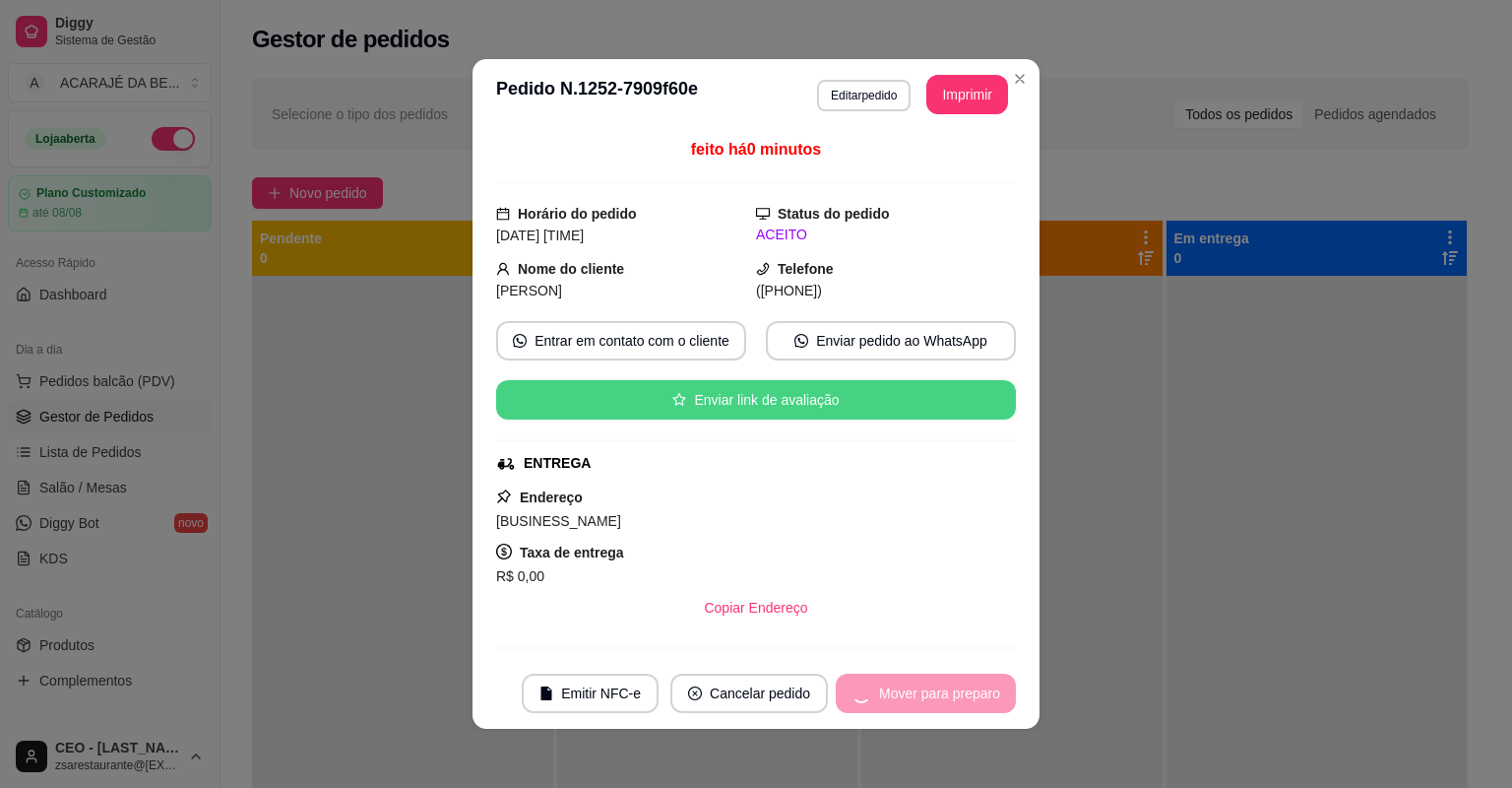 click on "Mover para preparo" at bounding box center [925, 693] 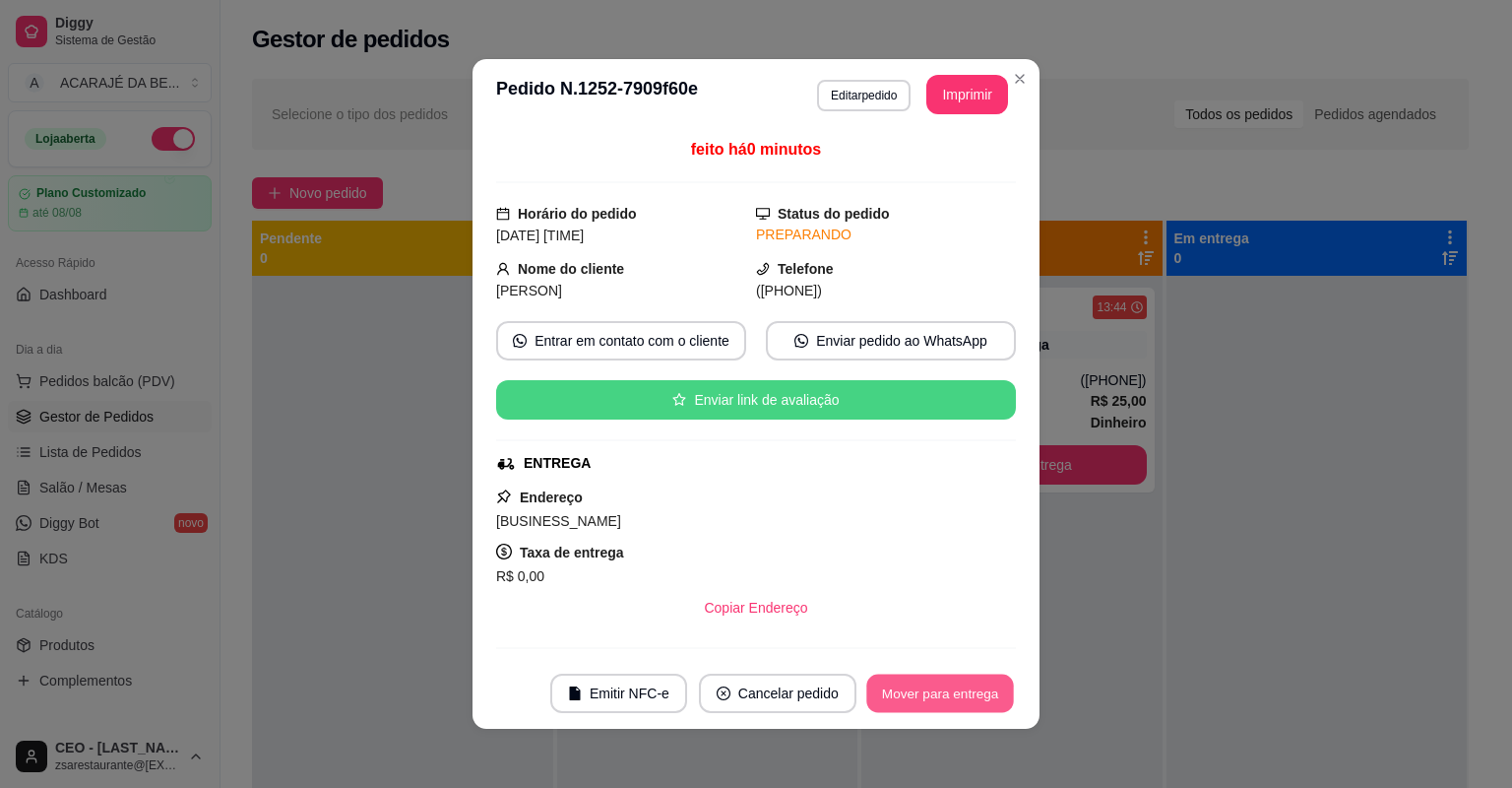 click on "Mover para entrega" at bounding box center [940, 693] 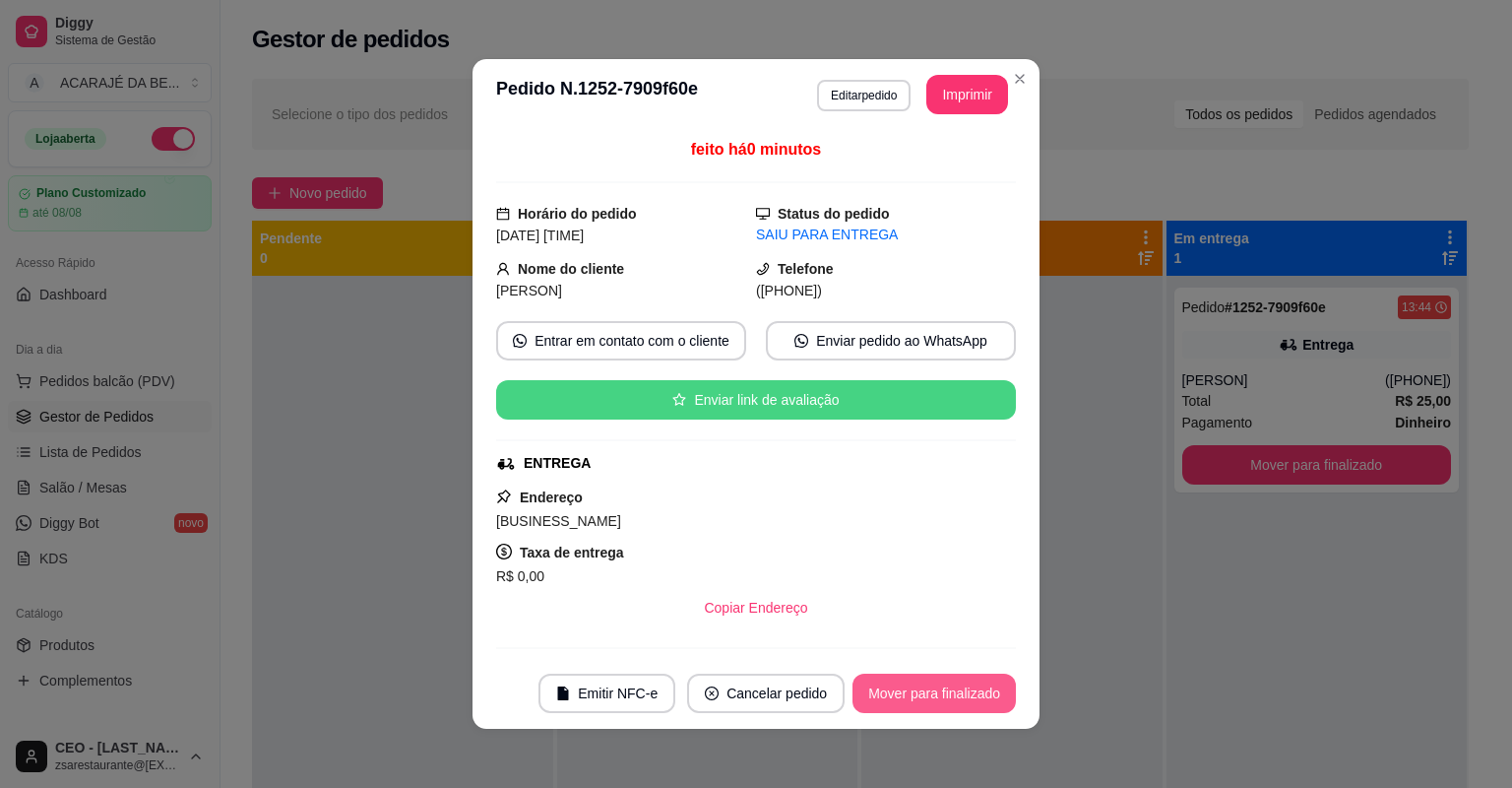 click on "Mover para finalizado" at bounding box center (934, 693) 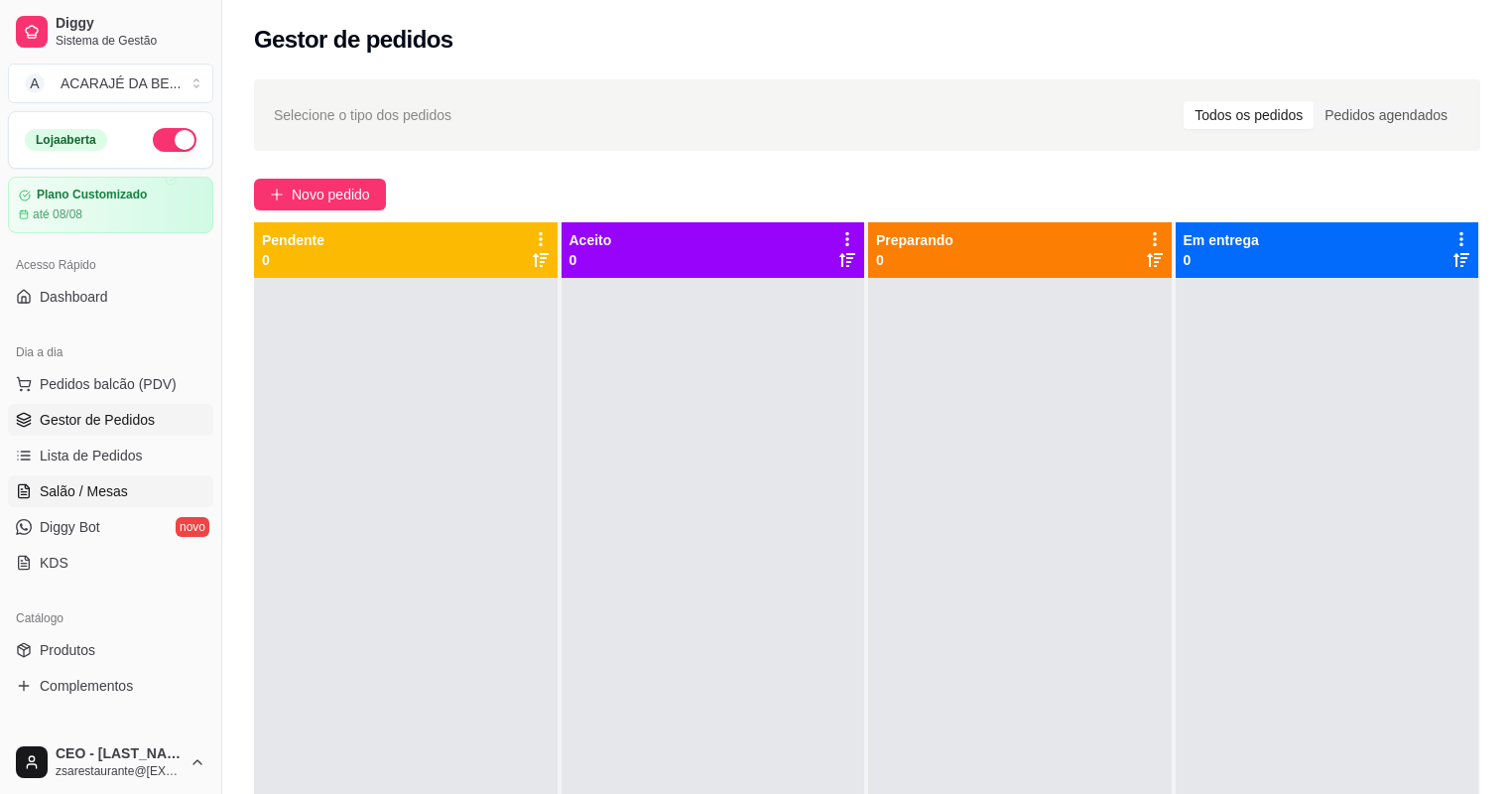 click on "Salão / Mesas" at bounding box center (83, 491) 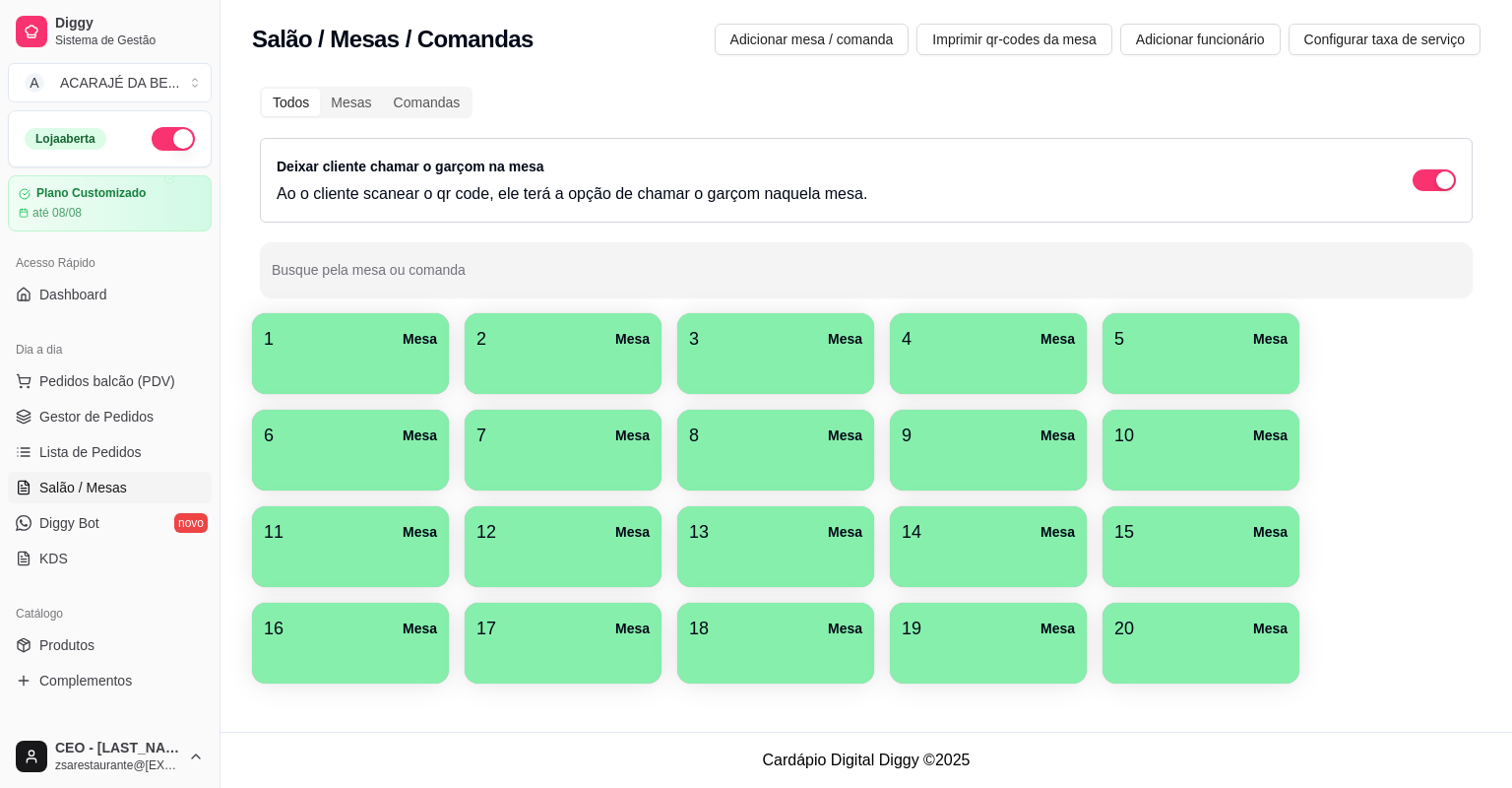 click on "2 Mesa" at bounding box center [563, 339] 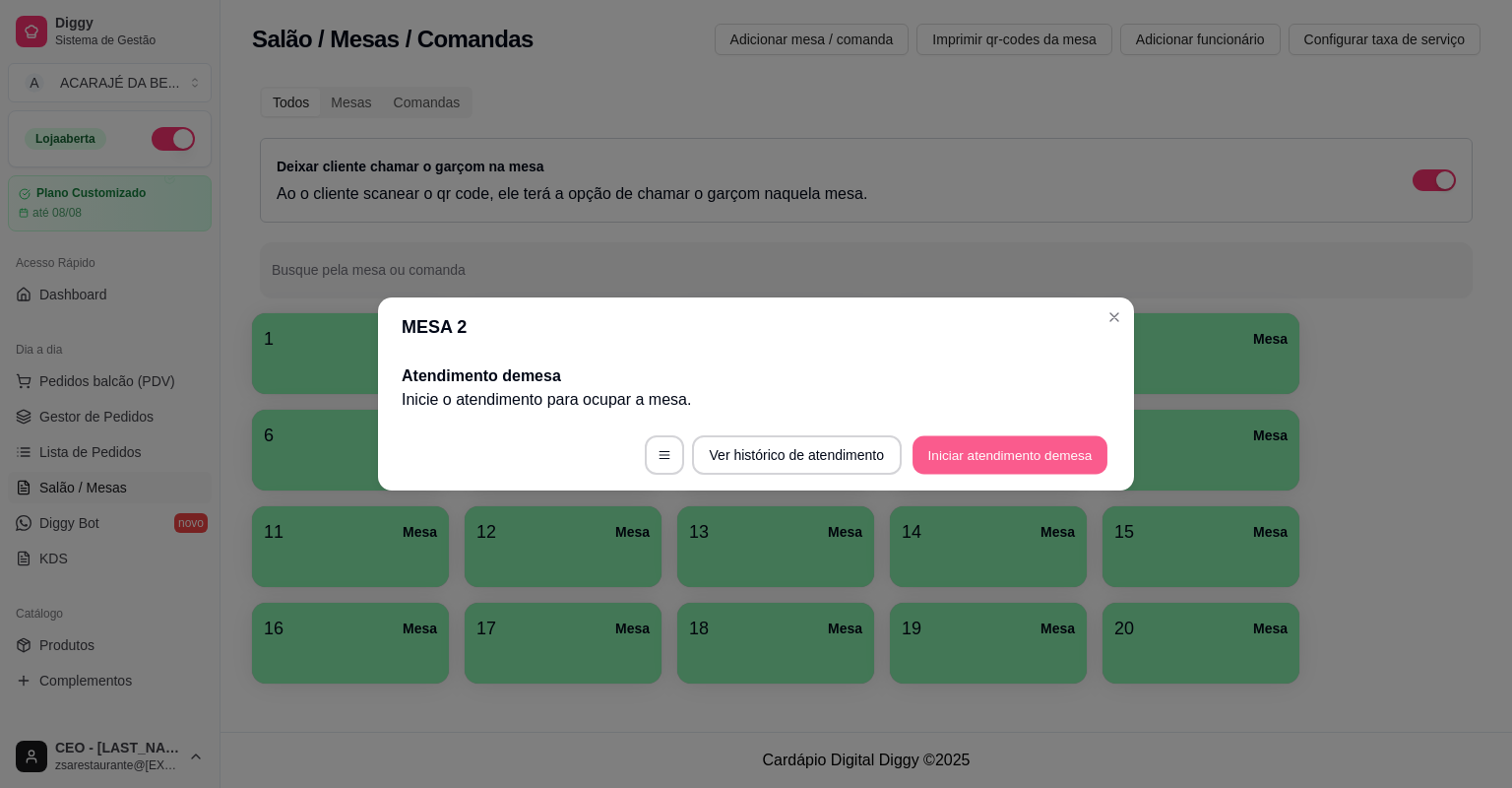 click on "Iniciar atendimento de  mesa" at bounding box center [1010, 455] 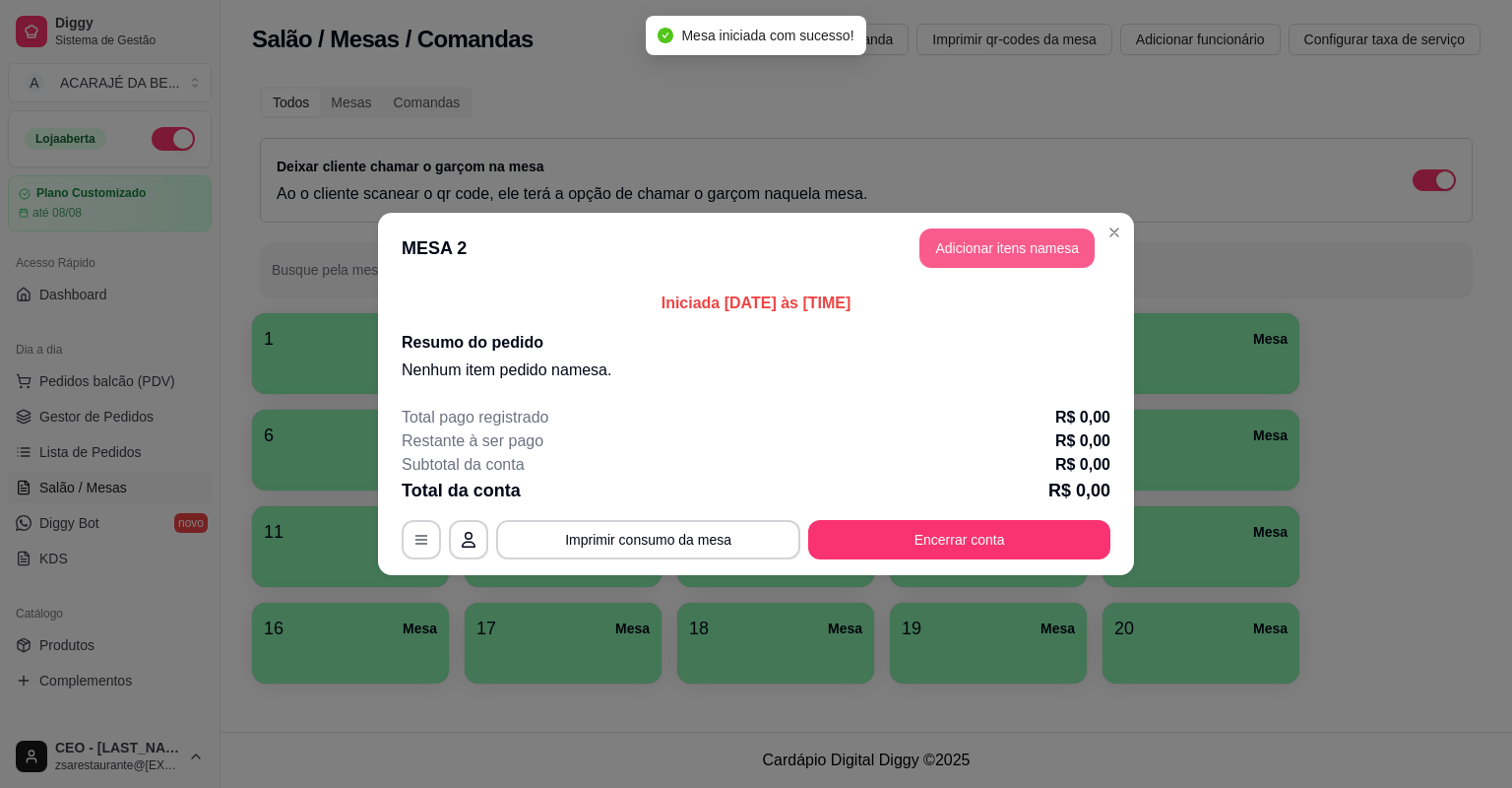 click on "Adicionar itens na  mesa" at bounding box center (1007, 248) 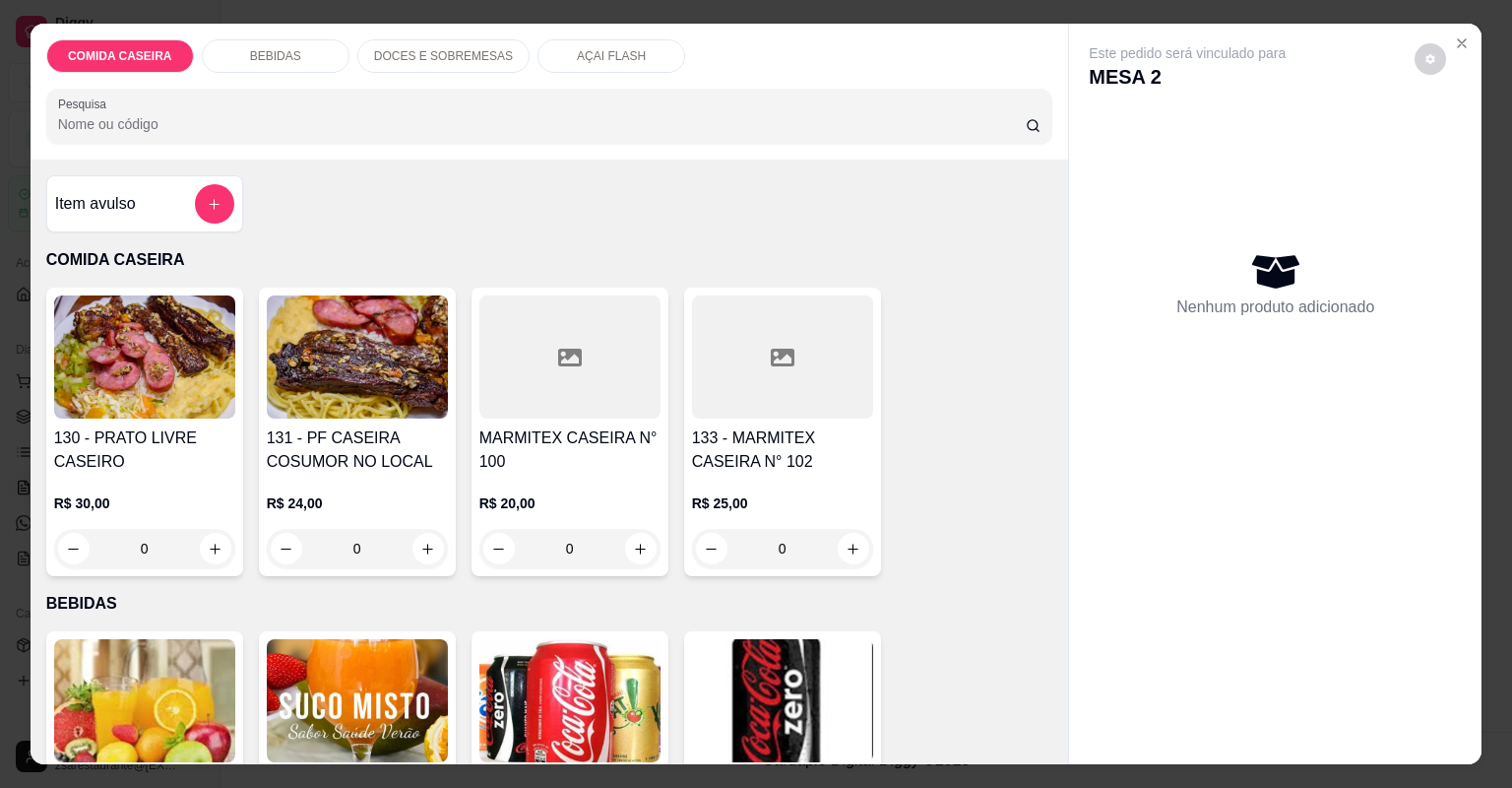 click on "Item avulso" at bounding box center (145, 204) 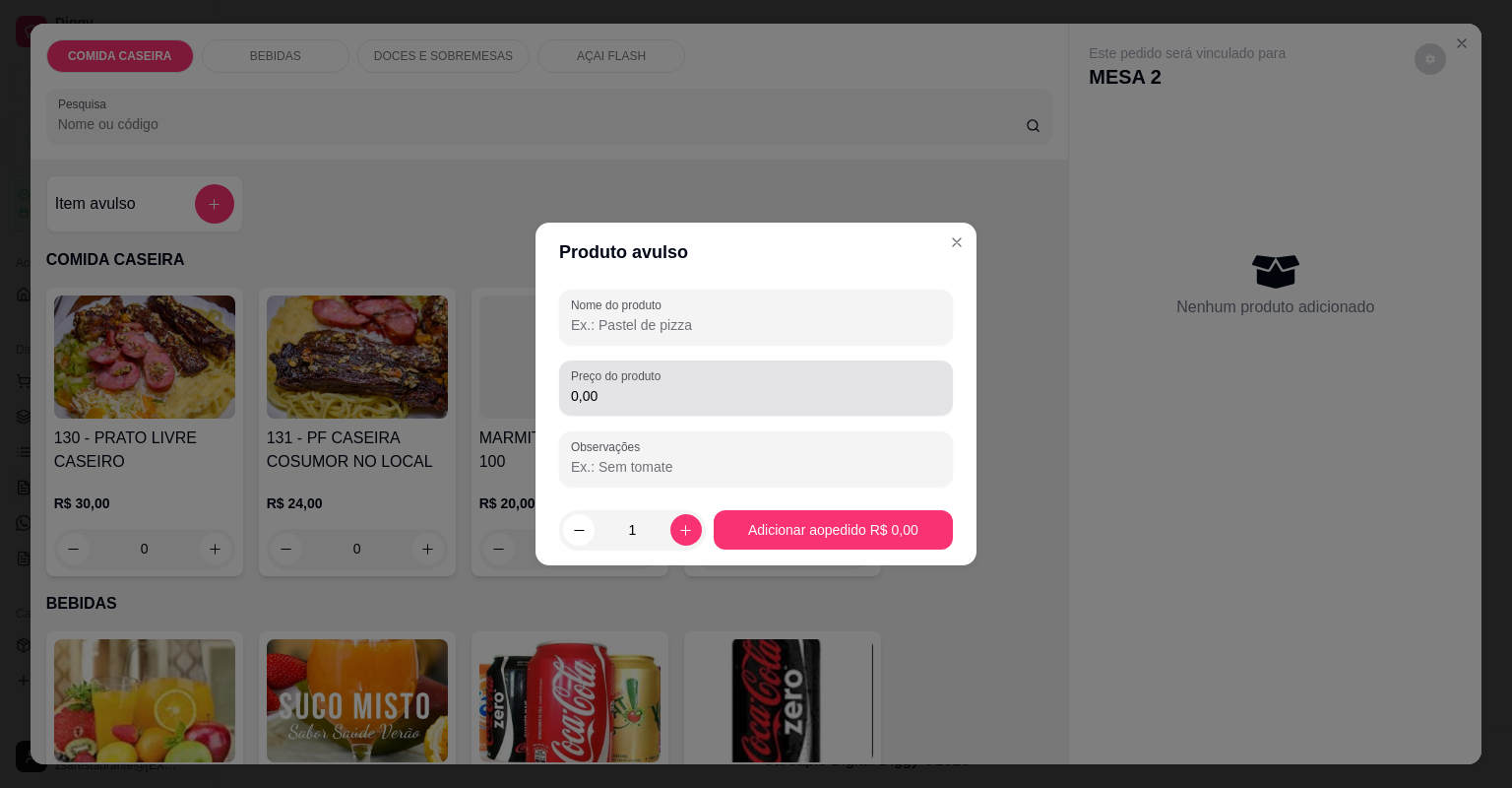 click on "Nome do produto" at bounding box center (756, 317) 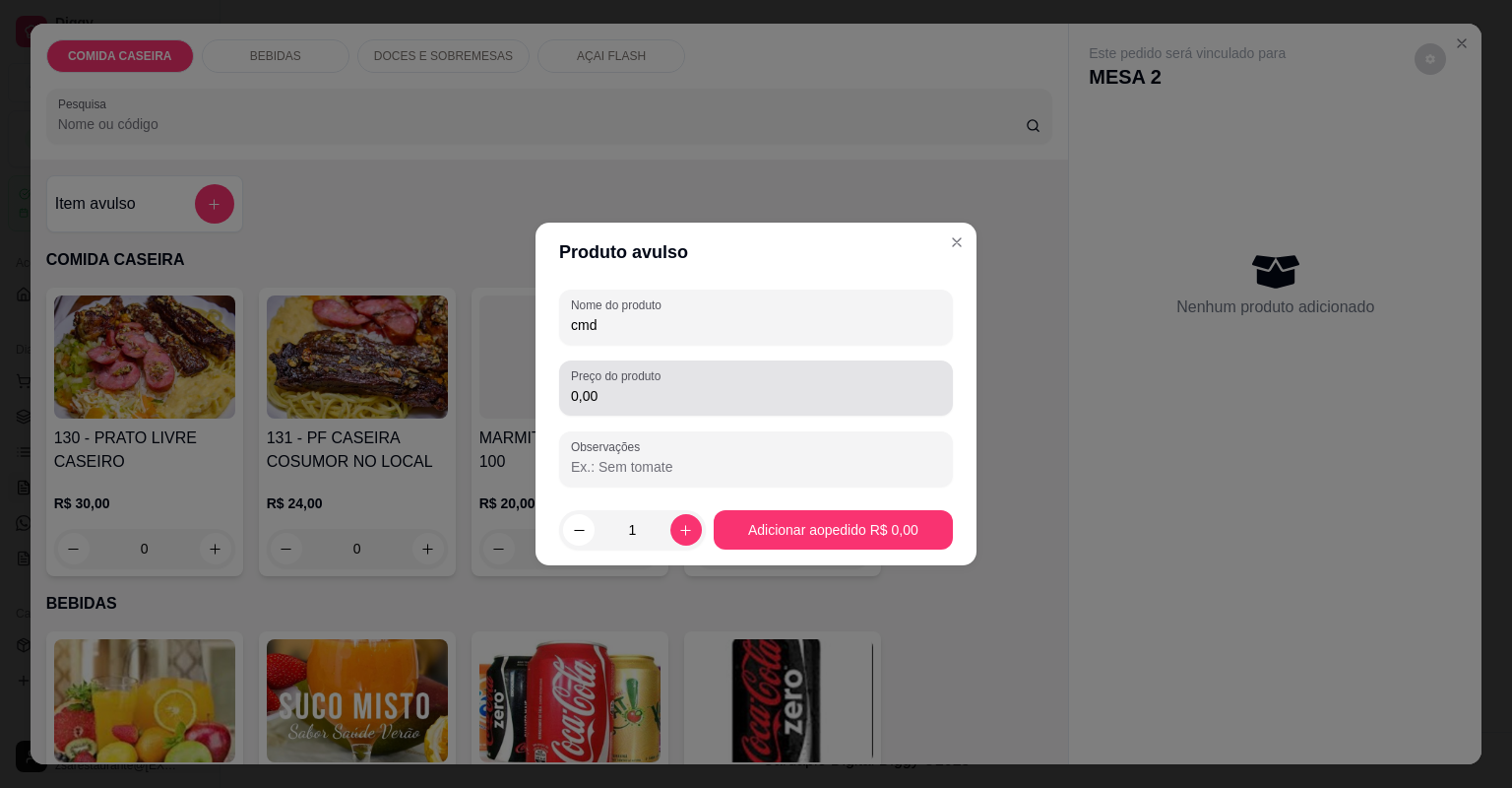 type on "cmd" 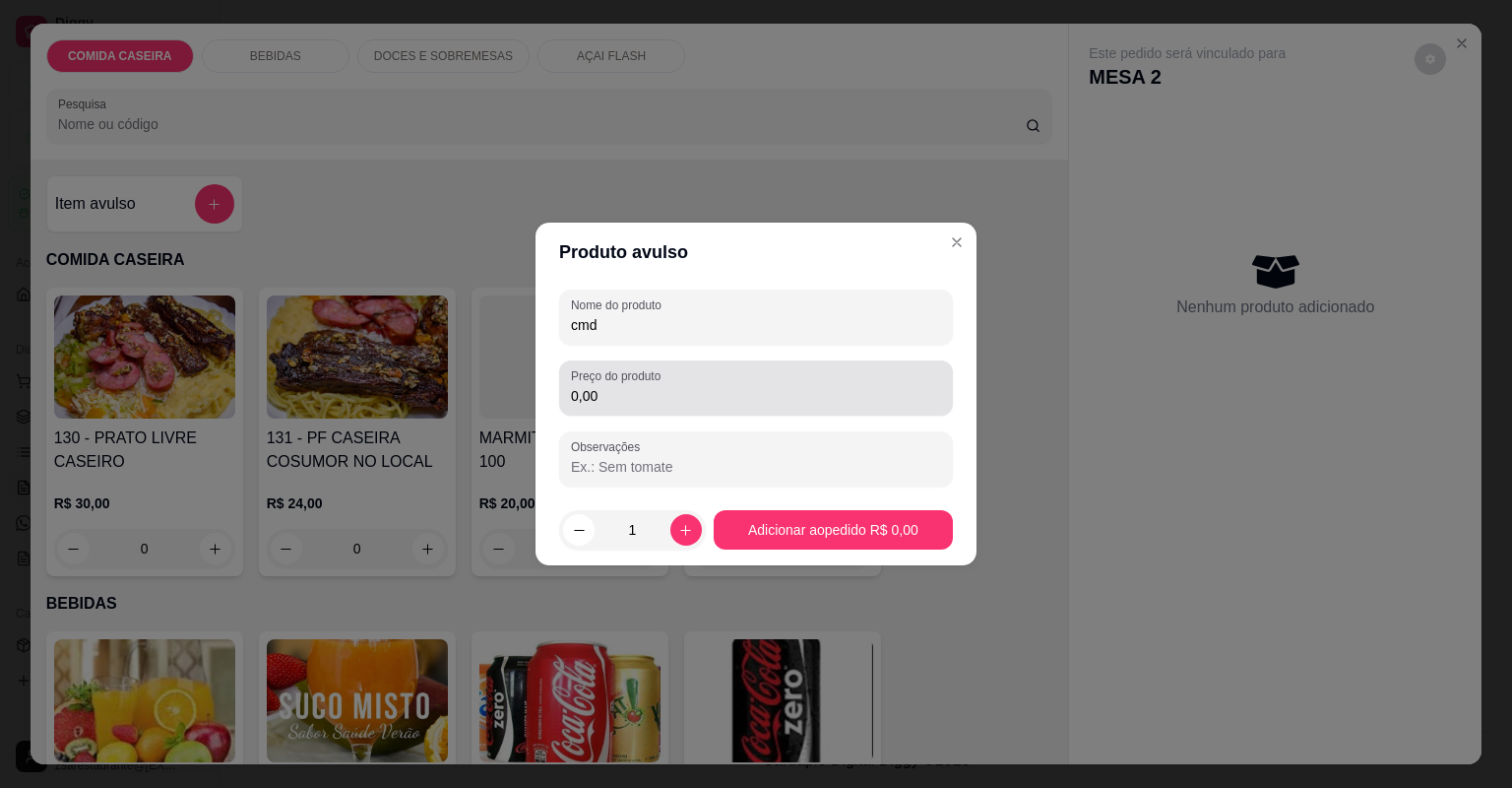 click on "0,00" at bounding box center [756, 388] 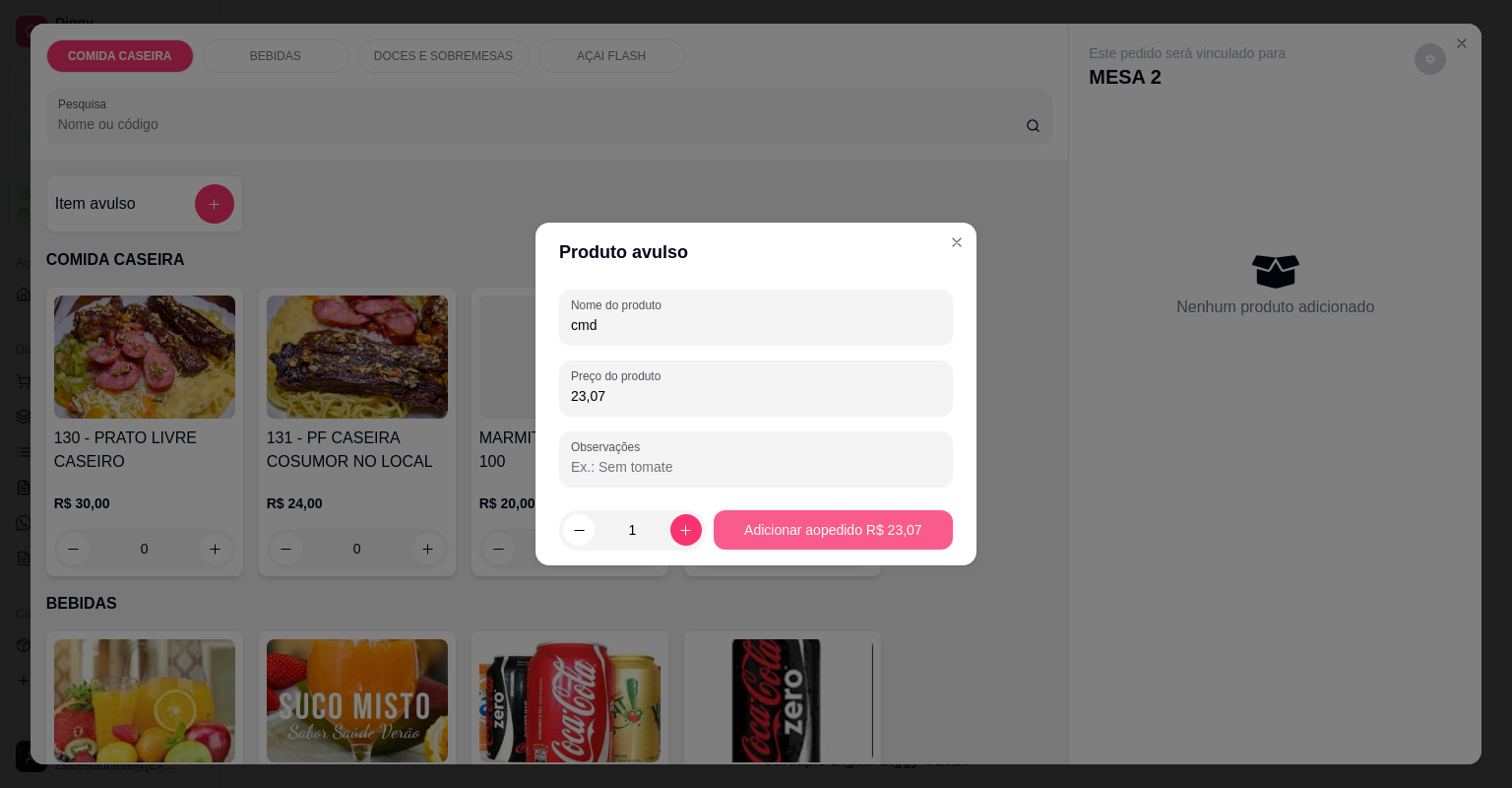 type on "23,07" 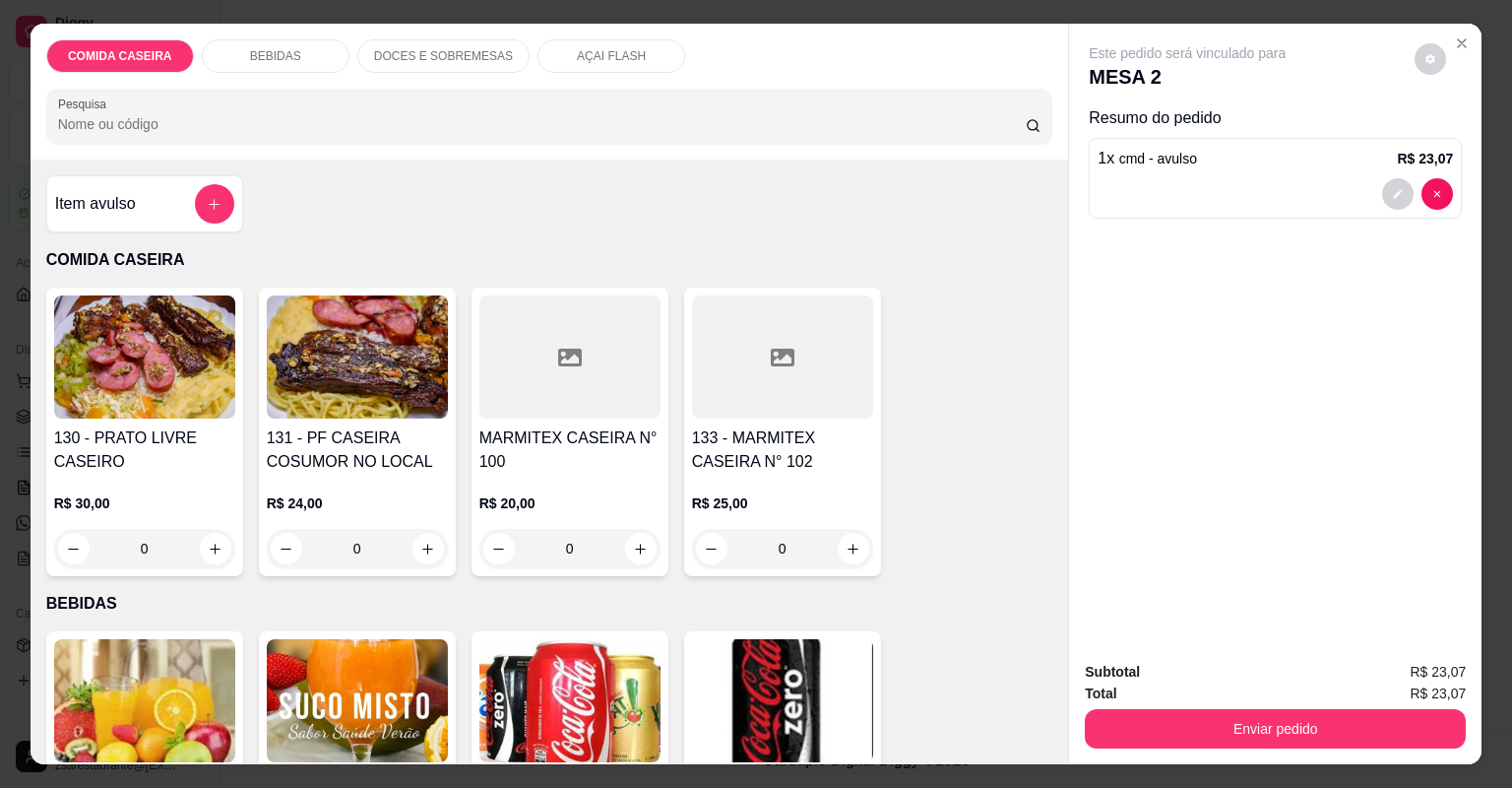 click on "Item avulso" at bounding box center (145, 204) 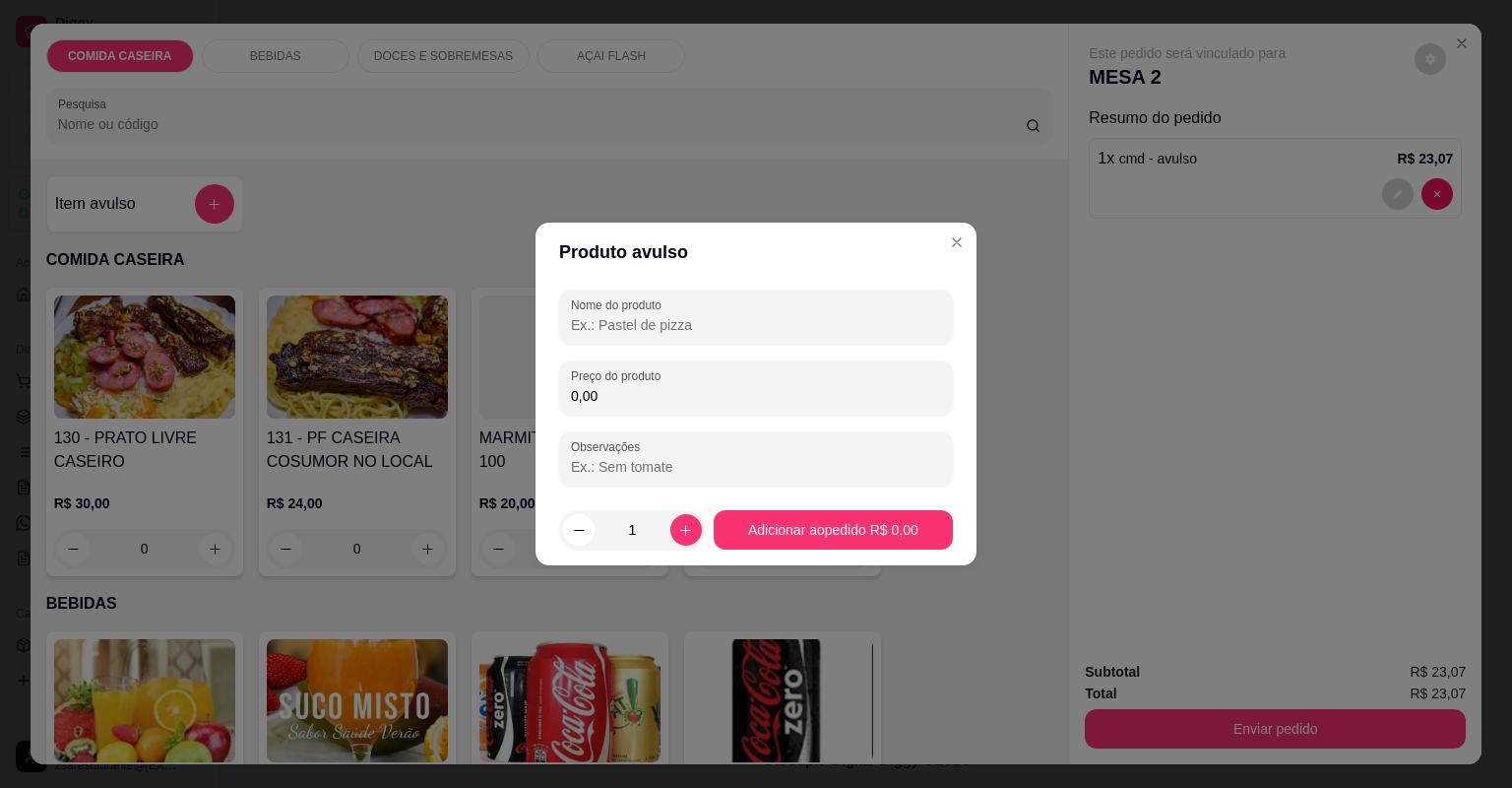 click on "Nome do produto" at bounding box center (756, 325) 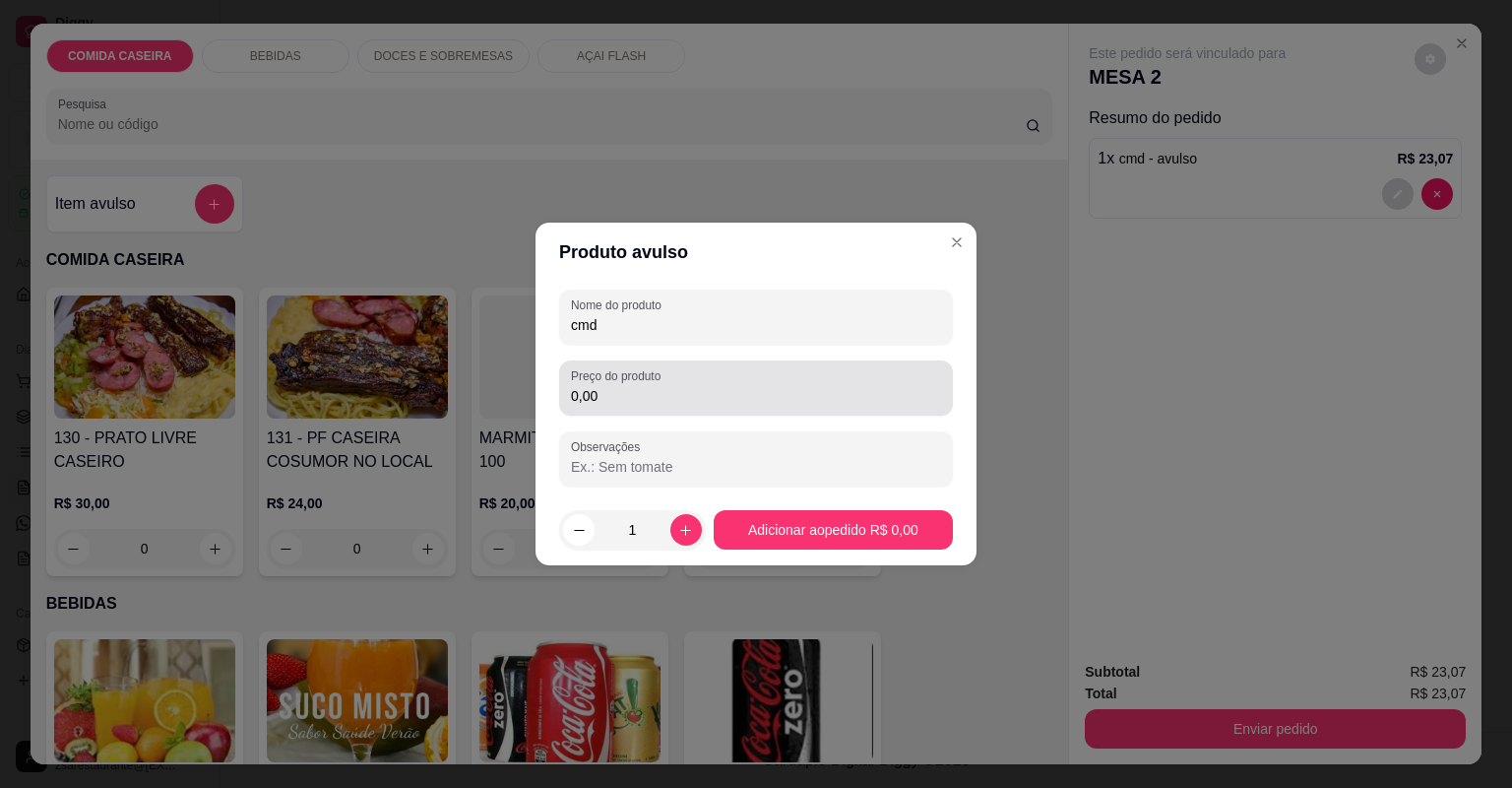 type on "cmd" 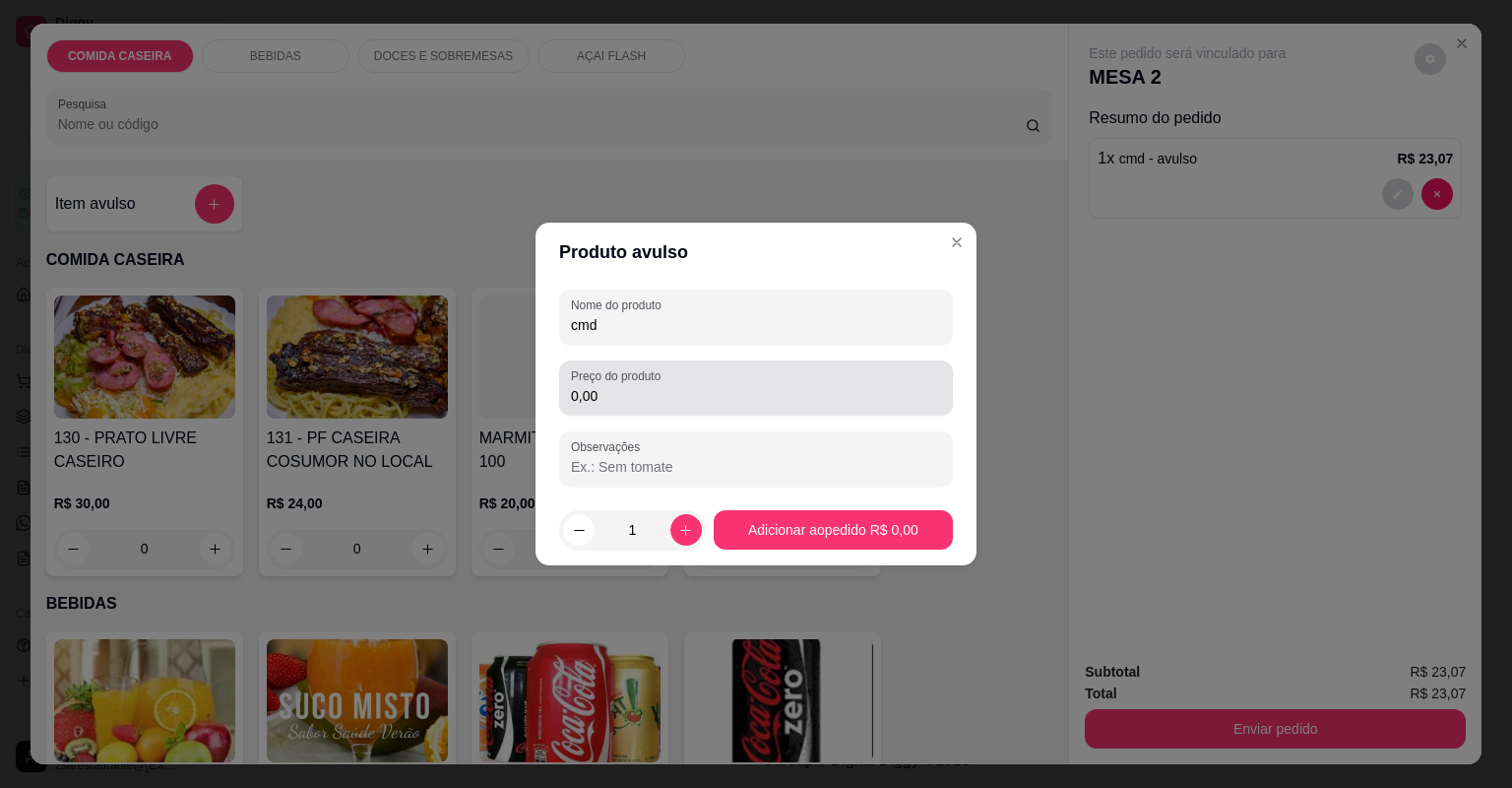click on "0,00" at bounding box center [756, 388] 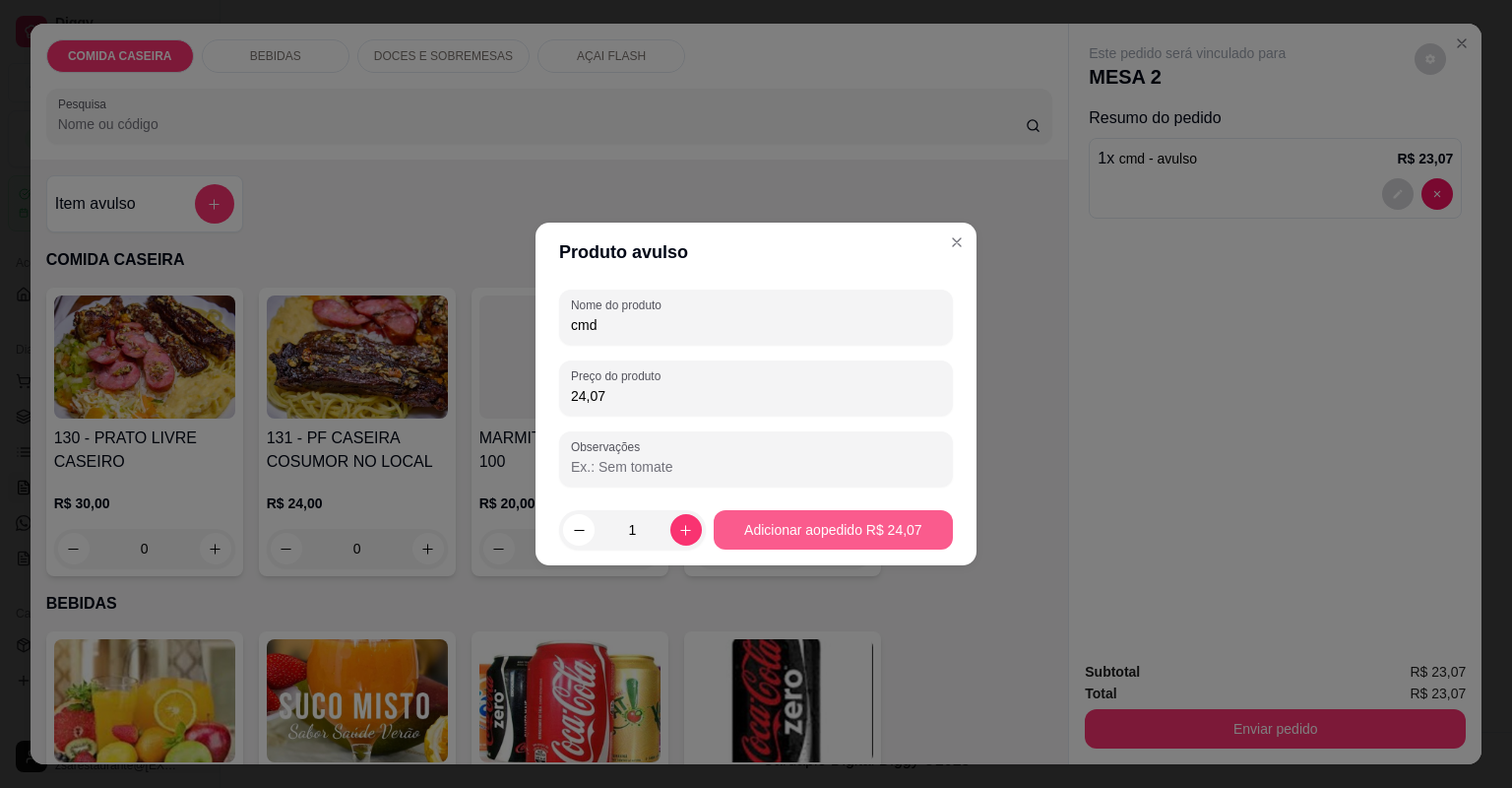 type on "24,07" 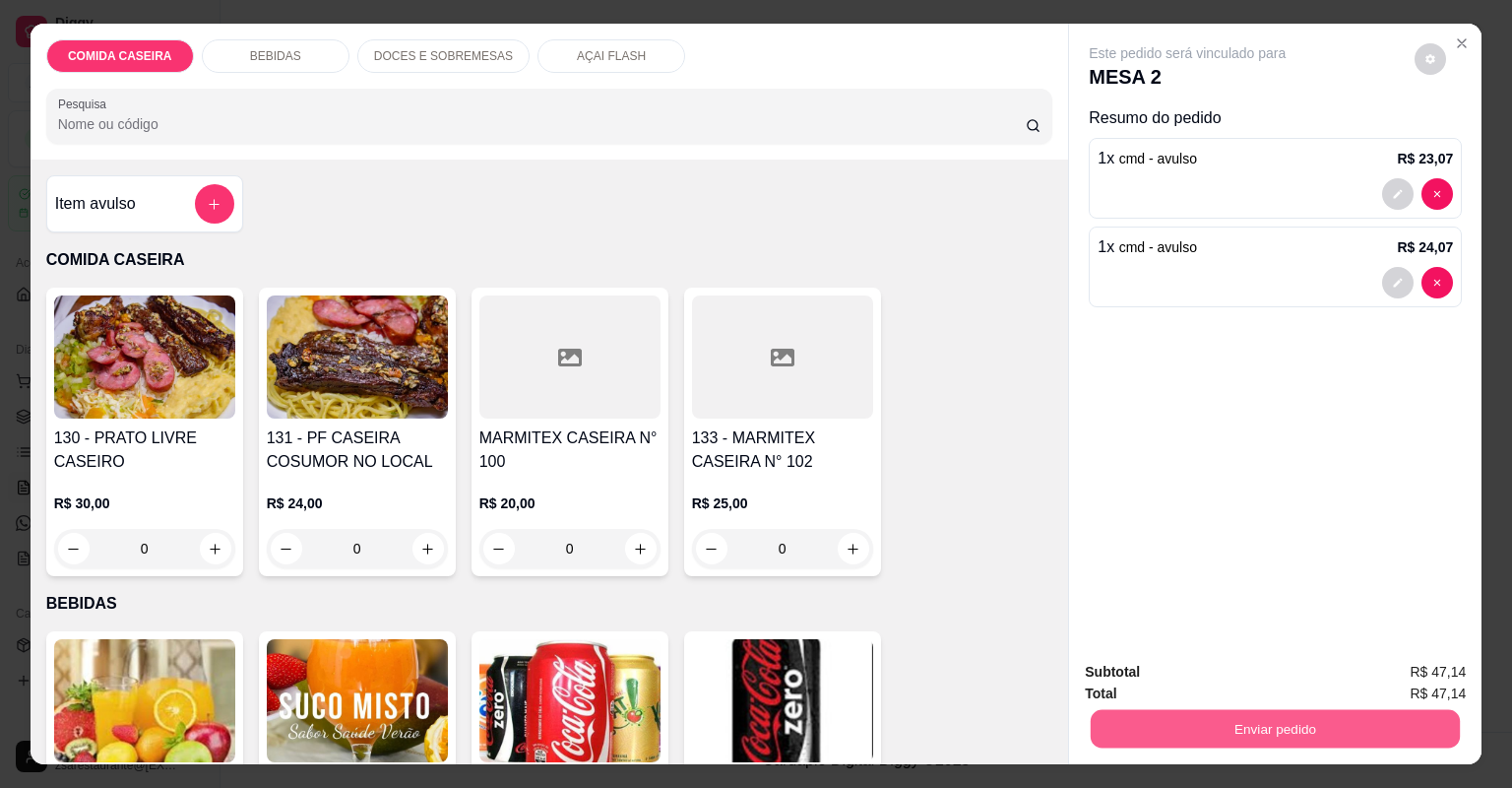 click on "Enviar pedido" at bounding box center [1275, 729] 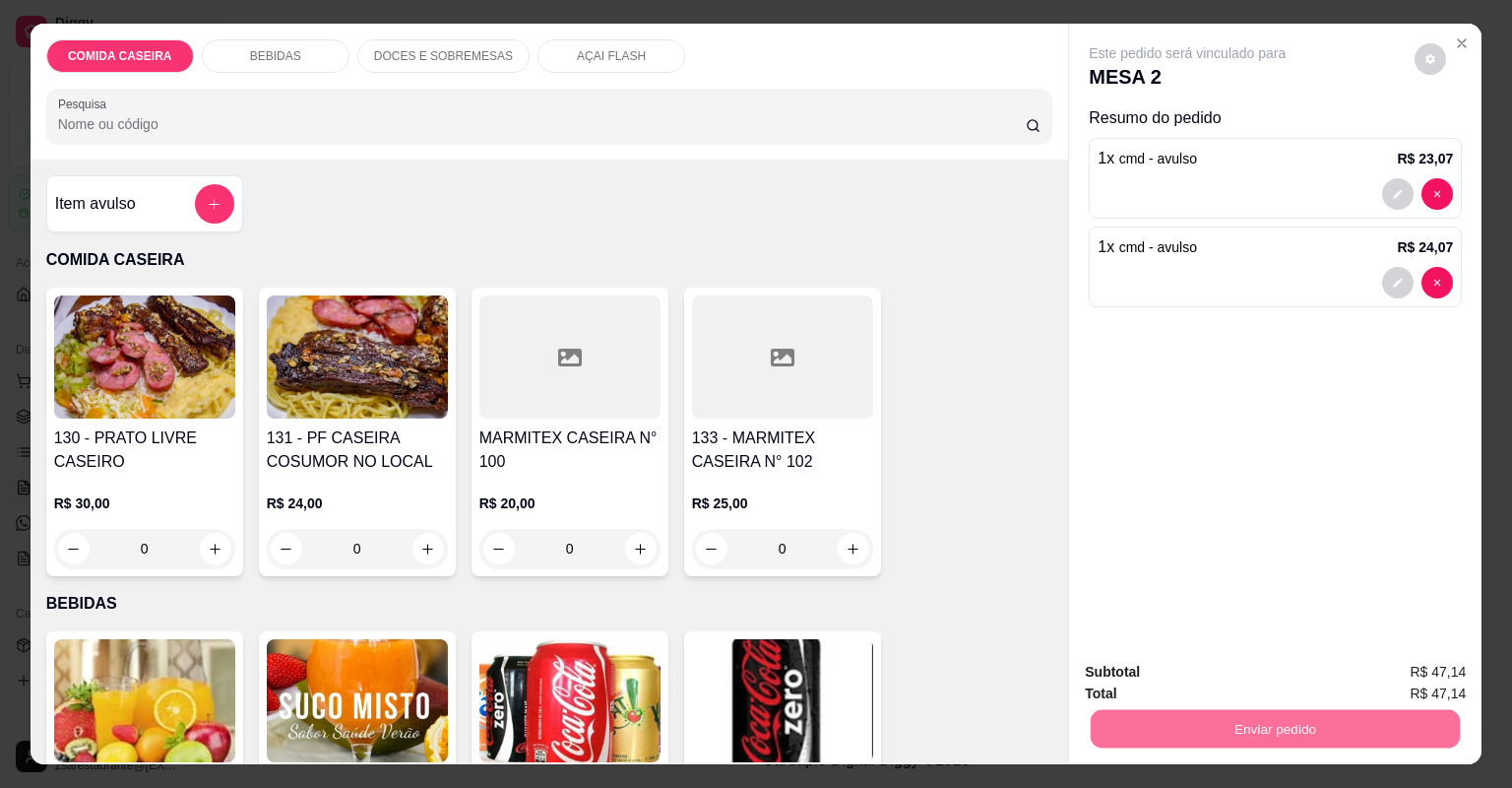 click on "Não registrar e enviar pedido" at bounding box center [1212, 681] 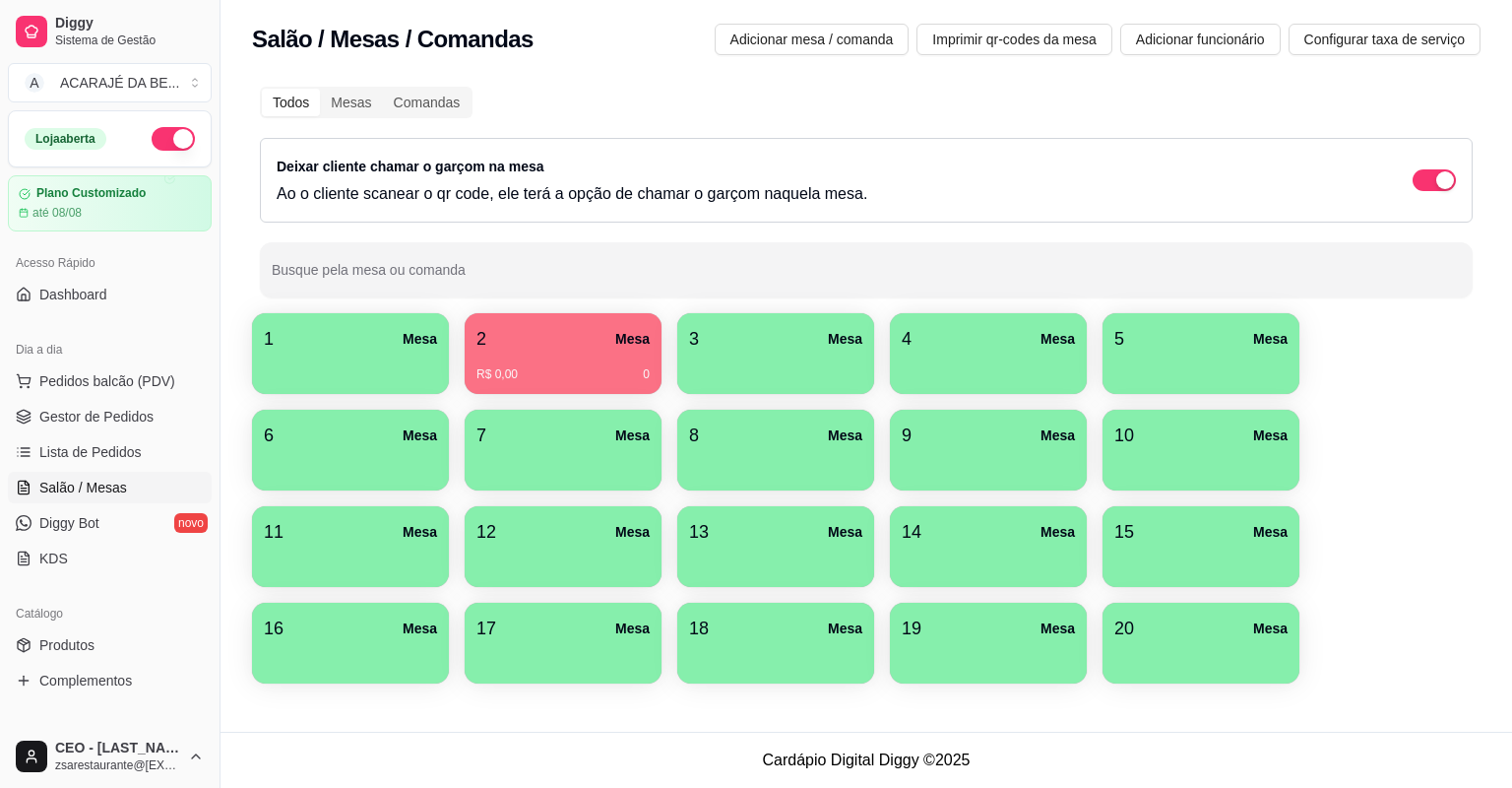 click on "10 Mesa" at bounding box center [1201, 435] 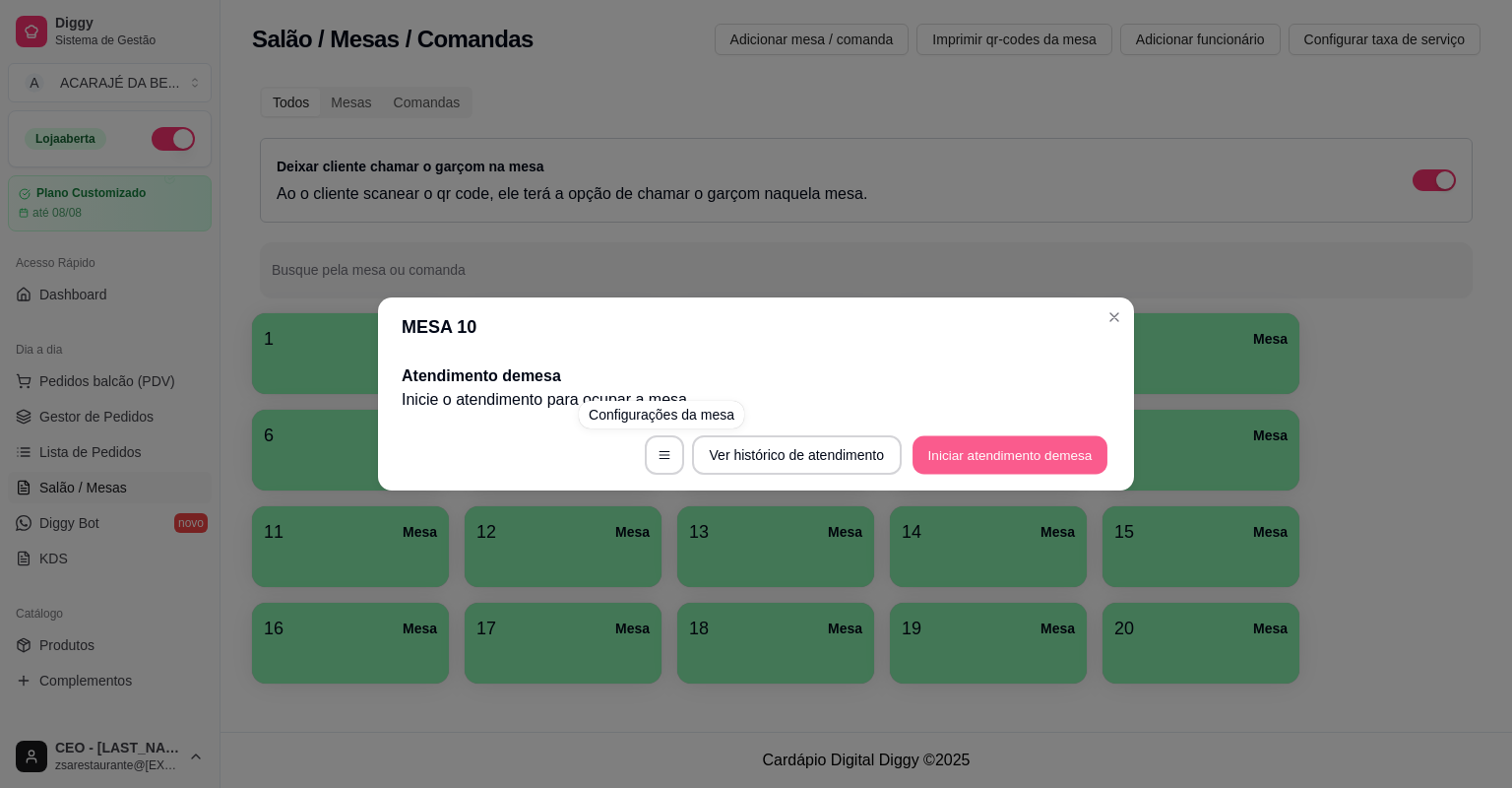 click on "Iniciar atendimento de  mesa" at bounding box center [1010, 455] 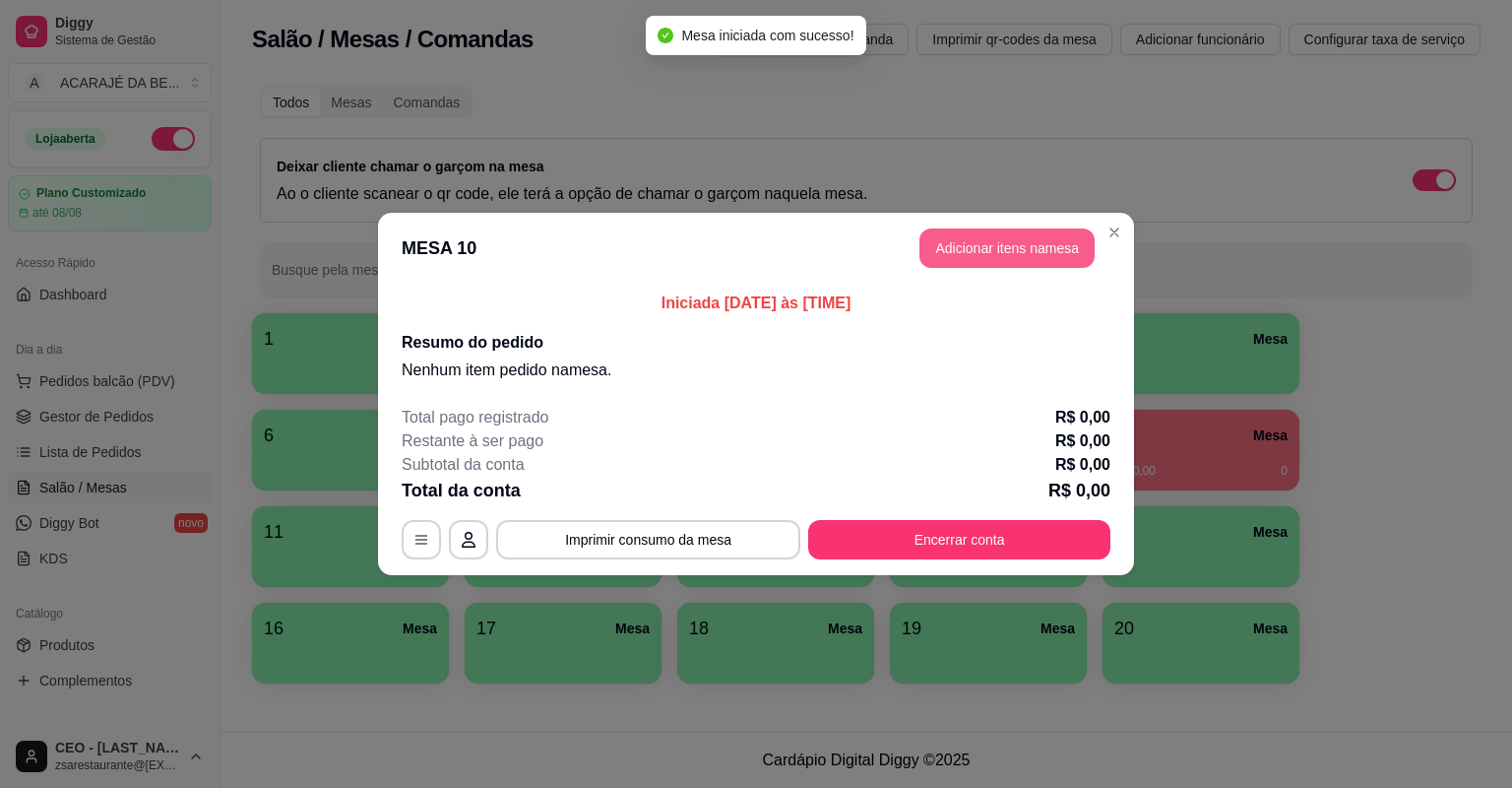 click on "Adicionar itens na  mesa" at bounding box center (1007, 248) 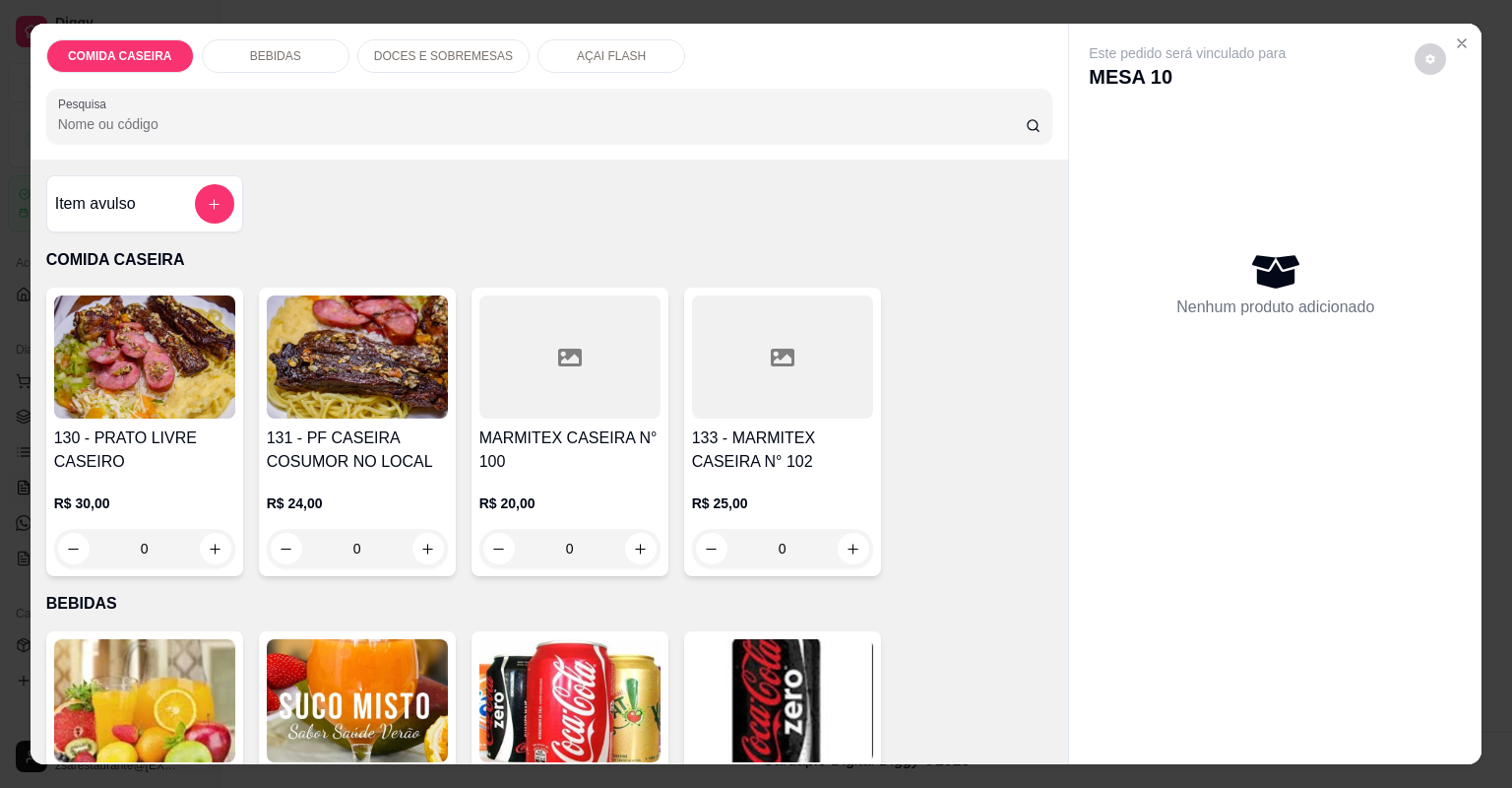 click on "Item avulso" at bounding box center [145, 204] 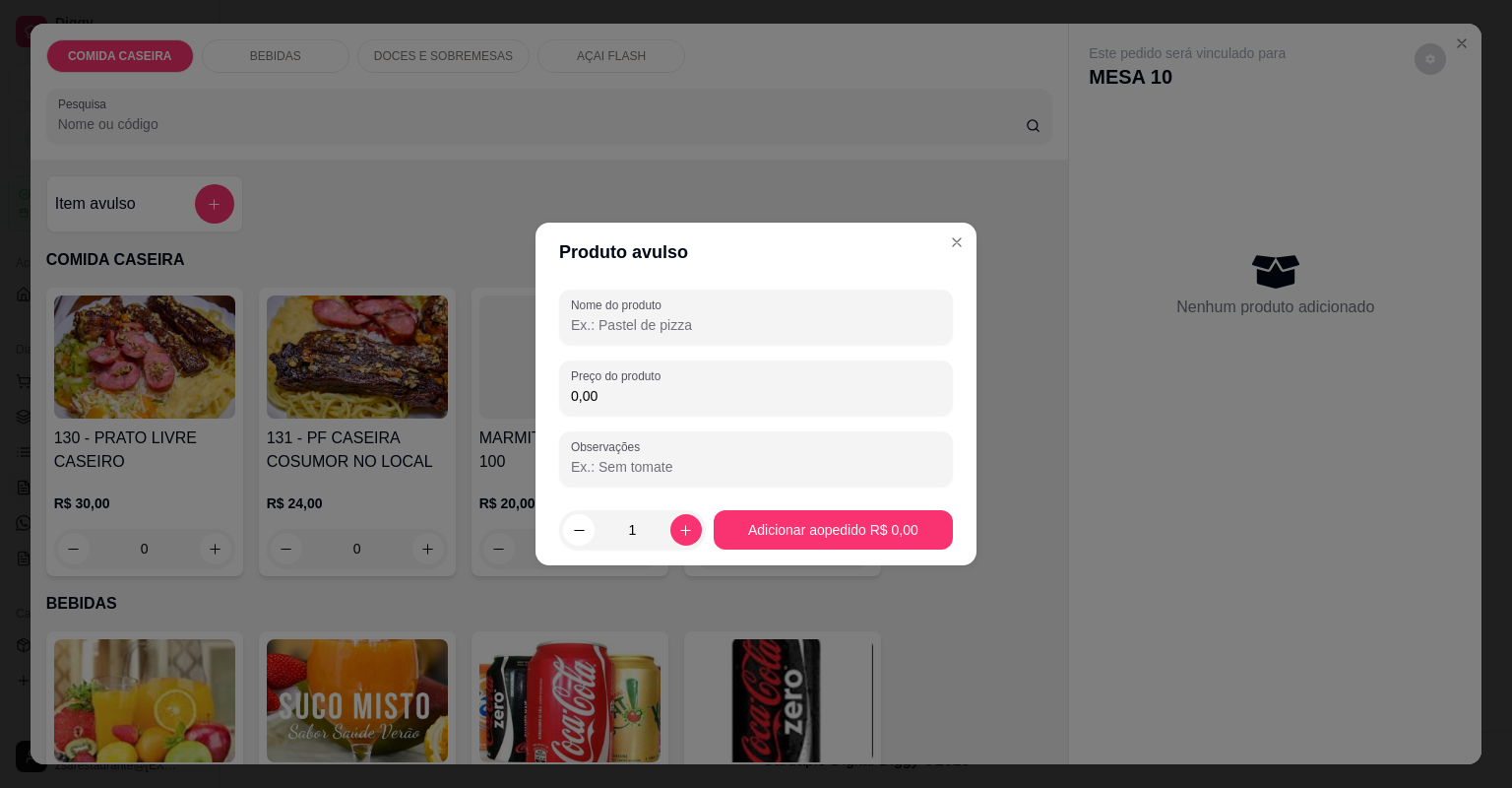 click on "Nome do produto" at bounding box center [756, 325] 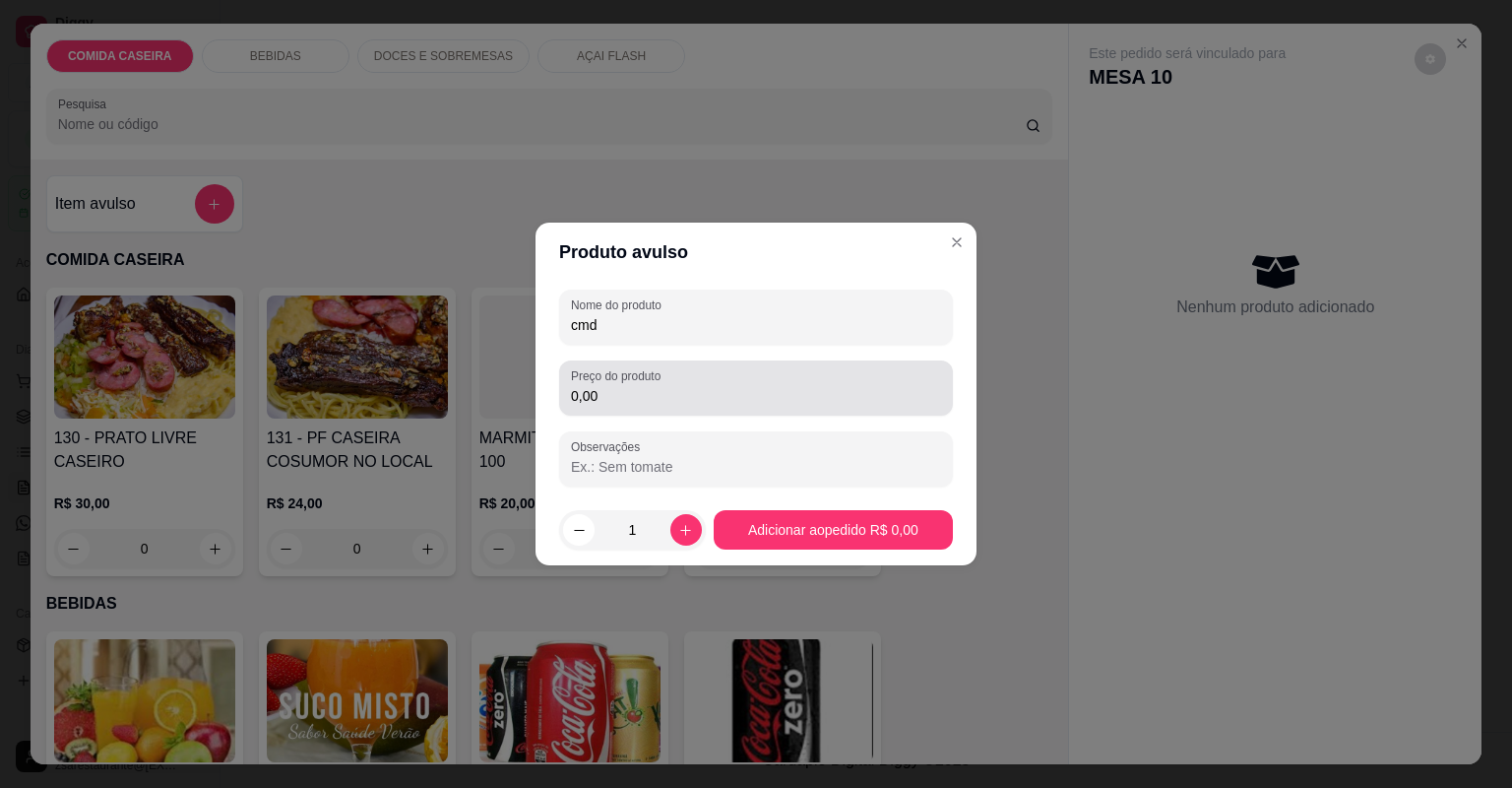 type on "cmd" 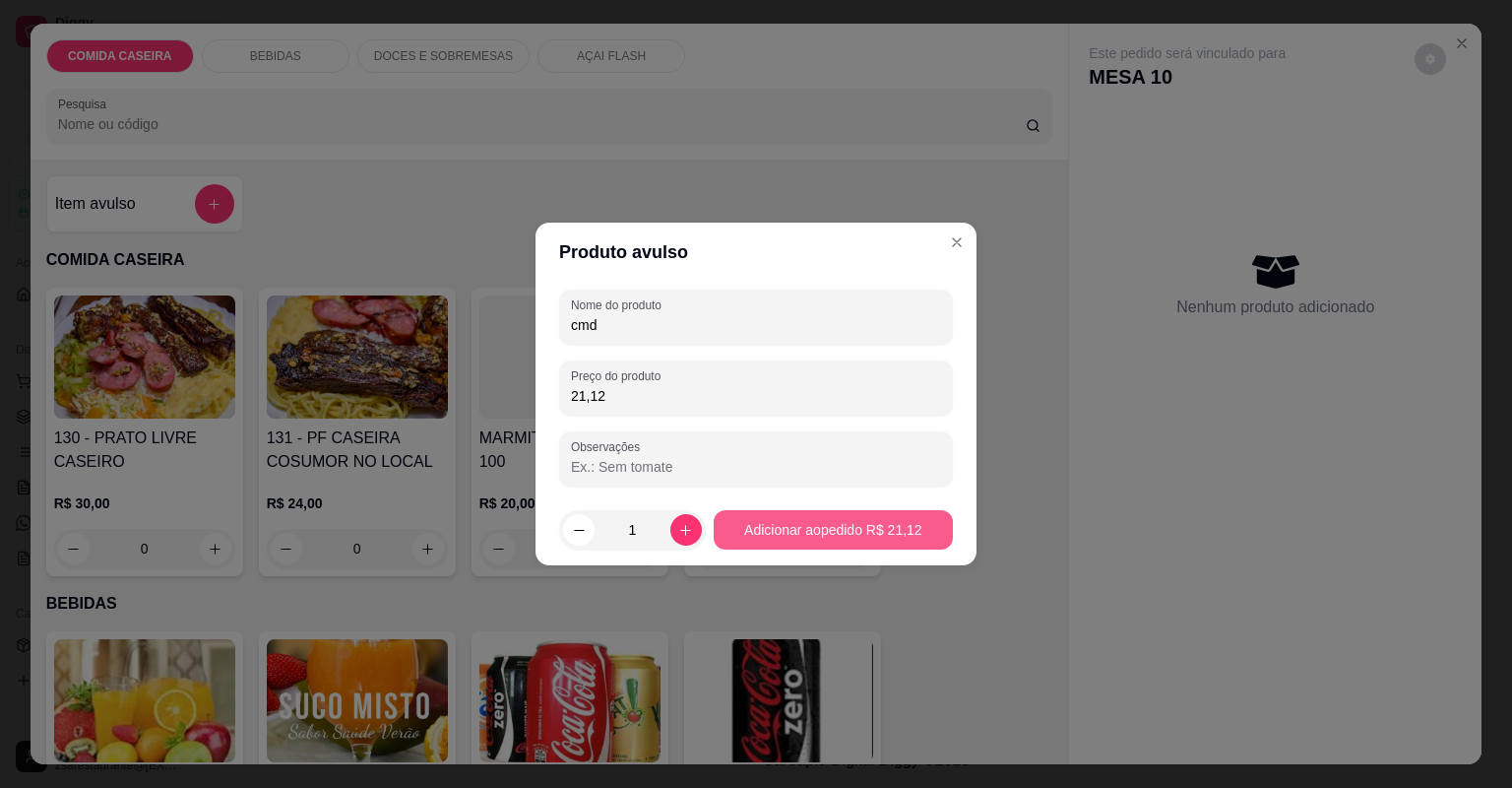 type on "21,12" 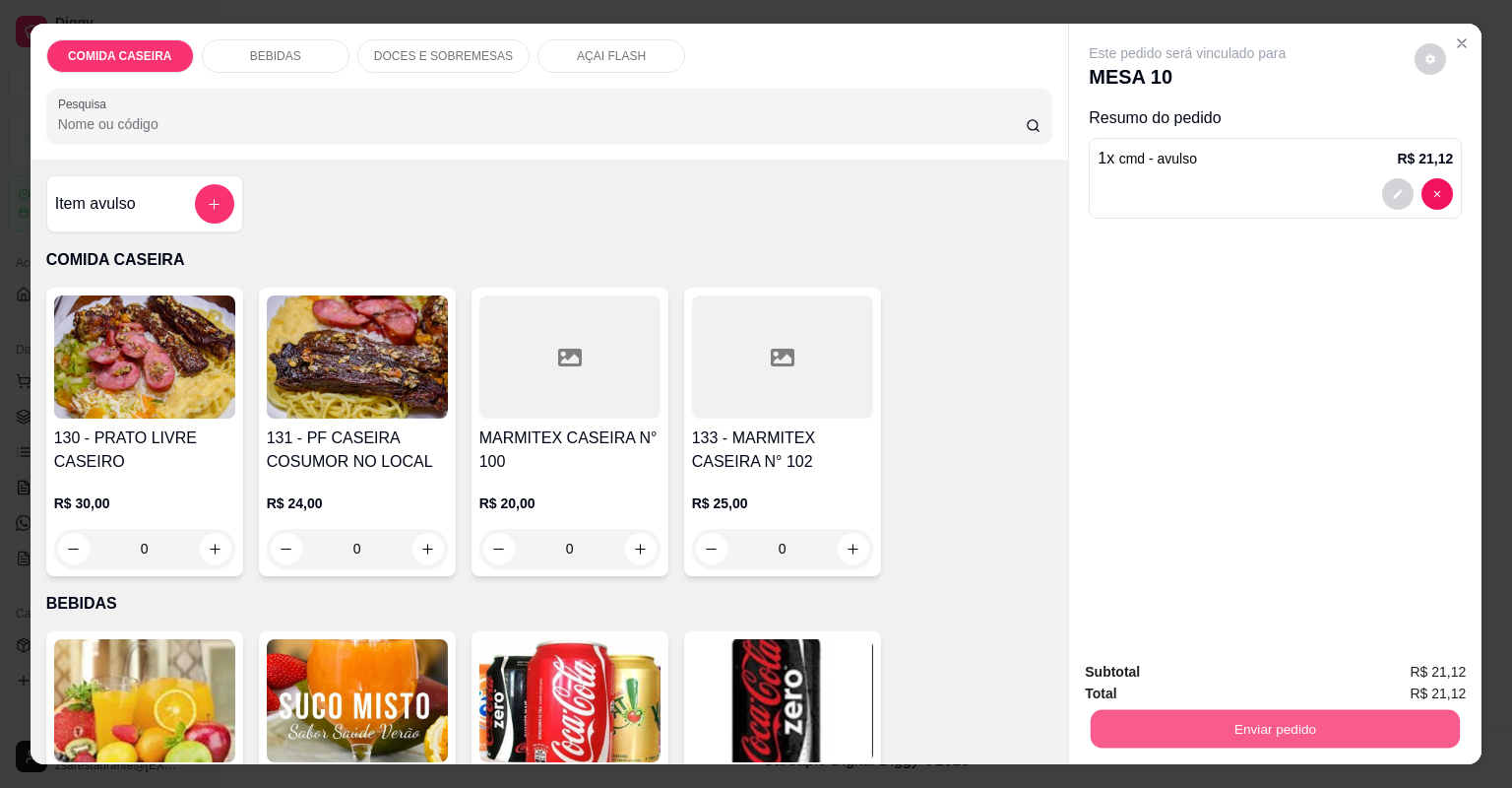 click on "Enviar pedido" at bounding box center (1275, 729) 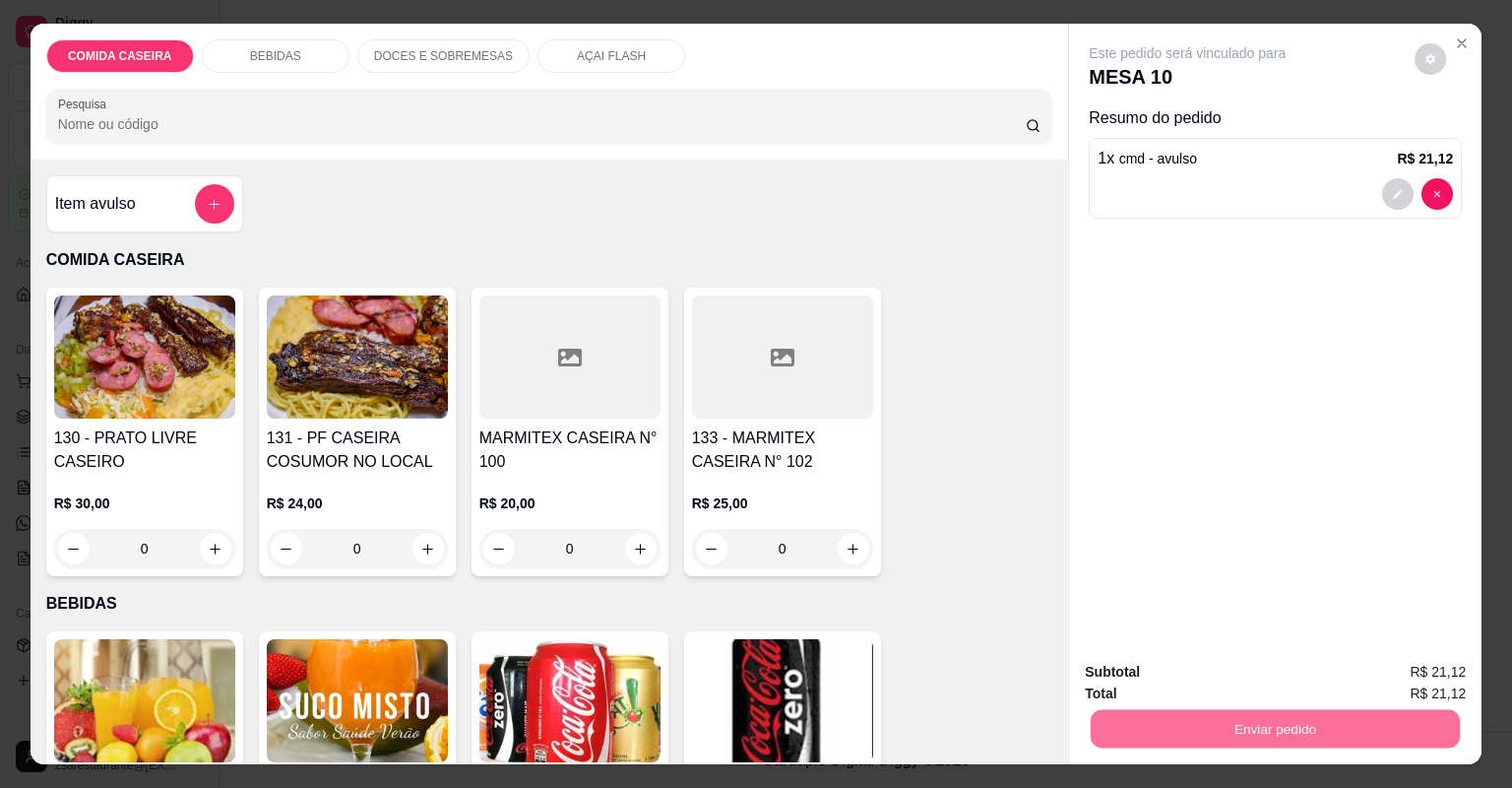 click on "Não registrar e enviar pedido" at bounding box center (1212, 680) 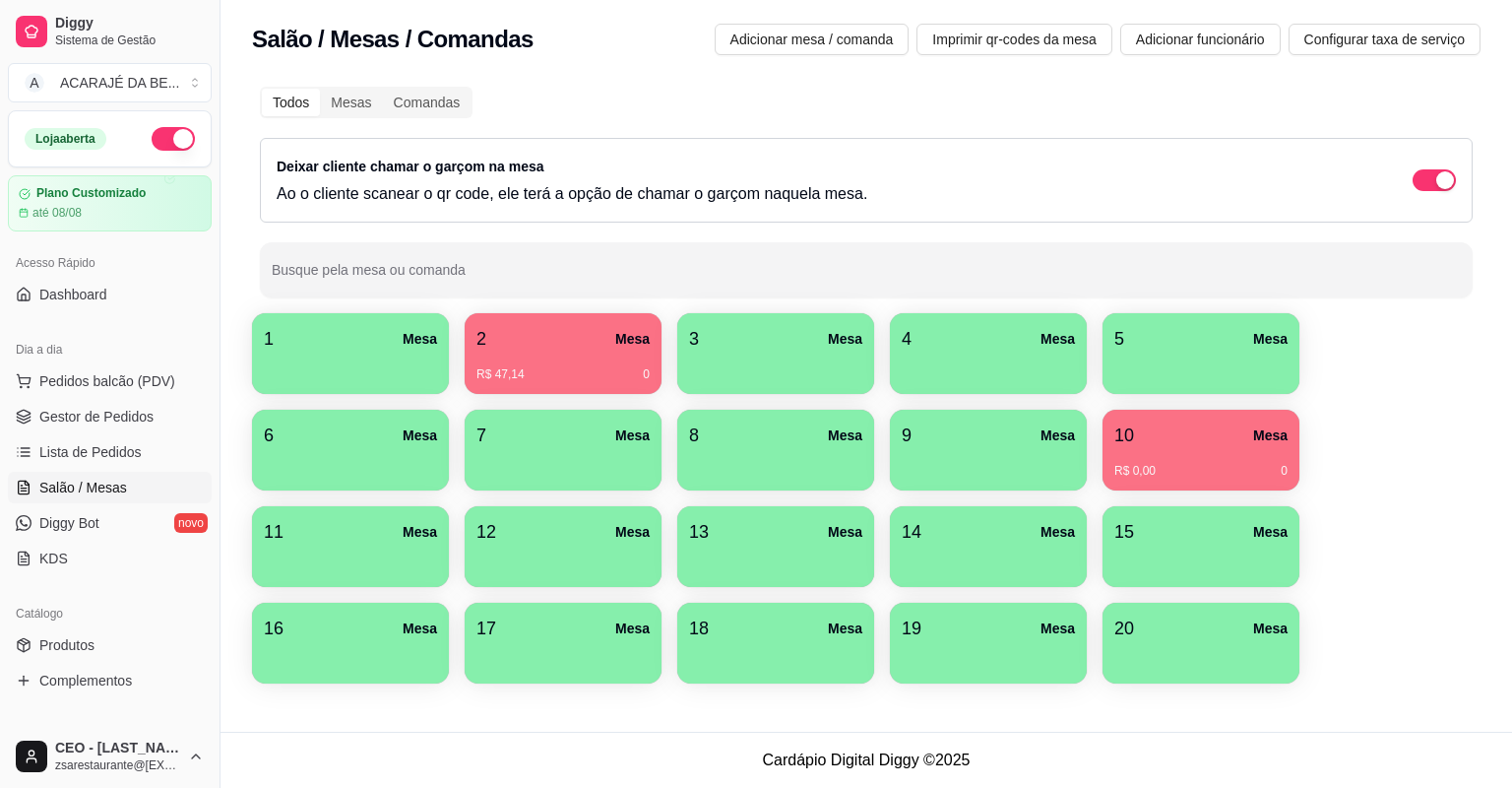 click on "1 Mesa 2 Mesa R$ 47,14 0 3 Mesa 4 Mesa 5 Mesa 6 Mesa 7 Mesa 8 Mesa 9 Mesa 10 Mesa R$ 0,00 0 11 Mesa 12 Mesa 13 Mesa 14 Mesa 15 Mesa 16 Mesa 17 Mesa 18 Mesa 19 Mesa 20 Mesa" at bounding box center [866, 498] 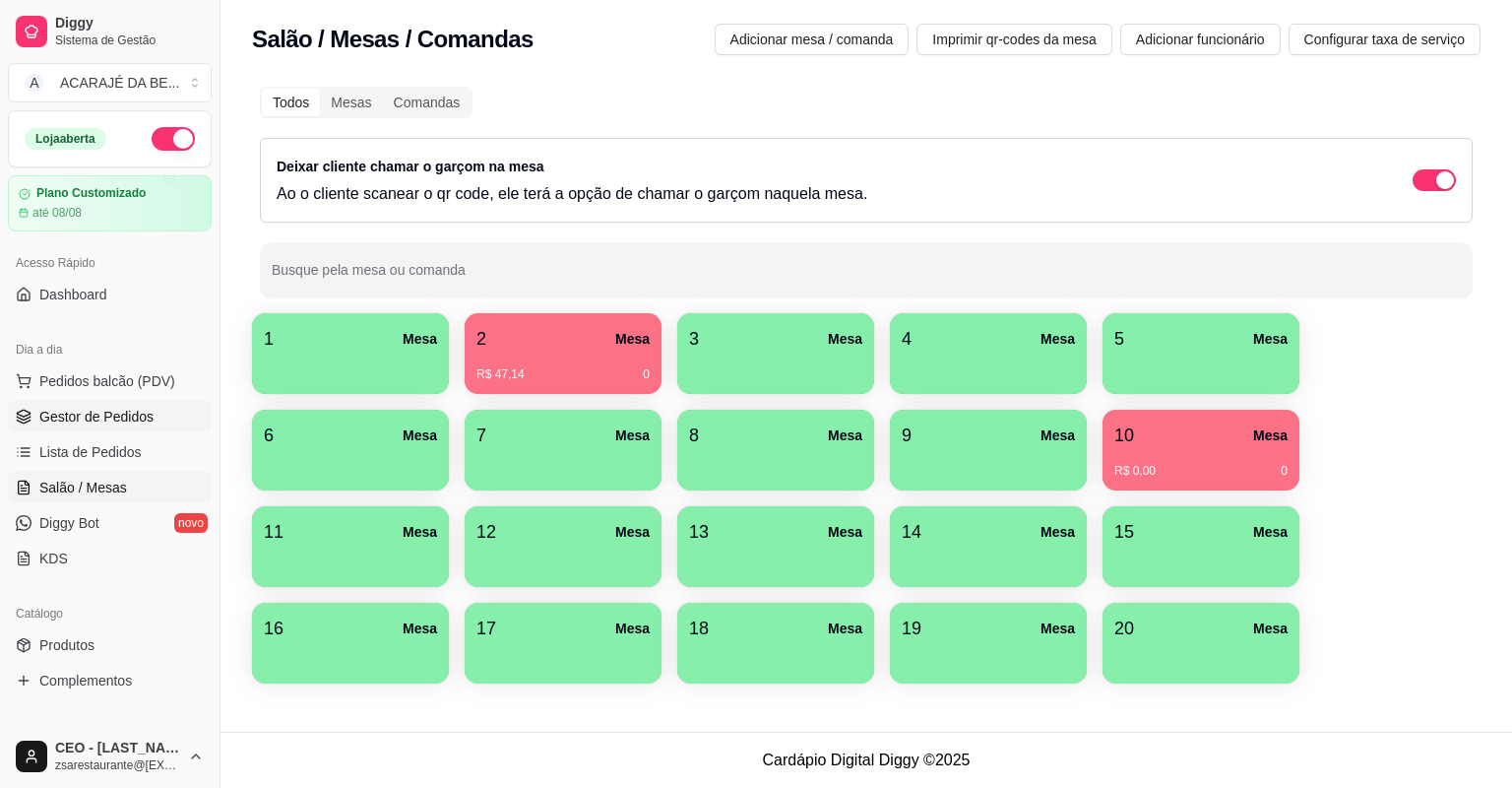 click on "Gestor de Pedidos" at bounding box center [109, 417] 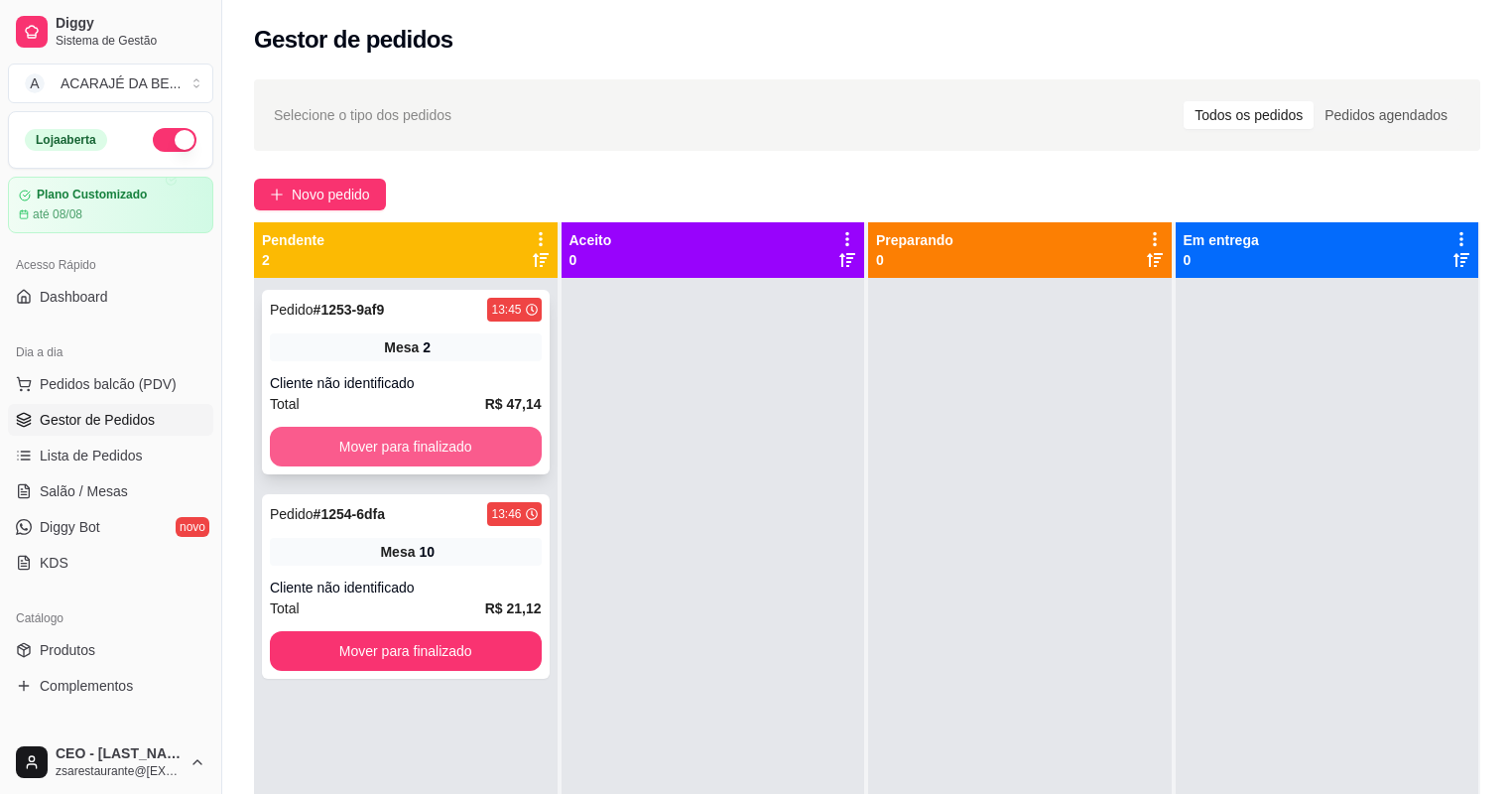 click on "Mover para finalizado" at bounding box center [406, 447] 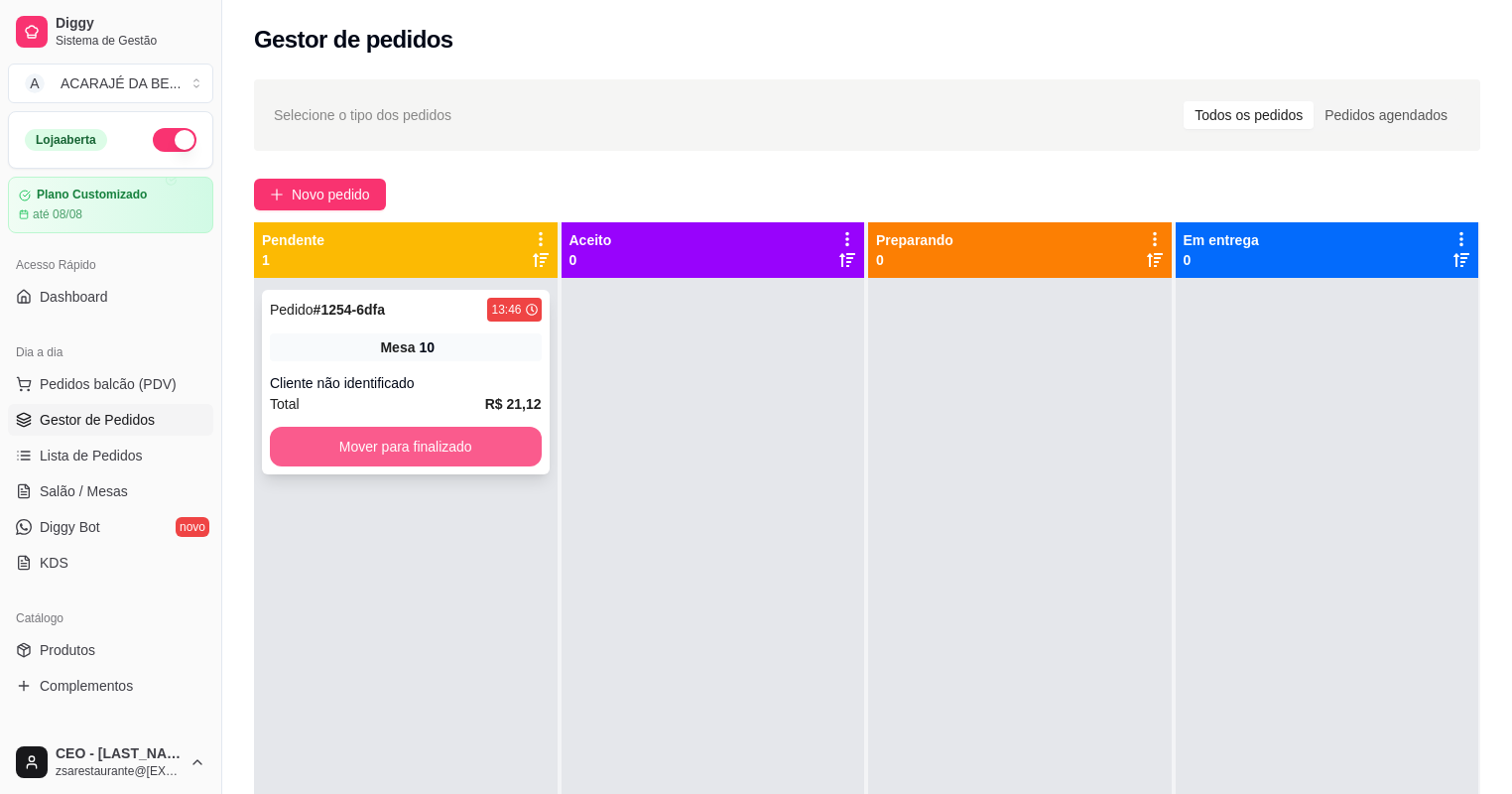 click on "Mover para finalizado" at bounding box center (406, 447) 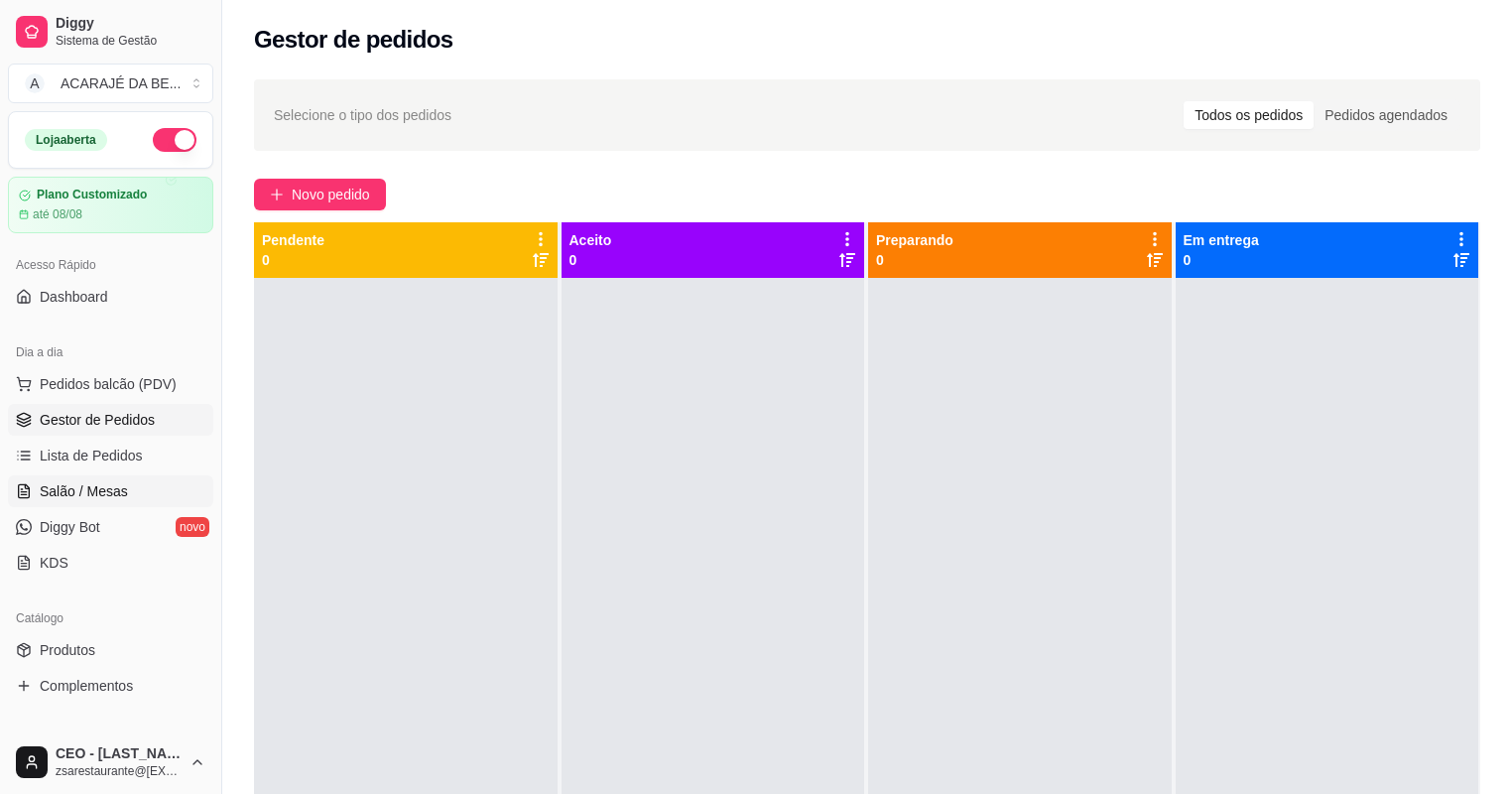 click on "Salão / Mesas" at bounding box center [83, 491] 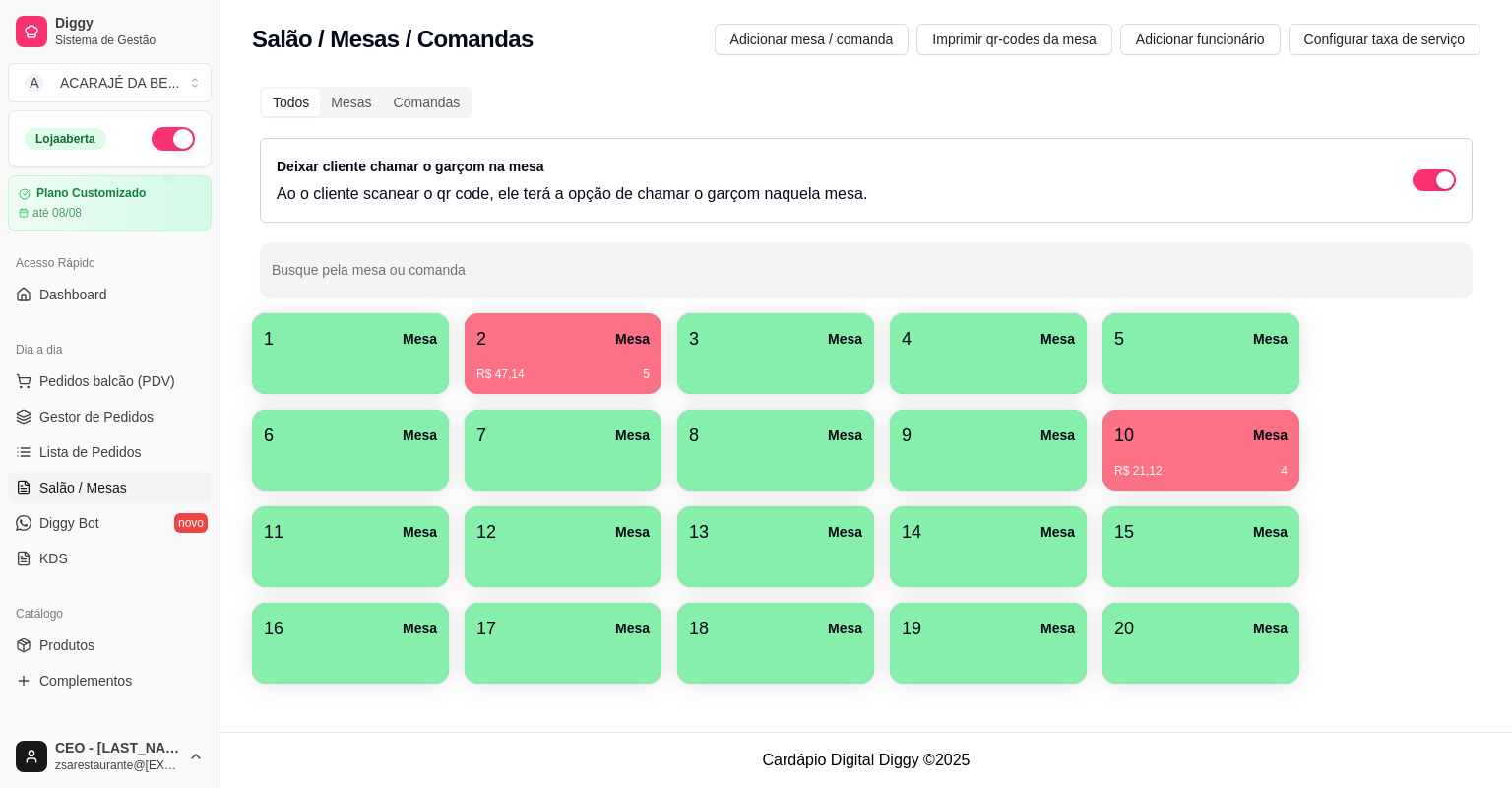 click on "10" at bounding box center [1124, 435] 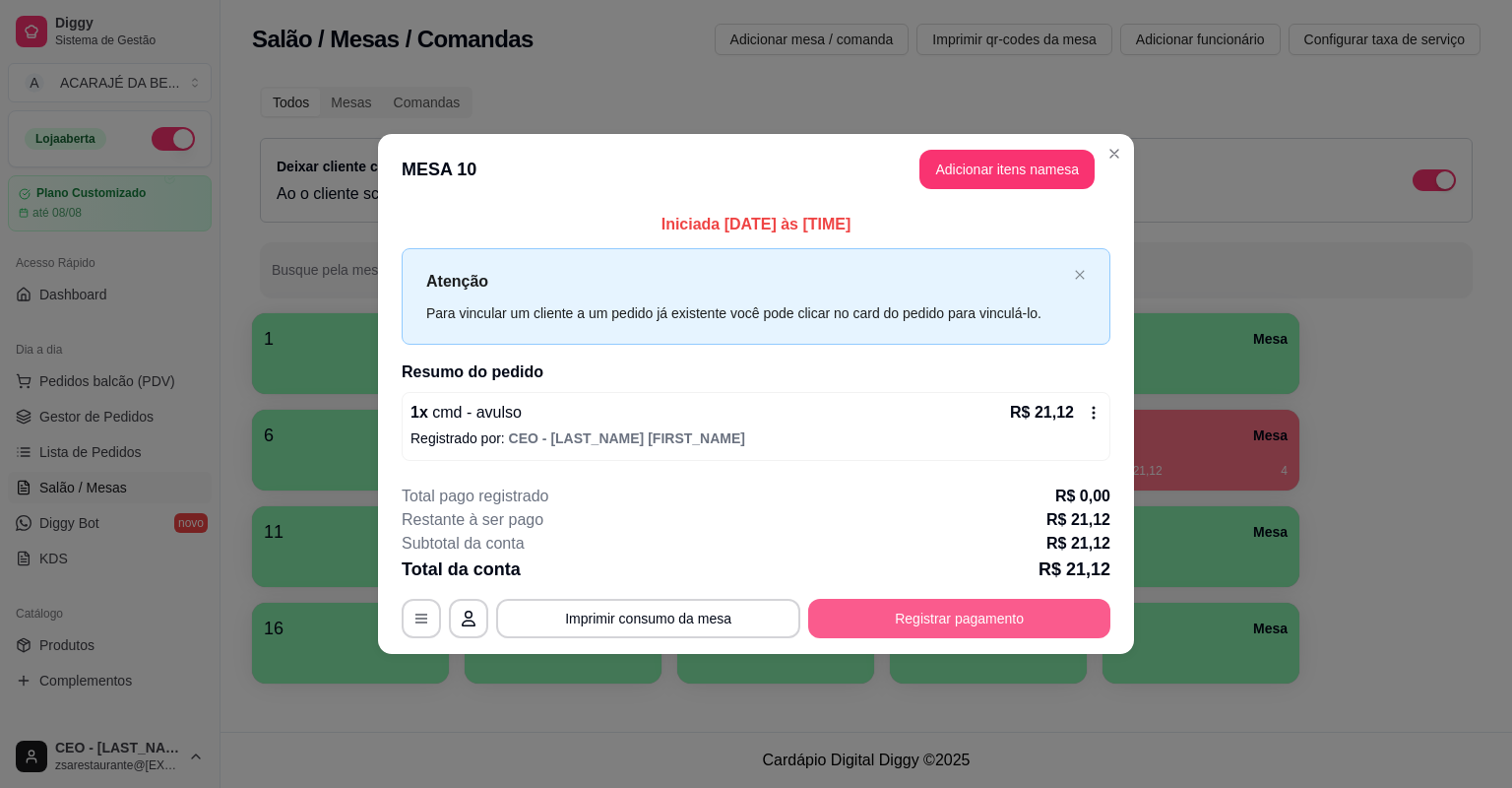 click on "Registrar pagamento" at bounding box center [959, 619] 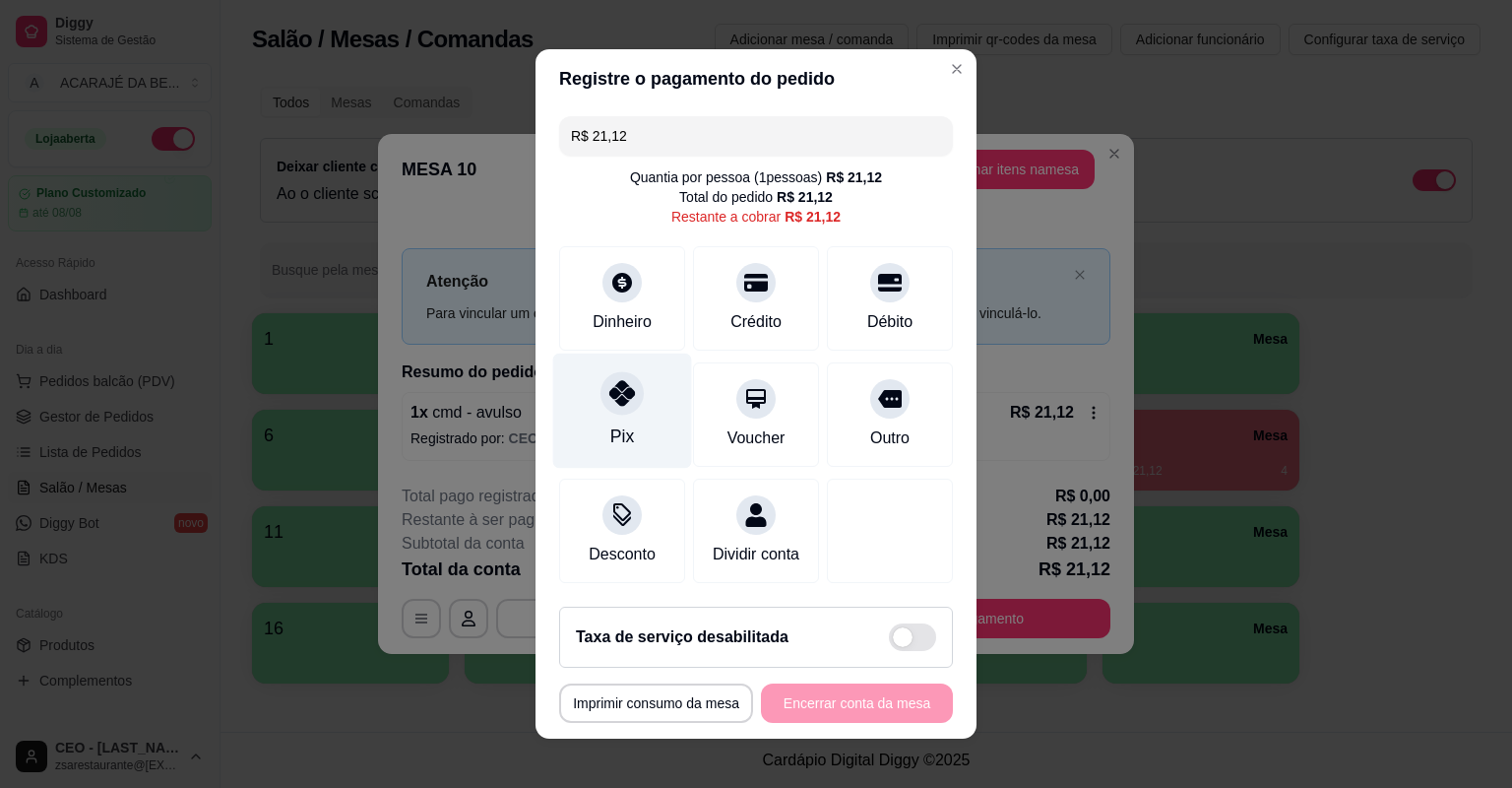 click on "Pix" at bounding box center (622, 411) 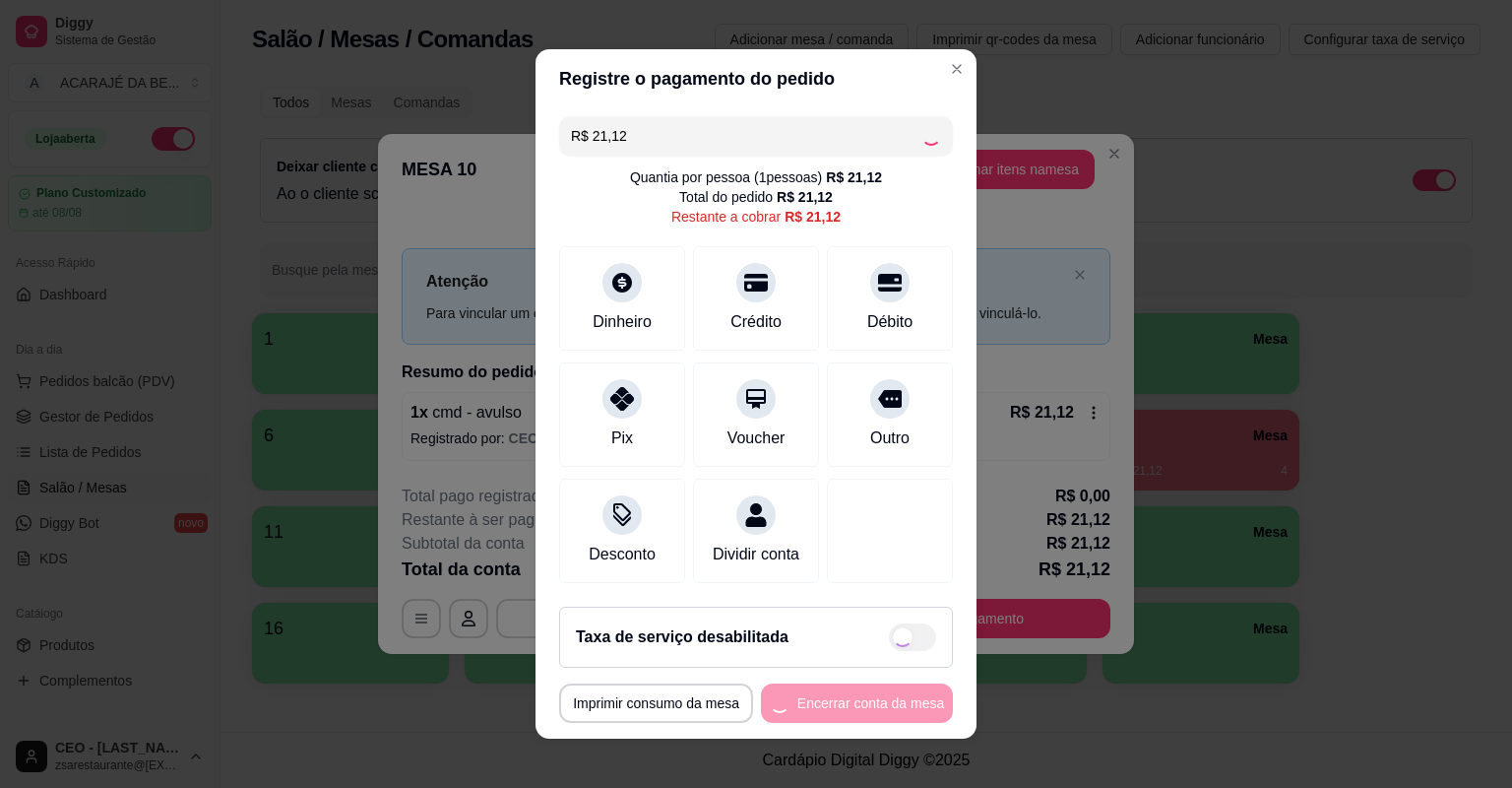 type on "R$ 0,00" 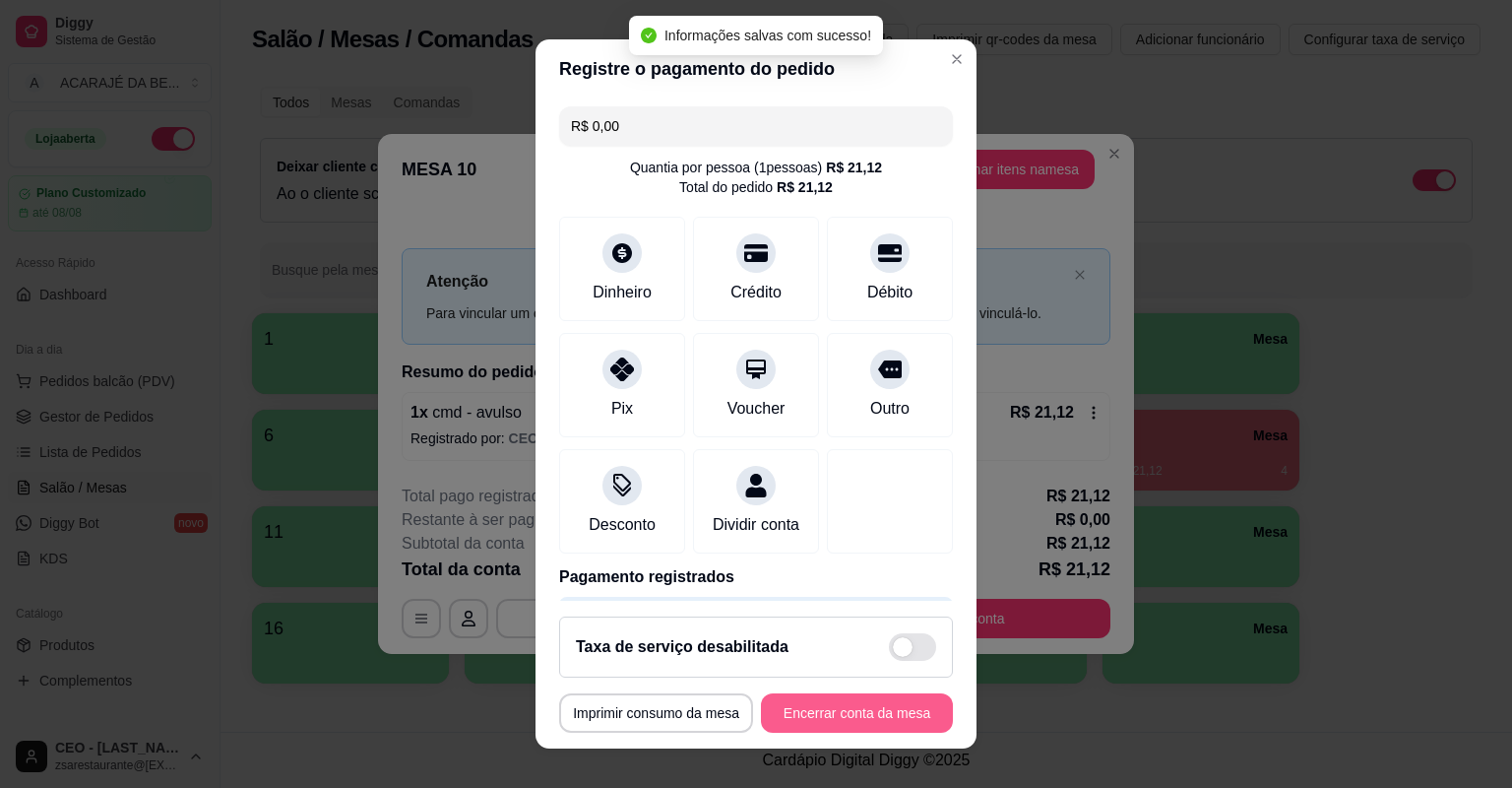click on "Encerrar conta da mesa" at bounding box center [856, 713] 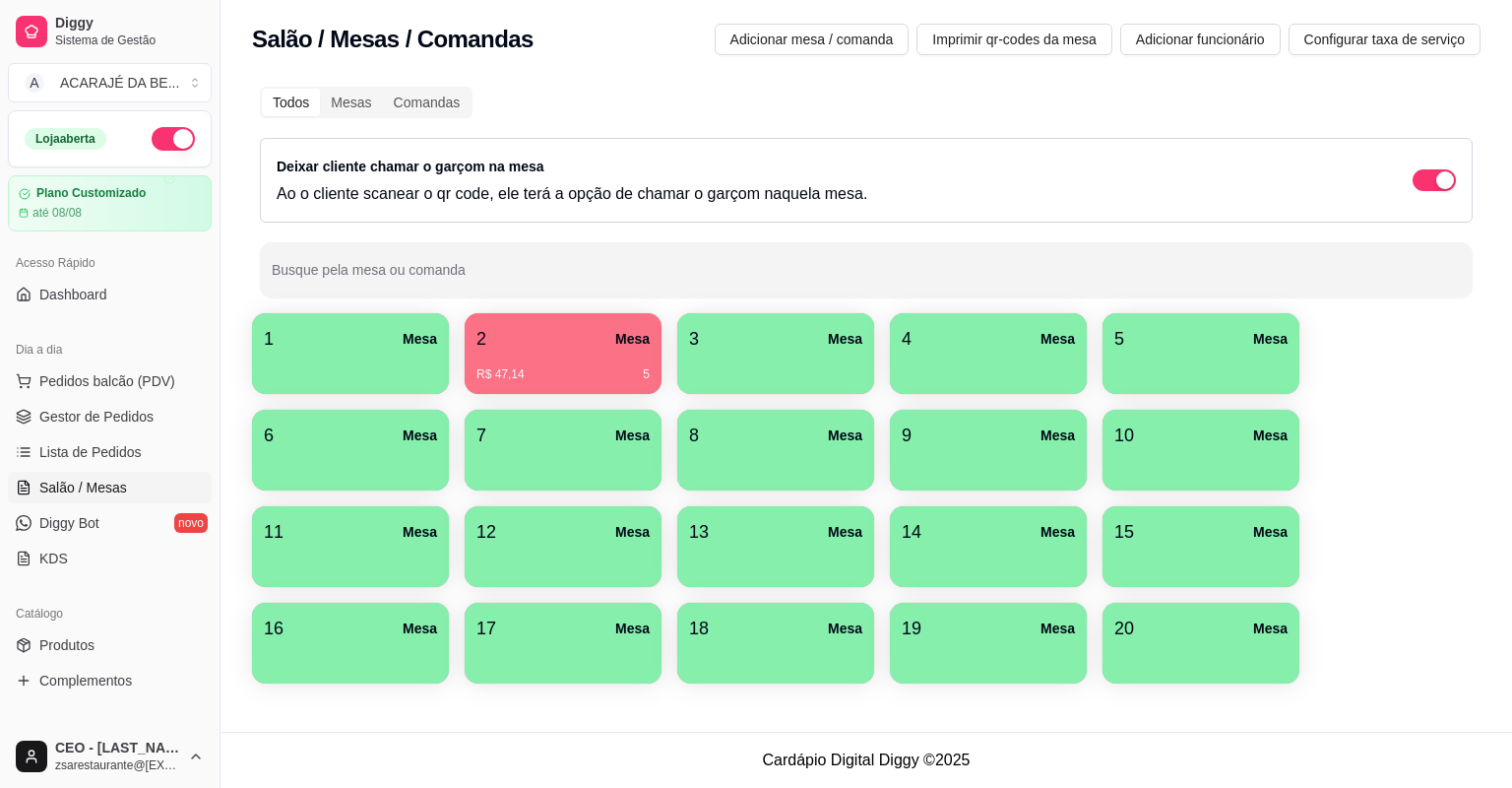 click on "R$ 47,14 5" at bounding box center [563, 367] 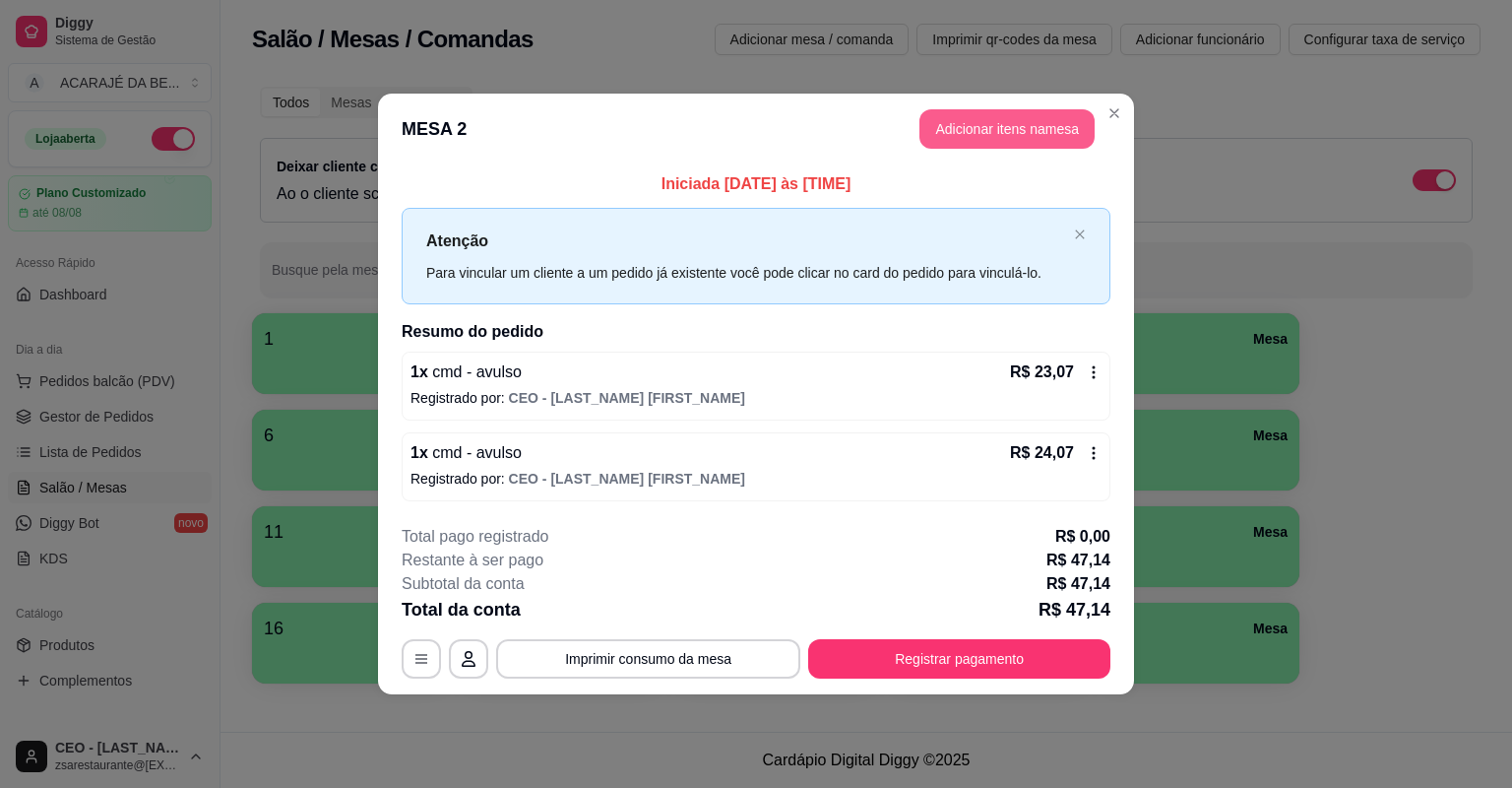 click on "Adicionar itens na  mesa" at bounding box center (1007, 129) 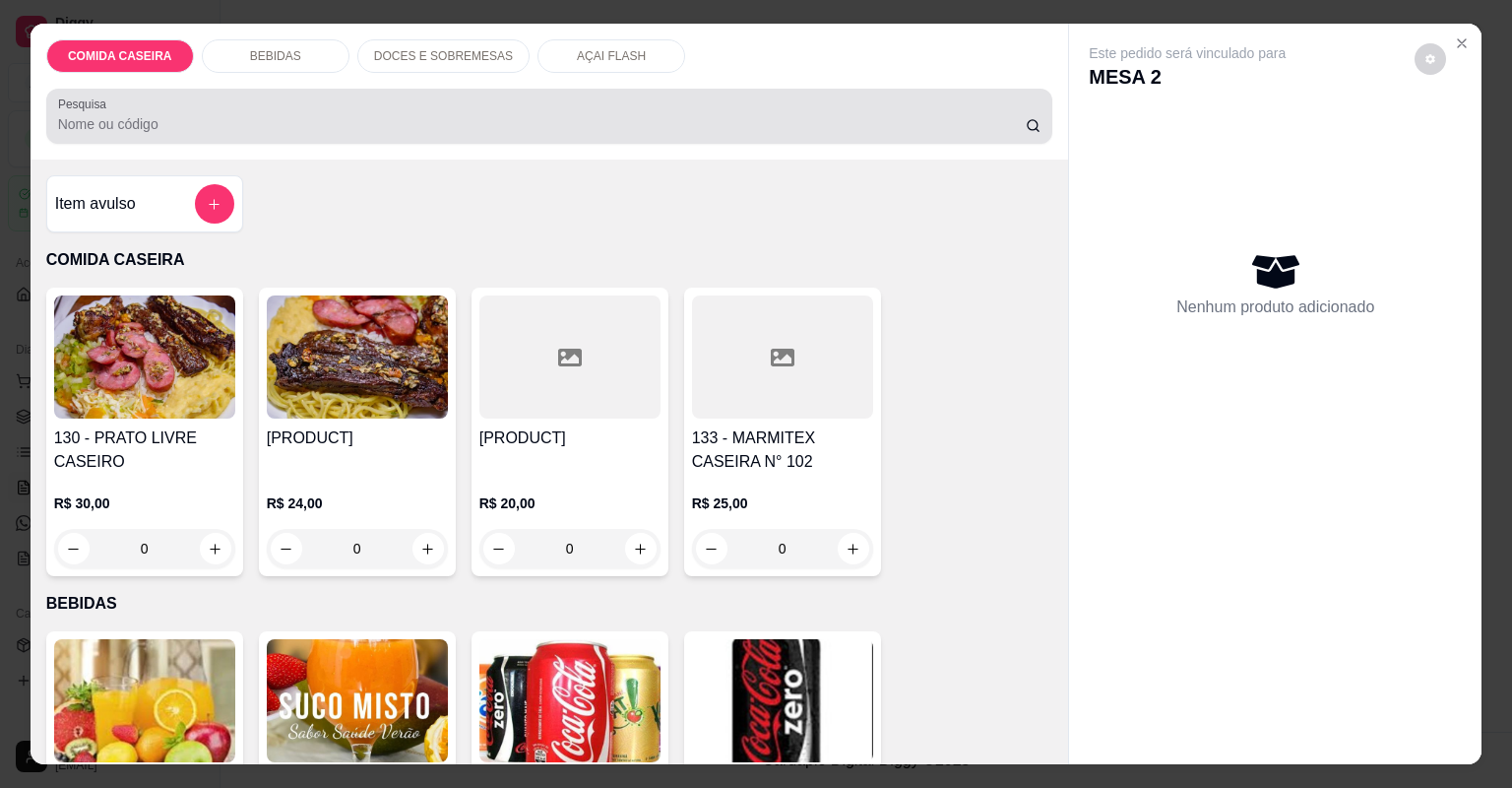 scroll, scrollTop: 0, scrollLeft: 0, axis: both 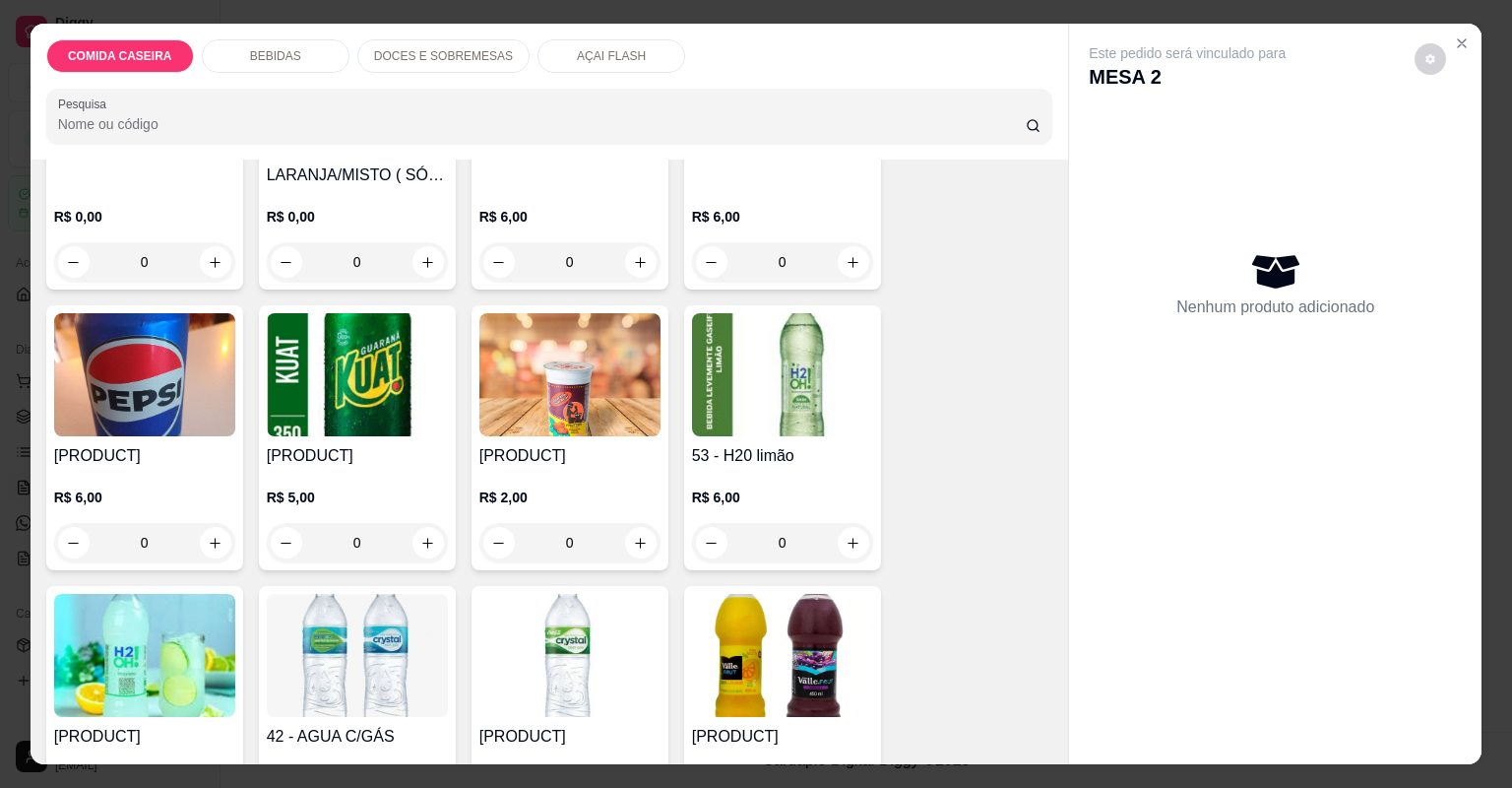 click at bounding box center [357, 655] 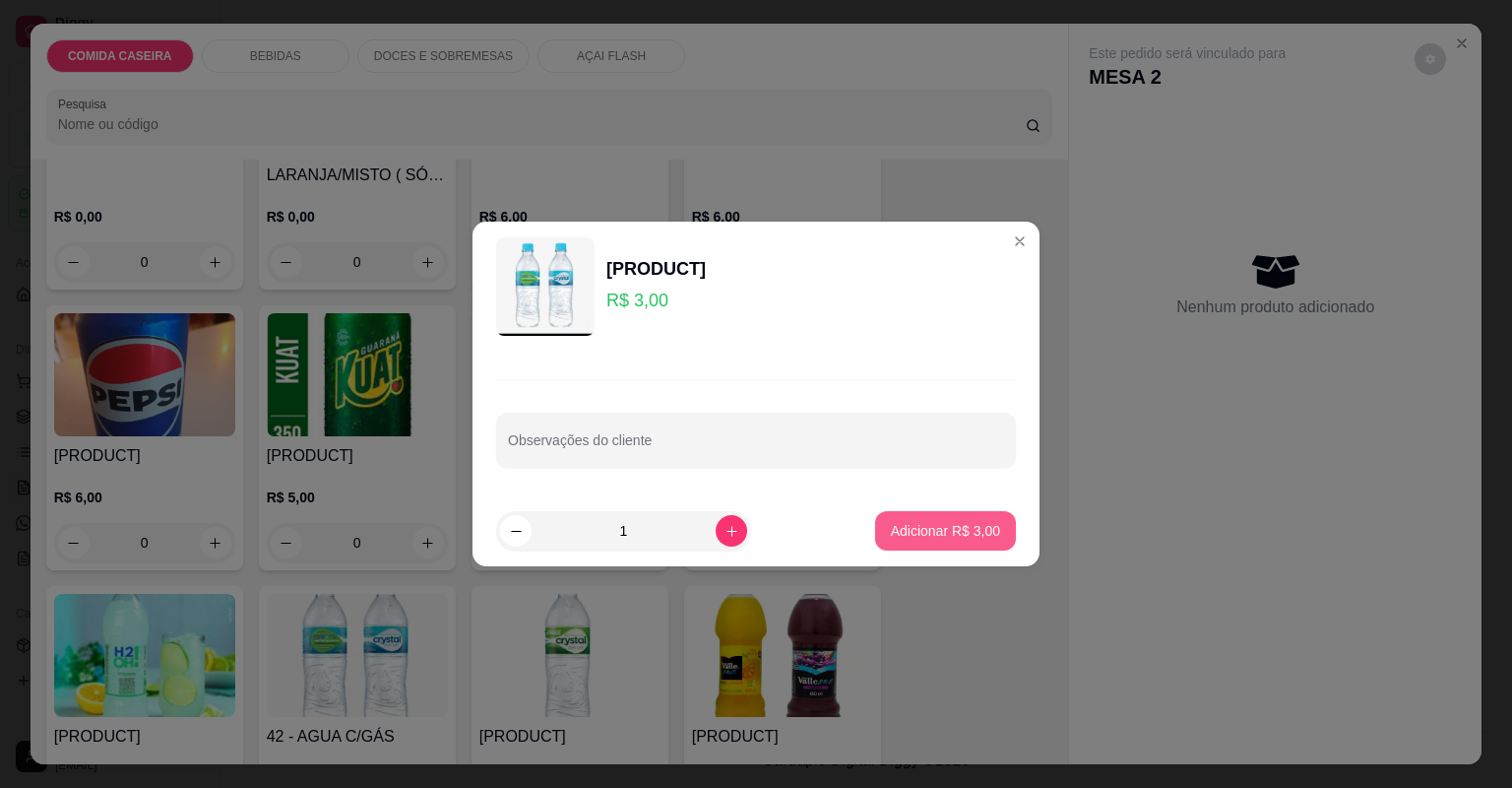 click on "Adicionar   R$ 3,00" at bounding box center [945, 531] 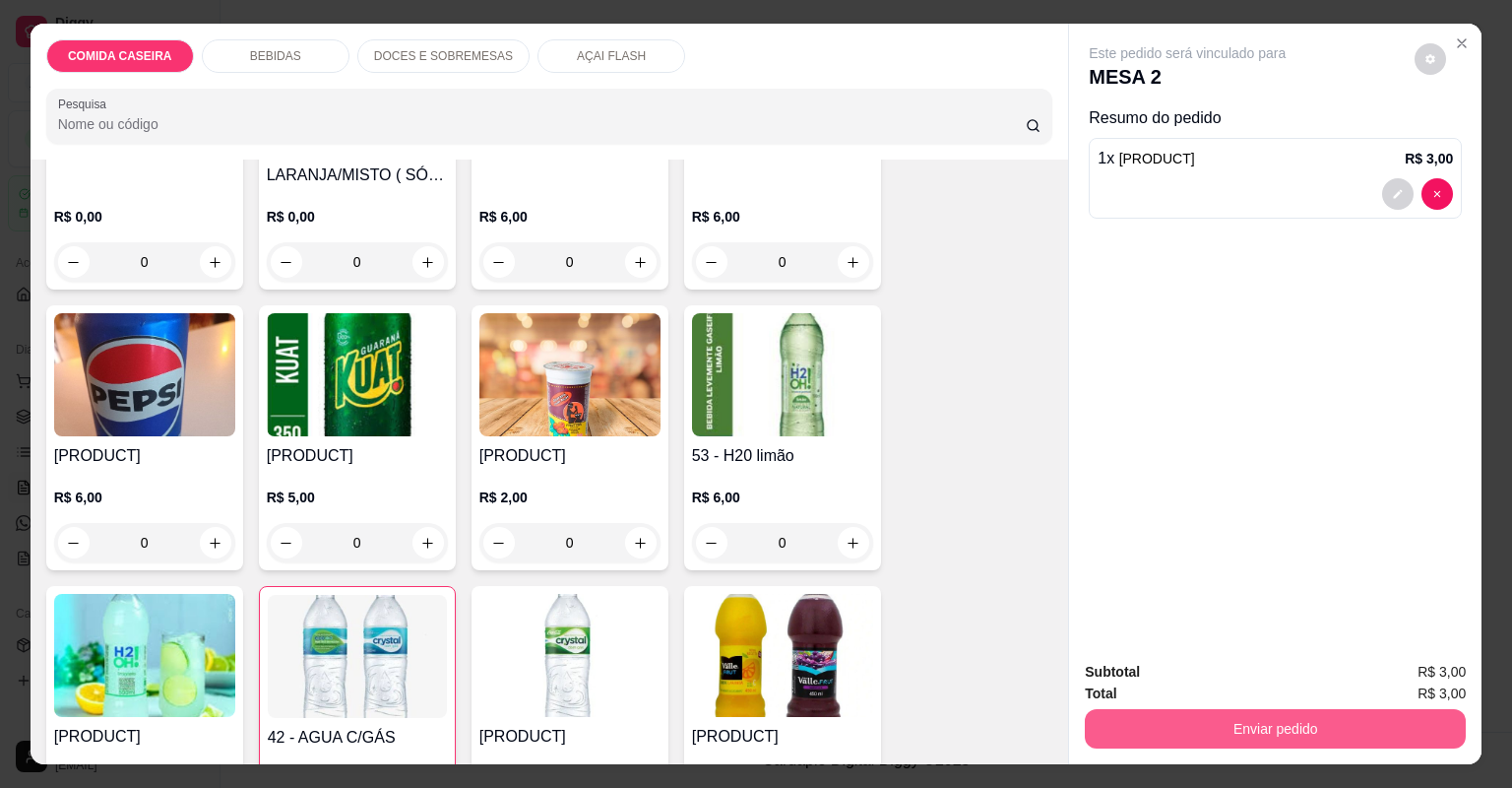 click on "Enviar pedido" at bounding box center [1275, 729] 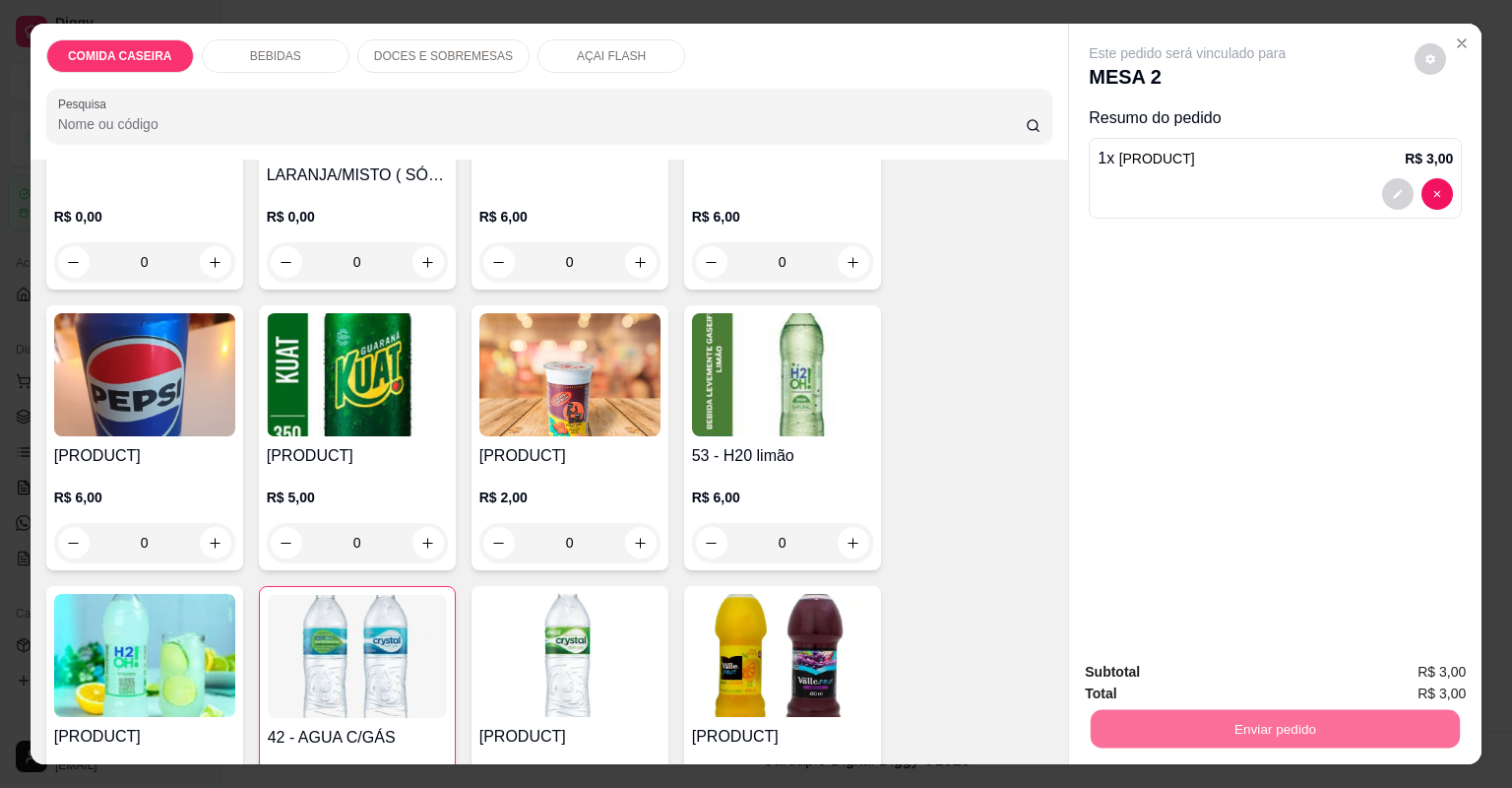 click on "Não registrar e enviar pedido" at bounding box center (1212, 680) 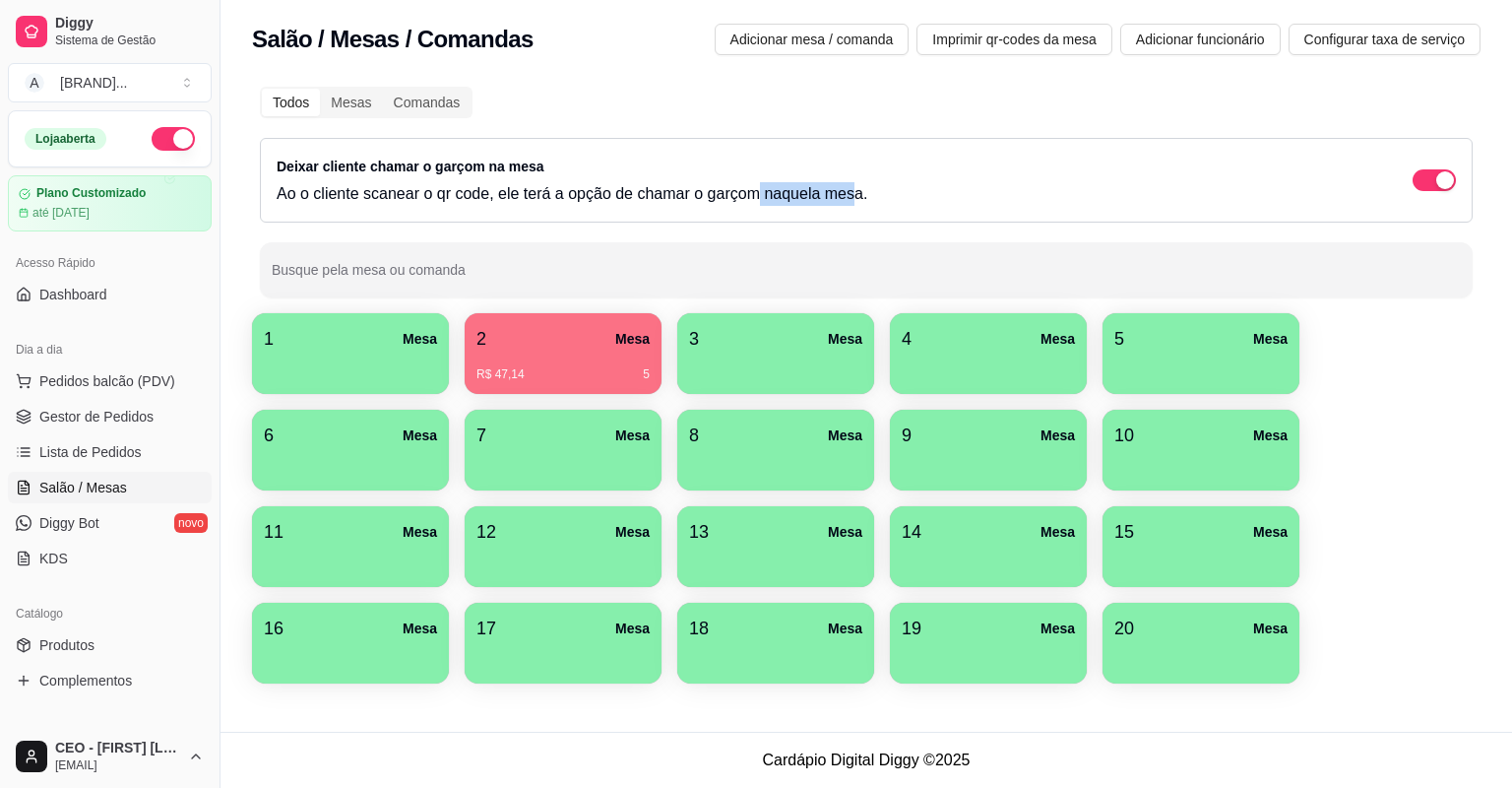 drag, startPoint x: 850, startPoint y: 189, endPoint x: 749, endPoint y: 184, distance: 101.123687 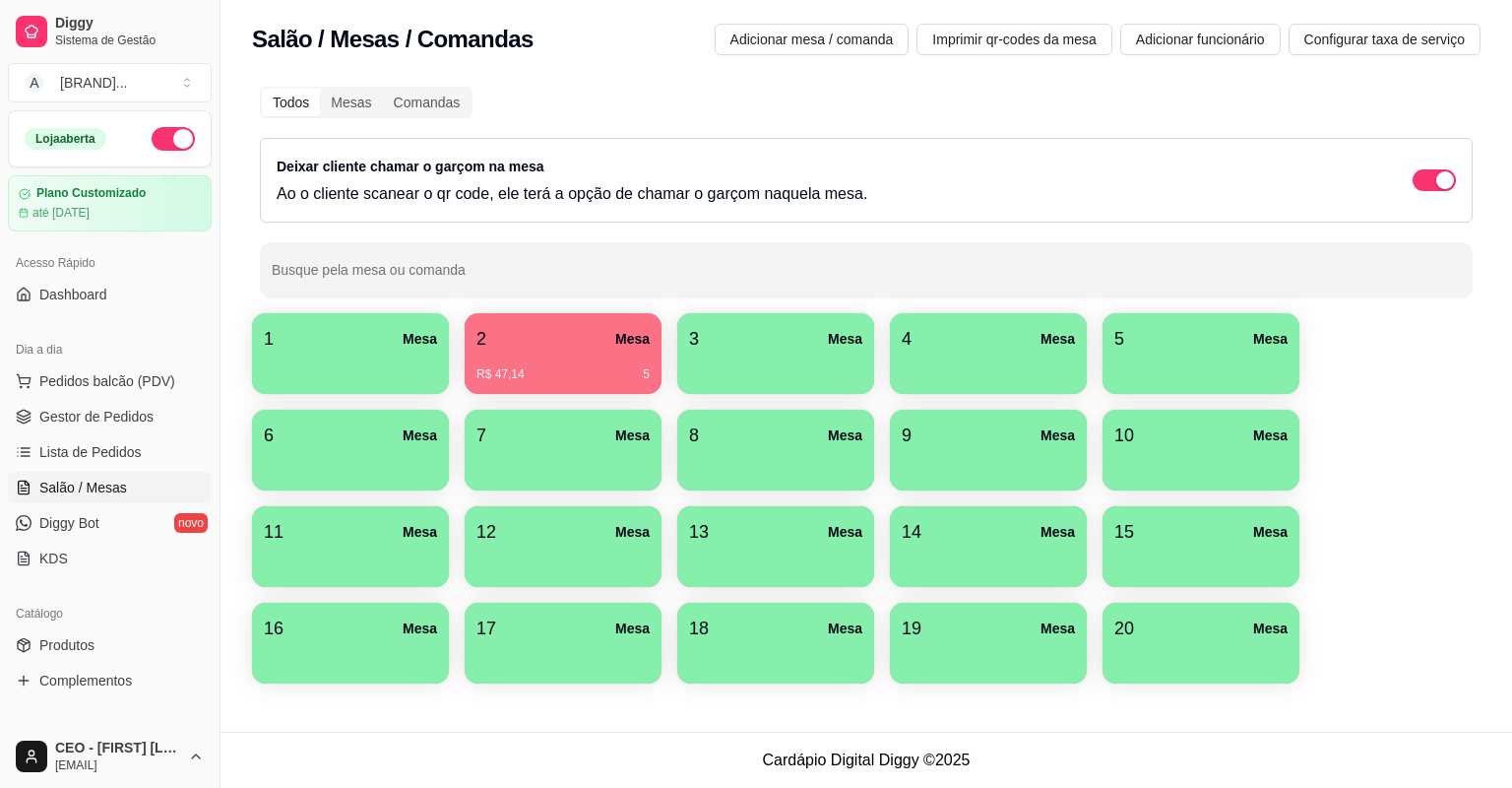 drag, startPoint x: 749, startPoint y: 184, endPoint x: 803, endPoint y: 167, distance: 56.612719 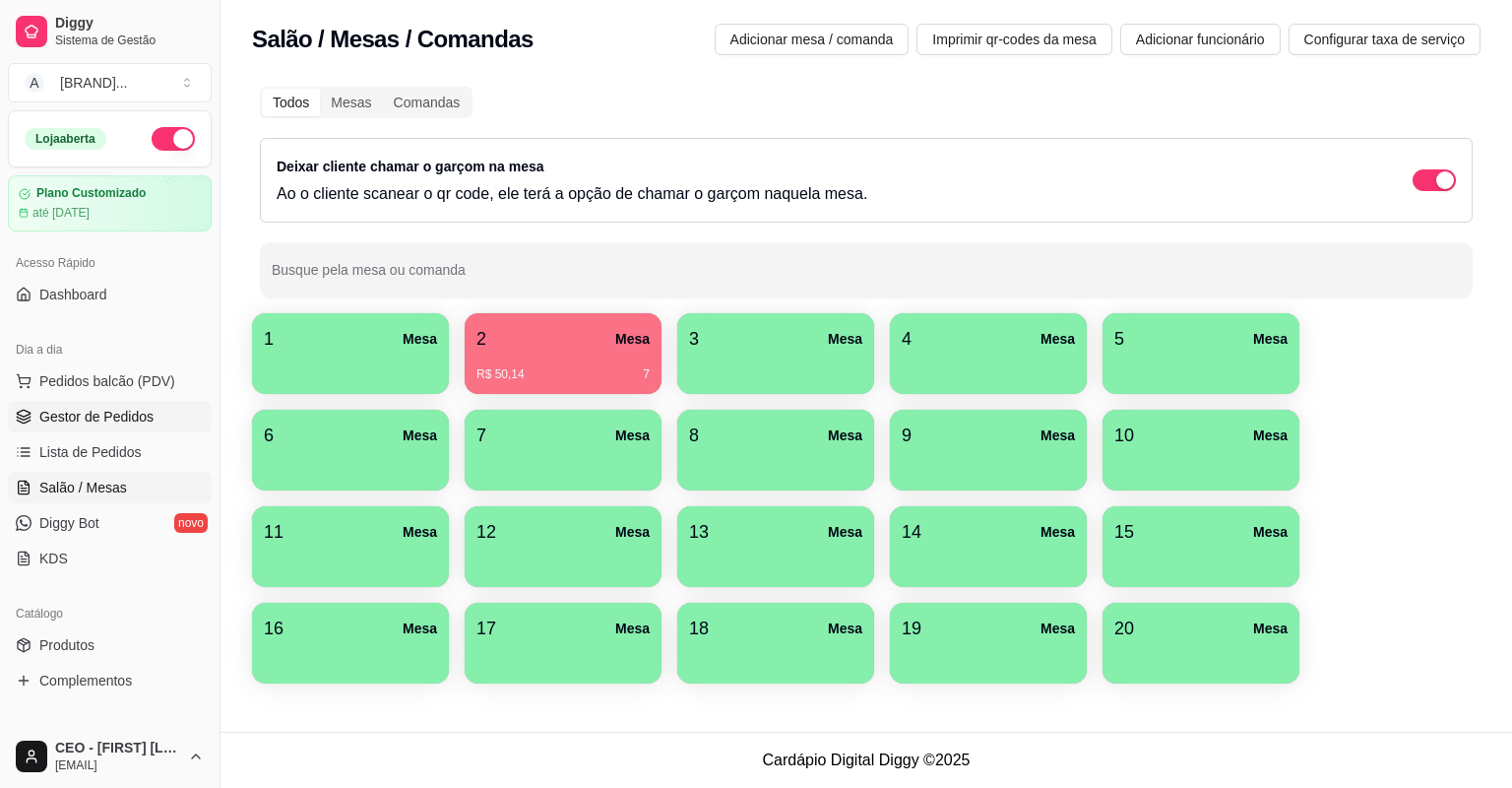 click on "Gestor de Pedidos" at bounding box center [96, 417] 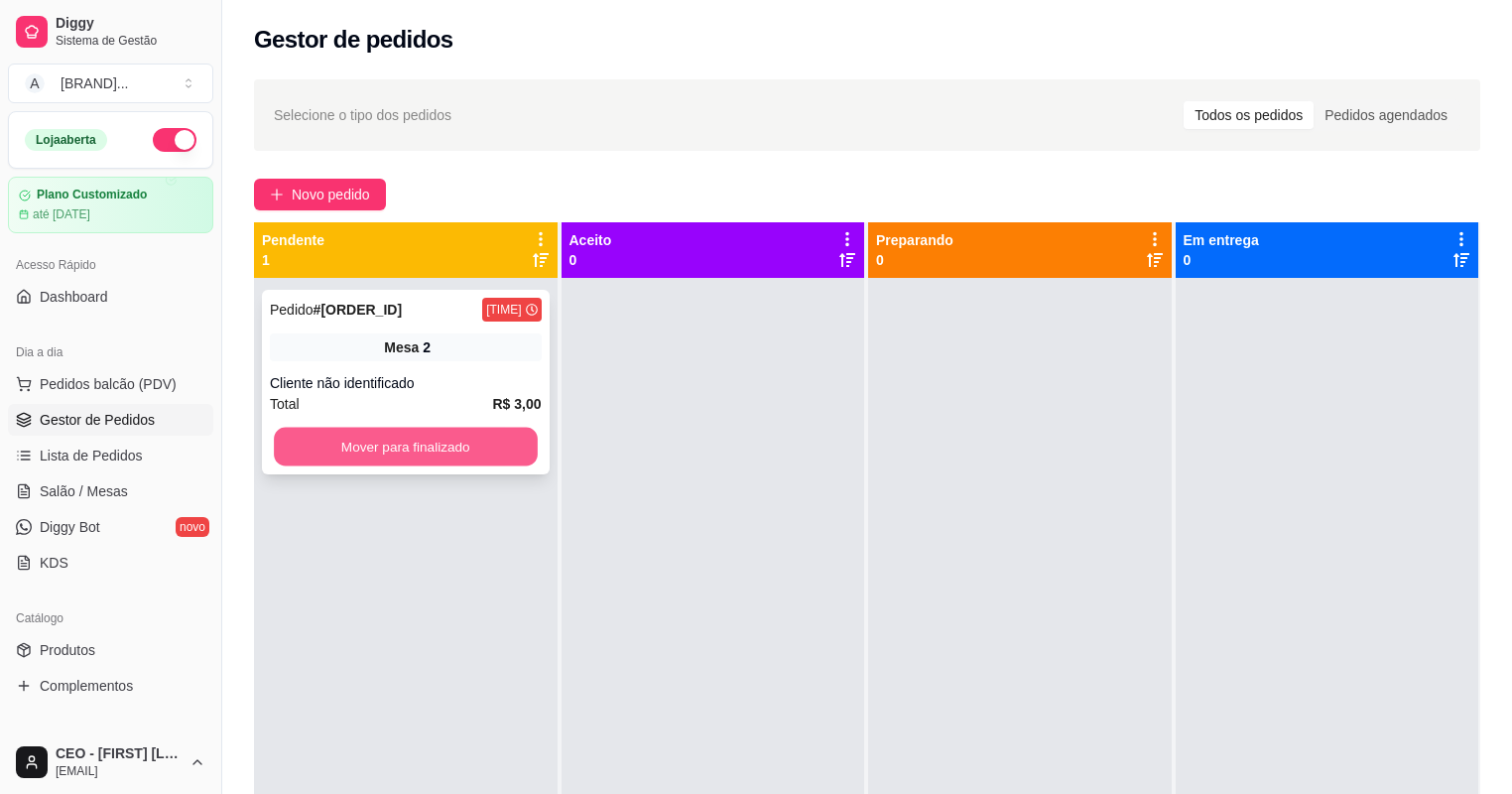 click on "Mover para finalizado" at bounding box center (405, 447) 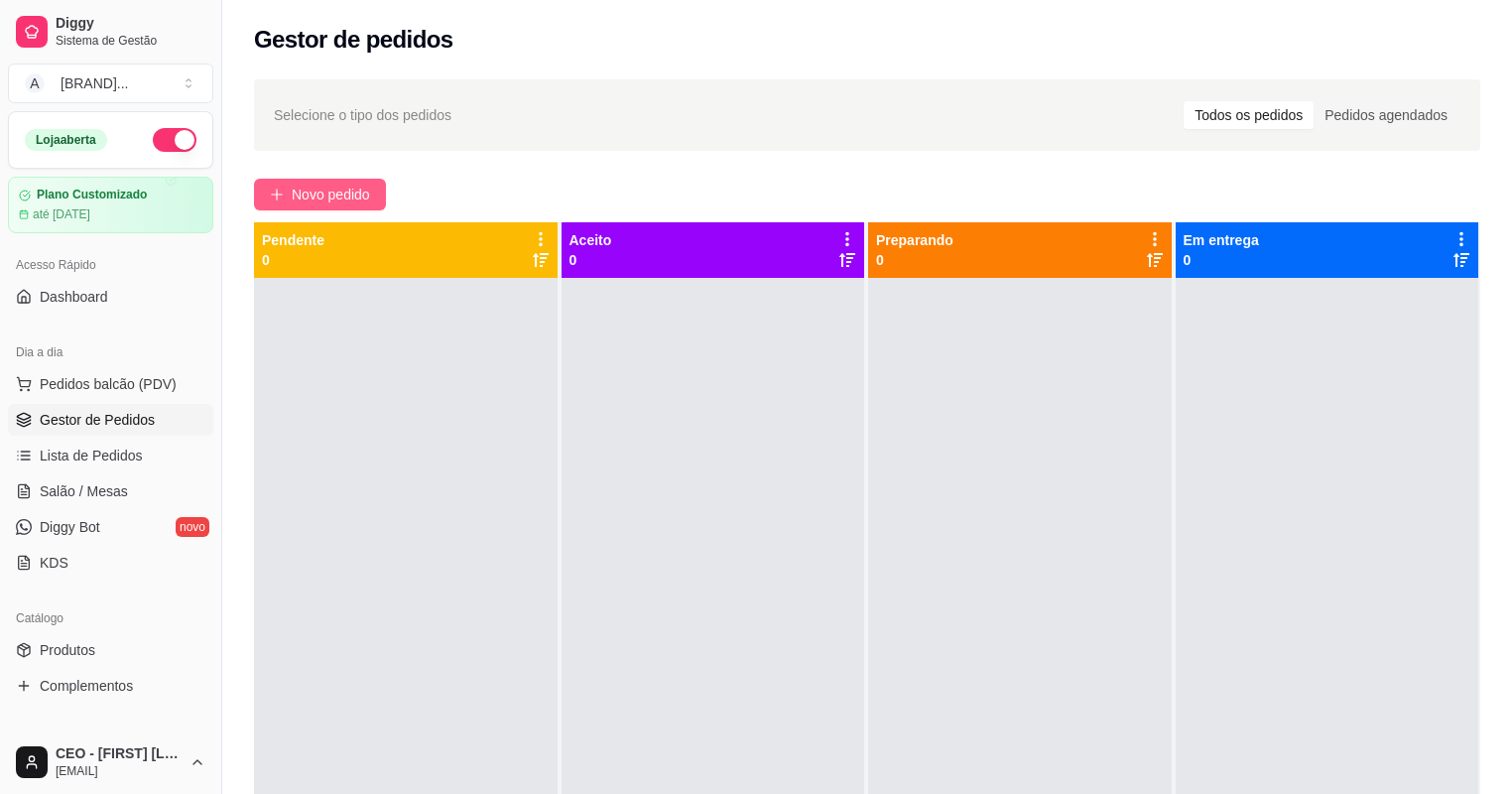 click on "Novo pedido" at bounding box center [330, 195] 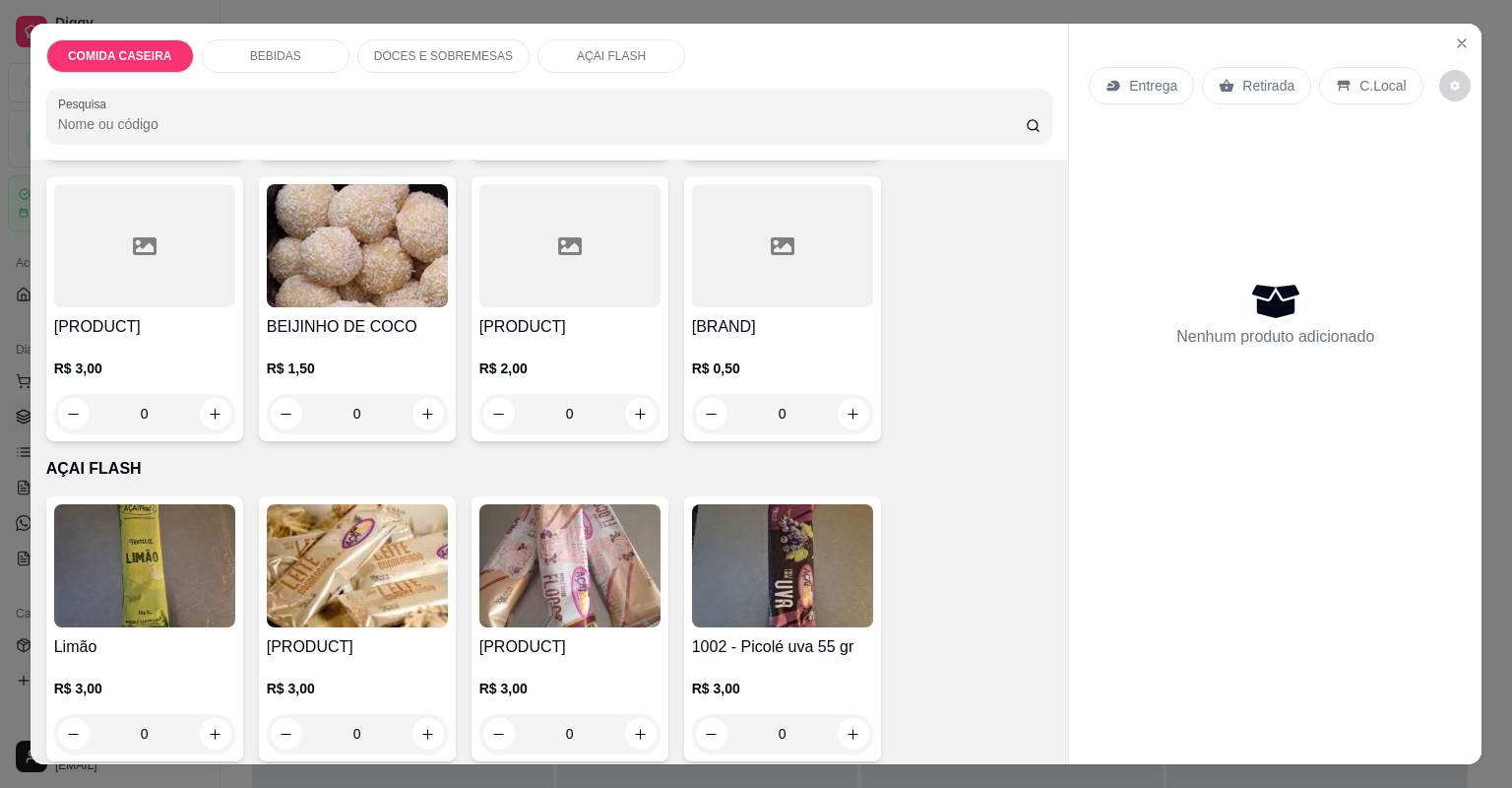 scroll, scrollTop: 2206, scrollLeft: 0, axis: vertical 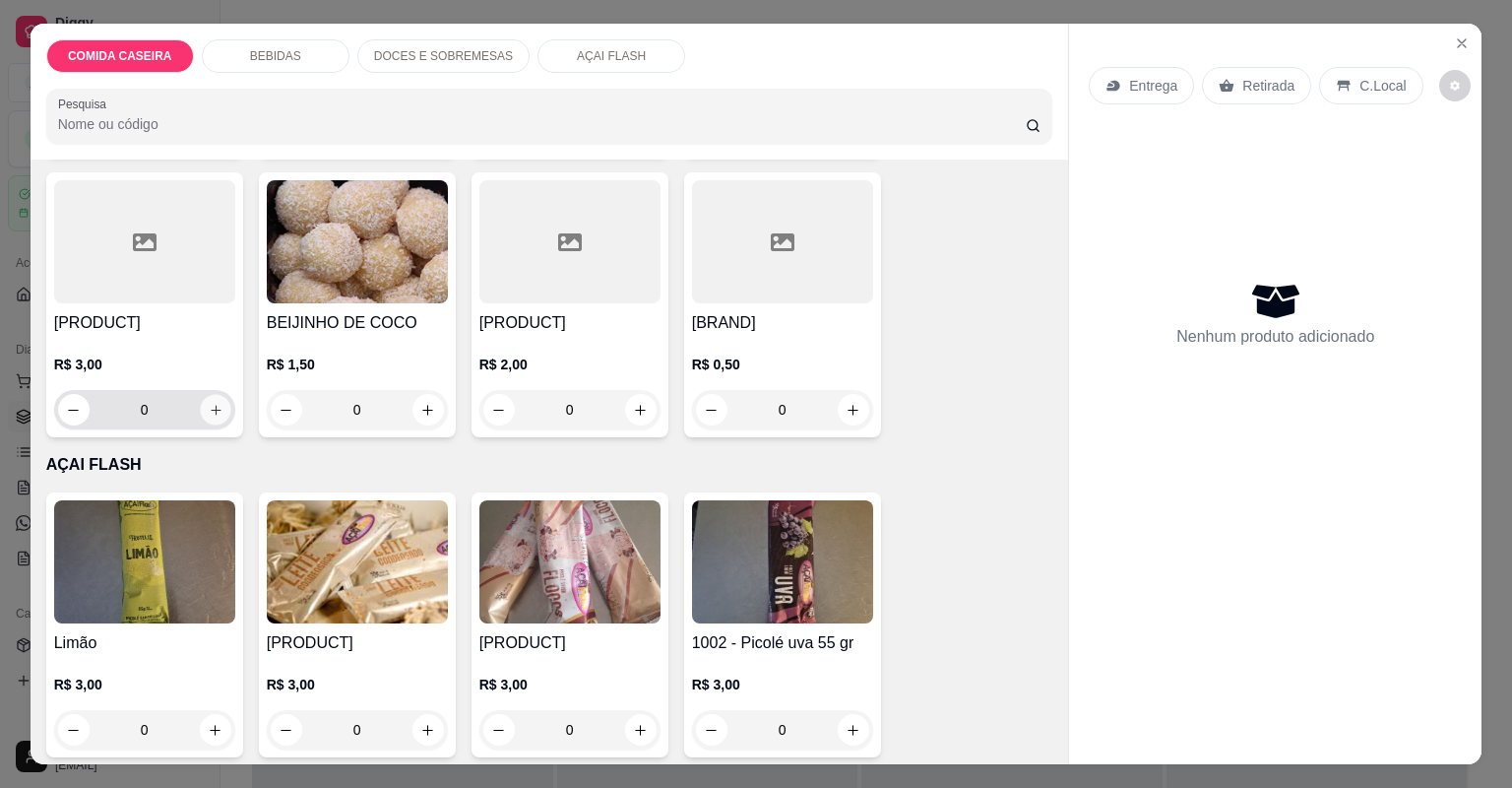 click 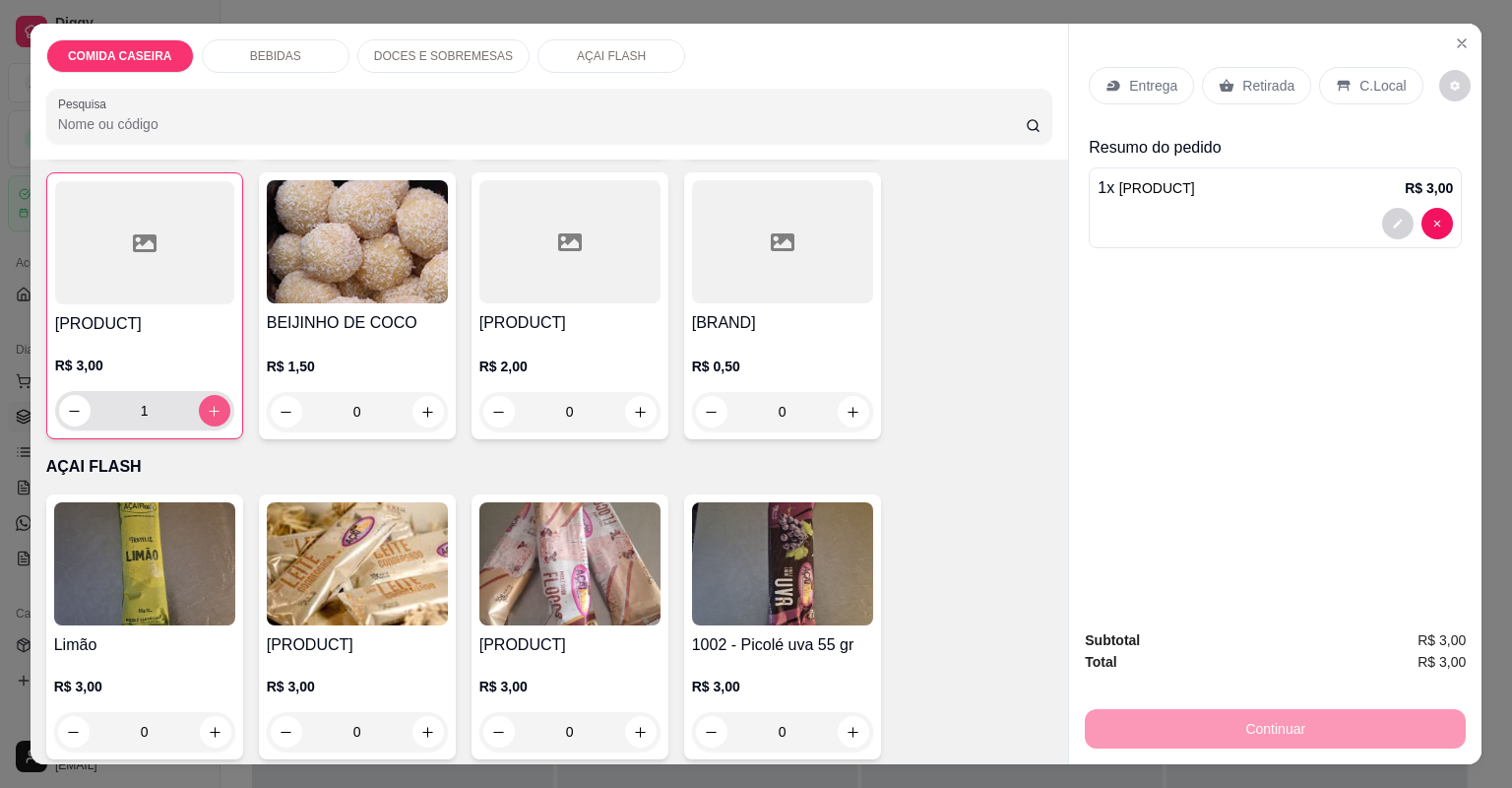 click 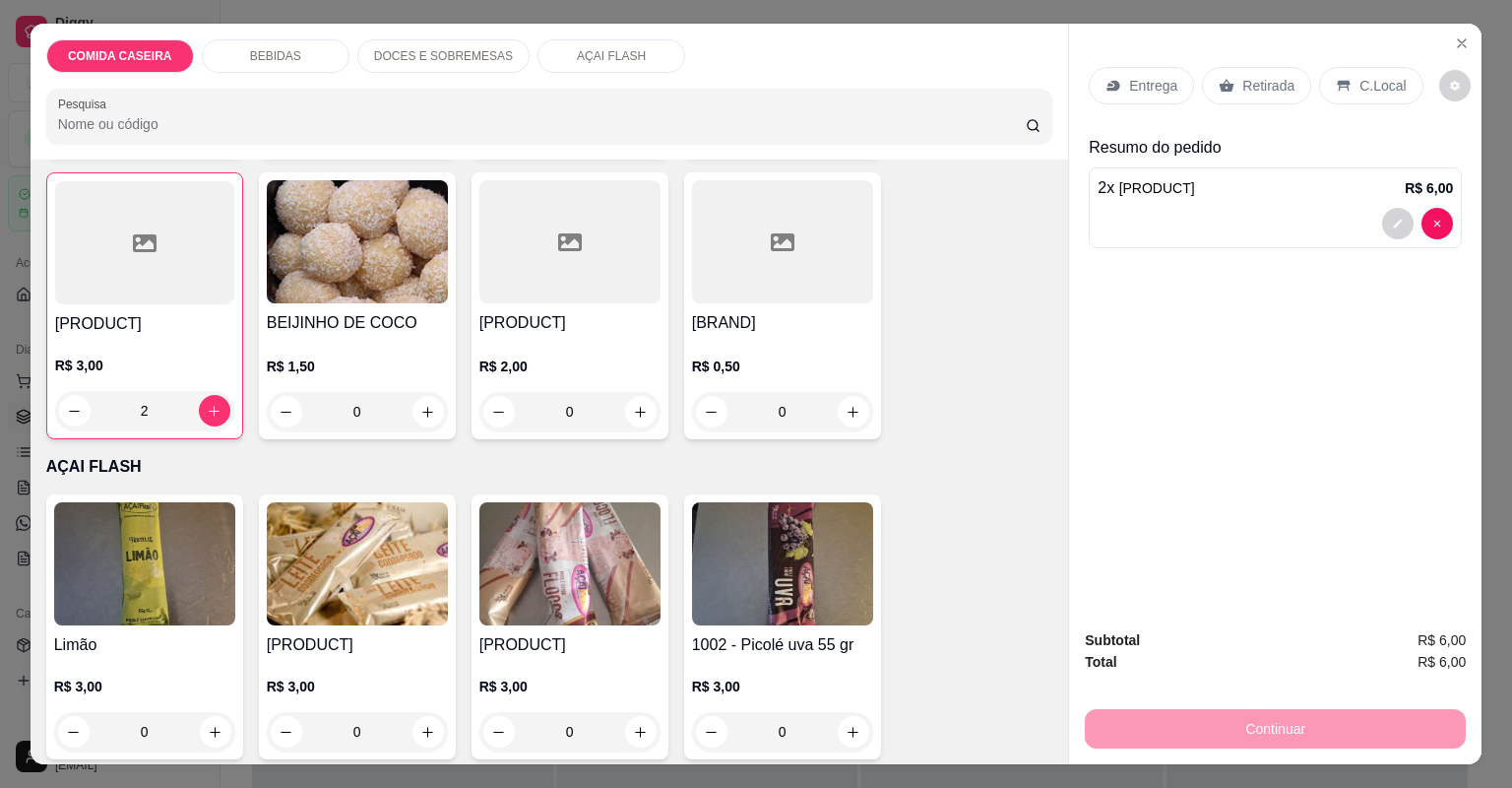 click on "Retirada" at bounding box center [1268, 86] 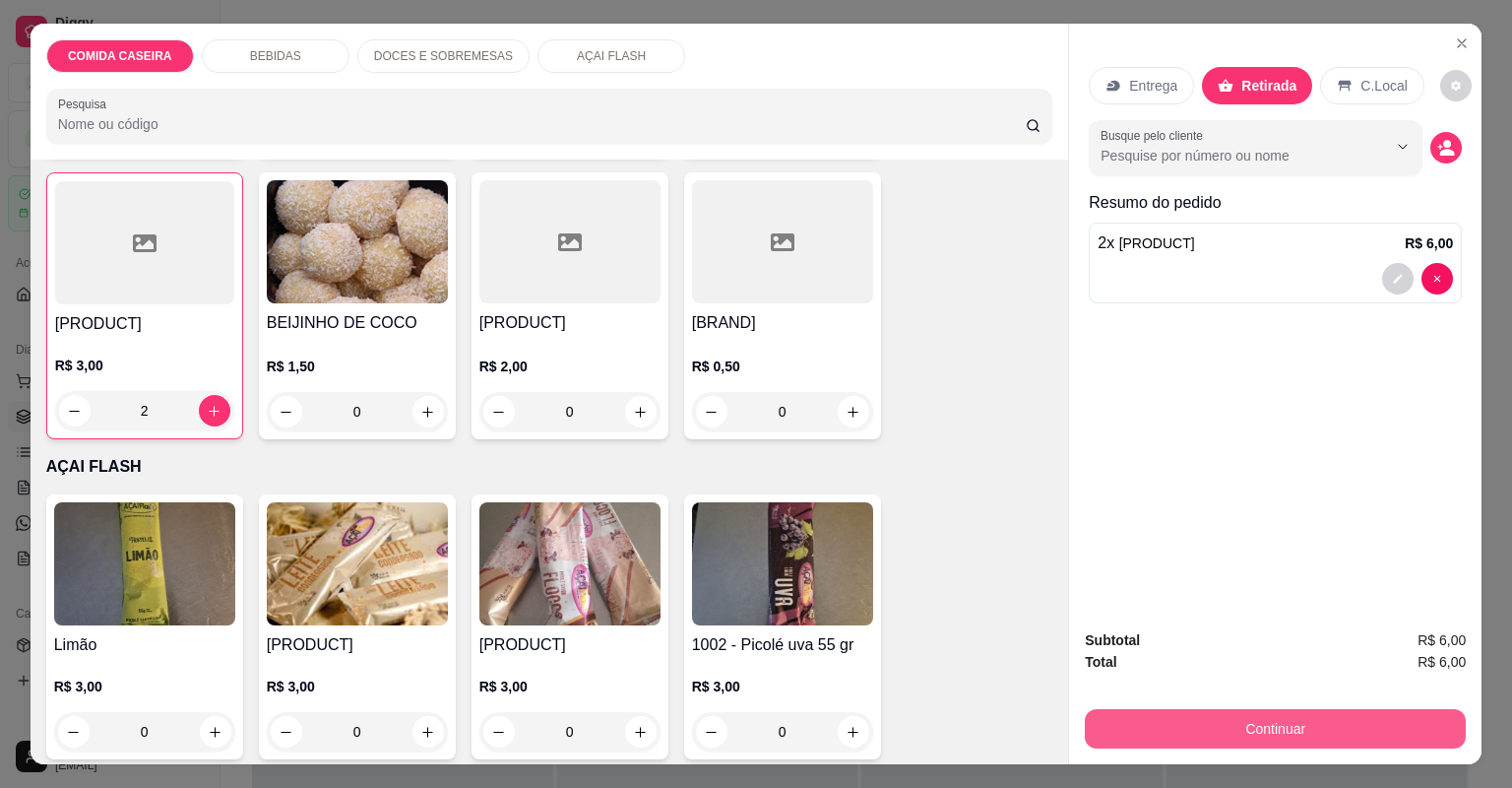 click on "Continuar" at bounding box center (1275, 729) 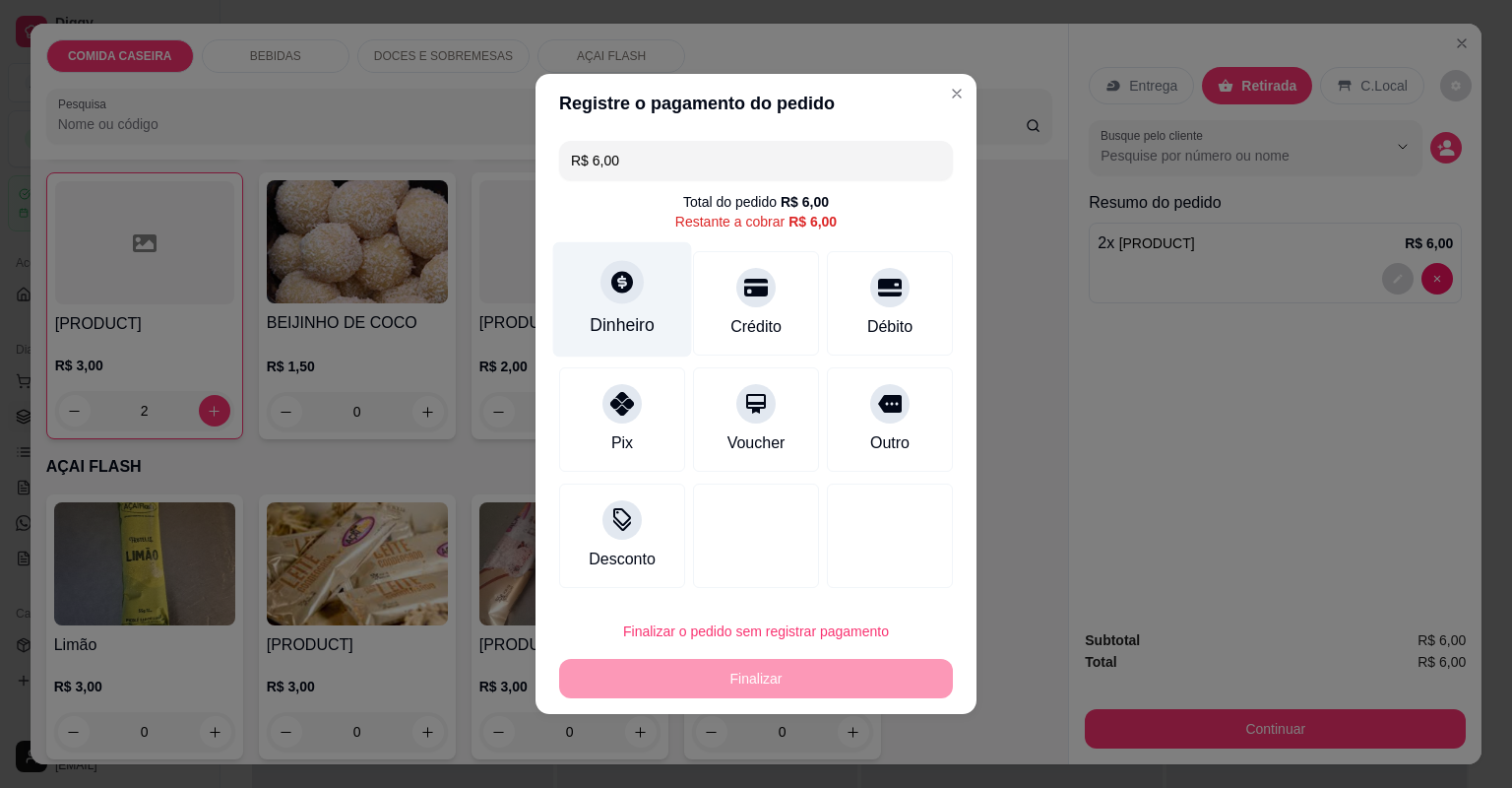 click on "Dinheiro" at bounding box center (622, 299) 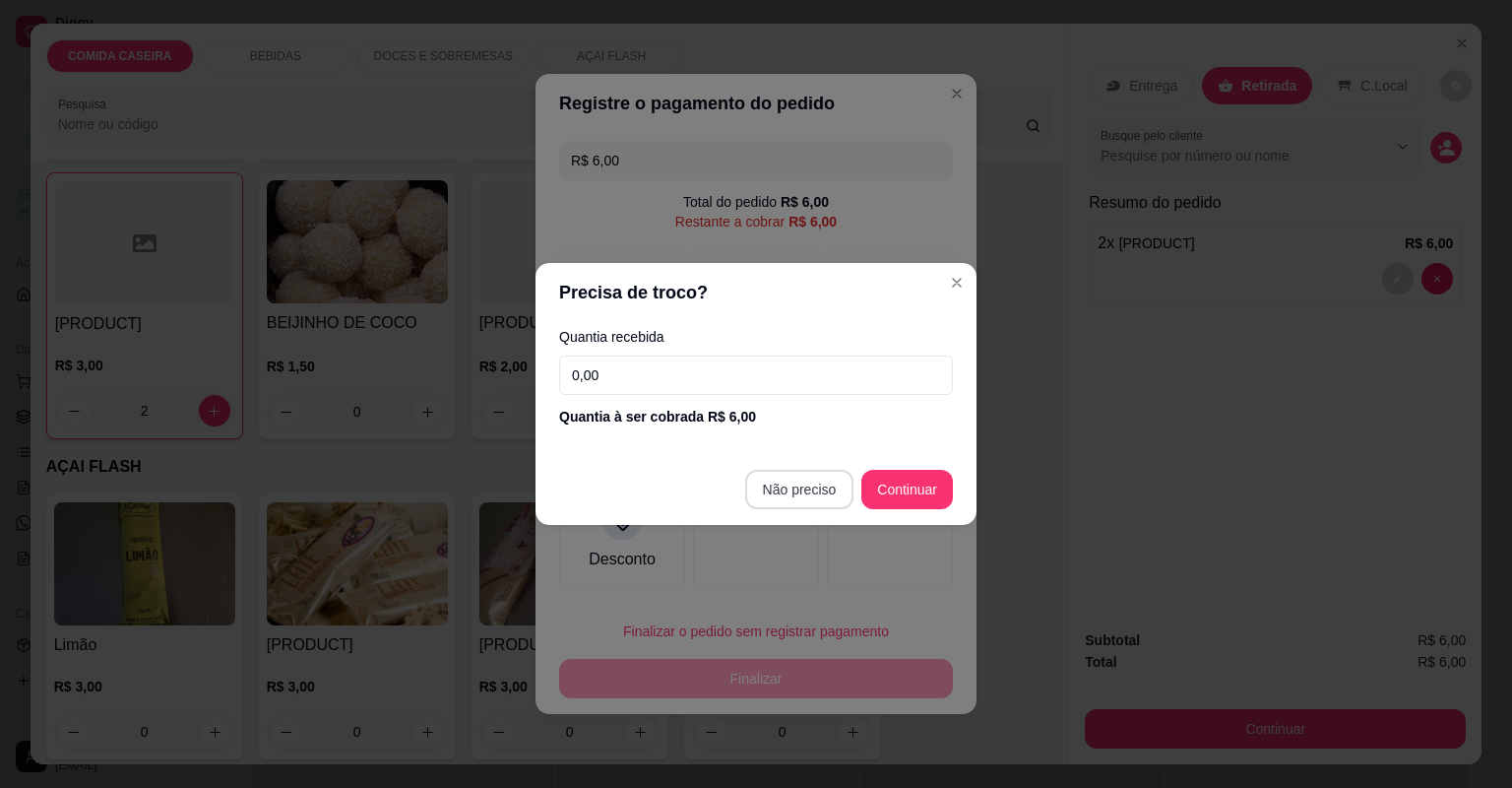 type on "R$ 0,00" 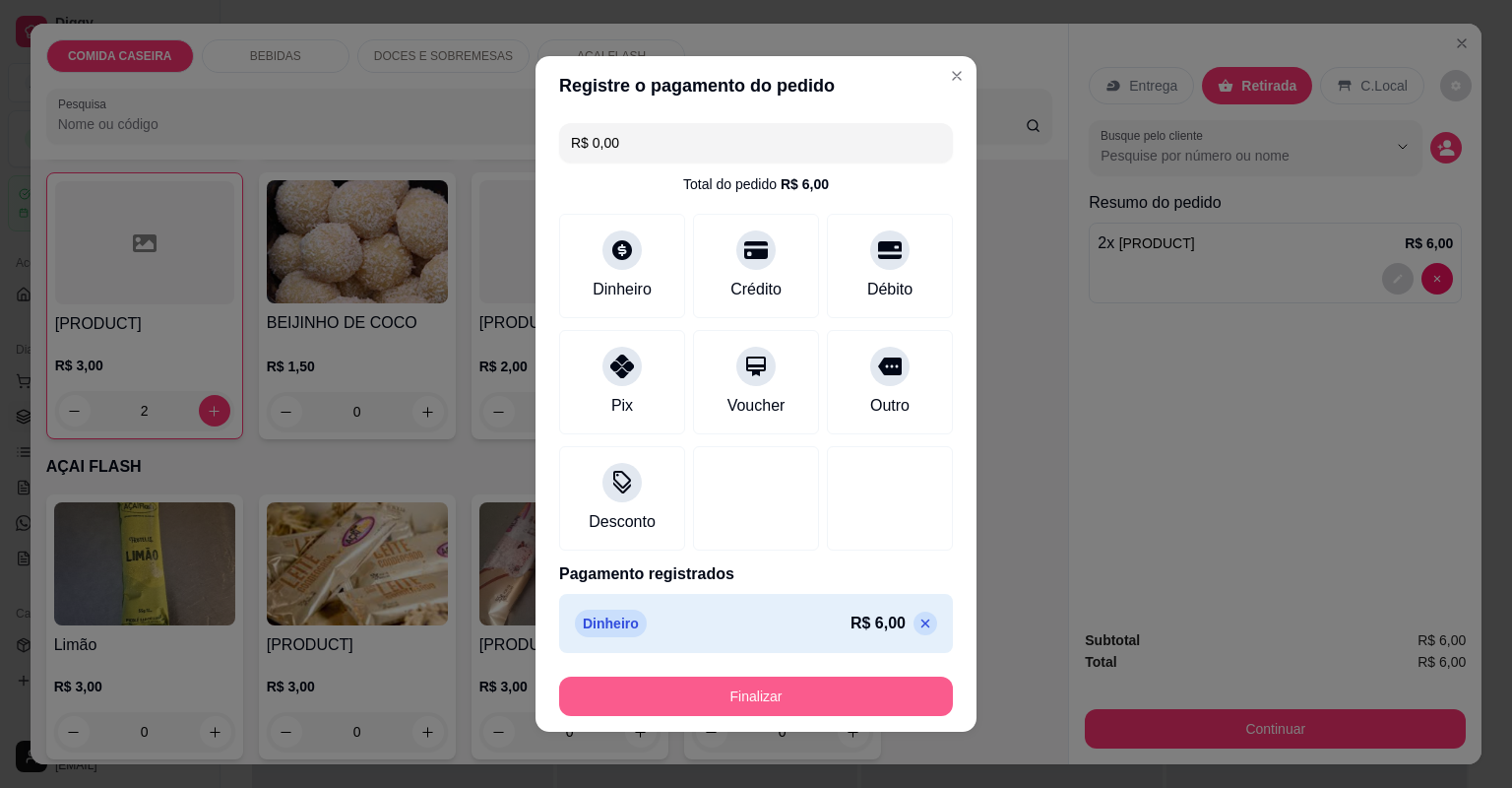 click on "Finalizar" at bounding box center [756, 696] 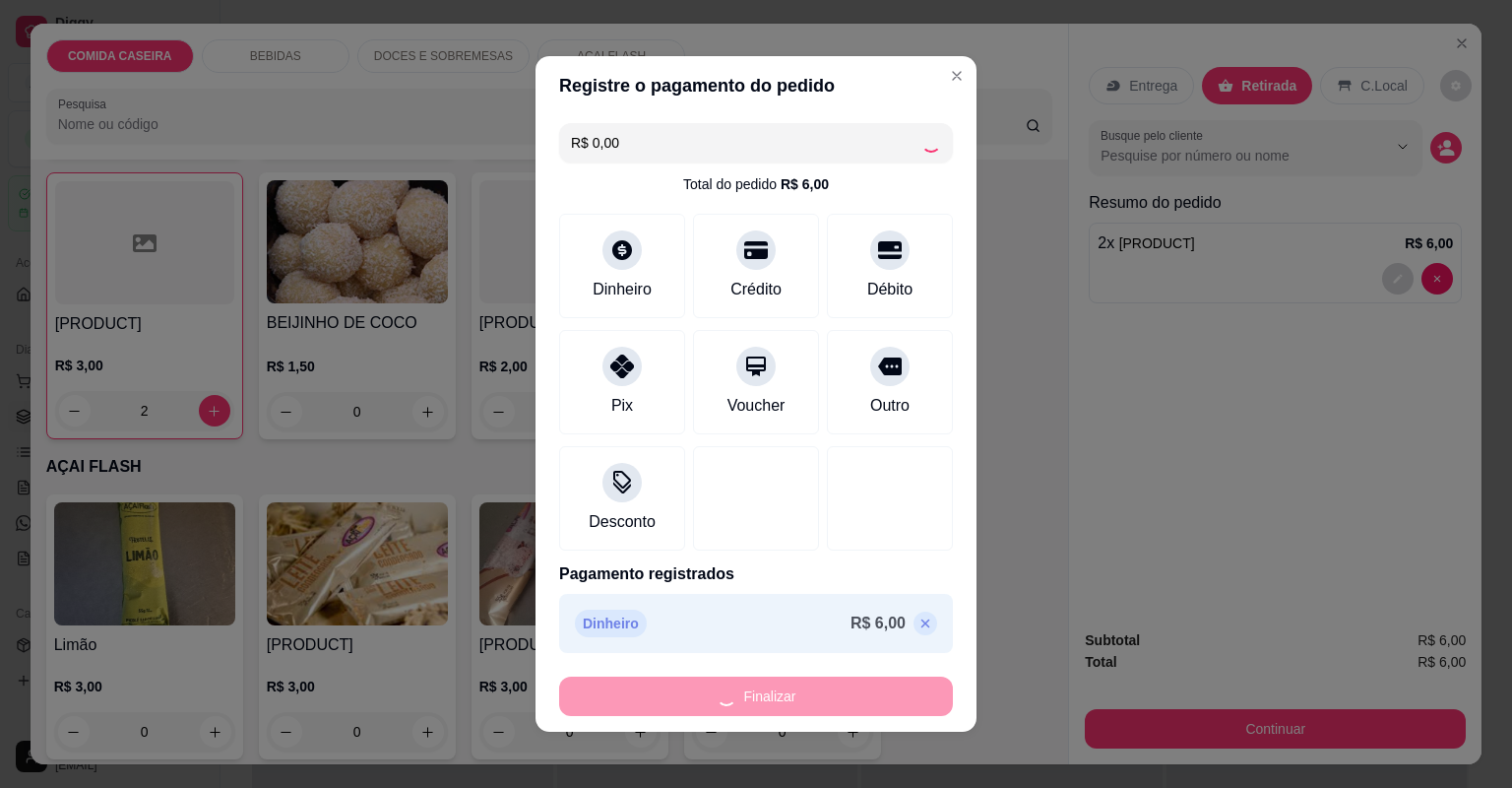 type on "0" 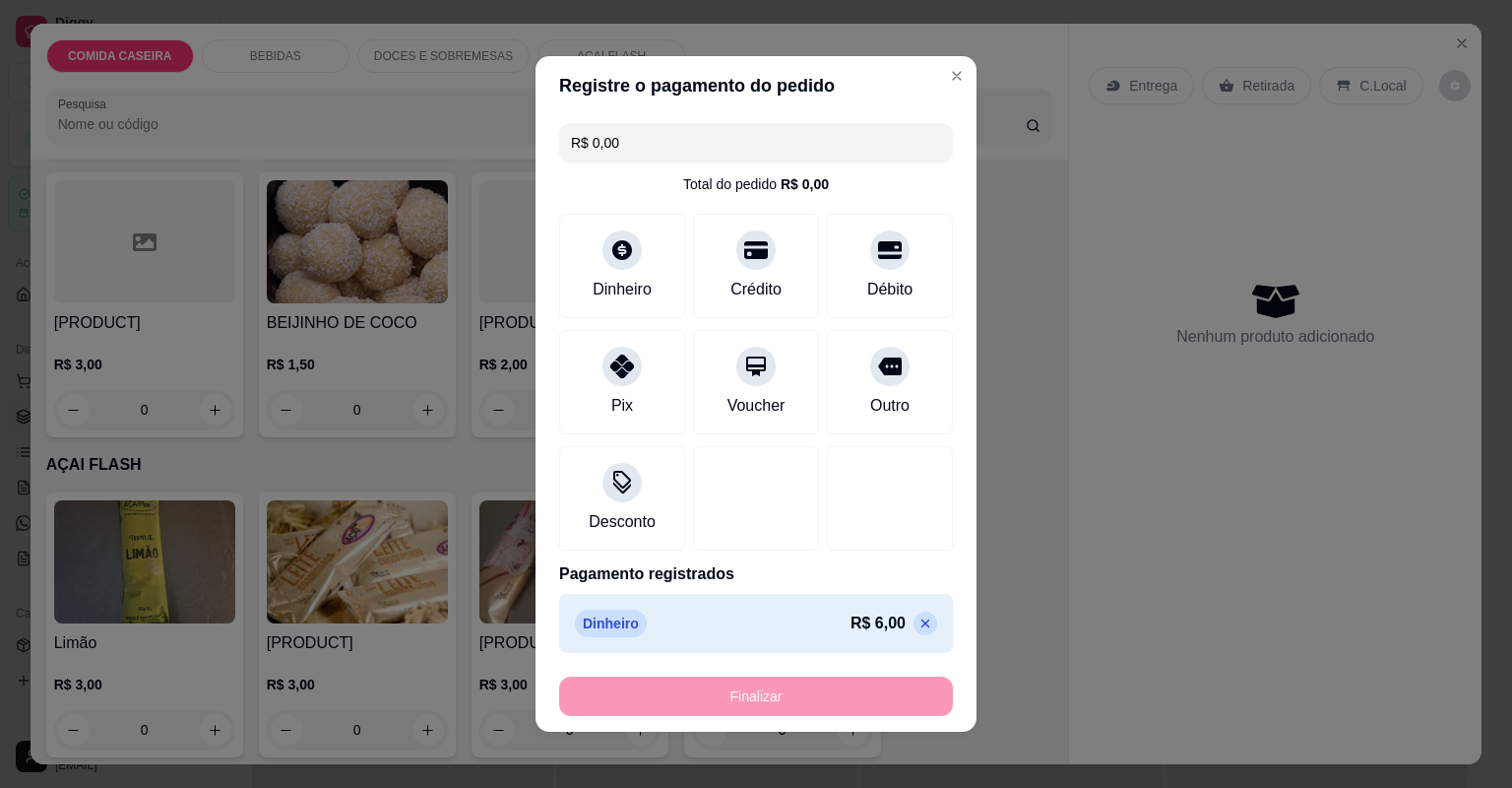 type on "-R$ 6,00" 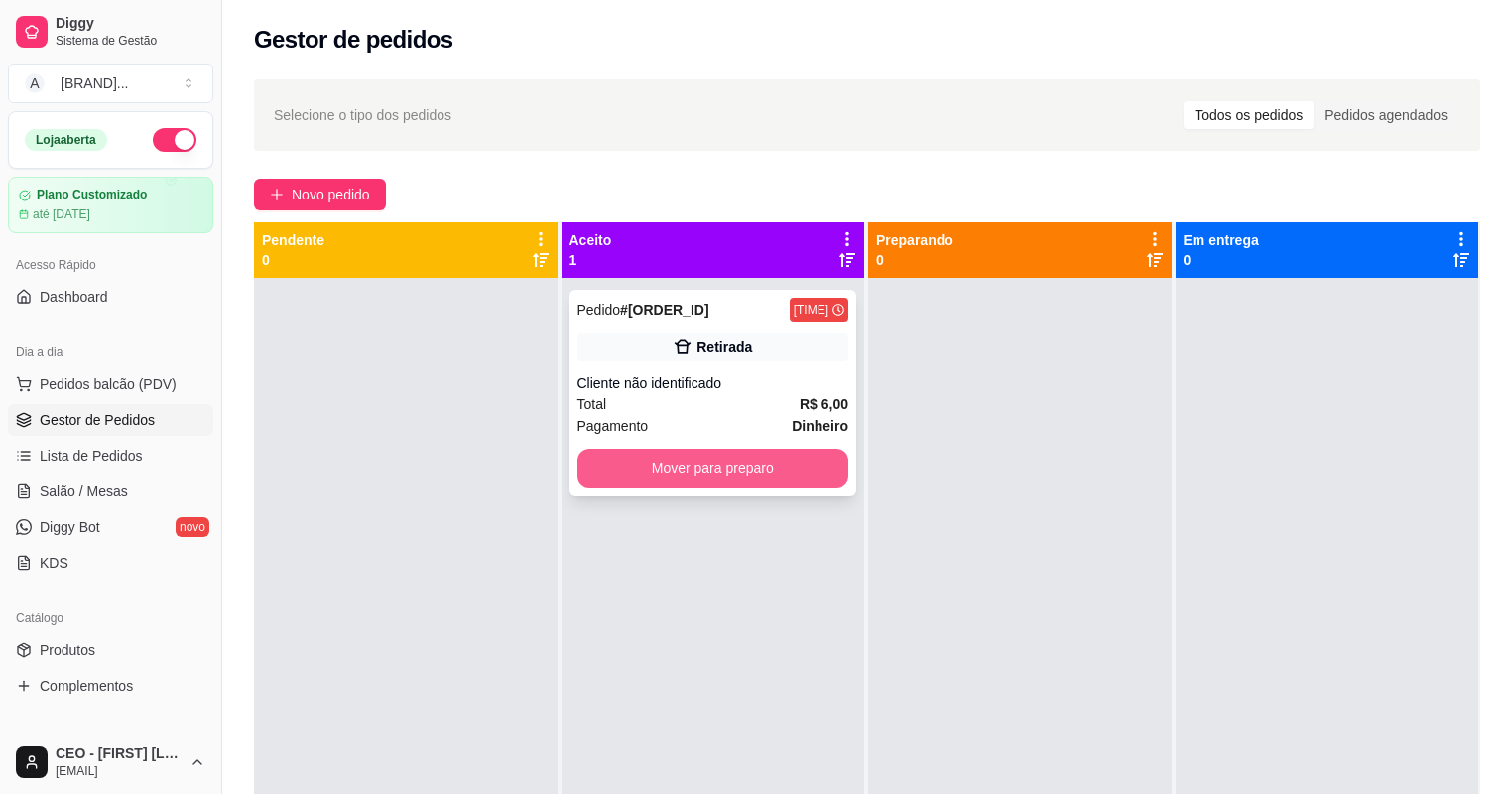 click on "Mover para preparo" at bounding box center [713, 468] 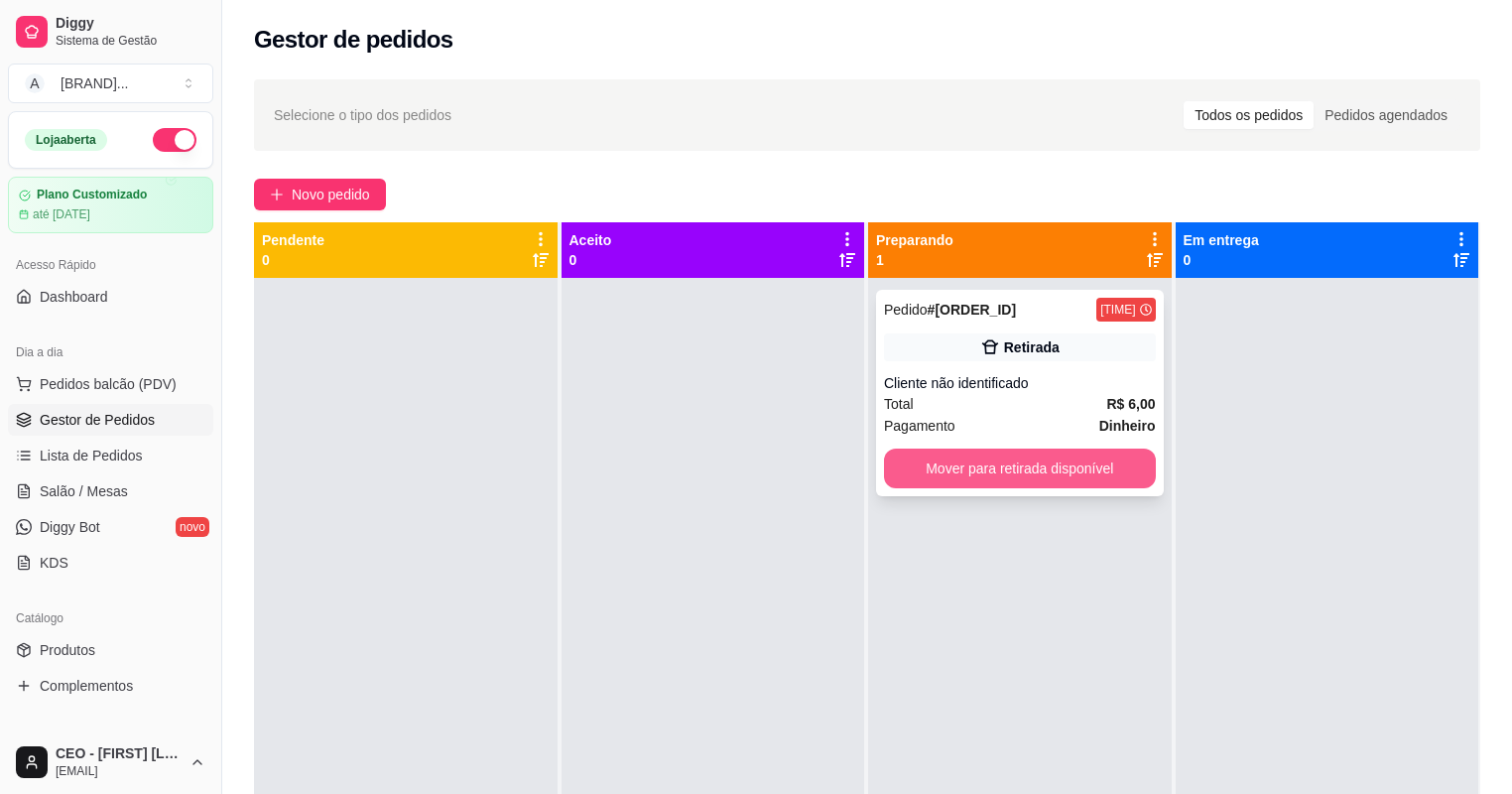 click on "Mover para retirada disponível" at bounding box center [1020, 468] 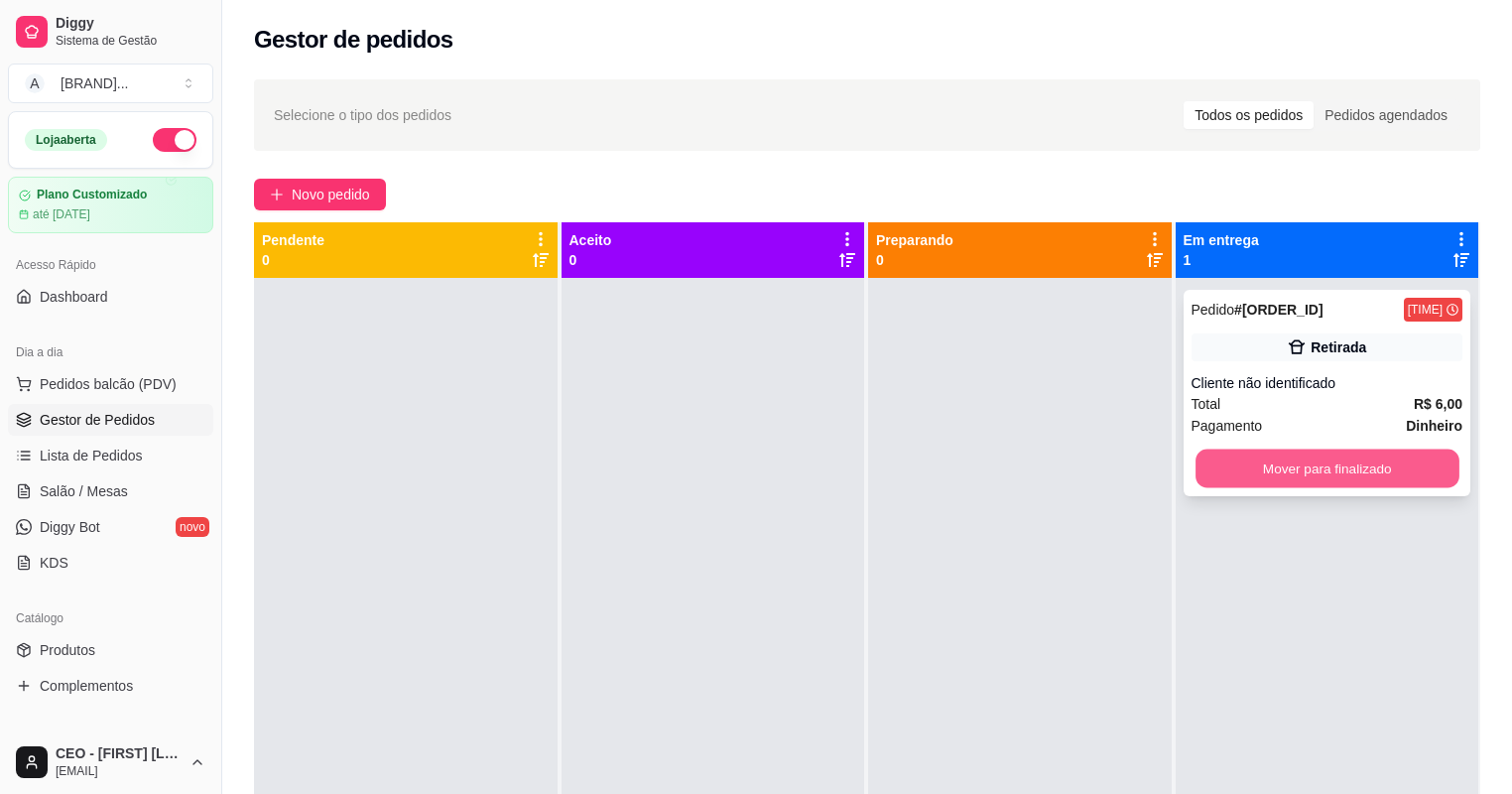 click on "Mover para finalizado" at bounding box center (1326, 468) 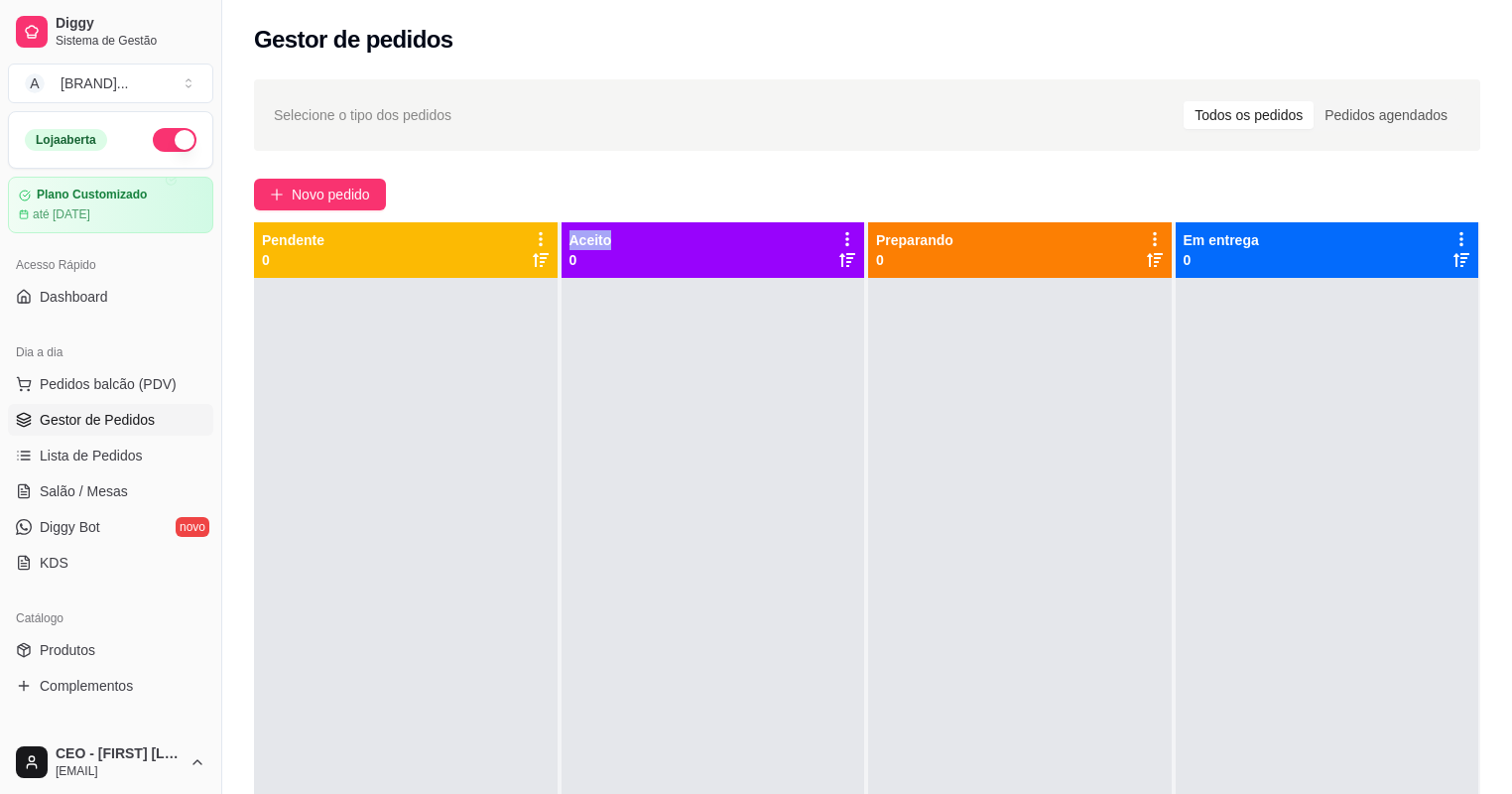 drag, startPoint x: 605, startPoint y: 238, endPoint x: 508, endPoint y: 251, distance: 97.86726 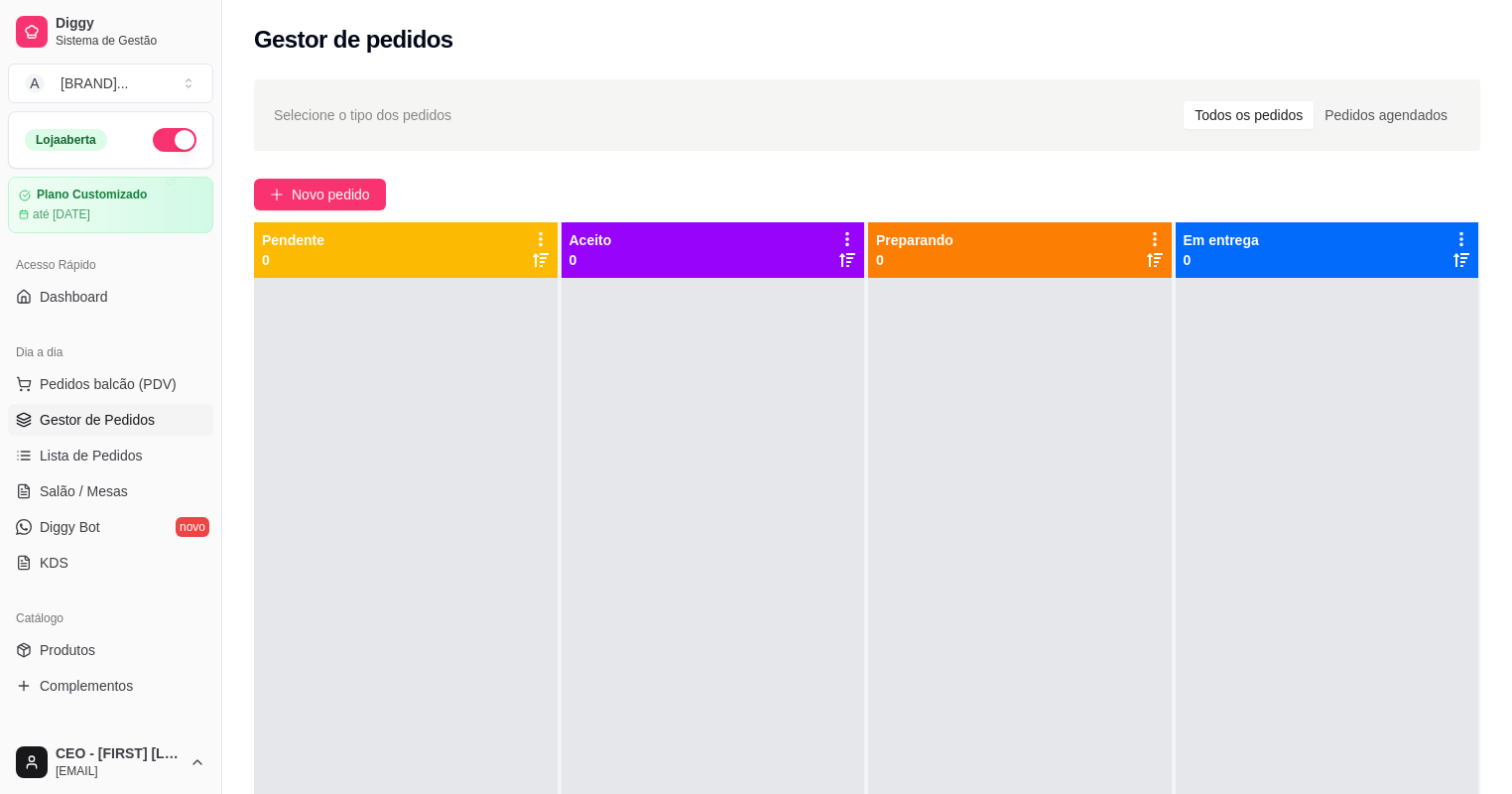 click at bounding box center [713, 675] 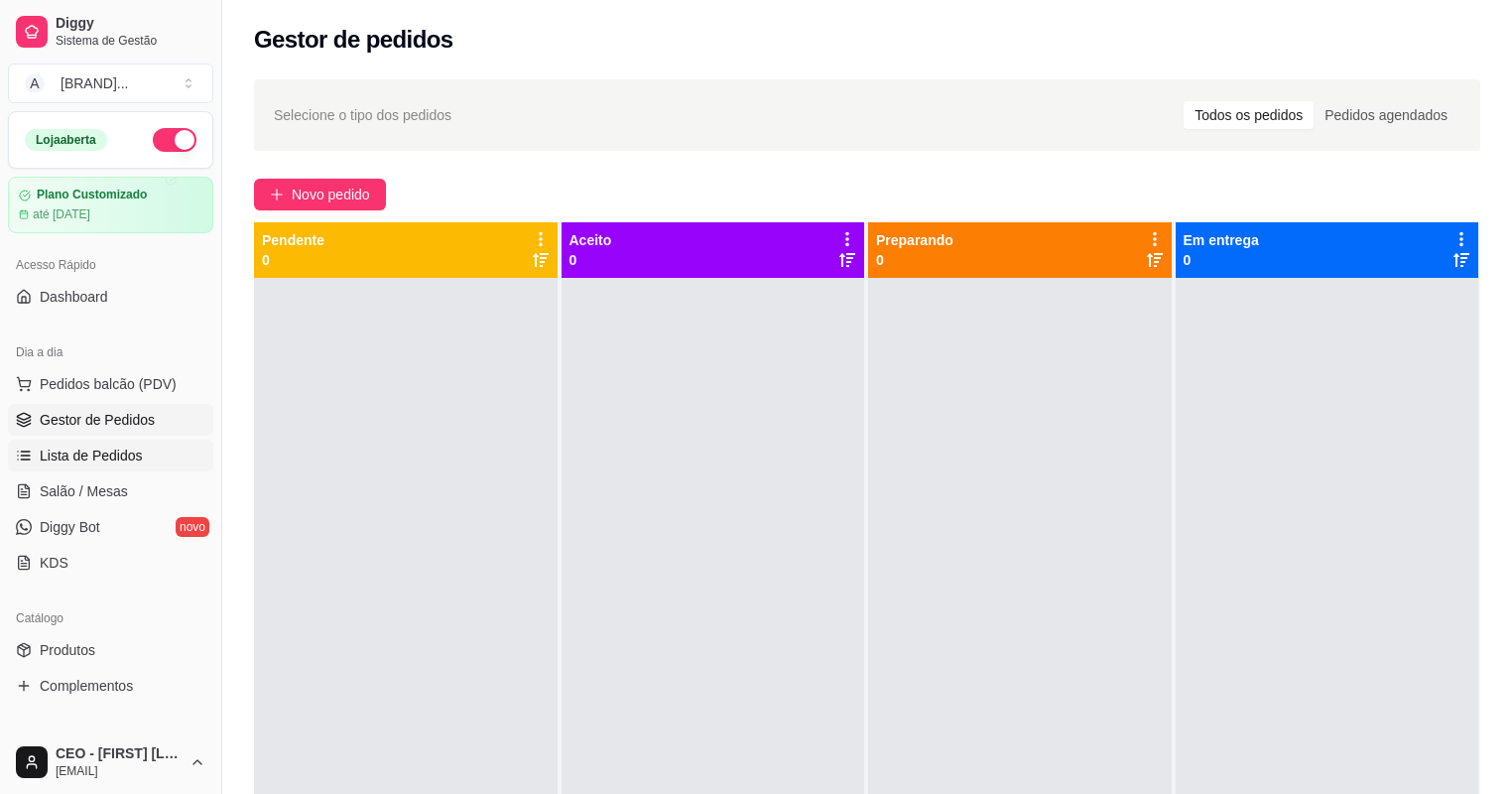 click on "Lista de Pedidos" at bounding box center (110, 456) 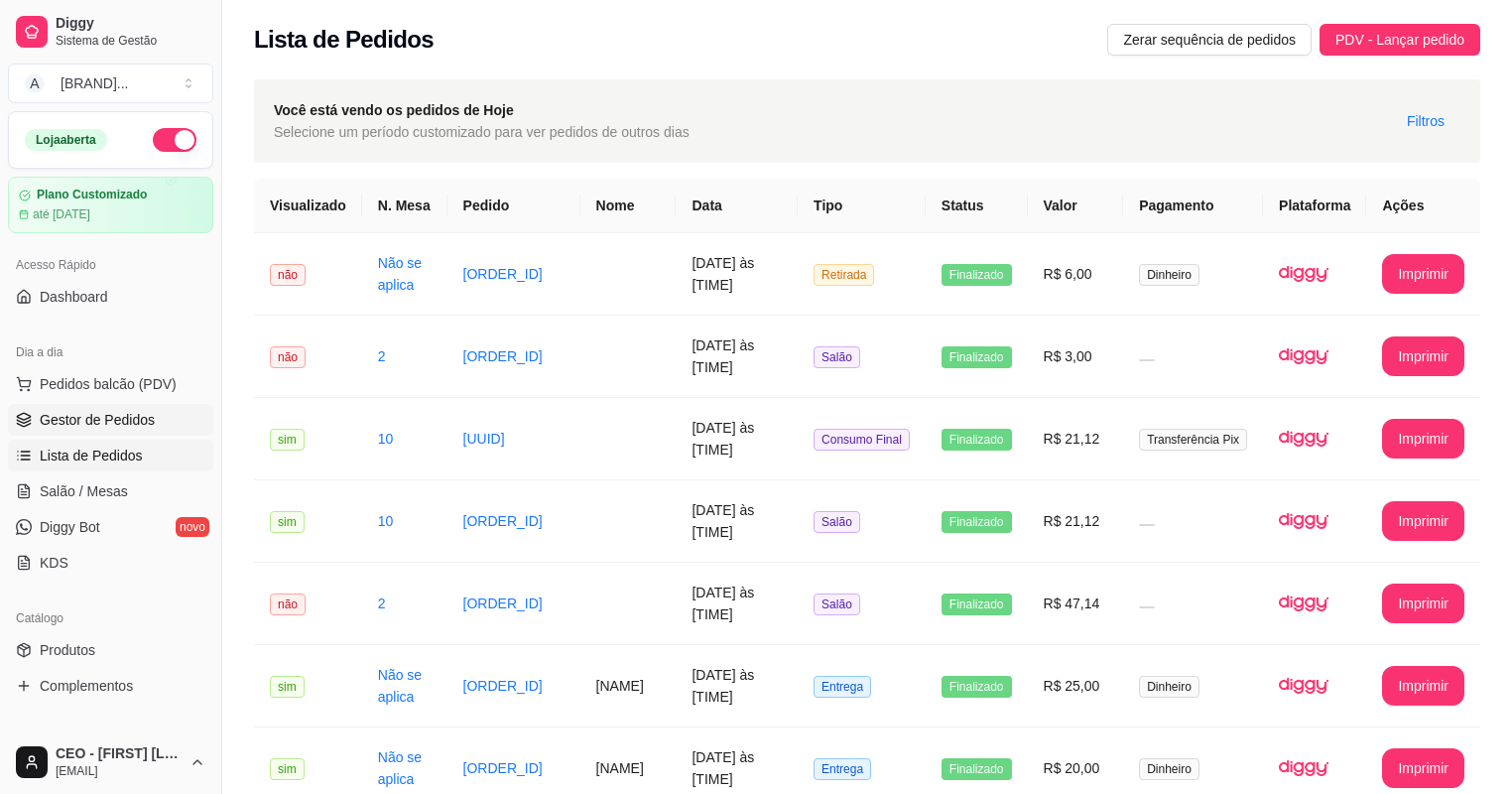 click on "Gestor de Pedidos" at bounding box center (97, 420) 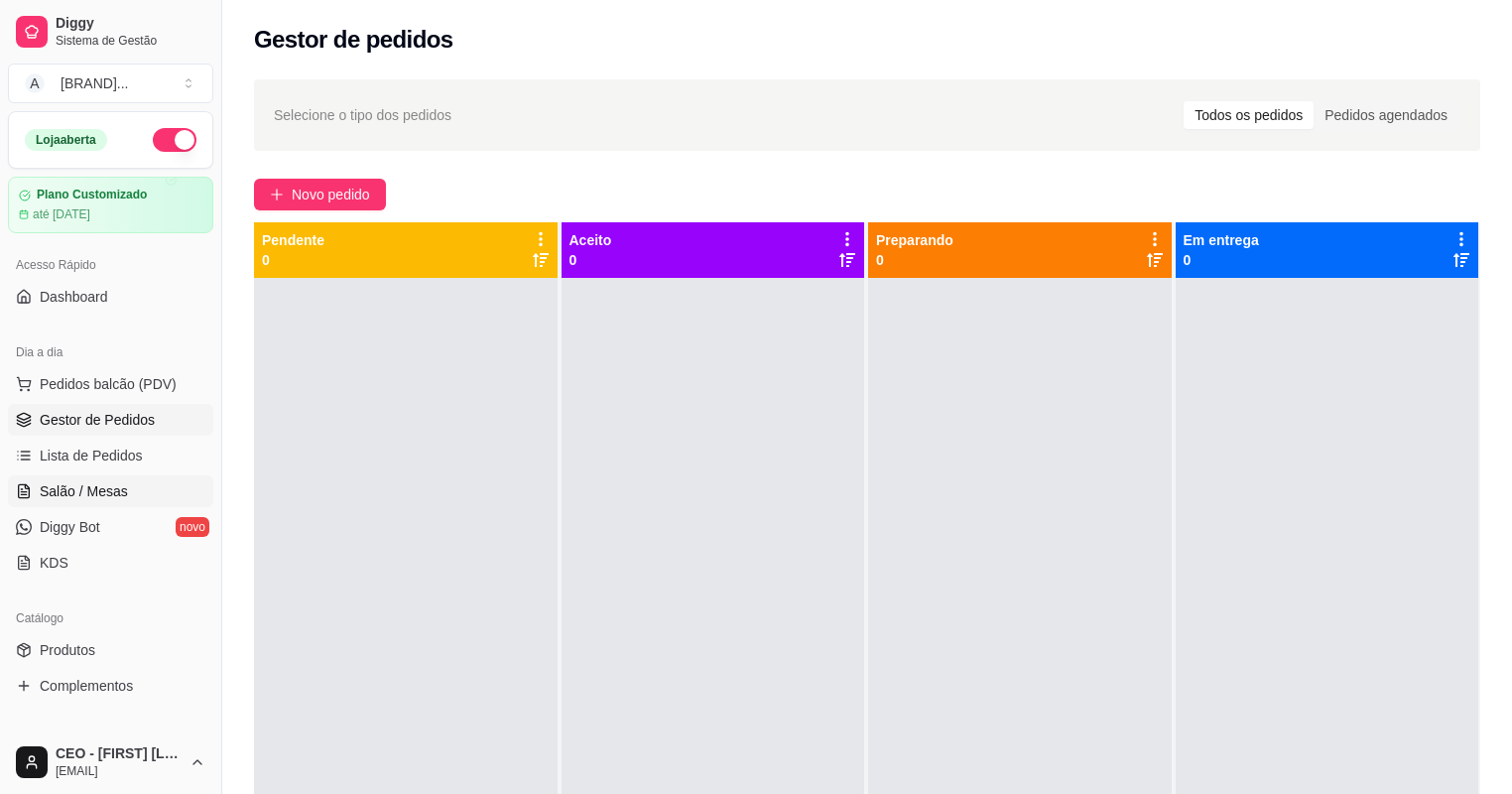 click on "Salão / Mesas" at bounding box center (83, 491) 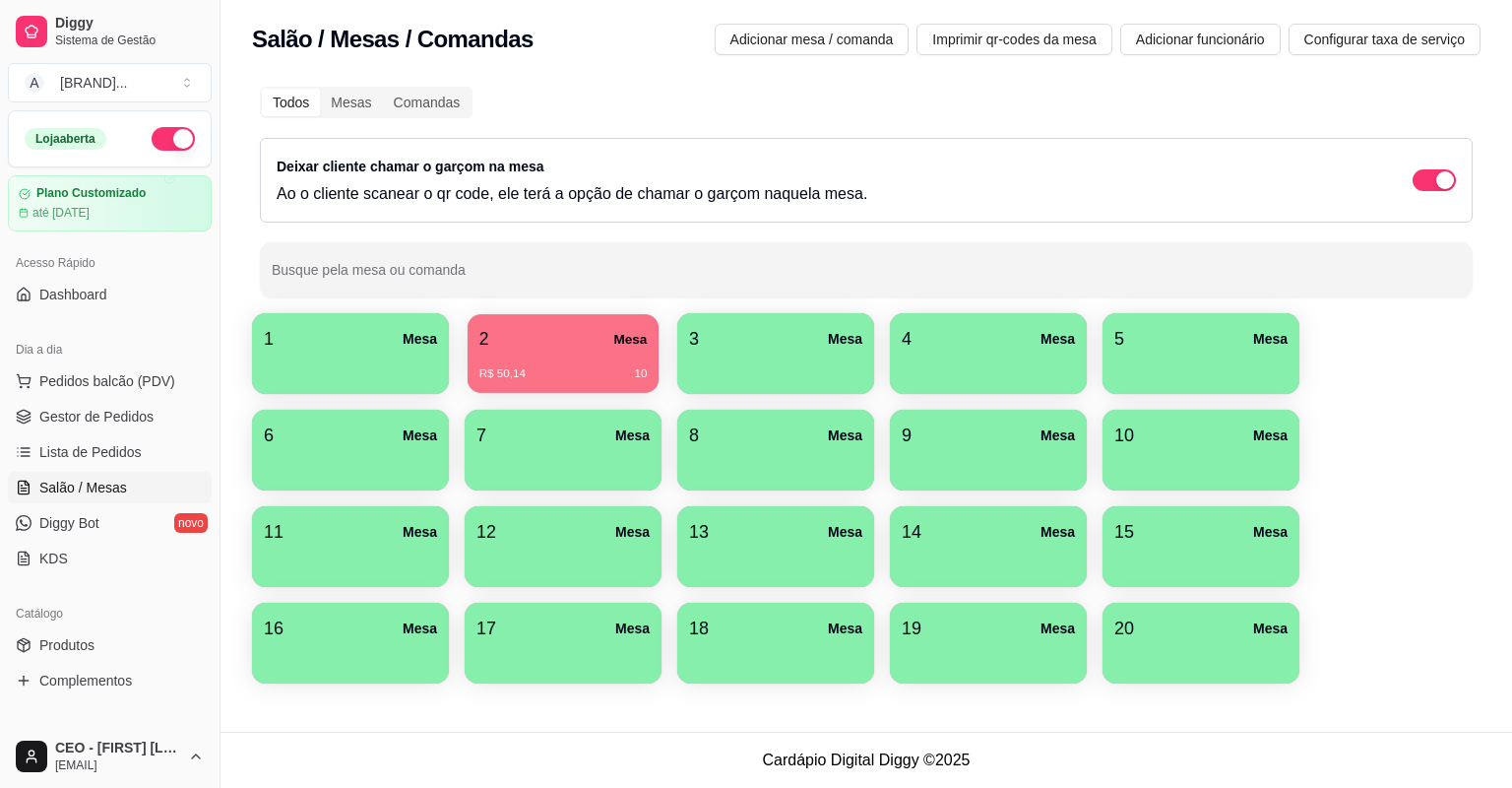 click on "R$ 50,14 10" at bounding box center [563, 366] 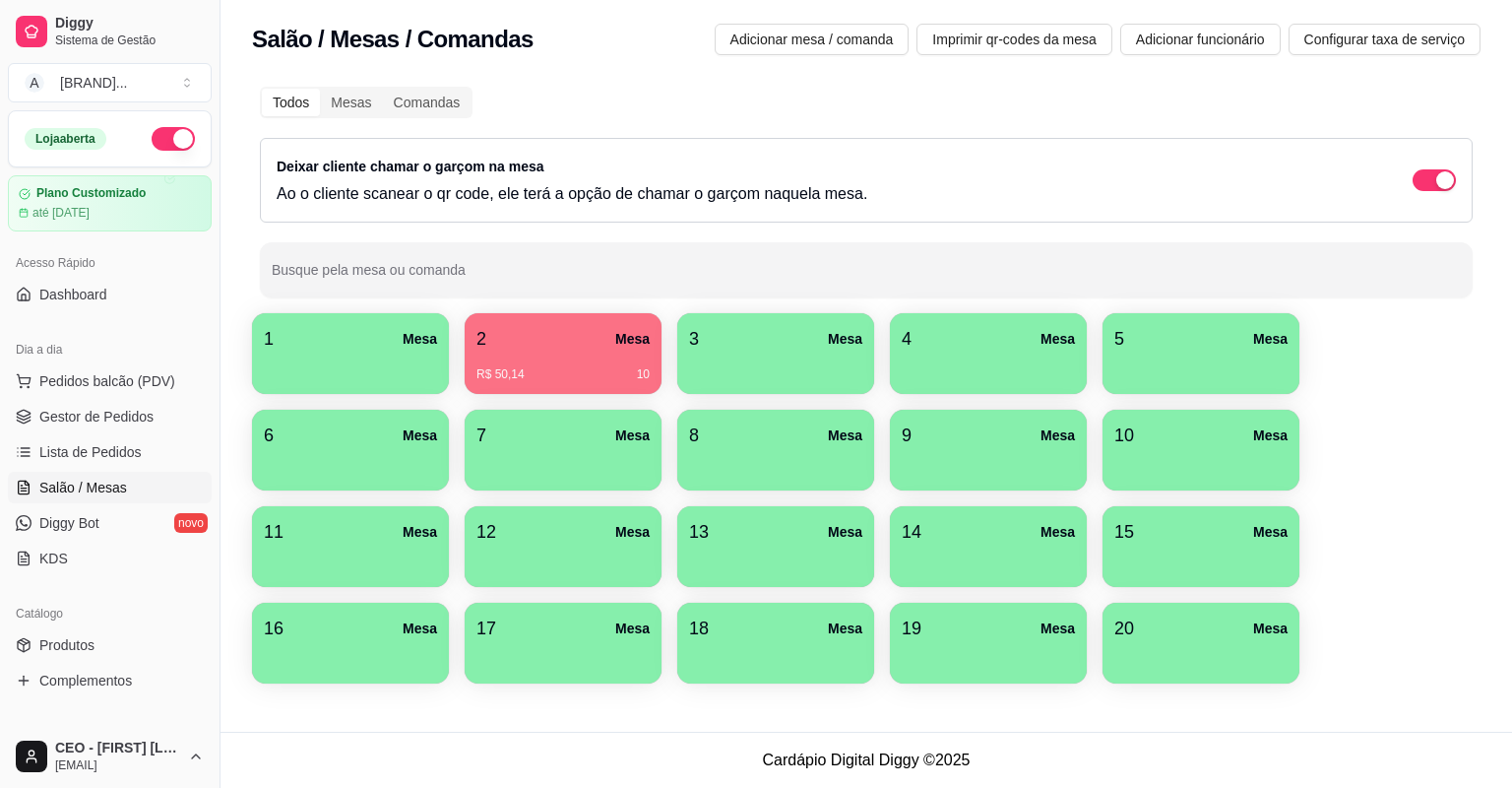 drag, startPoint x: 1422, startPoint y: 319, endPoint x: 1413, endPoint y: 327, distance: 12.041595 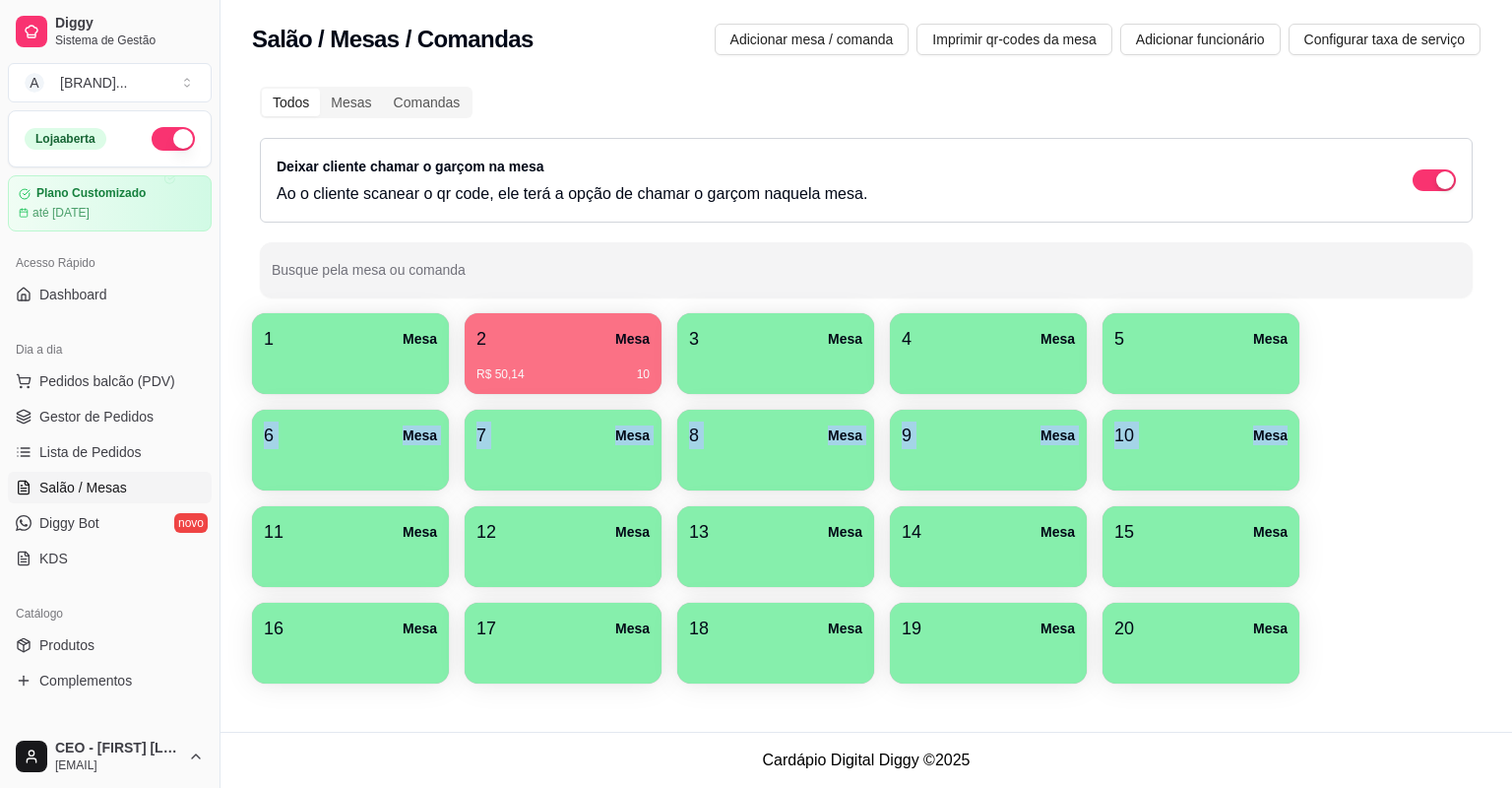 drag, startPoint x: 1470, startPoint y: 337, endPoint x: 1378, endPoint y: 489, distance: 177.67386 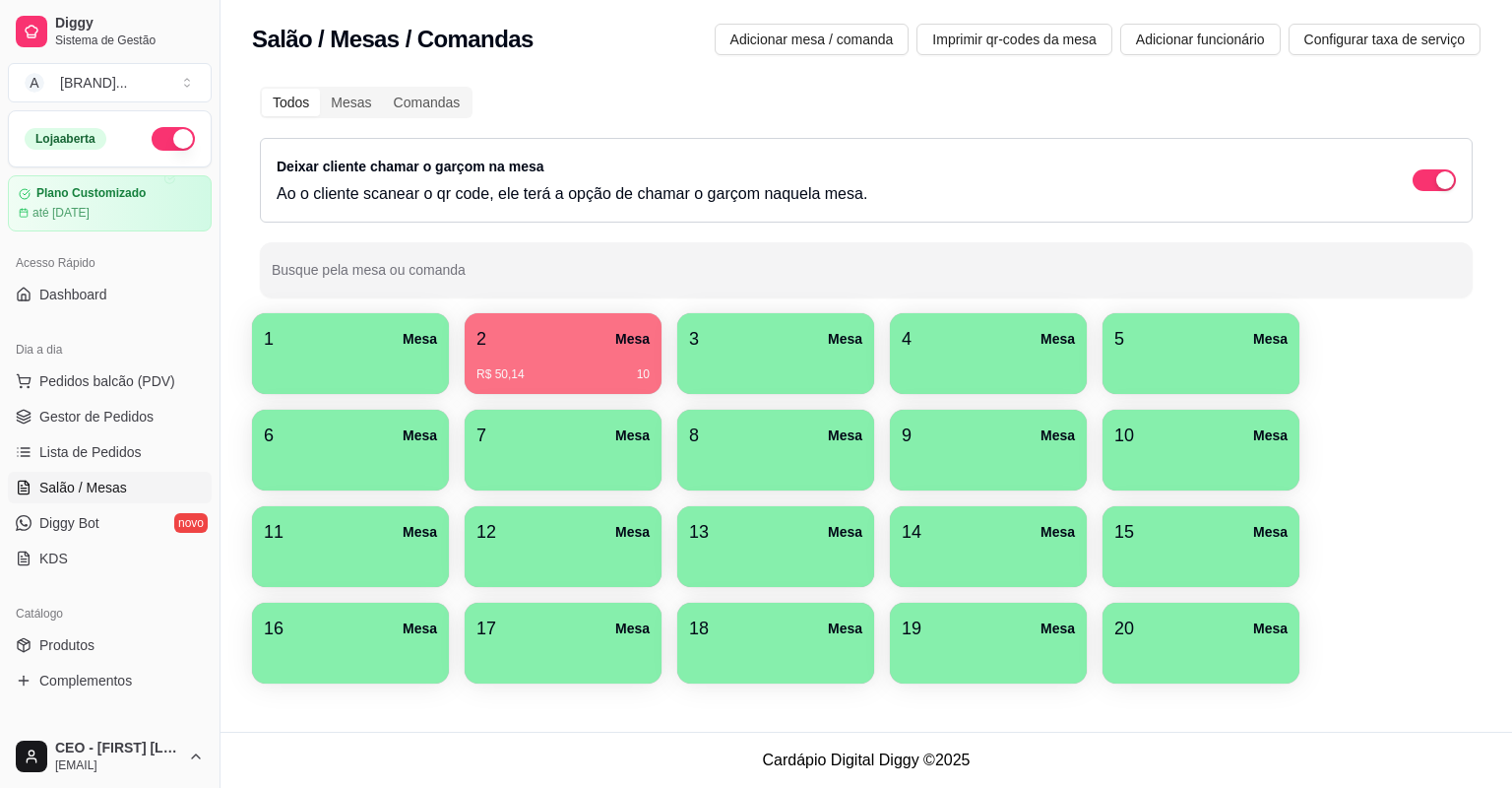 click on "Todos Mesas Comandas Deixar cliente chamar o garçom na mesa Ao o cliente scanear o qr code, ele terá a opção de chamar o garçom naquela mesa. Busque pela mesa ou comanda
1 Mesa 2 Mesa R$ 50,14 10 3 Mesa 4 Mesa 5 Mesa 6 Mesa 7 Mesa 8 Mesa 9 Mesa 10 Mesa 11 Mesa 12 Mesa 13 Mesa 14 Mesa 15 Mesa 16 Mesa 17 Mesa 18 Mesa 19 Mesa 20 Mesa" at bounding box center (866, 387) 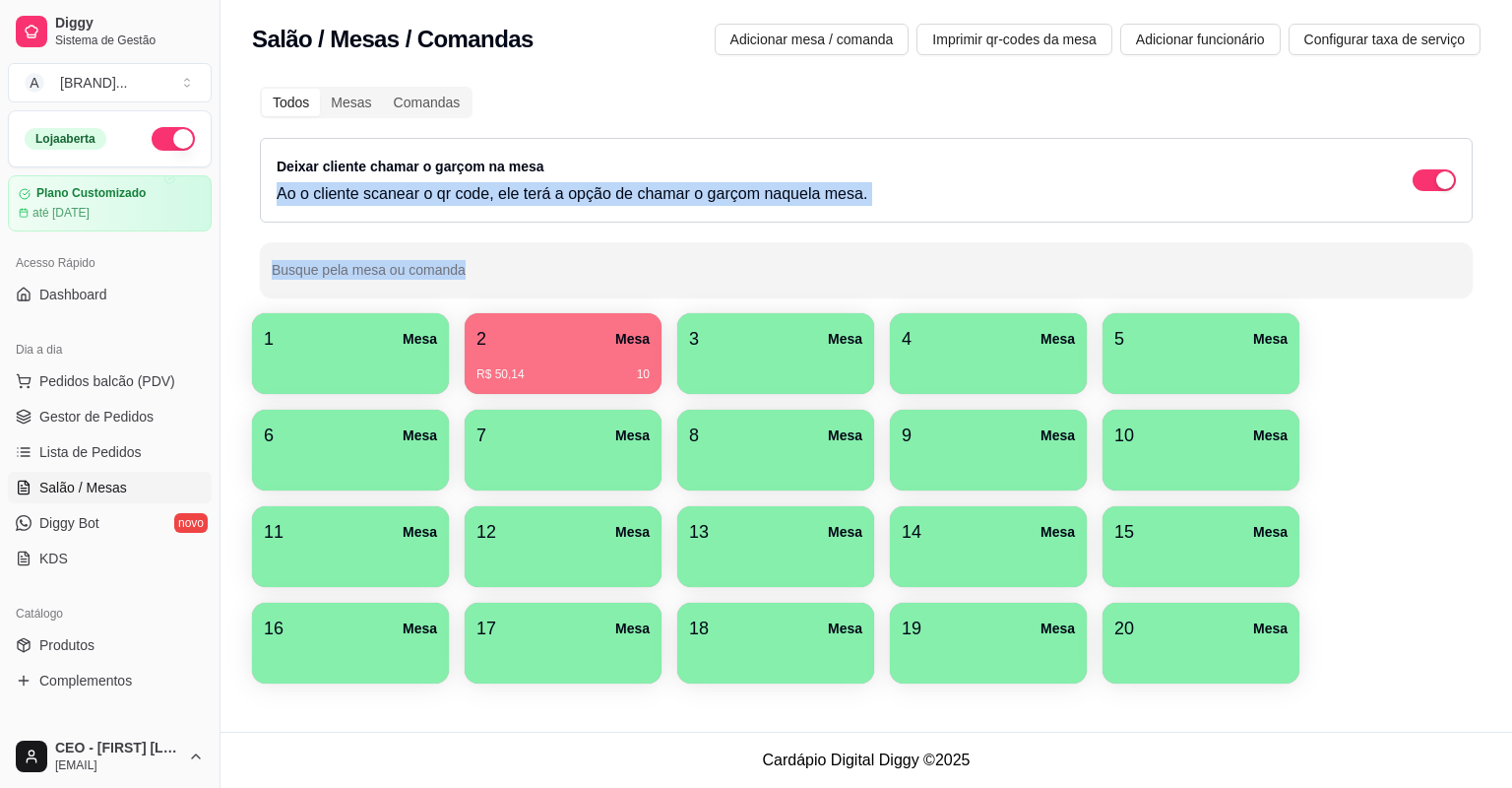 drag, startPoint x: 1150, startPoint y: 303, endPoint x: 1104, endPoint y: 173, distance: 137.89851 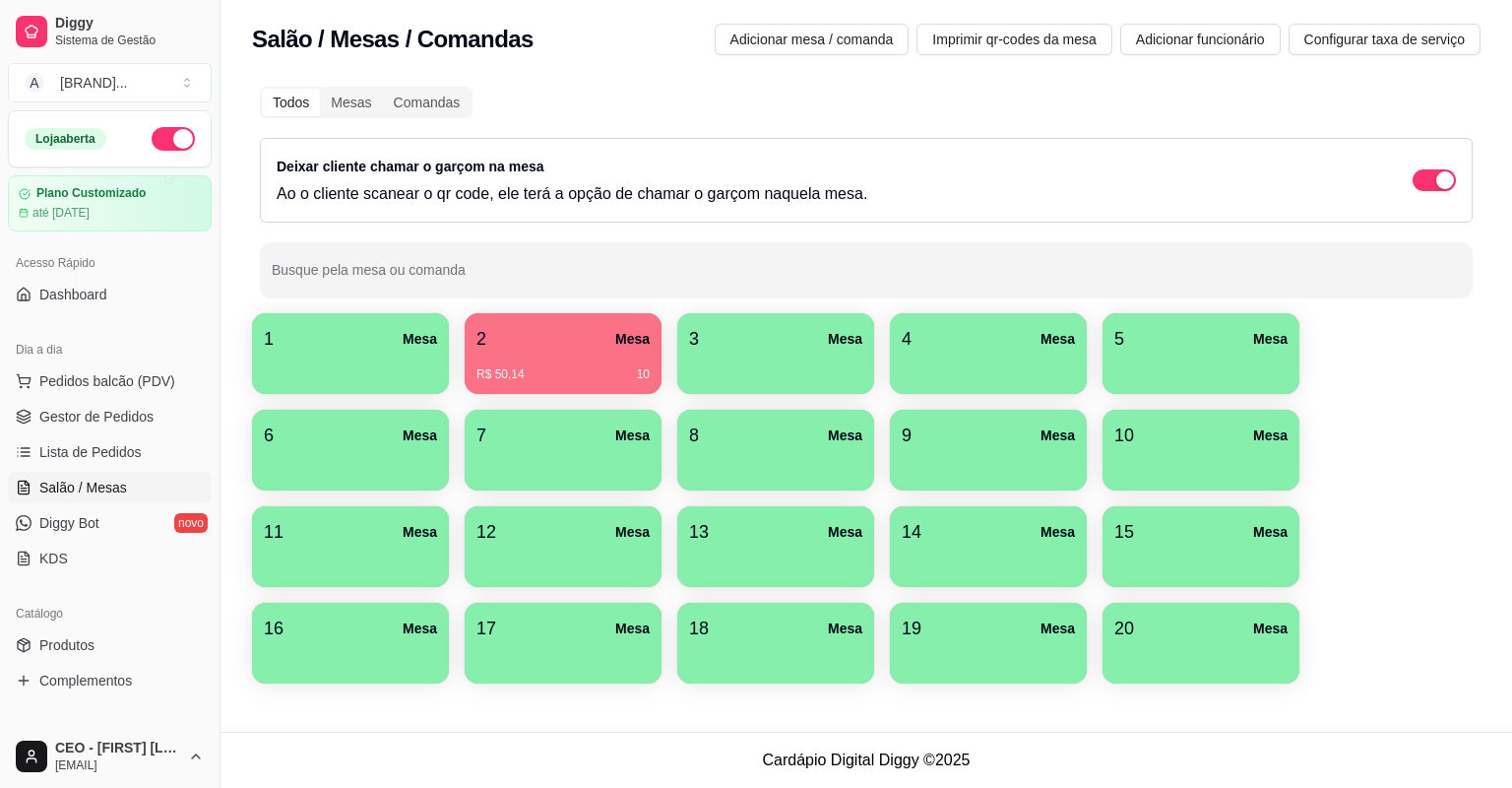 click on "R$ 50,14 10" at bounding box center [563, 367] 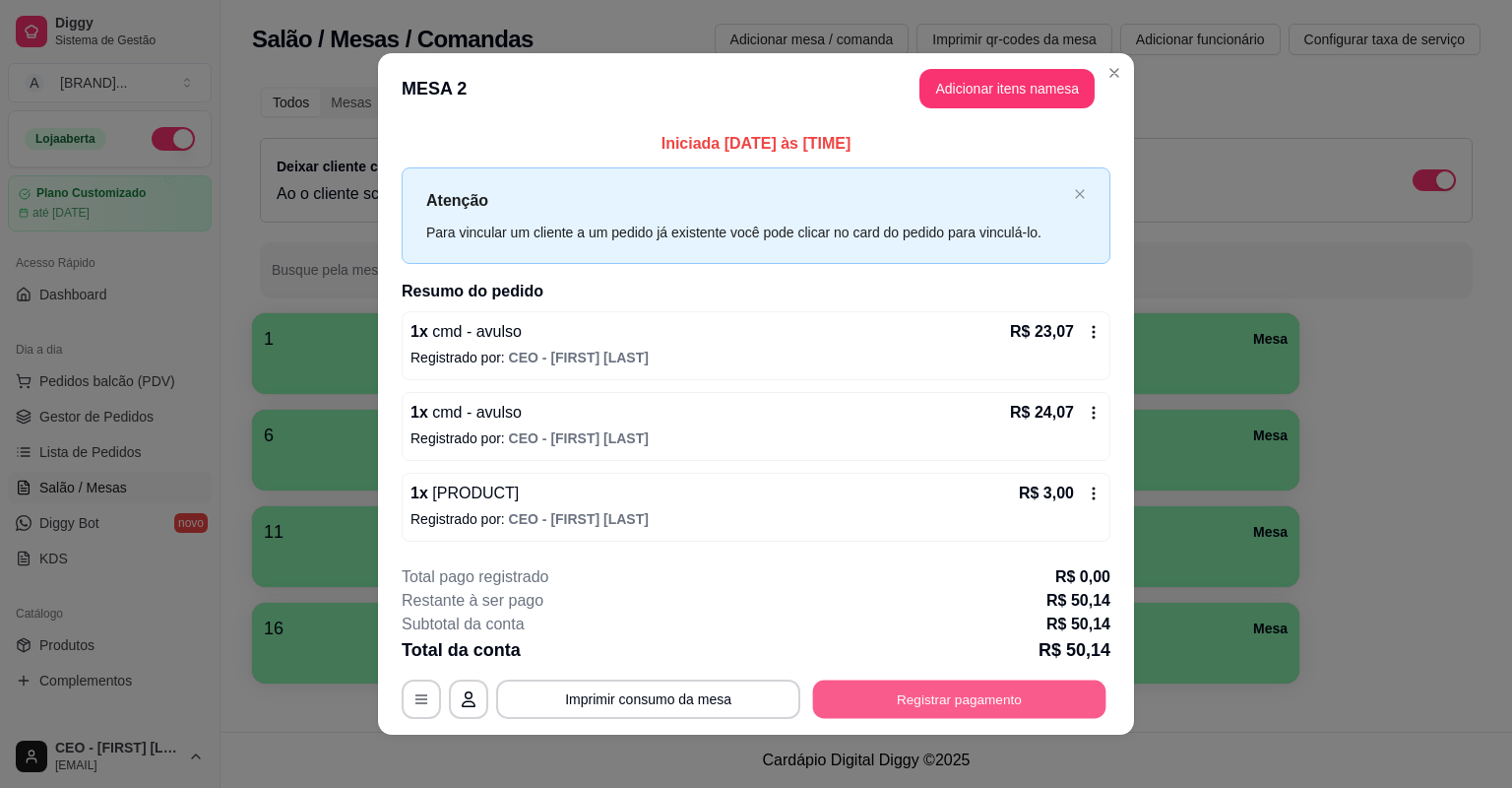 click on "Registrar pagamento" at bounding box center (960, 698) 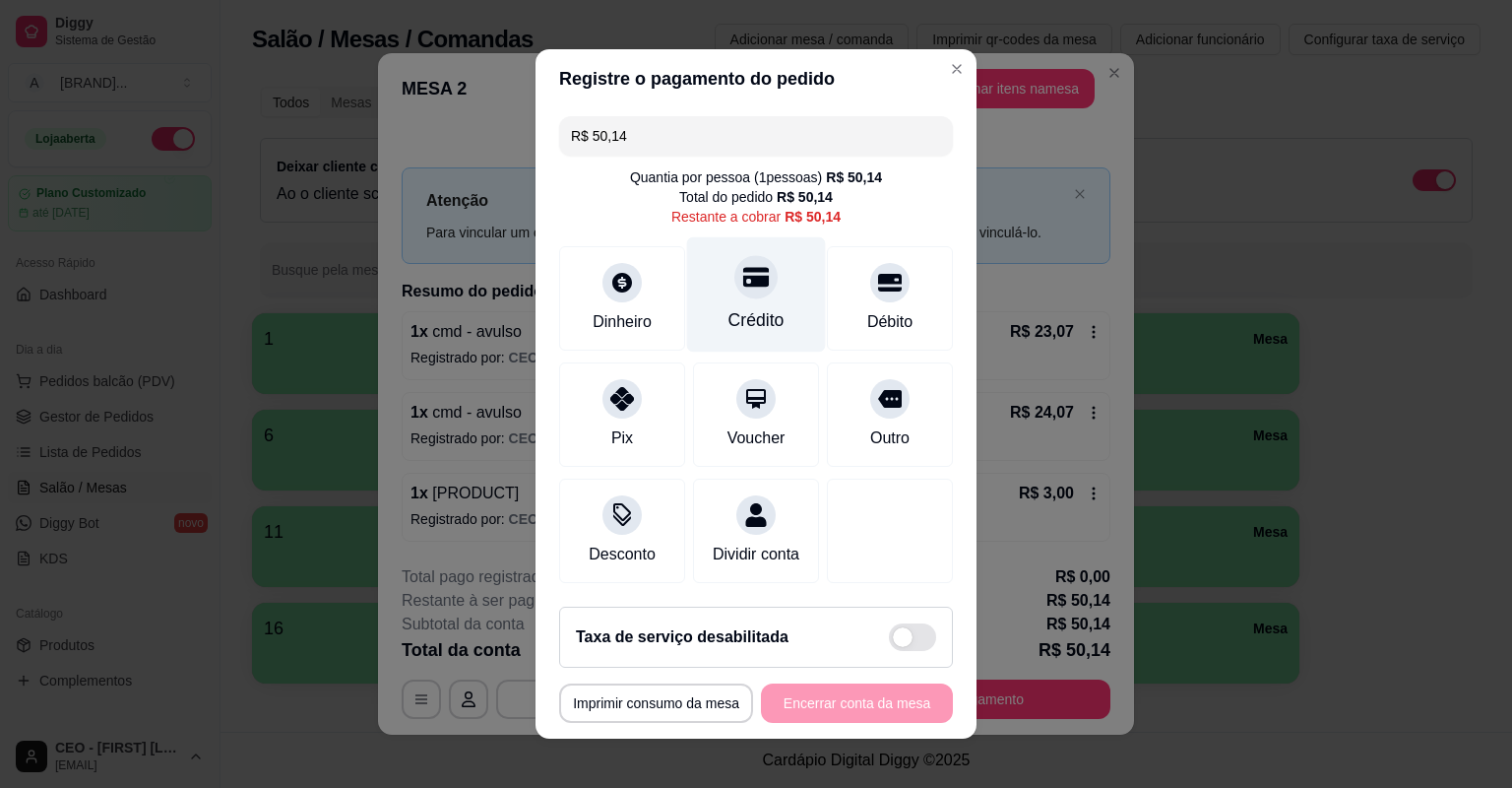 click on "Crédito" at bounding box center (756, 295) 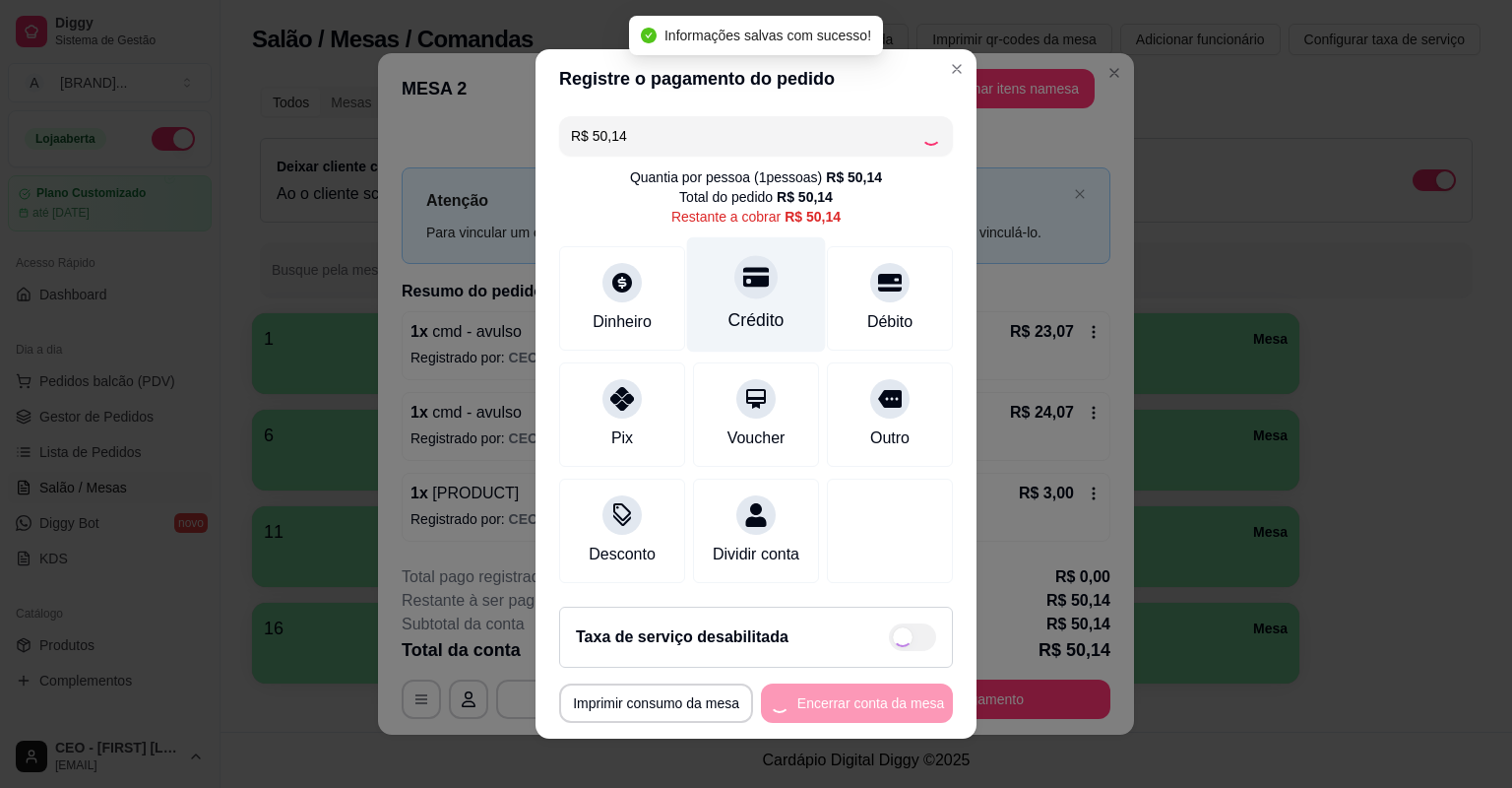 type on "R$ 0,00" 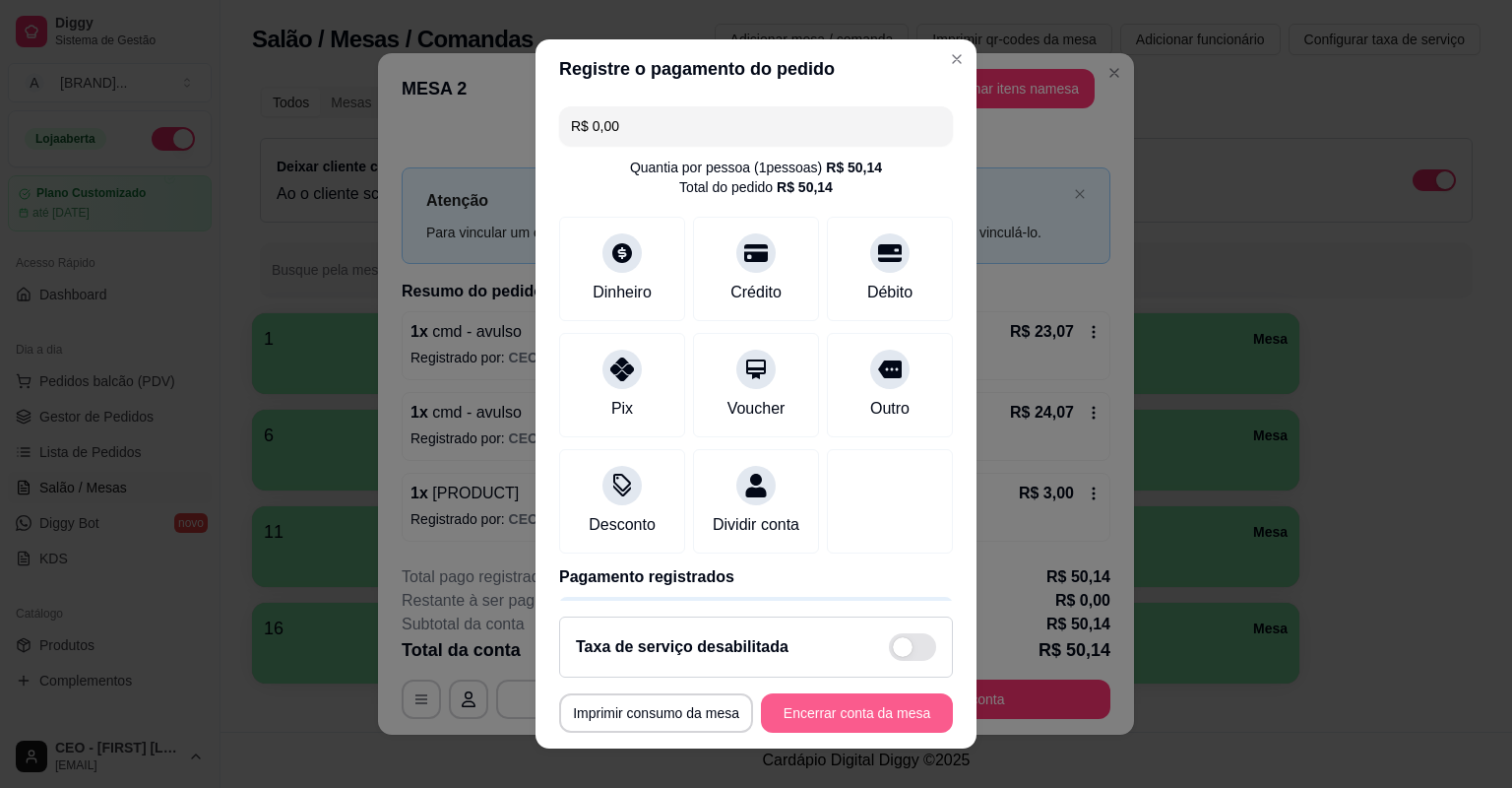 click on "Encerrar conta da mesa" at bounding box center [856, 713] 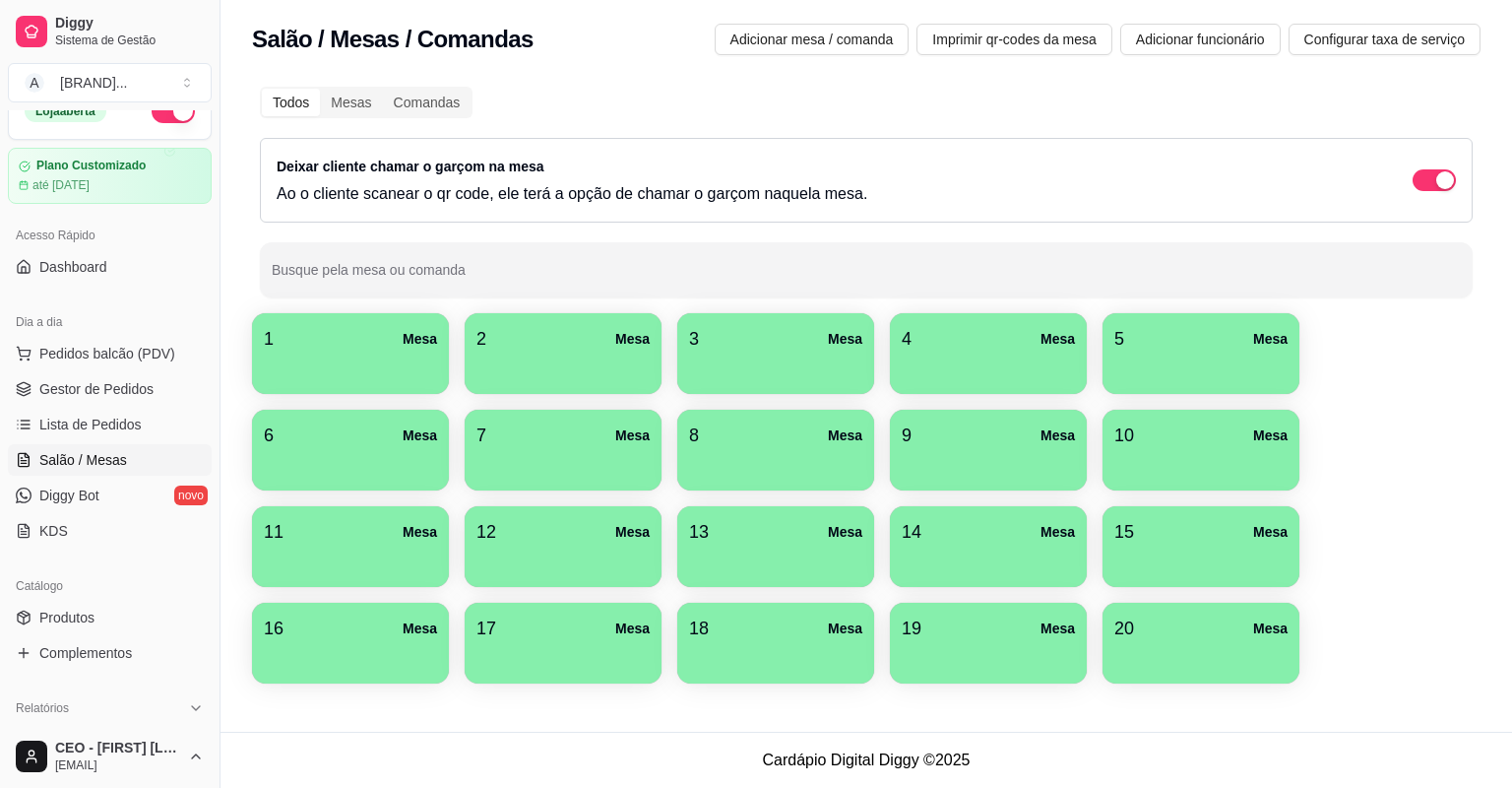 scroll, scrollTop: 0, scrollLeft: 0, axis: both 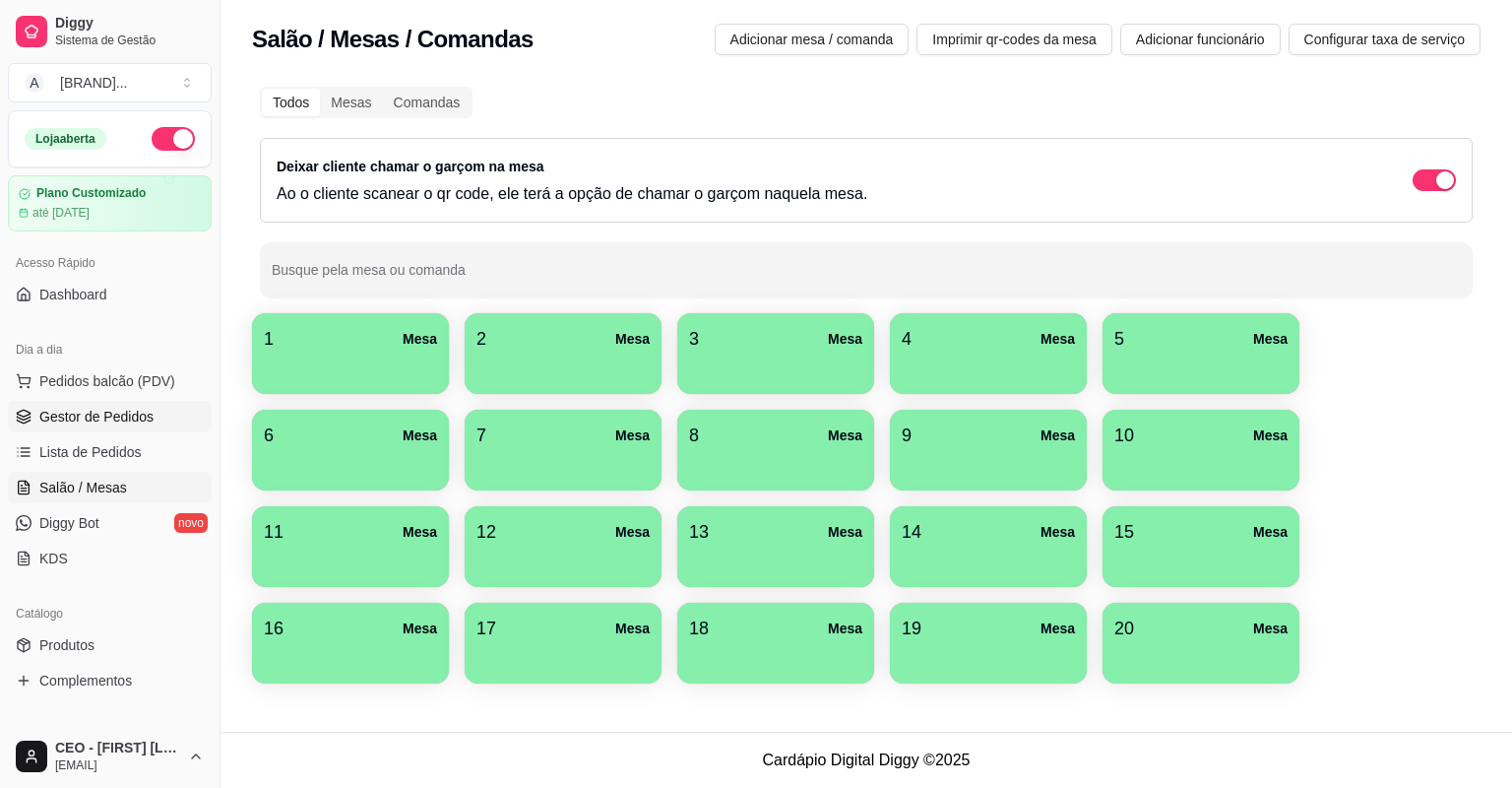 click on "Gestor de Pedidos" at bounding box center [96, 417] 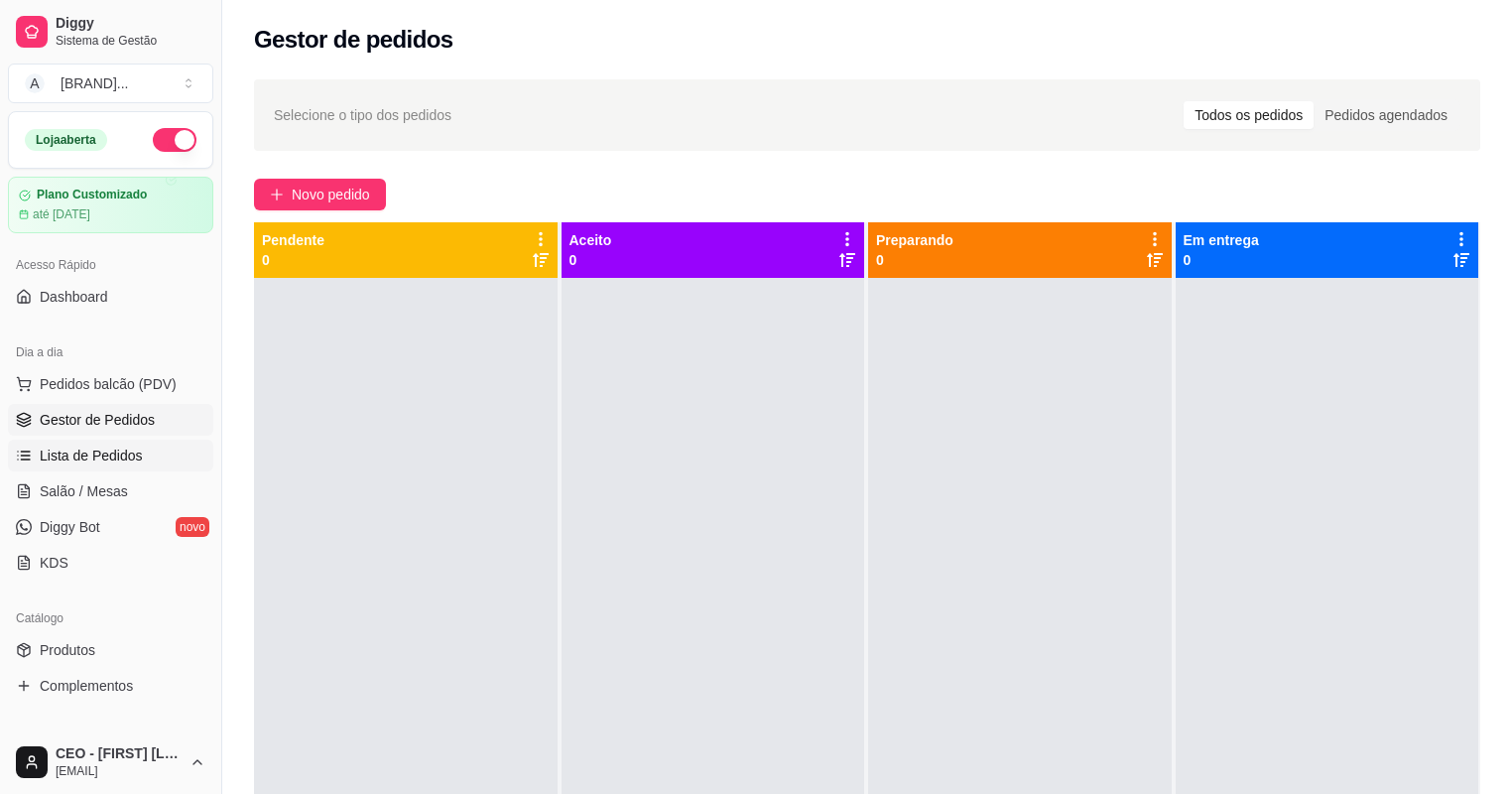 click on "Lista de Pedidos" at bounding box center (91, 456) 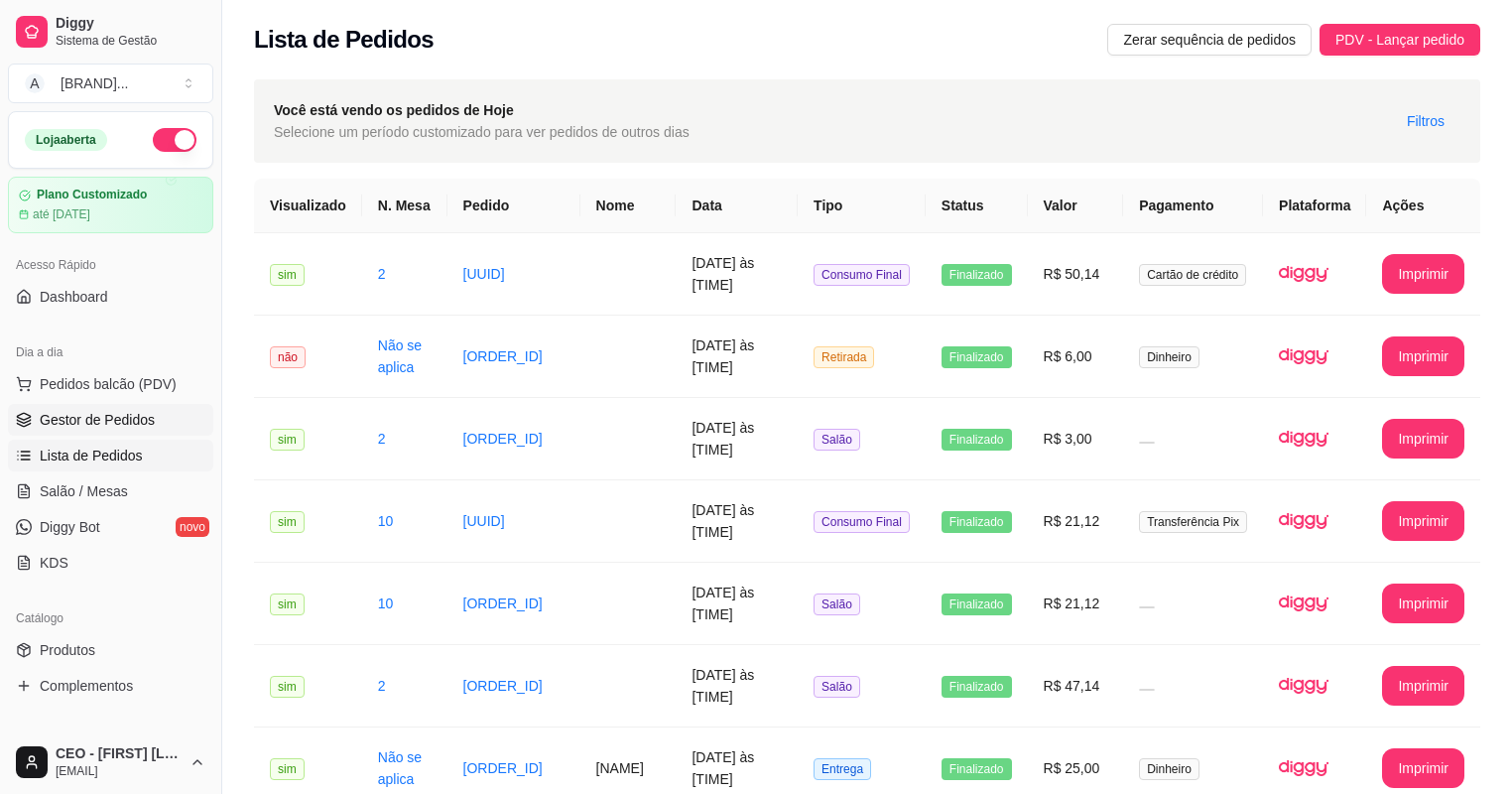 click on "Gestor de Pedidos" at bounding box center [97, 420] 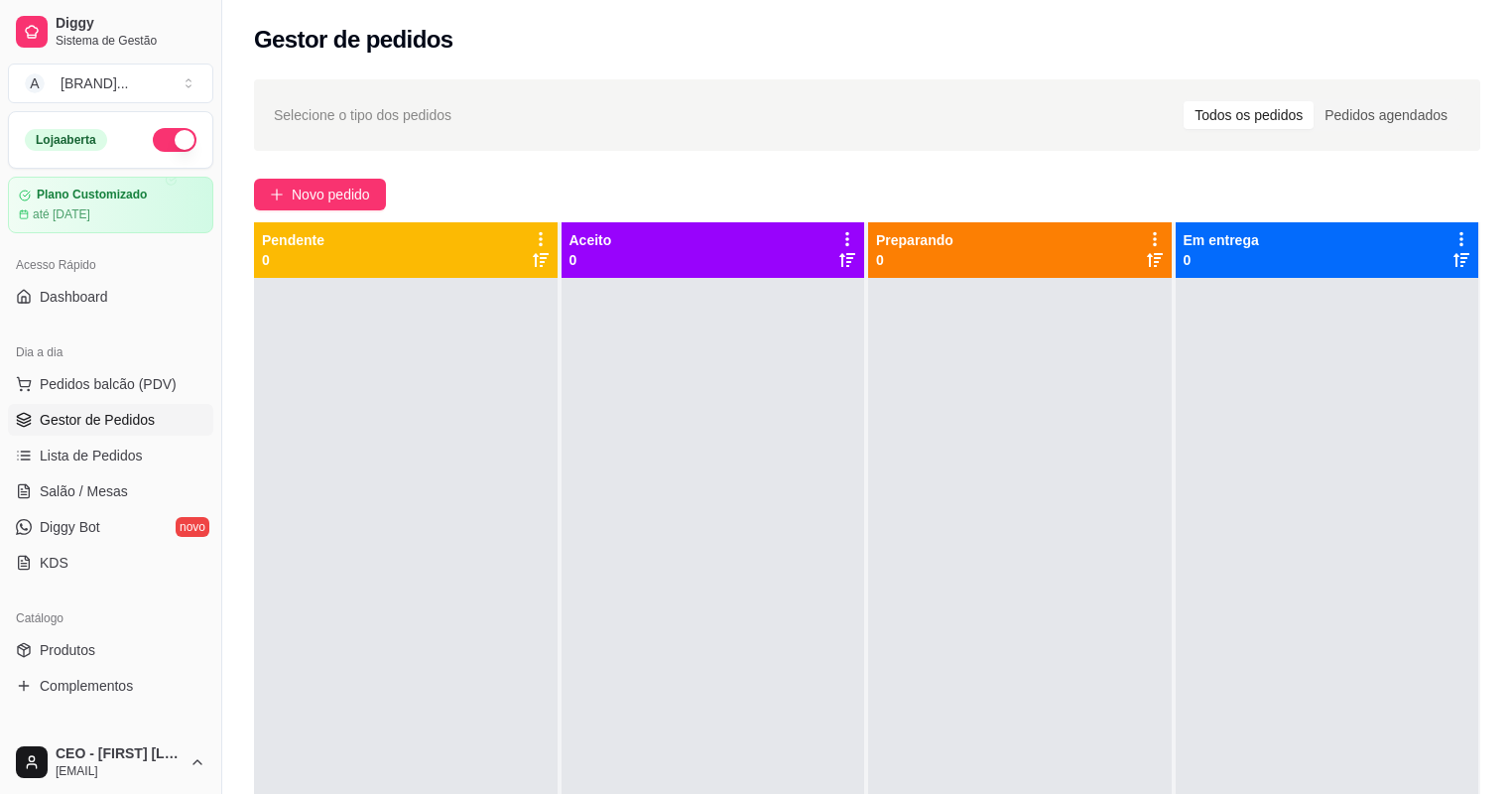 click on "Pedidos balcão (PDV) Gestor de Pedidos Lista de Pedidos Salão / Mesas Diggy Bot novo KDS" at bounding box center (110, 473) 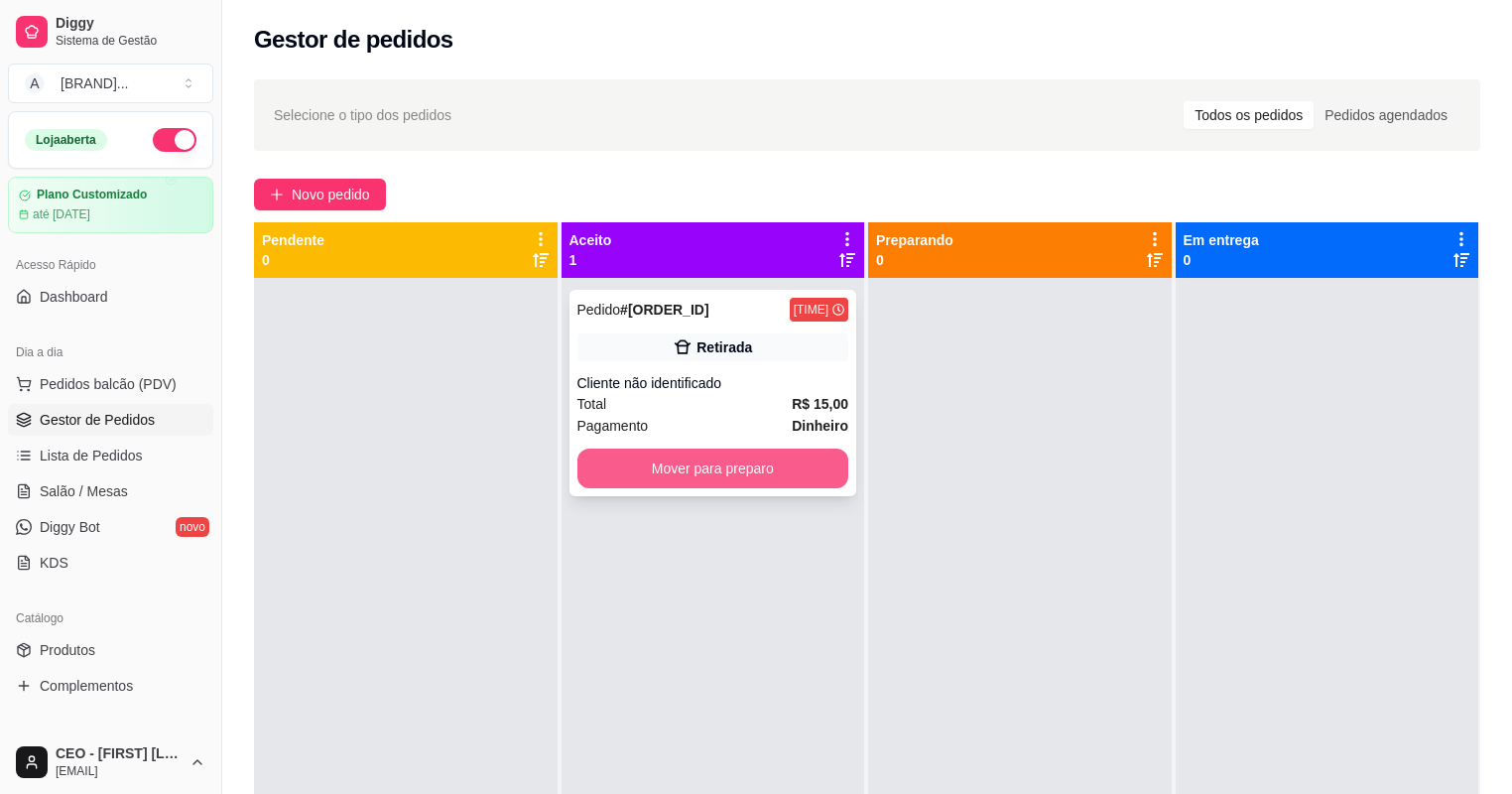 click on "Mover para preparo" at bounding box center (713, 468) 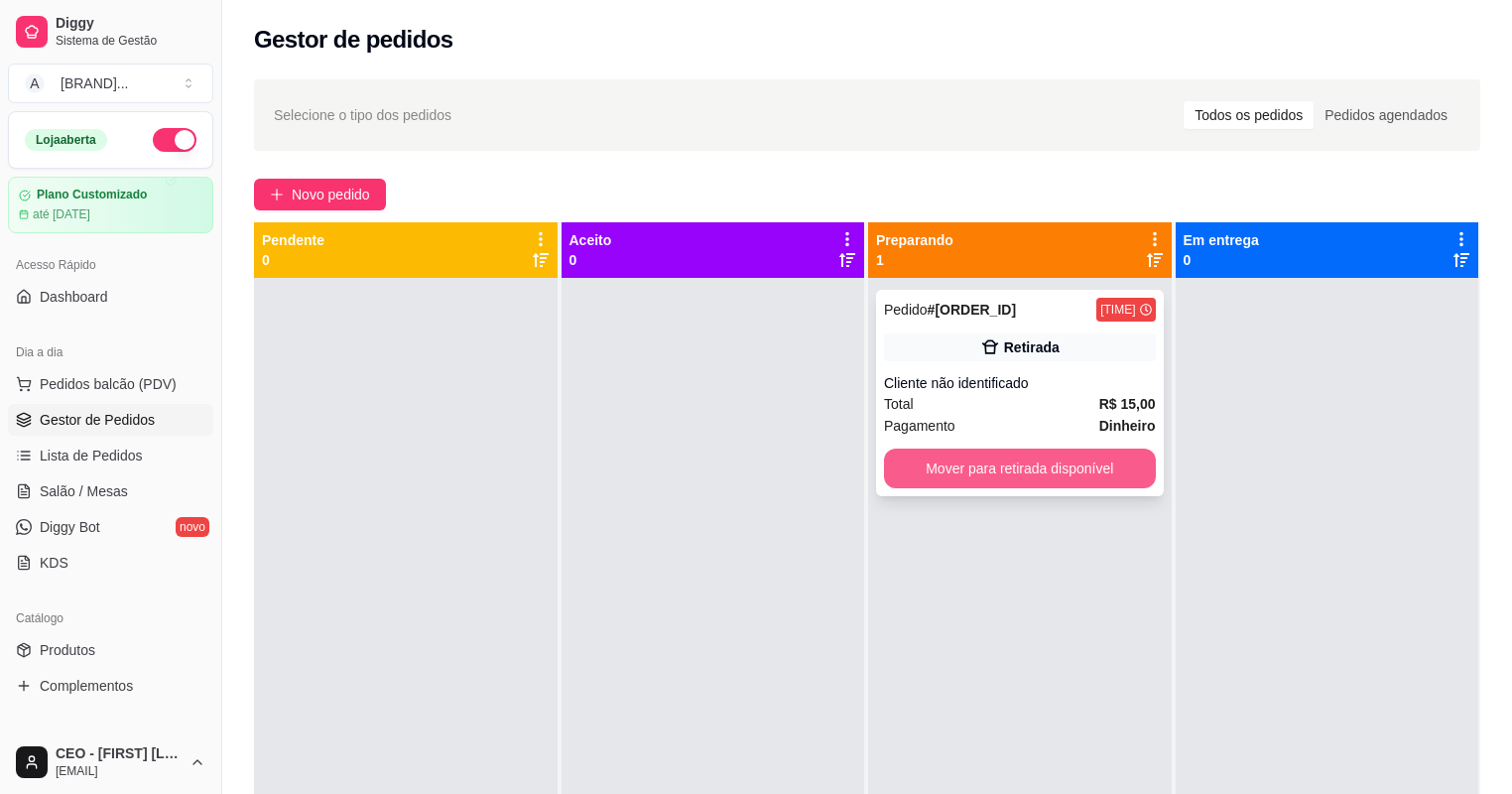 click on "Mover para retirada disponível" at bounding box center [1020, 468] 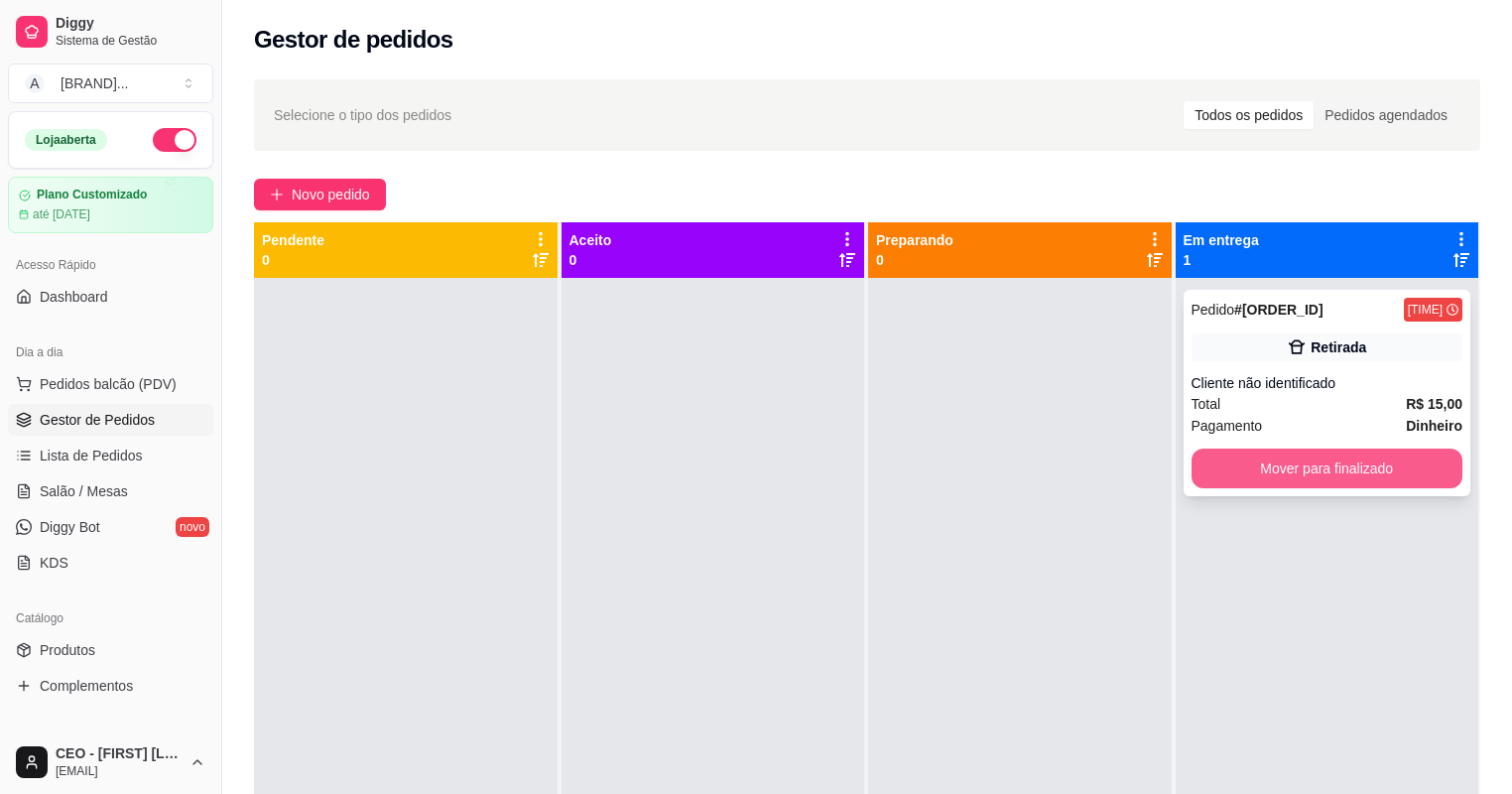 click on "Mover para finalizado" at bounding box center [1327, 468] 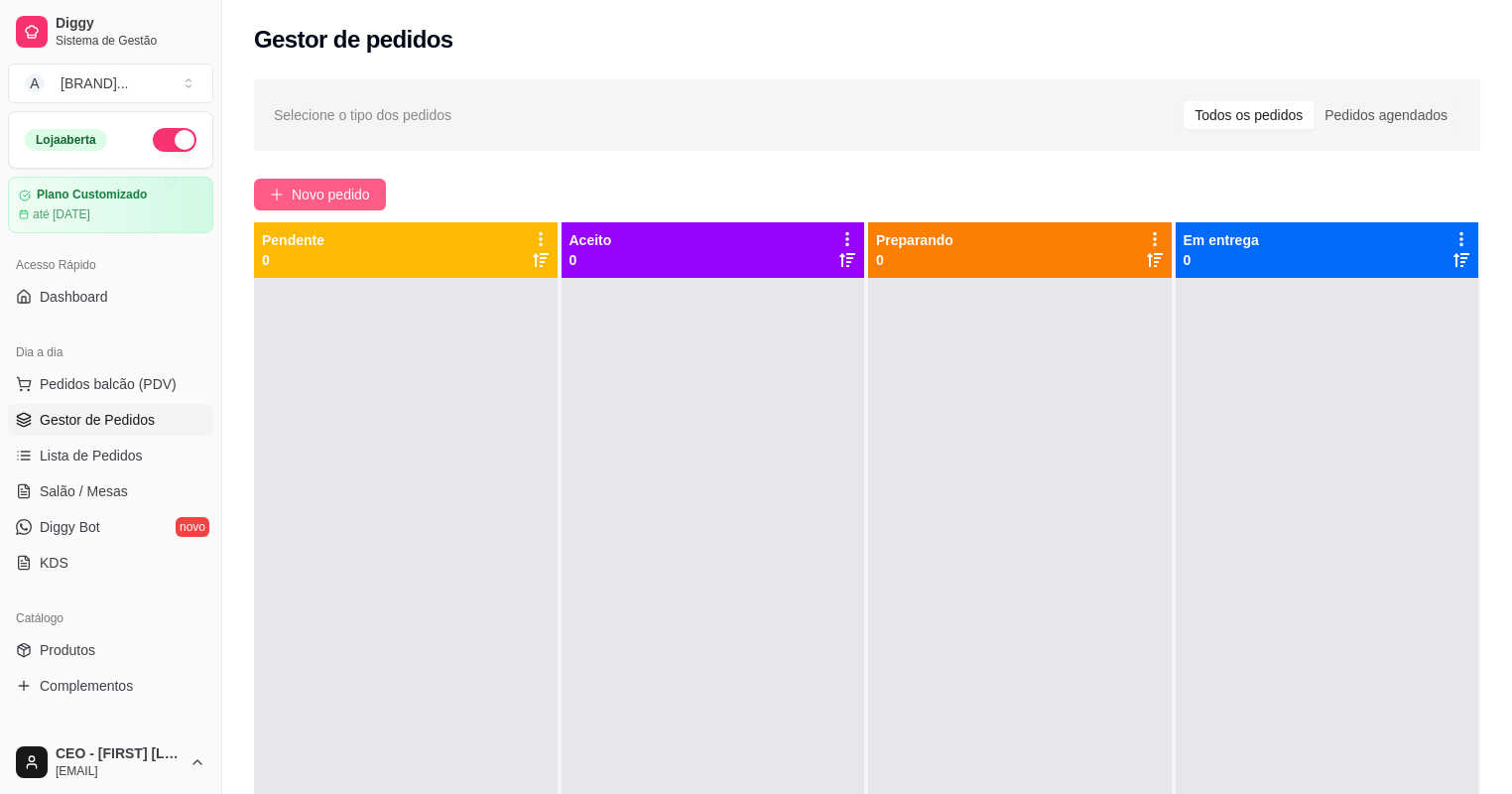 click on "Novo pedido" at bounding box center [319, 195] 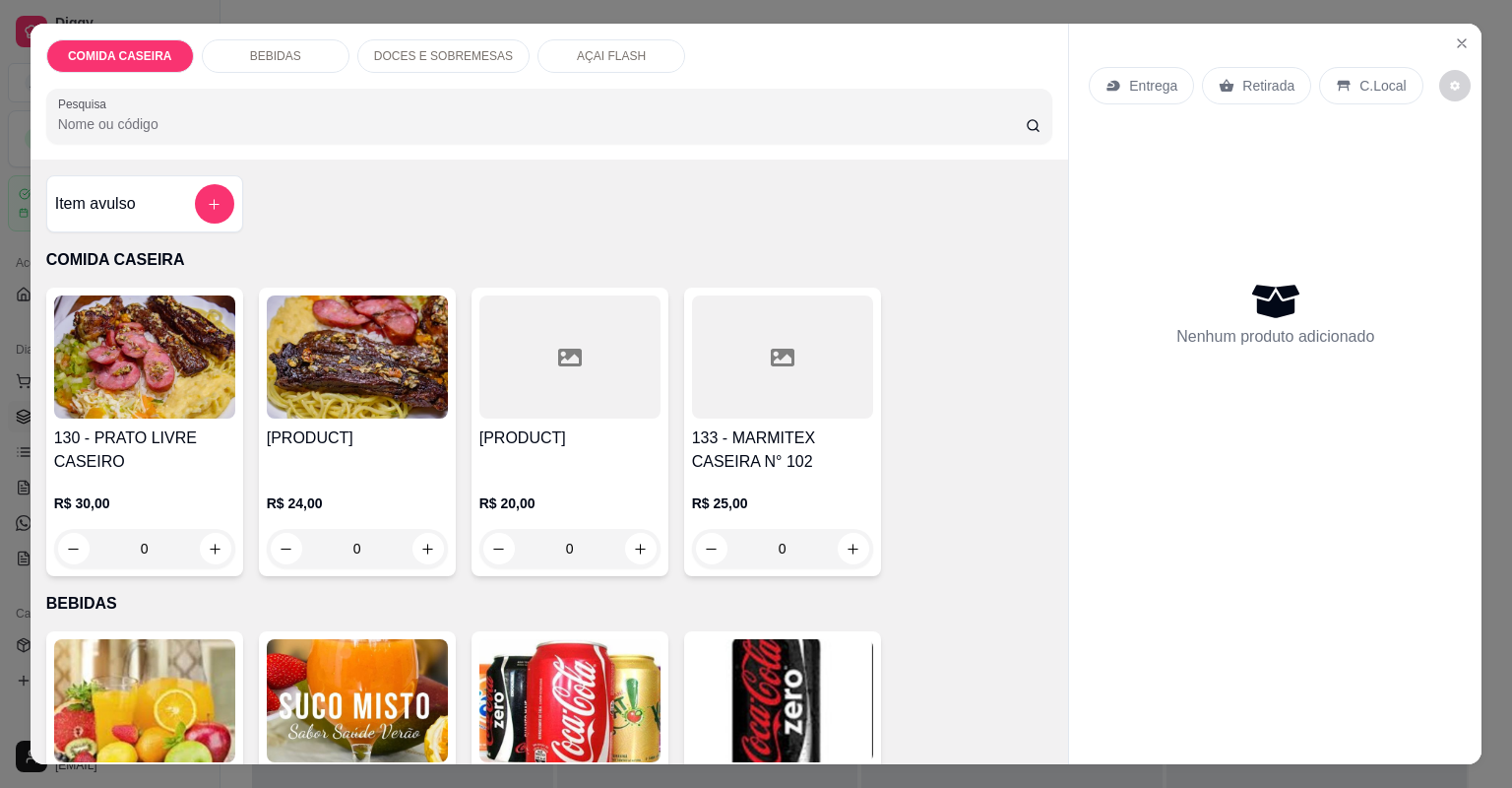 click on "Item avulso" at bounding box center [145, 204] 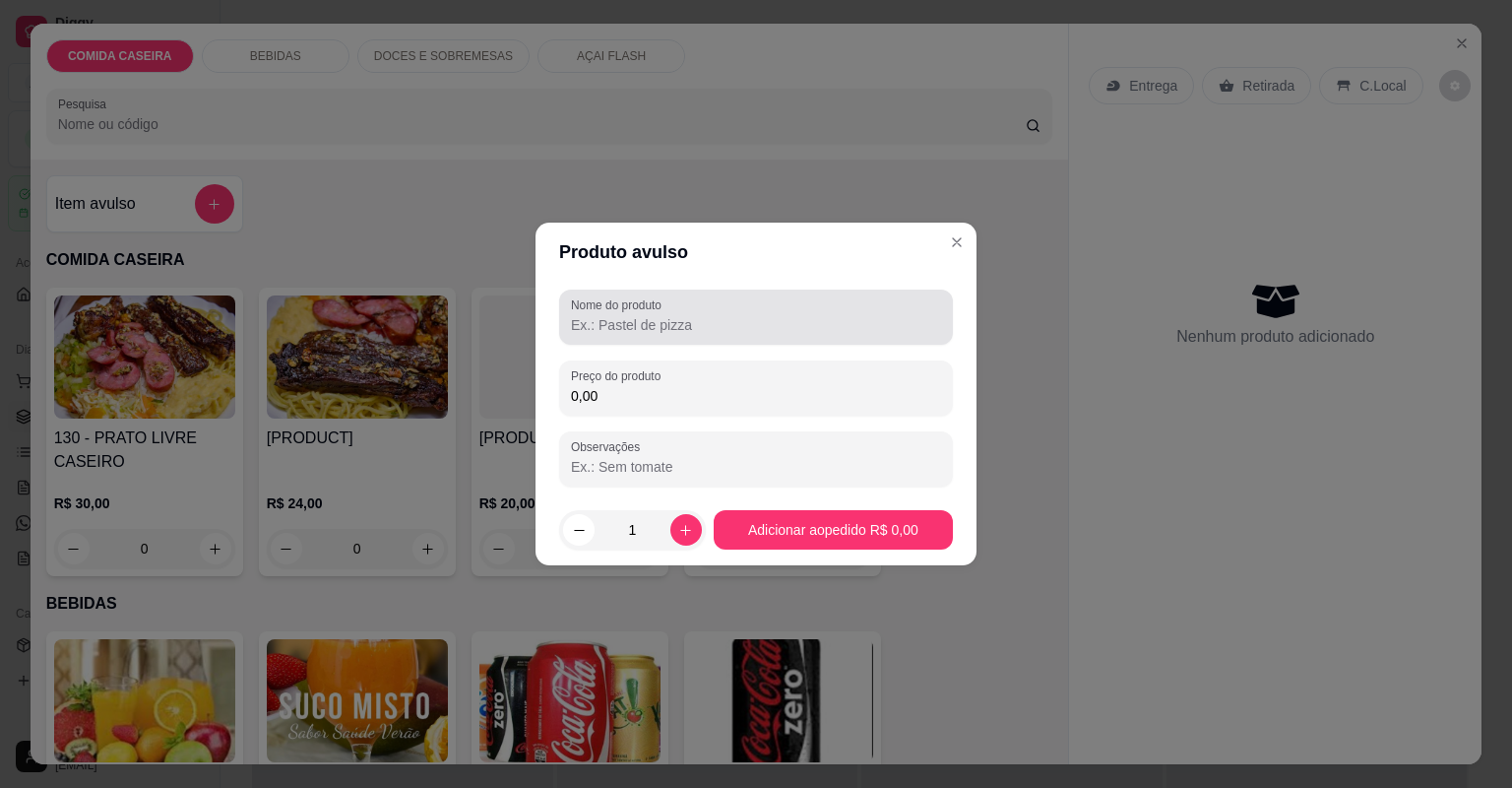 click on "Nome do produto" at bounding box center [619, 304] 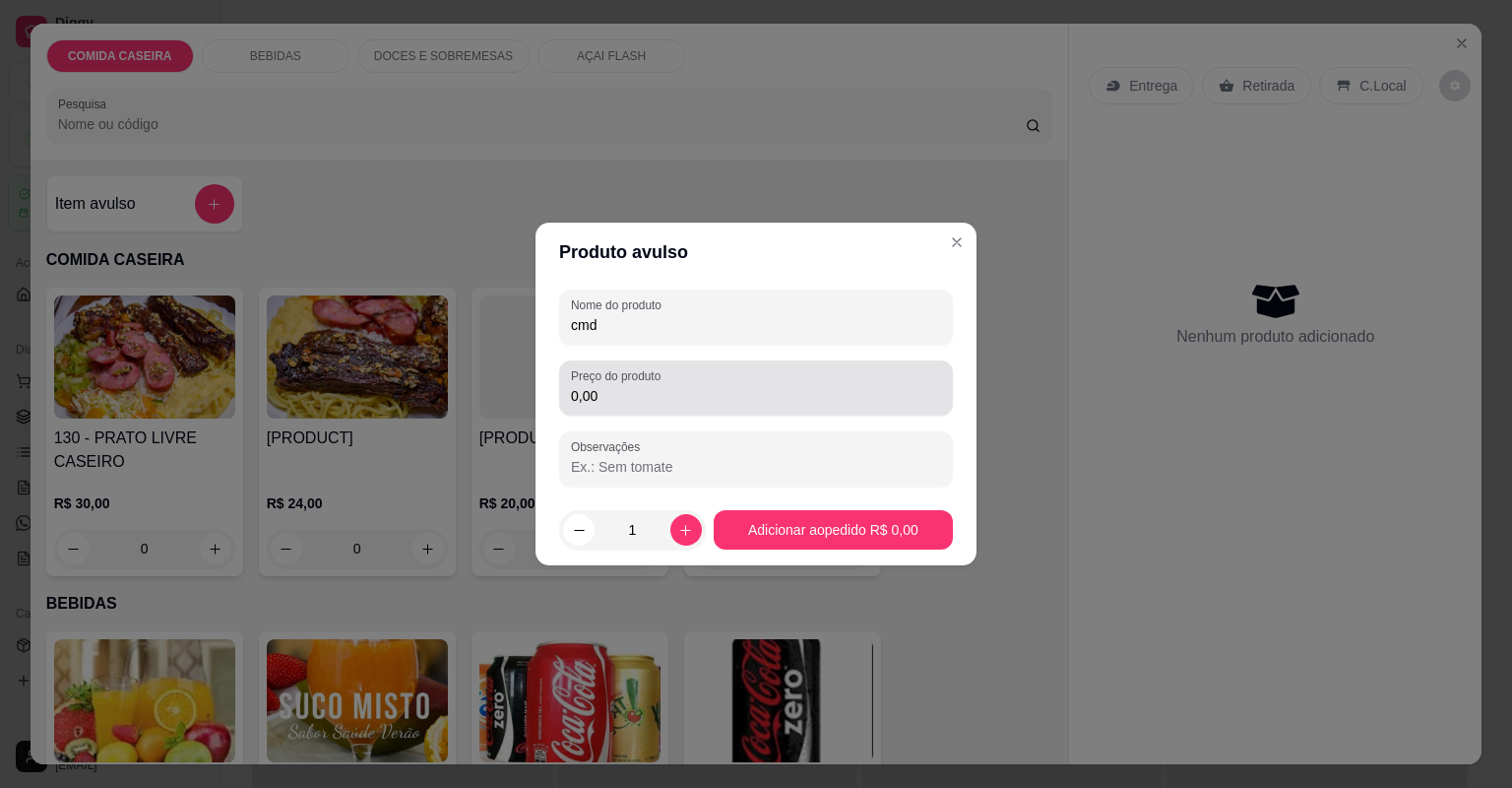 type on "cmd" 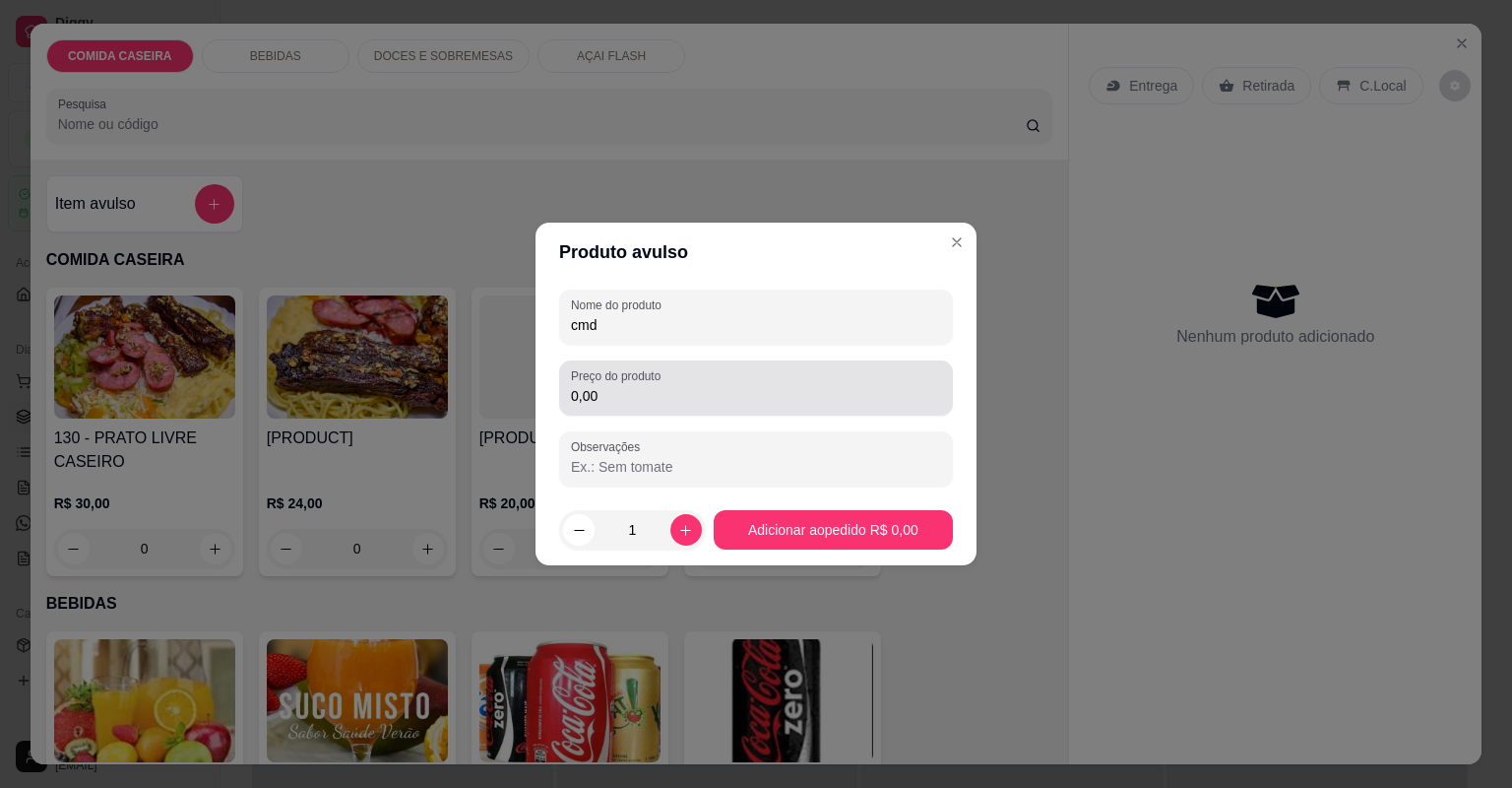 click on "0,00" at bounding box center [756, 396] 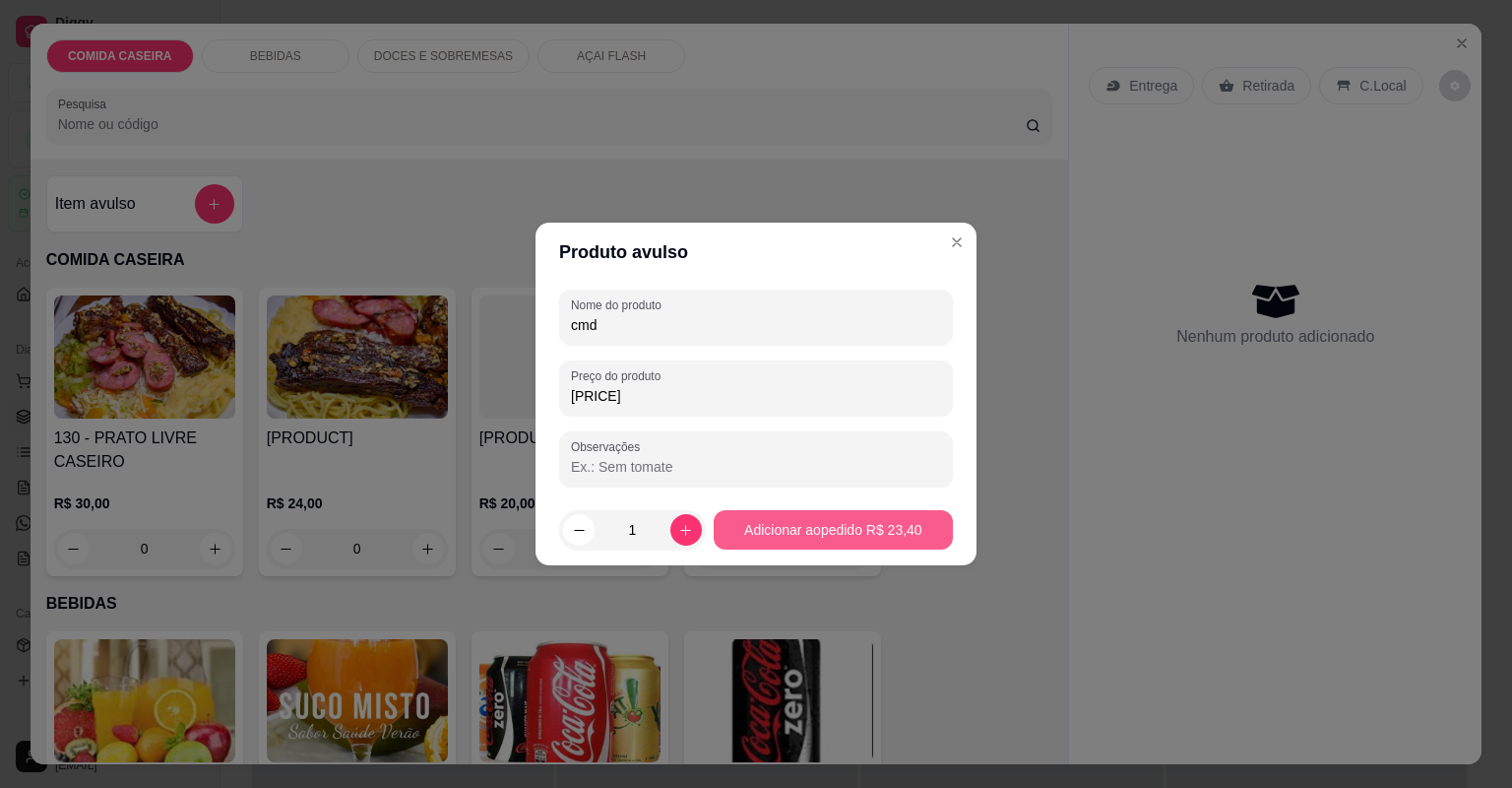type on "23,40" 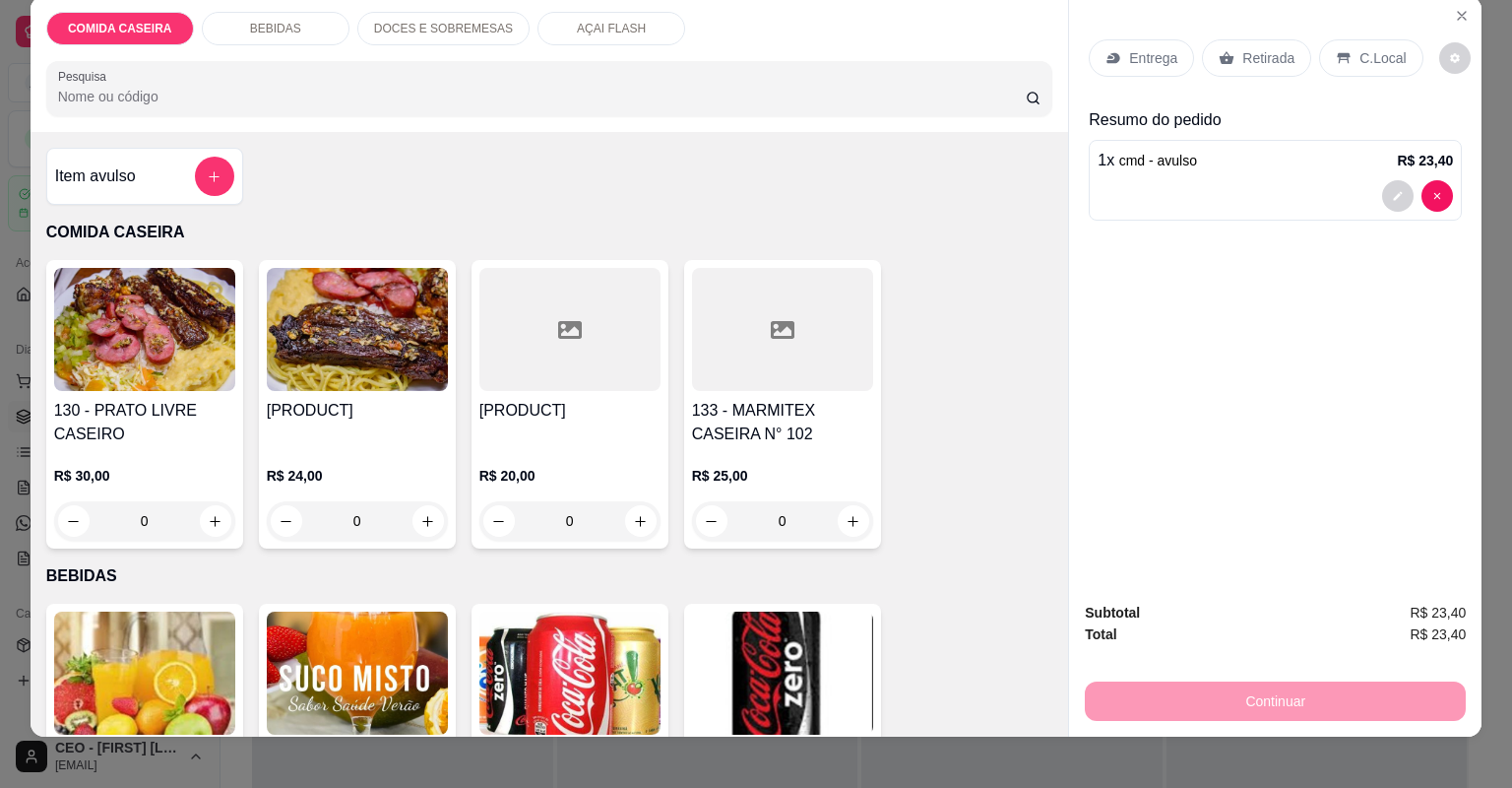scroll, scrollTop: 39, scrollLeft: 0, axis: vertical 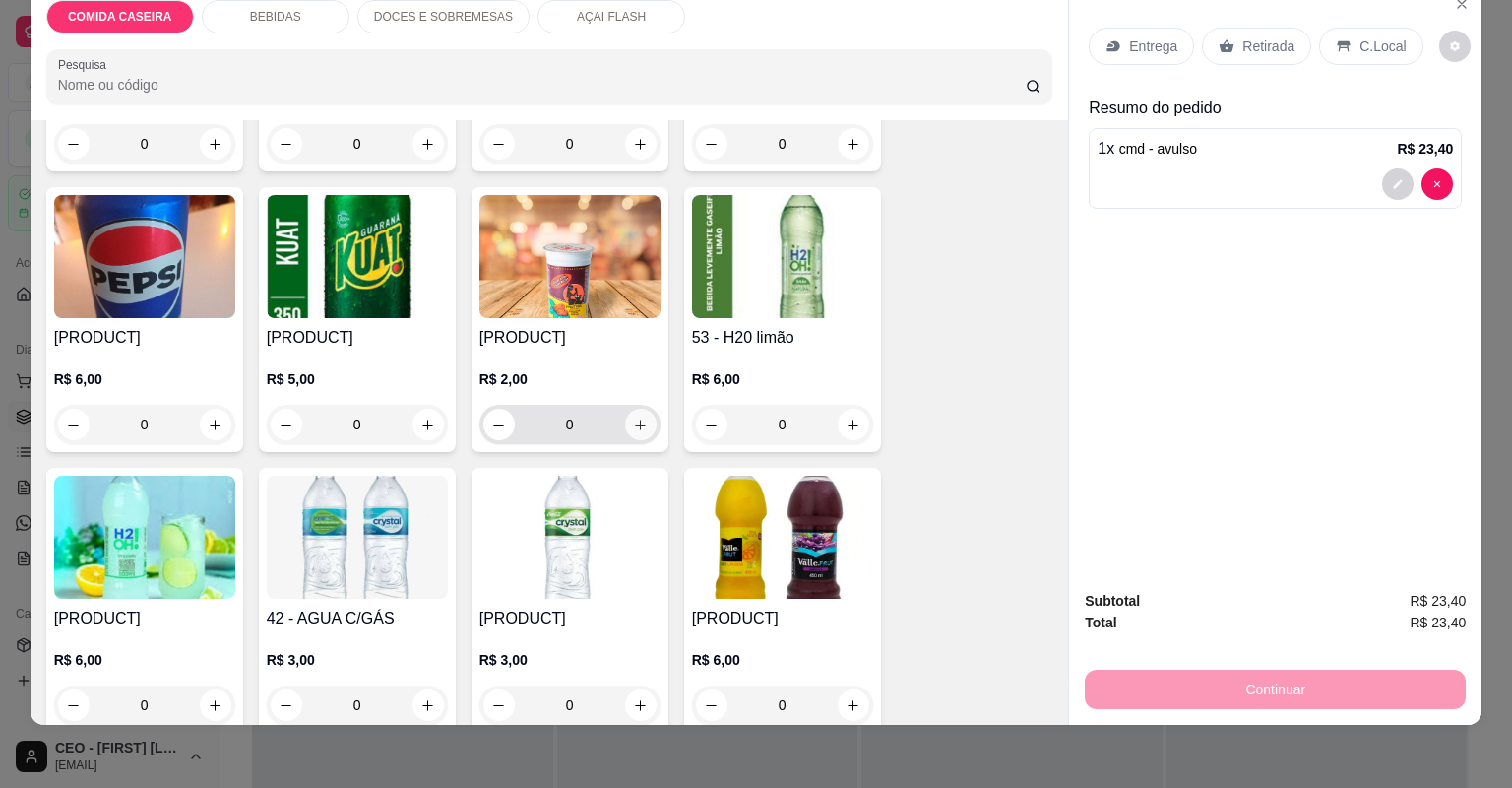 click at bounding box center [641, 425] 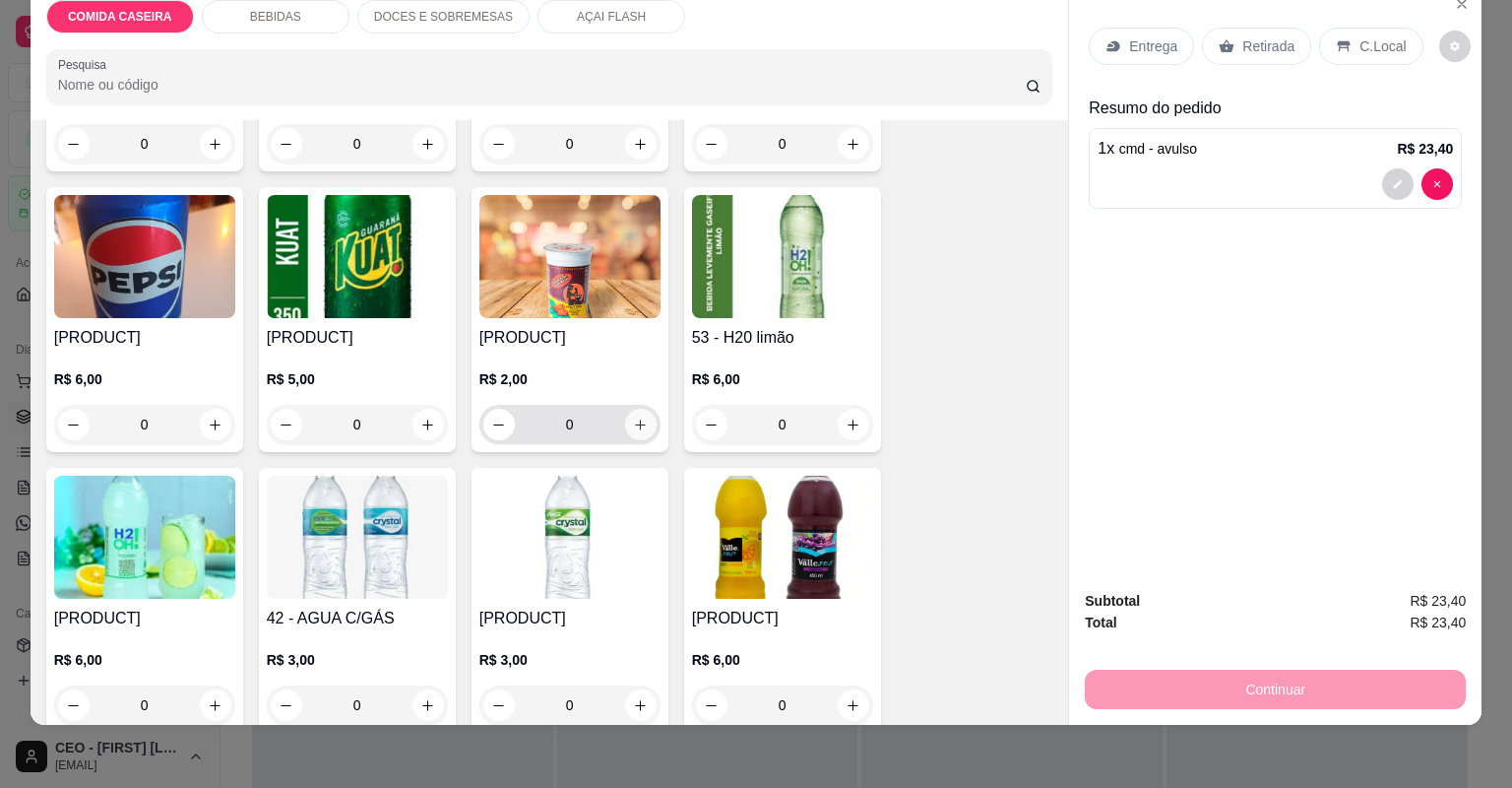 type on "1" 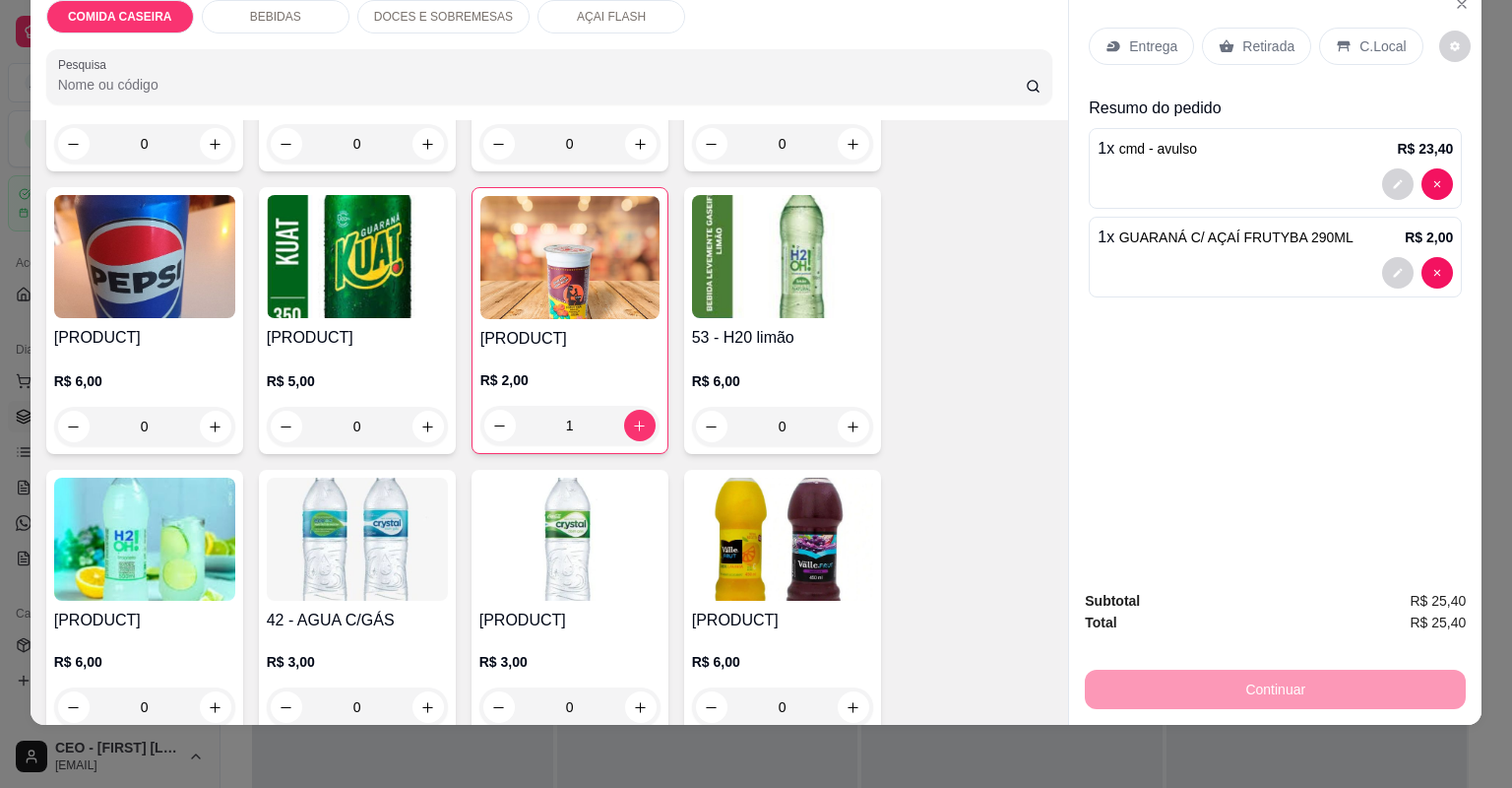click on "Retirada" at bounding box center (1268, 46) 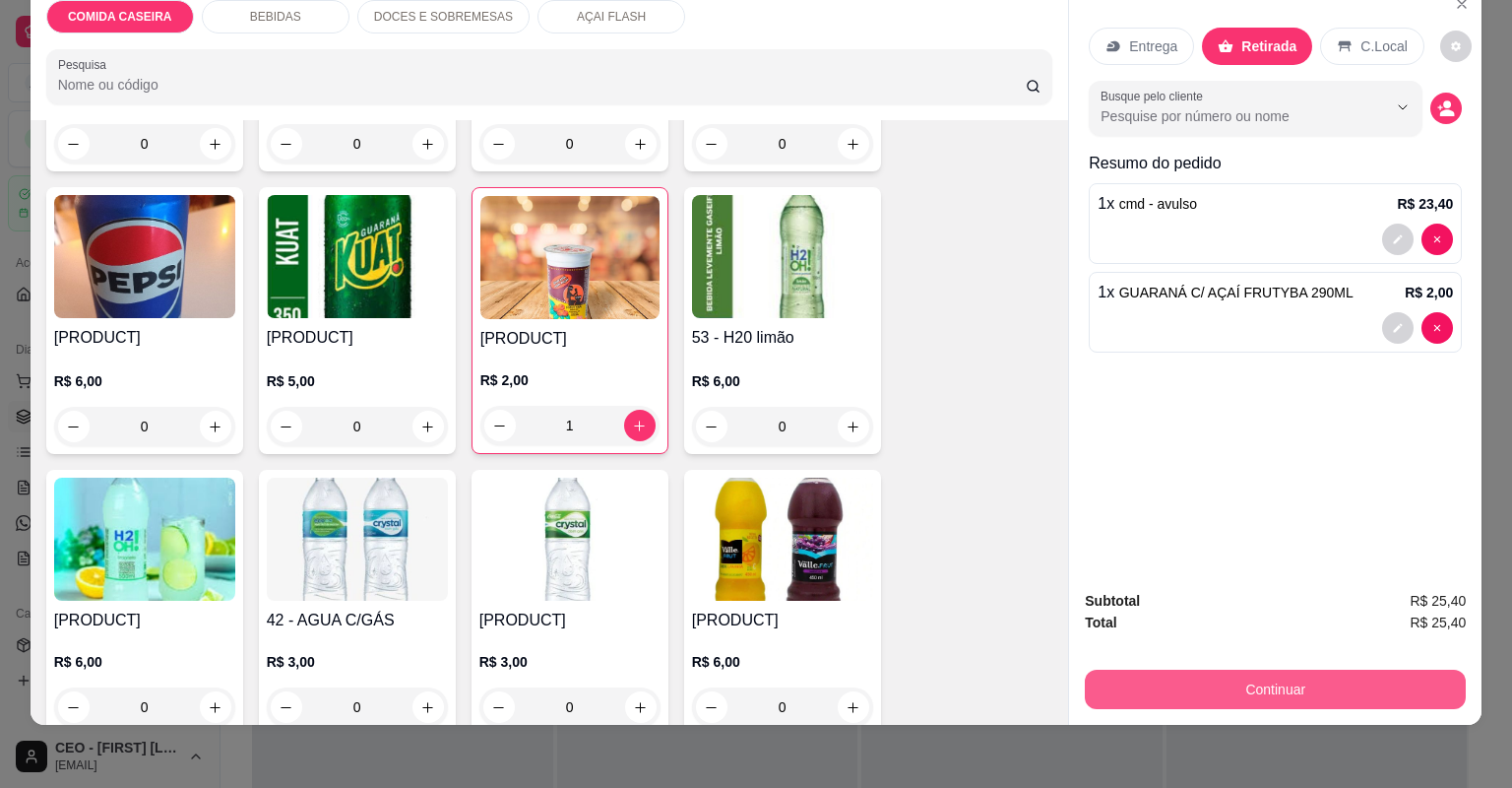 click on "Continuar" at bounding box center (1275, 690) 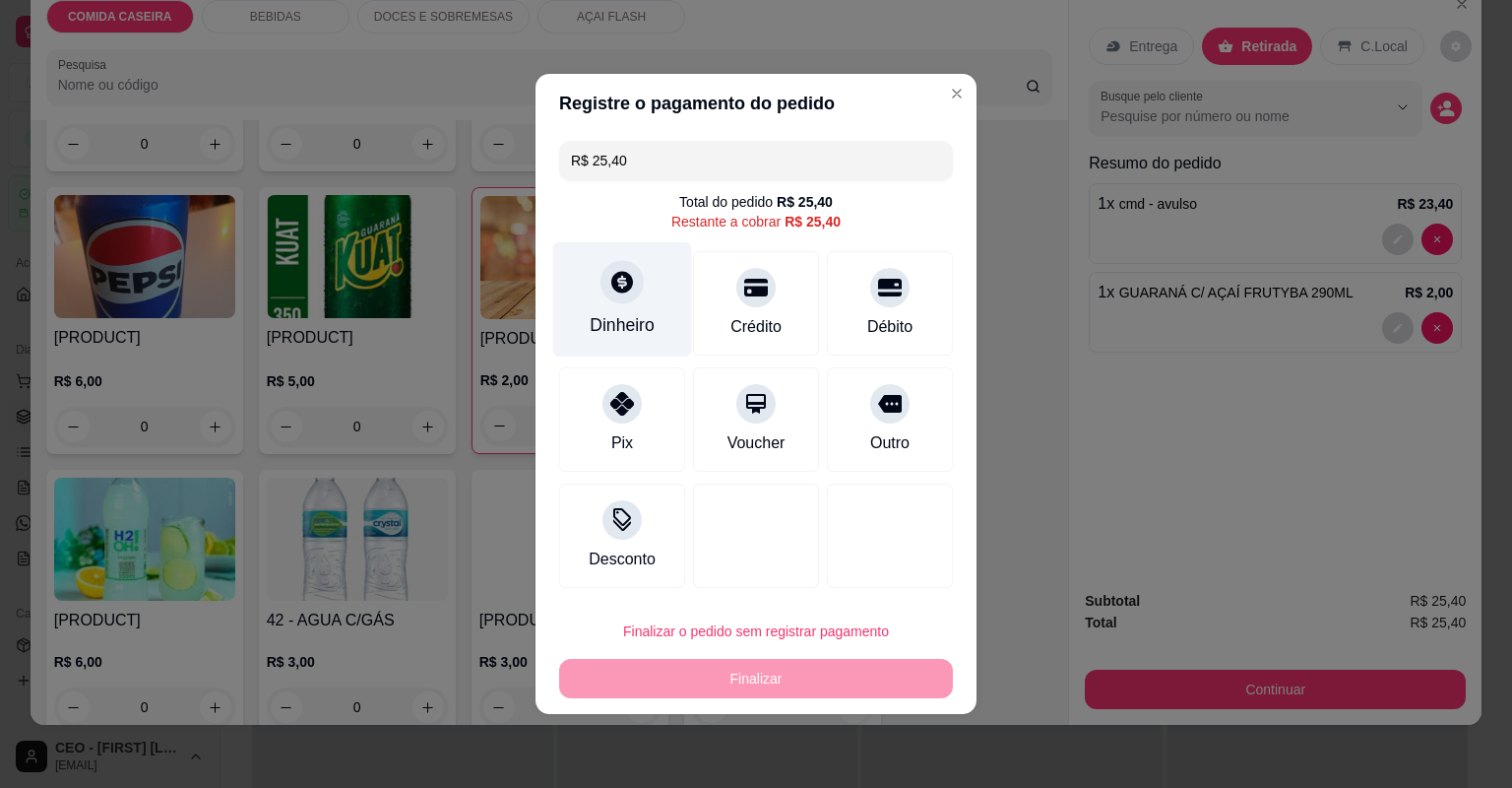 click on "Dinheiro" at bounding box center [622, 325] 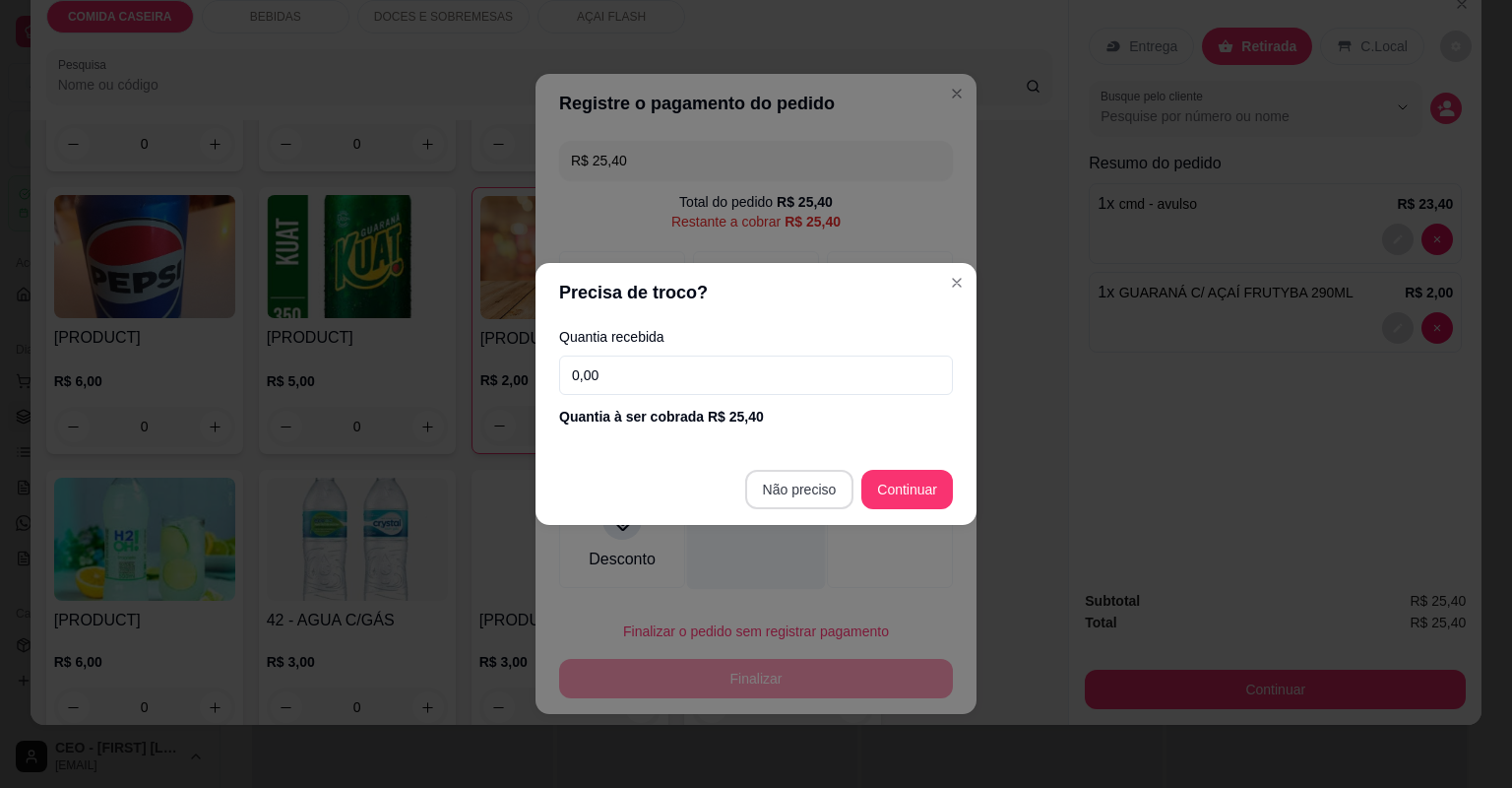type on "R$ 0,00" 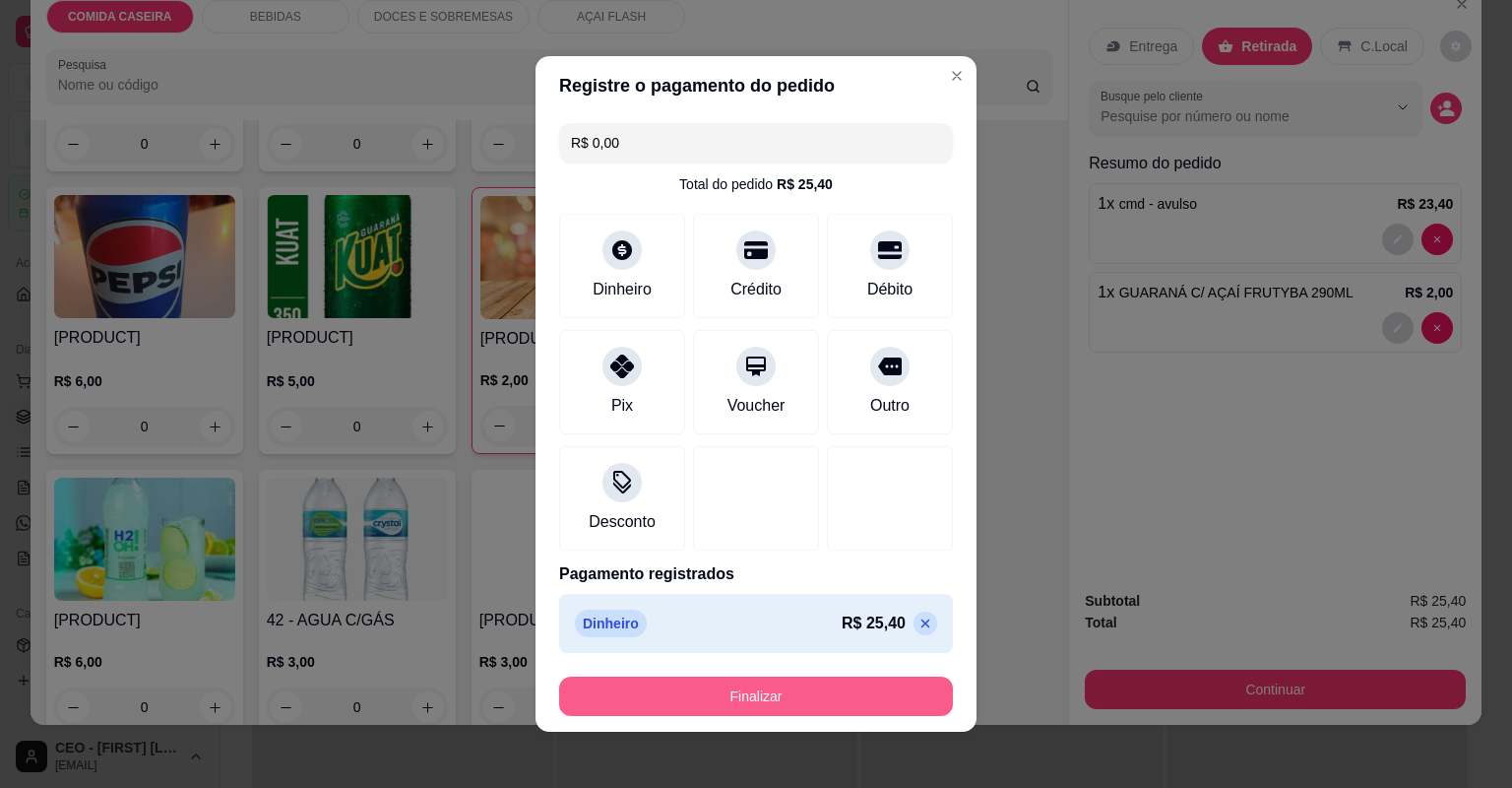 click on "Finalizar" at bounding box center (756, 696) 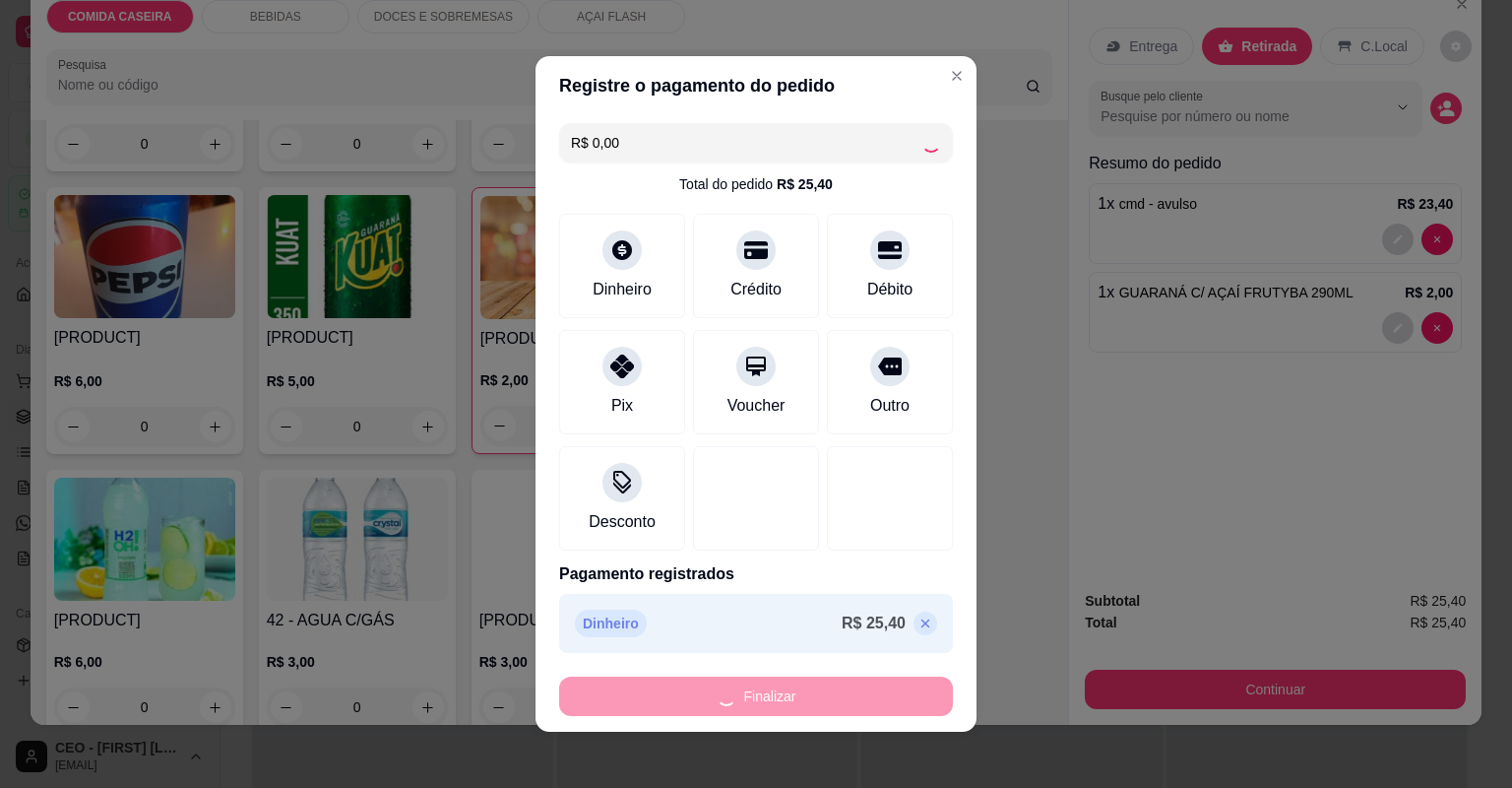 type on "0" 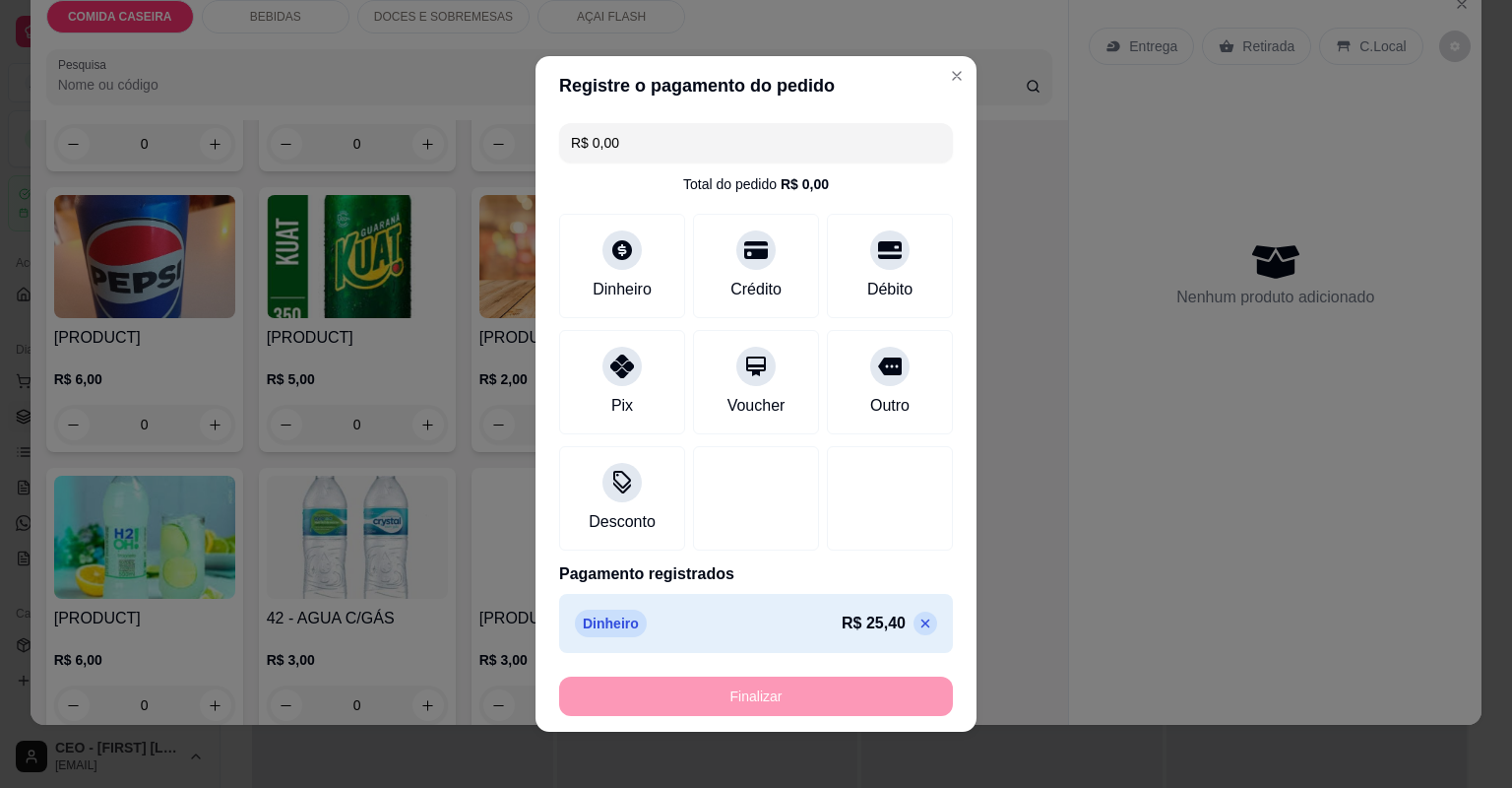 type on "-R$ 25,40" 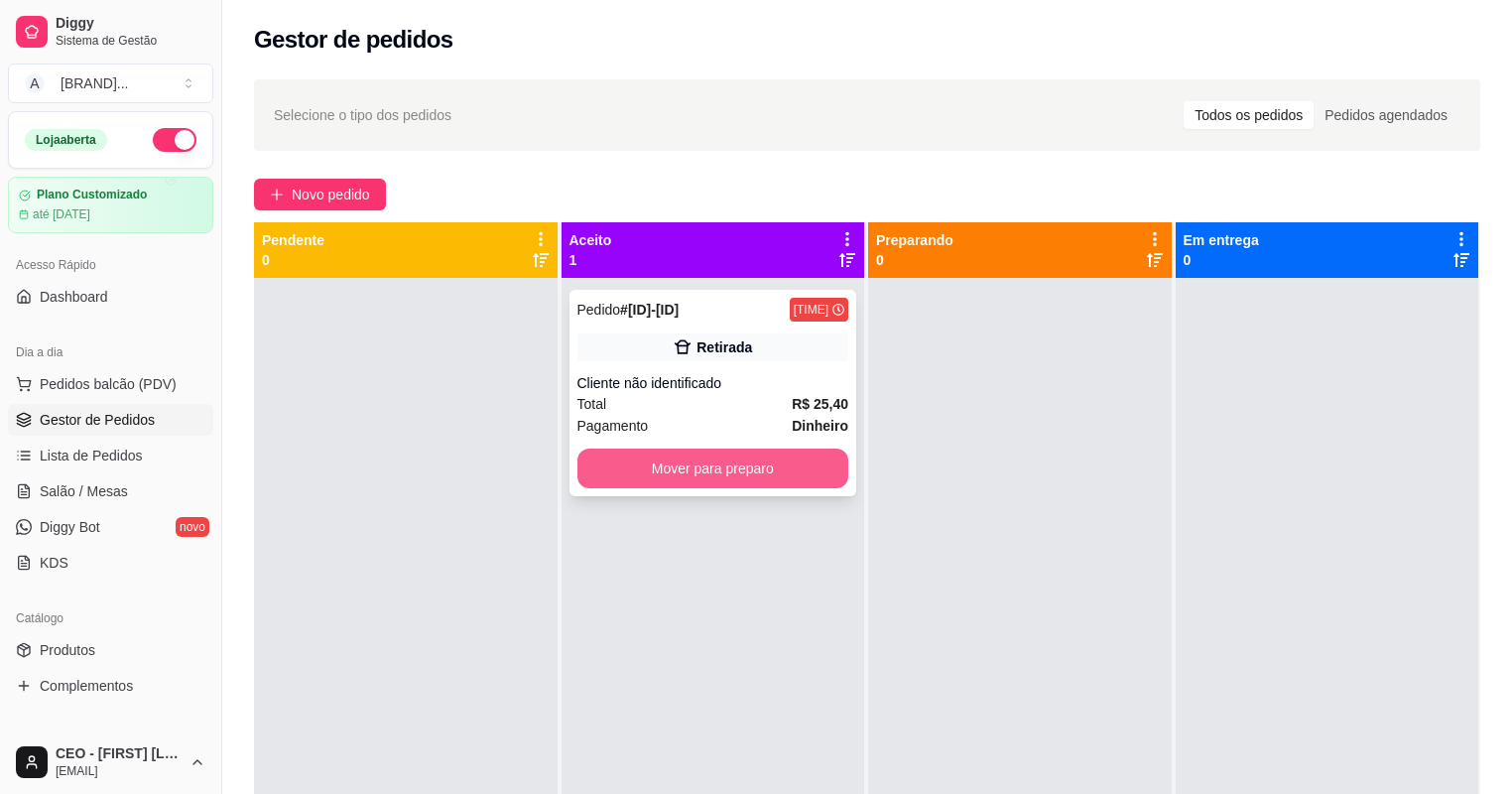 click on "Mover para preparo" at bounding box center [713, 468] 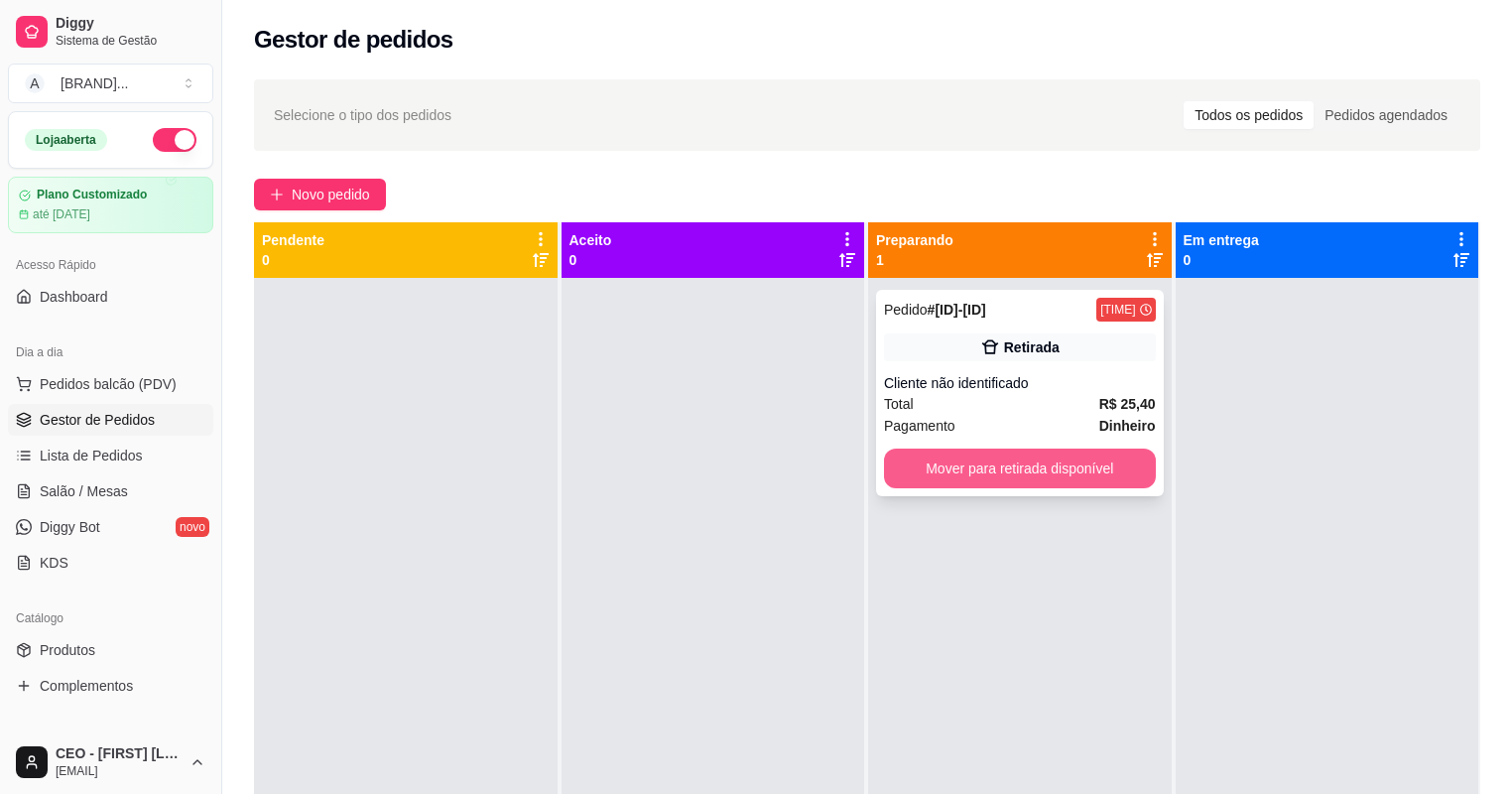 click on "Mover para retirada disponível" at bounding box center (1020, 468) 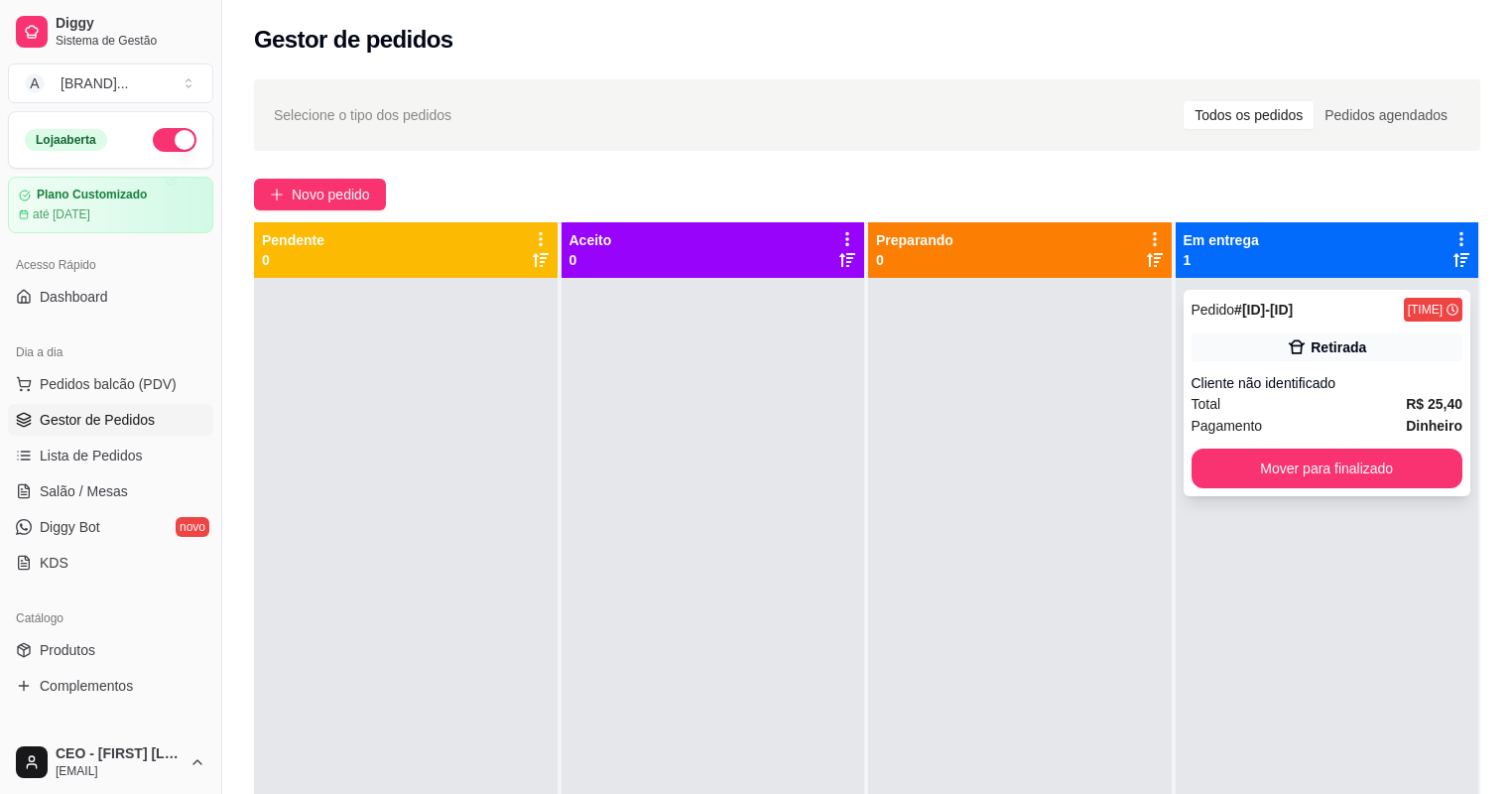 click on "Pedido  # 1258-3f80c 14:22 Retirada Cliente não identificado Total R$ 25,40 Pagamento Dinheiro Mover para finalizado" at bounding box center (1327, 393) 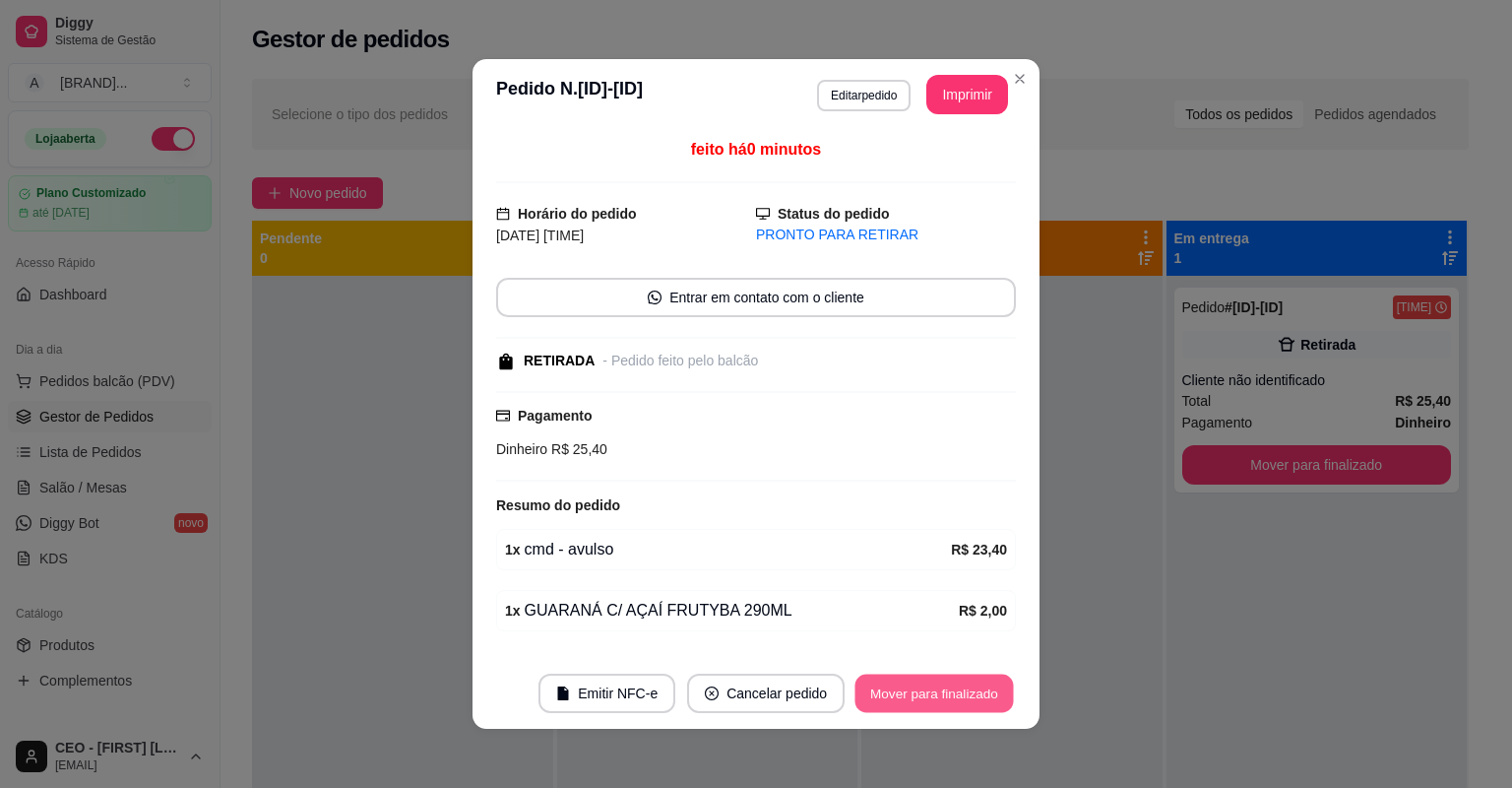 click on "Mover para finalizado" at bounding box center (934, 693) 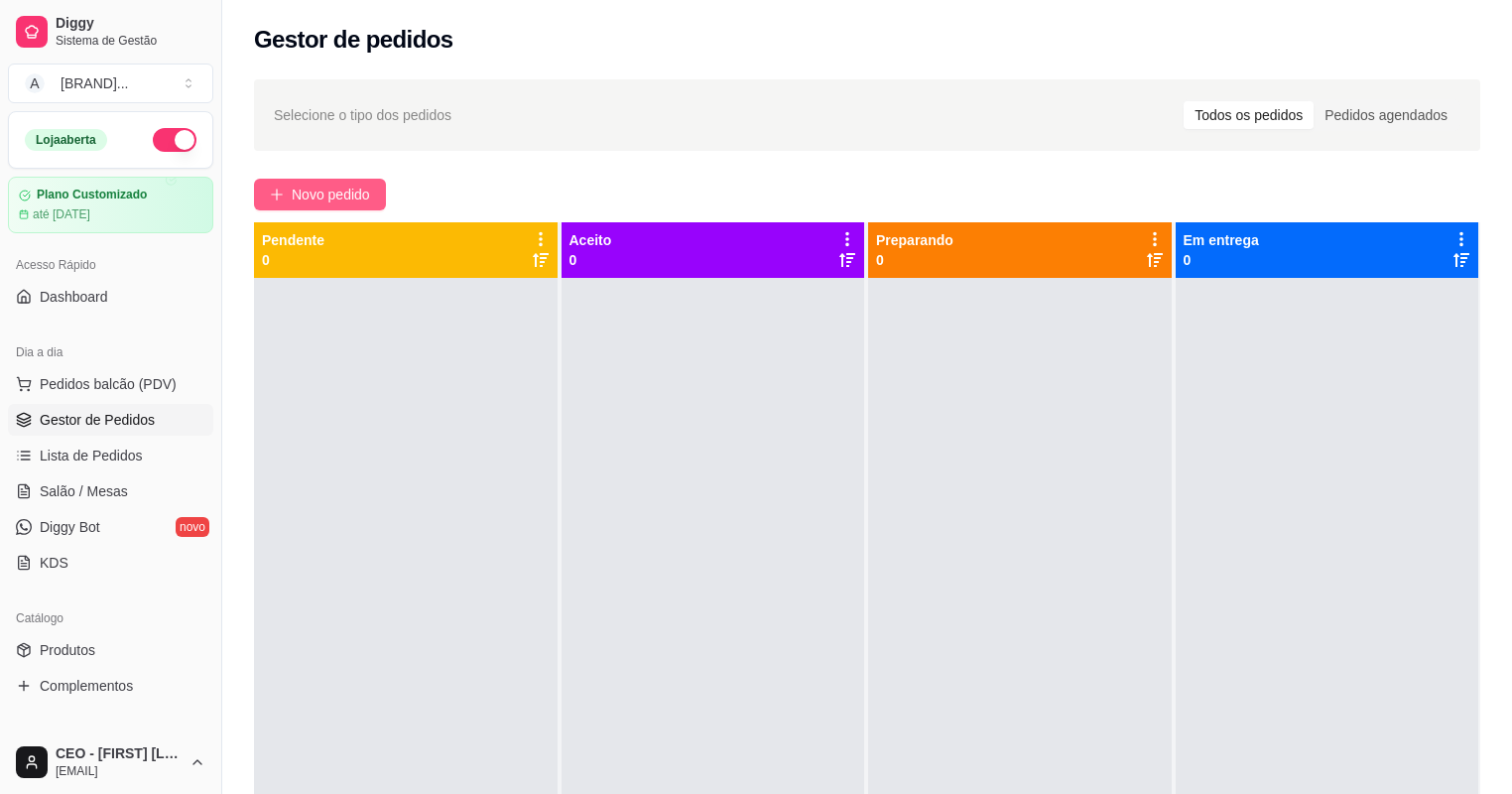 click on "Novo pedido" at bounding box center [330, 195] 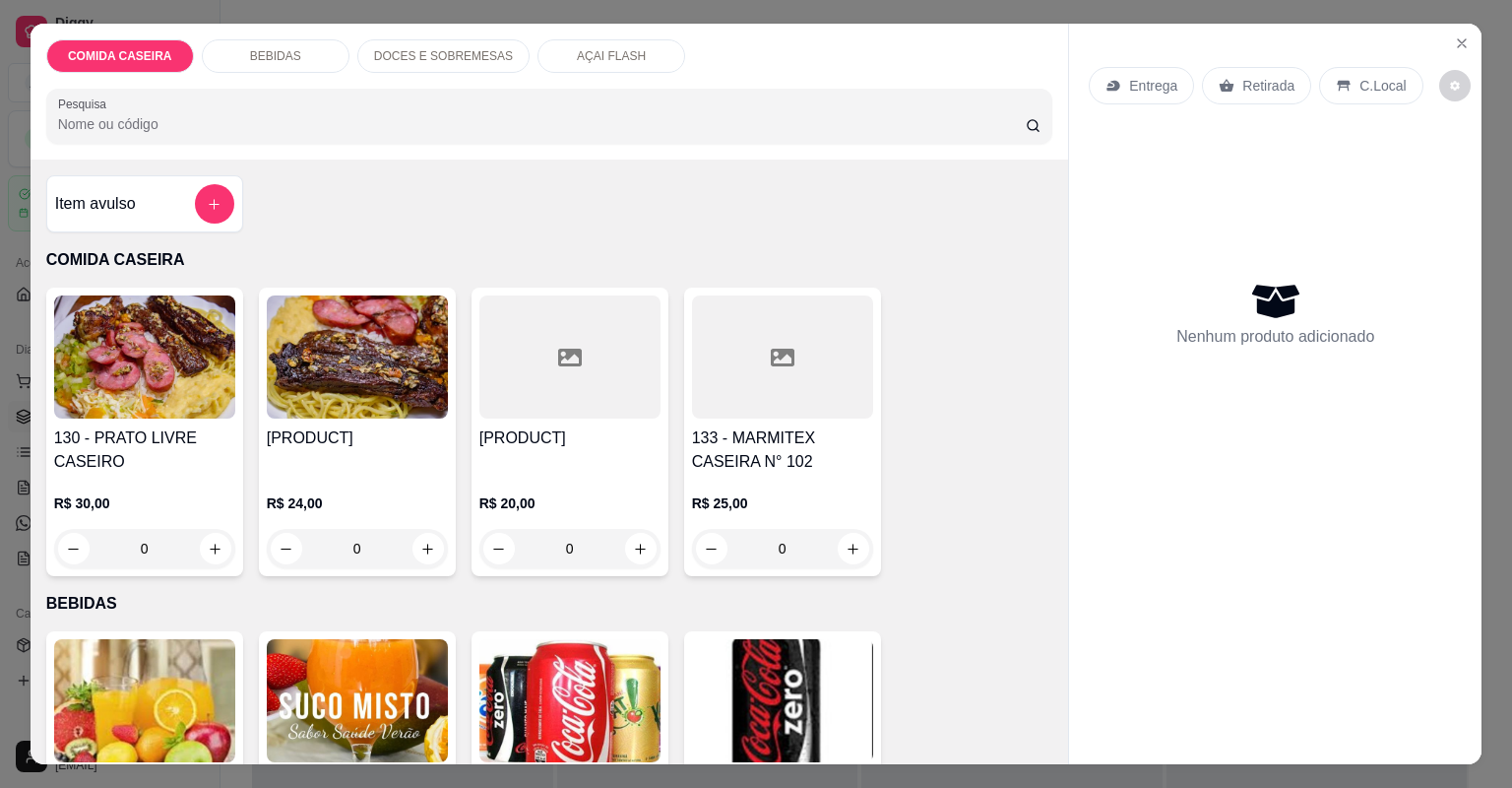 click at bounding box center (783, 357) 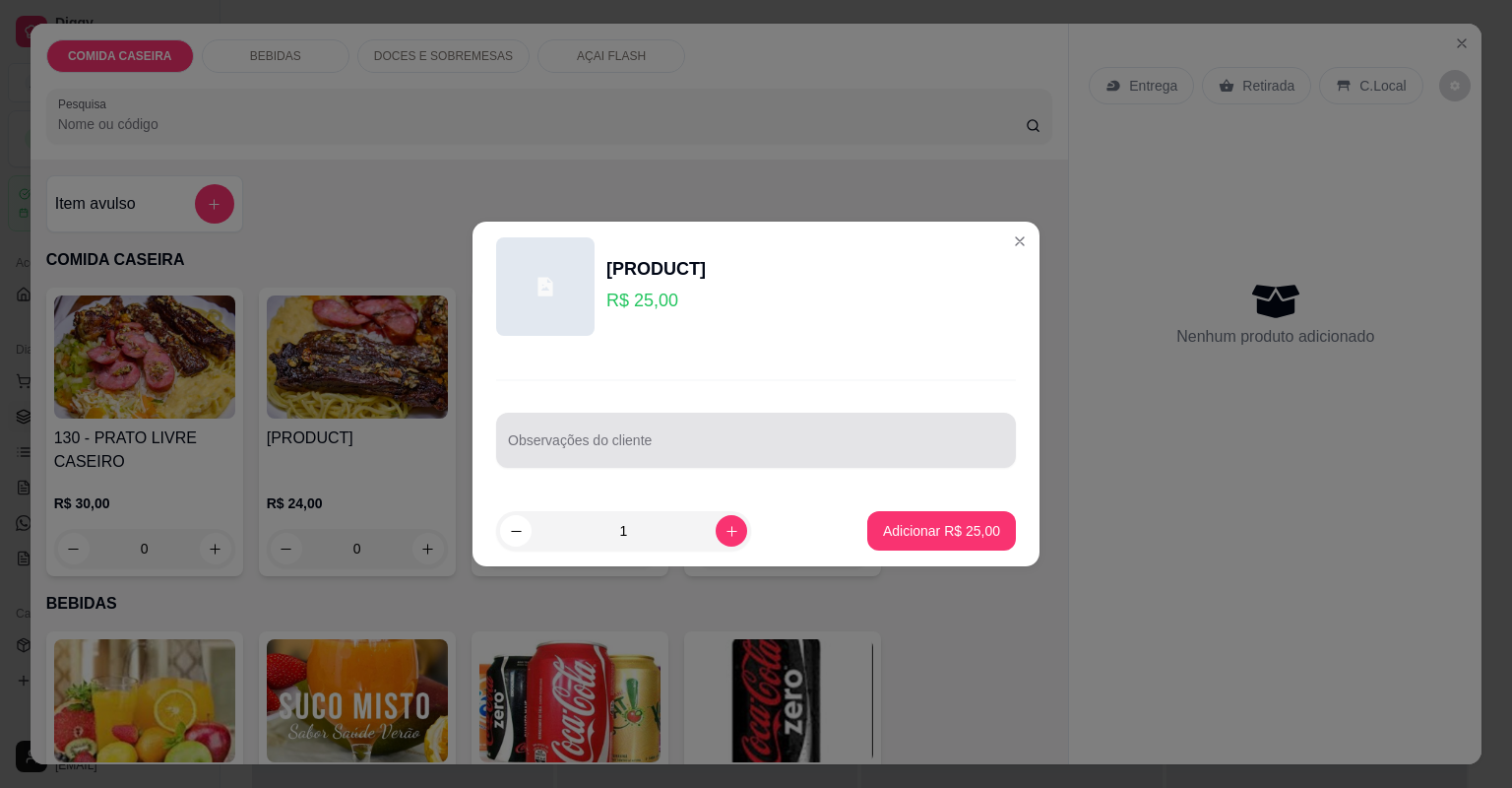 click on "Observações do cliente" at bounding box center (756, 448) 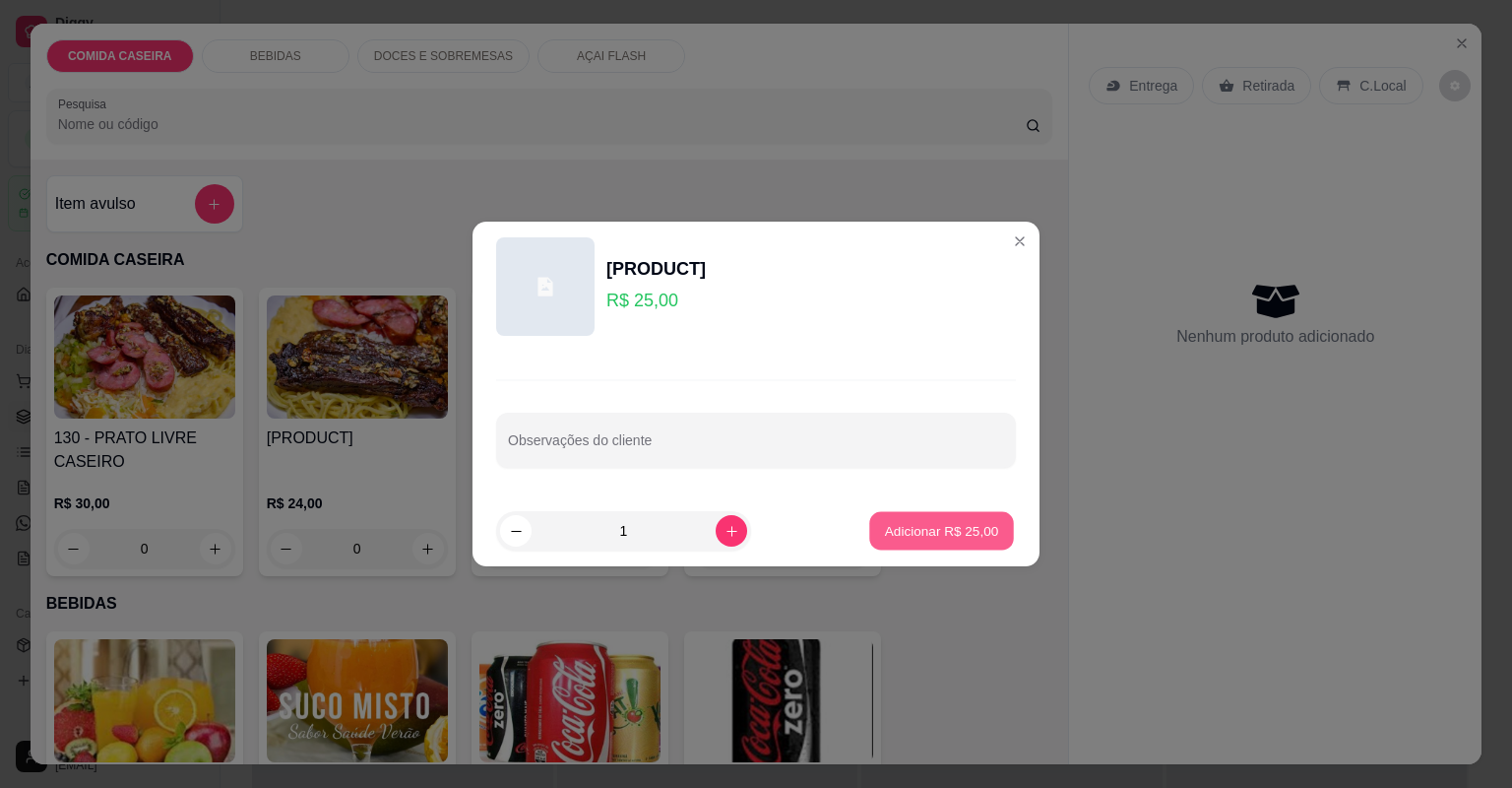 click on "Adicionar   R$ 25,00" at bounding box center [942, 530] 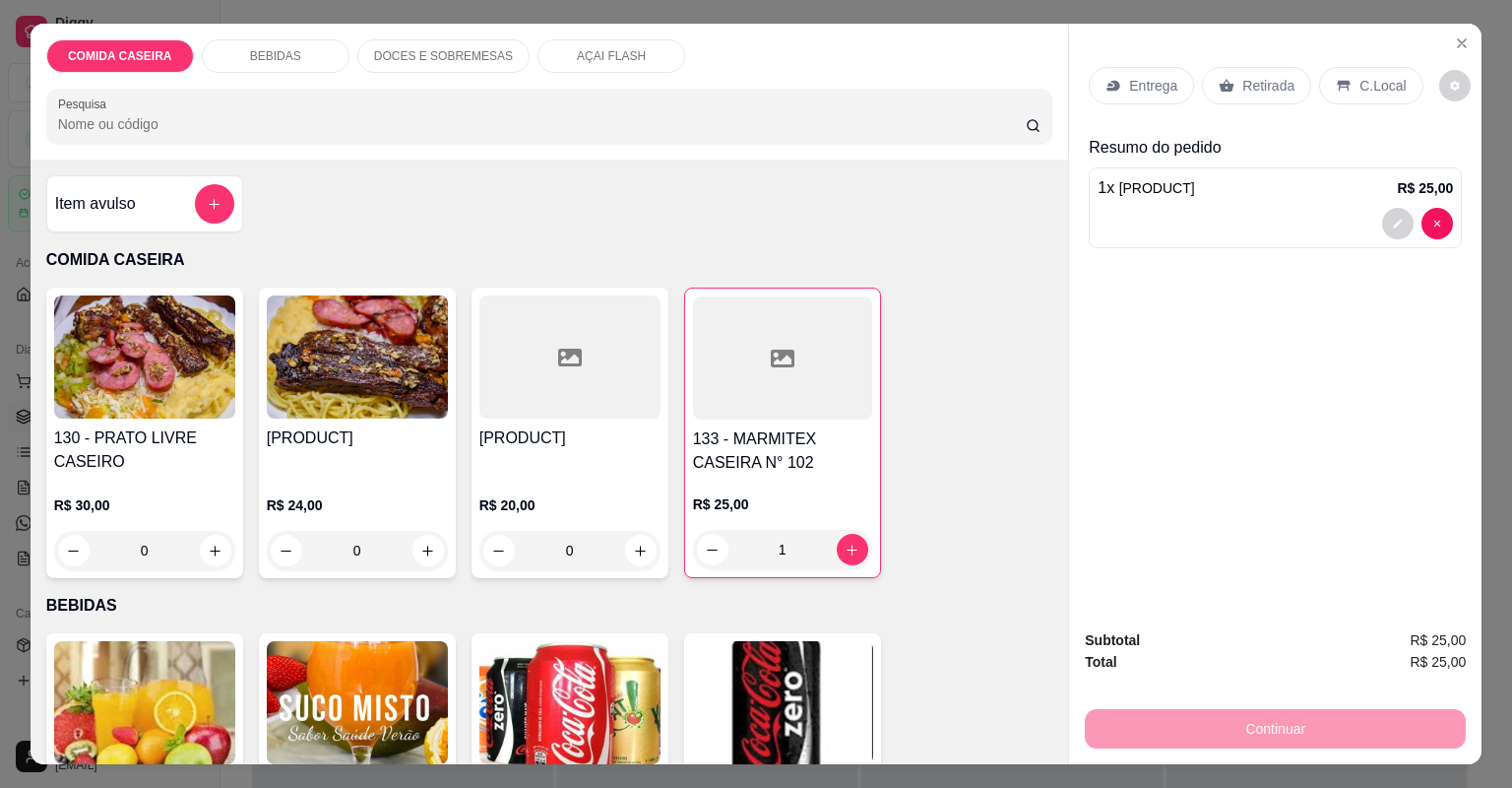 click on "Entrega" at bounding box center [1153, 86] 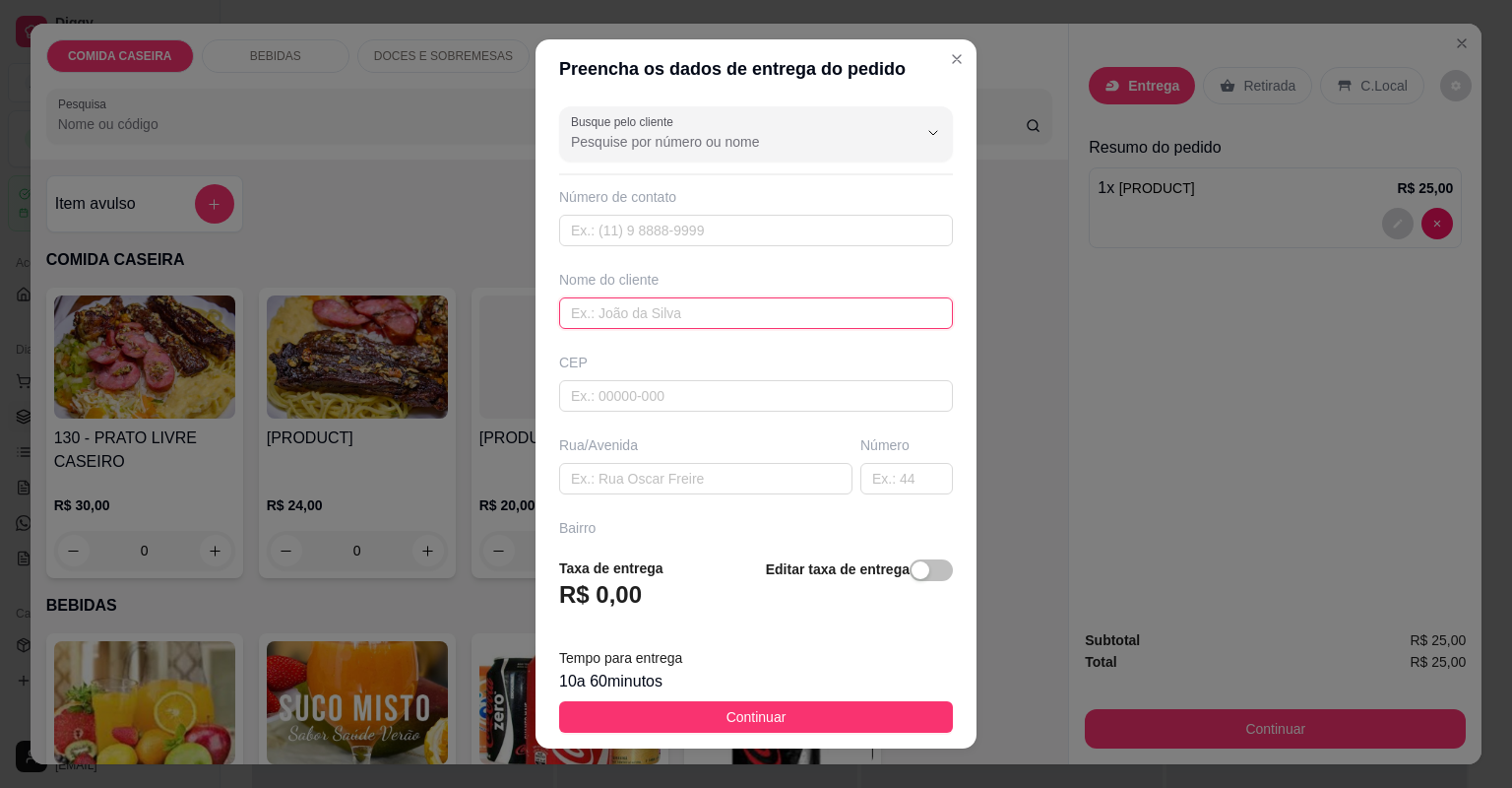 click at bounding box center [756, 313] 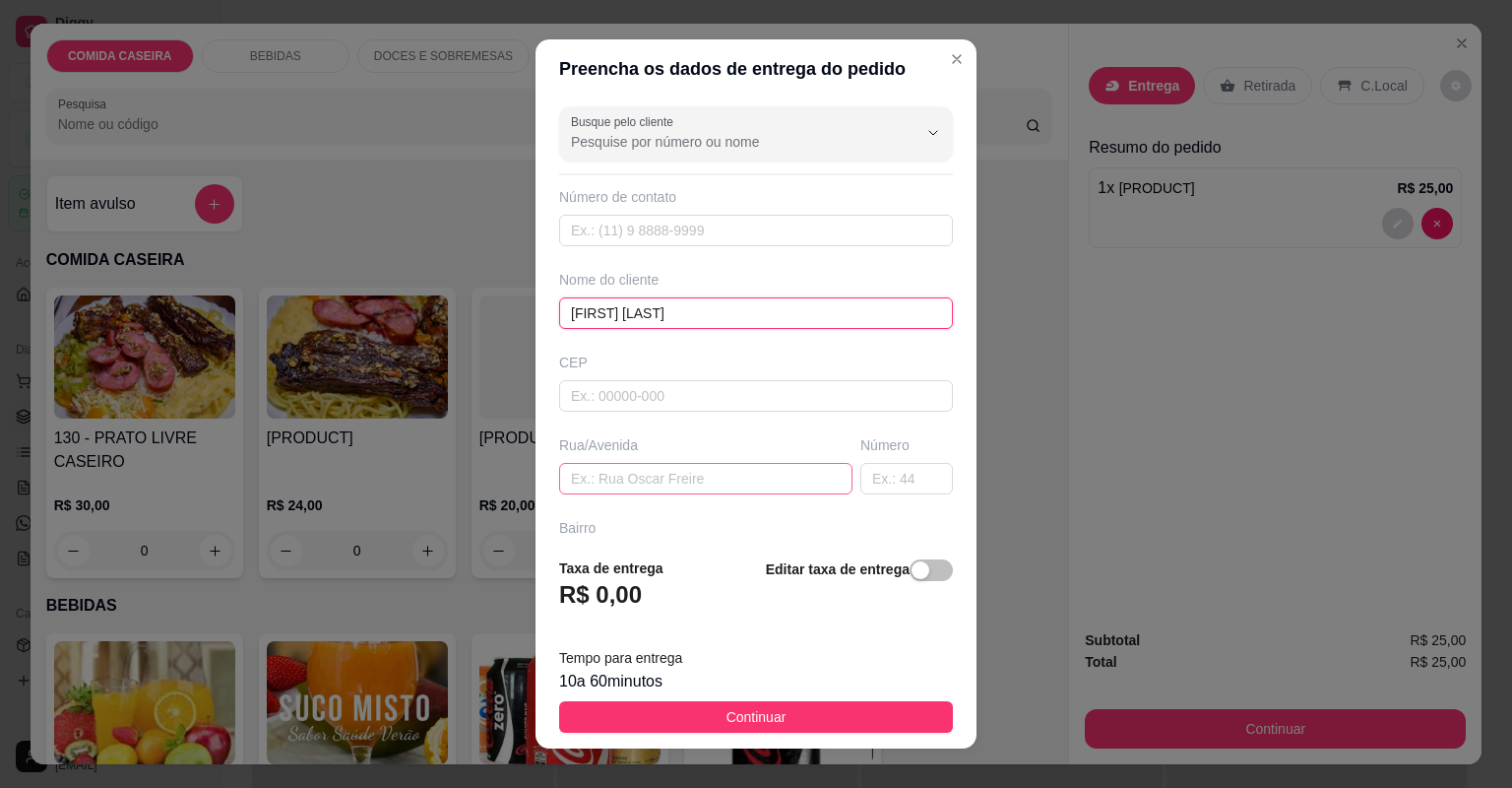 type on "cesar do requeijao" 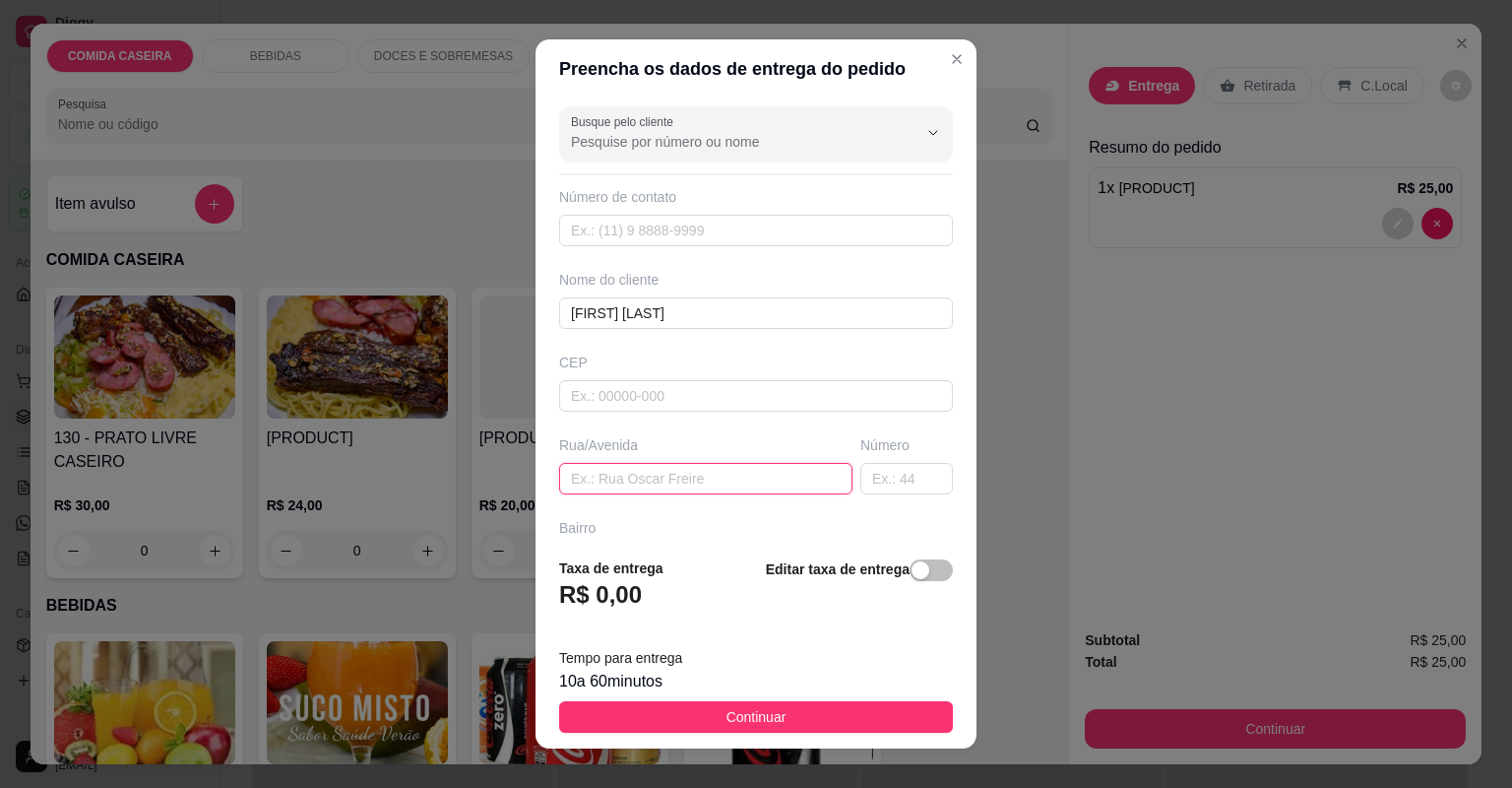 click at bounding box center [706, 479] 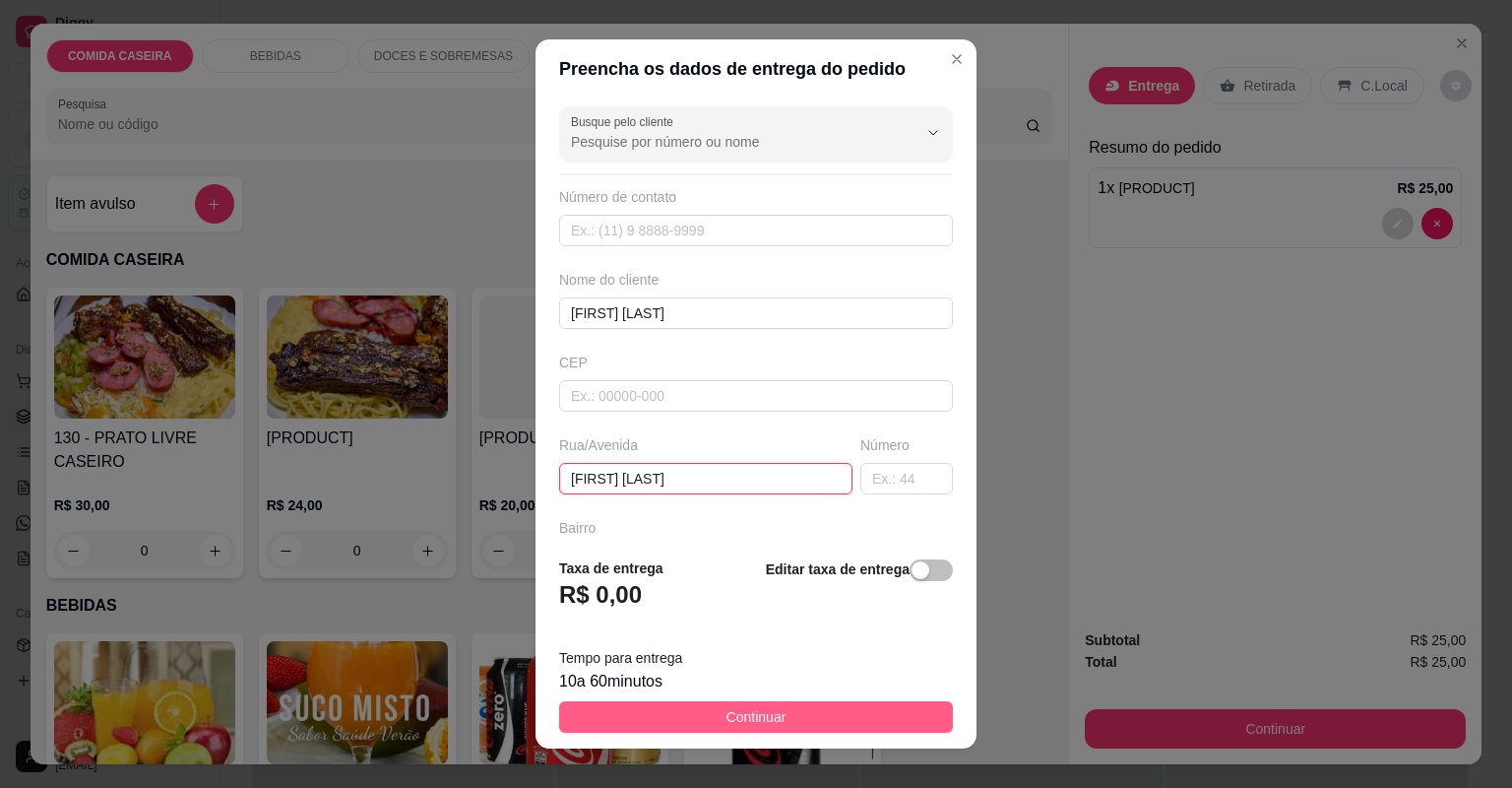 type on "cesar do requeijao" 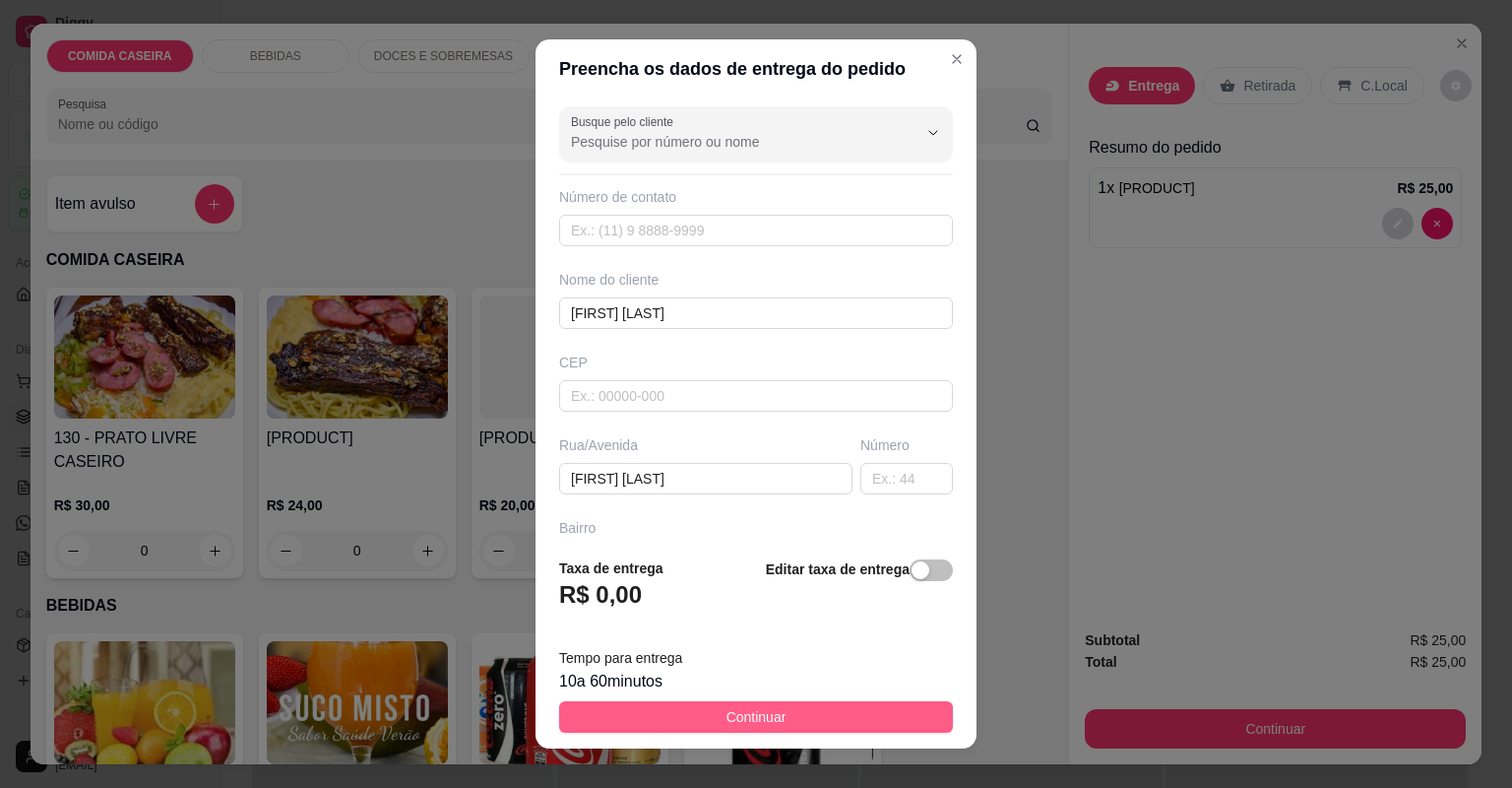 click on "Continuar" at bounding box center (756, 717) 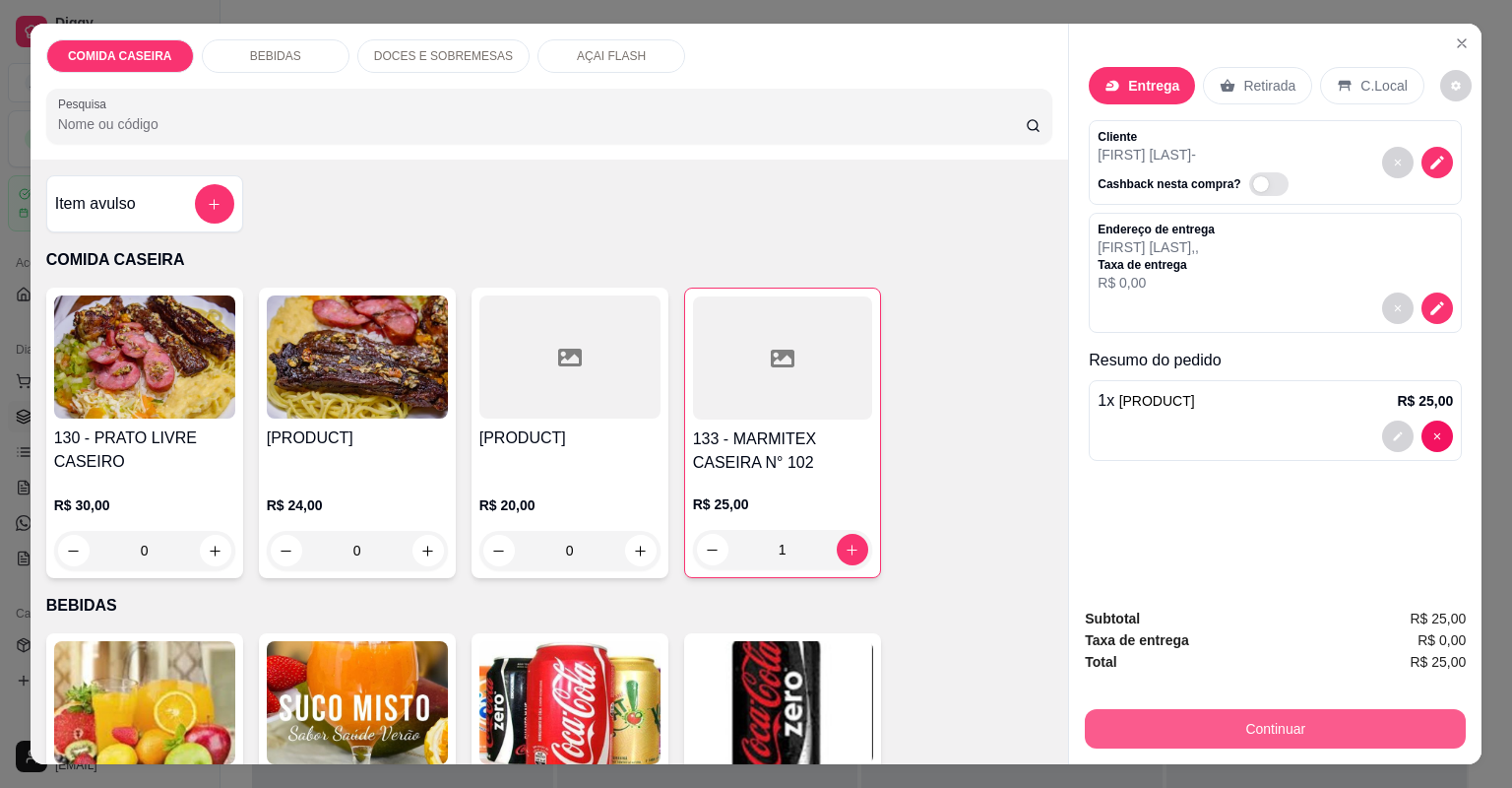 click on "Continuar" at bounding box center [1275, 729] 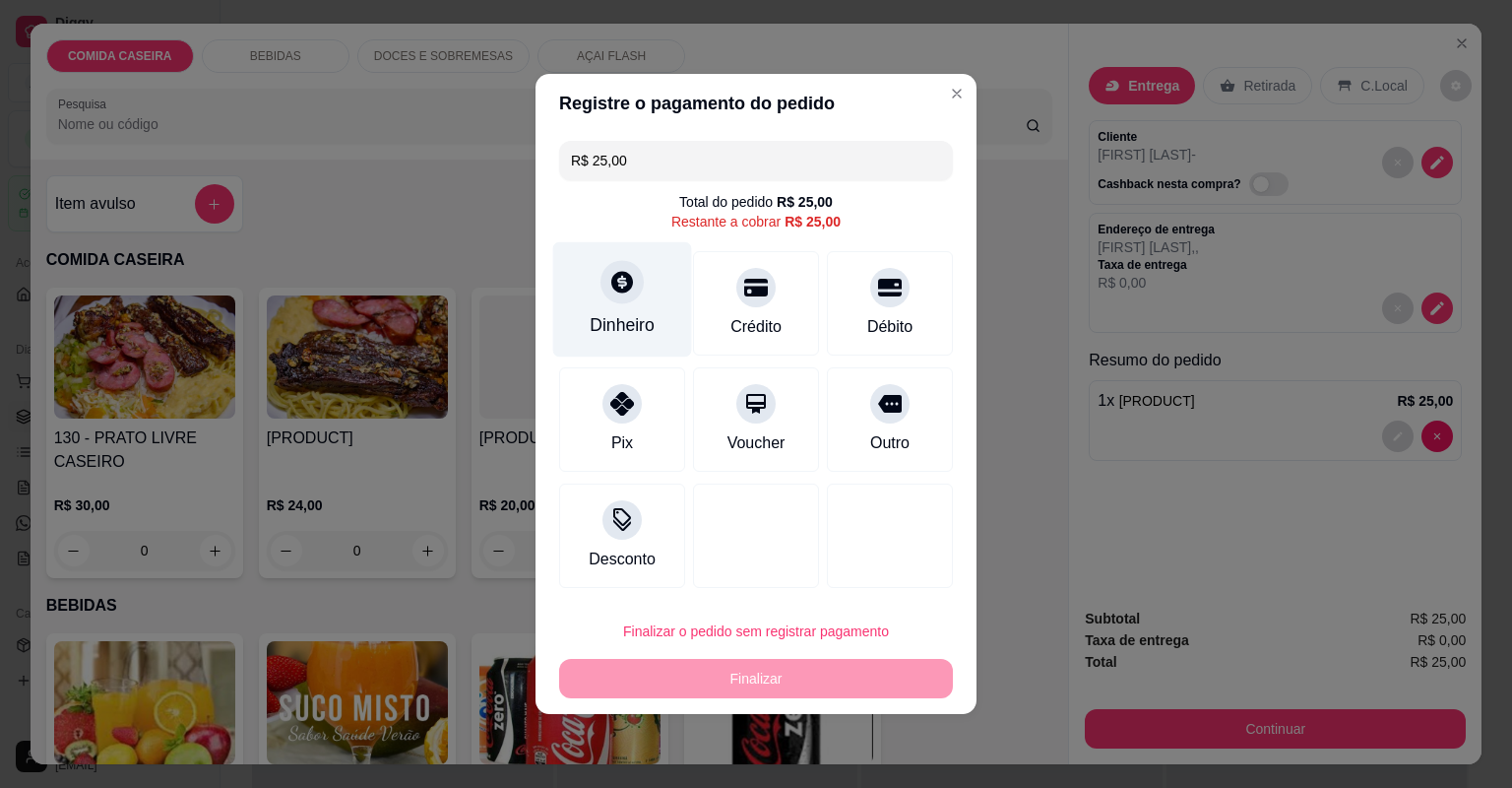 click on "Dinheiro" at bounding box center [622, 299] 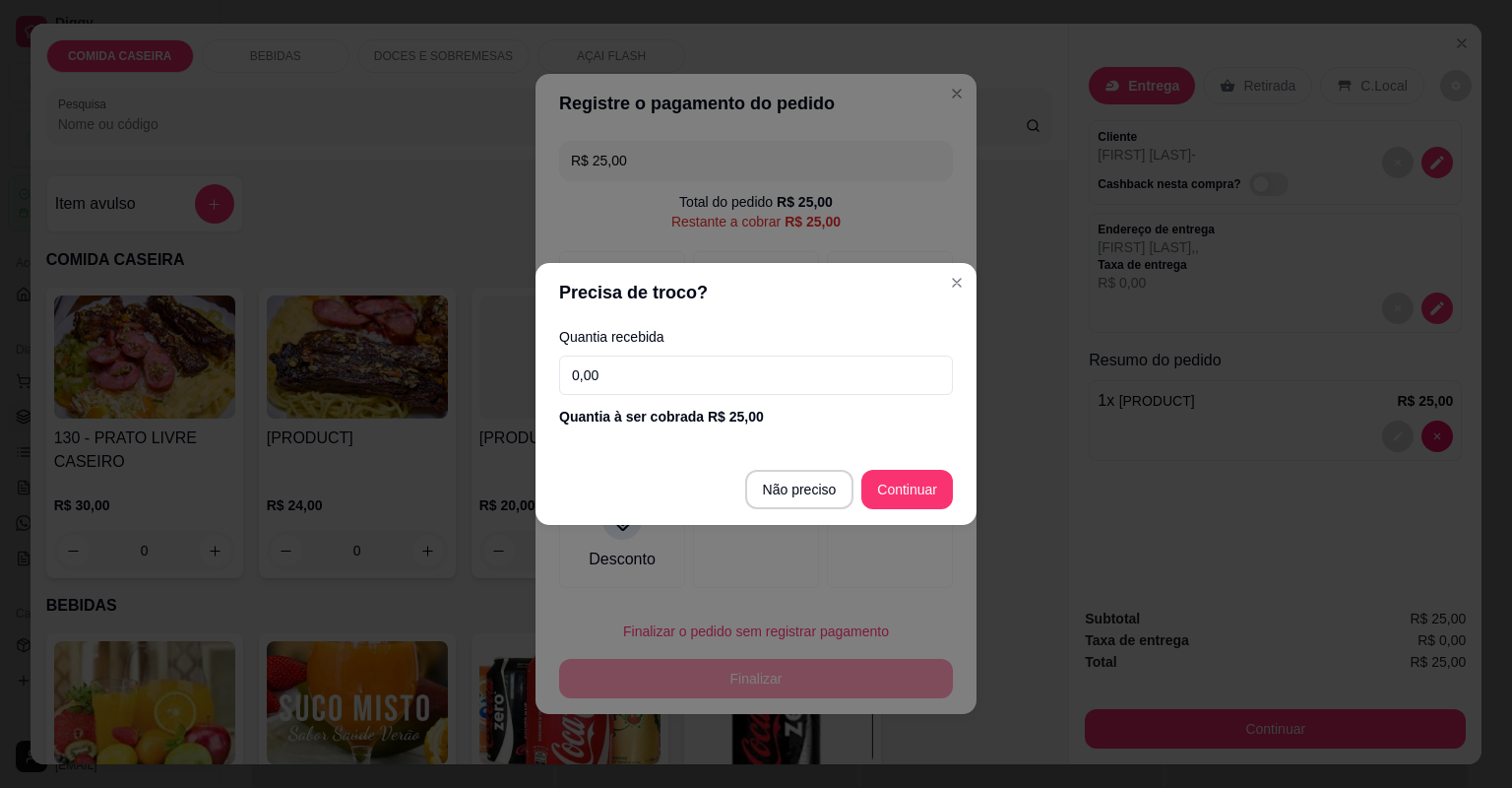 click on "0,00" at bounding box center [756, 375] 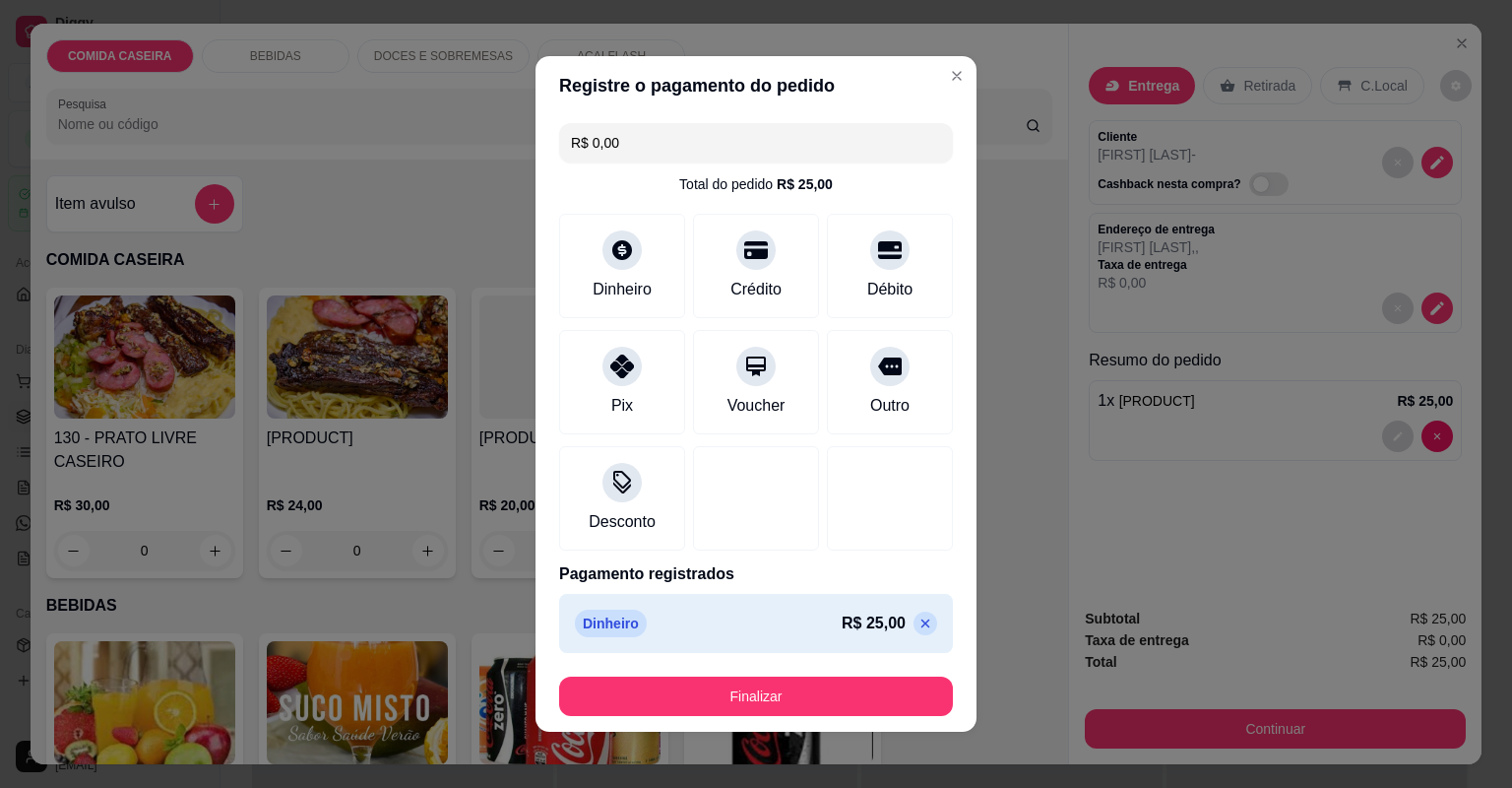 type on "R$ 0,00" 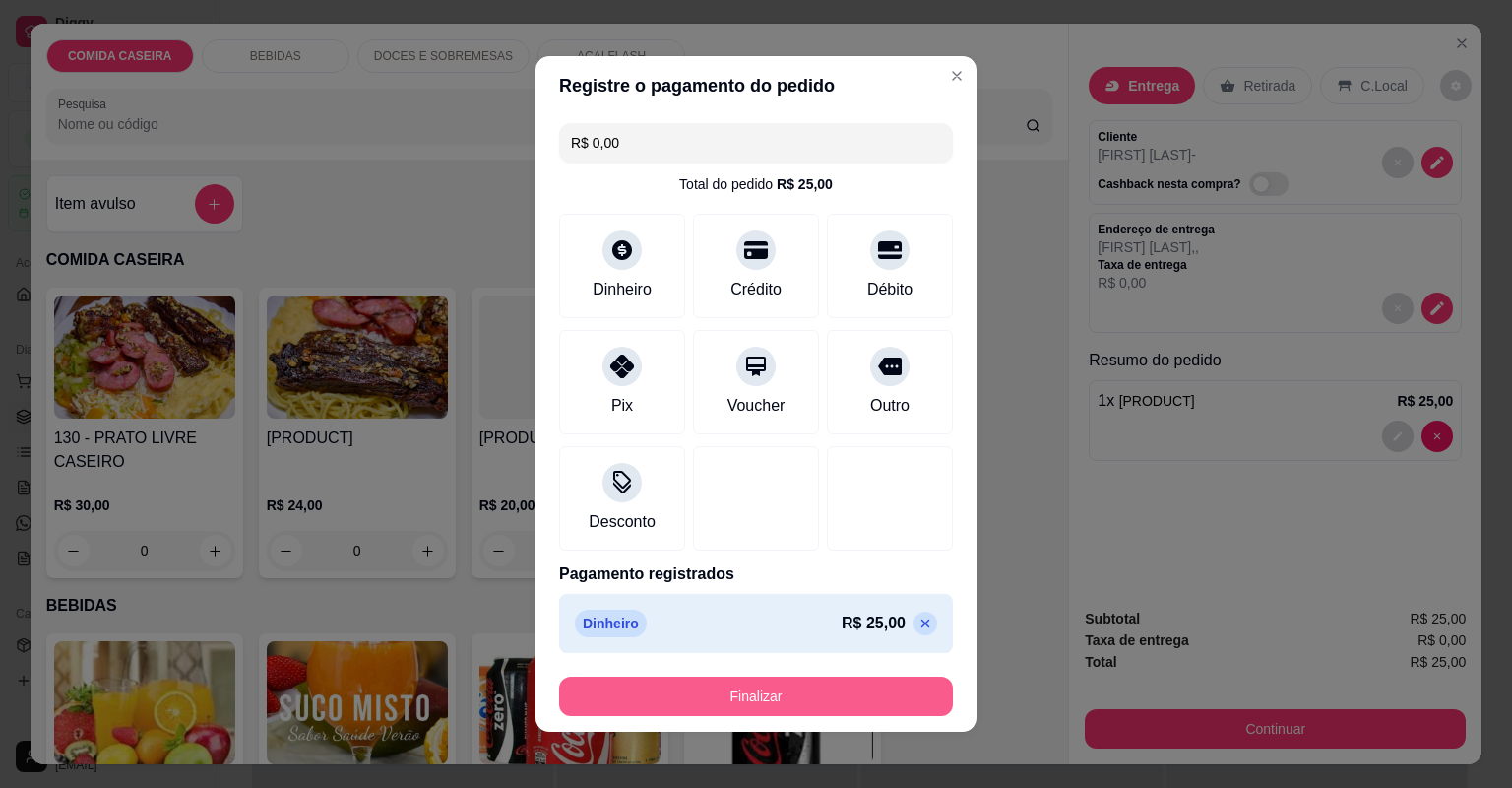 click on "Finalizar" at bounding box center (756, 696) 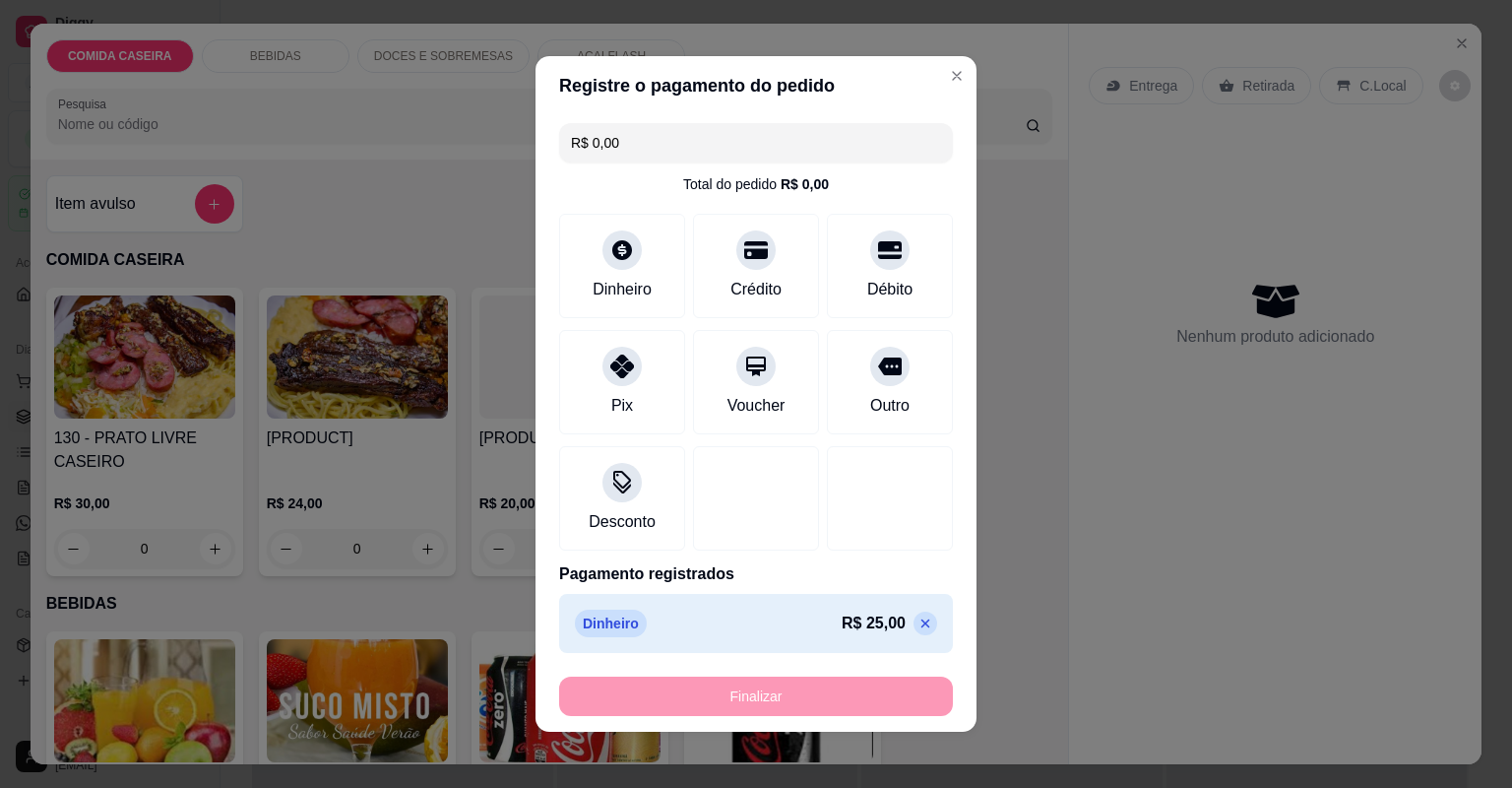 type on "0" 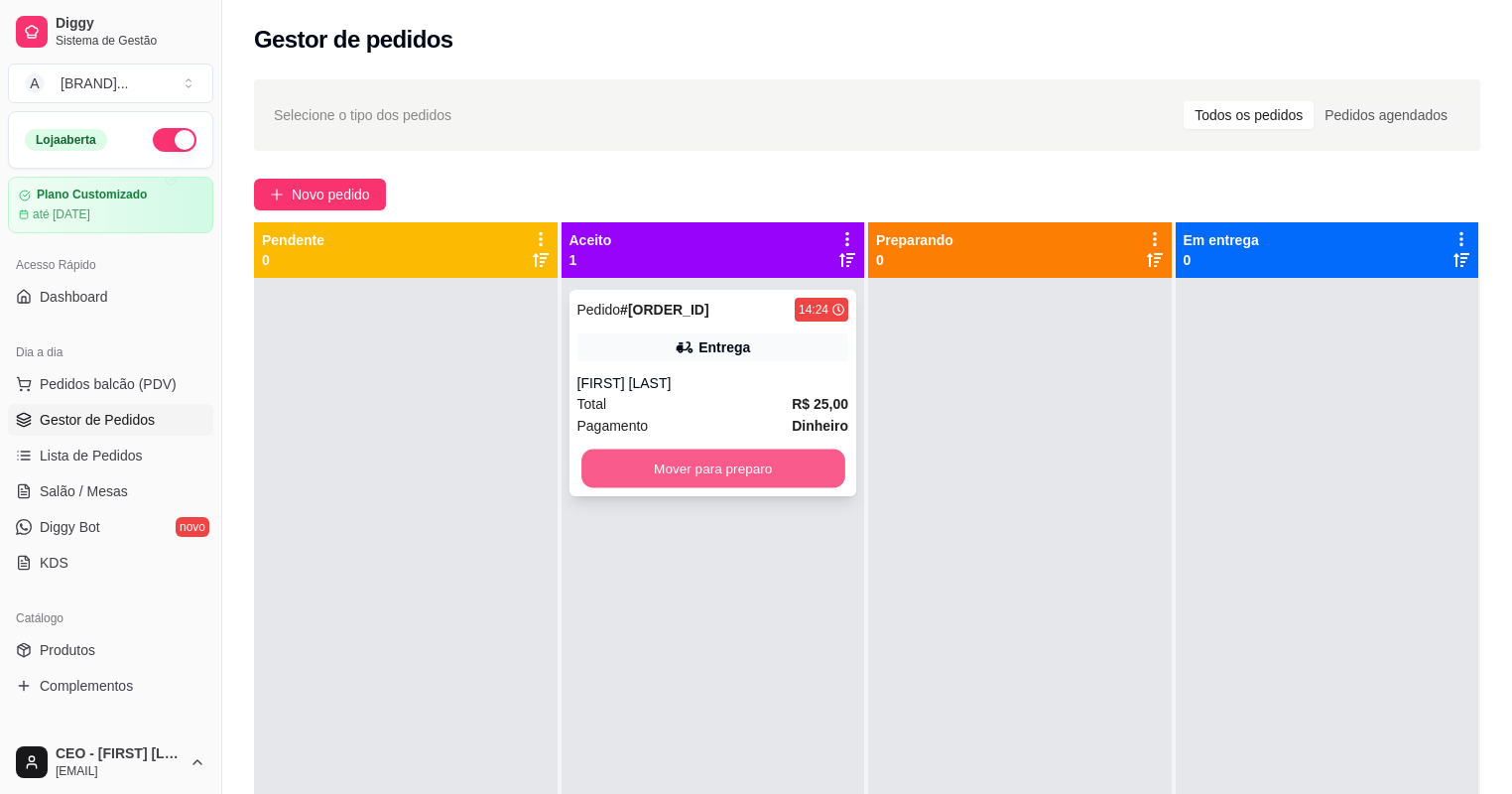click on "Mover para preparo" at bounding box center [712, 468] 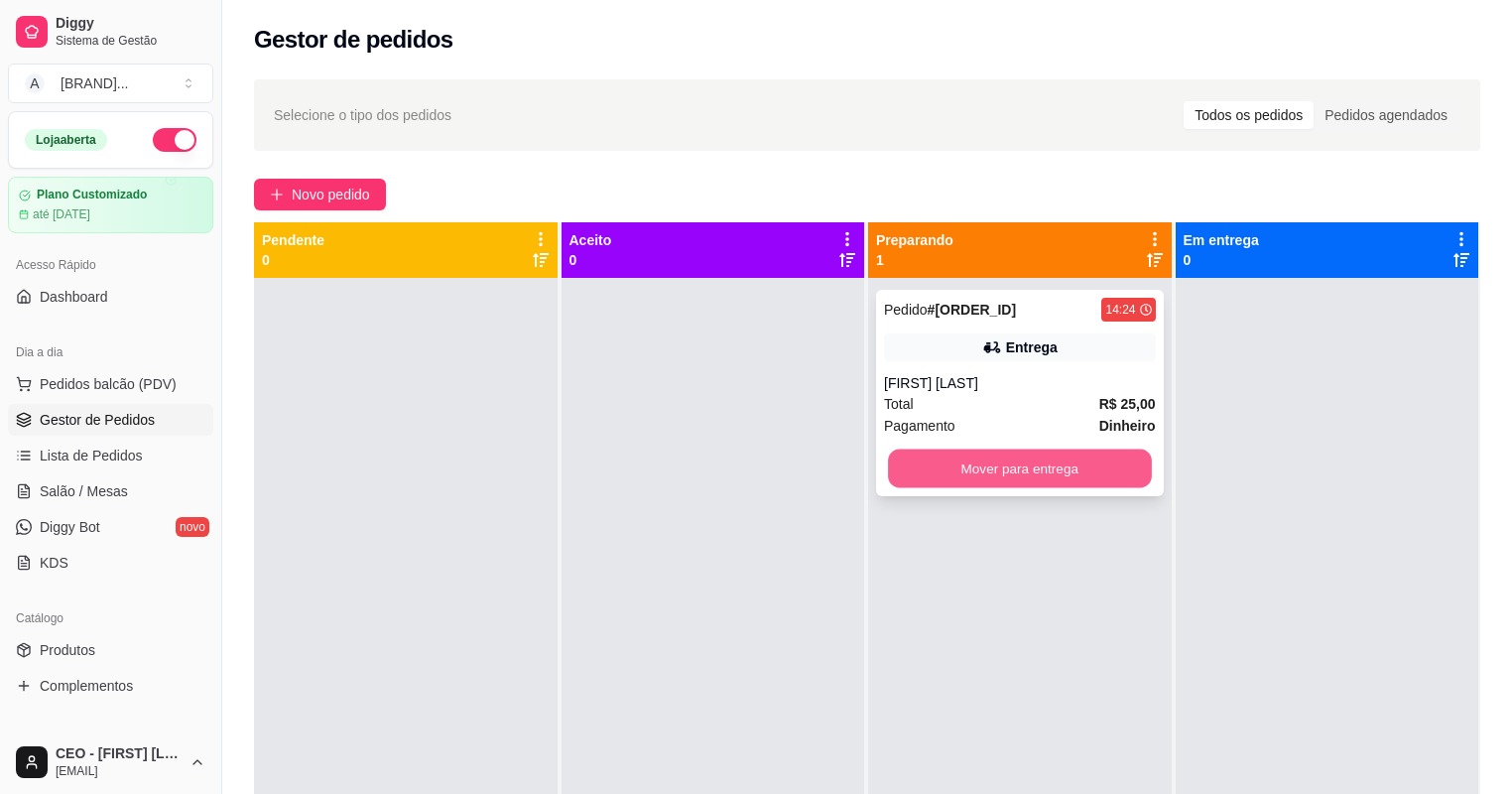 click on "Mover para entrega" at bounding box center (1019, 468) 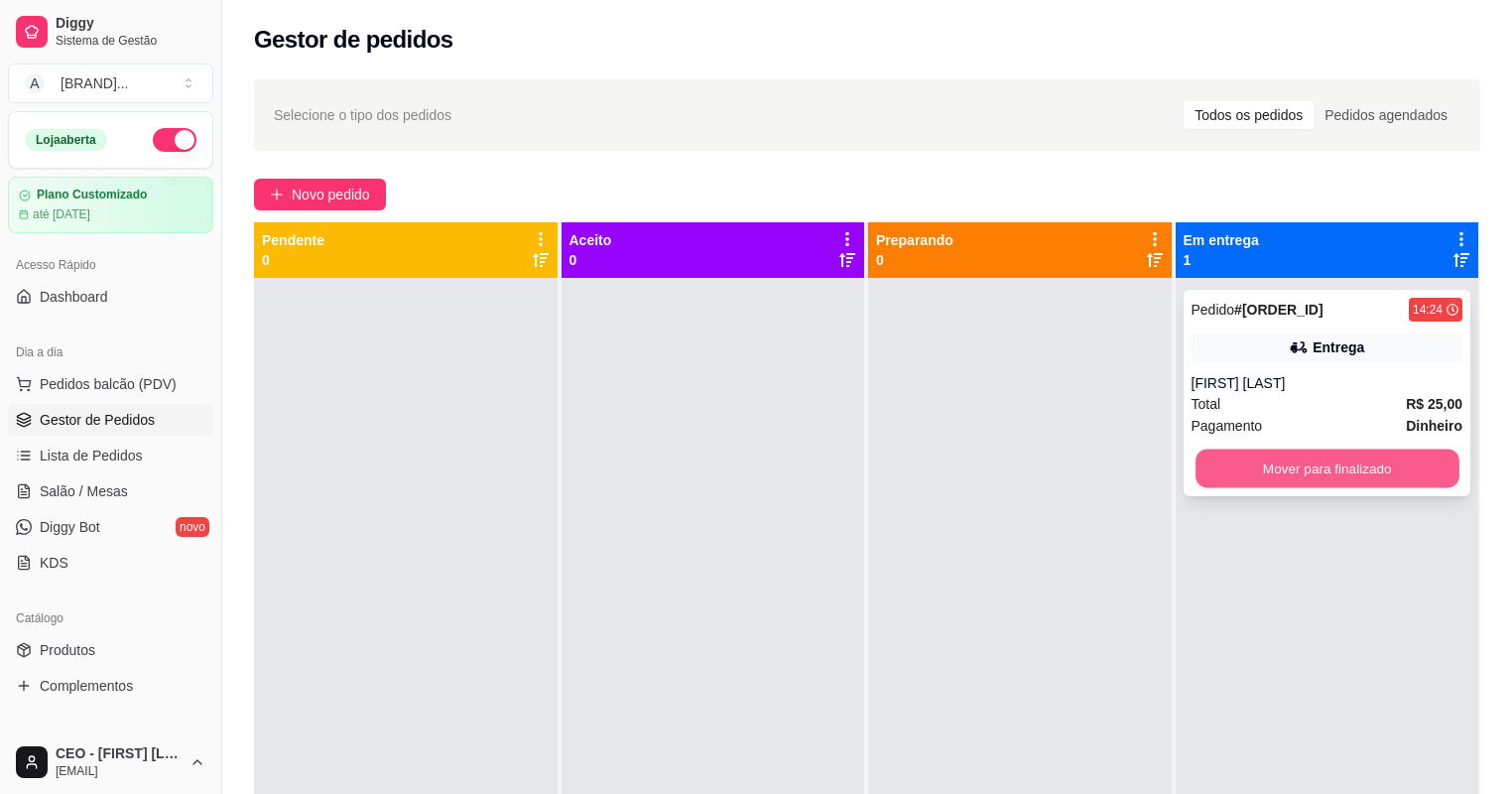 click on "Mover para finalizado" at bounding box center [1326, 468] 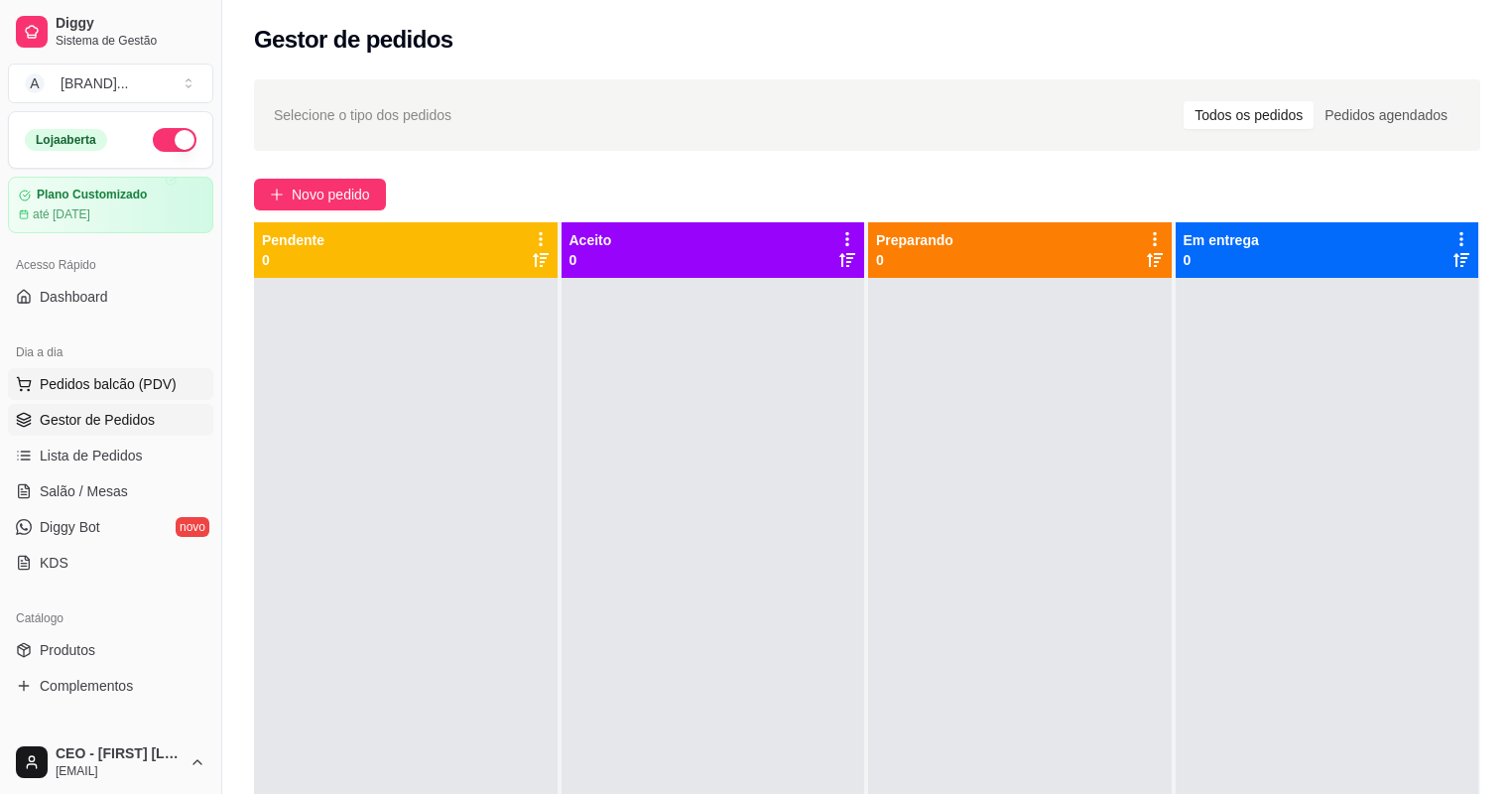 click on "Pedidos balcão (PDV)" at bounding box center (108, 384) 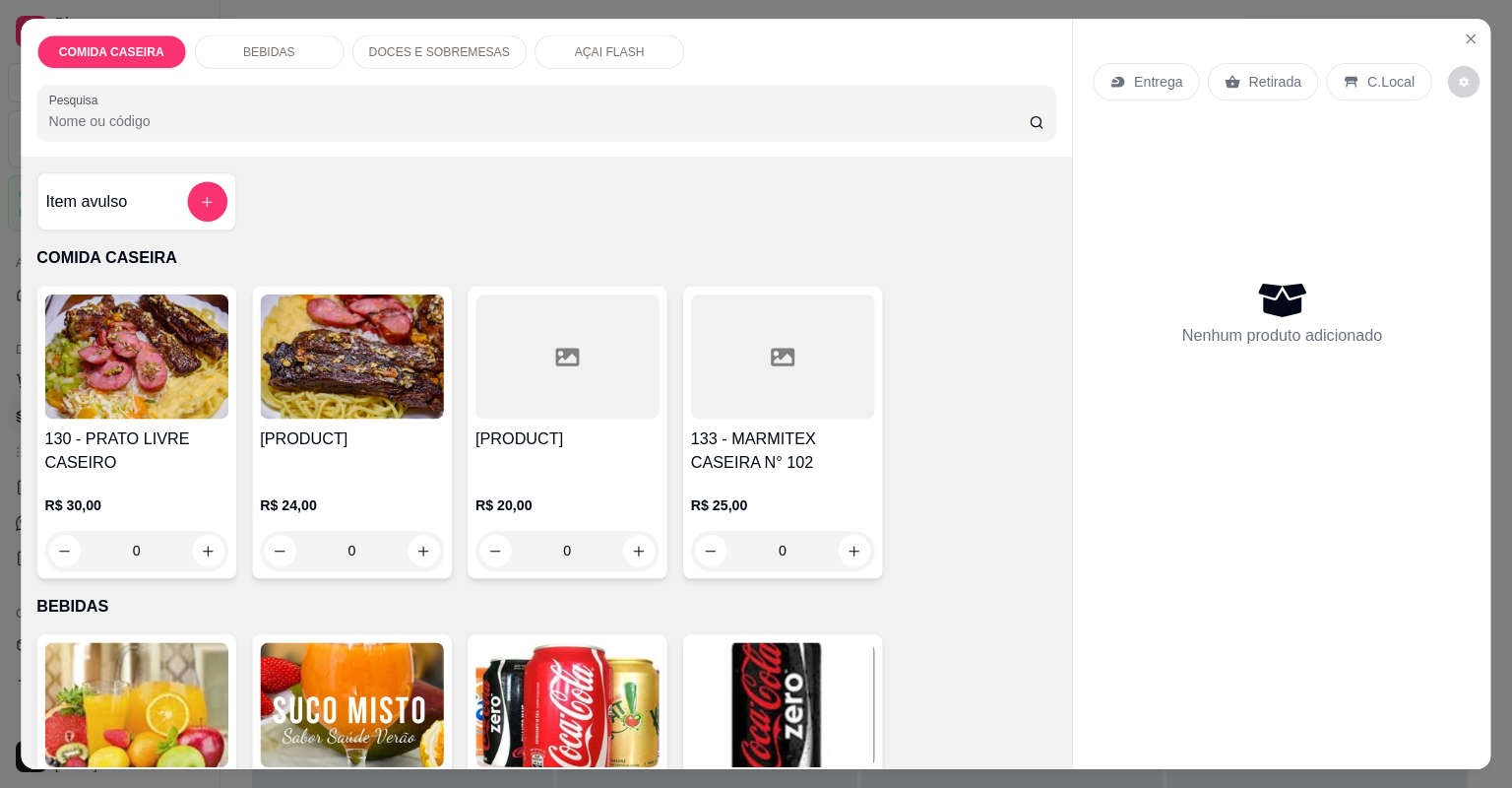 click on "130 - PRATO LIVRE CASEIRO" at bounding box center [137, 450] 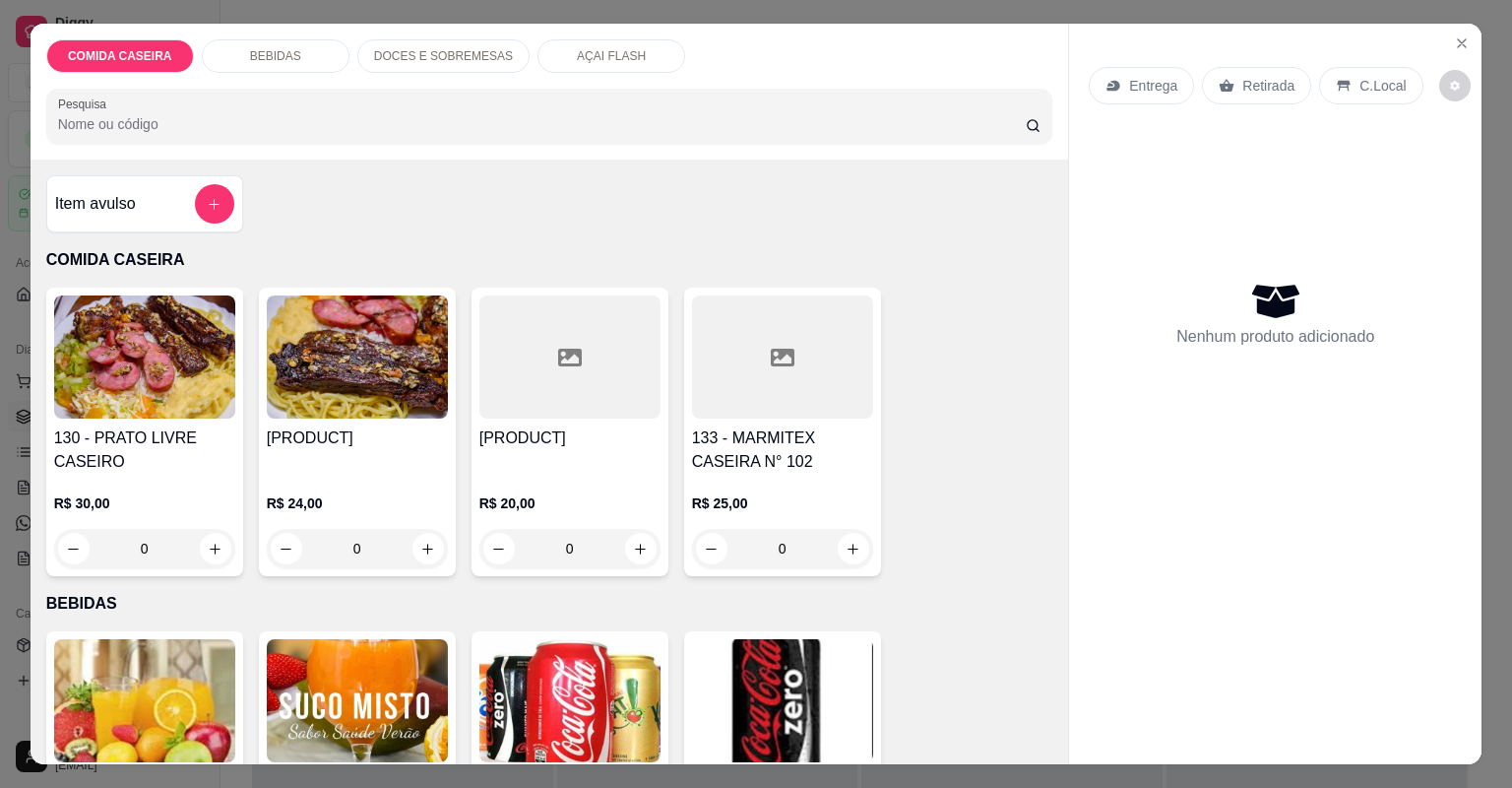 click on "COMIDA CASEIRA  BEBIDAS  DOCES E SOBREMESAS AÇAI FLASH Pesquisa Item avulso COMIDA CASEIRA  130 - PRATO LIVRE CASEIRO    R$ 30,00 0 131 - PF CASEIRA COSUMOR NO LOCAL   R$ 24,00 0 132 - MARMITEX CASEIRA N° 100    R$ 20,00 0 133 - MARMITEX CASEIRA N° 102     R$ 25,00 0 BEBIDAS  SUCO DE POLPA ( SÓ PRA LOCAL )   R$ 0,00 0 SUCO DE LARANJA/MISTO ( SÓ PRO LOCAL )   R$ 0,00 0 40 - Coca lata NORMAL   R$ 6,00 0 COCA LATA ZERO    R$ 6,00 0 PEPSI LATA    R$ 6,00 0 56 - Kuat lata   R$ 5,00 0 48 - GUARANÁ C/ AÇAÍ FRUTYBA 290ML   R$ 2,00 0 53 - H20 limão    R$ 6,00 0 57 - H2O LIMONETO   R$ 6,00 0 42 - AGUA C/Gás   R$ 3,00 0 50 - agua sem gás   R$ 3,00 0 49 - SUCO DEL VALE 450ML  LARANJA OU UVA   R$ 6,00 0 44 - RETORNAVÉL 1L   R$ 8,00 0 43 - COCA 1Litro Normal    R$ 10,00 0 62 - COCA 1L ZERO    R$ 10,00 0 59 - PEPSI 1 L   R$ 10,00 0 58 - GUARANÁ 1L   R$ 10,00 0 45 - REFRI 1,5L   R$ 12,00 0 46 - REFRI 2L COCA    R$ 15,00 0 DOCES E SOBREMESAS 92 - BRIGADEIRO 48G   R$ 3,00 0 96 - HALLS   0" at bounding box center [756, 394] 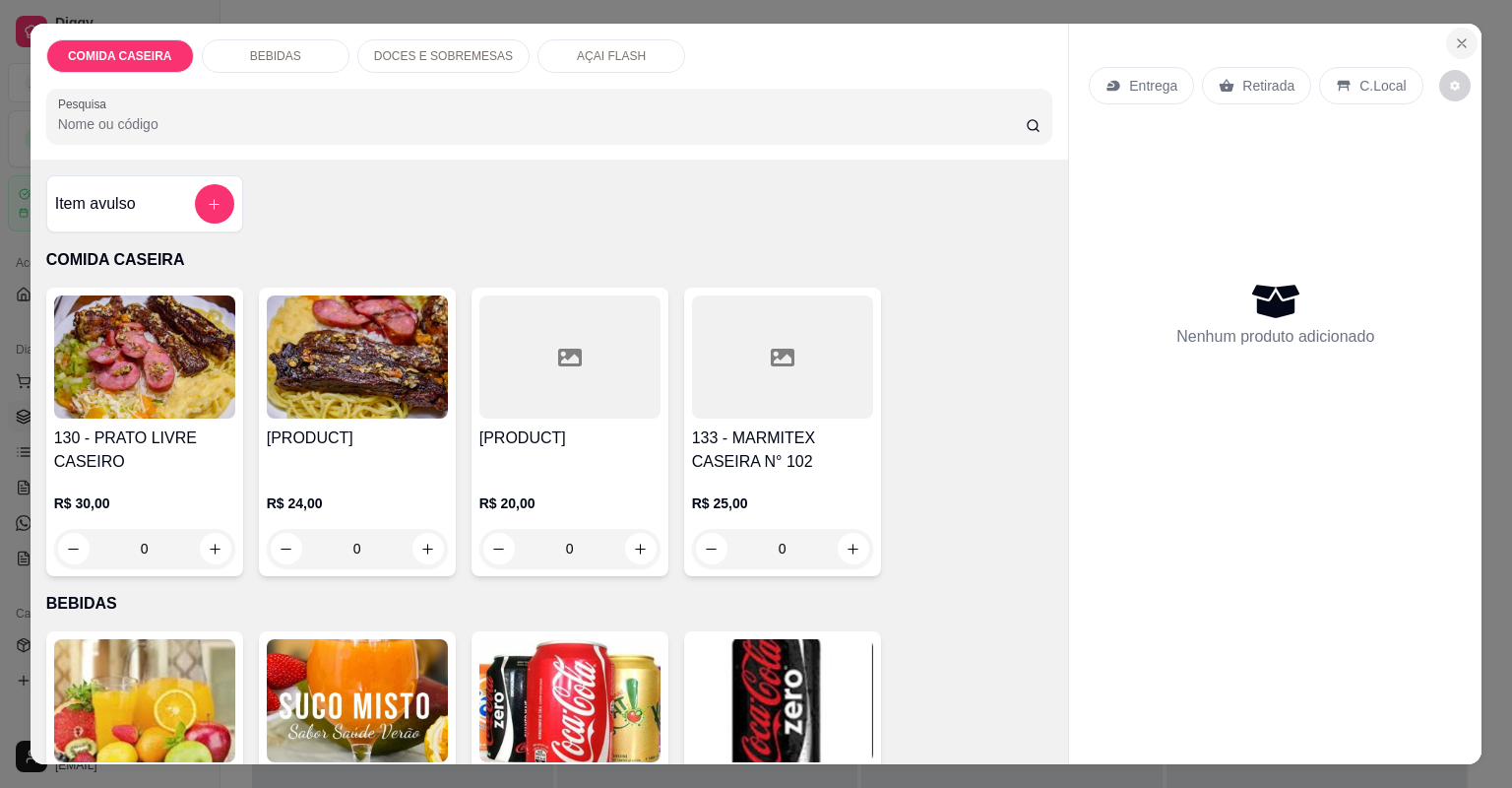 click at bounding box center (1462, 43) 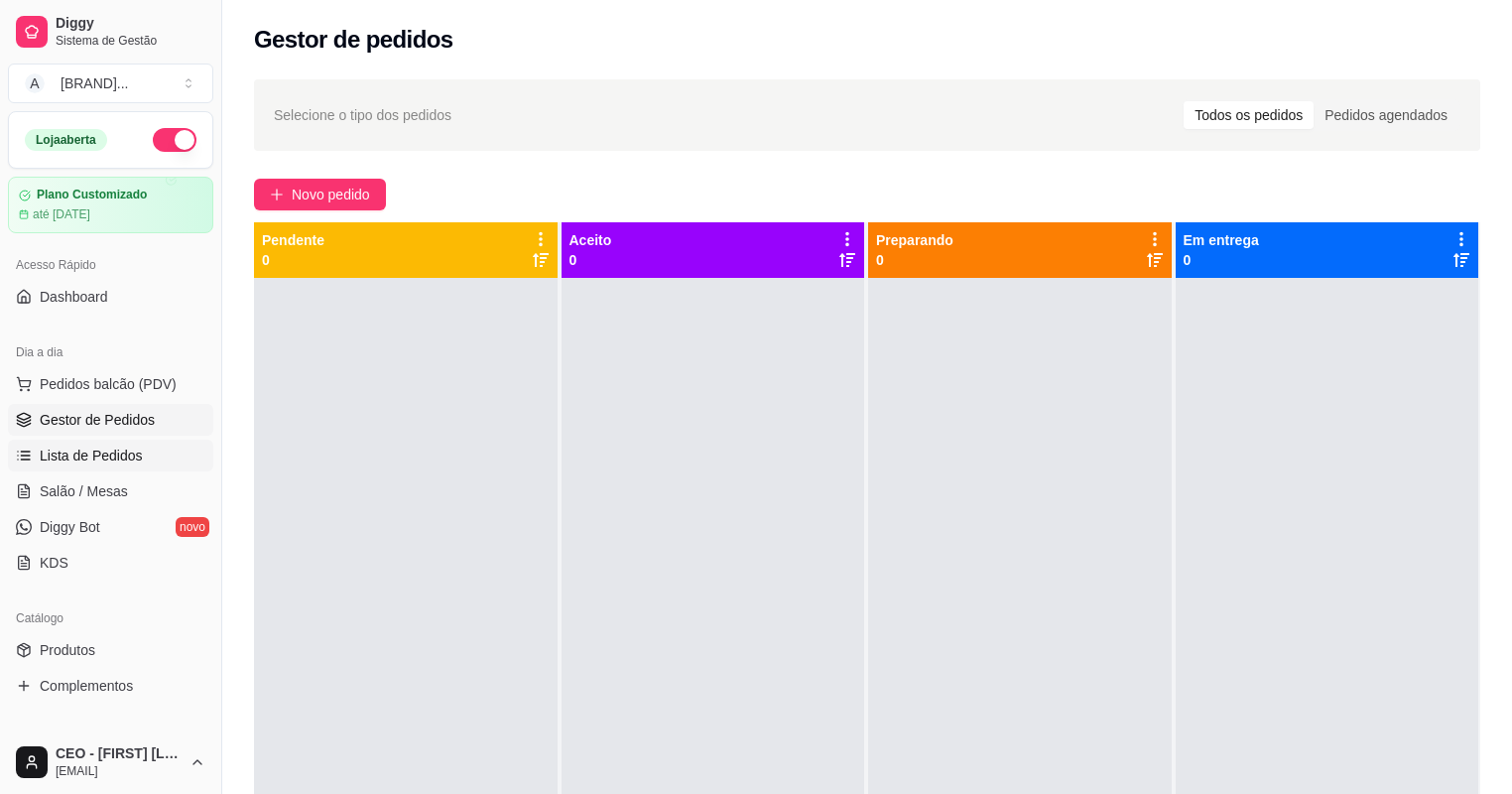click on "Lista de Pedidos" at bounding box center [110, 456] 